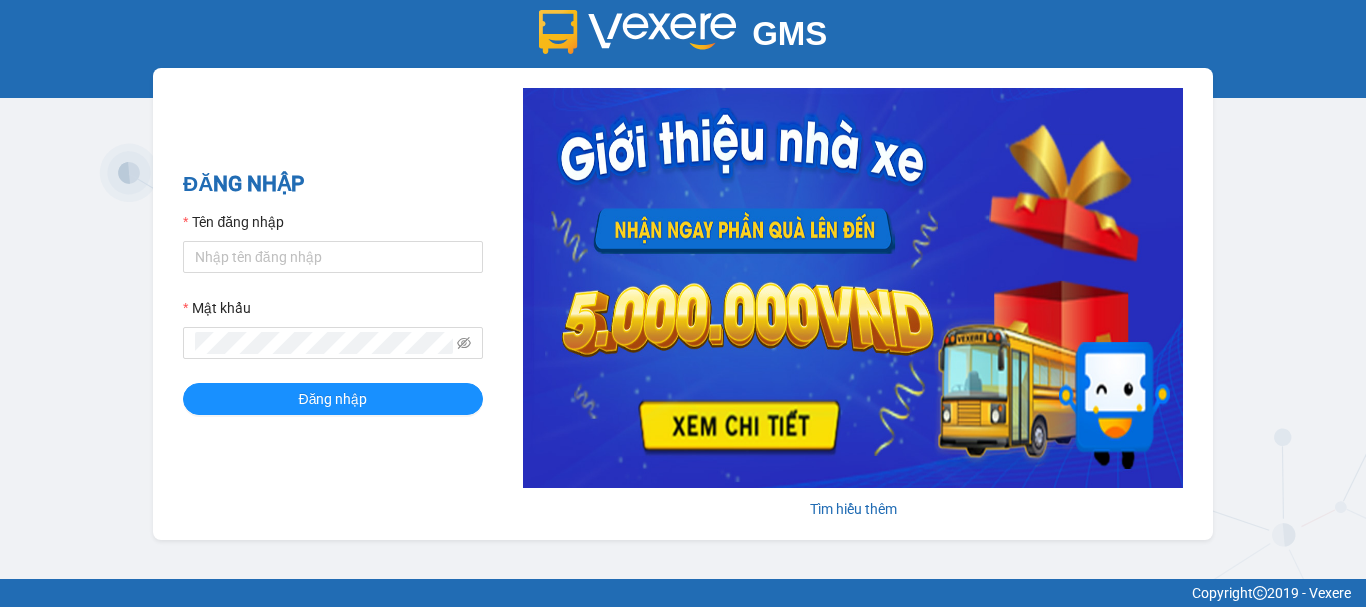 scroll, scrollTop: 0, scrollLeft: 0, axis: both 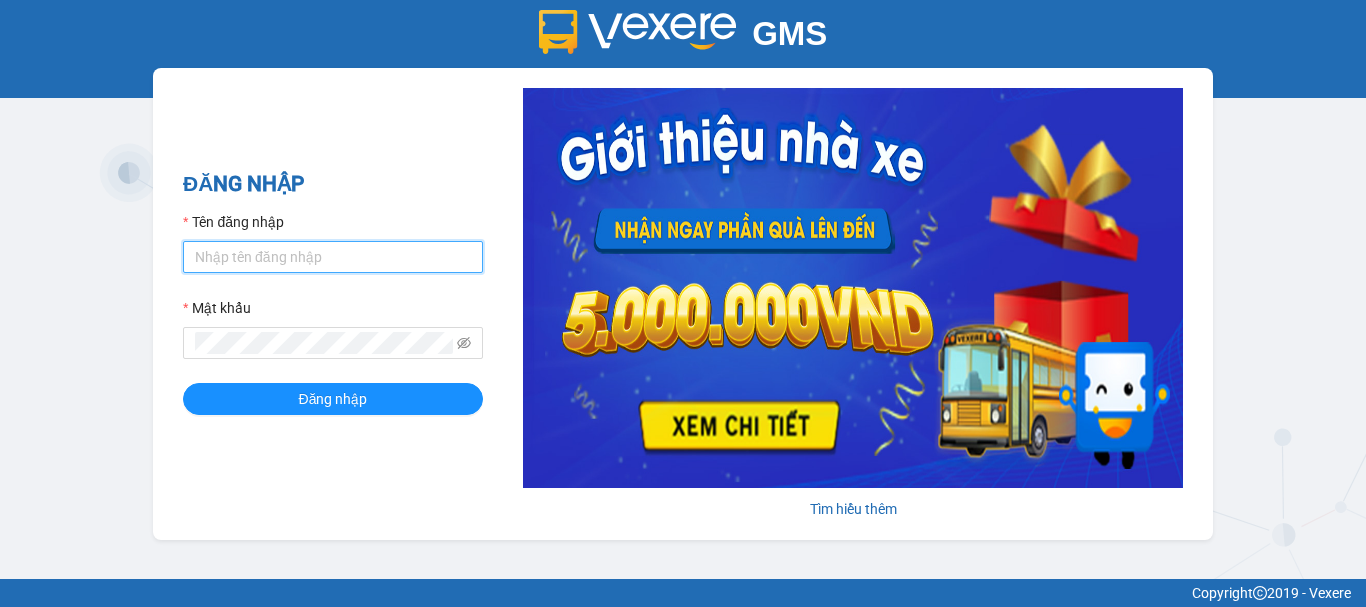 type on "thoa.phuongnam" 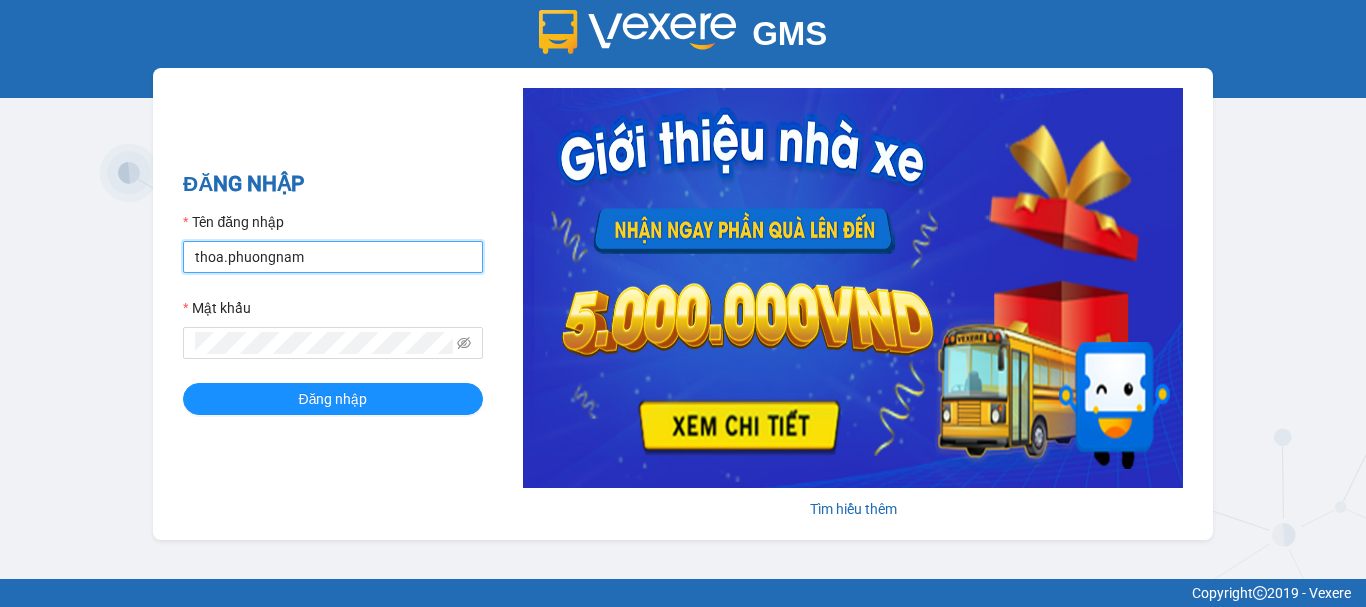 drag, startPoint x: 373, startPoint y: 265, endPoint x: 151, endPoint y: 251, distance: 222.44101 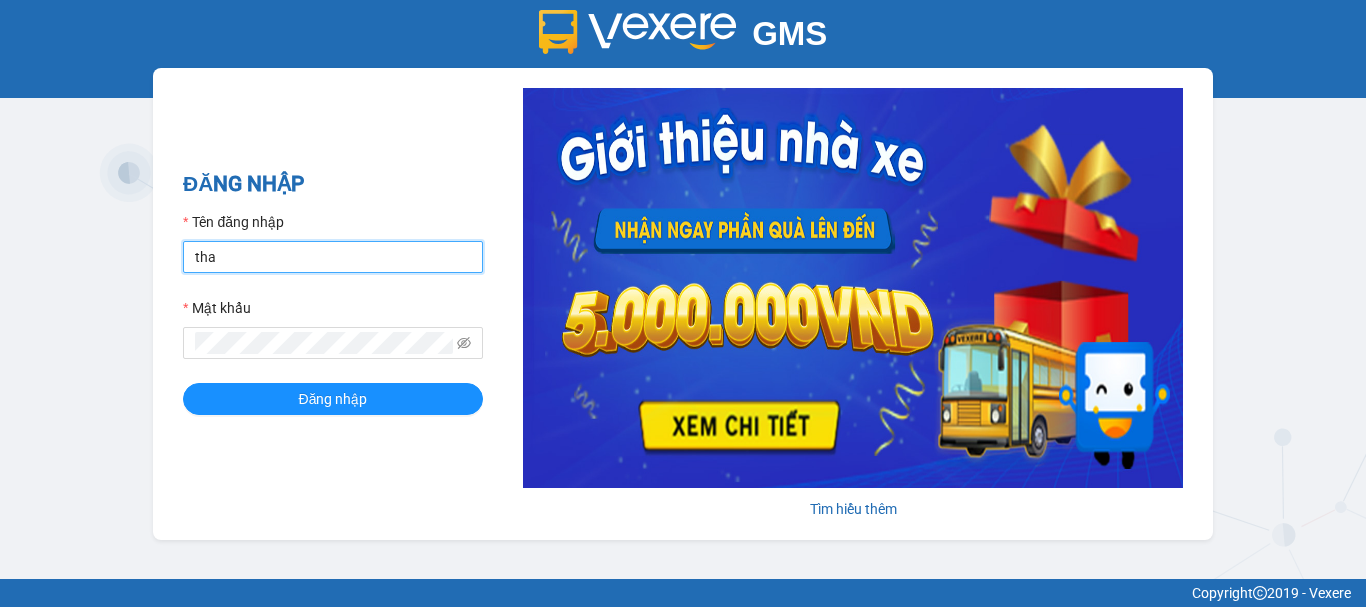 type on "thao.phuongnam" 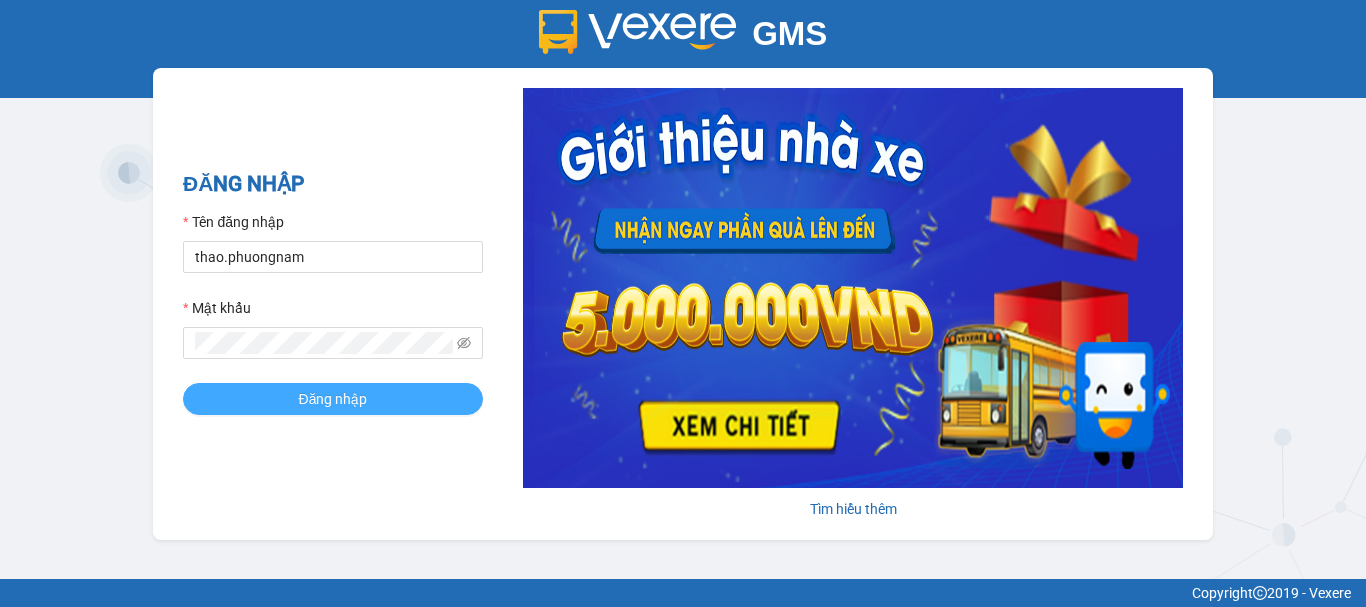 click on "Đăng nhập" at bounding box center (333, 399) 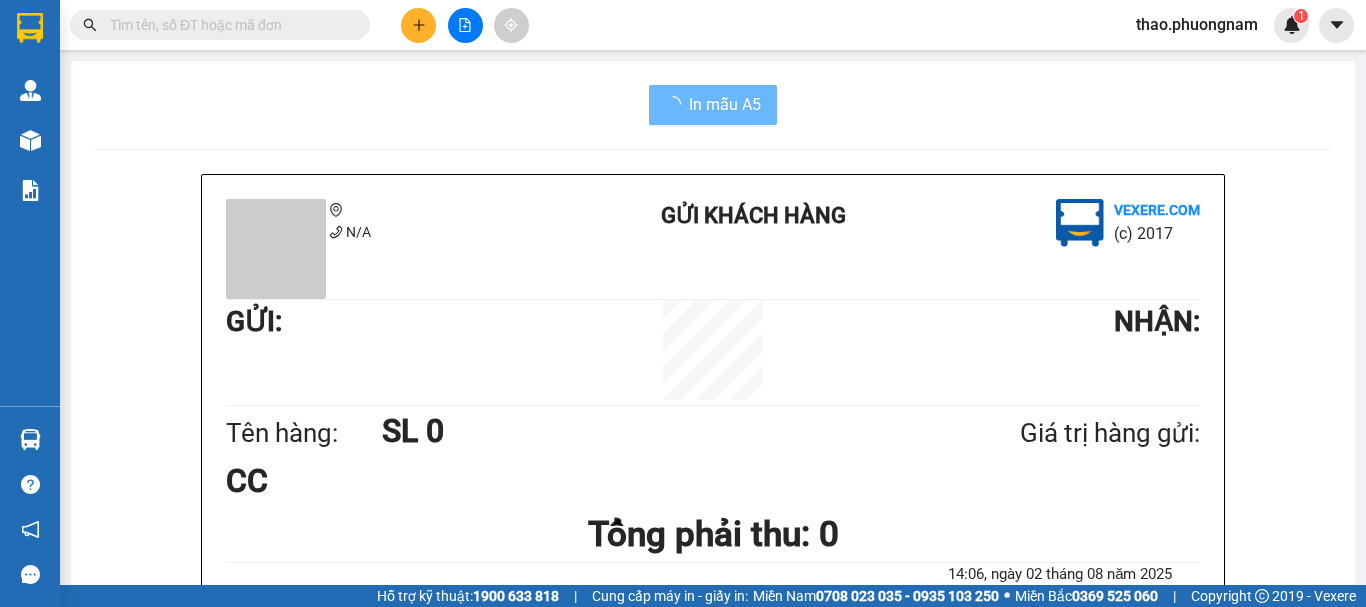 scroll, scrollTop: 0, scrollLeft: 0, axis: both 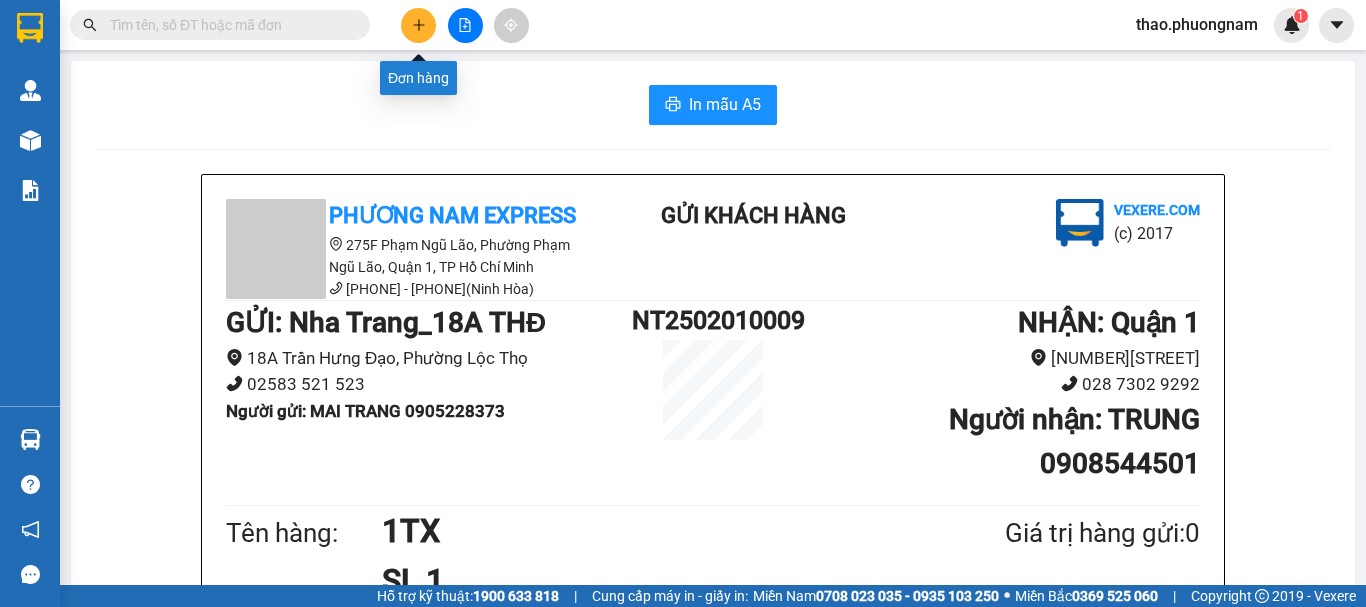 click 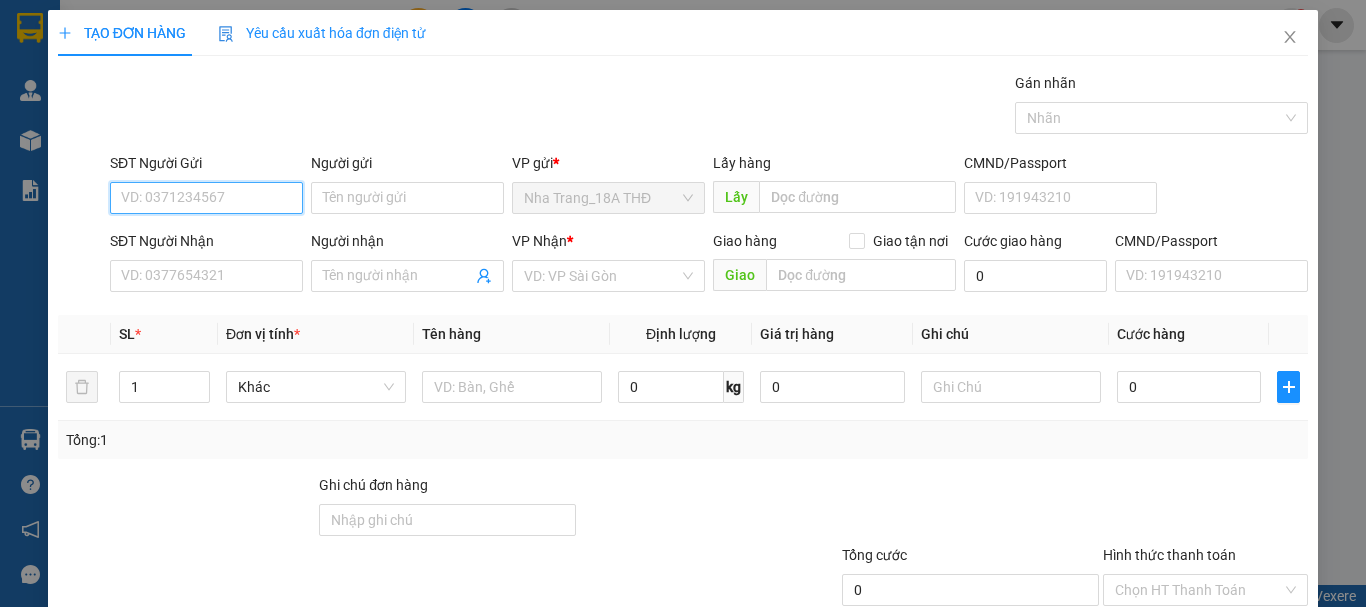 click on "SĐT Người Gửi" at bounding box center (206, 198) 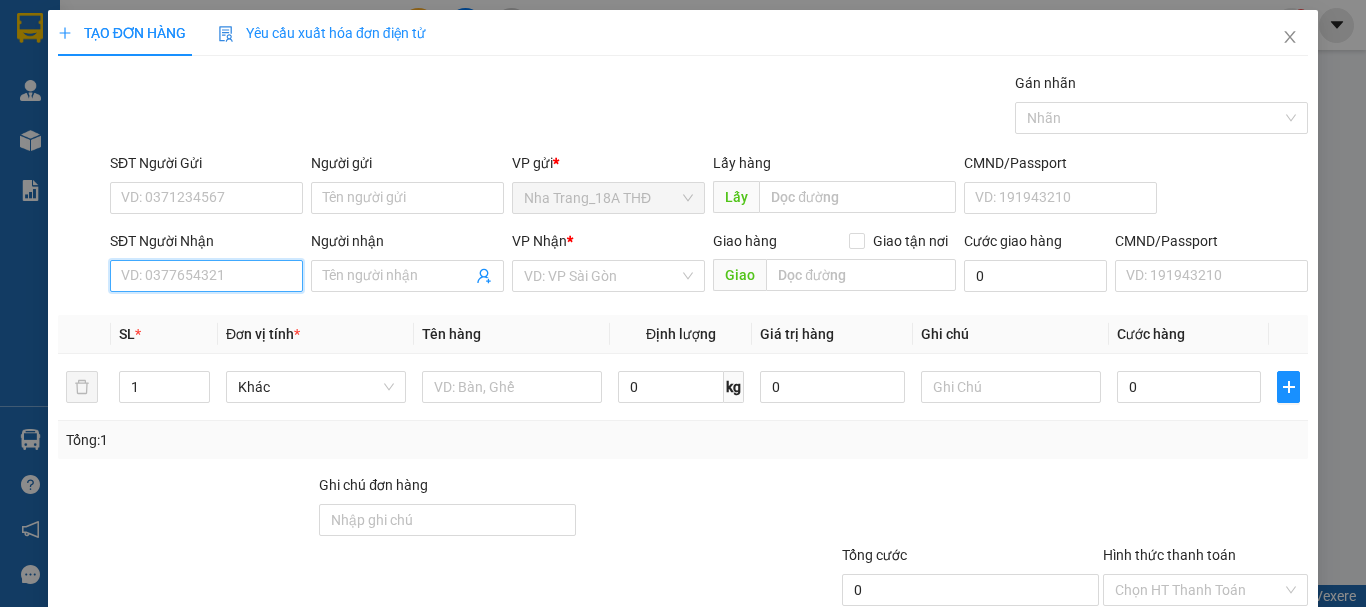 click on "SĐT Người Nhận" at bounding box center (206, 276) 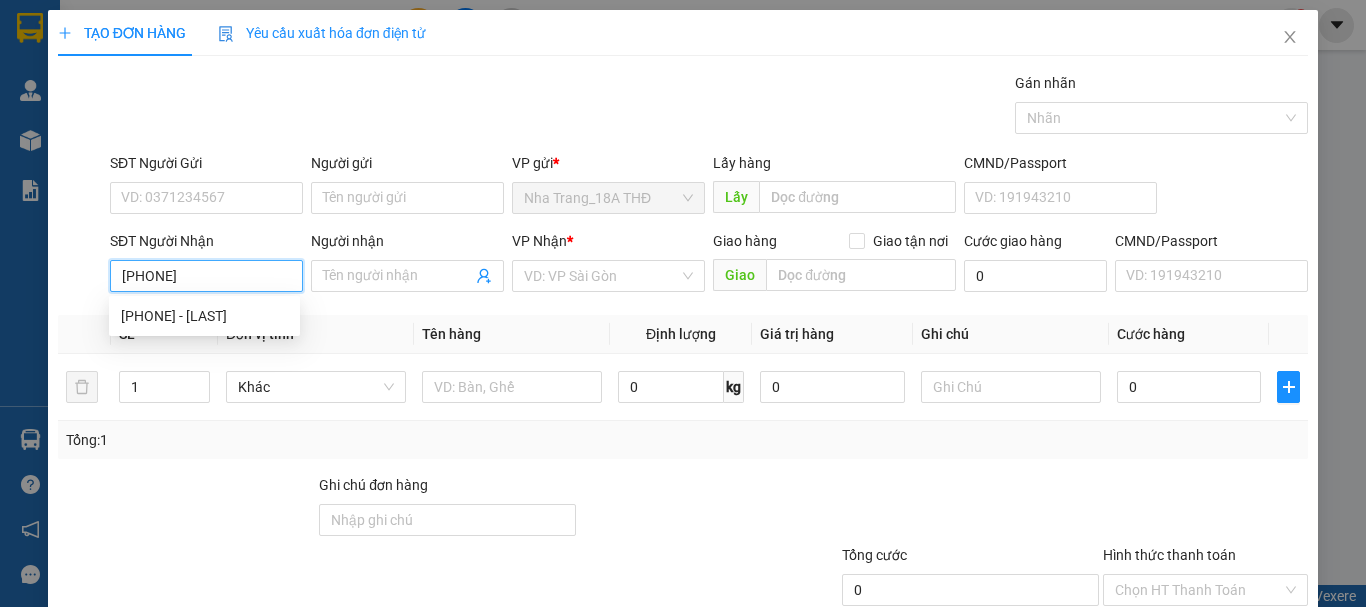 type on "0967569277" 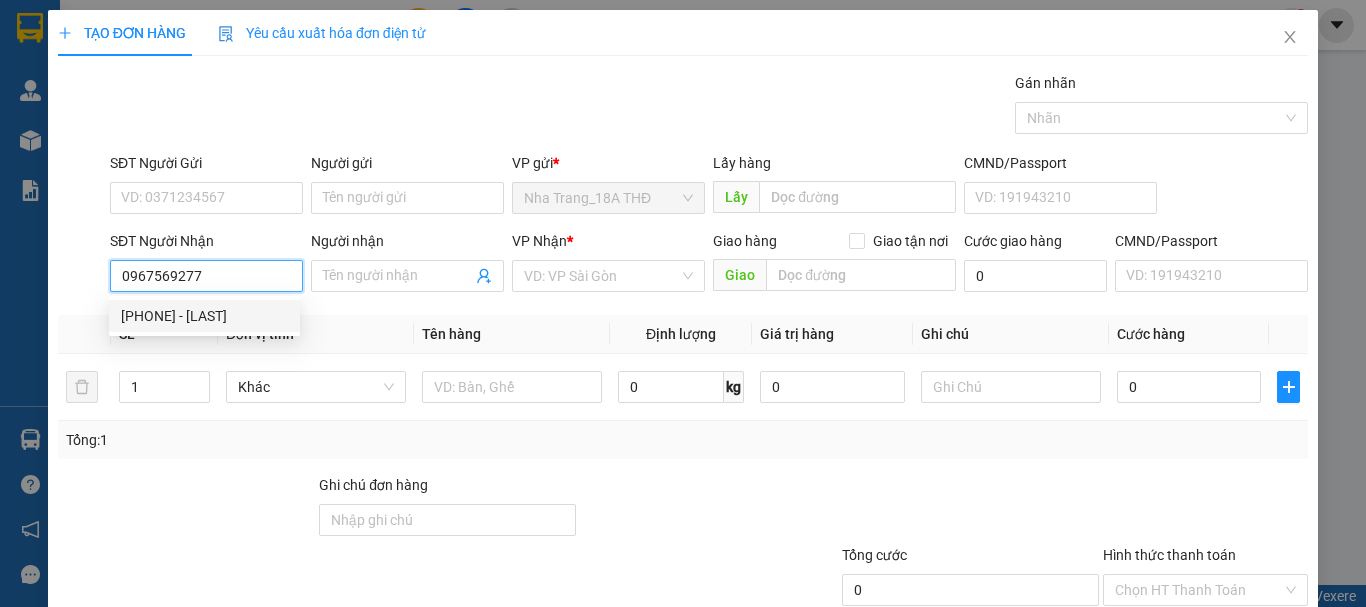 click on "0967569277 - VIỆT HÀ" at bounding box center (204, 316) 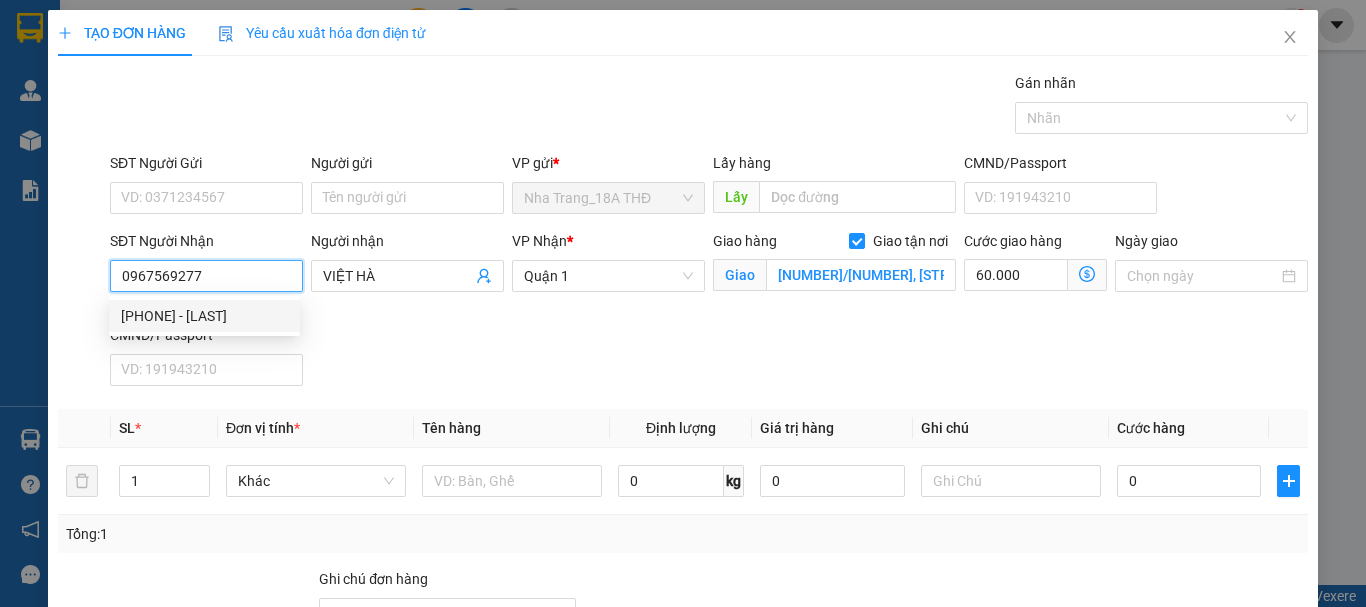 type on "VIỆT HÀ" 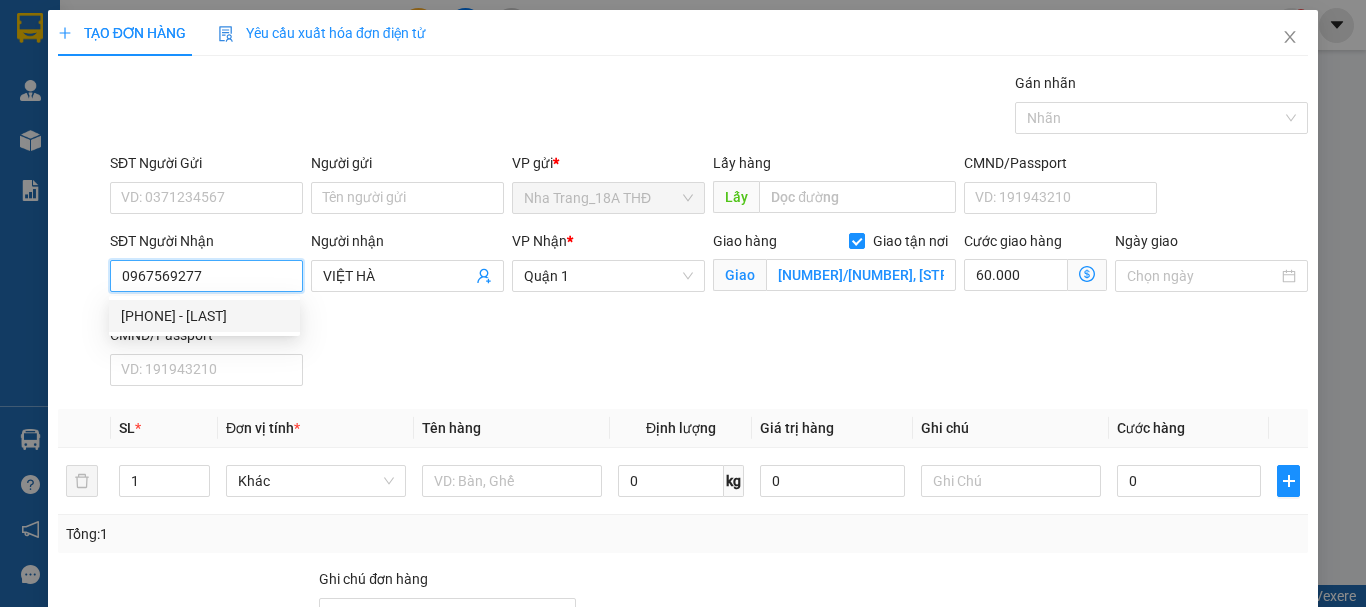 checkbox on "true" 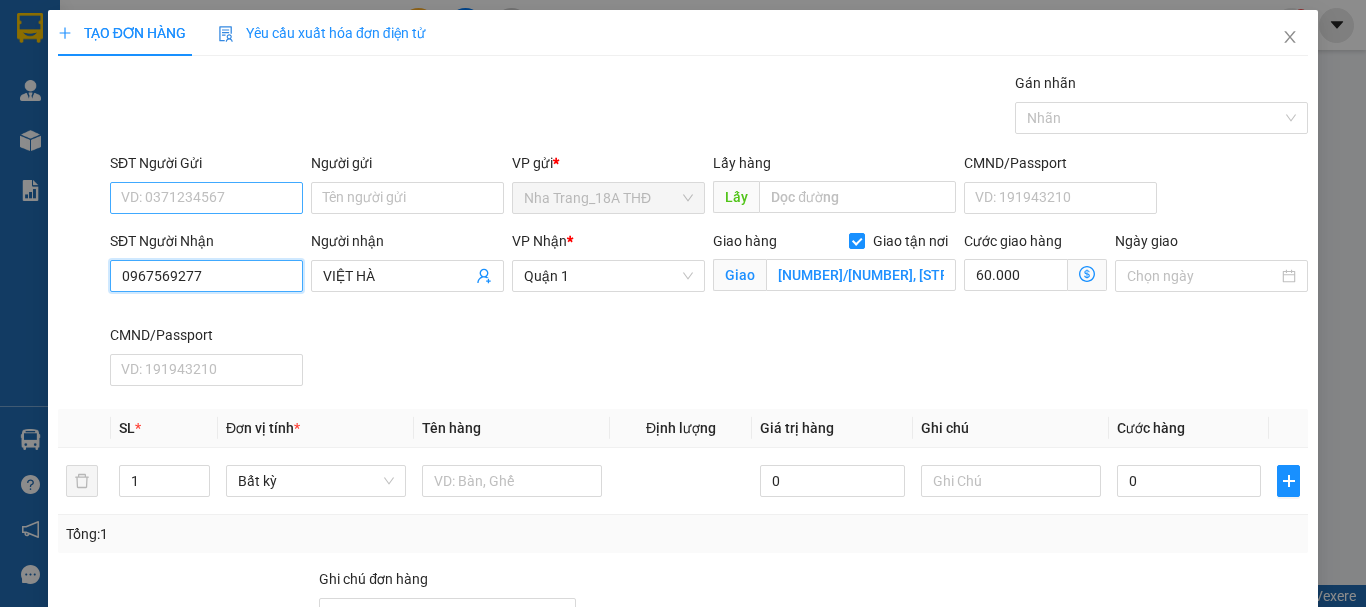 type on "0967569277" 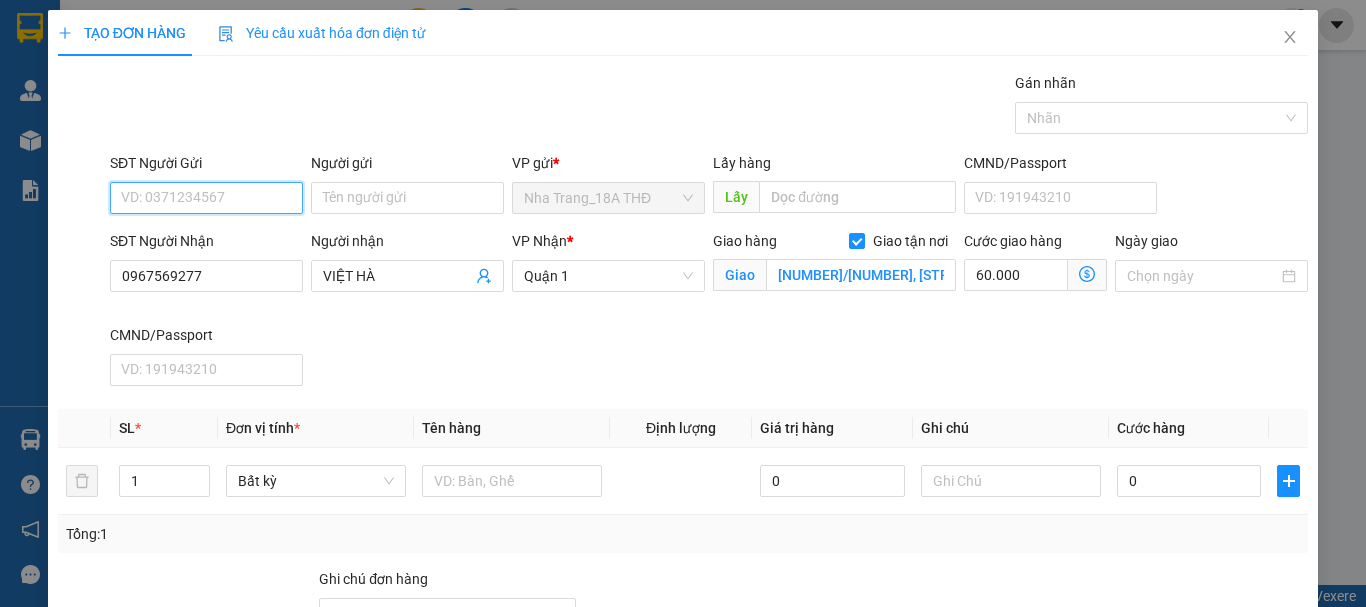 click on "SĐT Người Gửi" at bounding box center [206, 198] 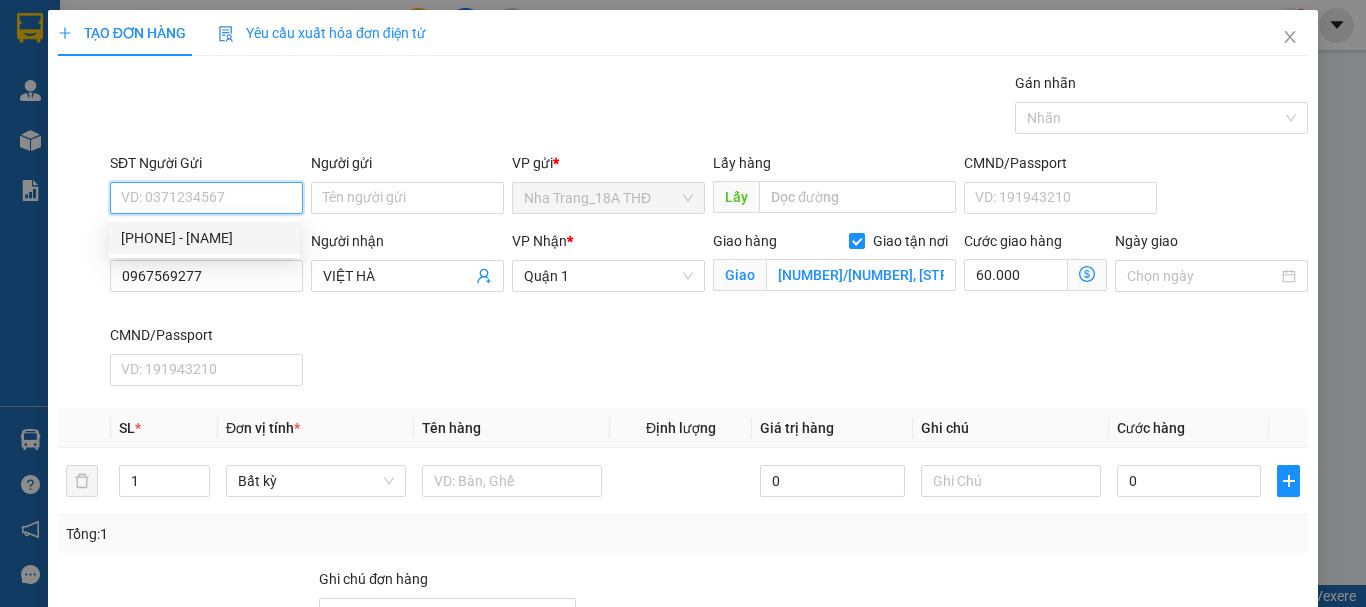 click on "0982570588 - THÂN" at bounding box center [204, 238] 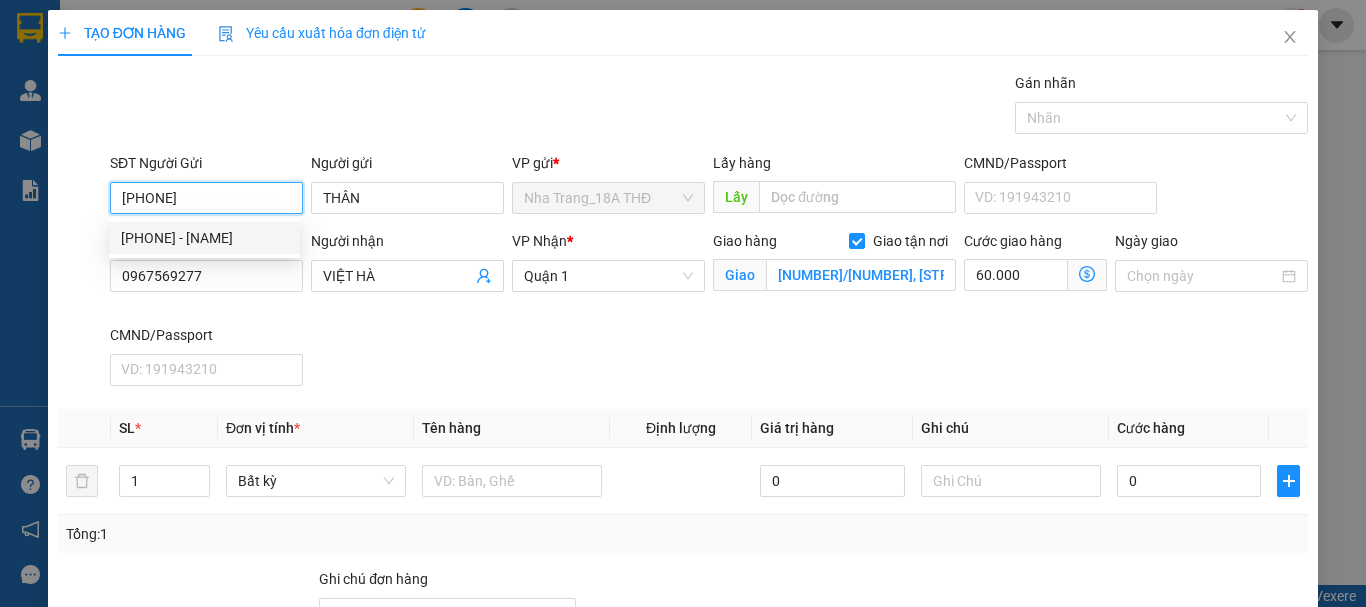 type on "0982570588" 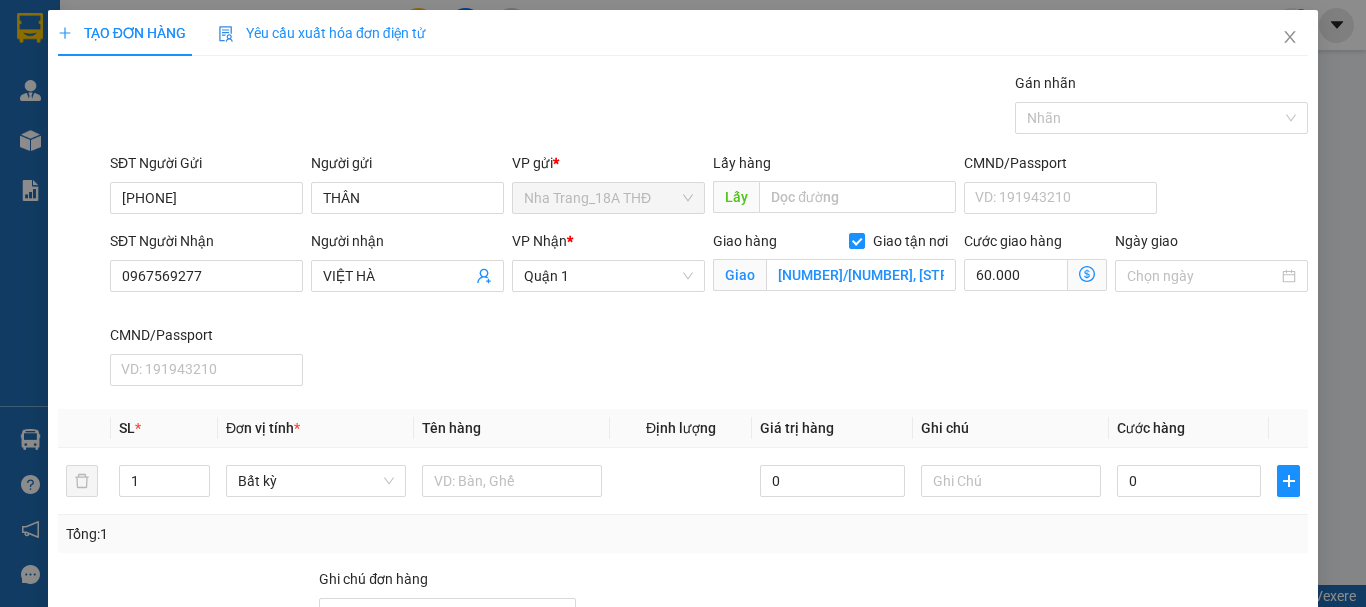 click at bounding box center [1087, 275] 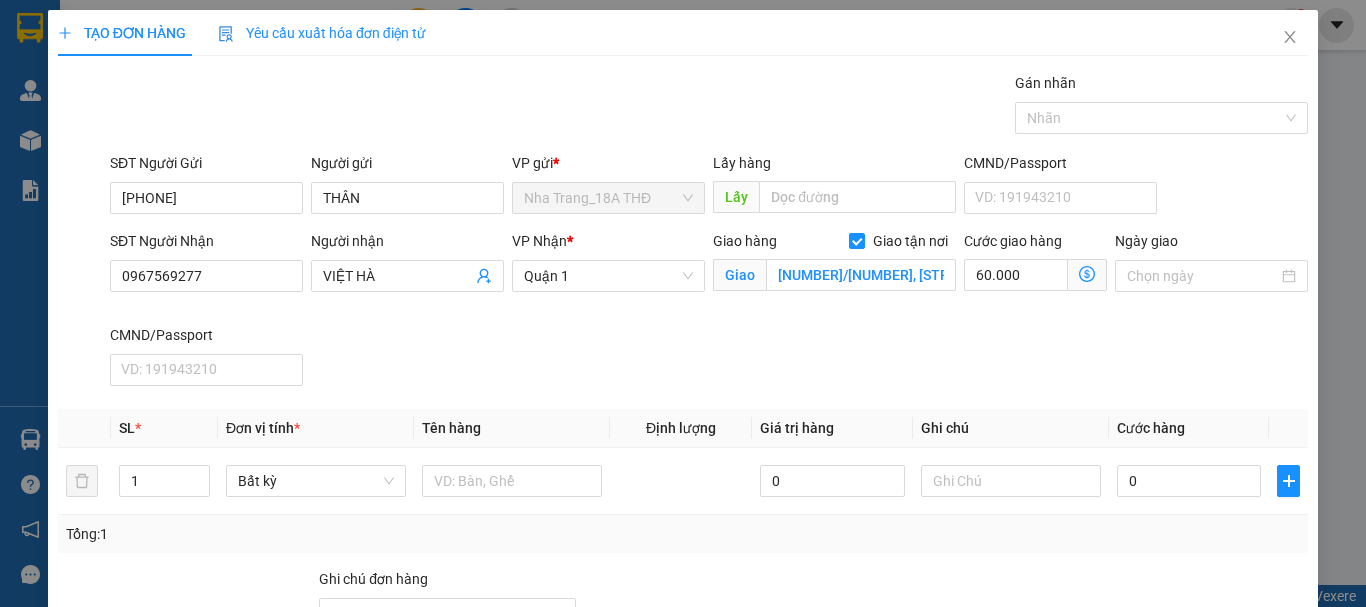 click 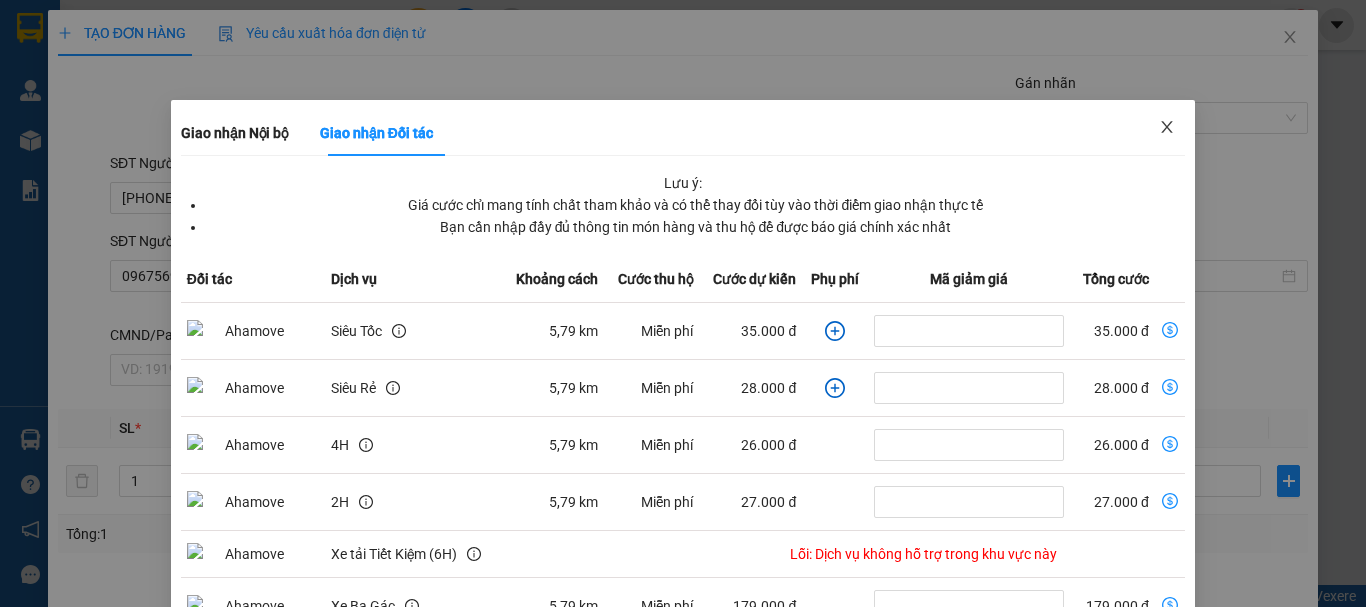 click 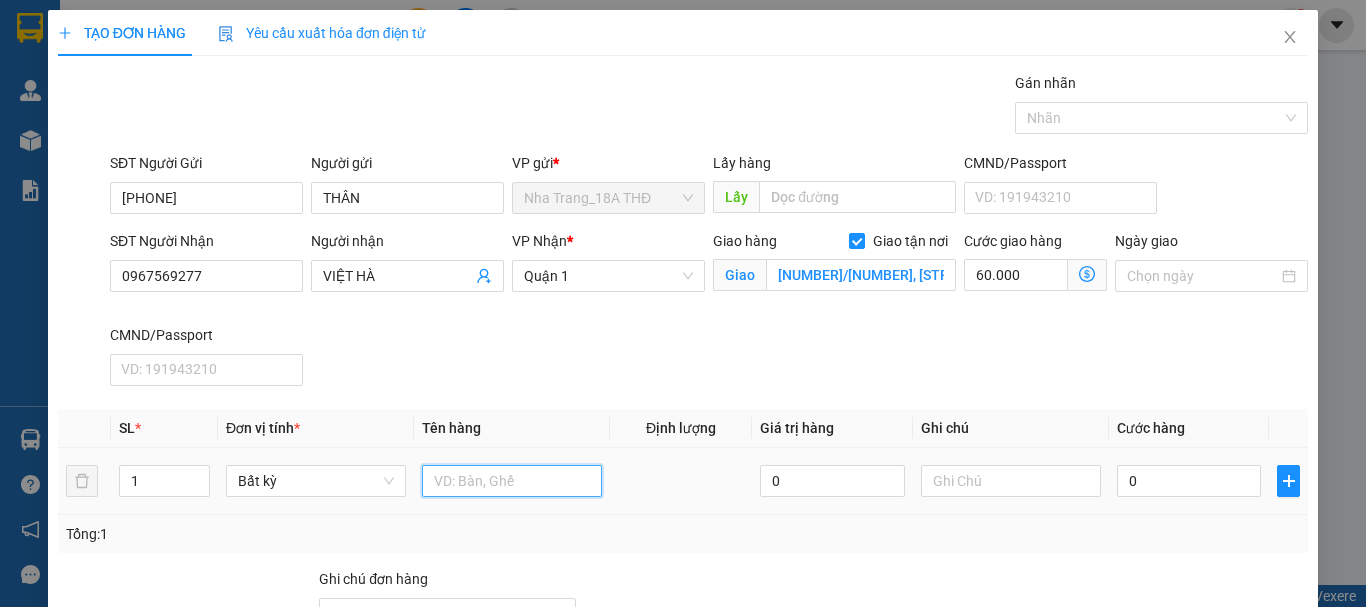 click at bounding box center (512, 481) 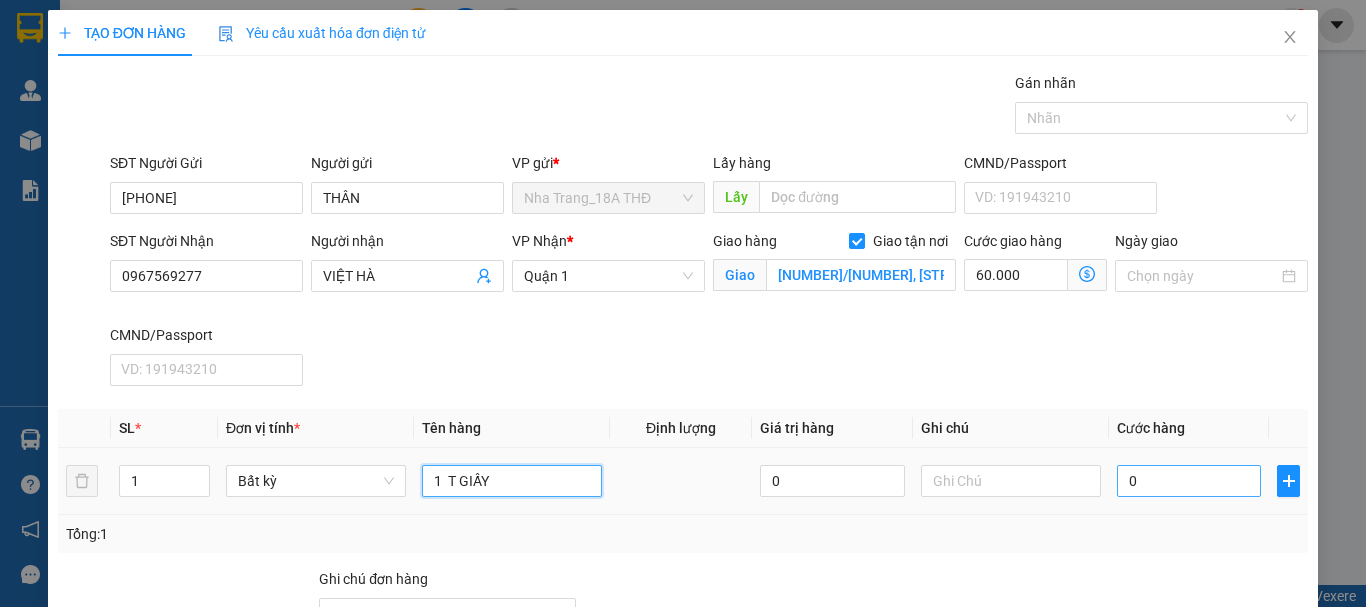 type on "1  T GIẤY" 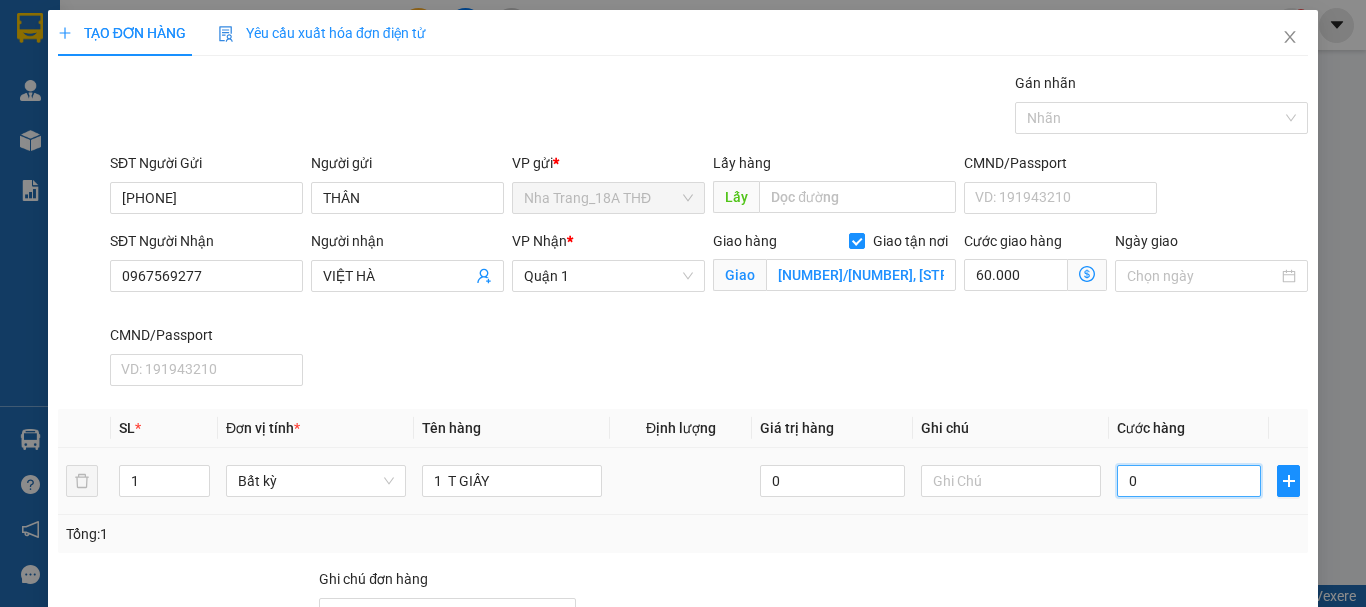 click on "0" at bounding box center [1189, 481] 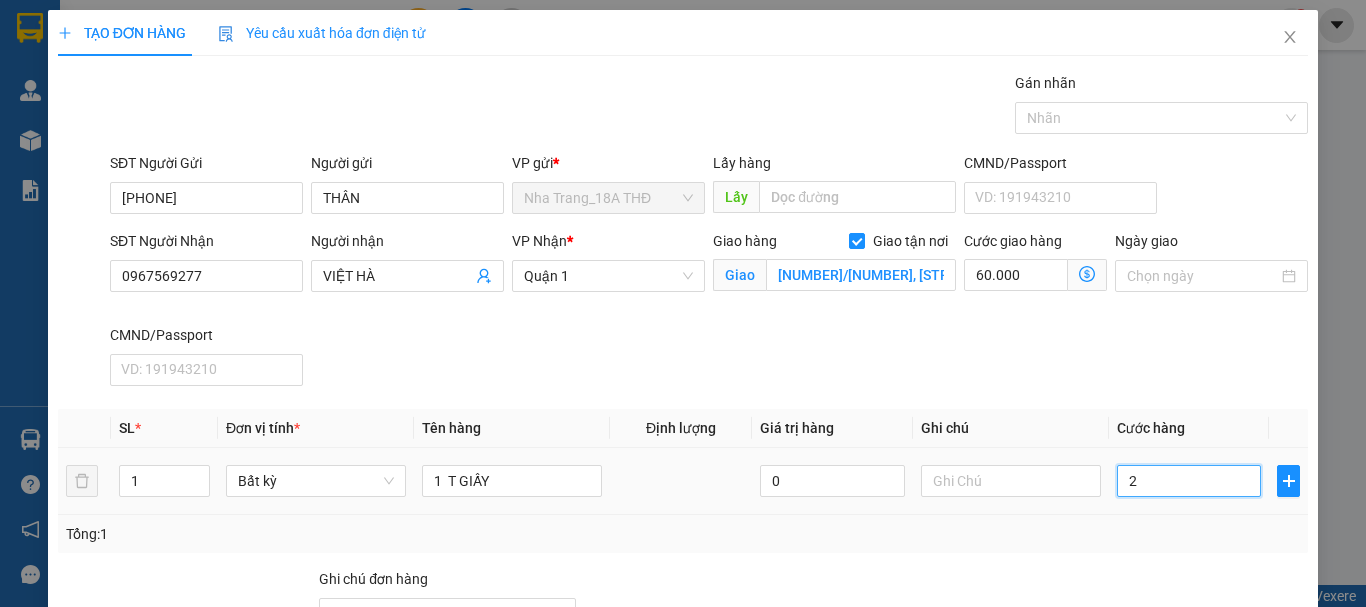 type on "20" 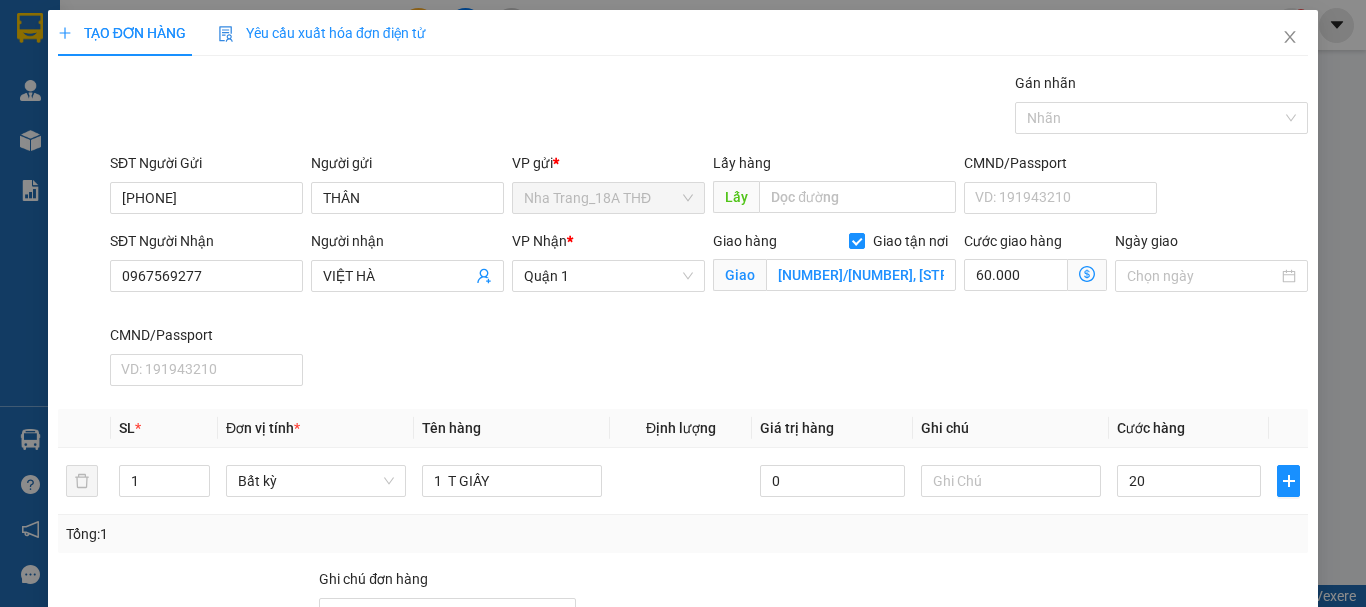 type on "20.000" 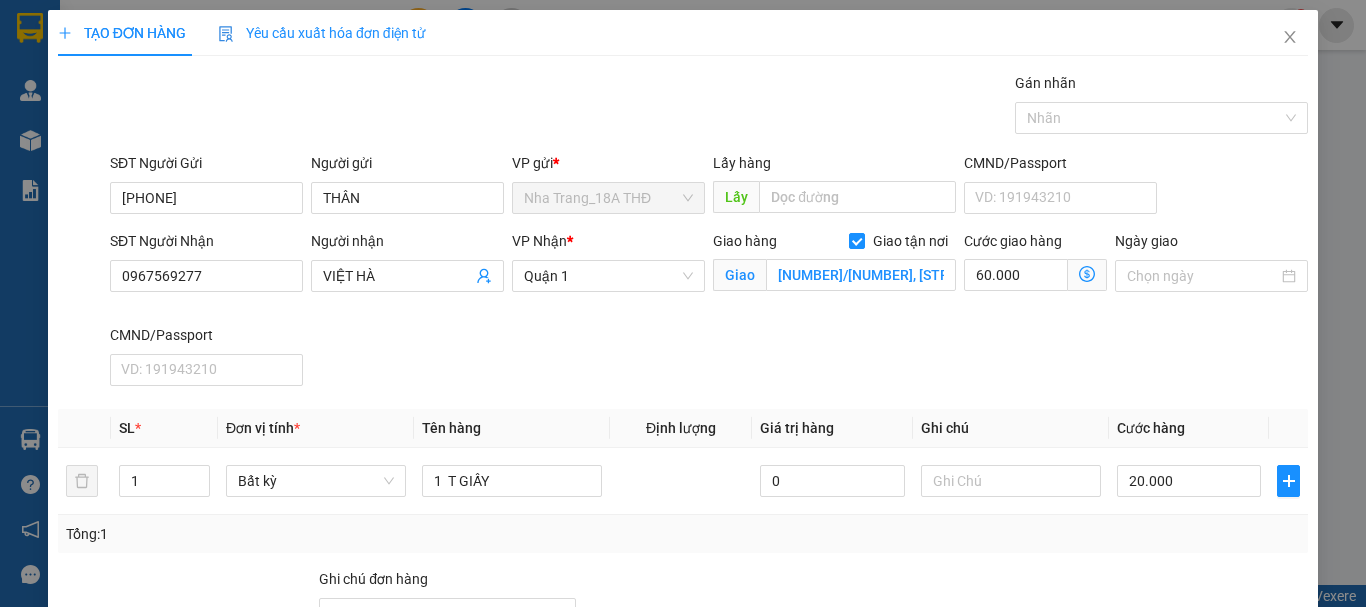 click on "SĐT Người Nhận 0967569277 Người nhận VIỆT HÀ VP Nhận  * Quận 1 Giao hàng Giao tận nơi Giao 8/37, NGUYỄN ĐÌNH KHÔI, PHƯỜNG 4, QUẬN TÂN BÌNH  GTN 60 Cước giao hàng 60.000 Giao nhận Nội bộ Giao nhận Đối tác Lưu ý: Giá cước chỉ mang tính chất tham khảo và có thể thay đổi tùy vào thời điểm giao nhận thực tế Bạn cần nhập đầy đủ thông tin món hàng và thu hộ để được báo giá chính xác nhất Đối tác Dịch vụ Khoảng cách Cước thu hộ Cước dự kiến Phụ phí Mã giảm giá Tổng cước Siêu Tốc 5,79 km Miễn phí 35.000 đ 35.000 đ Siêu Rẻ 5,79 km Miễn phí 28.000 đ 28.000 đ 4H 5,79 km Miễn phí 26.000 đ 26.000 đ 2H 5,79 km Miễn phí 27.000 đ 27.000 đ Xe tải Tiết Kiệm (6H) Lỗi: Dịch vụ không hỗ trợ trong khu vực này Xe Ba Gác 5,79 km Miễn phí 179.000 đ 179.000 đ Xe VAN 500kg 6,61 km Miễn phí 184.000 đ 184.000 đ Xe VAN 1000kg 6,61 km" at bounding box center [709, 312] 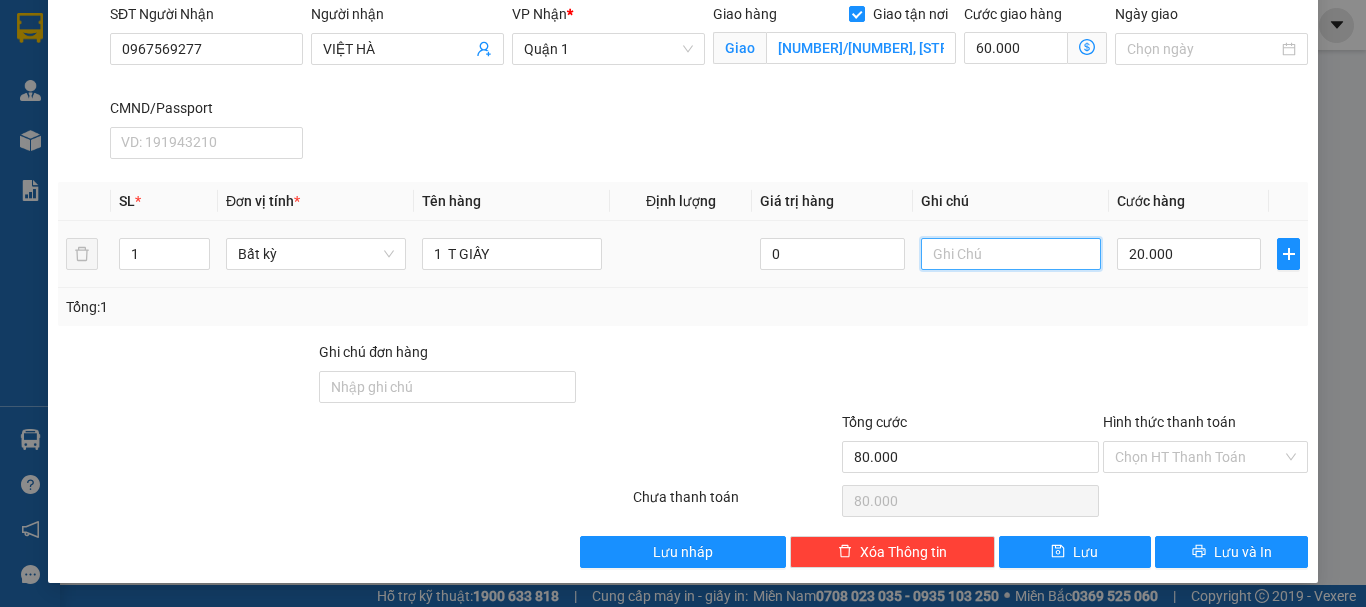 click at bounding box center (1011, 254) 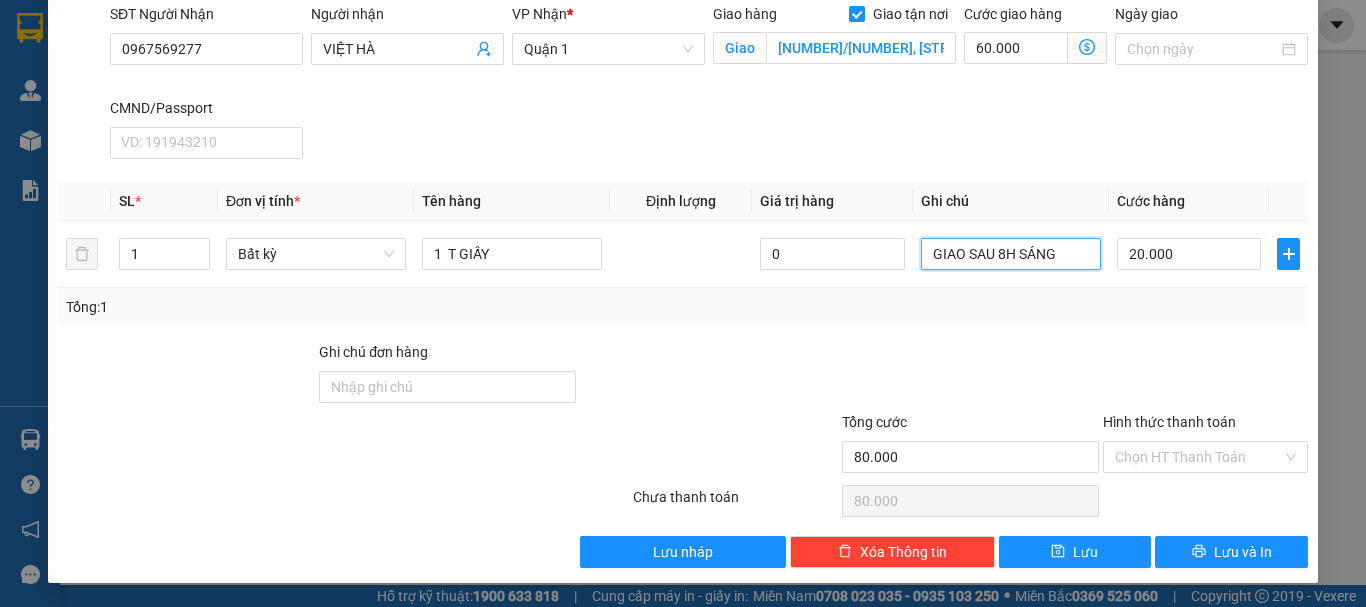 type on "GIAO SAU 8H SÁNG" 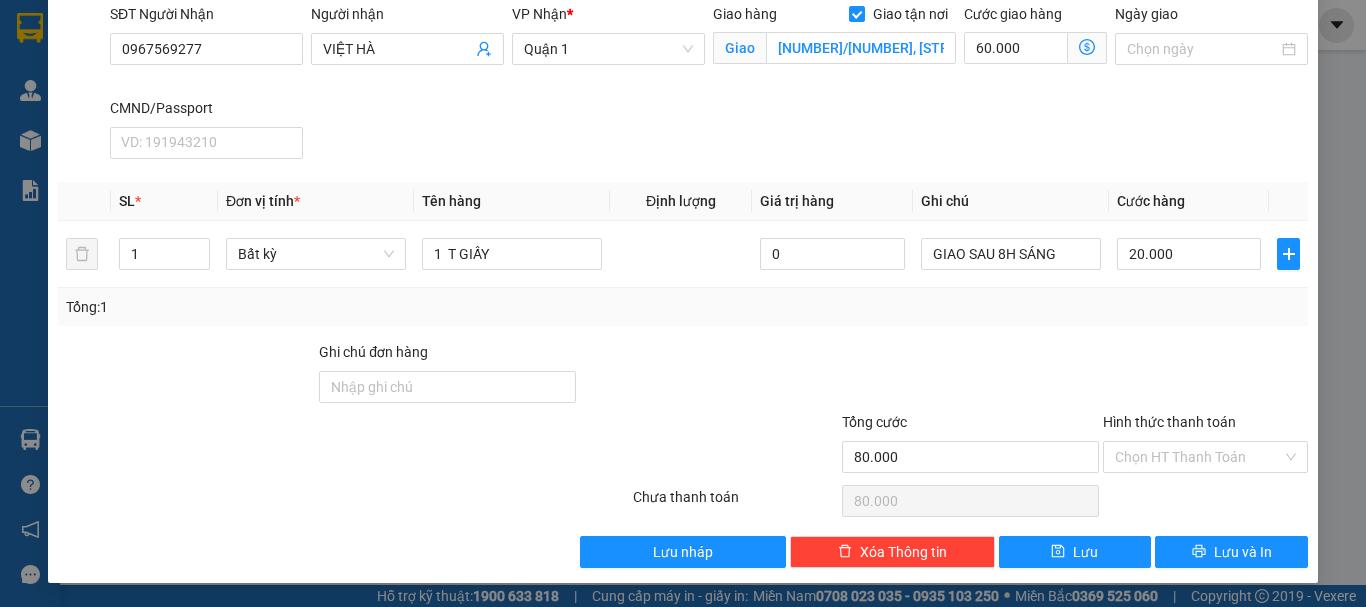 click at bounding box center (970, 376) 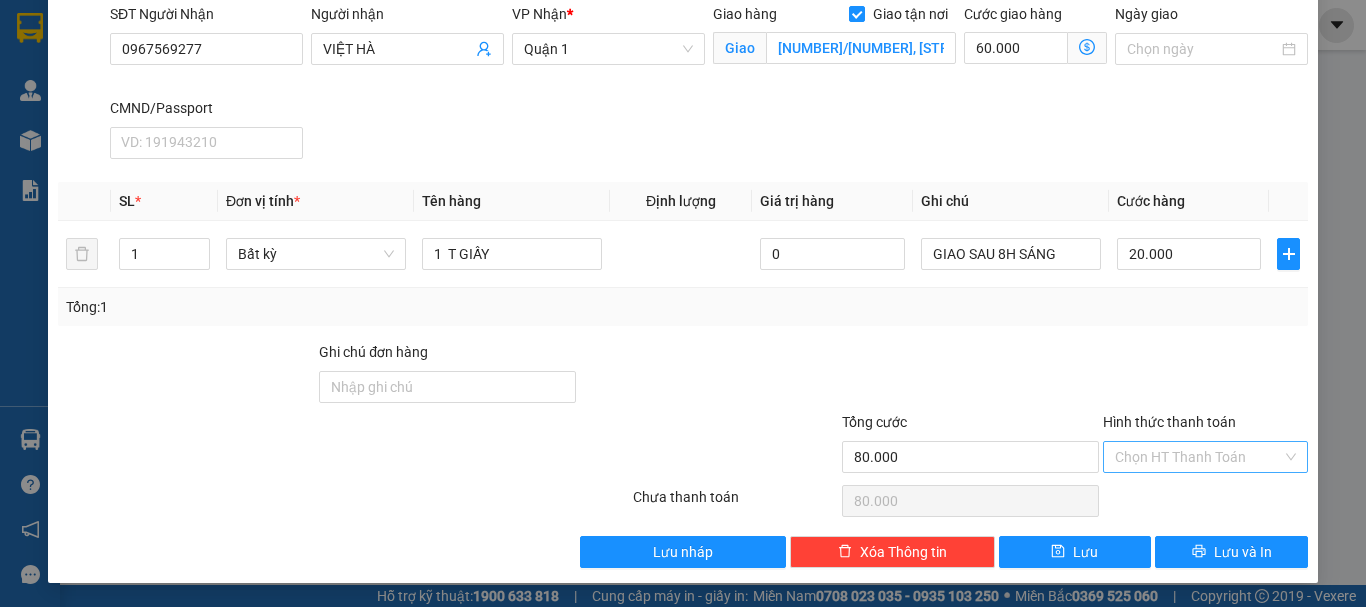 click on "Hình thức thanh toán" at bounding box center [1198, 457] 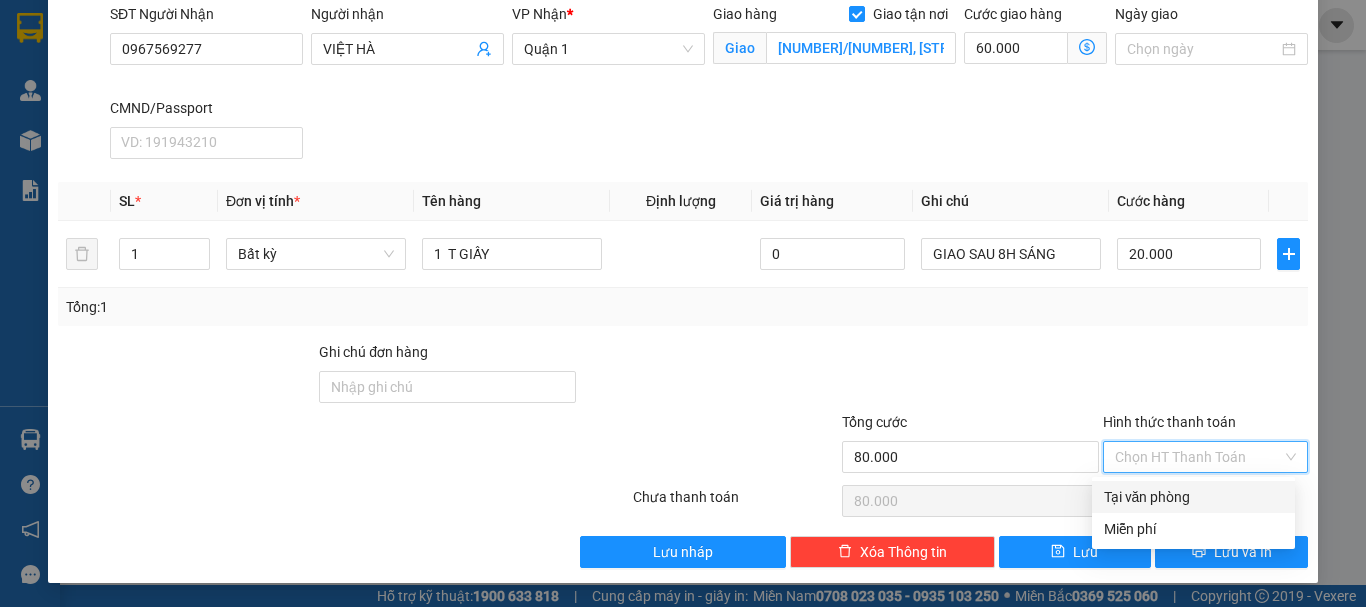 click on "Tại văn phòng" at bounding box center (1193, 497) 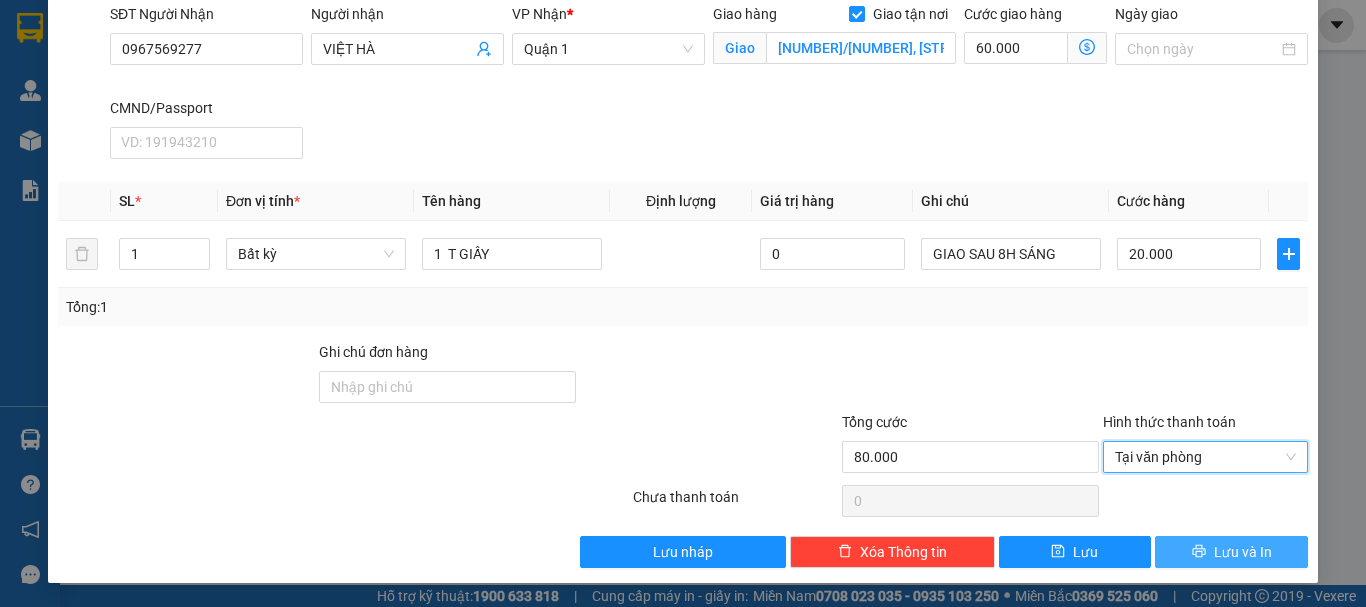 click on "Lưu và In" at bounding box center (1243, 552) 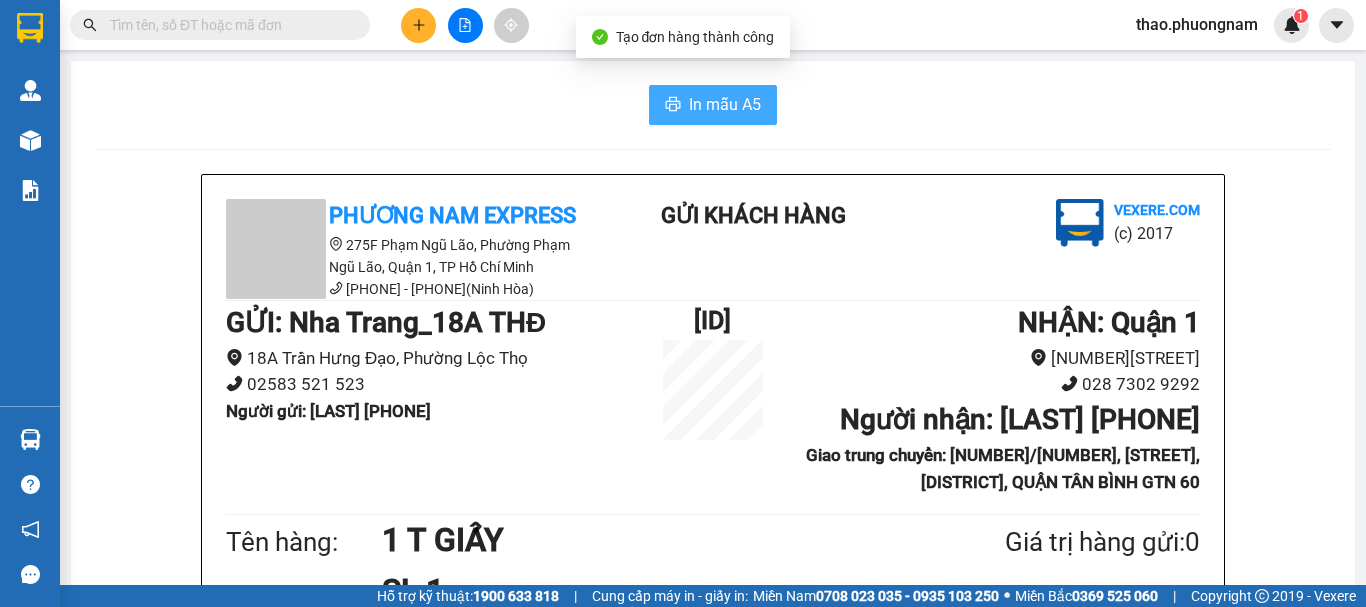 click on "In mẫu A5" at bounding box center (725, 104) 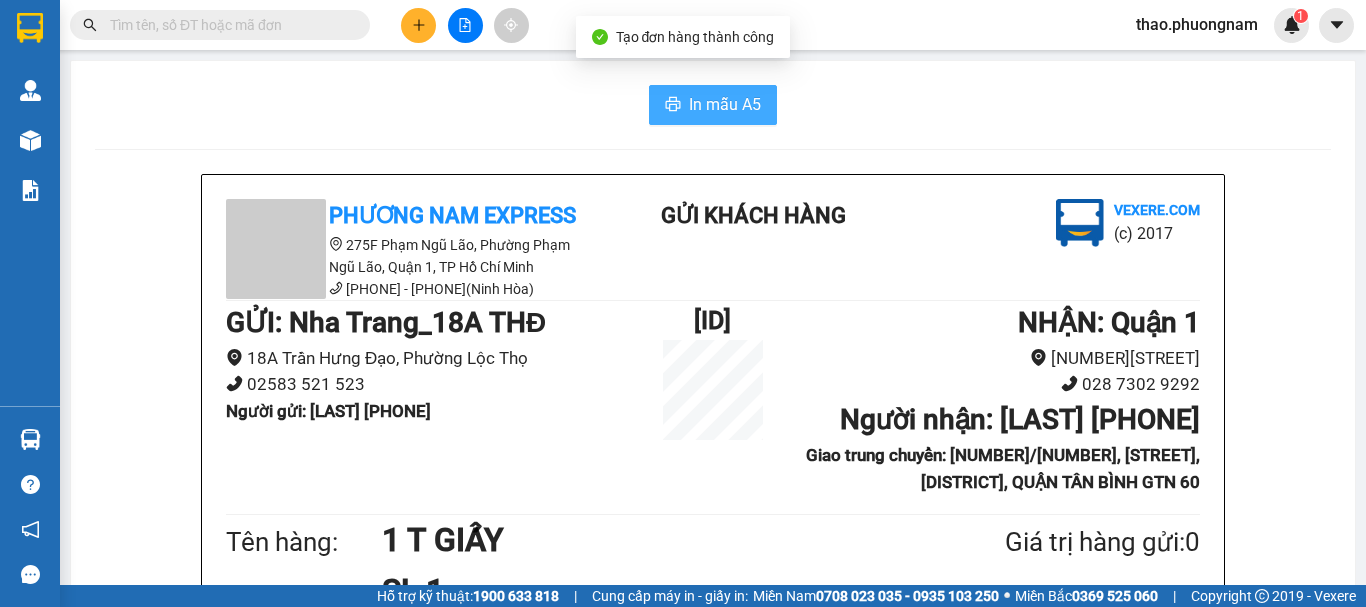 scroll, scrollTop: 0, scrollLeft: 0, axis: both 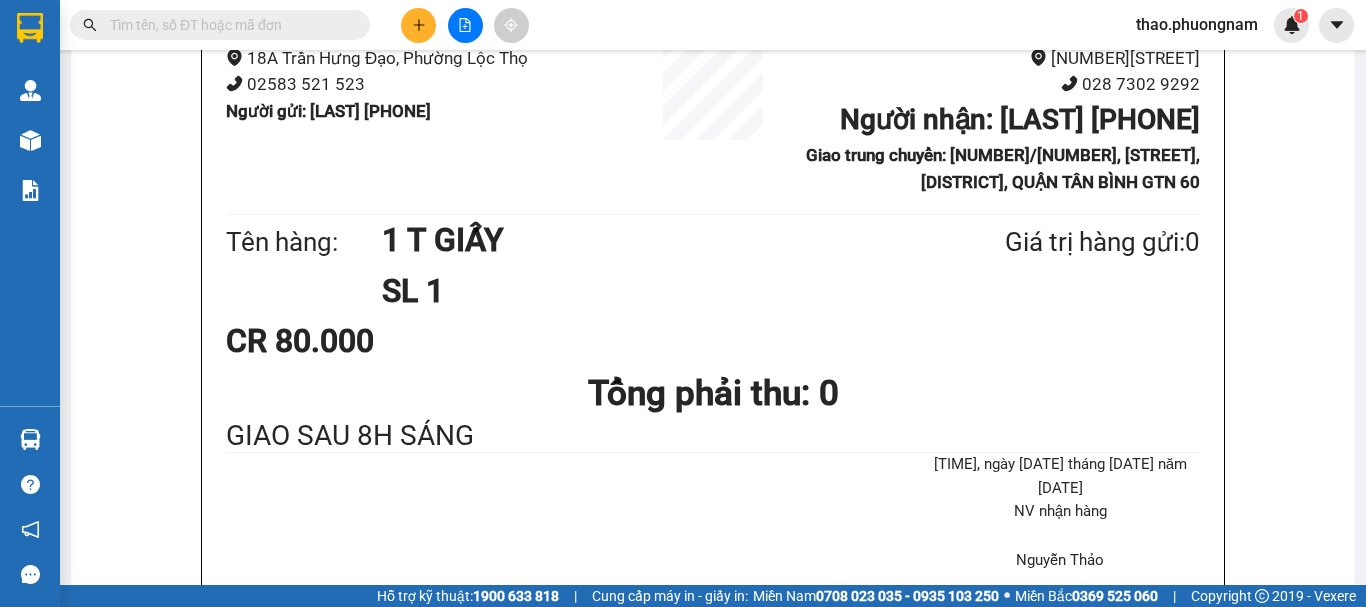 click at bounding box center (228, 25) 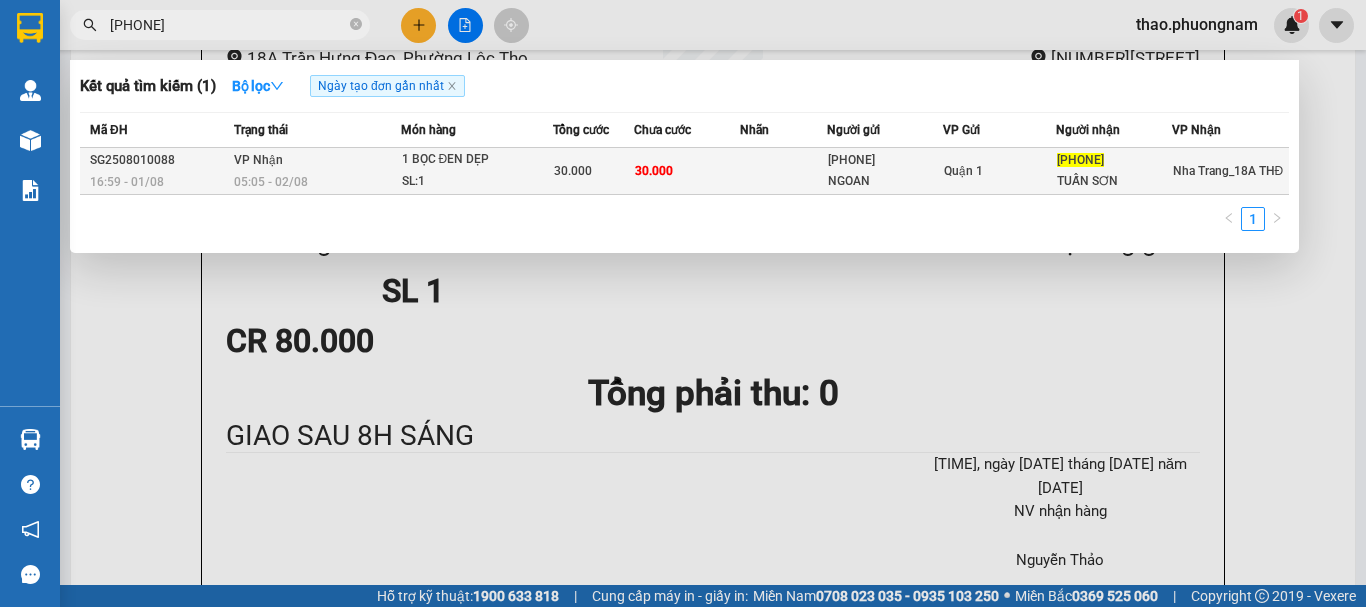 type on "0918687089" 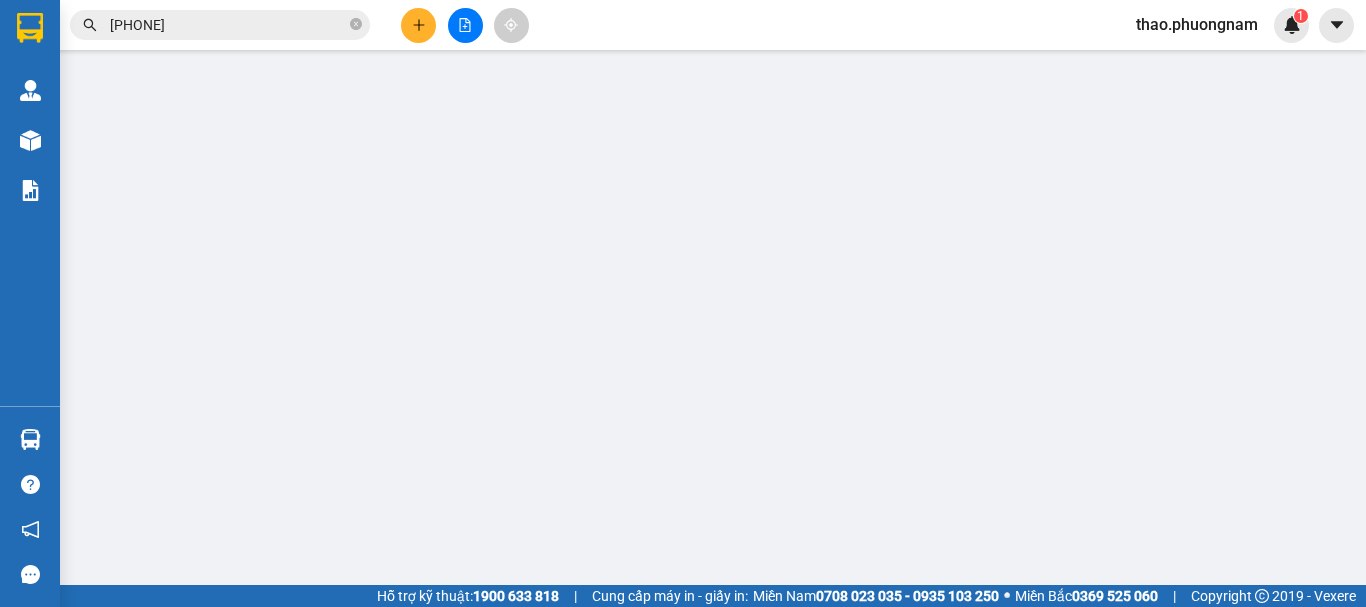 scroll, scrollTop: 0, scrollLeft: 0, axis: both 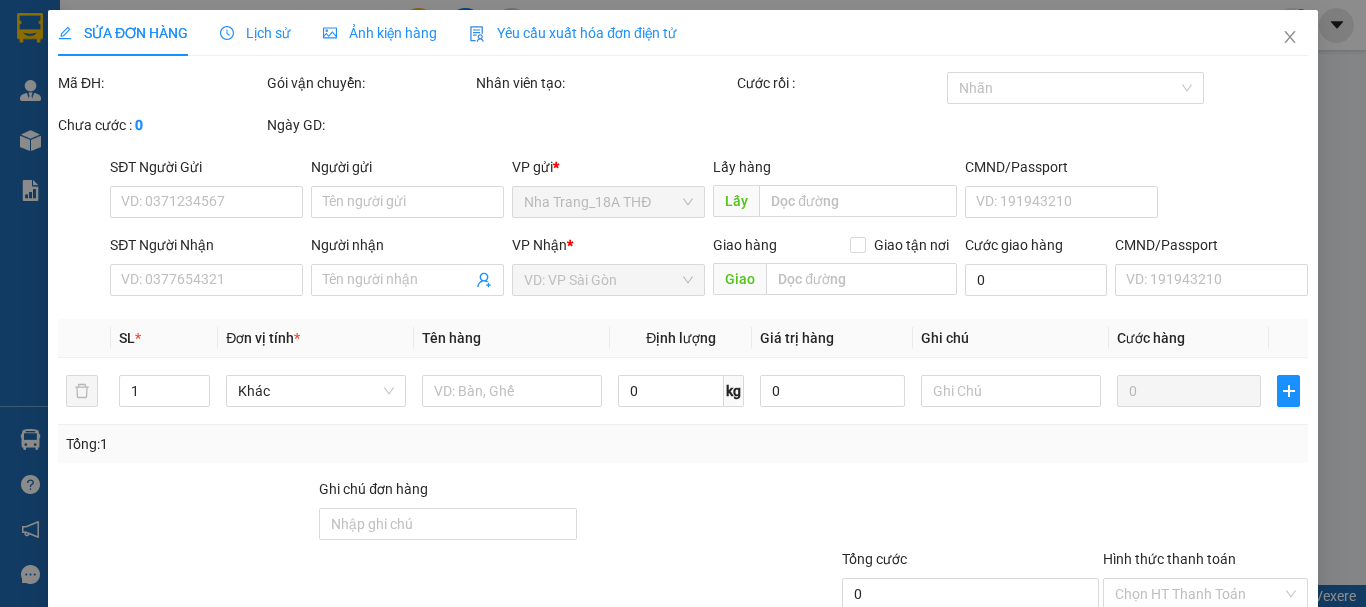 type on "0931716761" 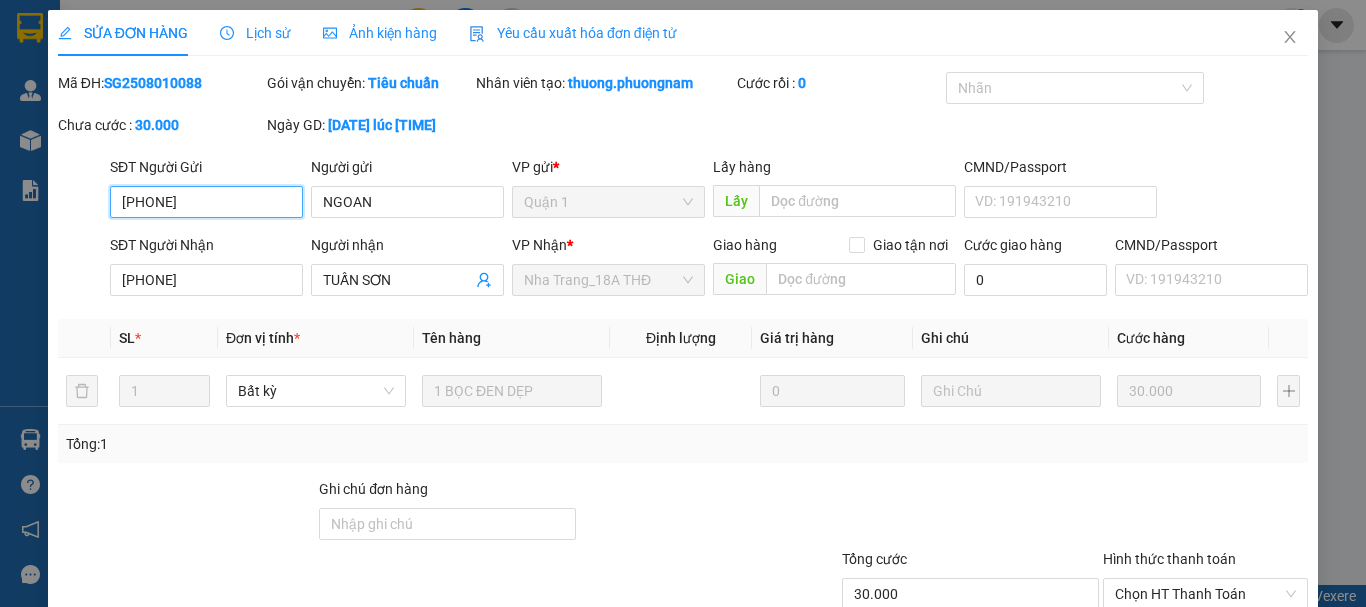scroll, scrollTop: 137, scrollLeft: 0, axis: vertical 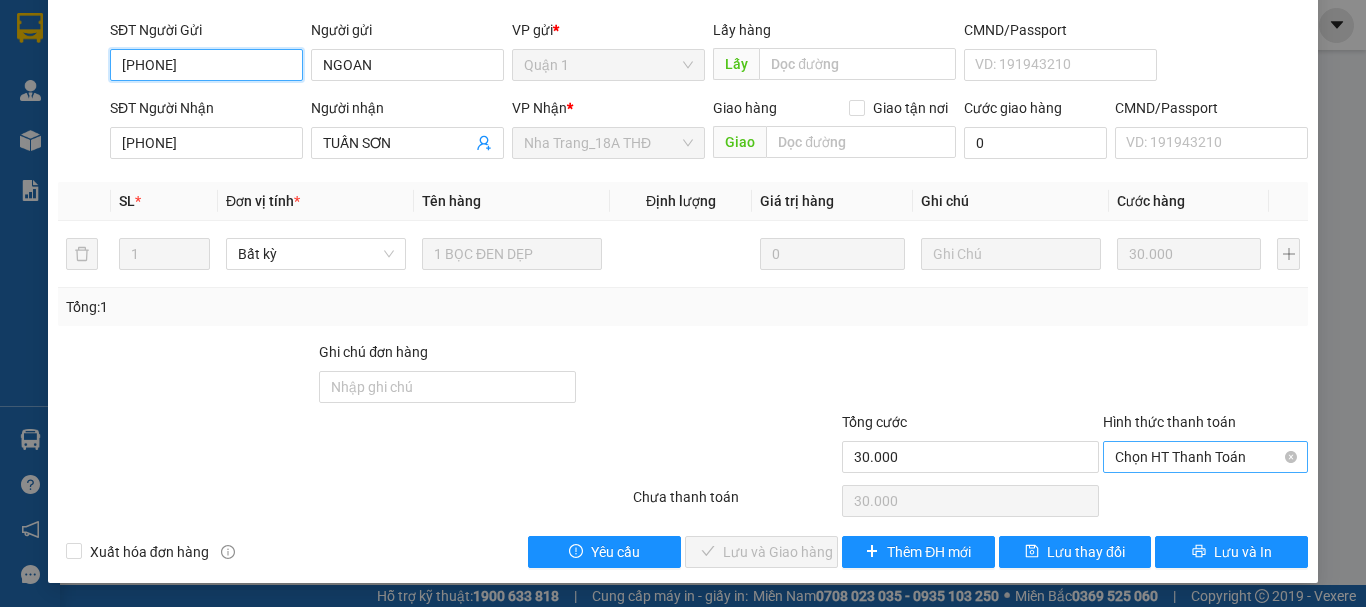 click on "Chọn HT Thanh Toán" at bounding box center [1205, 457] 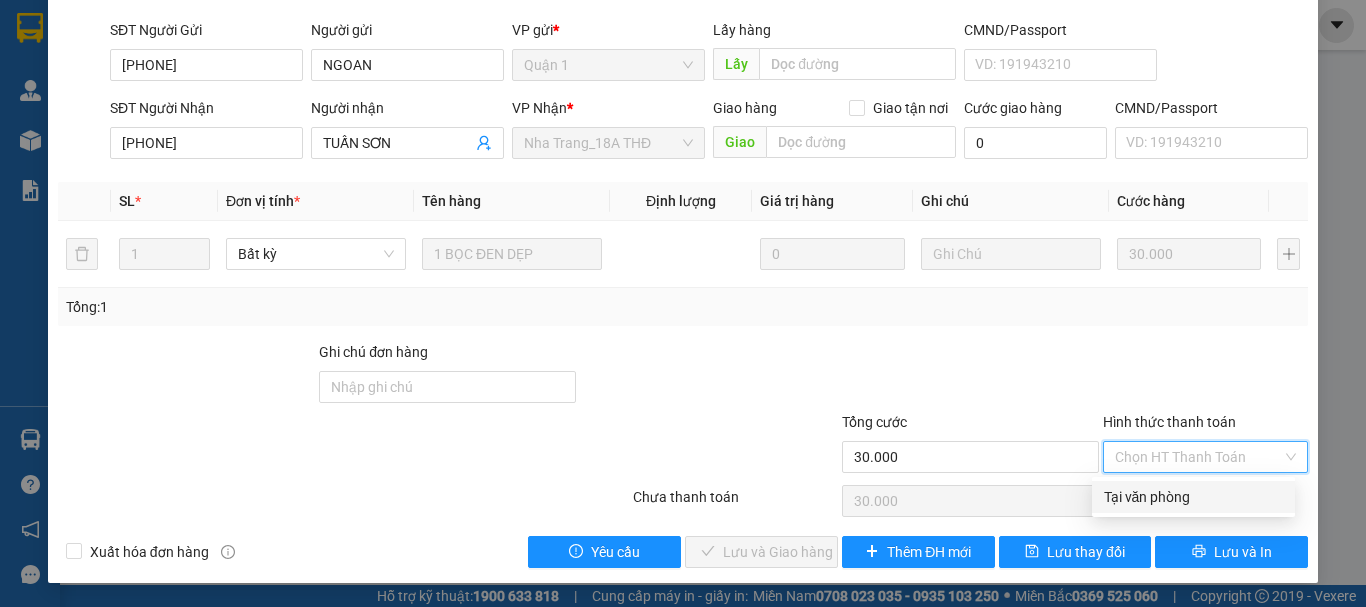 click on "Tại văn phòng" at bounding box center (1193, 497) 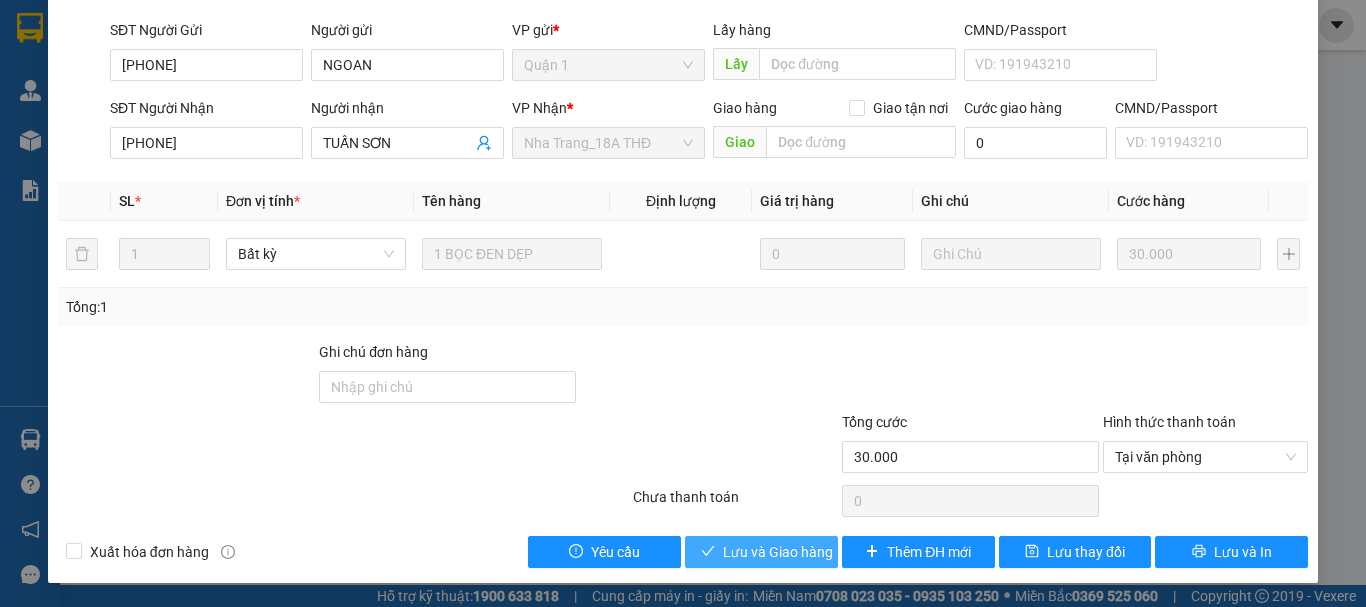 click on "Lưu và Giao hàng" at bounding box center [778, 552] 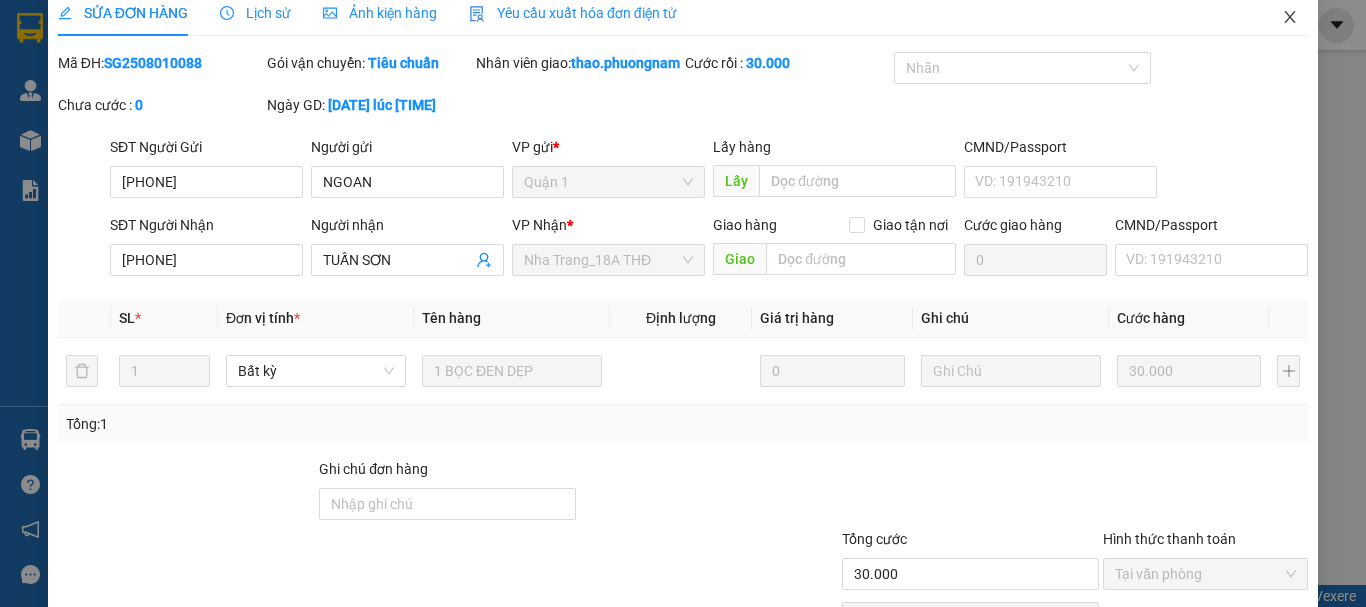 scroll, scrollTop: 0, scrollLeft: 0, axis: both 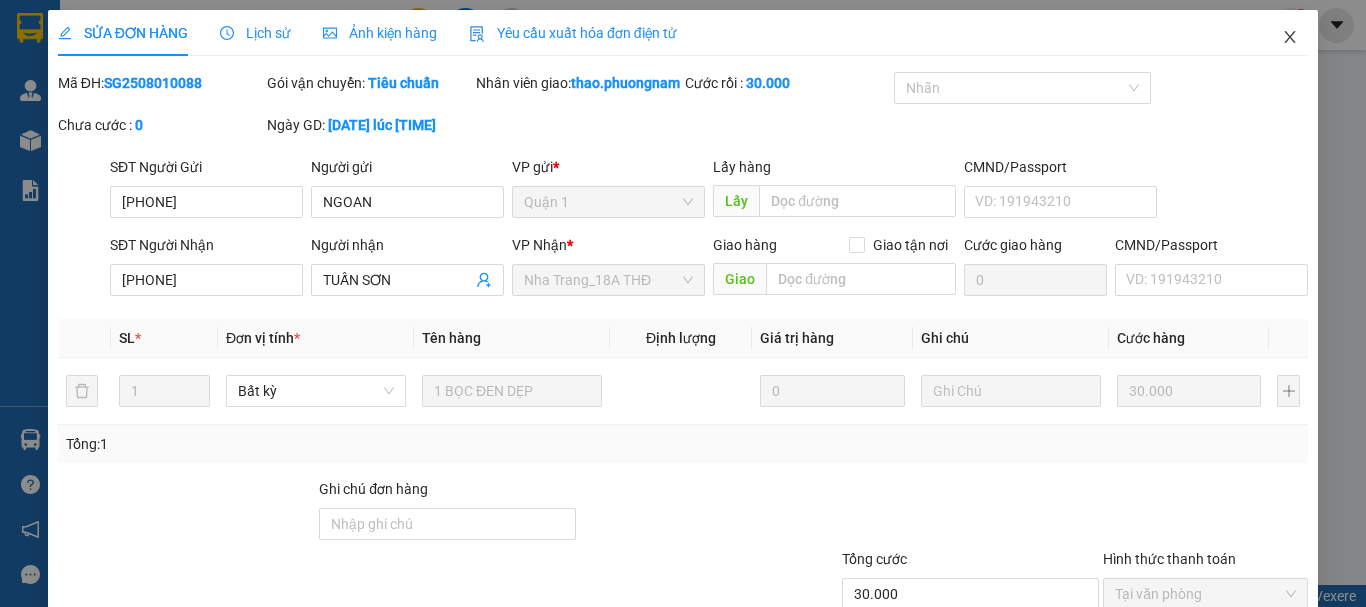 click 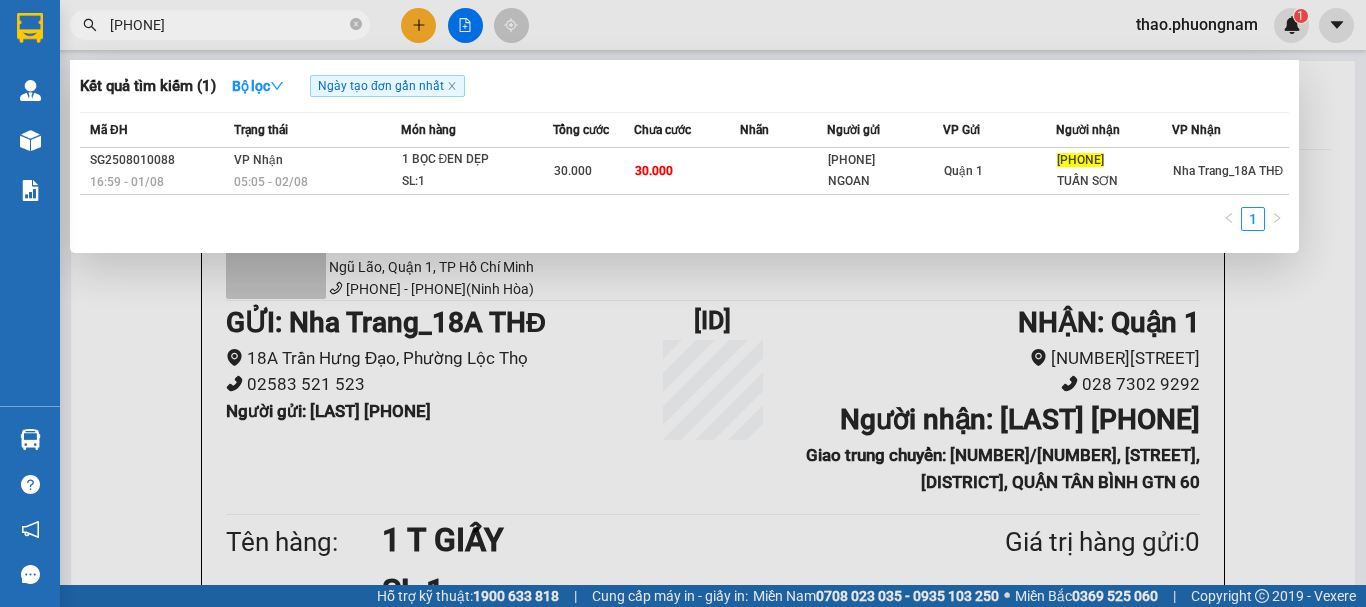 click on "0918687089" at bounding box center [220, 25] 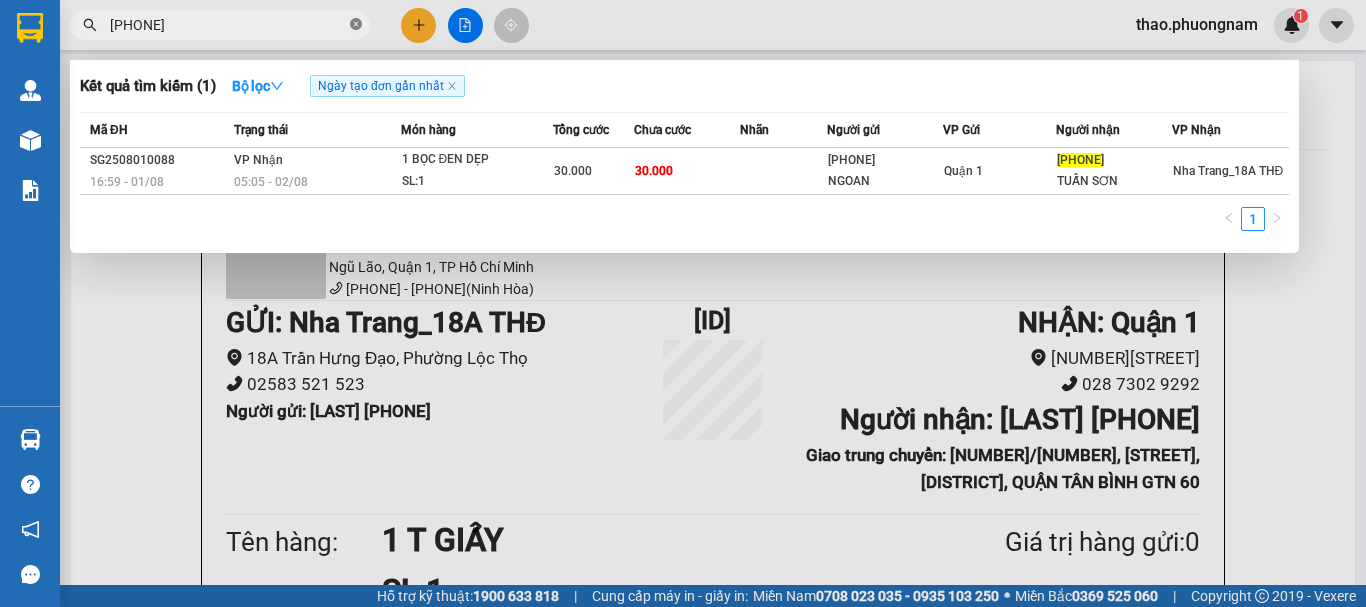 click 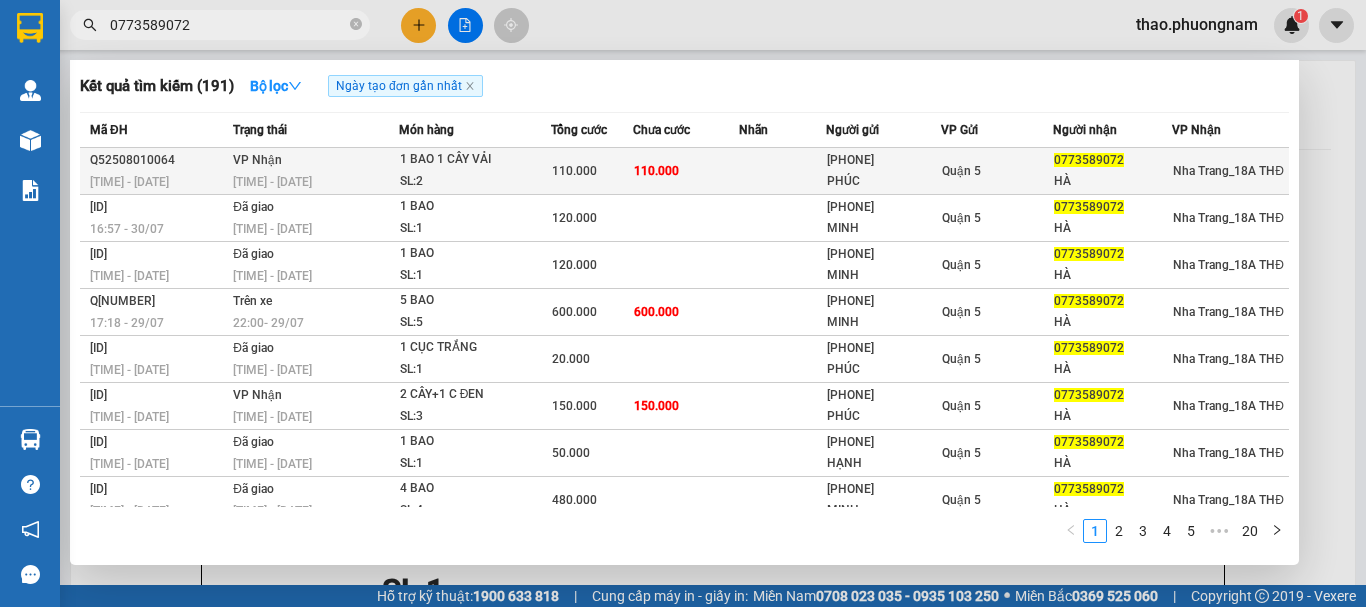 type on "0773589072" 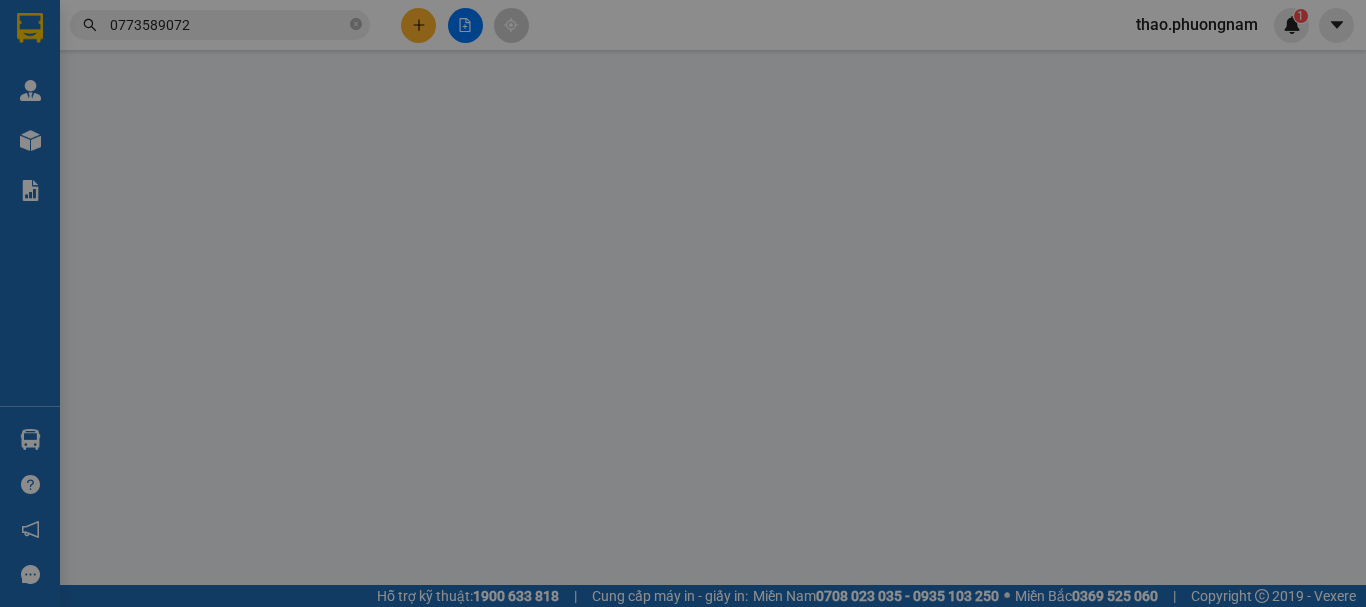 type on "0907026684" 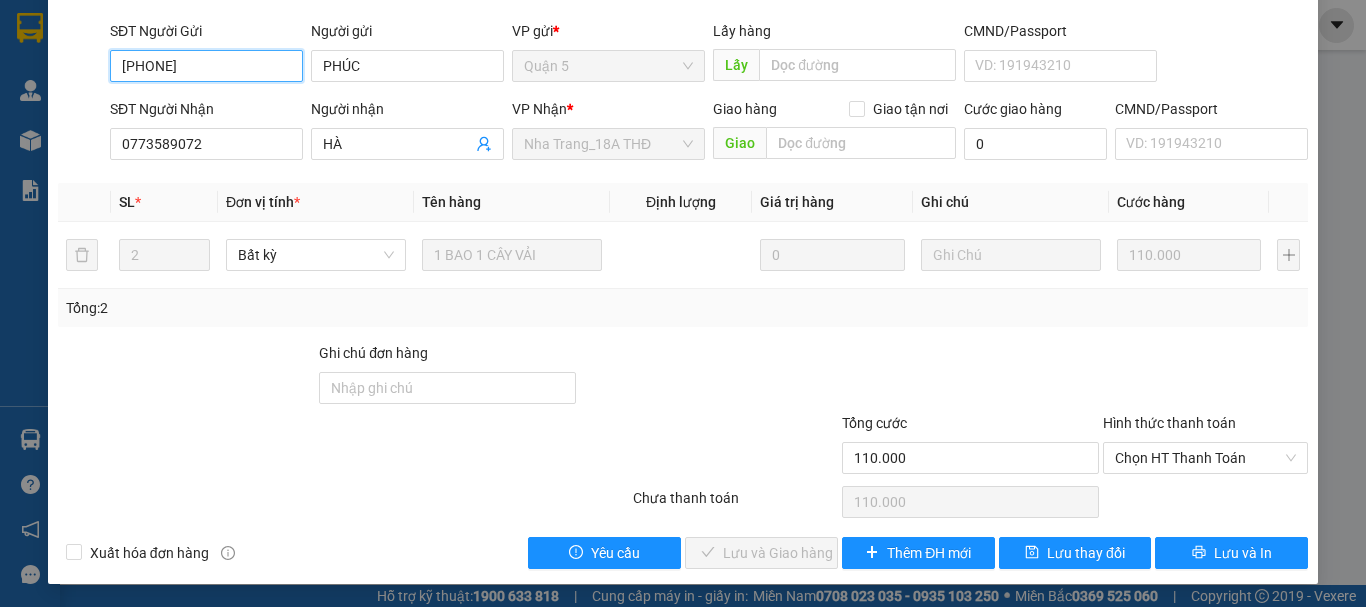 scroll, scrollTop: 137, scrollLeft: 0, axis: vertical 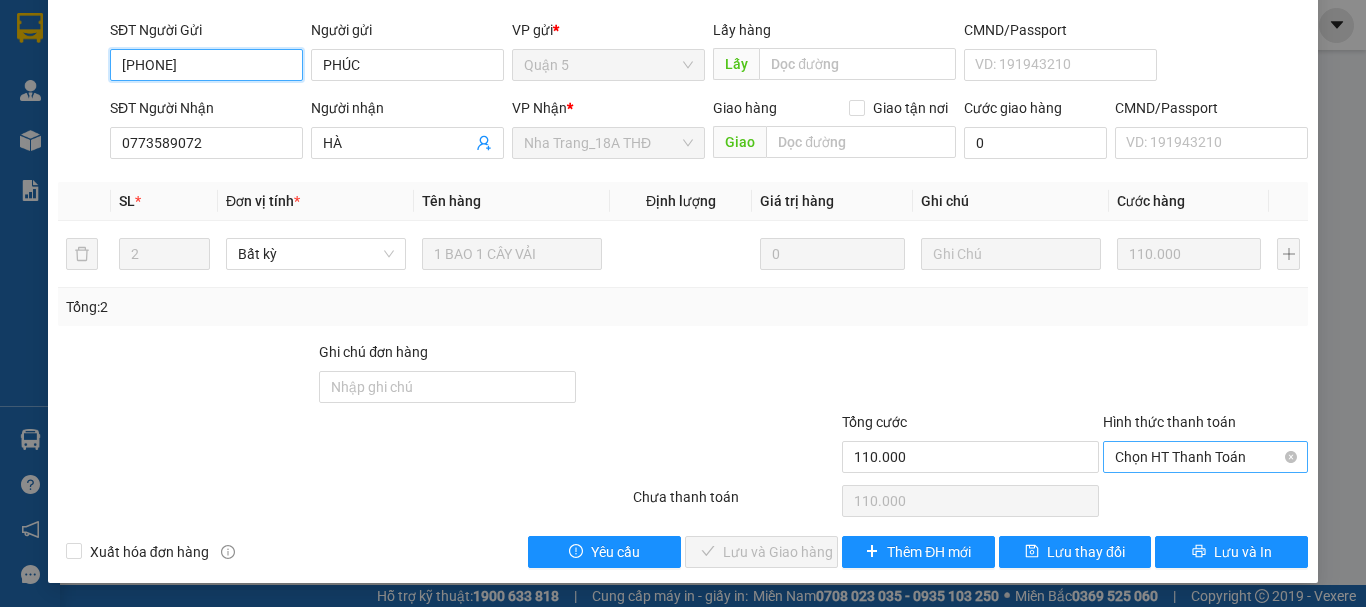 click on "Chọn HT Thanh Toán" at bounding box center [1205, 457] 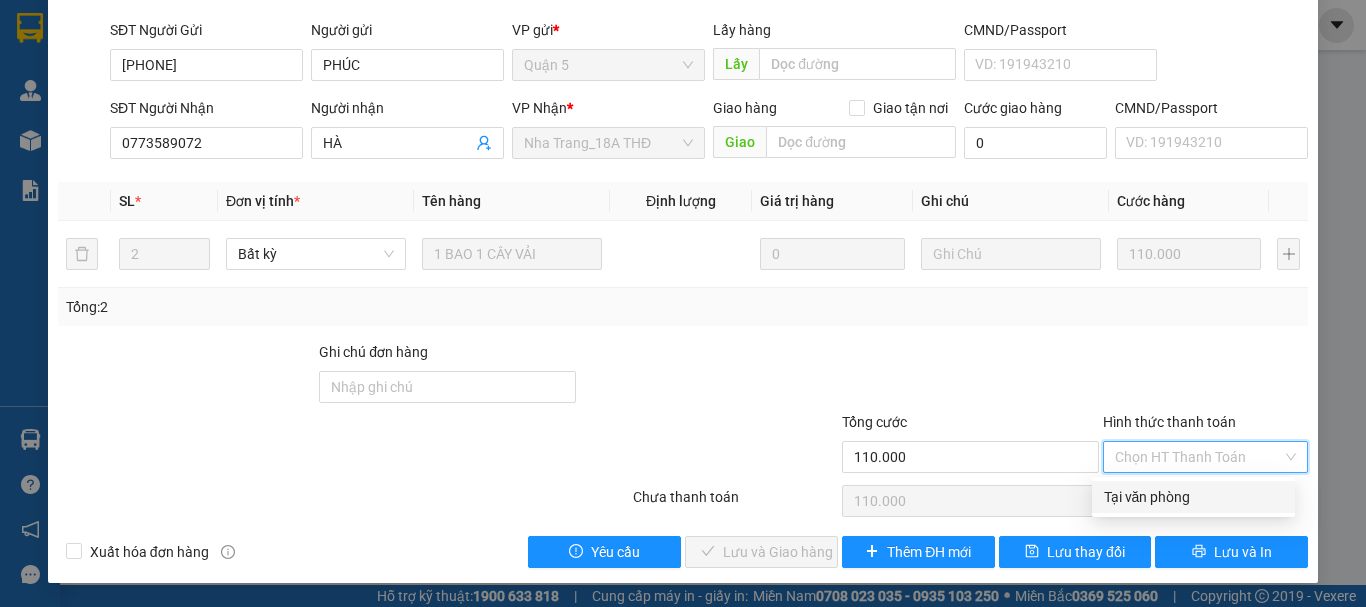click on "Tại văn phòng" at bounding box center [1193, 497] 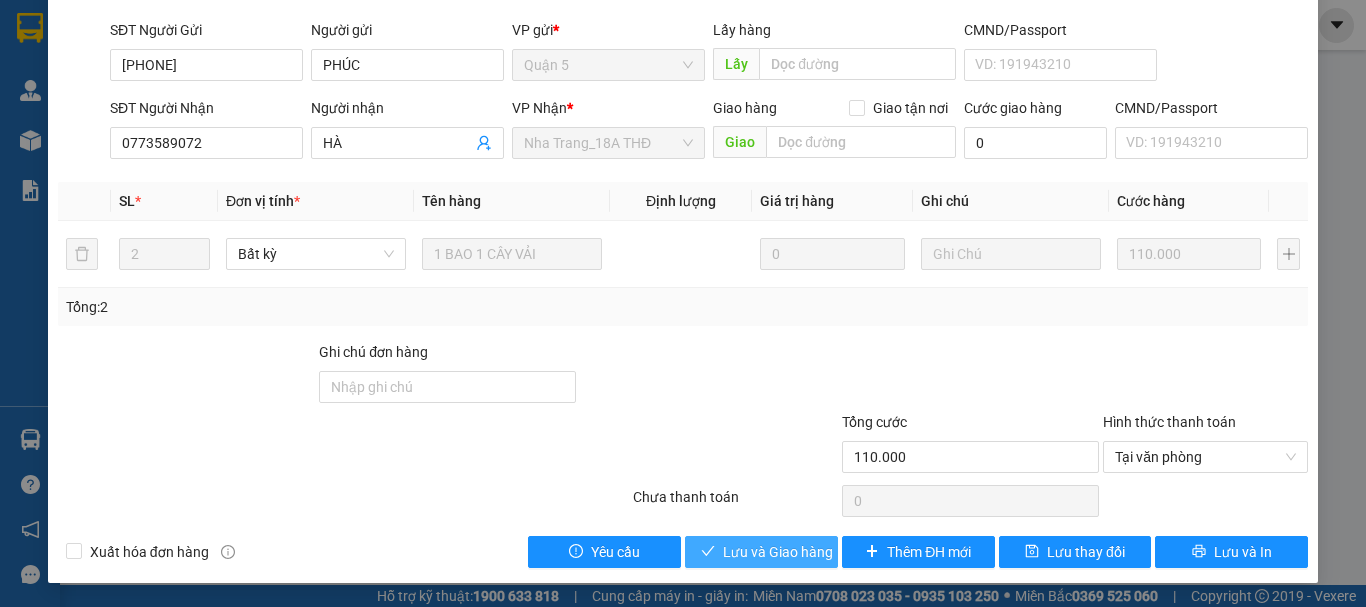 click on "Lưu và Giao hàng" at bounding box center [761, 552] 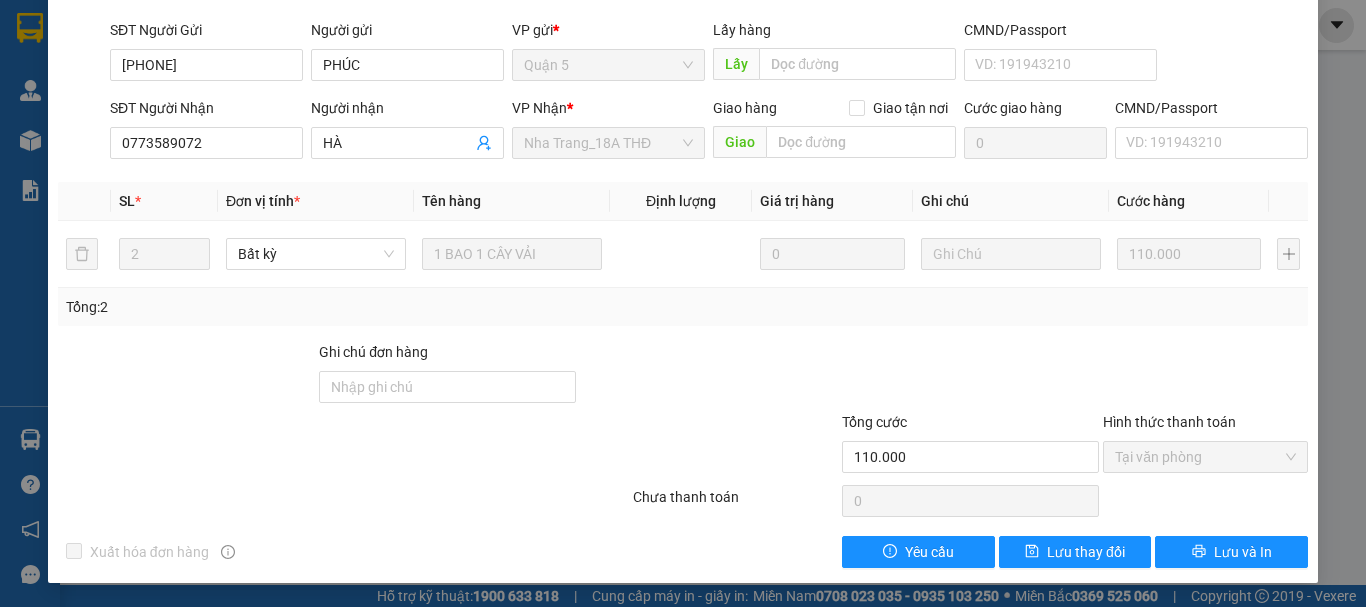 scroll, scrollTop: 0, scrollLeft: 0, axis: both 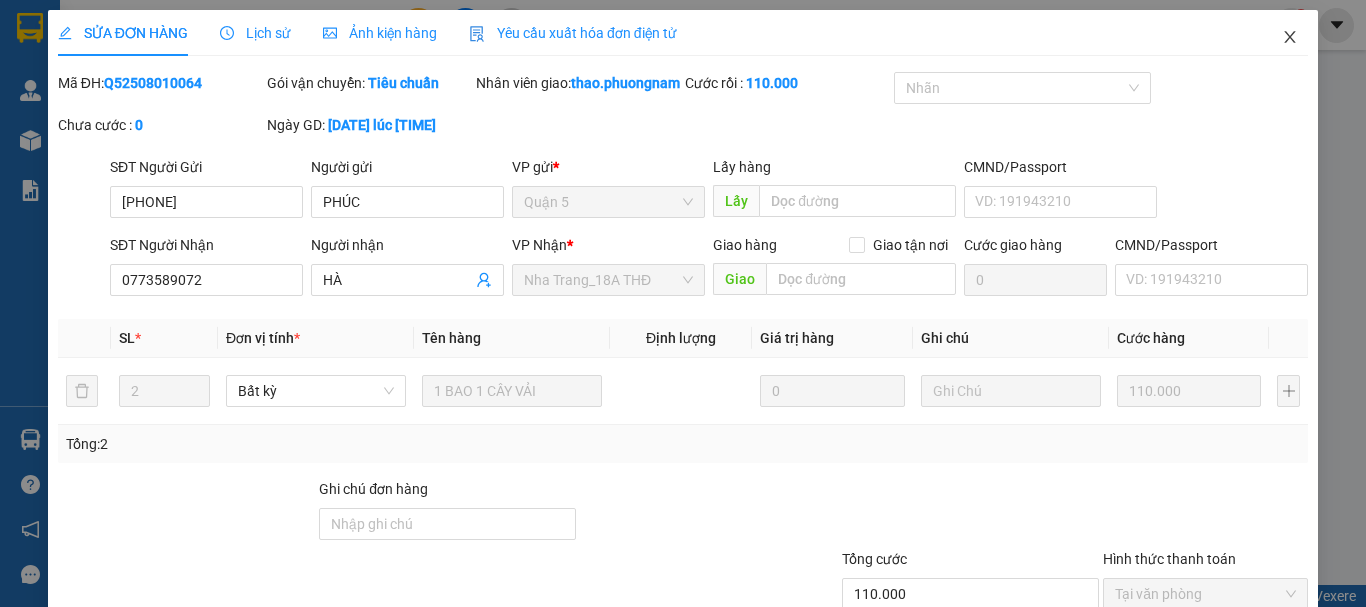 click 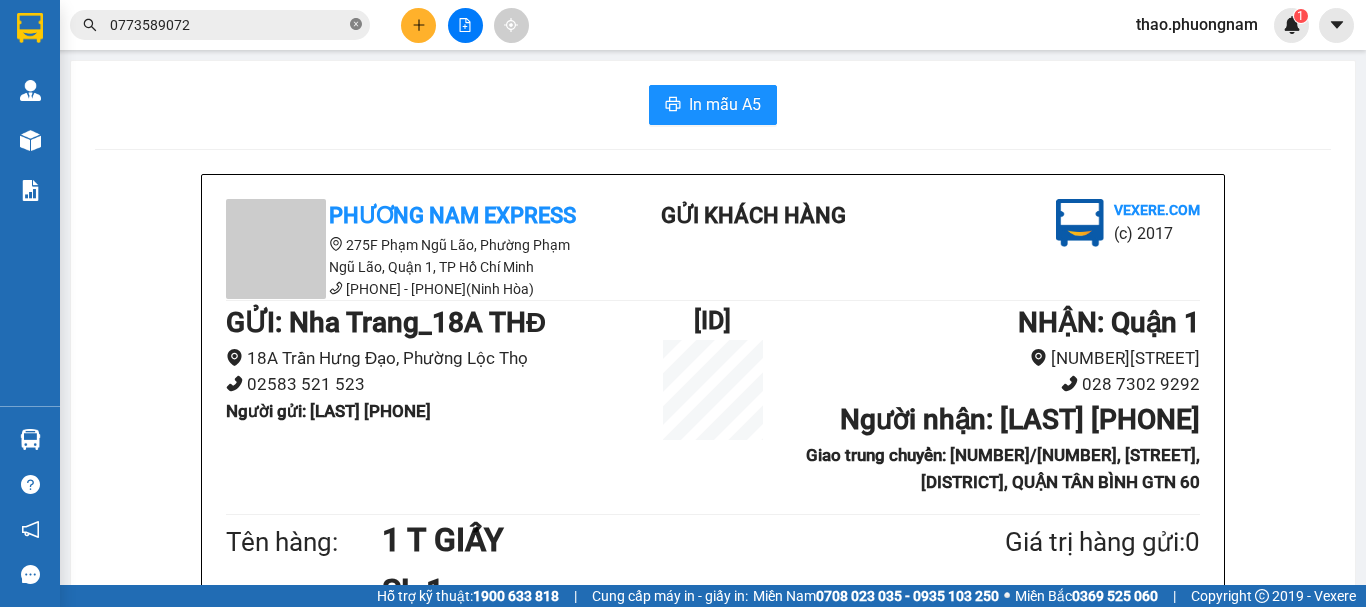 click 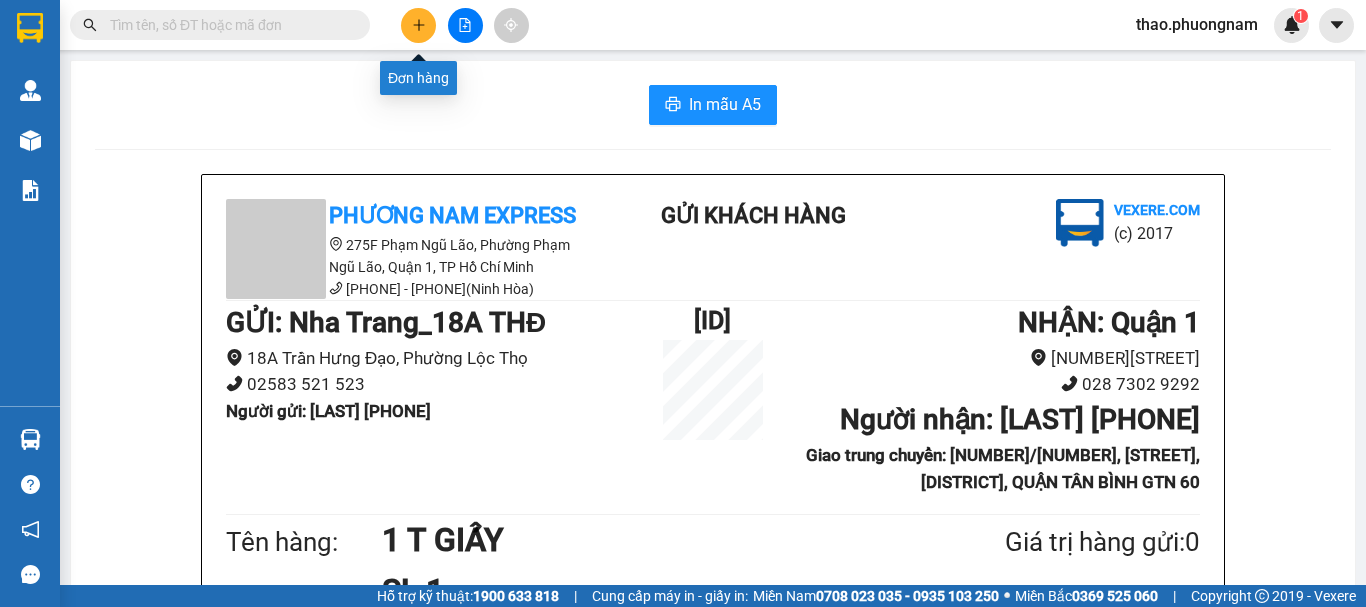 click 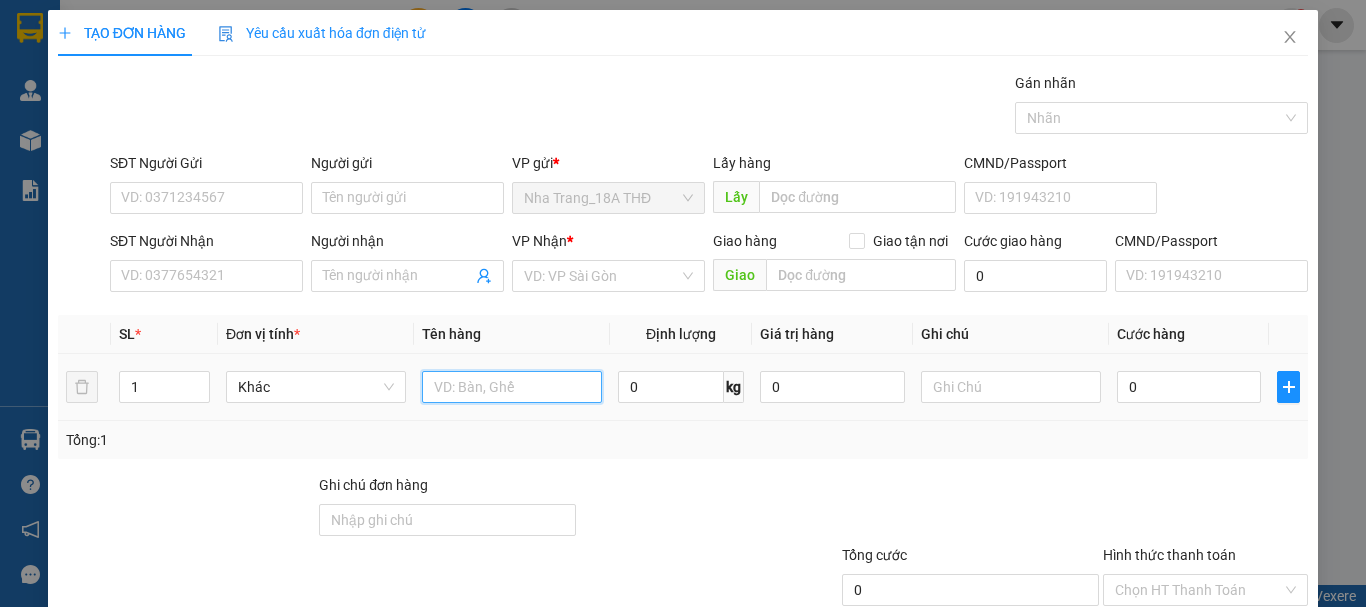 click at bounding box center (512, 387) 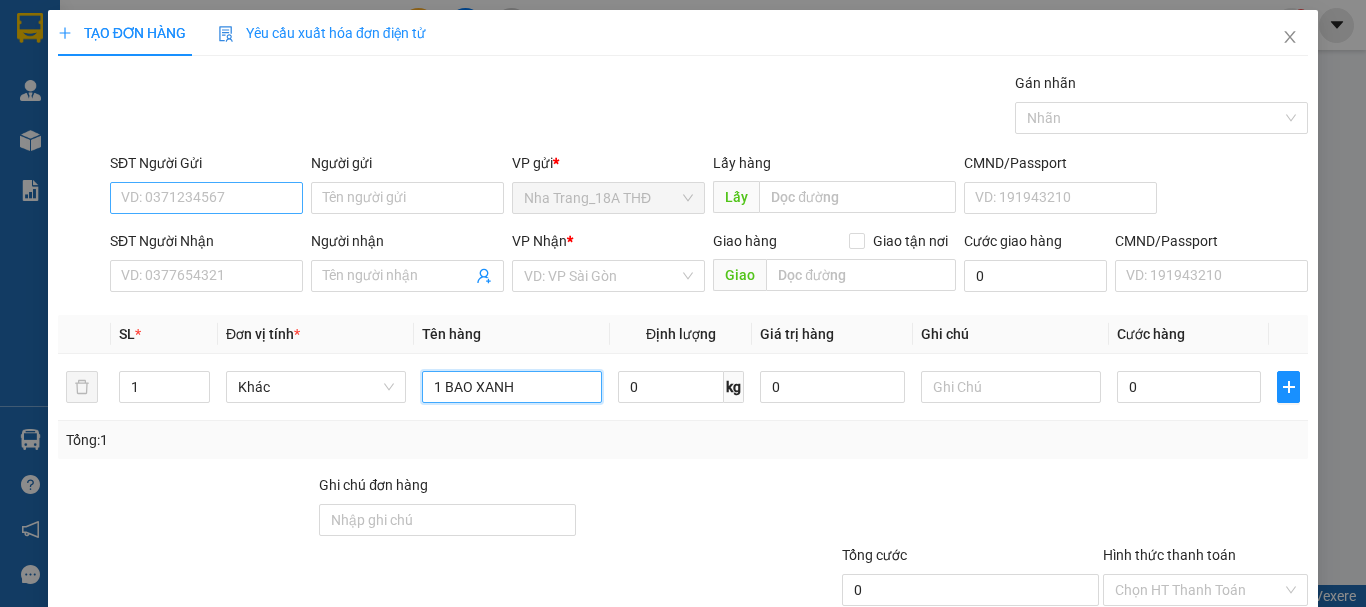 type on "1 BAO XANH" 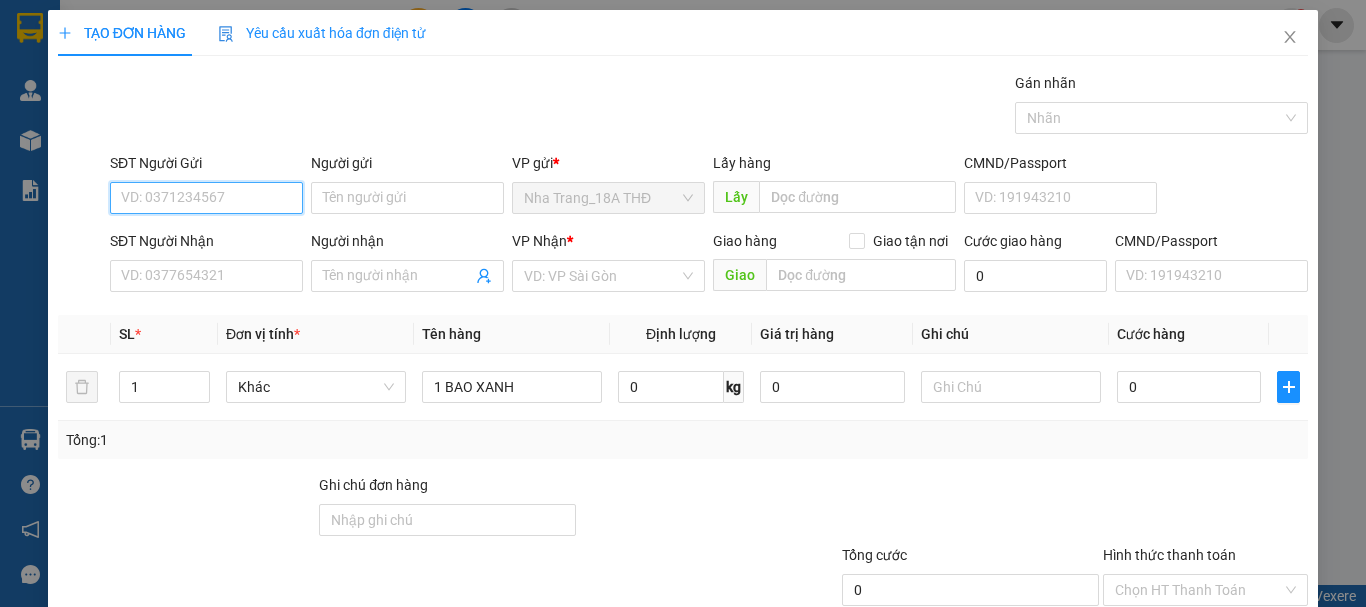 click on "SĐT Người Gửi" at bounding box center [206, 198] 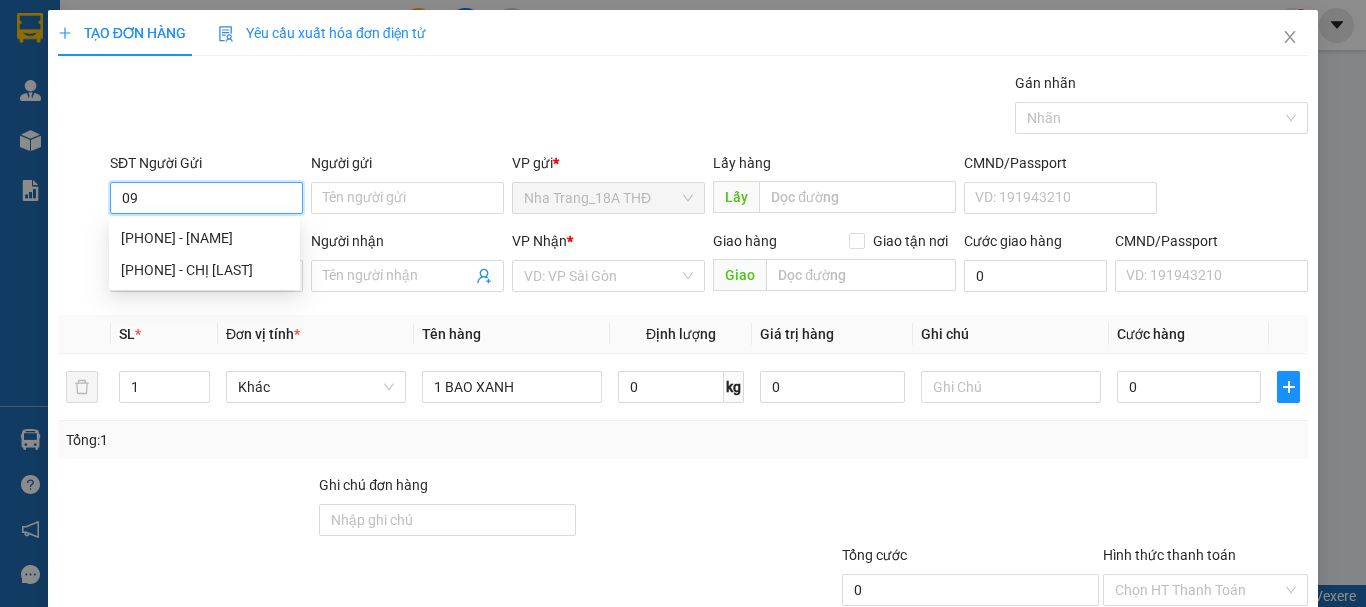 type on "0" 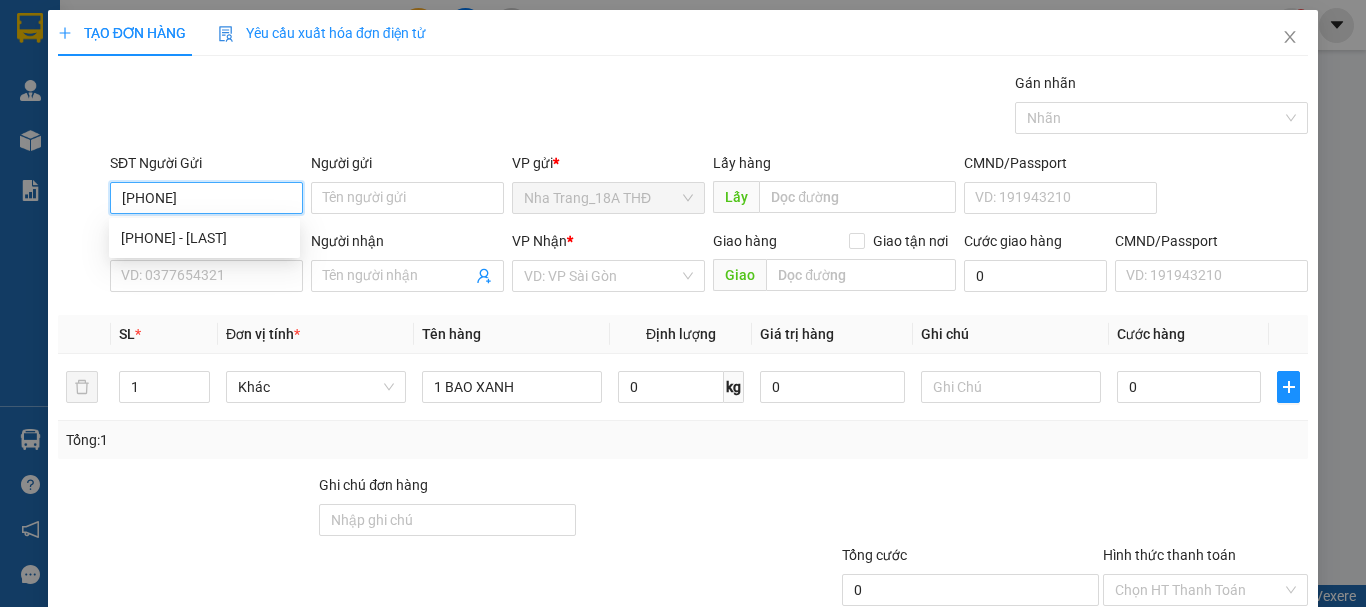 type on "0363066370" 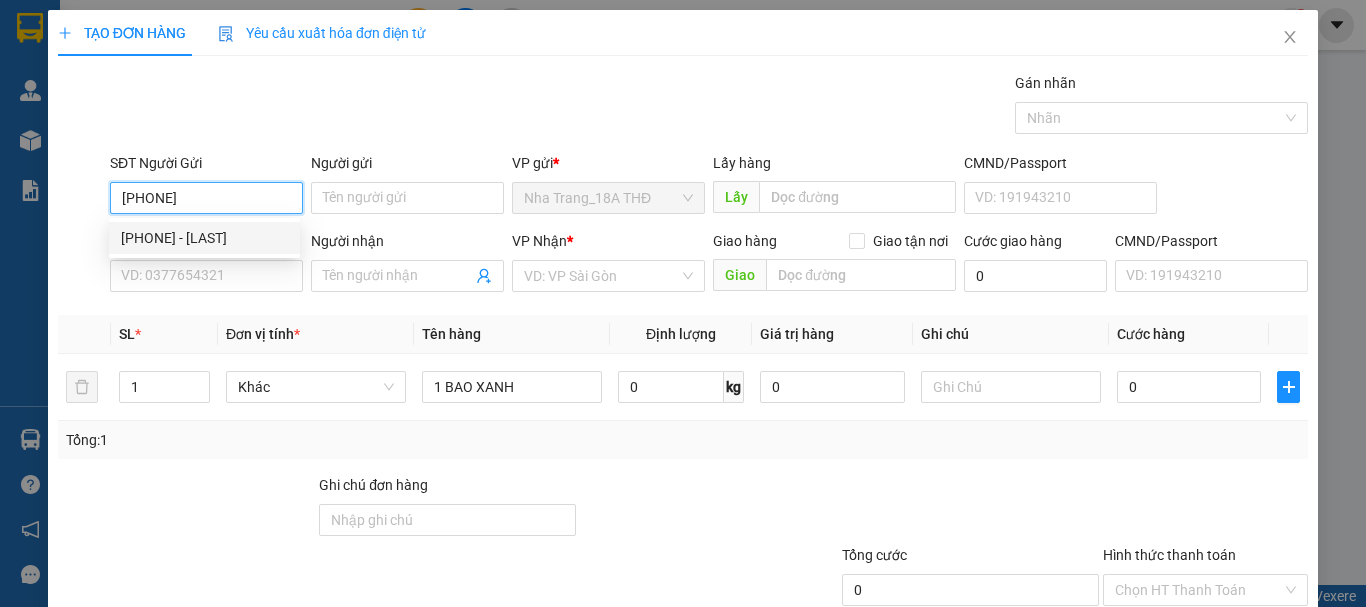 click on "0363066370 - NINH" at bounding box center [204, 238] 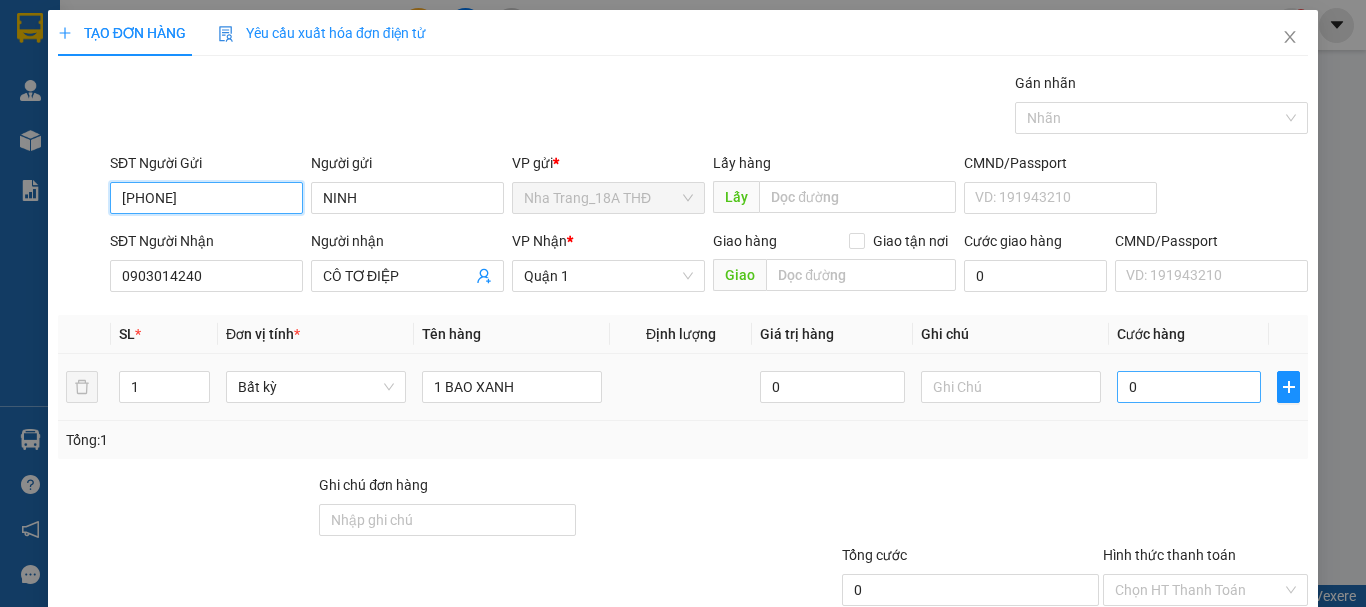 type on "0363066370" 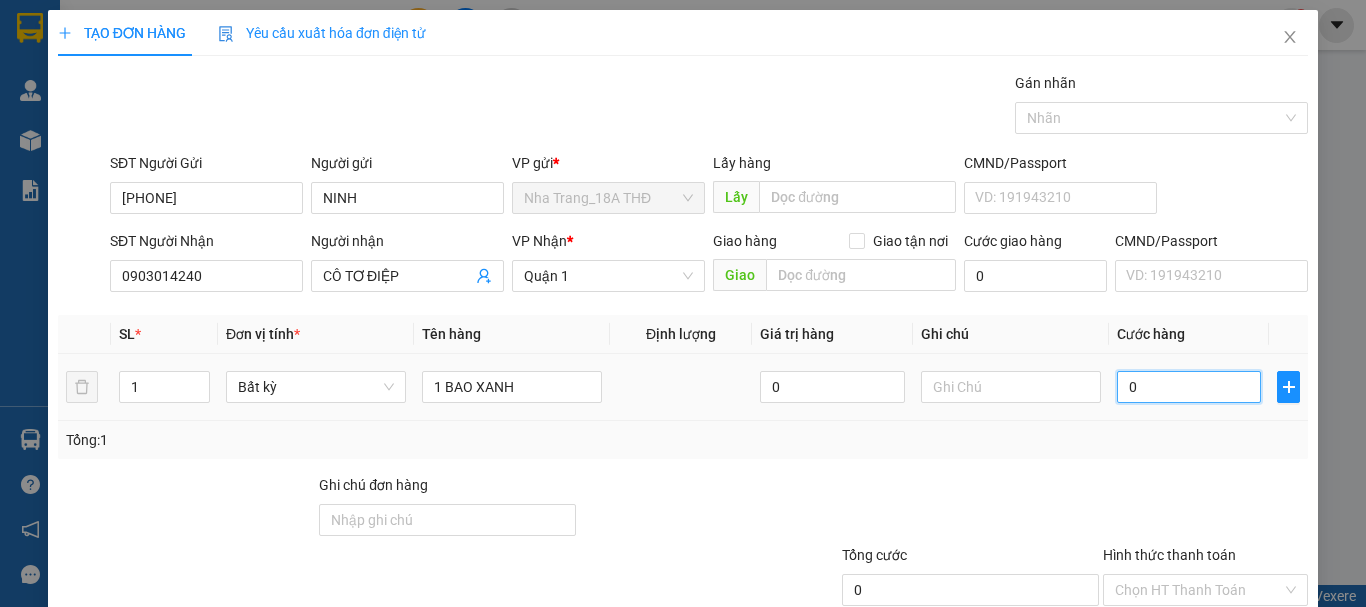 click on "0" at bounding box center [1189, 387] 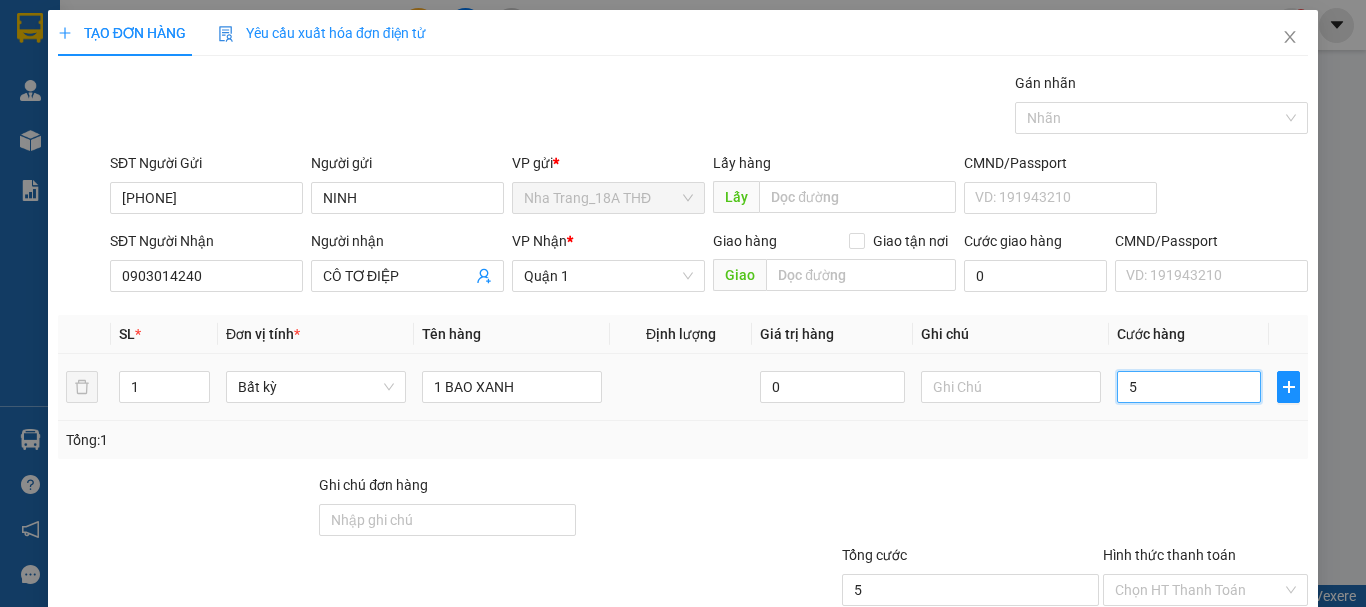 type on "50" 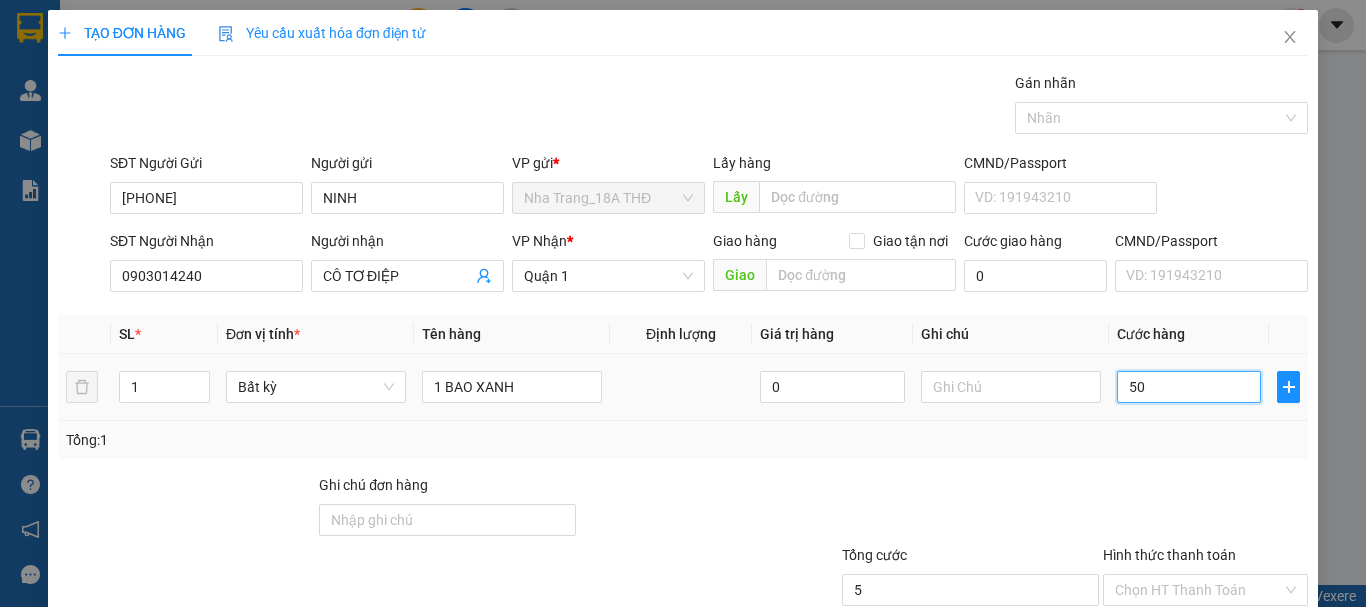 type on "50" 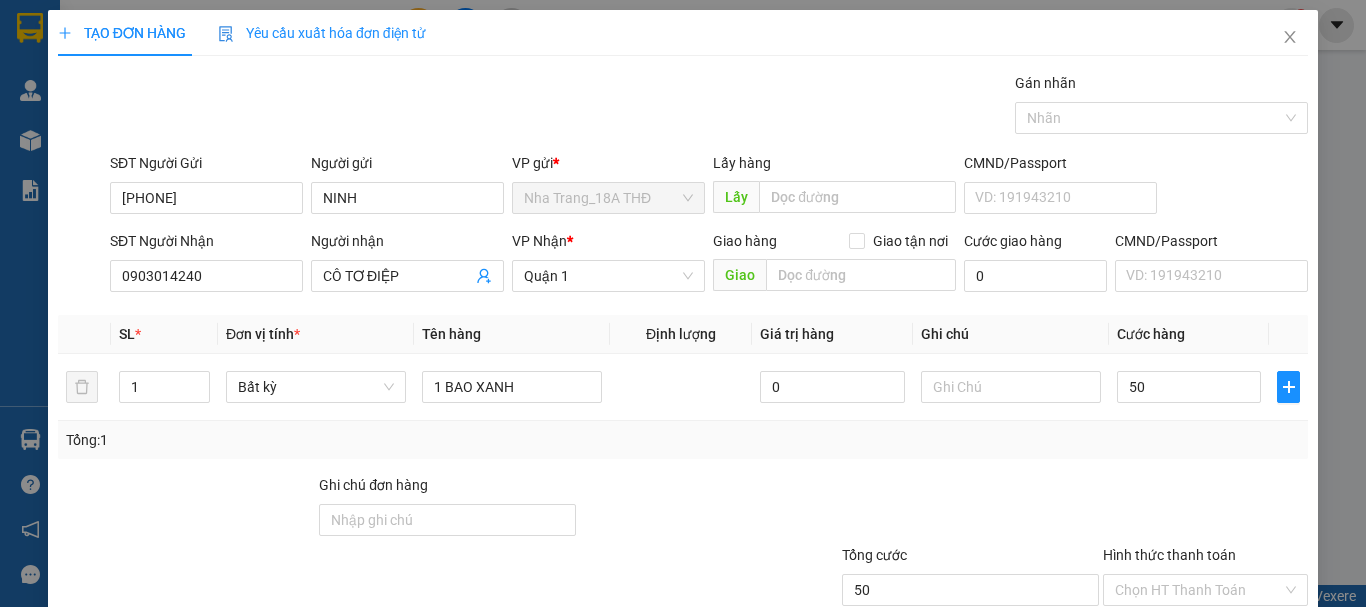 type on "50.000" 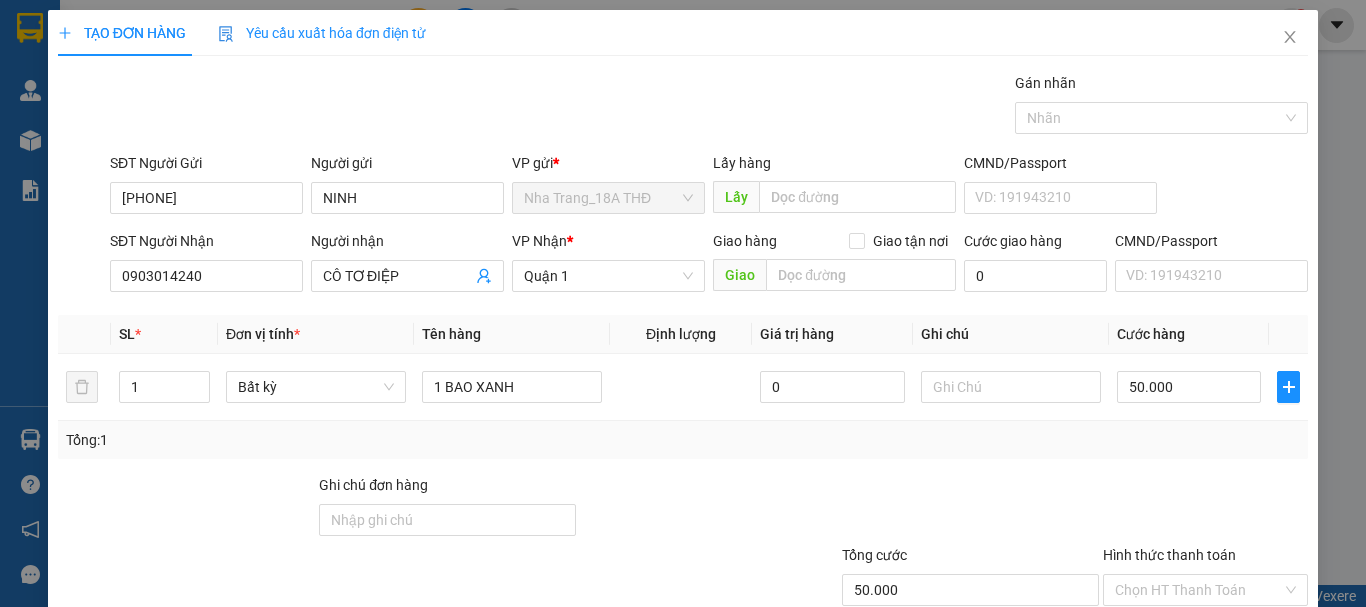 click on "Tổng:  1" at bounding box center (683, 440) 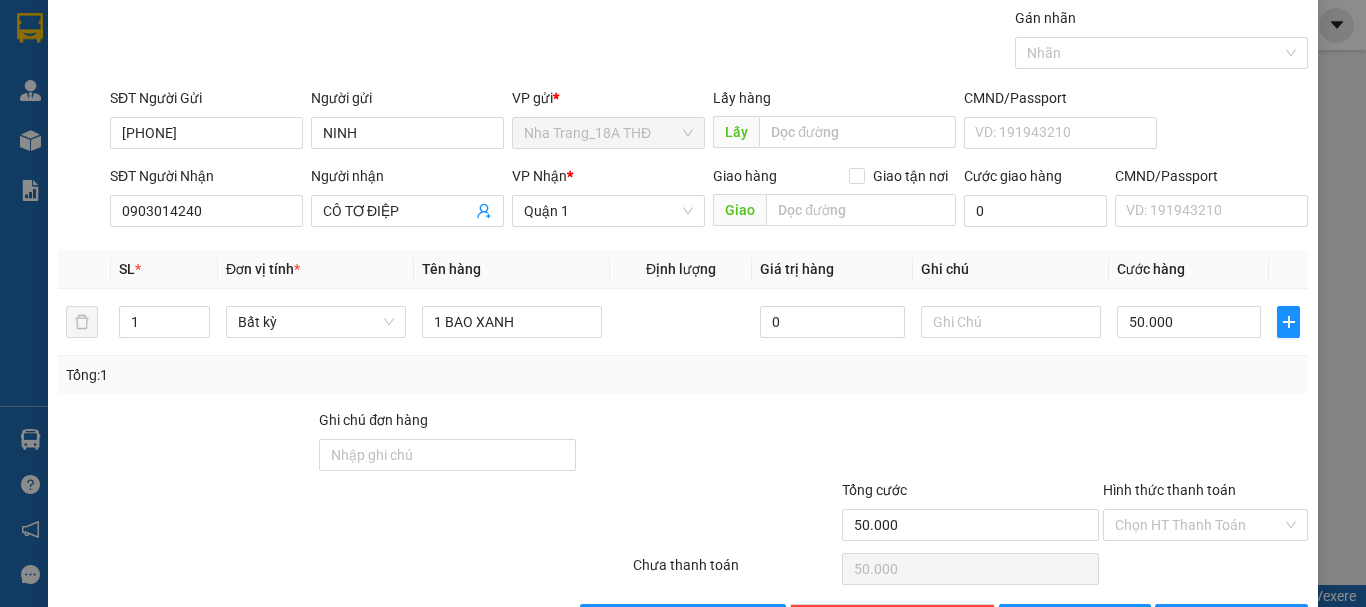scroll, scrollTop: 133, scrollLeft: 0, axis: vertical 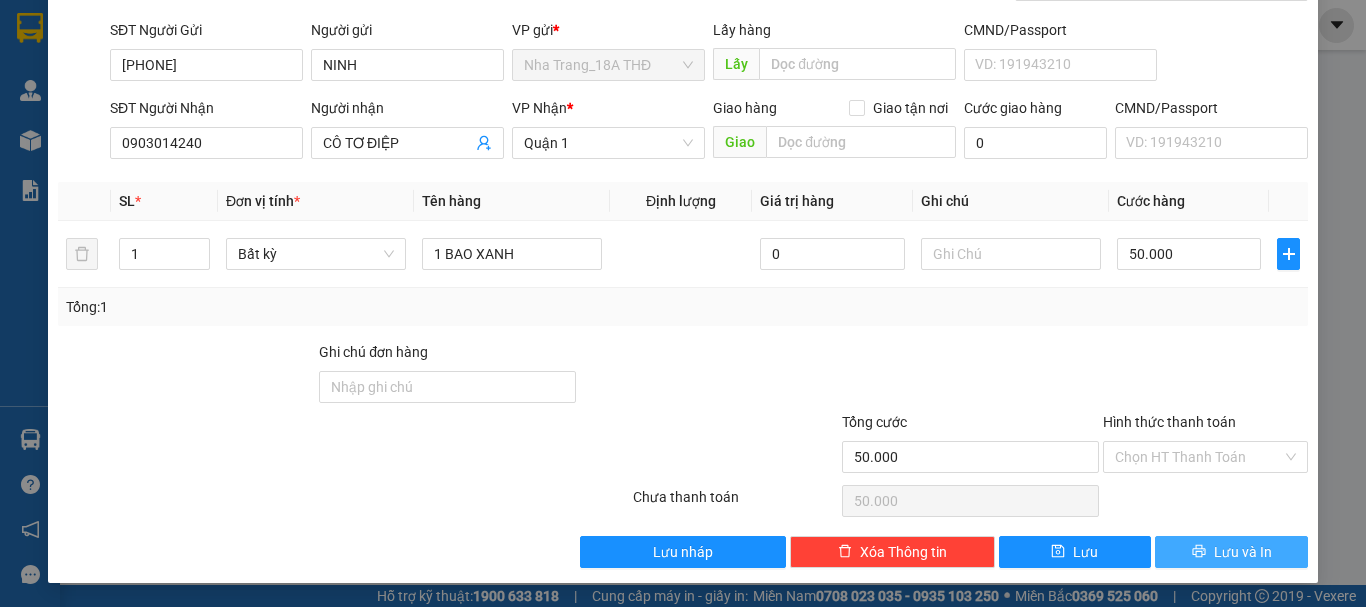 click on "Lưu và In" at bounding box center (1231, 552) 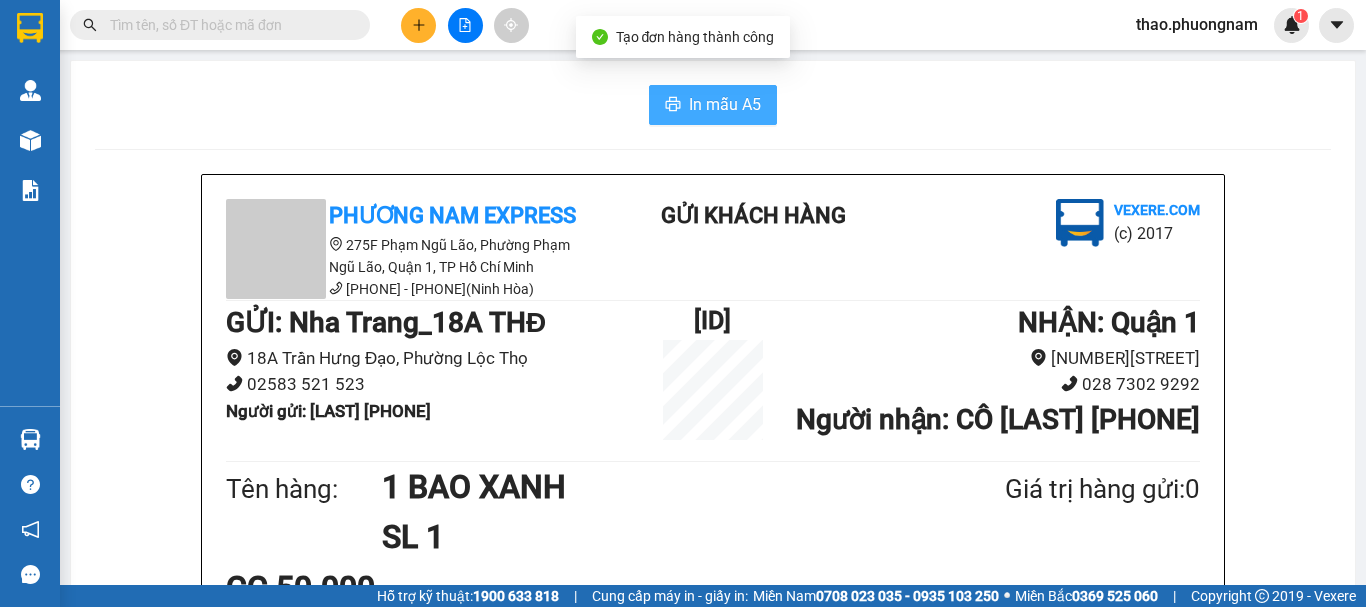 click on "In mẫu A5" at bounding box center (713, 105) 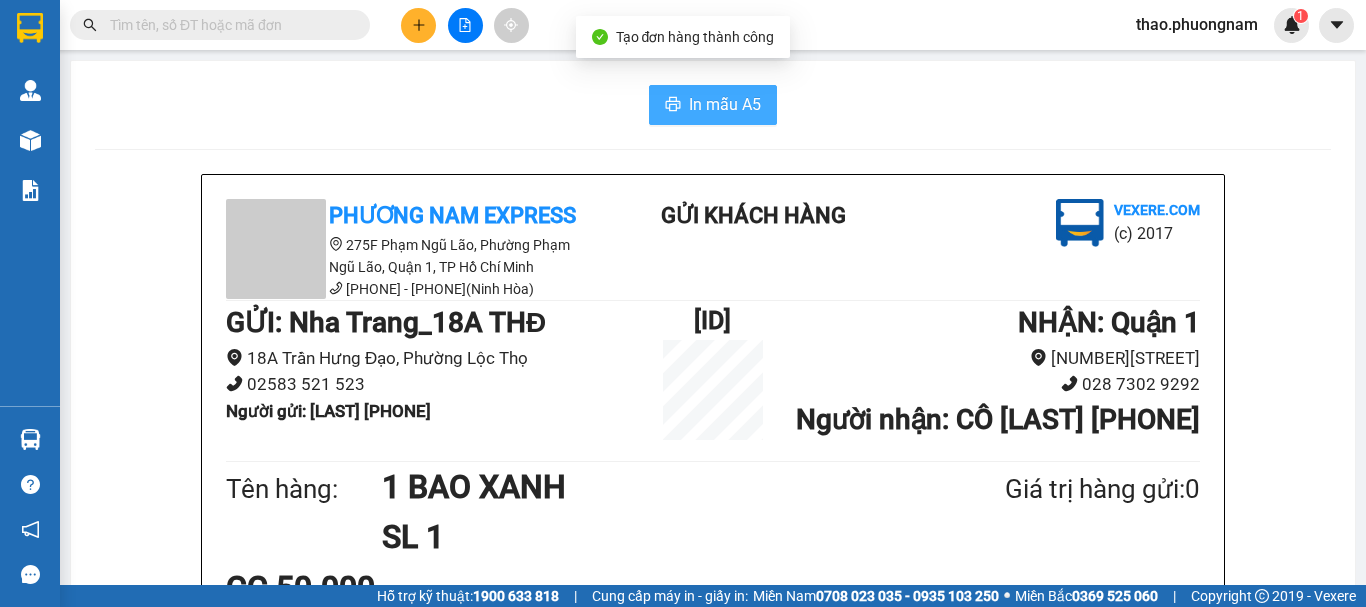 scroll, scrollTop: 0, scrollLeft: 0, axis: both 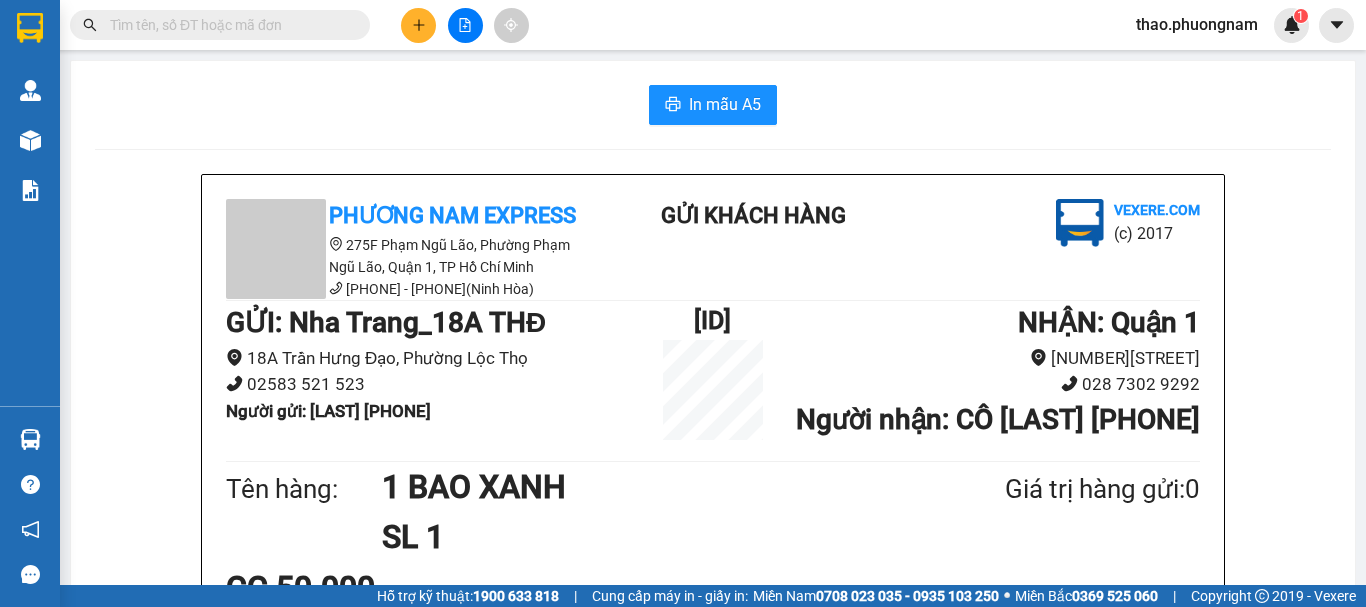 click at bounding box center (228, 25) 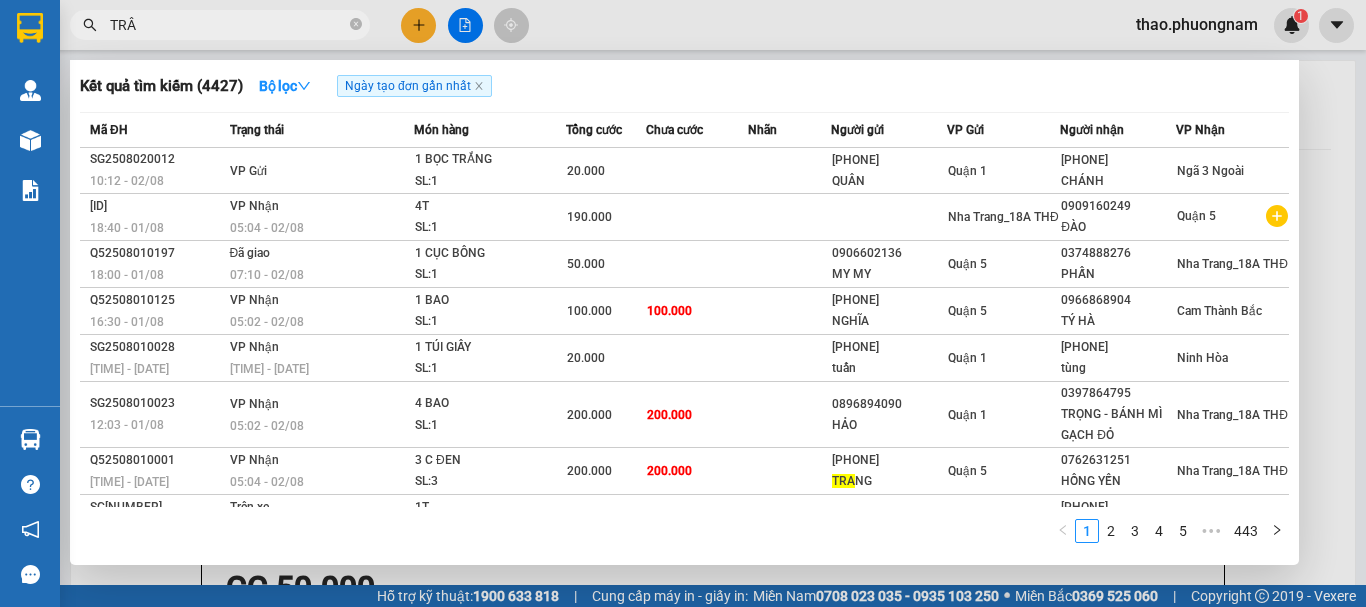 type on "TRÂN" 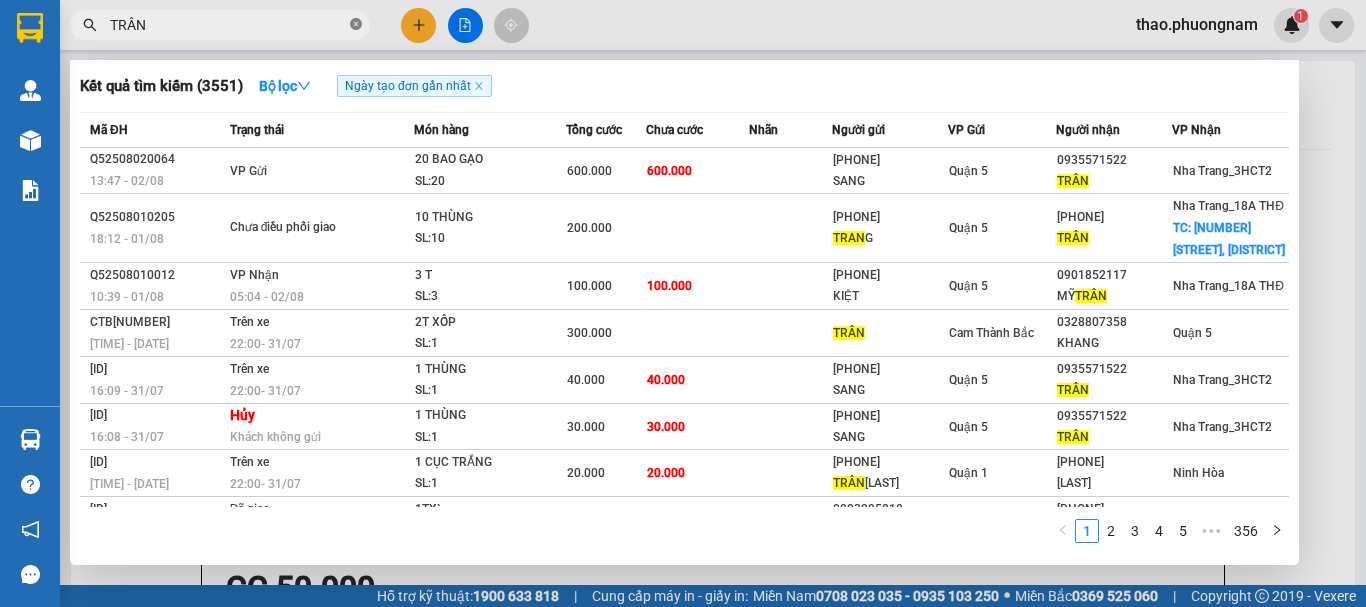click 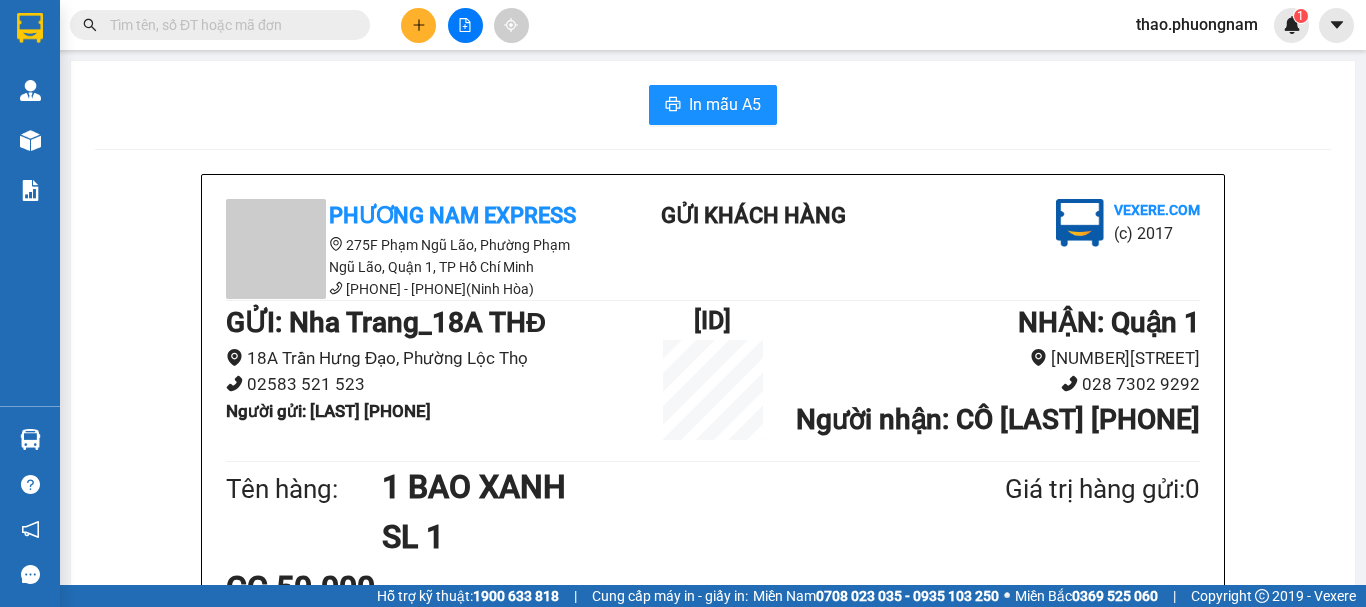 click at bounding box center (418, 25) 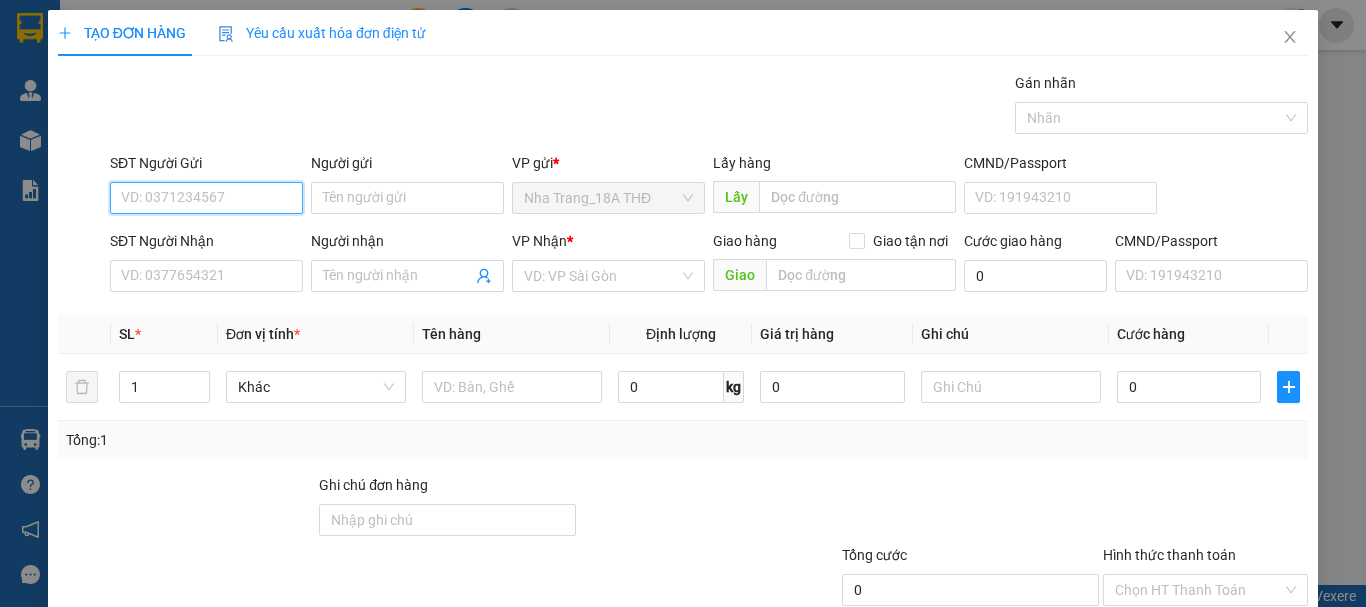 click on "SĐT Người Gửi" at bounding box center (206, 198) 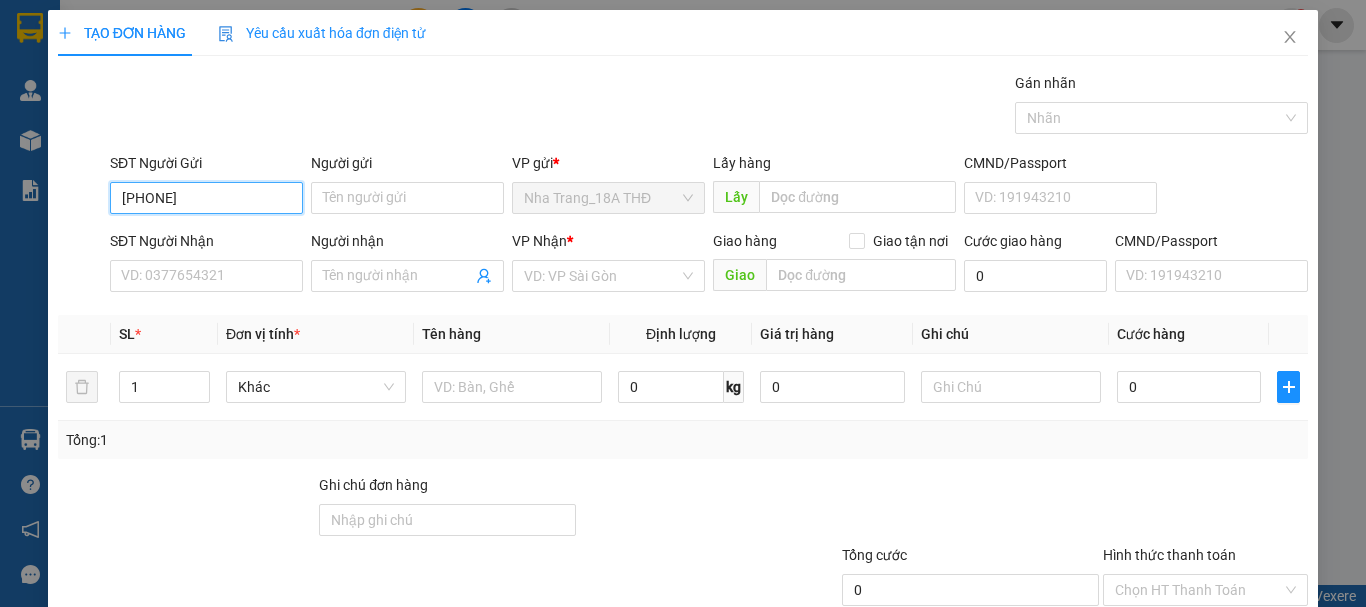 type on "[PHONE]" 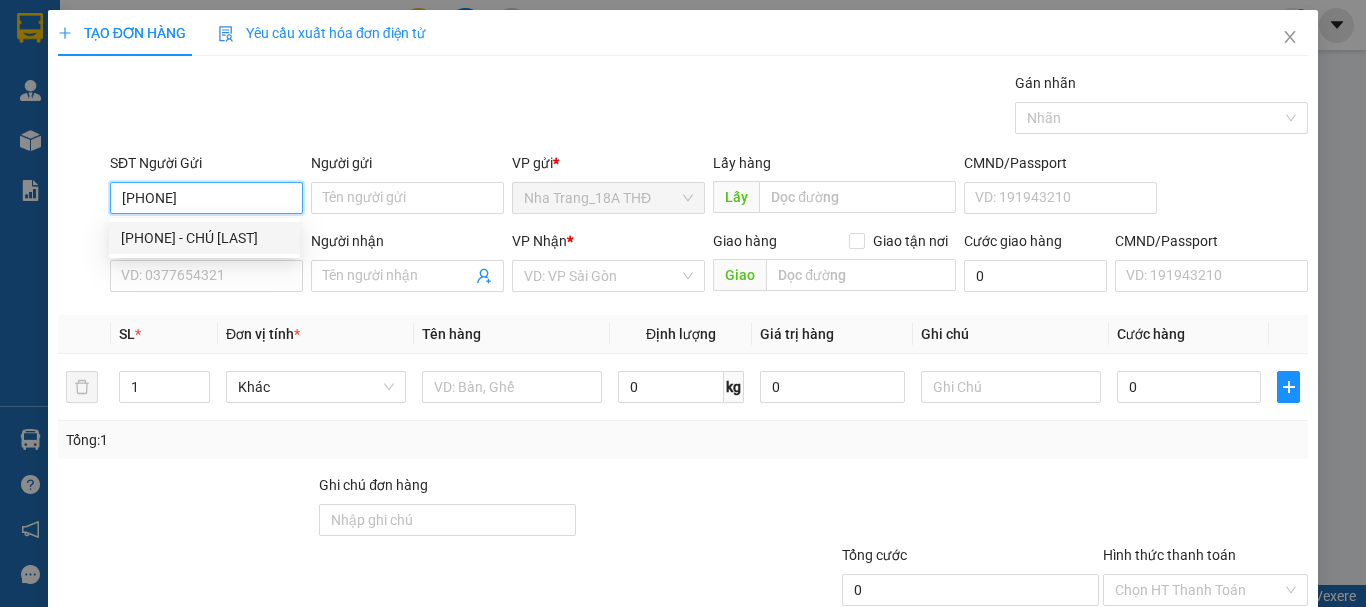 click on "0905446081 - CHÚ NAM" at bounding box center (204, 238) 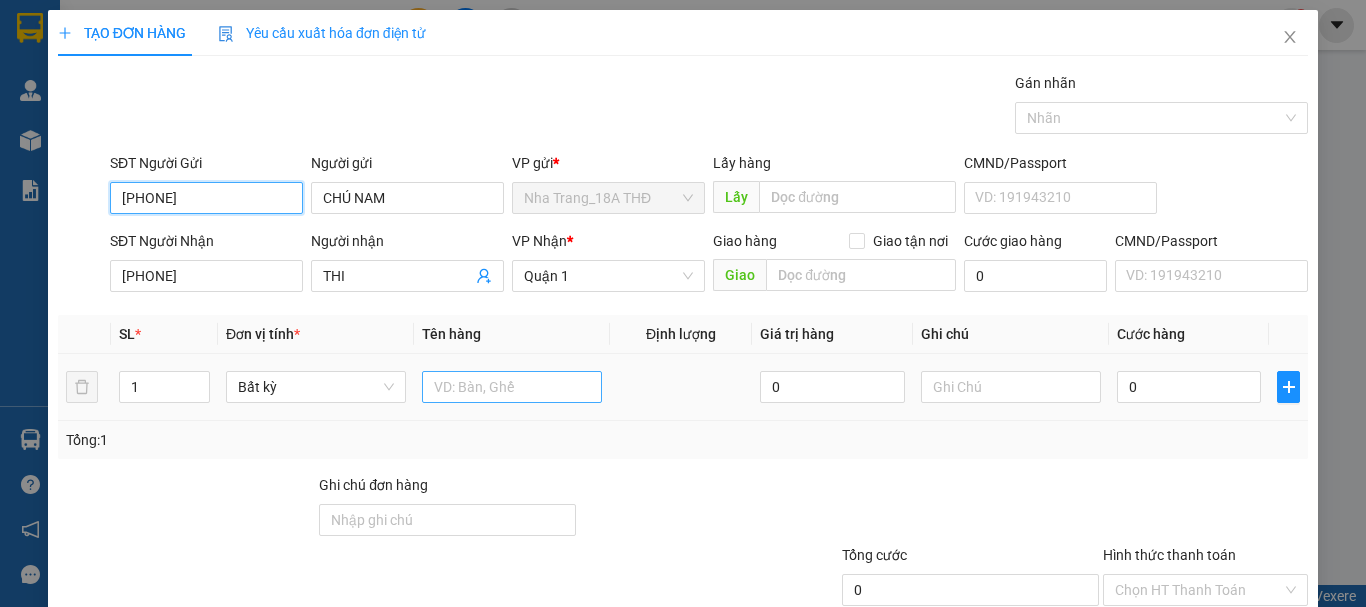 type on "[PHONE]" 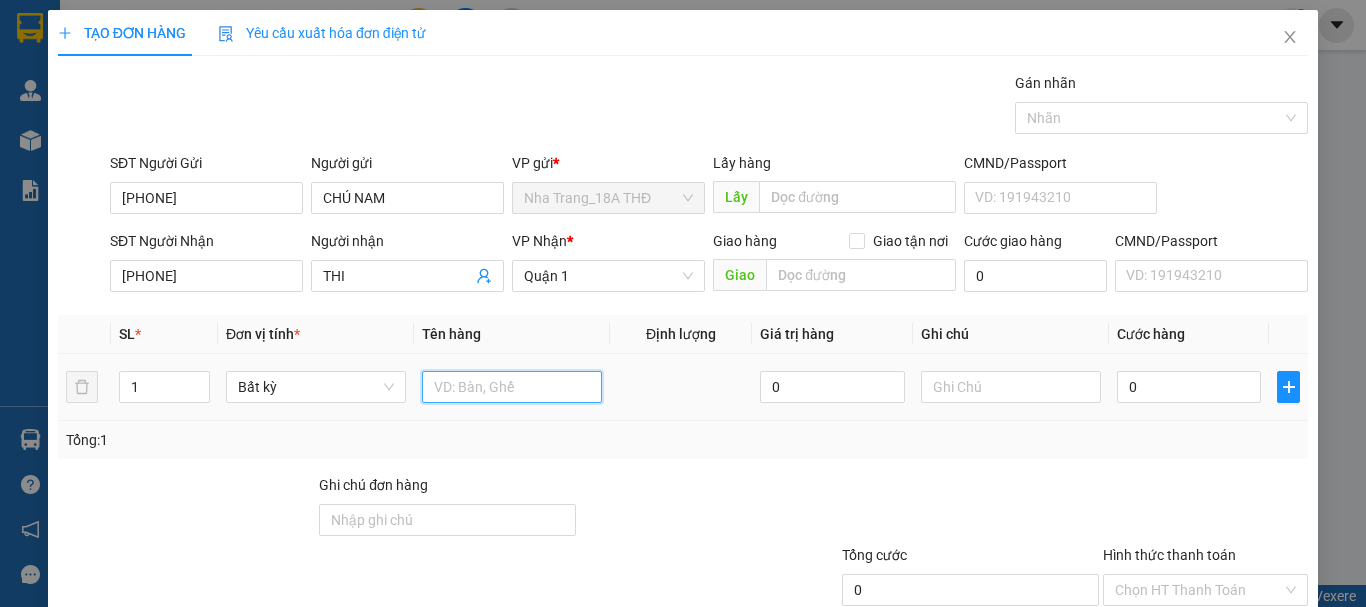 click at bounding box center (512, 387) 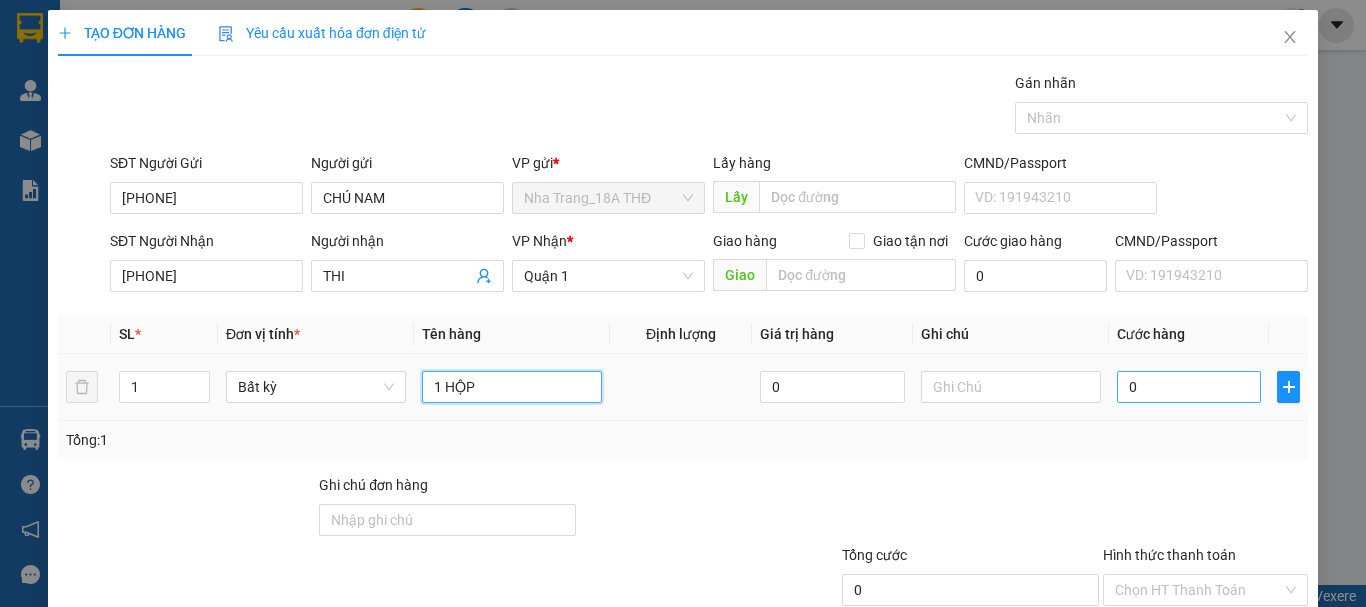 type on "1 HỘP" 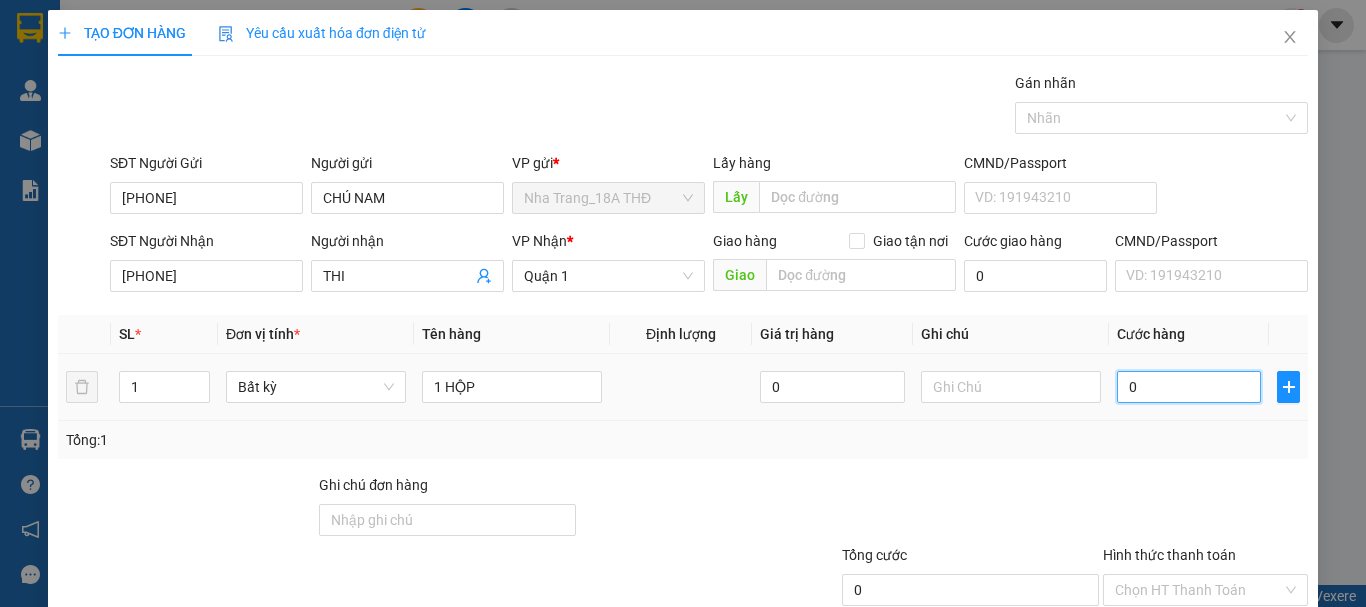 click on "0" at bounding box center (1189, 387) 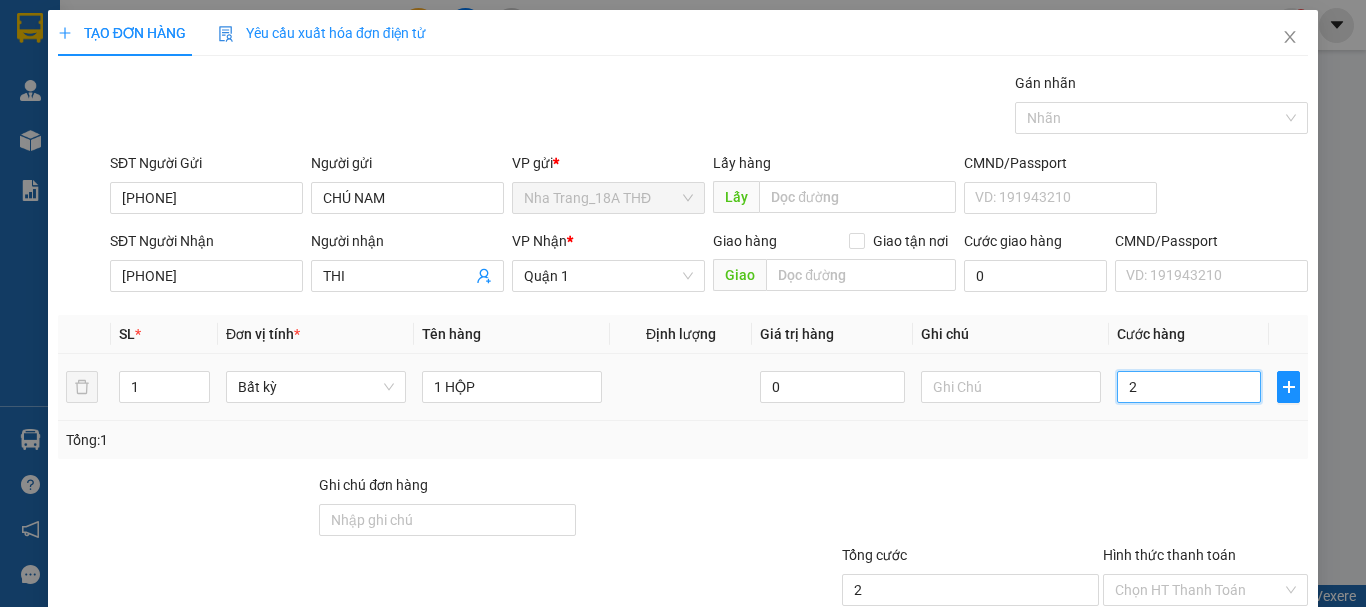 type on "20" 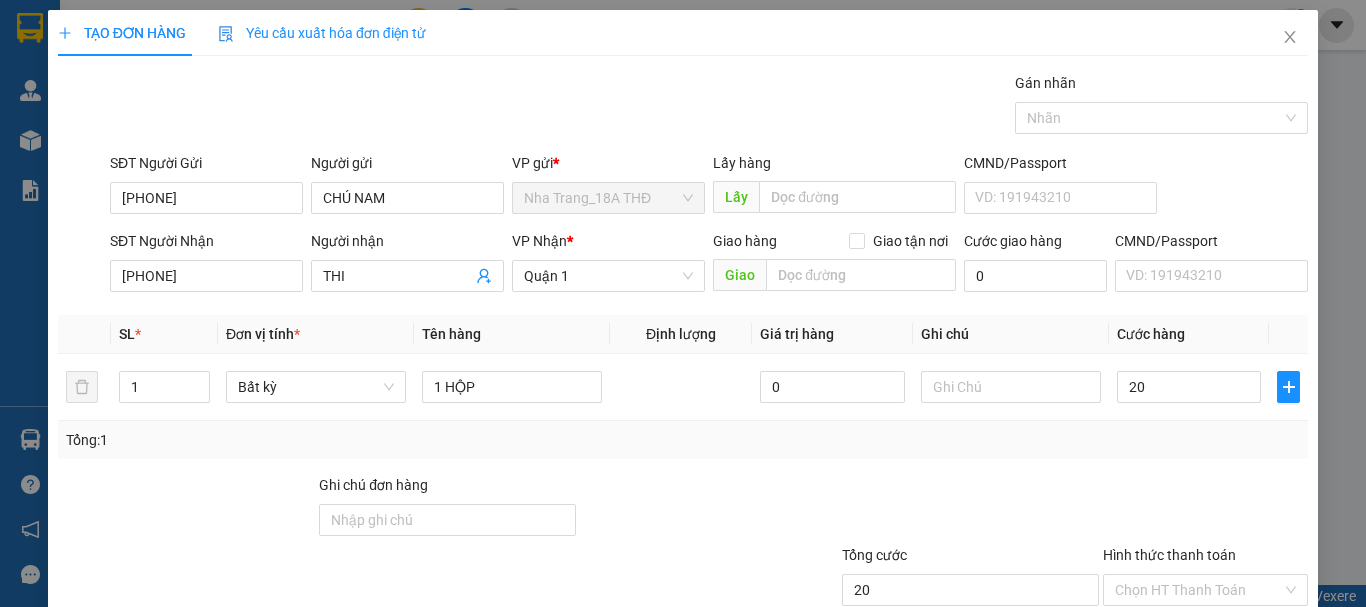 type on "20.000" 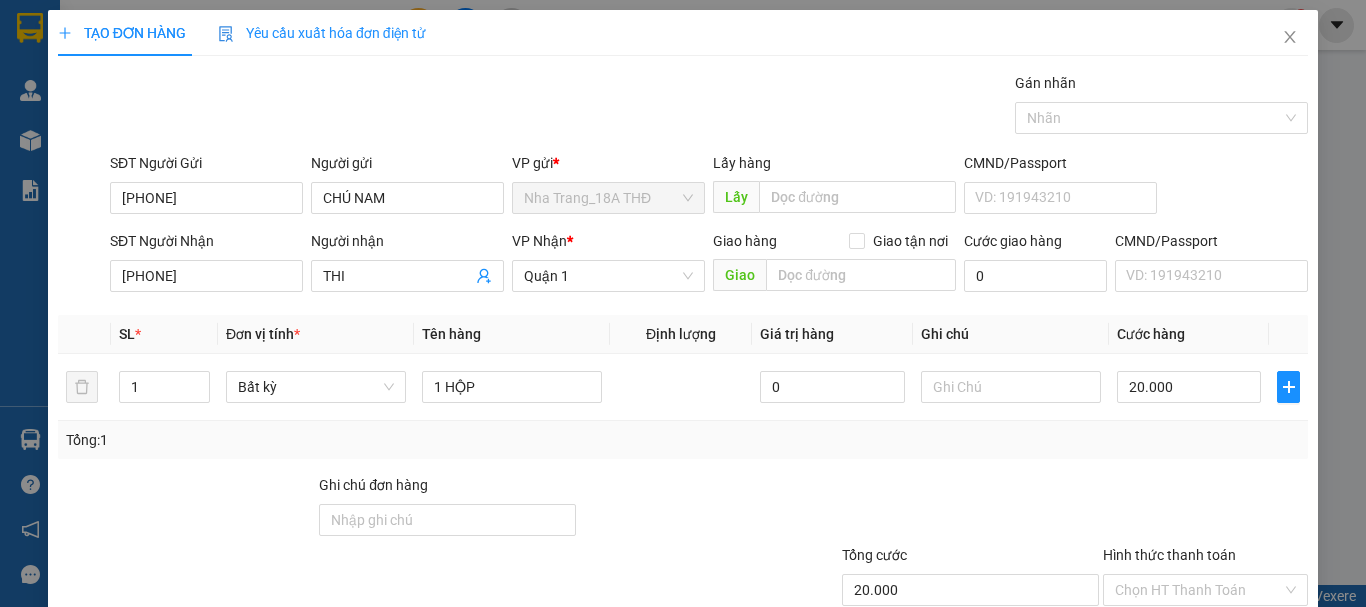 click on "Tổng:  1" at bounding box center [683, 440] 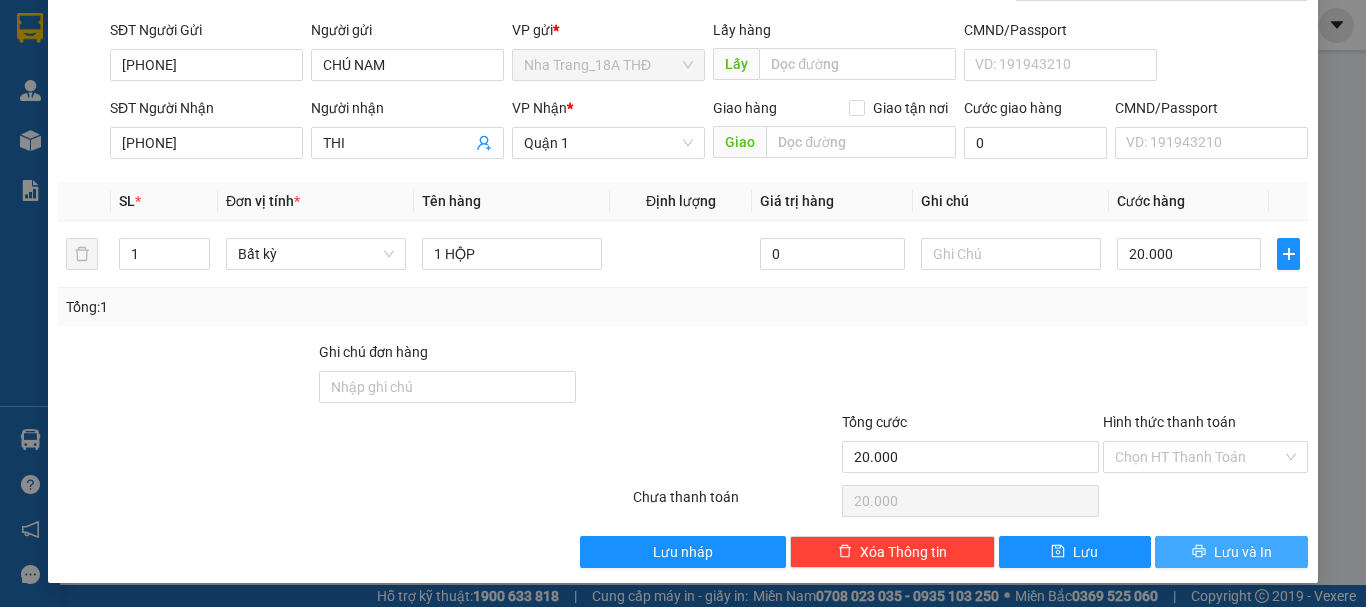 click on "Lưu và In" at bounding box center [1231, 552] 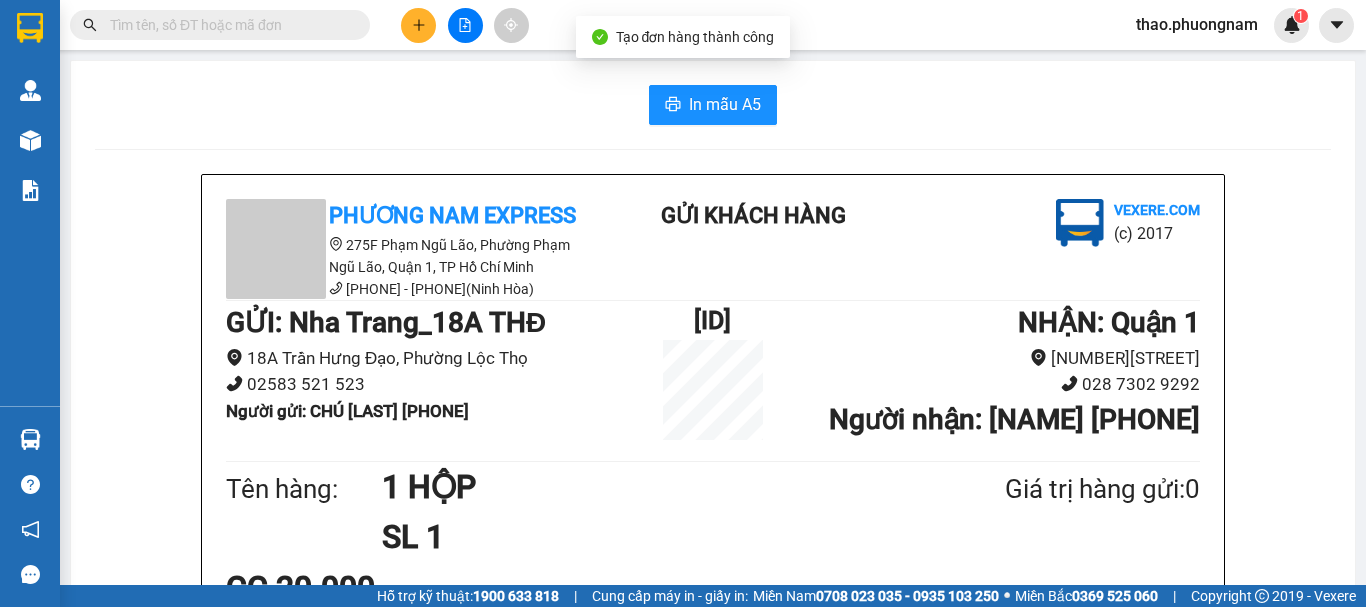 click on "In mẫu A5
Phương Nam Express   275F Phạm Ngũ Lão, Phường Phạm Ngũ Lão, Quận 1, TP Hồ Chí Minh   1900 6519 - 0911 729 292(Ninh Hòa) Gửi khách hàng Vexere.com (c) 2017 GỬI :   Nha Trang_18A THĐ   18A Trần Hưng Đạo, Phường Lộc Thọ   02583 521 523 Người gửi :   CHÚ NAM  0905446081 NT2508020011 NHẬN :   Quận 1   275F Phạm Ngũ Lão   028 7302 9292 Người nhận :   THI 0906375656 Tên hàng: 1 HỘP SL 1 Giá trị hàng gửi:  0 CC   20.000 Tổng phải thu:   20.000 15:15, ngày 02 tháng 08 năm 2025 NV nhận hàng Nguyễn  Thảo Quy định nhận/gửi hàng : 1. Quý khách phải báo mã số “Phiếu Gửi Hàng” khi nhận hàng, phải trình CMND hoặc giấy giới thiệu đối với hàng gửi bảo đảm, hàng có giá trị. 2. Hàng gửi phải được nhận trong vòng 02 ngày kể từ ngày gửi. Quá thời hạn trên, Công ty không chịu trách nhiệm. Phương Nam Express vexere.com 02/08 15:15 VP" at bounding box center (713, 910) 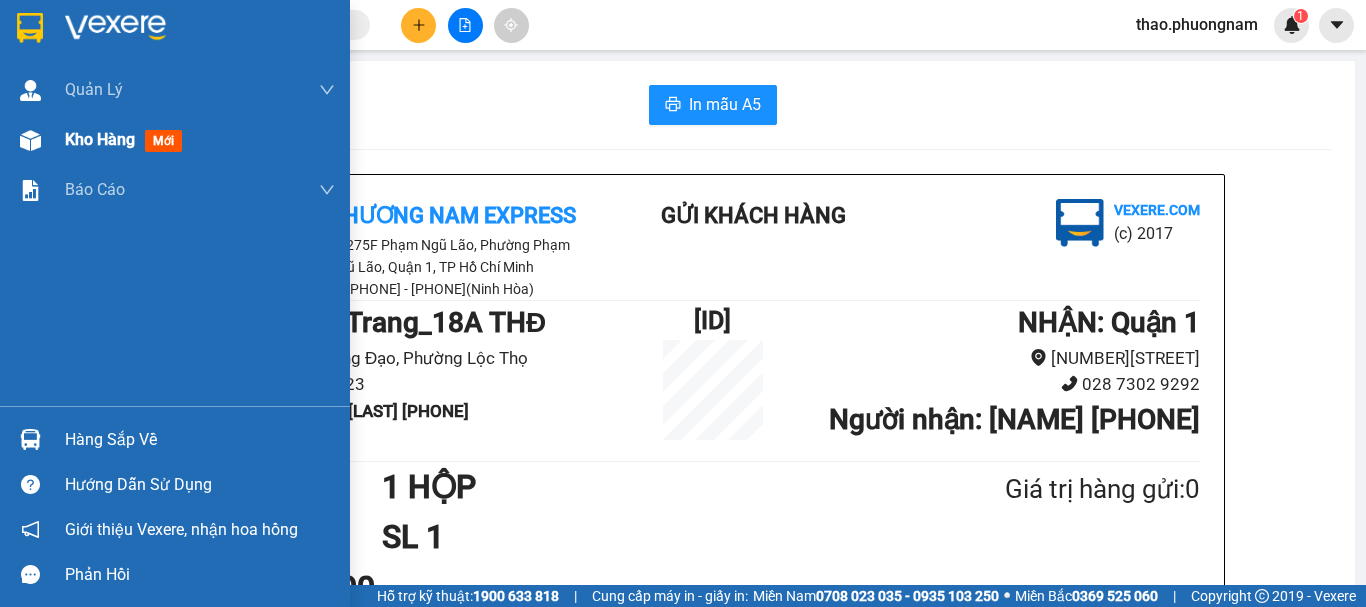 click on "Kho hàng" at bounding box center [100, 139] 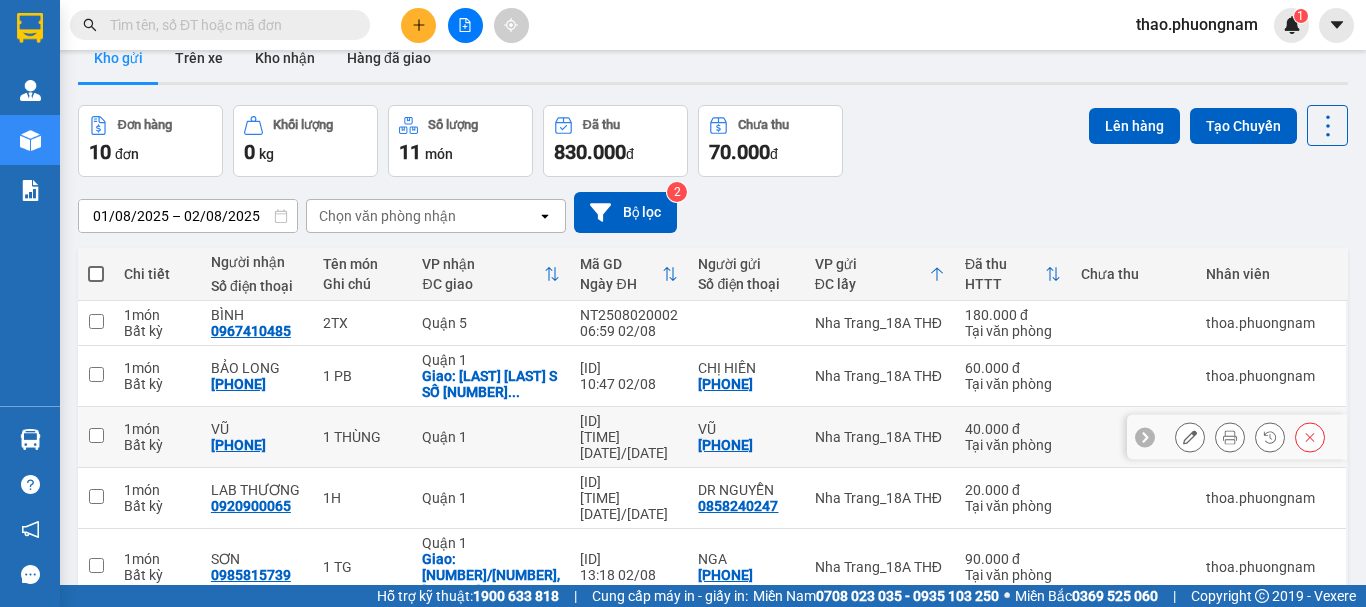 scroll, scrollTop: 0, scrollLeft: 0, axis: both 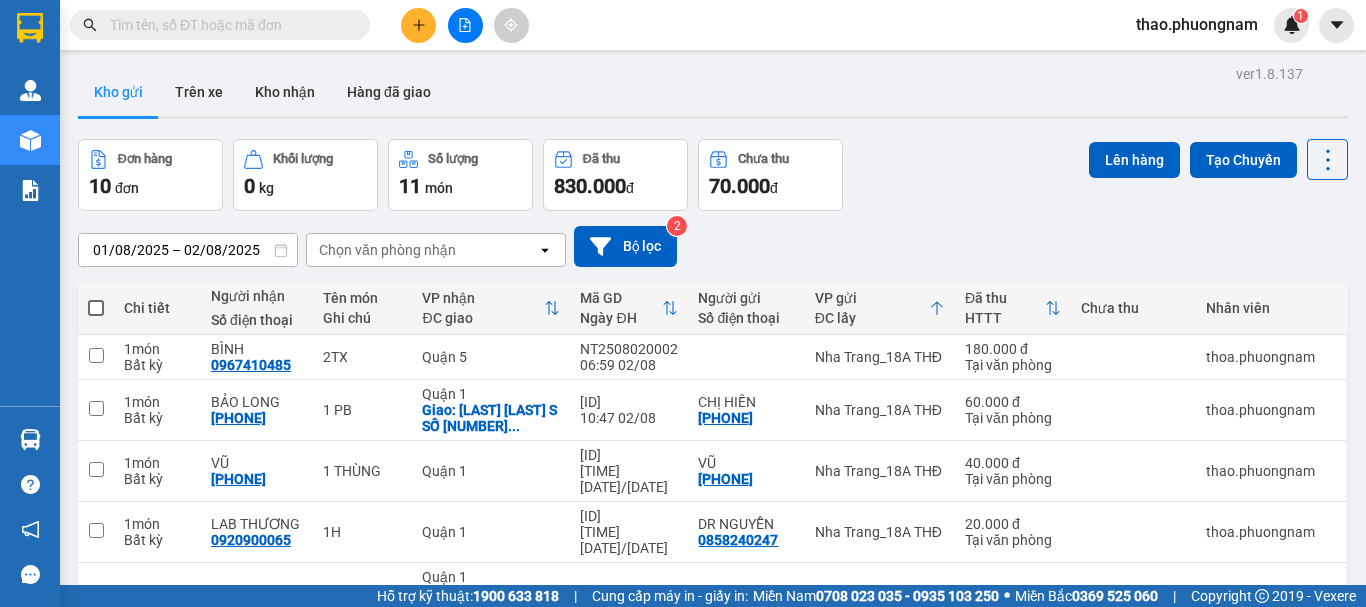 click on "Kho gửi" at bounding box center [118, 92] 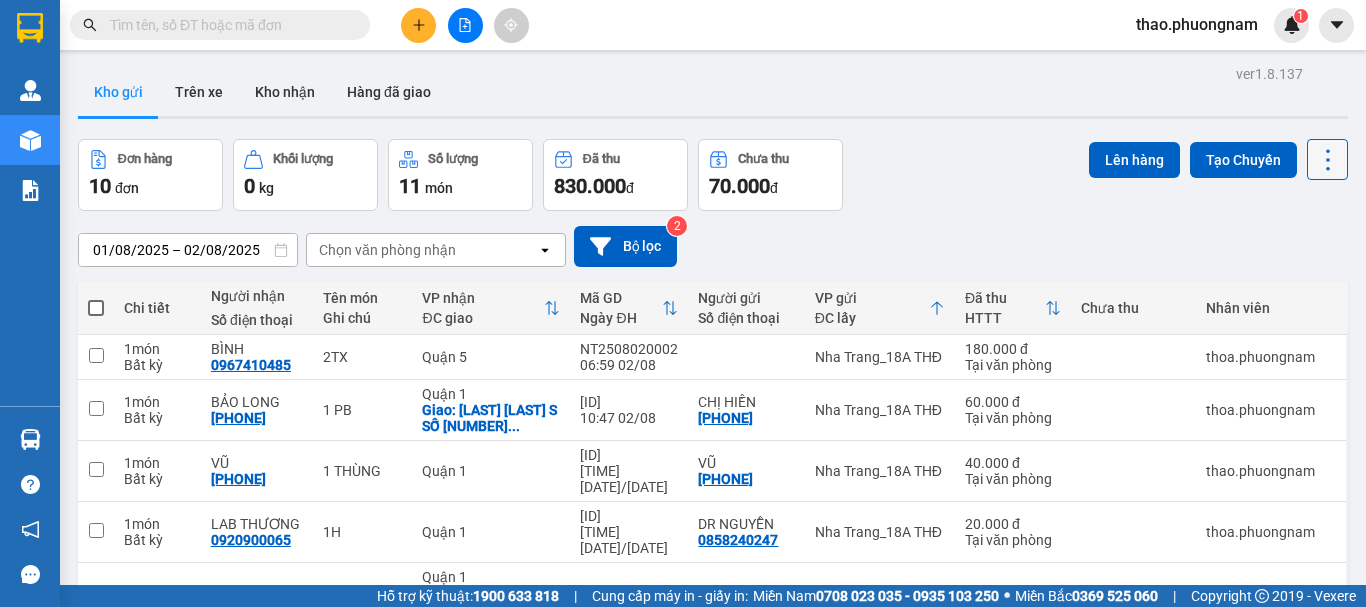 click 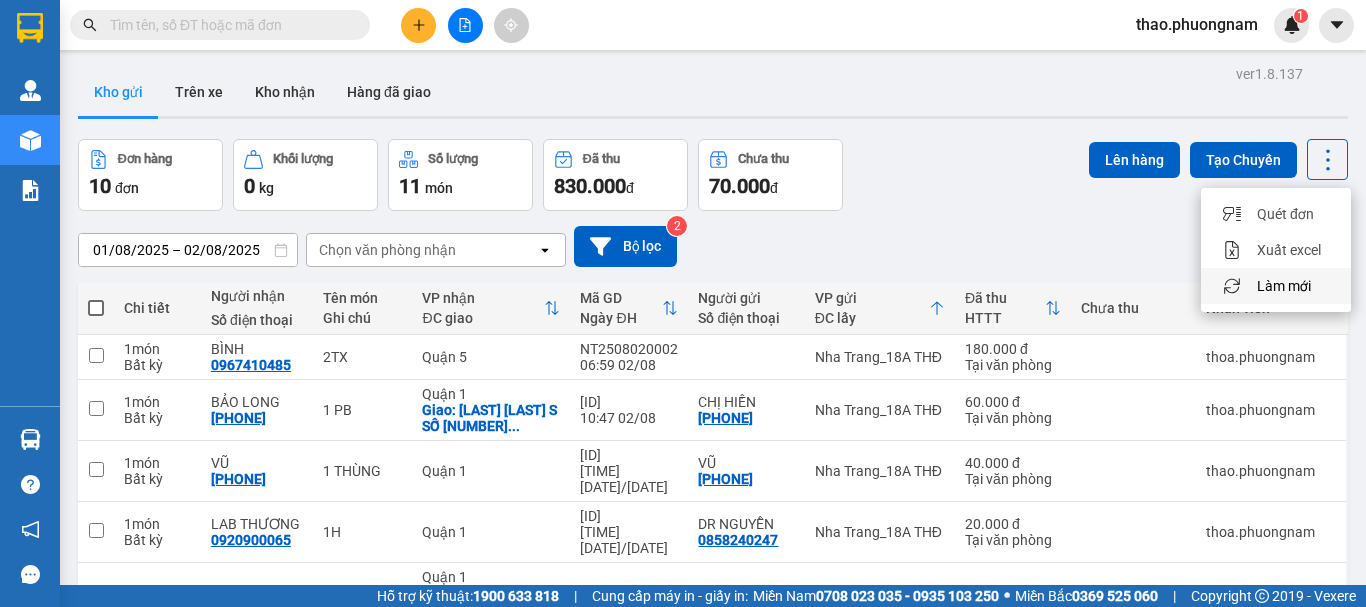 click on "Làm mới" at bounding box center [1284, 286] 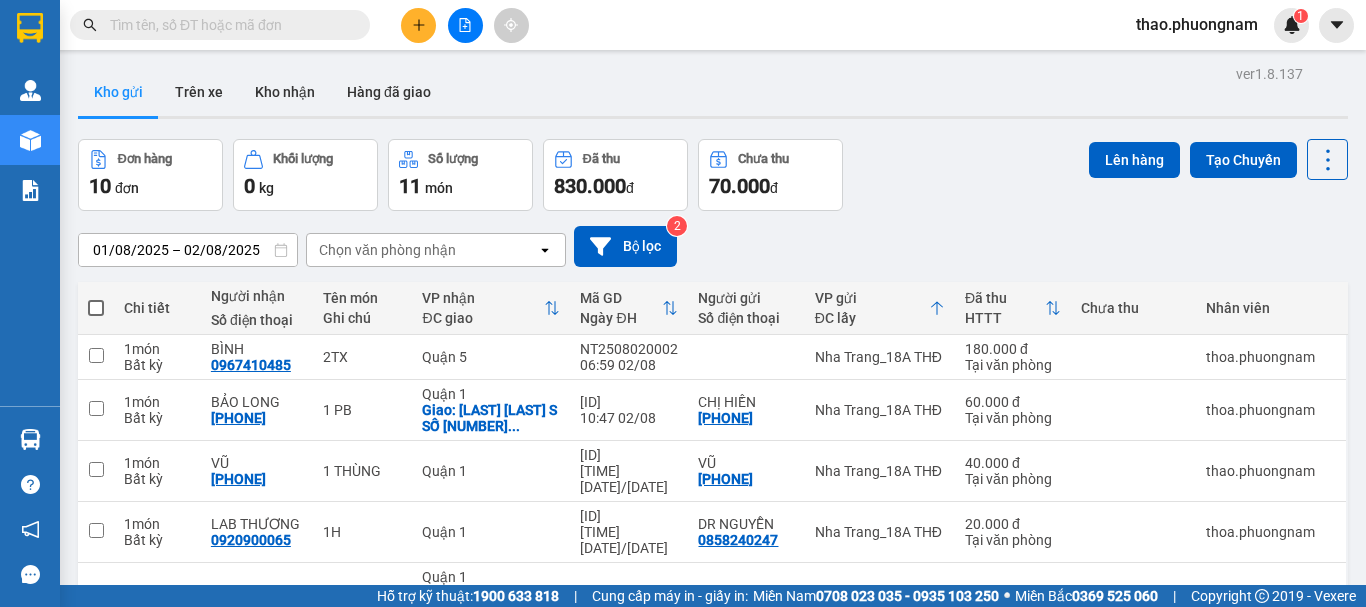 click on "Kho gửi" at bounding box center [118, 92] 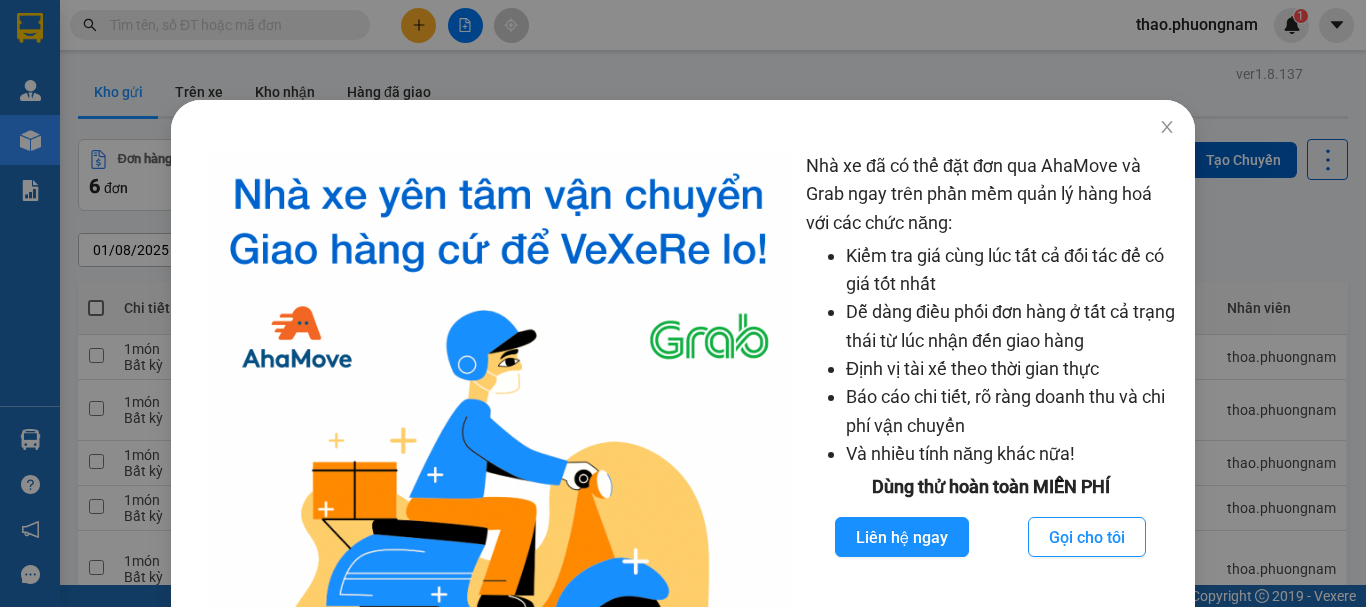 scroll, scrollTop: 0, scrollLeft: 0, axis: both 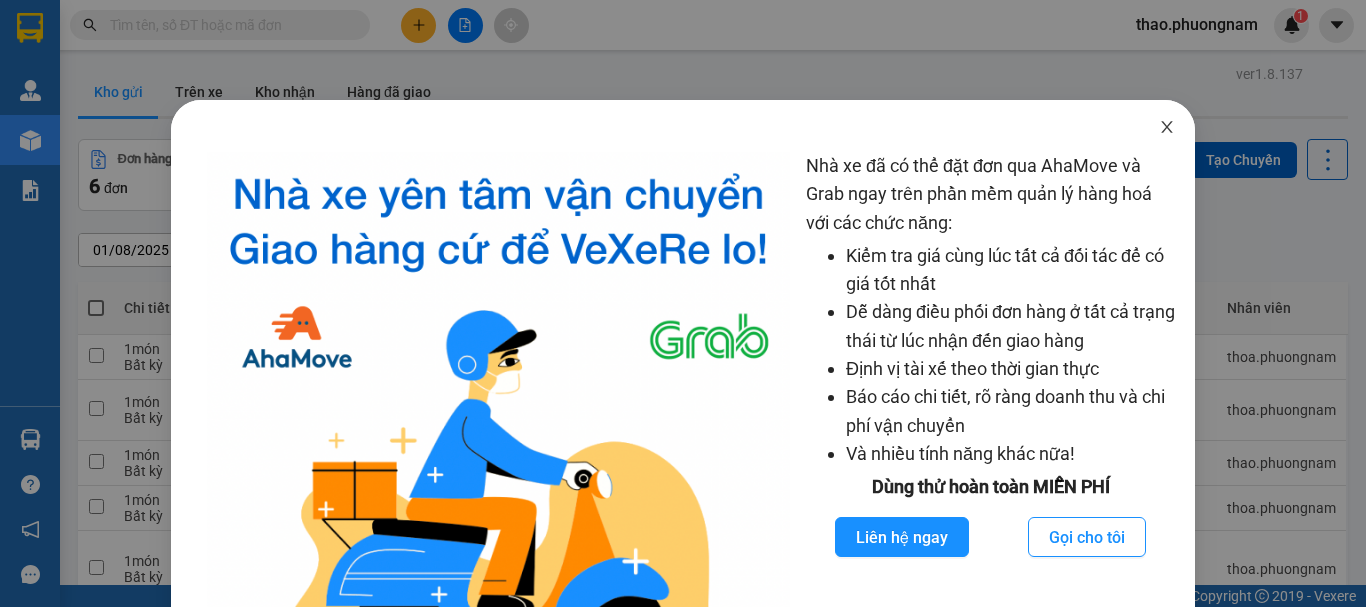 click at bounding box center (1167, 128) 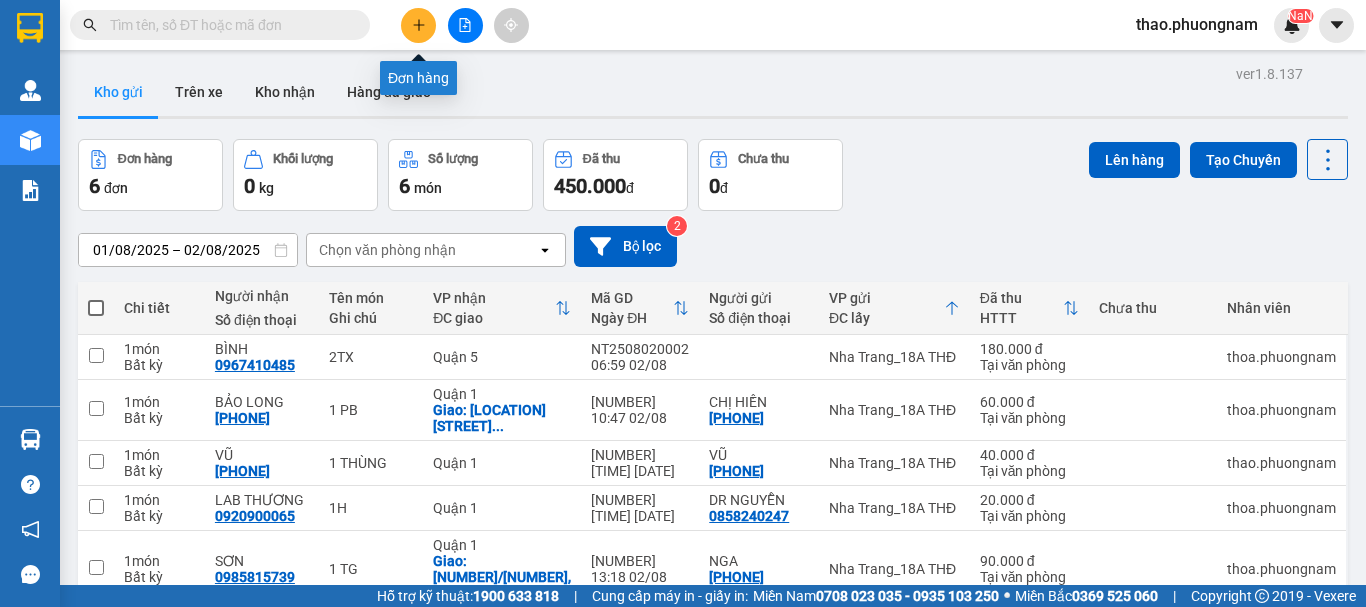 click 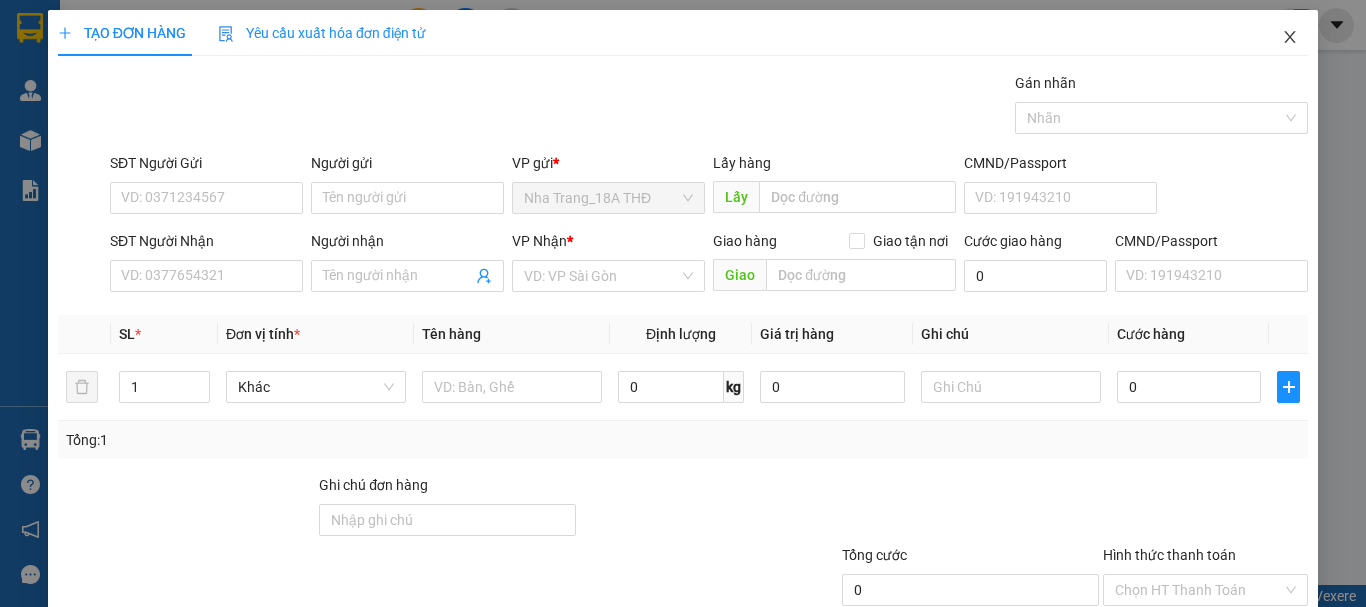 click at bounding box center [1290, 38] 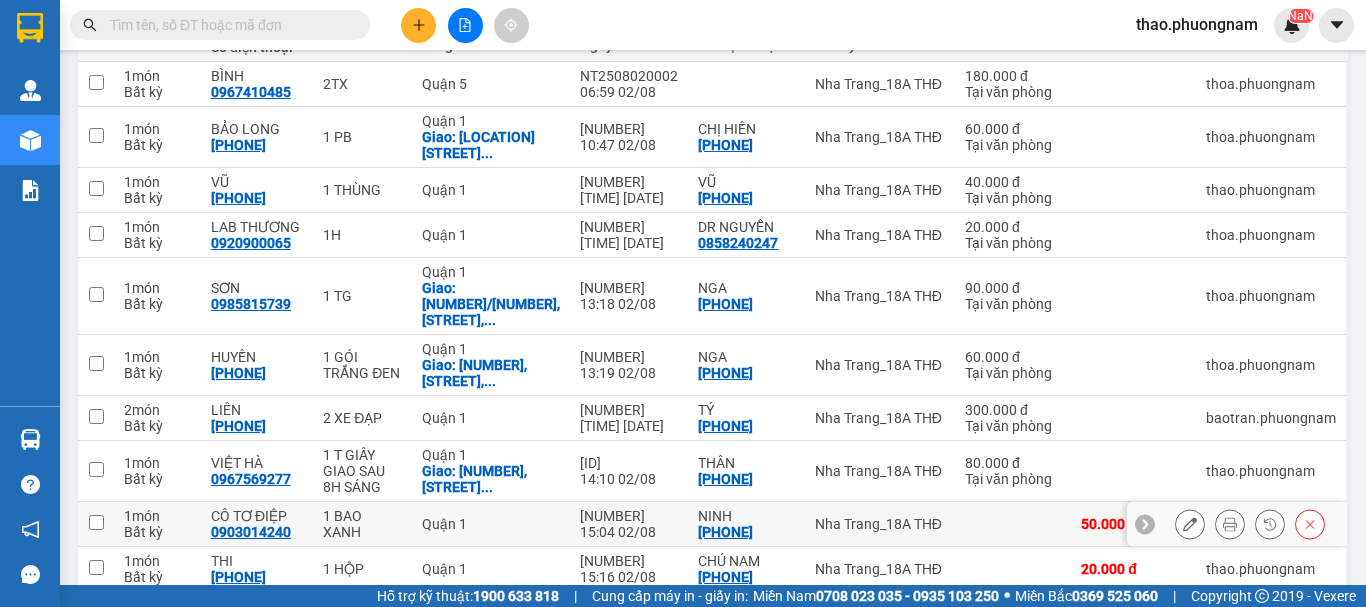 scroll, scrollTop: 346, scrollLeft: 0, axis: vertical 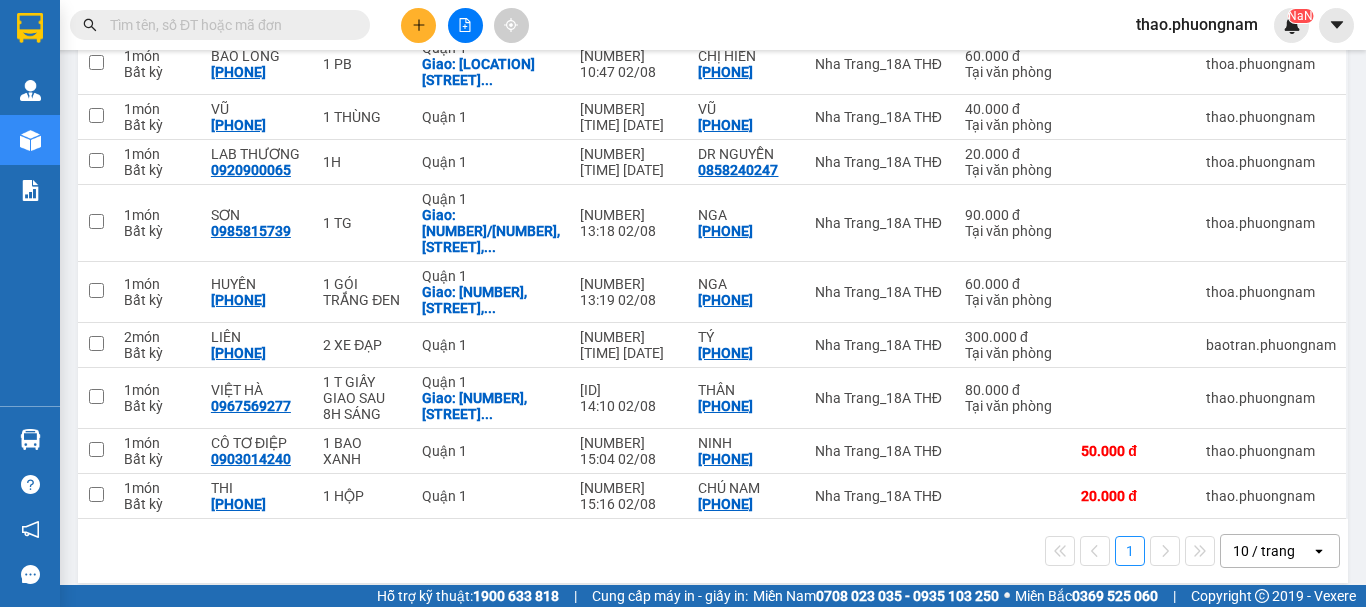 click on "1" at bounding box center (1130, 551) 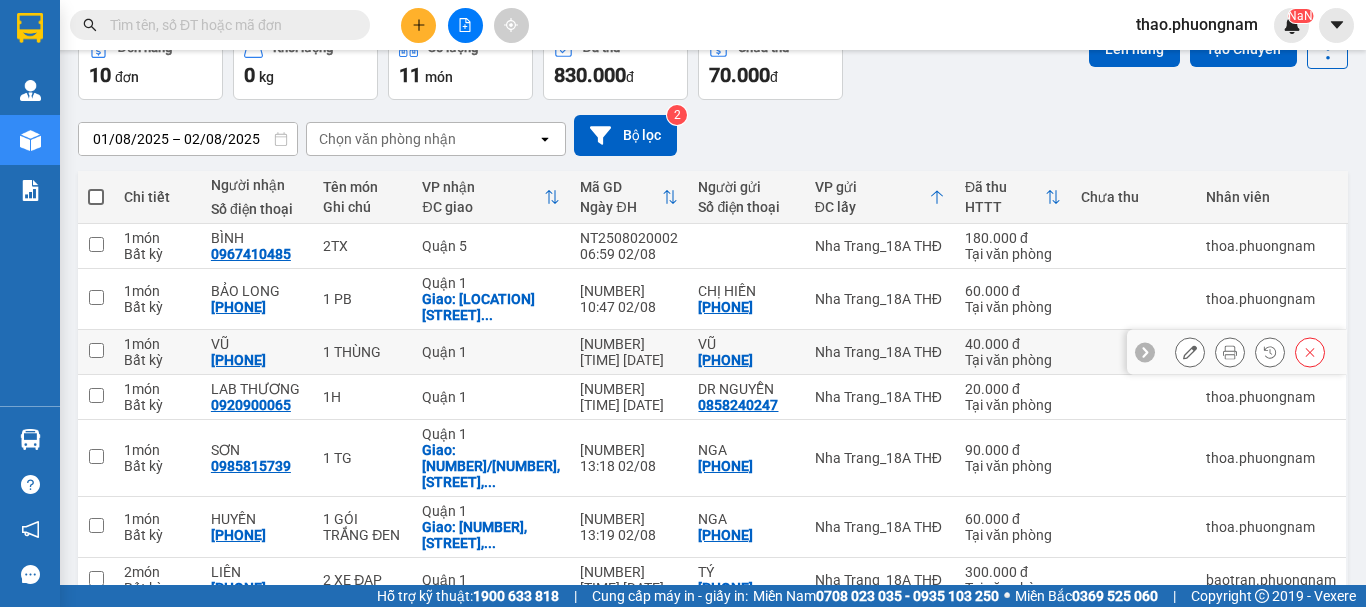 scroll, scrollTop: 0, scrollLeft: 0, axis: both 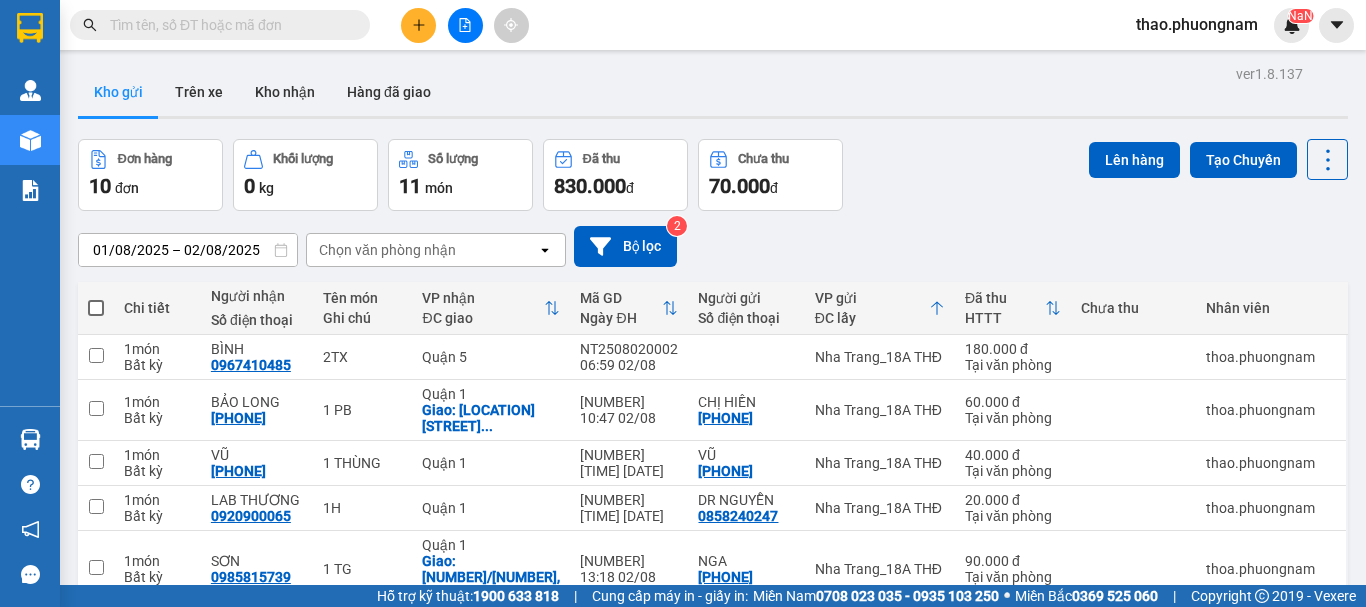 click on "Kho gửi" at bounding box center (118, 92) 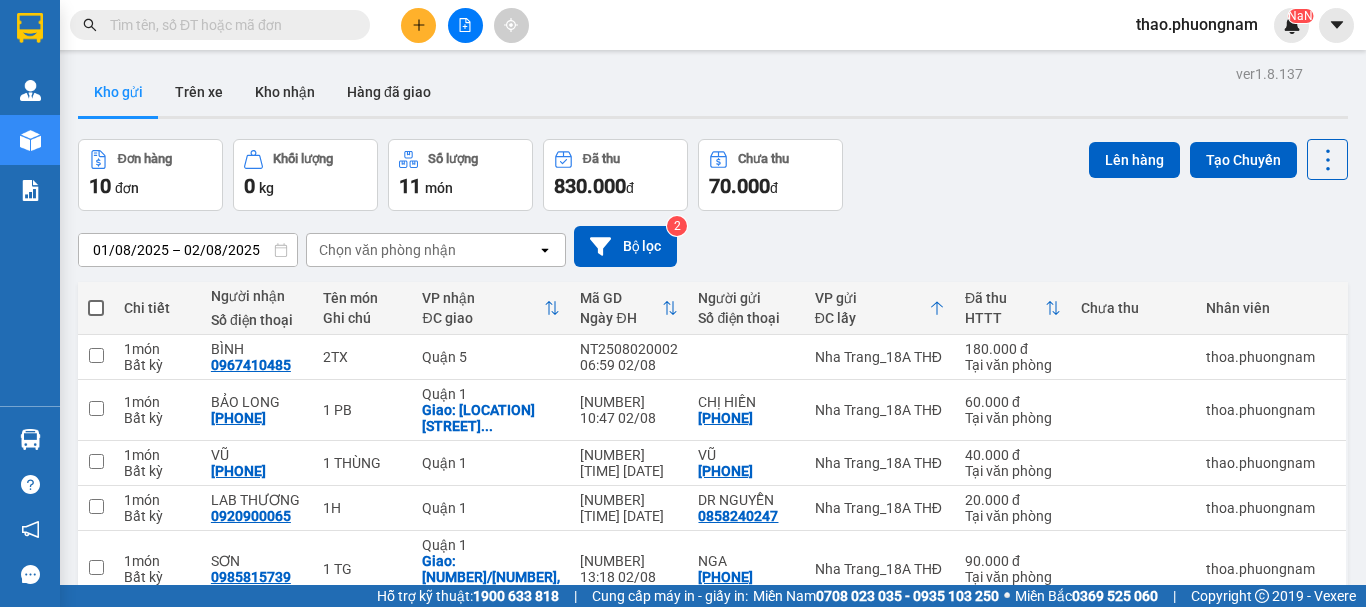 click on "Kho gửi" at bounding box center [118, 92] 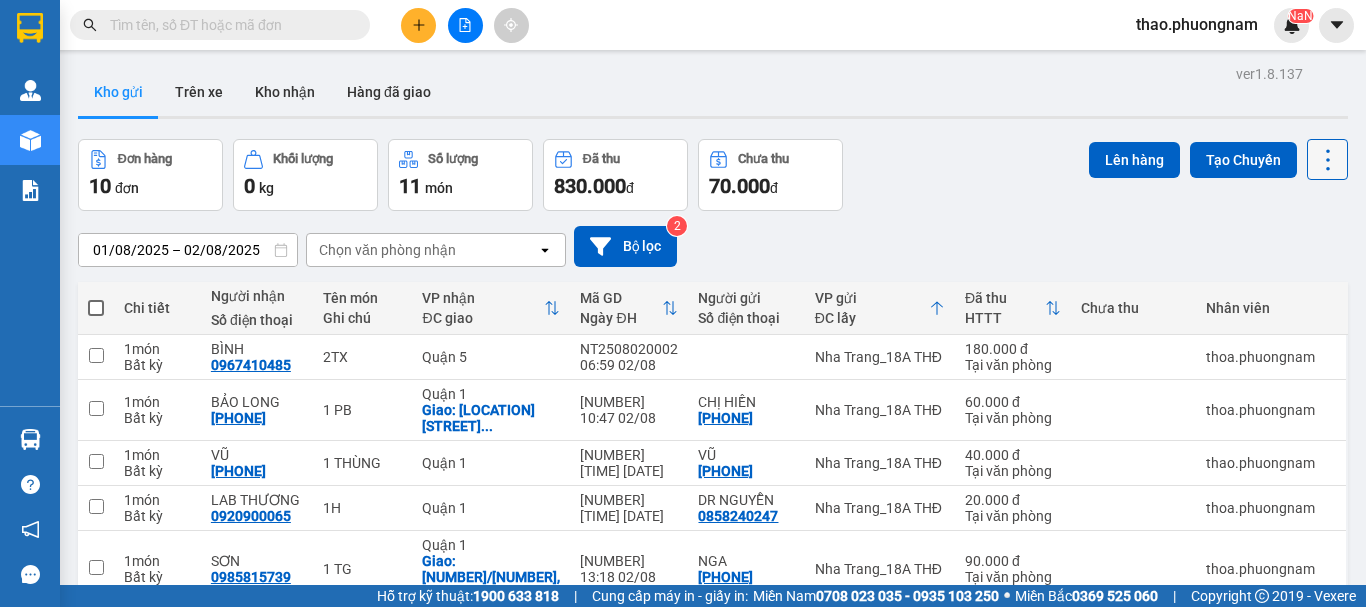 click 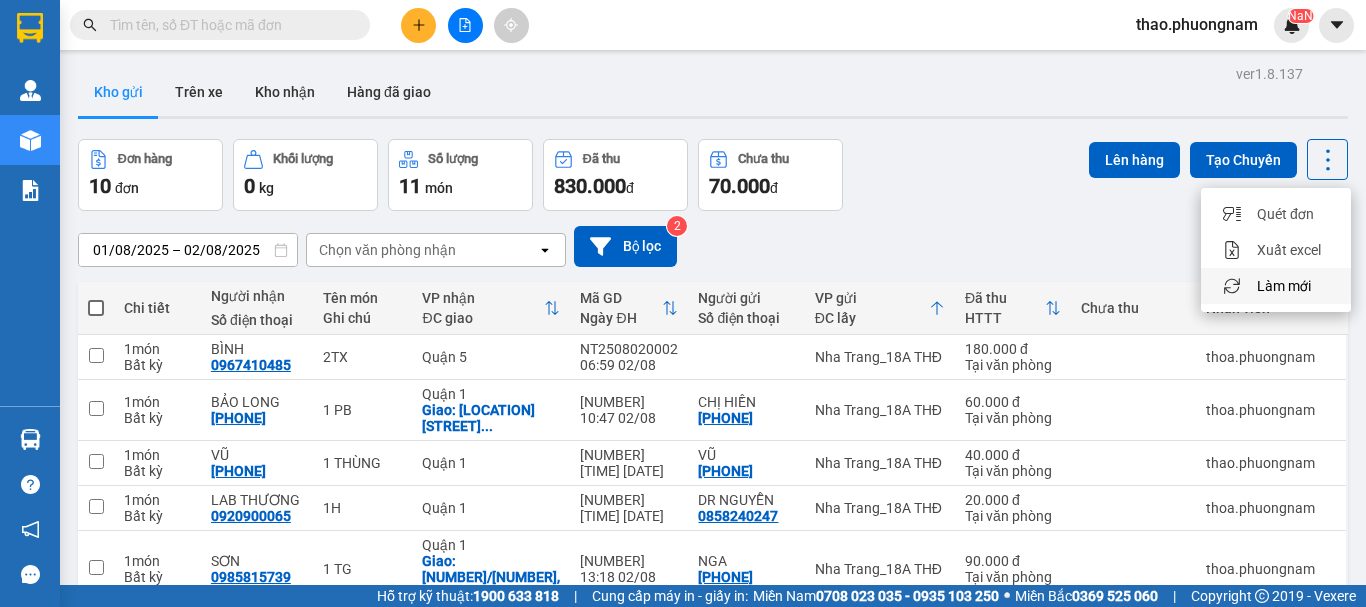 click on "Làm mới" at bounding box center [1284, 286] 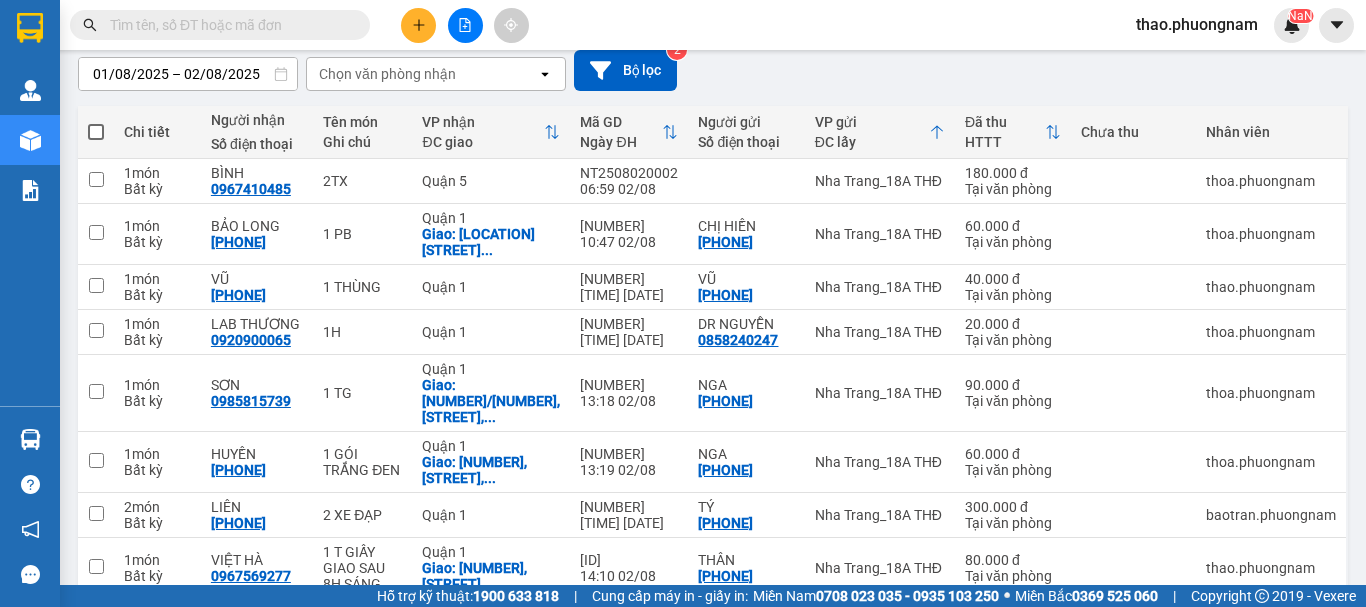 scroll, scrollTop: 346, scrollLeft: 0, axis: vertical 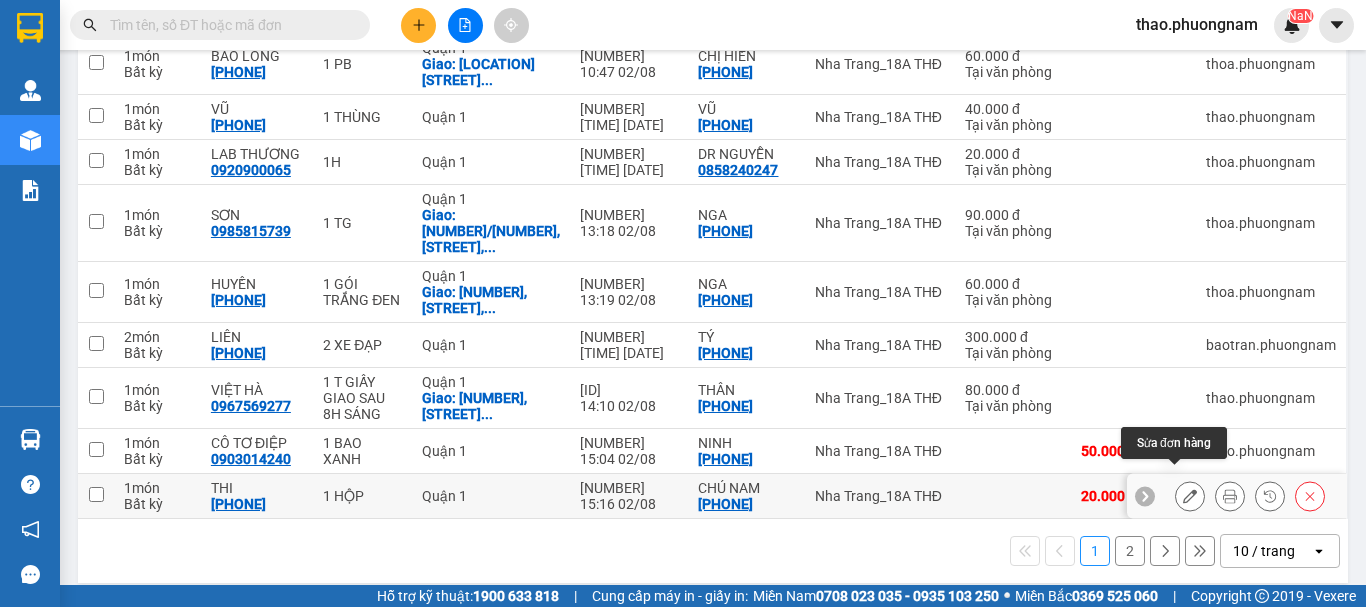 click 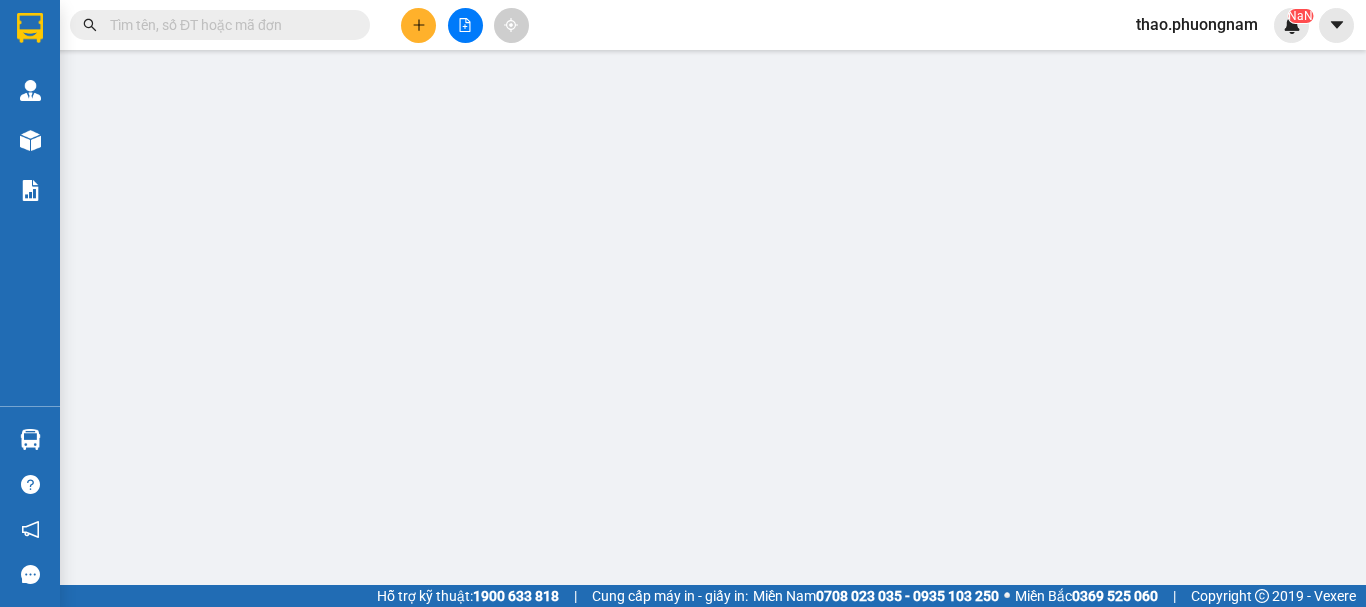 scroll, scrollTop: 0, scrollLeft: 0, axis: both 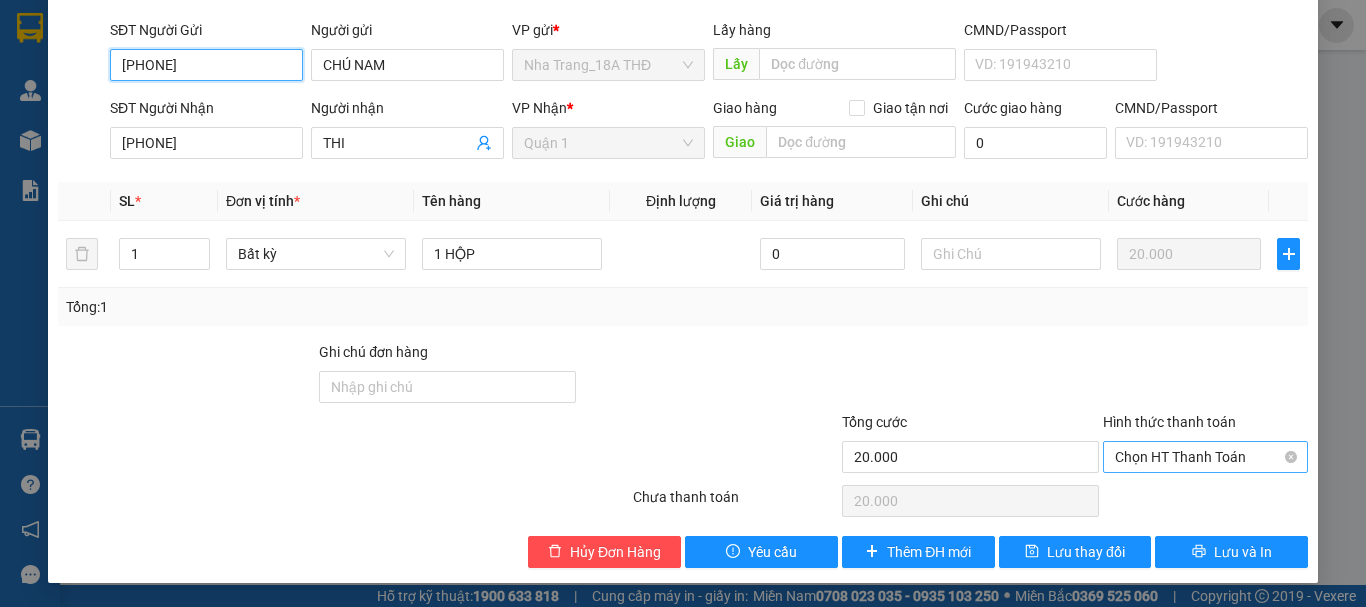 click on "Chọn HT Thanh Toán" at bounding box center [1205, 457] 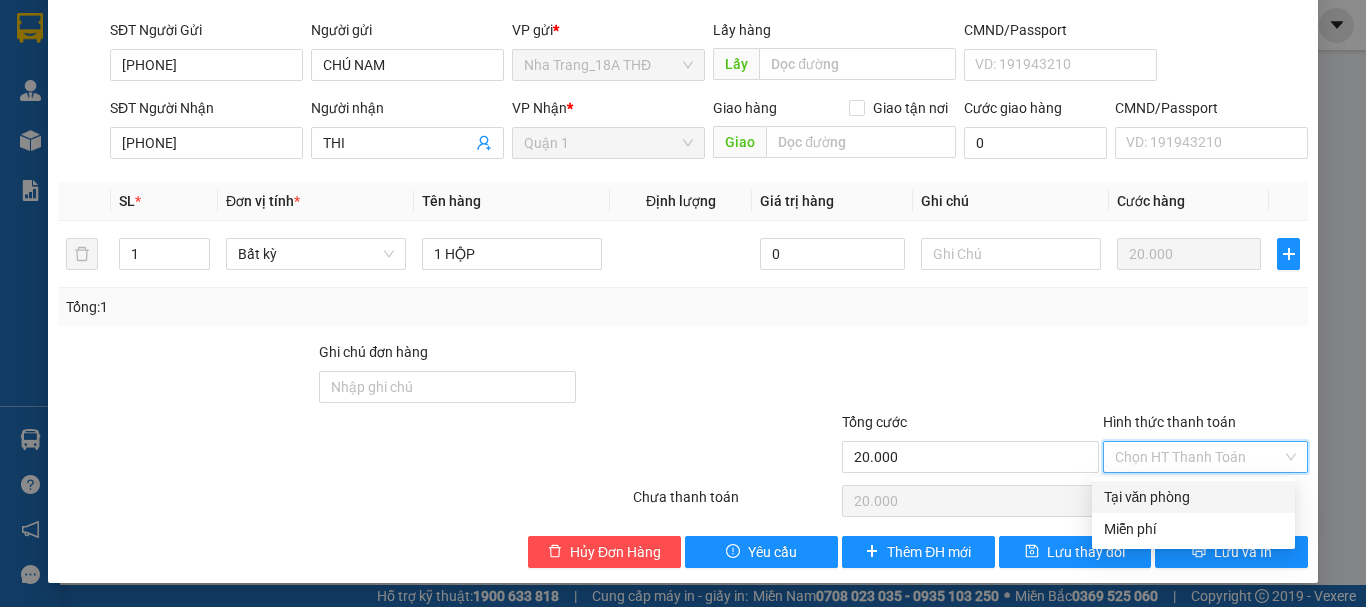 click on "Tại văn phòng" at bounding box center [1193, 497] 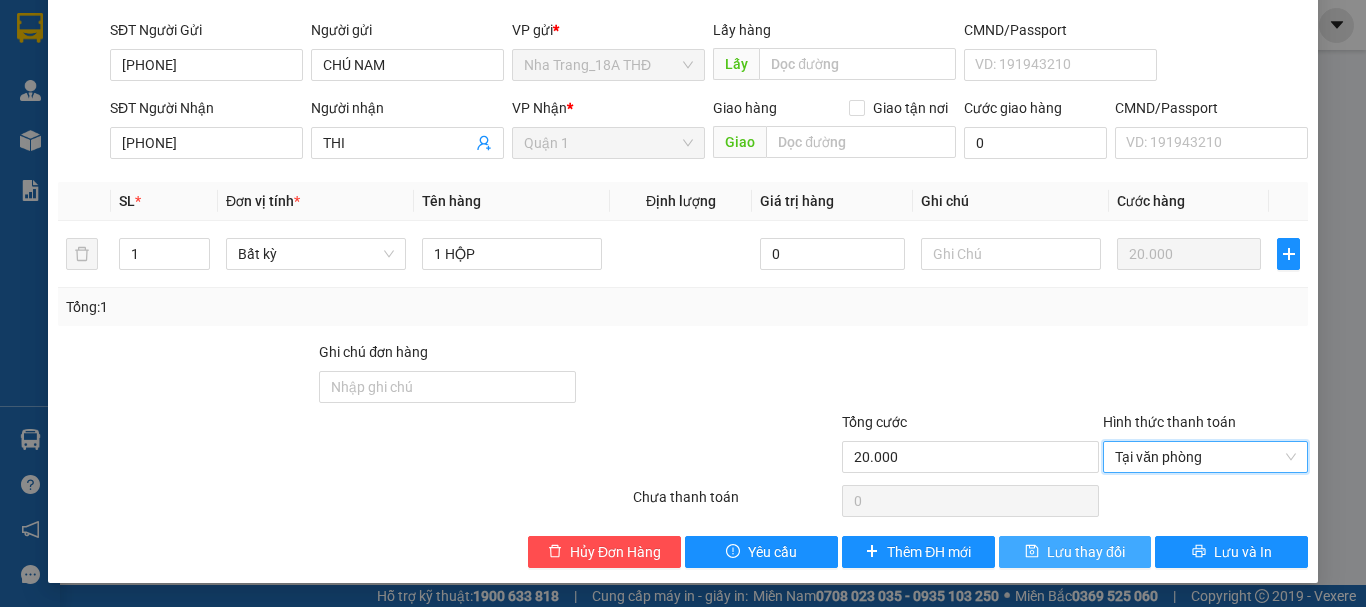 click on "Lưu thay đổi" at bounding box center [1075, 552] 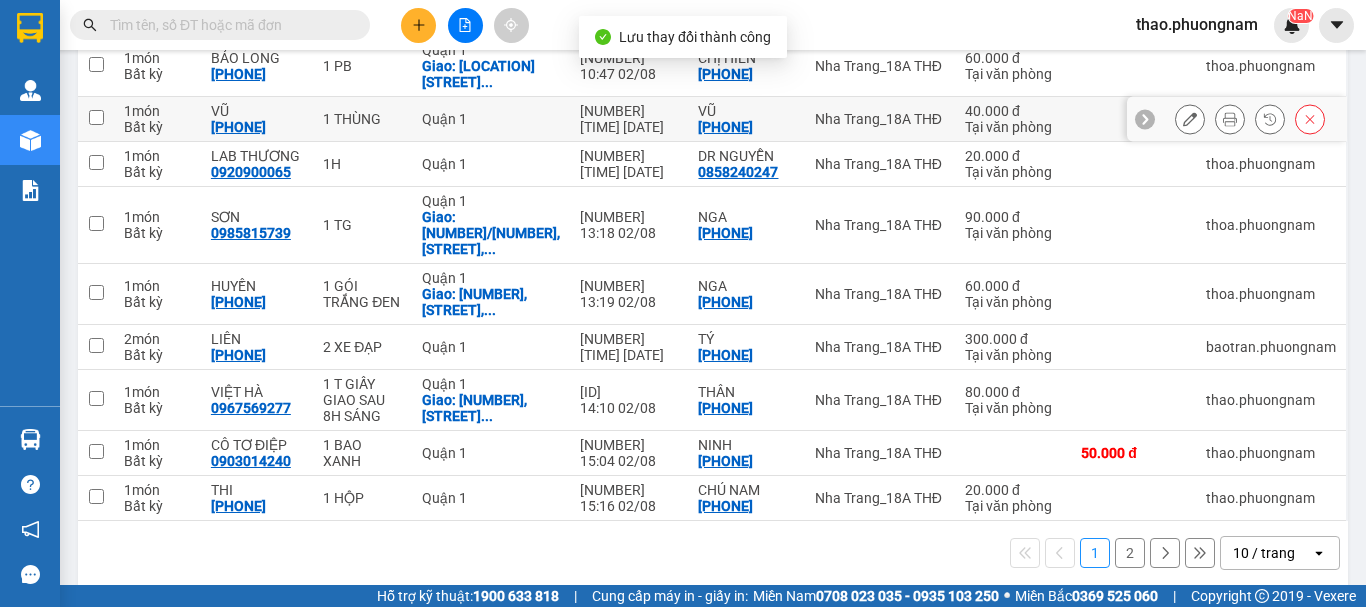 scroll, scrollTop: 346, scrollLeft: 0, axis: vertical 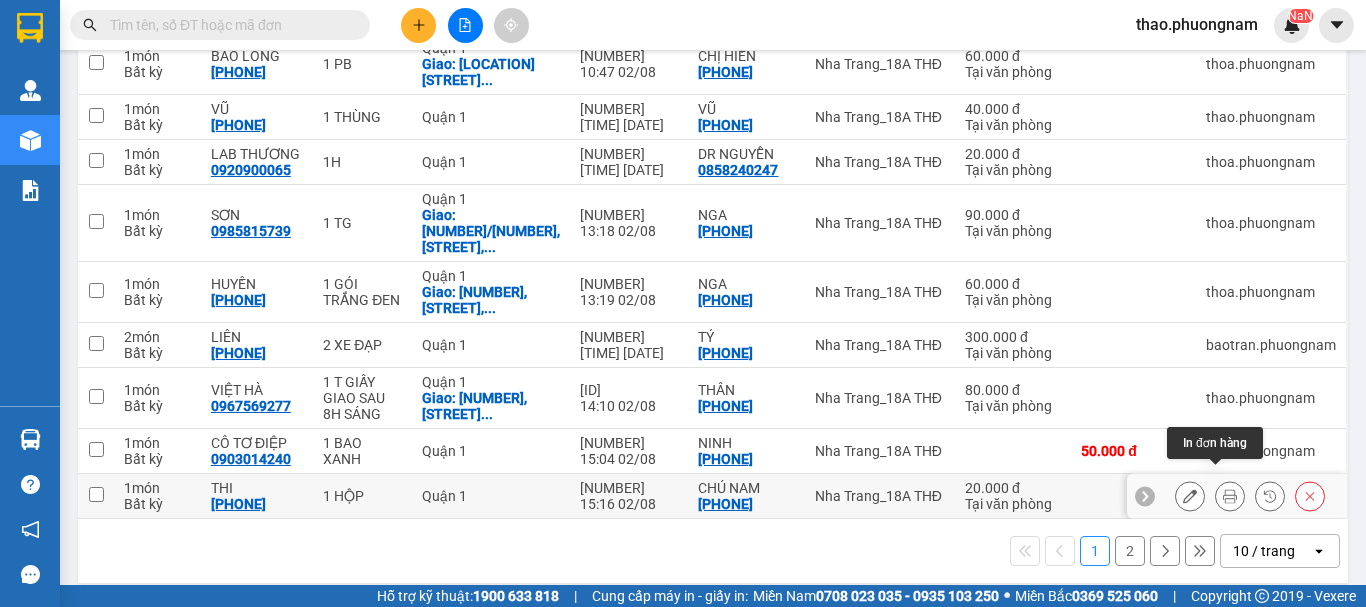 click at bounding box center [1230, 496] 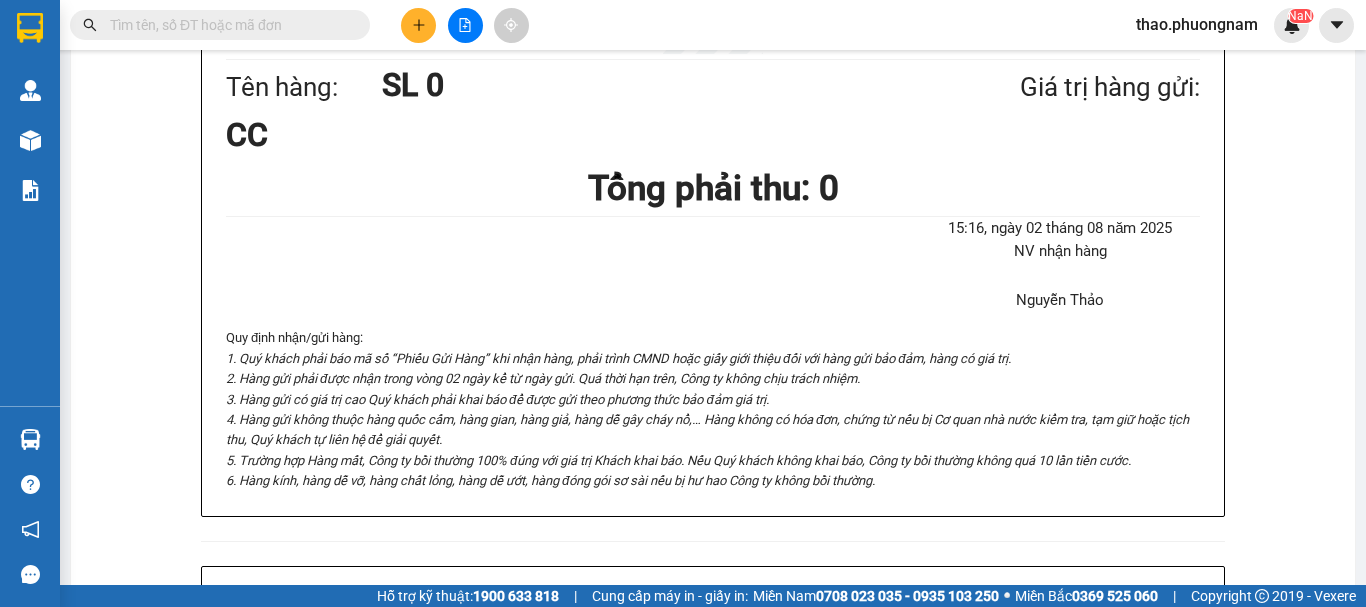 scroll, scrollTop: 0, scrollLeft: 0, axis: both 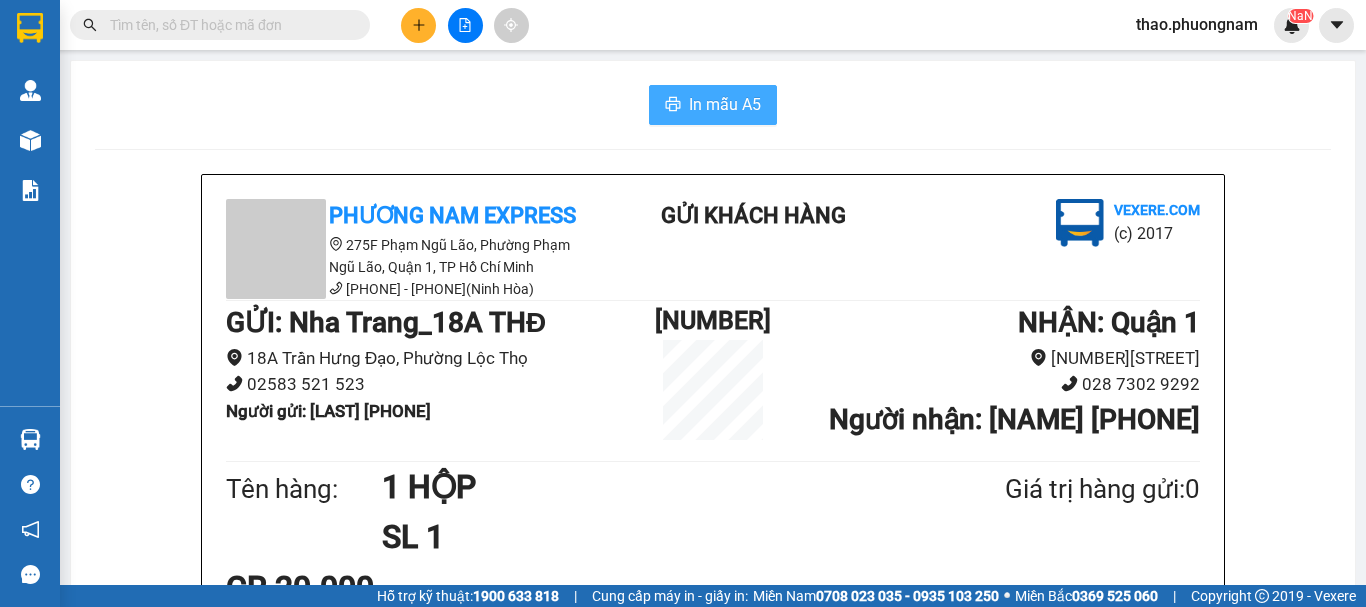 click on "In mẫu A5" at bounding box center (725, 104) 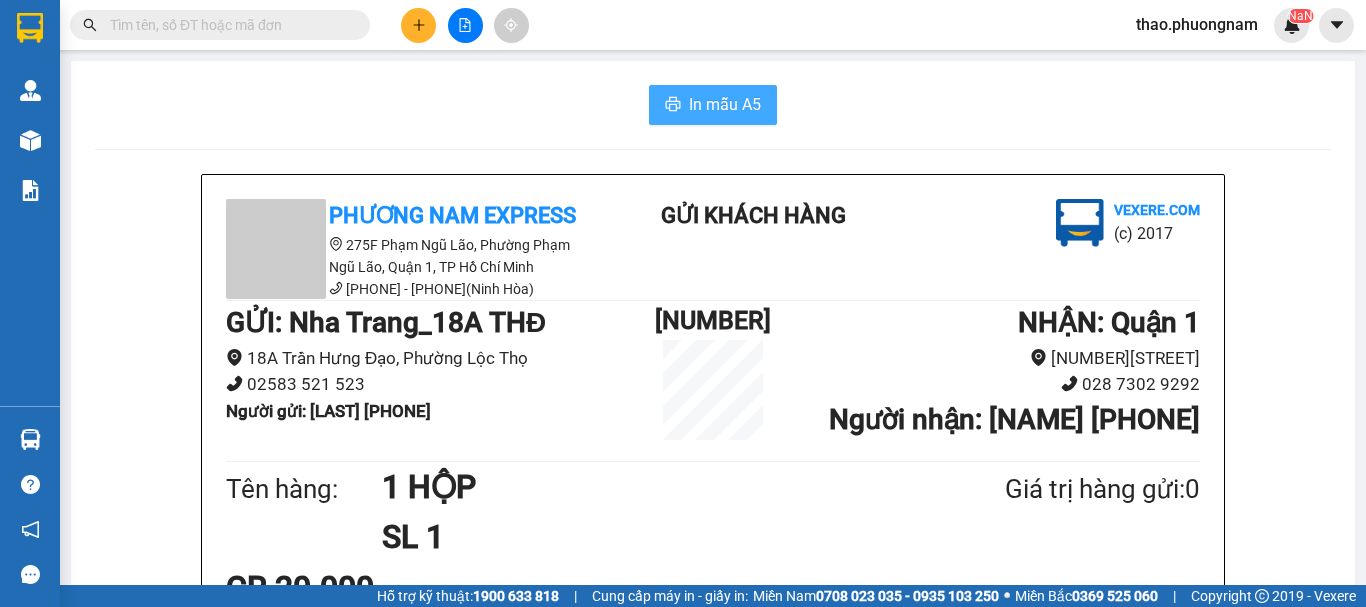 scroll, scrollTop: 0, scrollLeft: 0, axis: both 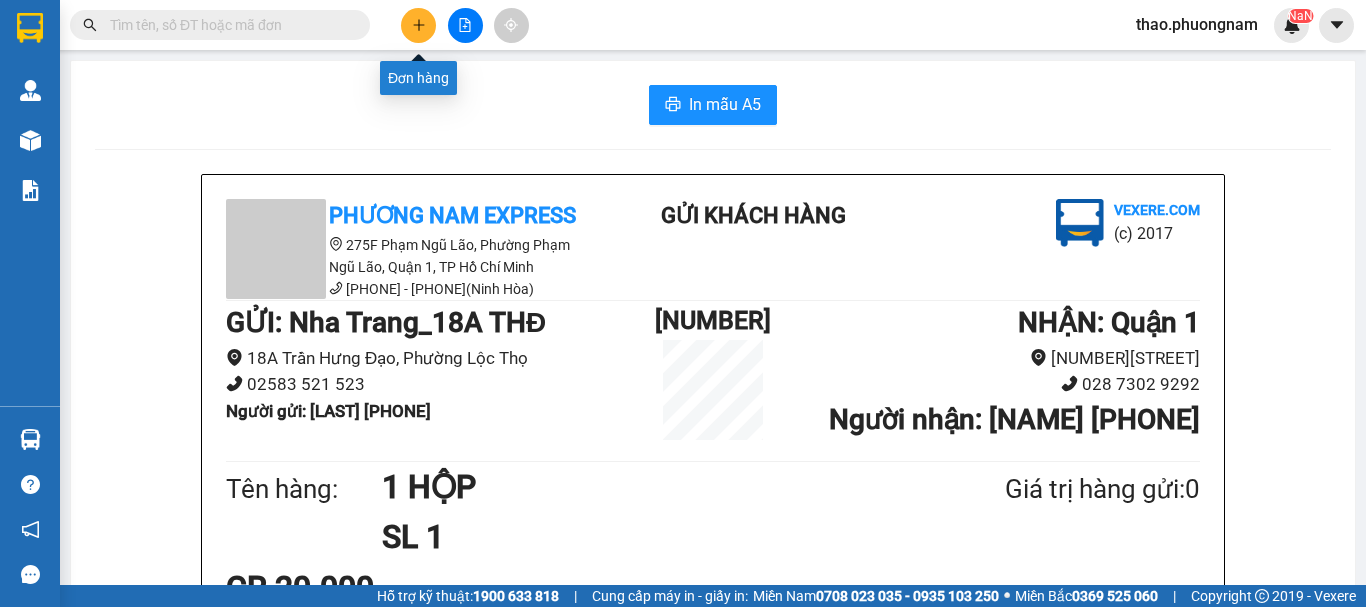 click 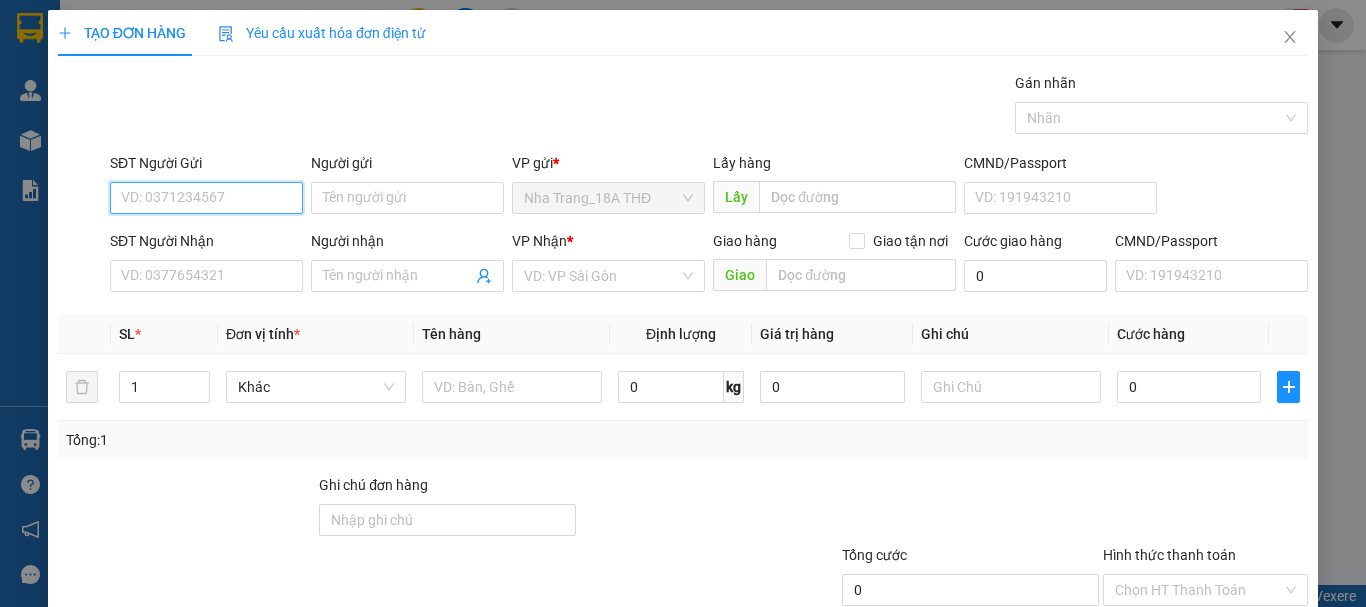 click on "SĐT Người Gửi" at bounding box center (206, 198) 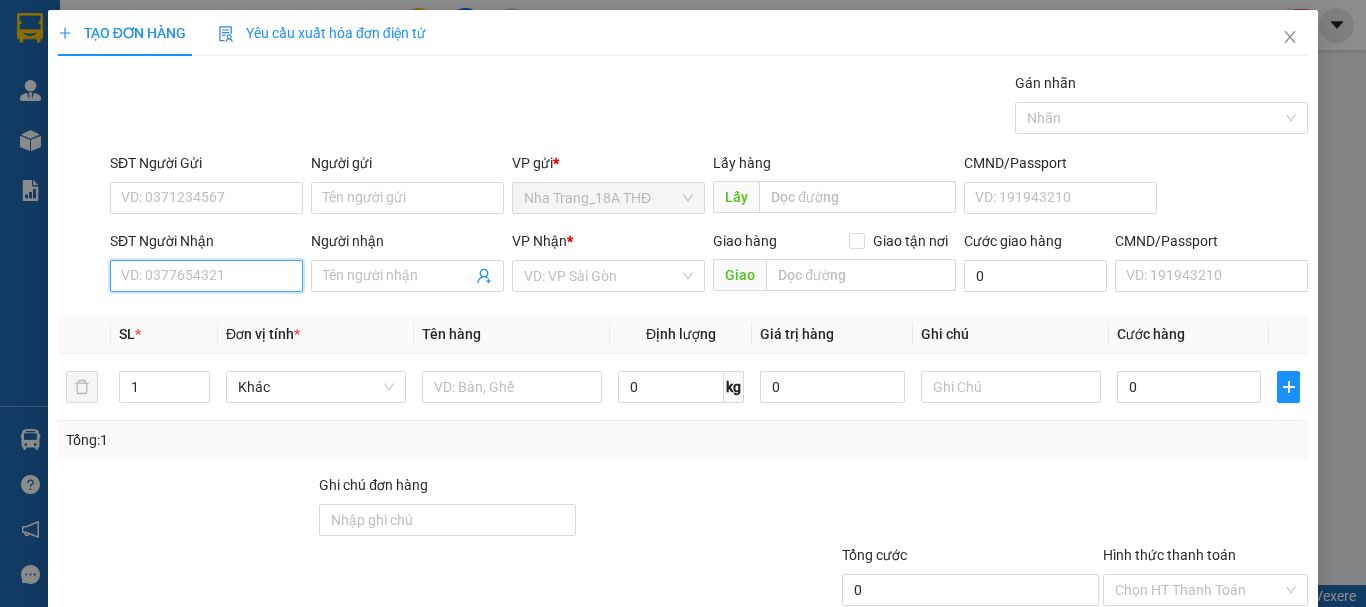 click on "SĐT Người Nhận" at bounding box center (206, 276) 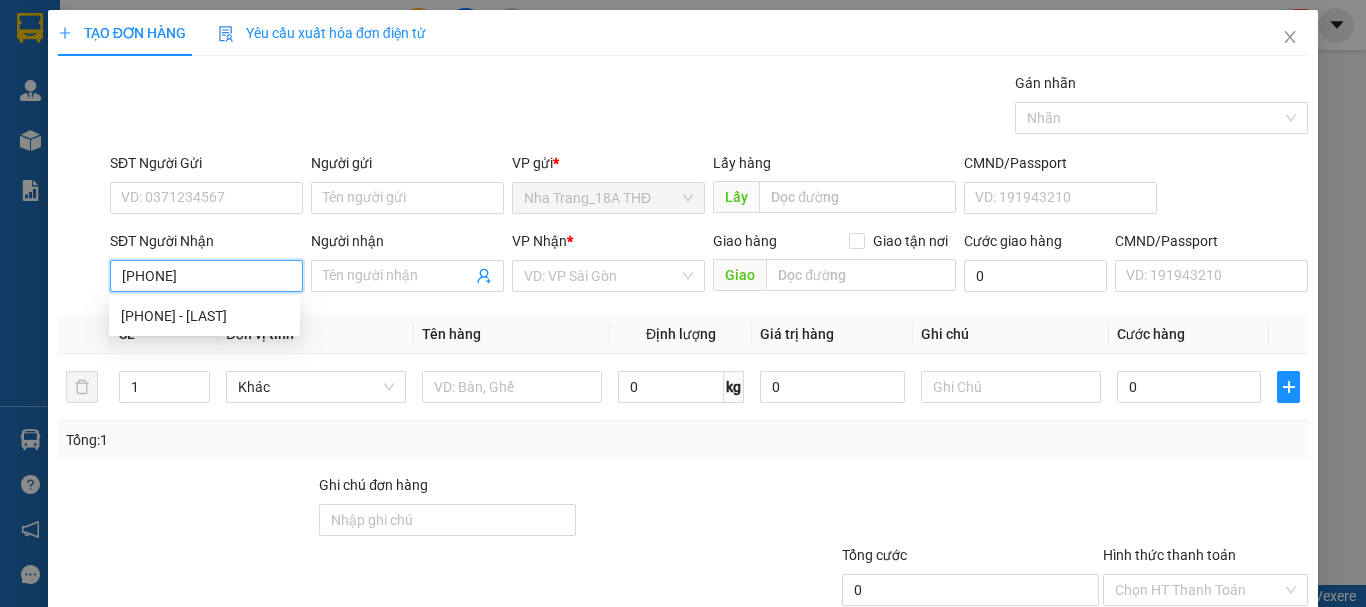 type on "0964271042" 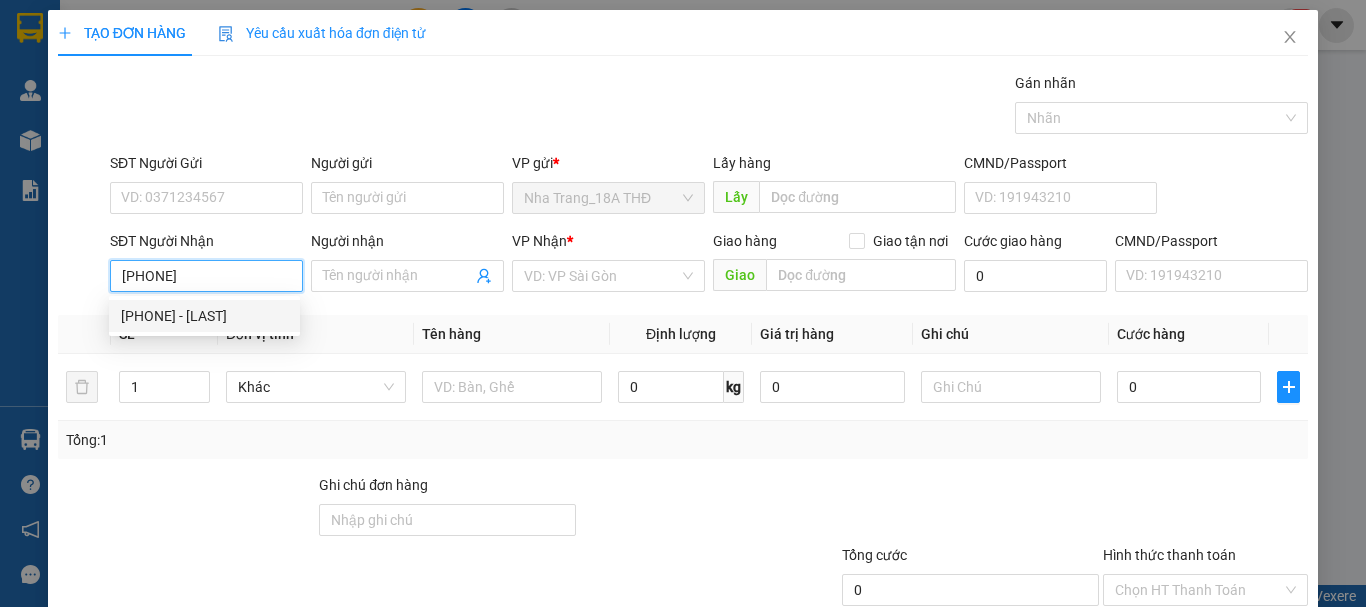 click on "0964271042 - THU TRANG" at bounding box center (204, 316) 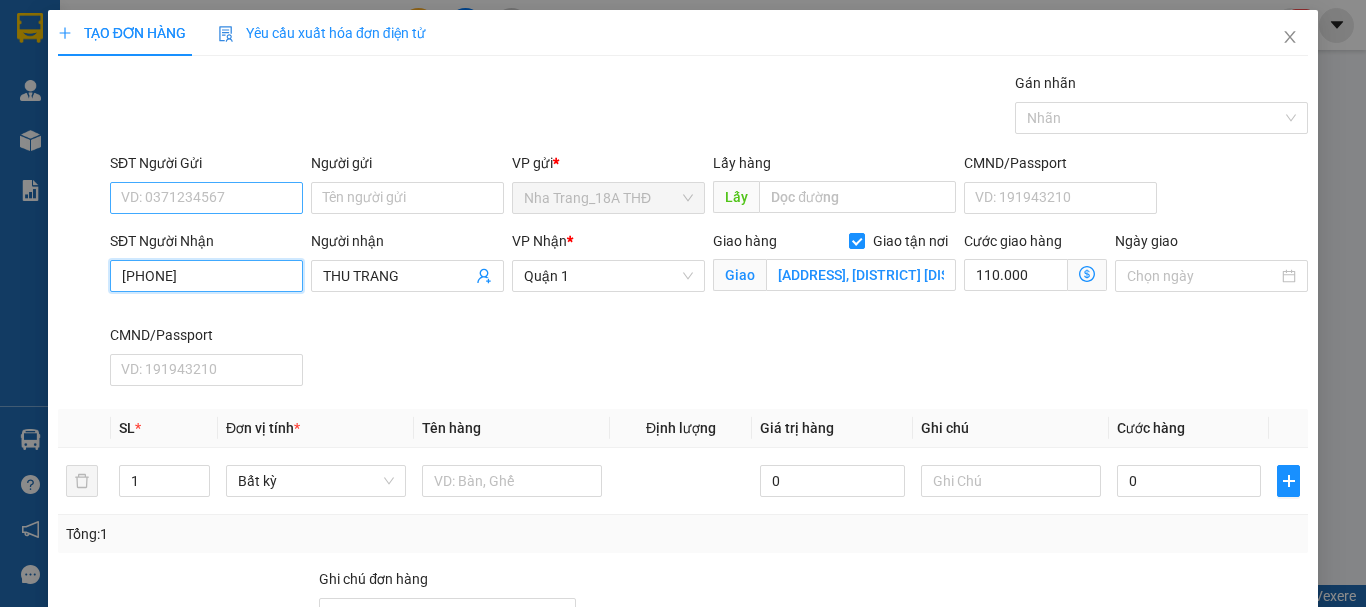 type on "0964271042" 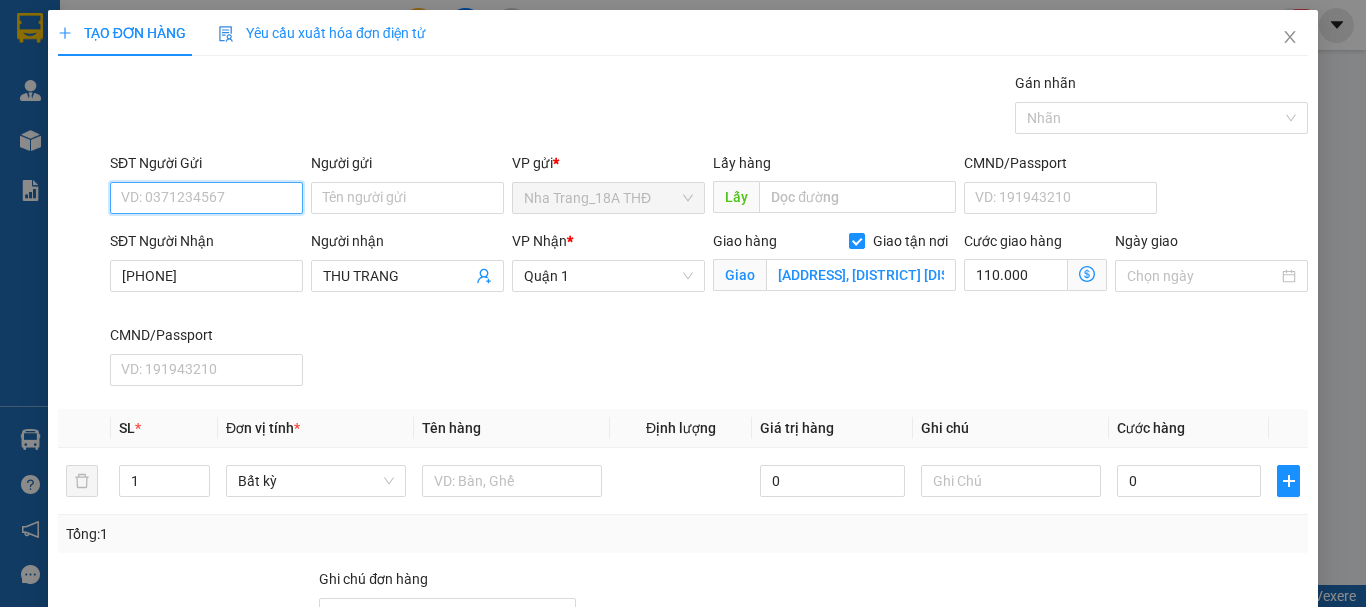click on "SĐT Người Gửi" at bounding box center [206, 198] 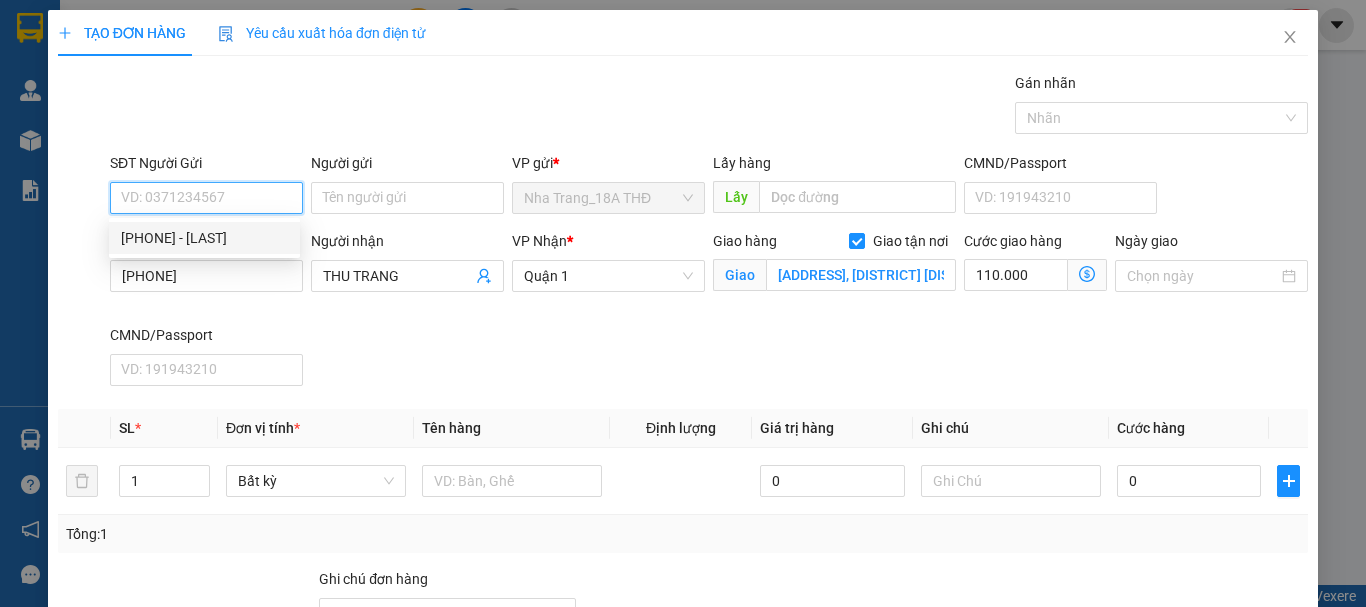 click on "0375242147 - THÚY HẰNG" at bounding box center [204, 238] 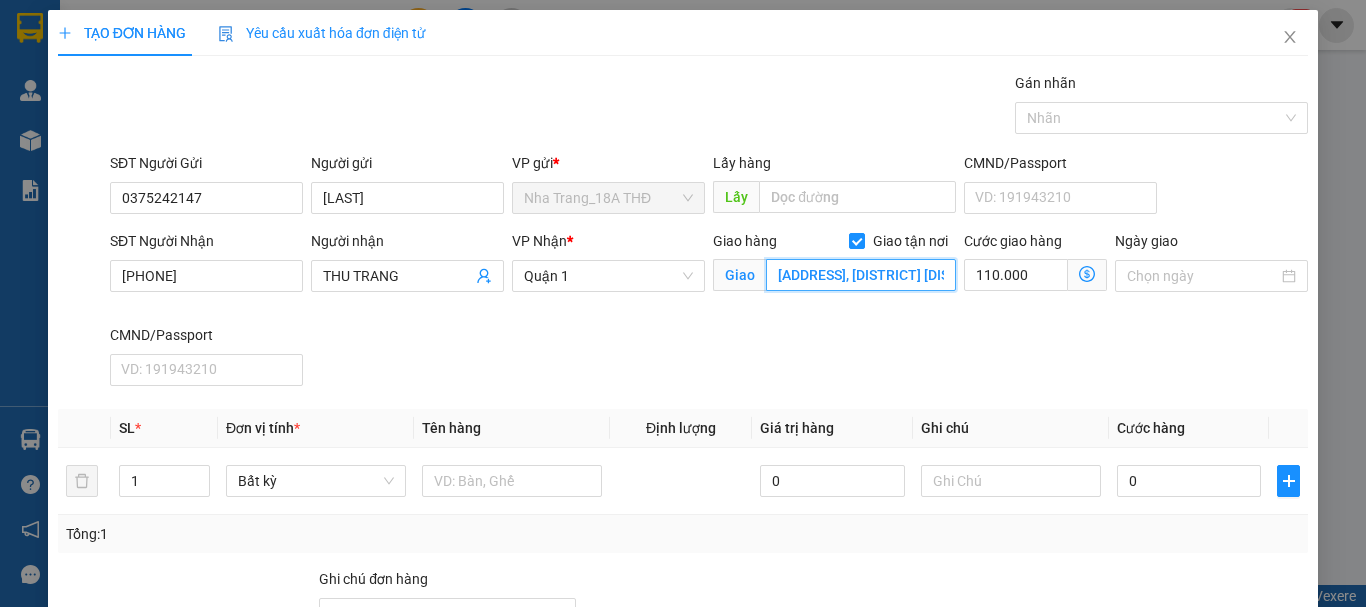 click on "CHUNG CƯ LAVITA GARDEN, BLOCK B, ĐƯỜNG SỐ 3 TRƯỜNG THỌ, Q.THỦ ĐỨC ( GTN: 110K" at bounding box center (861, 275) 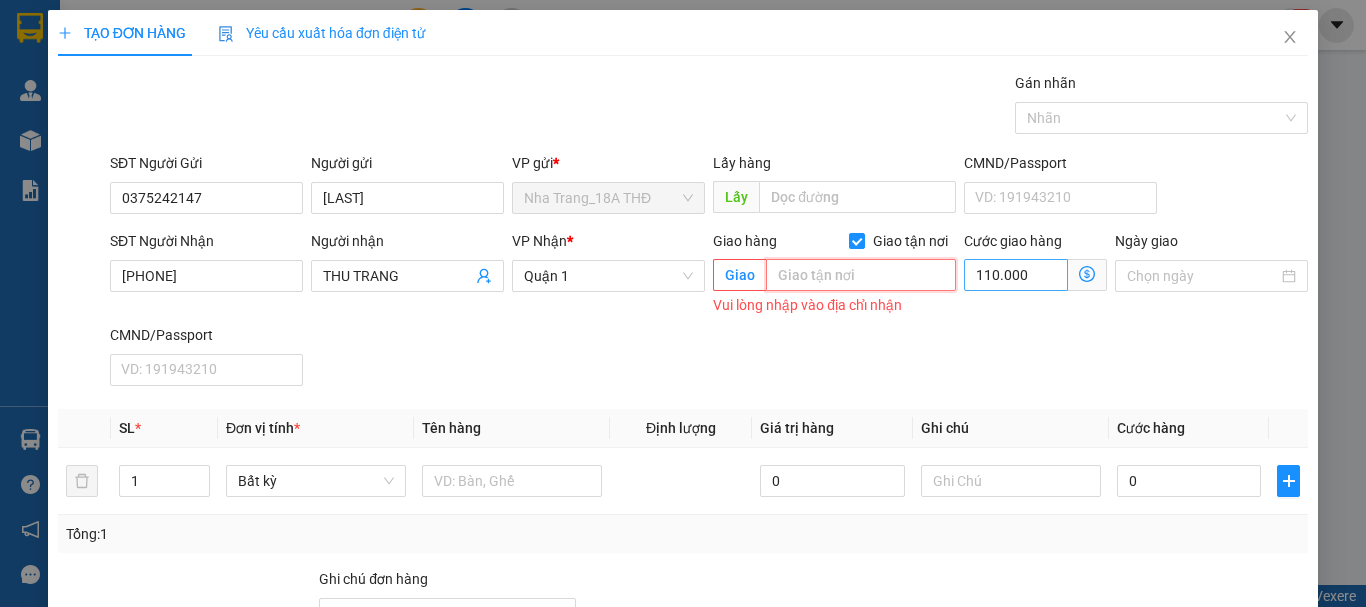 type 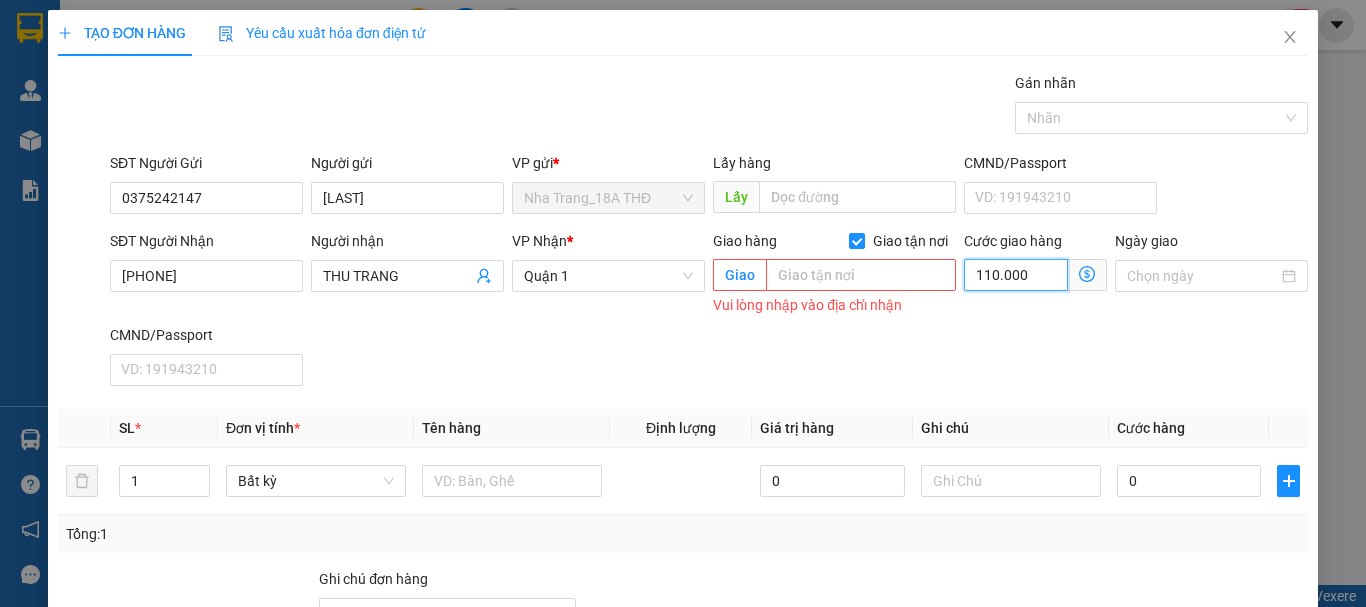 click on "110.000" at bounding box center (1016, 275) 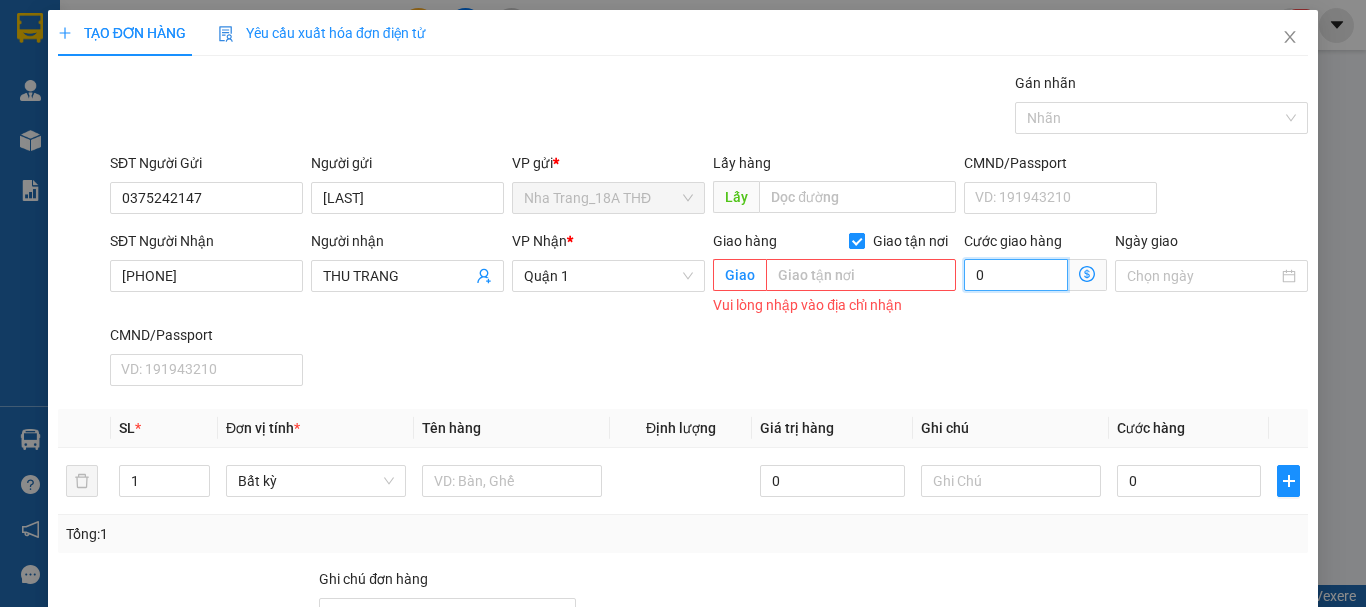 type on "0" 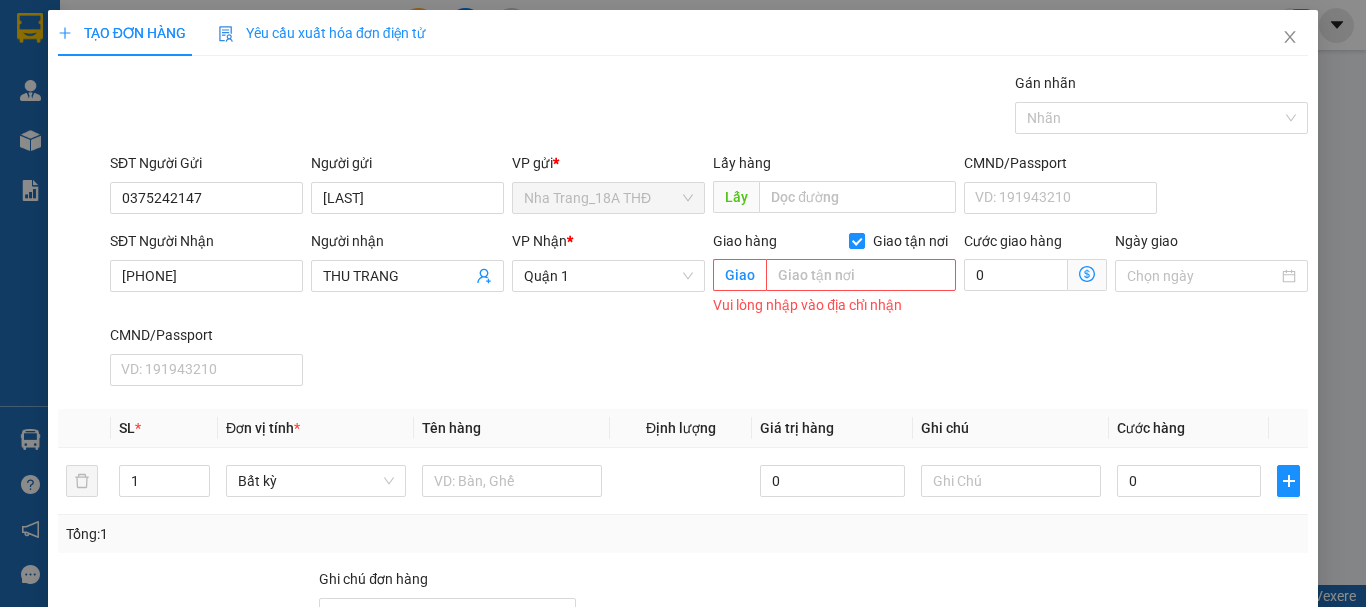 drag, startPoint x: 843, startPoint y: 241, endPoint x: 775, endPoint y: 302, distance: 91.350975 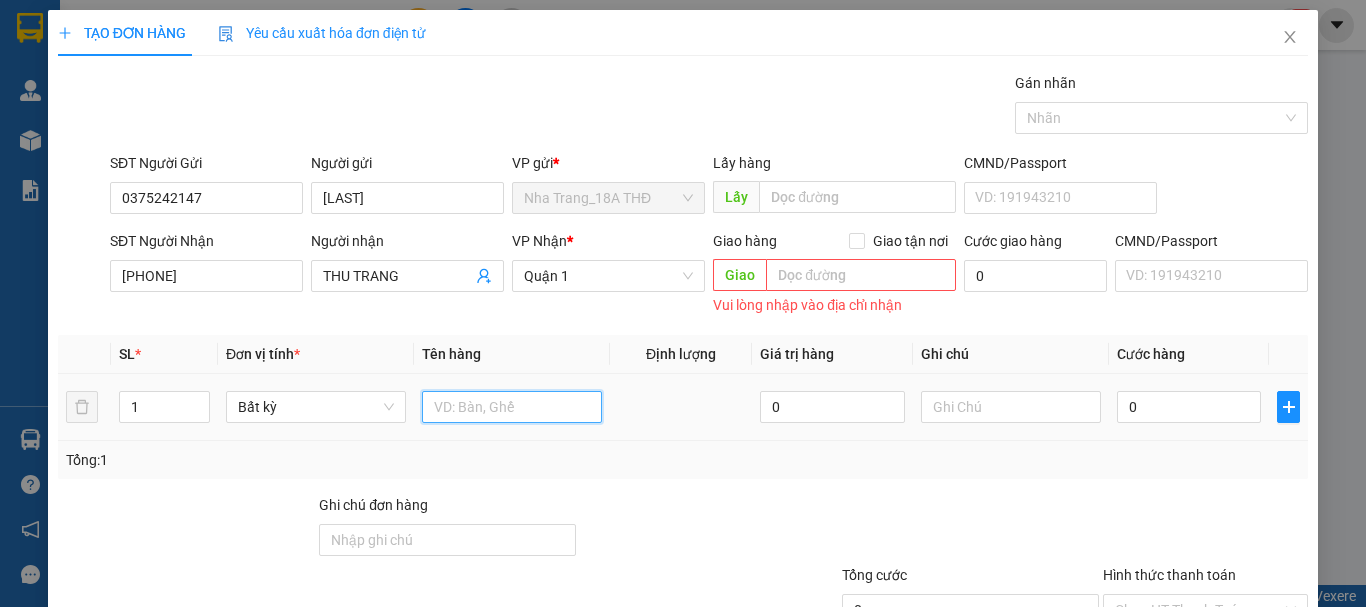 click at bounding box center (512, 407) 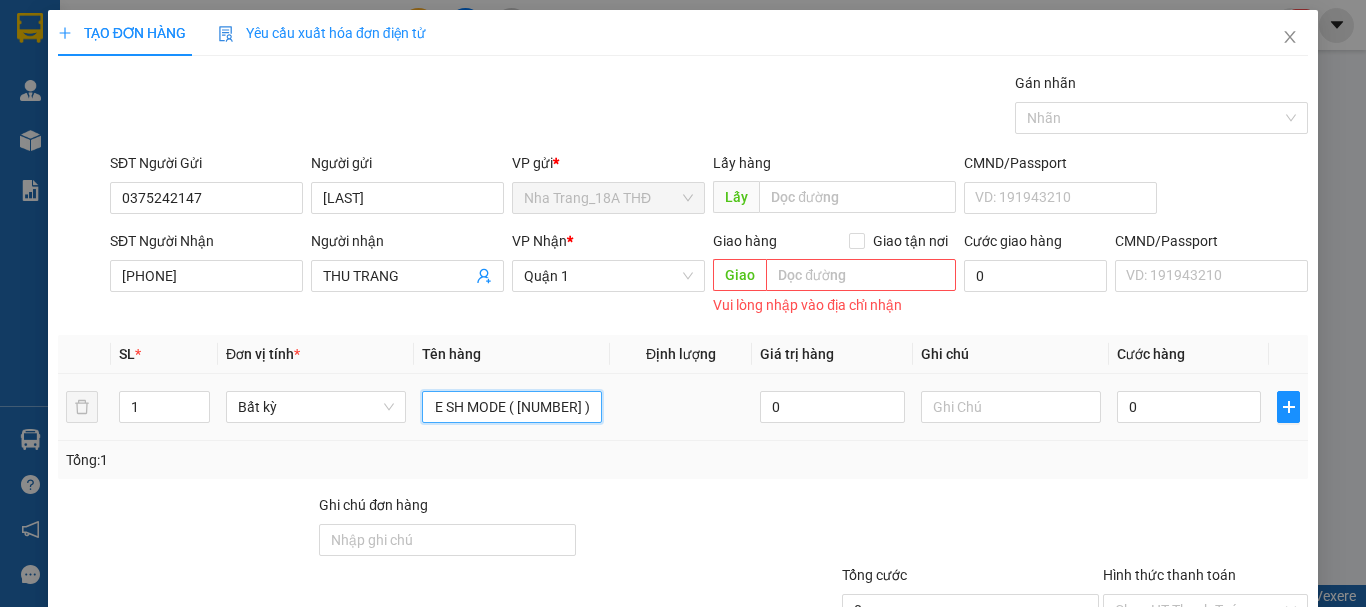 scroll, scrollTop: 0, scrollLeft: 41, axis: horizontal 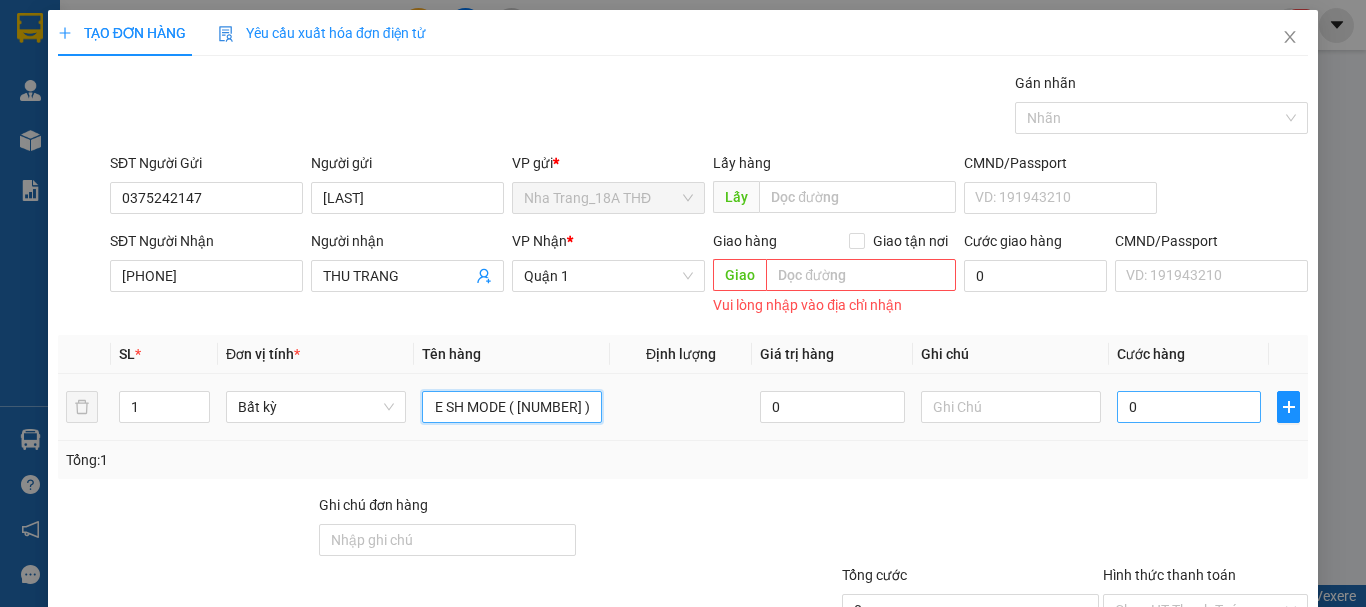 type on "1 XE SH MODE ( 79 AA-336.45 )" 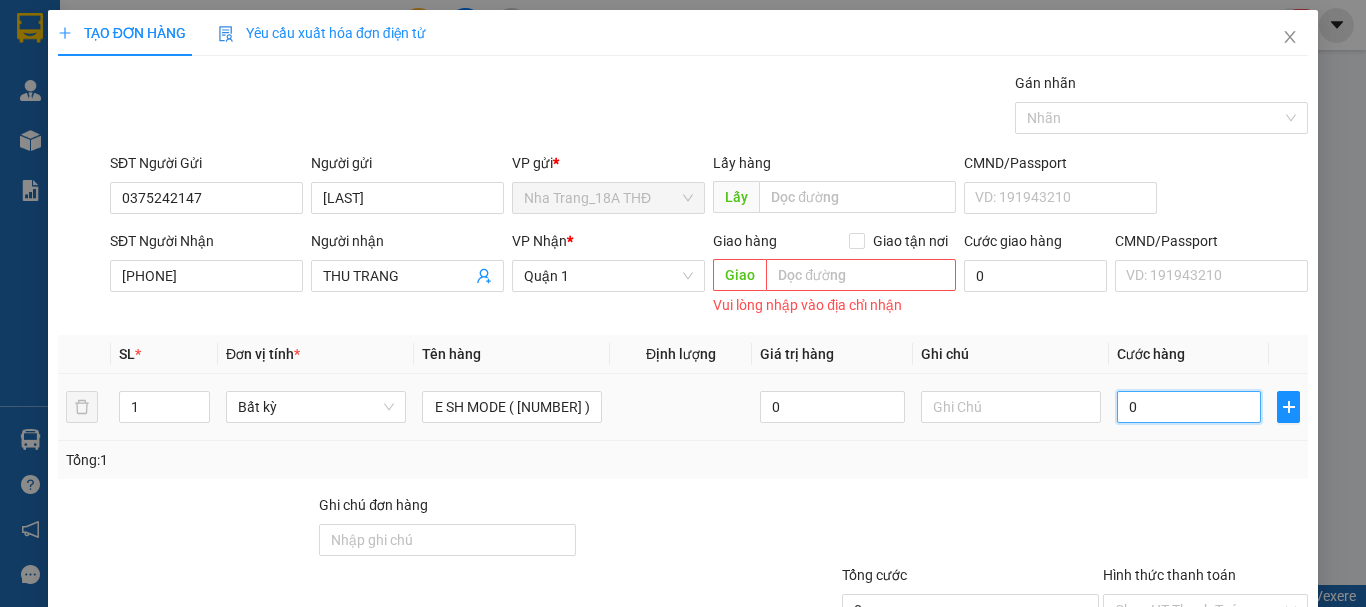 scroll, scrollTop: 0, scrollLeft: 0, axis: both 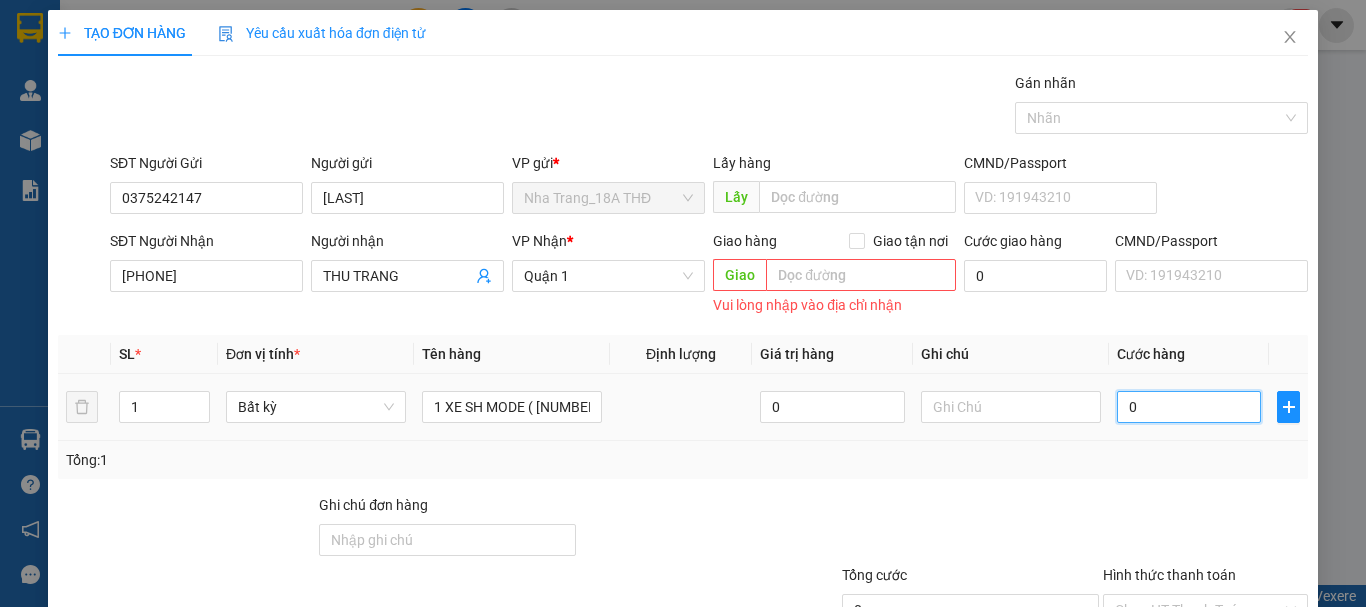 click on "0" at bounding box center [1189, 407] 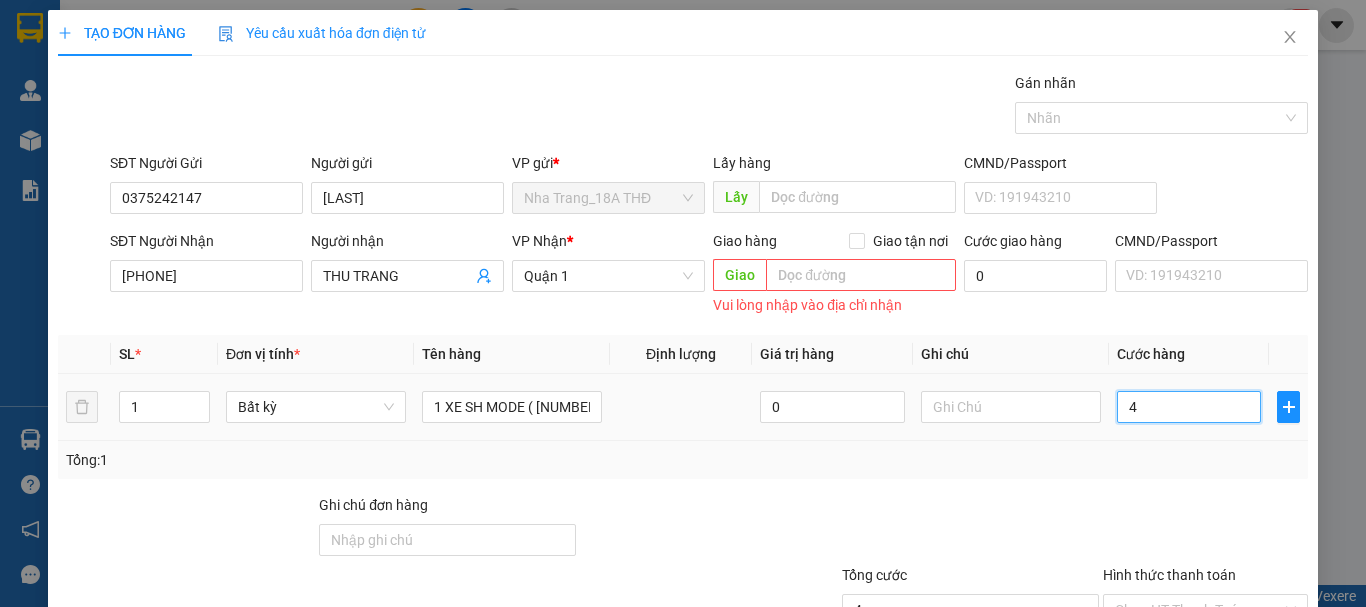 type on "40" 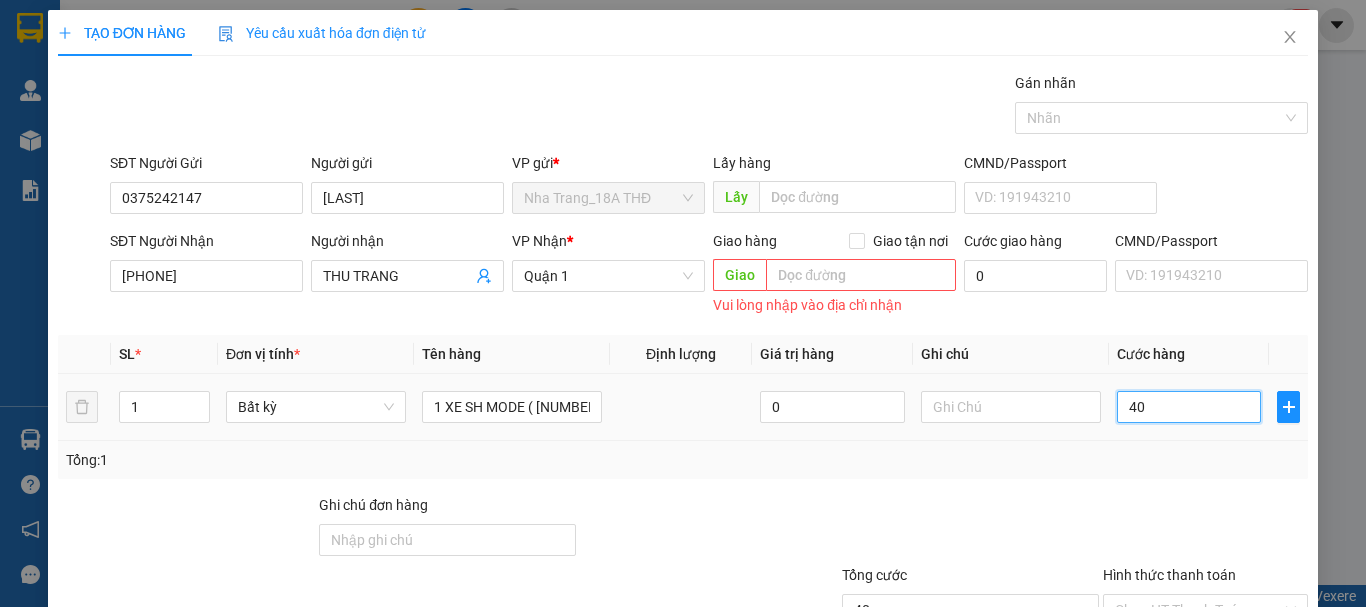 type on "400" 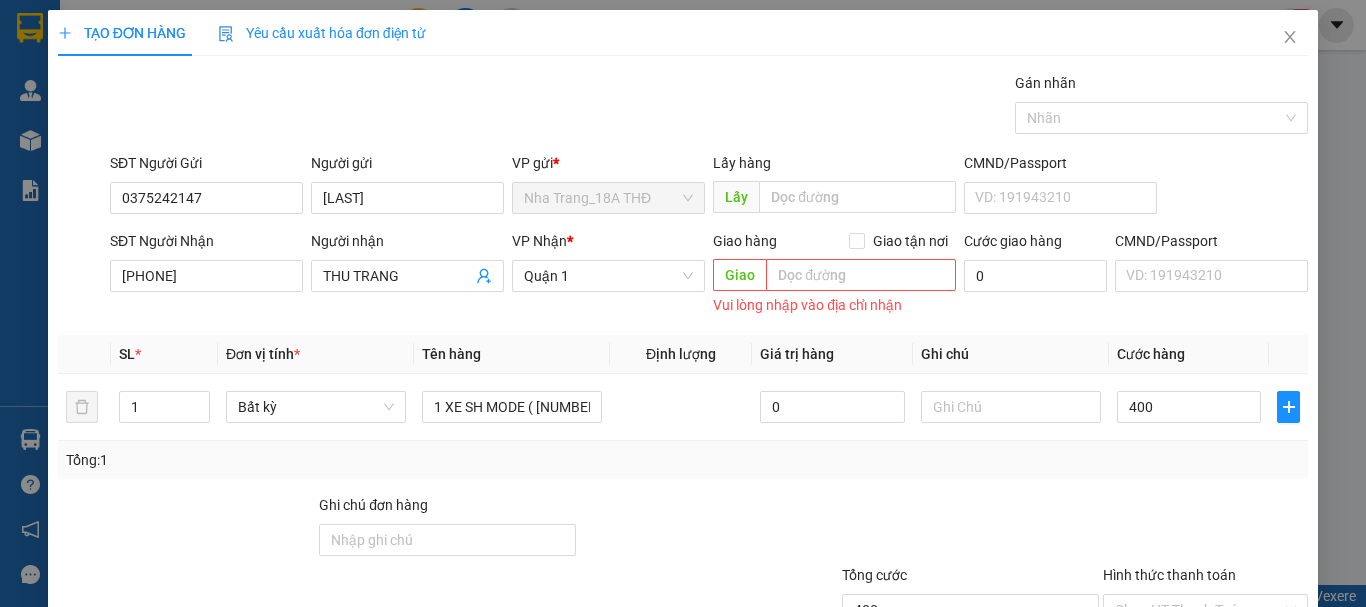type on "400.000" 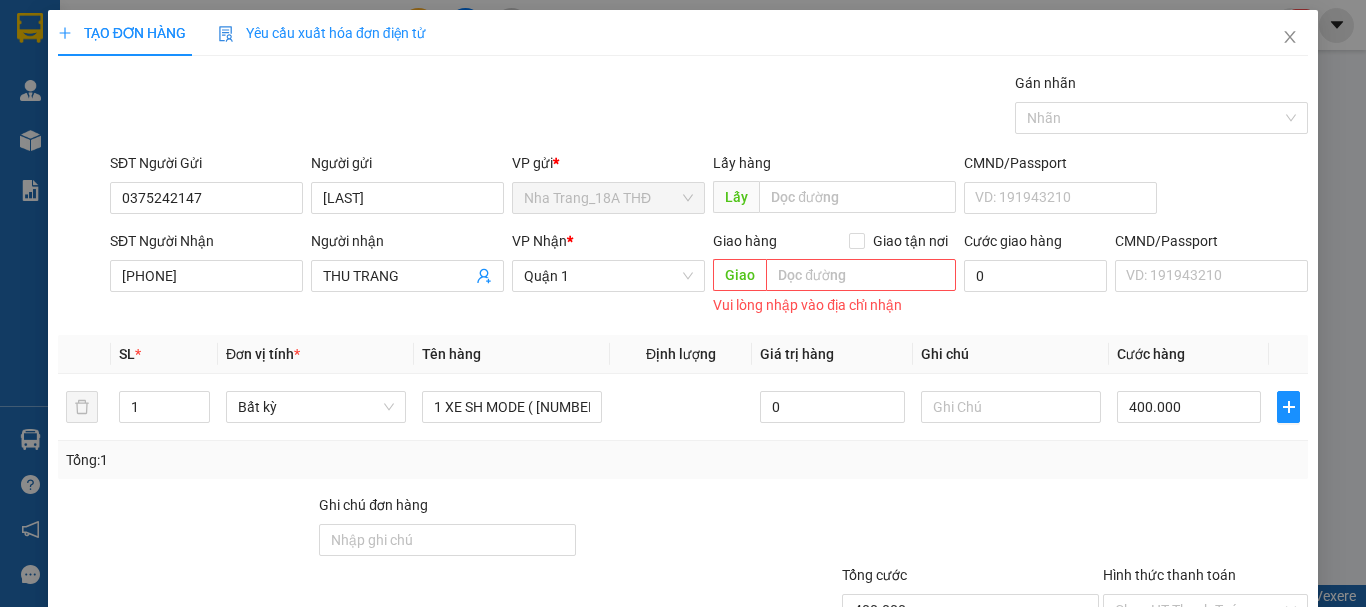 click on "Tổng:  1" at bounding box center [683, 460] 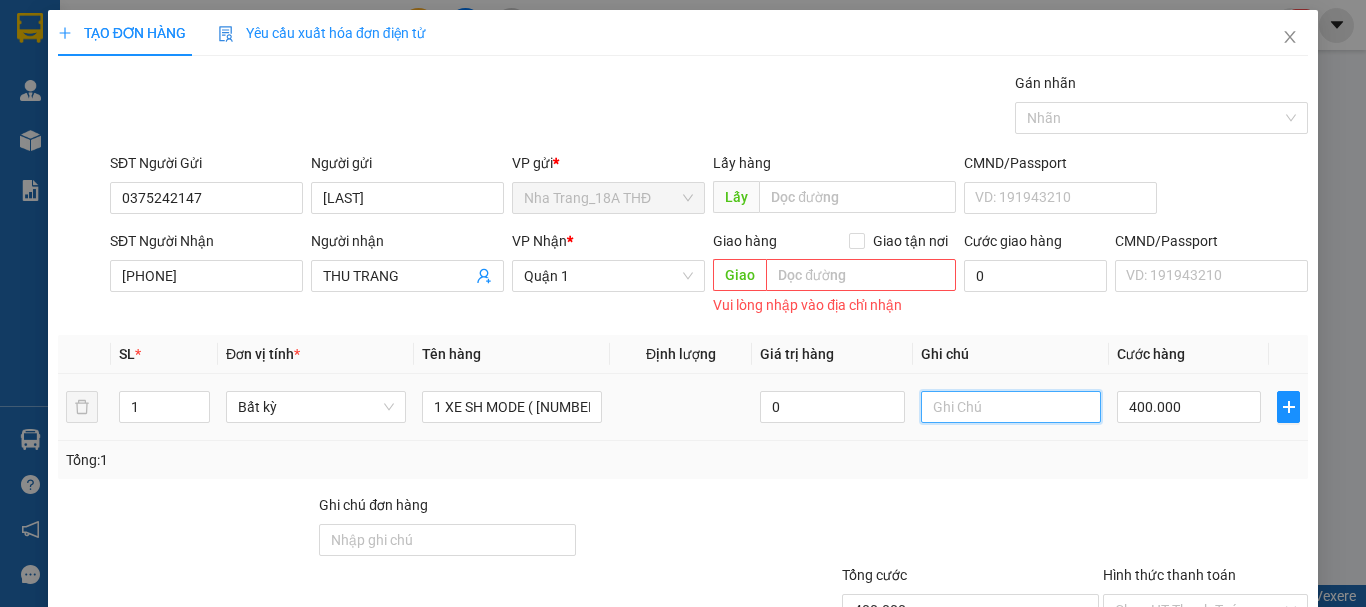 click at bounding box center (1011, 407) 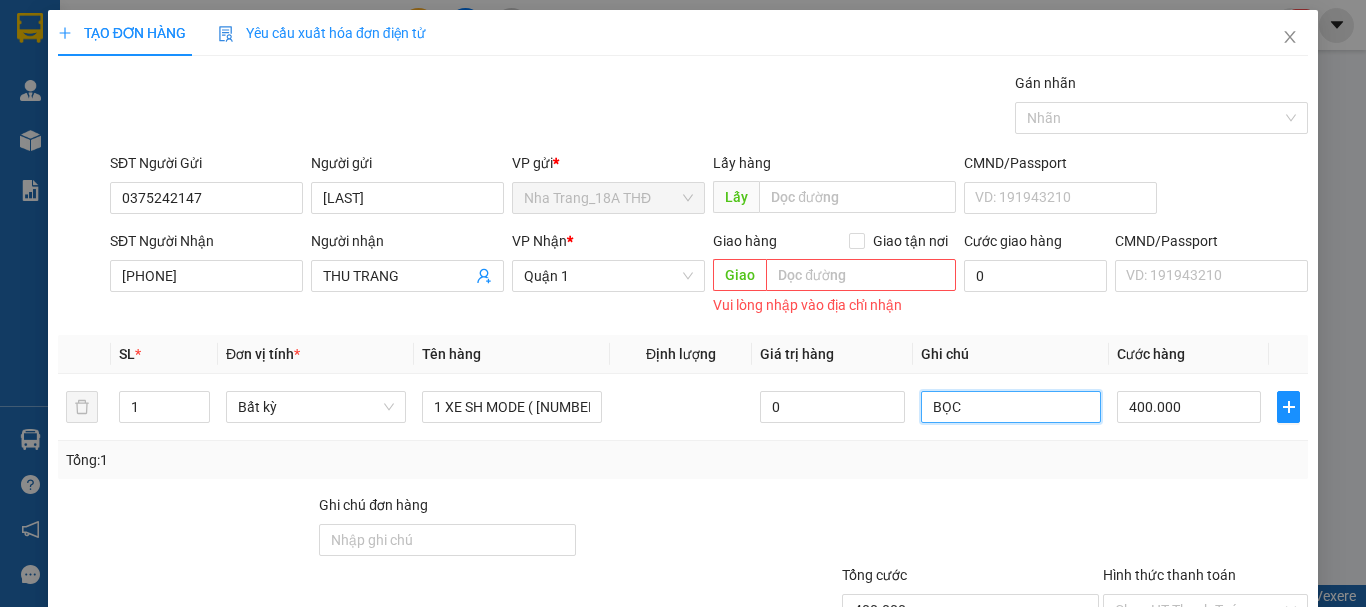type on "BỌC" 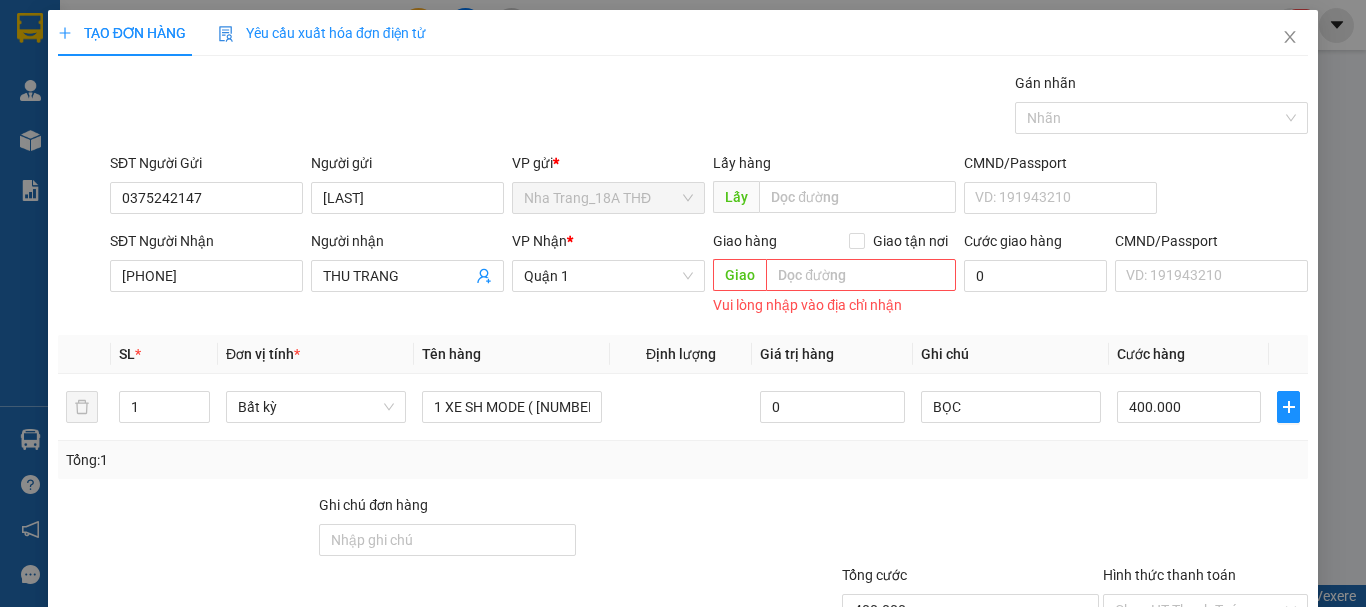 click on "Tổng:  1" at bounding box center (683, 460) 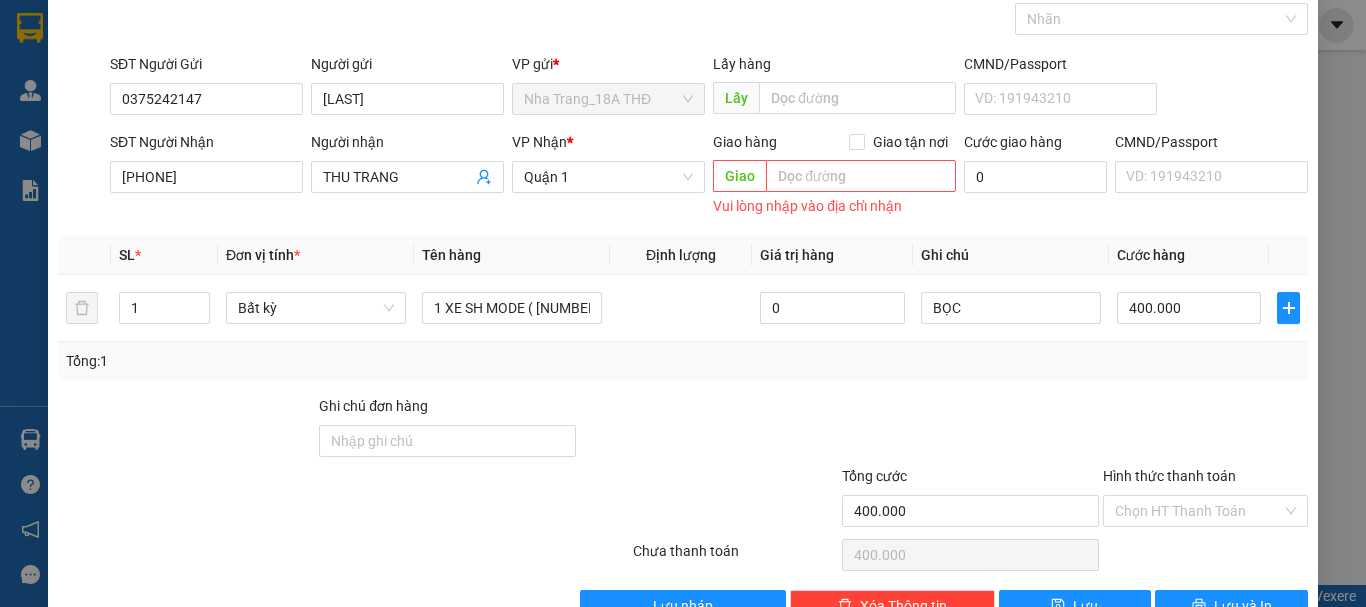 scroll, scrollTop: 100, scrollLeft: 0, axis: vertical 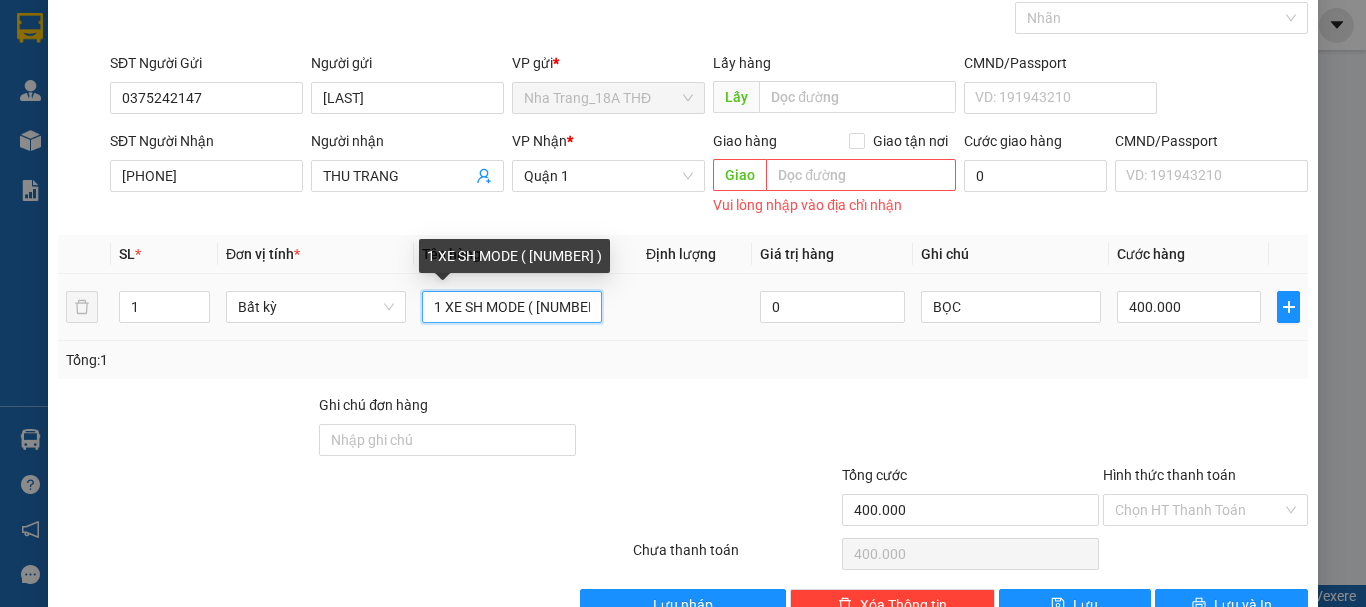 click on "1 XE SH MODE ( 79 AA-336.45 )" at bounding box center (512, 307) 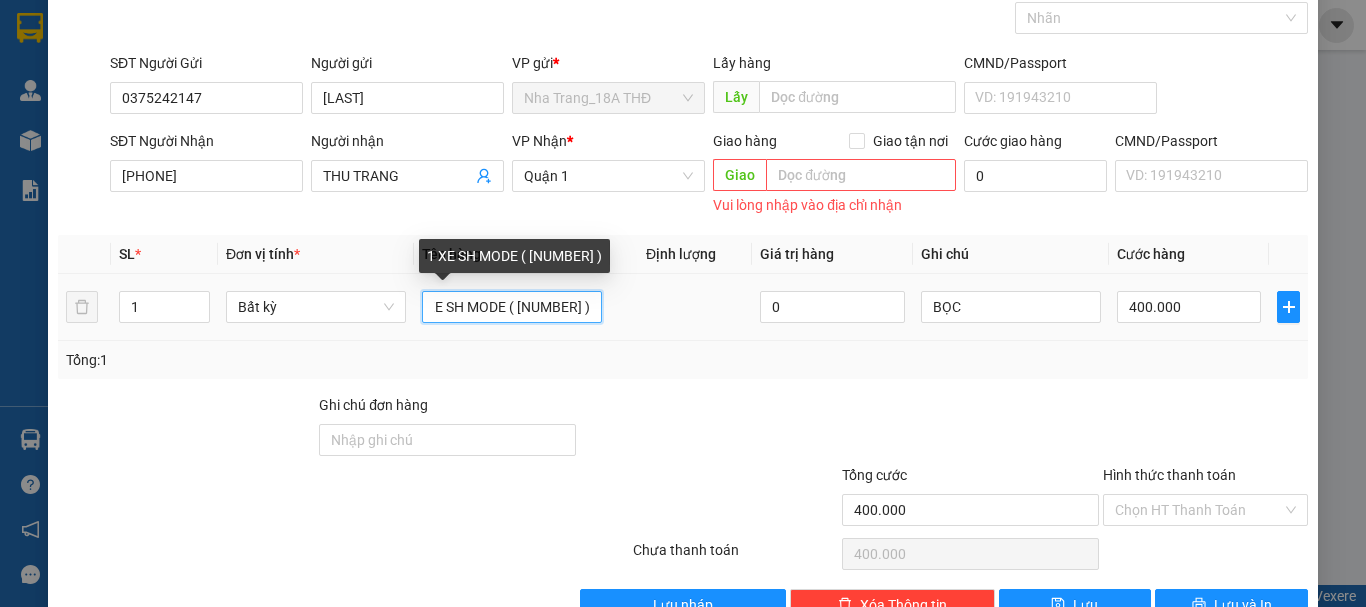 scroll, scrollTop: 0, scrollLeft: 41, axis: horizontal 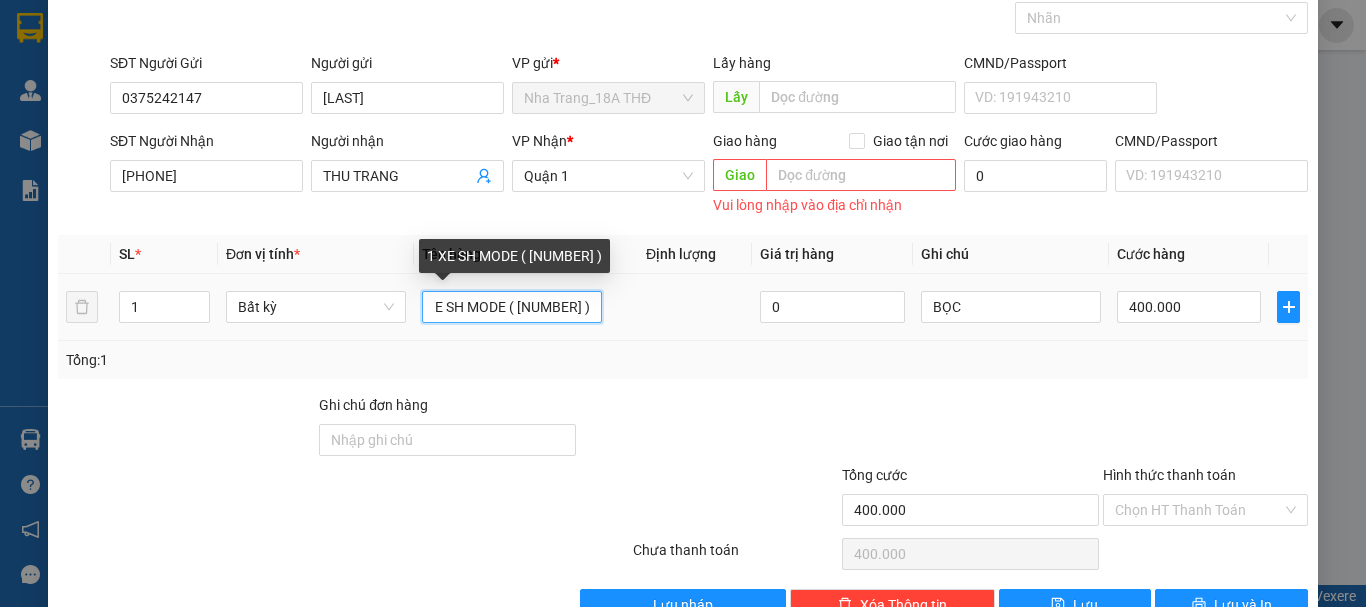 click on "1 XE SH MODE ( 79 AA-336.45 )" at bounding box center [512, 307] 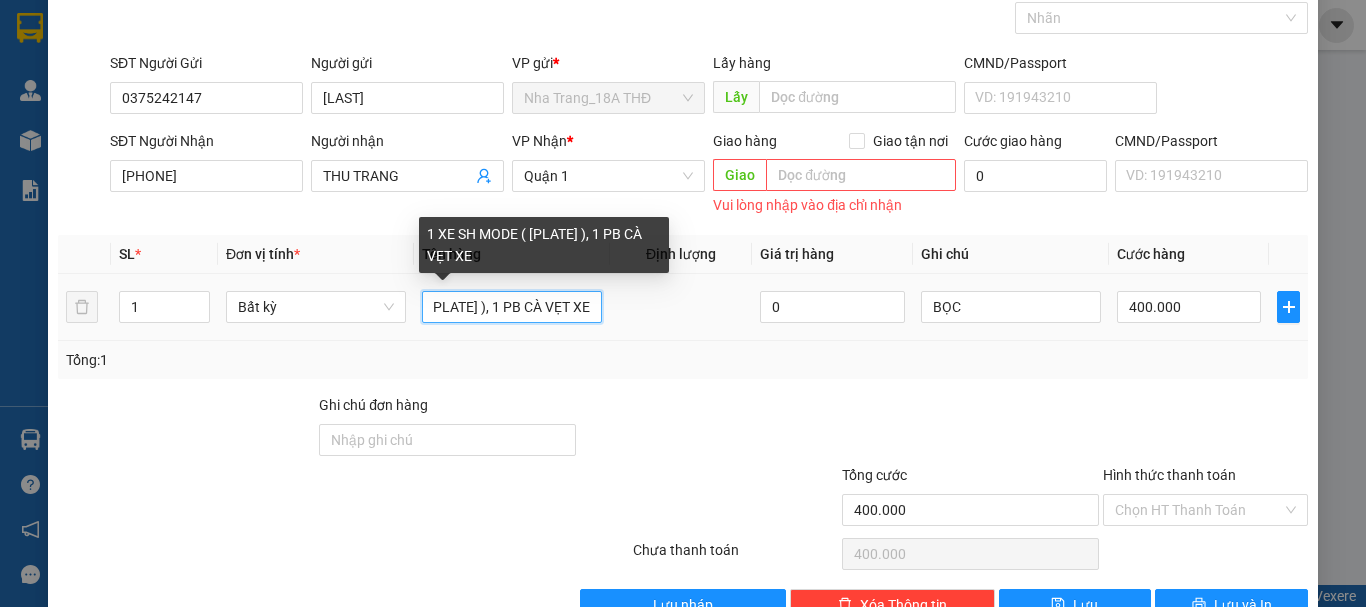scroll, scrollTop: 0, scrollLeft: 143, axis: horizontal 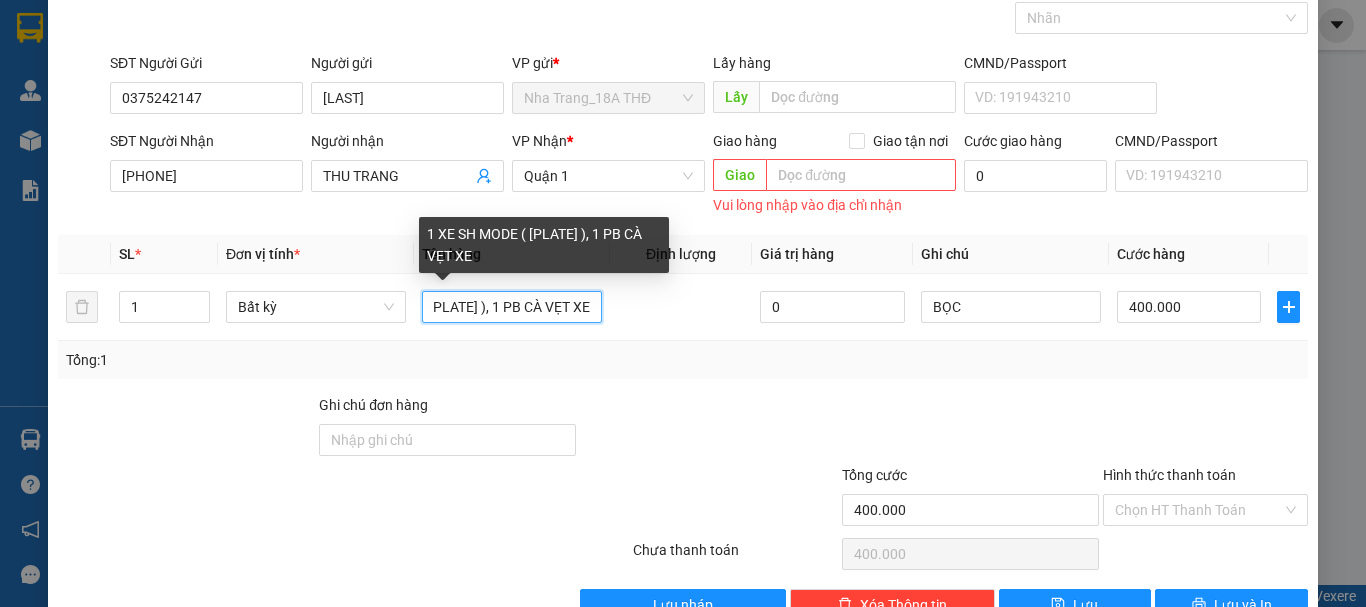type on "1 XE SH MODE ( 79 AA-336.45 ), 1 PB CÀ VẸT XE" 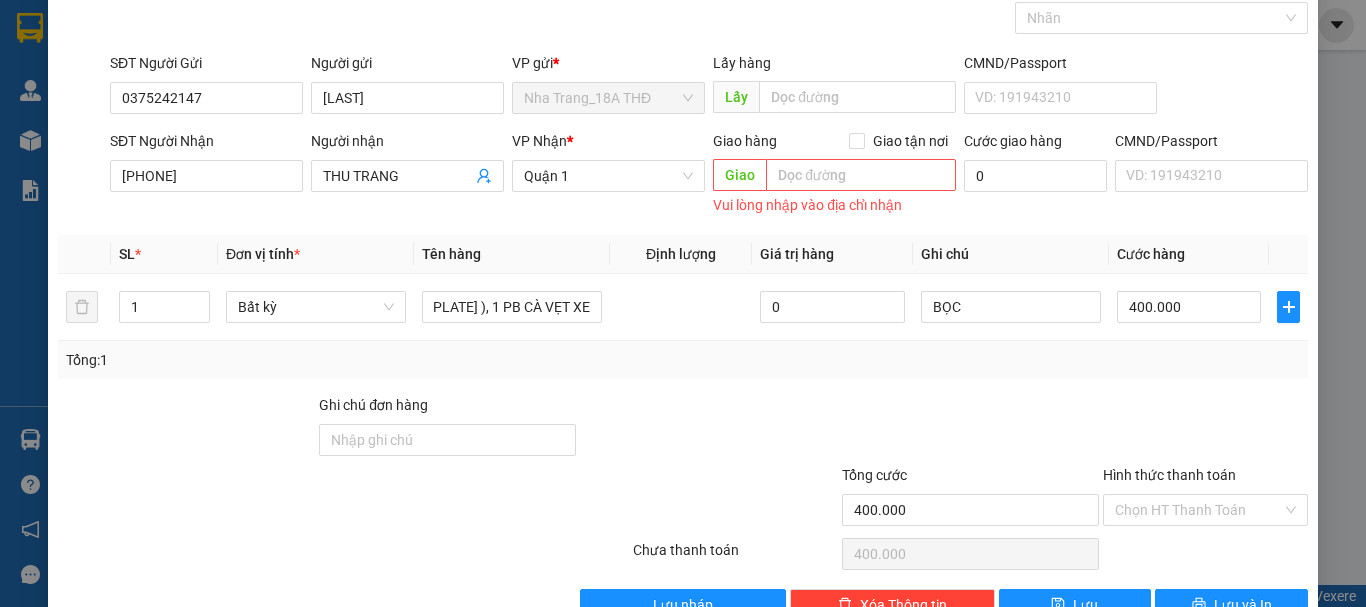 drag, startPoint x: 665, startPoint y: 398, endPoint x: 999, endPoint y: 472, distance: 342.0994 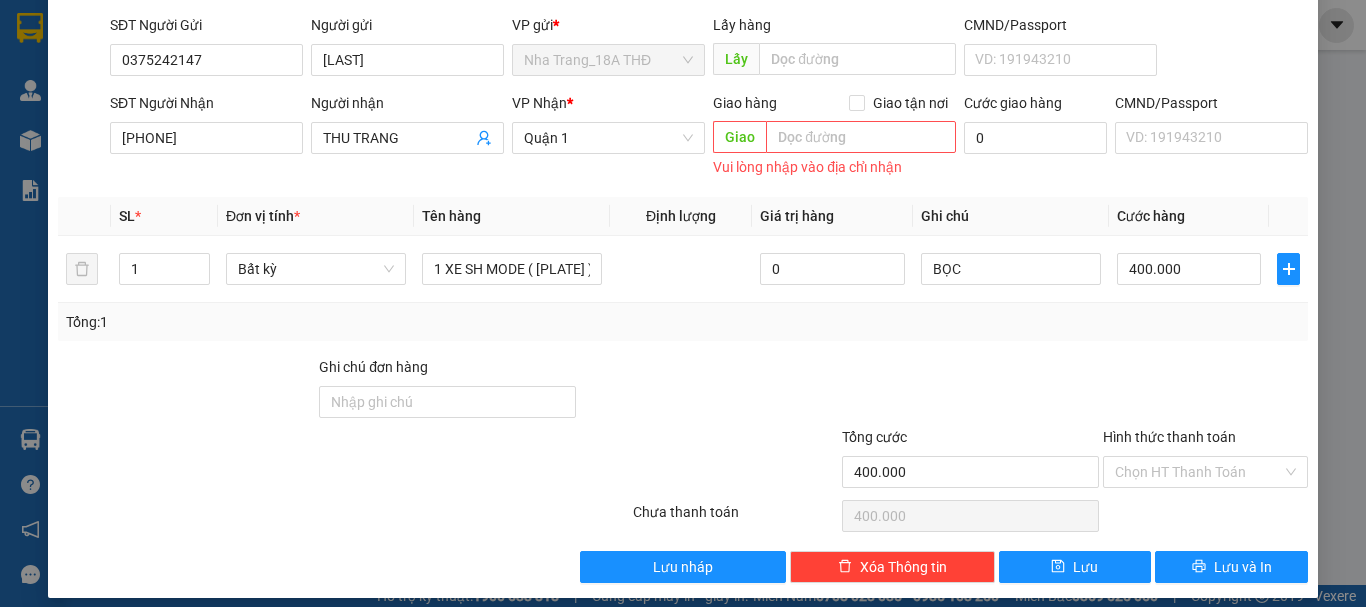 scroll, scrollTop: 153, scrollLeft: 0, axis: vertical 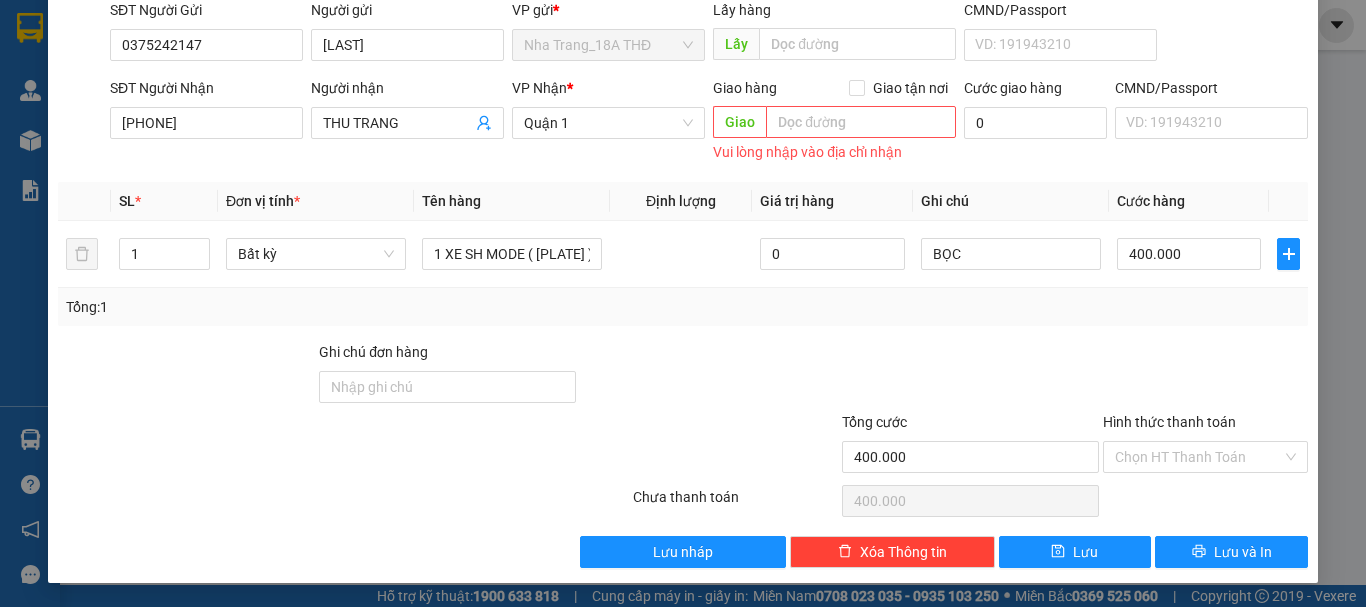 click at bounding box center [1205, 376] 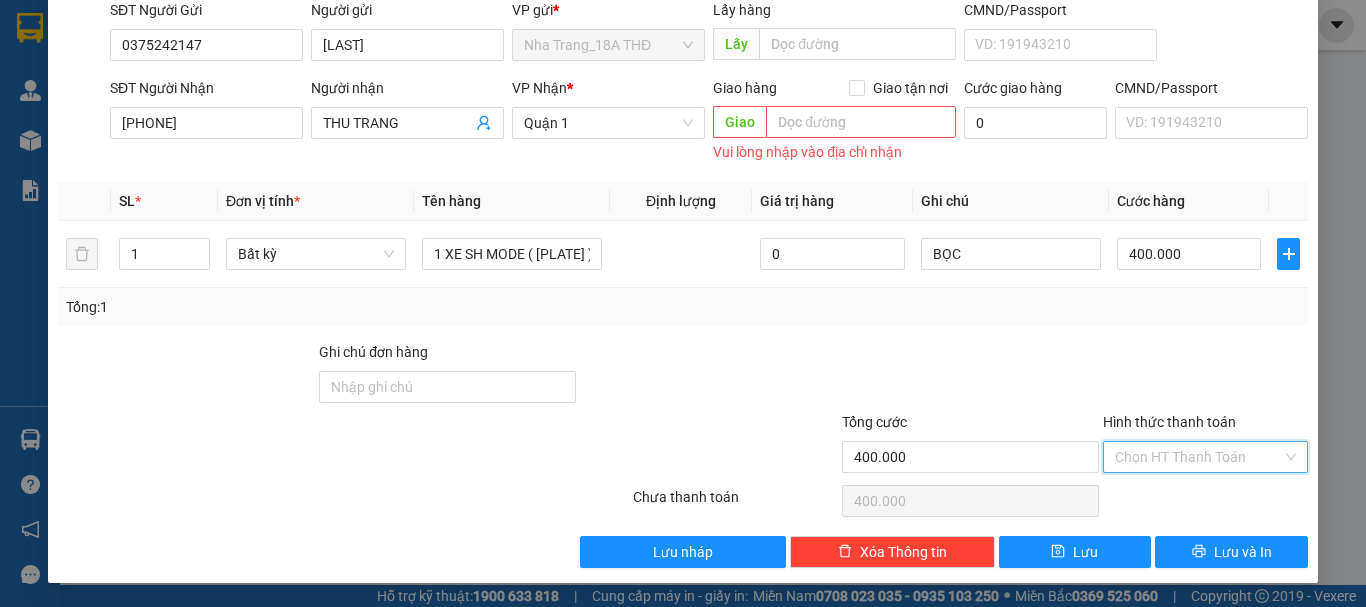 click on "Hình thức thanh toán" at bounding box center [1198, 457] 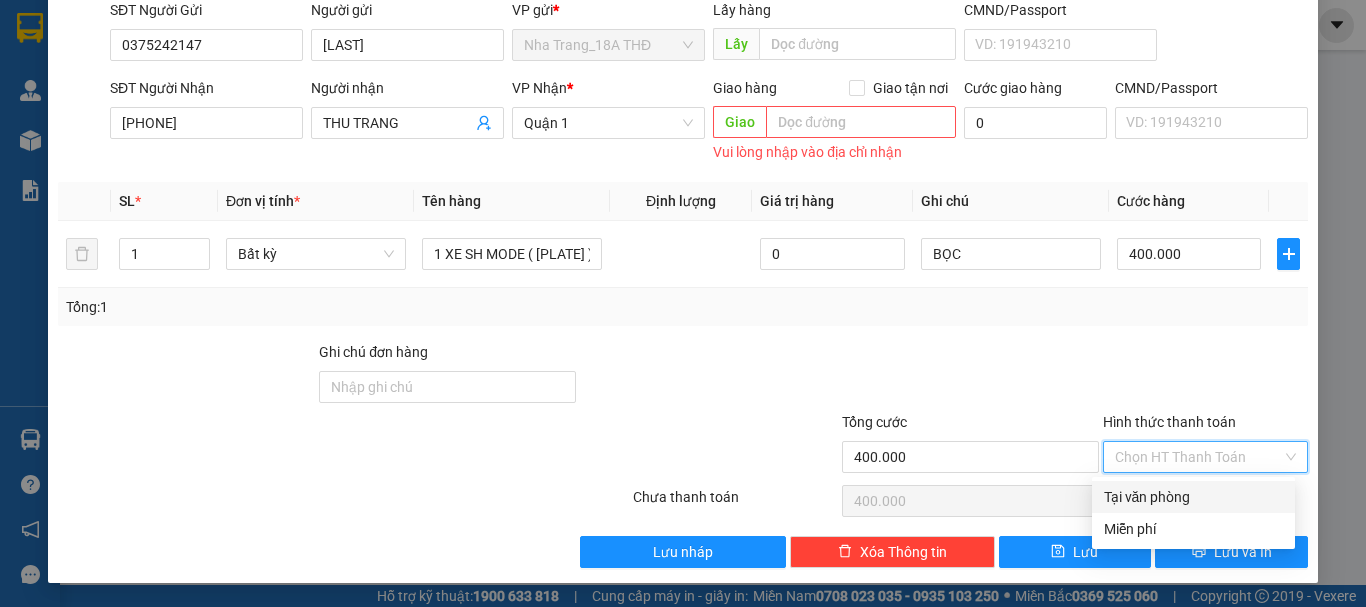 click on "Tại văn phòng" at bounding box center (1193, 497) 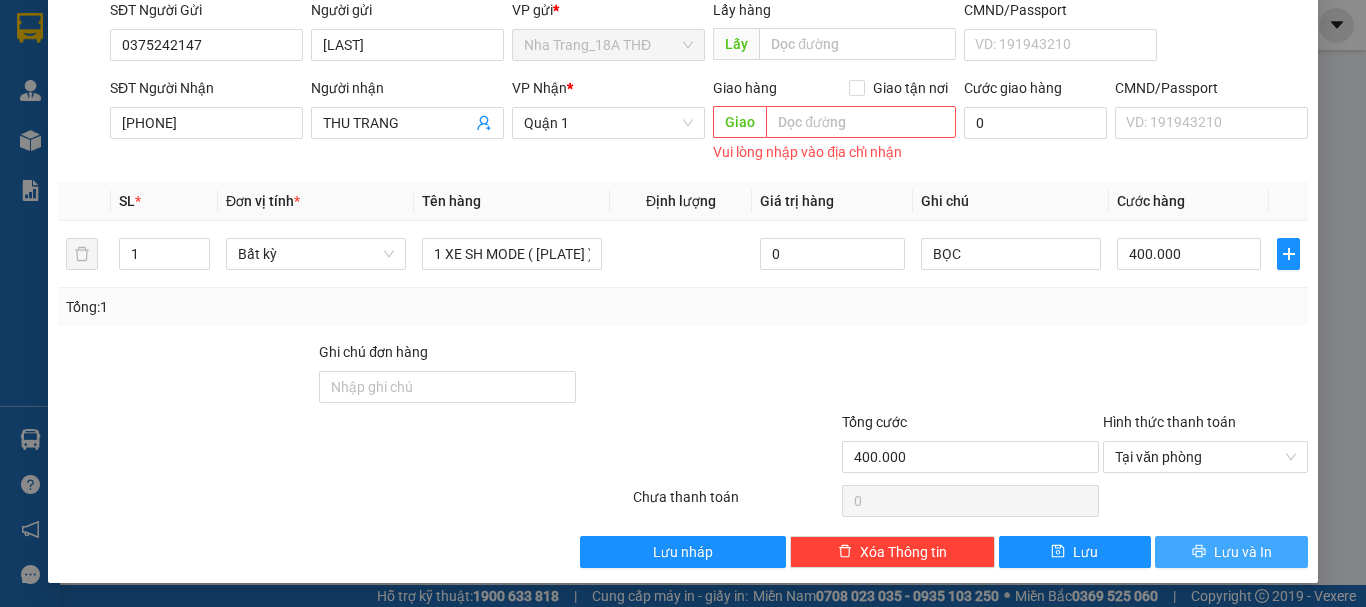 click on "Lưu và In" at bounding box center (1231, 552) 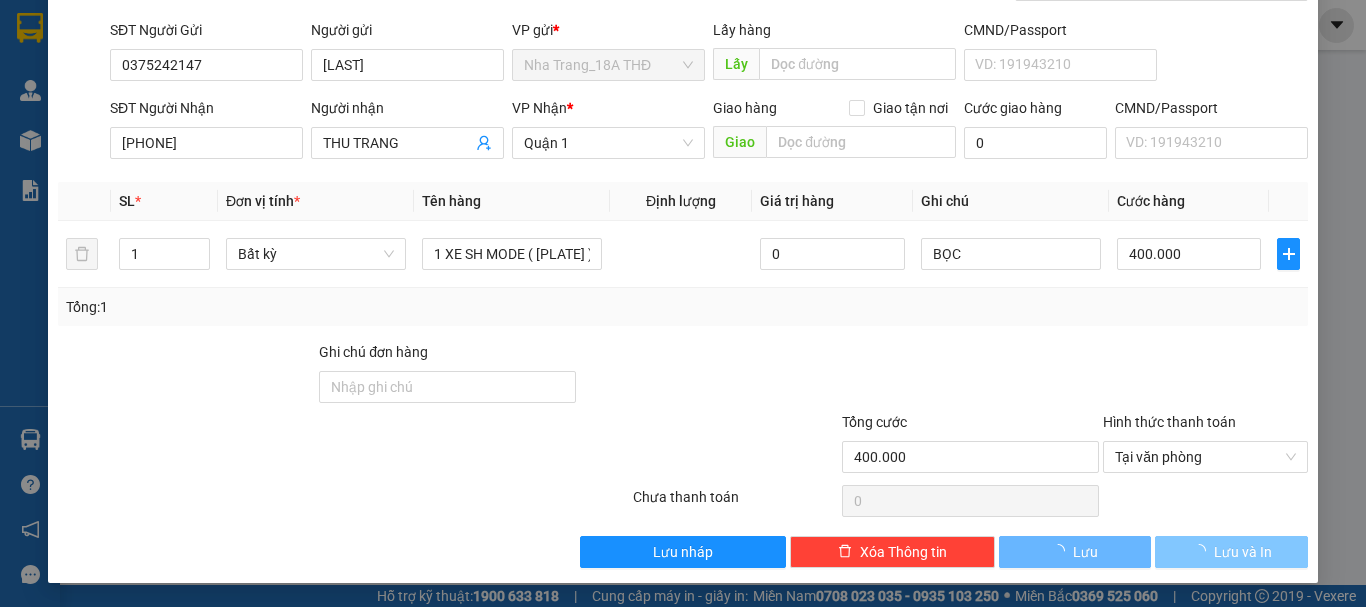 scroll, scrollTop: 133, scrollLeft: 0, axis: vertical 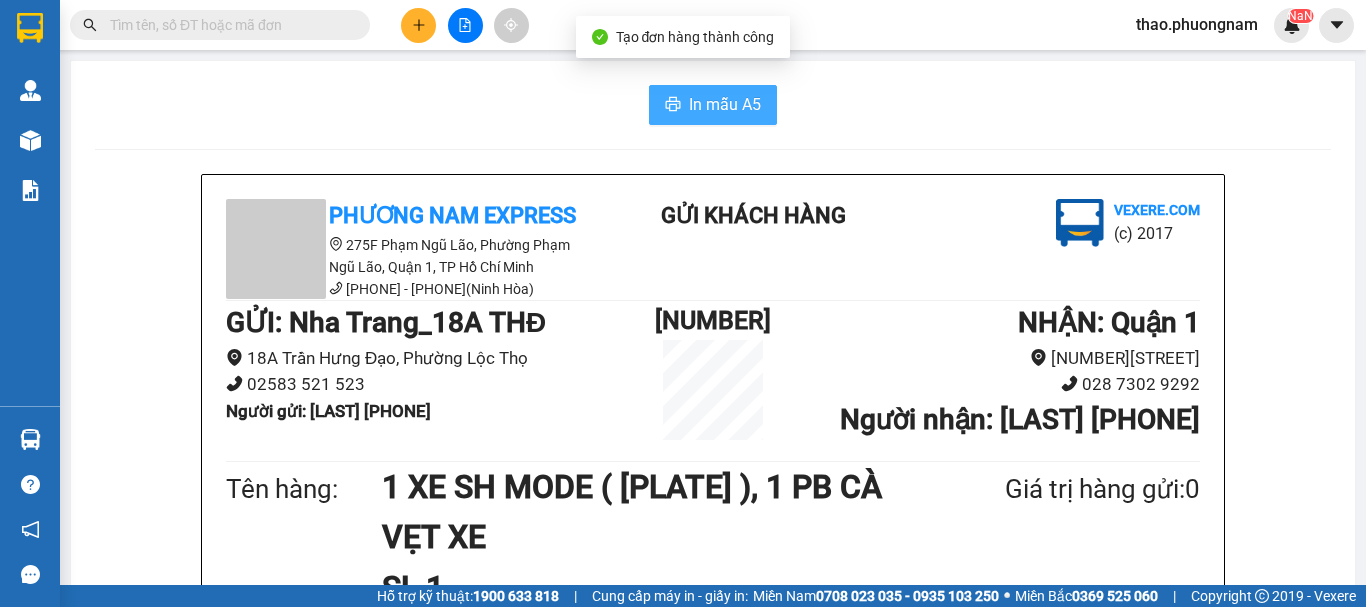 click on "In mẫu A5" at bounding box center (725, 104) 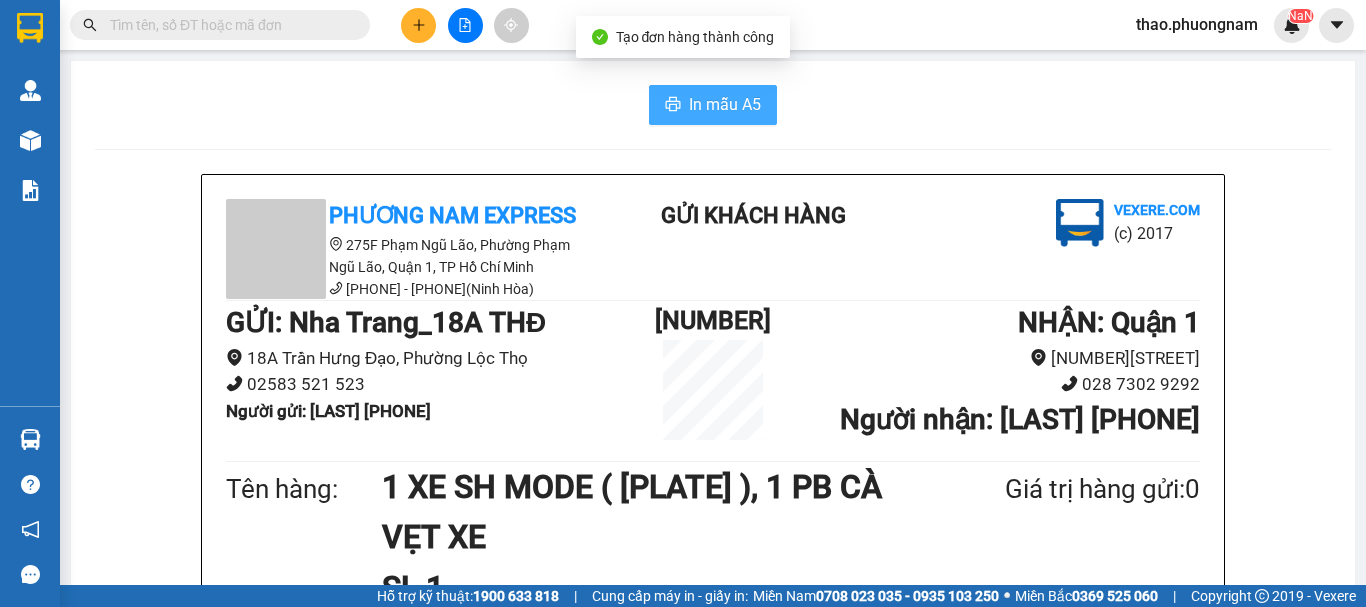 scroll, scrollTop: 0, scrollLeft: 0, axis: both 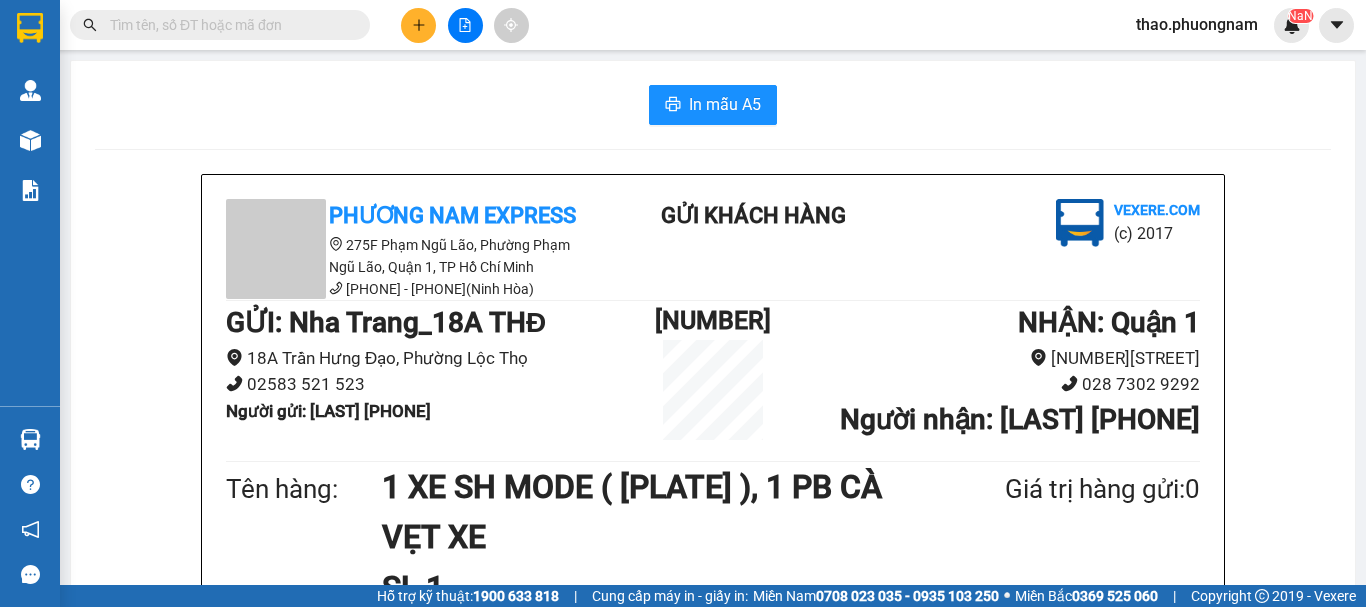 click at bounding box center [228, 25] 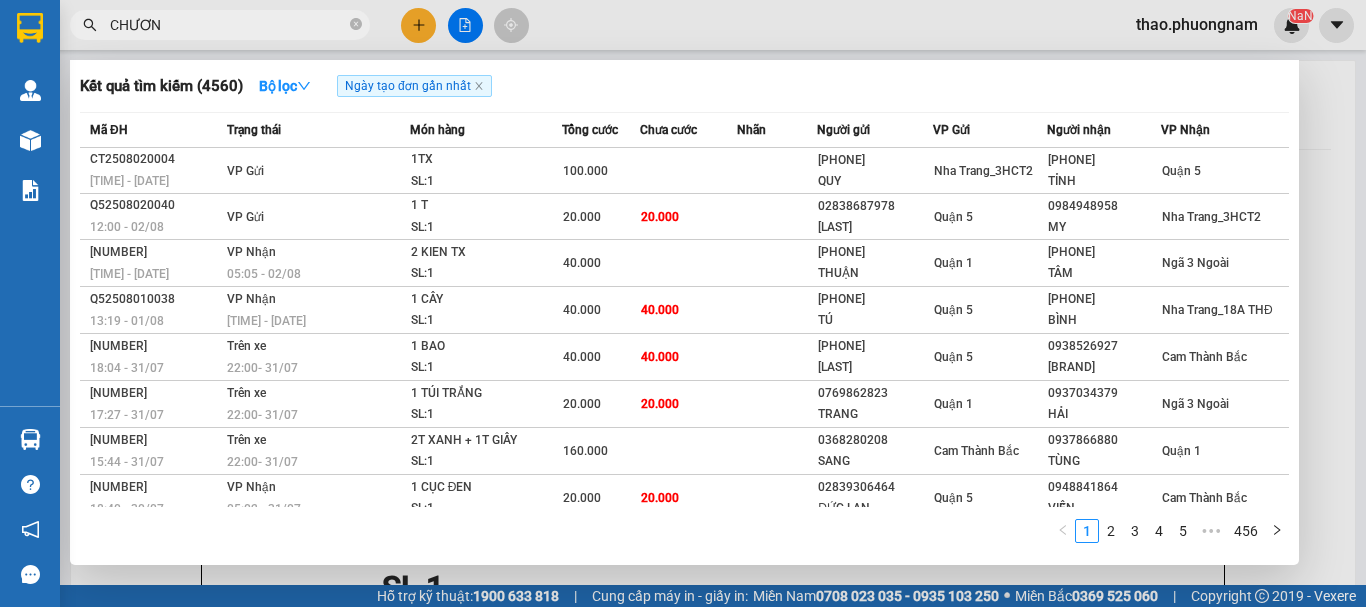 type on "CHƯƠNG" 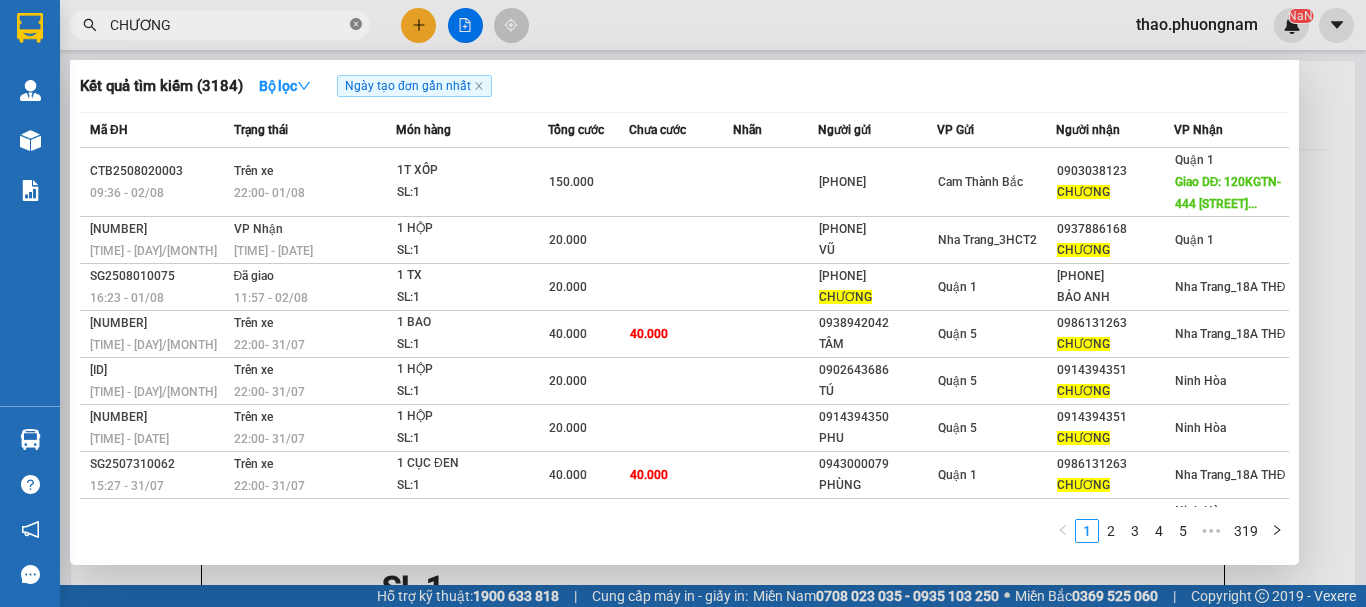 drag, startPoint x: 356, startPoint y: 32, endPoint x: 345, endPoint y: 27, distance: 12.083046 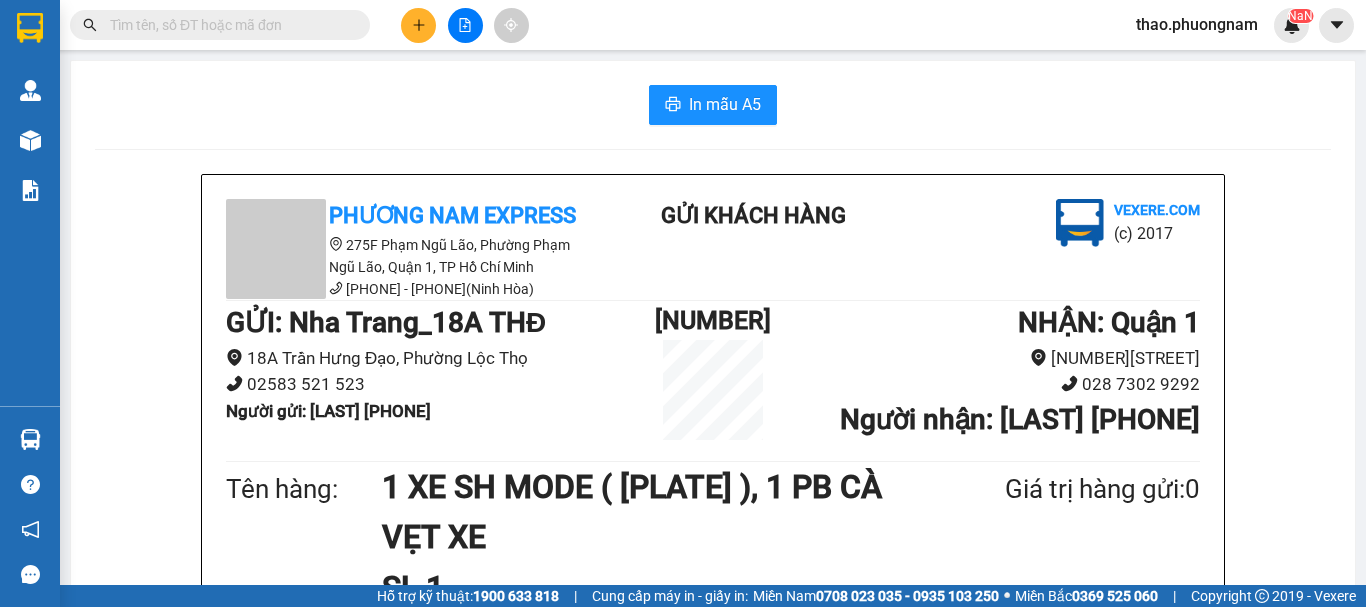 click at bounding box center [228, 25] 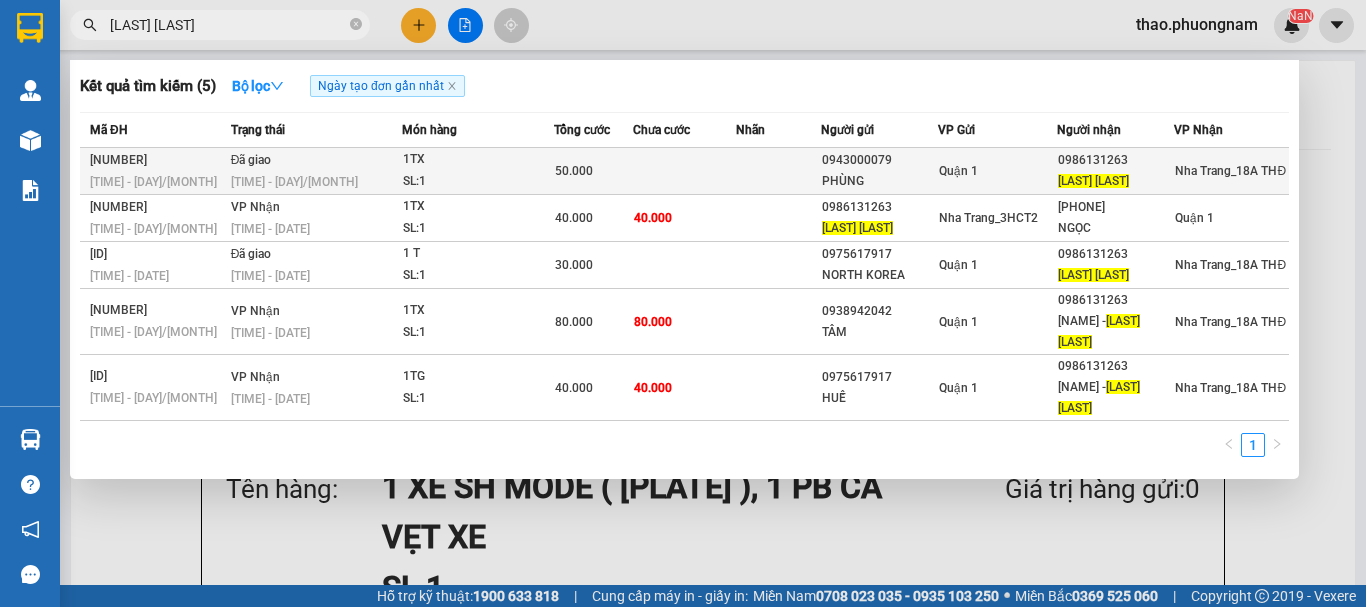 type on "HUỆ NGỌC" 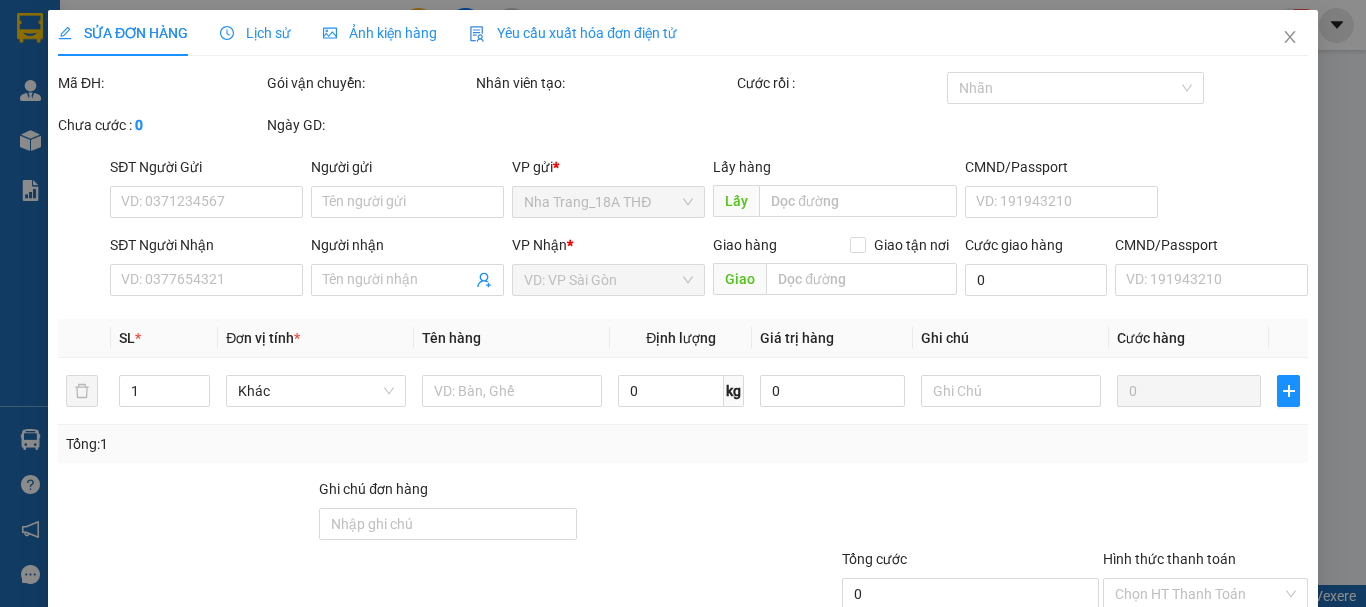 type on "0943000079" 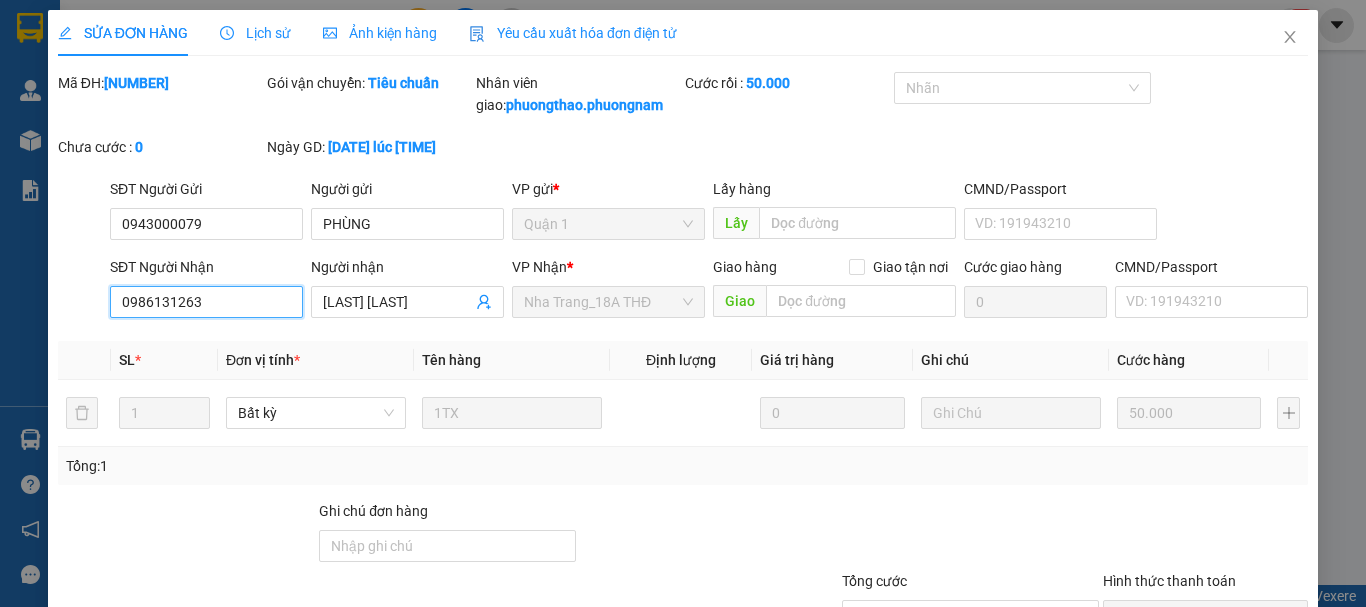 drag, startPoint x: 214, startPoint y: 303, endPoint x: 81, endPoint y: 286, distance: 134.08206 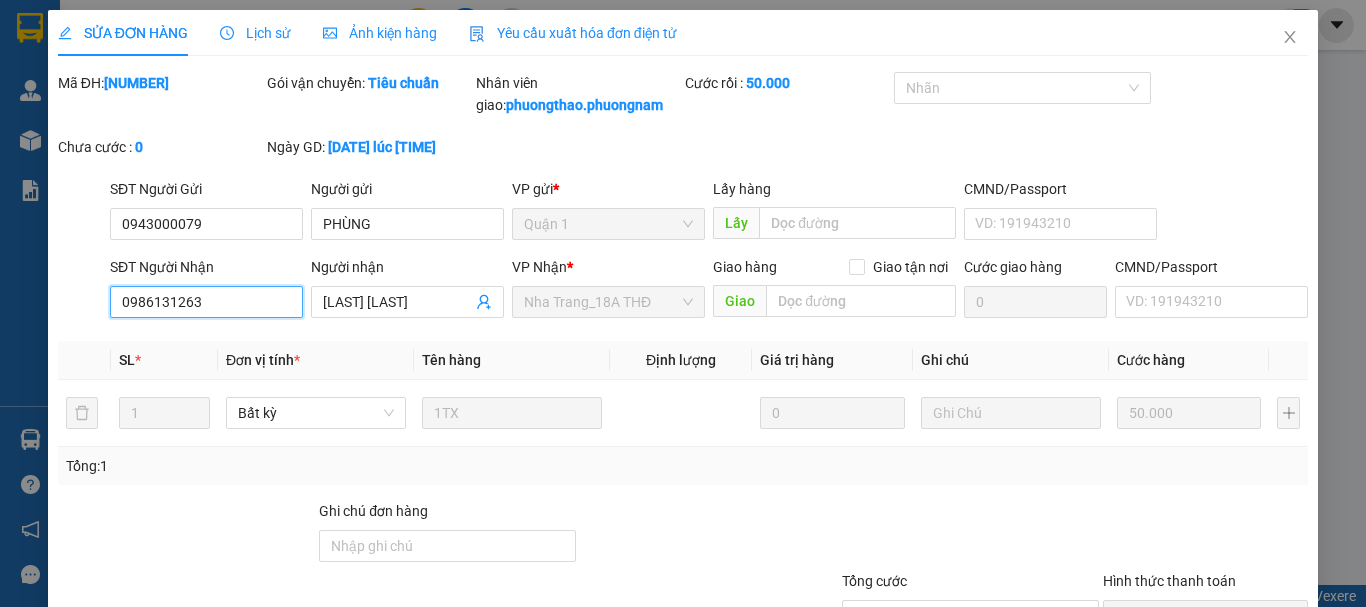 click on "SĐT Người Nhận 0986131263 0986131263 Người nhận HUỆ NGỌC VP Nhận  * Nha Trang_18A THĐ Giao hàng Giao tận nơi Giao Cước giao hàng 0 CMND/Passport VD: 191943210" at bounding box center [683, 291] 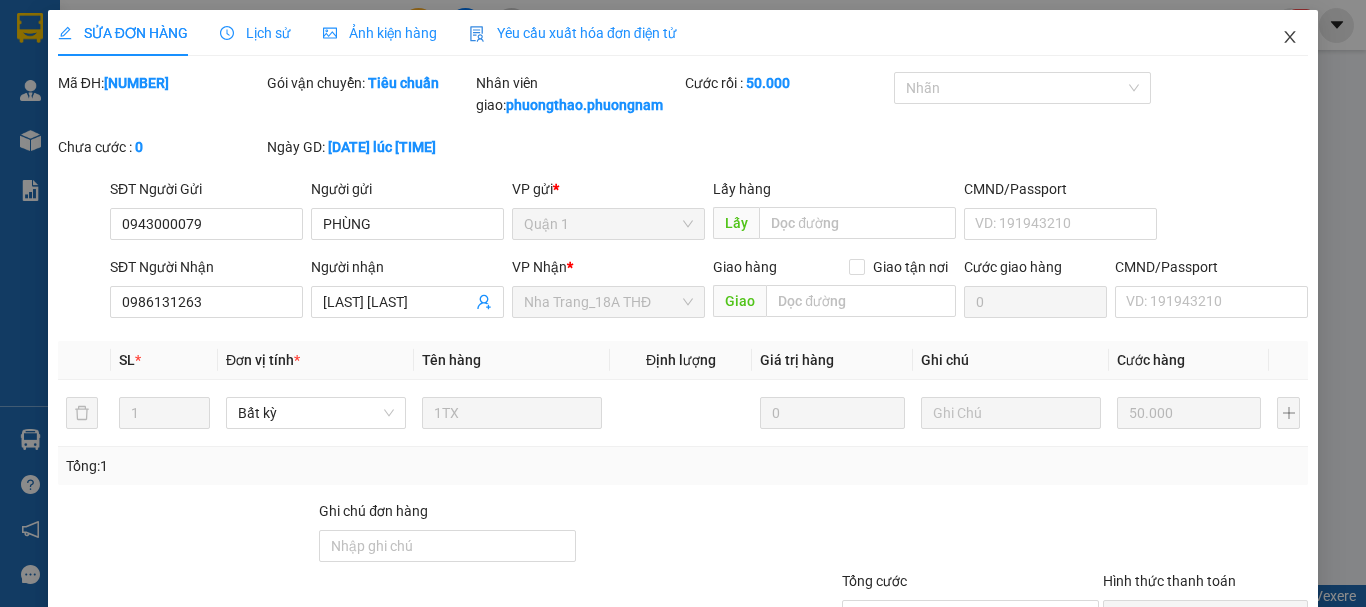 click 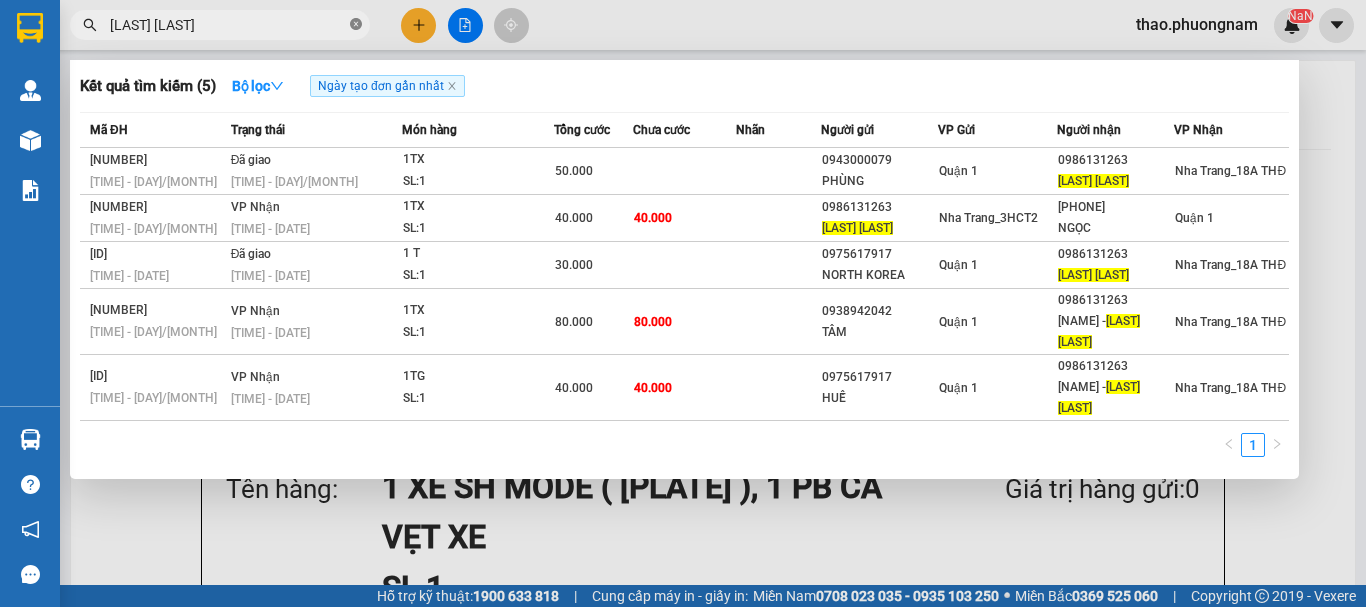 click on "HUỆ NGỌC" at bounding box center [220, 25] 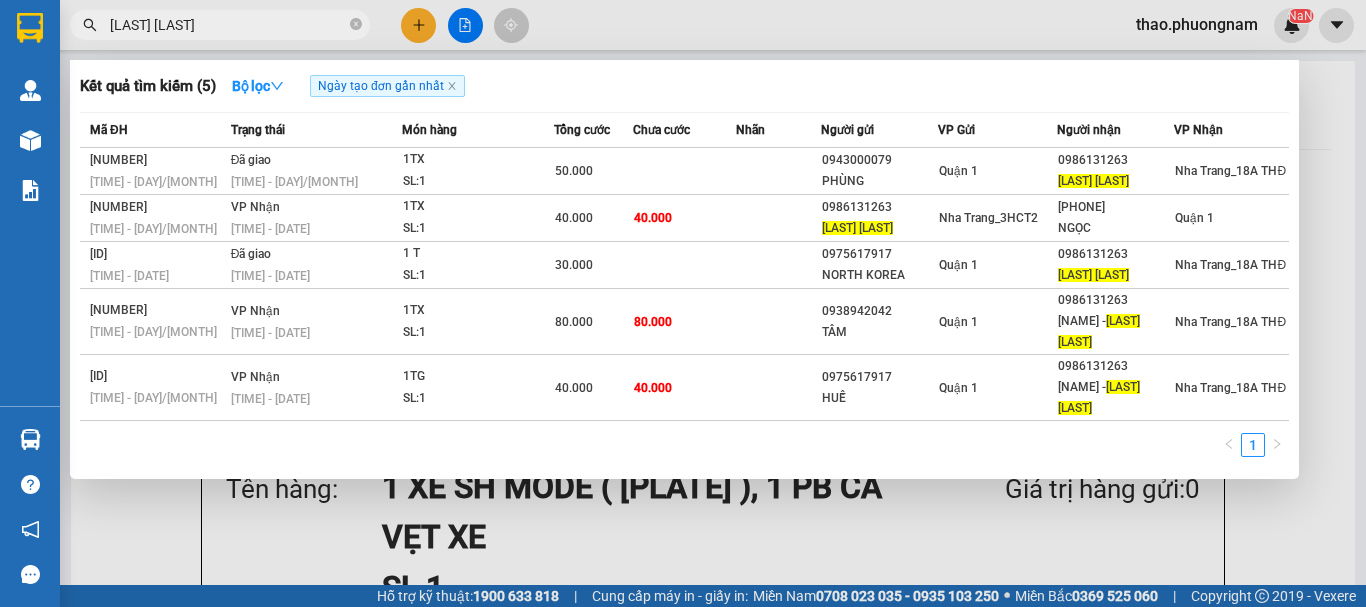 click on "HUỆ NGỌC" at bounding box center (228, 25) 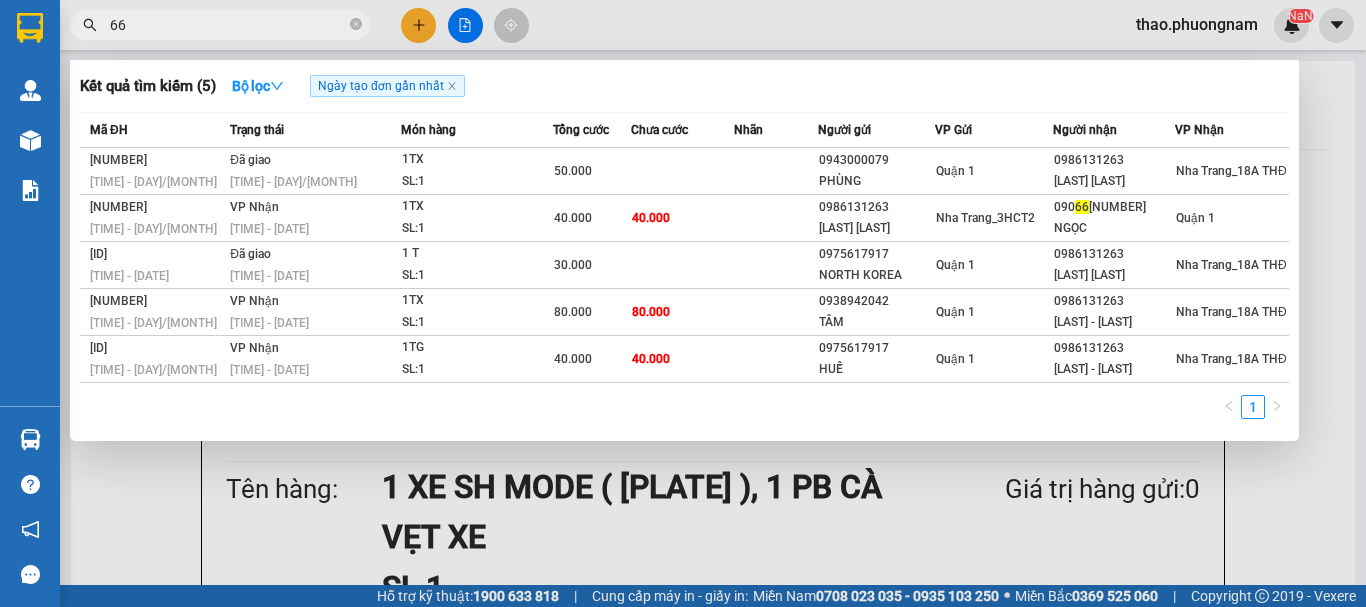 type on "667" 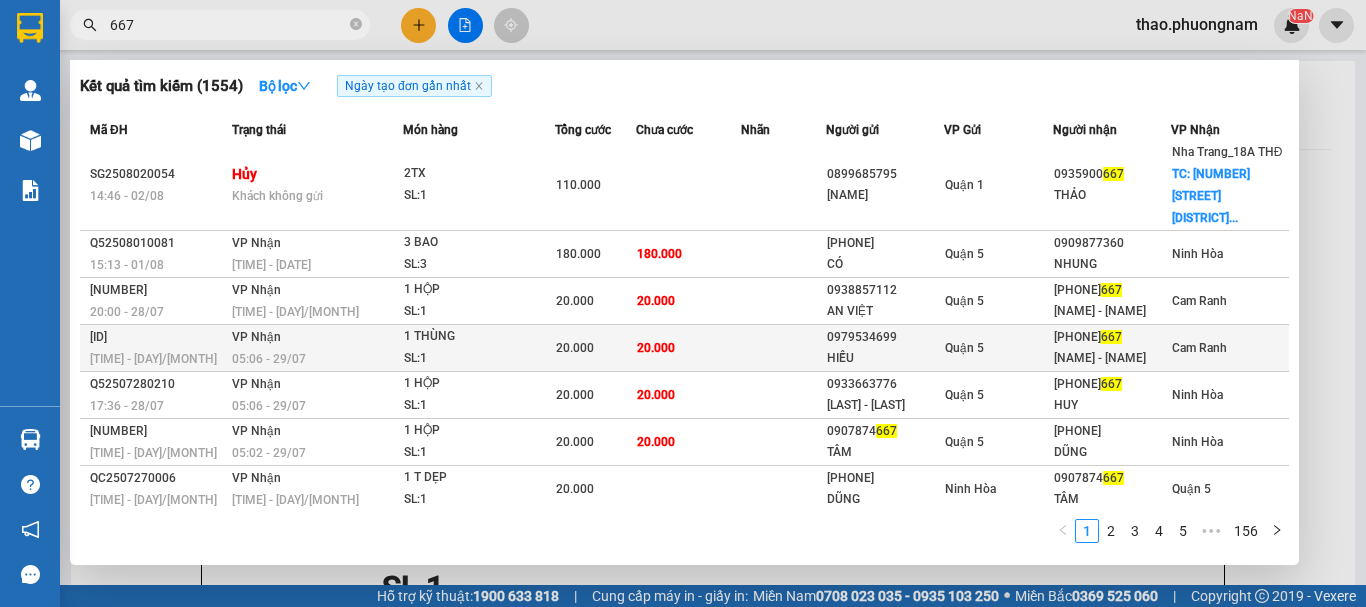 scroll, scrollTop: 193, scrollLeft: 0, axis: vertical 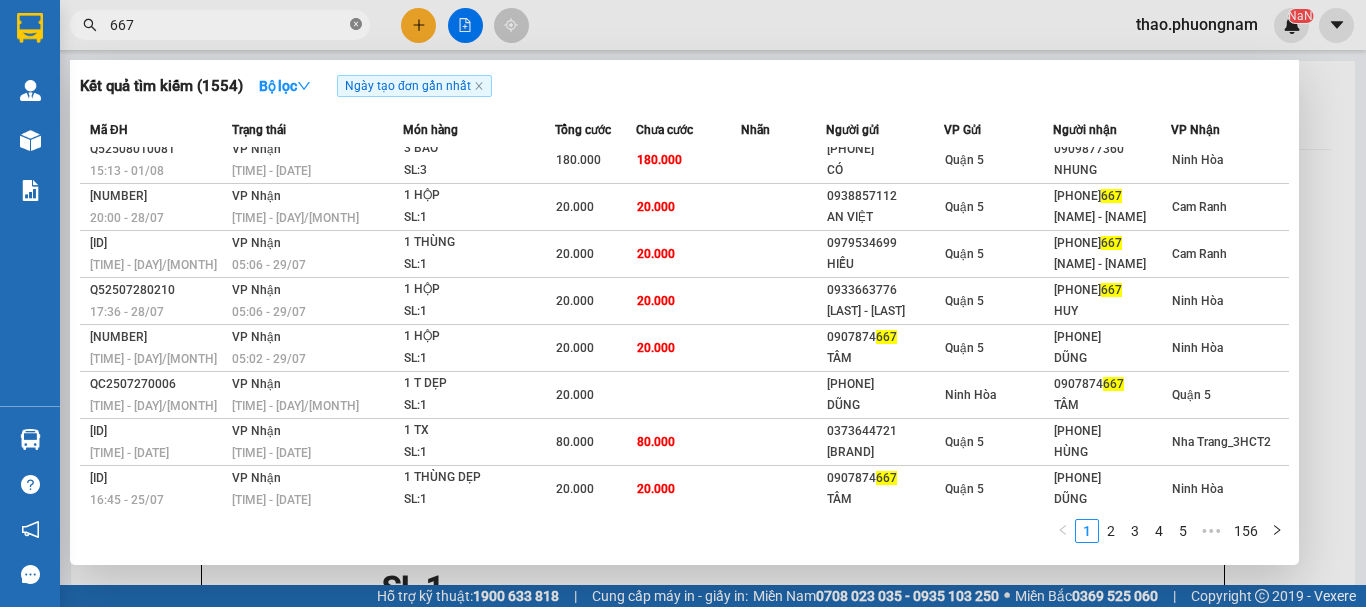 click 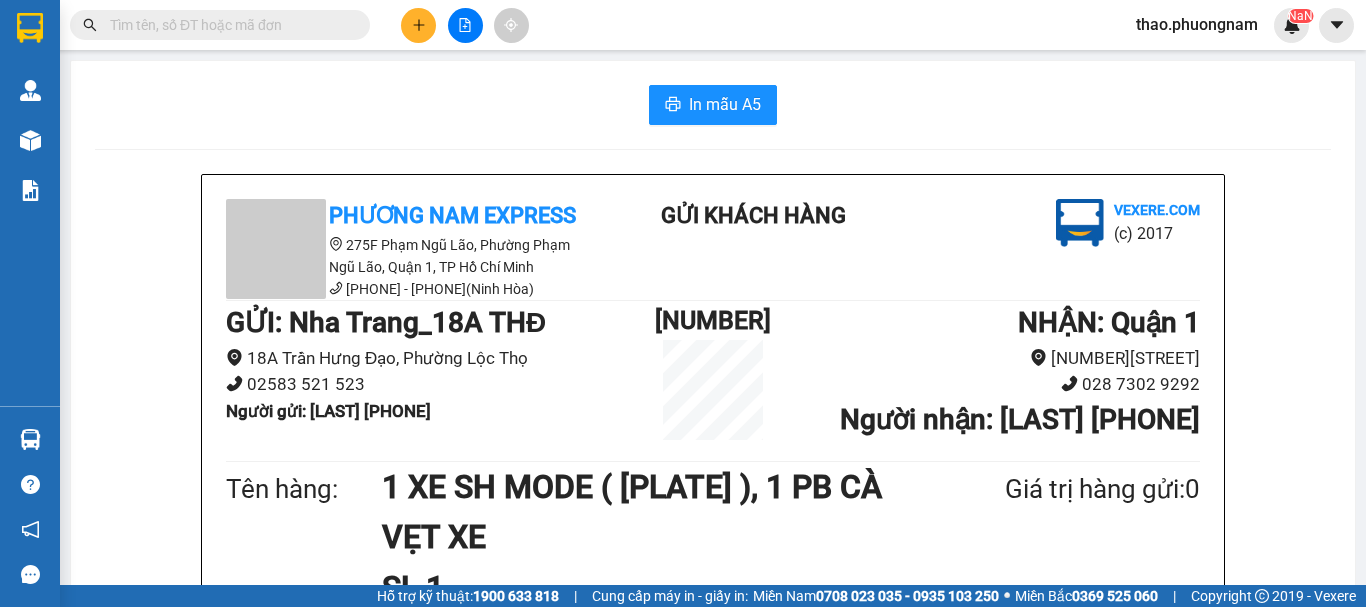 click at bounding box center (356, 25) 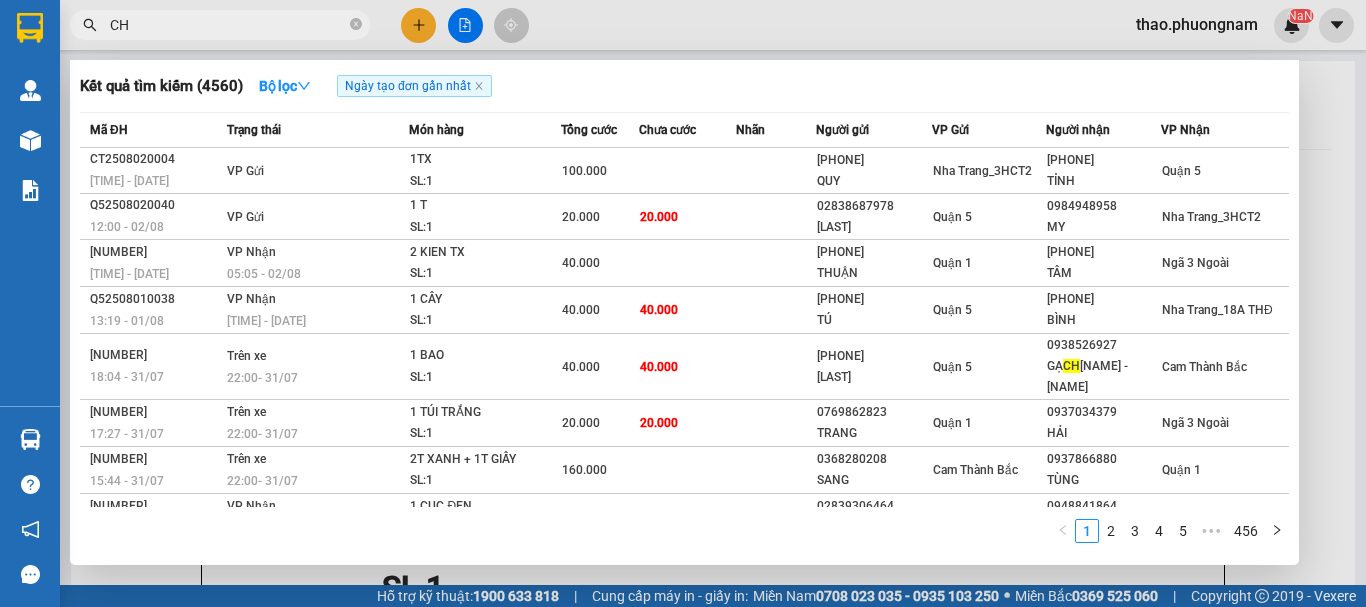 type on "C" 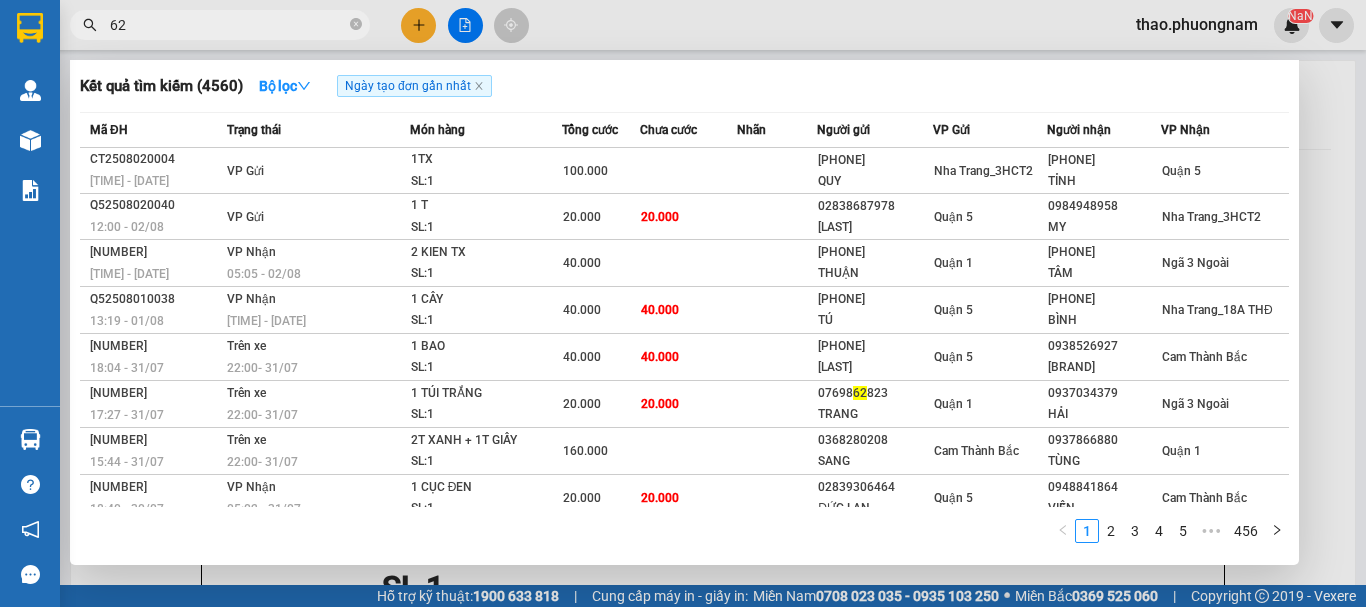 type on "627" 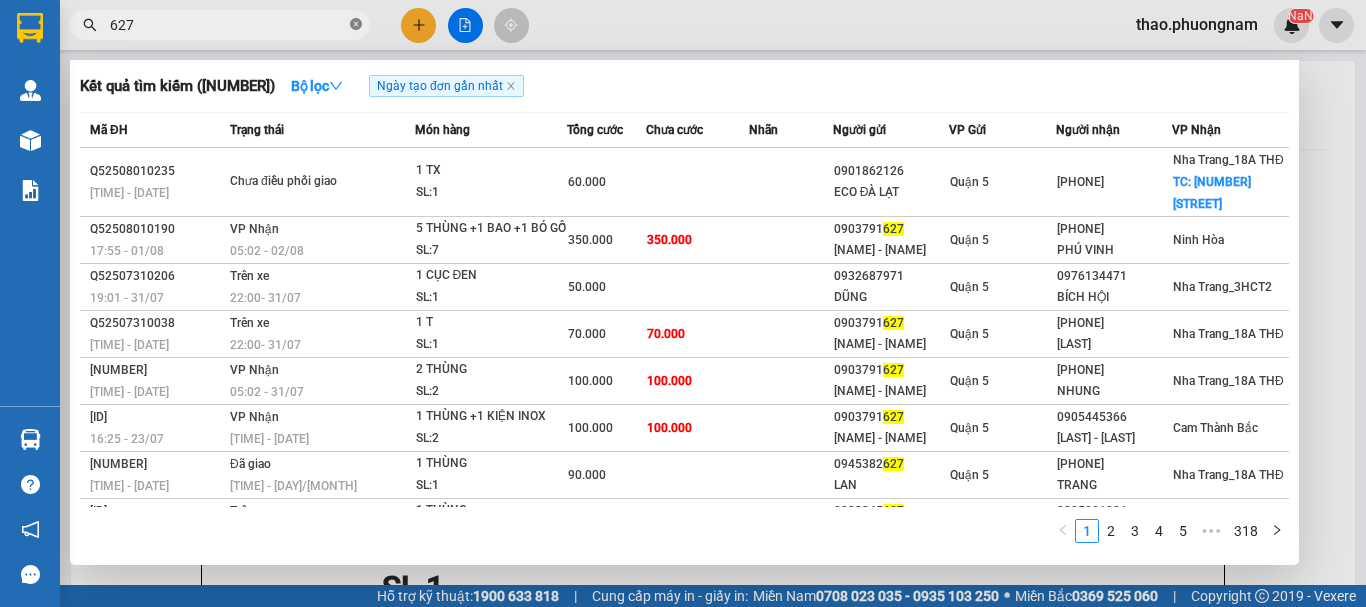 click 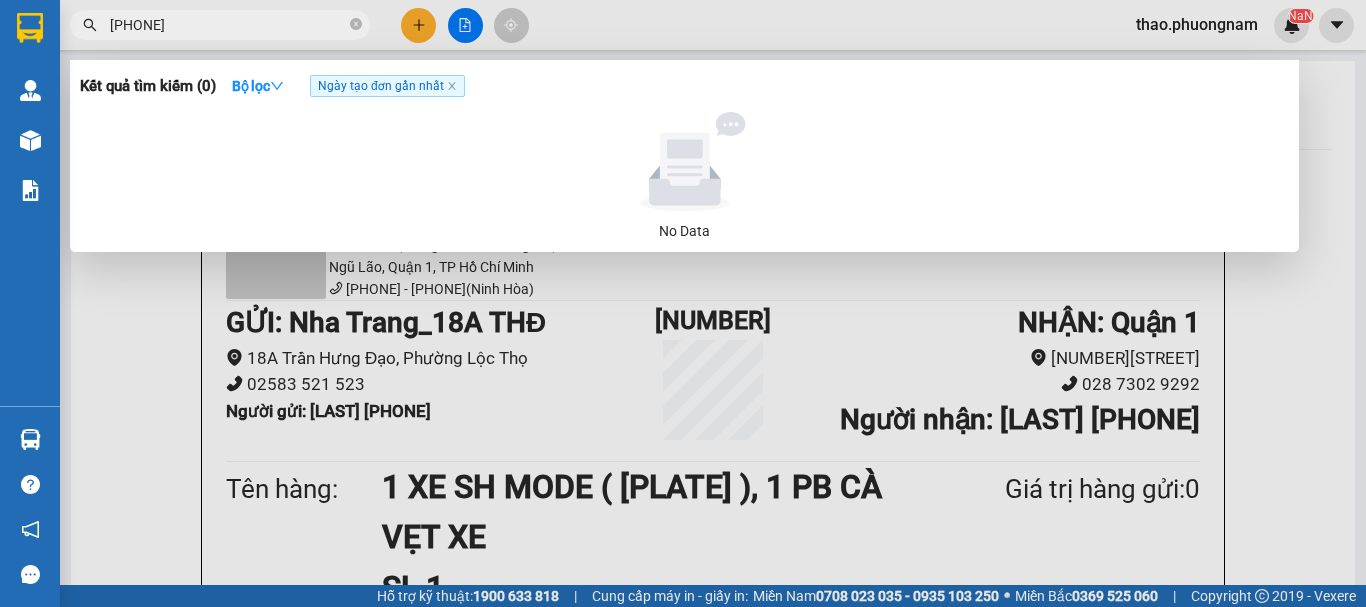 click on "090661627" at bounding box center [228, 25] 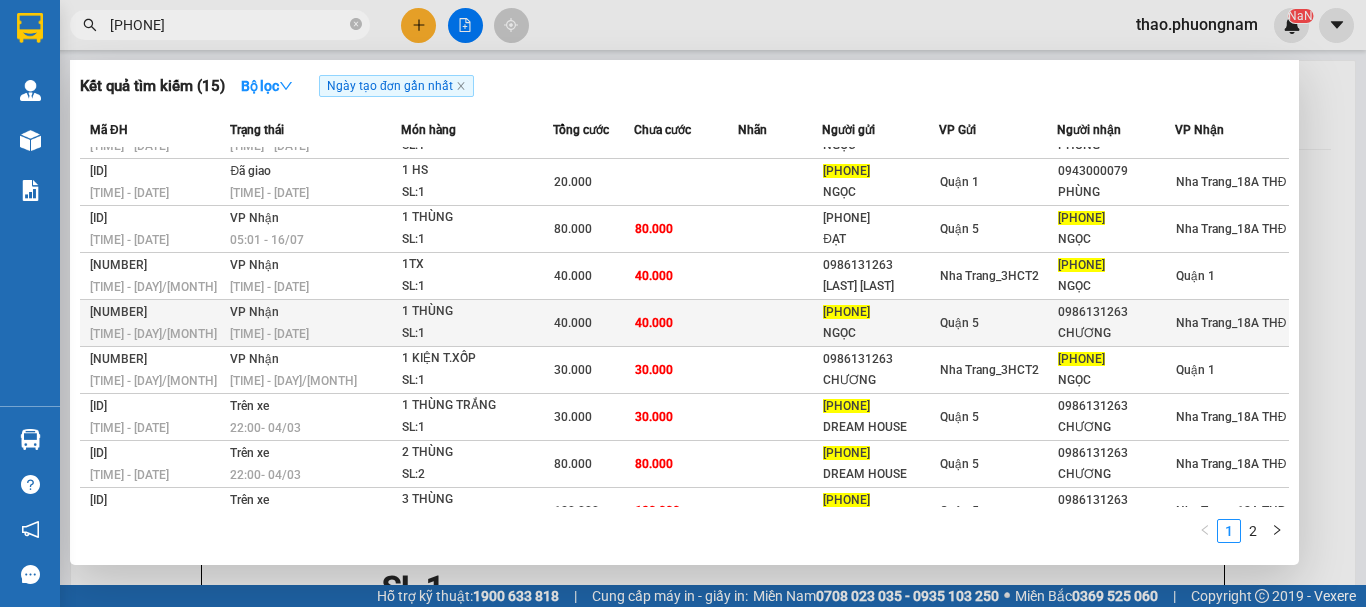 scroll, scrollTop: 0, scrollLeft: 0, axis: both 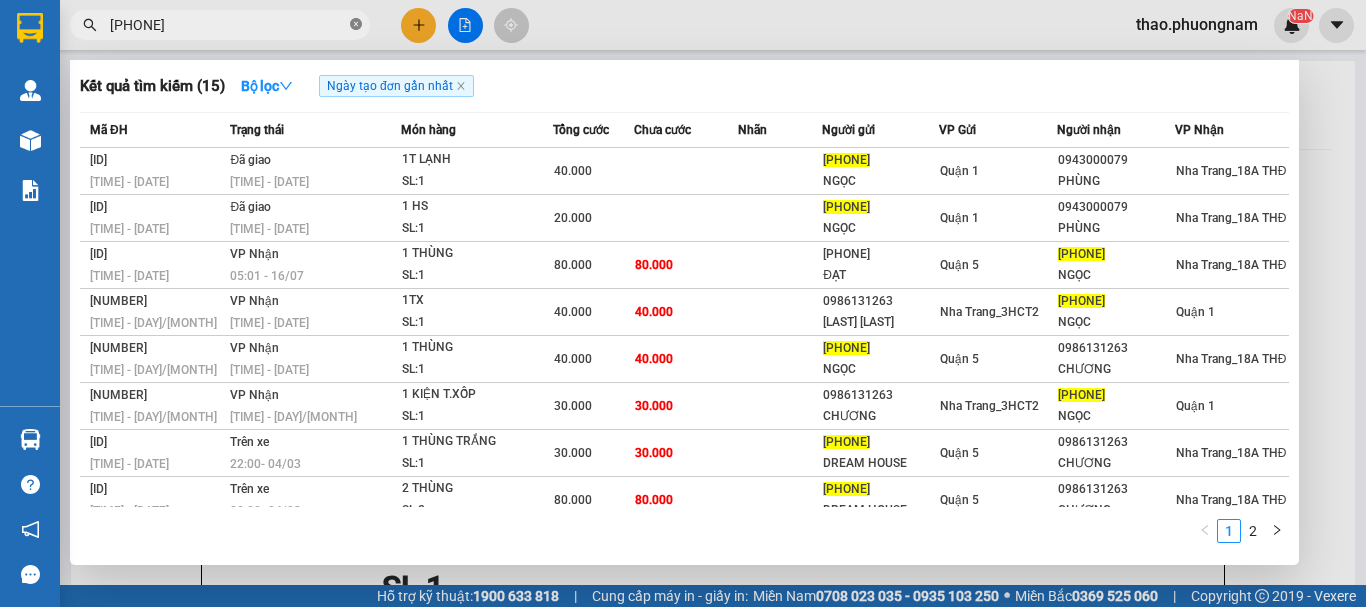 click 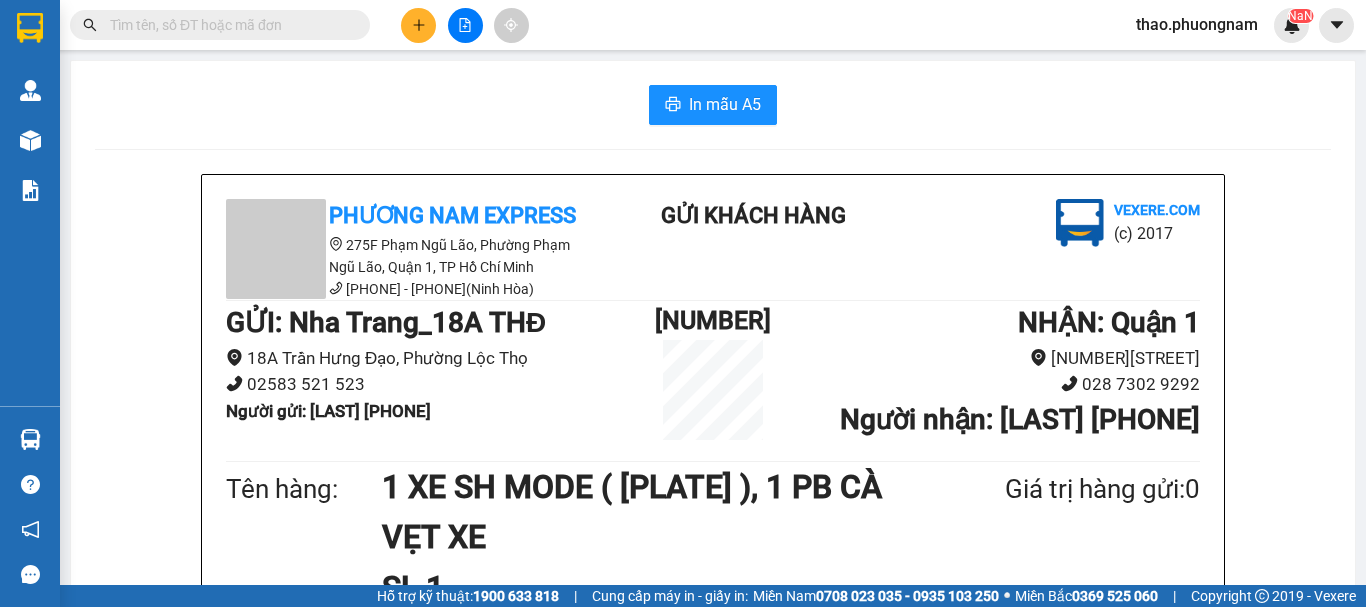 click at bounding box center [228, 25] 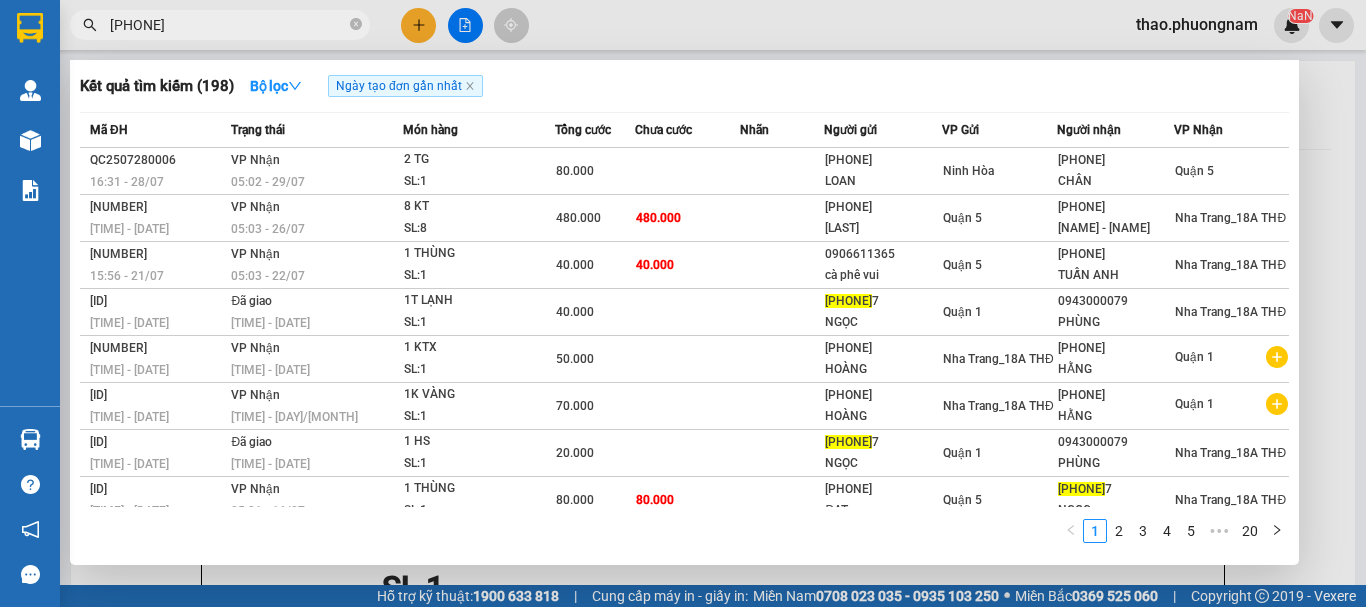 type on "0906616627" 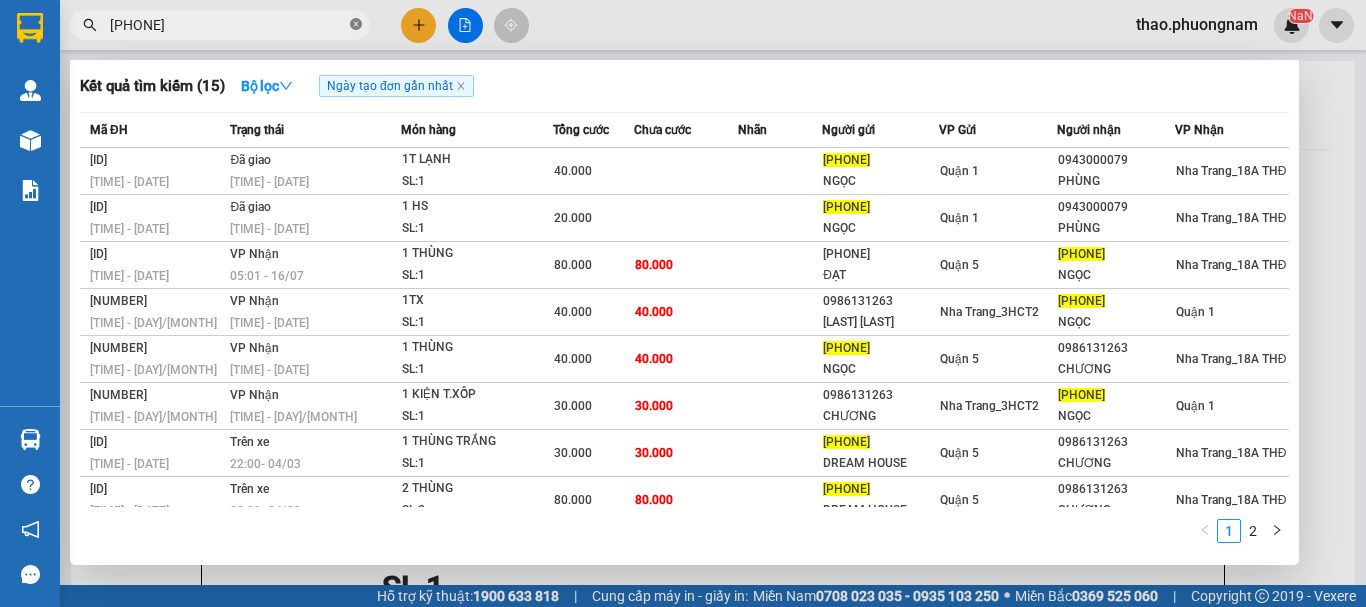 click 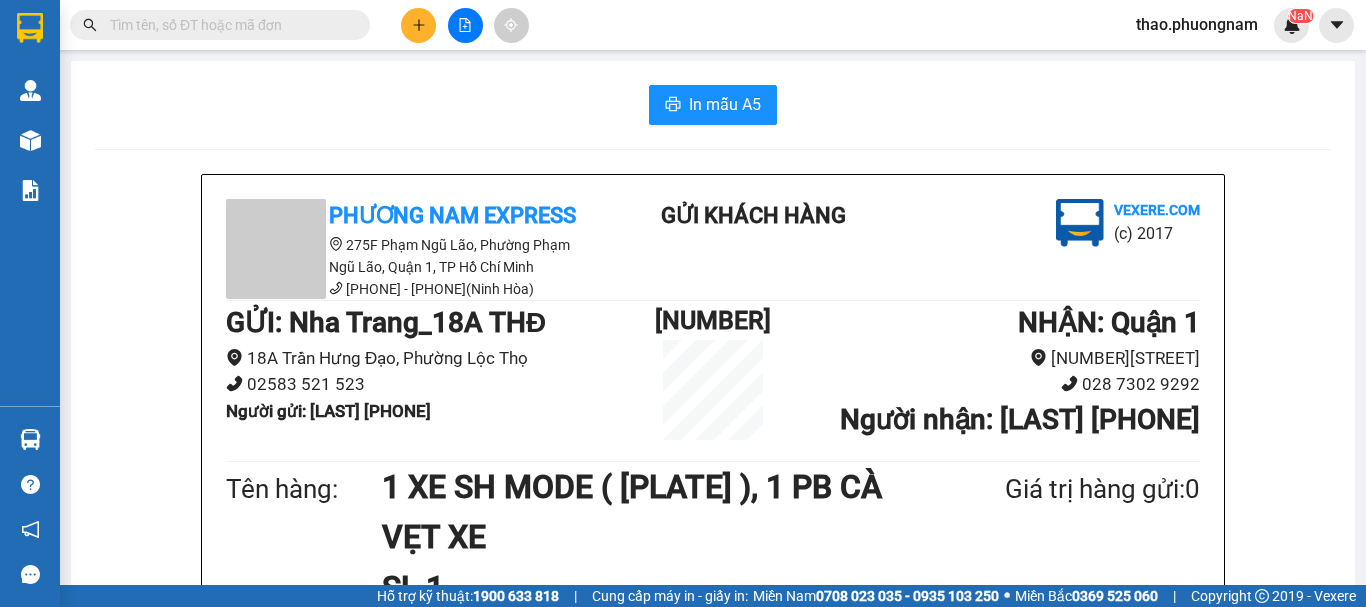 click at bounding box center (228, 25) 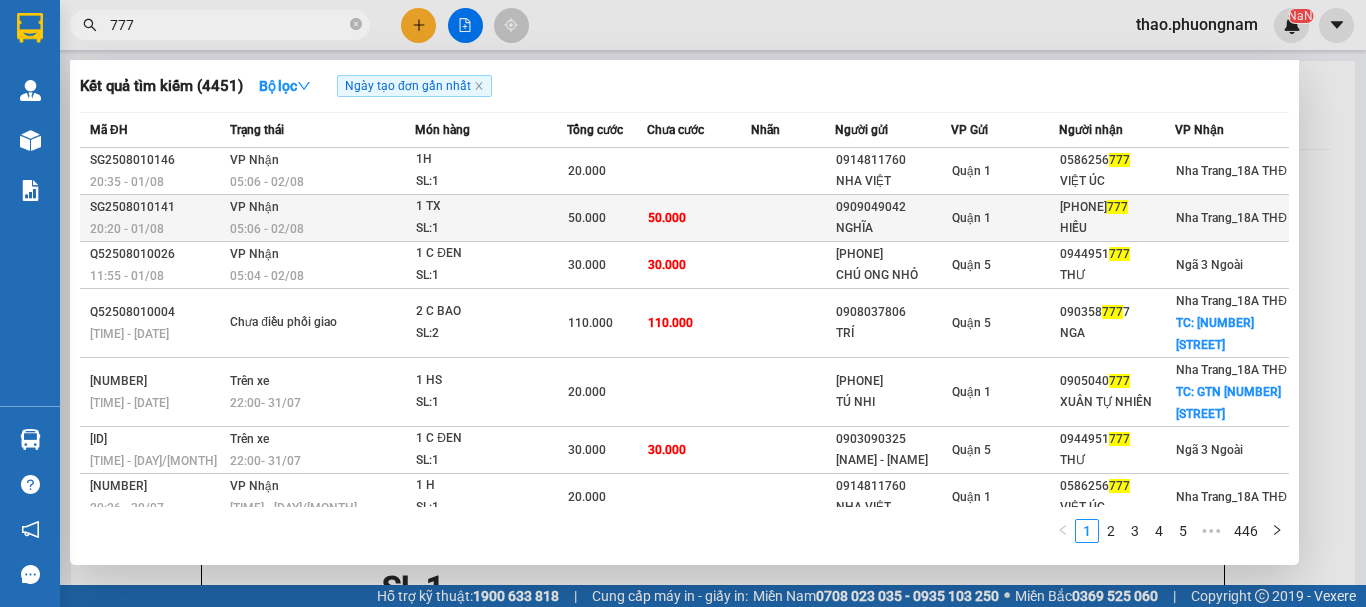 type on "777" 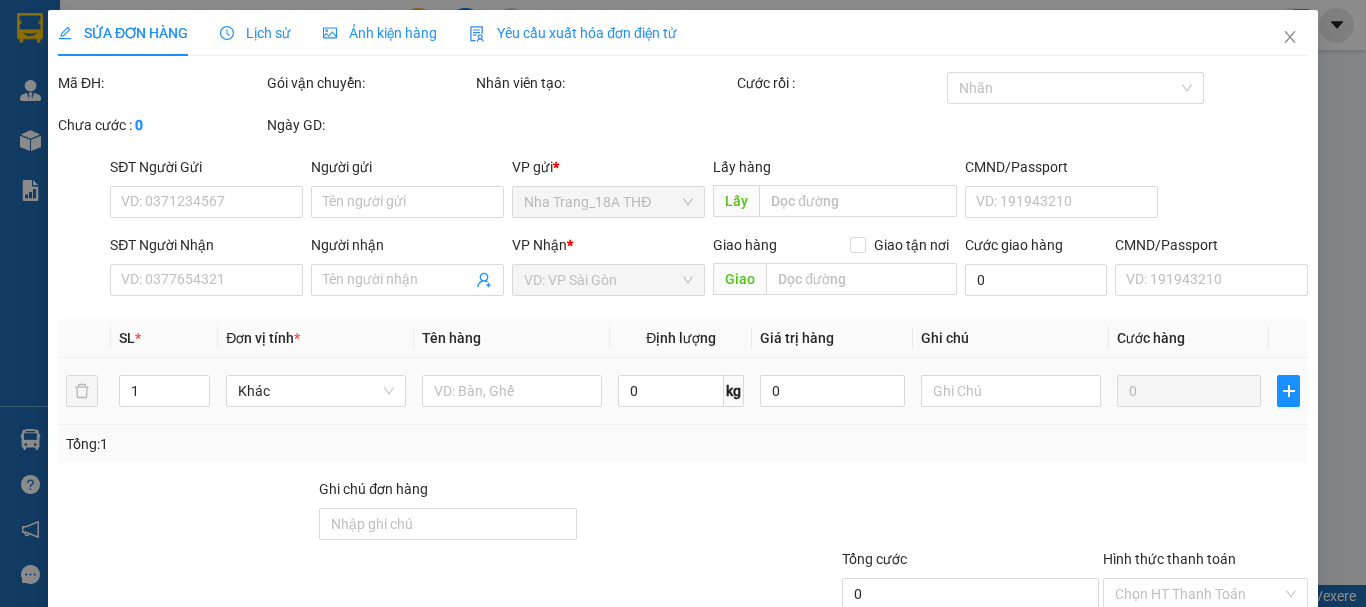 type on "0909049042" 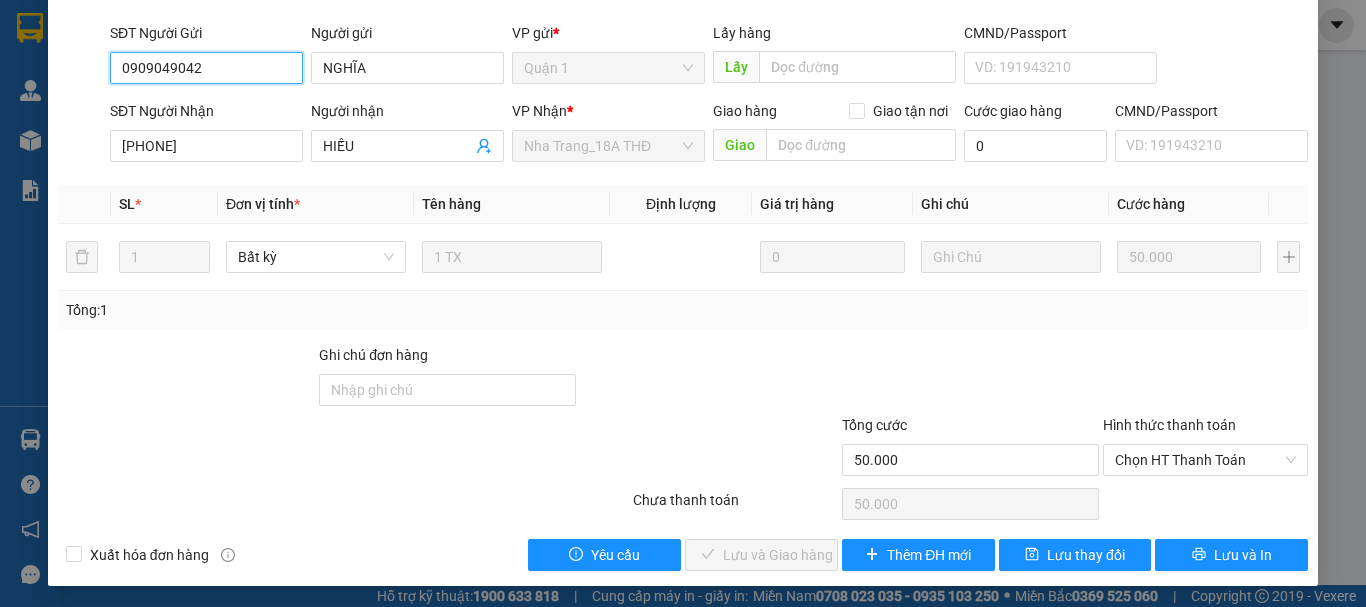 scroll, scrollTop: 137, scrollLeft: 0, axis: vertical 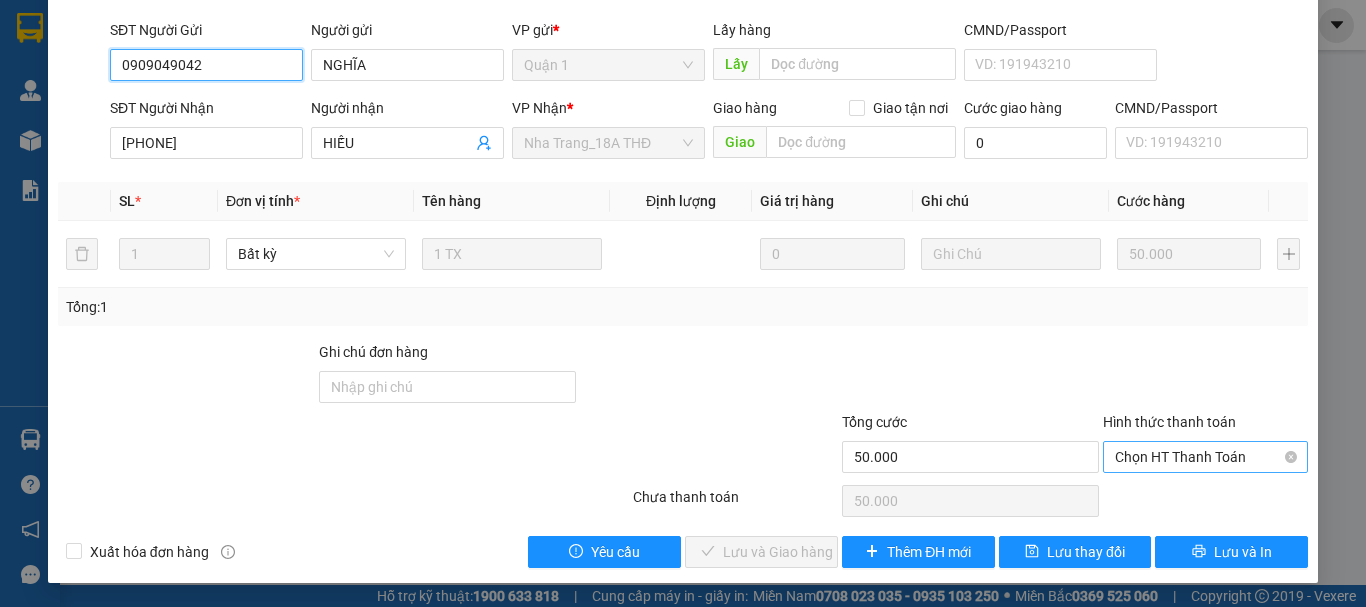 click on "Chọn HT Thanh Toán" at bounding box center [1205, 457] 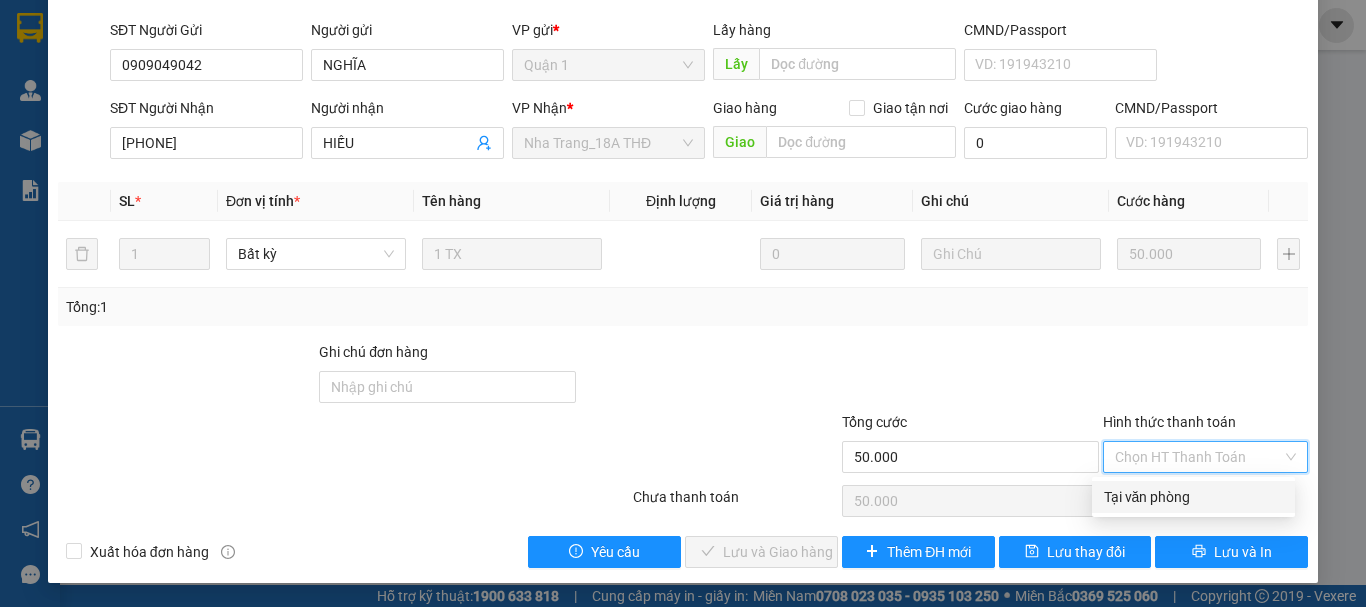 click on "Tại văn phòng" at bounding box center [1193, 497] 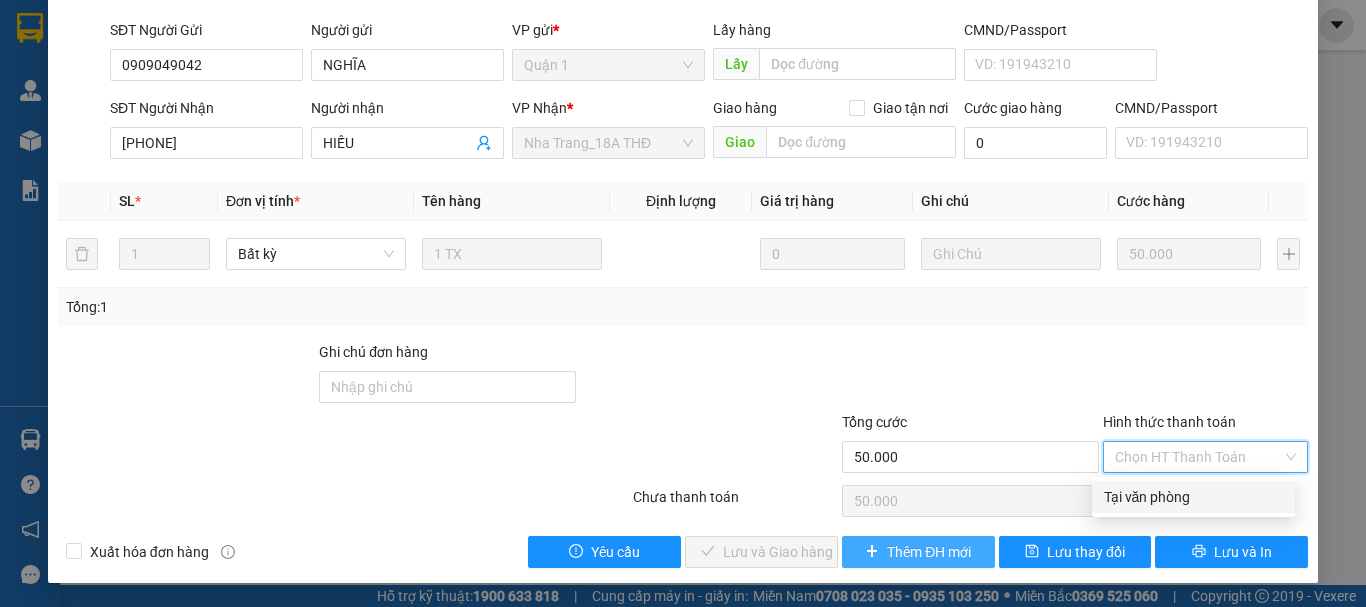type on "0" 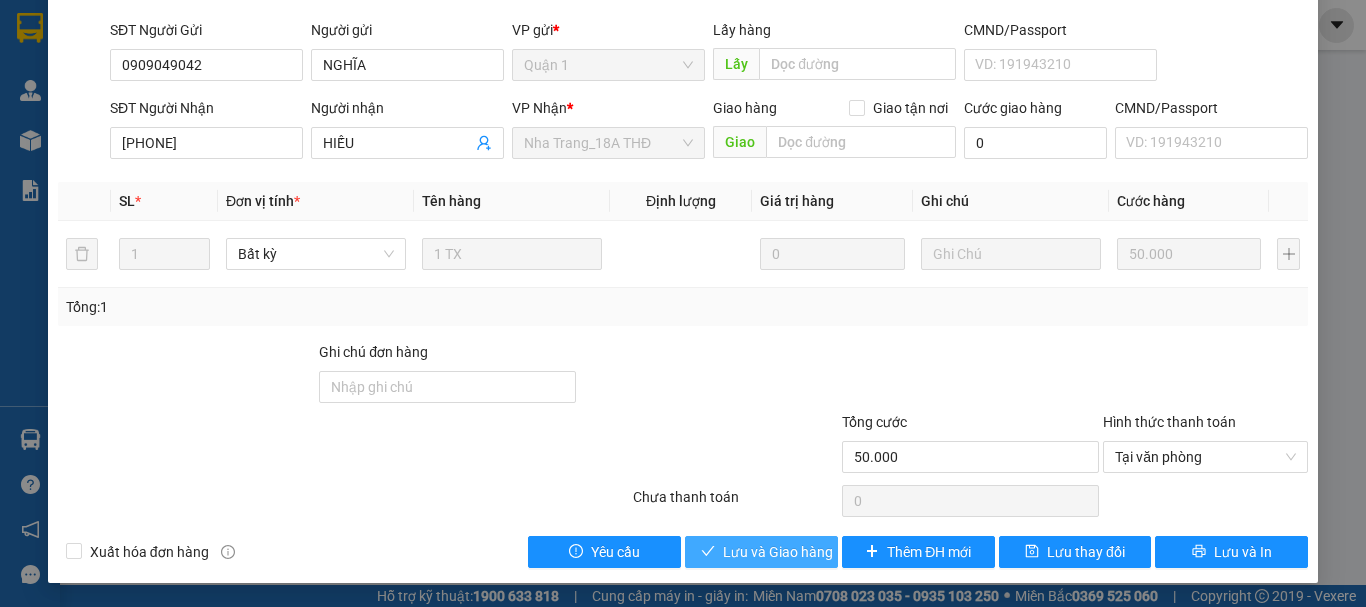 click on "Lưu và Giao hàng" at bounding box center [778, 552] 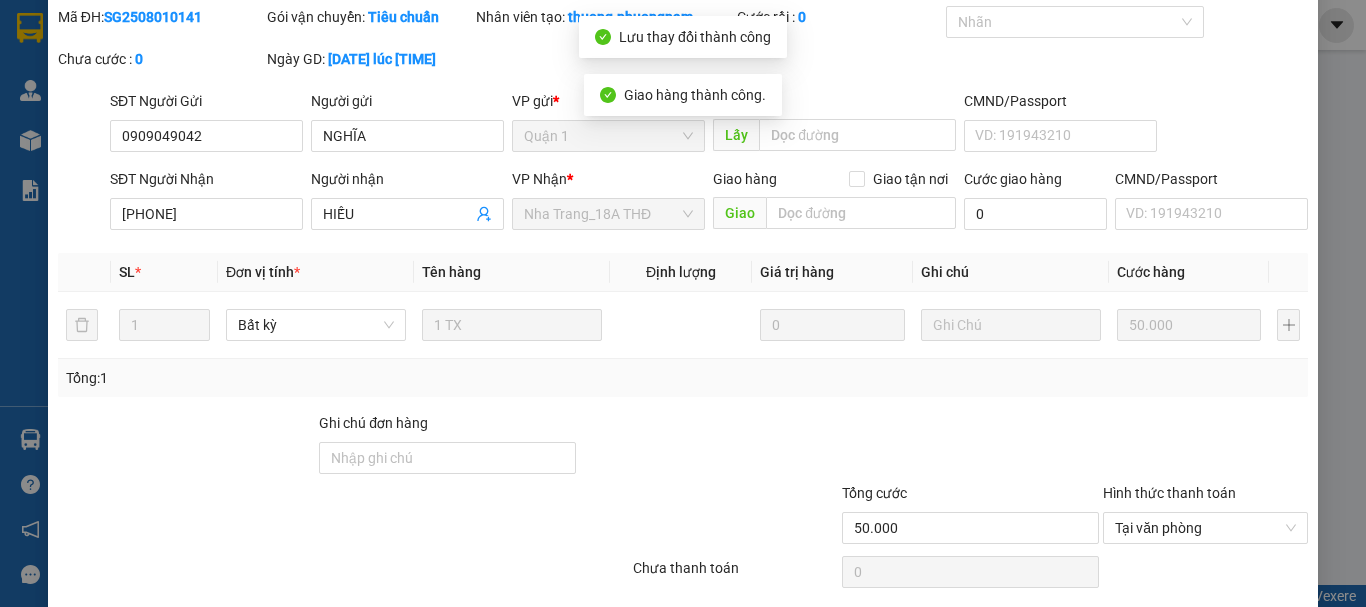 scroll, scrollTop: 0, scrollLeft: 0, axis: both 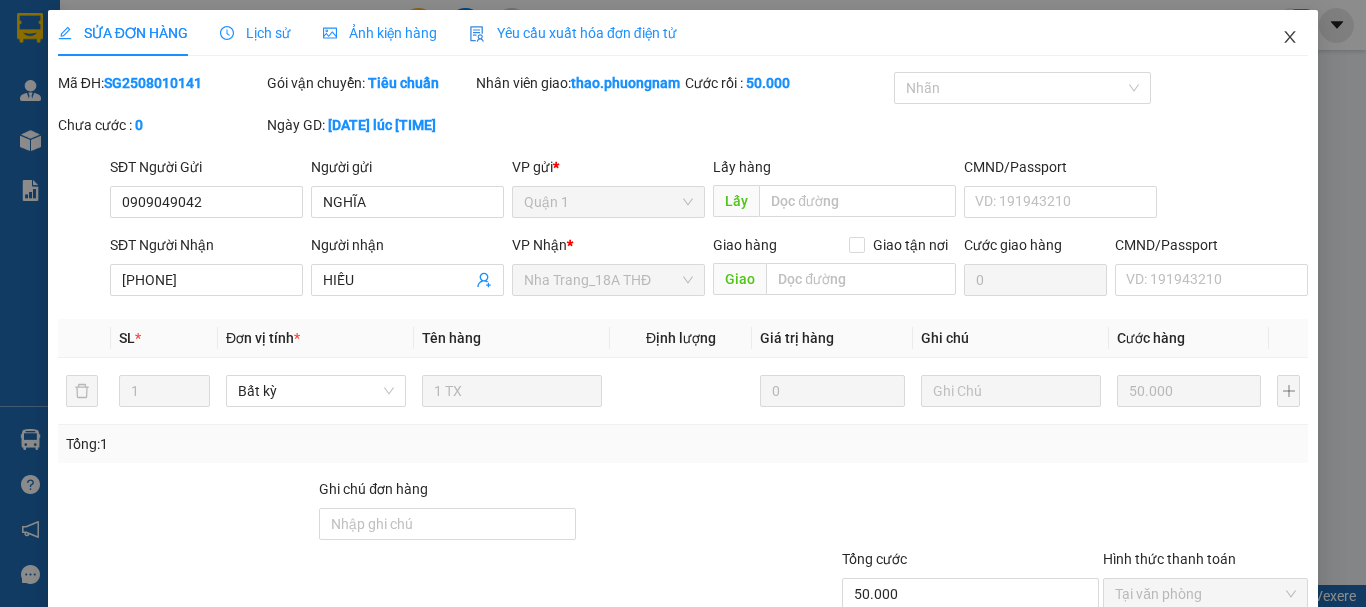 click 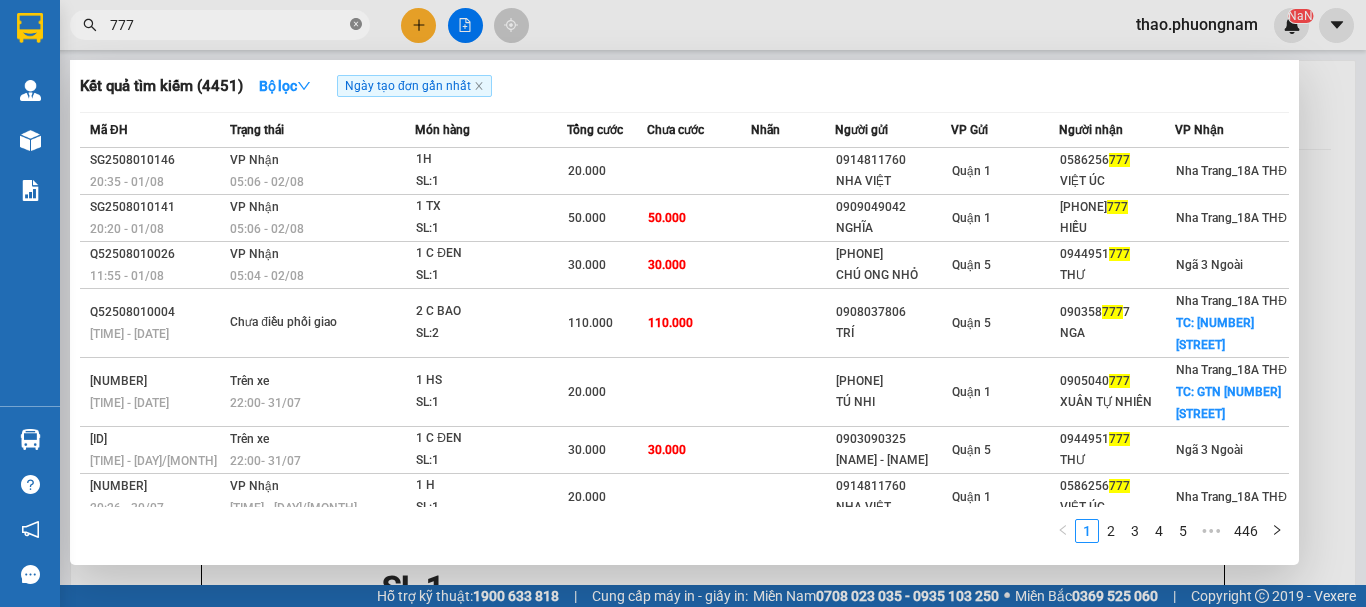 click 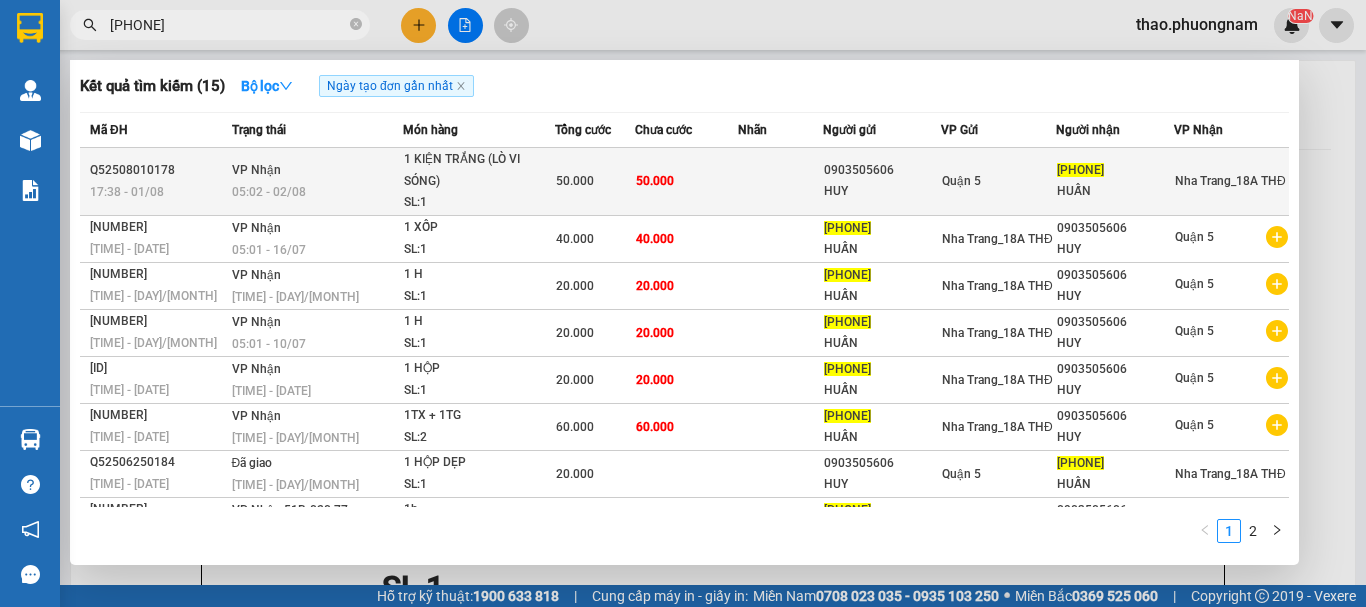 type on "[PHONE]" 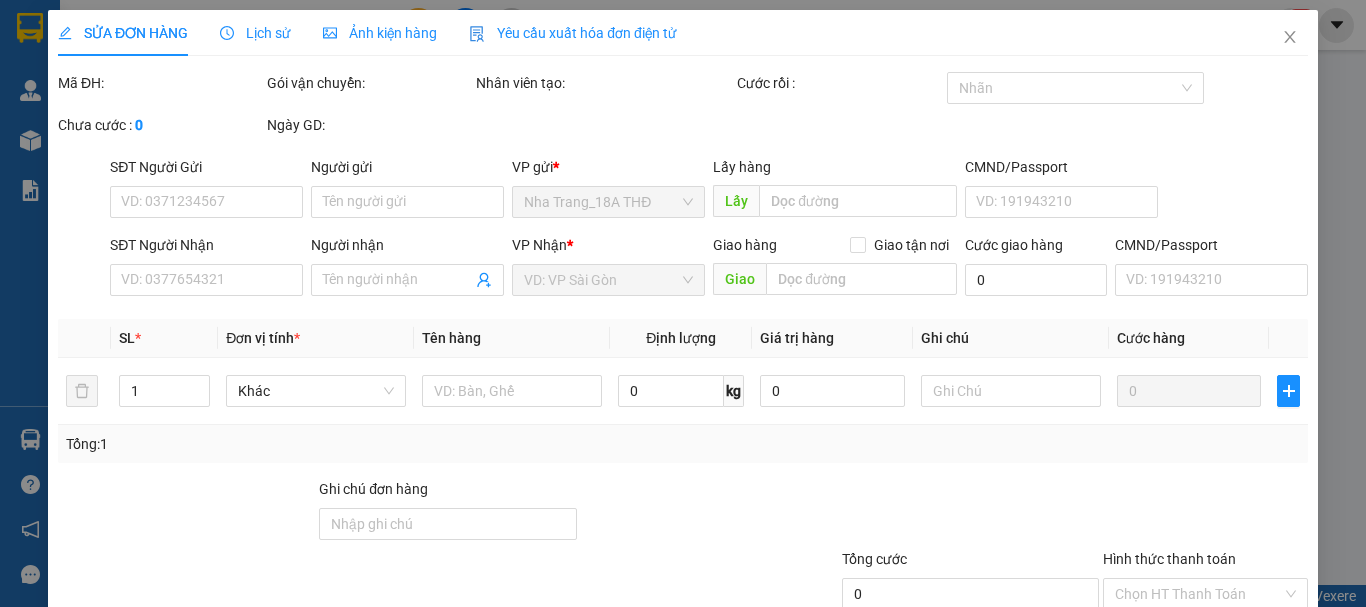 type on "0903505606" 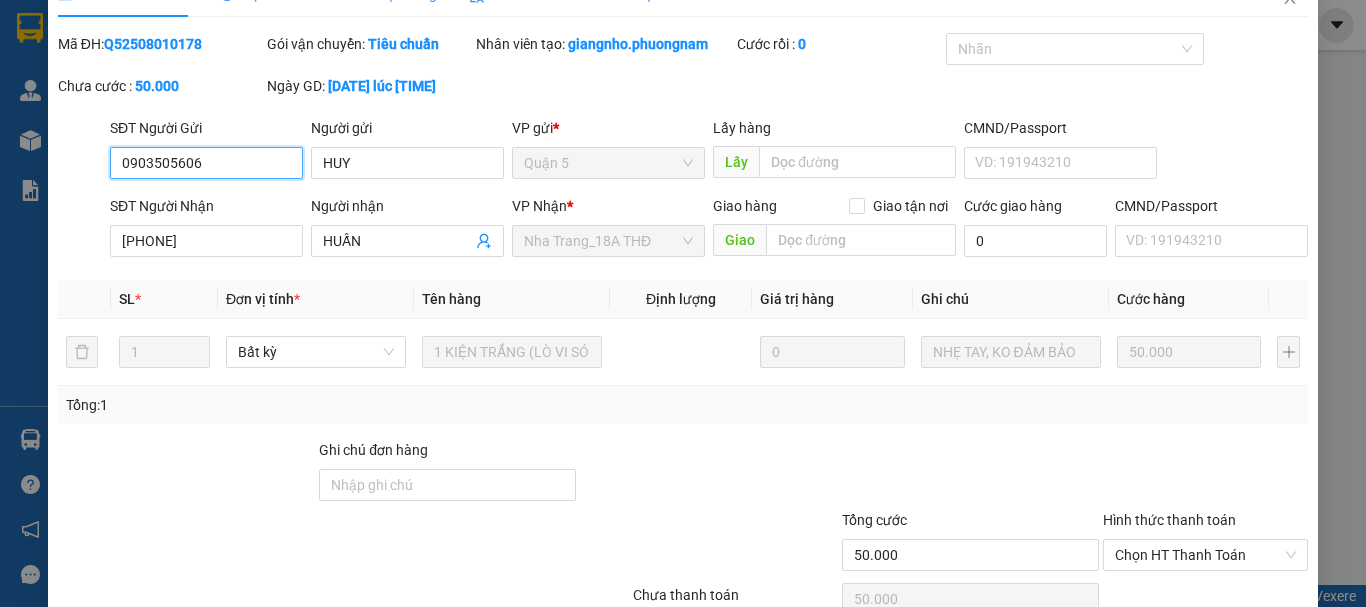 scroll, scrollTop: 133, scrollLeft: 0, axis: vertical 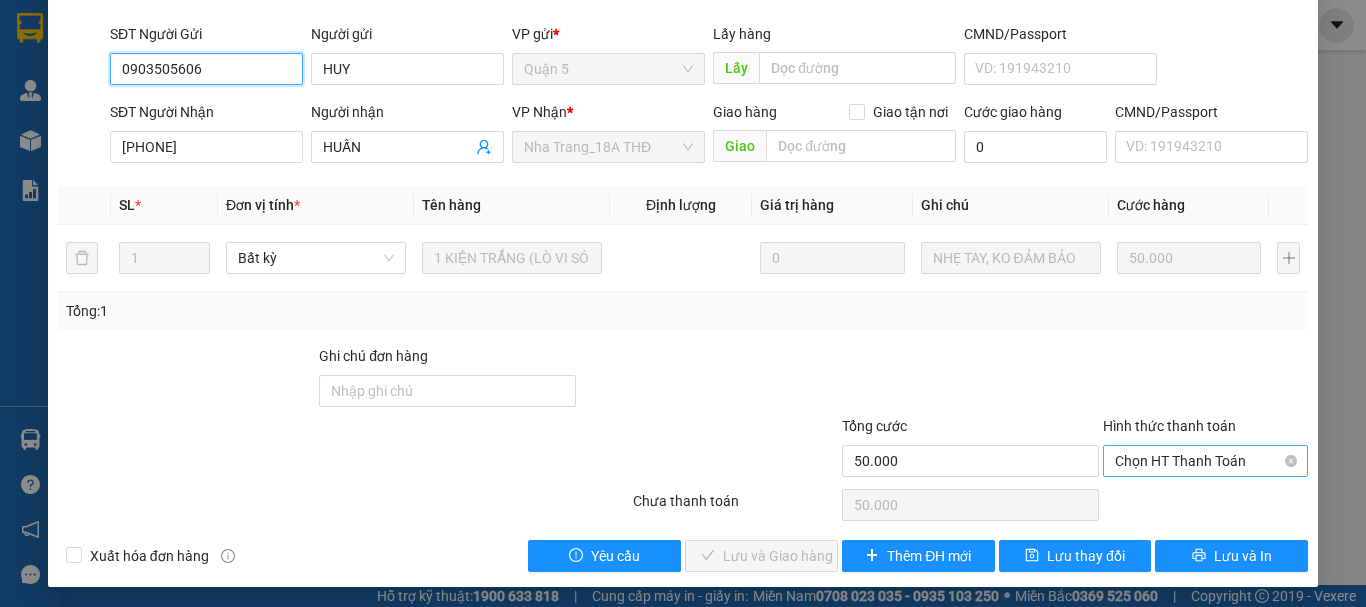 click on "Chọn HT Thanh Toán" at bounding box center (1205, 461) 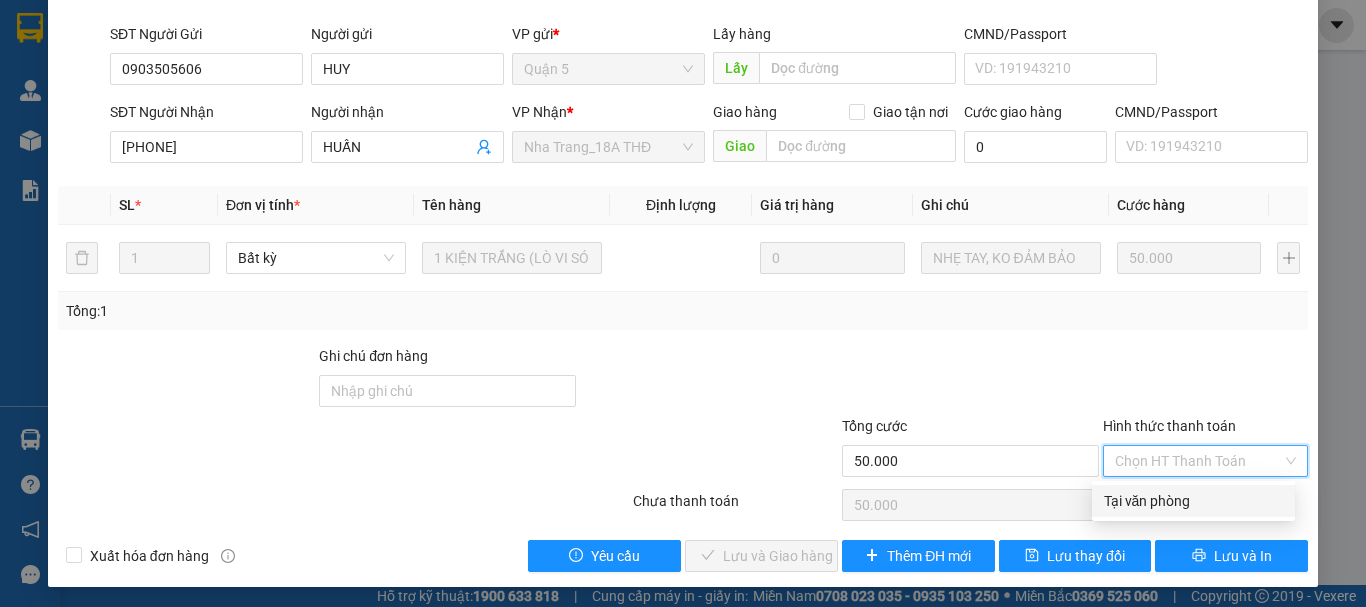 click on "Tại văn phòng" at bounding box center (1193, 501) 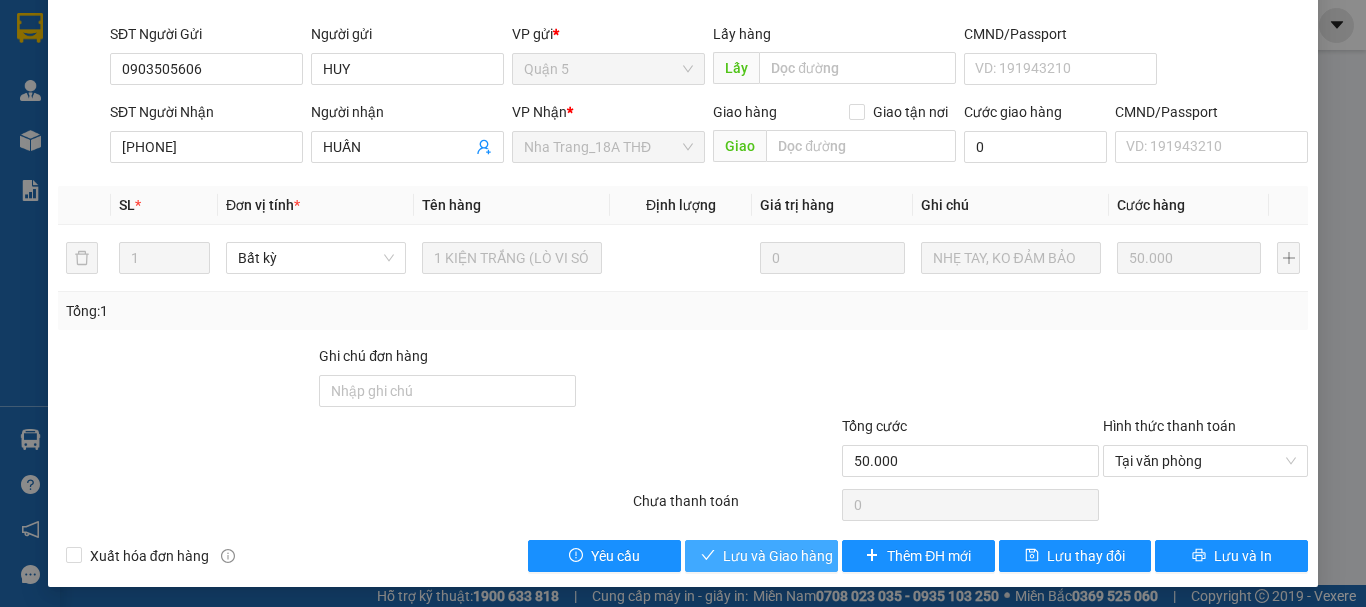 click on "Lưu và Giao hàng" at bounding box center [778, 556] 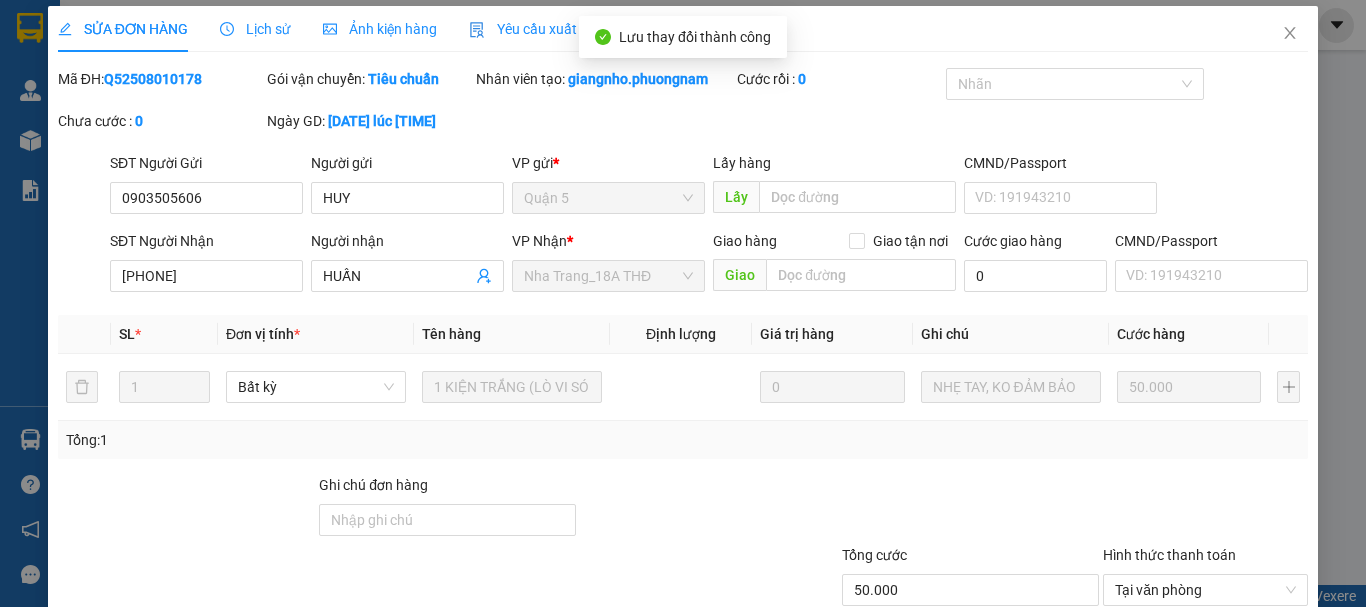 scroll, scrollTop: 0, scrollLeft: 0, axis: both 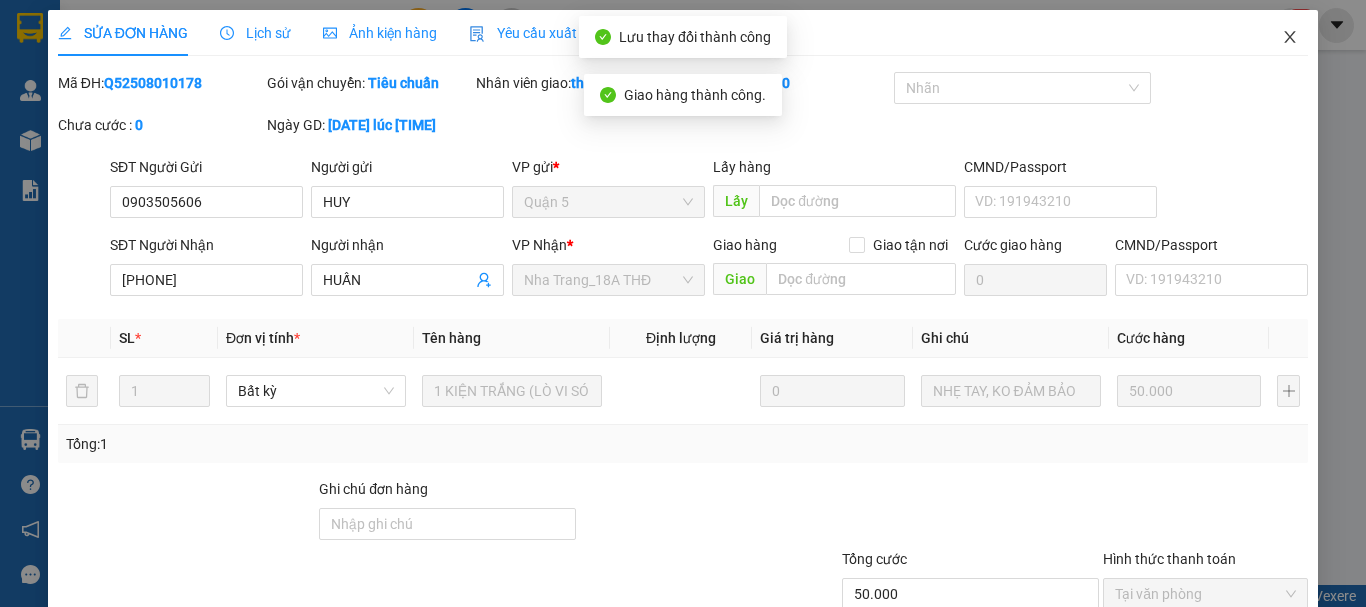 click 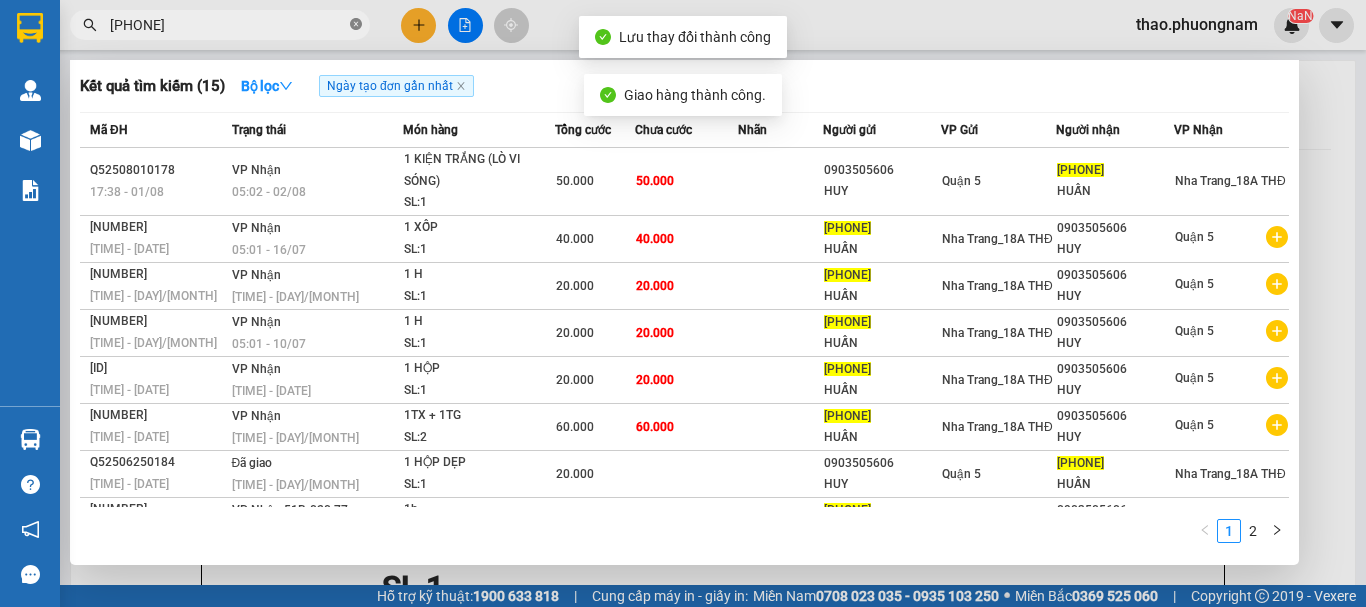 click 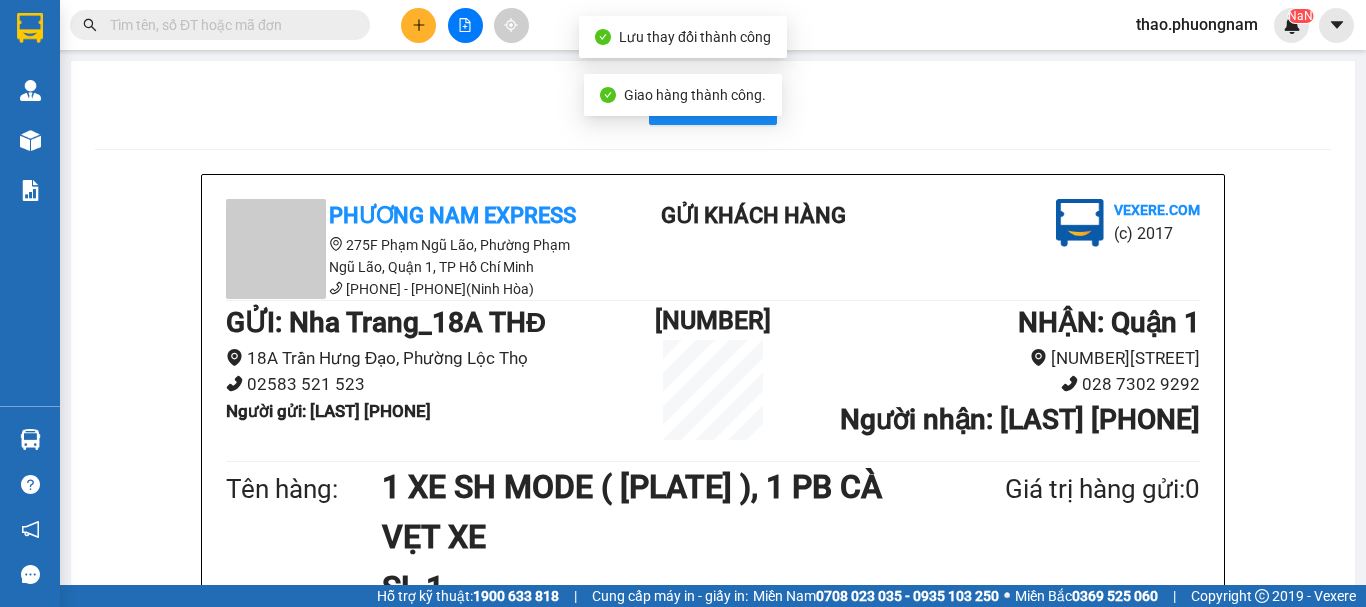 click at bounding box center (220, 25) 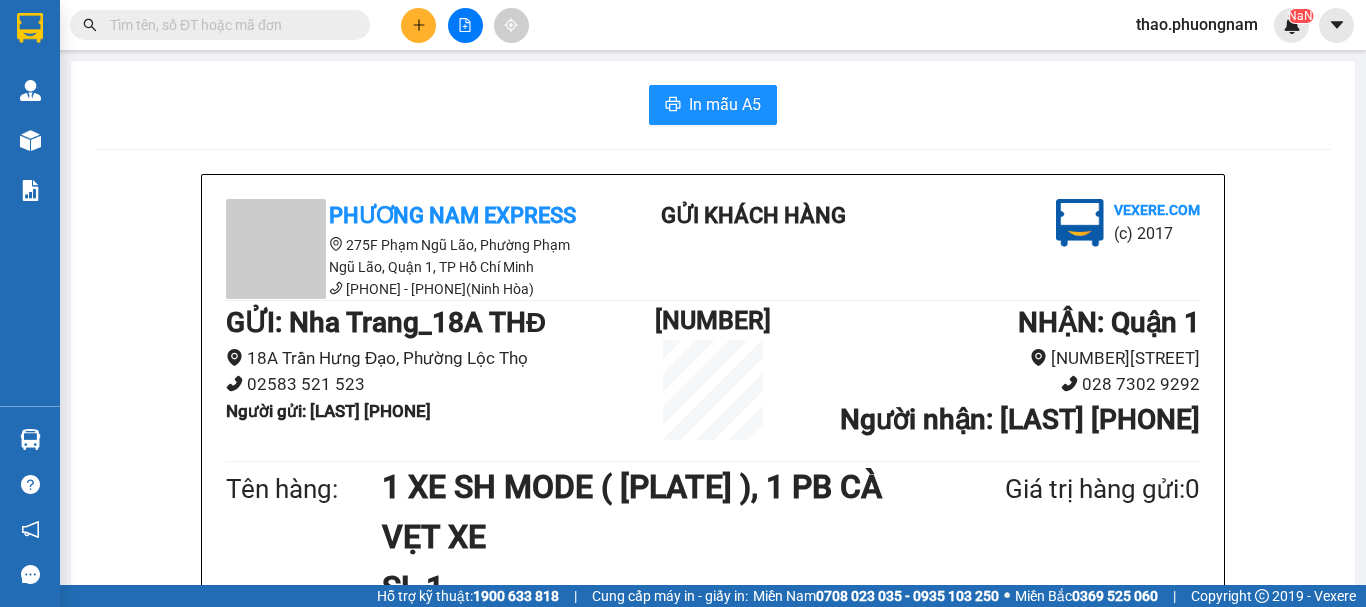 click at bounding box center [228, 25] 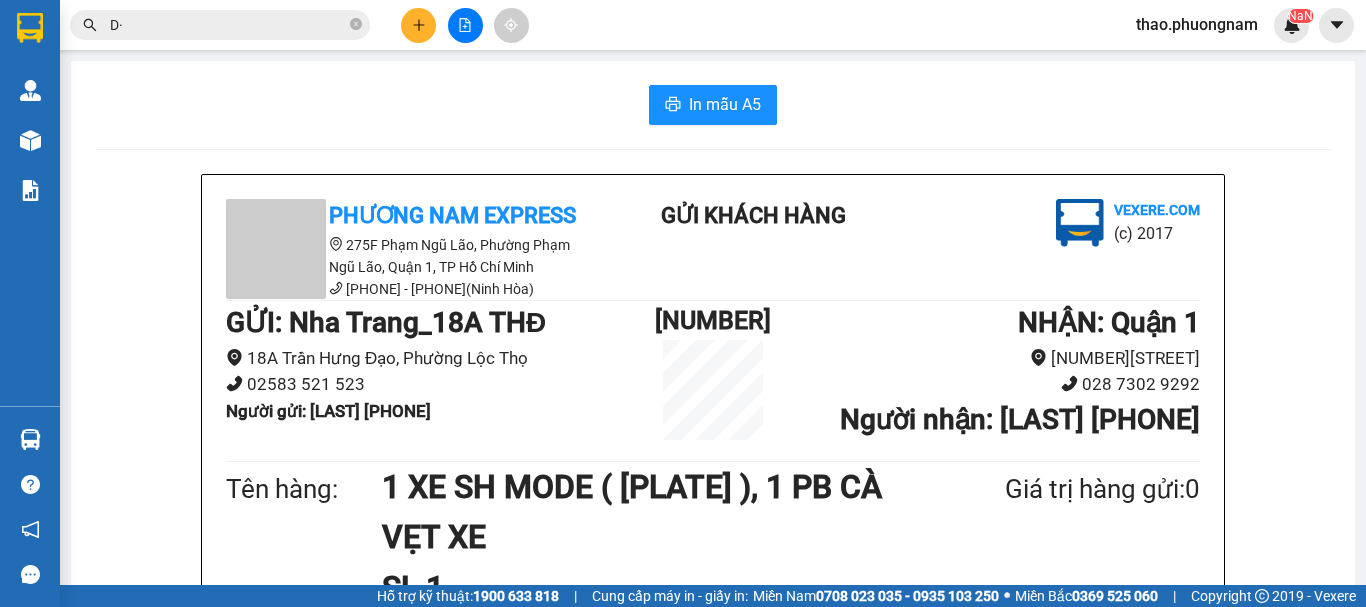 type on "D" 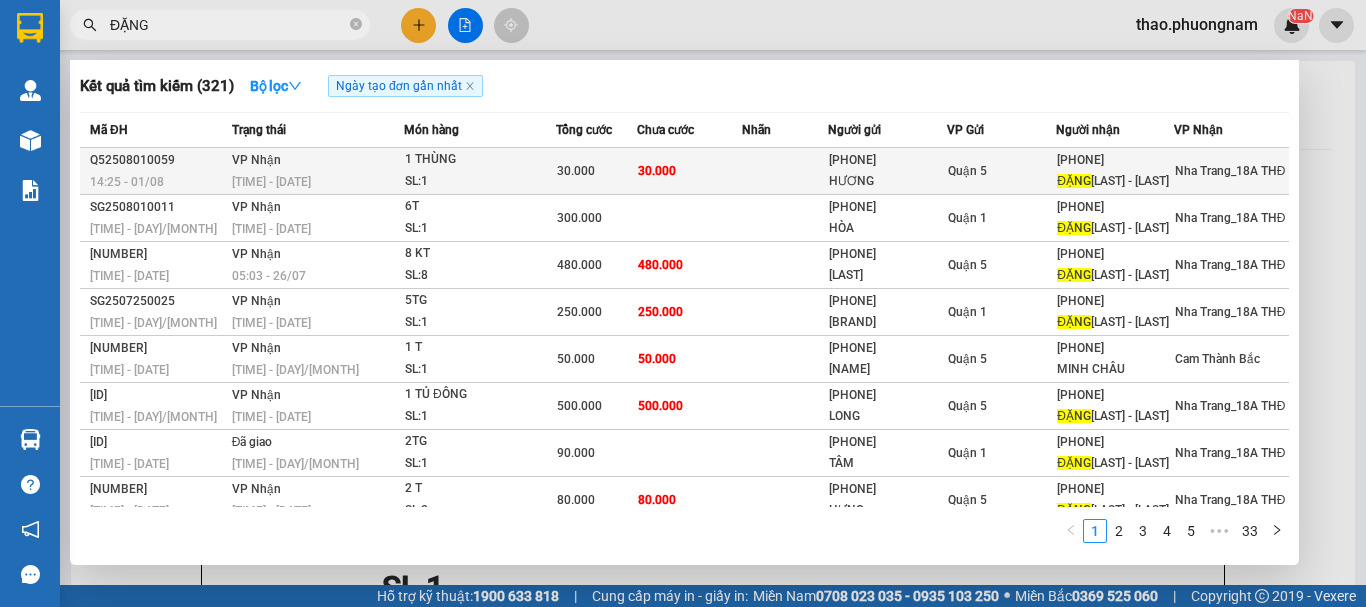 type on "ĐẶNG" 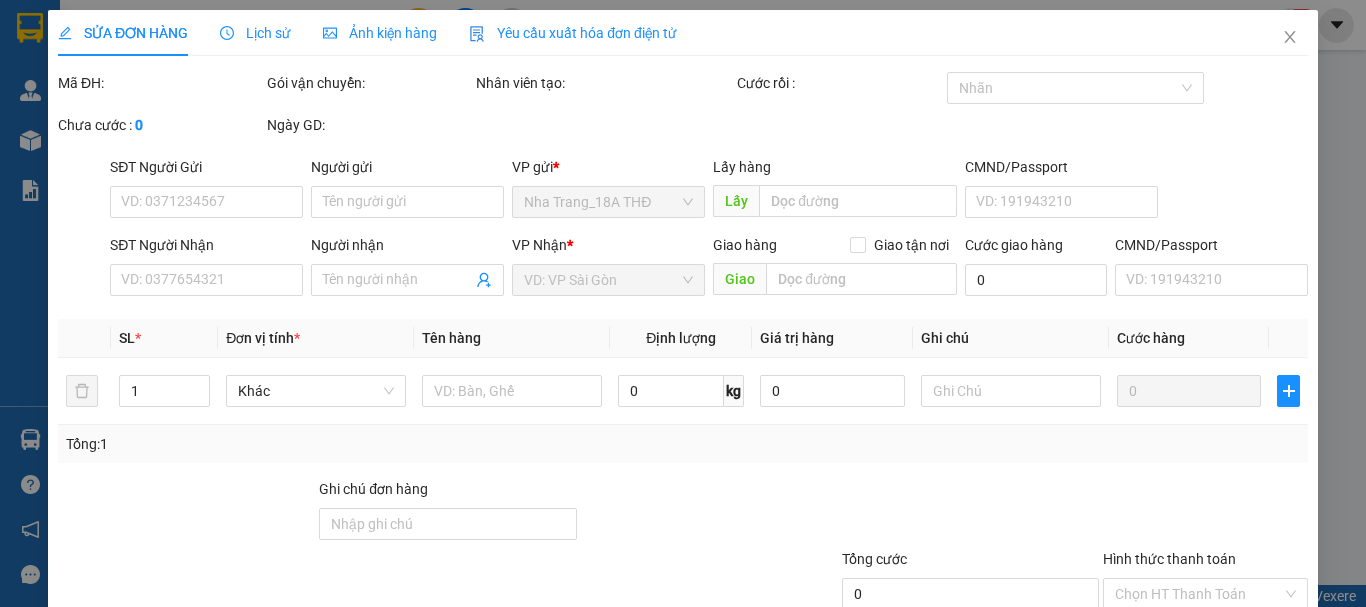 type on "[PHONE]" 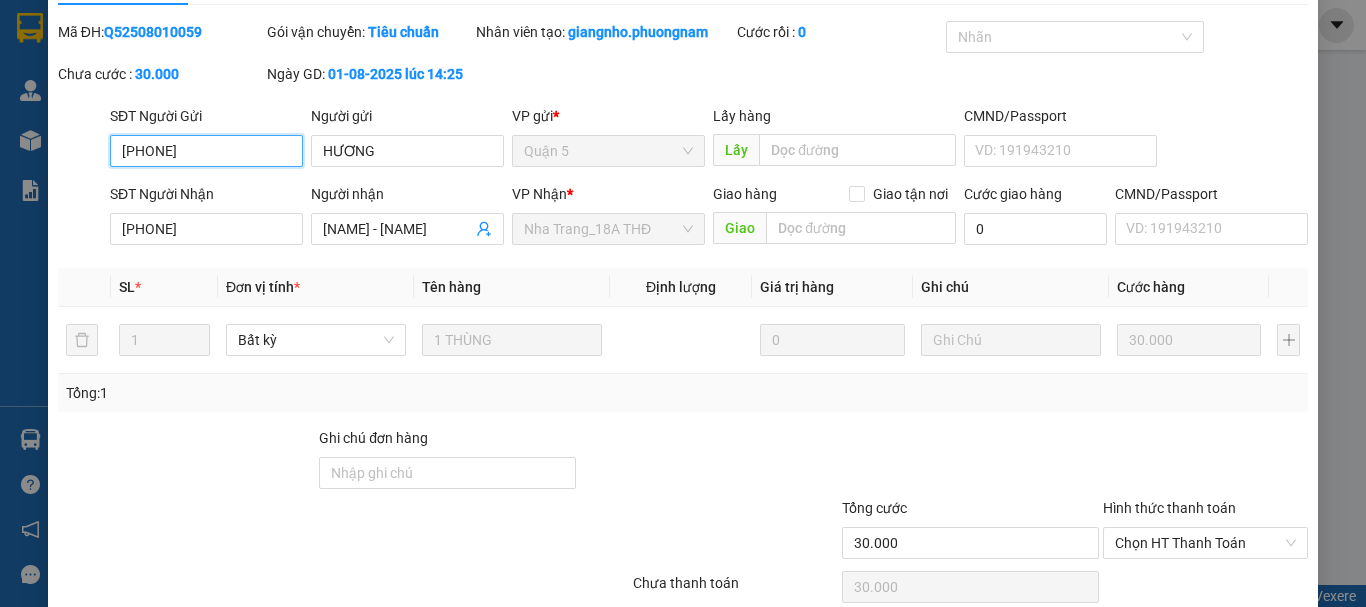 scroll, scrollTop: 127, scrollLeft: 0, axis: vertical 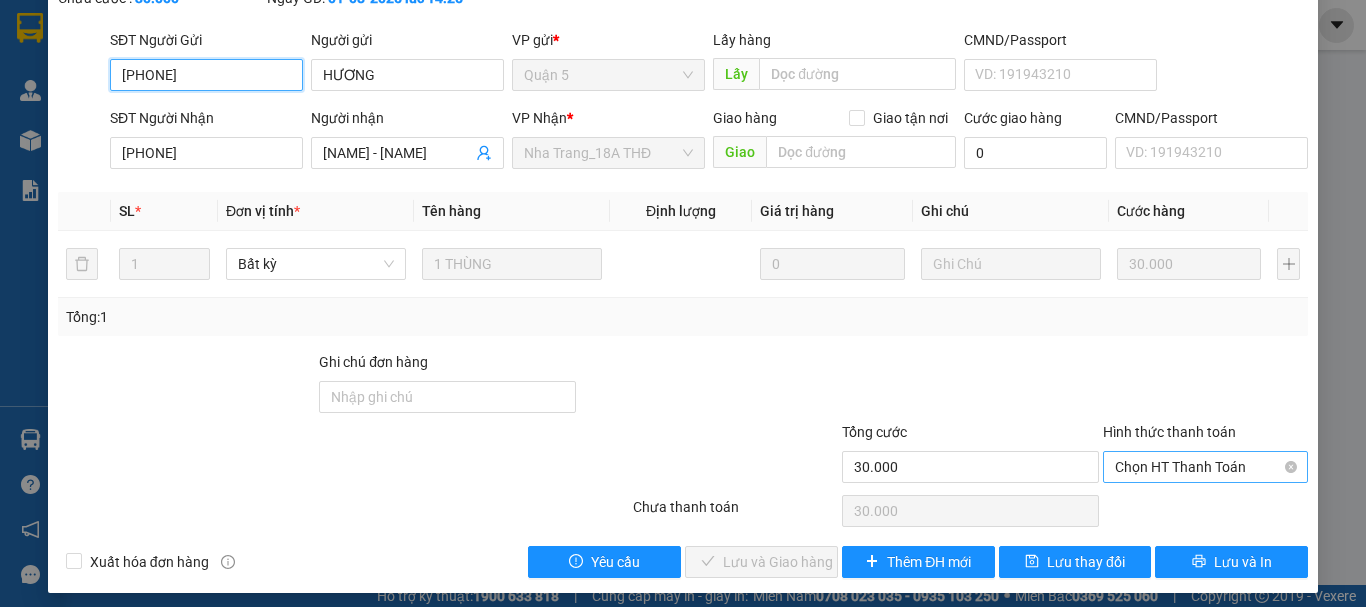 click on "Chọn HT Thanh Toán" at bounding box center [1205, 467] 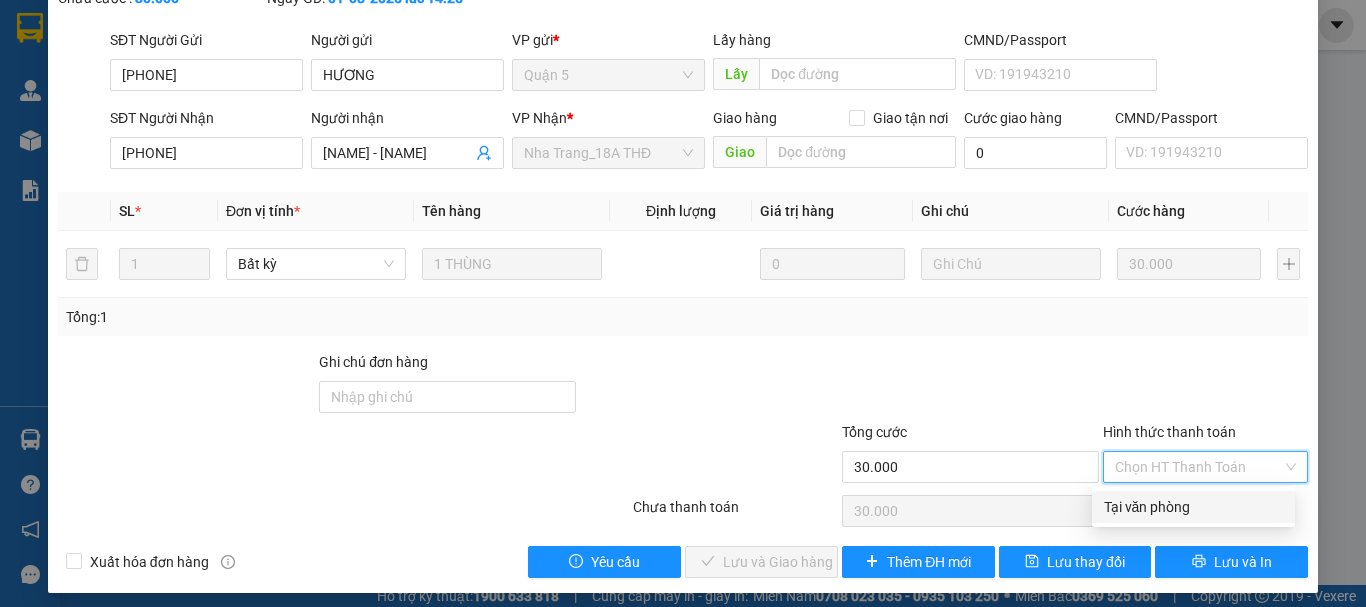 click on "Tại văn phòng" at bounding box center [1193, 507] 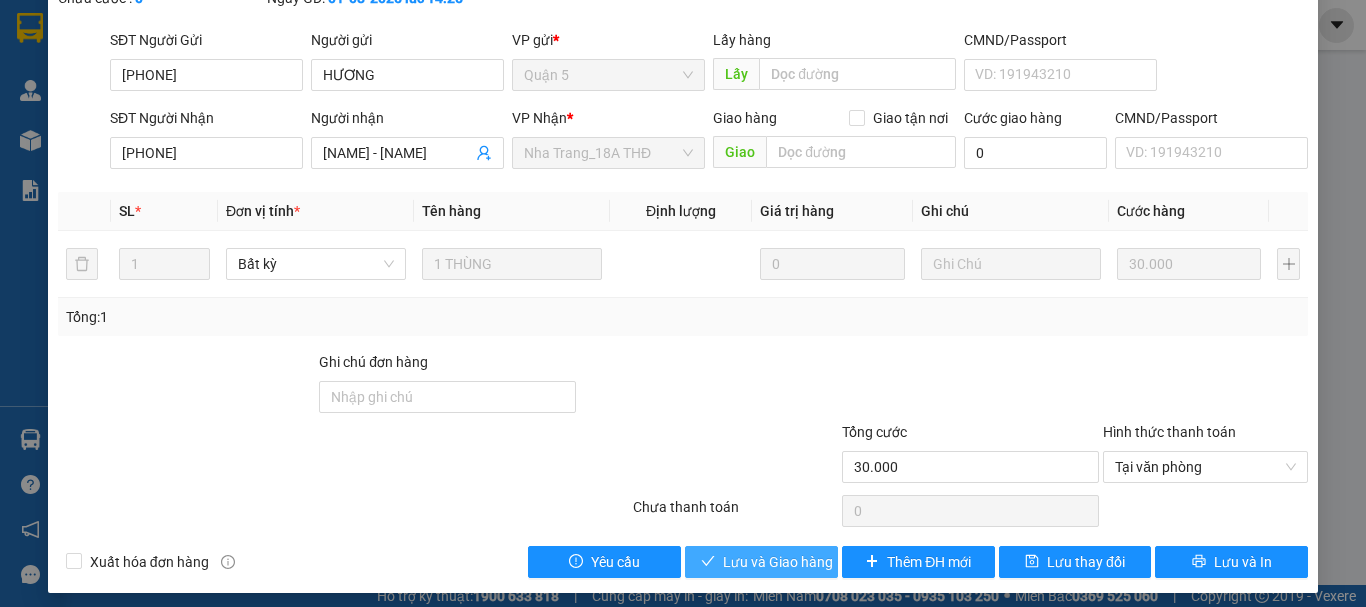 click on "Lưu và Giao hàng" at bounding box center [778, 562] 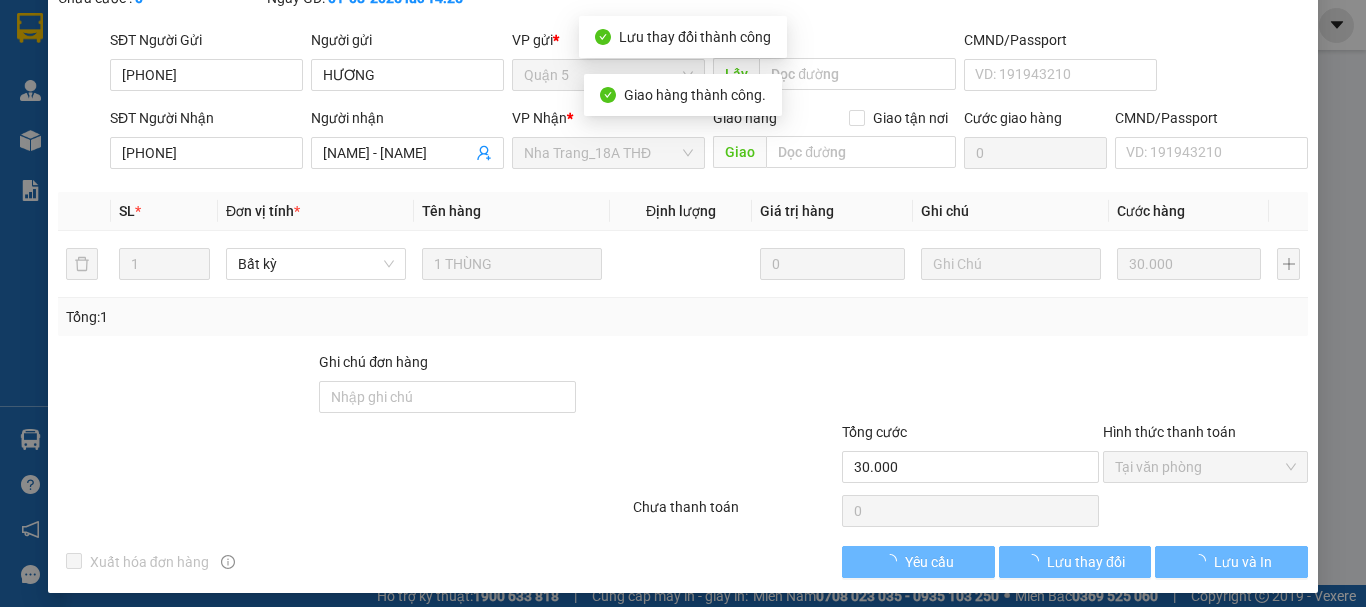 scroll, scrollTop: 0, scrollLeft: 0, axis: both 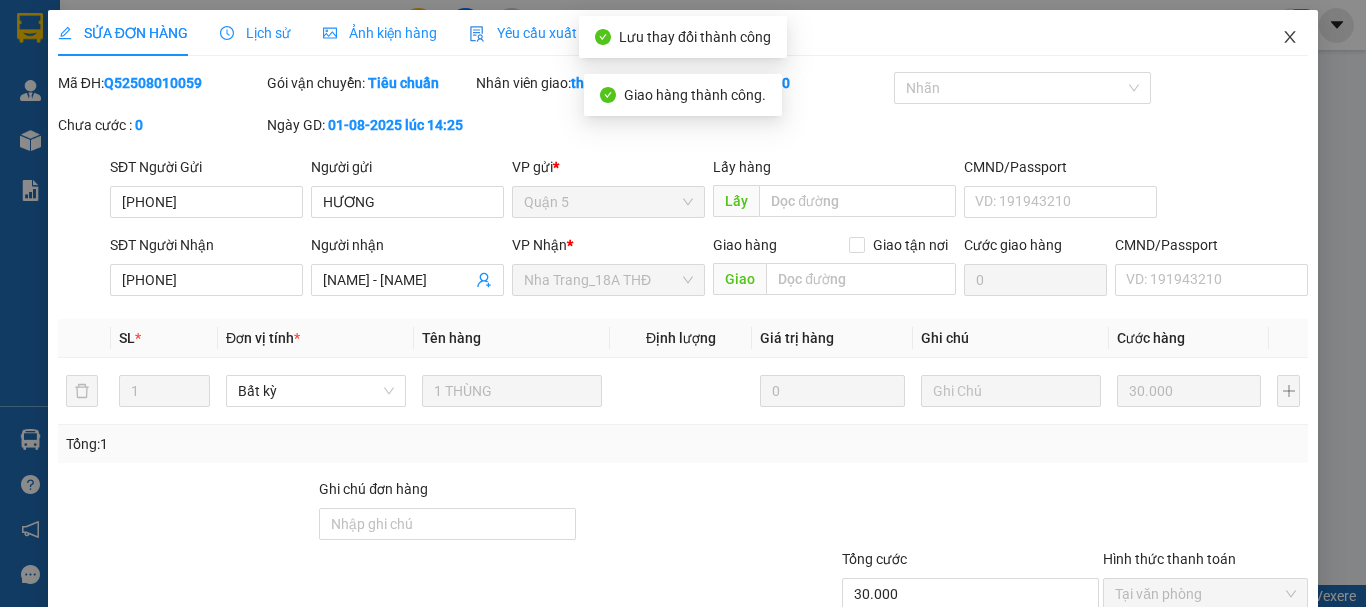 click 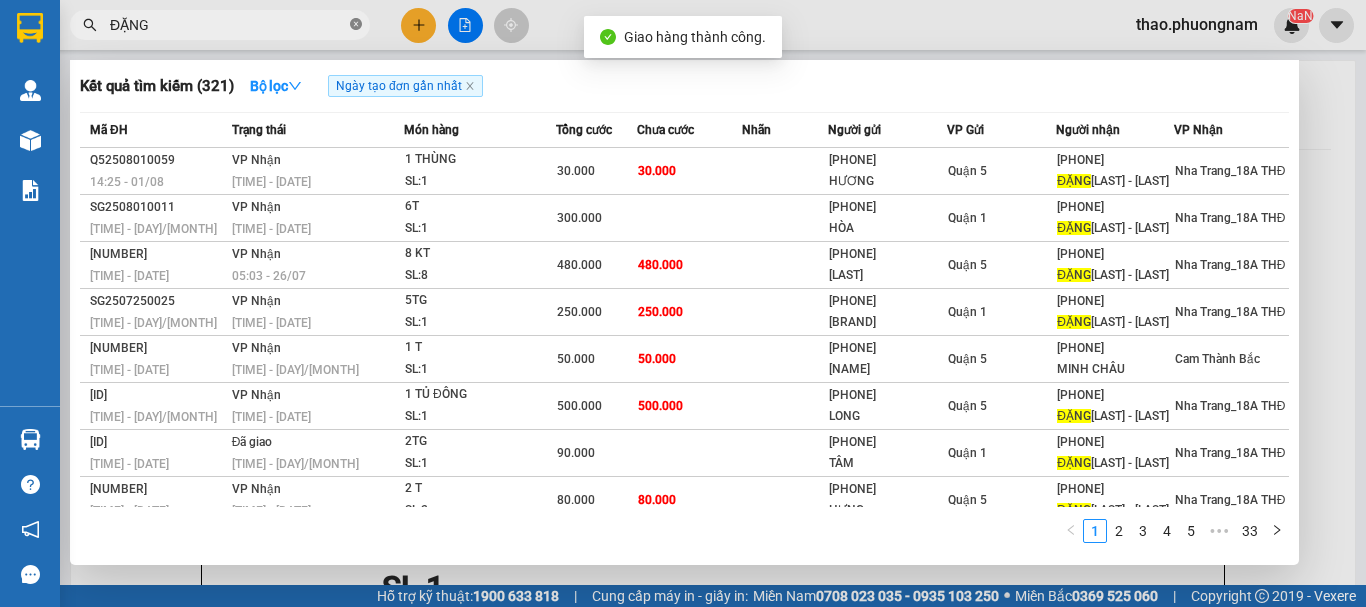 click 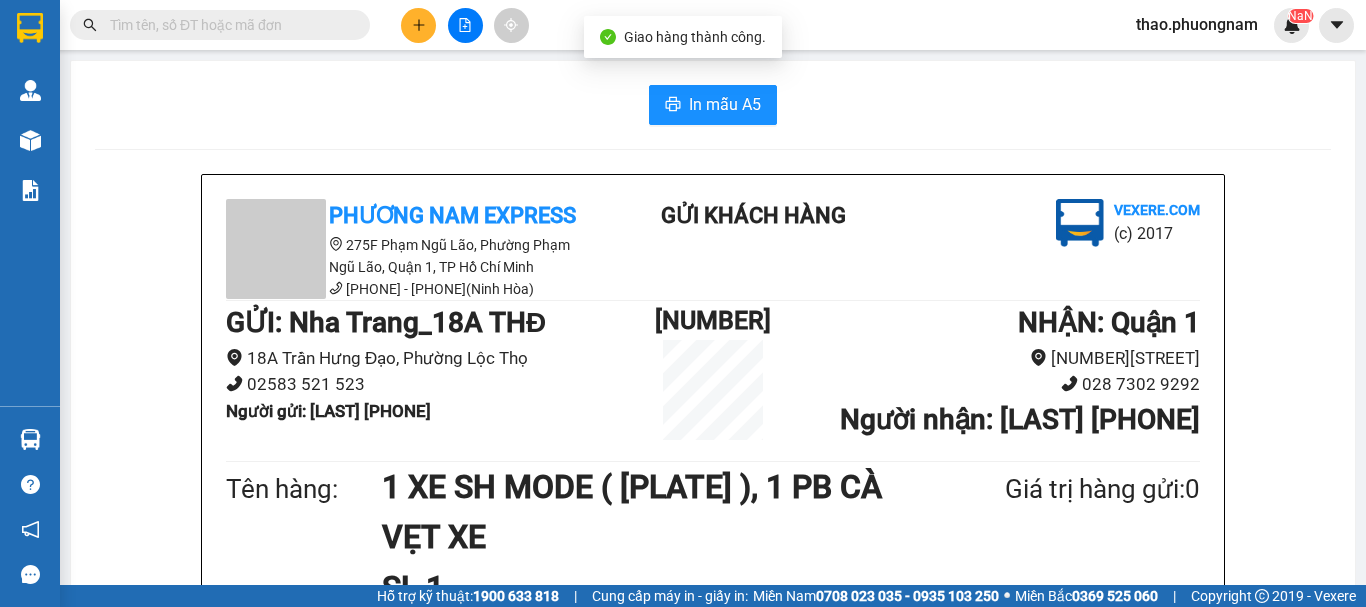 click at bounding box center (228, 25) 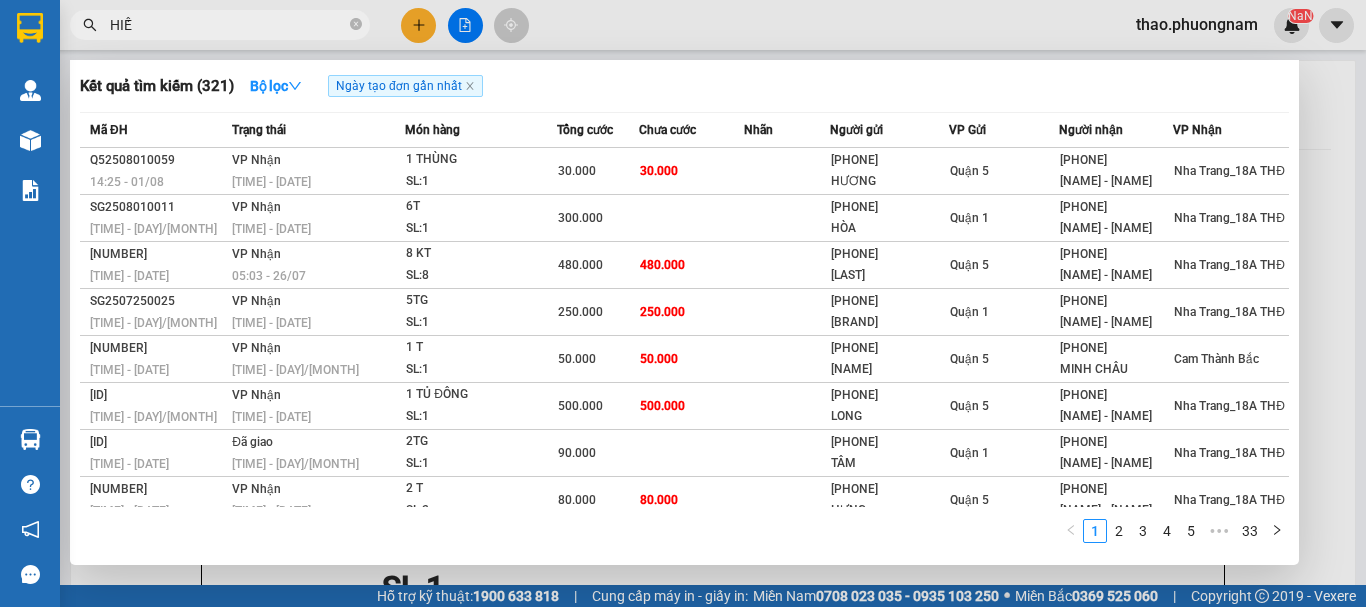 type on "HIẾU" 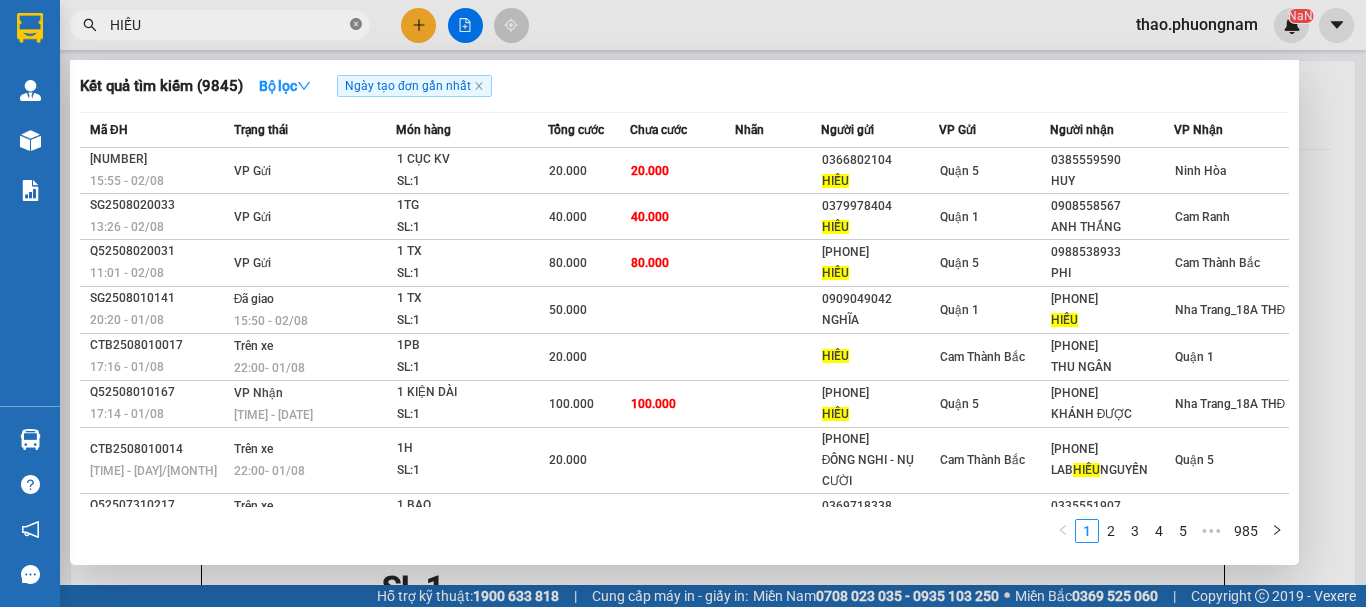 click 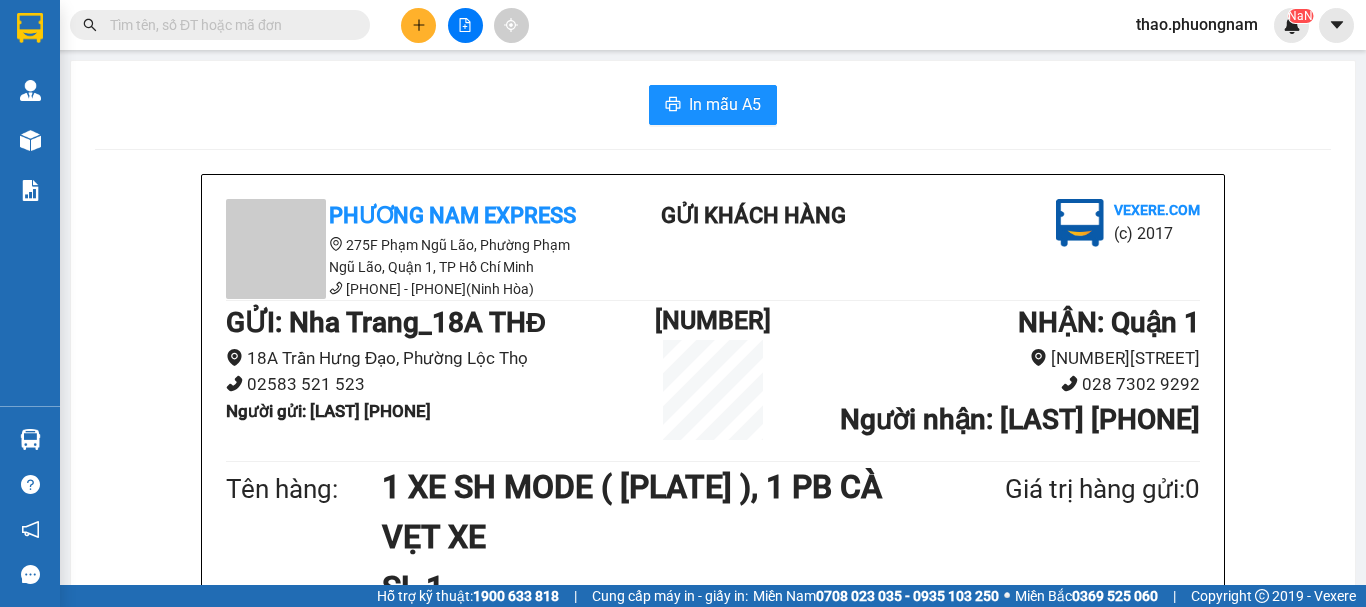 click at bounding box center [356, 25] 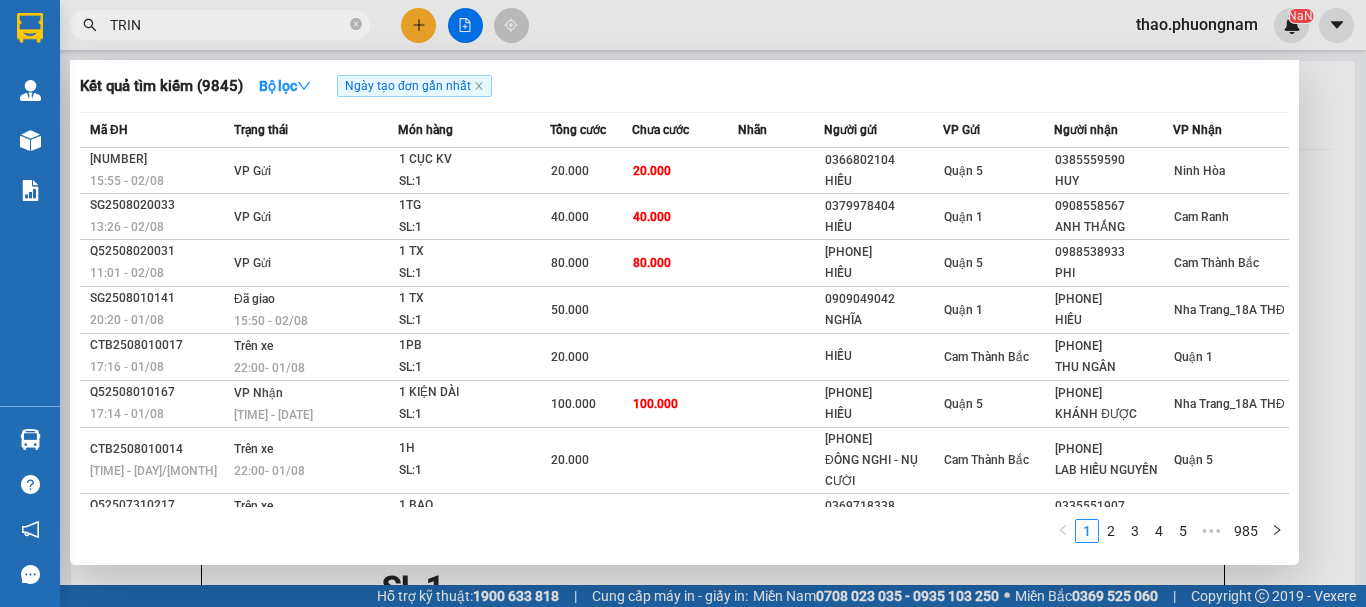 type on "TRINH" 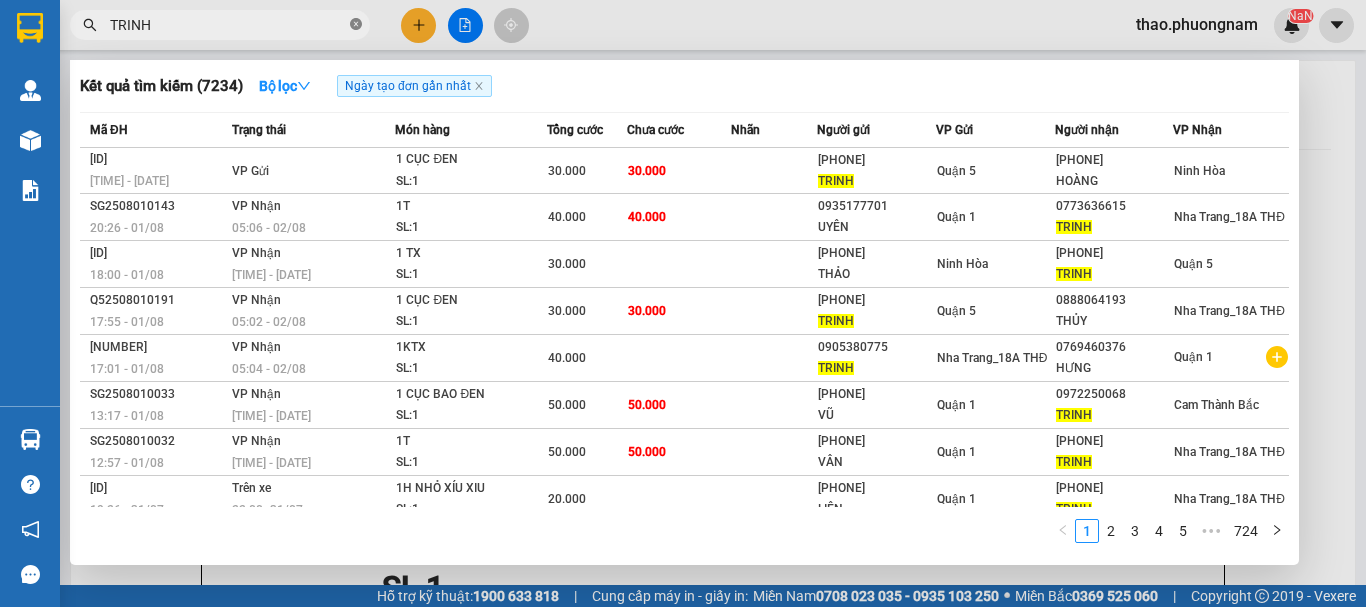 drag, startPoint x: 352, startPoint y: 20, endPoint x: 397, endPoint y: 20, distance: 45 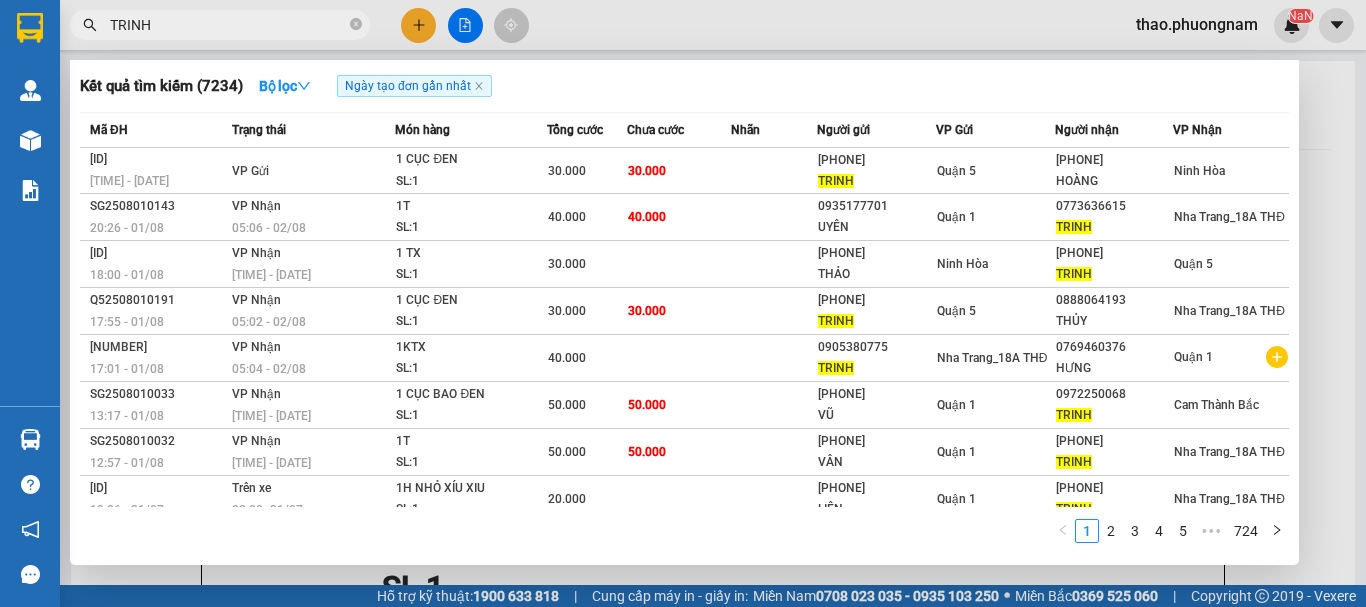 type 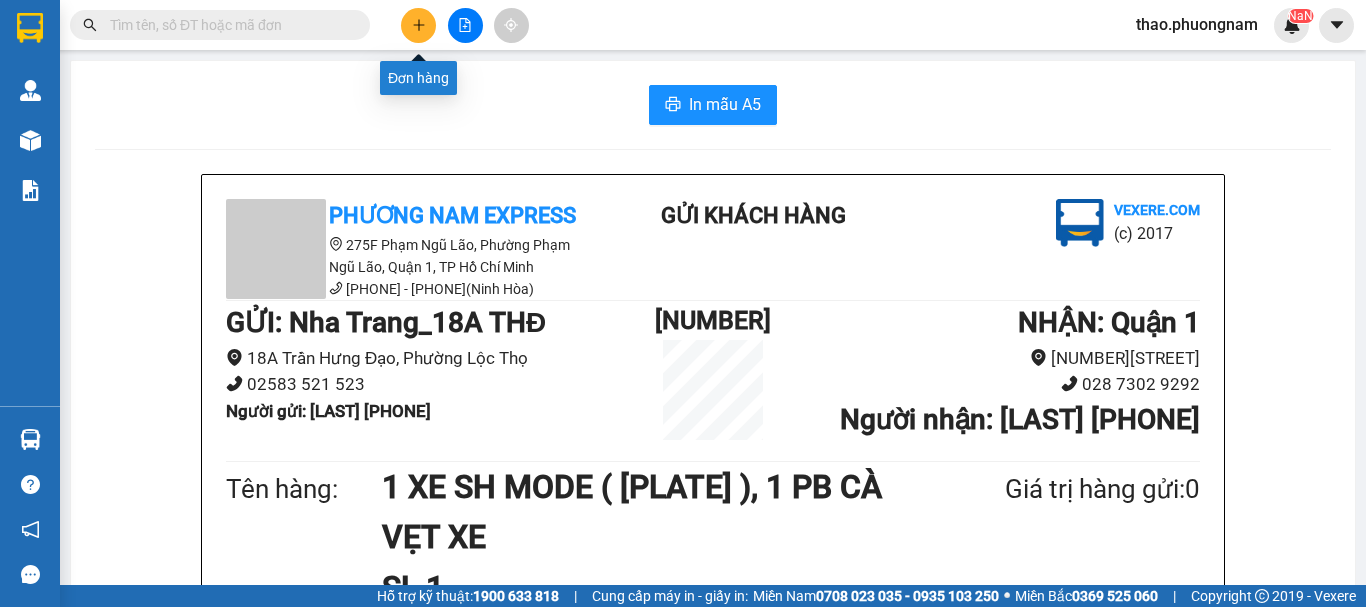 click at bounding box center (418, 25) 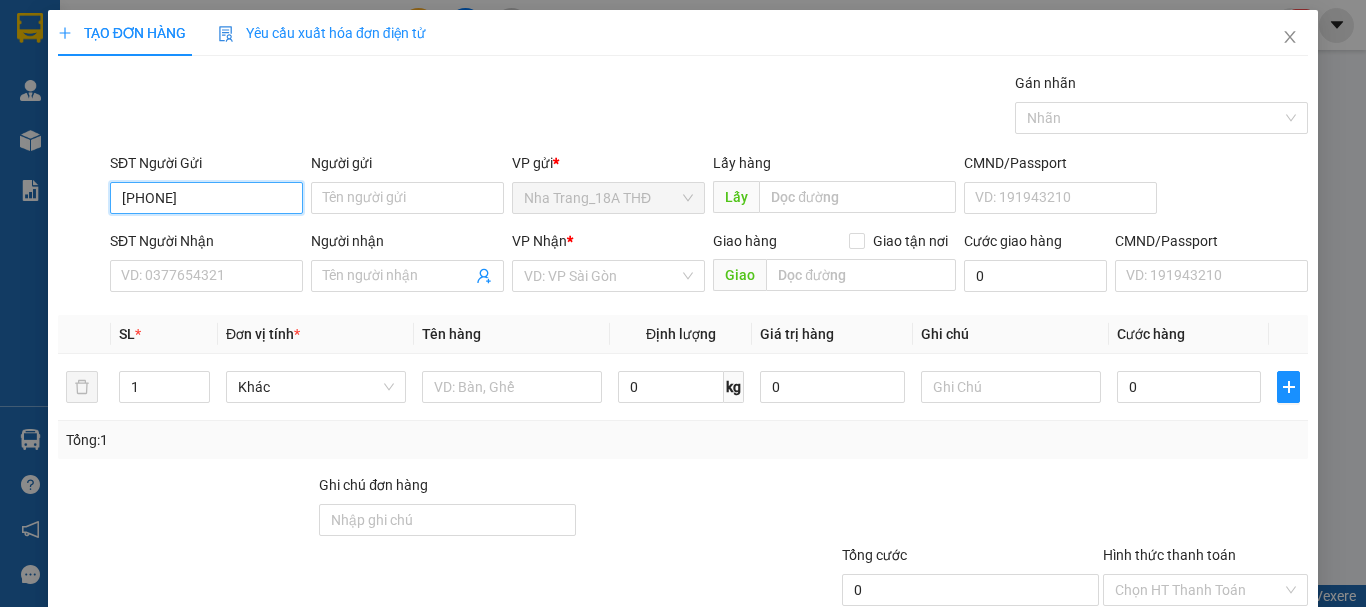 type on "0933885266" 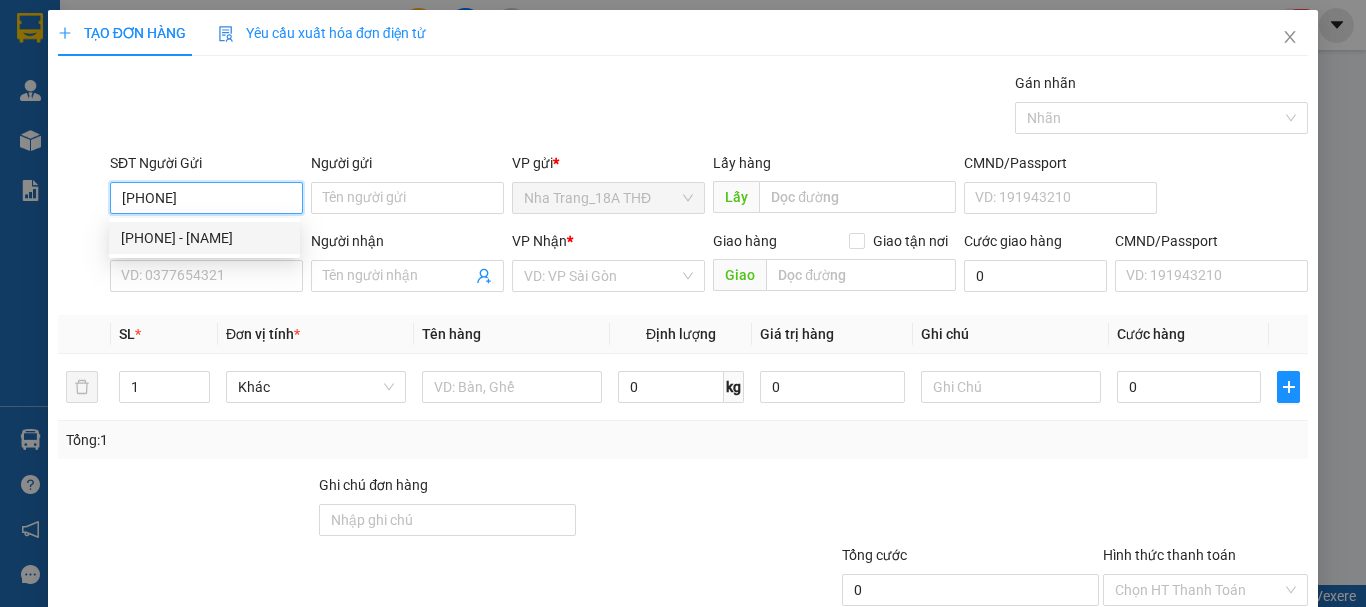 click on "0933885266 - NGHĨA" at bounding box center (204, 238) 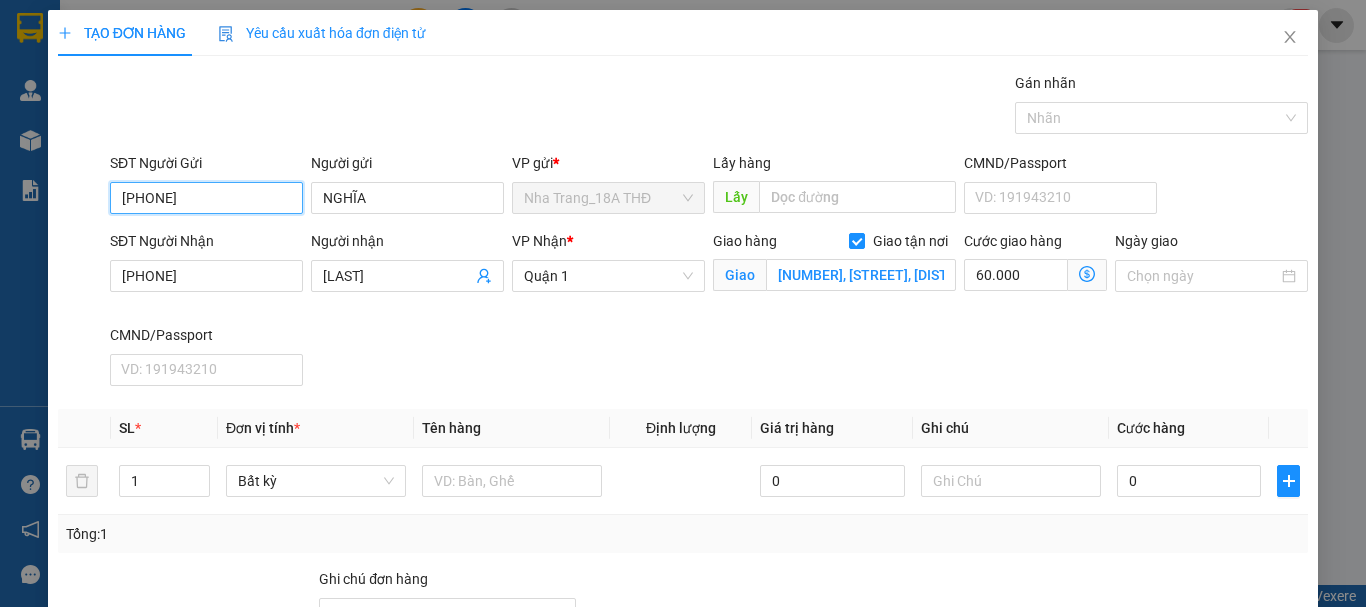 type on "0933885266" 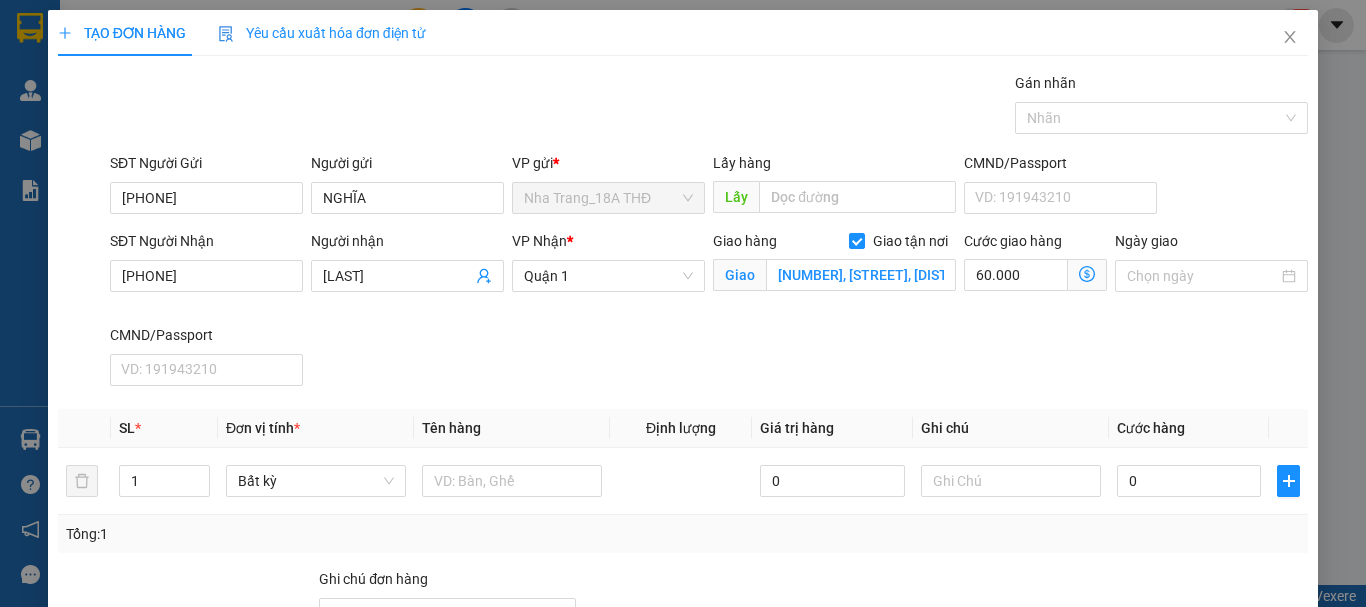 click on "SĐT Người Nhận 0907915151 Người nhận LÊ VY VP Nhận  * Quận 1 Giao hàng Giao tận nơi Giao 541, LẠC LONG QUÂN, PHƯỜNG 10, QUẬN TÂN BÌNH ( GTN: 60K) Cước giao hàng 60.000 Ngày giao CMND/Passport VD: 191943210" at bounding box center (709, 312) 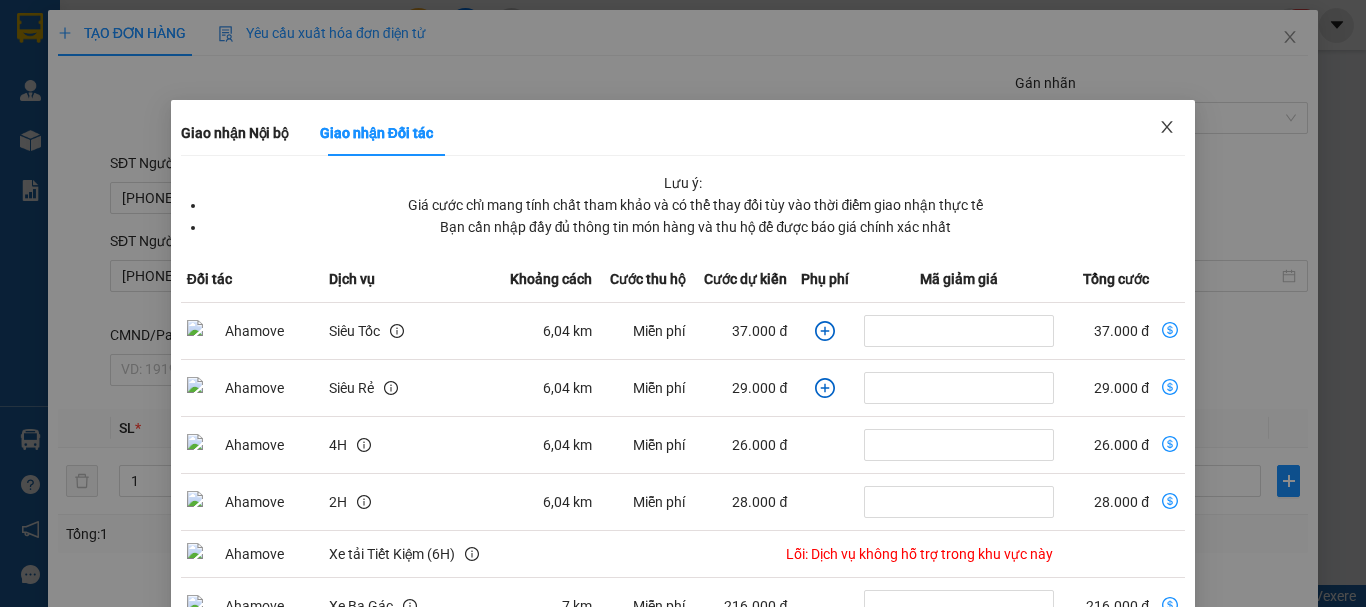 click 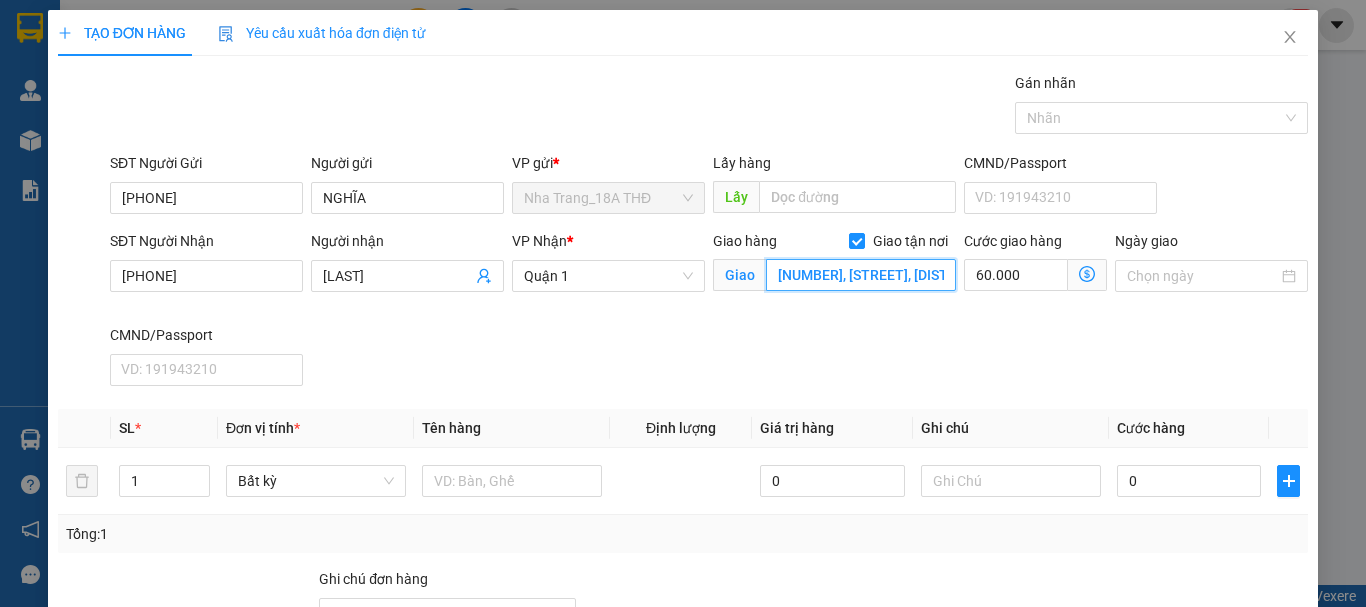 click on "541, LẠC LONG QUÂN, PHƯỜNG 10, QUẬN TÂN BÌNH ( GTN: 60K)" at bounding box center [861, 275] 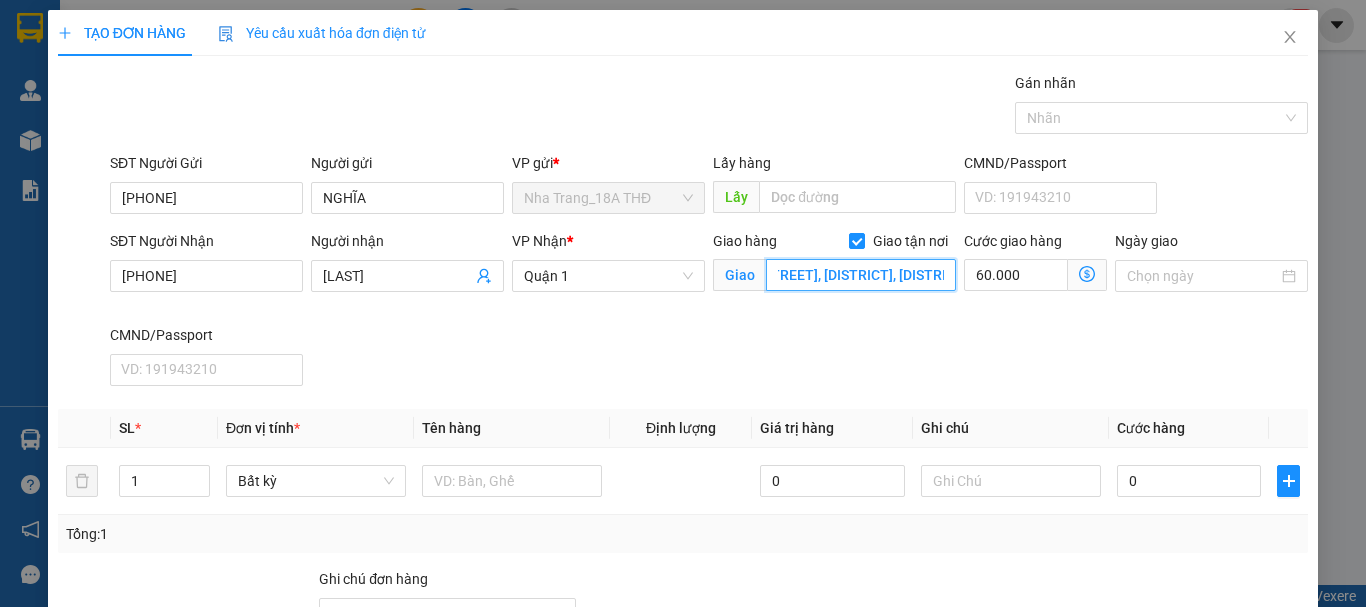 scroll, scrollTop: 0, scrollLeft: 87, axis: horizontal 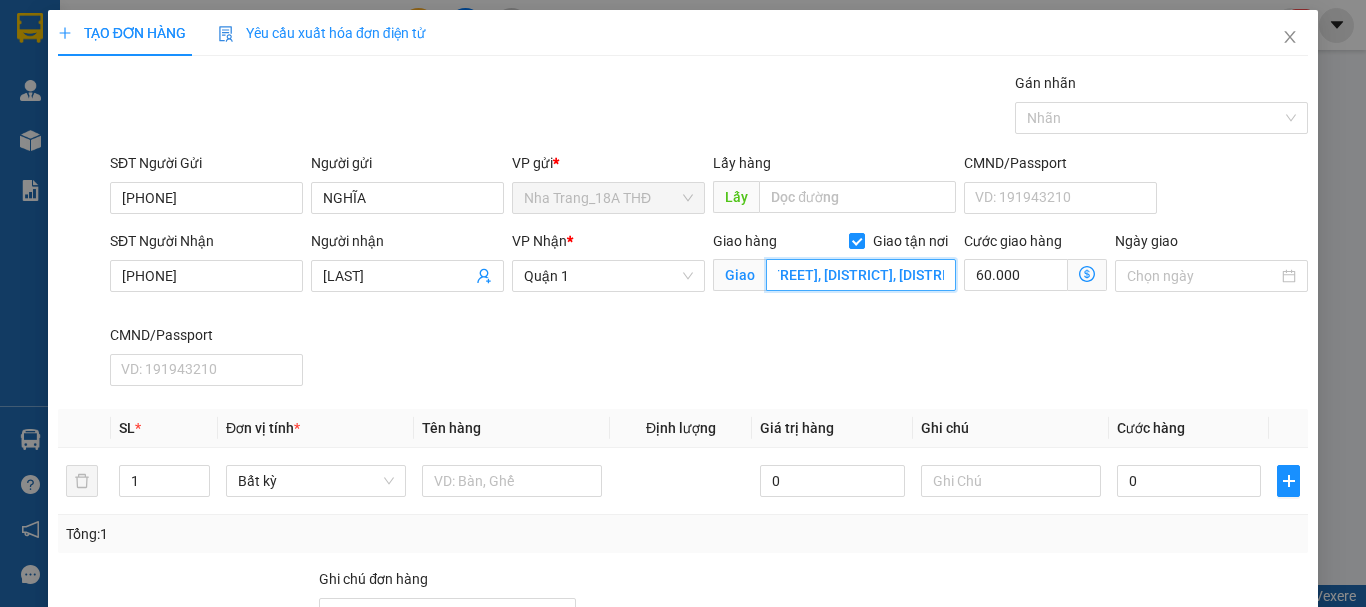 type on "239 HÒA BÌNH, P.HIỆP TÂN, Q.TÂN PHÚ" 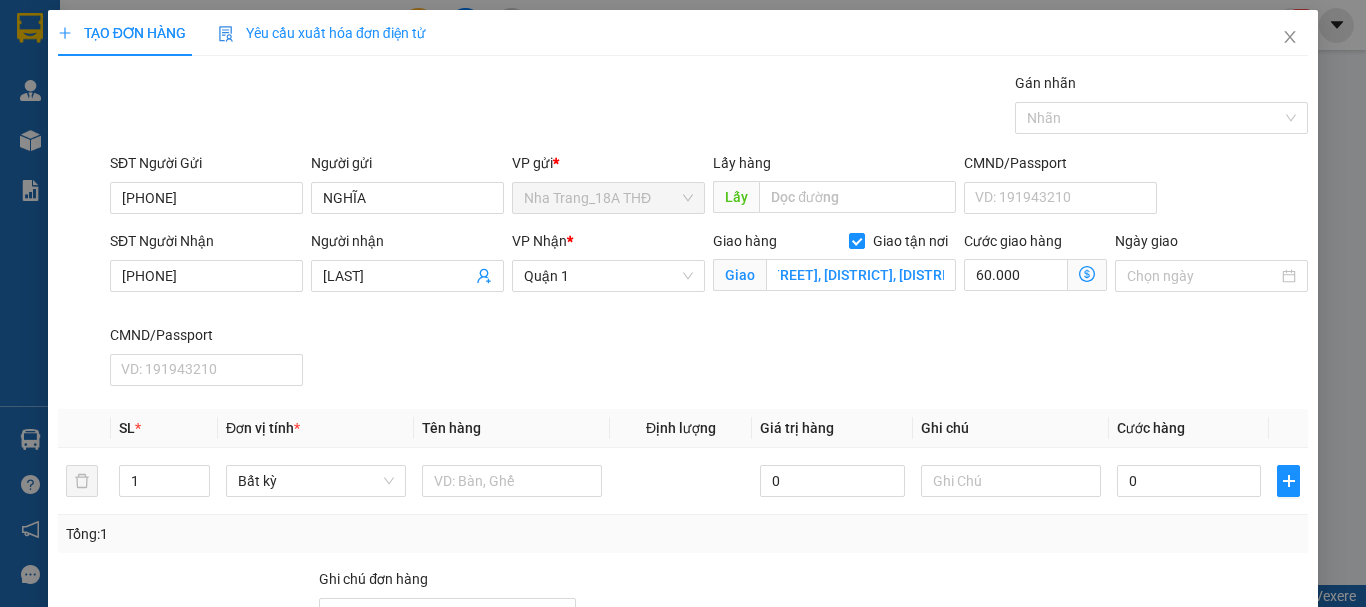 scroll, scrollTop: 0, scrollLeft: 0, axis: both 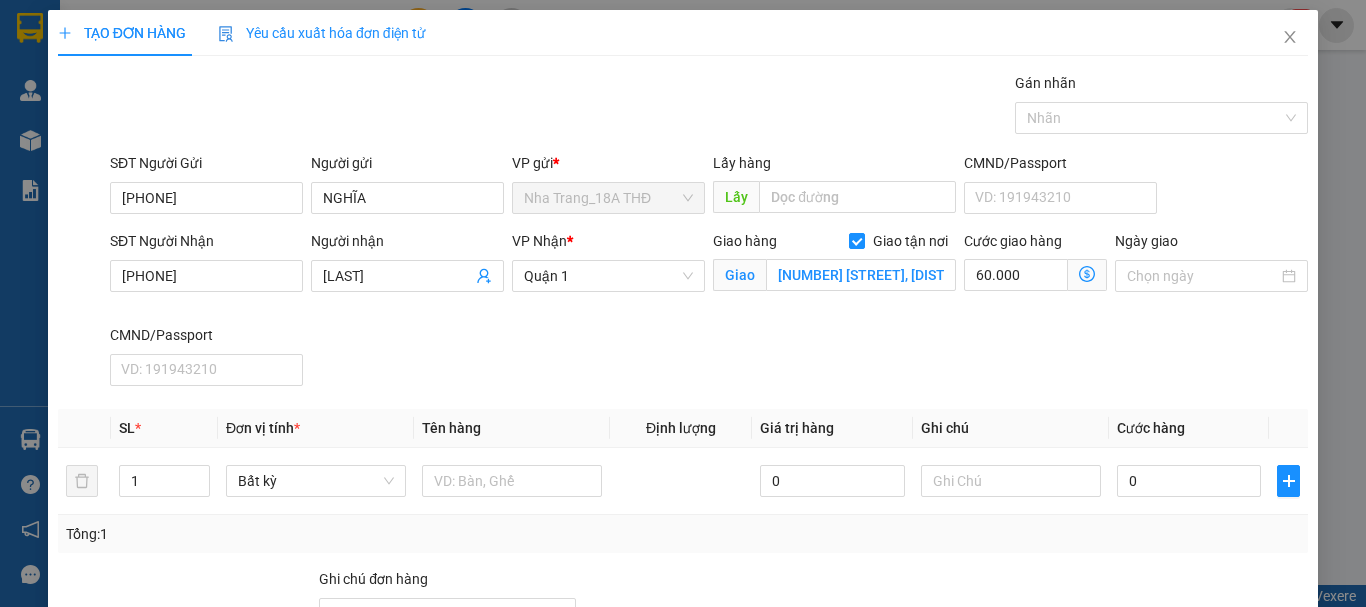 click 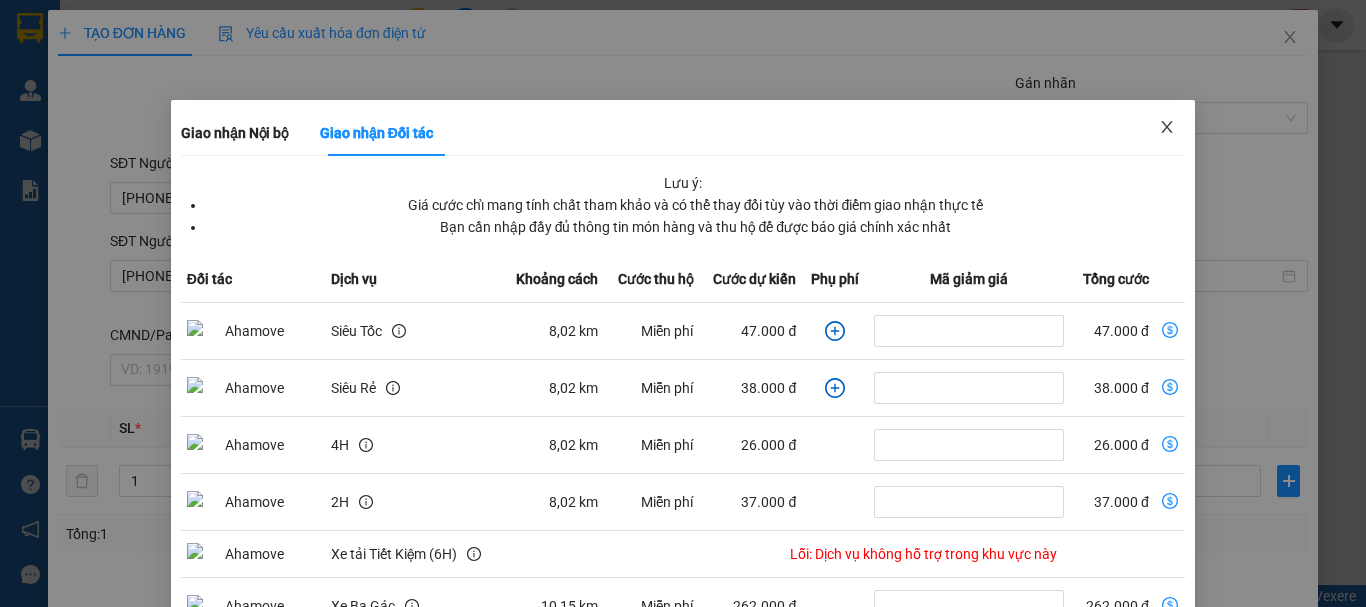 click 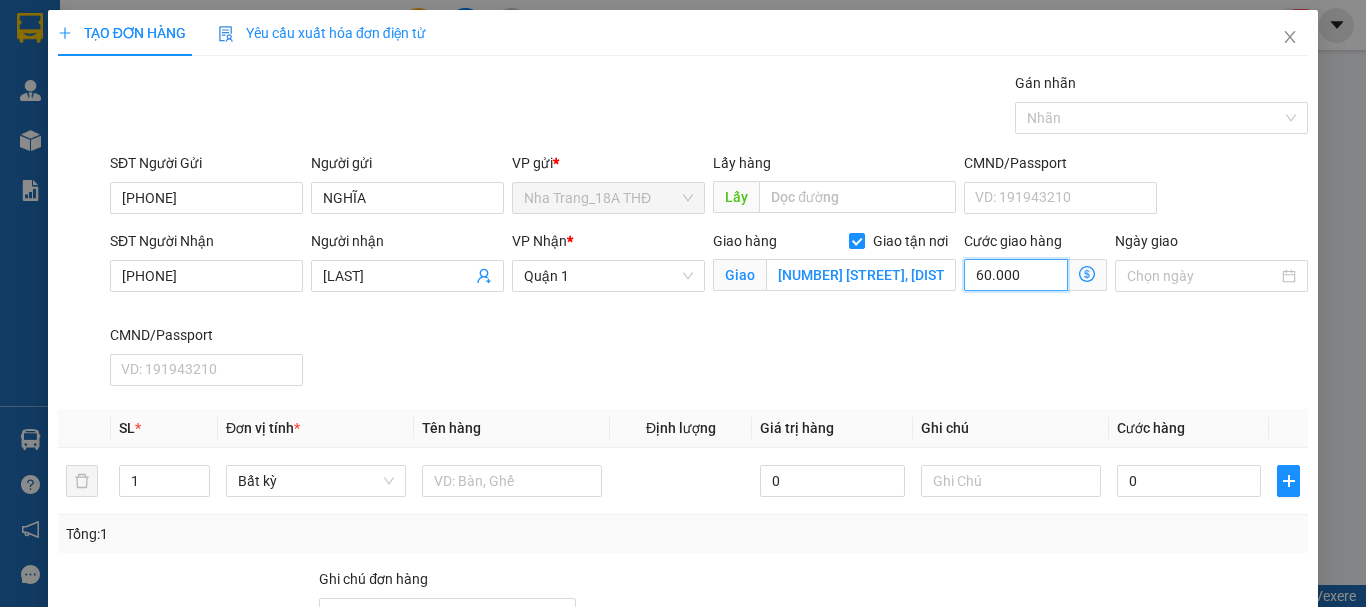 click on "60.000" at bounding box center (1016, 275) 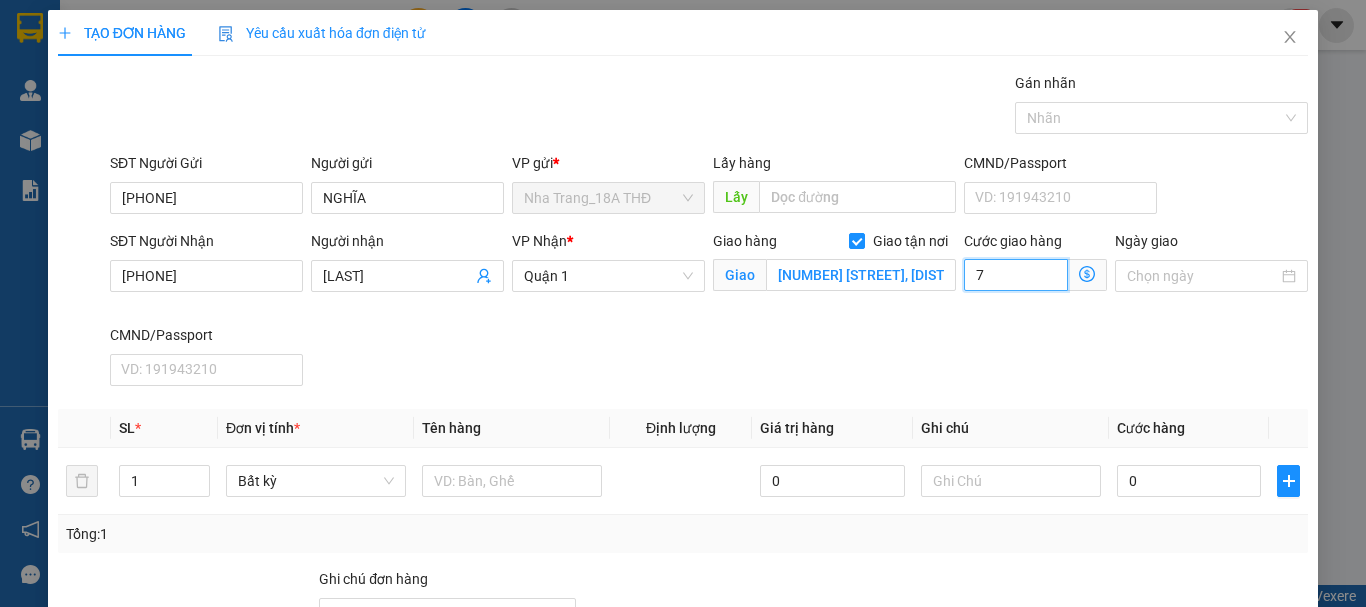 type on "70" 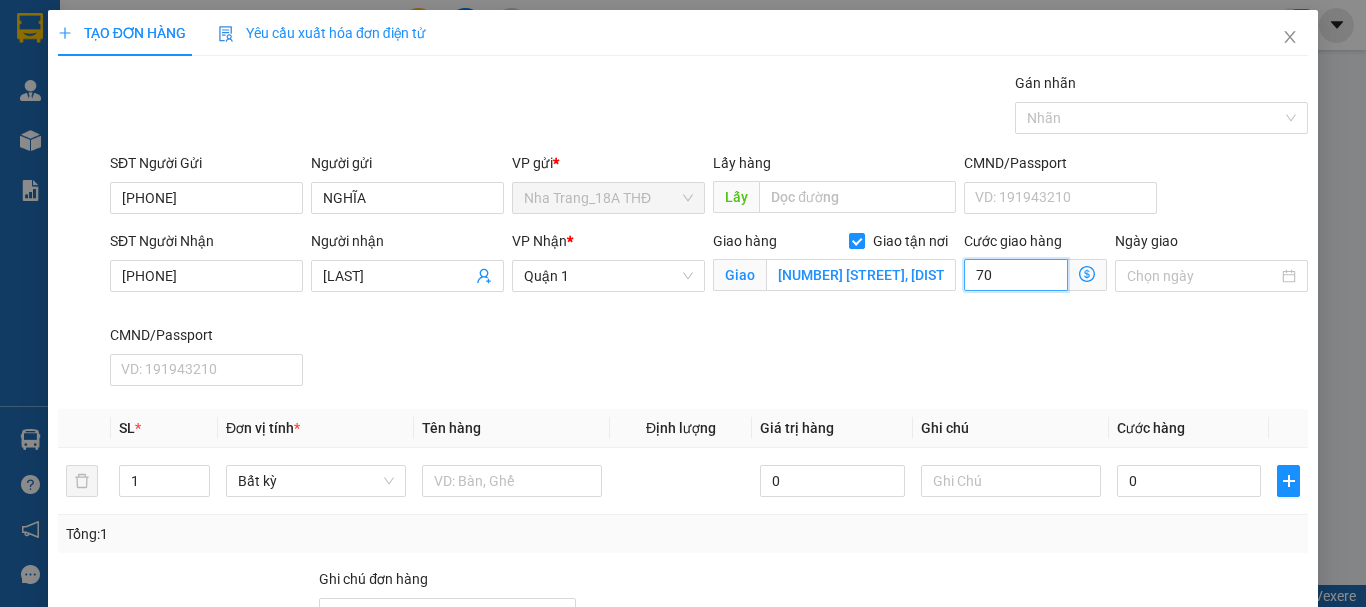 type on "70.000" 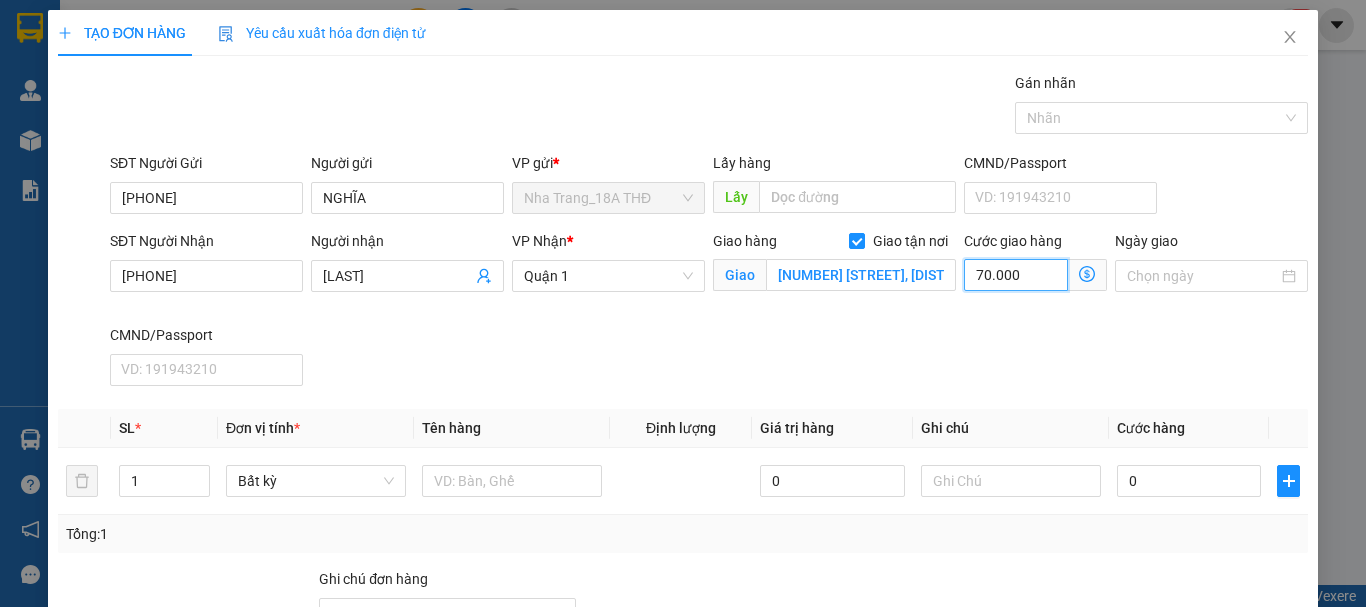 type on "70.000" 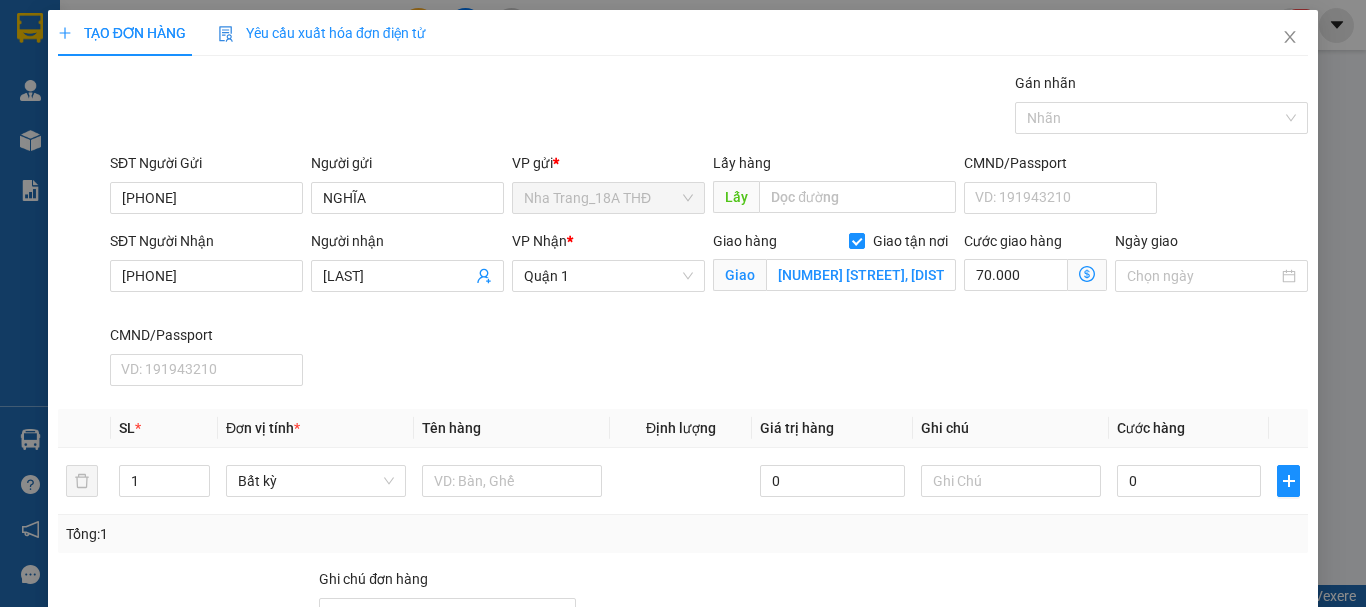 click on "Giao hàng Giao tận nơi Giao 239 HÒA BÌNH, P.HIỆP TÂN, Q.TÂN PHÚ" at bounding box center [834, 277] 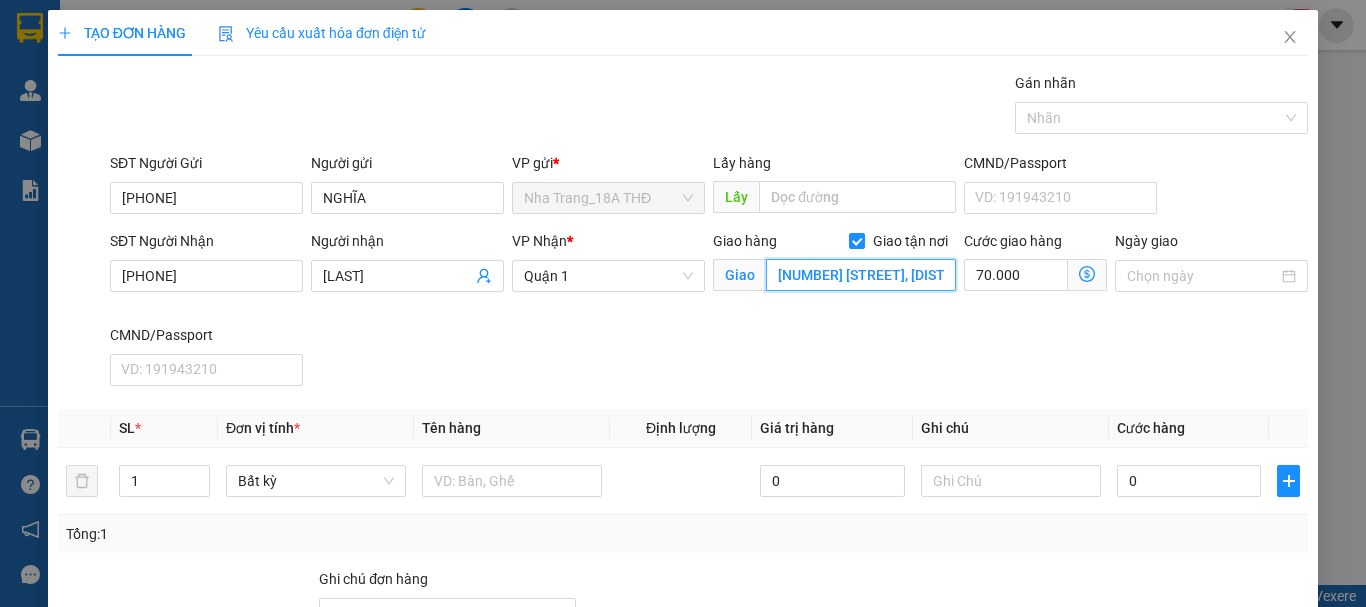 click on "239 HÒA BÌNH, P.HIỆP TÂN, Q.TÂN PHÚ" at bounding box center [861, 275] 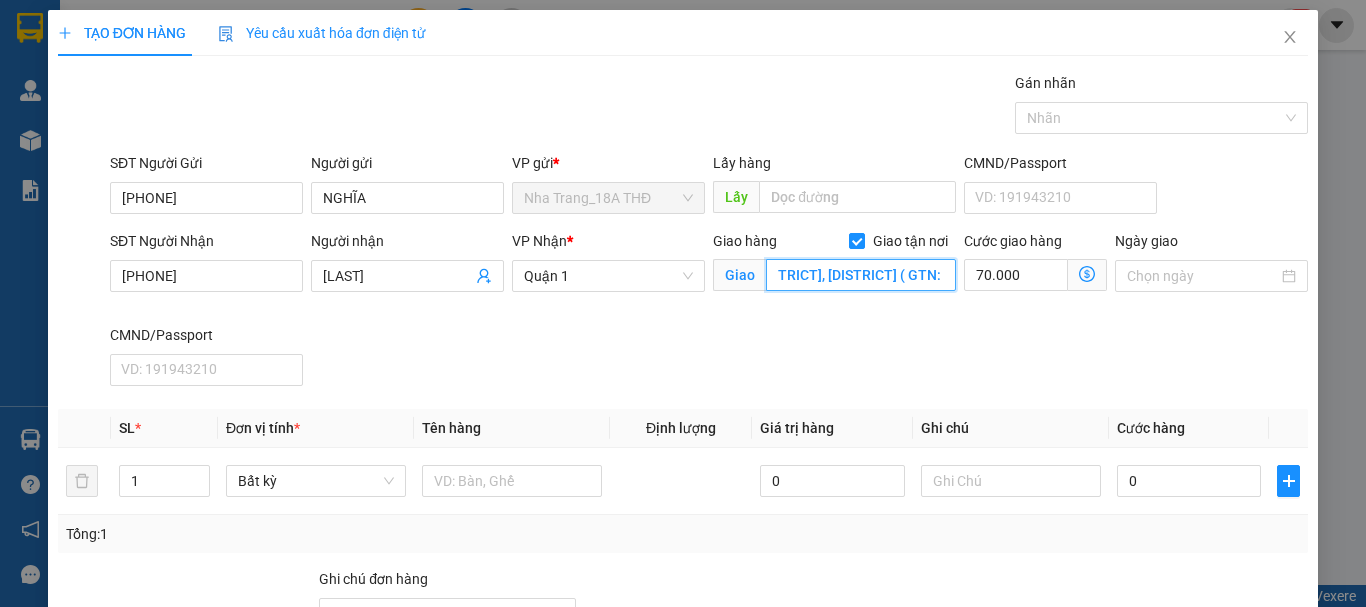scroll, scrollTop: 0, scrollLeft: 163, axis: horizontal 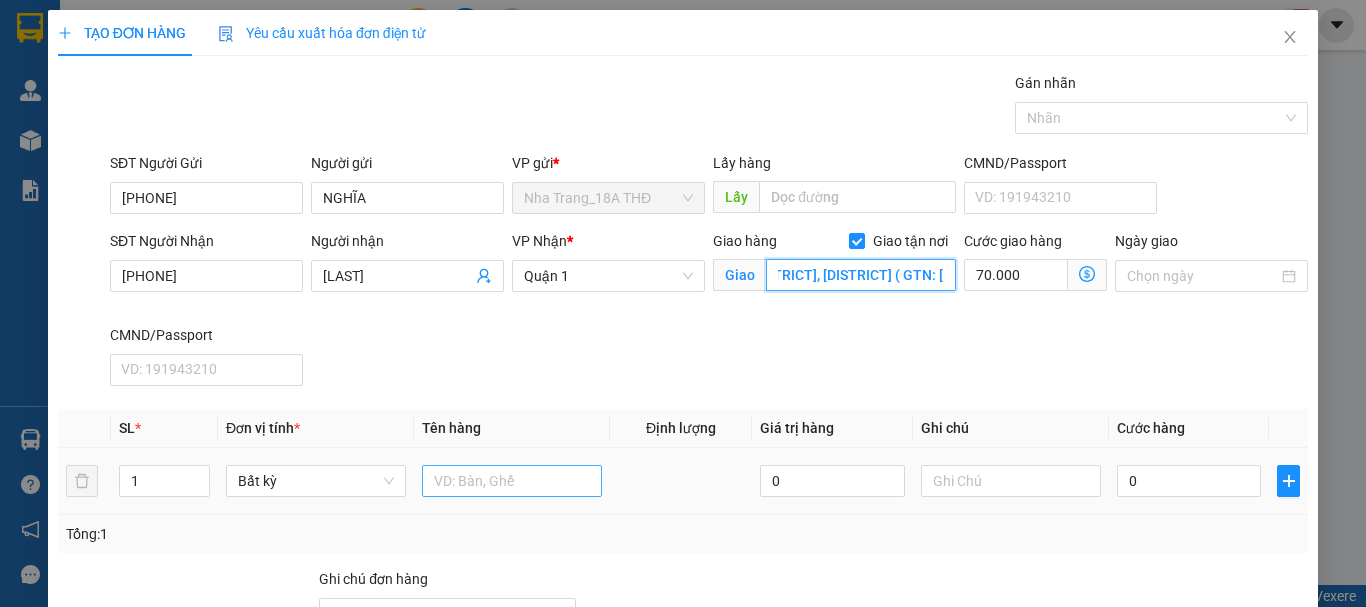 type on "239 HÒA BÌNH, P.HIỆP TÂN, Q.TÂN PHÚ ( GTN: 70K)" 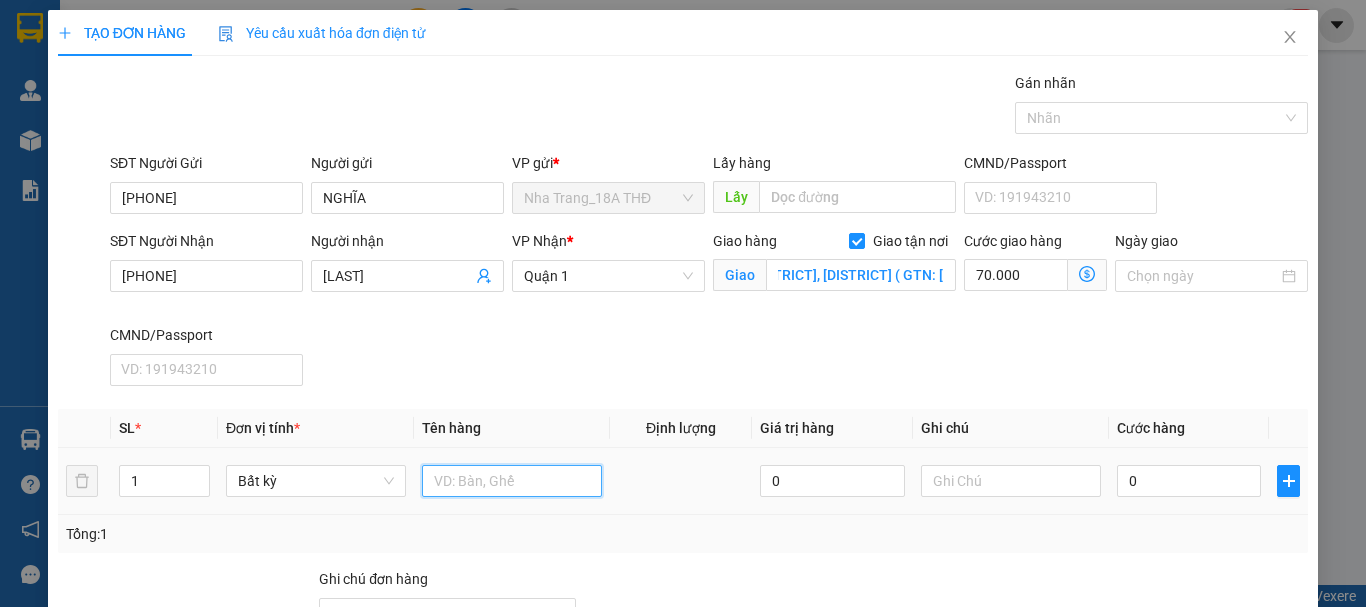 scroll, scrollTop: 0, scrollLeft: 0, axis: both 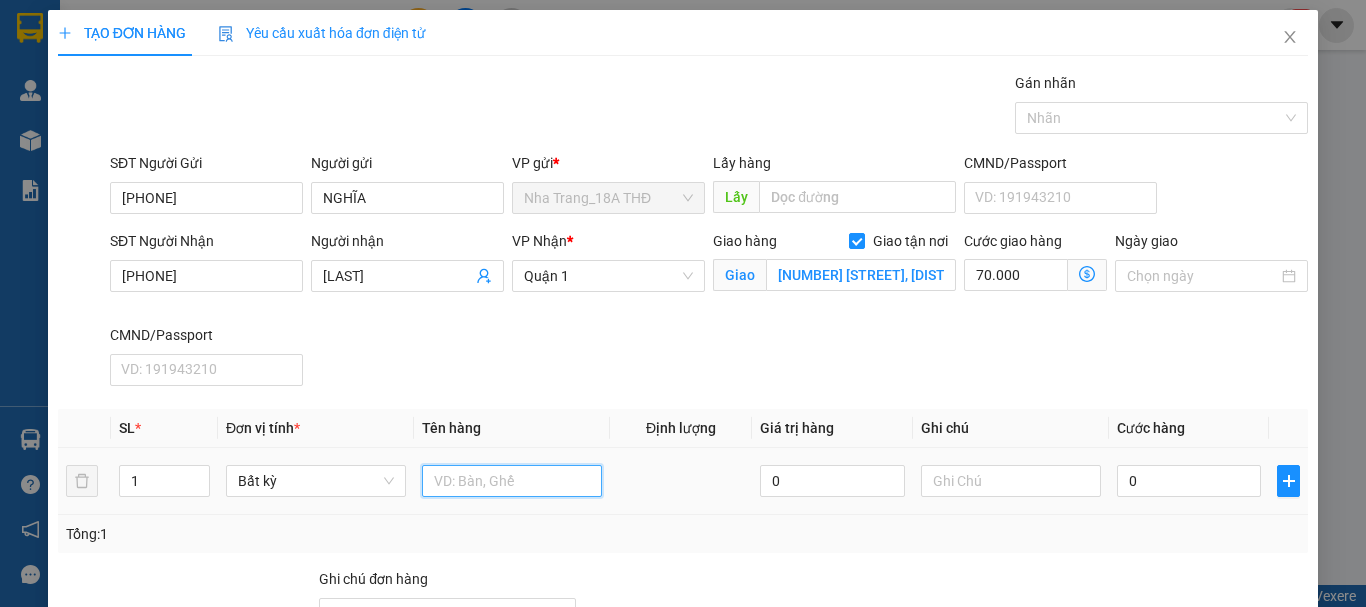 click at bounding box center [512, 481] 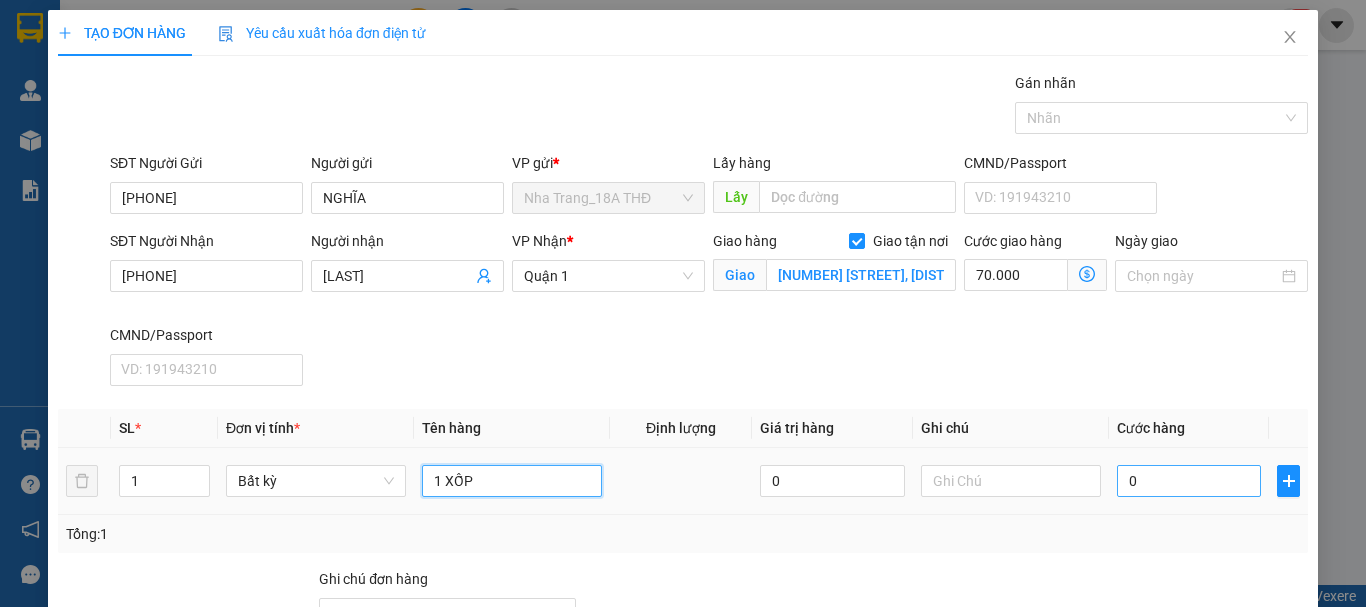 type on "1 XỐP" 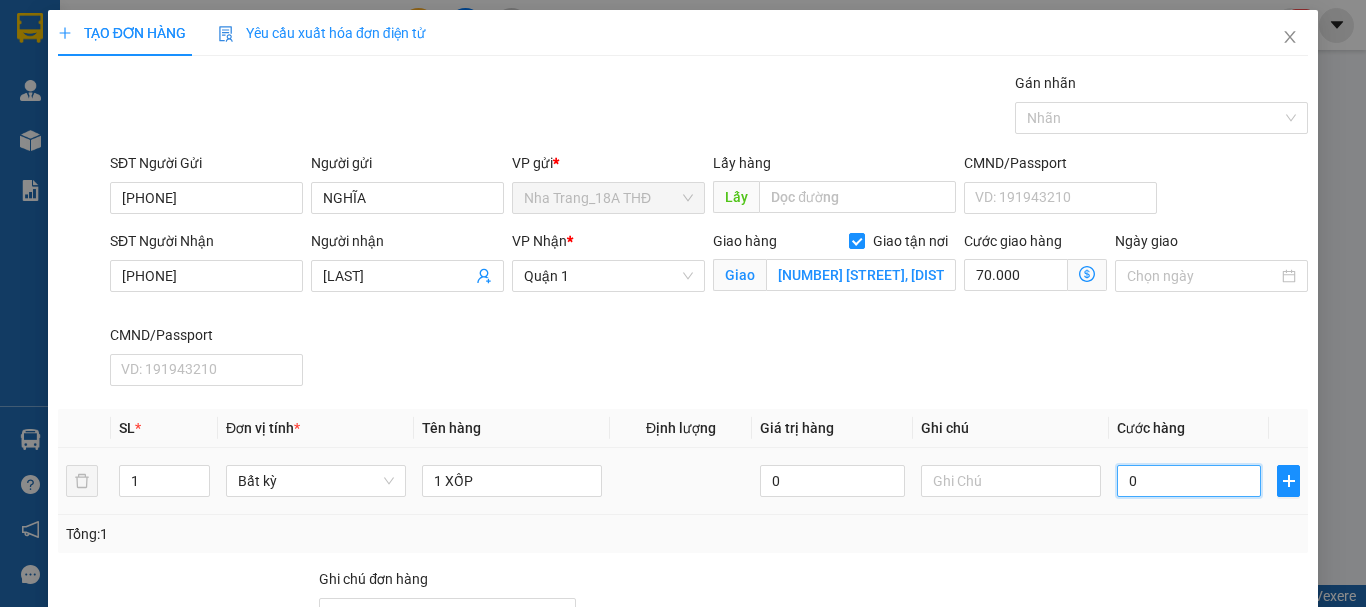 click on "0" at bounding box center (1189, 481) 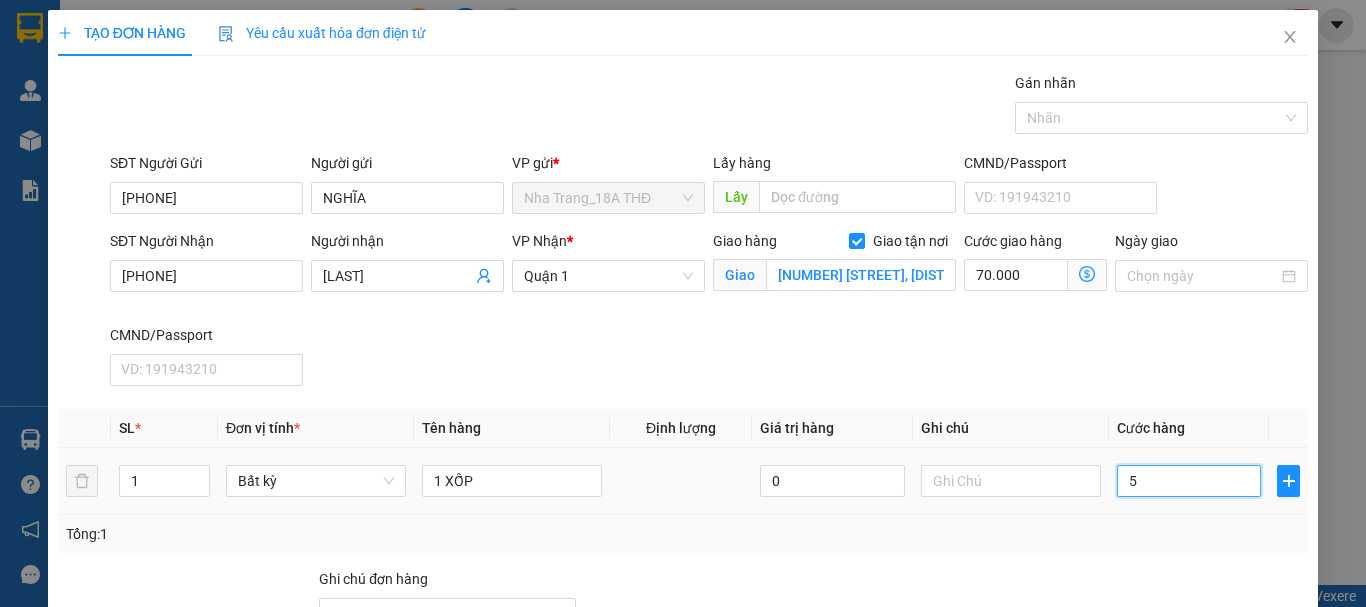 type on "50" 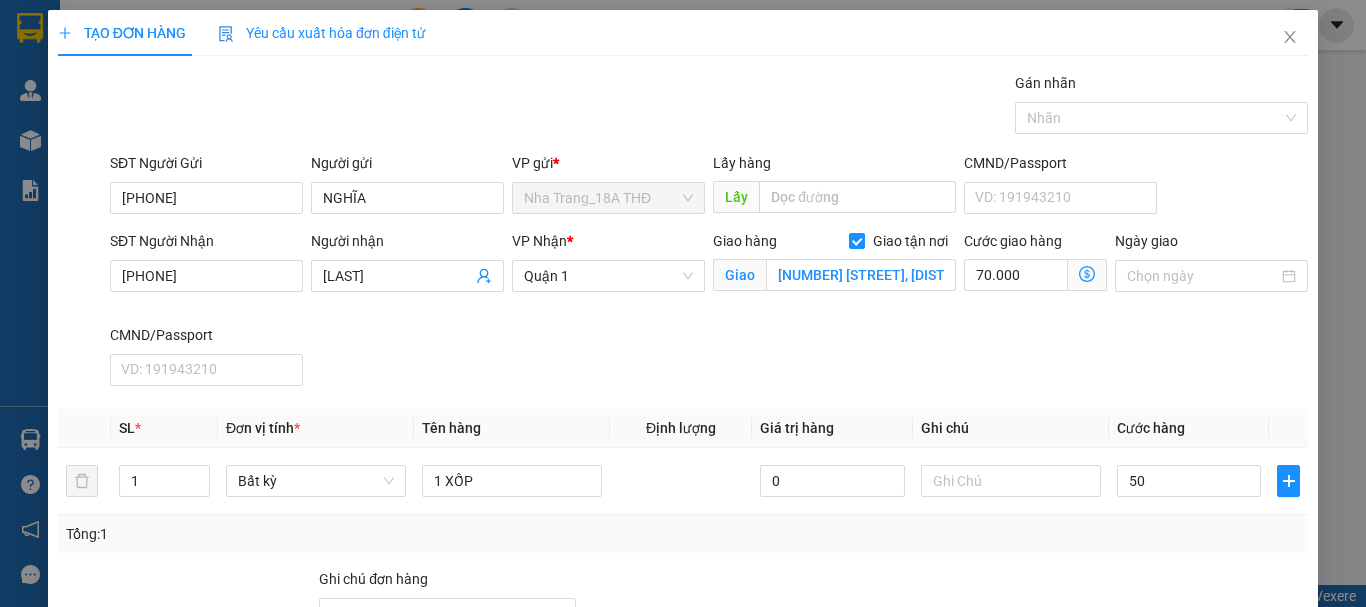 type on "50.000" 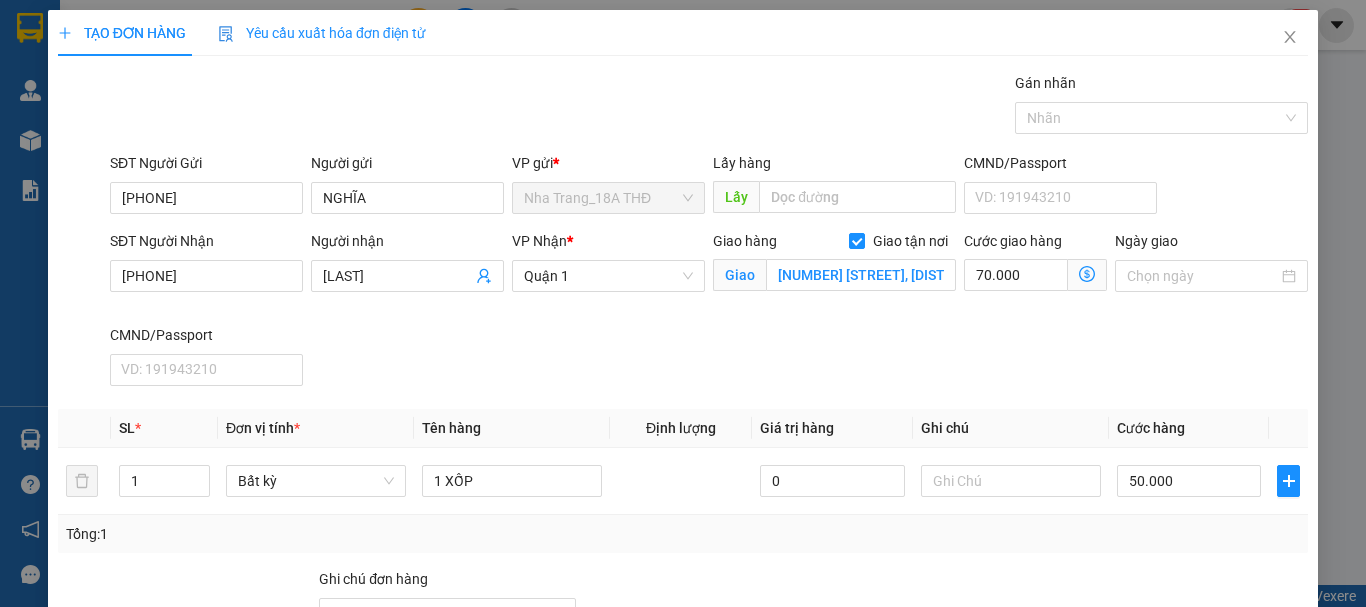 click on "Transit Pickup Surcharge Ids Transit Deliver Surcharge Ids Transit Deliver Surcharge Transit Deliver Surcharge Gói vận chuyển  * Tiêu chuẩn Gán nhãn   Nhãn SĐT Người Gửi 0933885266 Người gửi NGHĨA VP gửi  * Nha Trang_18A THĐ Lấy hàng Lấy CMND/Passport VD: 191943210 SĐT Người Nhận 0907915151 Người nhận LÊ VY VP Nhận  * Quận 1 Giao hàng Giao tận nơi Giao 239 HÒA BÌNH, P.HIỆP TÂN, Q.TÂN PHÚ ( GTN: 70K) Cước giao hàng 70.000 Giao nhận Nội bộ Giao nhận Đối tác Lưu ý: Giá cước chỉ mang tính chất tham khảo và có thể thay đổi tùy vào thời điểm giao nhận thực tế Bạn cần nhập đầy đủ thông tin món hàng và thu hộ để được báo giá chính xác nhất Đối tác Dịch vụ Khoảng cách Cước thu hộ Cước dự kiến Phụ phí Mã giảm giá Tổng cước Siêu Tốc 8,02 km Miễn phí 47.000 đ 47.000 đ Siêu Rẻ 8,02 km Miễn phí 38.000 đ 38.000 đ 4H 8,02 km 26.000 đ" at bounding box center (683, 433) 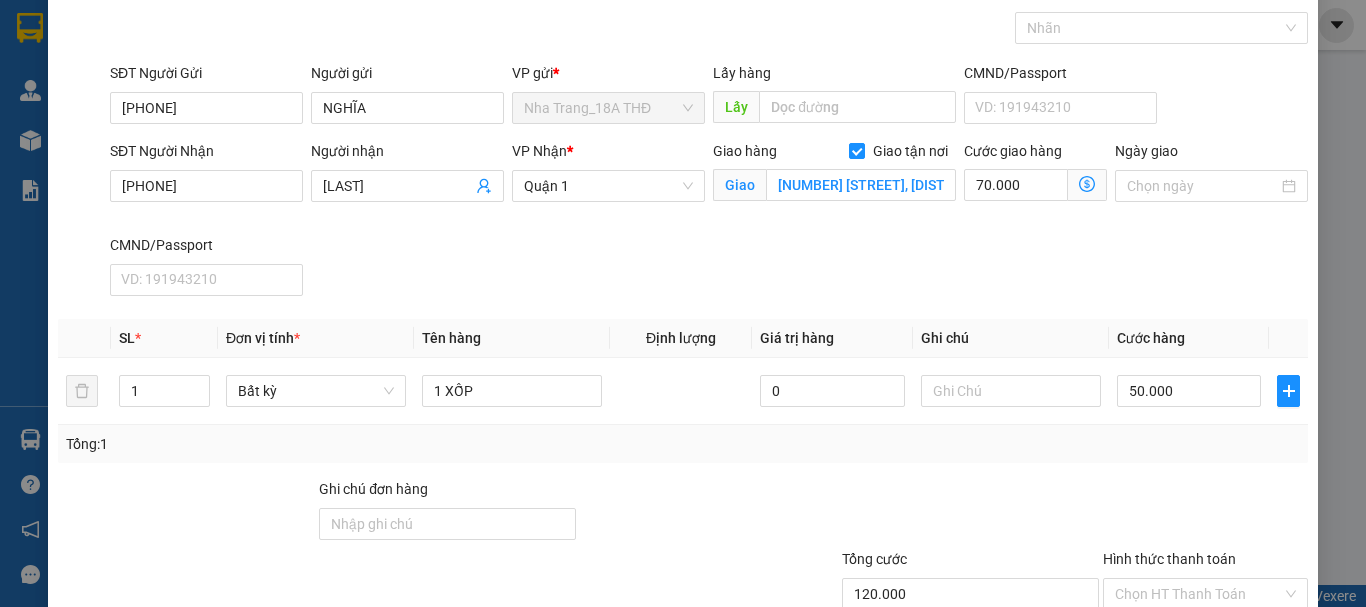 scroll, scrollTop: 200, scrollLeft: 0, axis: vertical 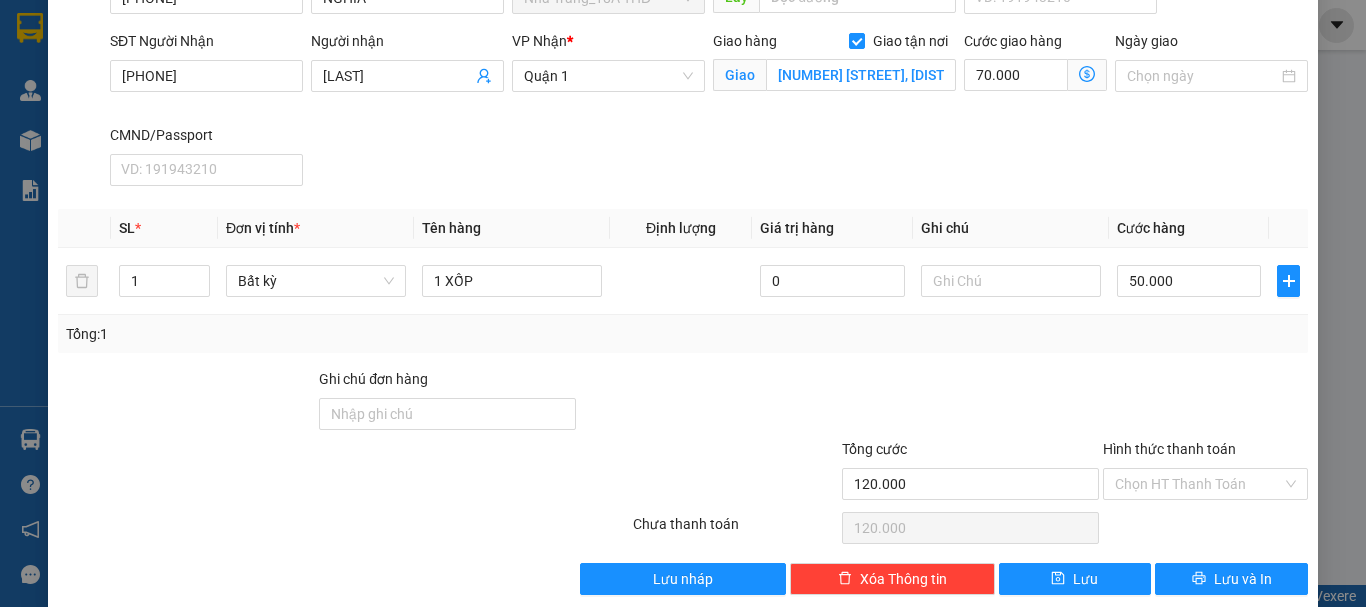 click at bounding box center [1205, 403] 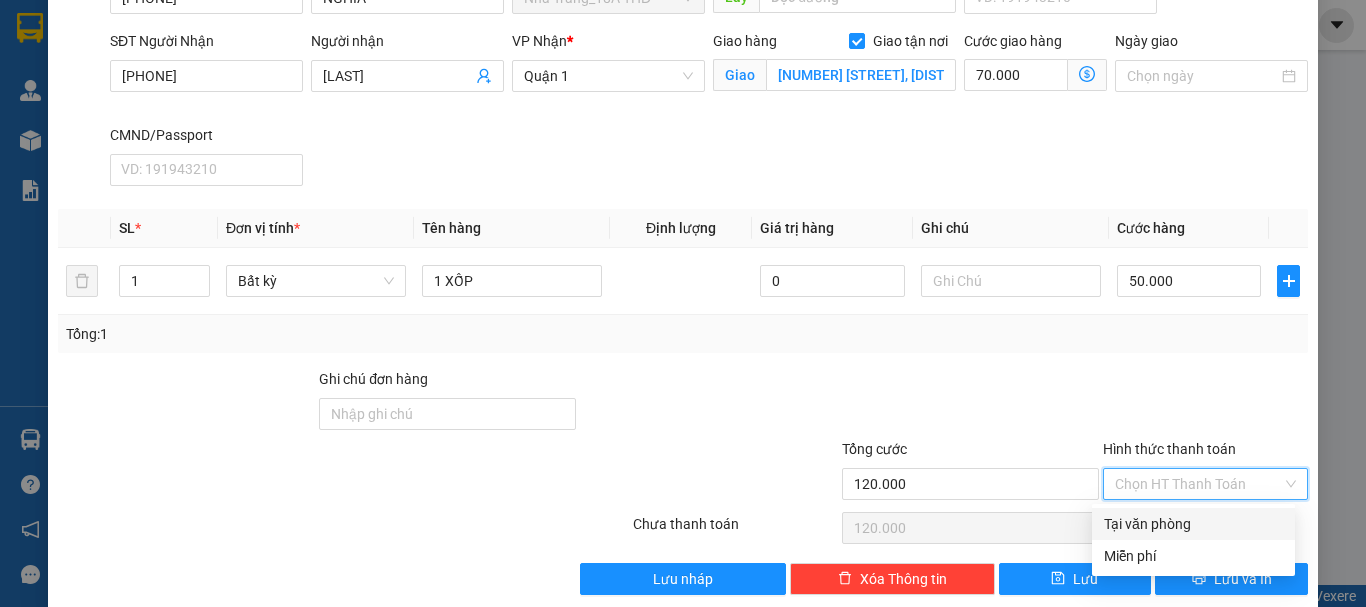 click on "Hình thức thanh toán" at bounding box center [1198, 484] 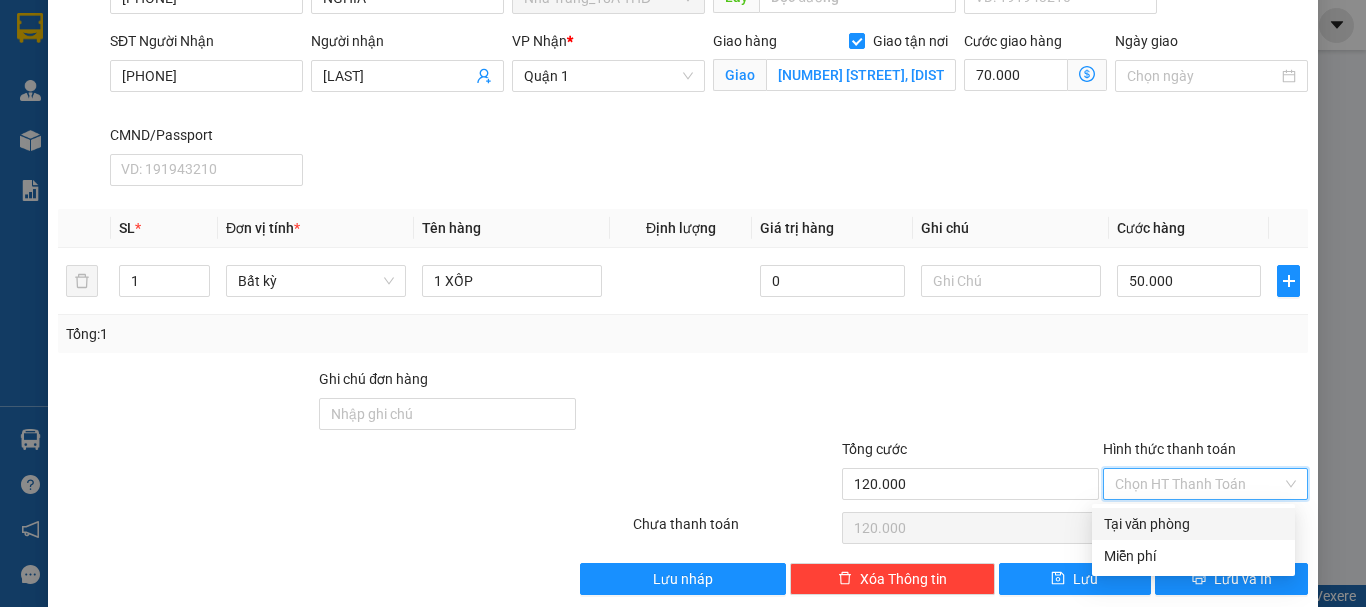 click on "Tại văn phòng" at bounding box center (1193, 524) 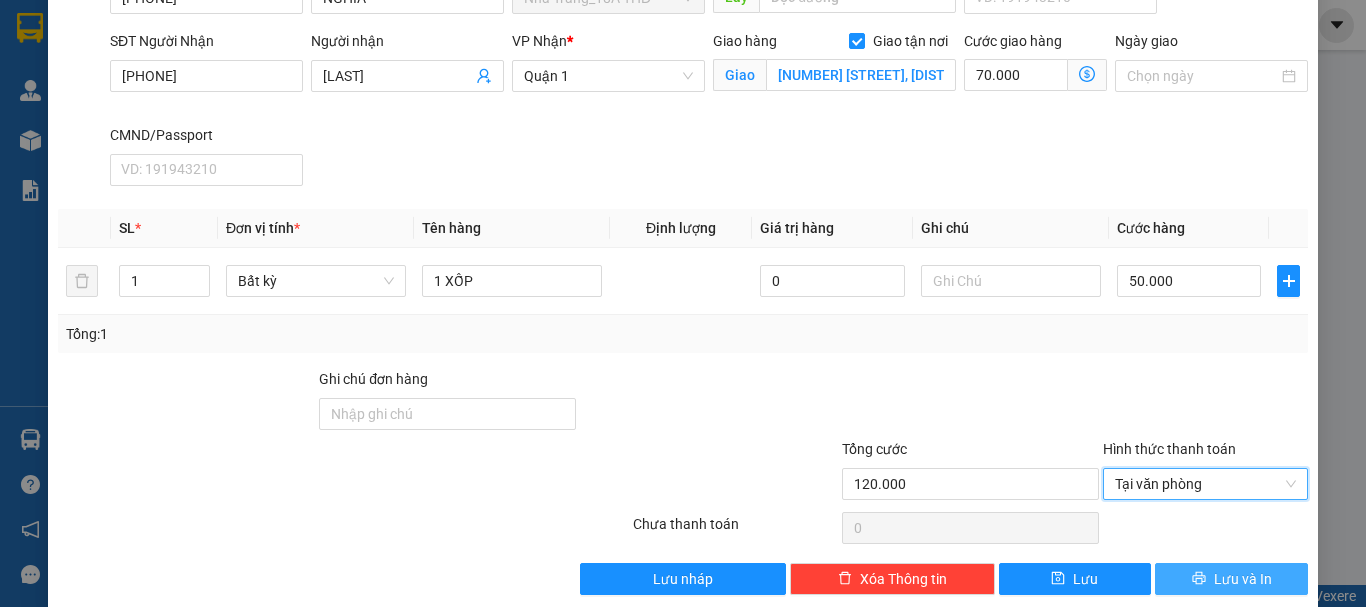 drag, startPoint x: 1199, startPoint y: 594, endPoint x: 1193, endPoint y: 585, distance: 10.816654 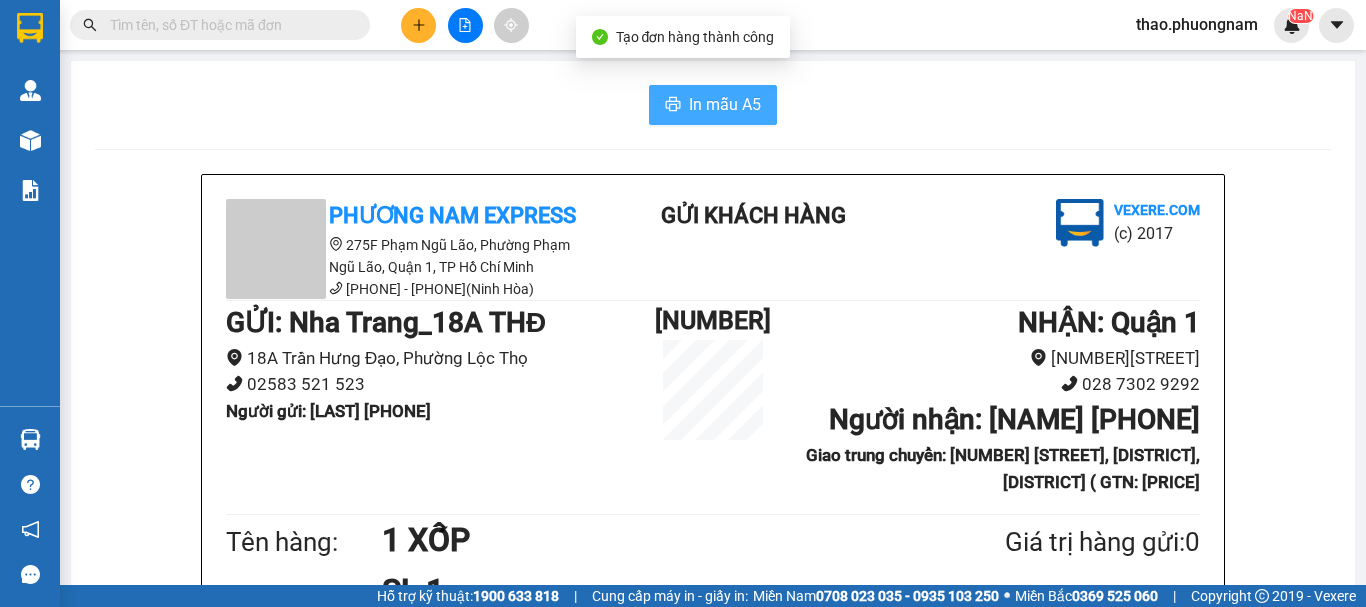 click on "In mẫu A5" at bounding box center (725, 104) 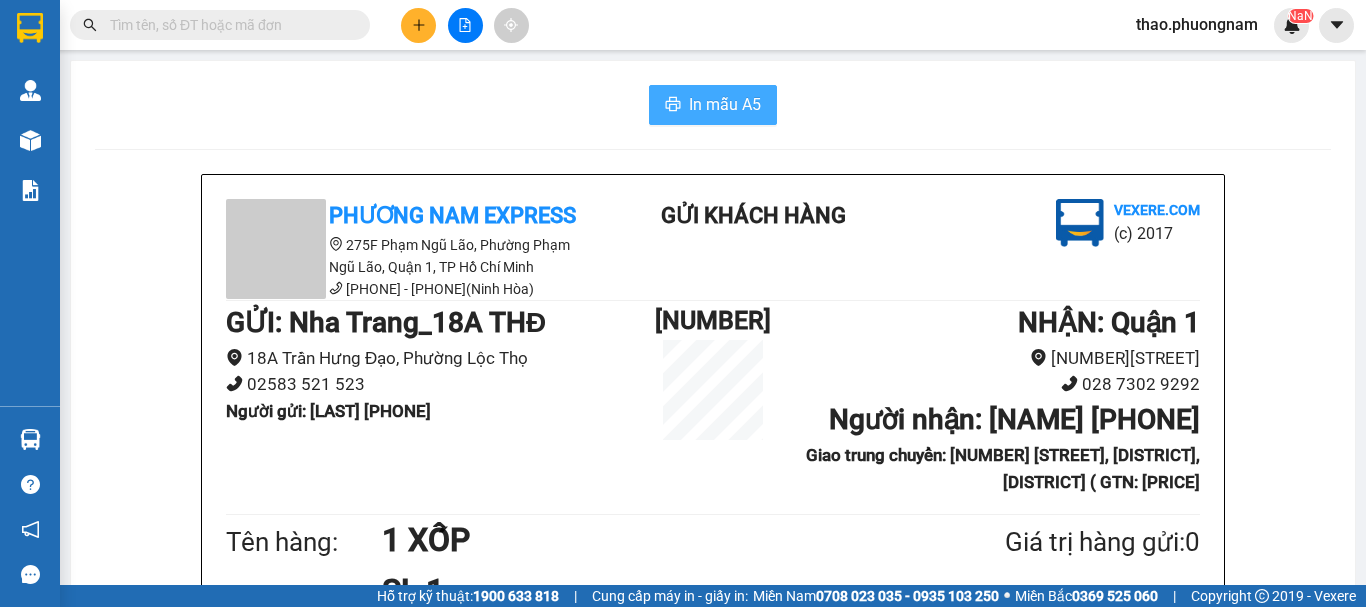 scroll, scrollTop: 0, scrollLeft: 0, axis: both 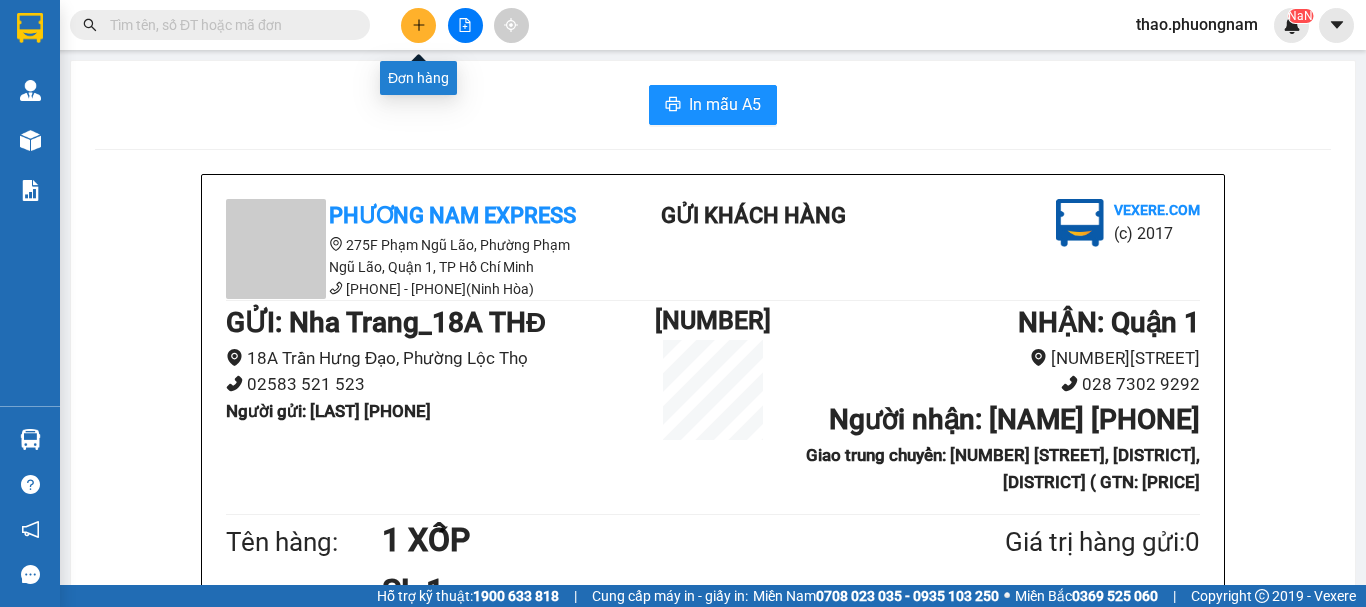 click at bounding box center [418, 25] 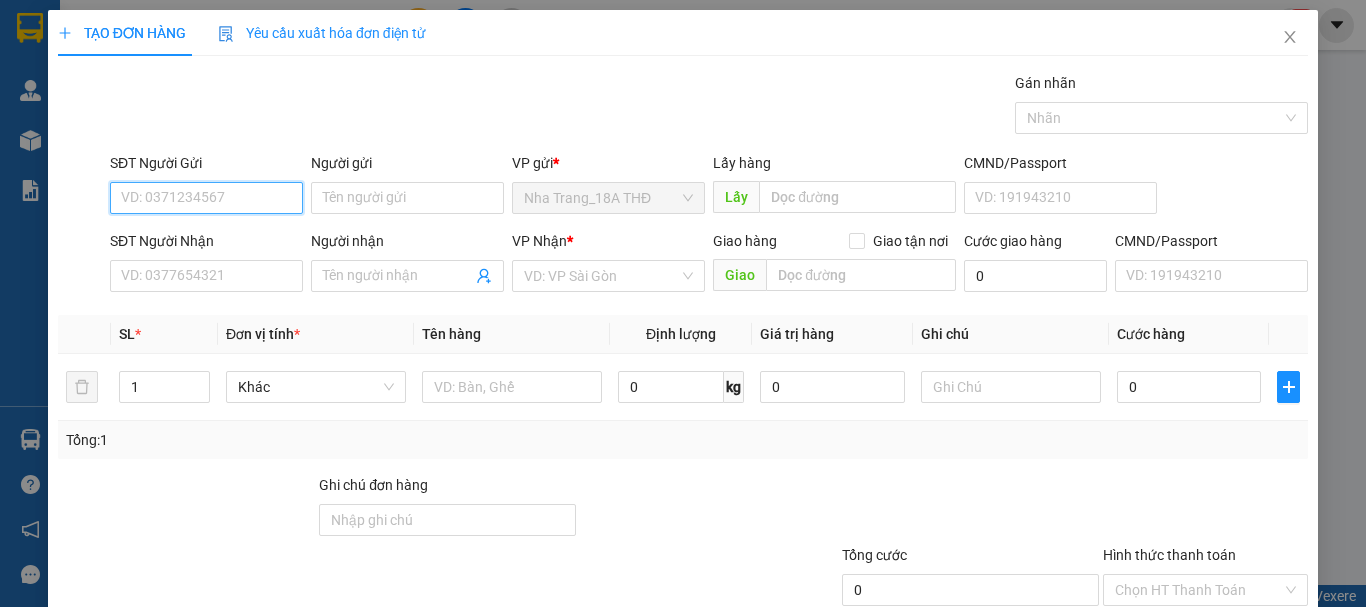 click on "SĐT Người Gửi" at bounding box center [206, 198] 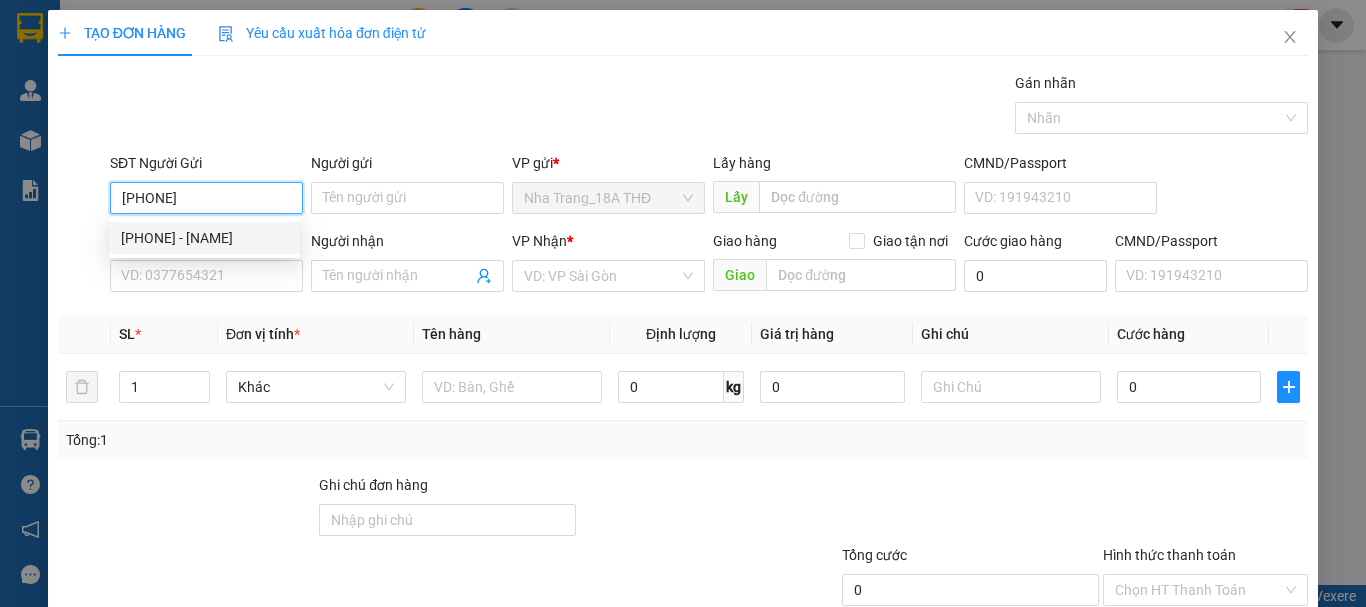 click on "0335764259 - TRÂN" at bounding box center [204, 238] 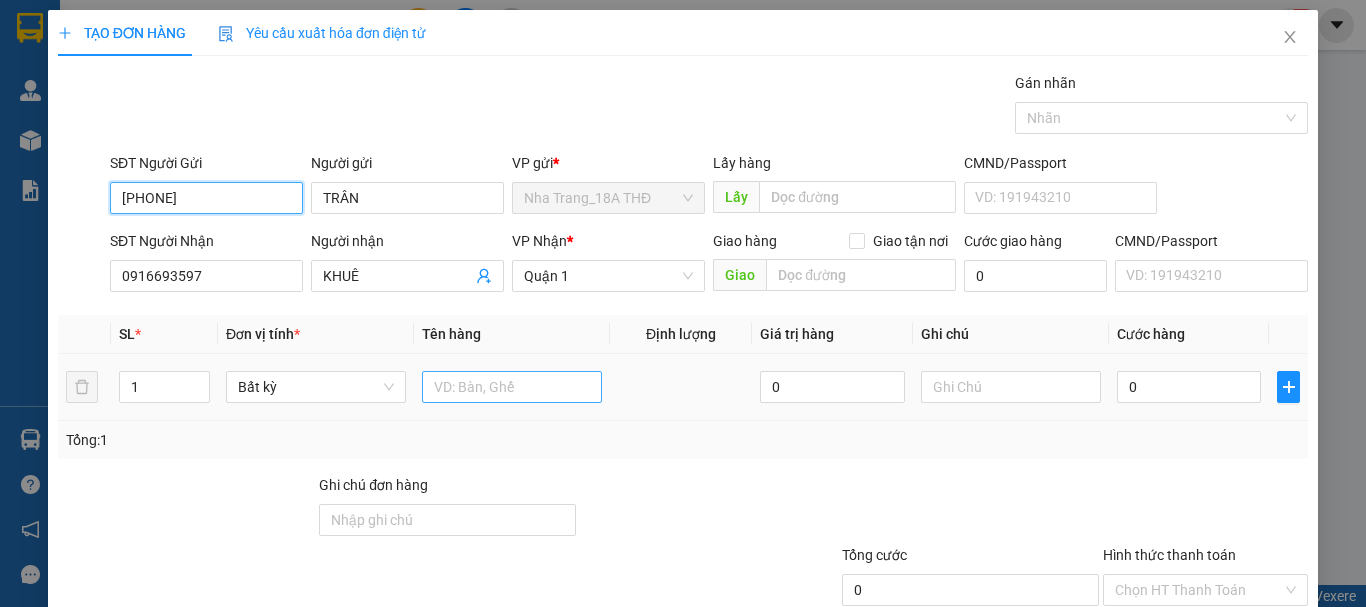 type on "[PHONE]" 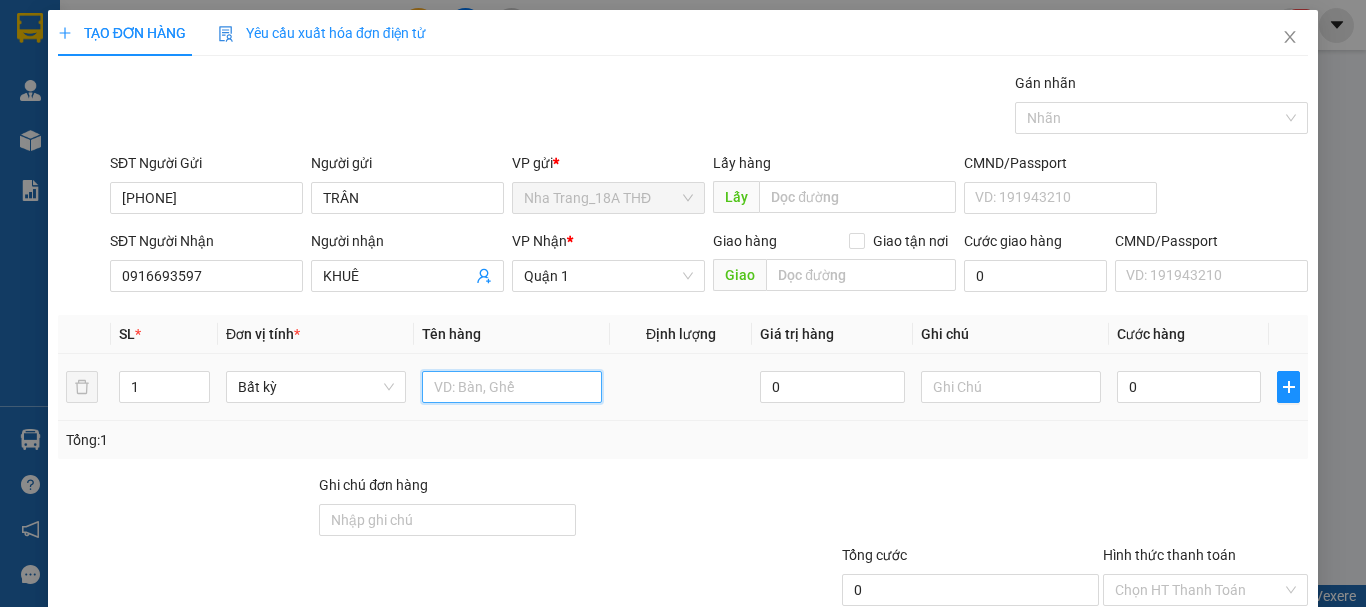 click at bounding box center [512, 387] 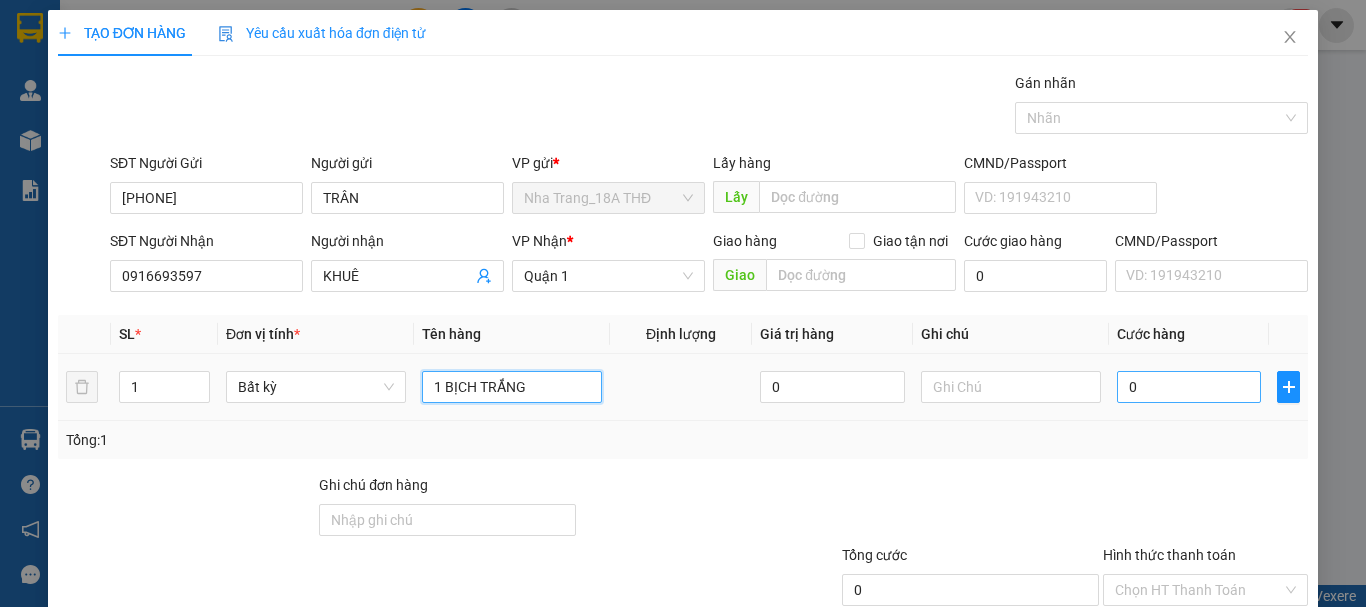 type on "1 BỊCH TRẮNG" 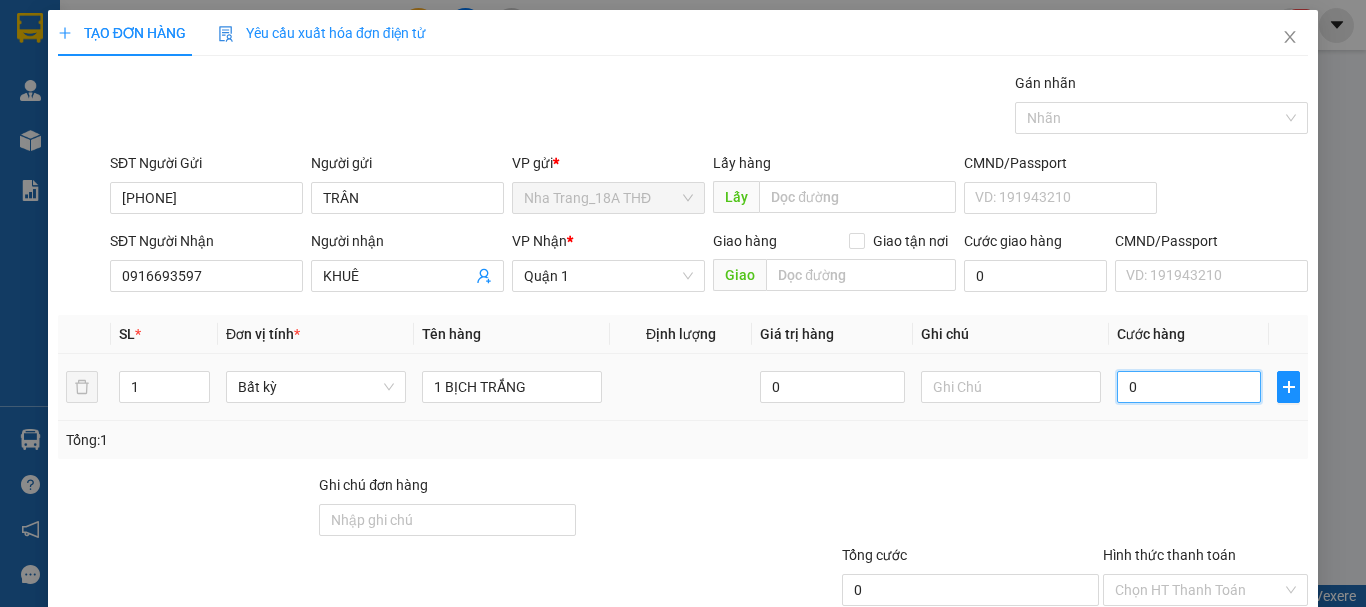 drag, startPoint x: 1136, startPoint y: 388, endPoint x: 1083, endPoint y: 375, distance: 54.571056 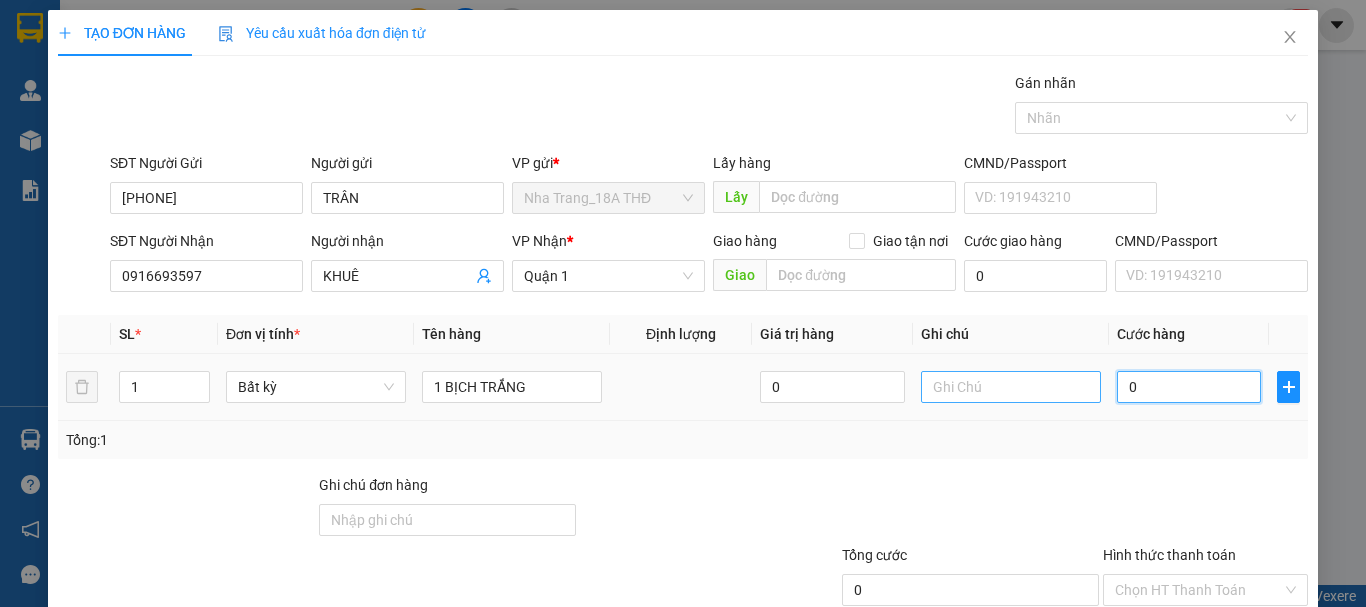 type on "2" 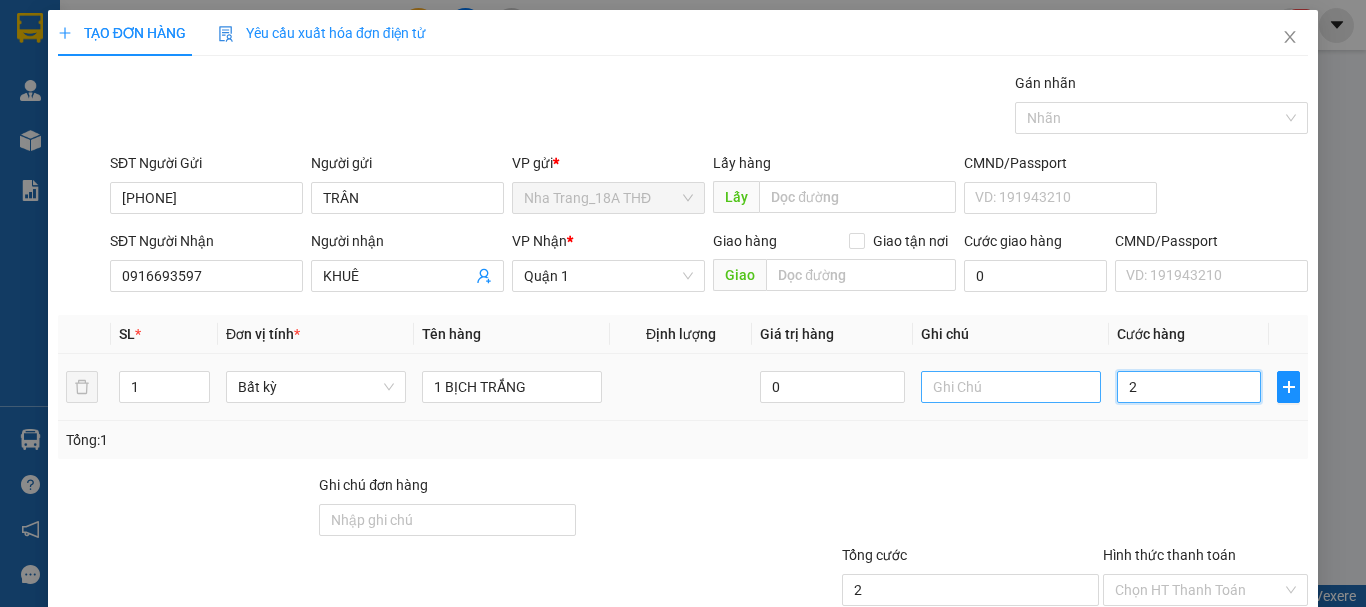 type on "20" 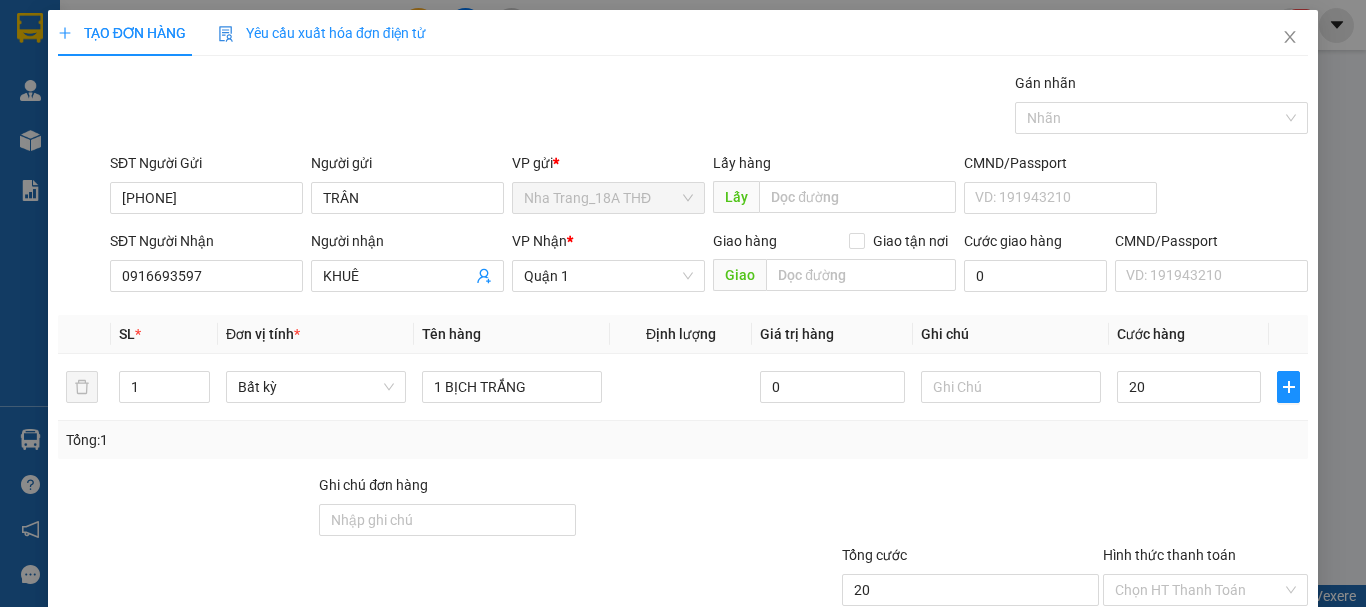 type on "20.000" 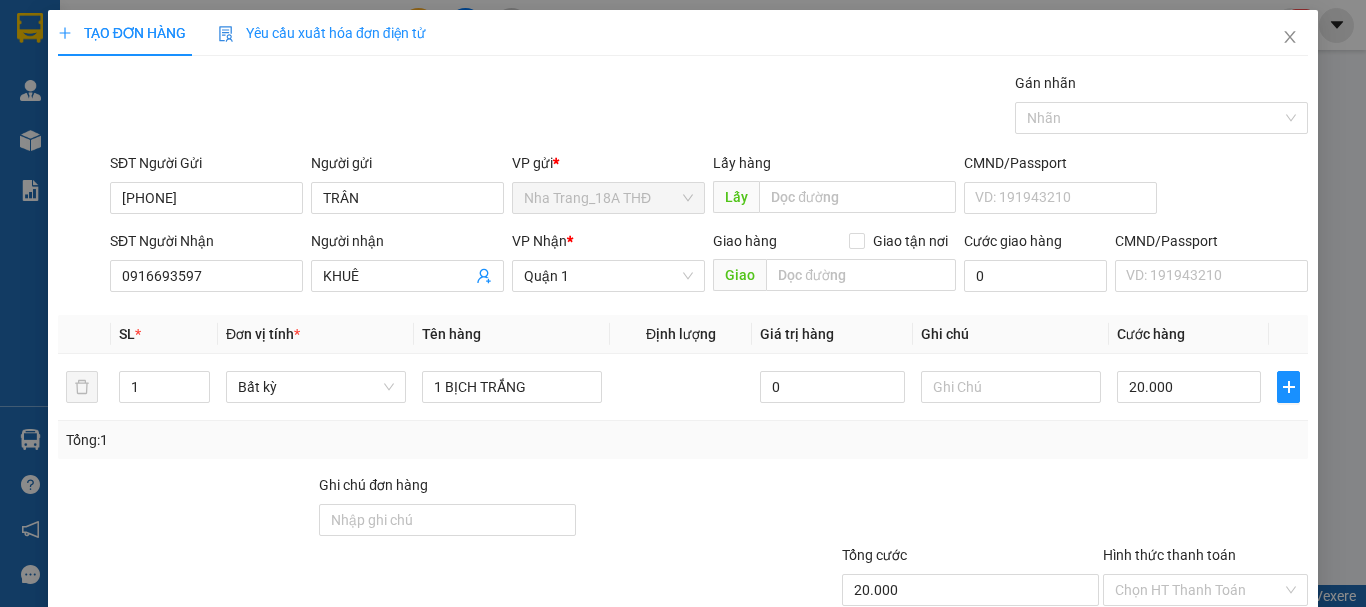 click on "Tổng:  1" at bounding box center [683, 440] 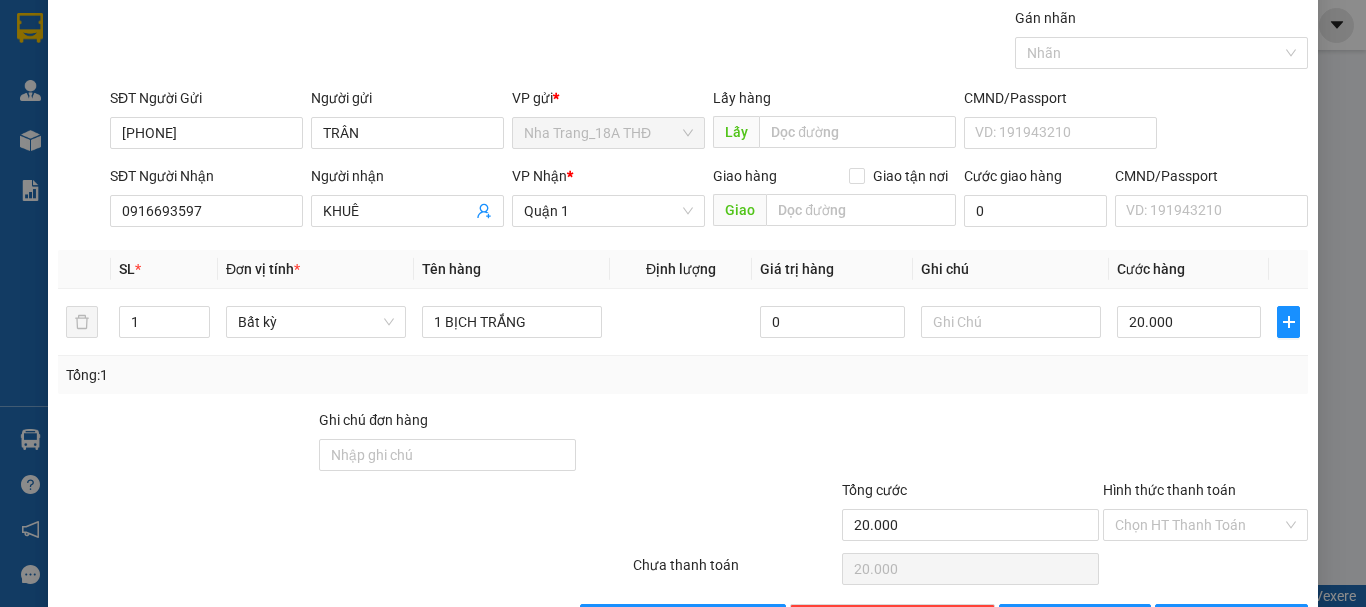 scroll, scrollTop: 133, scrollLeft: 0, axis: vertical 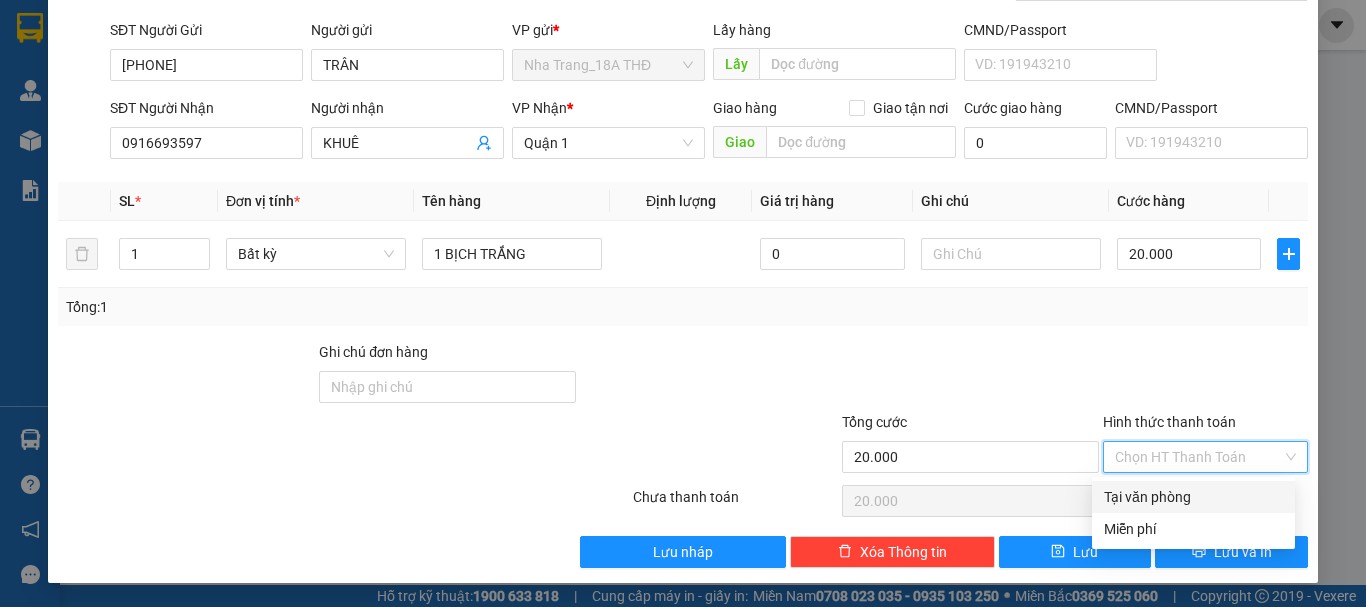 click on "Hình thức thanh toán" at bounding box center [1198, 457] 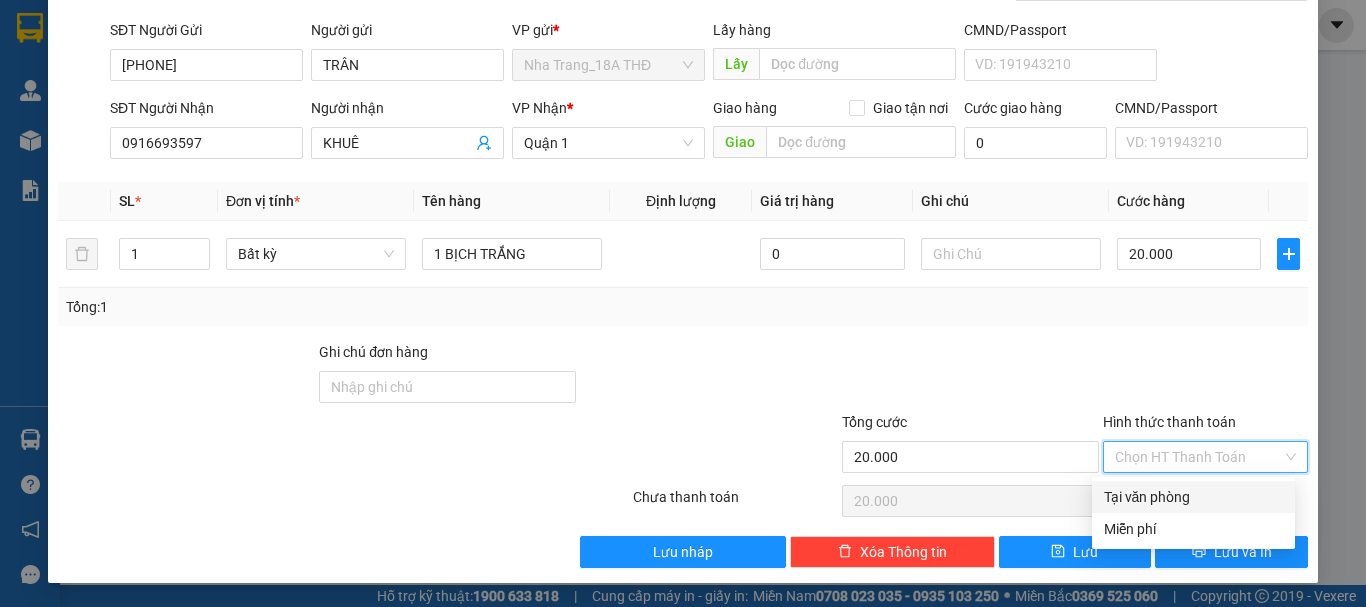 click on "Tại văn phòng" at bounding box center (1193, 497) 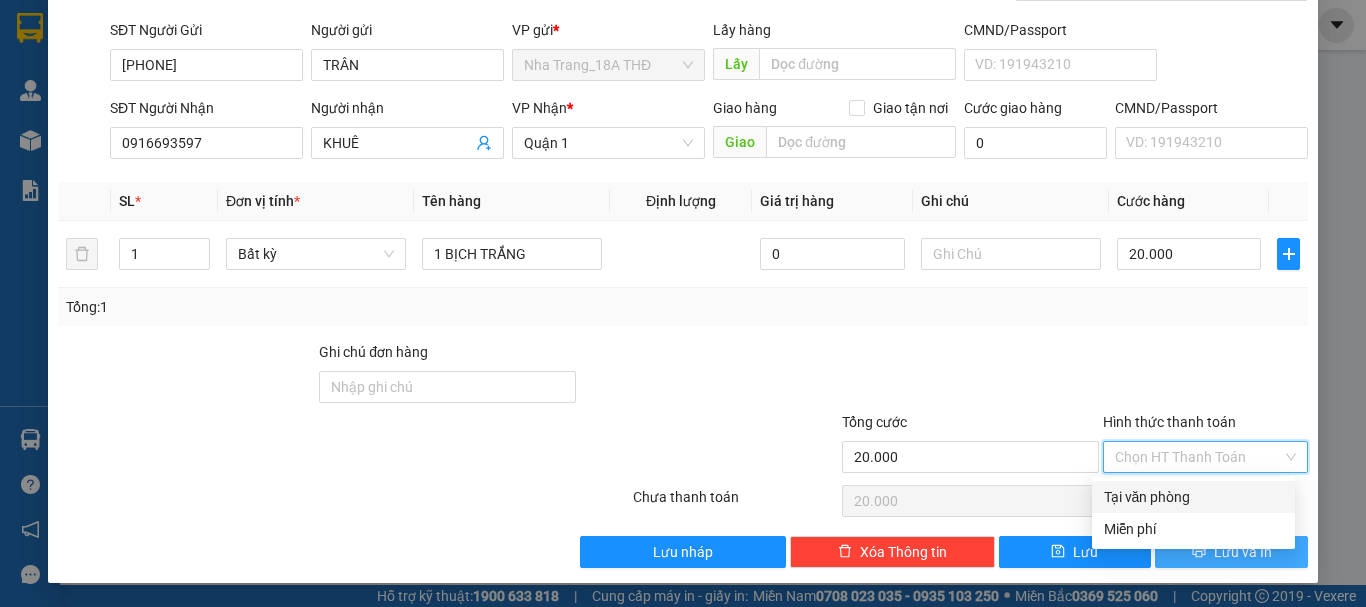 type on "0" 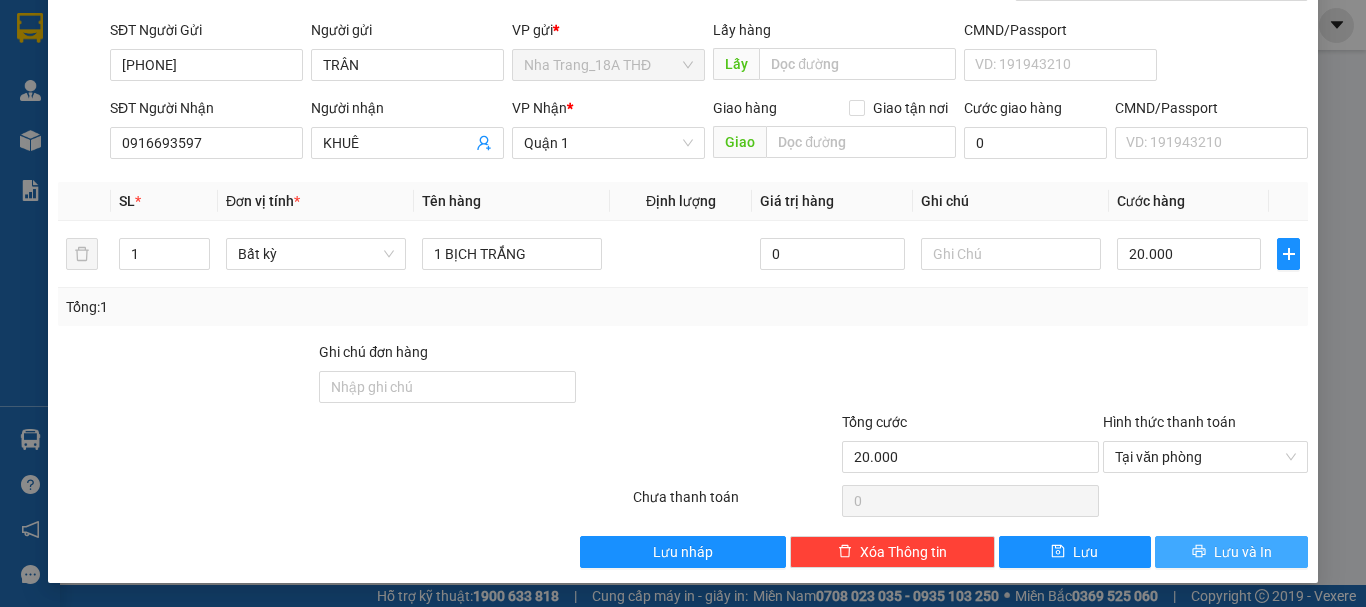 click on "Lưu và In" at bounding box center (1243, 552) 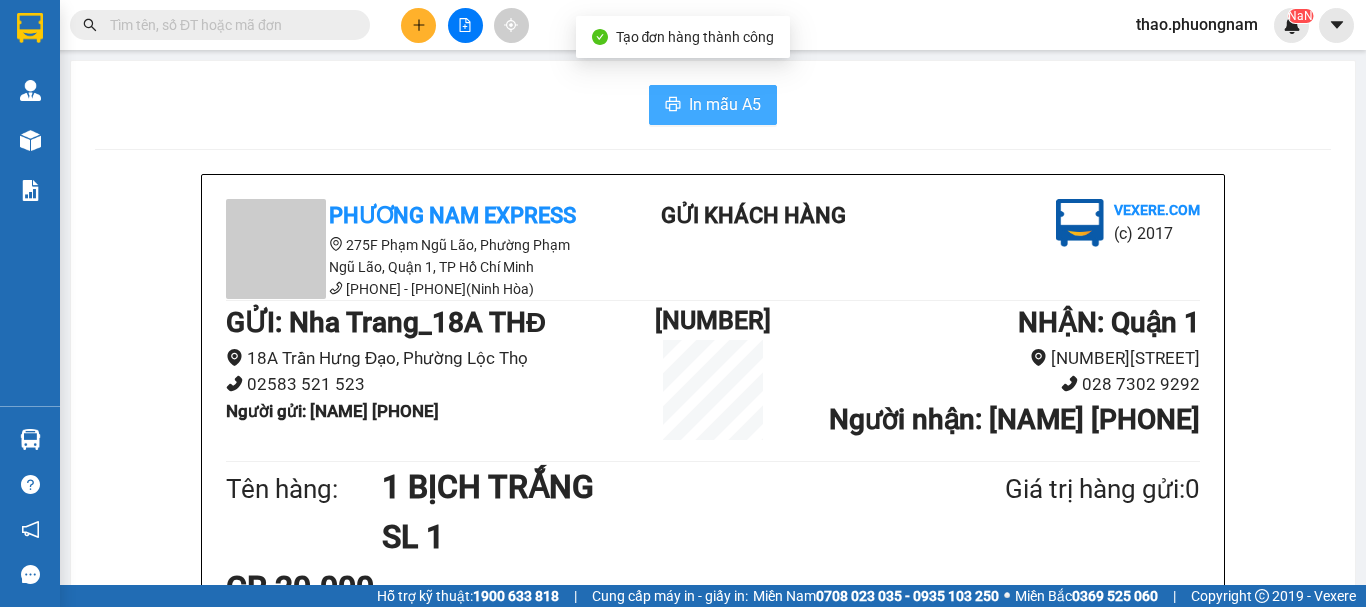 click on "In mẫu A5" at bounding box center (713, 105) 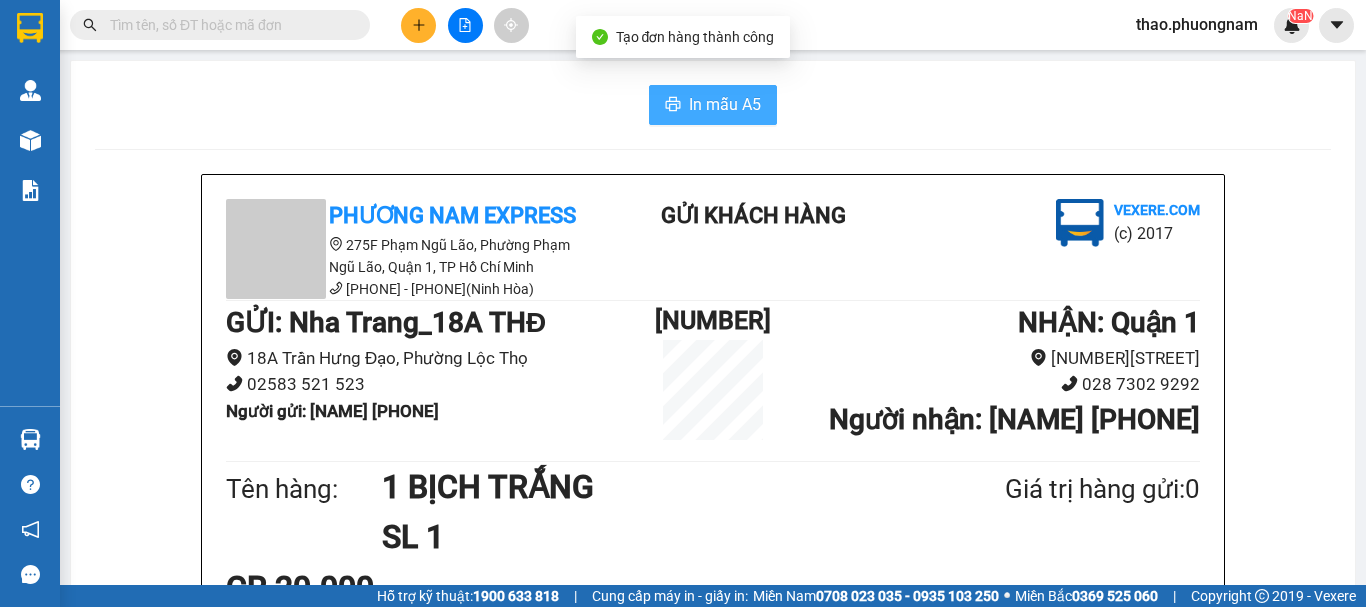 scroll, scrollTop: 0, scrollLeft: 0, axis: both 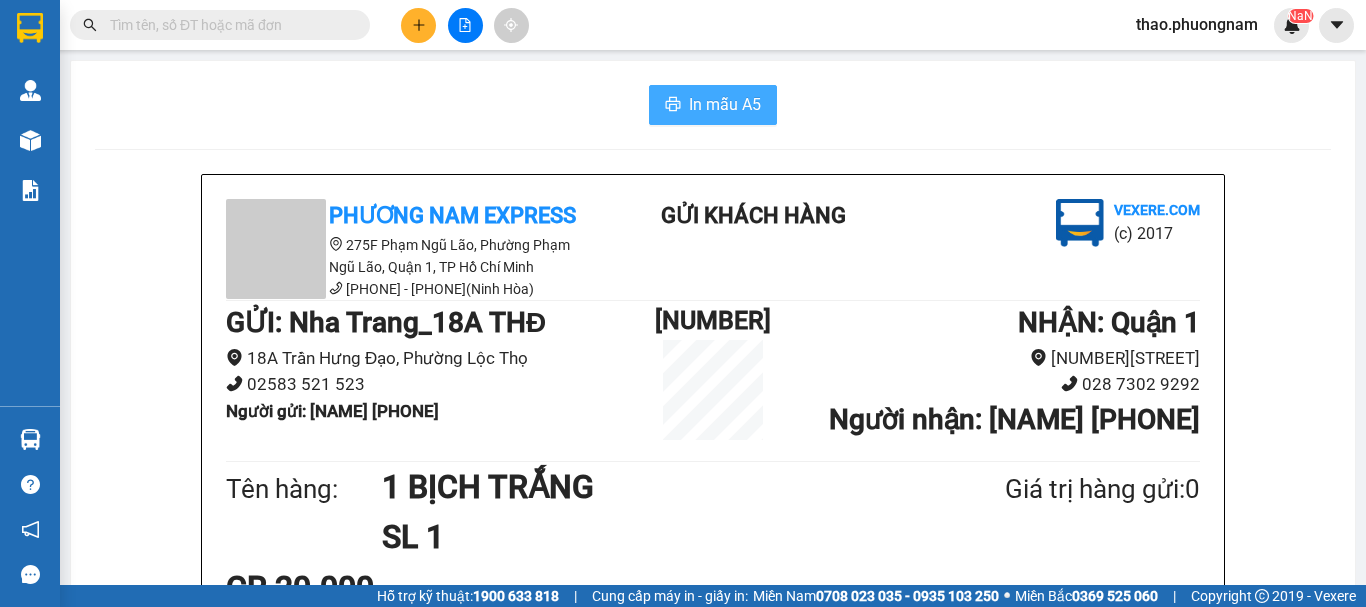 click on "In mẫu A5" at bounding box center [713, 105] 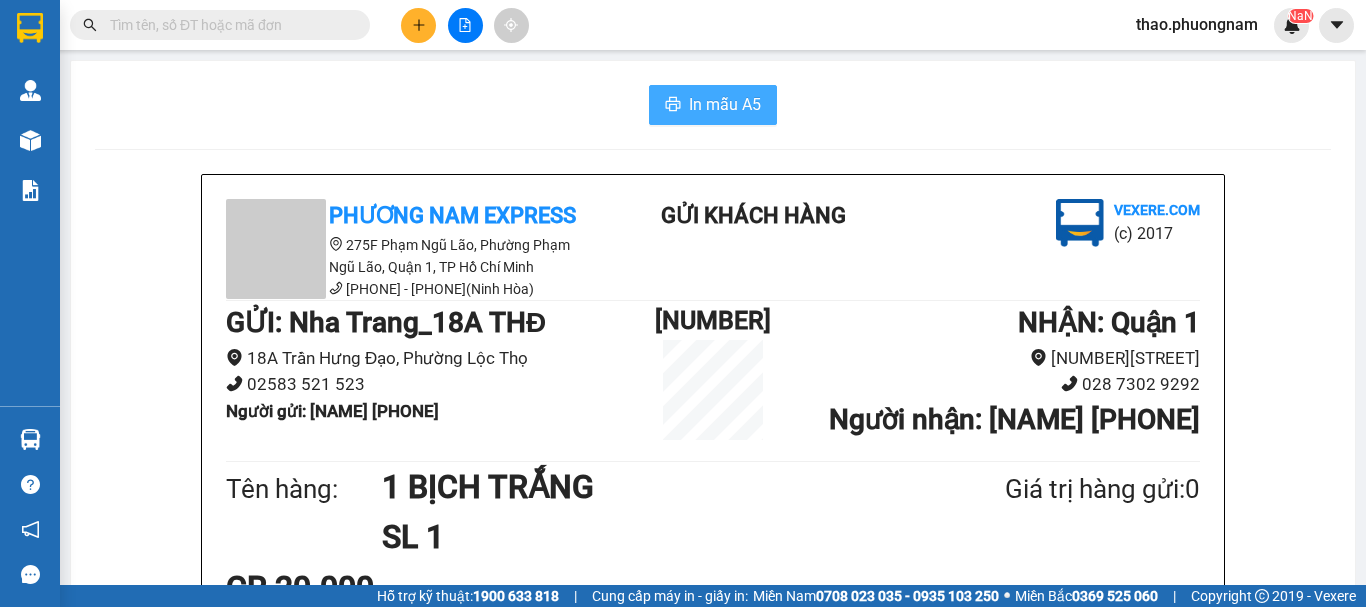 scroll, scrollTop: 0, scrollLeft: 0, axis: both 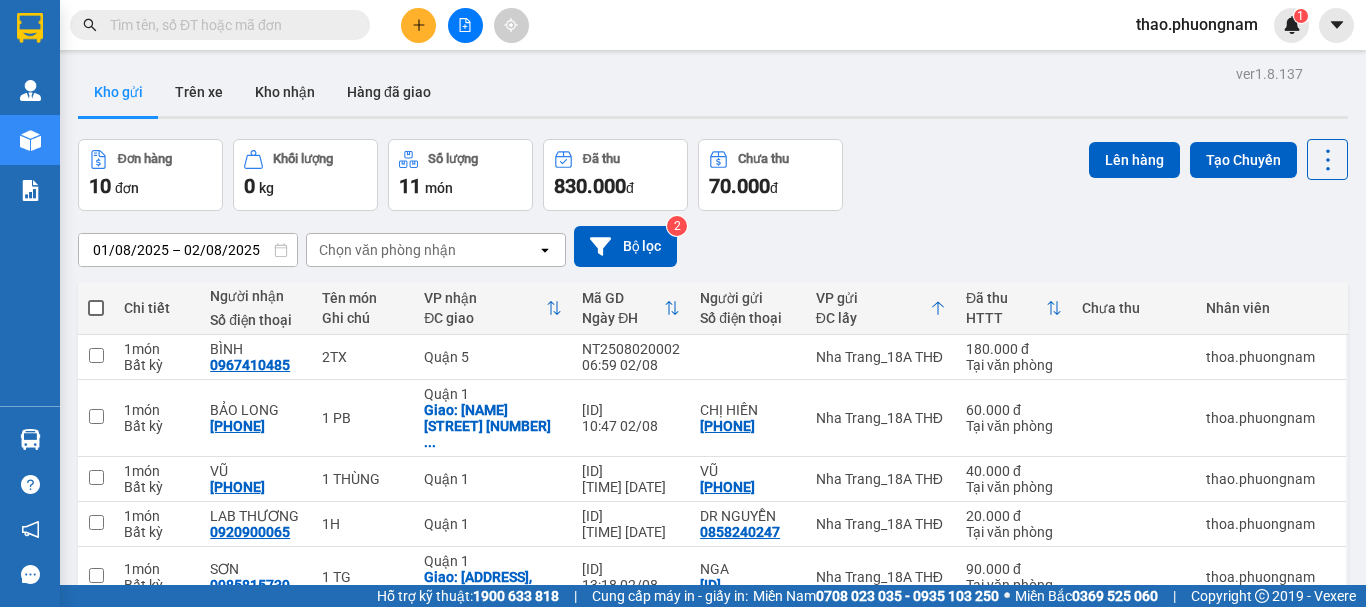 click on "Đơn hàng 10 đơn Khối lượng 0 kg Số lượng 11 món Đã thu 830.000  đ Chưa thu 70.000  đ Lên hàng Tạo Chuyến" at bounding box center (713, 175) 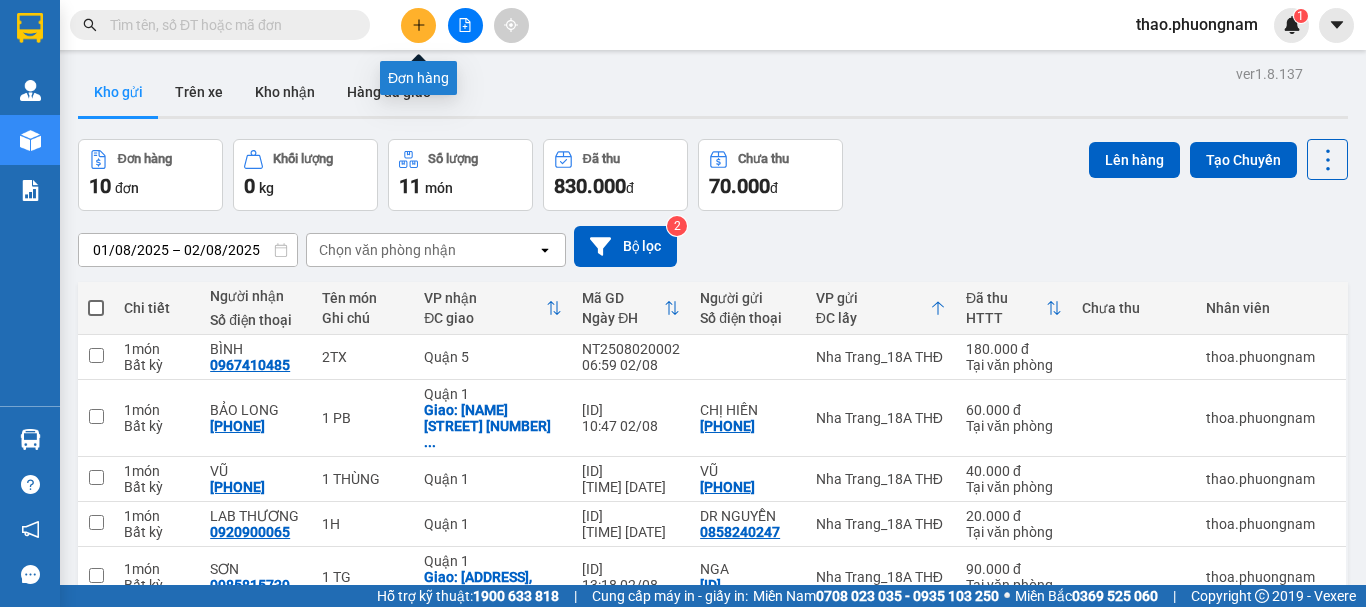click at bounding box center (418, 25) 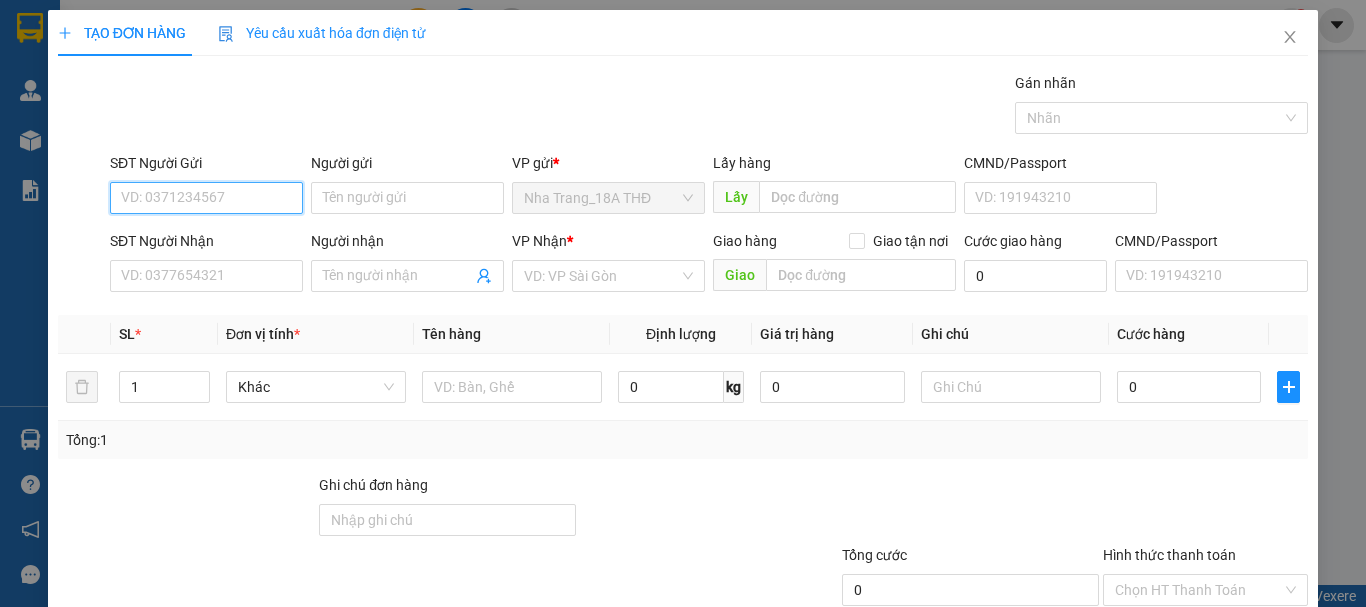 click on "SĐT Người Gửi" at bounding box center (206, 198) 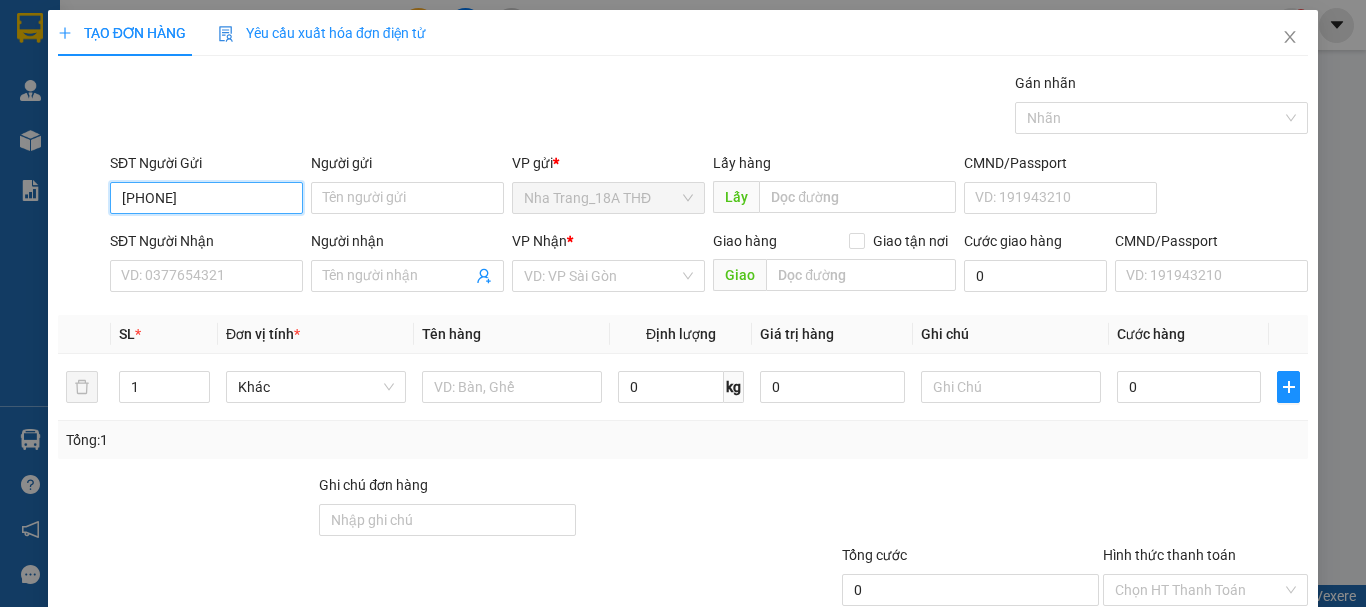 type on "0935570544" 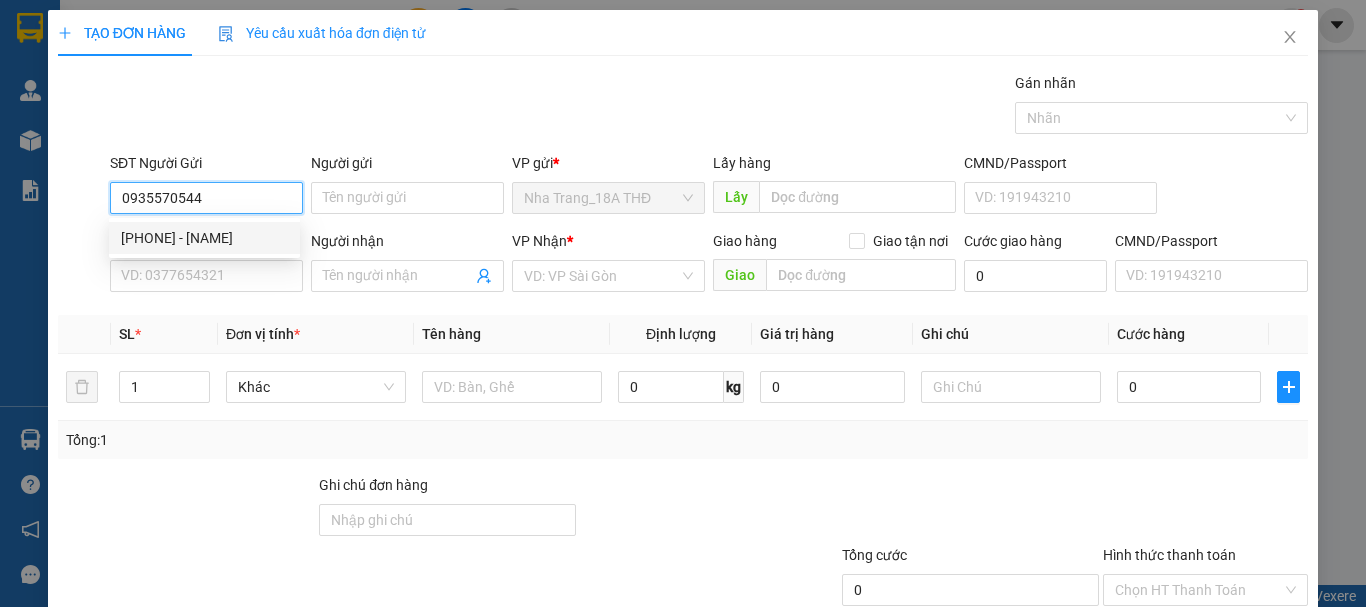 click on "0935570544" at bounding box center (206, 198) 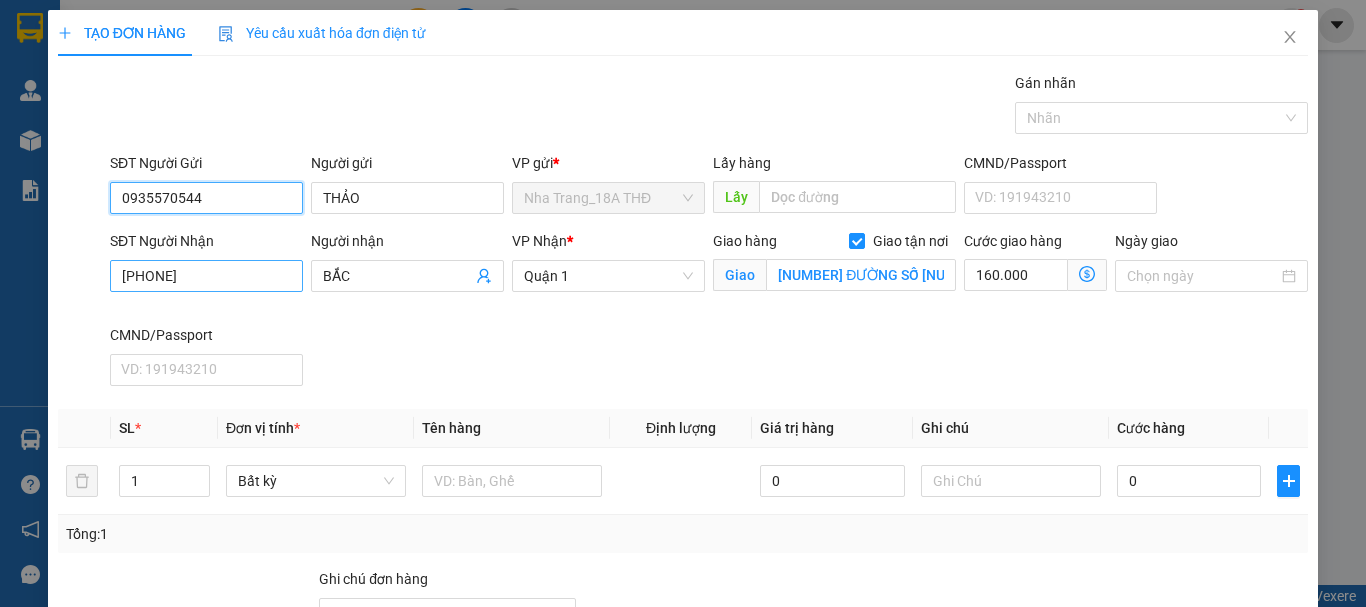 type on "0935570544" 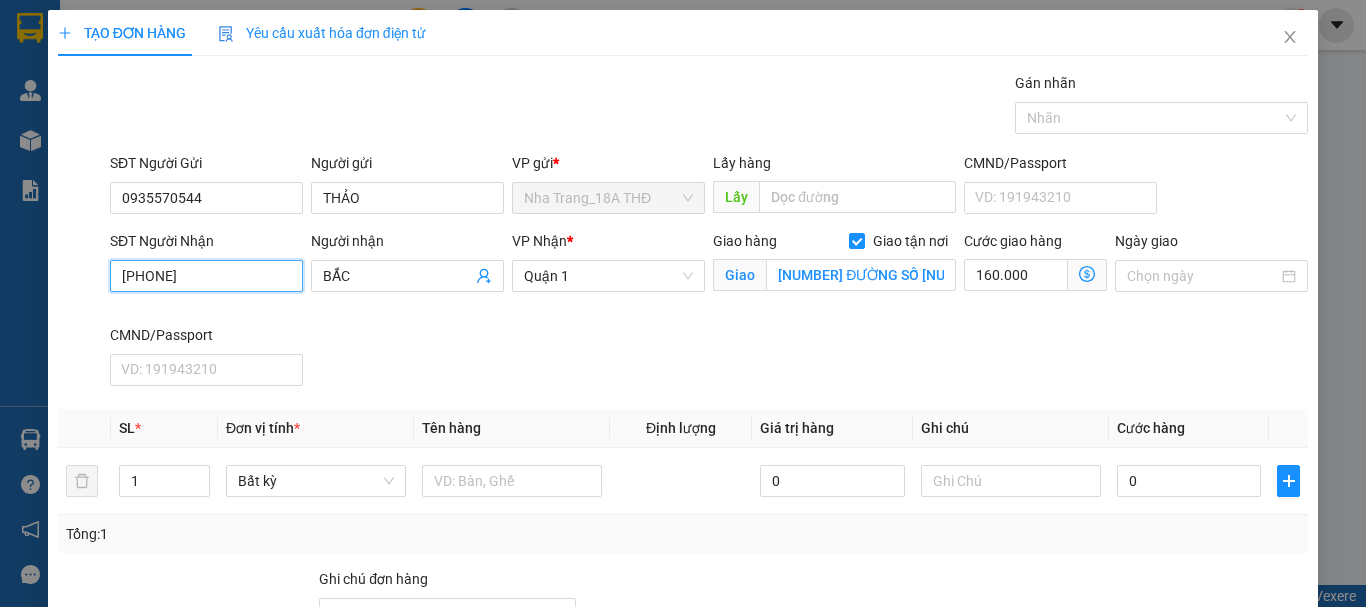 drag, startPoint x: 248, startPoint y: 284, endPoint x: 11, endPoint y: 270, distance: 237.41315 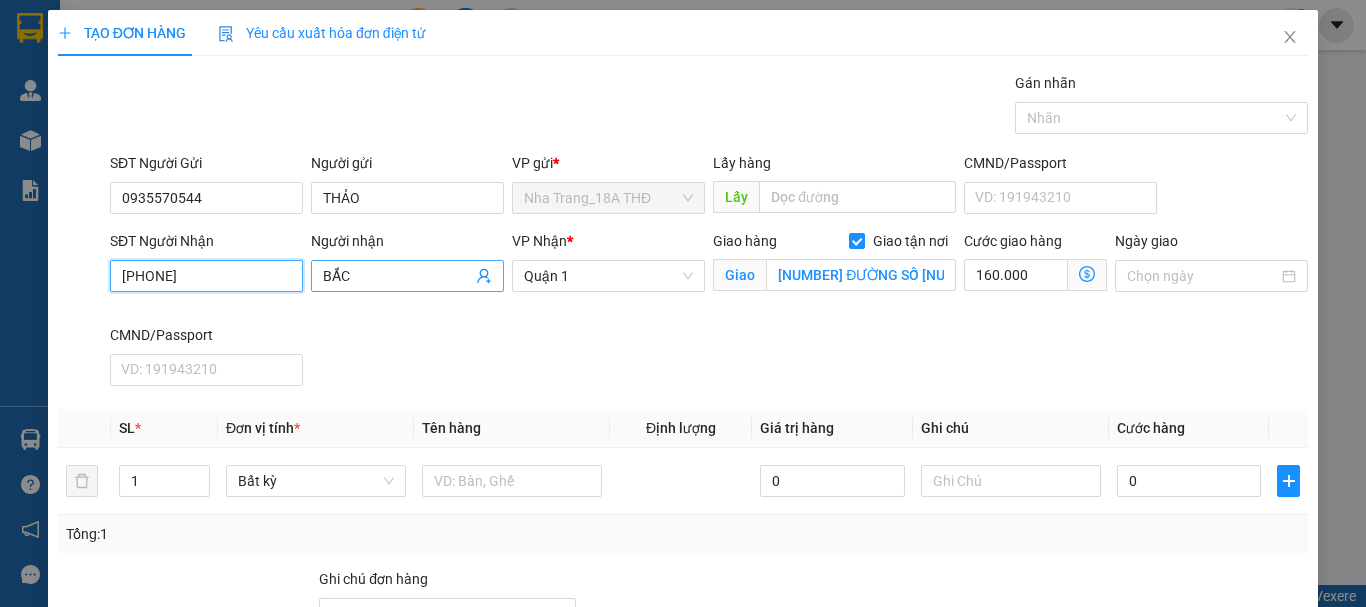 type on "0946962732" 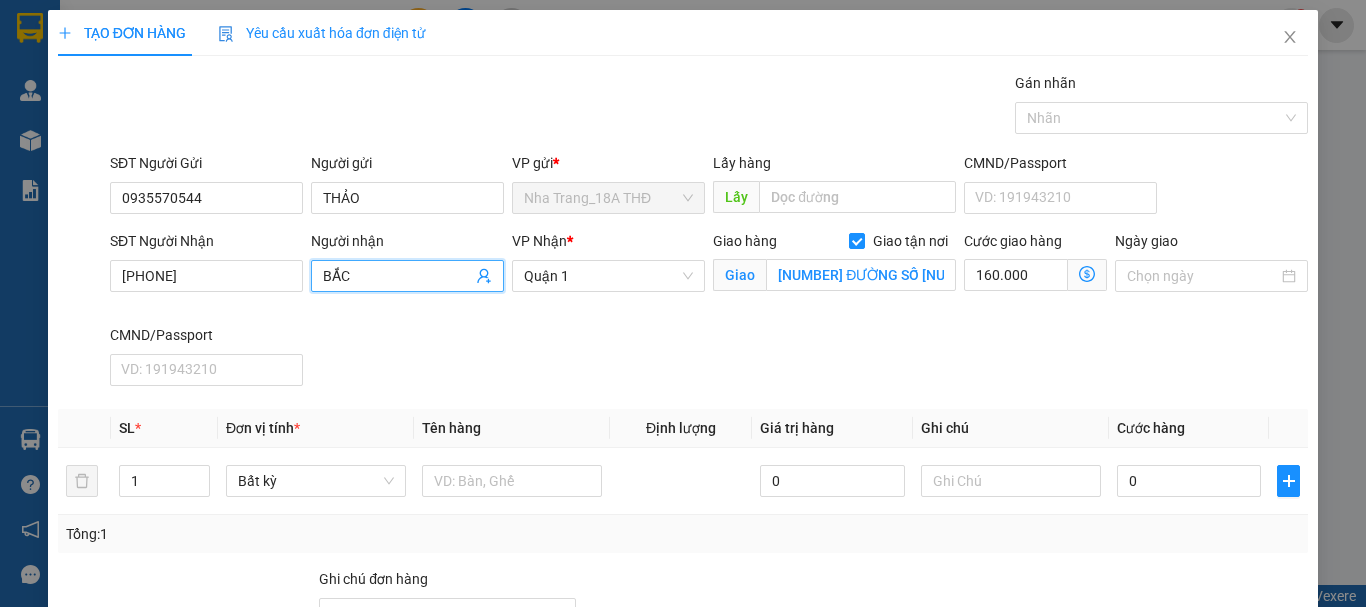 click on "BẮC" at bounding box center (397, 276) 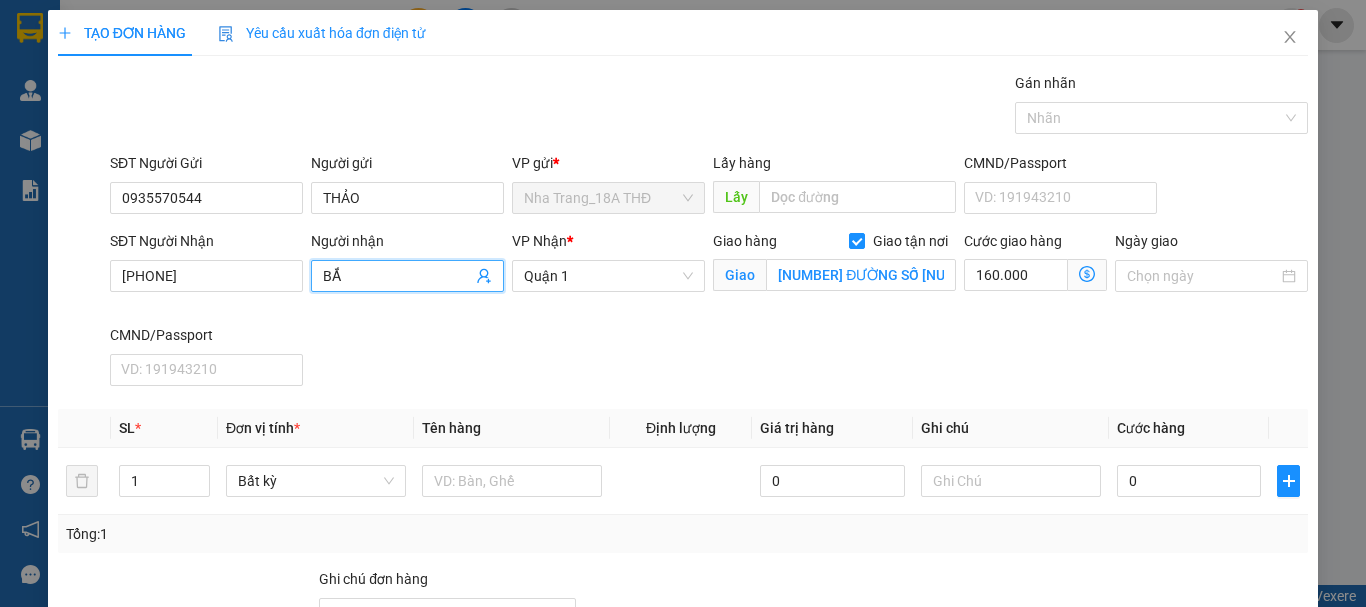 type on "B" 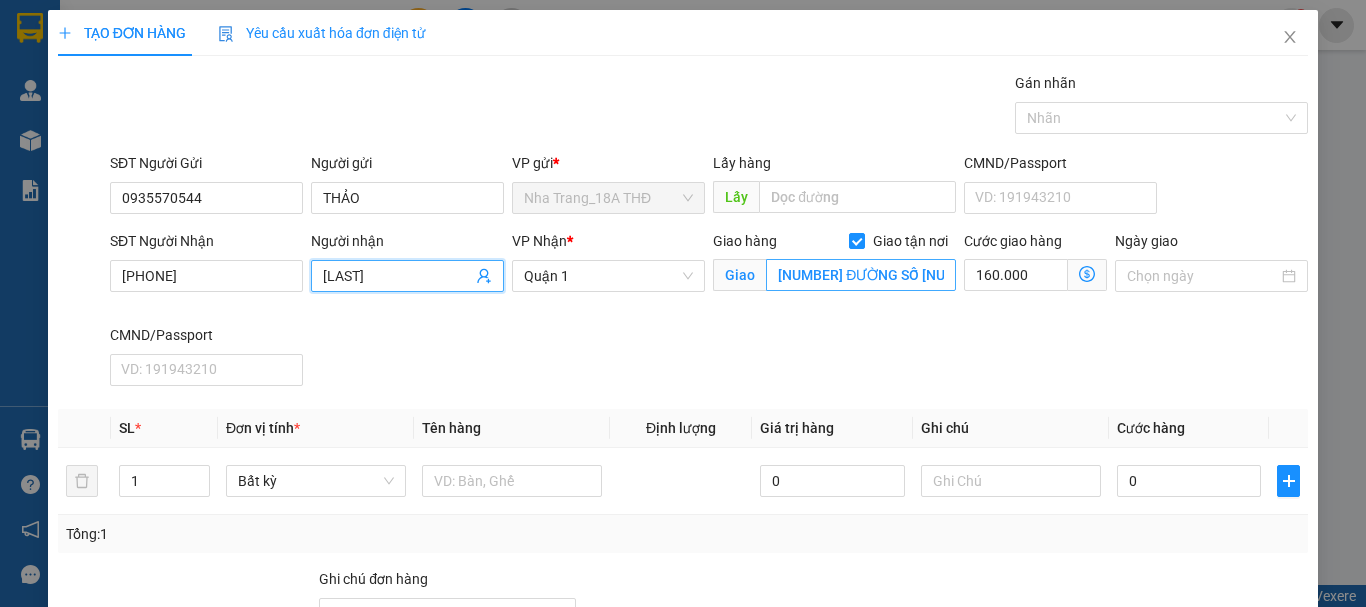 type on "KIM CHÍNH" 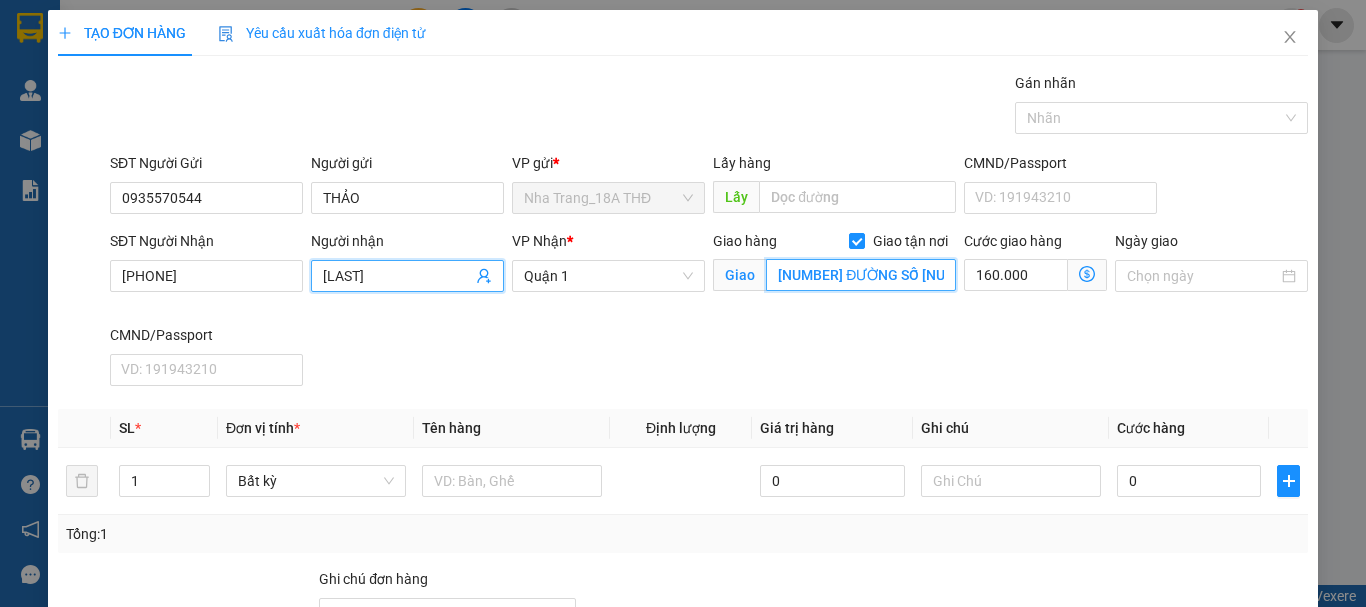 click on "36 ĐƯỜNG SỐ 4 , KP4 , AN PHÚ , Q2 (GTN:160)" at bounding box center (861, 275) 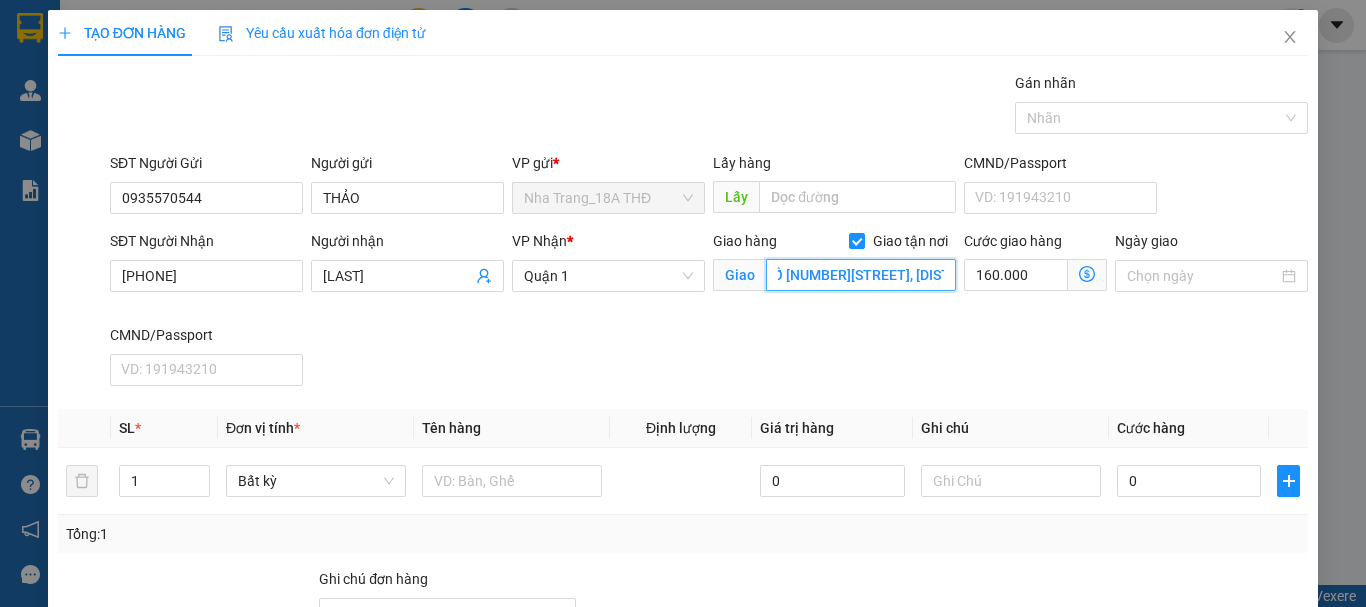 scroll, scrollTop: 0, scrollLeft: 53, axis: horizontal 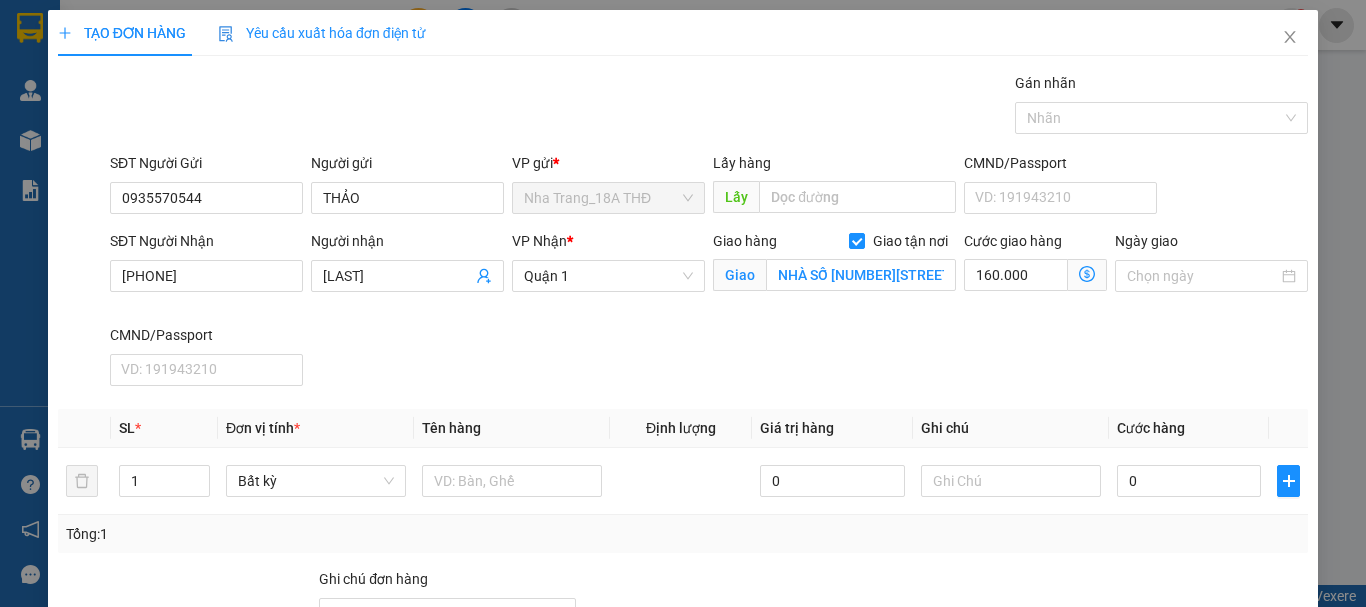 click at bounding box center [1087, 275] 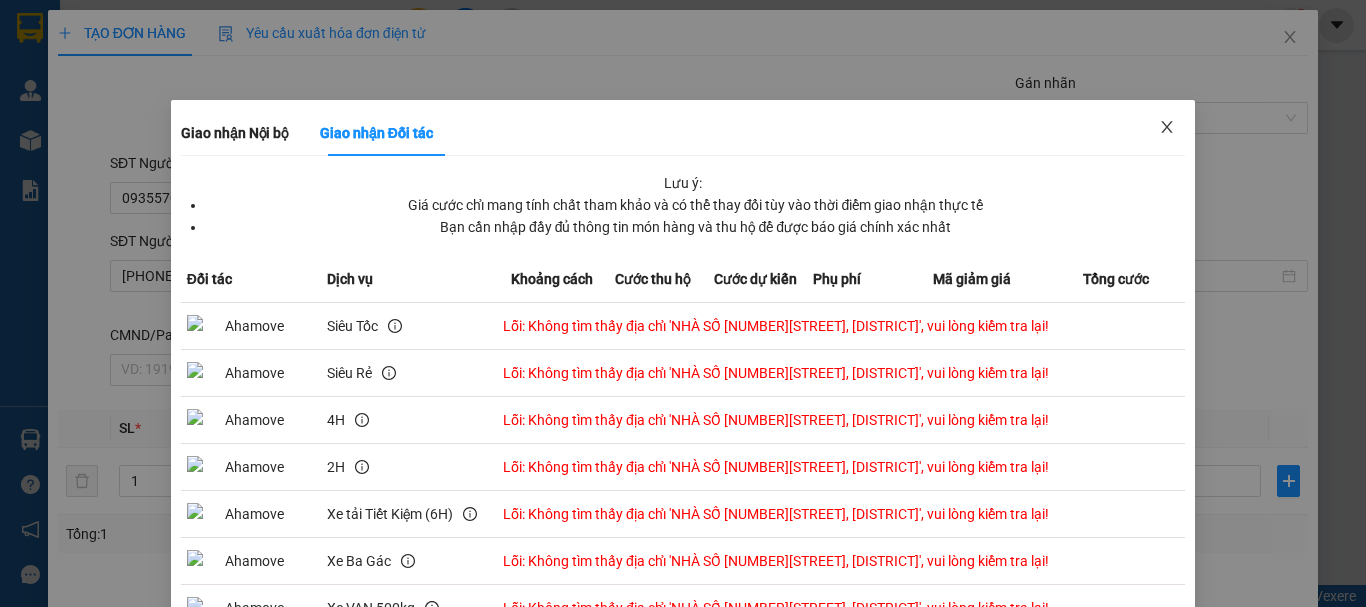 click 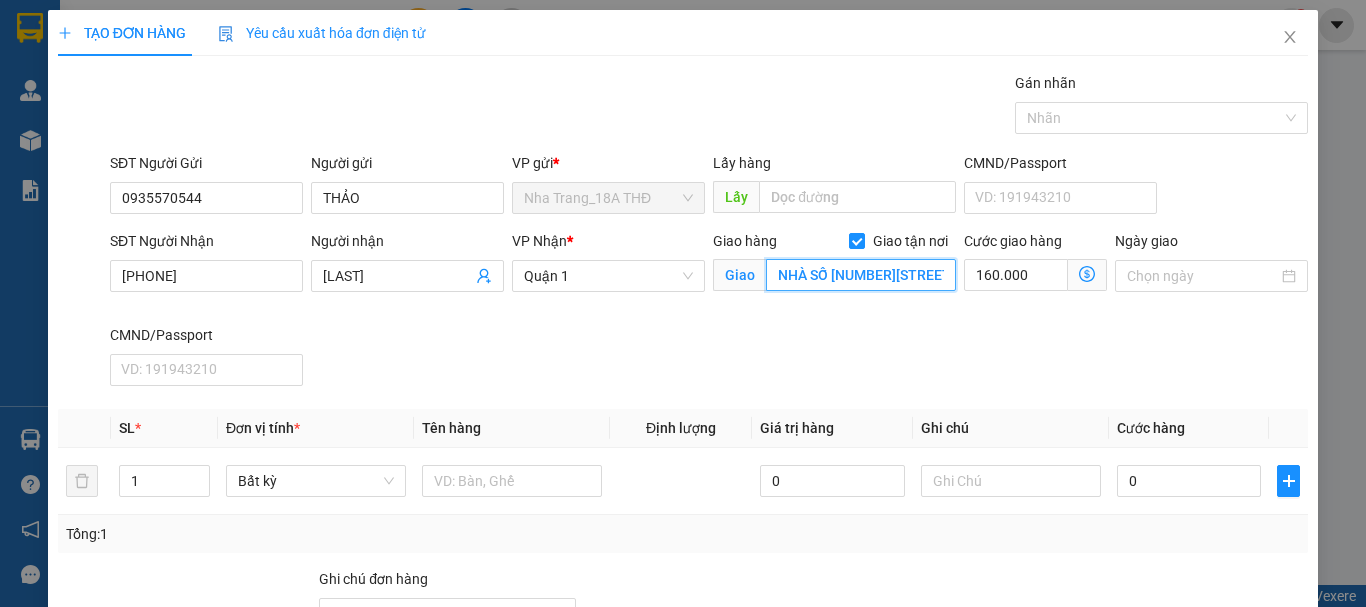 click on "NHÀ SỐ 10 C, KP 4, P.AN PHÚ, Q.2" at bounding box center (861, 275) 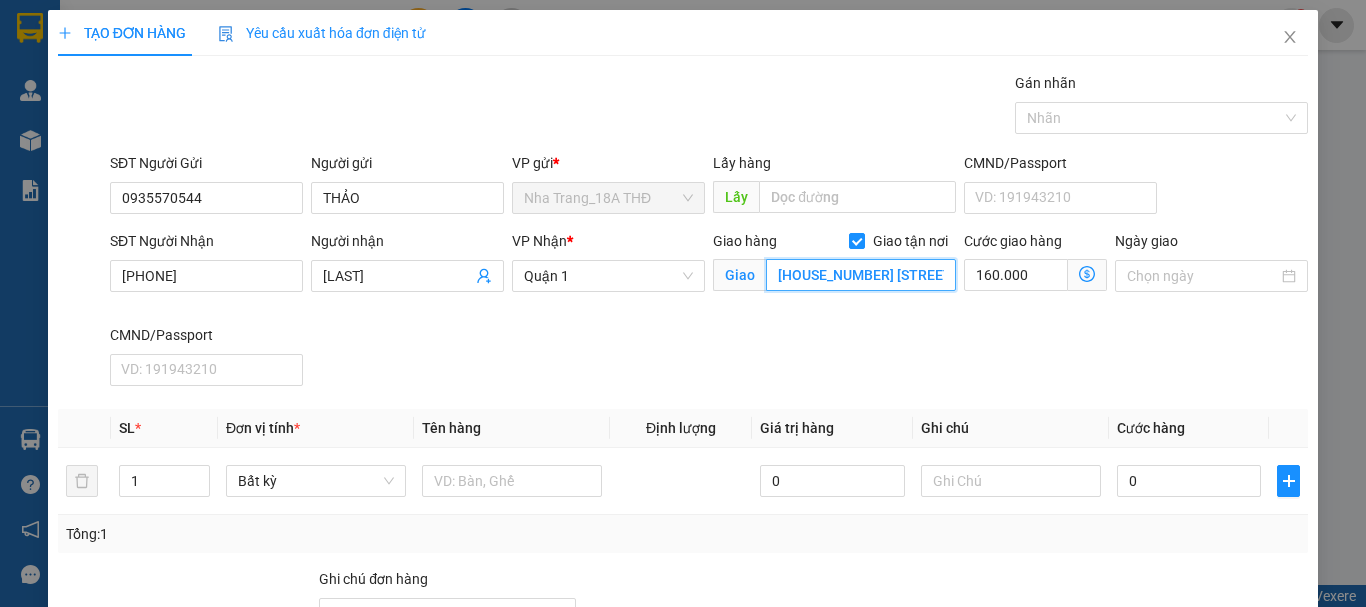 click on "NHÀ SỐ 10C, KP 4, P.AN PHÚ, Q.2" at bounding box center [861, 275] 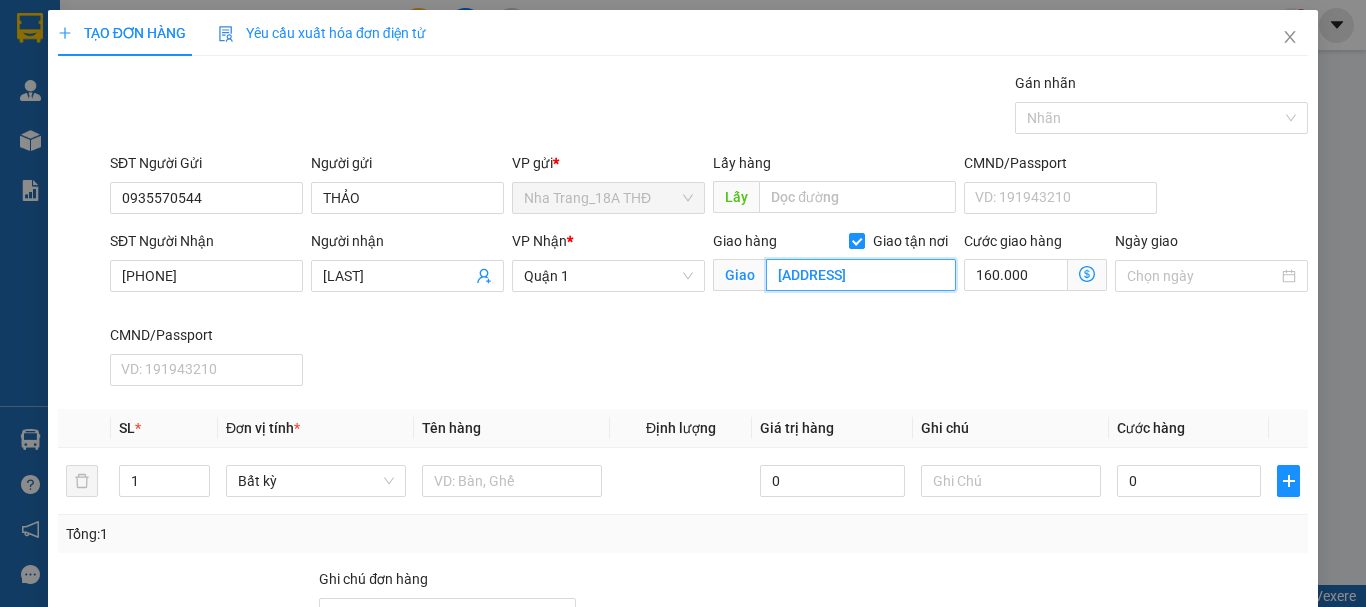 scroll, scrollTop: 0, scrollLeft: 94, axis: horizontal 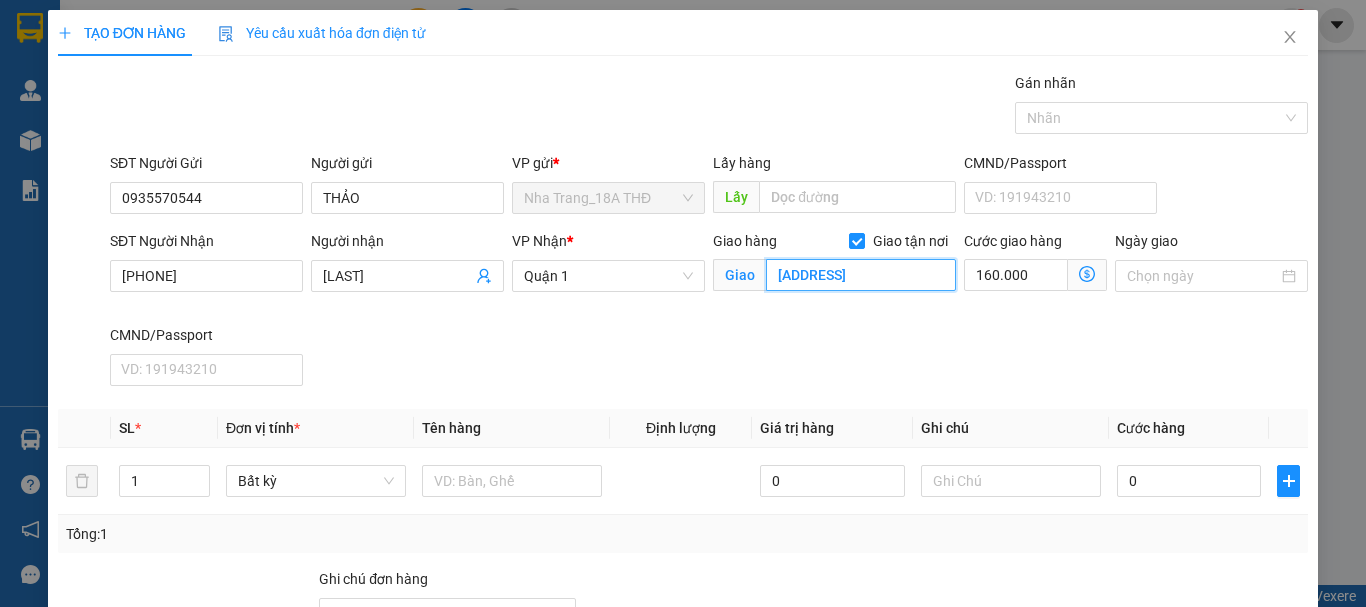 type on "NHÀ SỐ 10C, KHU PHỐ 4, P.AN PHÚ, Q.2" 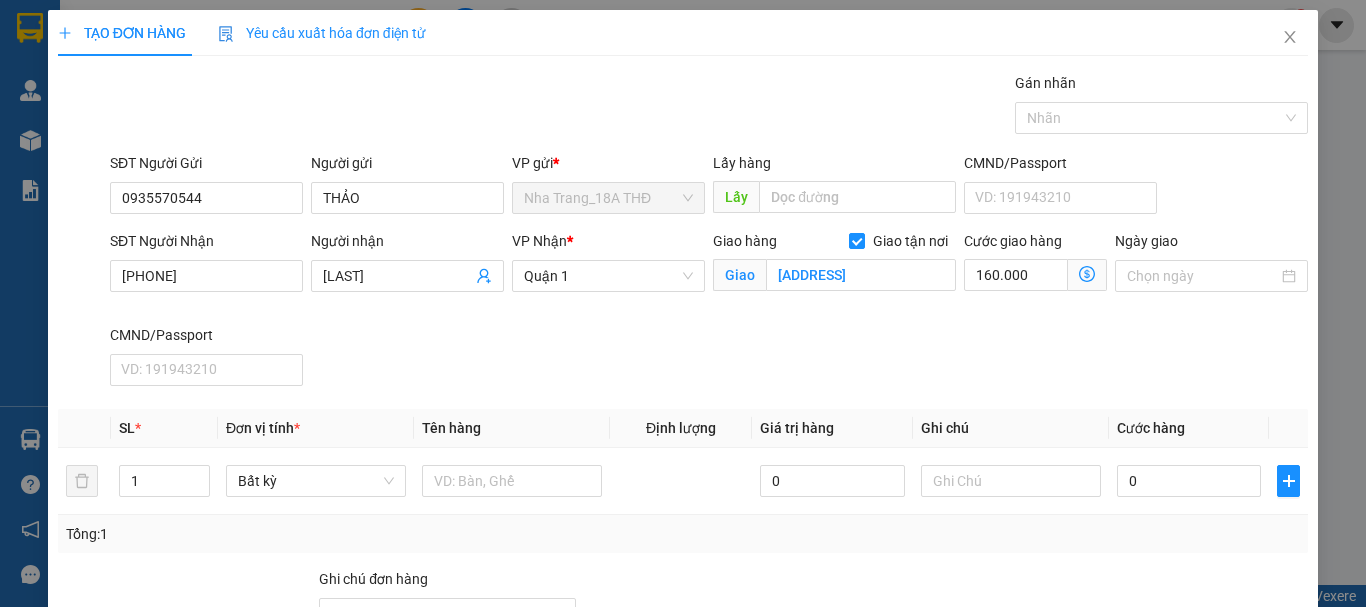 click 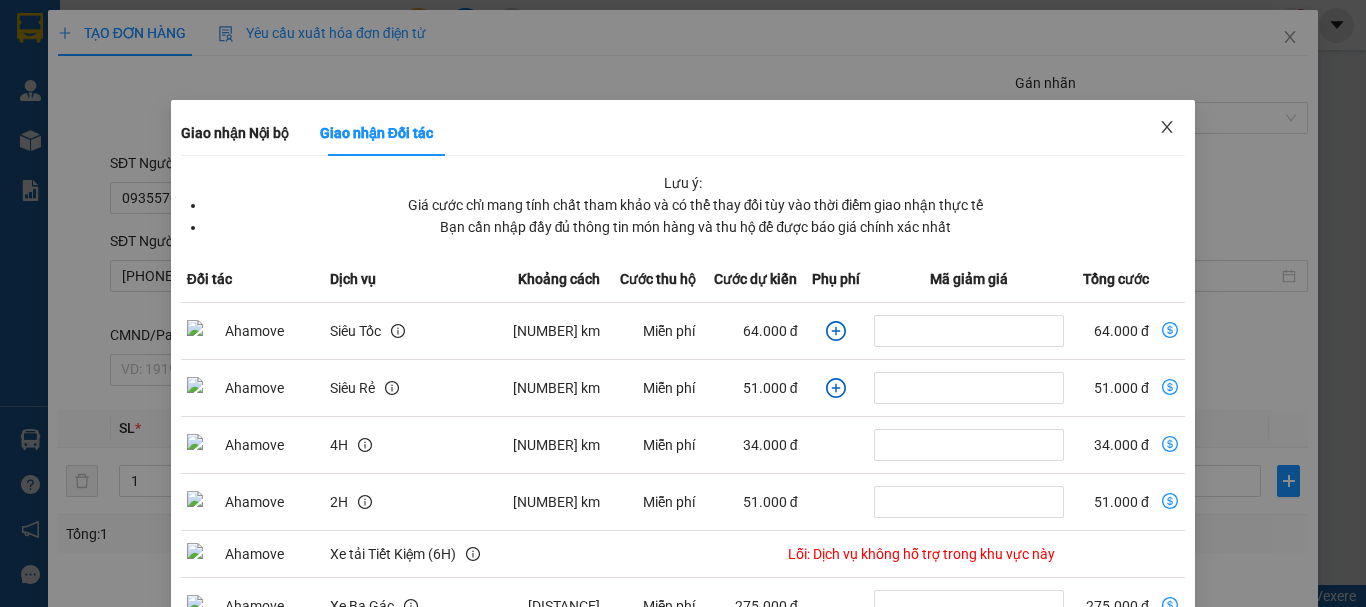 click 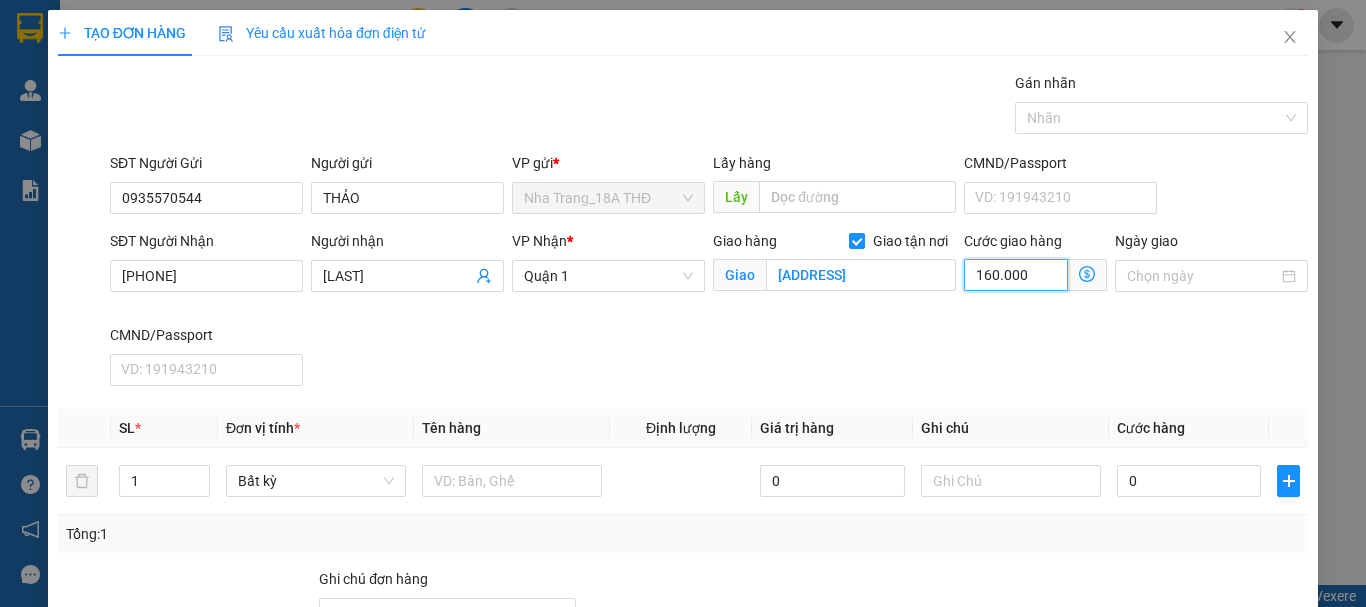 click on "160.000" at bounding box center [1016, 275] 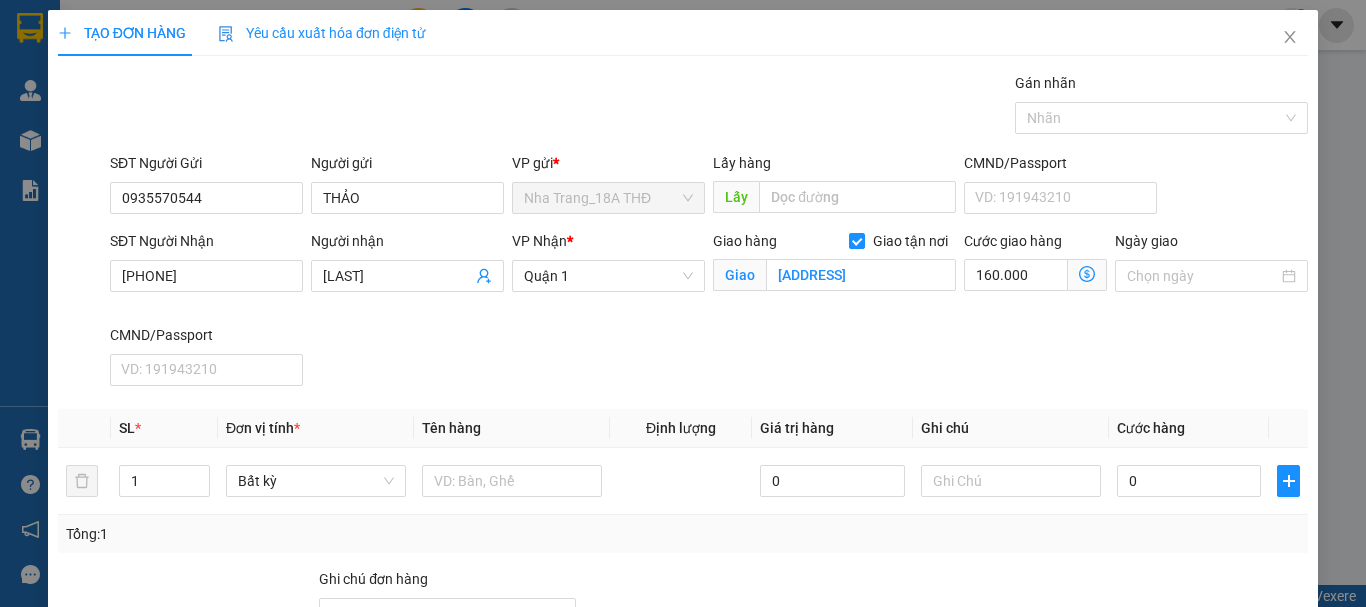 click on "Giao nhận Nội bộ Giao nhận Đối tác Lưu ý: Giá cước chỉ mang tính chất tham khảo và có thể thay đổi tùy vào thời điểm giao nhận thực tế Bạn cần nhập đầy đủ thông tin món hàng và thu hộ để được báo giá chính xác nhất Đối tác Dịch vụ Khoảng cách Cước thu hộ Cước dự kiến Phụ phí Mã giảm giá Tổng cước Siêu Tốc 11,2 km Miễn phí 64.000 đ 64.000 đ Siêu Rẻ 11,2 km Miễn phí 51.000 đ 51.000 đ 4H 11,2 km Miễn phí 34.000 đ 34.000 đ 2H 11,2 km Miễn phí 51.000 đ 51.000 đ Xe tải Tiết Kiệm (6H) Lỗi: Dịch vụ không hỗ trợ trong khu vực này Xe Ba Gác 11,22 km Miễn phí 275.000 đ 275.000 đ Xe VAN 500kg 17,21 km Miễn phí 346.000 đ 346.000 đ Xe VAN 1000kg 17,21 km Miễn phí 446.000 đ 446.000 đ Xe tải 500kg 17,22 km Miễn phí 433.000 đ 433.000 đ Xe tải 1000kg 17,22 km Miễn phí 558.000 đ 558.000 đ Xe Tải 1500kg 17,22 km Miễn phí 664.000 đ 17,22 km" at bounding box center [1087, 275] 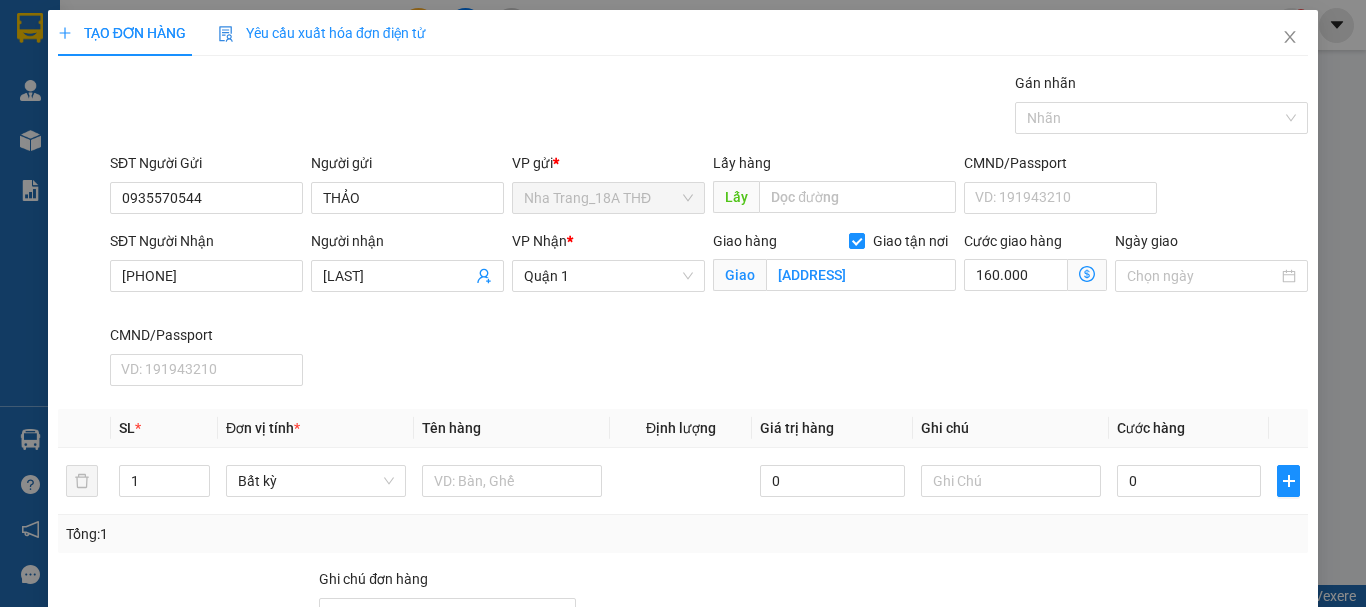 click 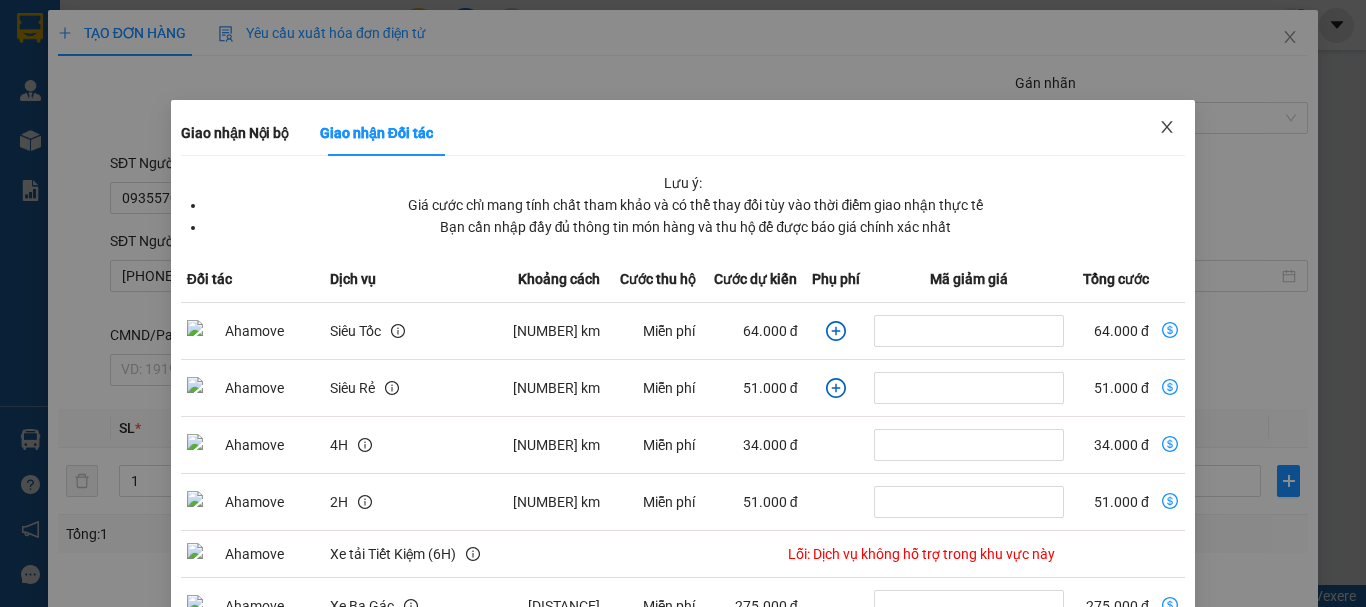 click 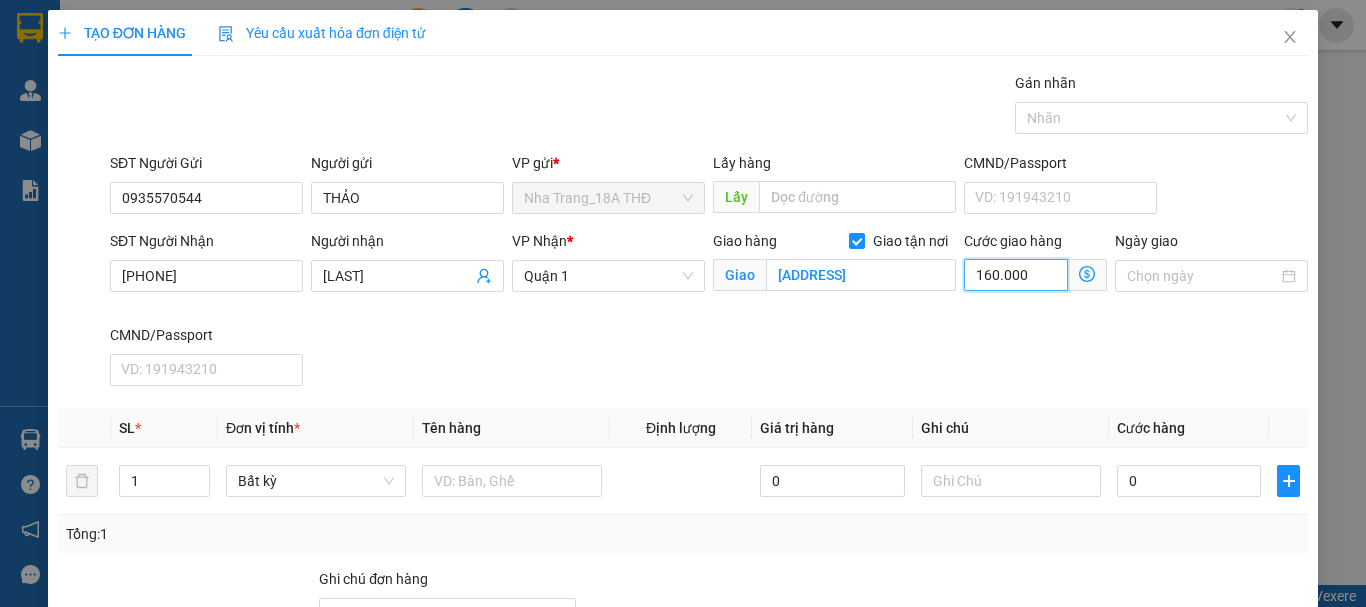 click on "160.000" at bounding box center (1016, 275) 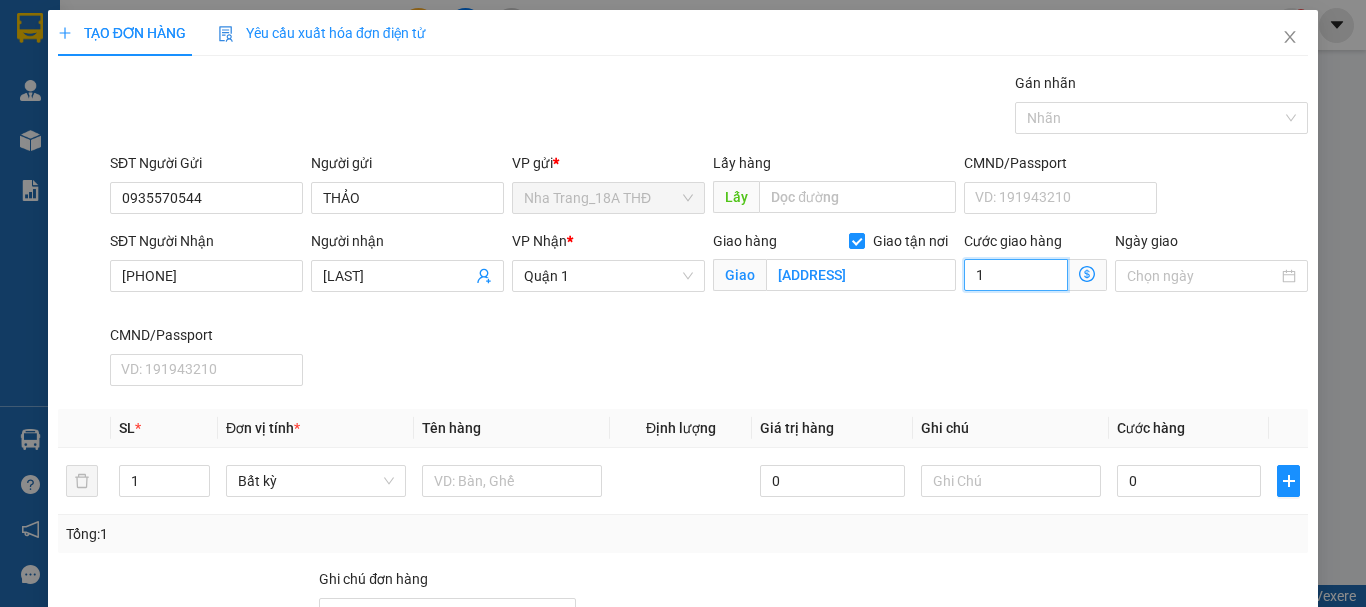 type on "1" 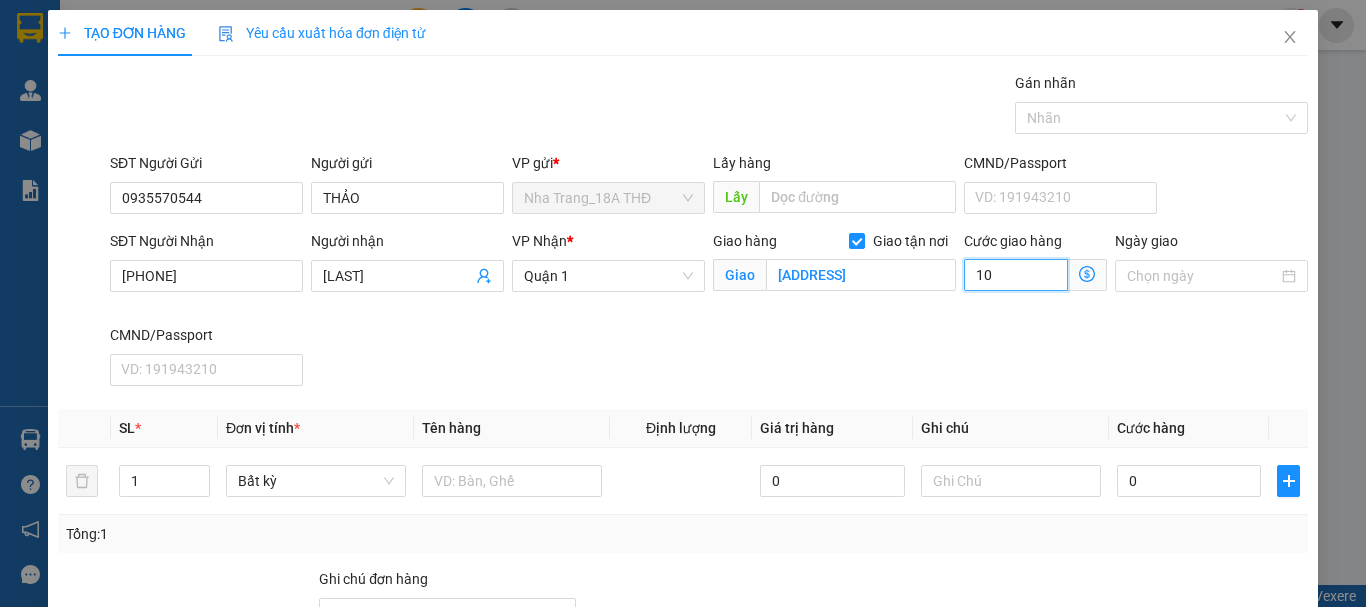type on "100" 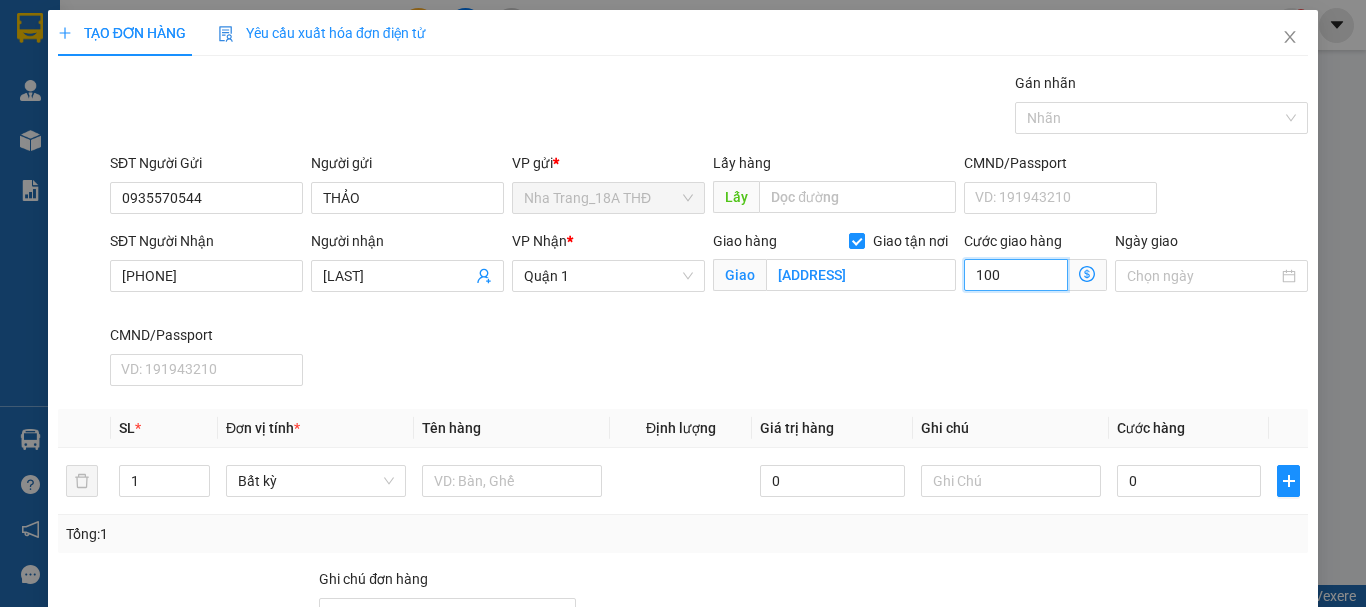 type on "100" 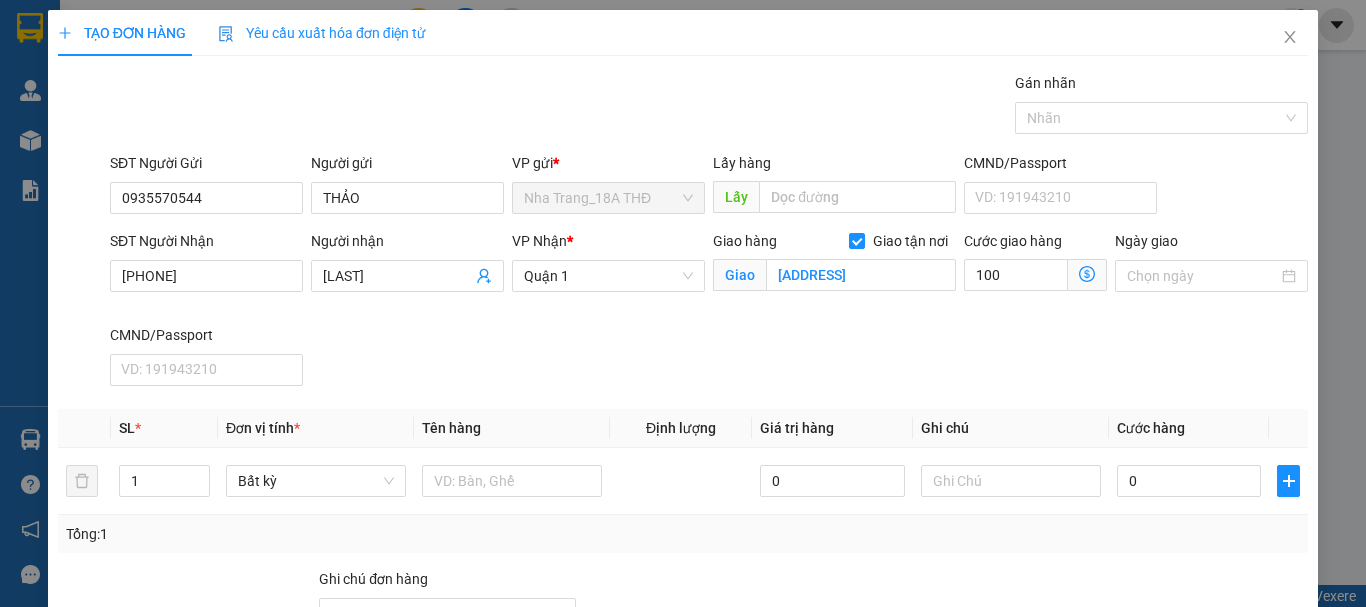 type on "100.000" 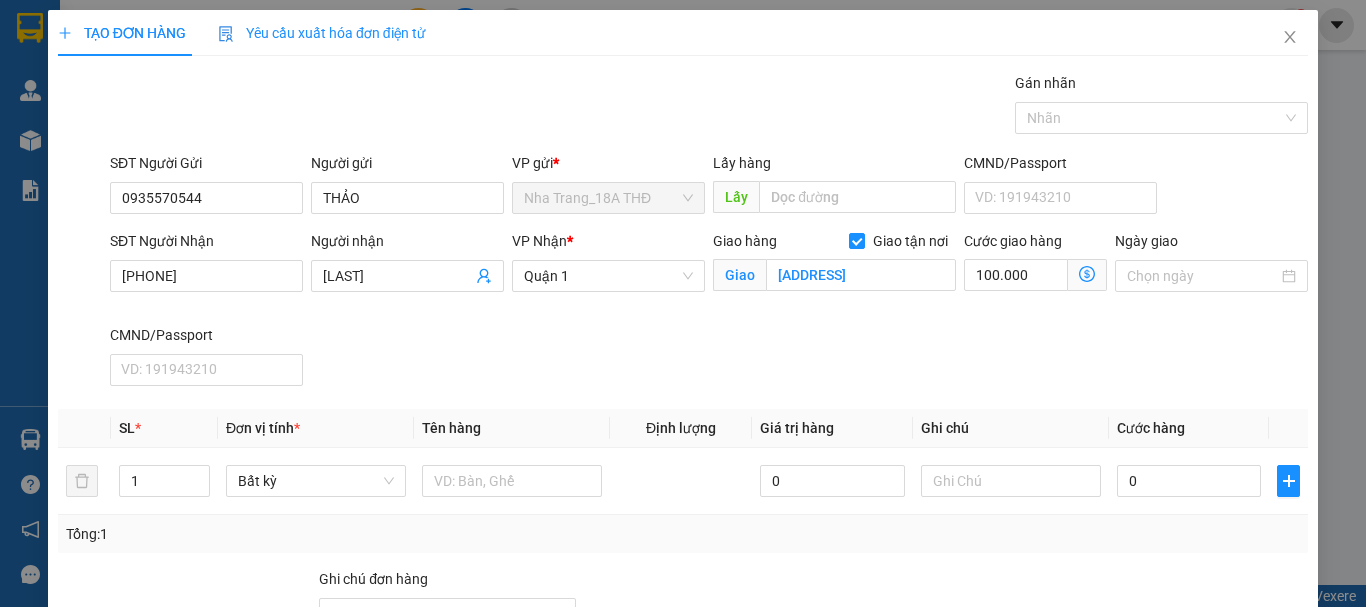 click on "SĐT Người Nhận 0946962732 Người nhận KIM CHÍNH VP Nhận  * Quận 1 Giao hàng Giao tận nơi Giao NHÀ SỐ 10C, KHU PHỐ 4, P.AN PHÚ, Q.2 Cước giao hàng 100.000 Giao nhận Nội bộ Giao nhận Đối tác Lưu ý: Giá cước chỉ mang tính chất tham khảo và có thể thay đổi tùy vào thời điểm giao nhận thực tế Bạn cần nhập đầy đủ thông tin món hàng và thu hộ để được báo giá chính xác nhất Đối tác Dịch vụ Khoảng cách Cước thu hộ Cước dự kiến Phụ phí Mã giảm giá Tổng cước Siêu Tốc 11,2 km Miễn phí 64.000 đ 64.000 đ Siêu Rẻ 11,2 km Miễn phí 51.000 đ 51.000 đ 4H 11,2 km Miễn phí 34.000 đ 34.000 đ 2H 11,2 km Miễn phí 51.000 đ 51.000 đ Xe tải Tiết Kiệm (6H) Lỗi: Dịch vụ không hỗ trợ trong khu vực này Xe Ba Gác 11,22 km Miễn phí 275.000 đ 275.000 đ Xe VAN 500kg 17,21 km Miễn phí 346.000 đ 346.000 đ Xe VAN 1000kg 17,21 km Miễn phí 446.000 đ" at bounding box center [709, 312] 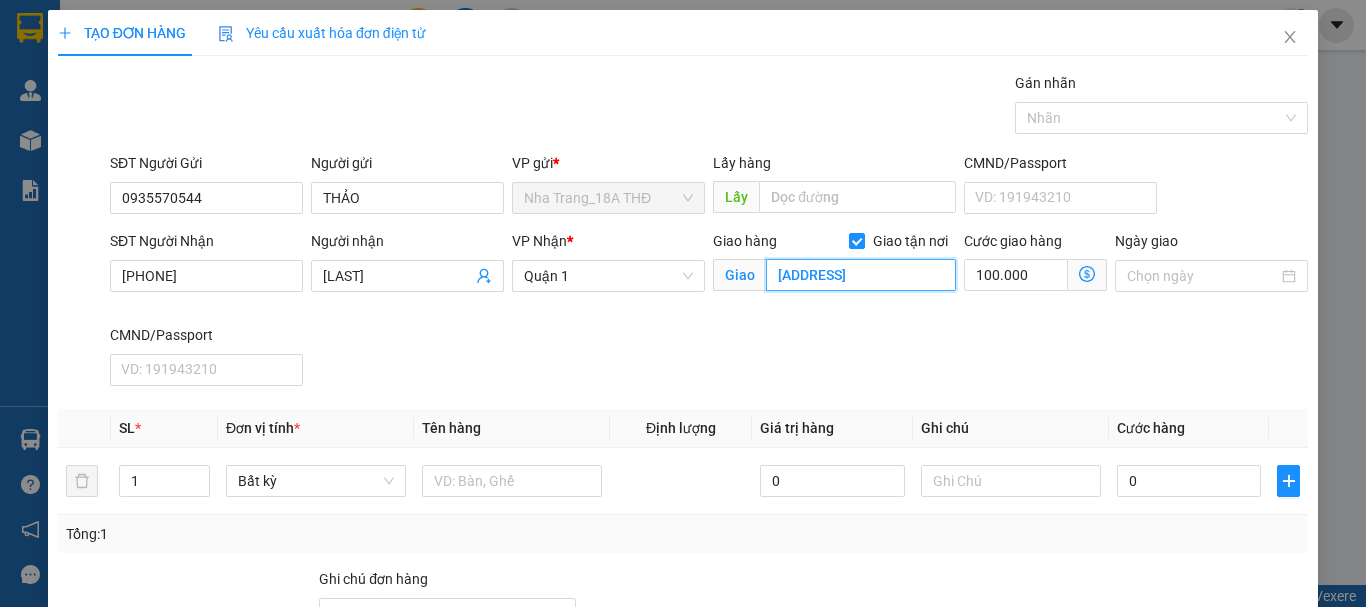 click on "NHÀ SỐ 10C, KHU PHỐ 4, P.AN PHÚ, Q.2" at bounding box center [861, 275] 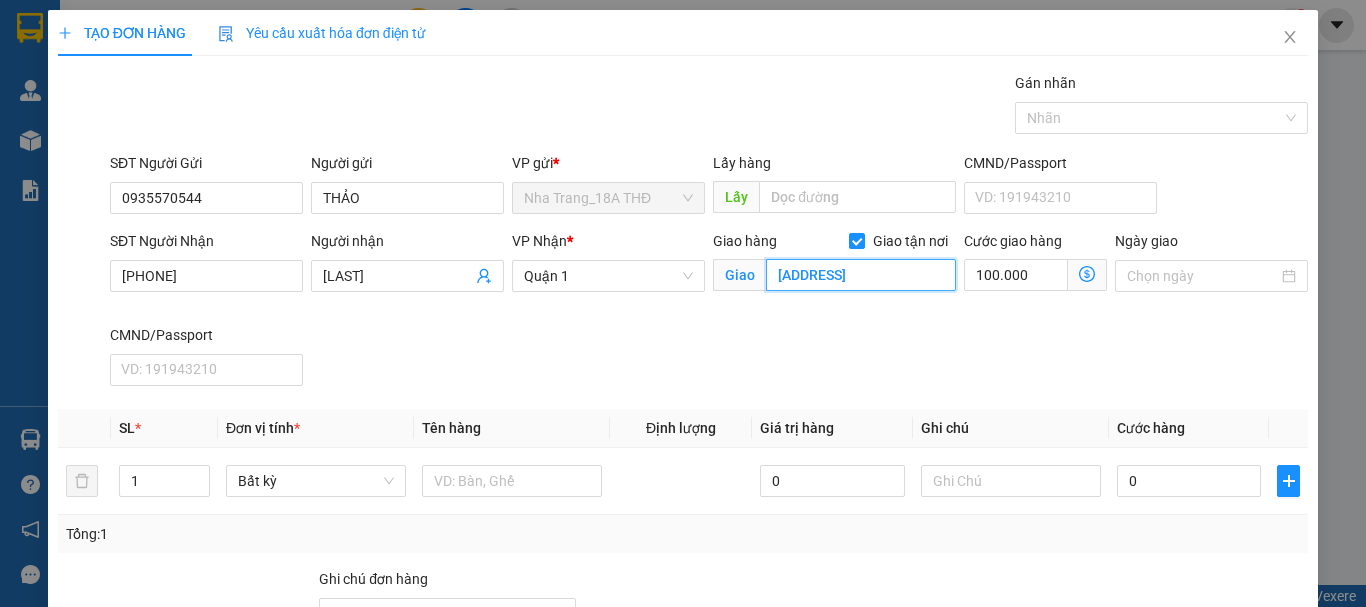 click on "NHÀ SỐ 10C, KHU PHỐ 4, P.AN PHÚ, Q.2" at bounding box center (861, 275) 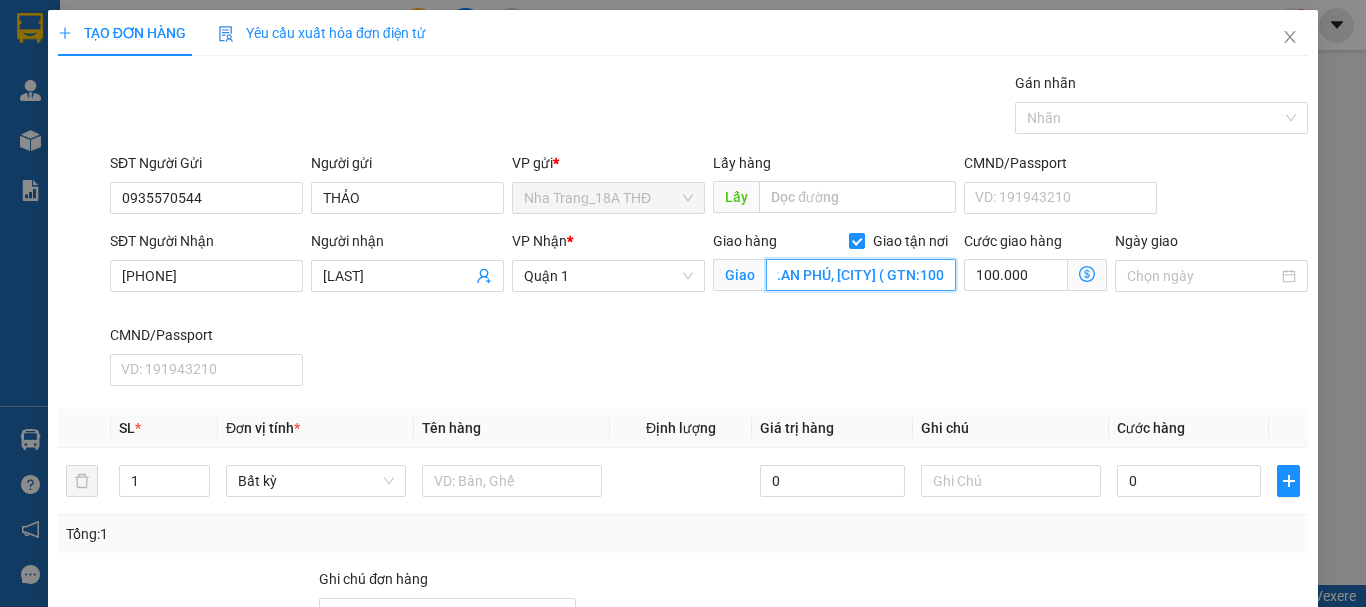 scroll, scrollTop: 0, scrollLeft: 174, axis: horizontal 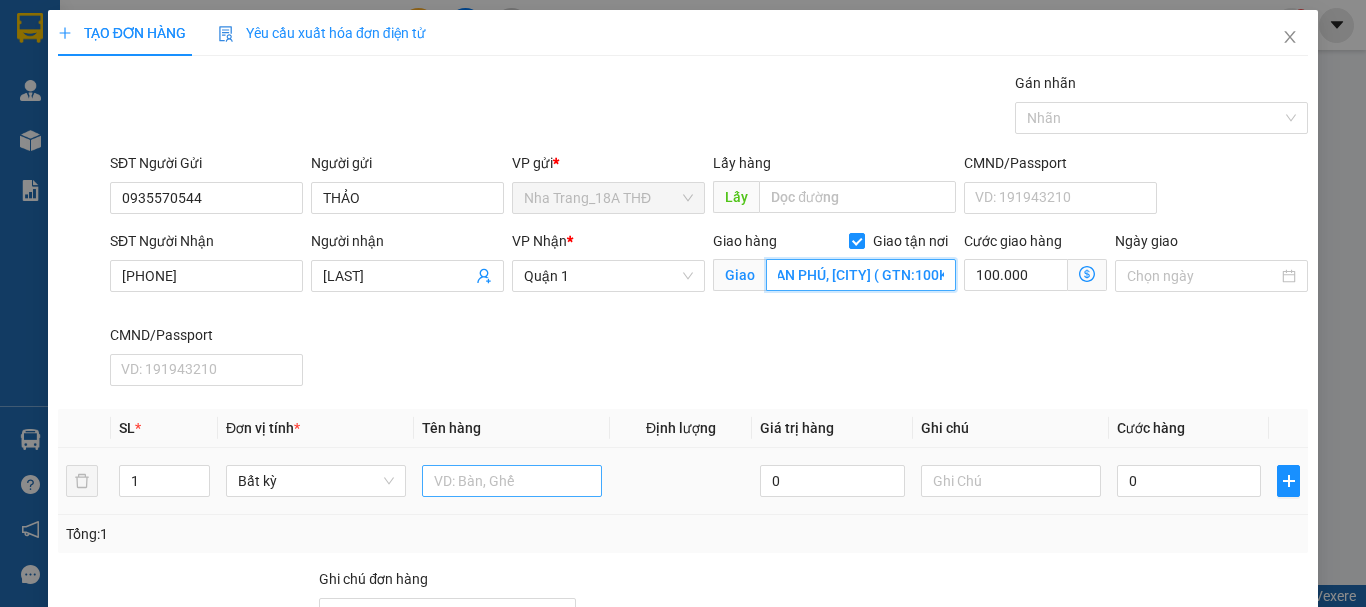 type on "NHÀ SỐ 10C, KHU PHỐ 4, P.AN PHÚ, Q.2 ( GTN:100K)" 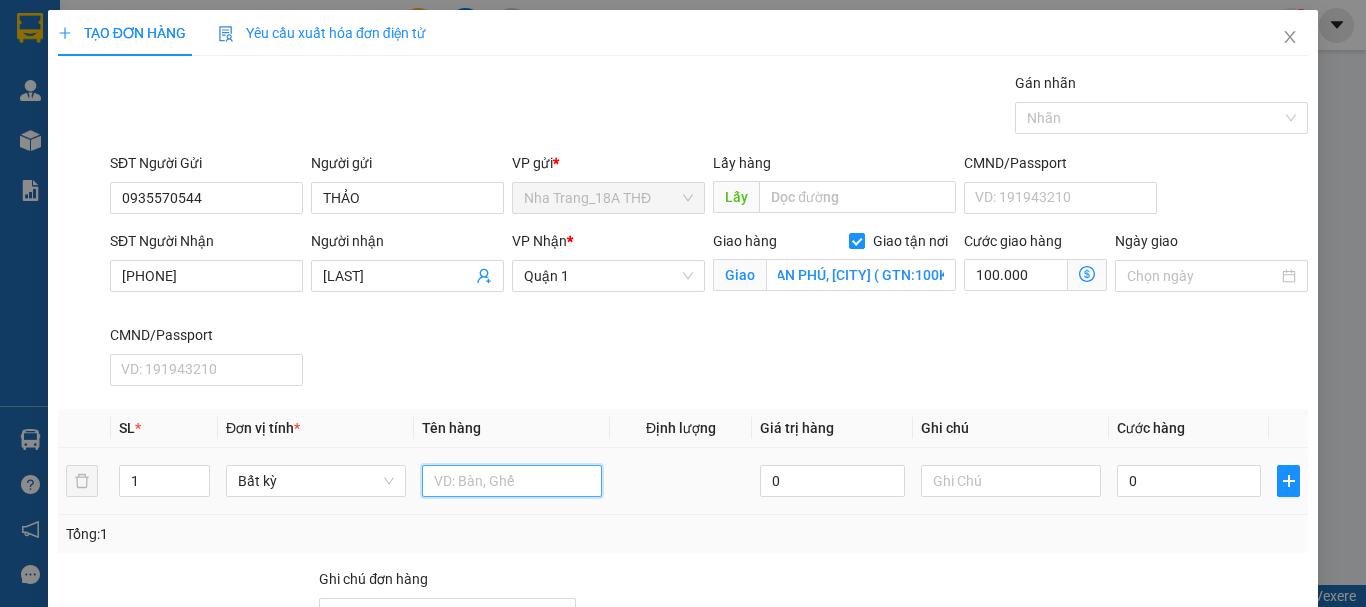 scroll, scrollTop: 0, scrollLeft: 0, axis: both 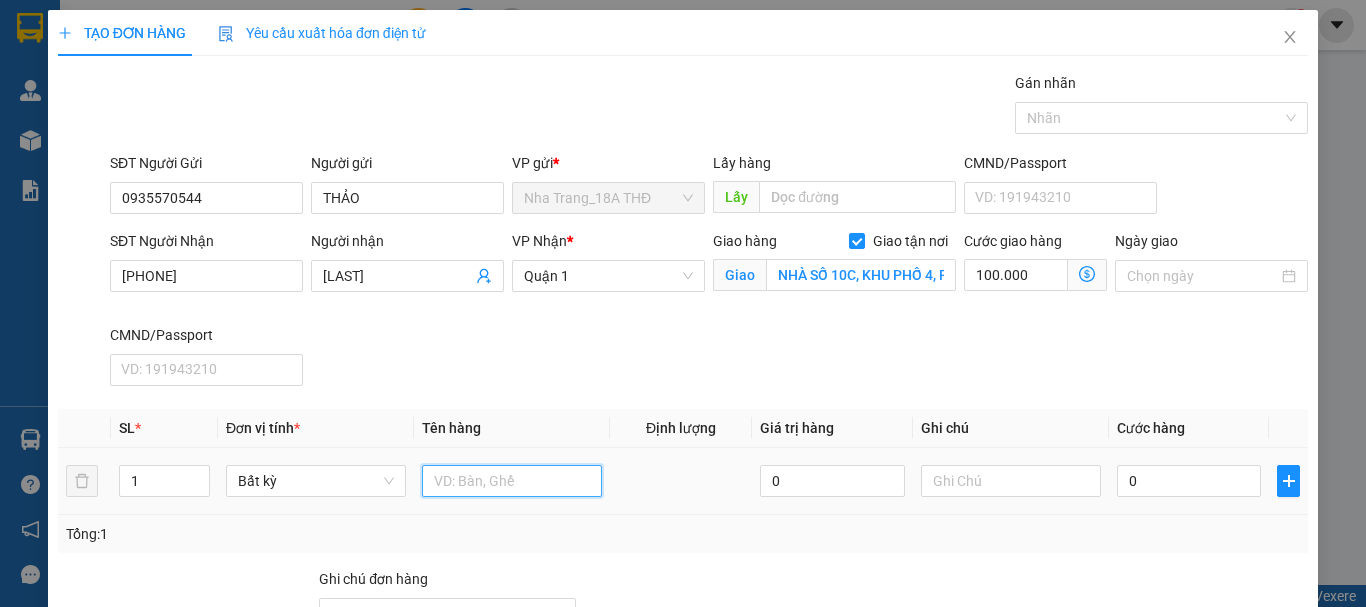 click at bounding box center [512, 481] 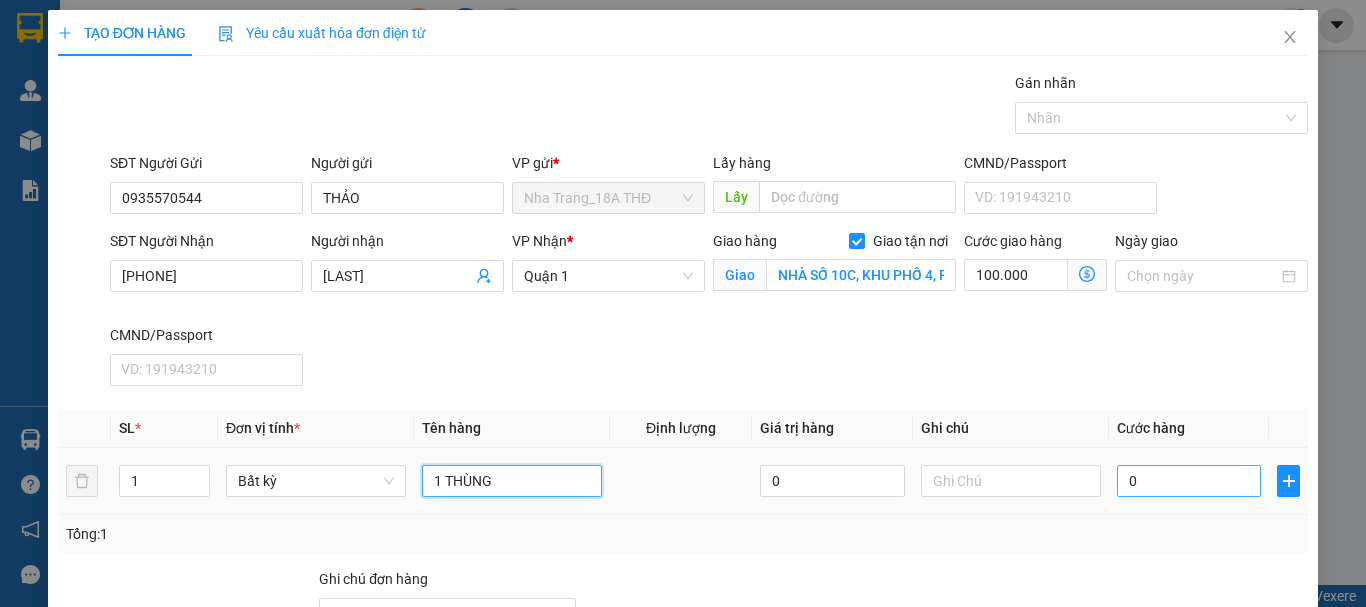 type on "1 THÙNG" 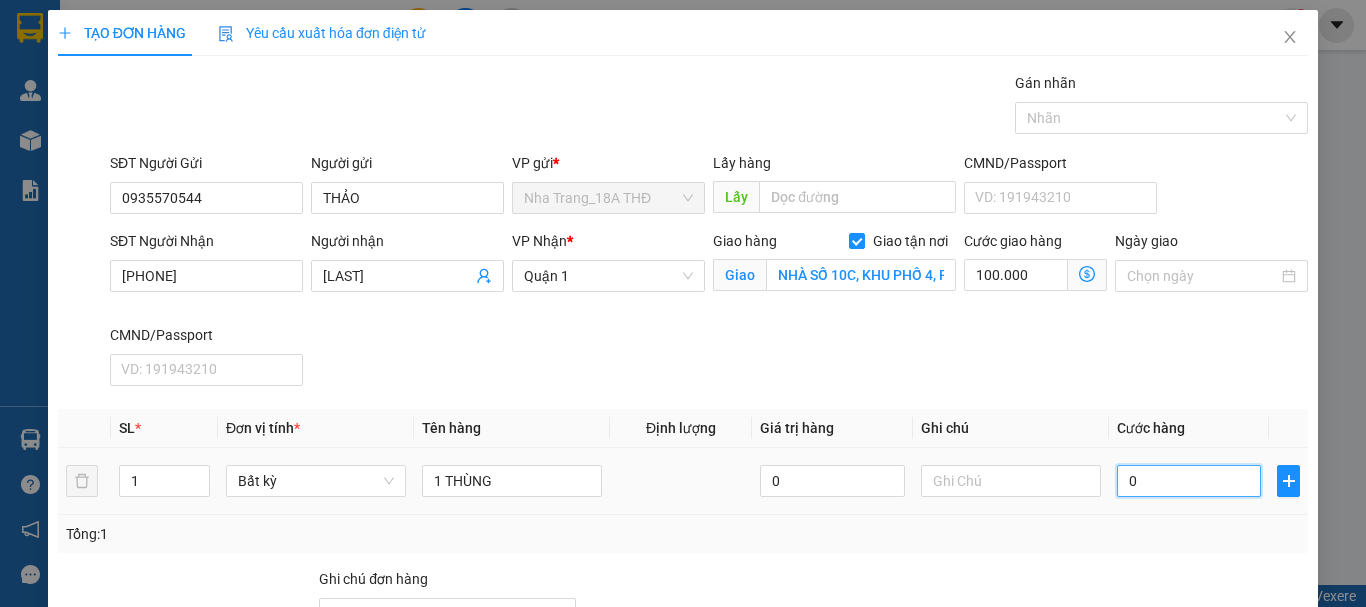 click on "0" at bounding box center (1189, 481) 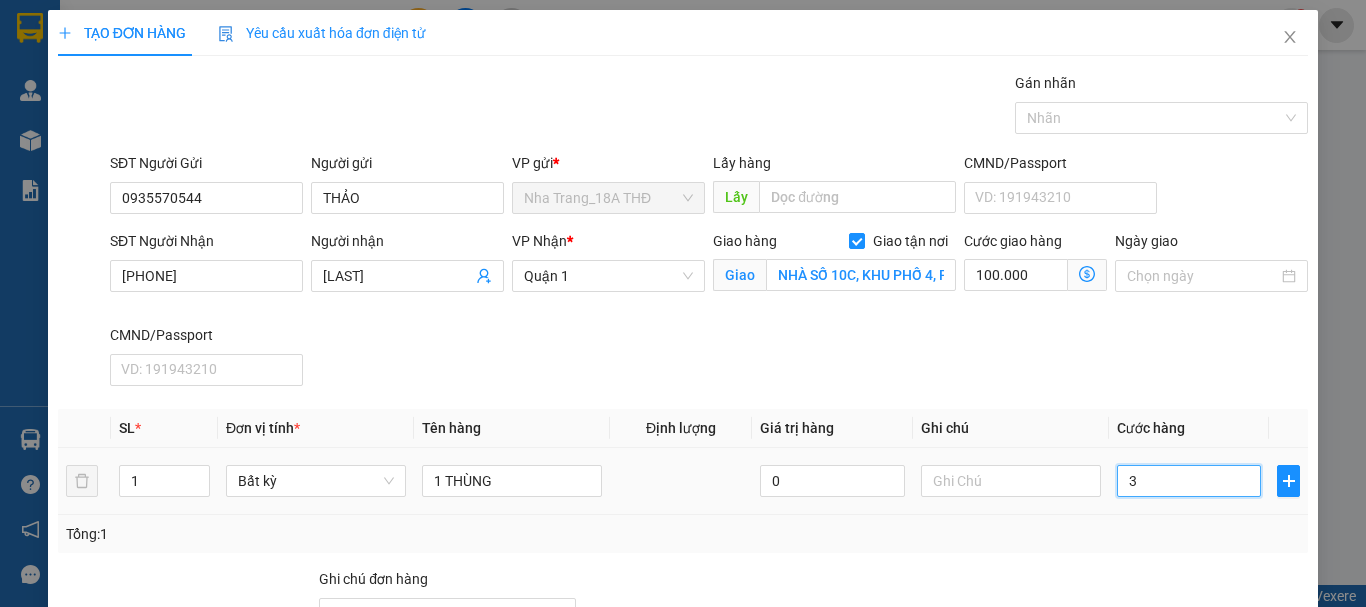 type on "30" 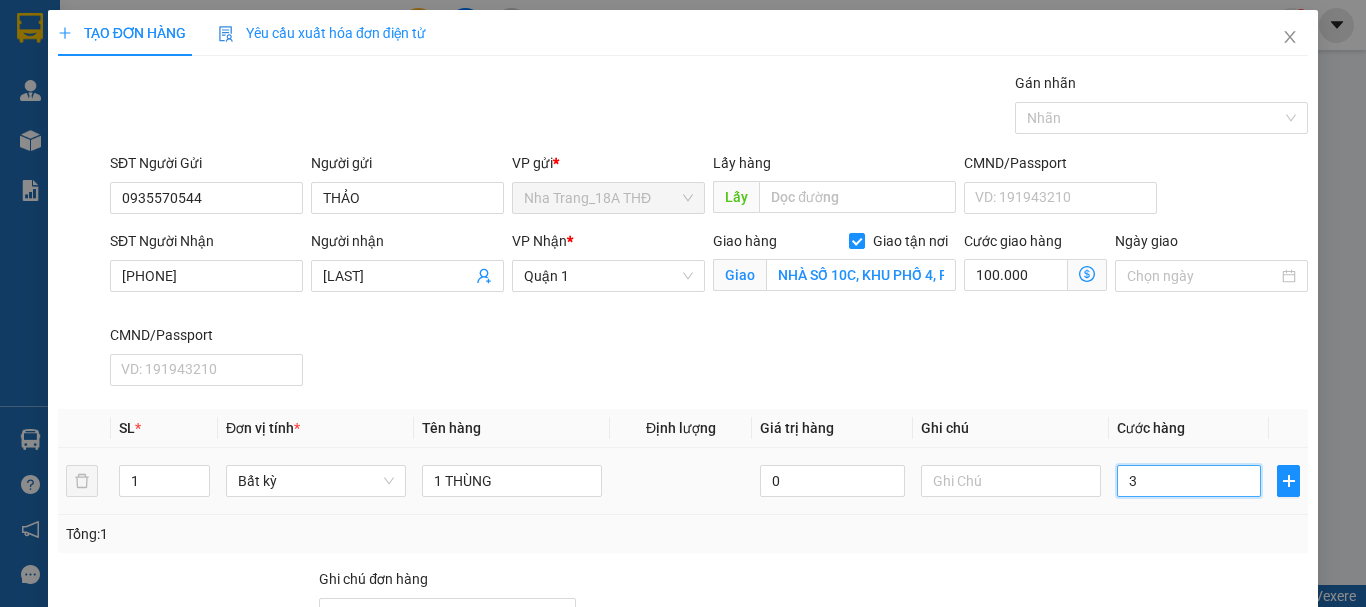 type on "100.030" 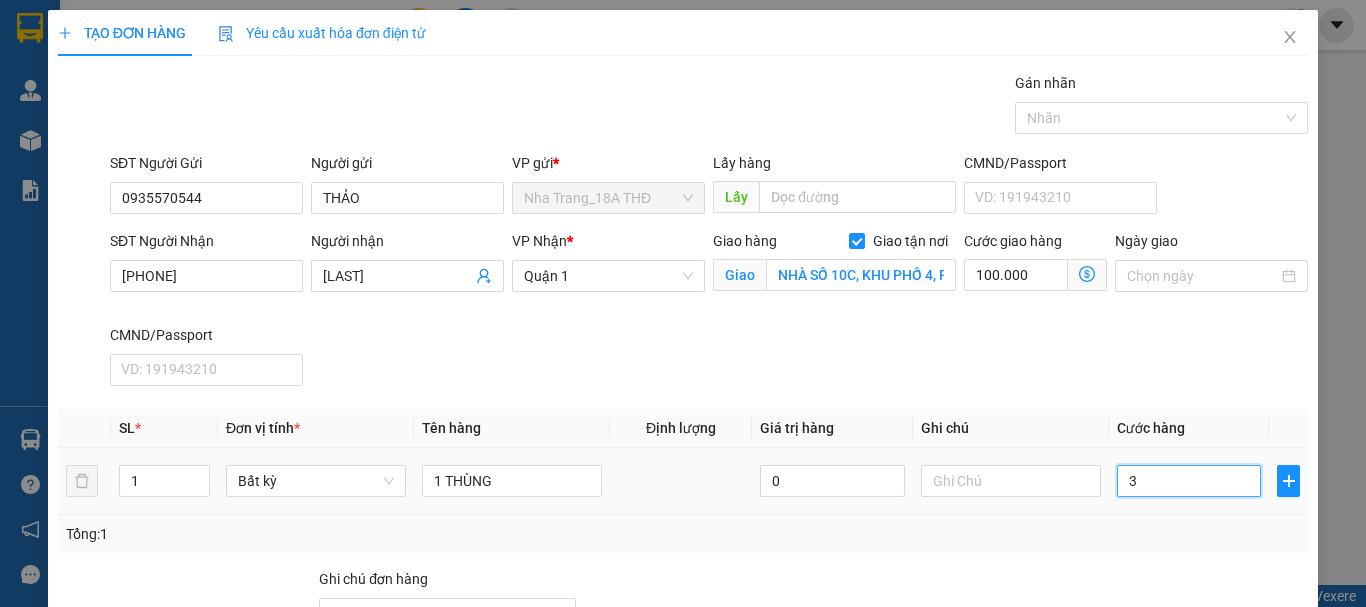 type on "100.030" 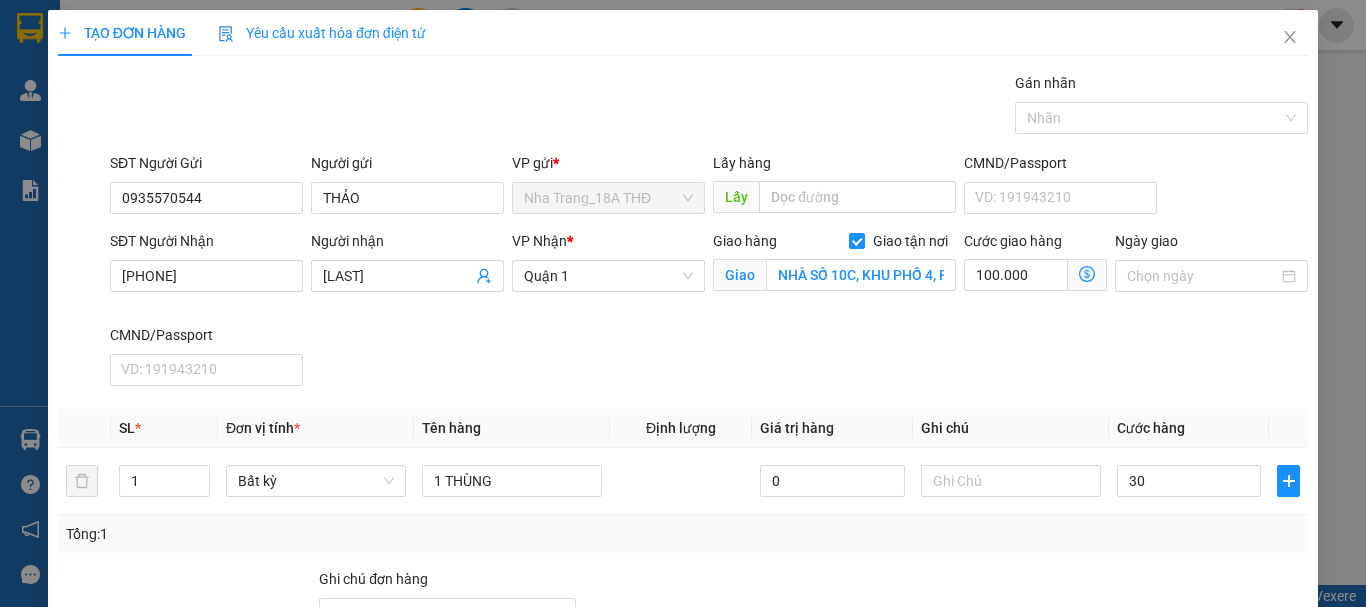 type on "30.000" 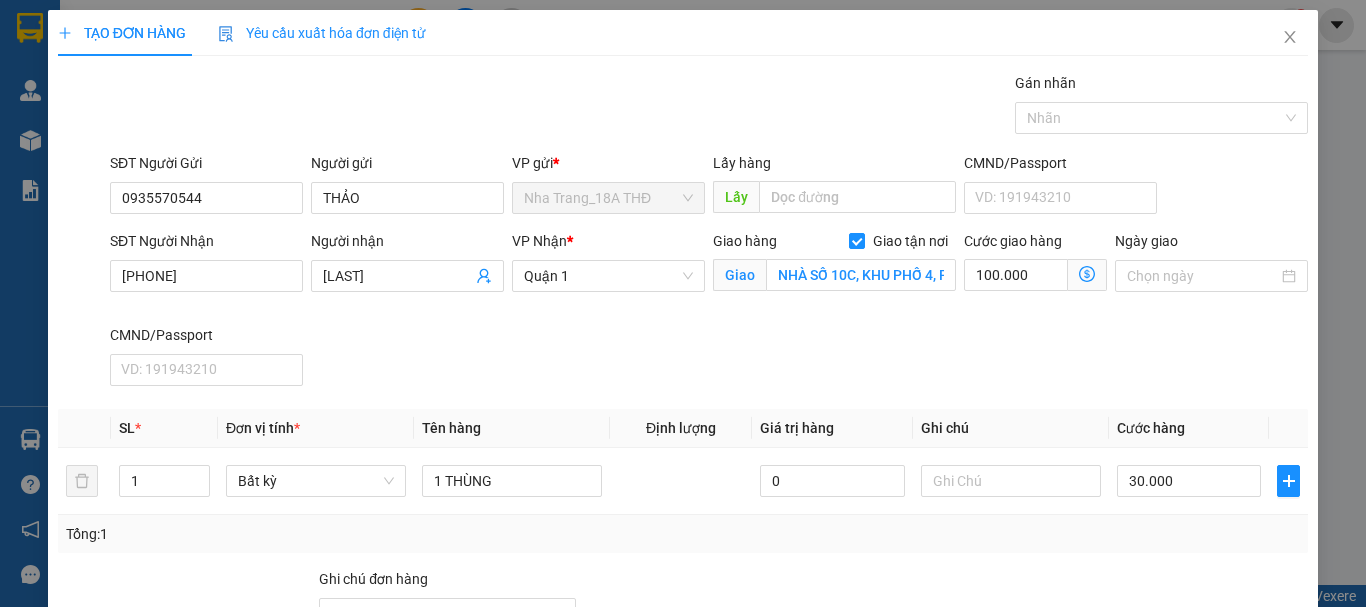 click on "Transit Pickup Surcharge Ids Transit Deliver Surcharge Ids Transit Deliver Surcharge Transit Deliver Surcharge Gói vận chuyển  * Tiêu chuẩn Gán nhãn   Nhãn SĐT Người Gửi 0935570544 Người gửi THẢO VP gửi  * Nha Trang_18A THĐ Lấy hàng Lấy CMND/Passport VD: 191943210 SĐT Người Nhận 0946962732 Người nhận KIM CHÍNH VP Nhận  * Quận 1 Giao hàng Giao tận nơi Giao NHÀ SỐ 10C, KHU PHỐ 4, P.AN PHÚ, Q.2 ( GTN:100K) Cước giao hàng 100.000 Giao nhận Nội bộ Giao nhận Đối tác Lưu ý: Giá cước chỉ mang tính chất tham khảo và có thể thay đổi tùy vào thời điểm giao nhận thực tế Bạn cần nhập đầy đủ thông tin món hàng và thu hộ để được báo giá chính xác nhất Đối tác Dịch vụ Khoảng cách Cước thu hộ Cước dự kiến Phụ phí Mã giảm giá Tổng cước Siêu Tốc 11,2 km Miễn phí 64.000 đ 64.000 đ Siêu Rẻ 11,2 km Miễn phí 51.000 đ 51.000 đ 4H 11,2 km 2H *" at bounding box center (683, 433) 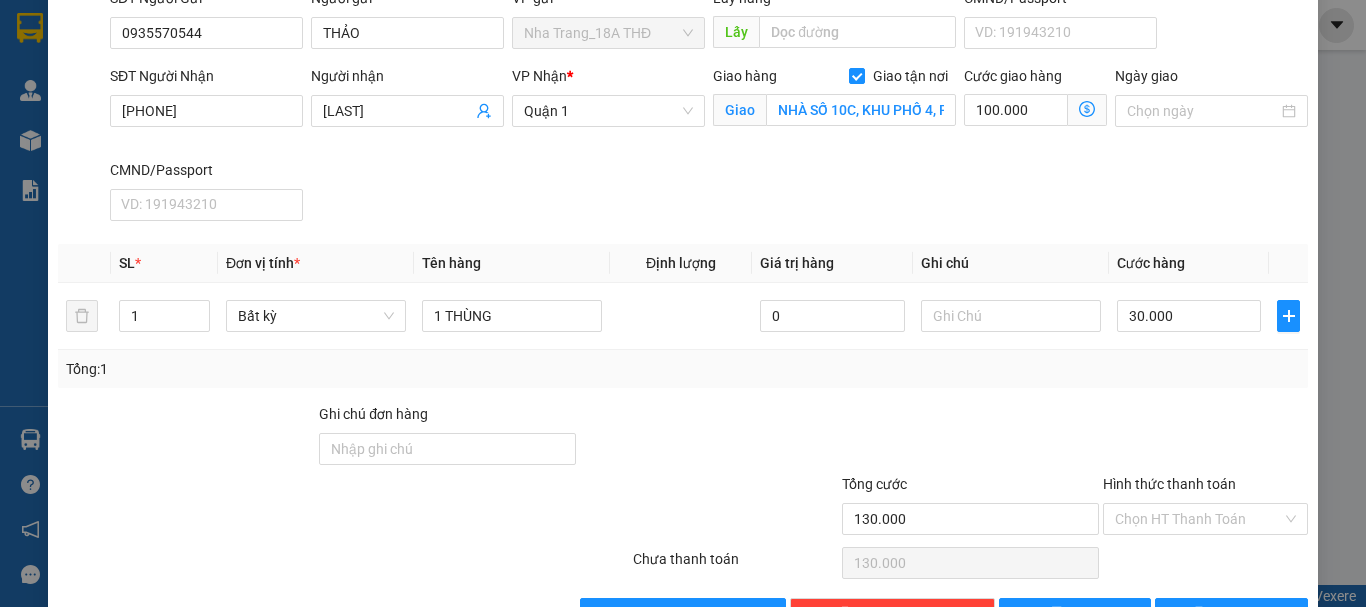 scroll, scrollTop: 227, scrollLeft: 0, axis: vertical 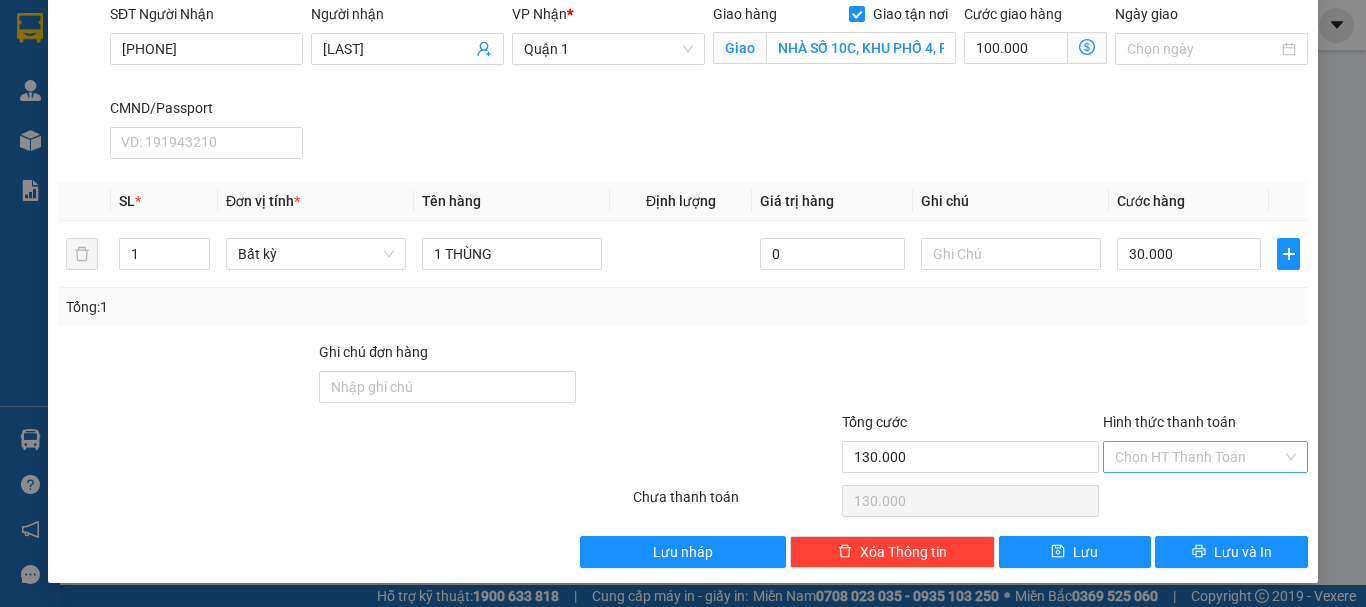 click on "Hình thức thanh toán" at bounding box center [1198, 457] 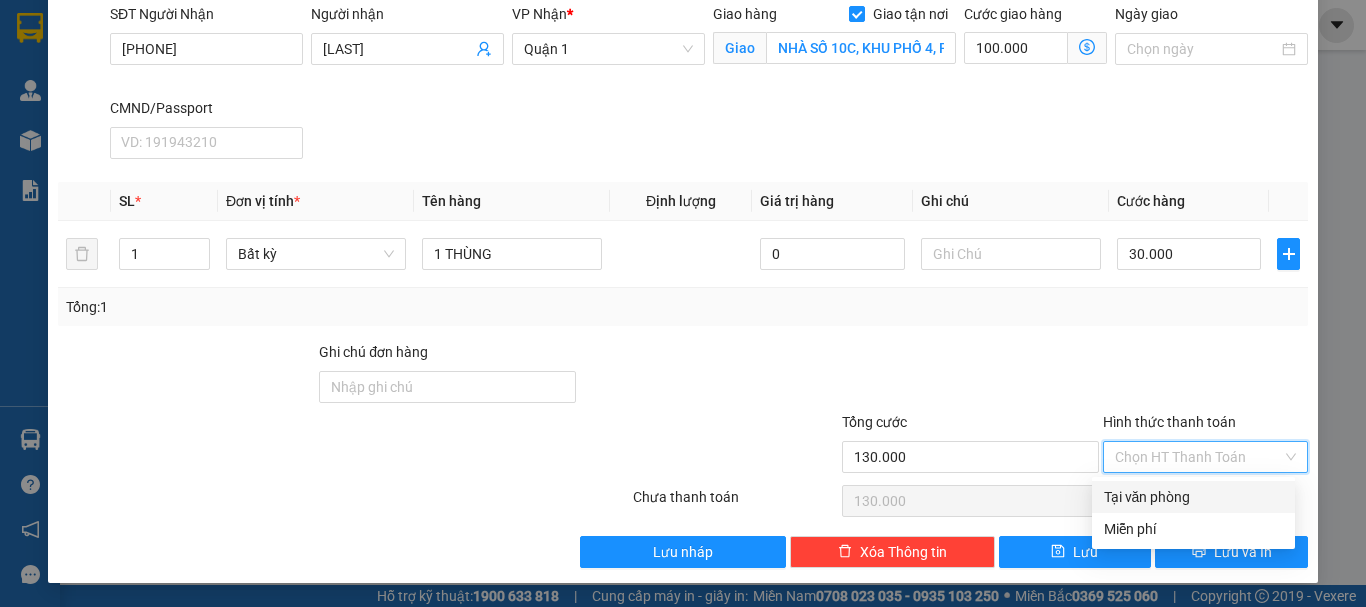 click on "Tại văn phòng" at bounding box center (1193, 497) 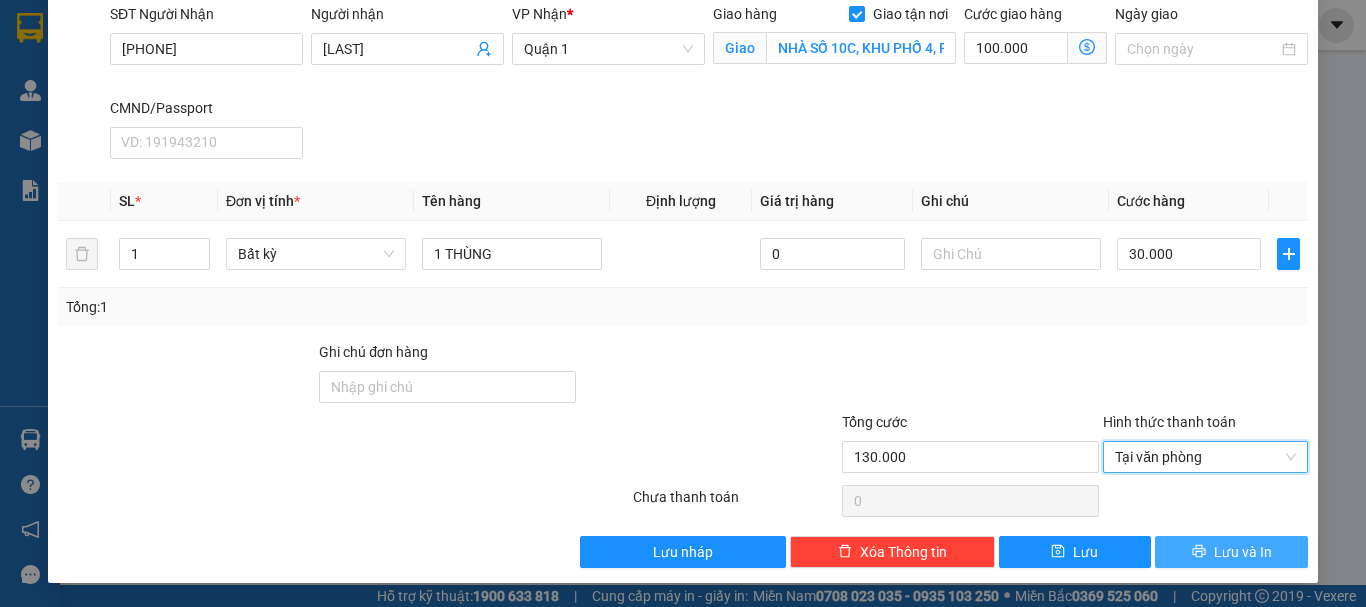 click 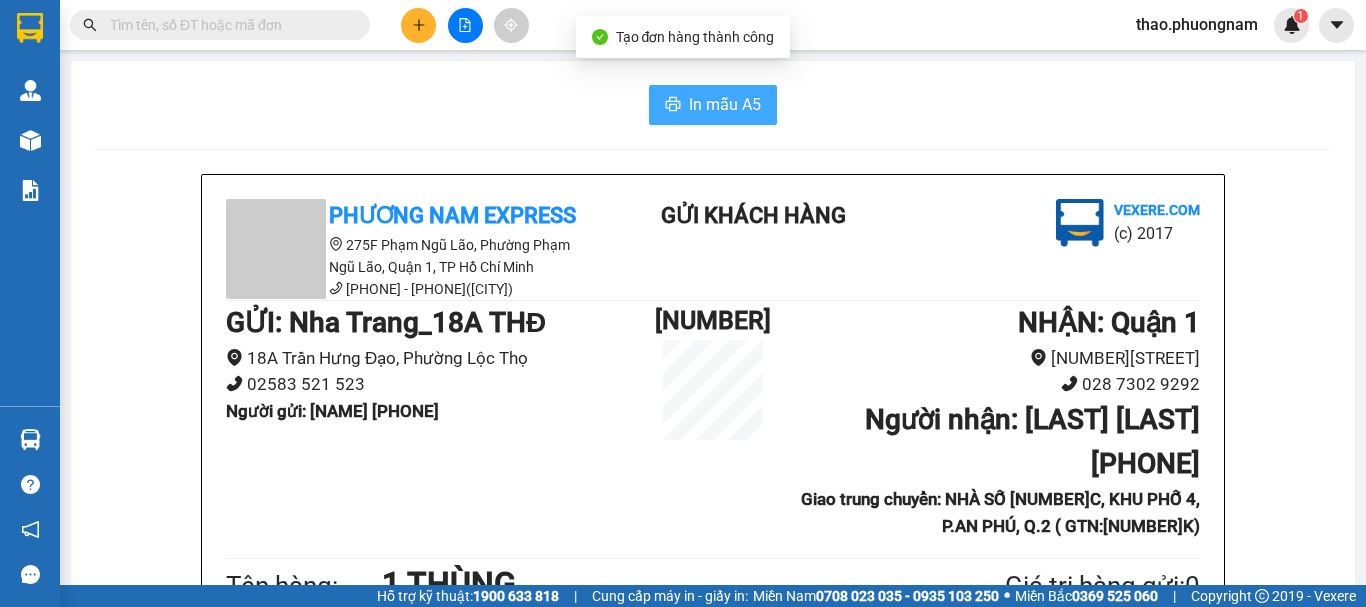 click on "In mẫu A5" at bounding box center (713, 105) 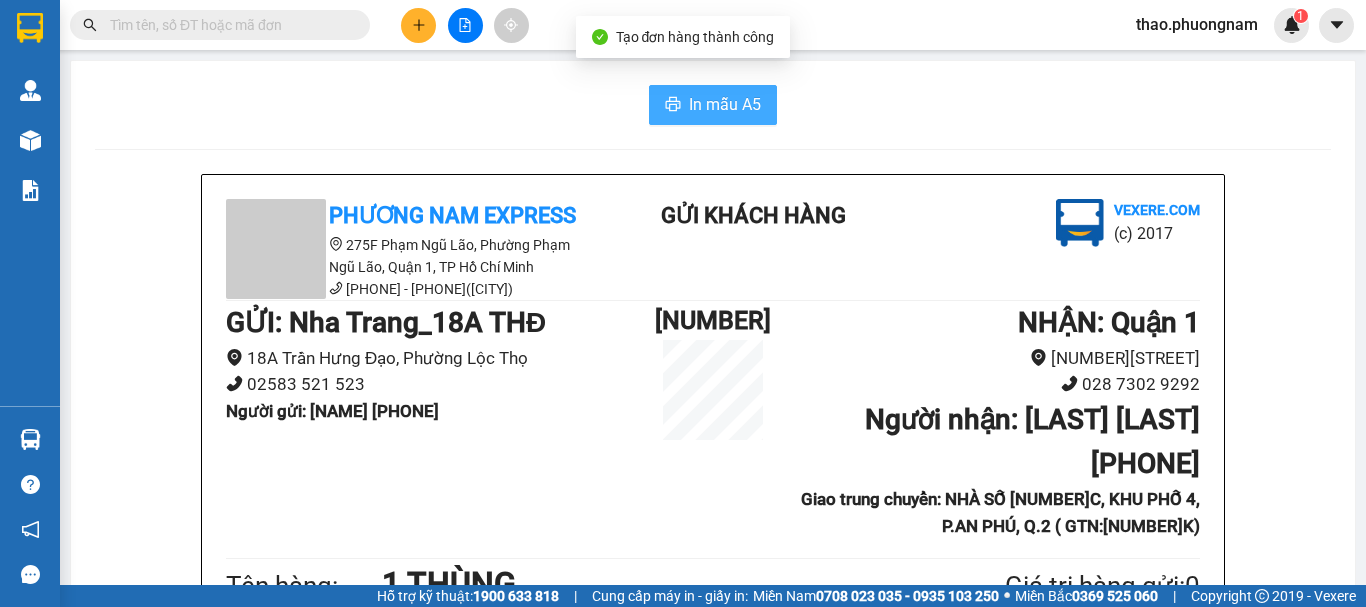 scroll, scrollTop: 0, scrollLeft: 0, axis: both 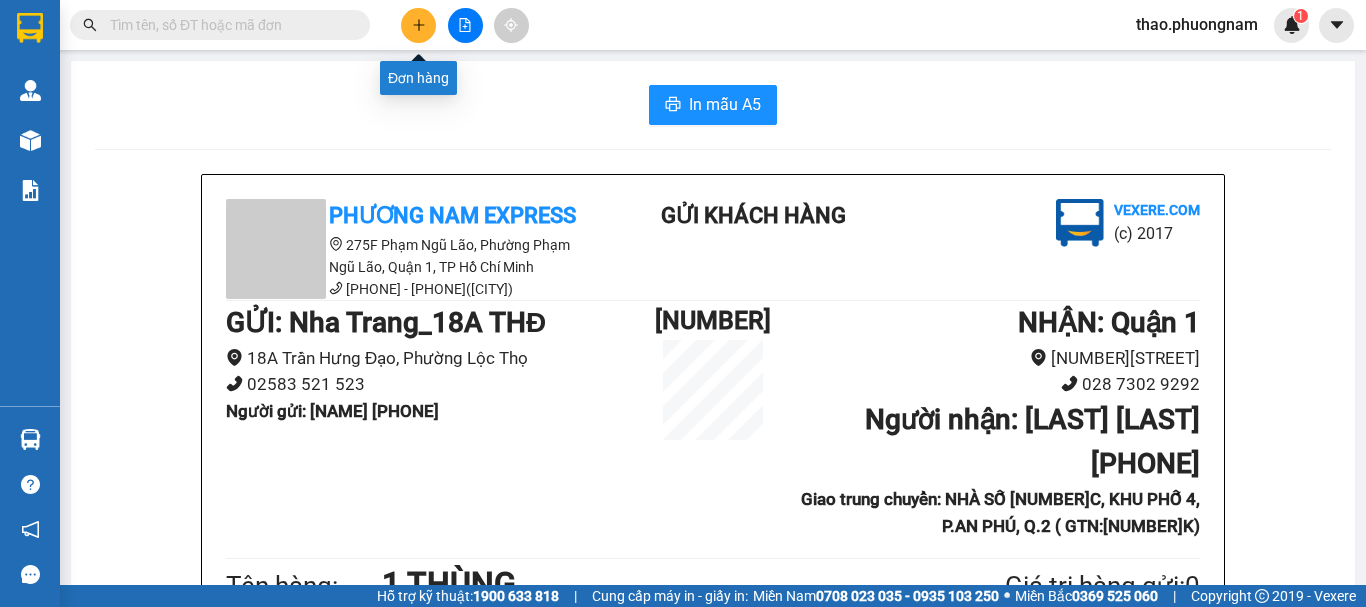 click 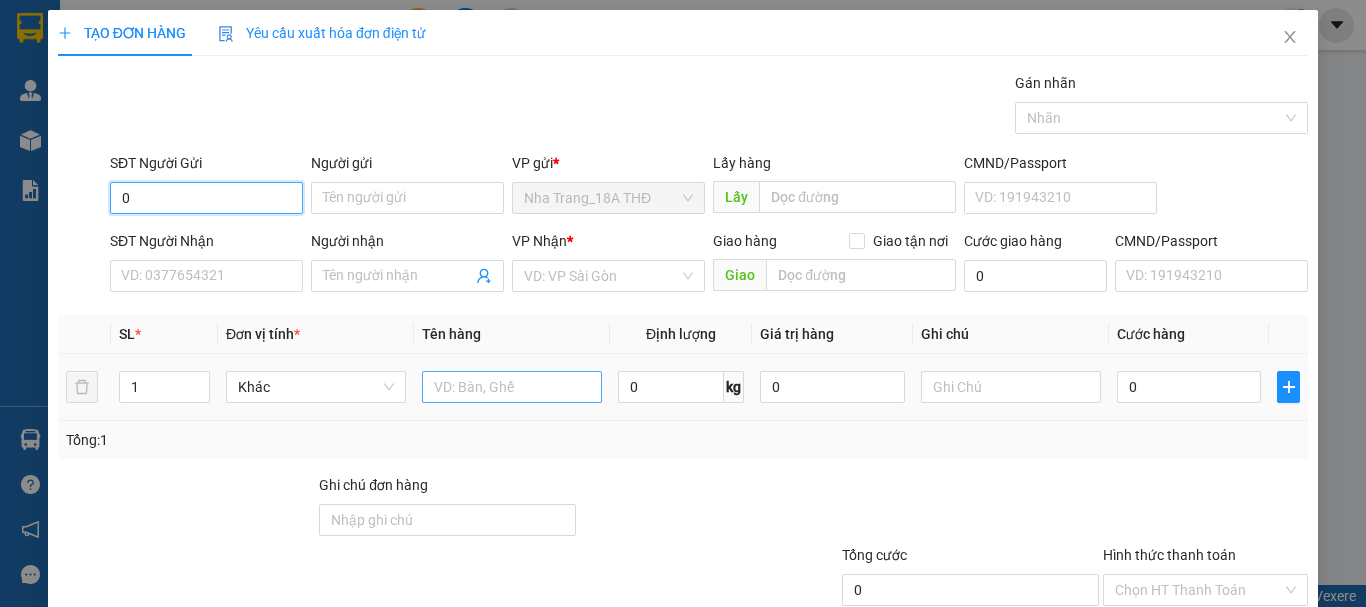 type on "0" 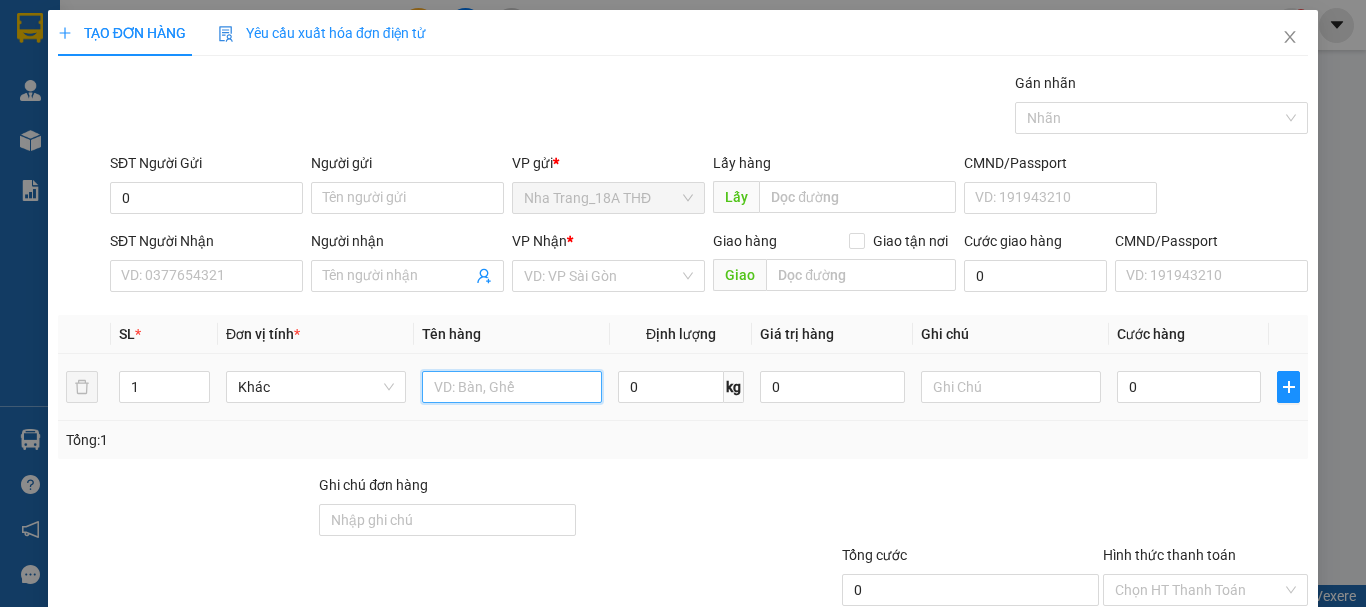 click at bounding box center (512, 387) 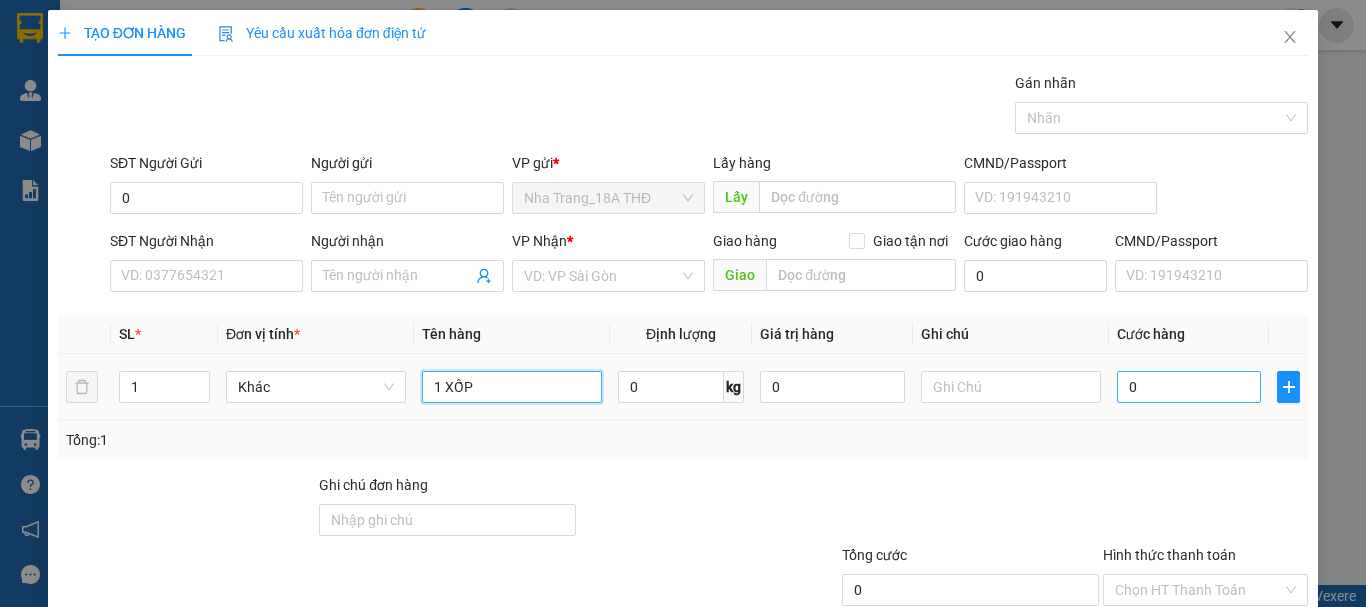 type on "1 XỐP" 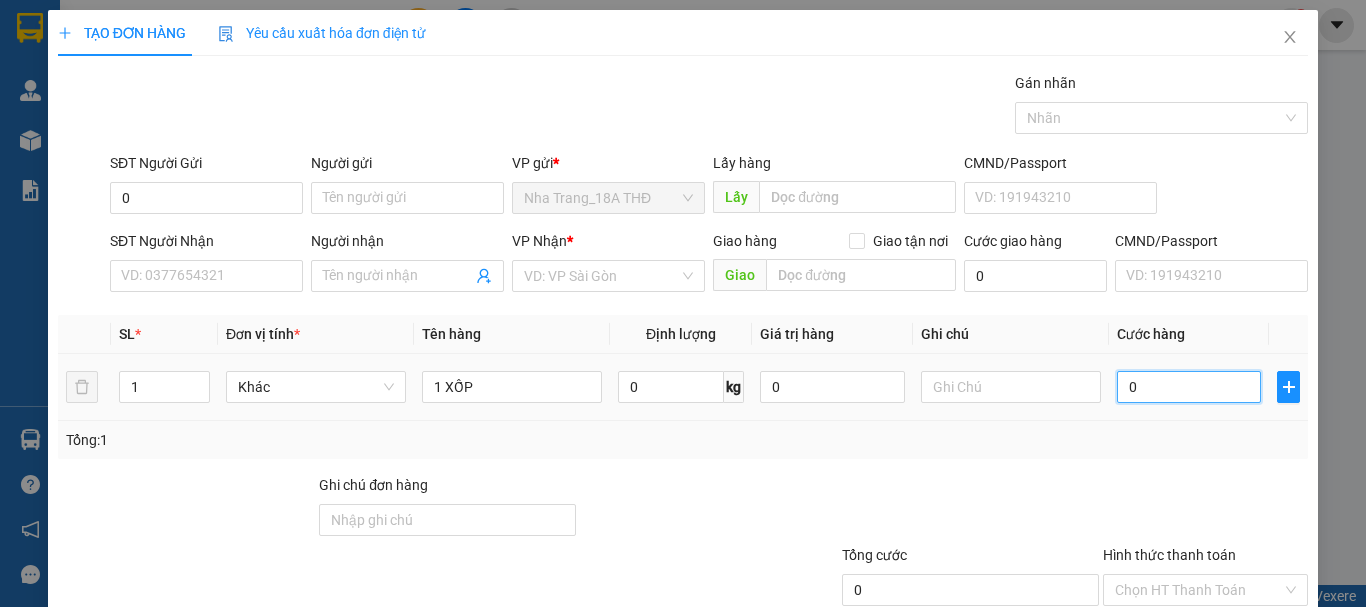 click on "0" at bounding box center (1189, 387) 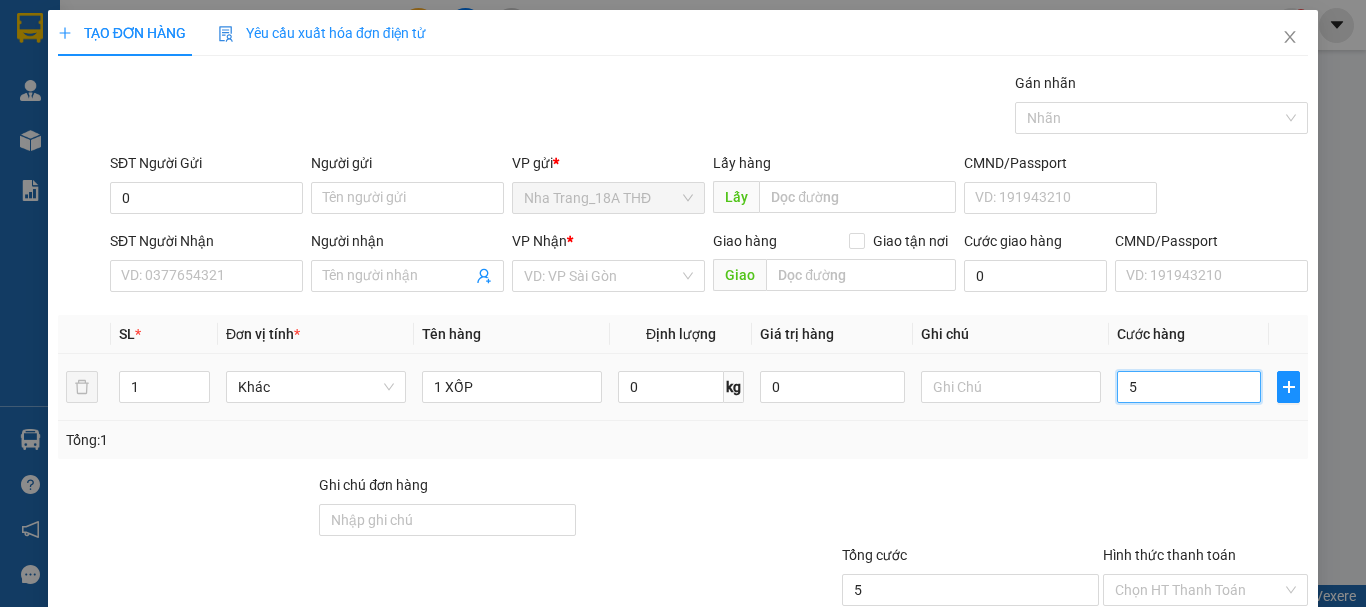 type on "50" 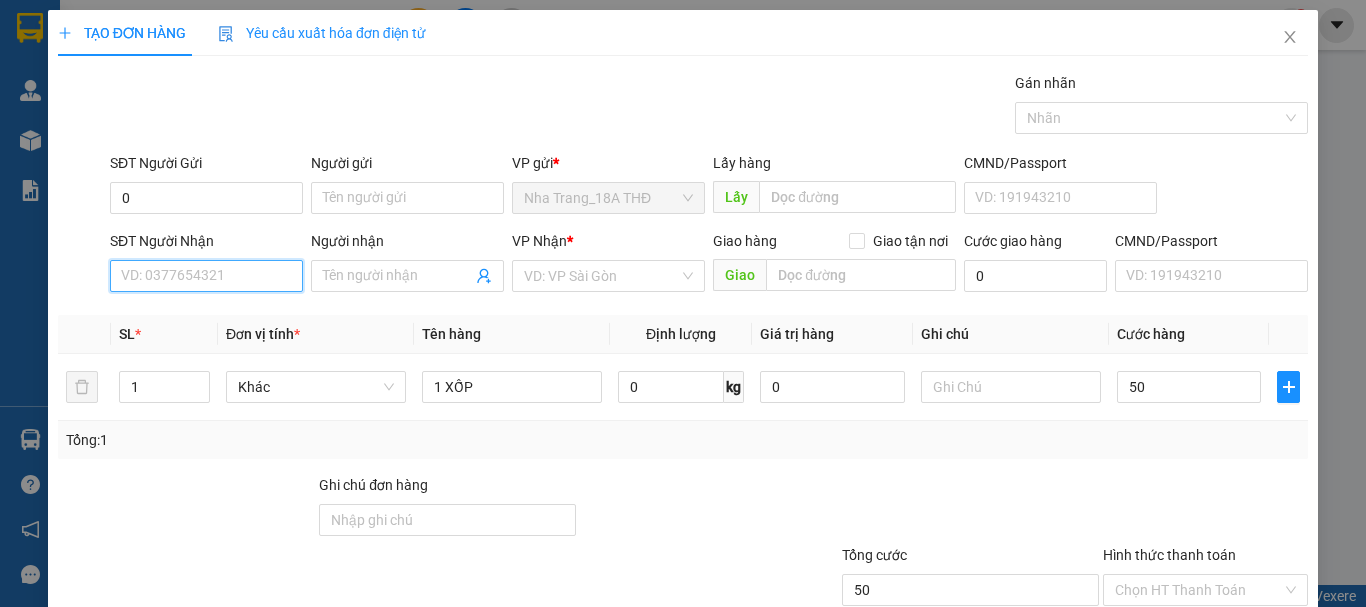 type on "50.000" 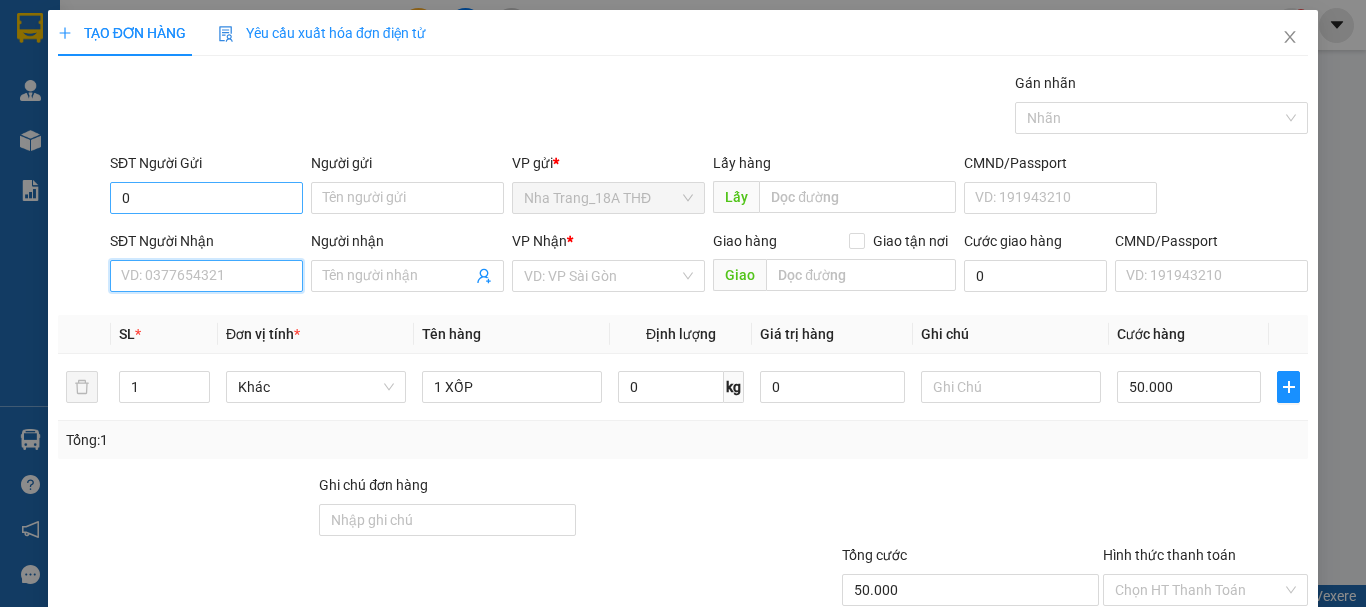 drag, startPoint x: 184, startPoint y: 278, endPoint x: 170, endPoint y: 200, distance: 79.24645 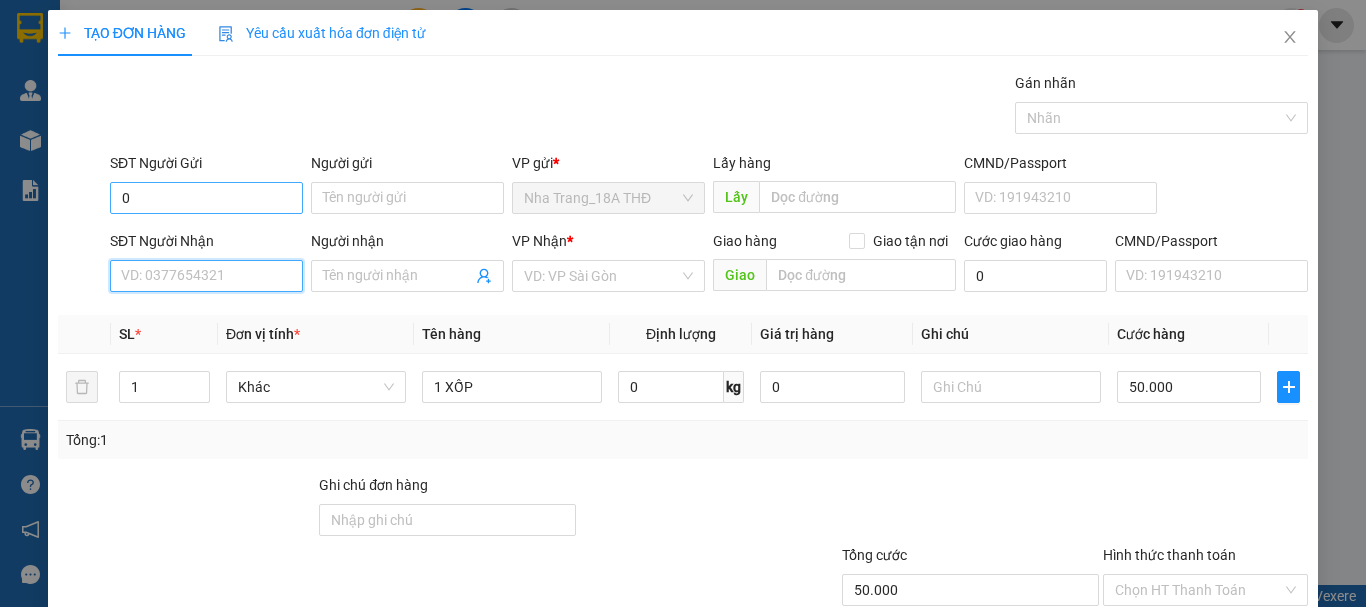click on "SĐT Người Nhận" at bounding box center (206, 276) 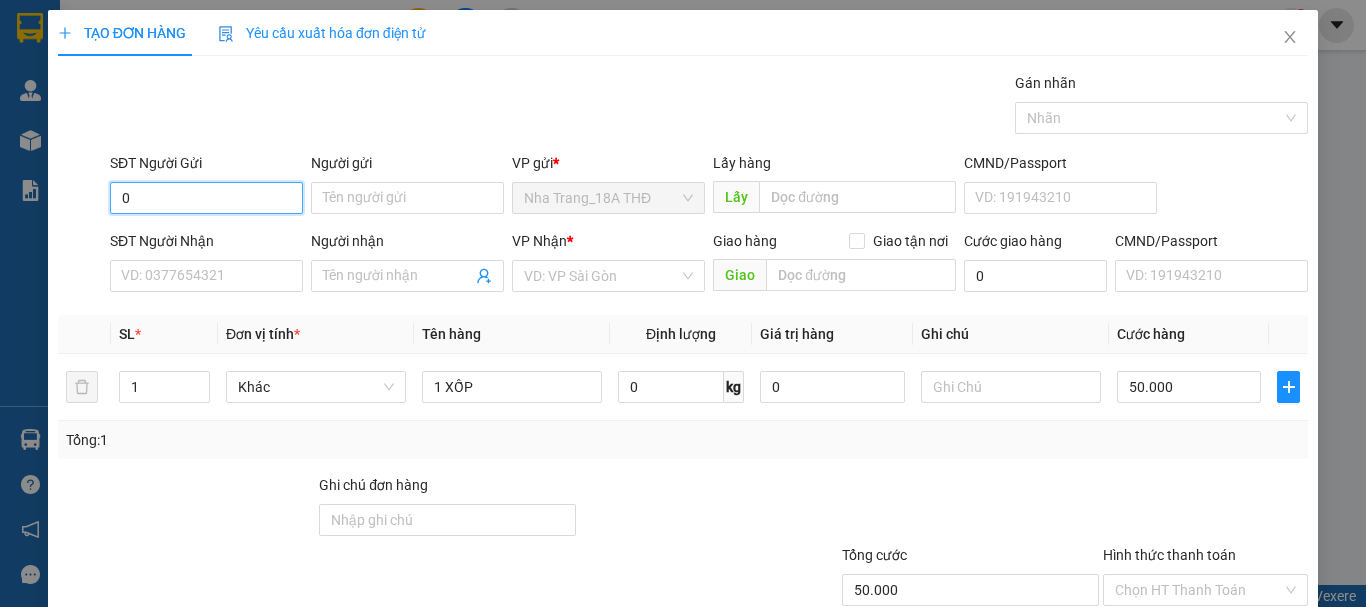 click on "0" at bounding box center [206, 198] 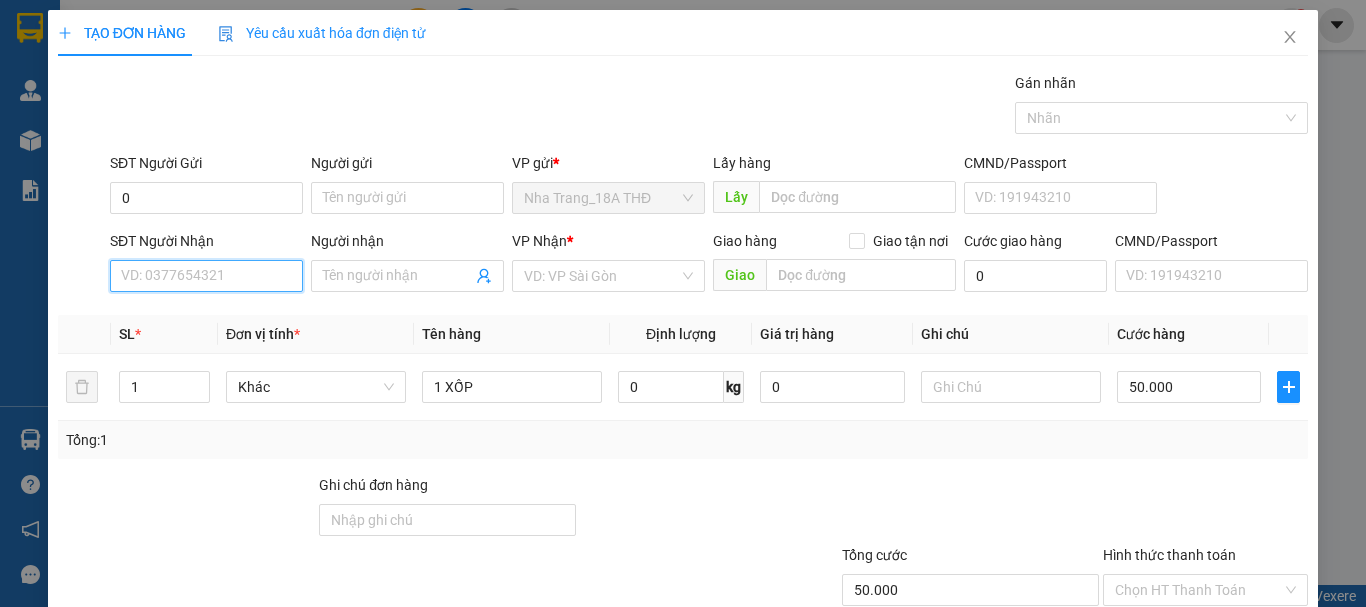 click on "SĐT Người Nhận" at bounding box center (206, 276) 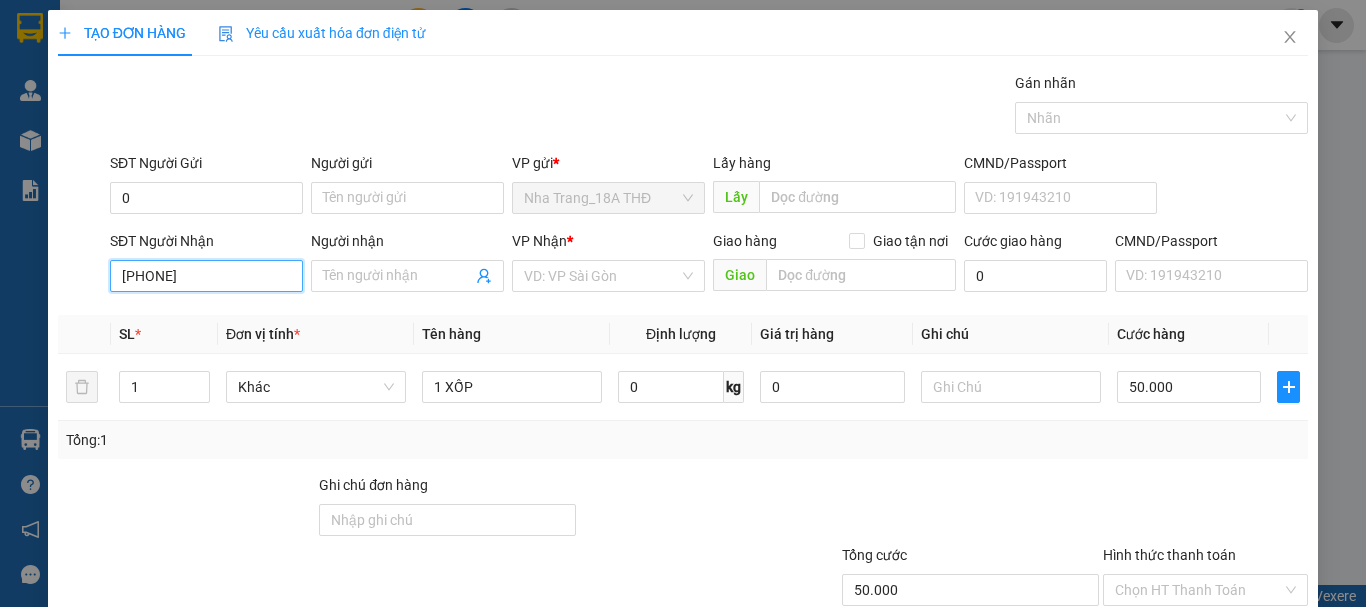 type on "0982829190" 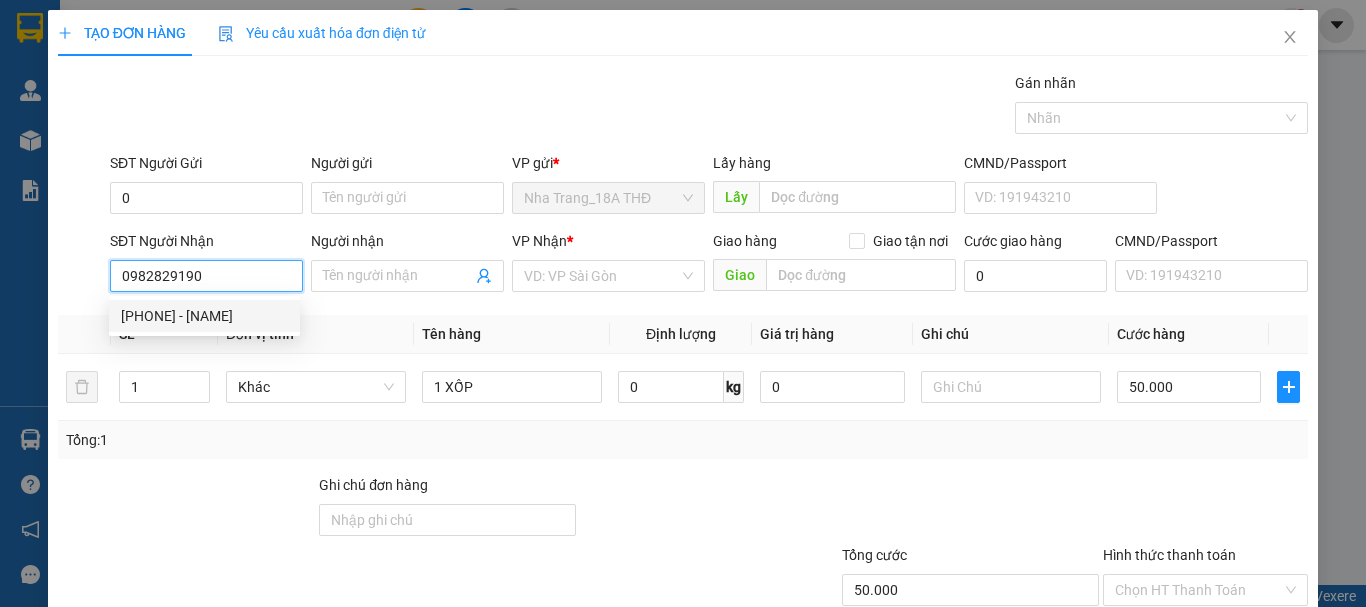 click on "0982829190 - VÂN" at bounding box center [204, 316] 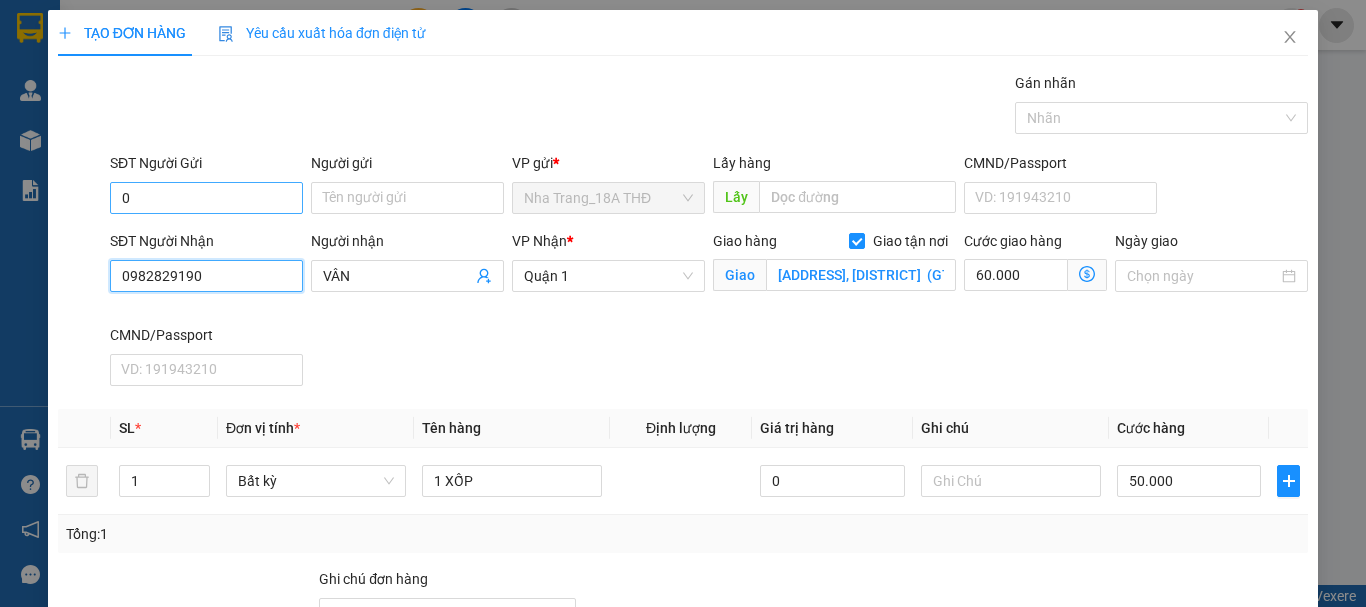 type on "0982829190" 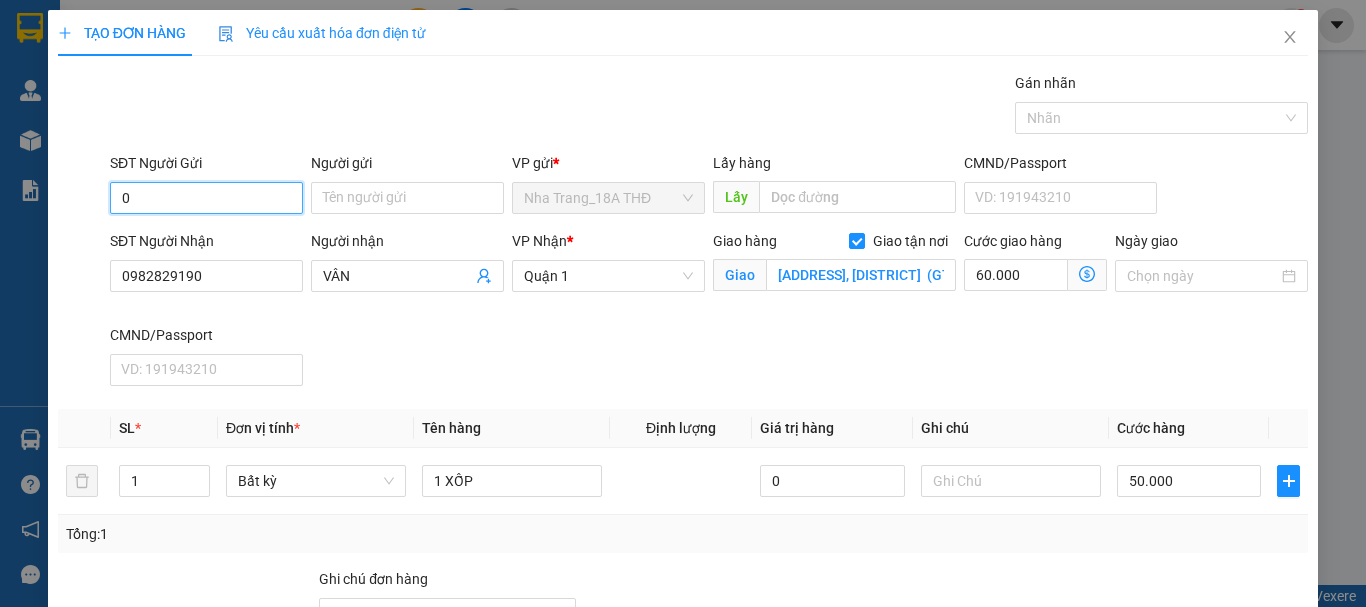 click on "0" at bounding box center (206, 198) 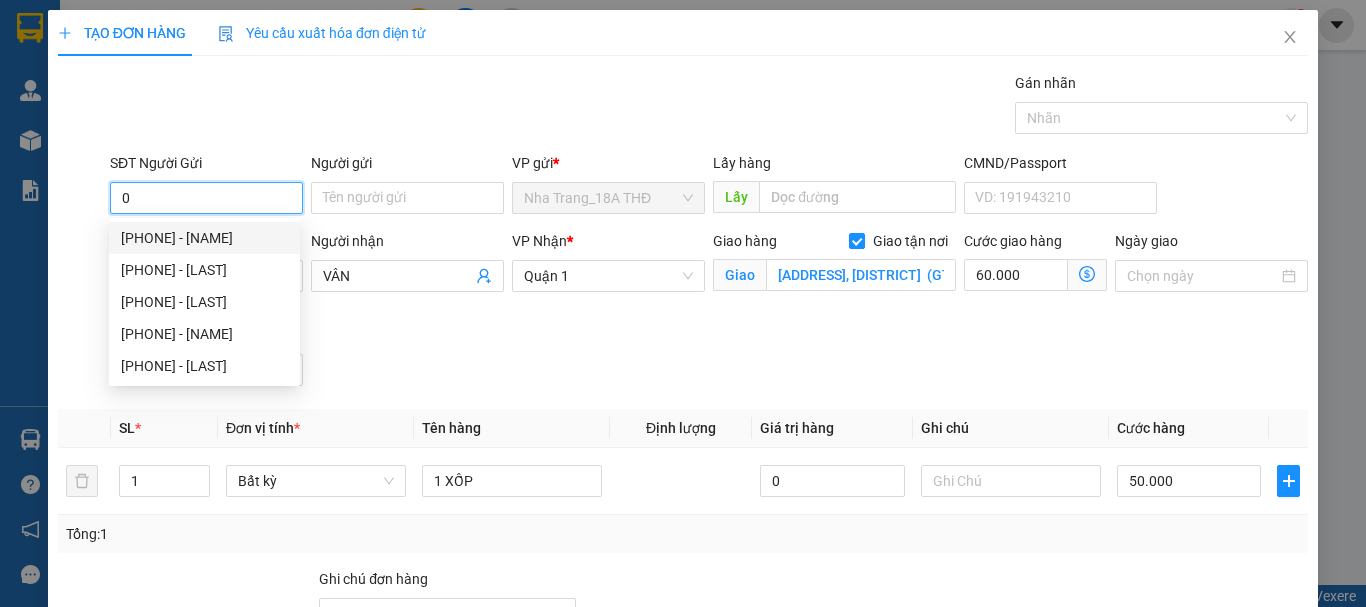 click on "0332919957 - LINH" at bounding box center [204, 238] 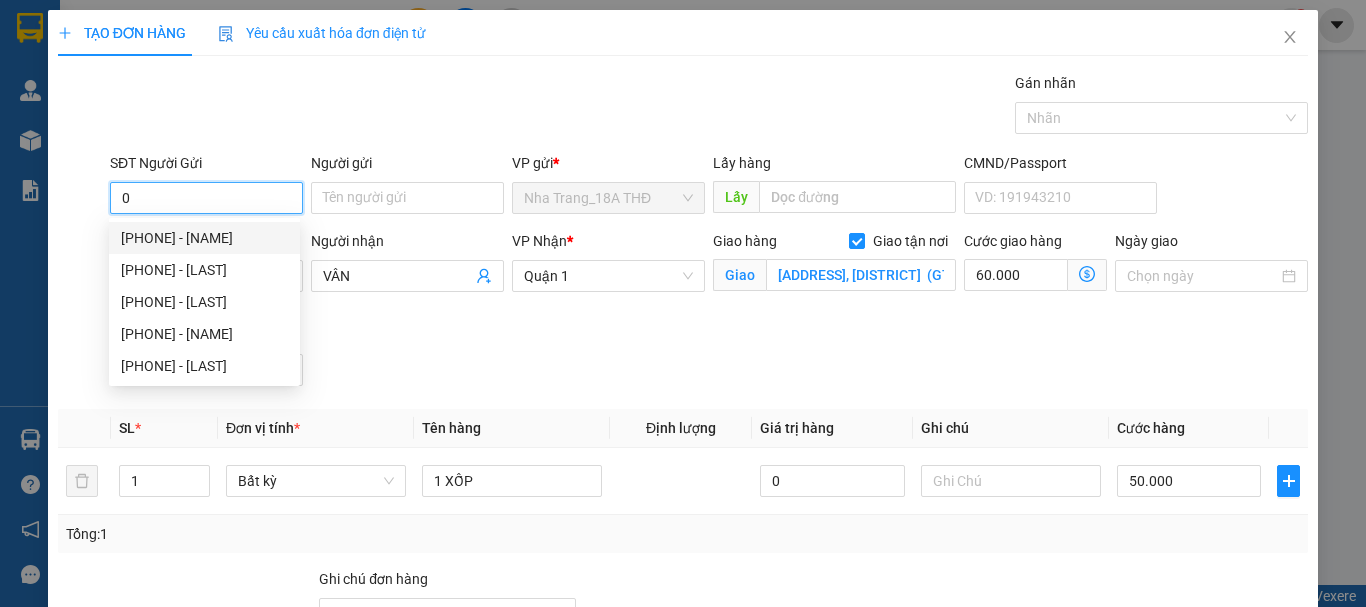 type on "LINH" 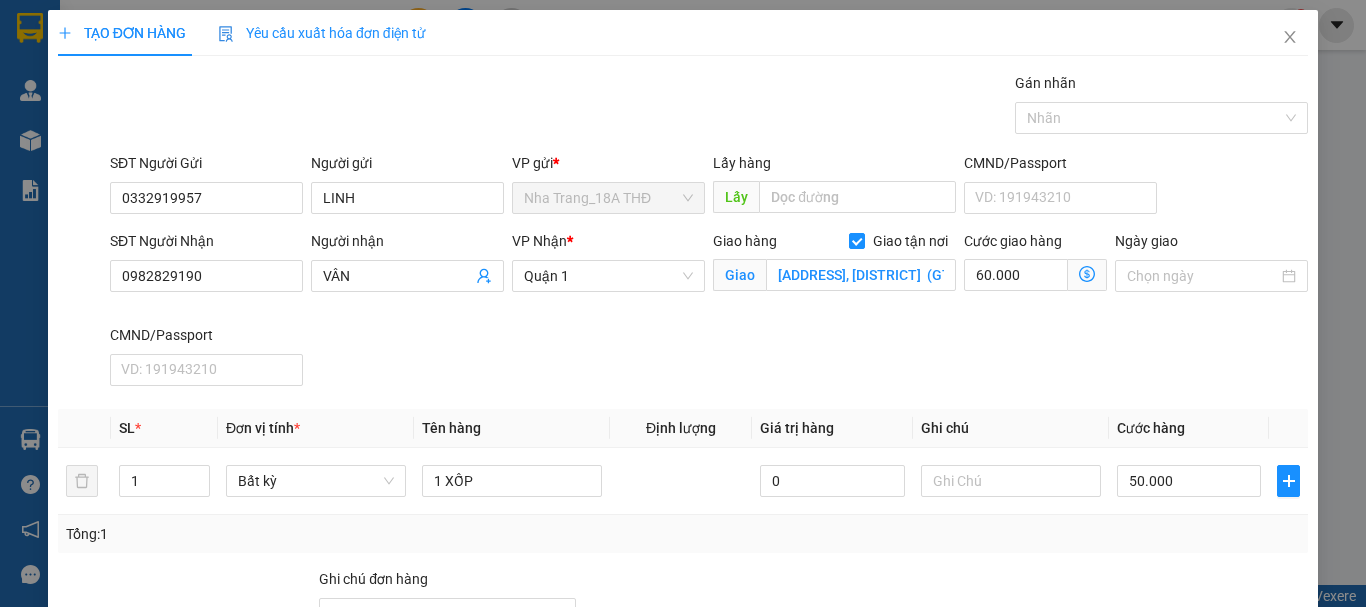 click on "SĐT Người Nhận 0982829190 Người nhận VÂN VP Nhận  * Quận 1 Giao hàng Giao tận nơi Giao 22/15 CẦM BÁ THƯỚC, PHƯỜNG 7, QUẬN PHÚ NHUẬN  (GTN: 60) Cước giao hàng 60.000 Ngày giao CMND/Passport VD: 191943210" at bounding box center [709, 312] 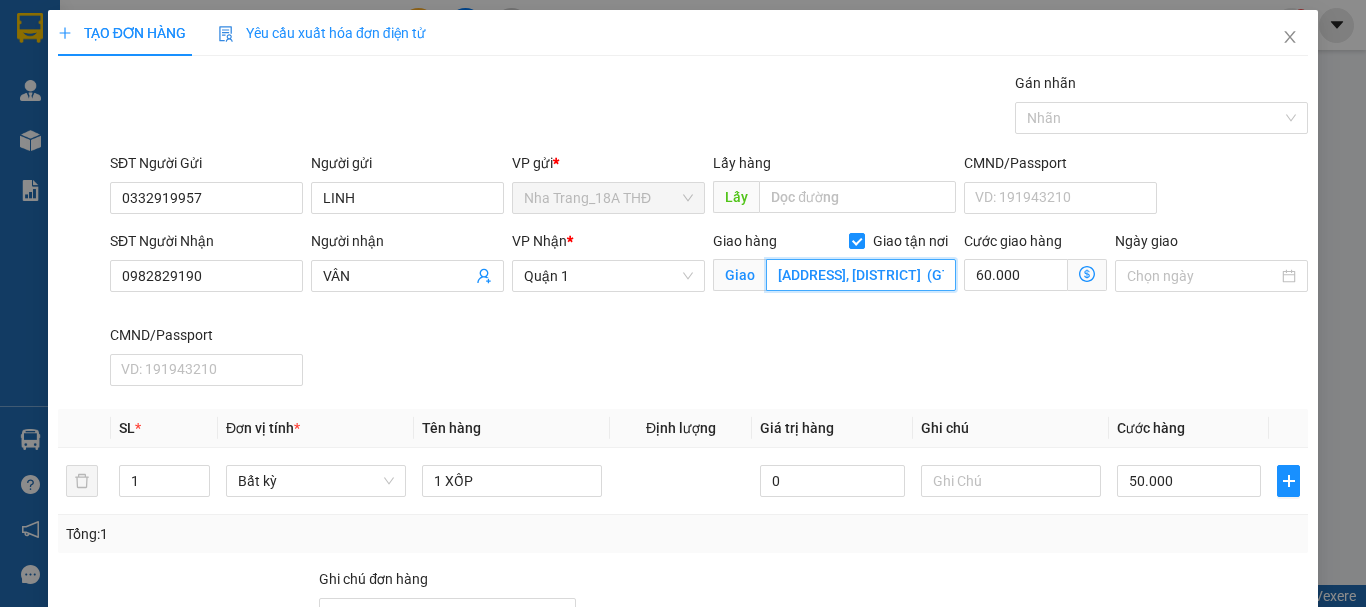 click on "22/15 CẦM BÁ THƯỚC, PHƯỜNG 7, QUẬN PHÚ NHUẬN  (GTN: 60)" at bounding box center [861, 275] 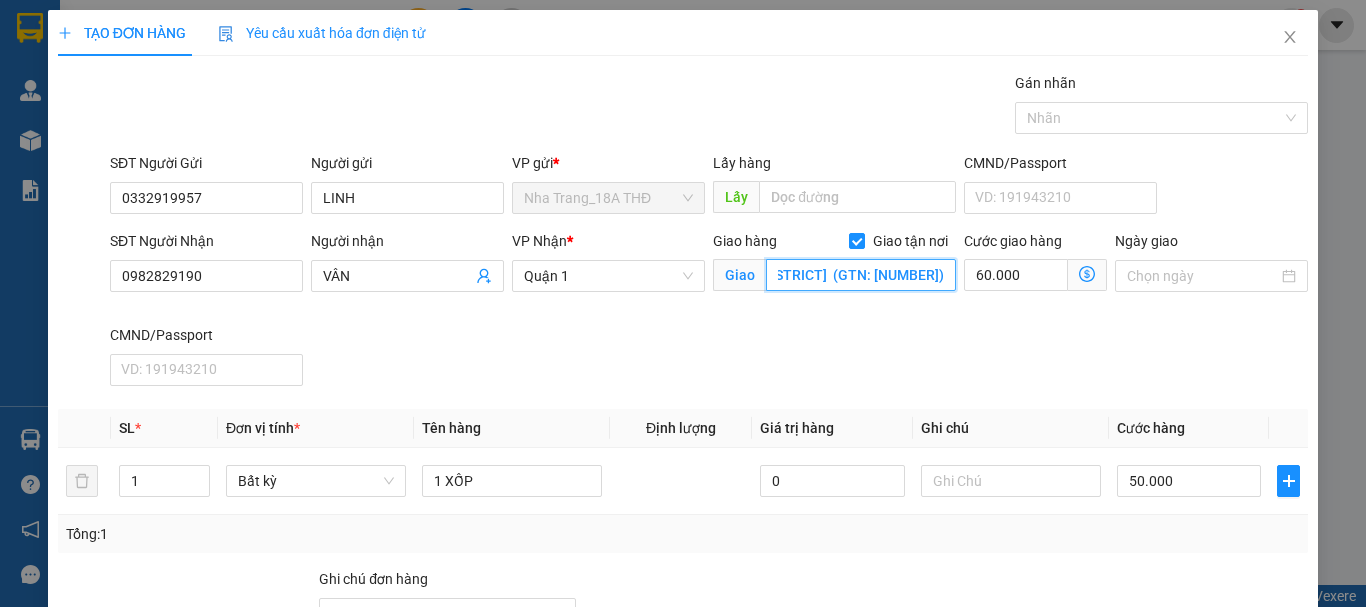 scroll, scrollTop: 0, scrollLeft: 262, axis: horizontal 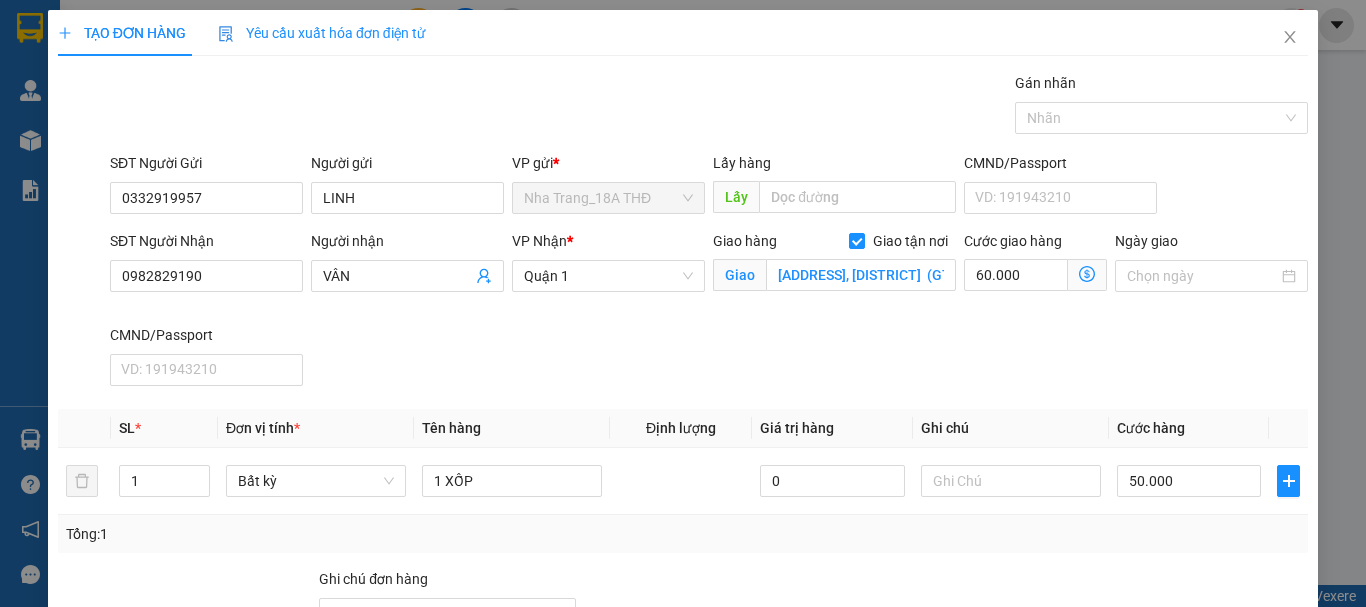 click on "SĐT Người Nhận 0982829190 Người nhận VÂN VP Nhận  * Quận 1 Giao hàng Giao tận nơi Giao 22/15 CẦM BÁ THƯỚC, PHƯỜNG 7, QUẬN PHÚ NHUẬN  (GTN: 60) Cước giao hàng 60.000 Ngày giao CMND/Passport VD: 191943210" at bounding box center (709, 312) 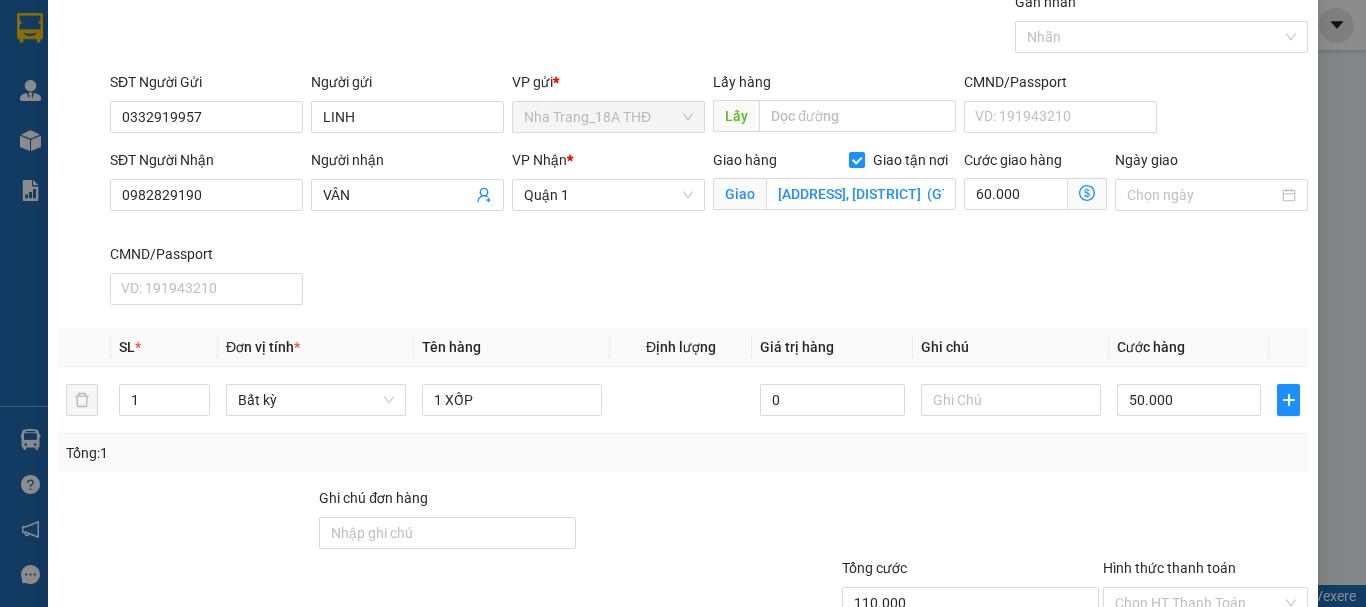 scroll, scrollTop: 0, scrollLeft: 0, axis: both 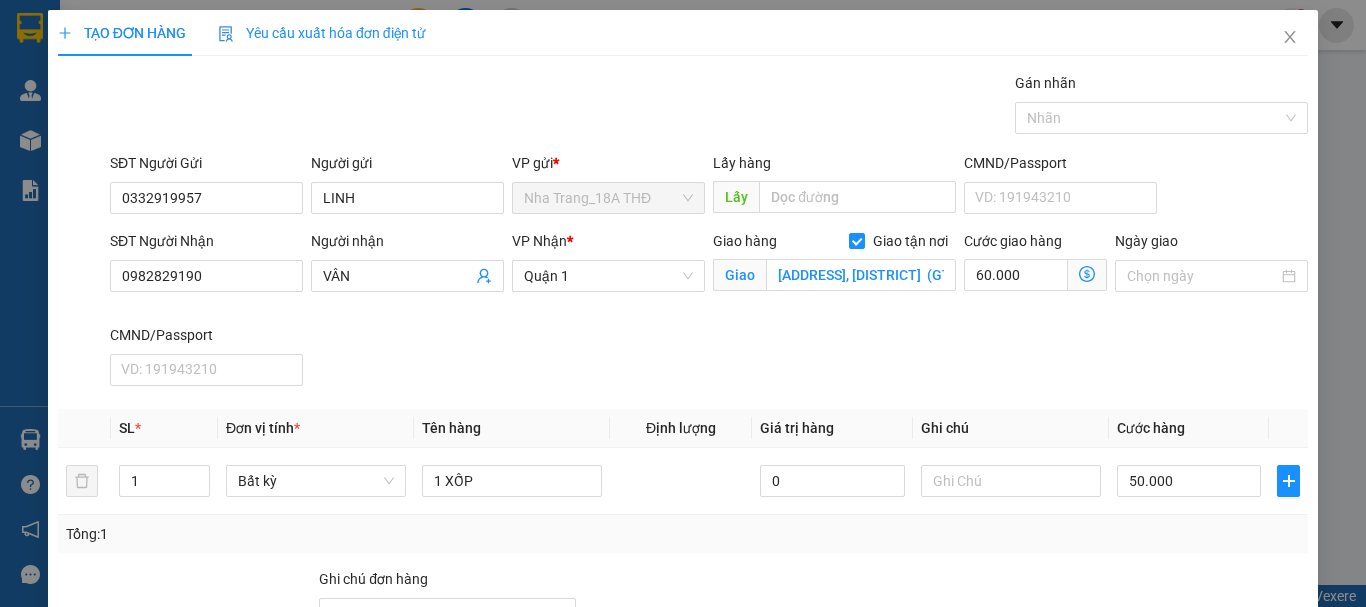 click 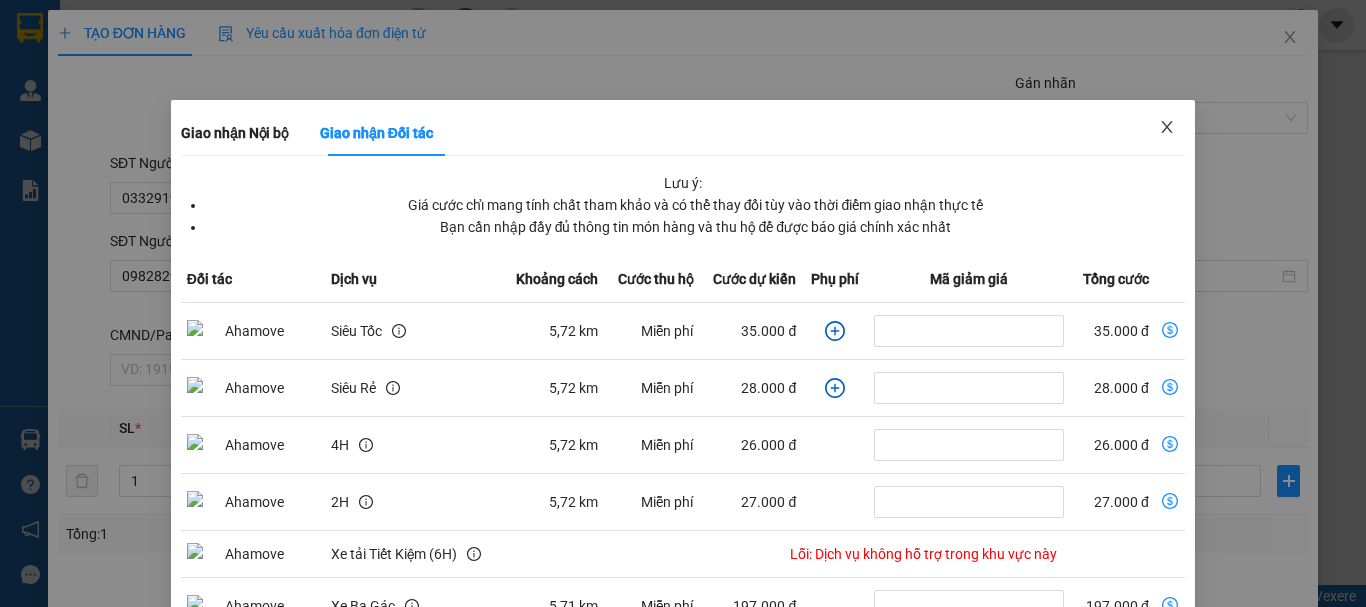 click 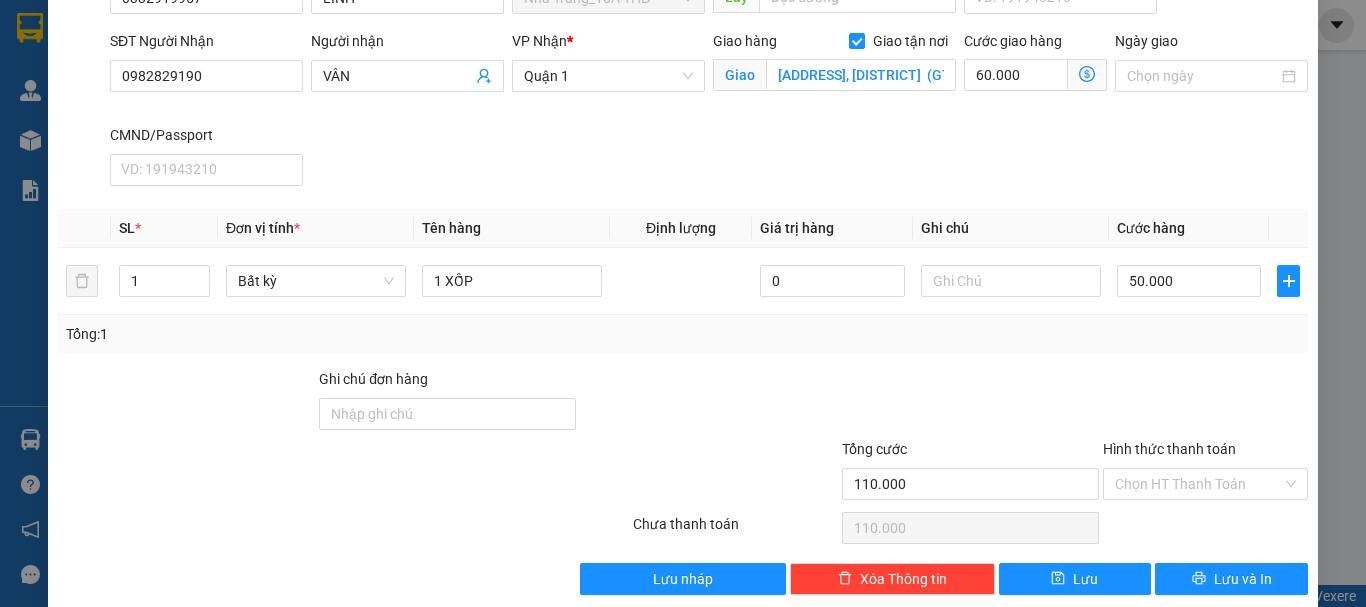 scroll, scrollTop: 227, scrollLeft: 0, axis: vertical 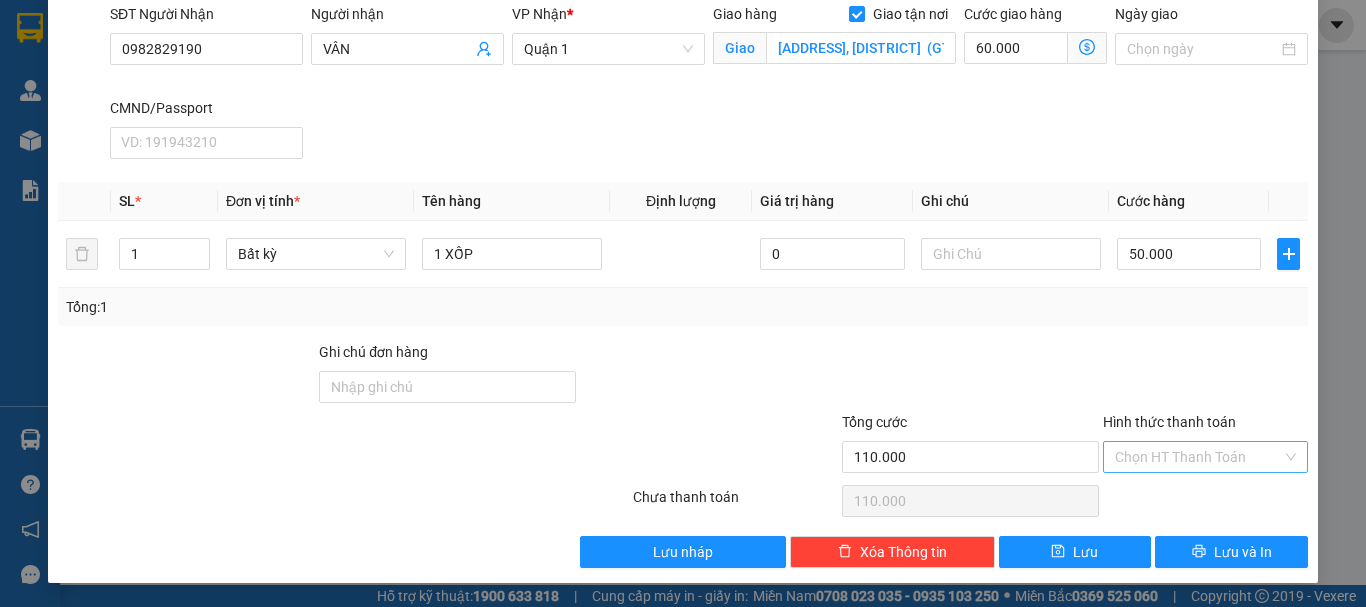 click on "Hình thức thanh toán" at bounding box center [1198, 457] 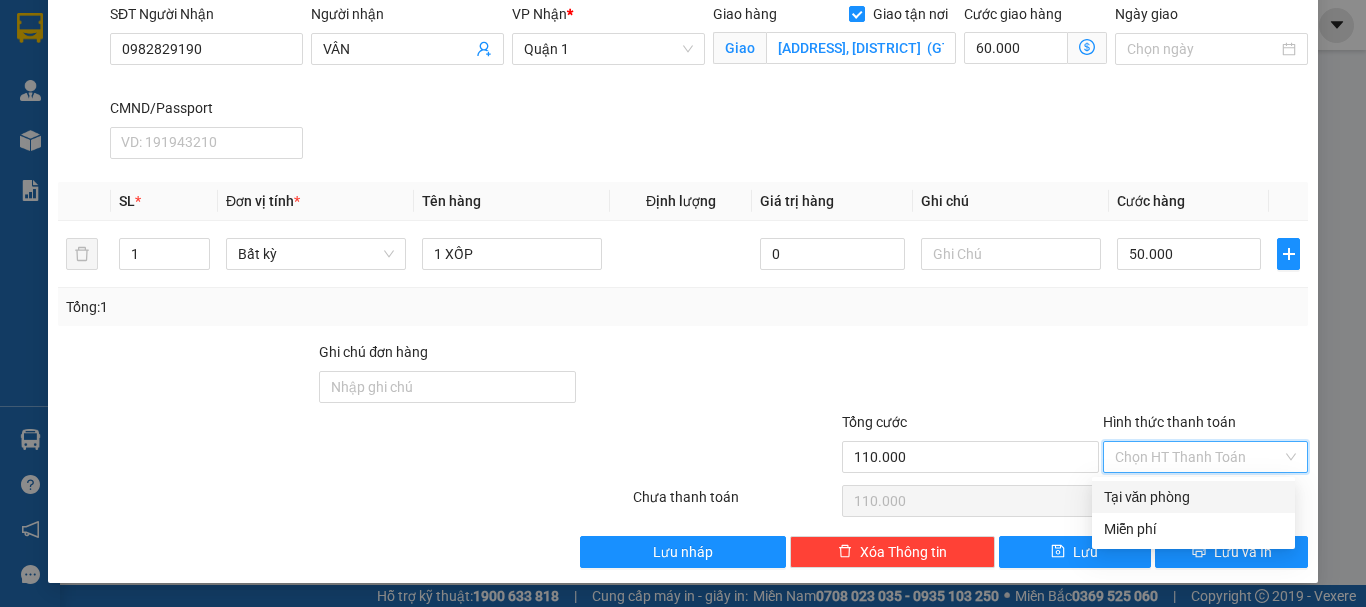 click on "Tại văn phòng" at bounding box center [1193, 497] 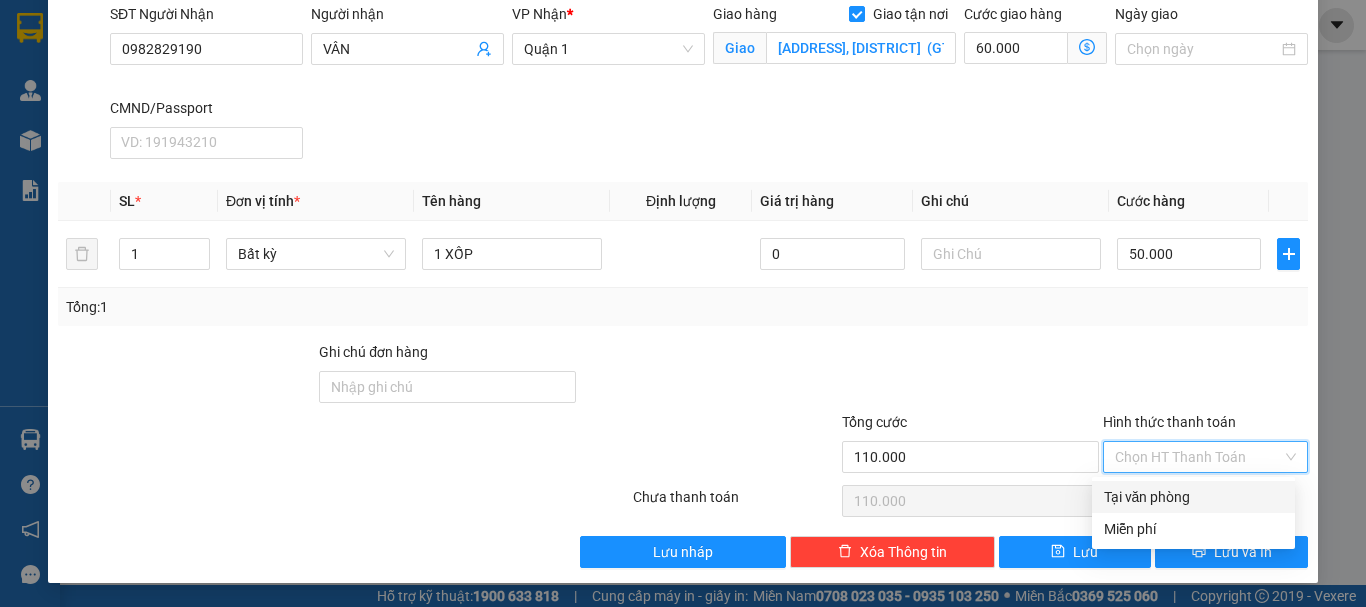 type on "0" 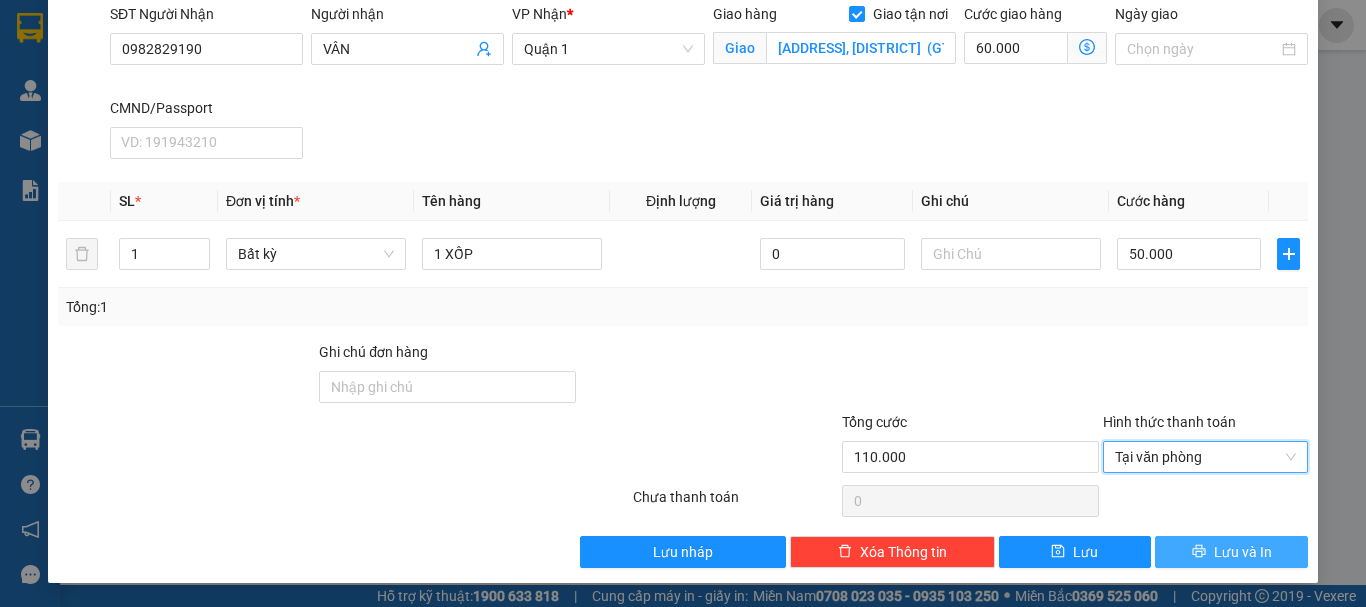 click on "Lưu và In" at bounding box center [1231, 552] 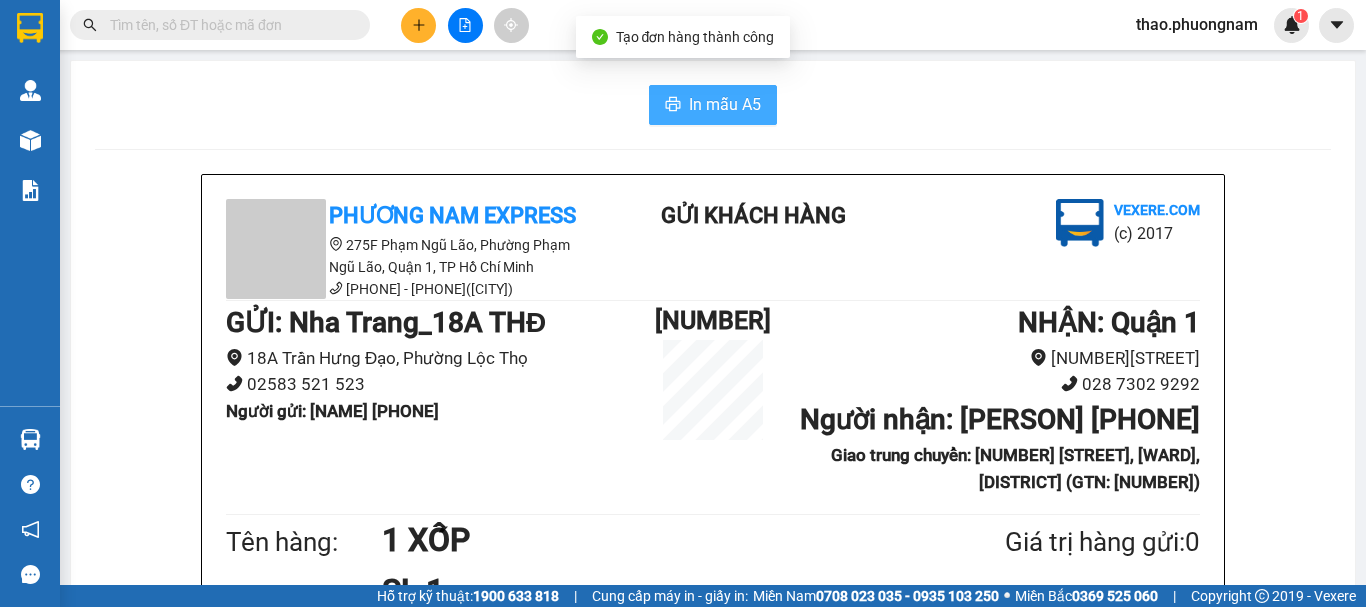 click on "In mẫu A5" at bounding box center (725, 104) 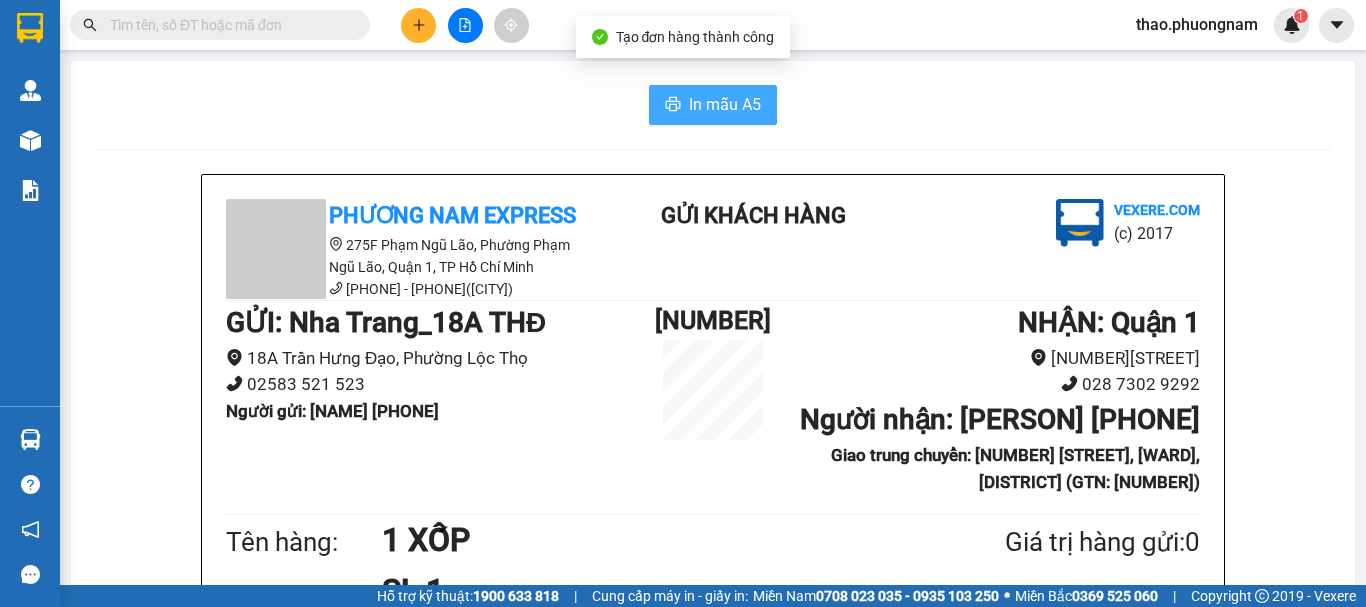 scroll, scrollTop: 0, scrollLeft: 0, axis: both 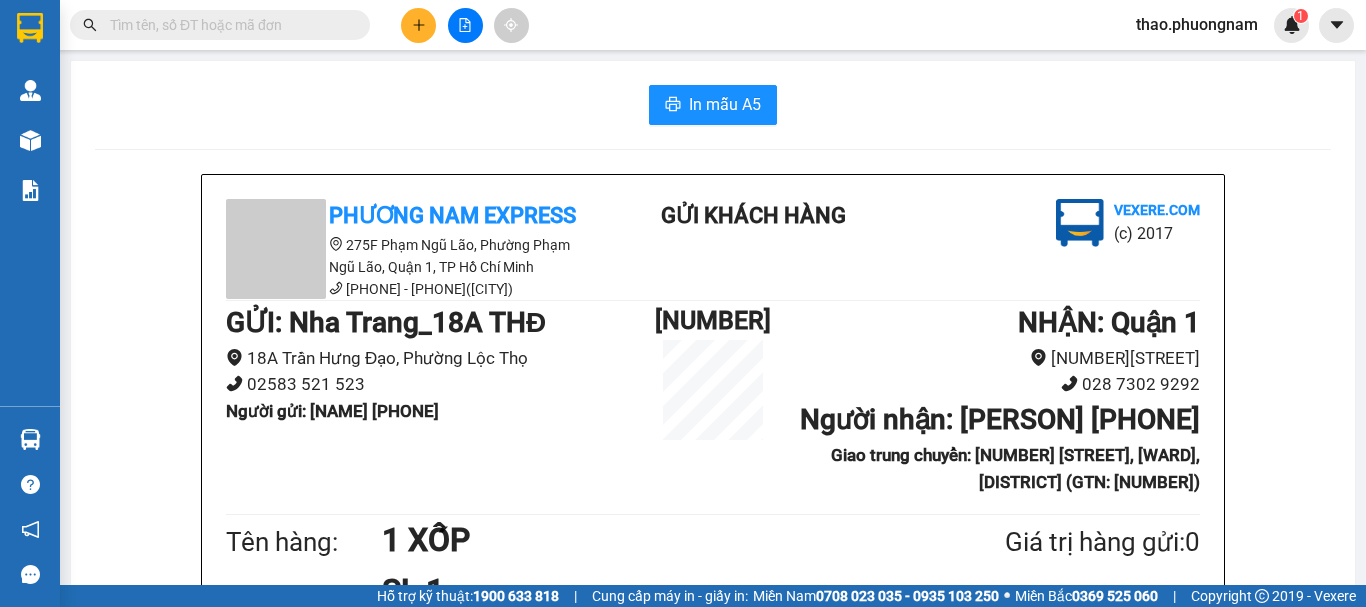 click at bounding box center (228, 25) 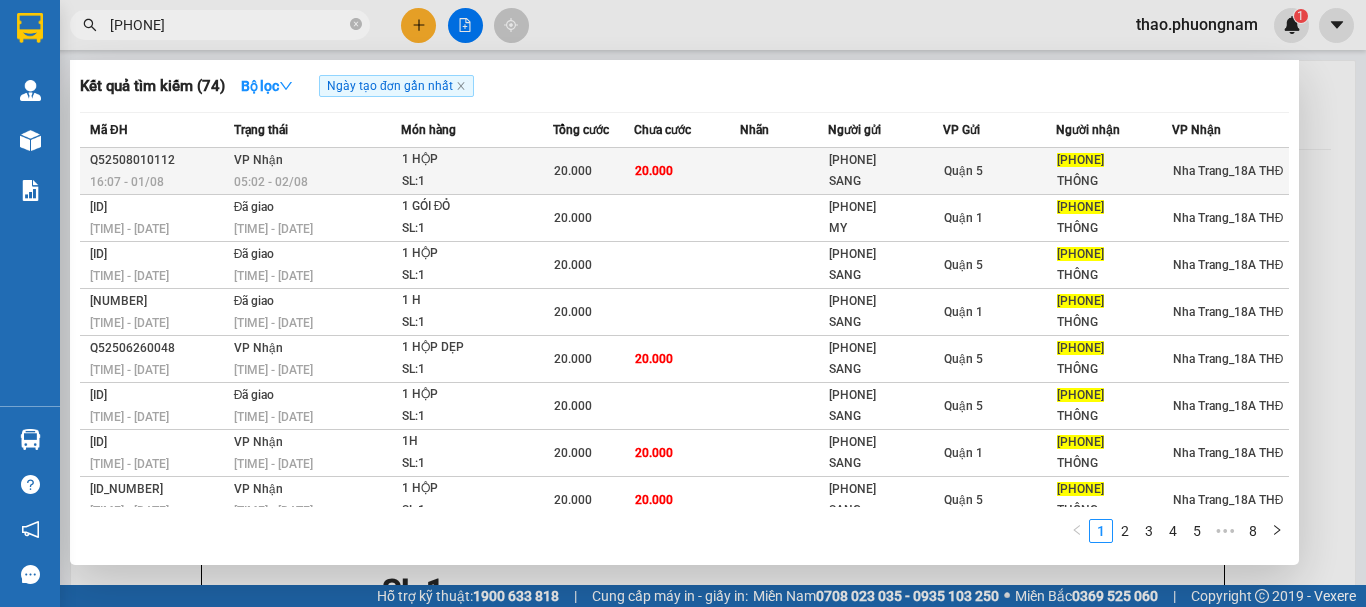 type on "0901001995" 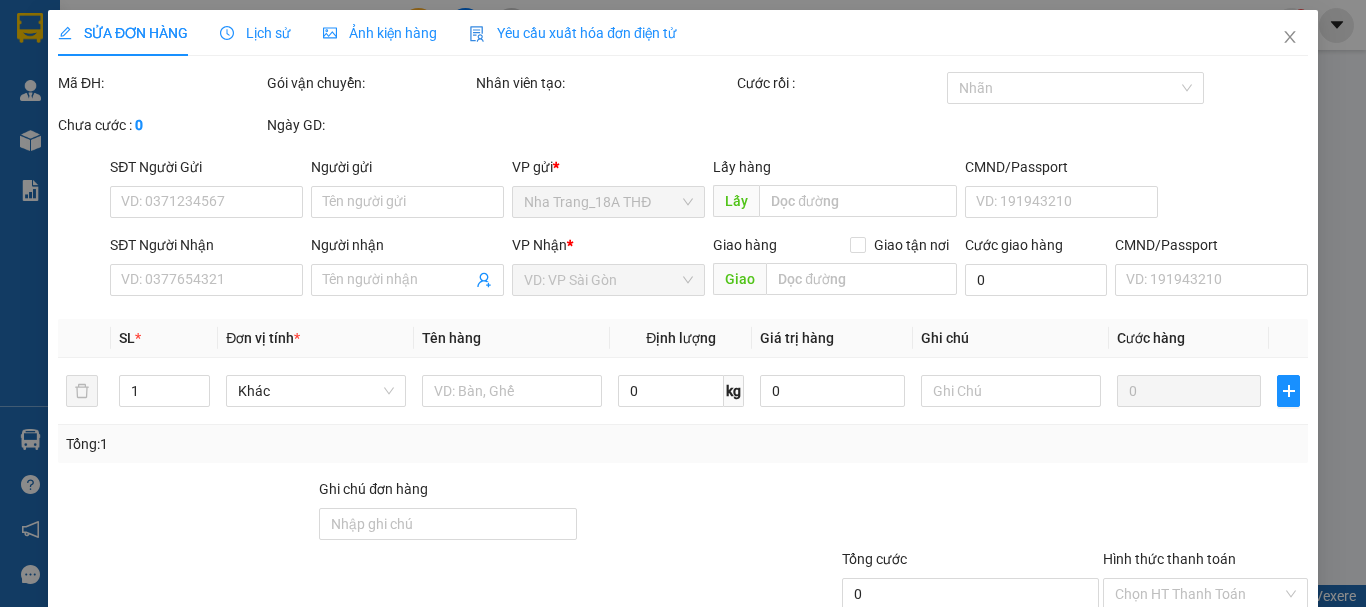 type on "0927029465" 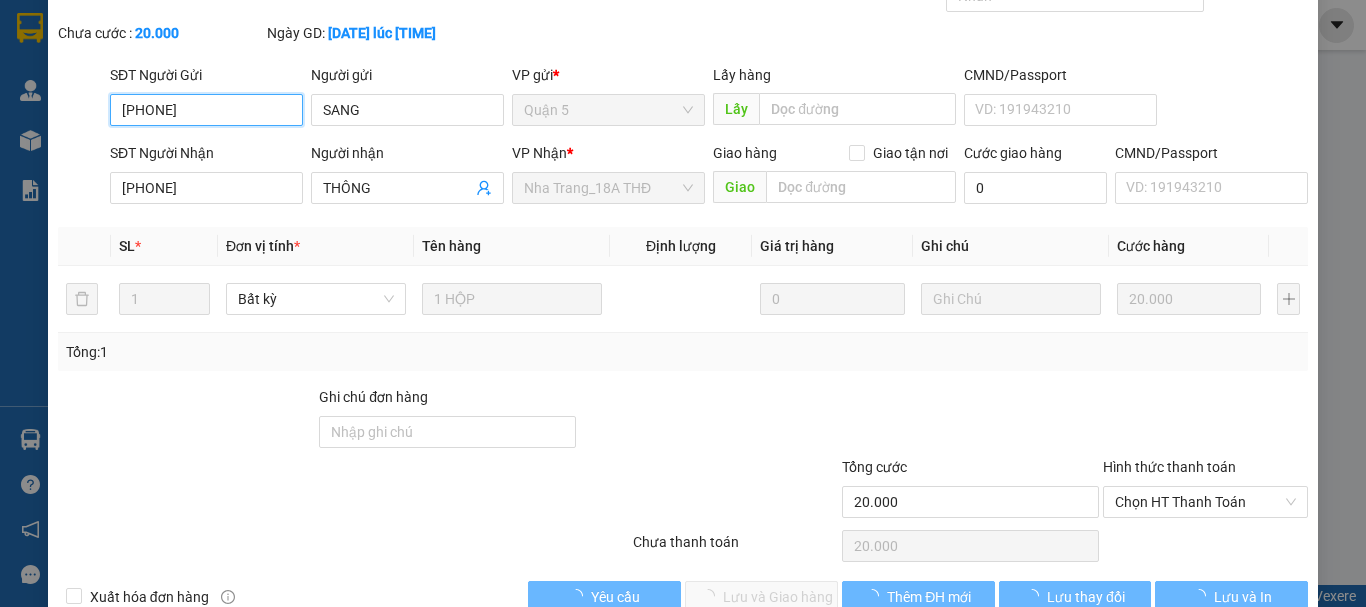 scroll, scrollTop: 130, scrollLeft: 0, axis: vertical 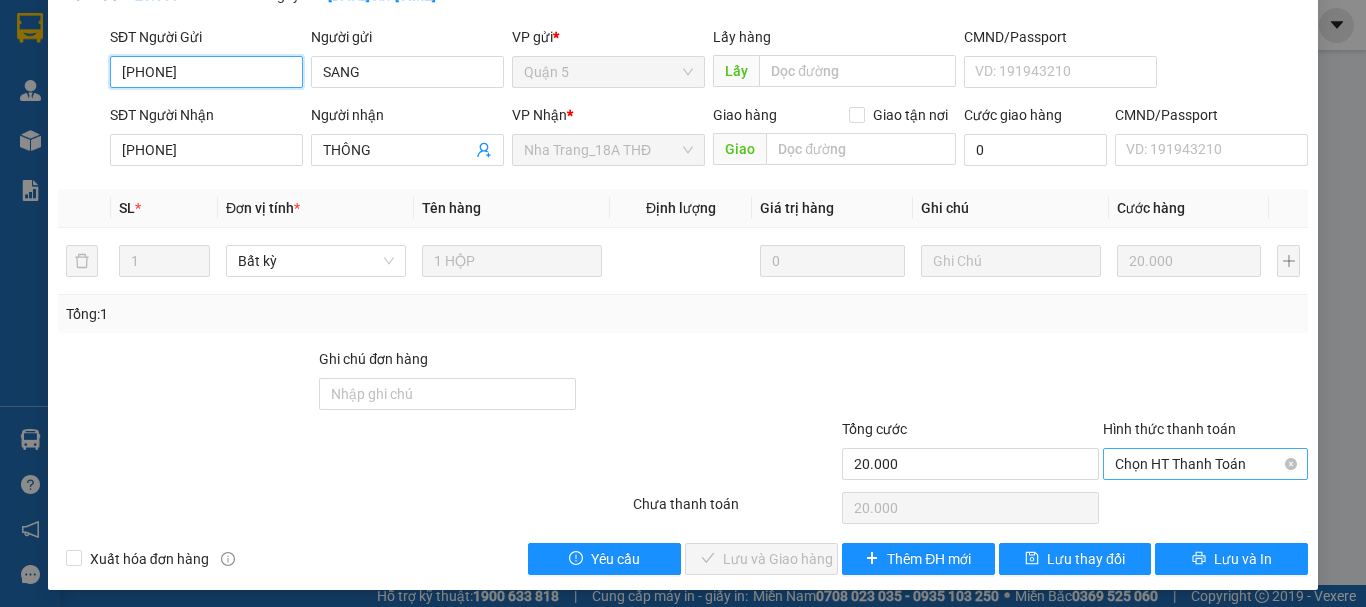 click on "Chọn HT Thanh Toán" at bounding box center [1205, 464] 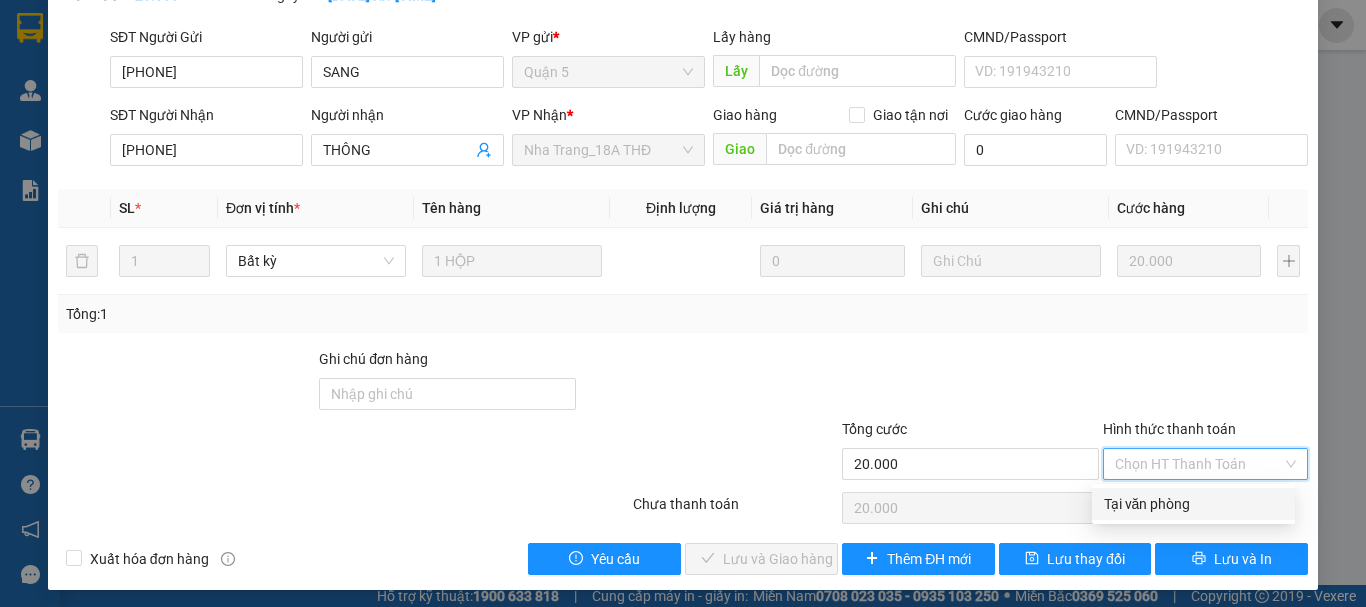 drag, startPoint x: 1120, startPoint y: 501, endPoint x: 878, endPoint y: 548, distance: 246.5218 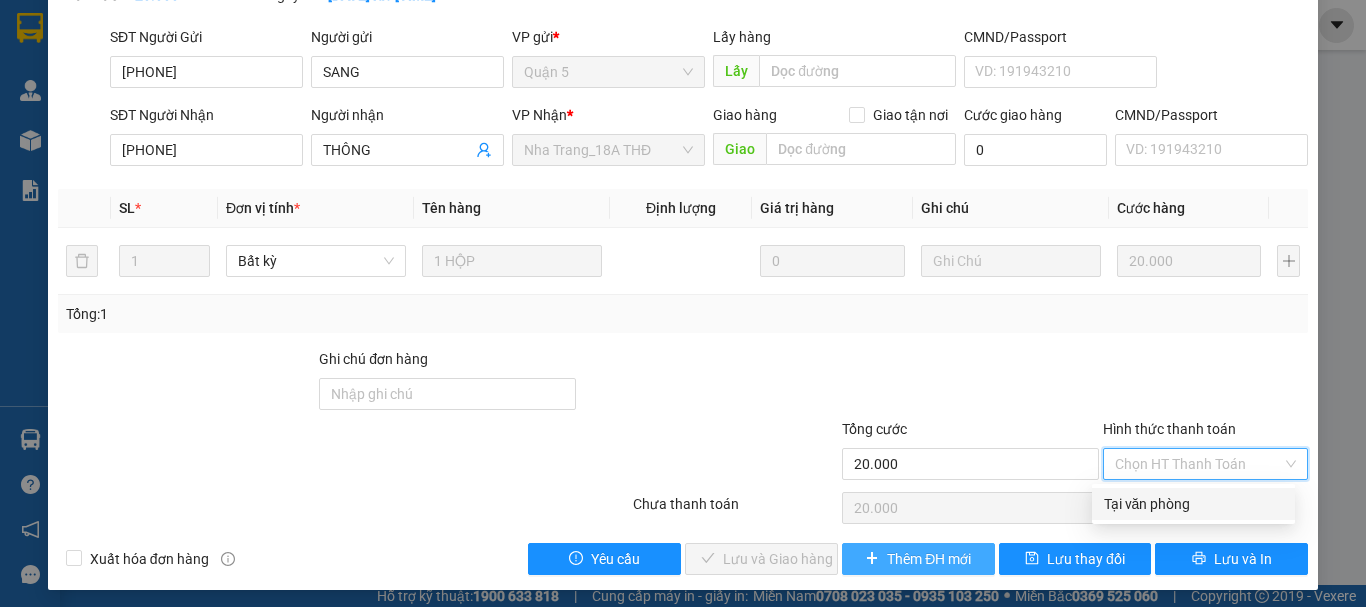 type on "0" 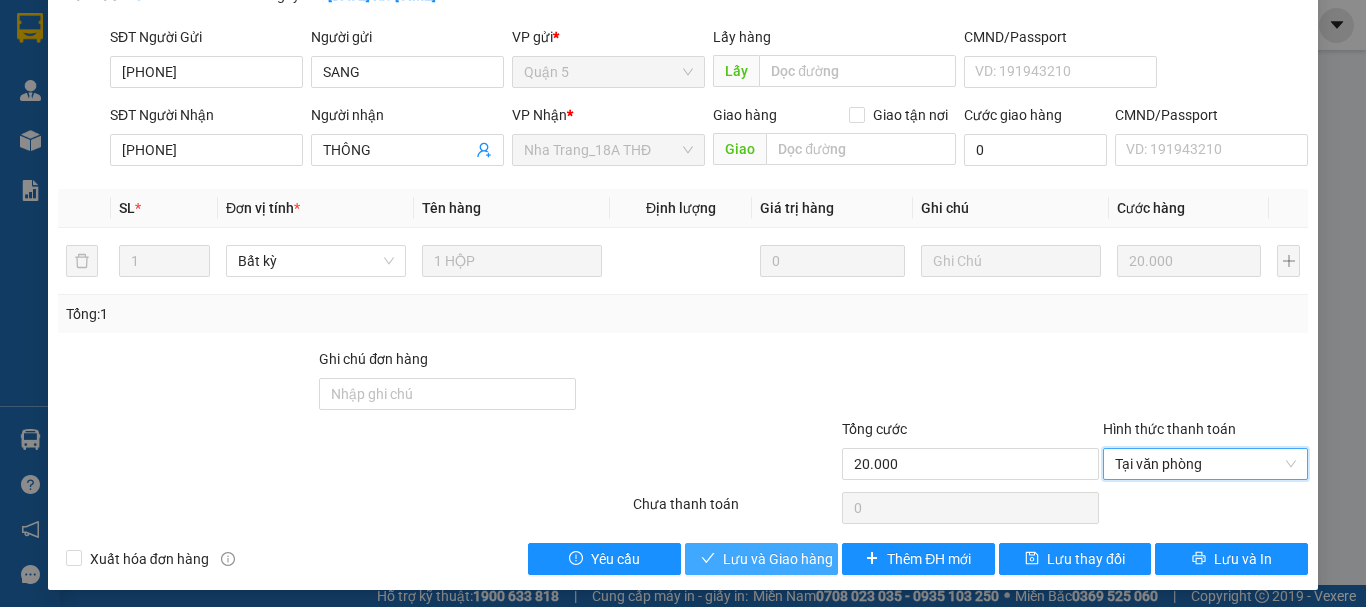click on "Lưu và Giao hàng" at bounding box center [778, 559] 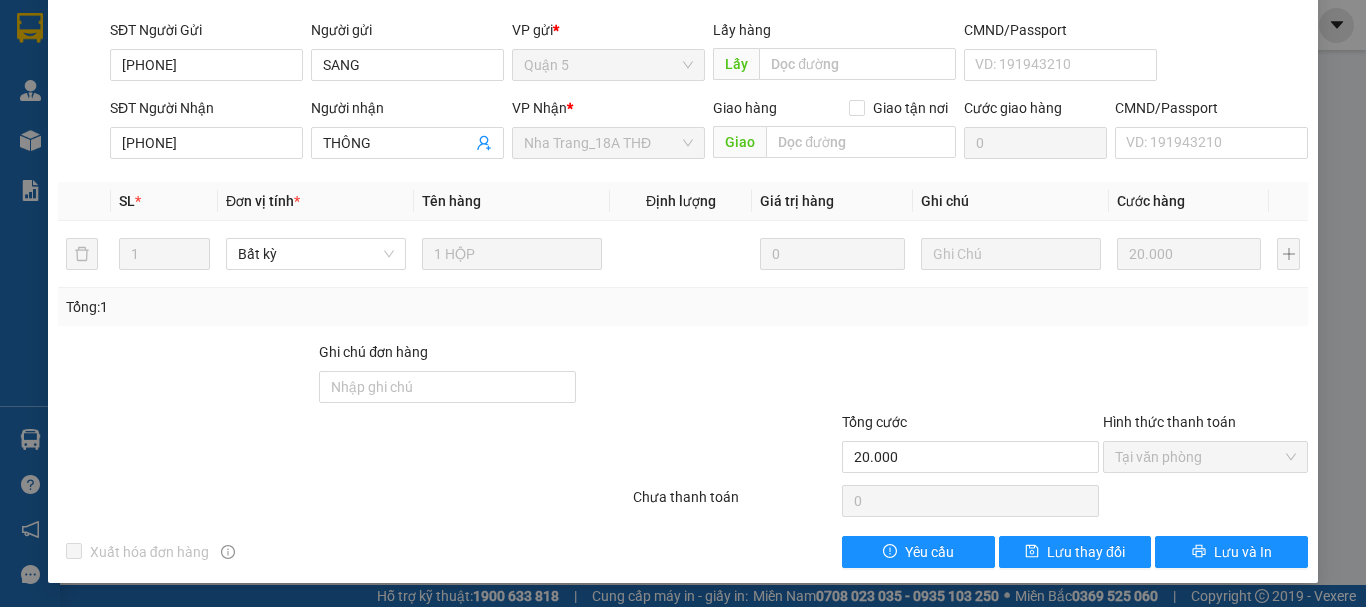 scroll, scrollTop: 0, scrollLeft: 0, axis: both 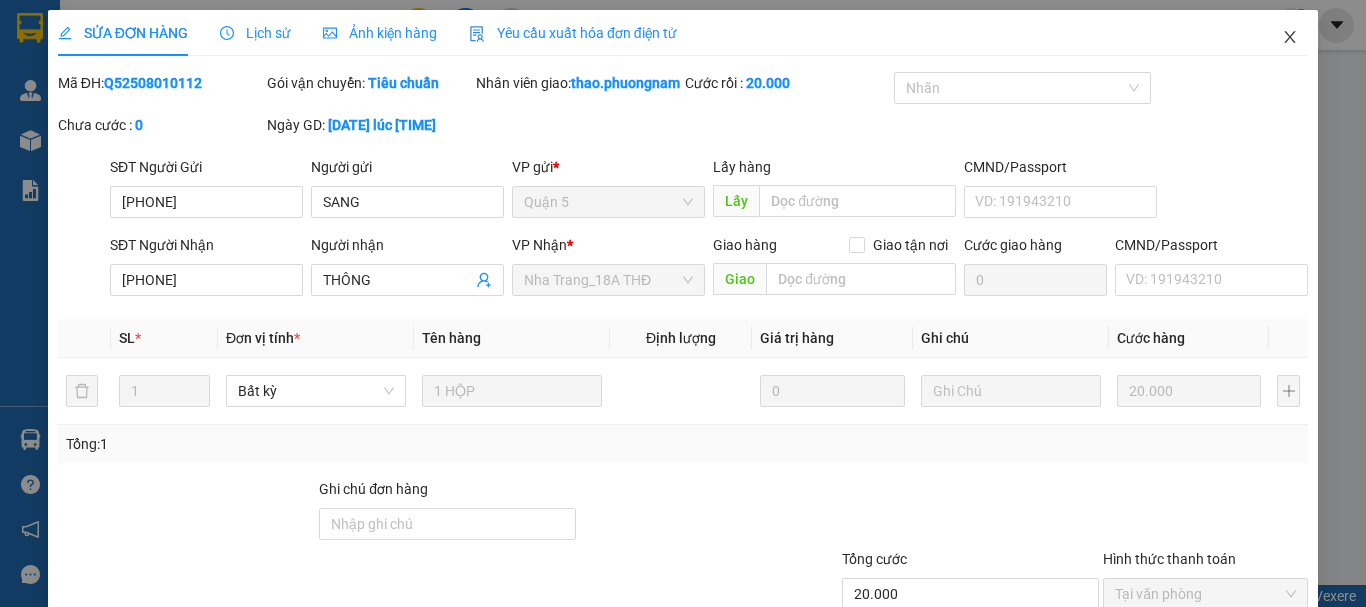 click at bounding box center [1290, 38] 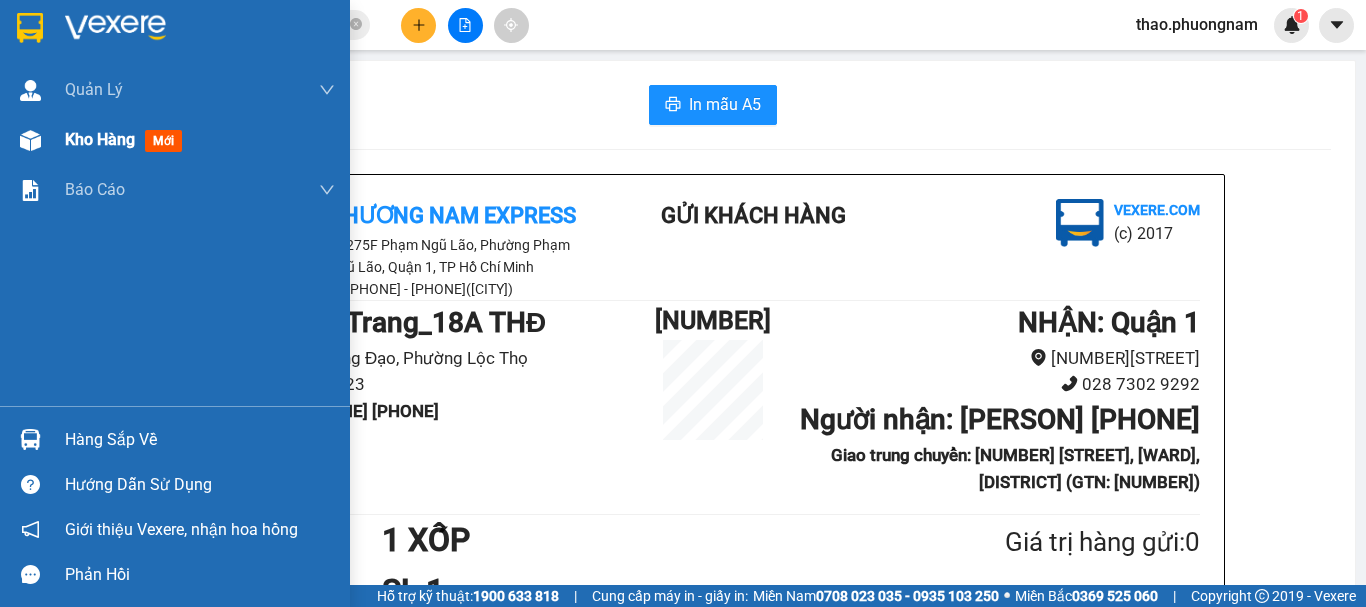 click at bounding box center [30, 140] 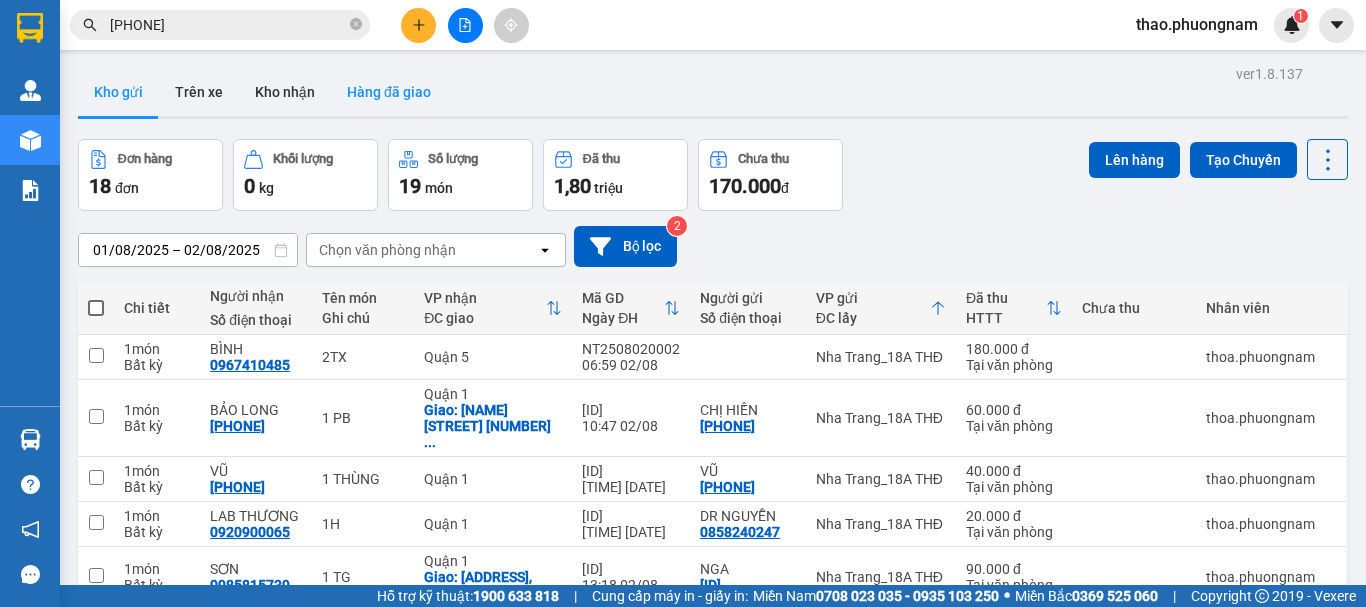 click on "Hàng đã giao" at bounding box center (389, 92) 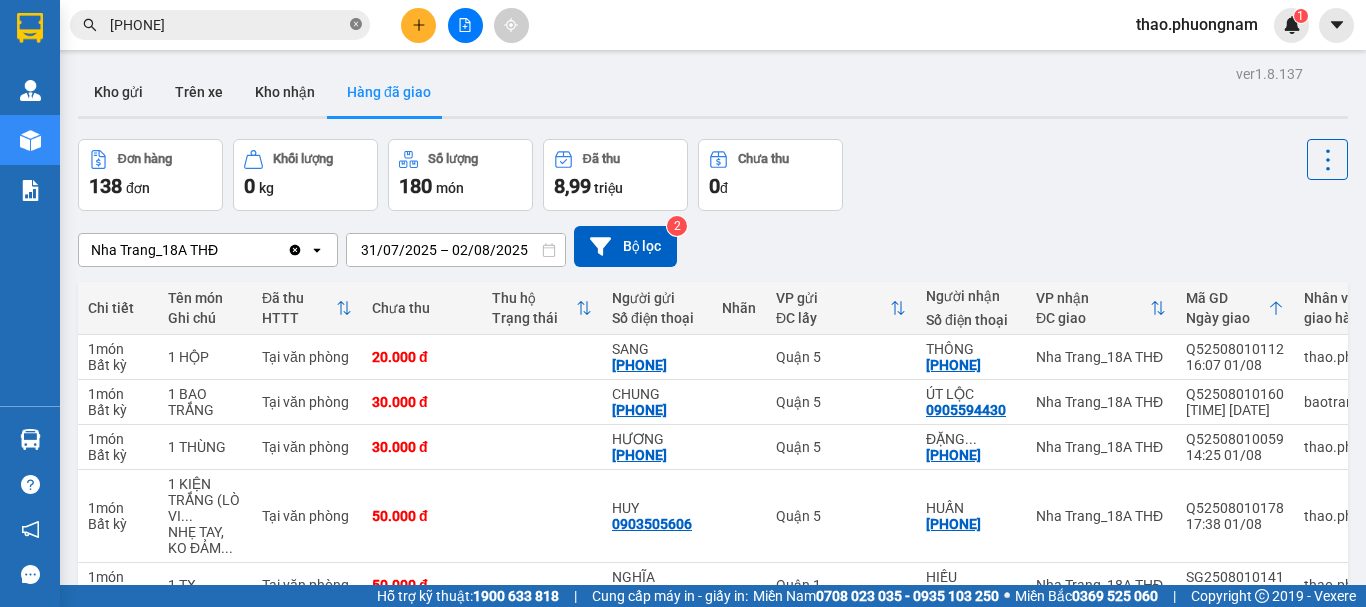 click 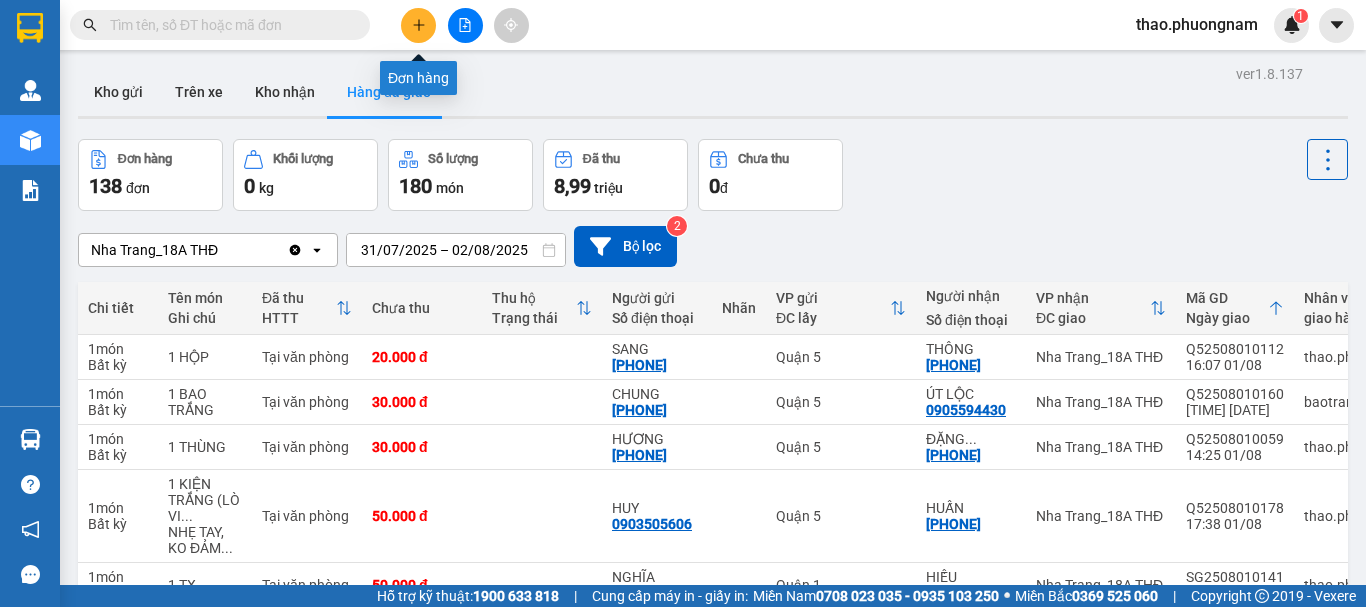 click 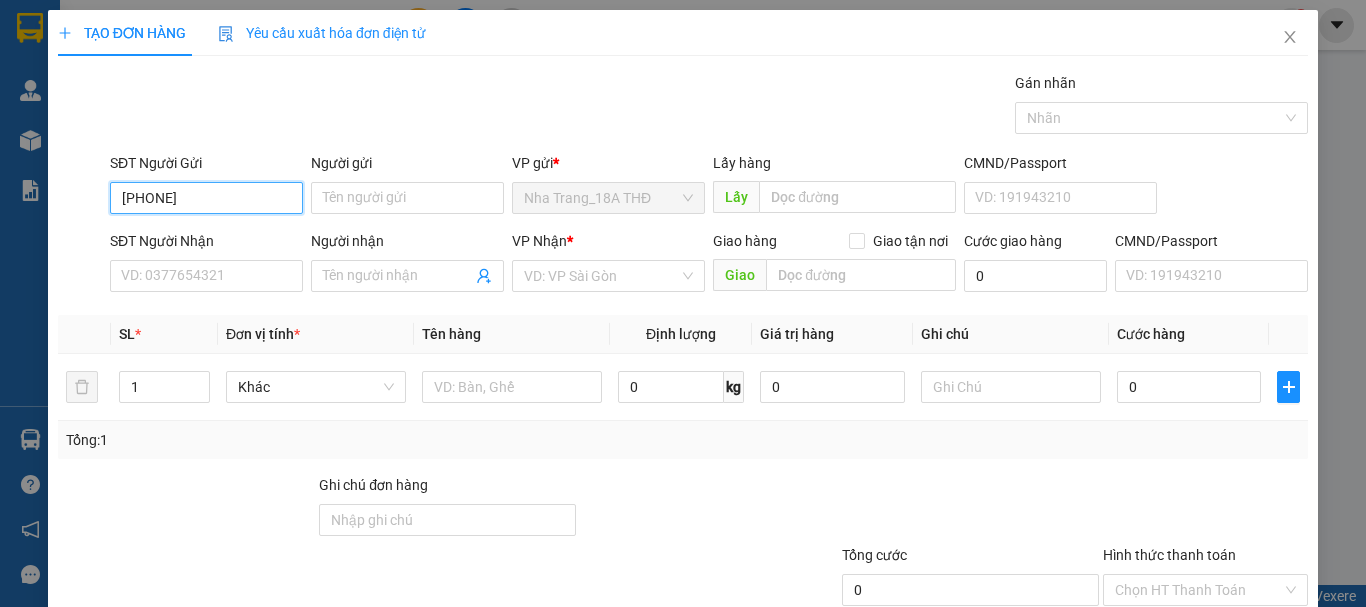 type on "[PHONE]" 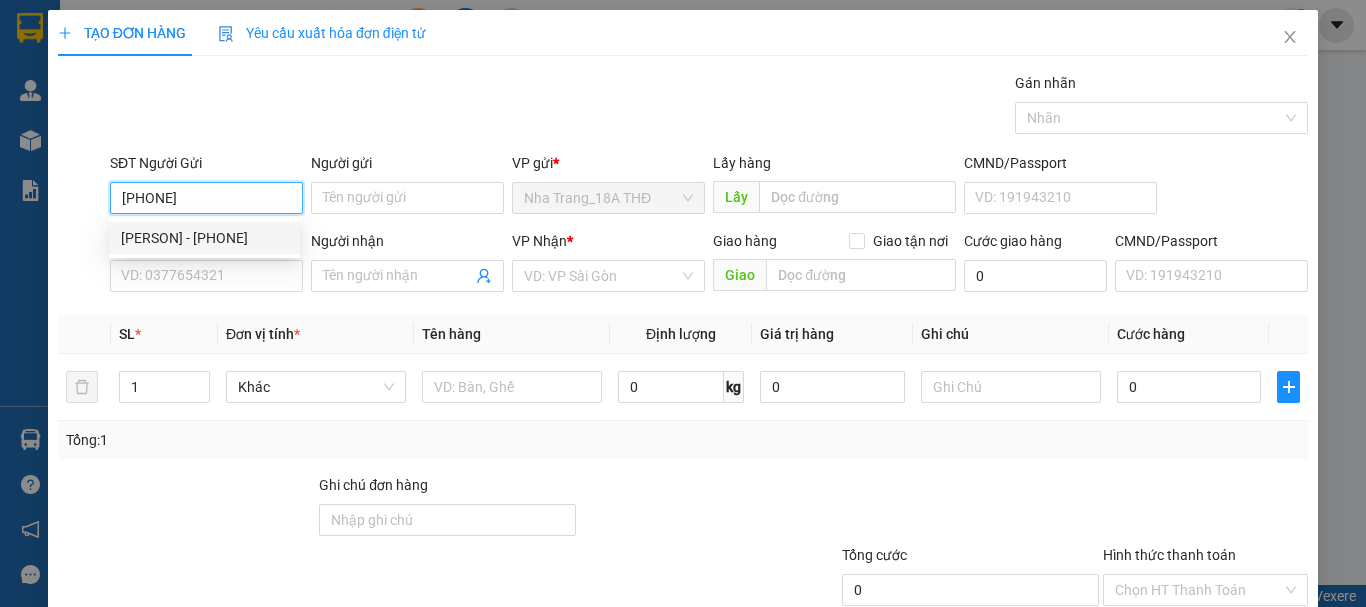click on "0934813259 - HOÀI" at bounding box center [204, 238] 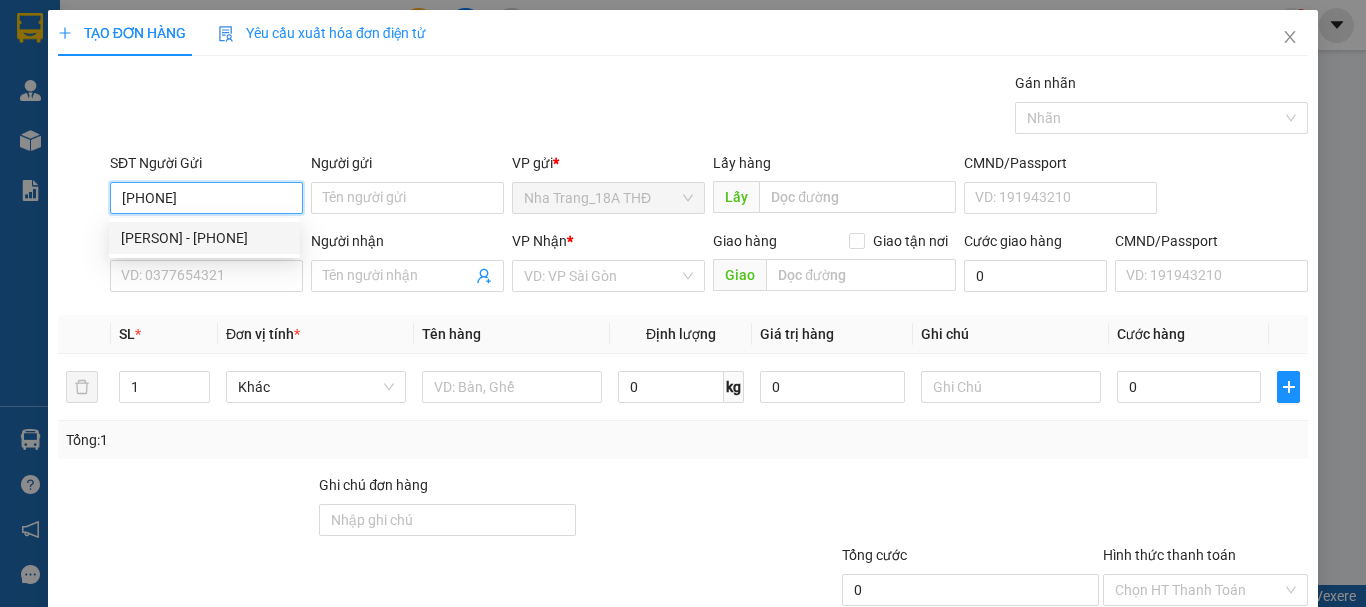 type on "HOÀI" 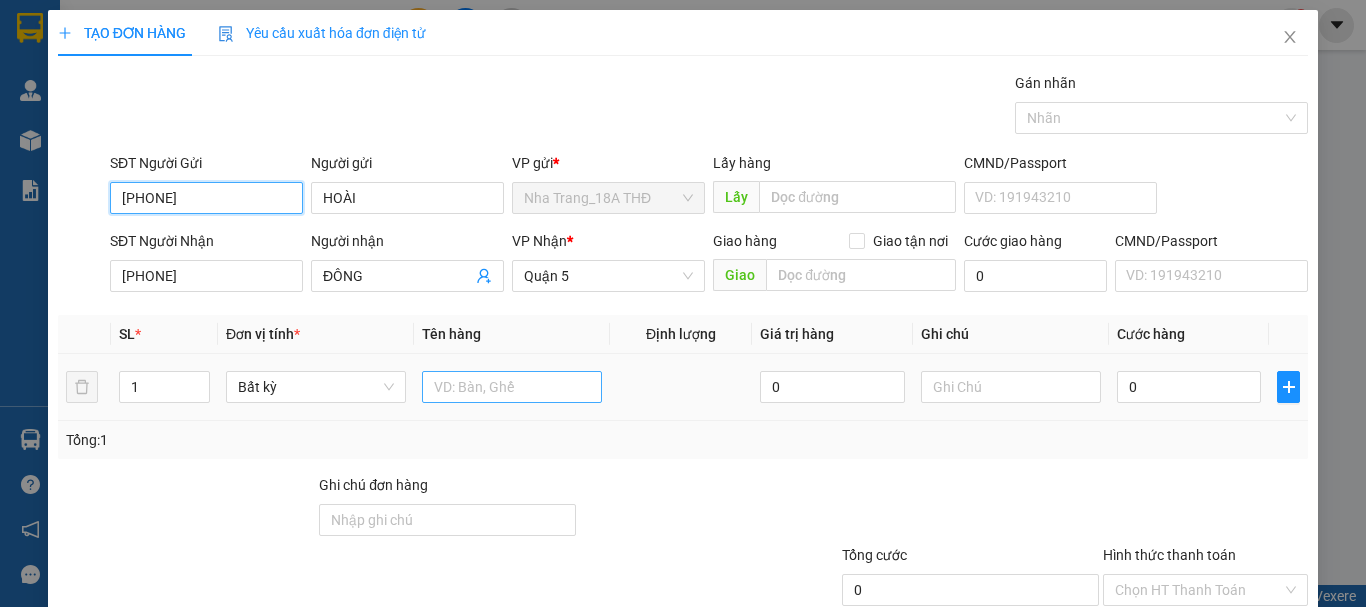 type on "[PHONE]" 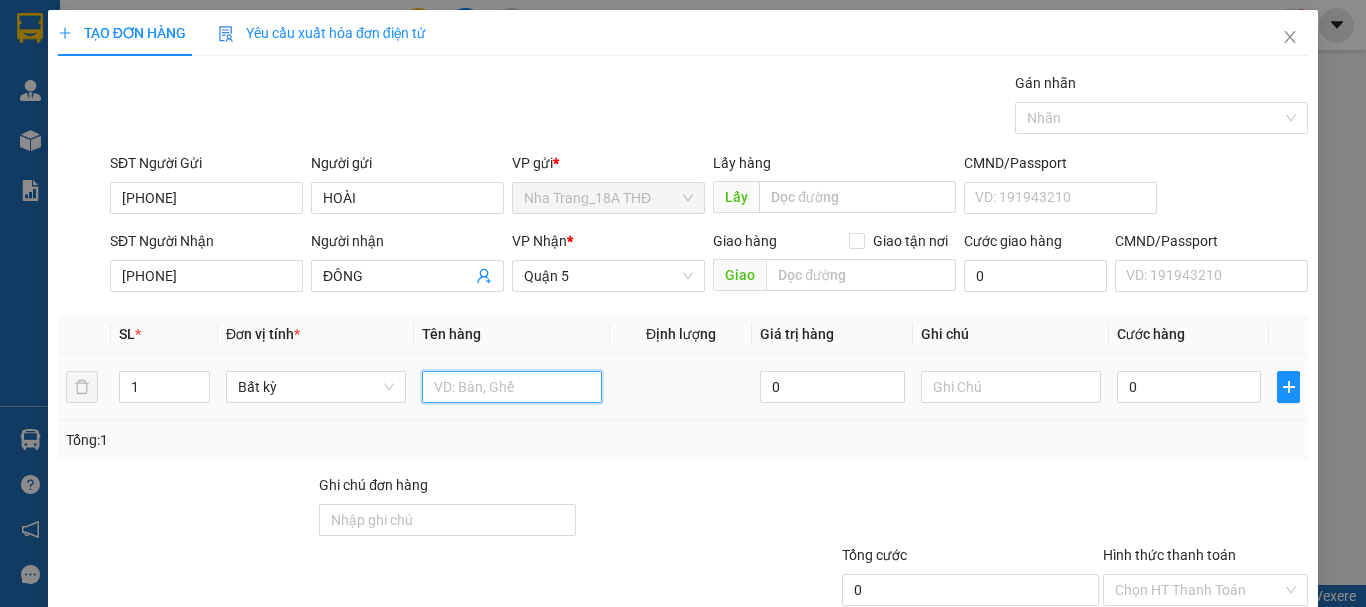 click at bounding box center [512, 387] 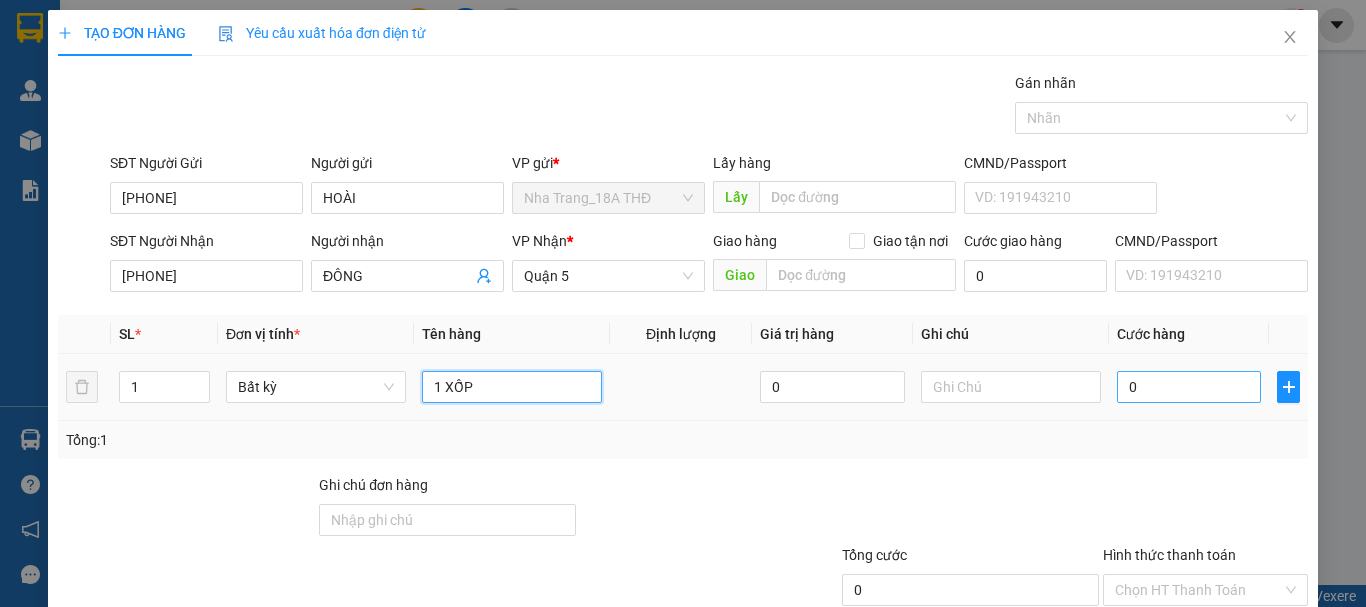 type on "1 XỐP" 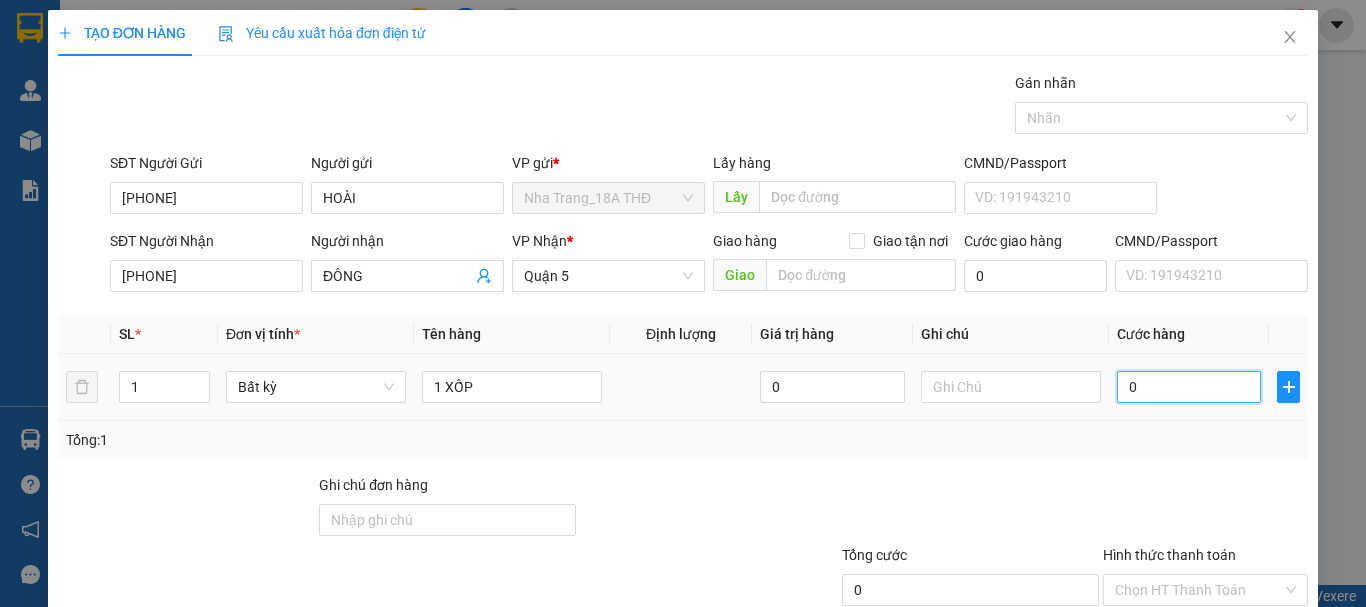 click on "0" at bounding box center [1189, 387] 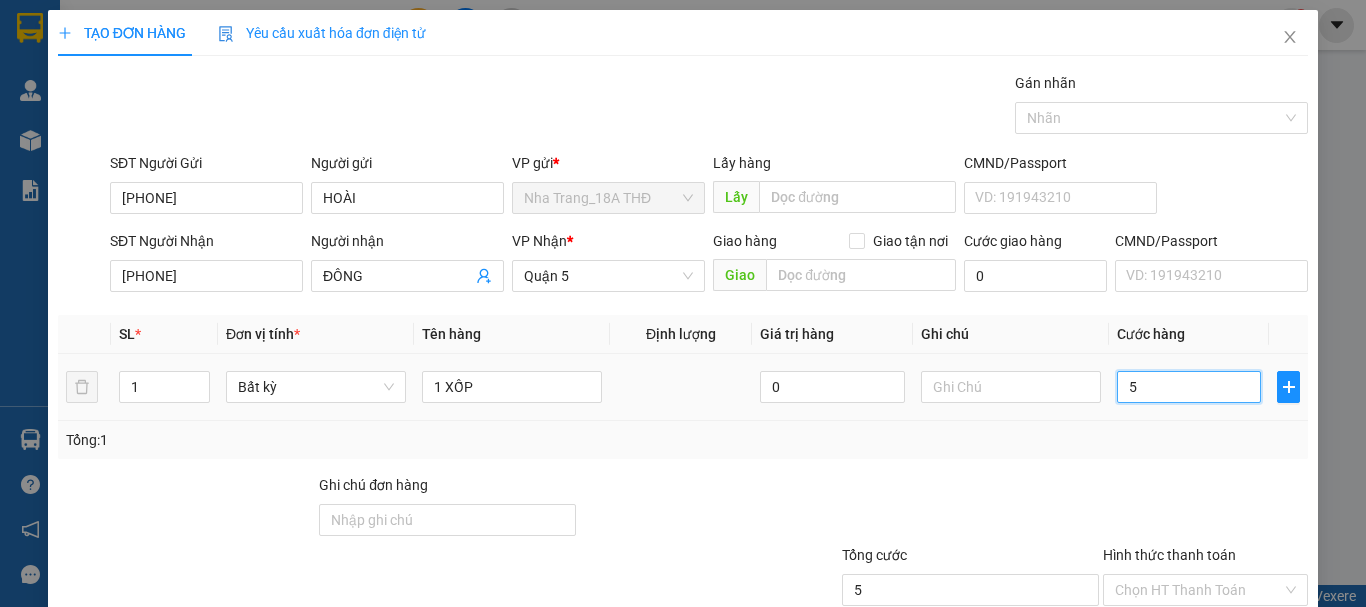 type on "50" 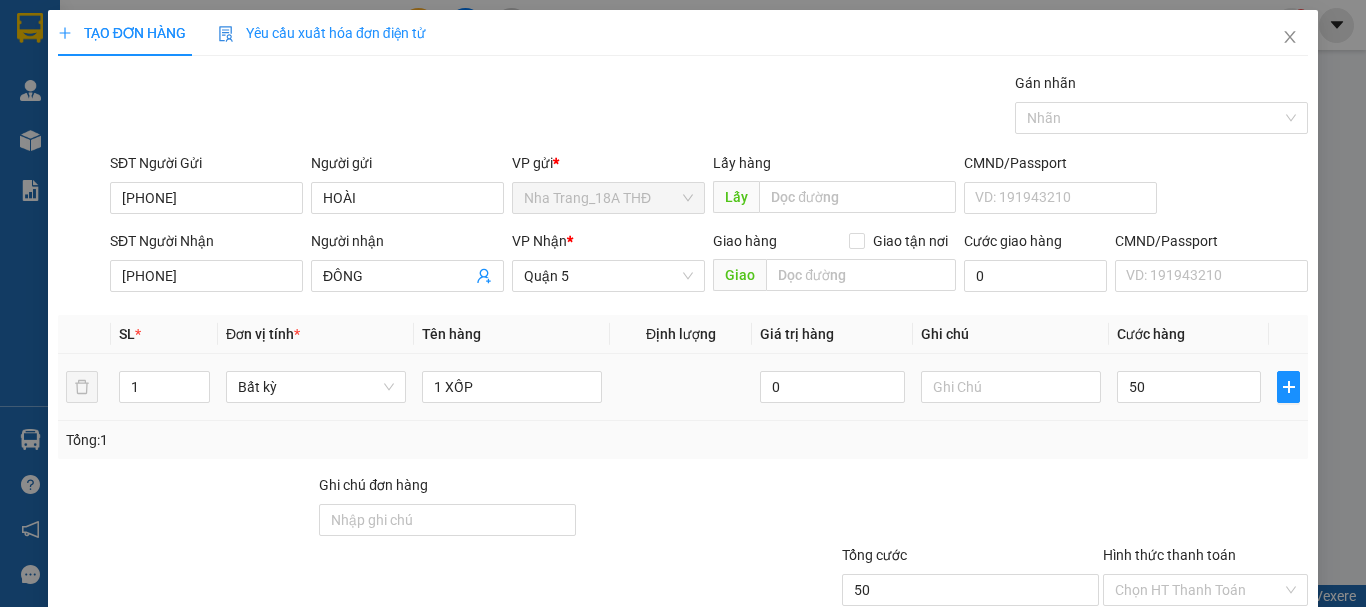 click on "Tổng:  1" at bounding box center [683, 440] 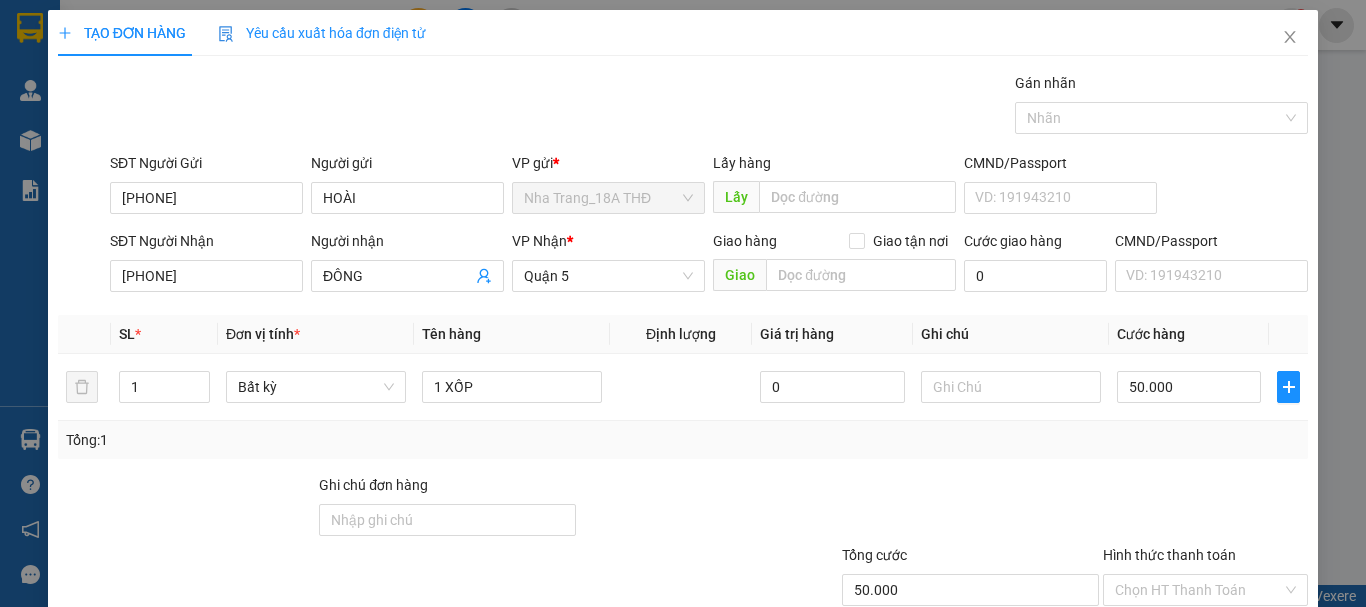 scroll, scrollTop: 133, scrollLeft: 0, axis: vertical 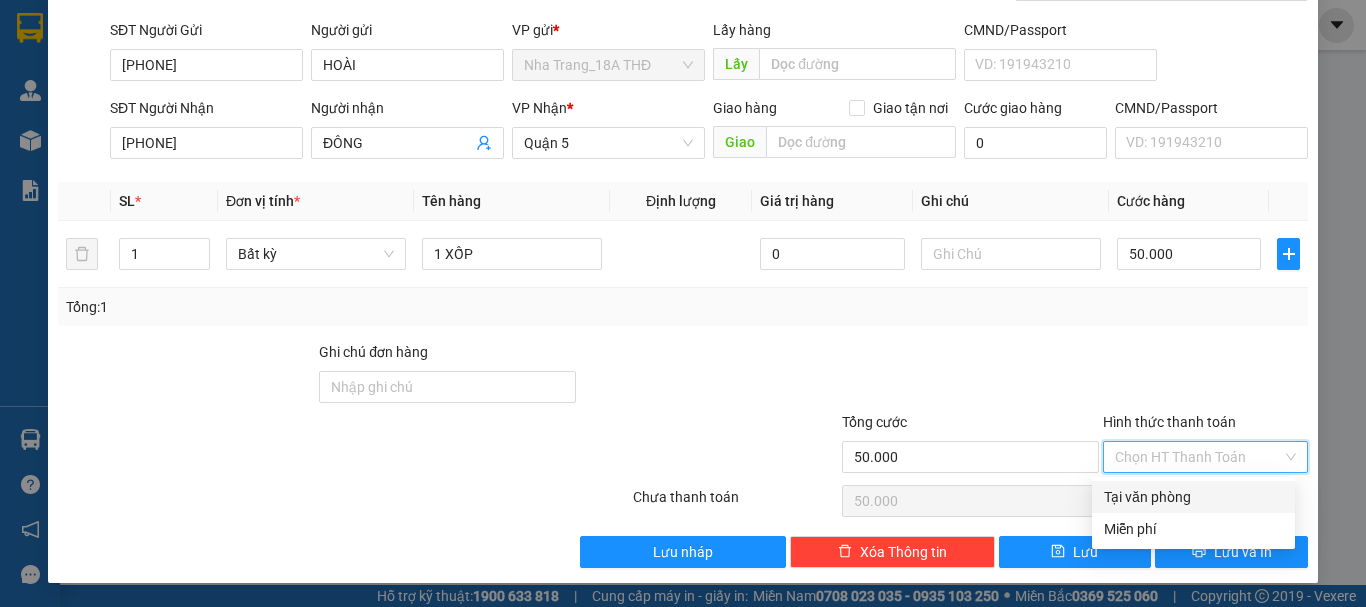 click on "Hình thức thanh toán" at bounding box center (1198, 457) 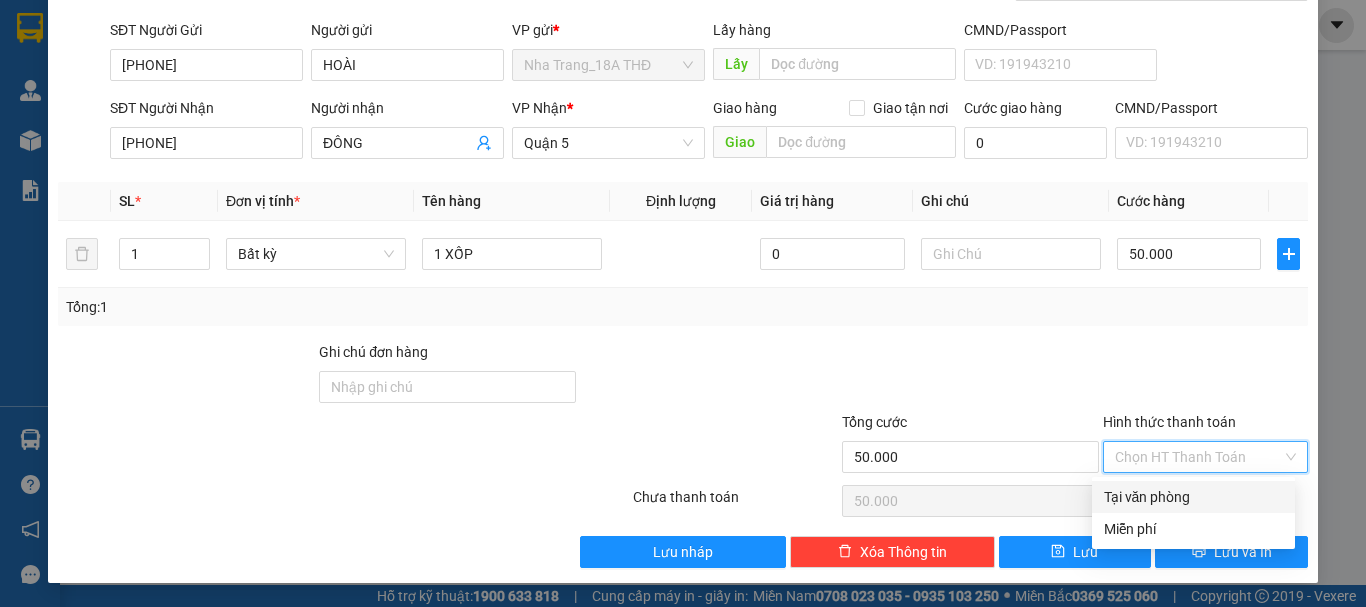 click on "Tại văn phòng" at bounding box center (1193, 497) 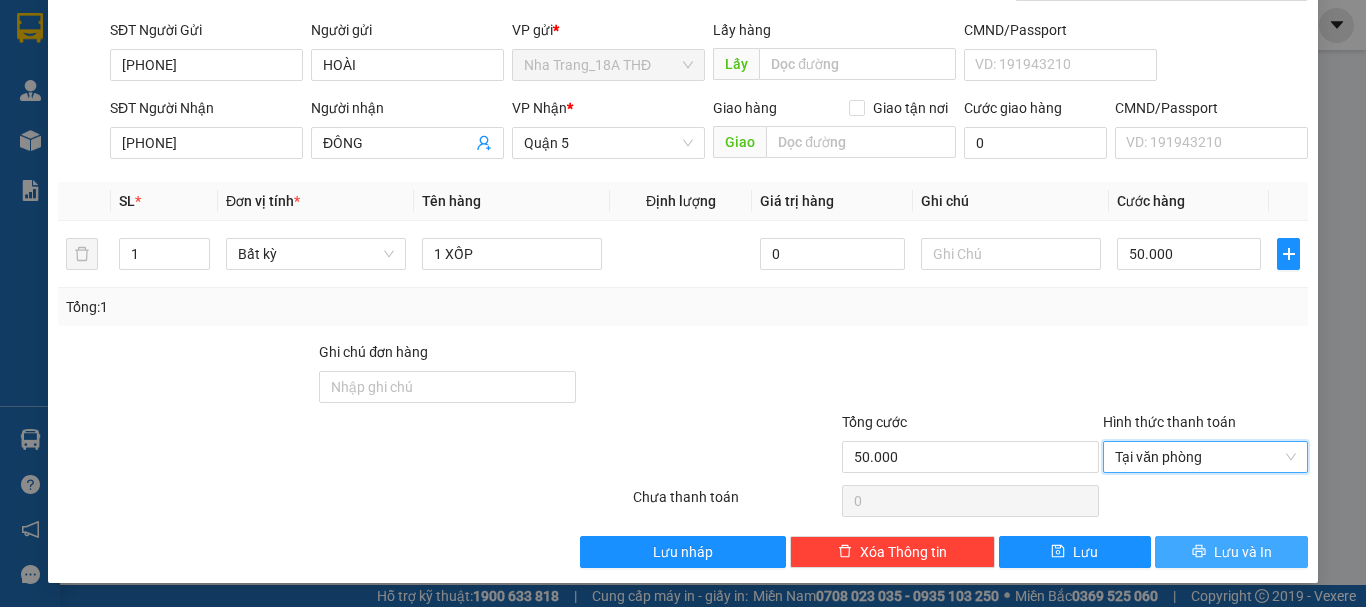 click on "Lưu và In" at bounding box center (1243, 552) 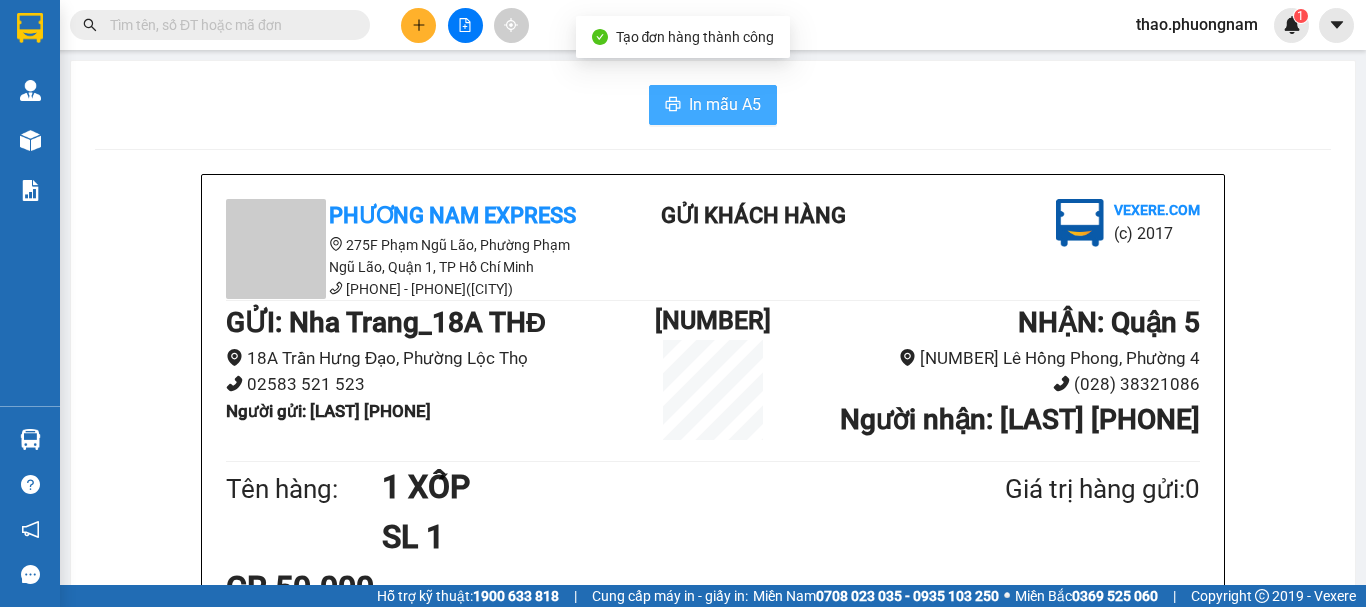 click on "In mẫu A5" at bounding box center (725, 104) 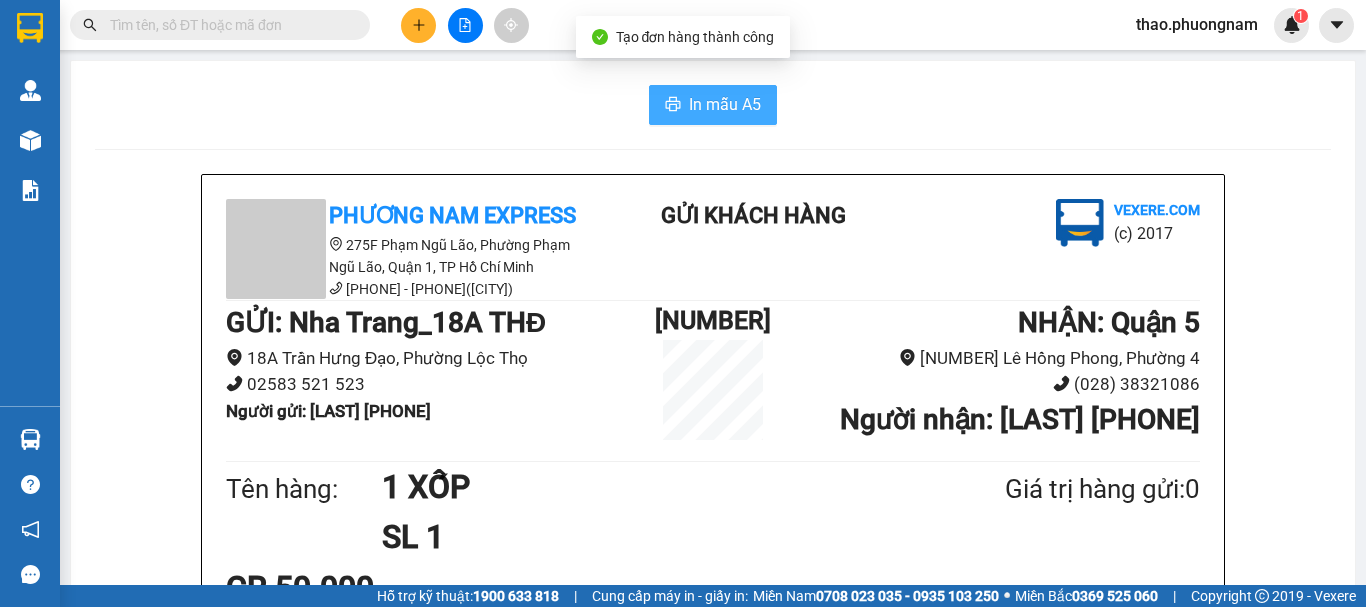 scroll, scrollTop: 0, scrollLeft: 0, axis: both 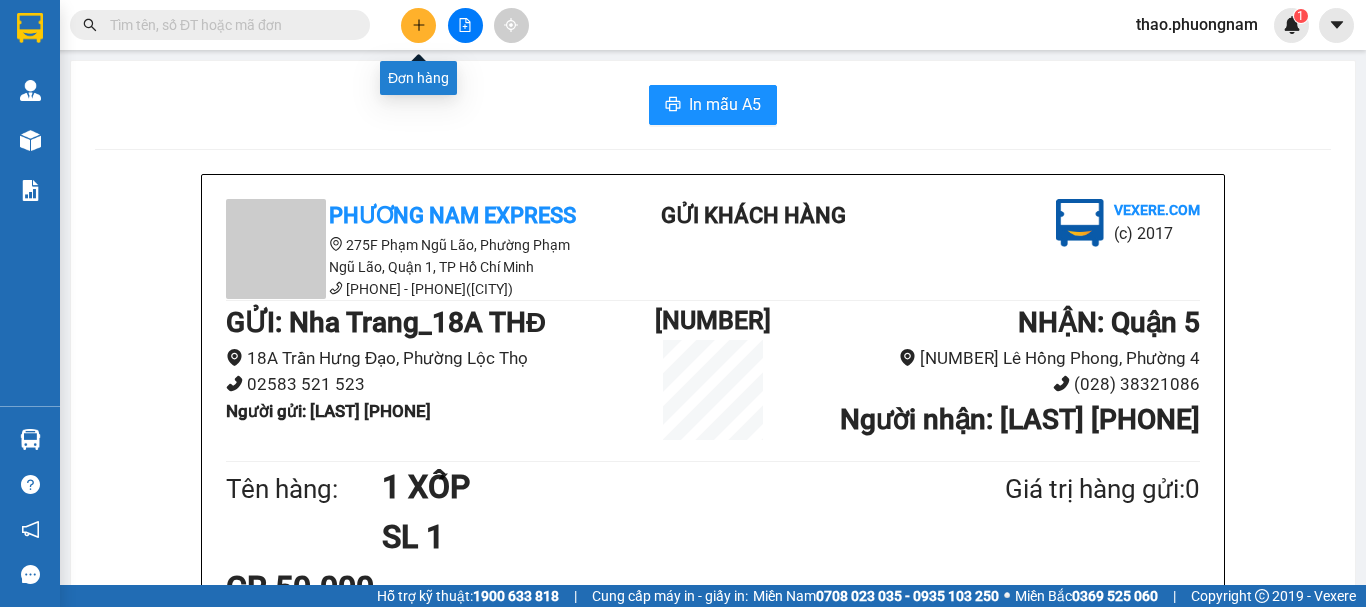 click 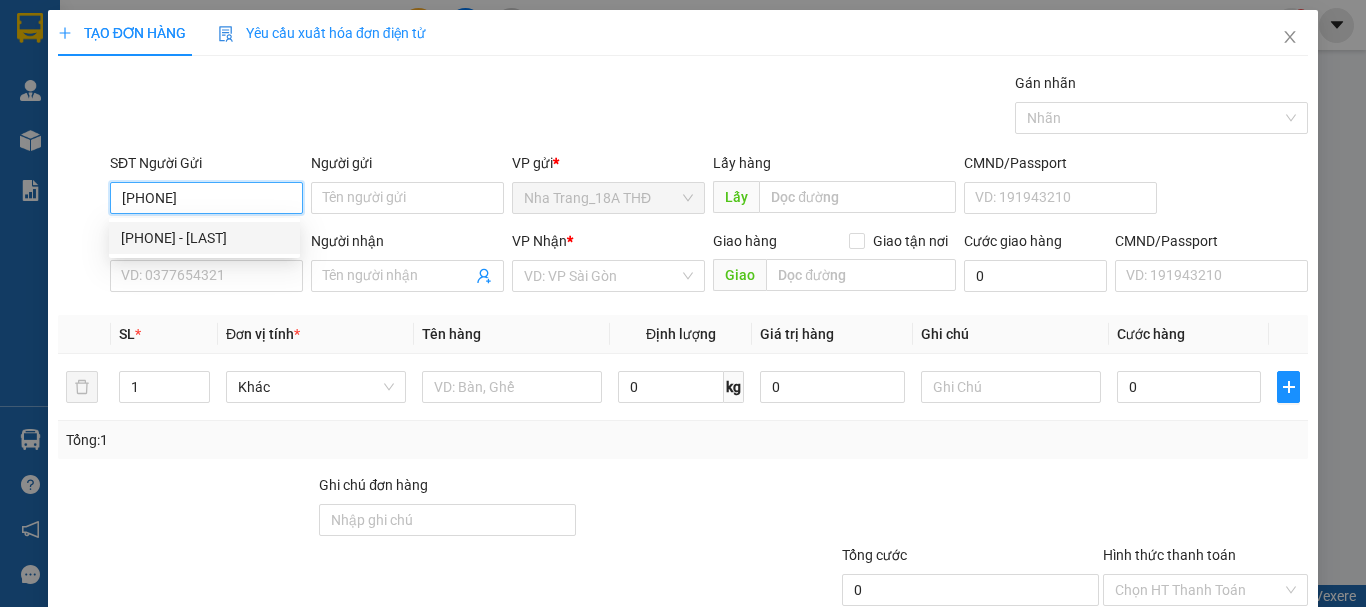 click on "0983390007 - THẠNH" at bounding box center [204, 238] 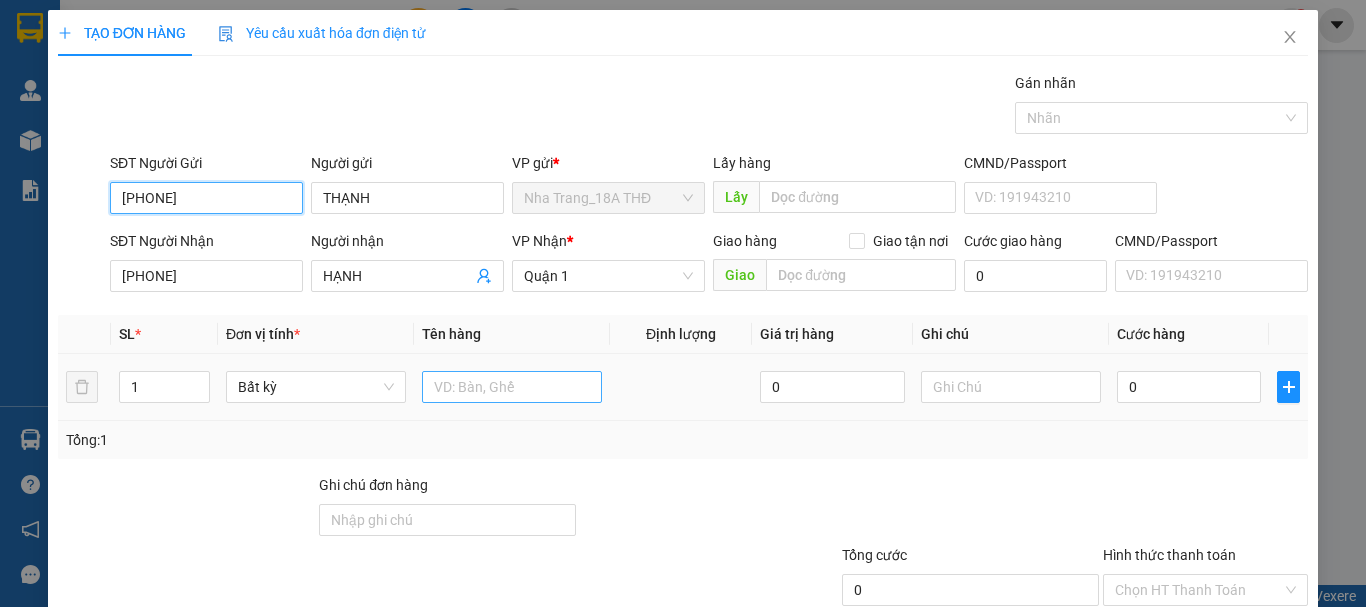 type on "[PHONE]" 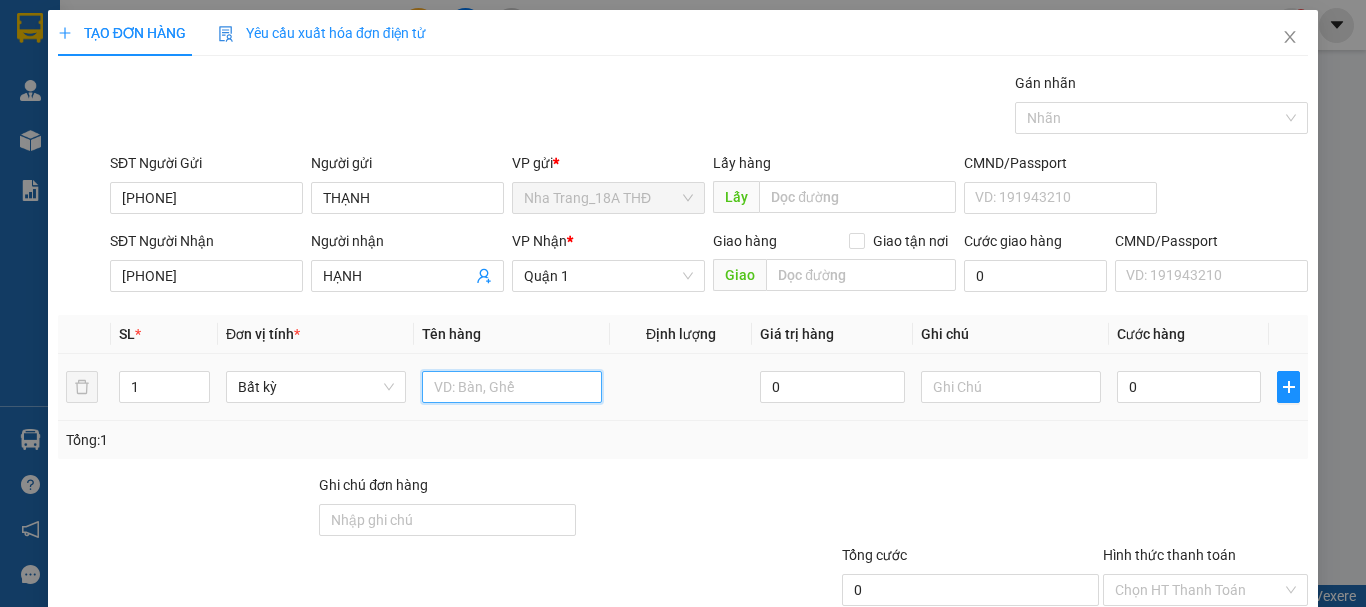 click at bounding box center (512, 387) 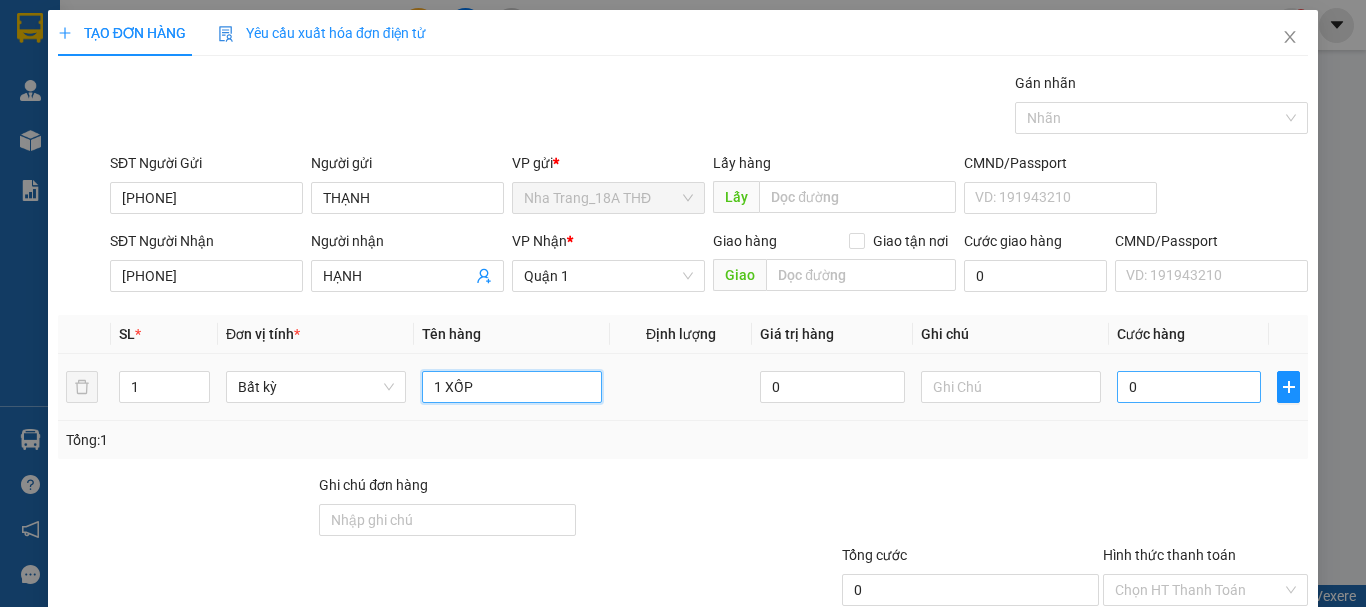 type on "1 XỐP" 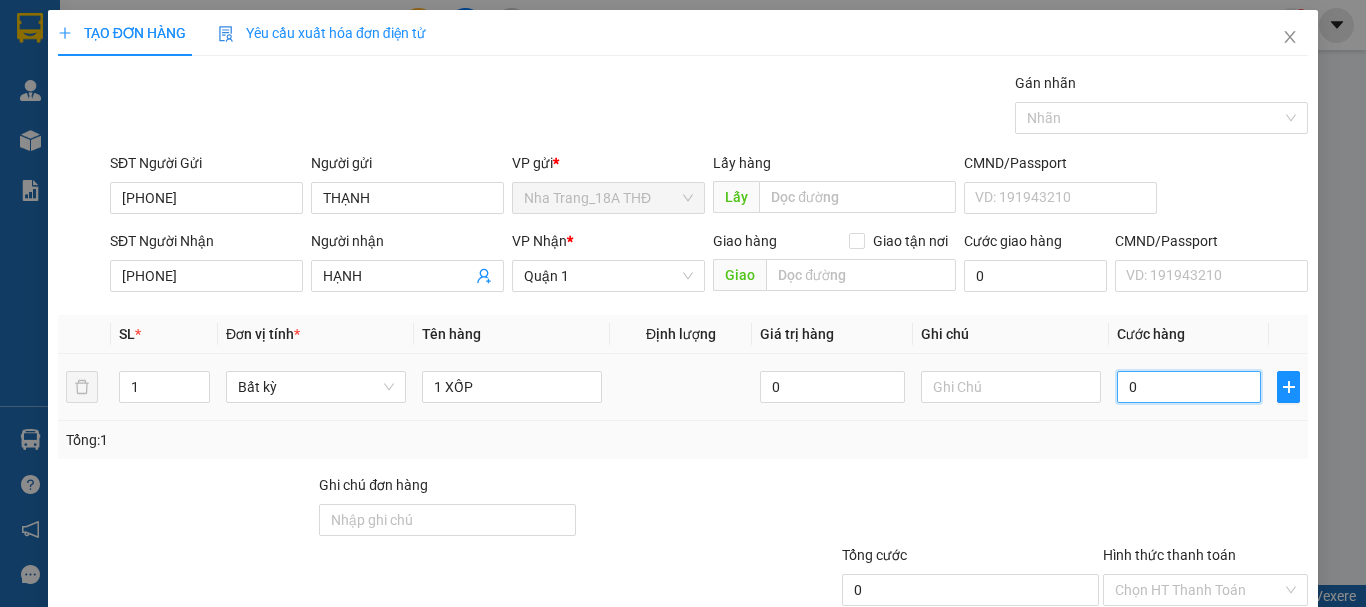 click on "0" at bounding box center [1189, 387] 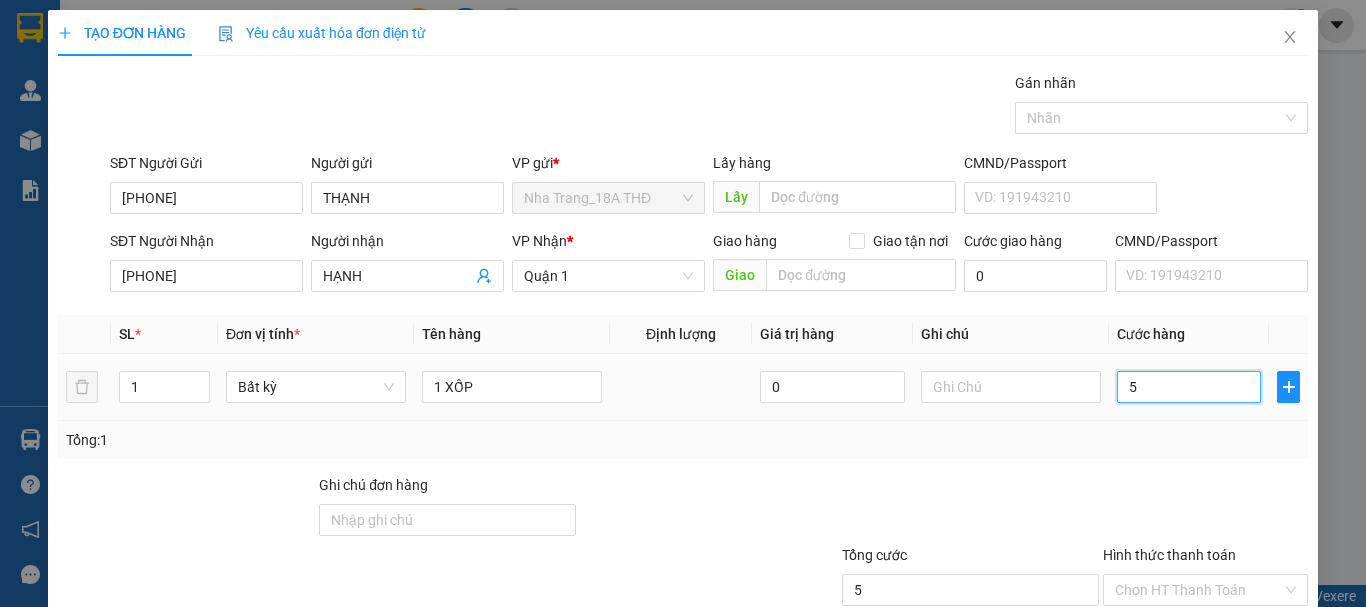 type on "50" 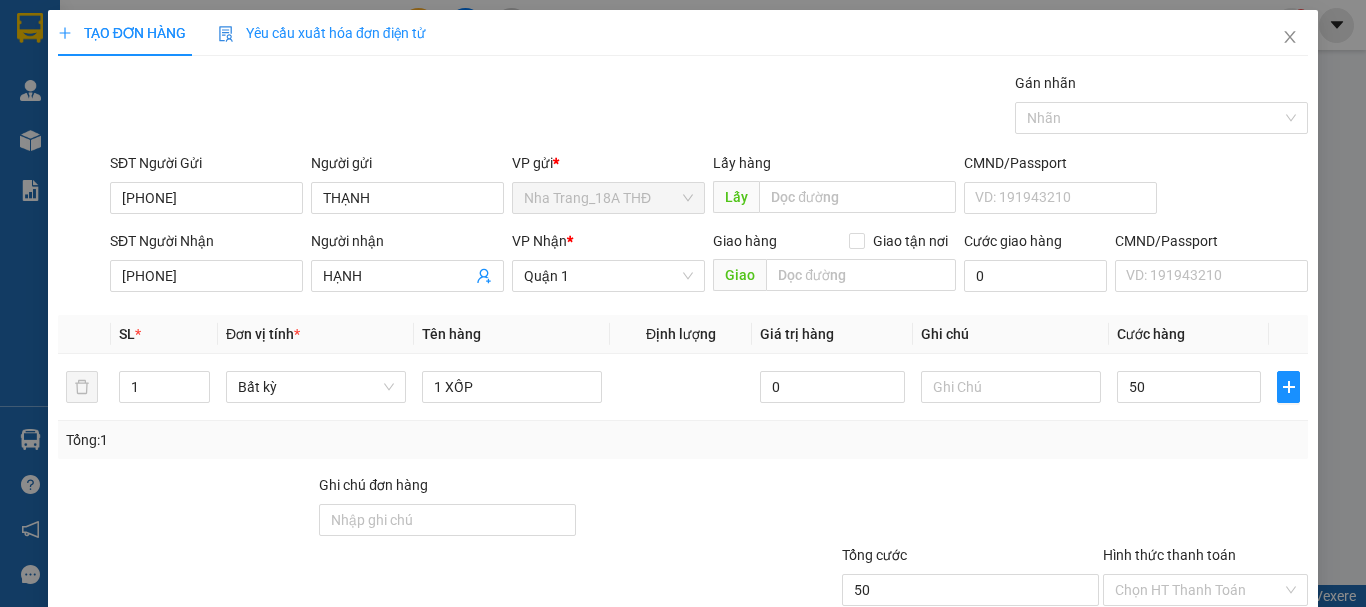 type on "50.000" 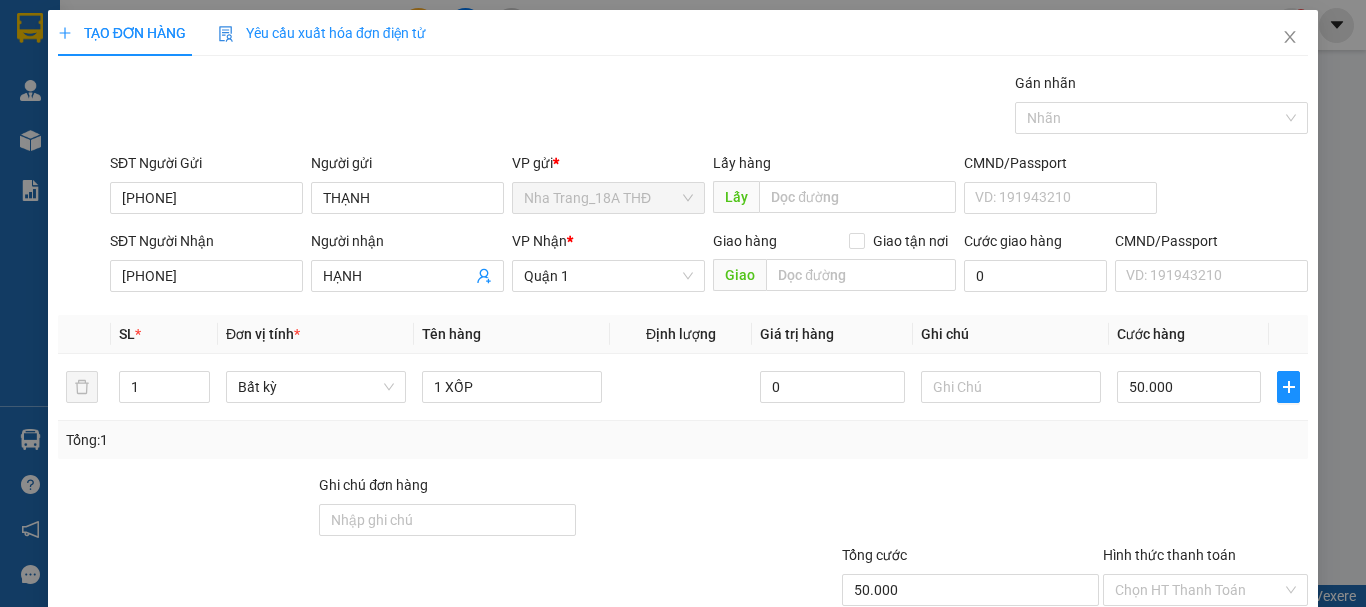 click at bounding box center (1205, 509) 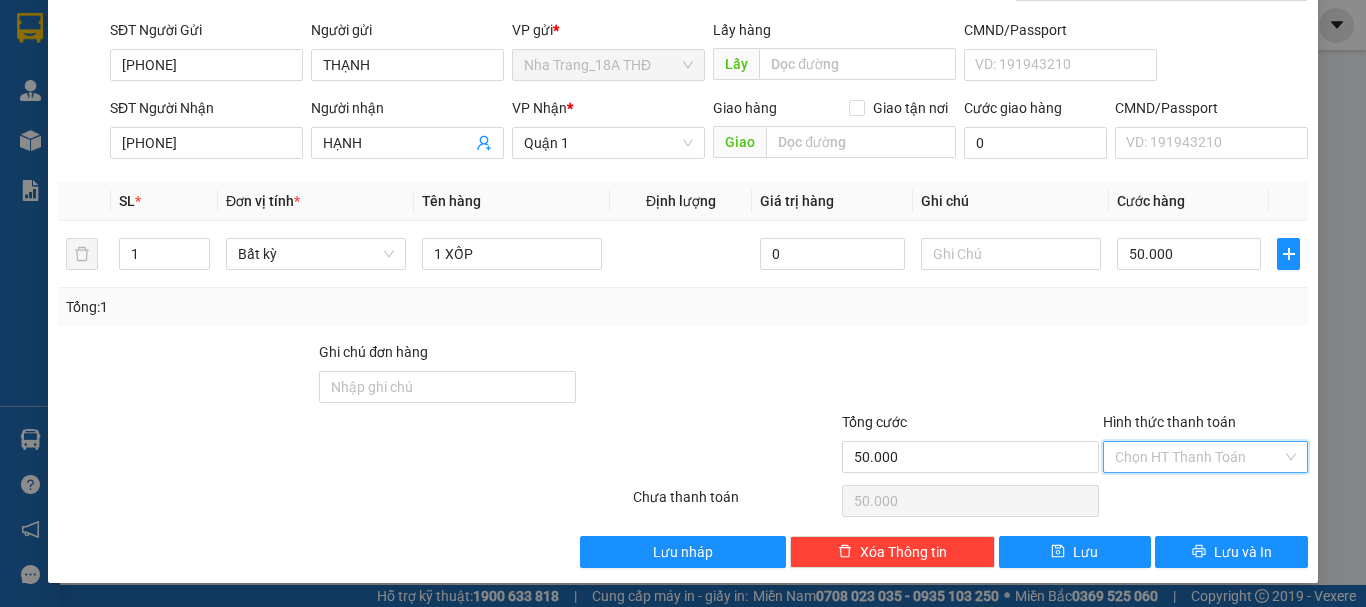 click on "Hình thức thanh toán" at bounding box center (1198, 457) 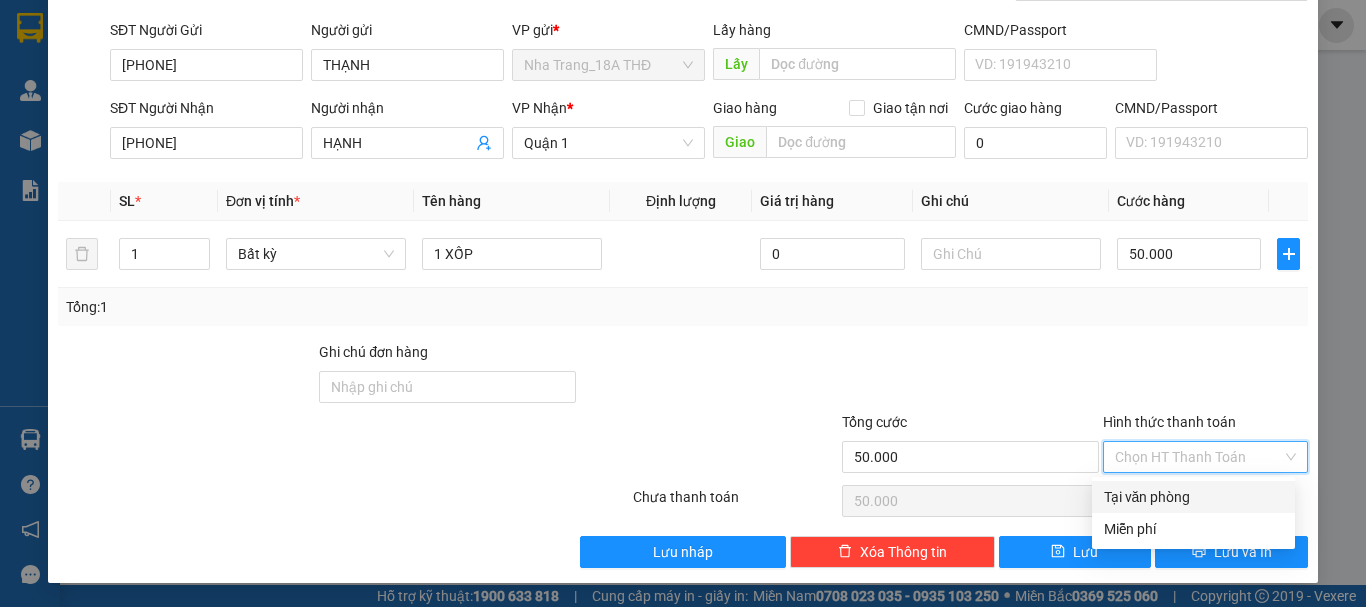 click on "Tại văn phòng" at bounding box center [1193, 497] 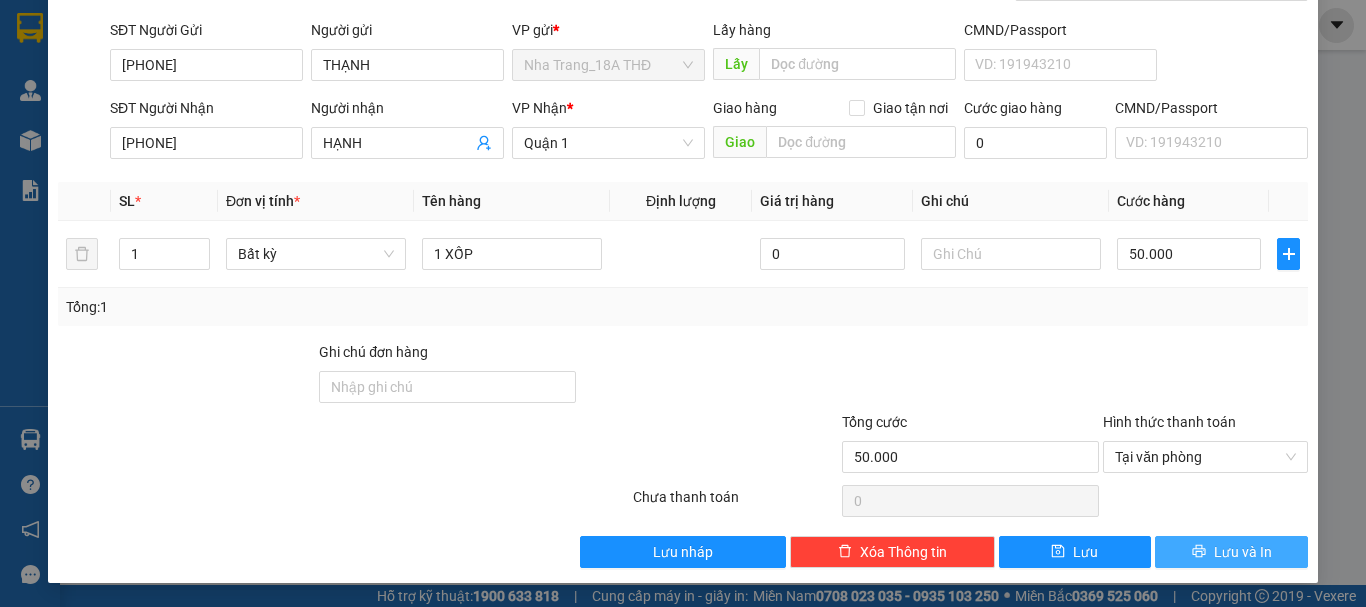 click on "Lưu và In" at bounding box center [1231, 552] 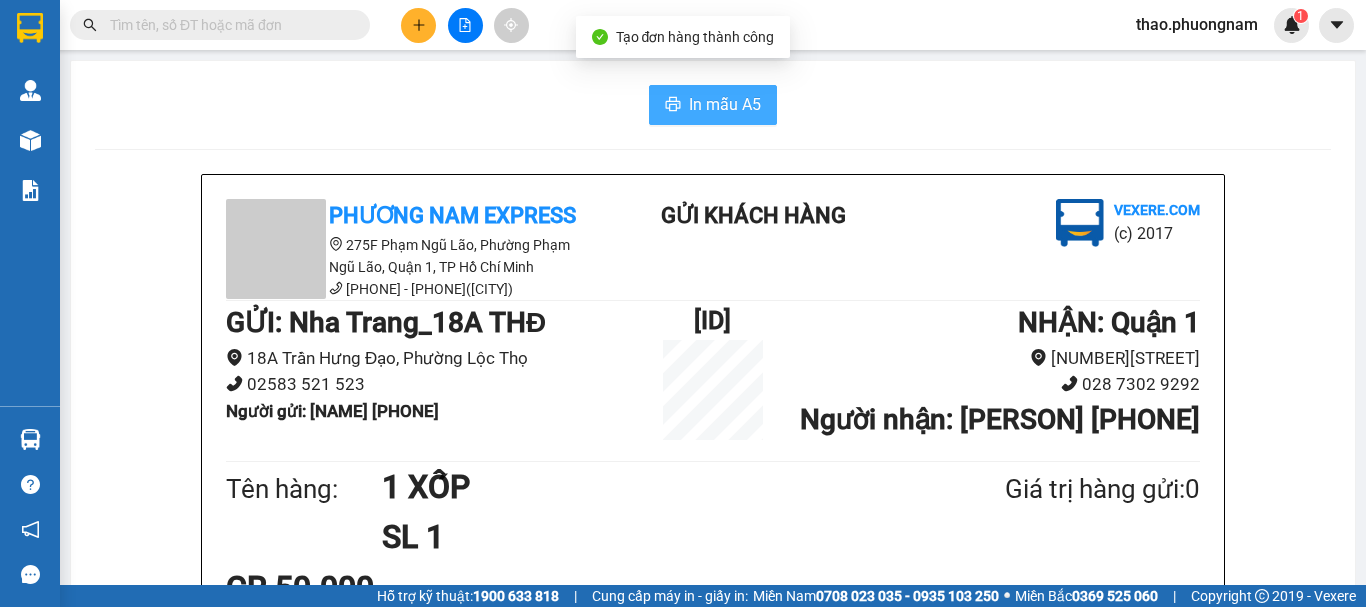 click on "In mẫu A5" at bounding box center (713, 105) 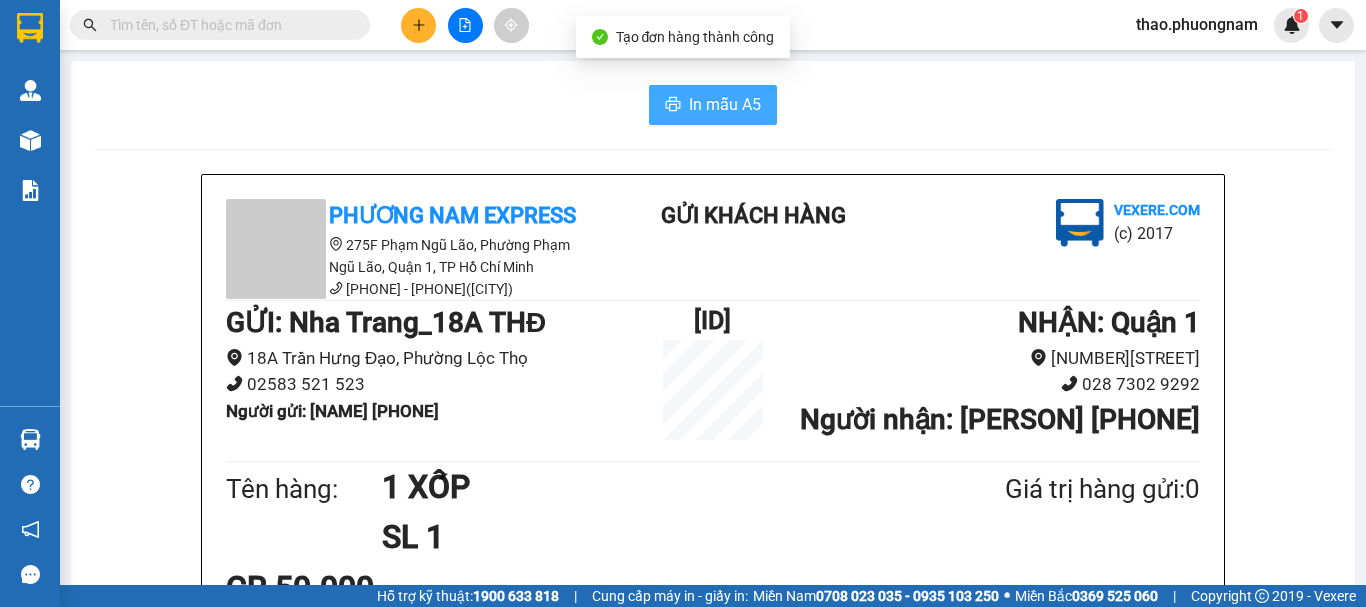 scroll, scrollTop: 0, scrollLeft: 0, axis: both 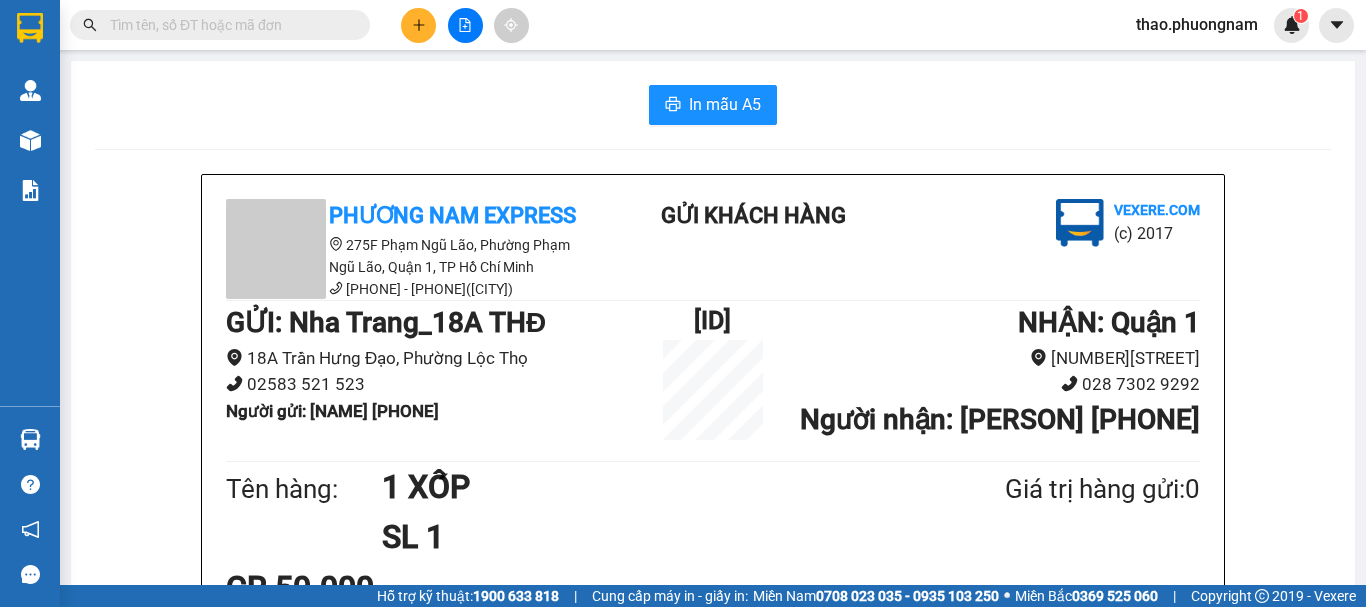 click at bounding box center [228, 25] 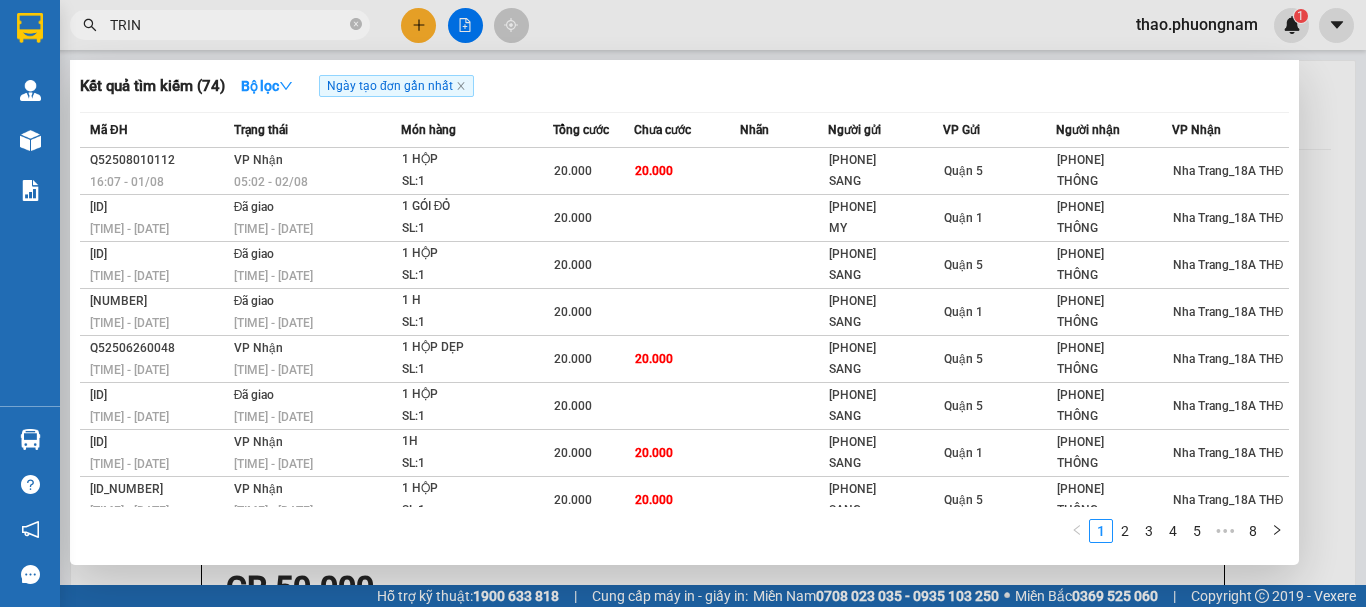 type on "TRINH" 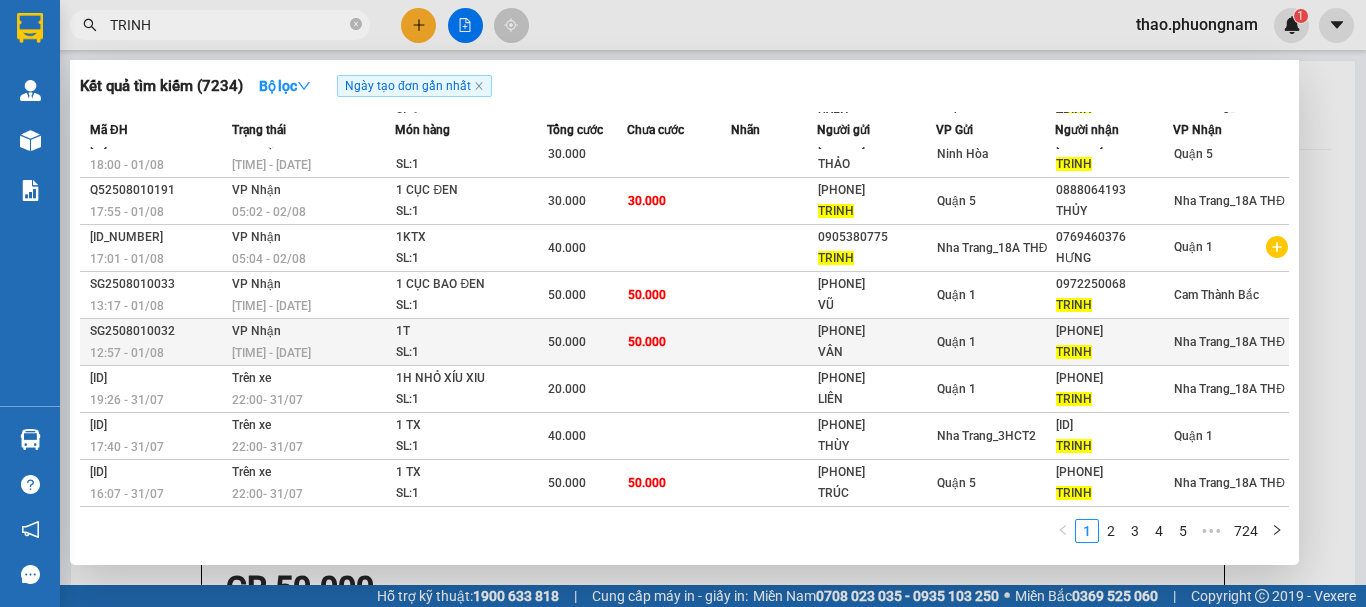 scroll, scrollTop: 0, scrollLeft: 0, axis: both 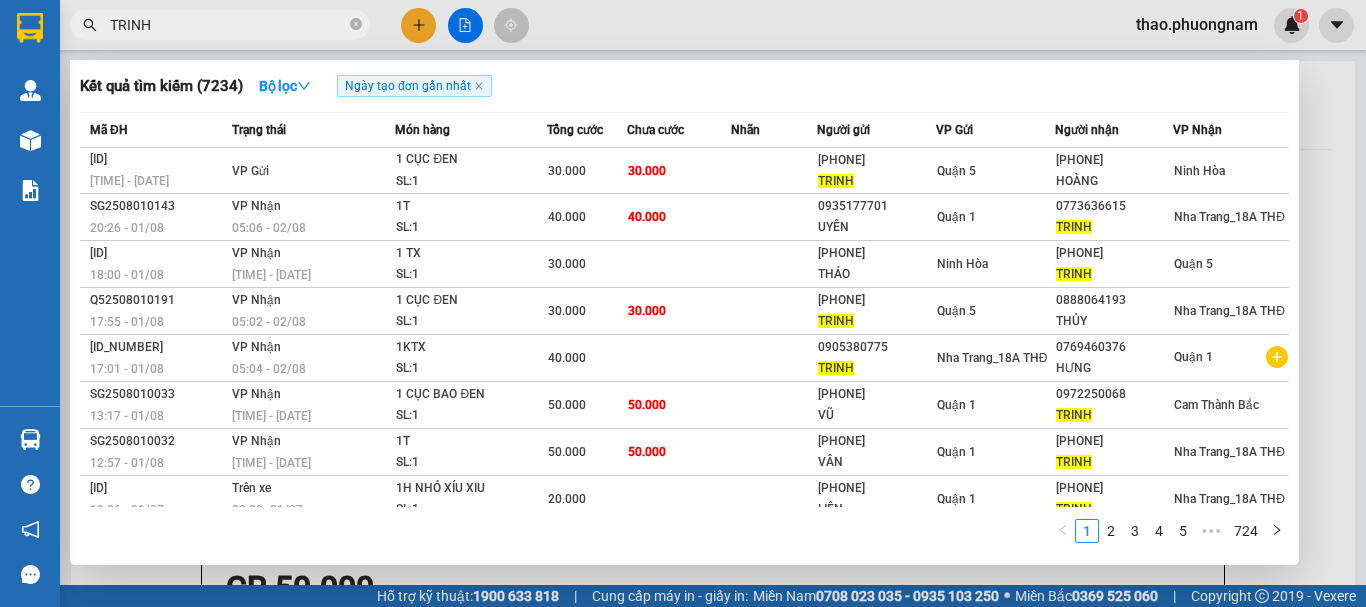 click on "TRINH" at bounding box center [228, 25] 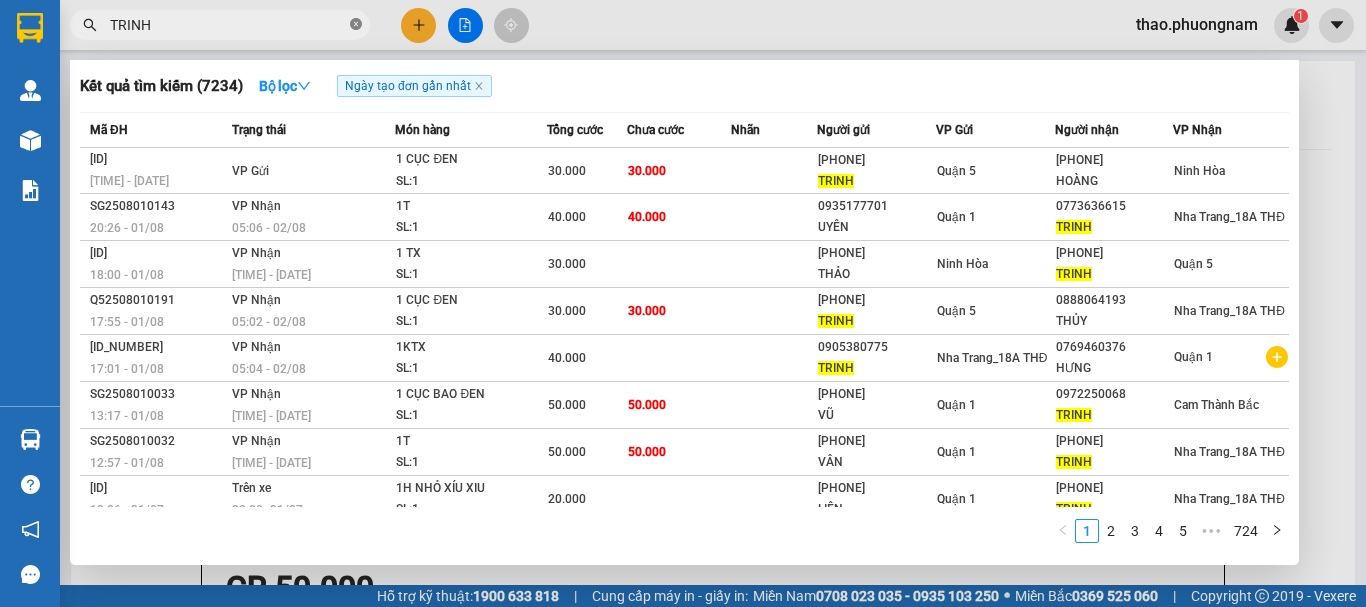 click 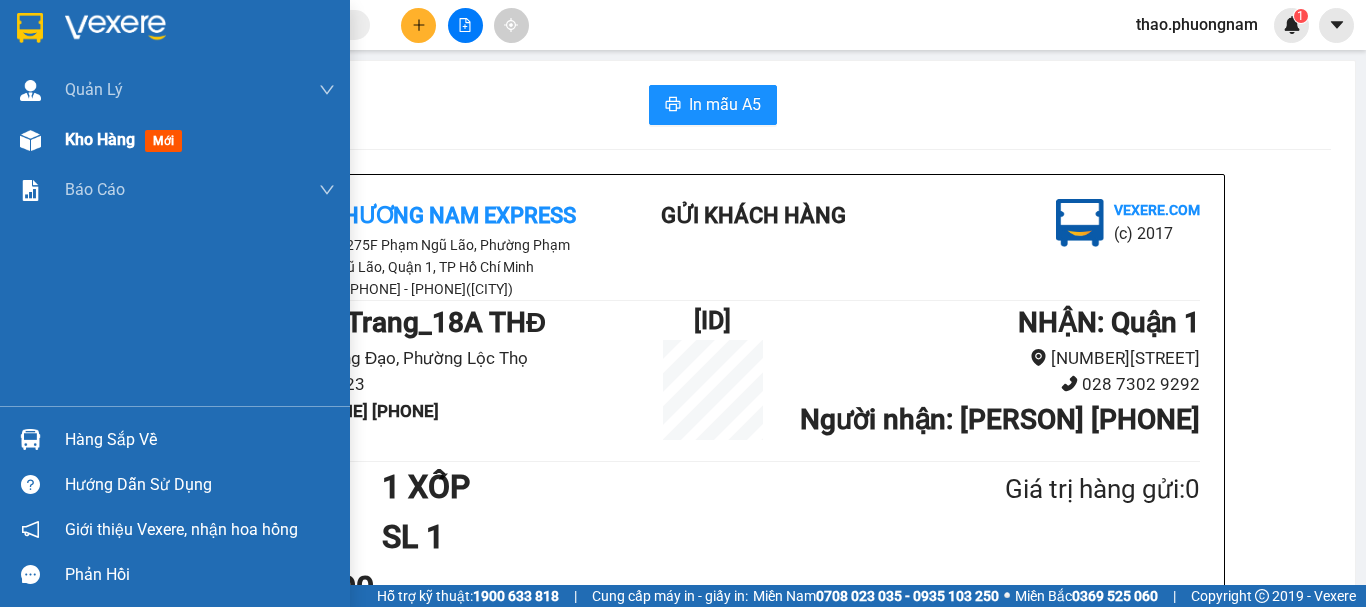 click on "Kho hàng" at bounding box center [100, 139] 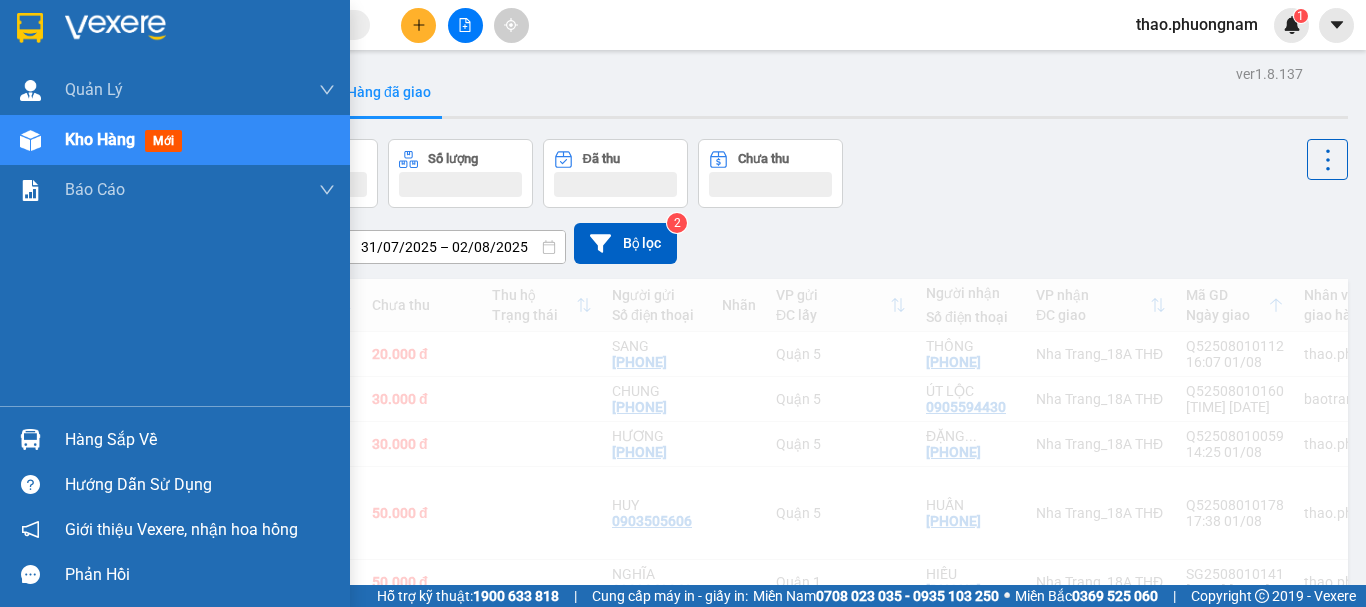 click on "Kho hàng" at bounding box center [100, 139] 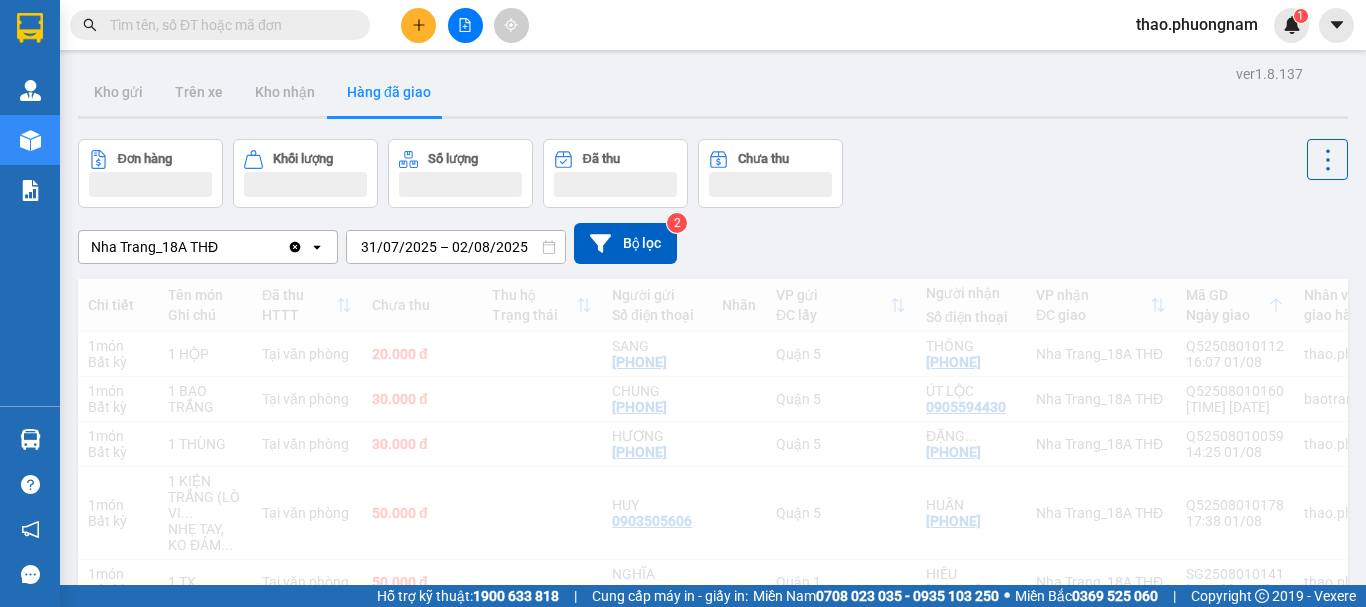 click on "Hàng đã giao" at bounding box center (389, 92) 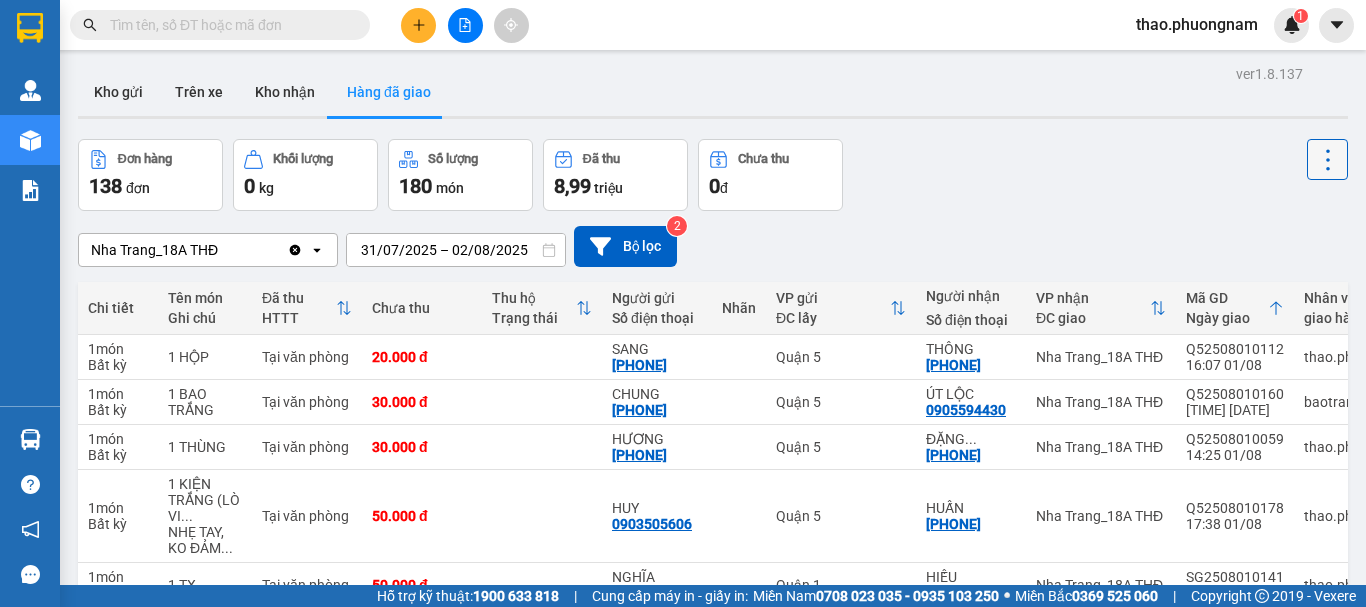 click 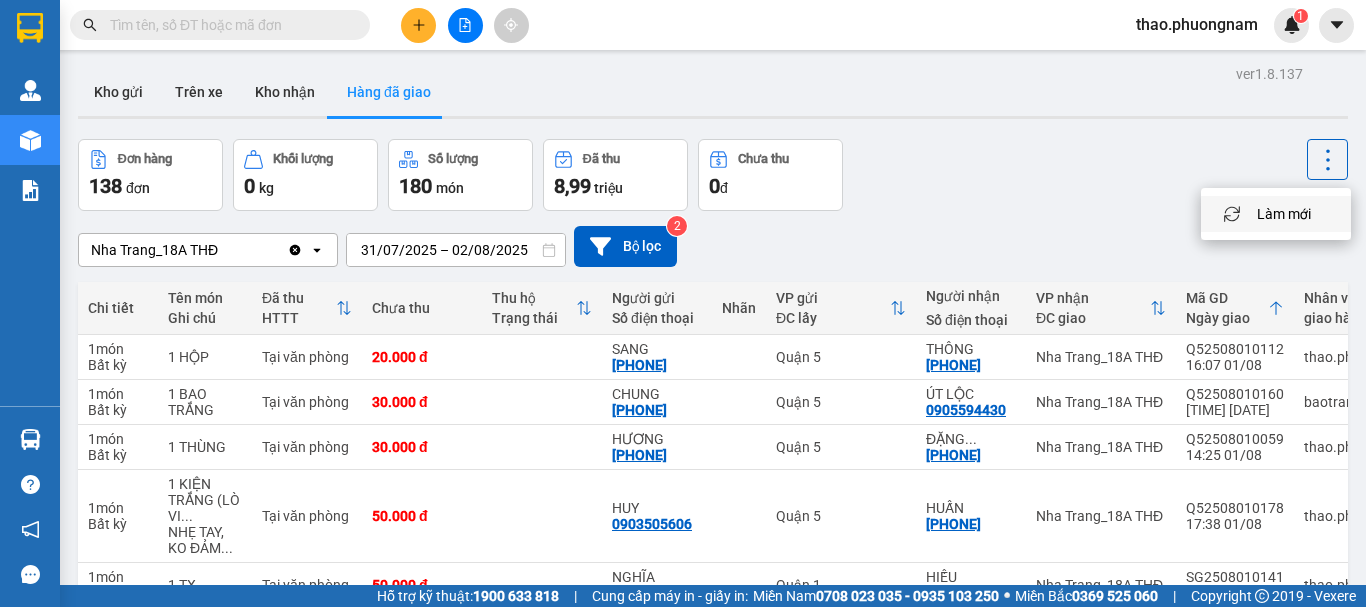 click on "Làm mới" at bounding box center [1284, 214] 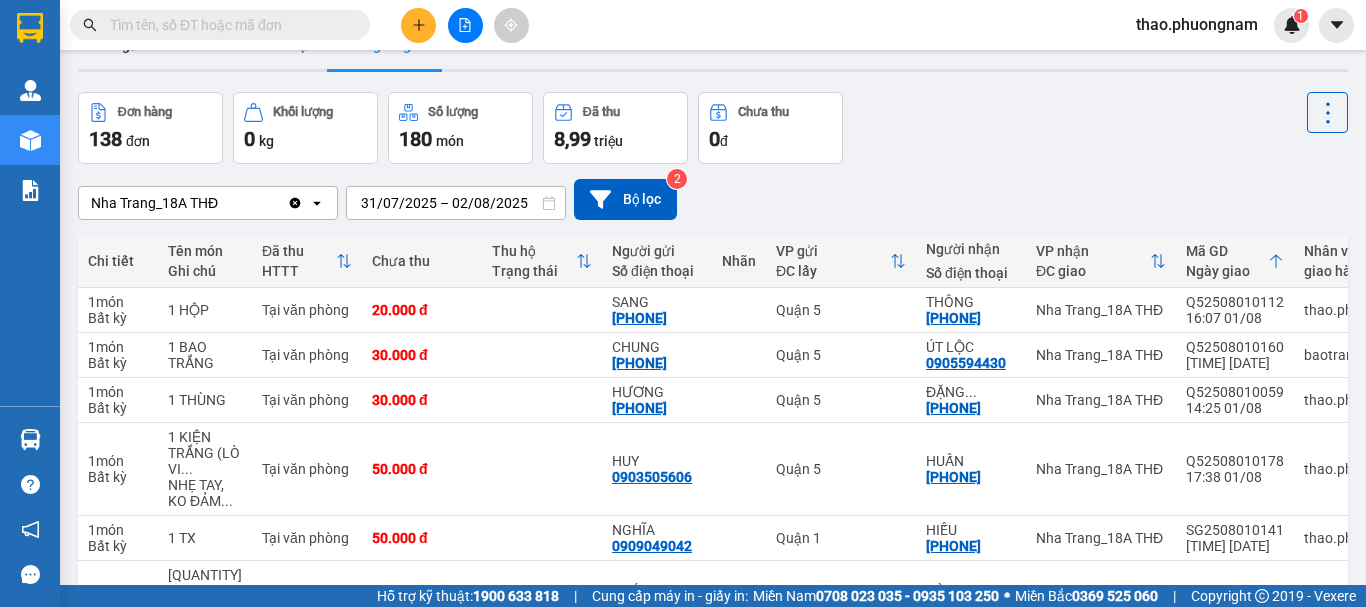 scroll, scrollTop: 0, scrollLeft: 0, axis: both 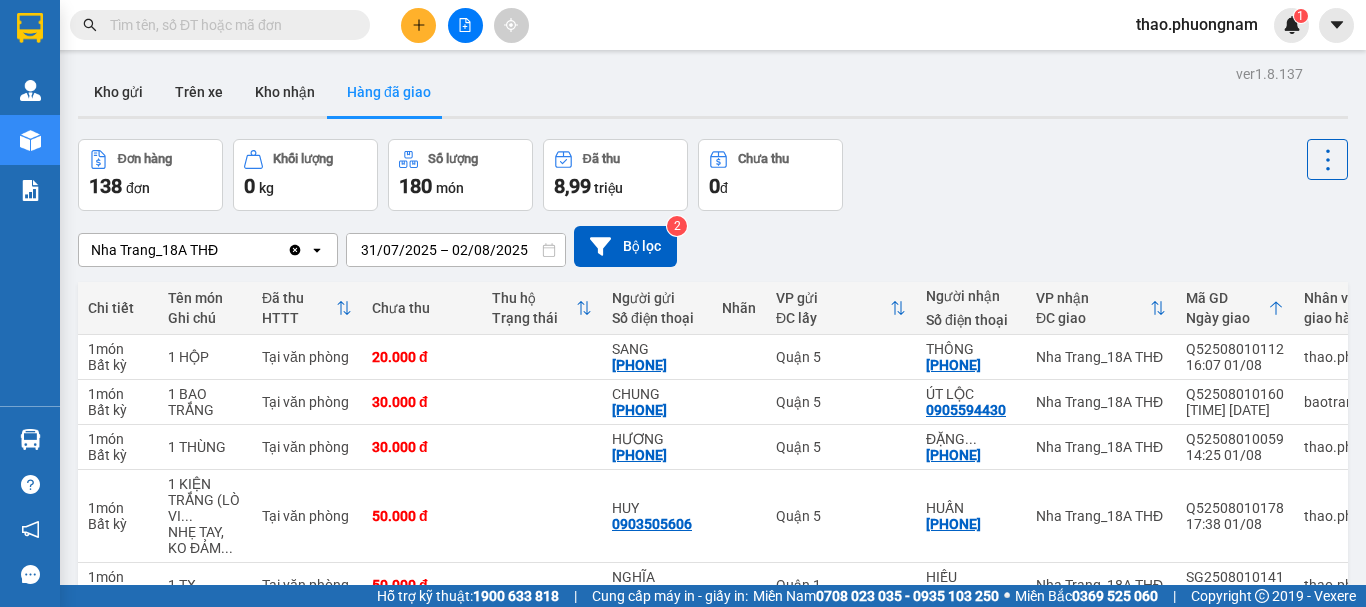 click 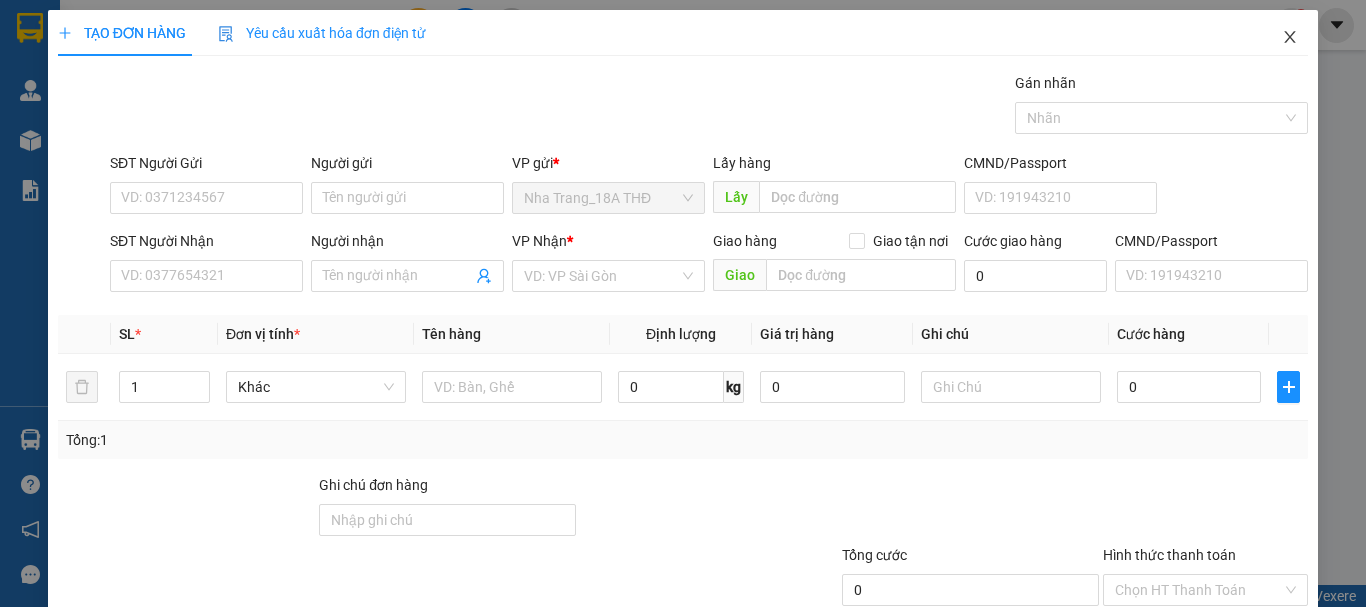 click 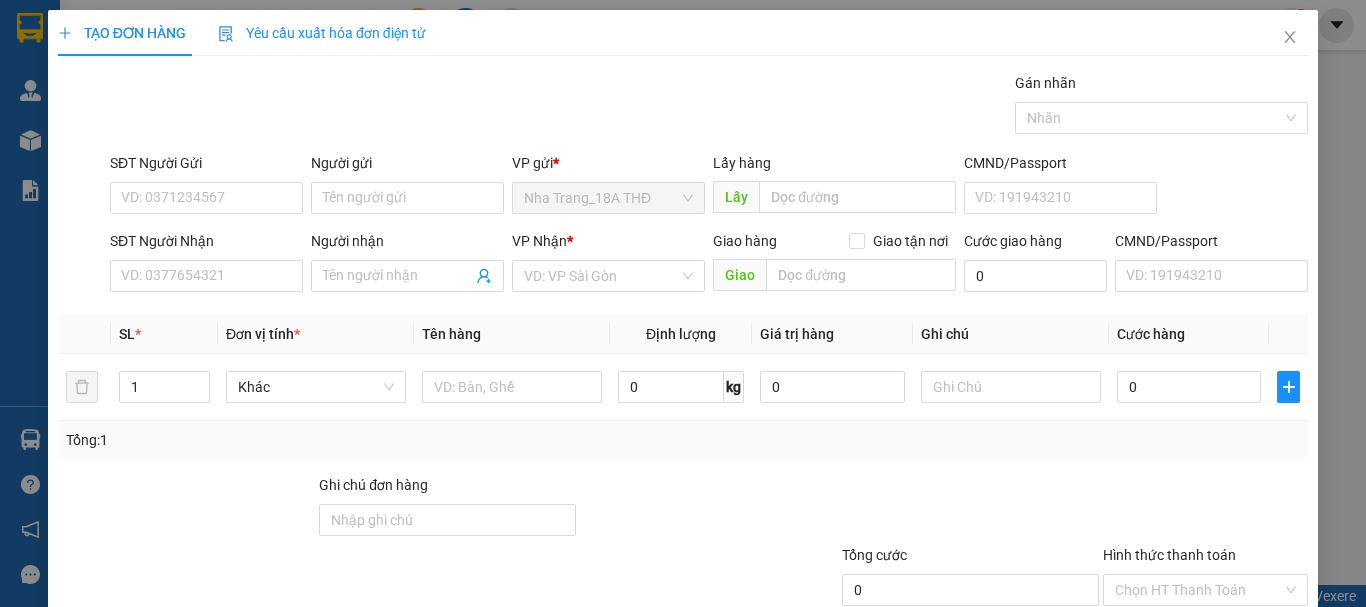 click on "1" at bounding box center (1291, 25) 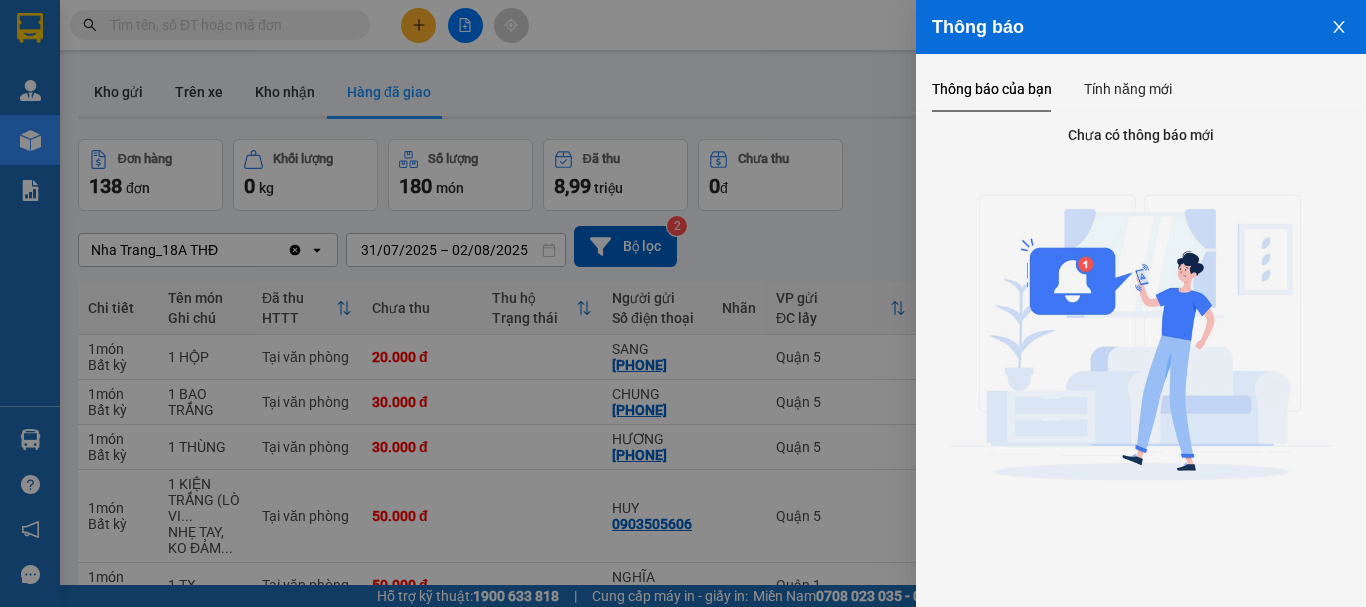 click at bounding box center (683, 303) 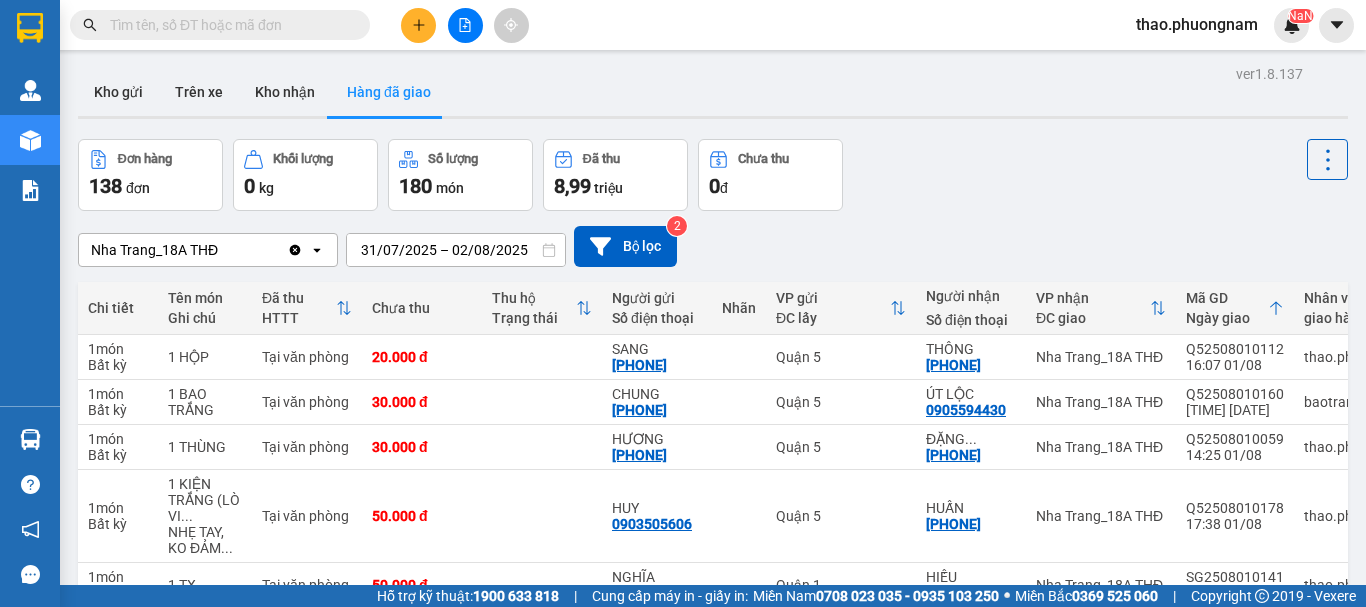 click at bounding box center [228, 25] 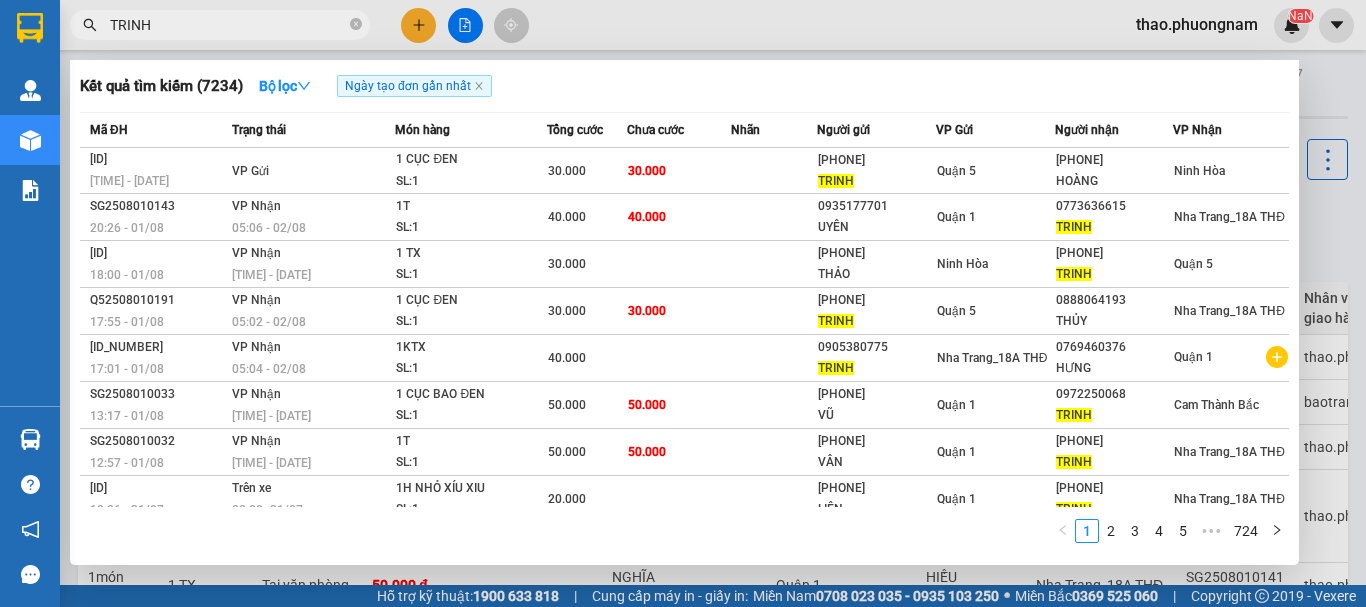 type on "TRINH" 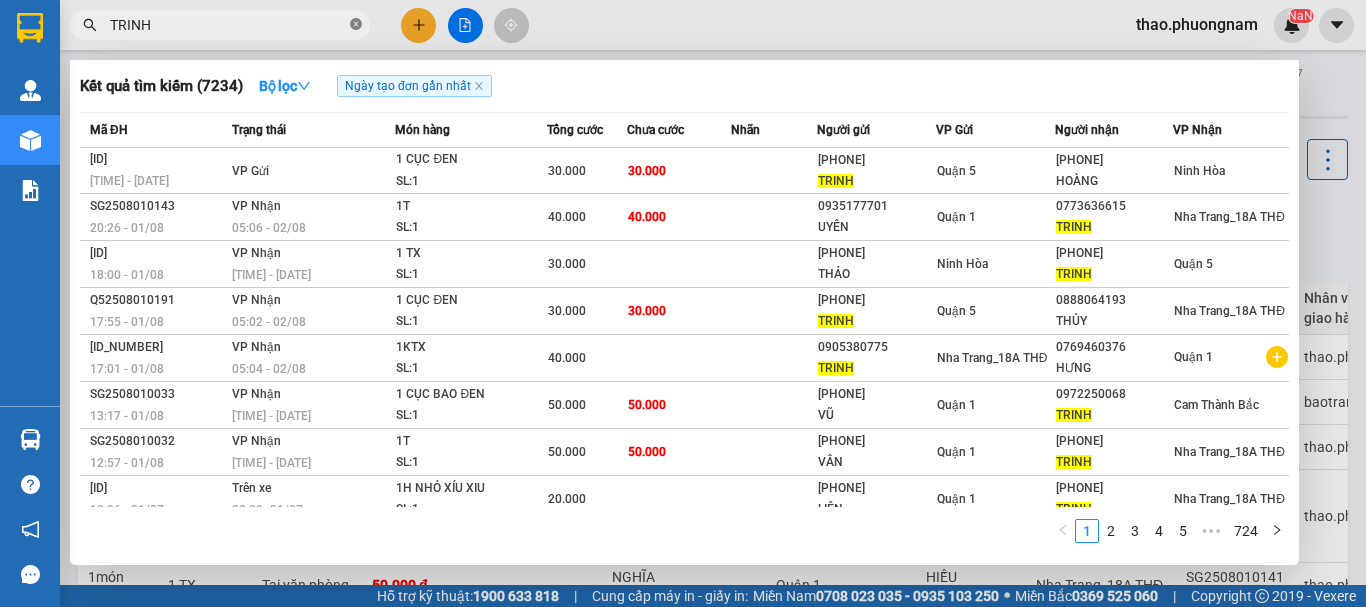 click 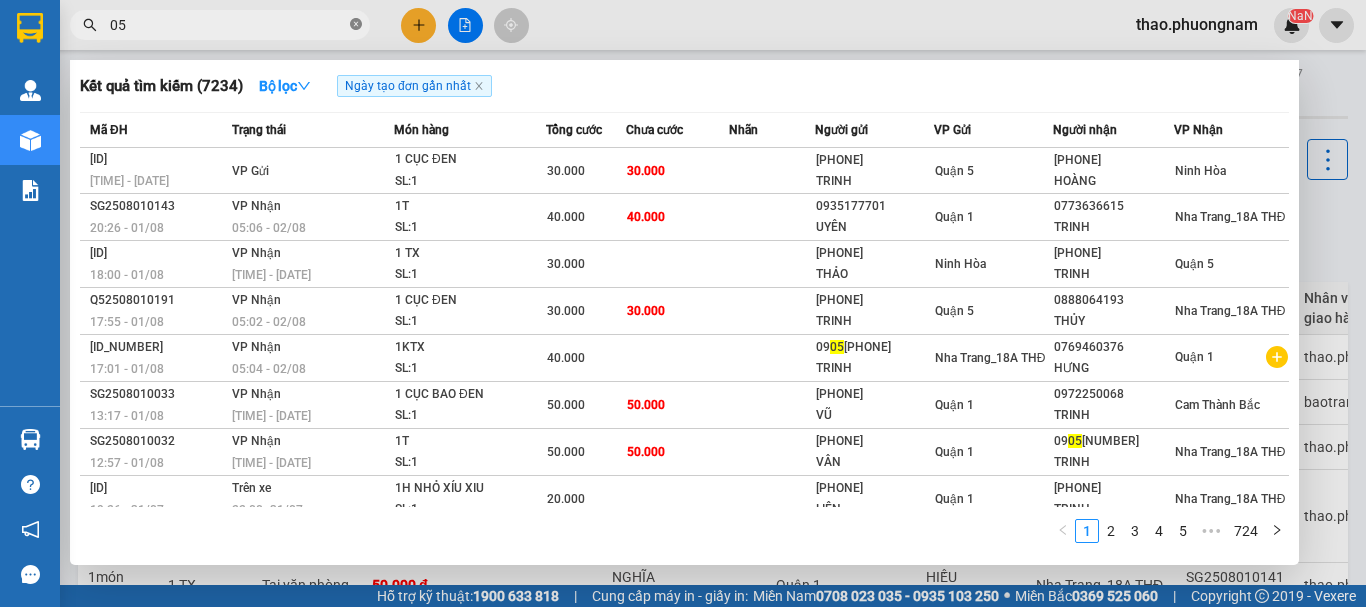 type on "058" 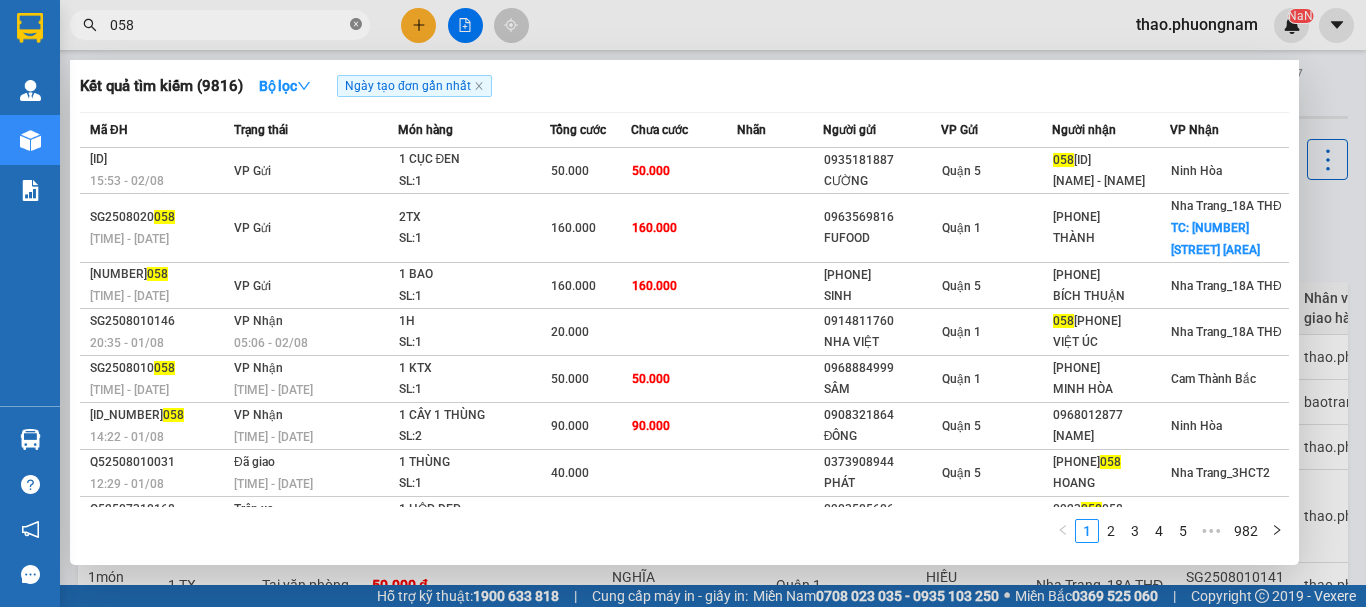 click 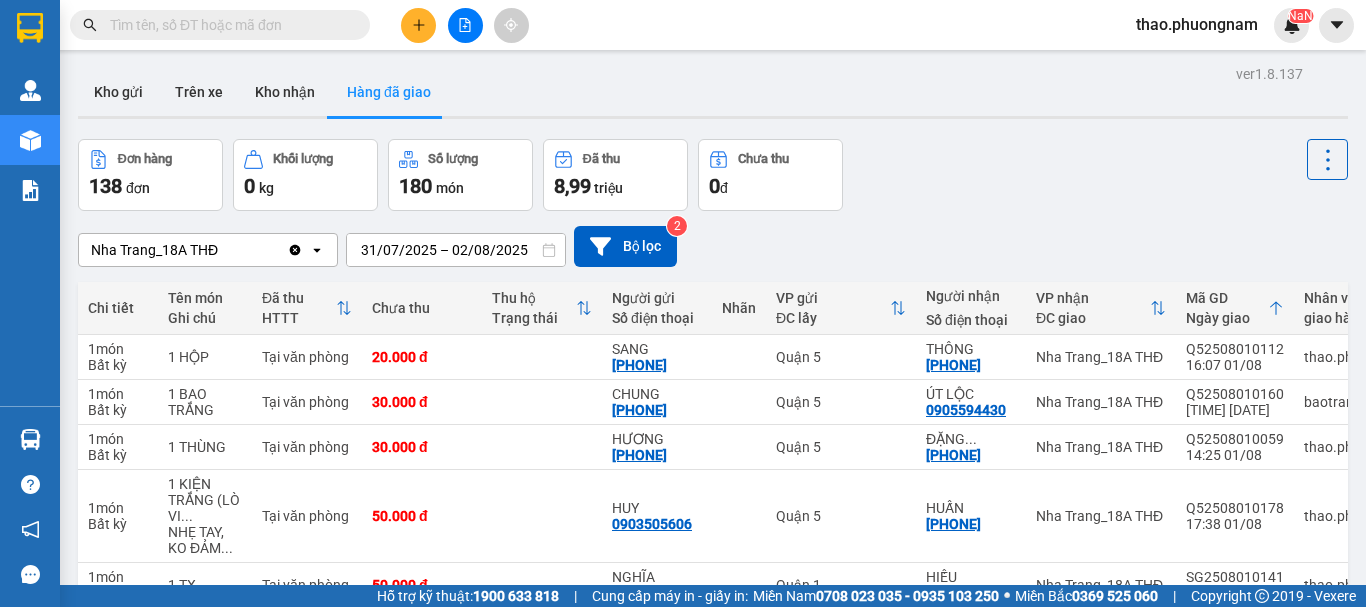 click on "Kho gửi Trên xe Kho nhận Hàng đã giao" at bounding box center [713, 94] 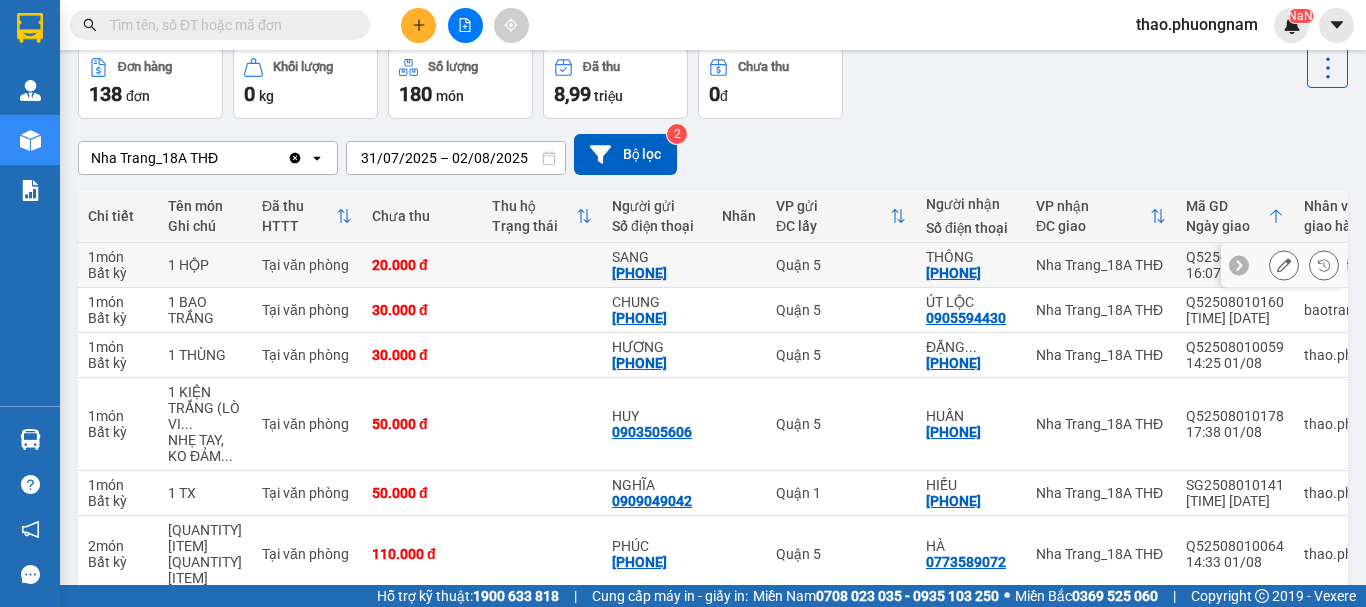 scroll, scrollTop: 0, scrollLeft: 0, axis: both 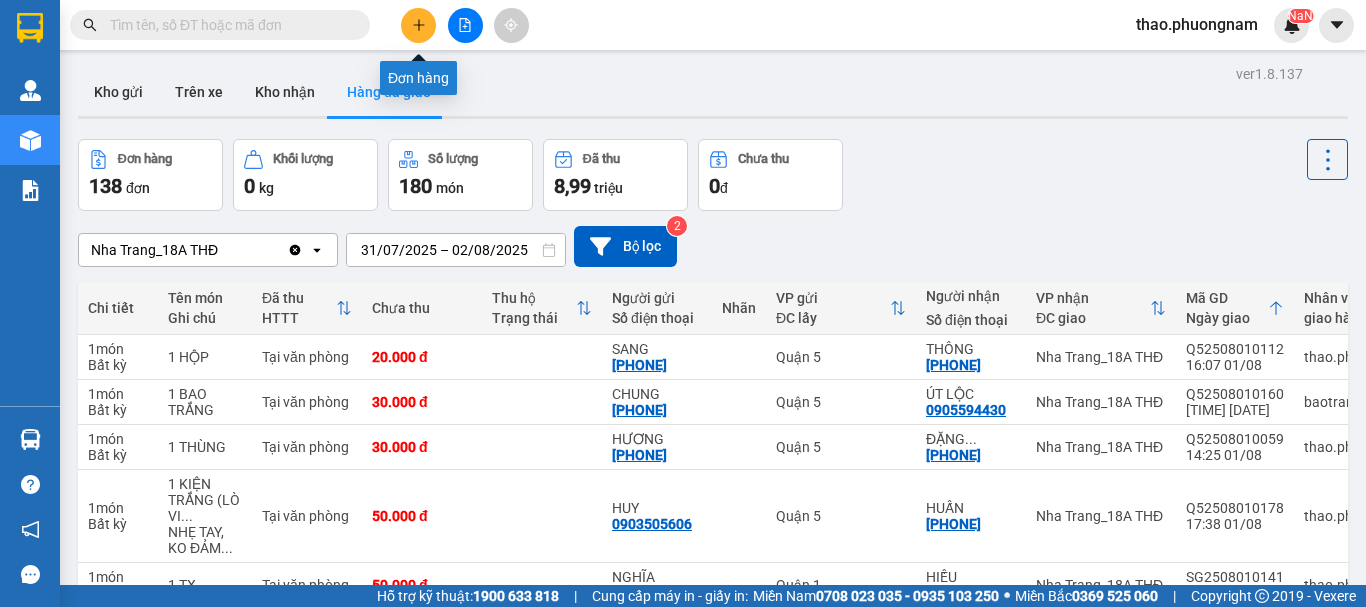 click at bounding box center [418, 25] 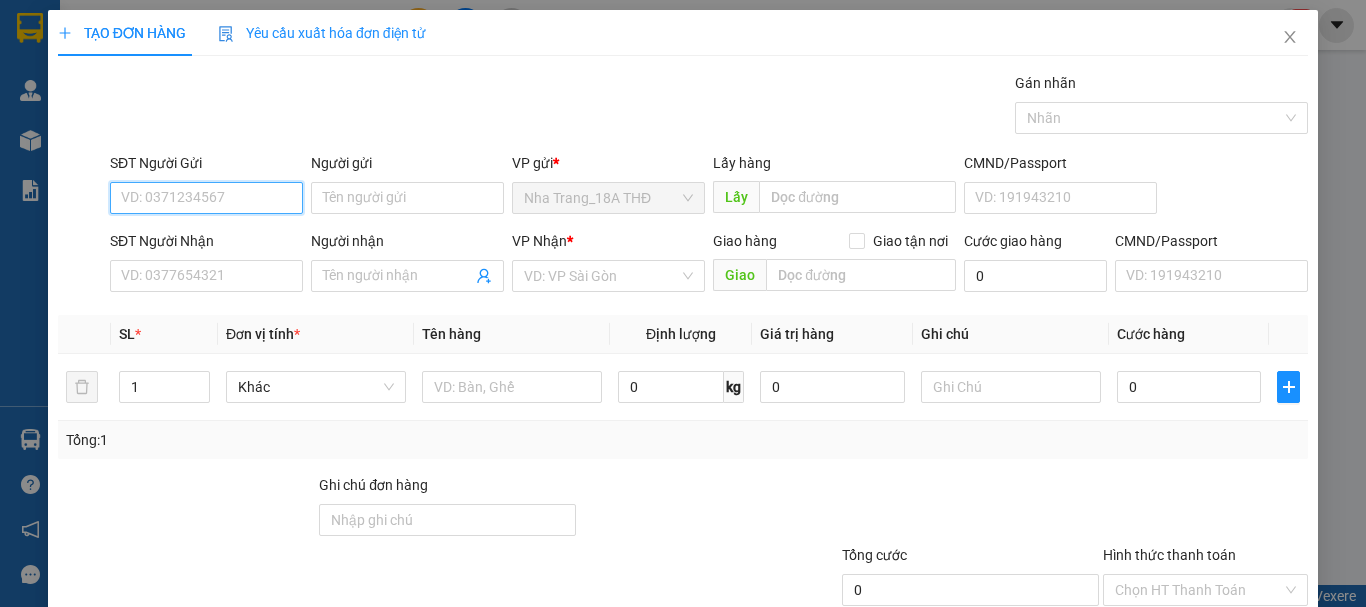 click on "SĐT Người Gửi" at bounding box center [206, 198] 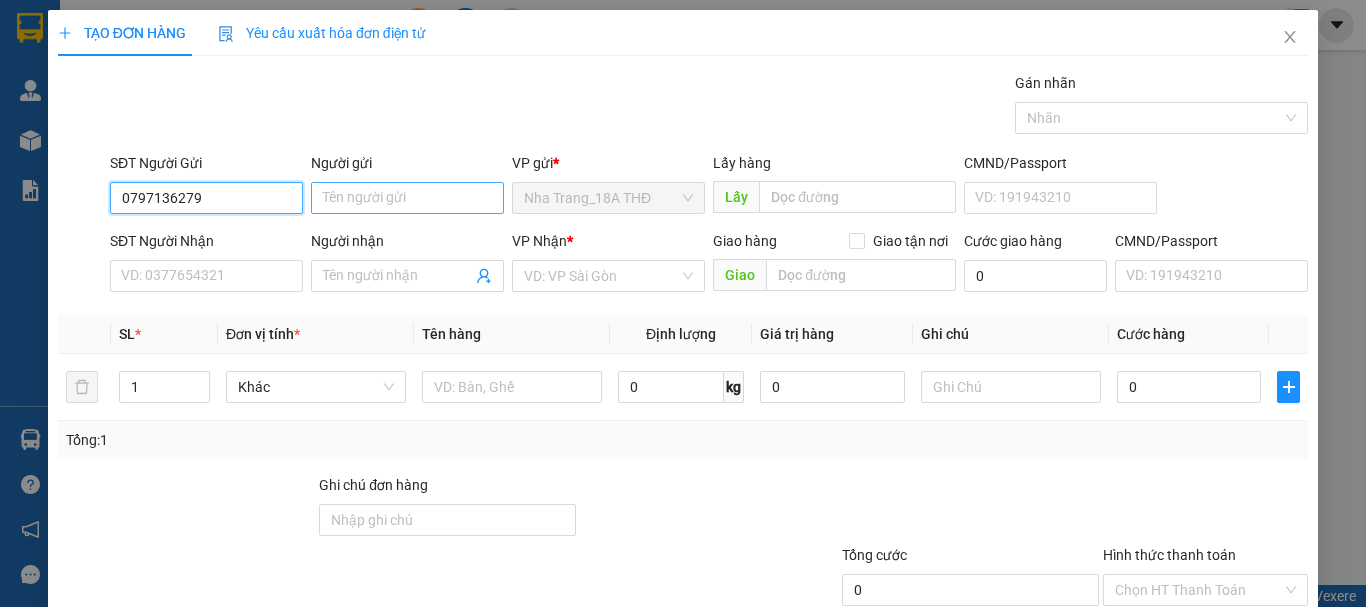 type on "0797136279" 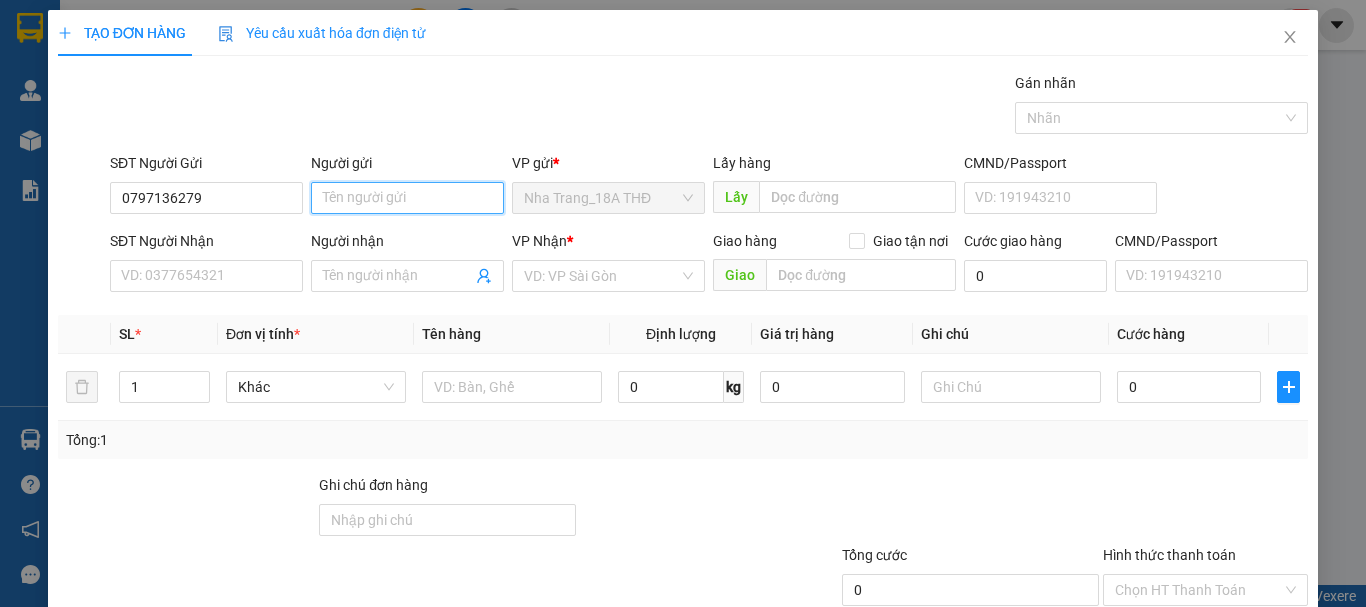 click on "Người gửi" at bounding box center (407, 198) 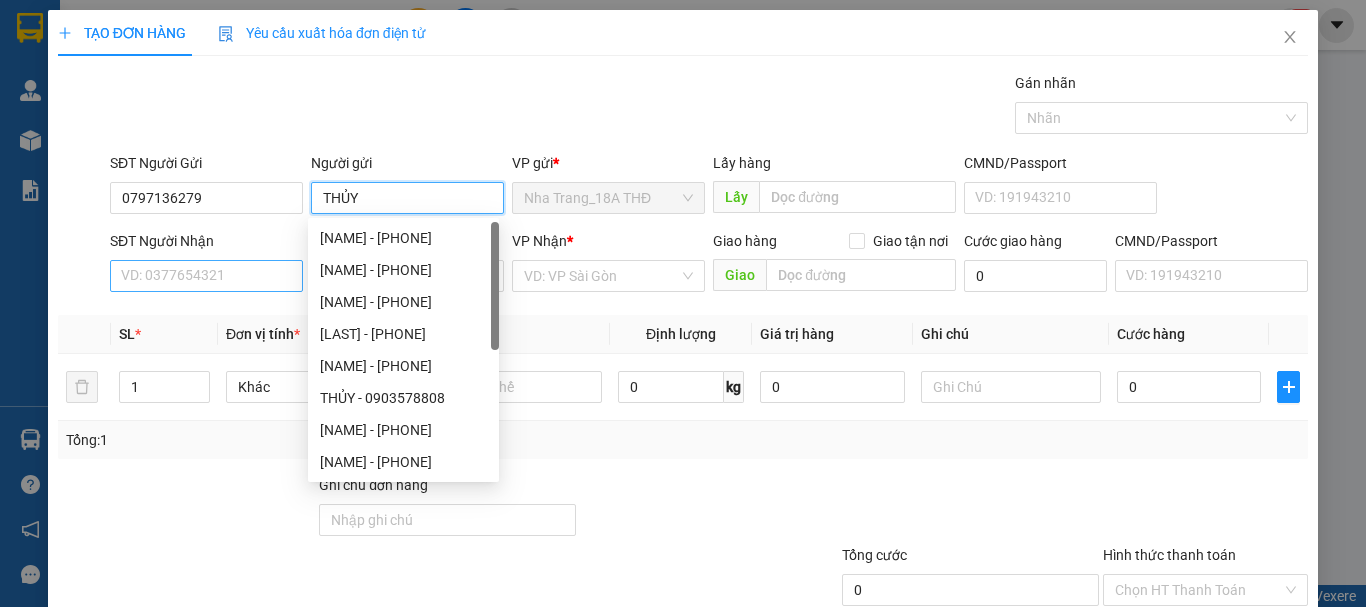 type on "THỦY" 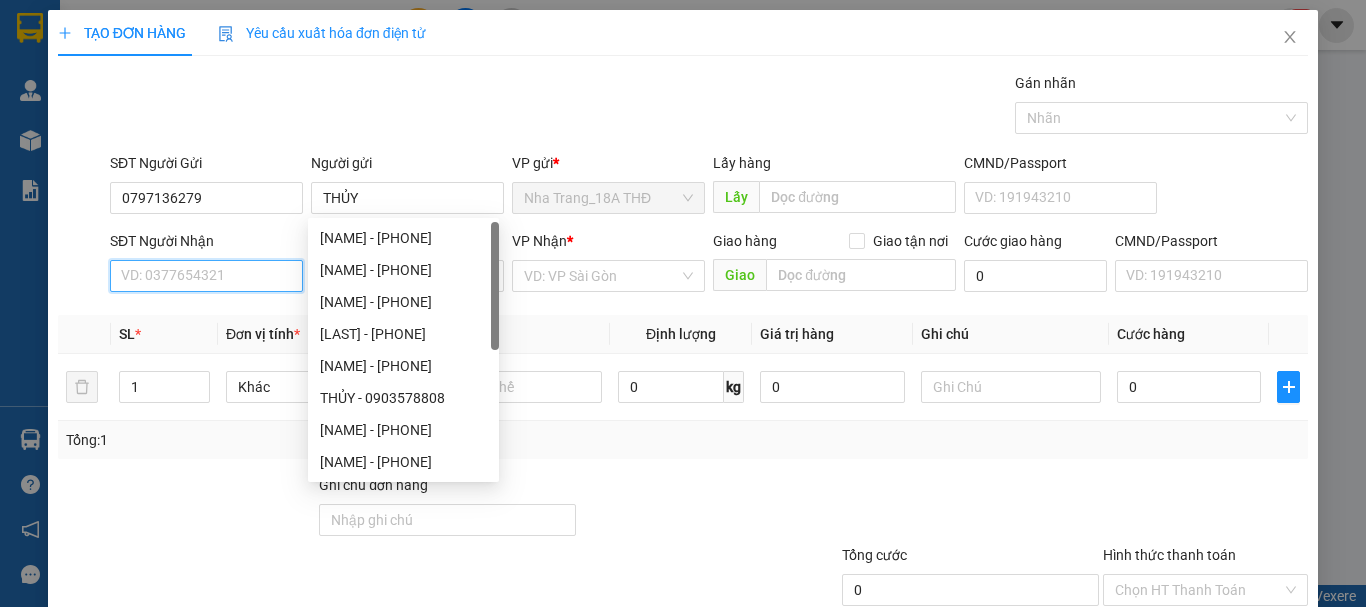 click on "SĐT Người Nhận" at bounding box center (206, 276) 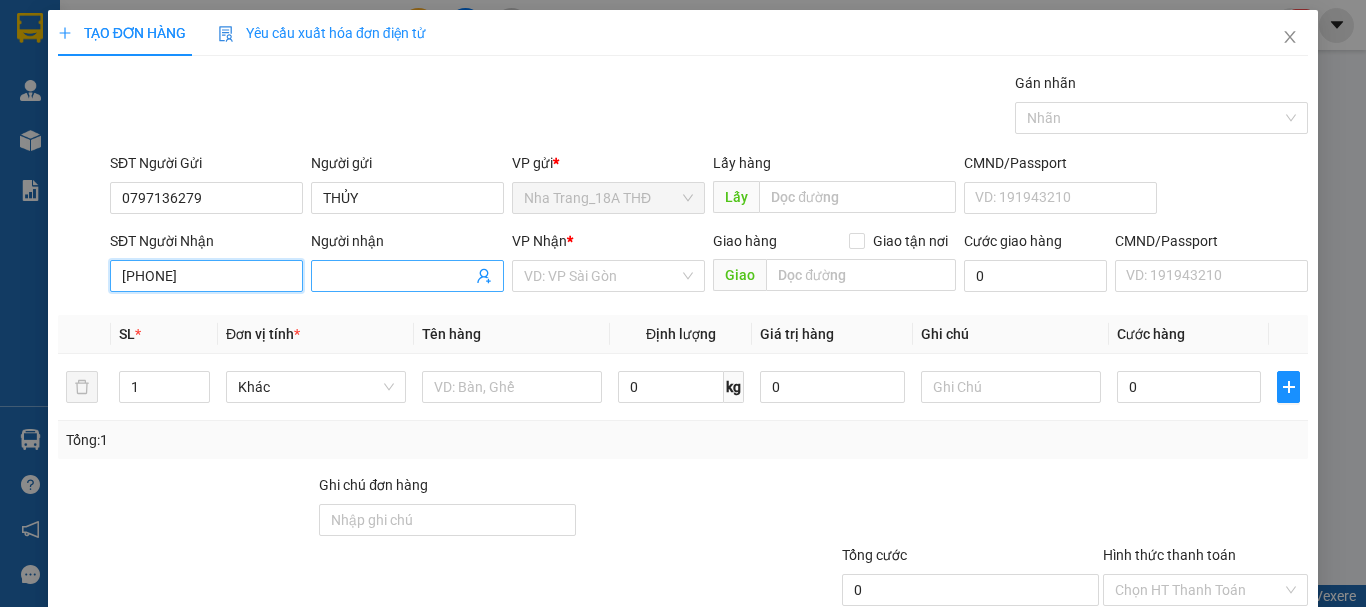 type on "[PHONE]" 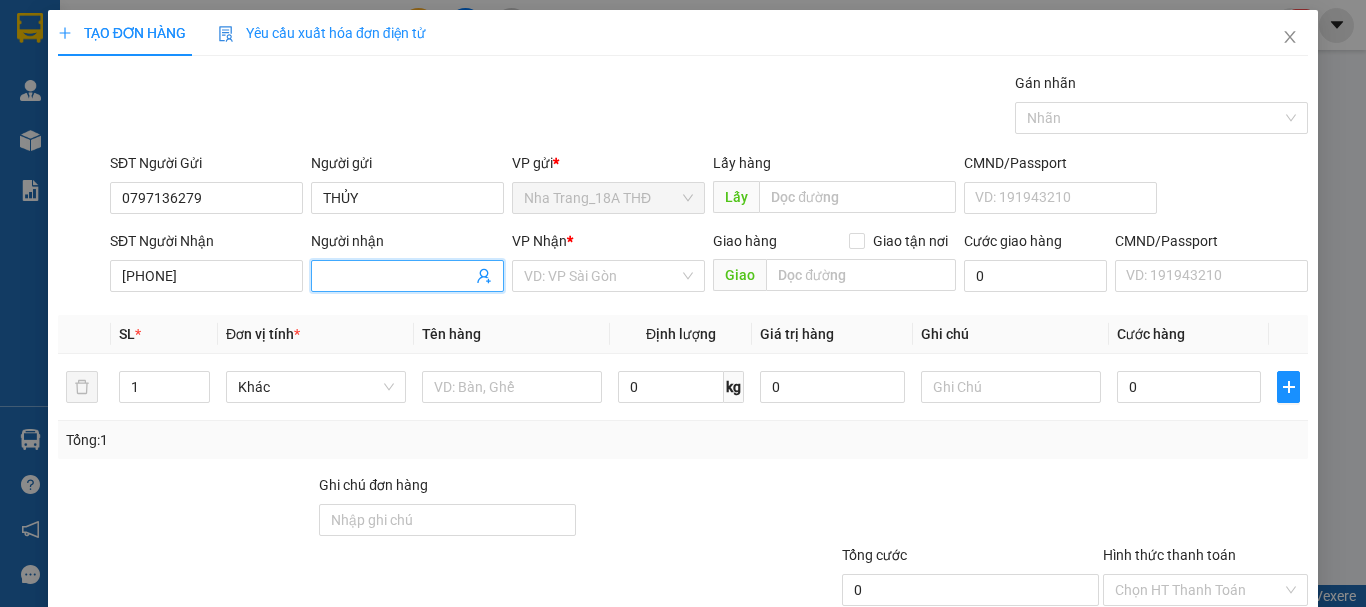 click on "Người nhận" at bounding box center [397, 276] 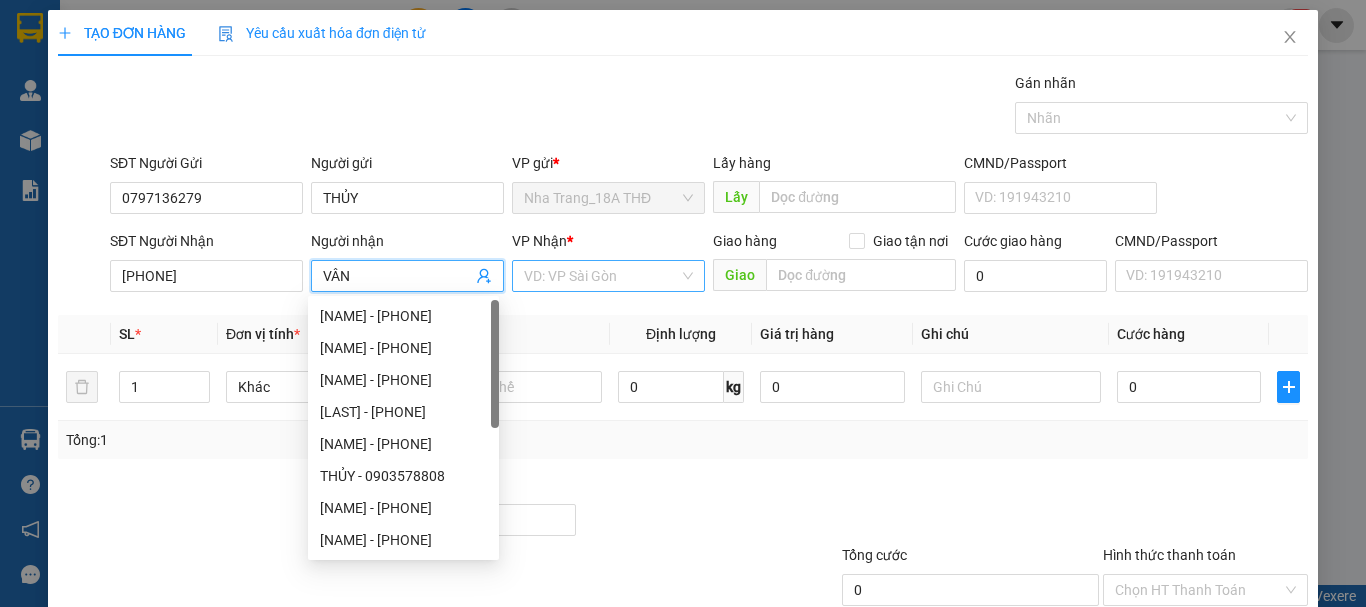 type on "VÂN" 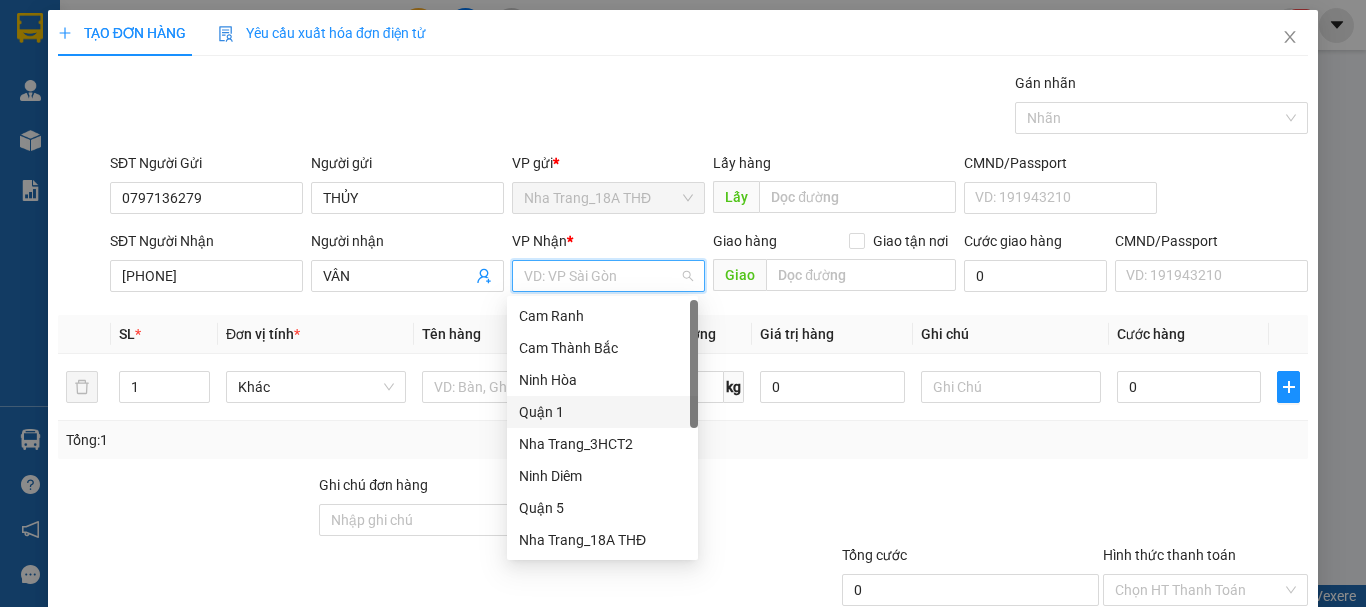 drag, startPoint x: 564, startPoint y: 416, endPoint x: 543, endPoint y: 414, distance: 21.095022 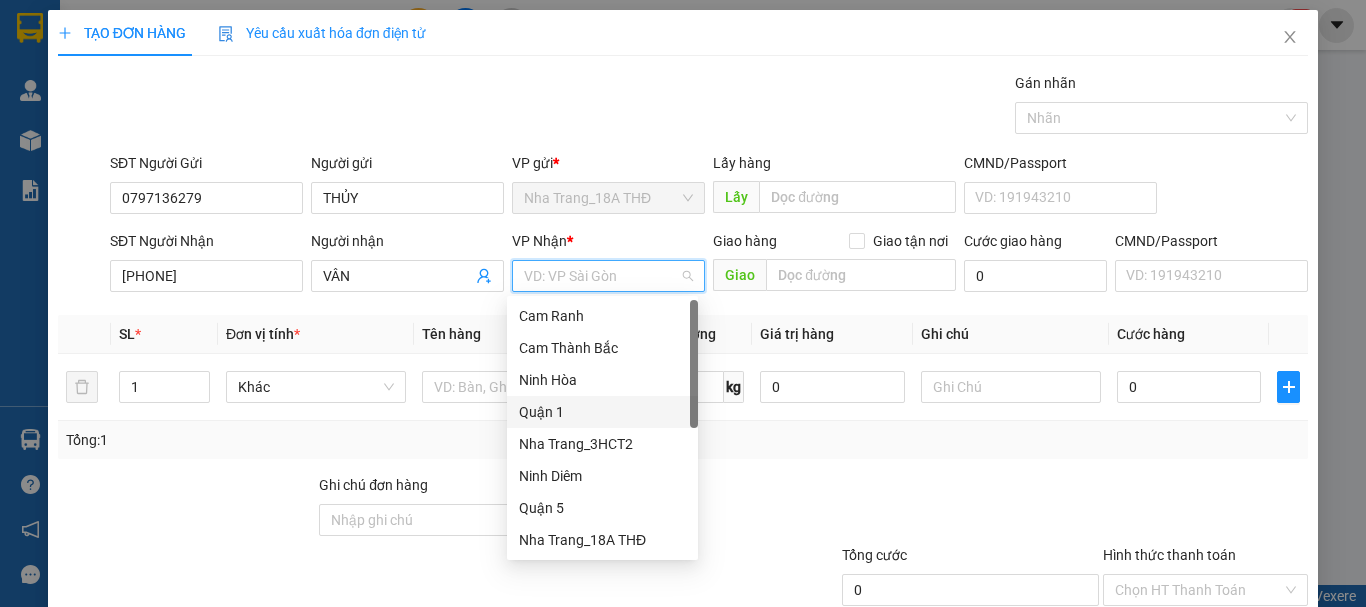 click on "Quận 1" at bounding box center (602, 412) 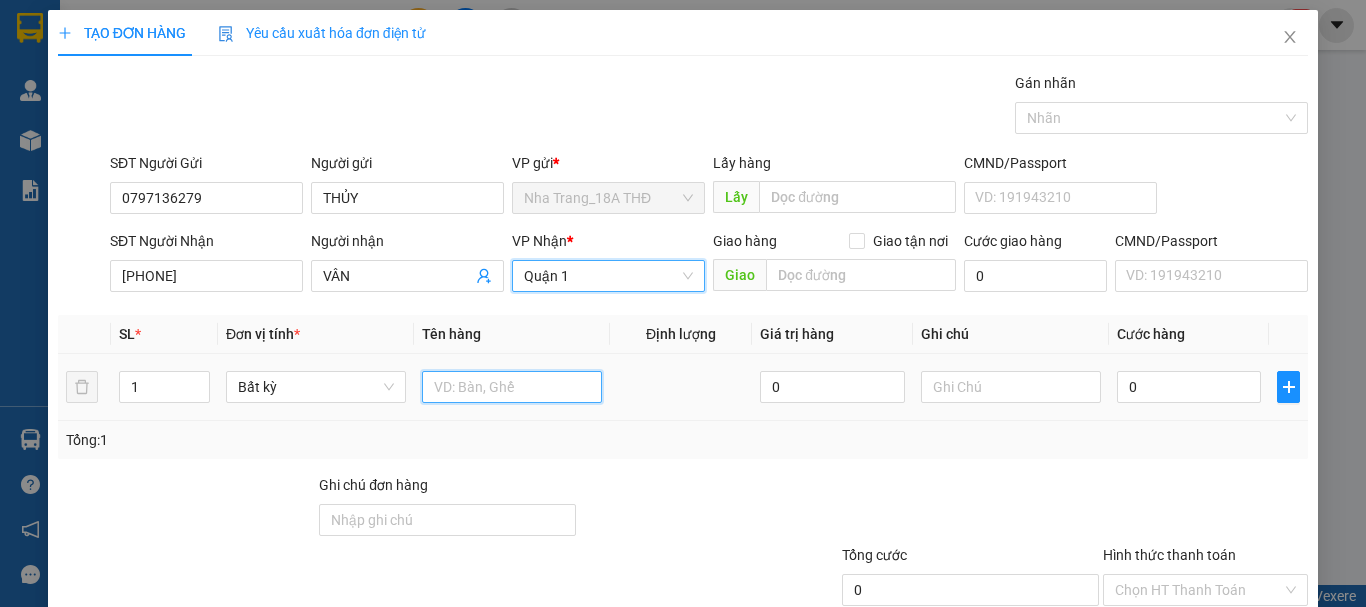 click at bounding box center (512, 387) 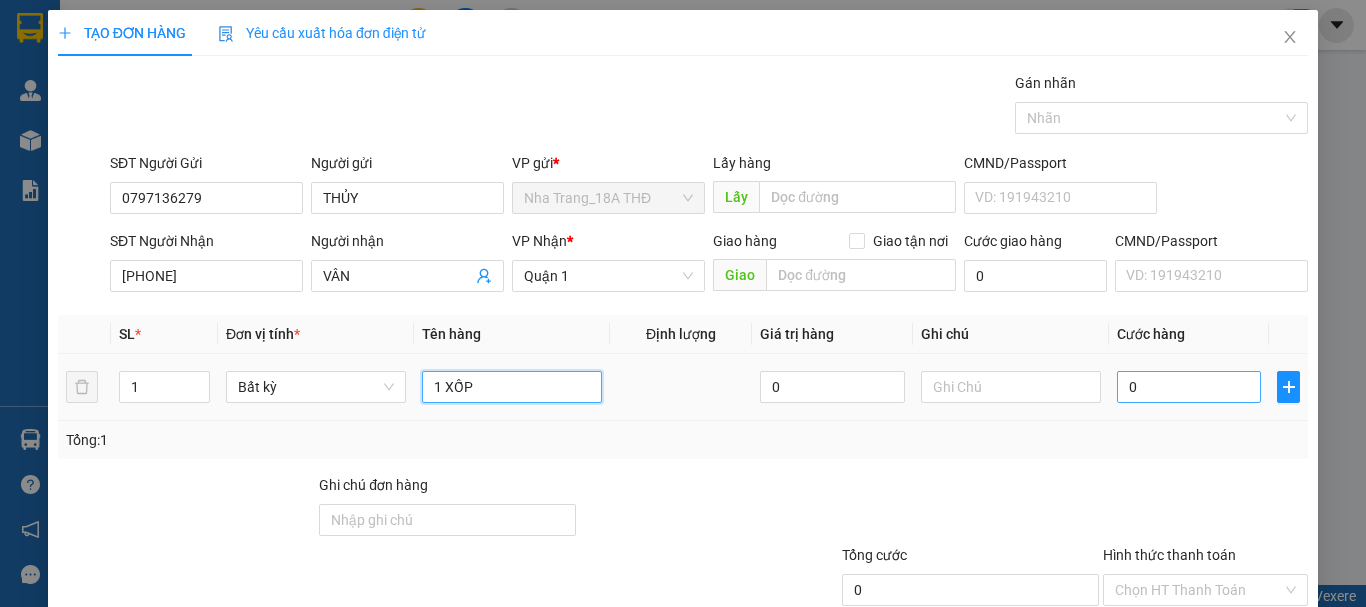 type on "1 XỐP" 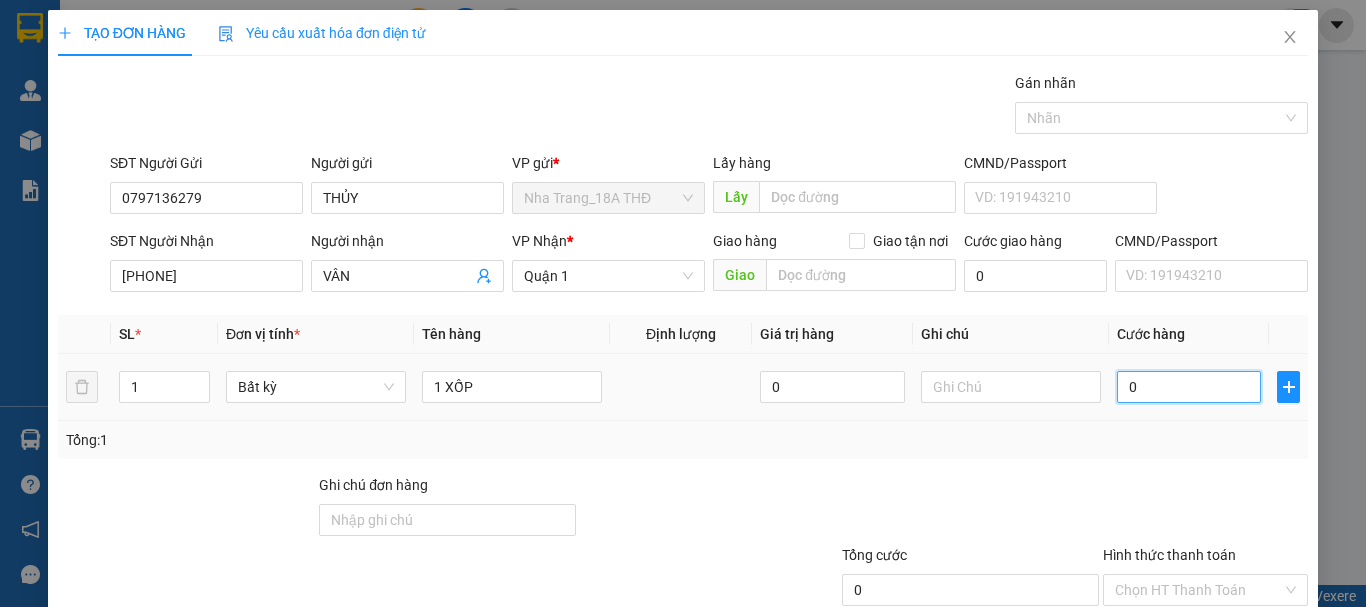 click on "0" at bounding box center [1189, 387] 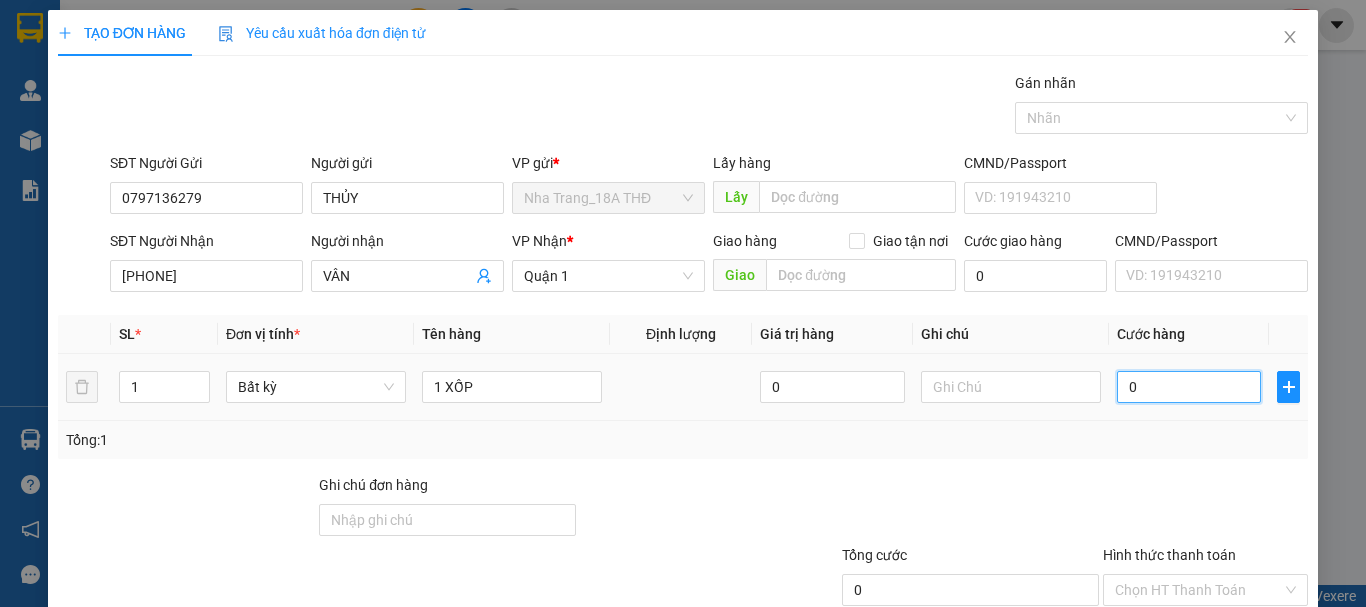 type on "6" 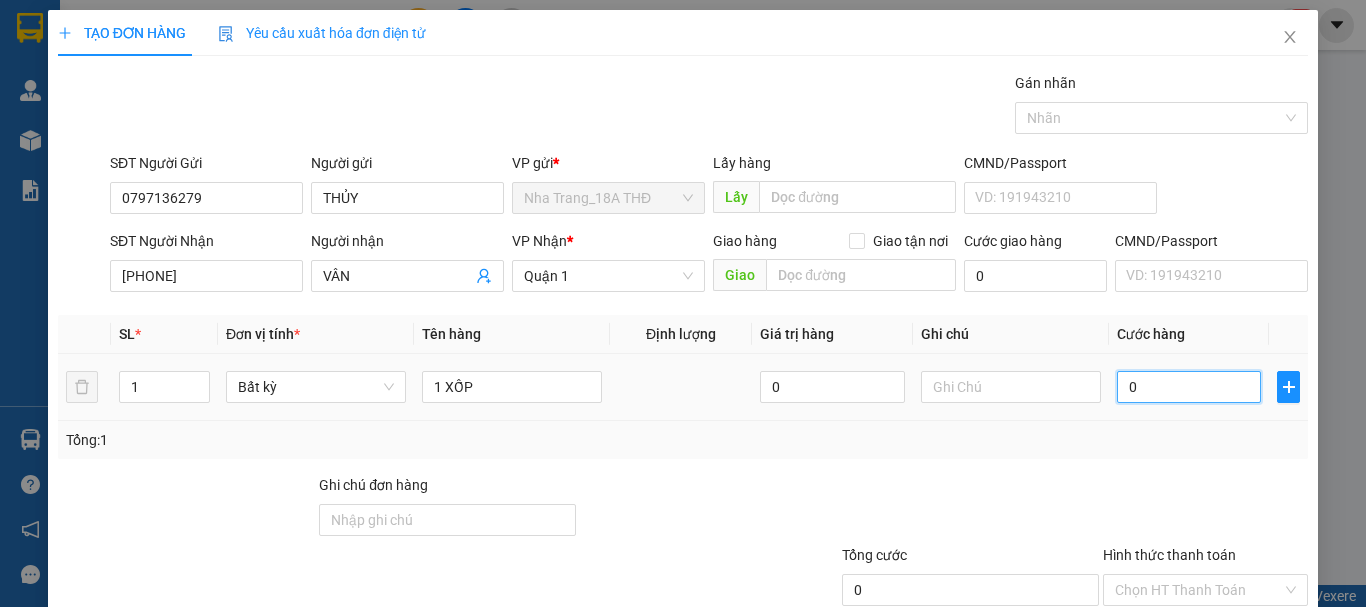 type on "6" 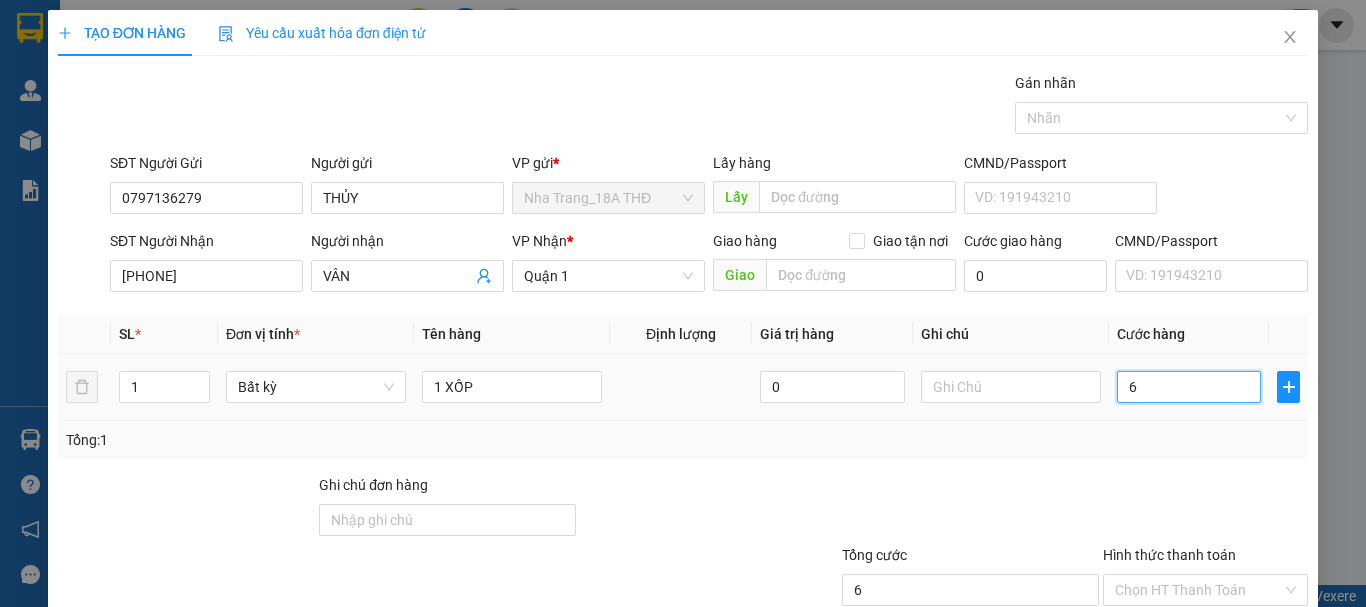 type on "60" 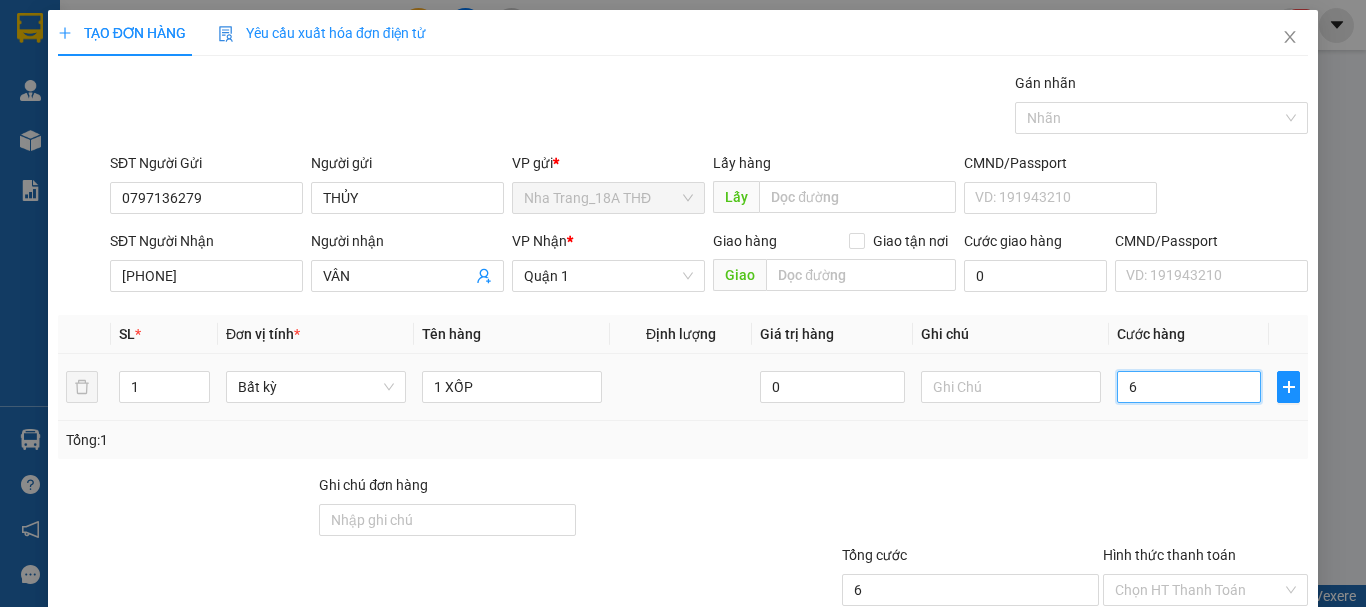 type on "60" 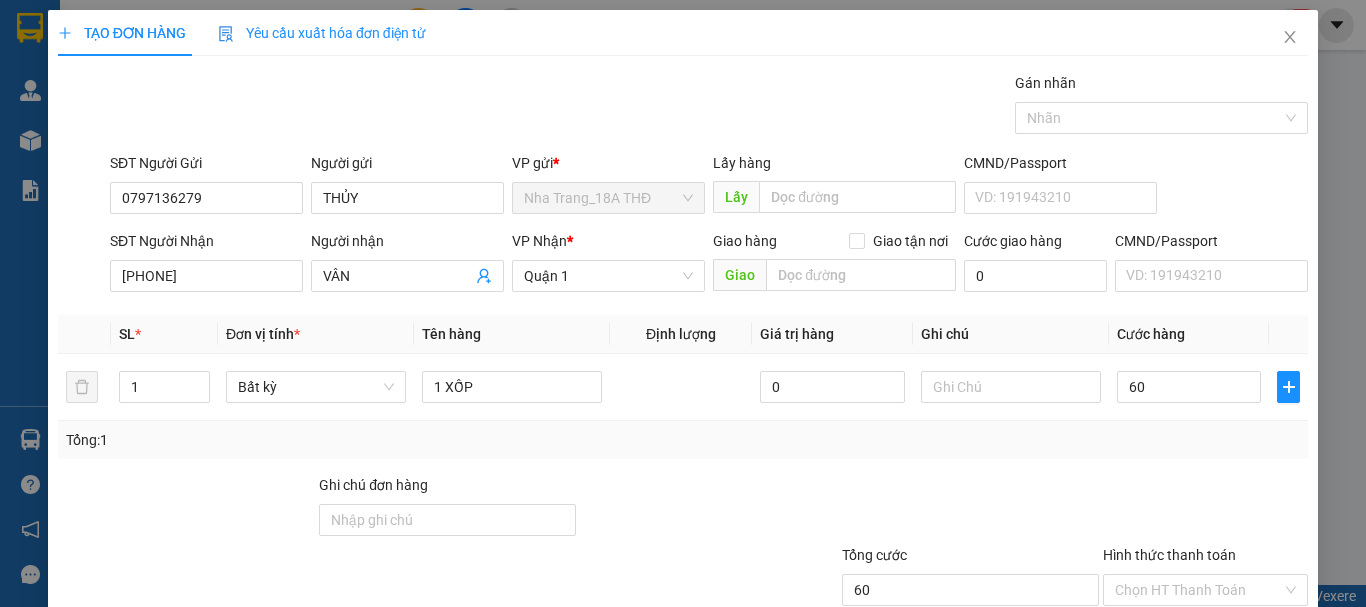 type on "60.000" 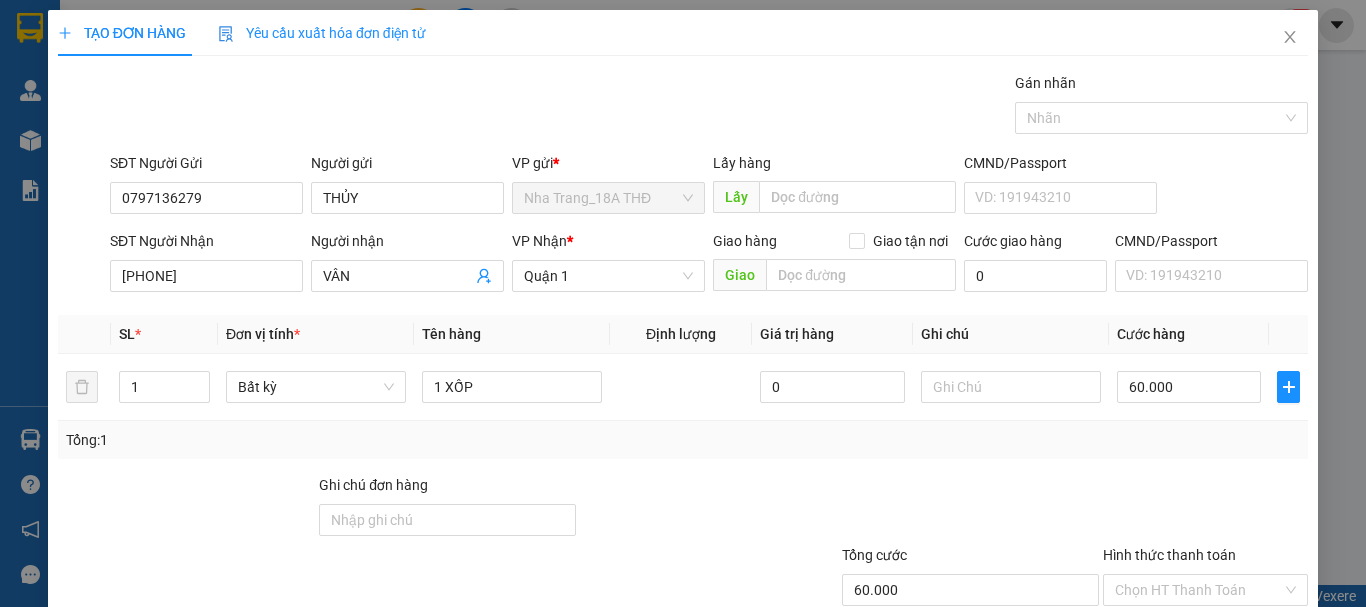 click on "Transit Pickup Surcharge Ids Transit Deliver Surcharge Ids Transit Deliver Surcharge Transit Deliver Surcharge Gói vận chuyển  * Tiêu chuẩn Gán nhãn   Nhãn SĐT Người Gửi 0797136279 Người gửi THỦY VP gửi  * Nha Trang_18A THĐ Lấy hàng Lấy CMND/Passport VD: 191943210 SĐT Người Nhận 0982340987 Người nhận VÂN VP Nhận  * Quận 1 Giao hàng Giao tận nơi Giao Cước giao hàng 0 CMND/Passport VD: 191943210 SL  * Đơn vị tính  * Tên hàng  Định lượng Giá trị hàng Ghi chú Cước hàng                   1 Bất kỳ 1 XỐP 0 60.000 Tổng:  1 Ghi chú đơn hàng Tổng cước 60.000 Hình thức thanh toán Chọn HT Thanh Toán Số tiền thu trước 0 Chưa thanh toán 60.000 Chọn HT Thanh Toán Lưu nháp Xóa Thông tin Lưu Lưu và In" at bounding box center (683, 386) 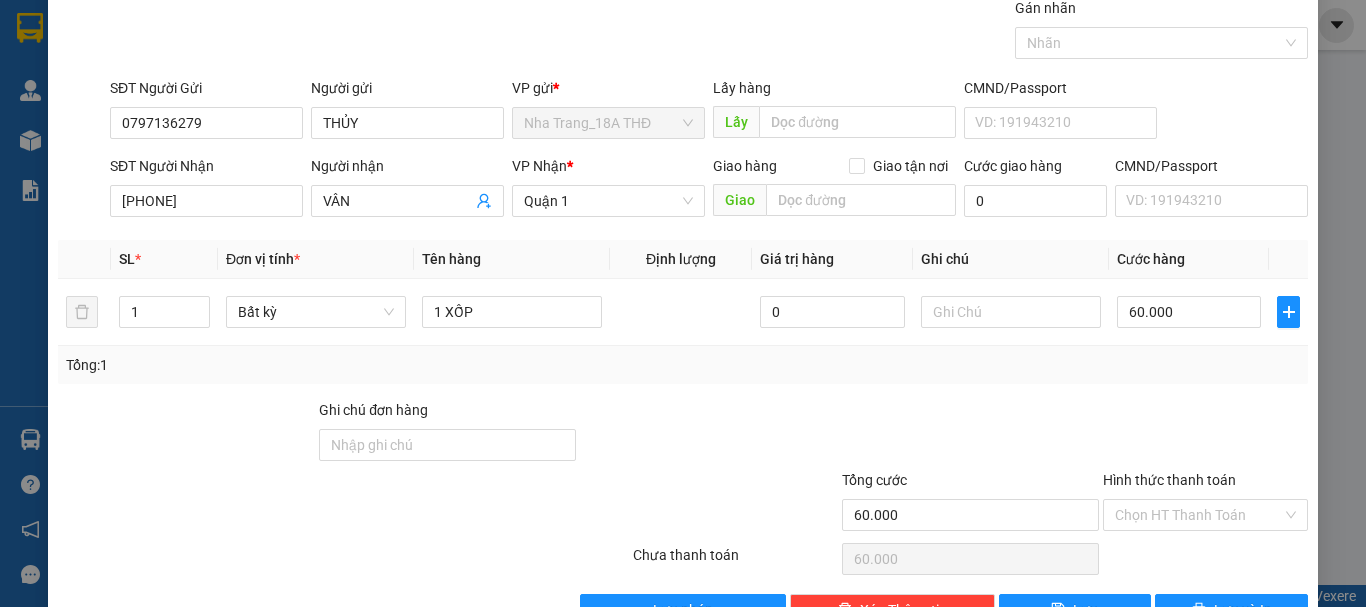 scroll, scrollTop: 133, scrollLeft: 0, axis: vertical 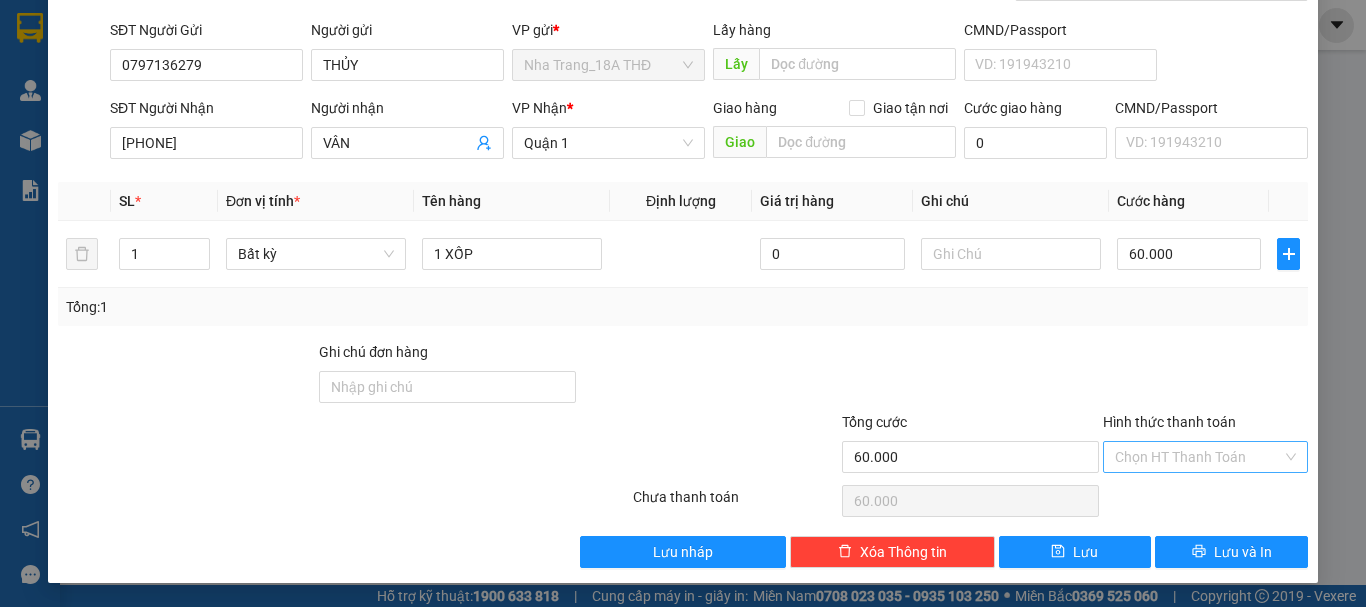 click on "Hình thức thanh toán" at bounding box center [1198, 457] 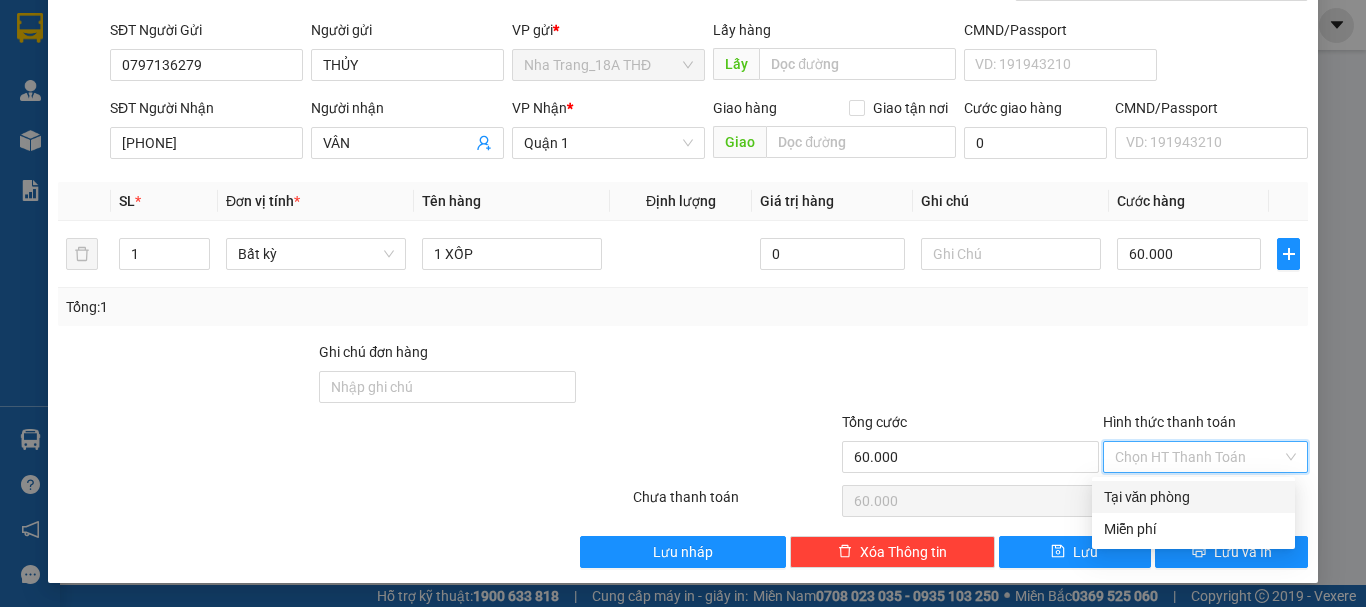 drag, startPoint x: 1171, startPoint y: 493, endPoint x: 1207, endPoint y: 552, distance: 69.115845 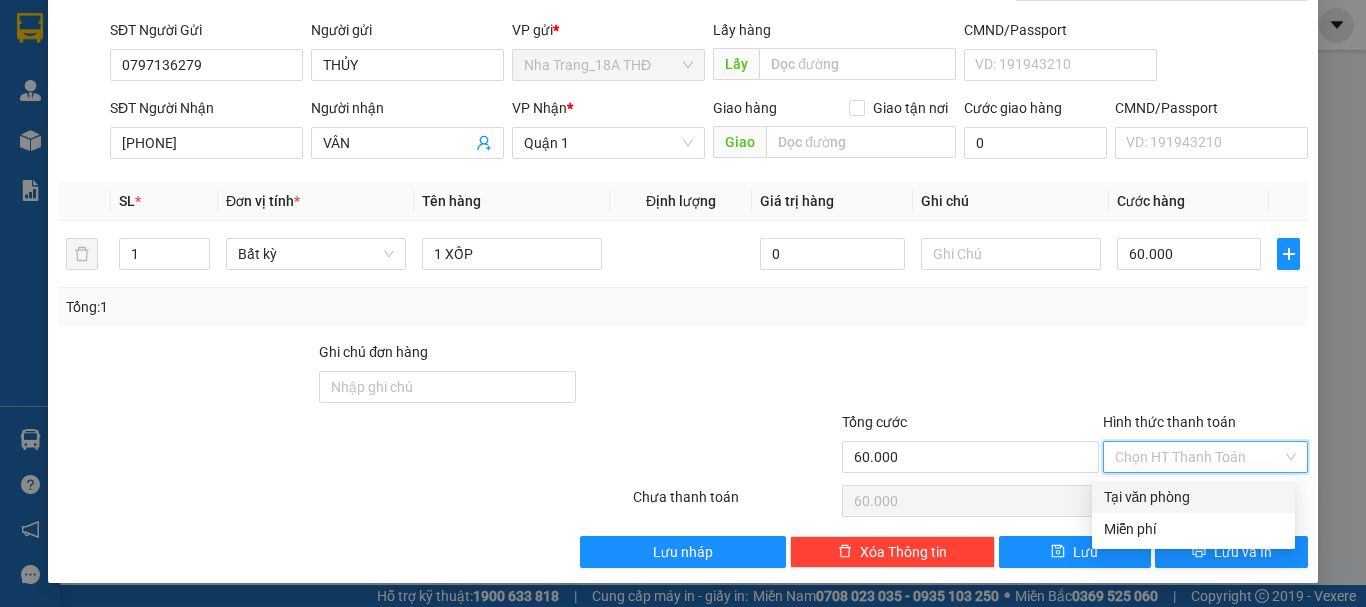 click on "Tại văn phòng" at bounding box center (1193, 497) 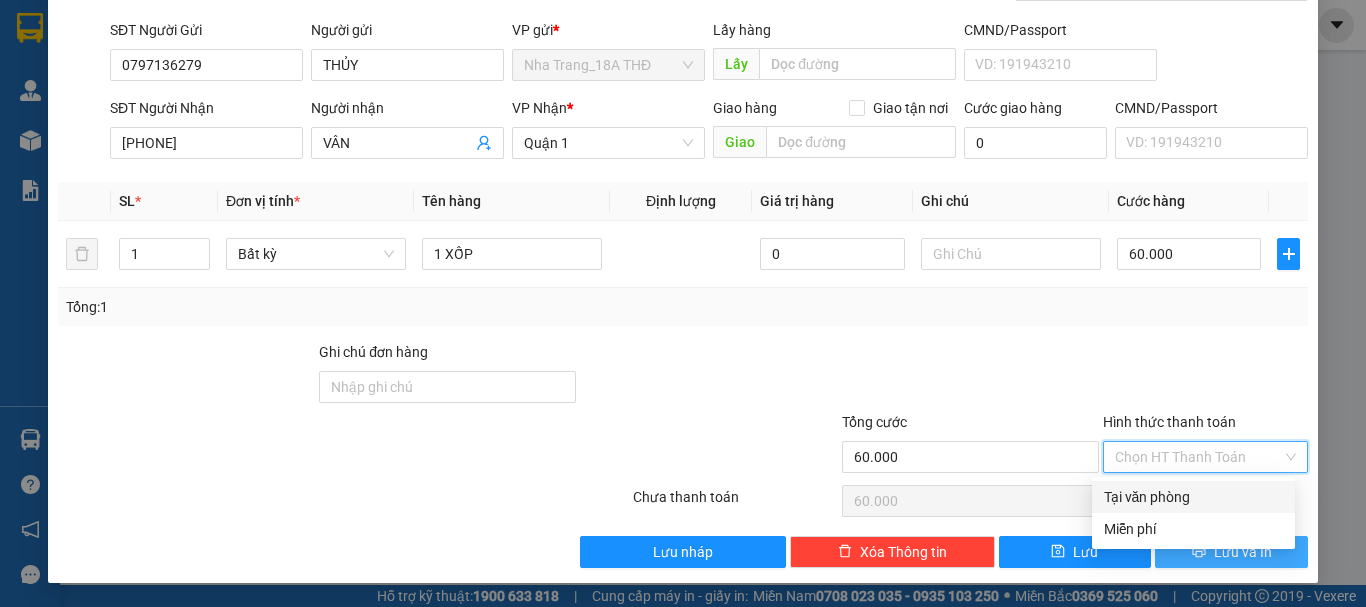 type on "0" 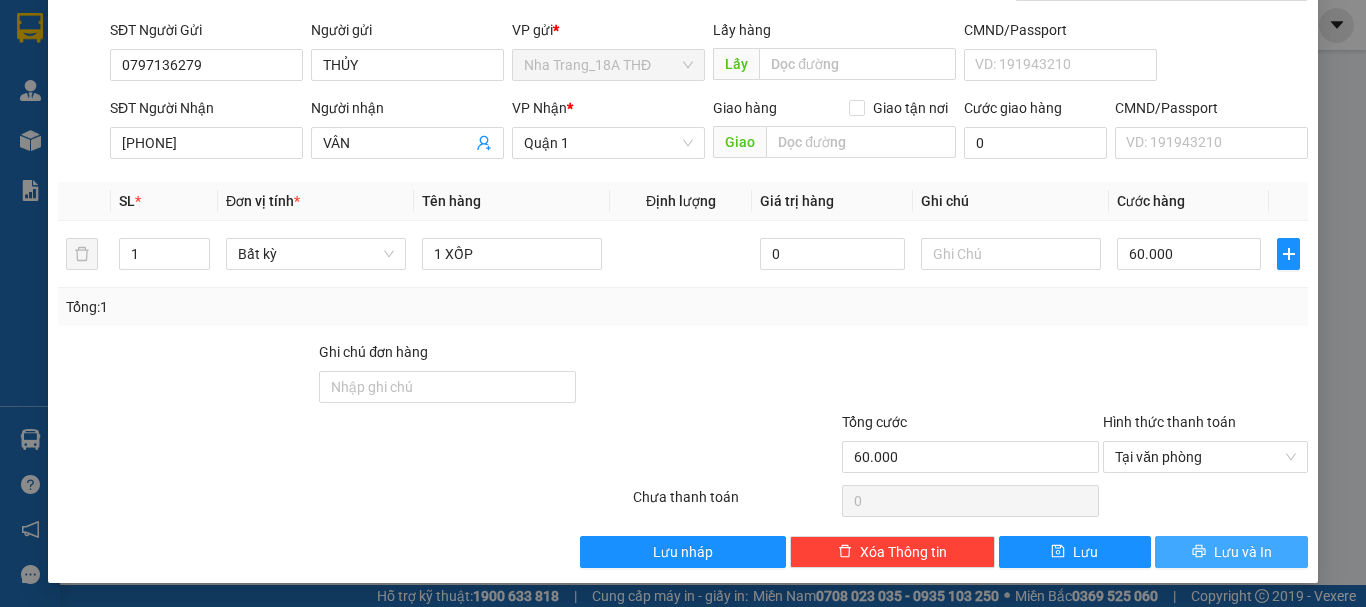 click on "Lưu và In" at bounding box center (1243, 552) 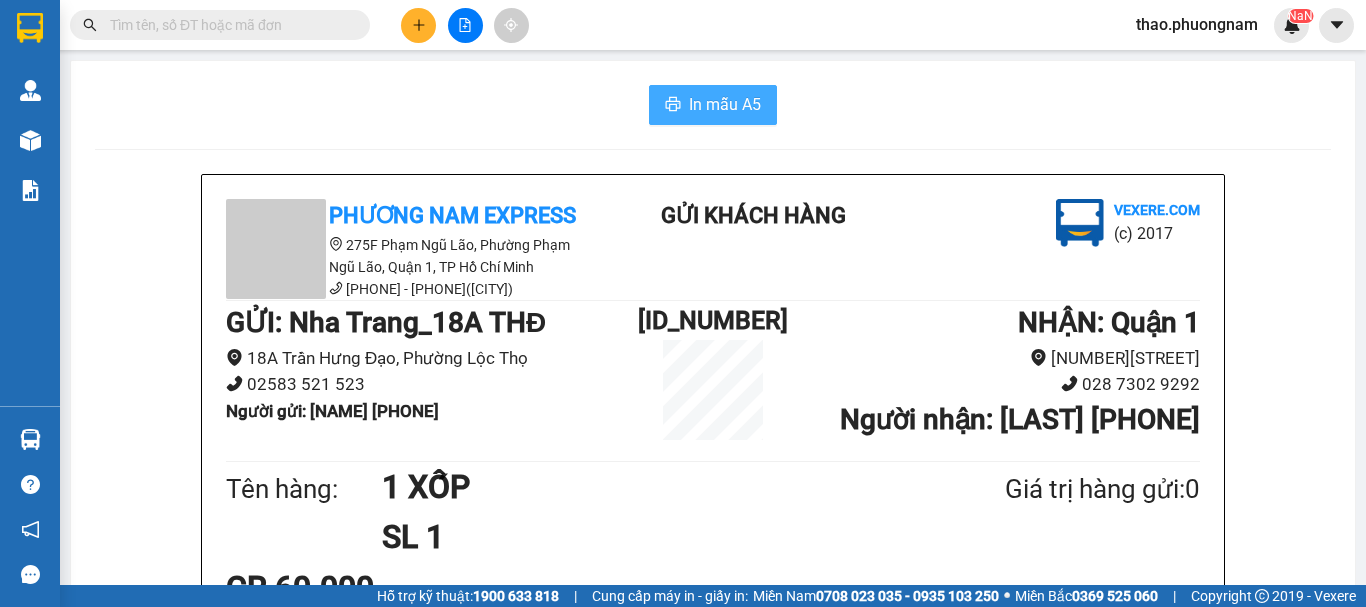 click on "In mẫu A5" at bounding box center [725, 104] 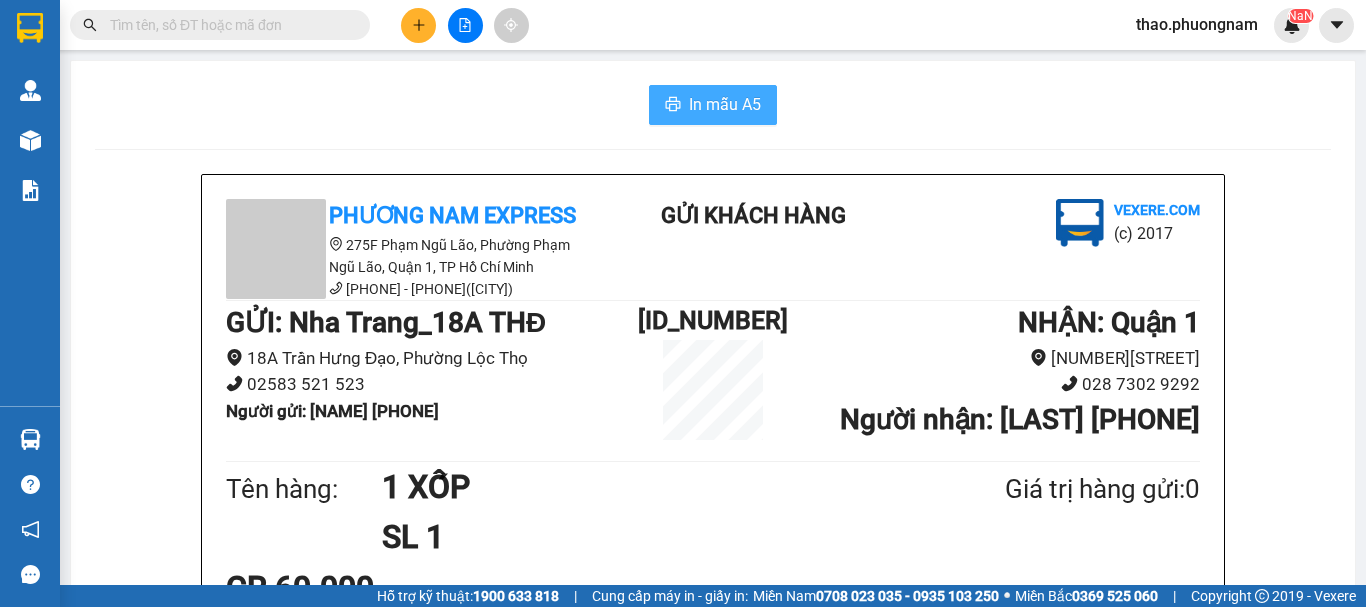 scroll, scrollTop: 0, scrollLeft: 0, axis: both 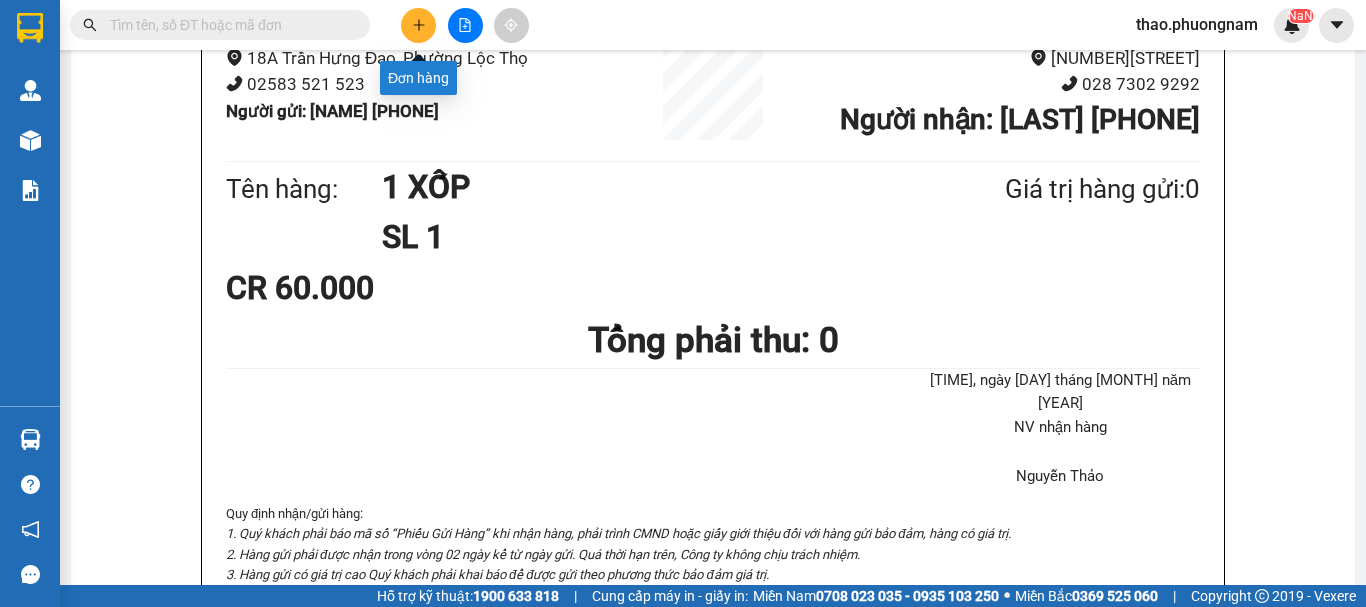 click at bounding box center [418, 25] 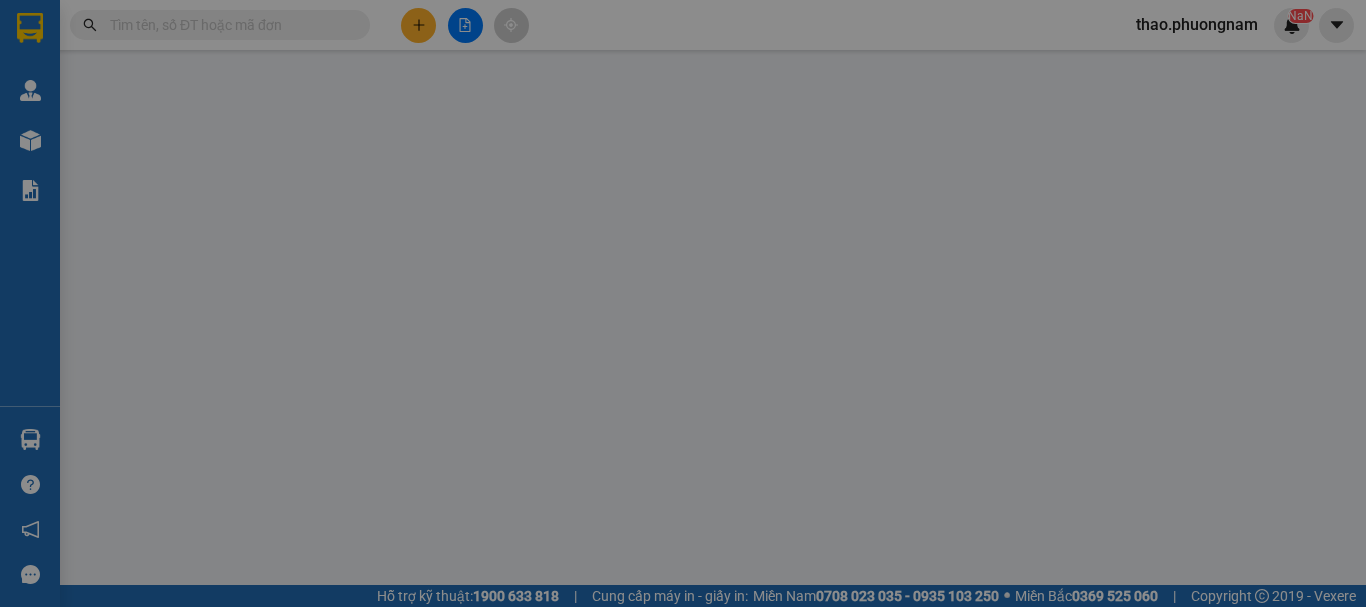 scroll, scrollTop: 0, scrollLeft: 0, axis: both 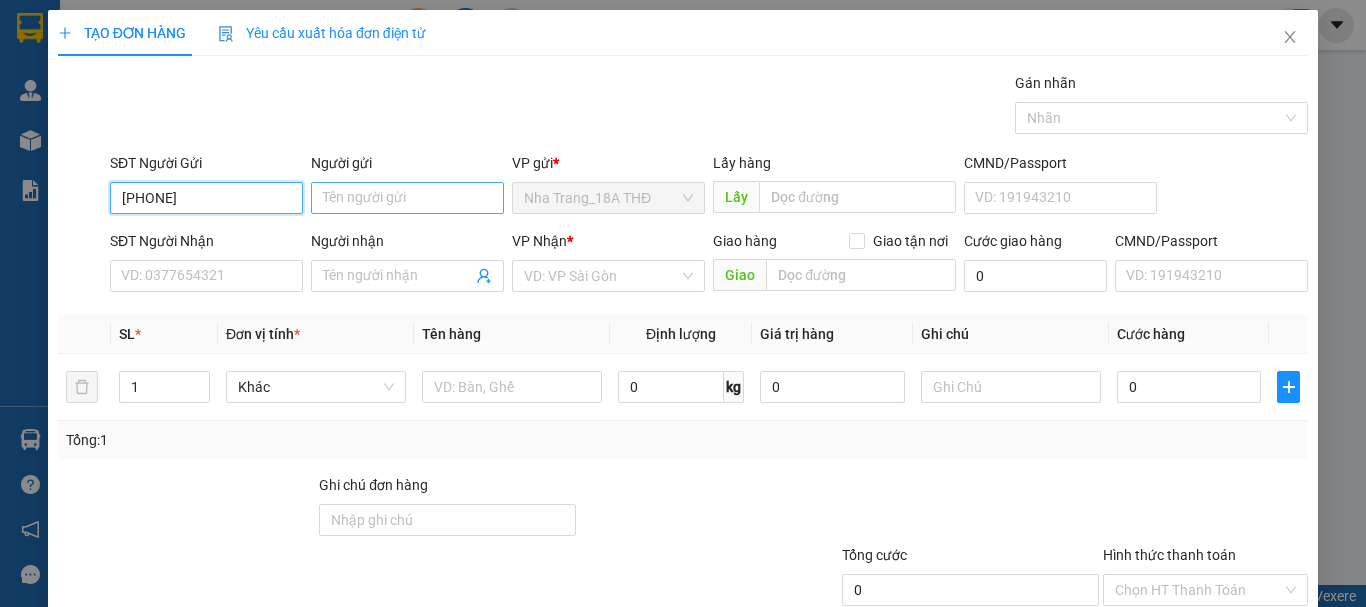 type on "[PHONE]" 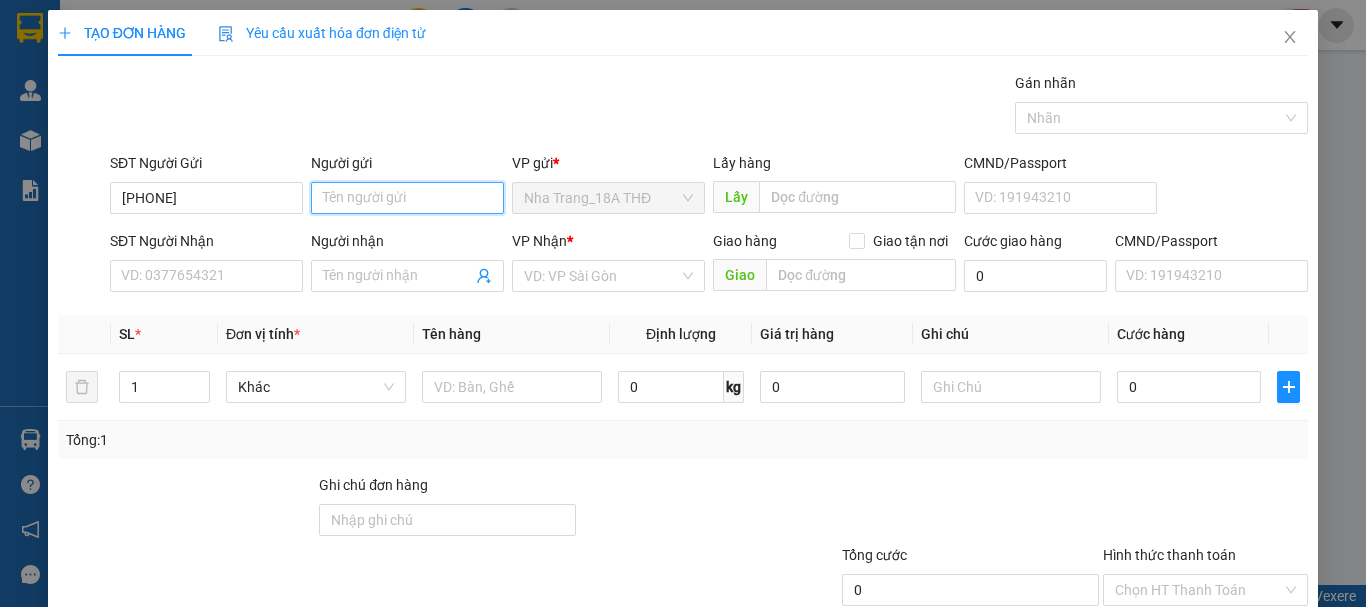 click on "Người gửi" at bounding box center (407, 198) 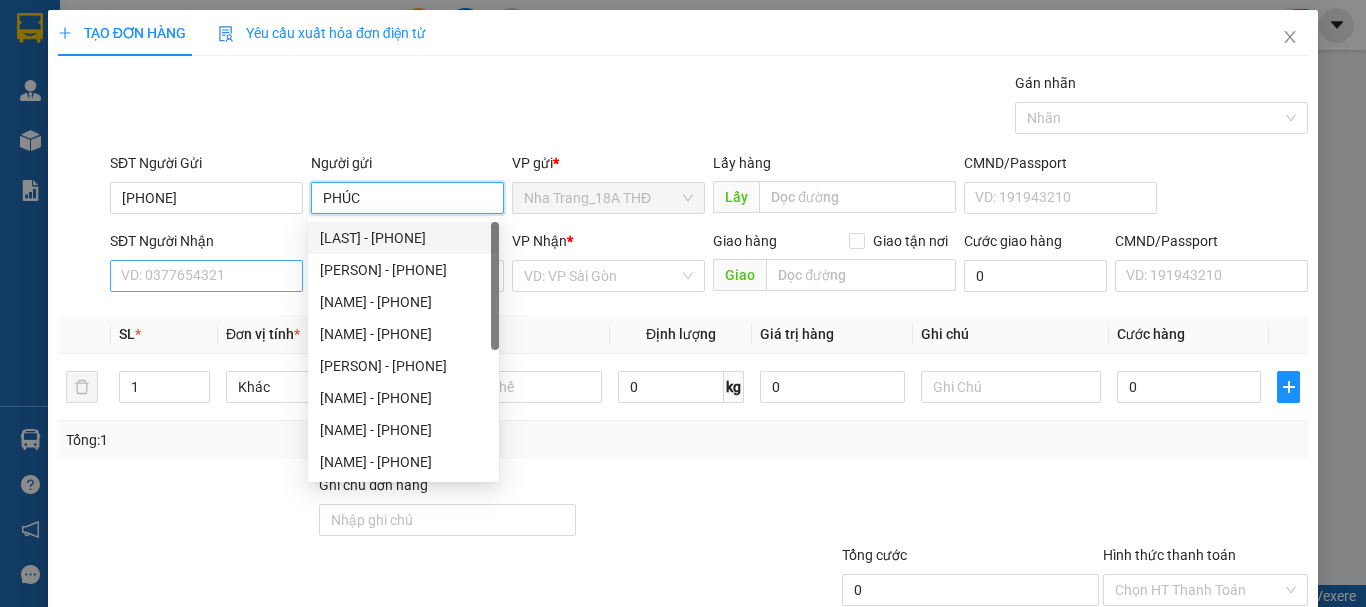 type on "PHÚC" 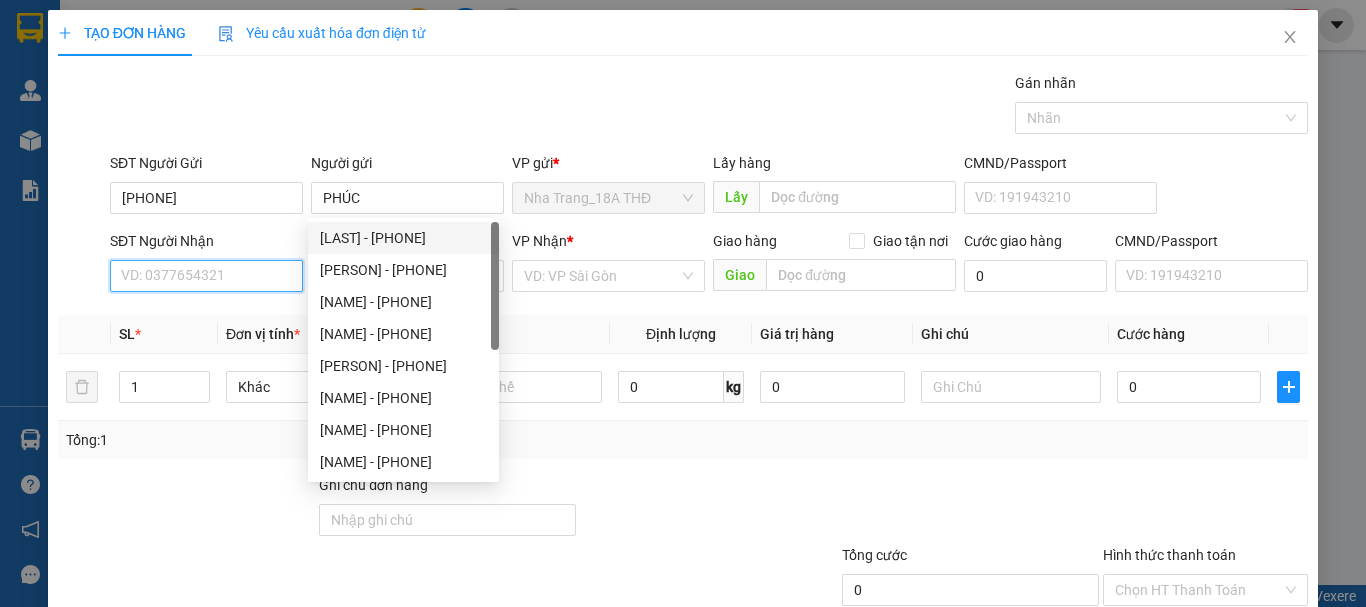 click on "SĐT Người Nhận" at bounding box center [206, 276] 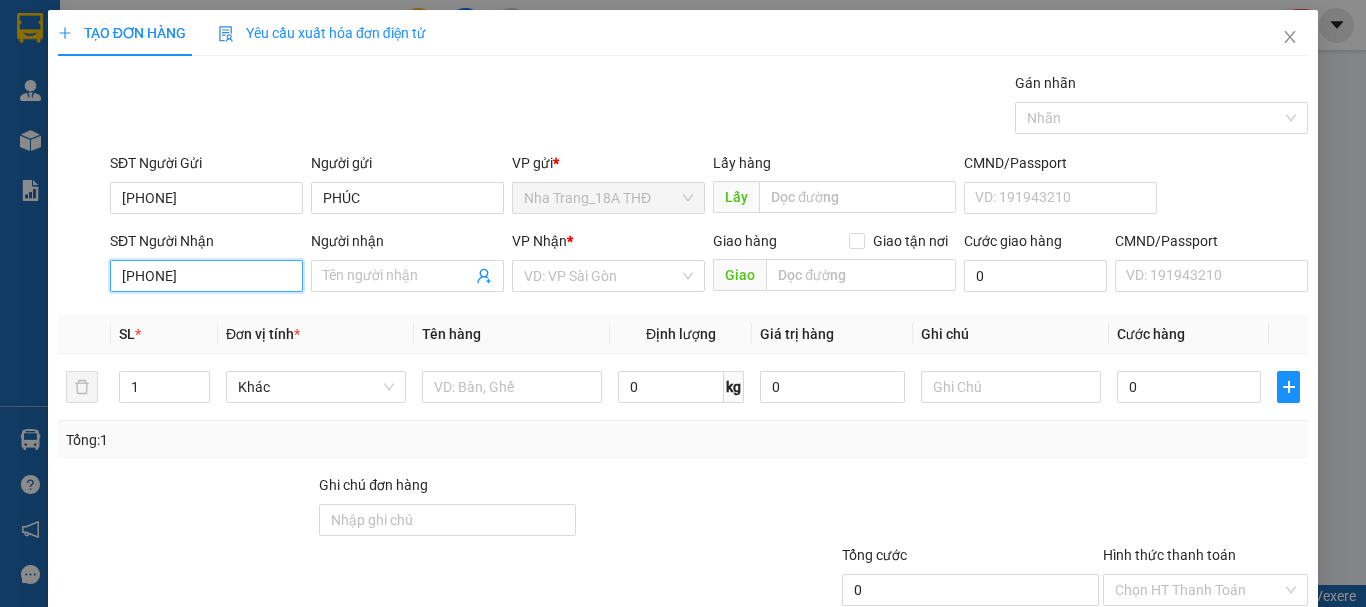 type on "[PHONE]" 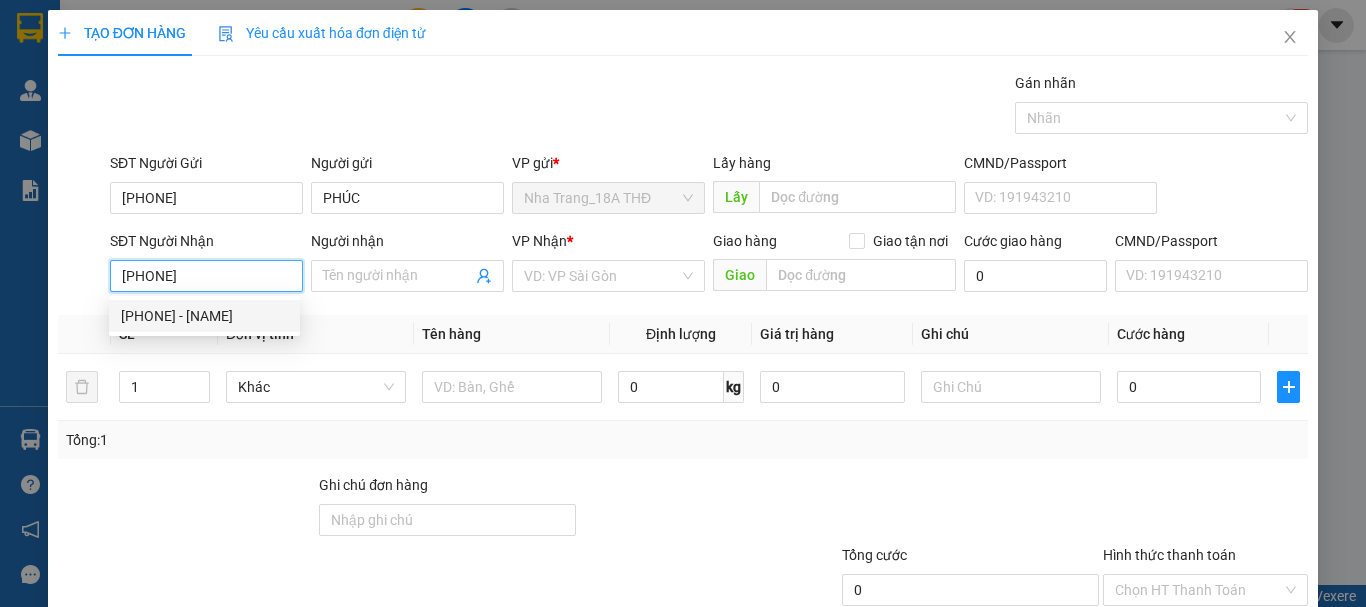 click on "0903152084 - THANH VY" at bounding box center (204, 316) 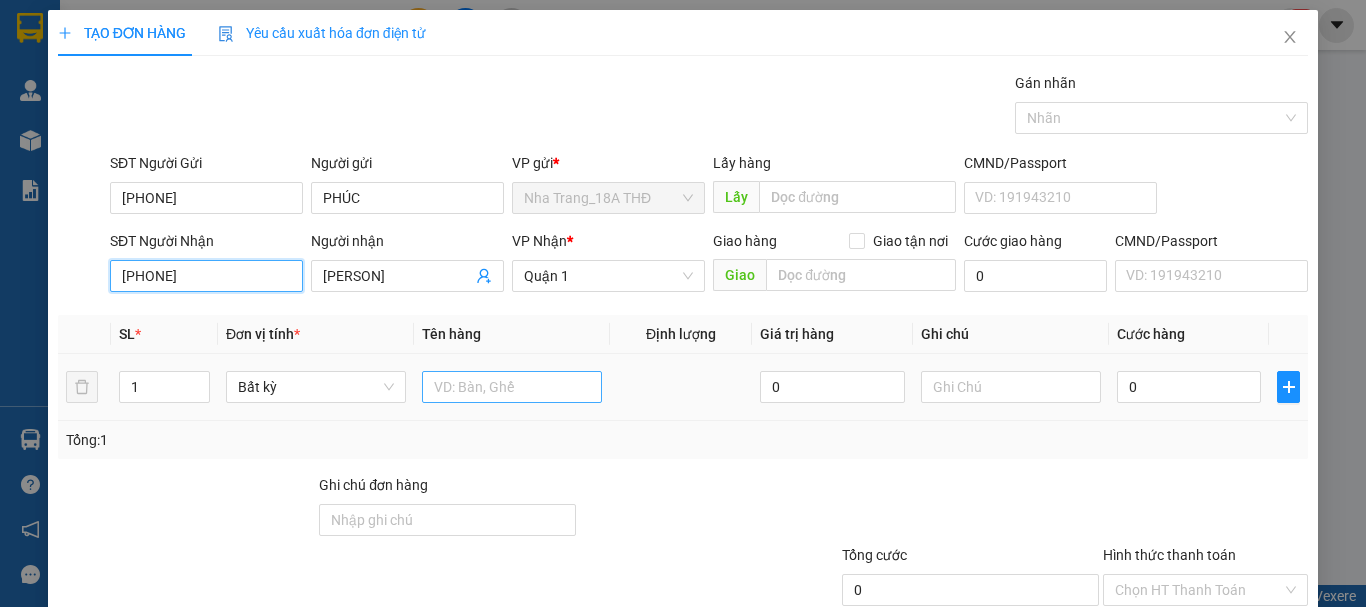type on "[PHONE]" 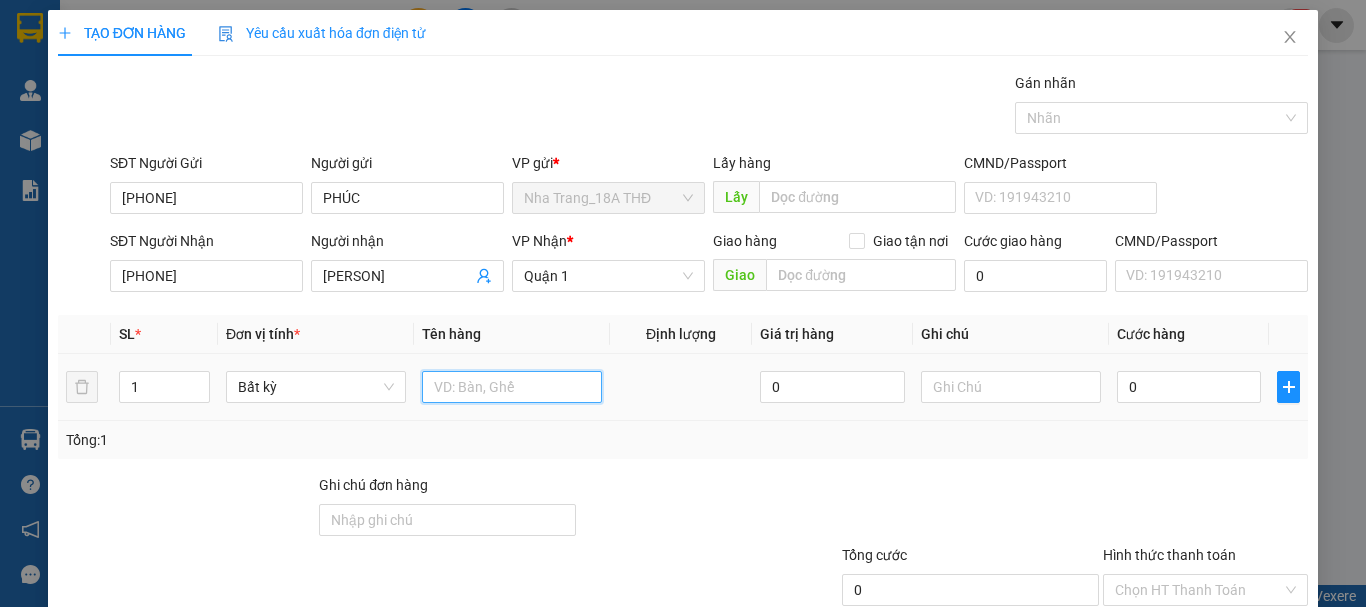 click at bounding box center (512, 387) 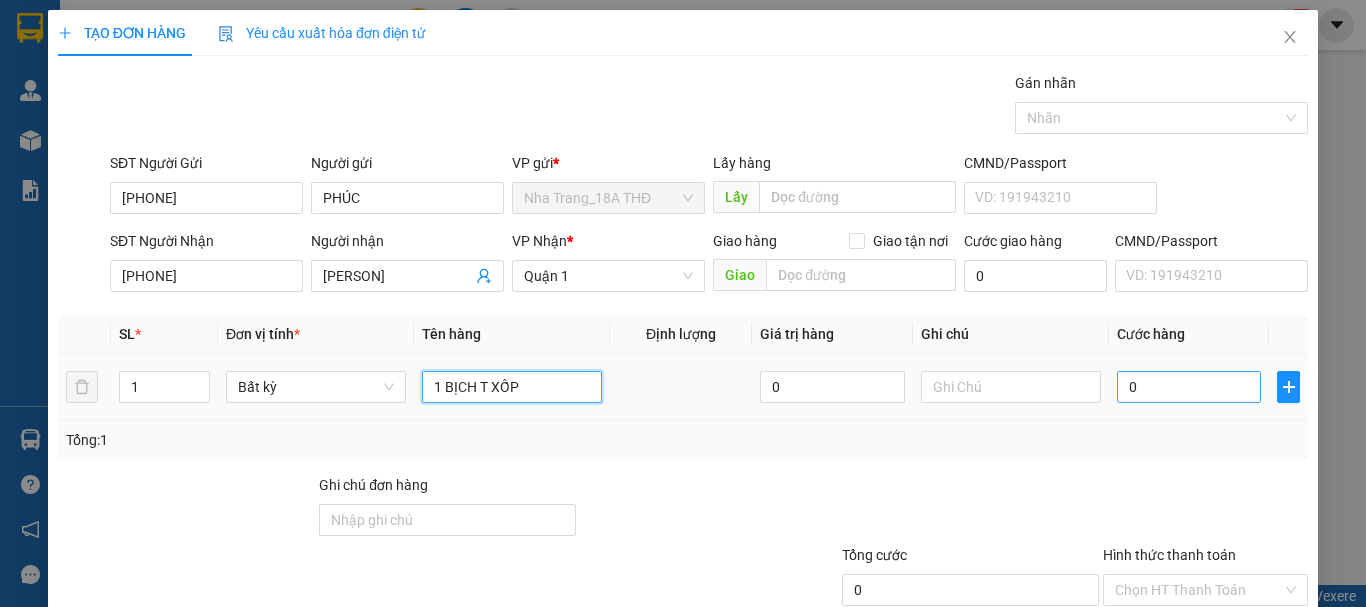 type on "1 BỊCH T XỐP" 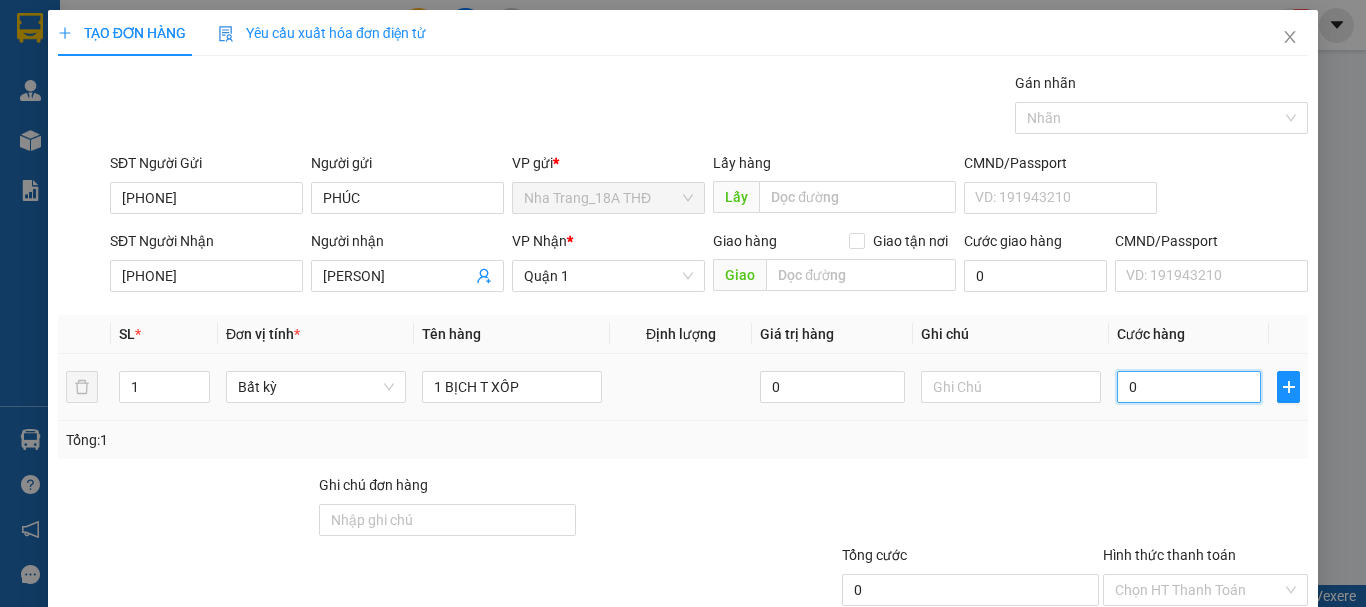click on "0" at bounding box center [1189, 387] 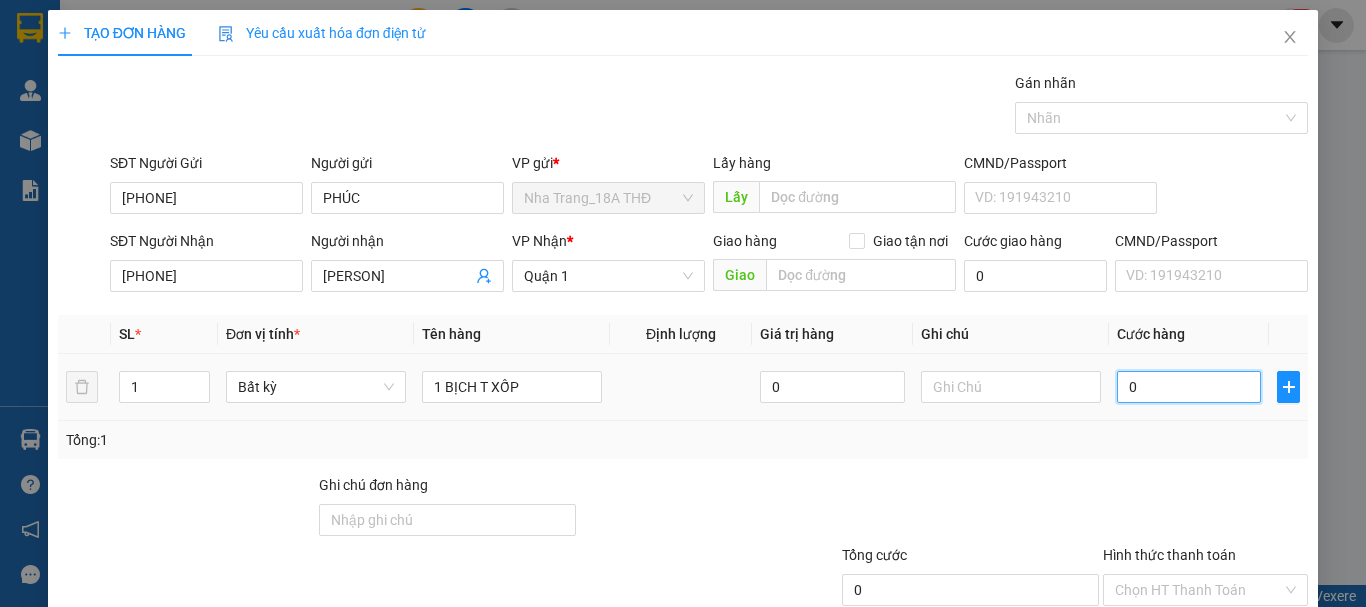 type on "3" 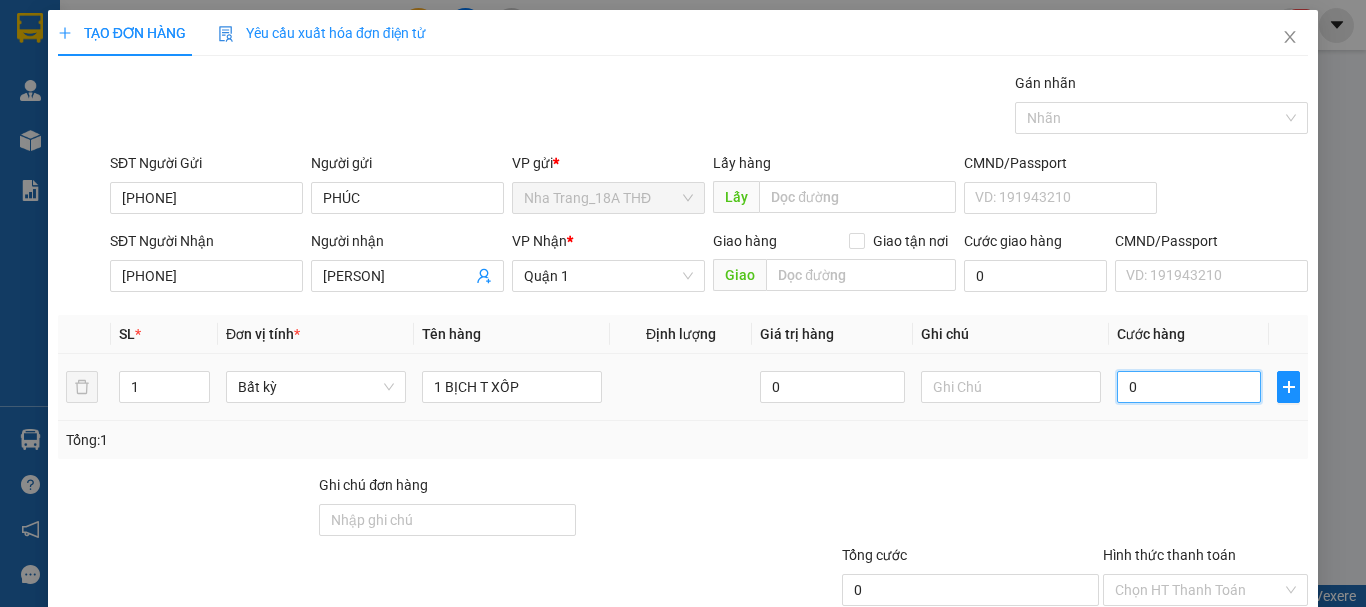 type on "3" 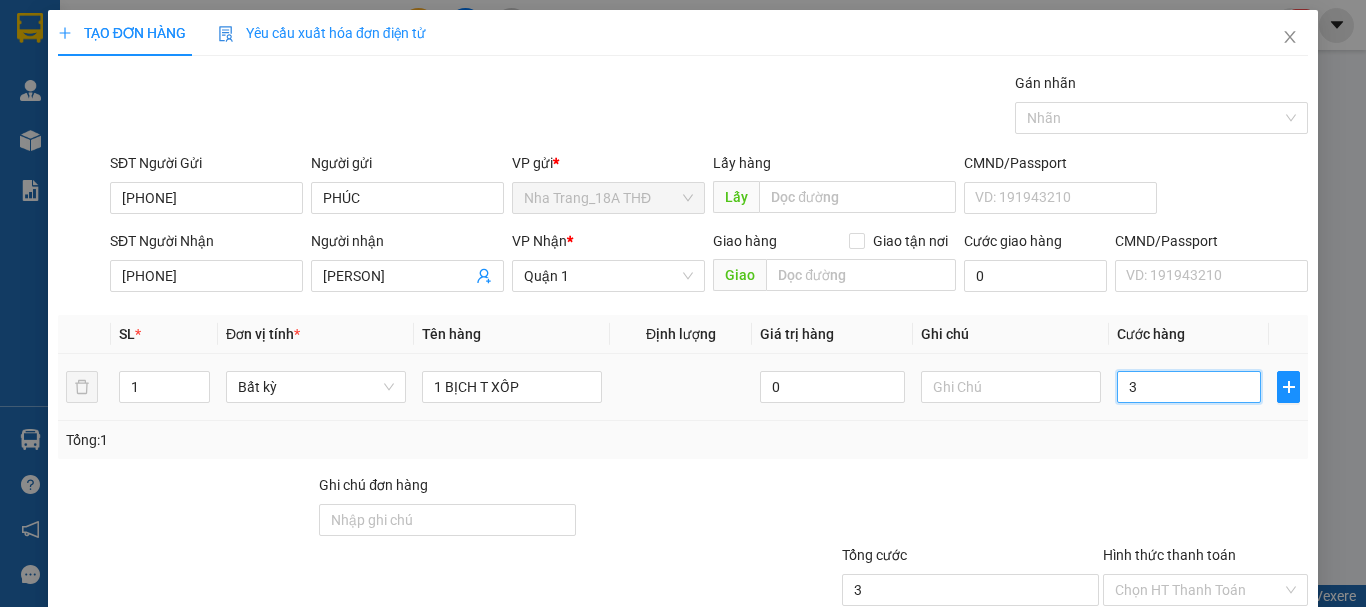 type on "30" 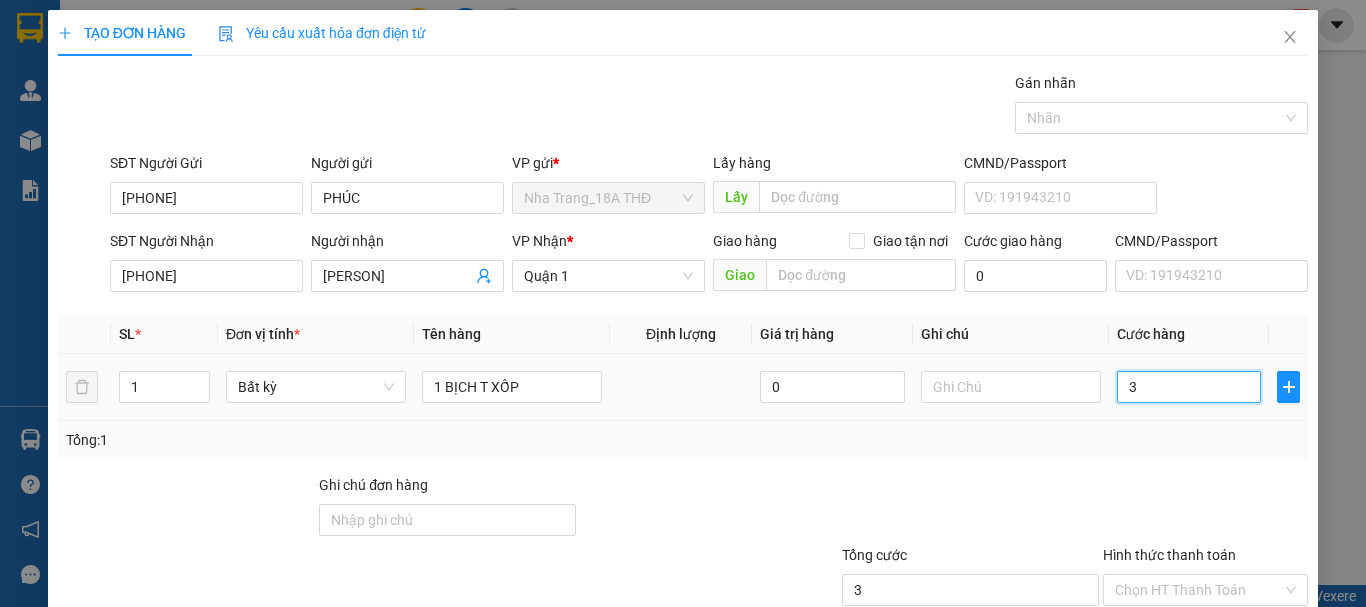 type on "30" 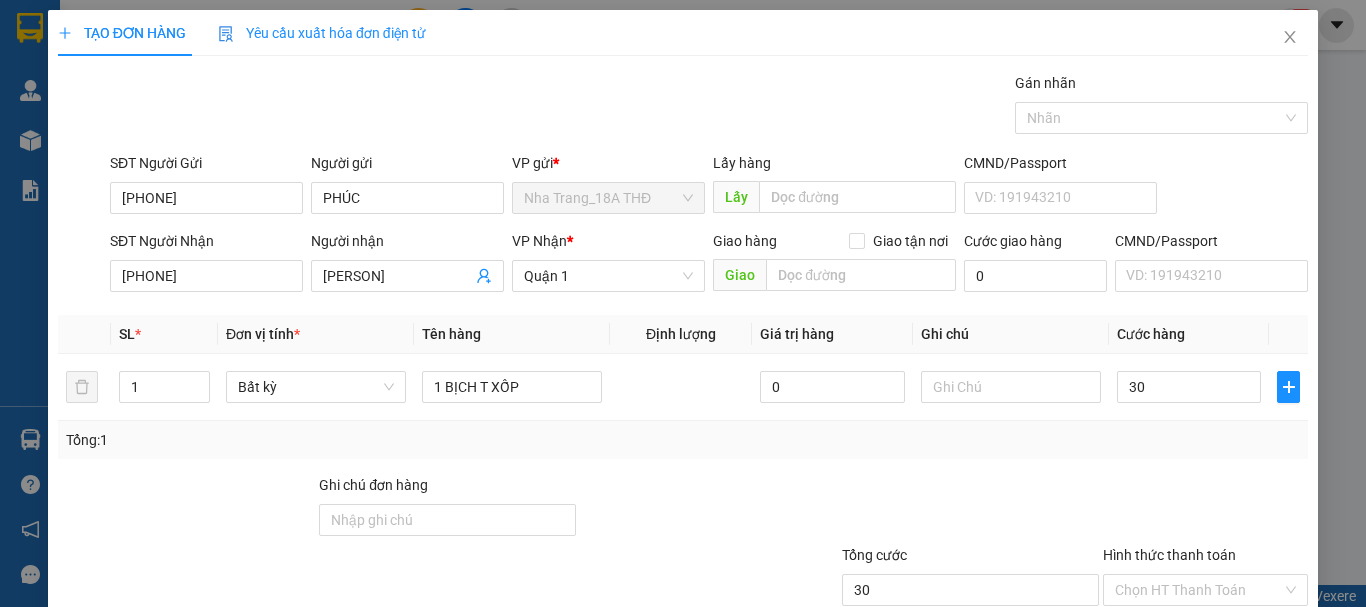type on "30.000" 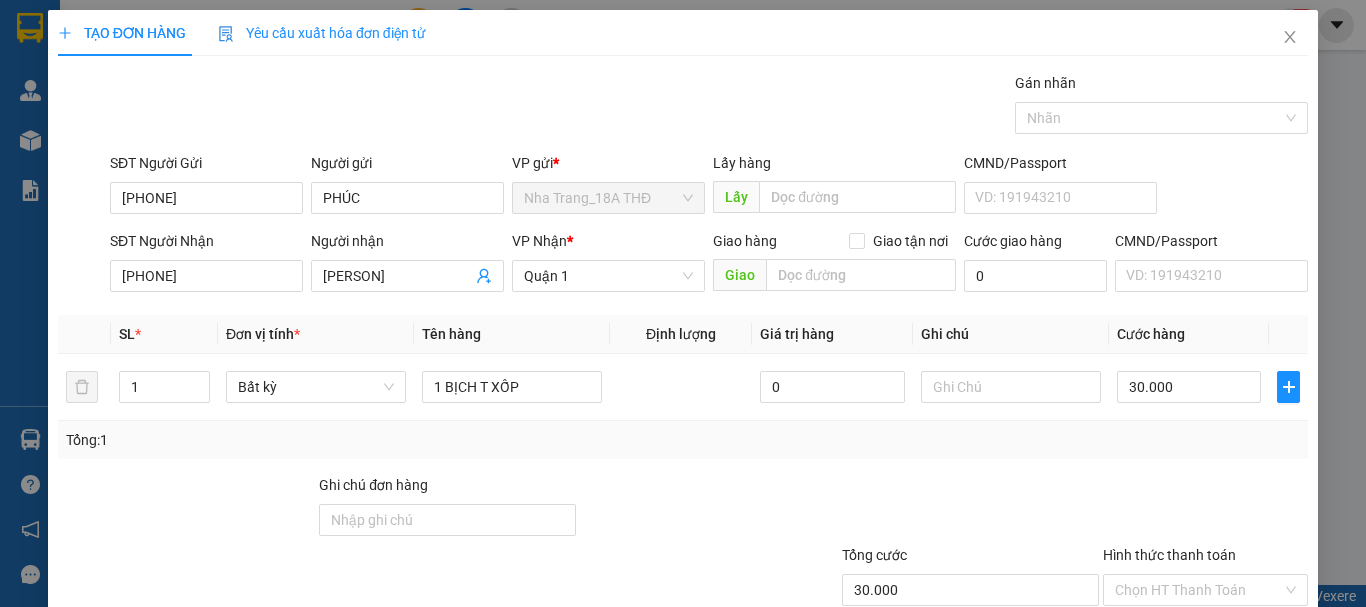 click on "Transit Pickup Surcharge Ids Transit Deliver Surcharge Ids Transit Deliver Surcharge Transit Deliver Surcharge Gói vận chuyển  * Tiêu chuẩn Gán nhãn   Nhãn SĐT Người Gửi 0974500272 Người gửi PHÚC VP gửi  * Nha Trang_18A THĐ Lấy hàng Lấy CMND/Passport VD: 191943210 SĐT Người Nhận 0903152084 Người nhận THANH VY VP Nhận  * Quận 1 Giao hàng Giao tận nơi Giao Cước giao hàng 0 CMND/Passport VD: 191943210 SL  * Đơn vị tính  * Tên hàng  Định lượng Giá trị hàng Ghi chú Cước hàng                   1 Bất kỳ 1 BỊCH T XỐP 0 30.000 Tổng:  1 Ghi chú đơn hàng Tổng cước 30.000 Hình thức thanh toán Chọn HT Thanh Toán Số tiền thu trước 0 Chưa thanh toán 30.000 Chọn HT Thanh Toán Lưu nháp Xóa Thông tin Lưu Lưu và In" at bounding box center [683, 386] 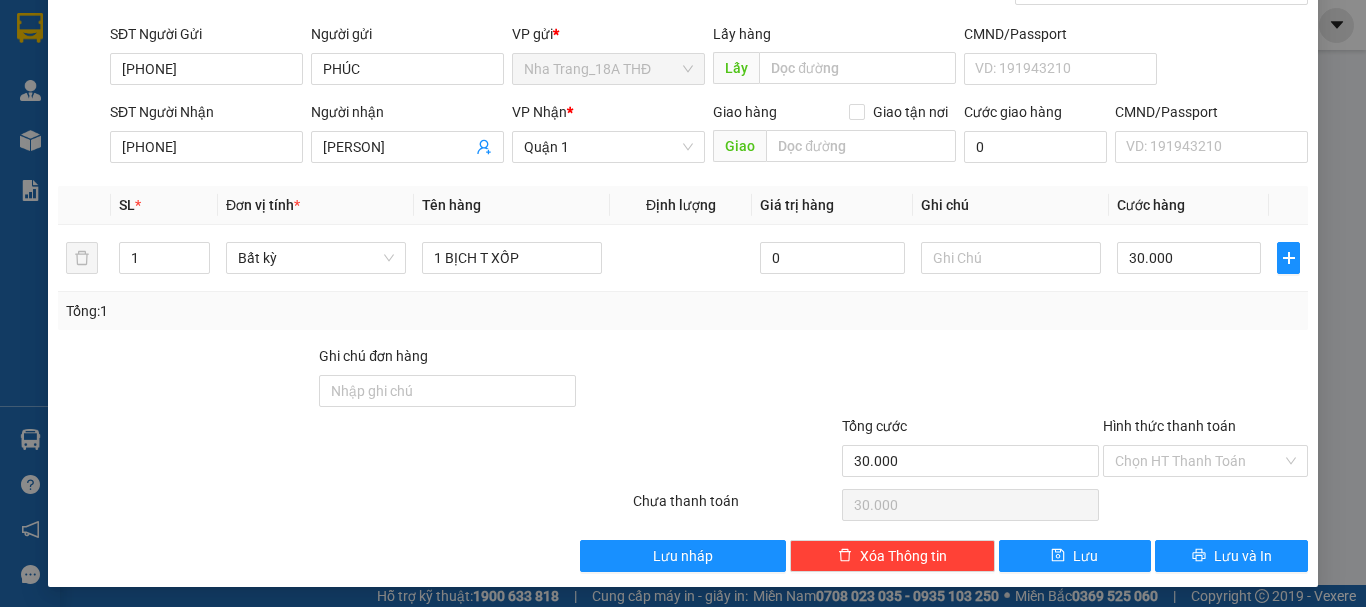 scroll, scrollTop: 133, scrollLeft: 0, axis: vertical 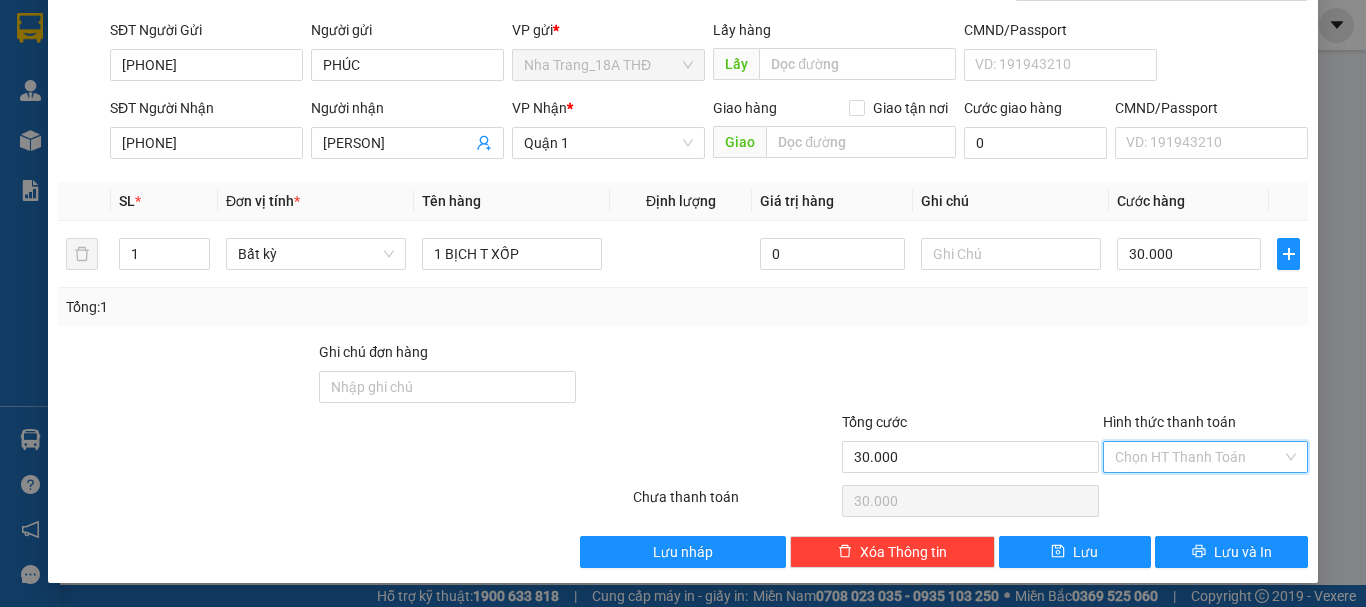 click on "Hình thức thanh toán" at bounding box center [1198, 457] 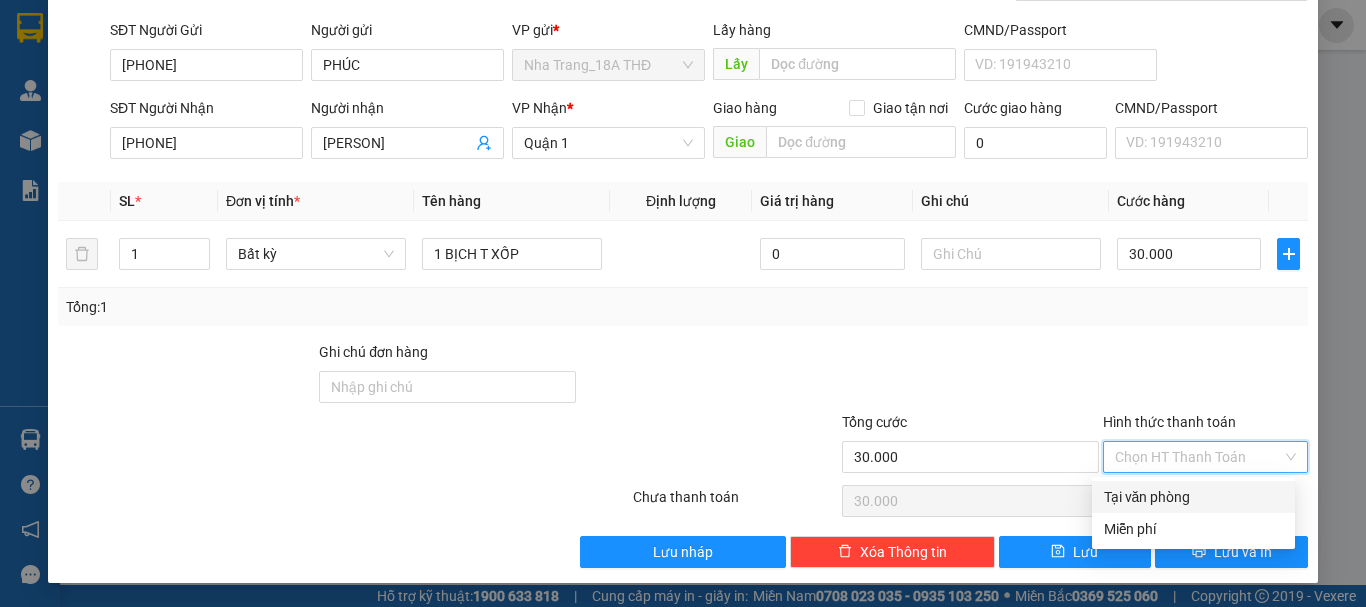 click on "Tại văn phòng" at bounding box center (1193, 497) 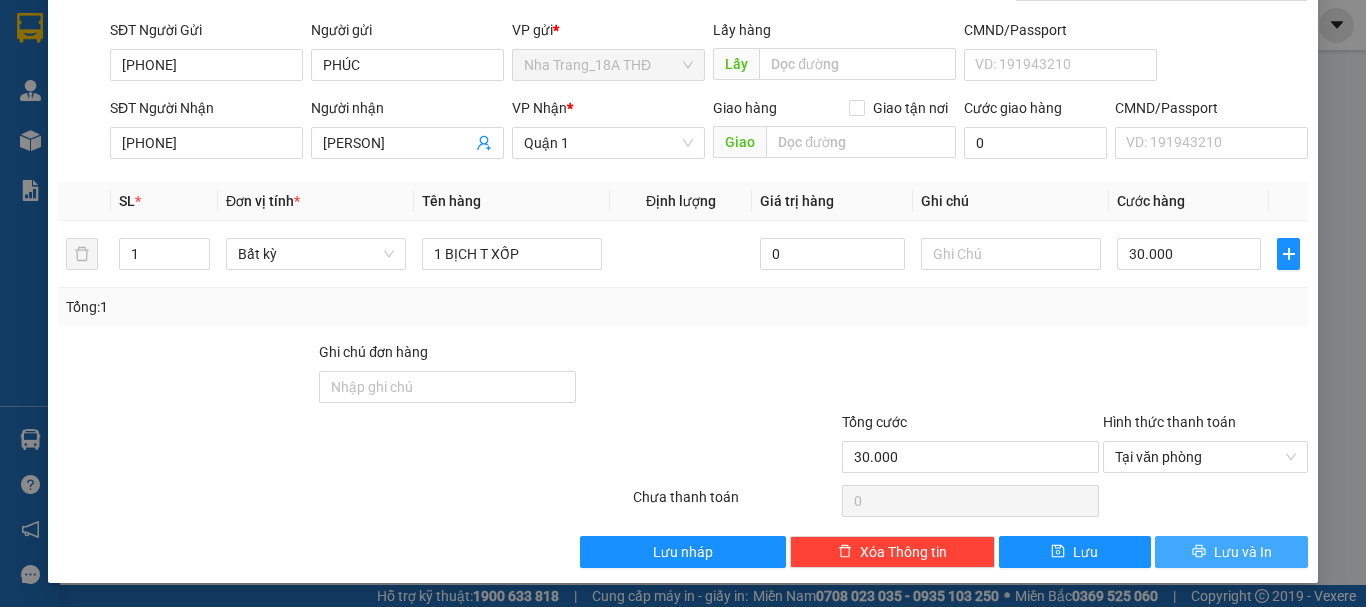 click on "Lưu và In" at bounding box center [1231, 552] 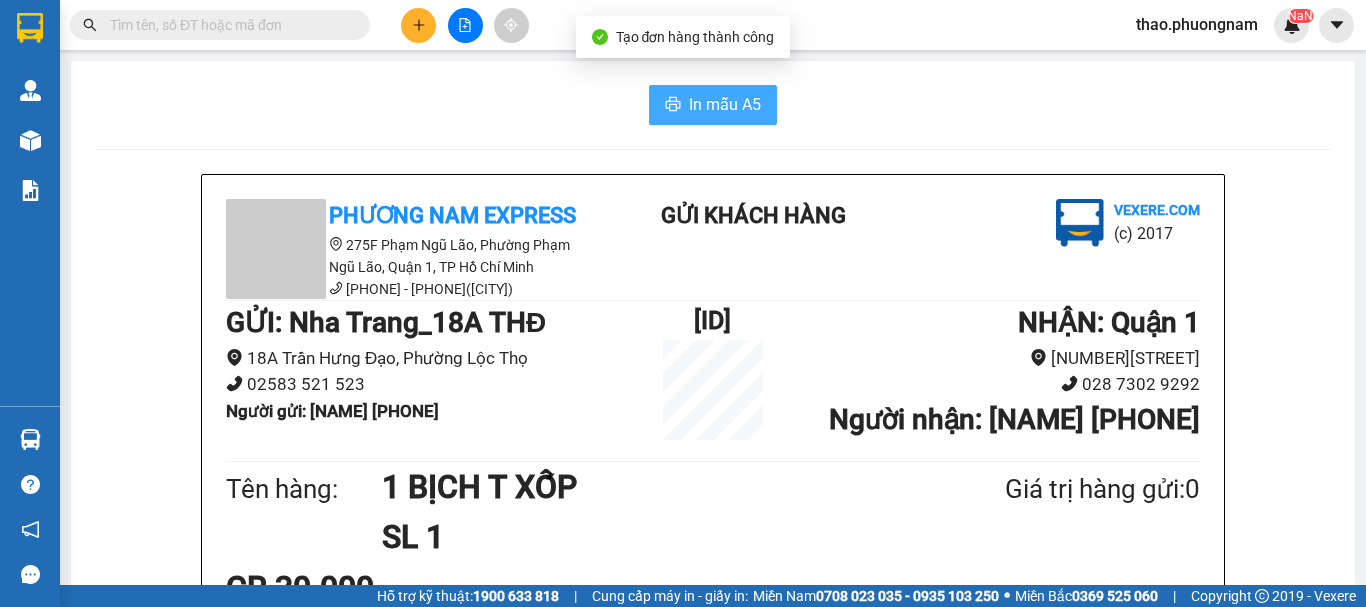 click on "In mẫu A5" at bounding box center [713, 105] 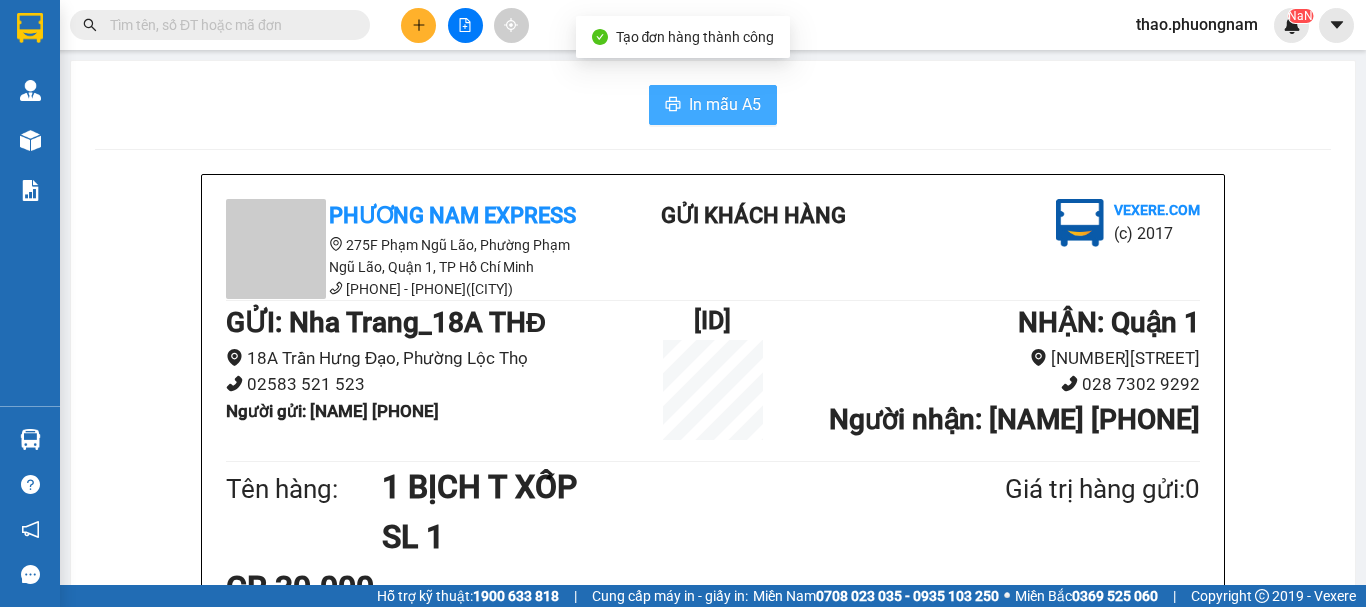 scroll, scrollTop: 0, scrollLeft: 0, axis: both 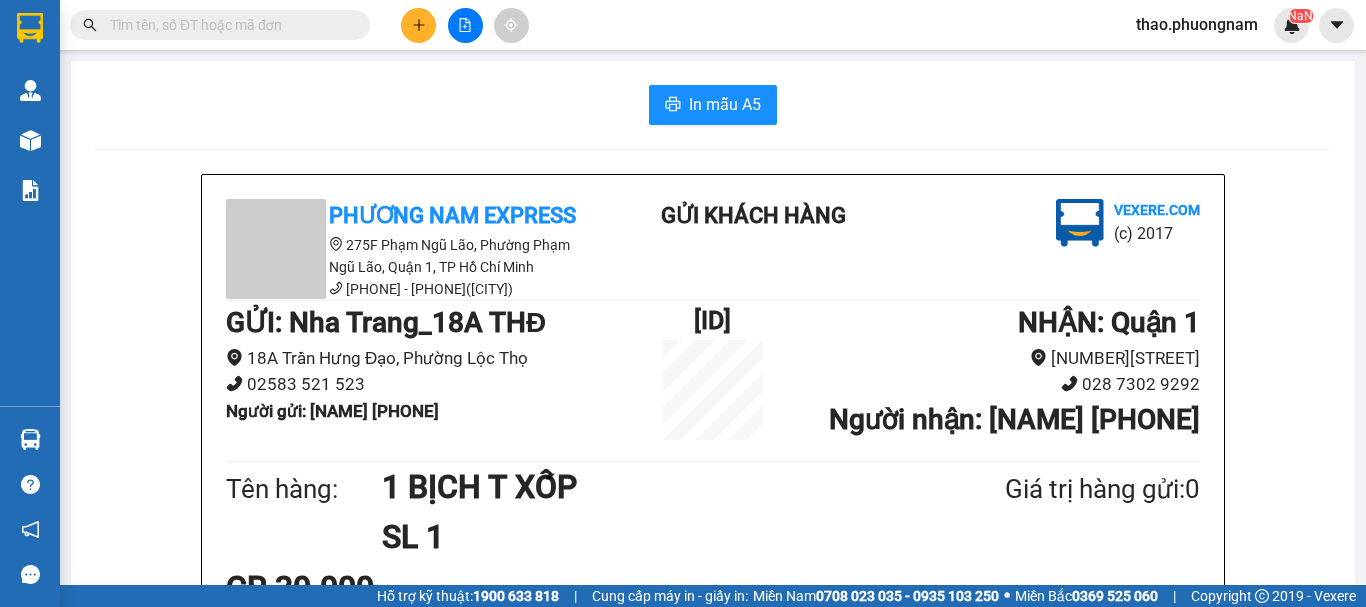click at bounding box center (465, 25) 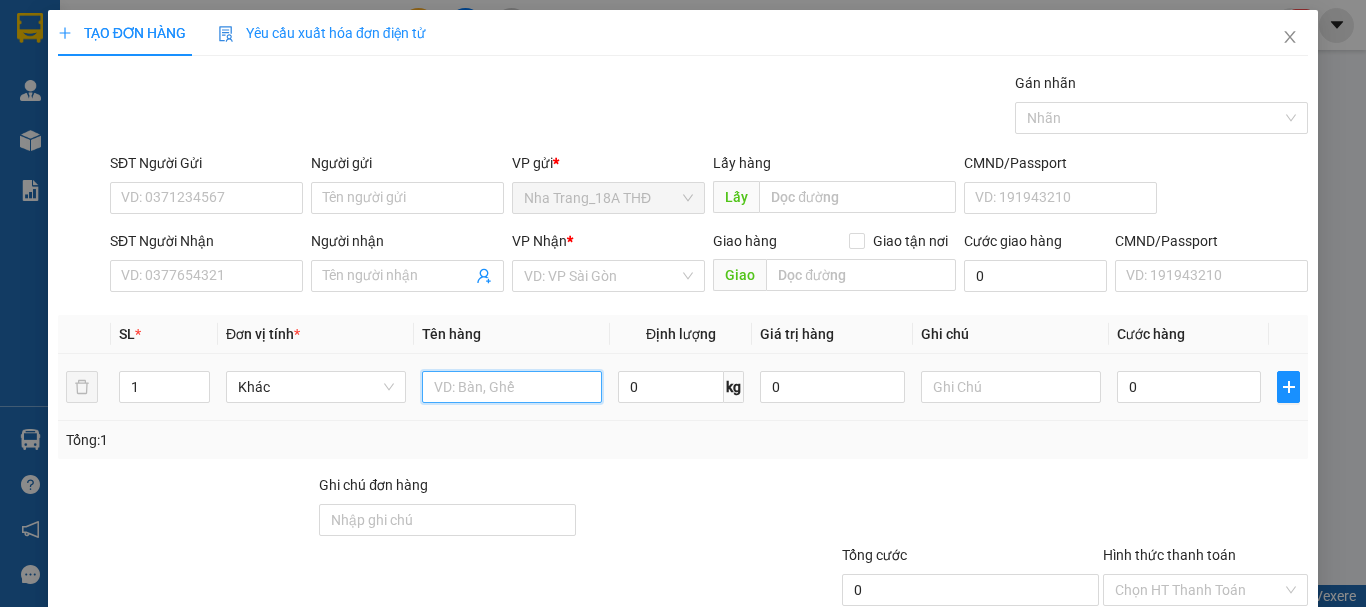click at bounding box center [512, 387] 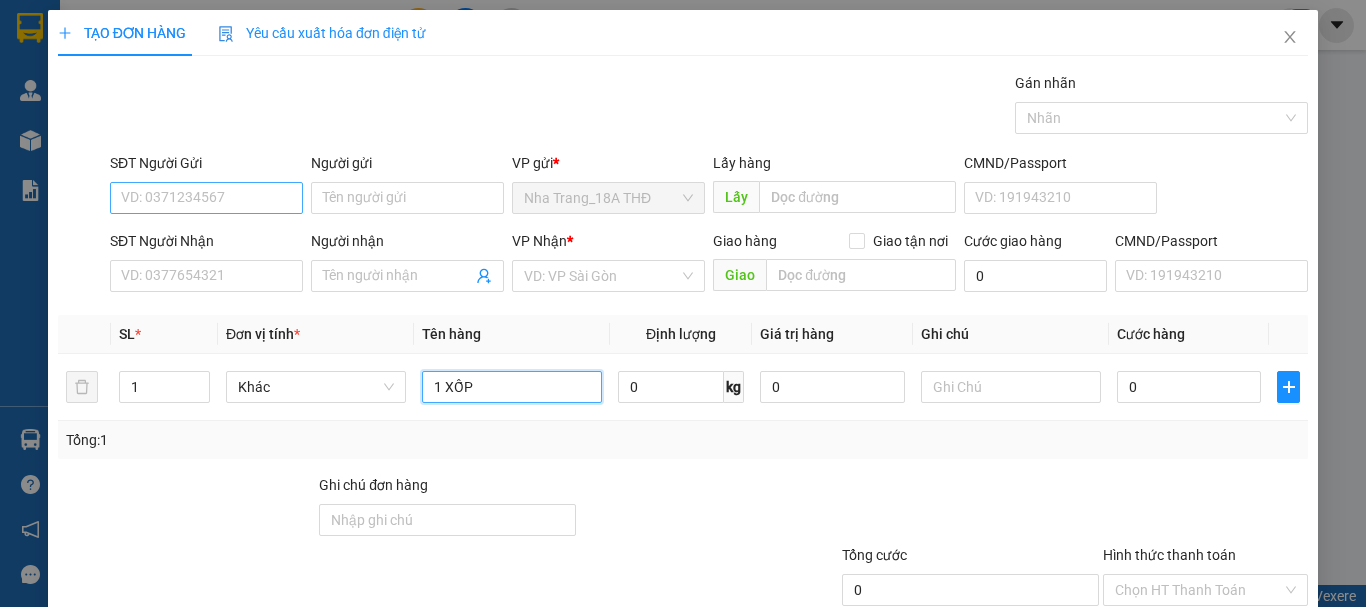 type on "1 XỐP" 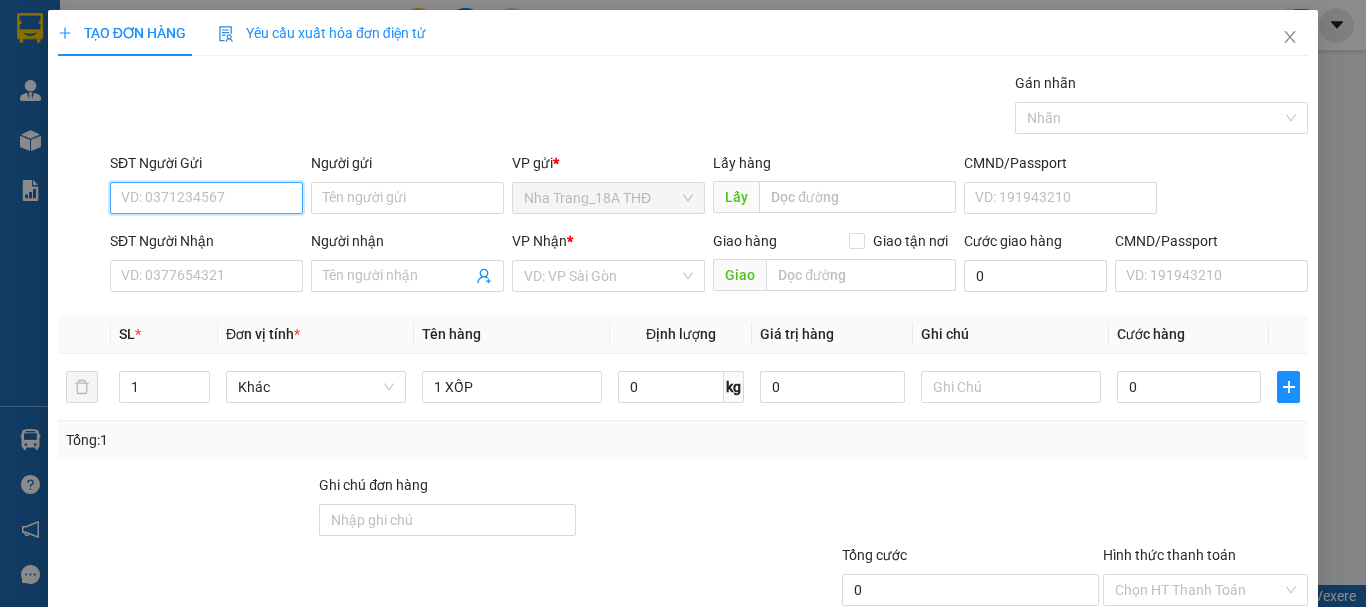 click on "SĐT Người Gửi" at bounding box center (206, 198) 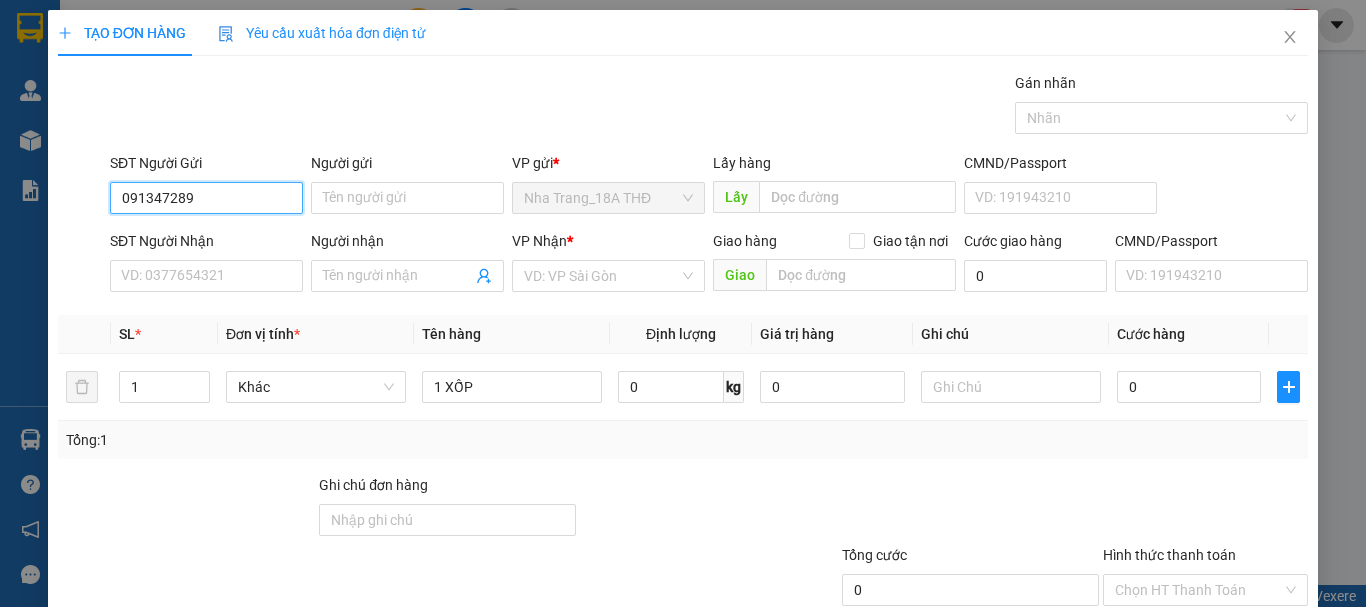 type on "0913472893" 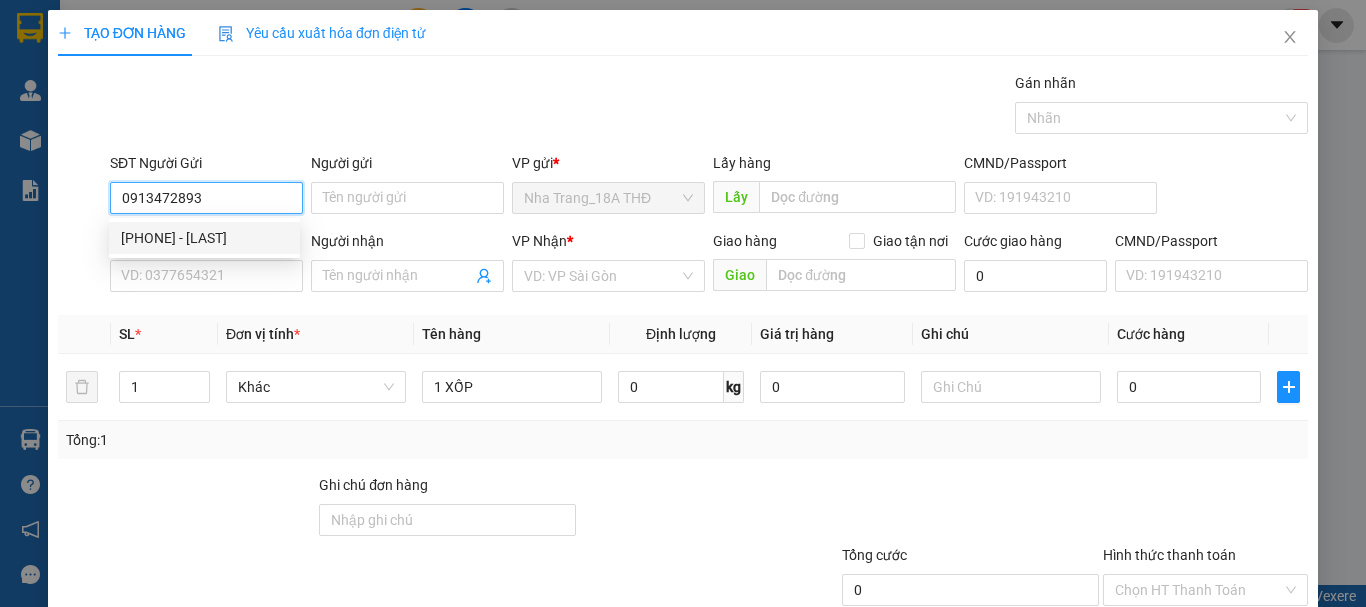 click on "0913472893 - ĐỨC" at bounding box center (204, 238) 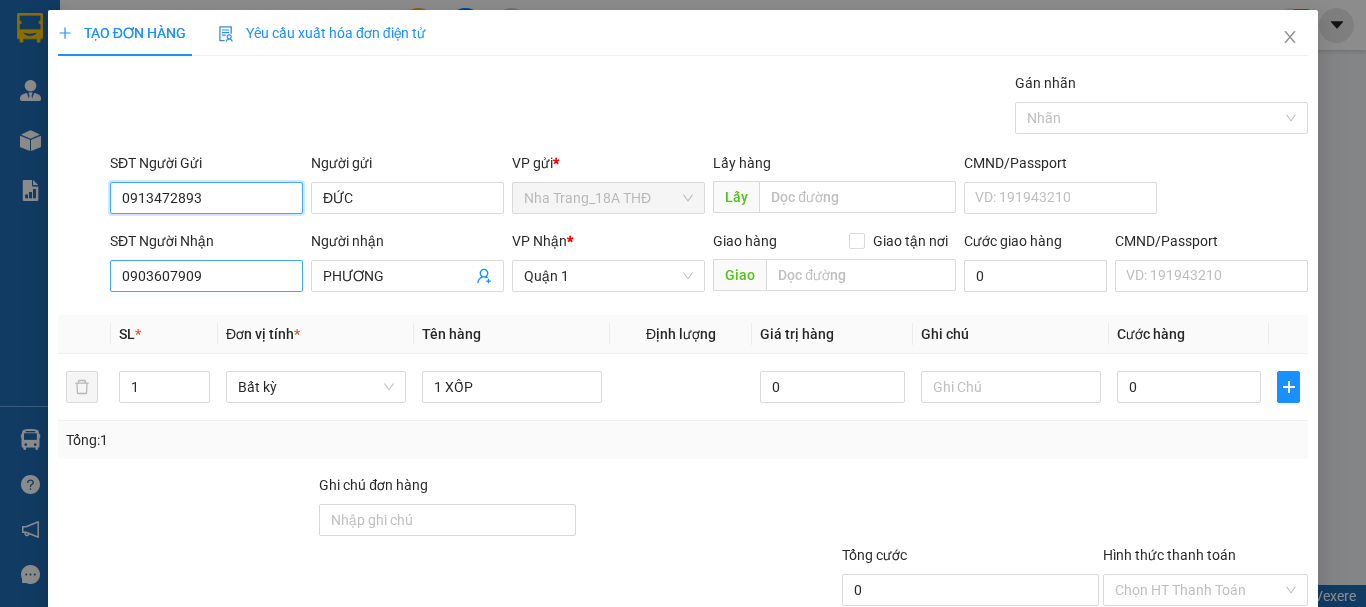 type on "0913472893" 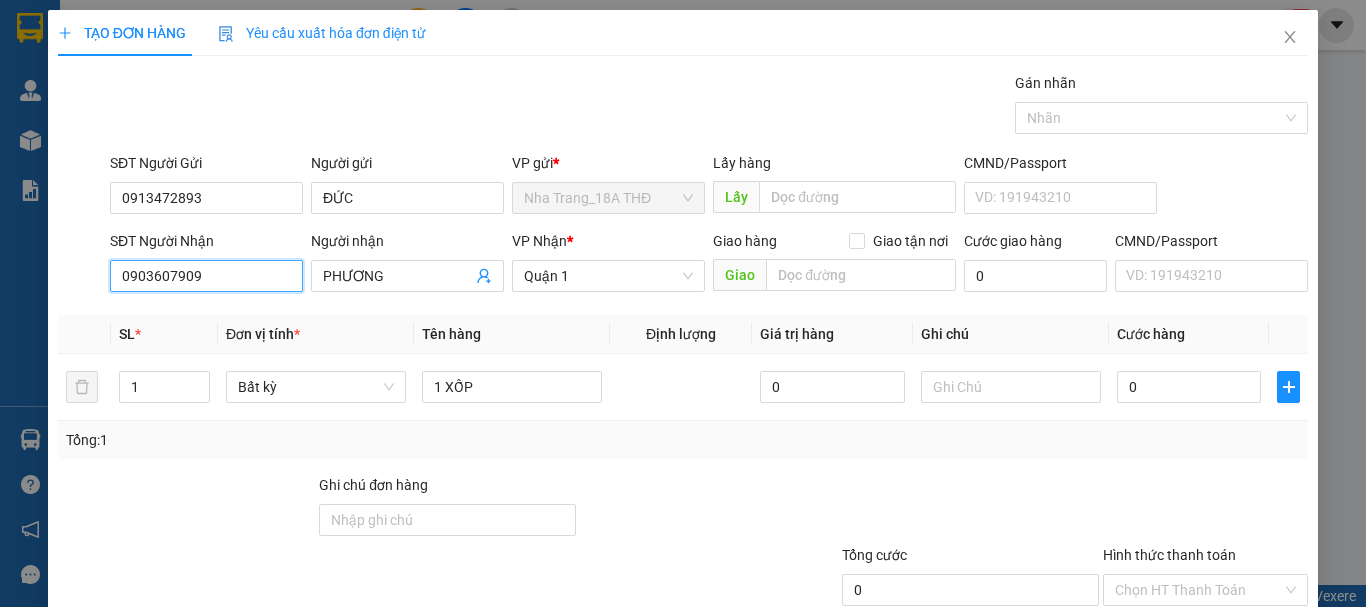 drag, startPoint x: 238, startPoint y: 288, endPoint x: 0, endPoint y: 268, distance: 238.83885 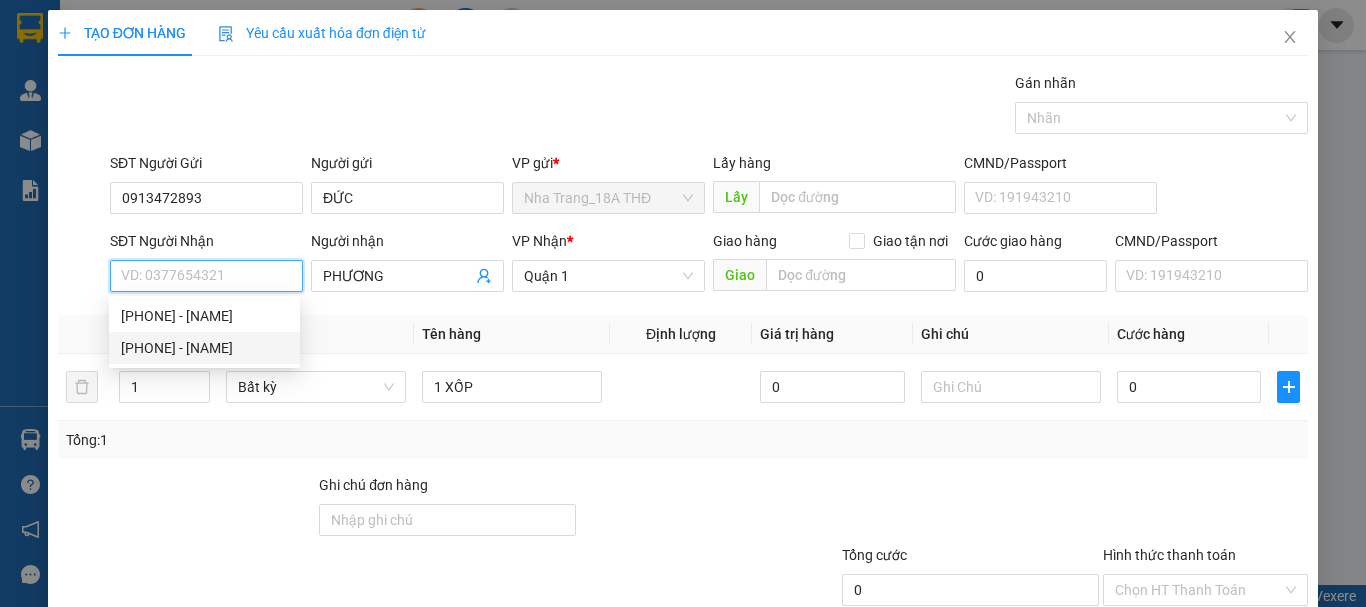 click on "0903996422 - HIỀN" at bounding box center (204, 348) 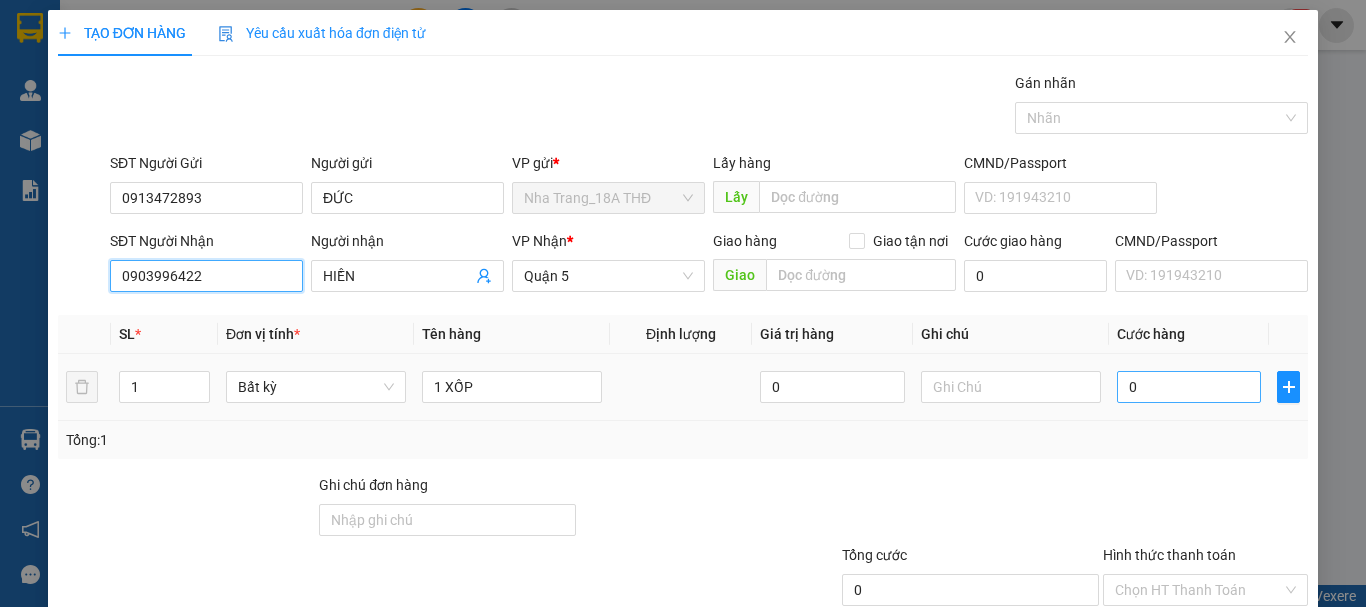 type on "0903996422" 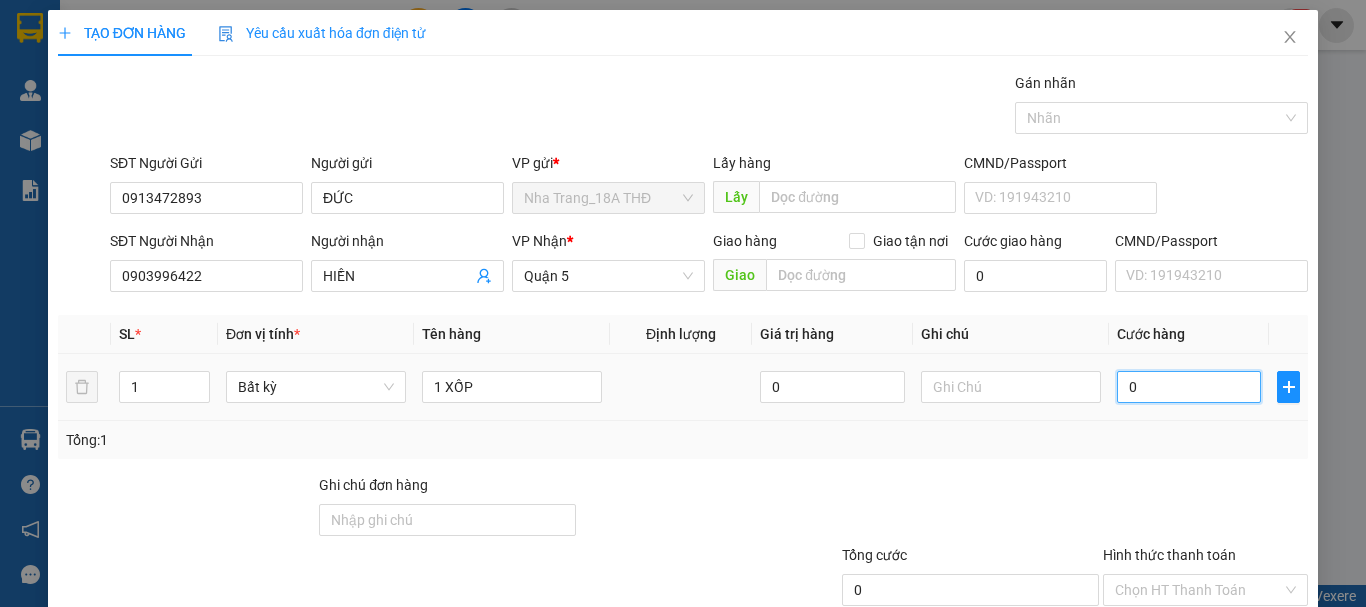 click on "0" at bounding box center (1189, 387) 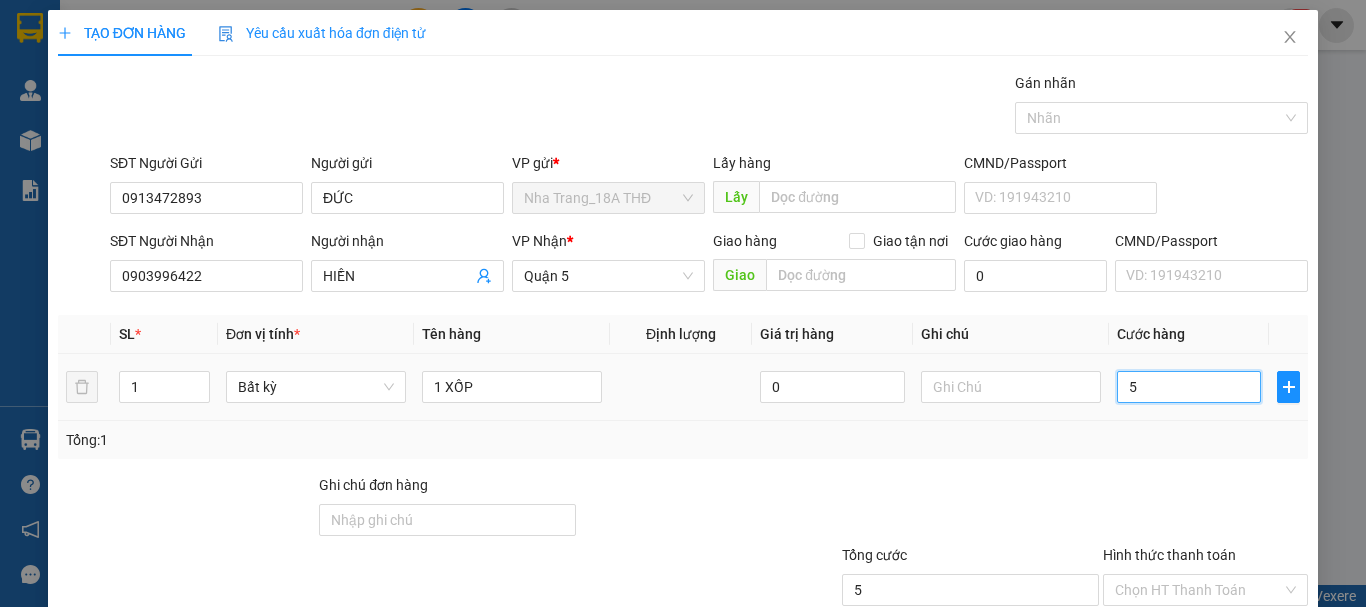 type on "5" 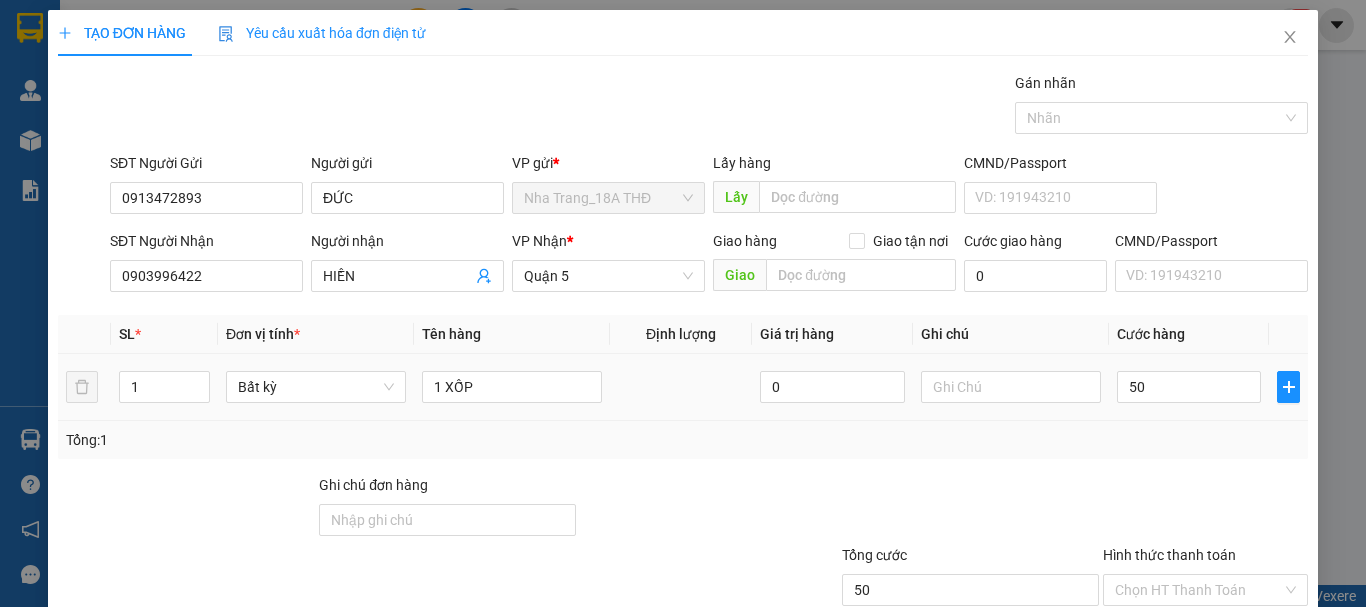 type on "50.000" 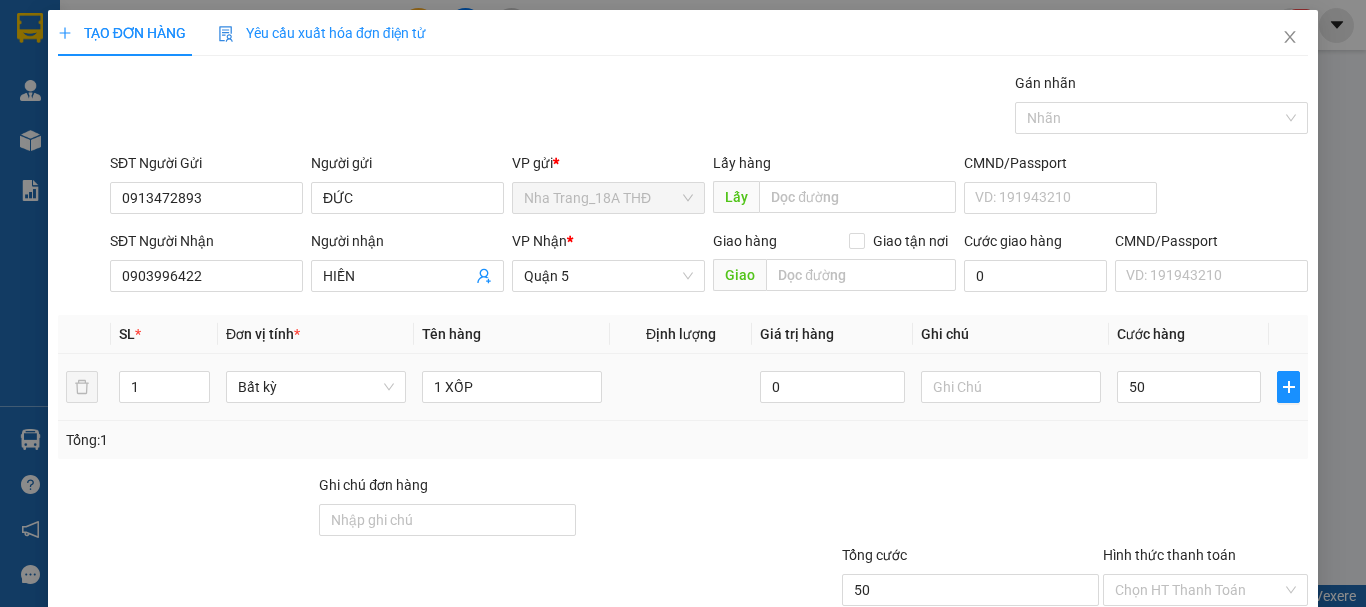 type on "50.000" 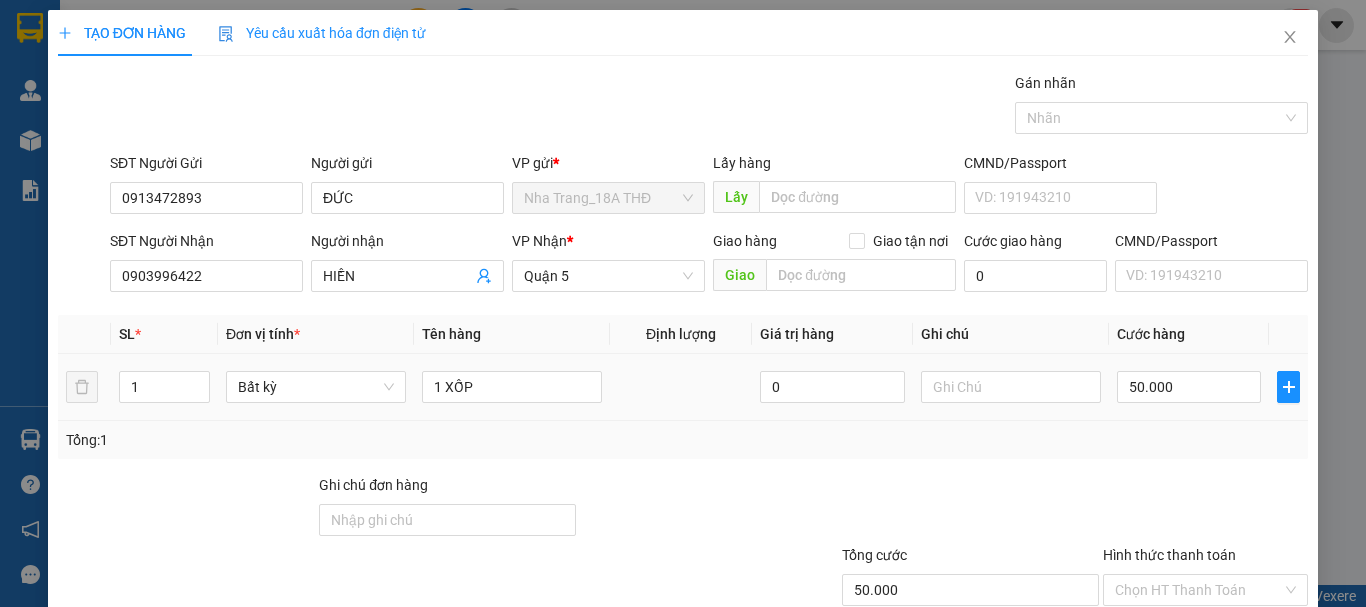 click on "Tổng:  1" at bounding box center (683, 440) 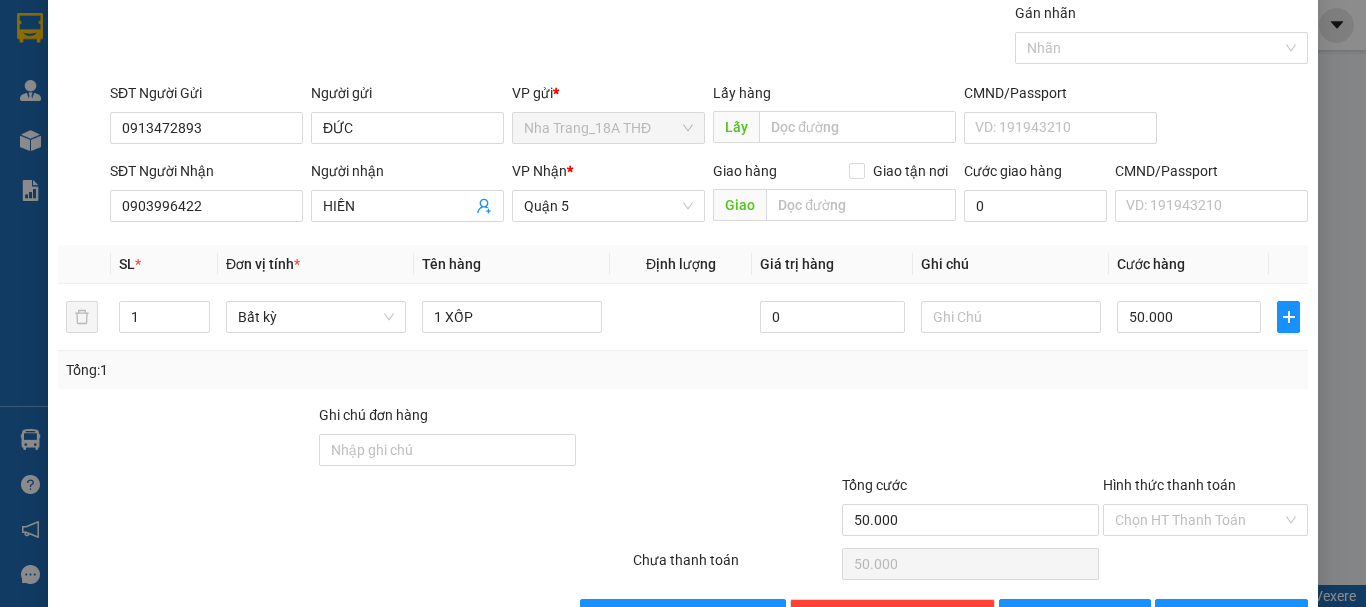 scroll, scrollTop: 133, scrollLeft: 0, axis: vertical 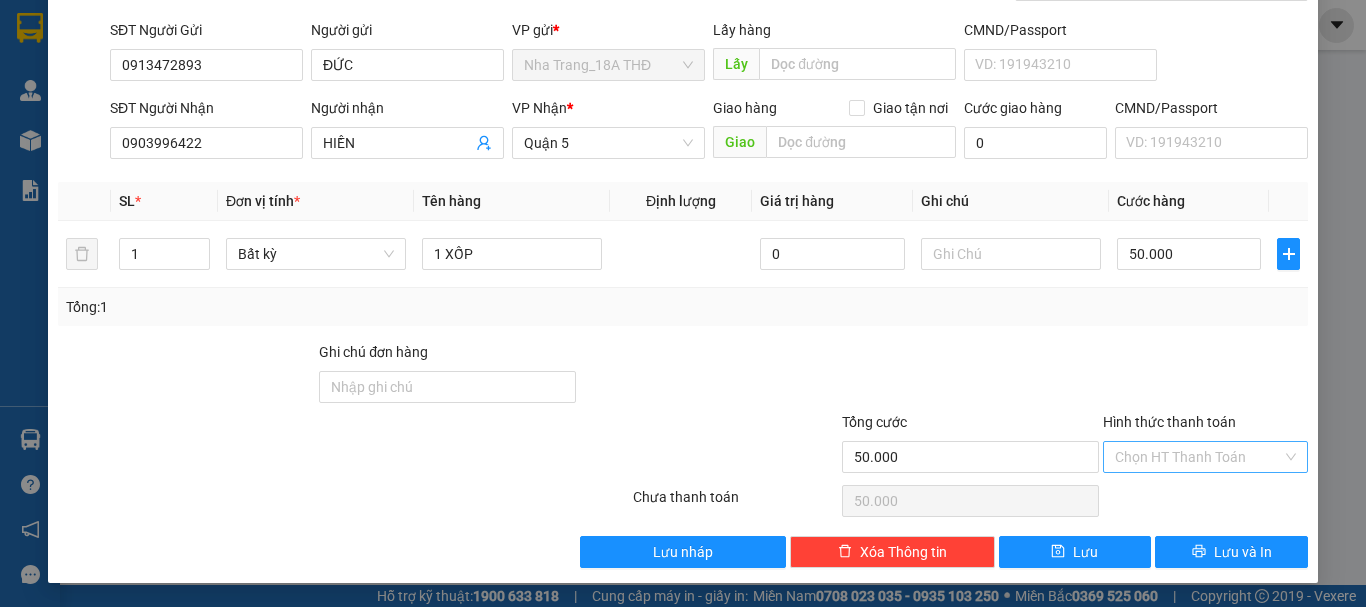 click on "Hình thức thanh toán" at bounding box center (1198, 457) 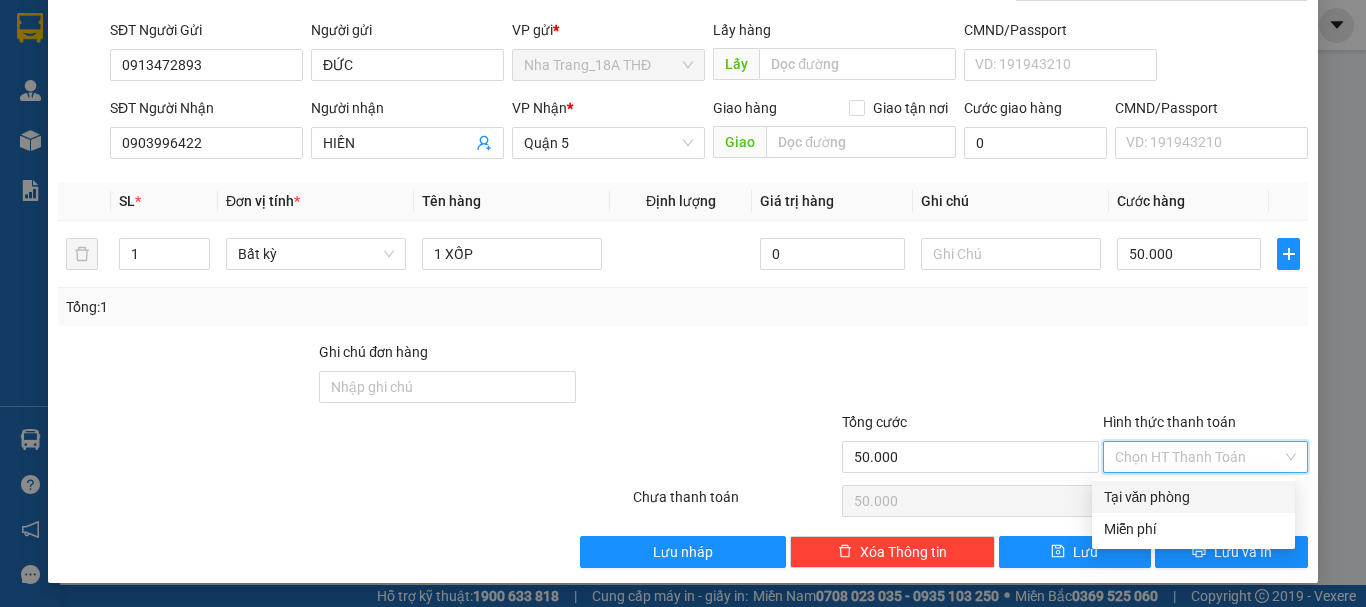 click on "Tại văn phòng" at bounding box center [1193, 497] 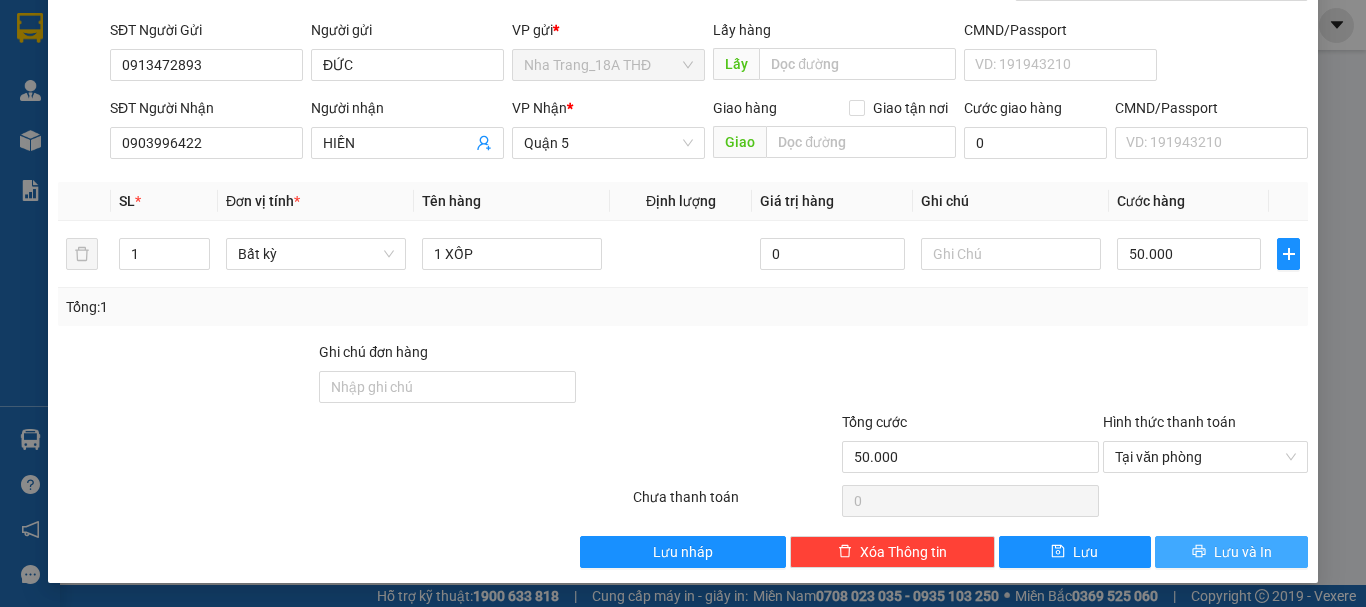 click 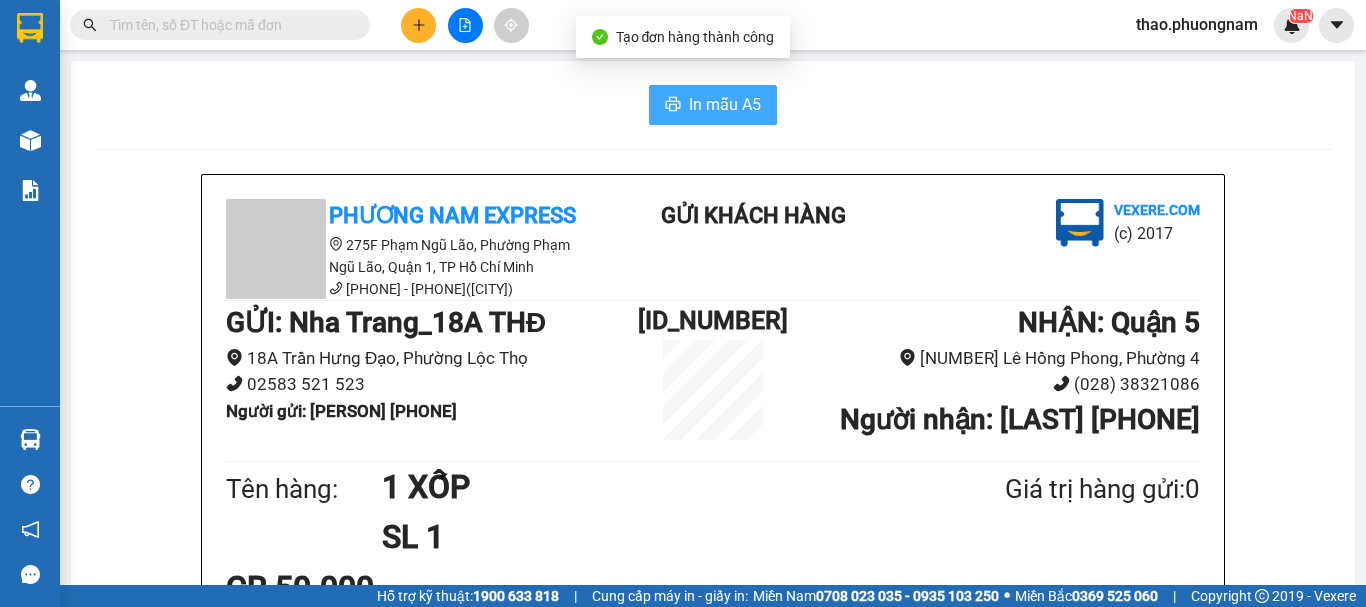 click on "In mẫu A5" at bounding box center (725, 104) 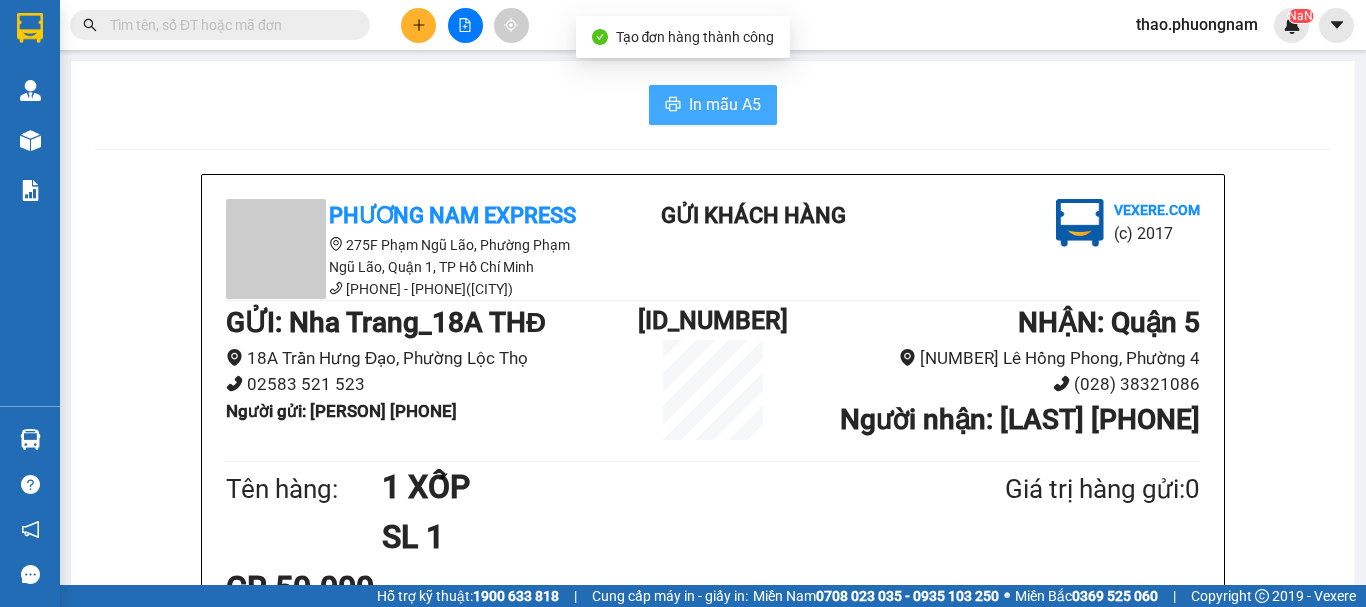 scroll, scrollTop: 0, scrollLeft: 0, axis: both 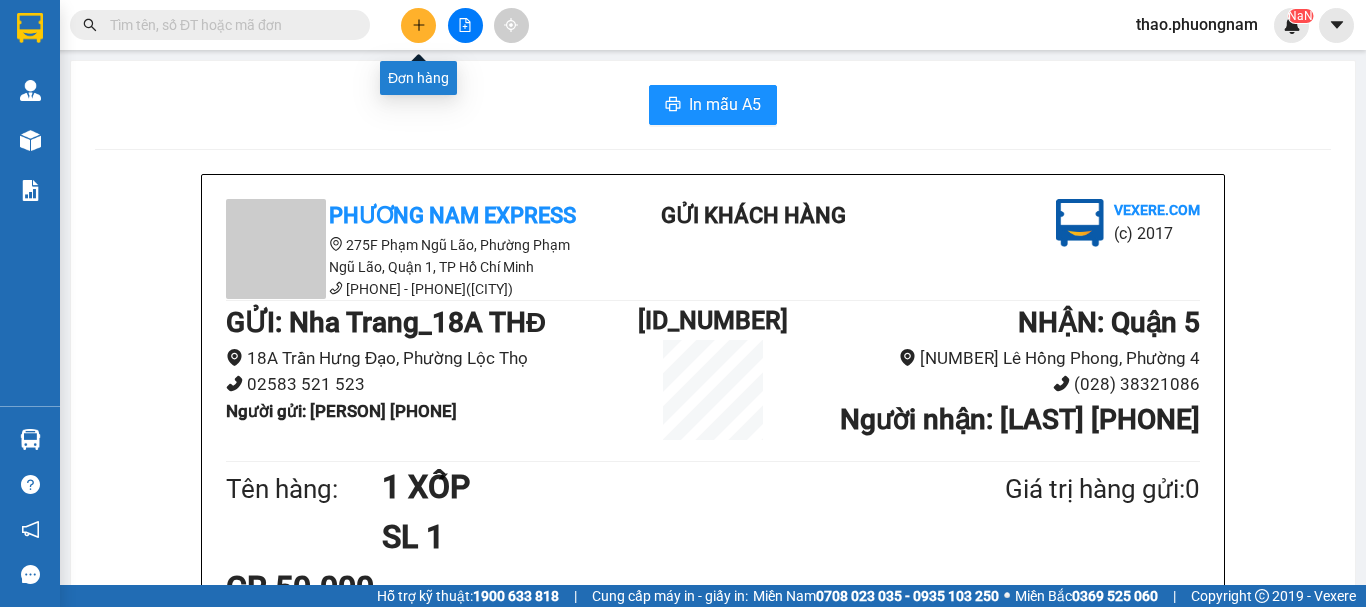 click at bounding box center [465, 25] 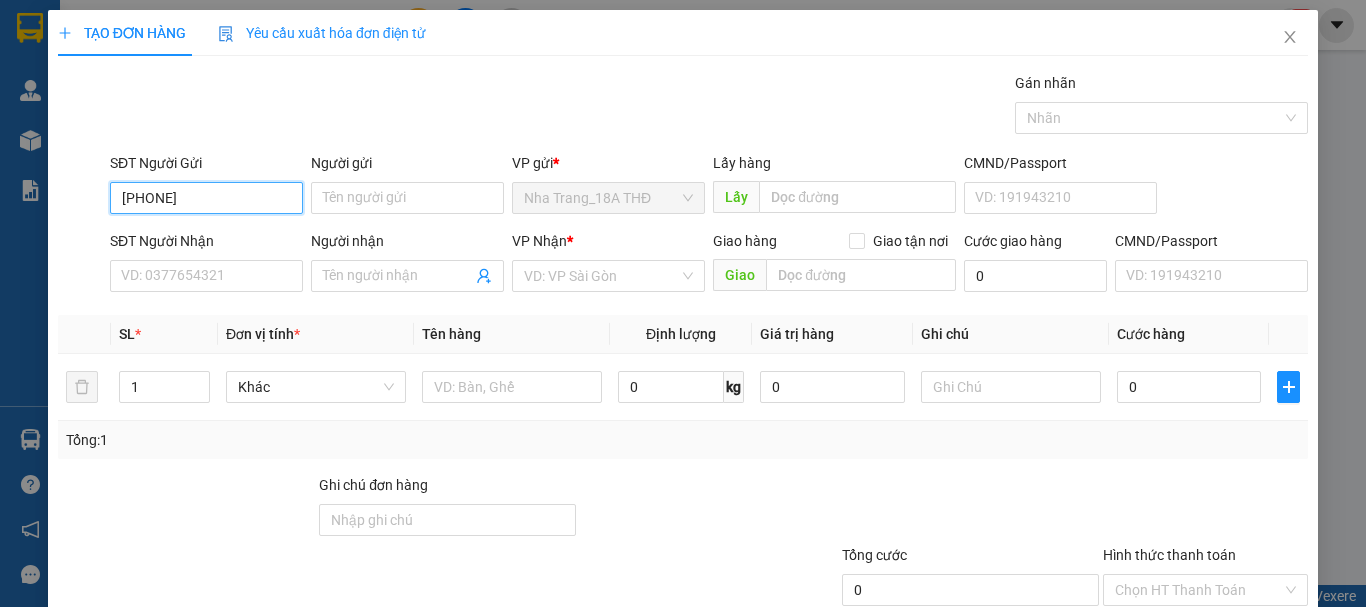 type on "[PHONE]" 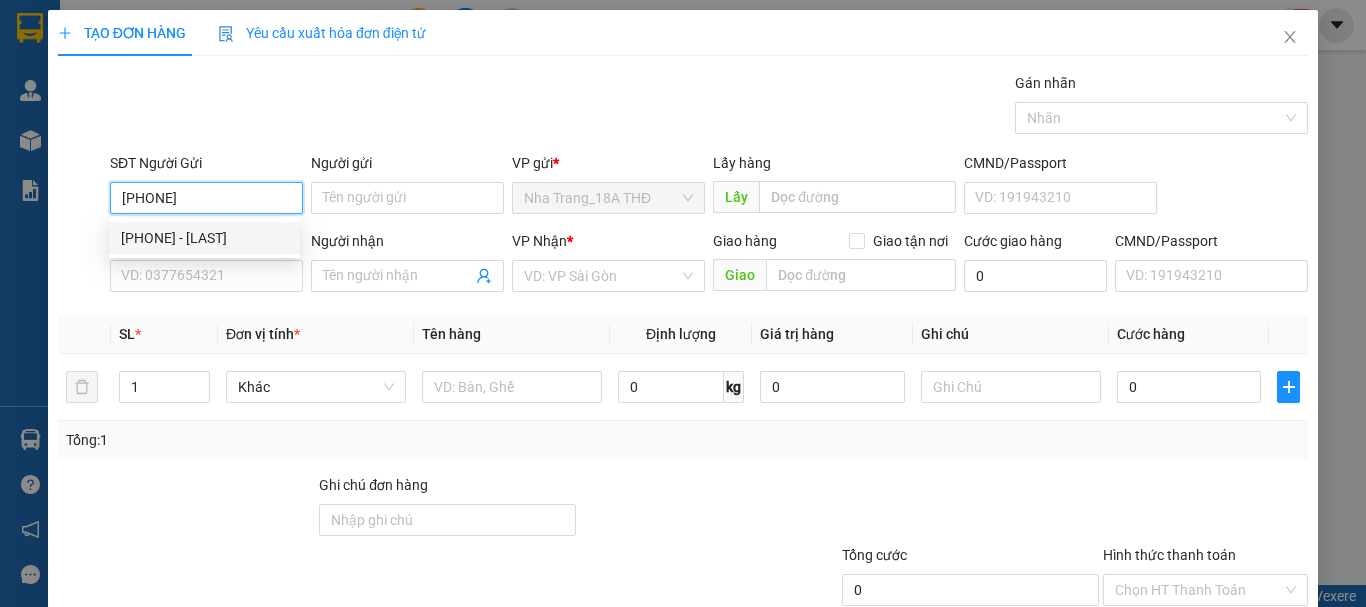 click on "0902641006 - CÔ DUYÊN" at bounding box center [204, 238] 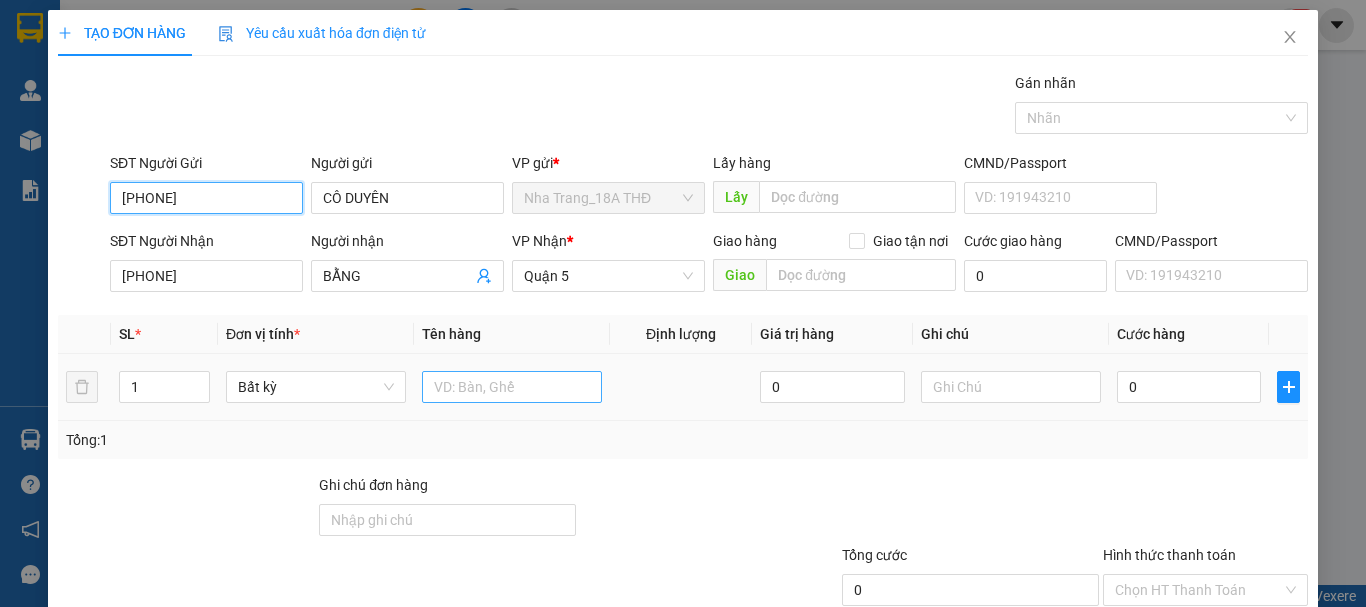 type on "[PHONE]" 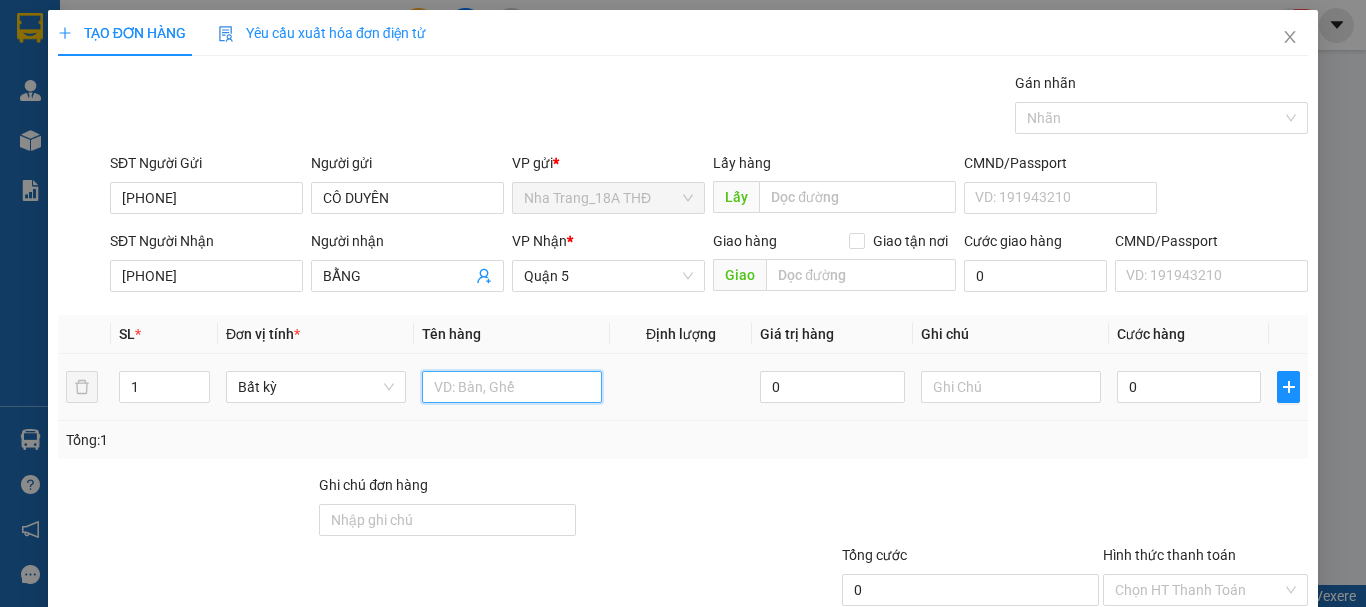 click at bounding box center [512, 387] 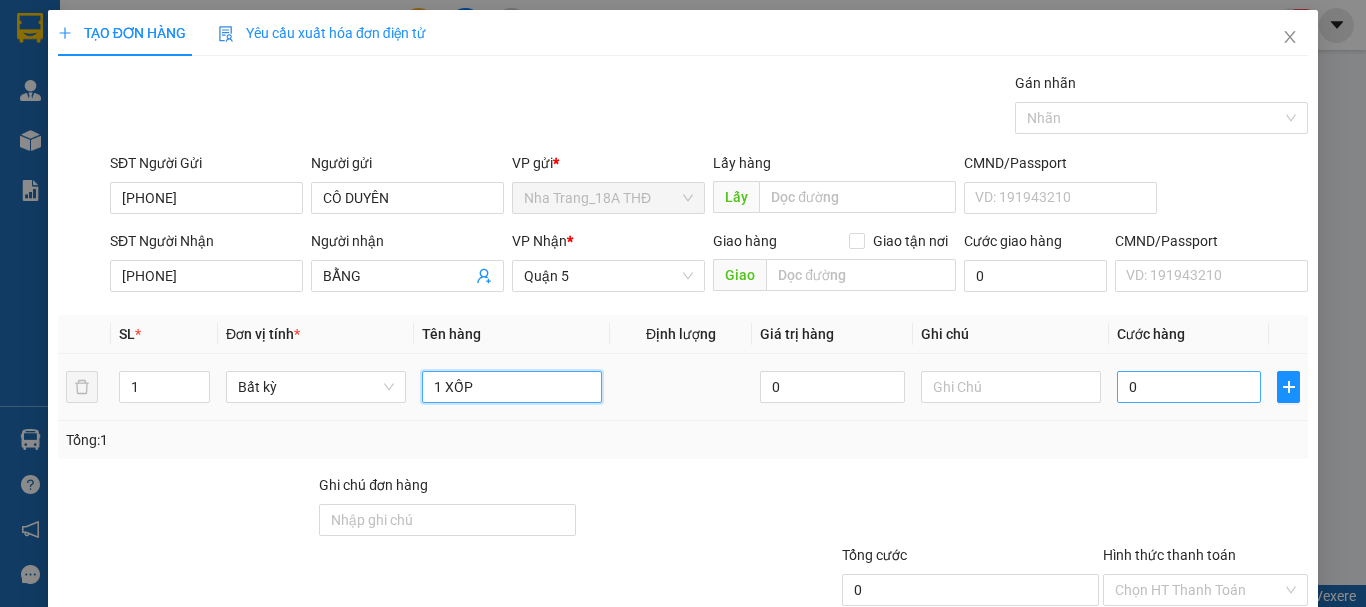 type on "1 XỐP" 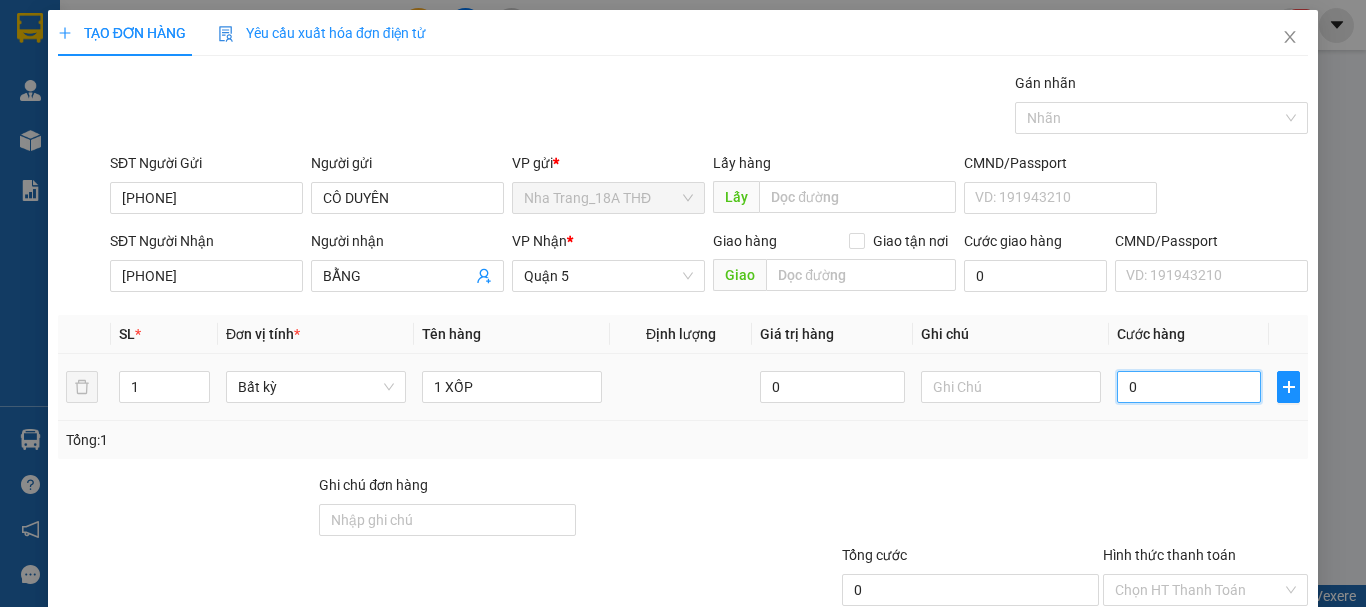 drag, startPoint x: 1213, startPoint y: 394, endPoint x: 1179, endPoint y: 390, distance: 34.234486 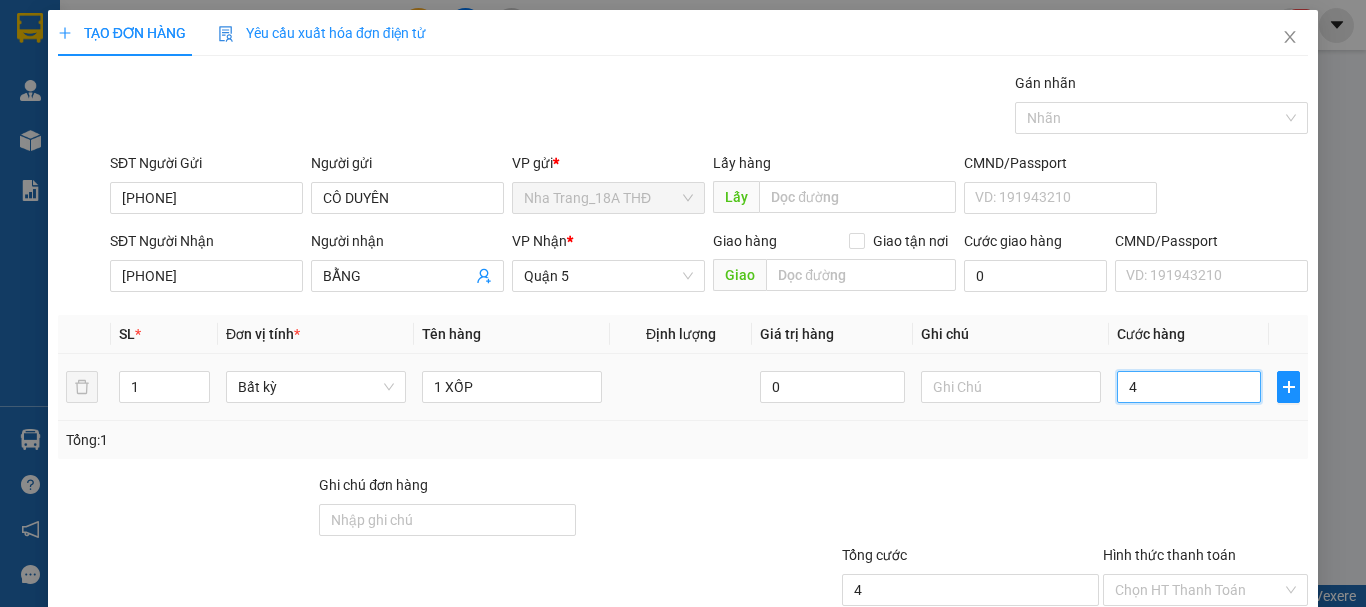 type on "40" 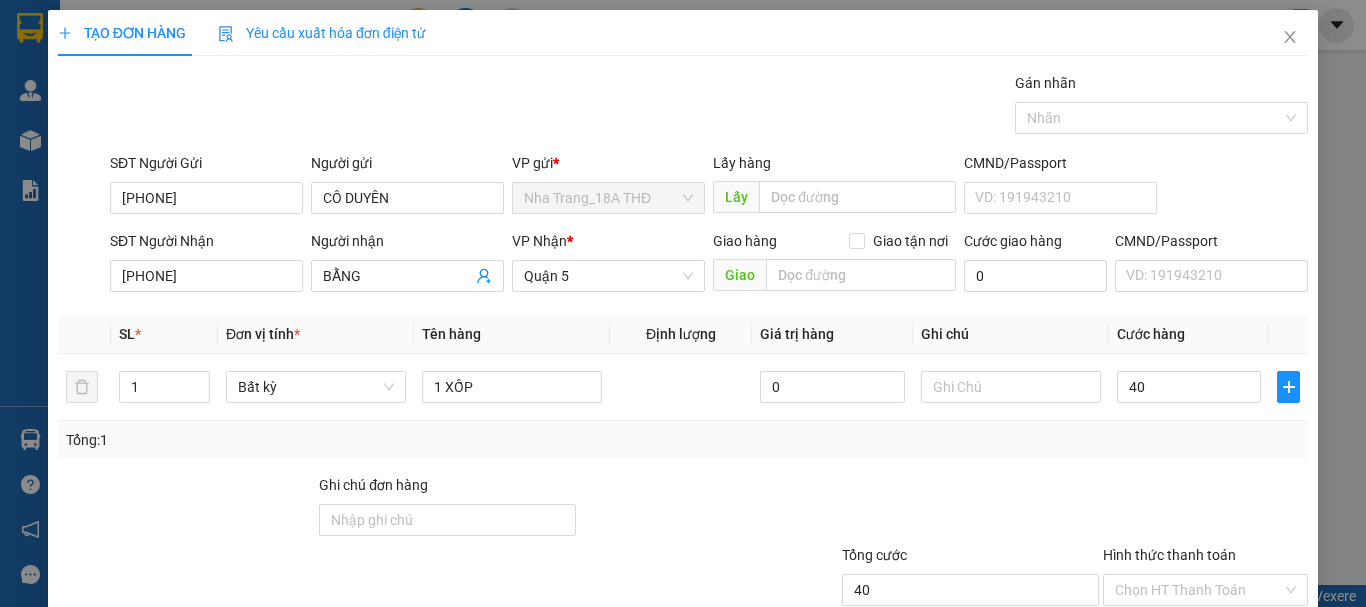 type on "40.000" 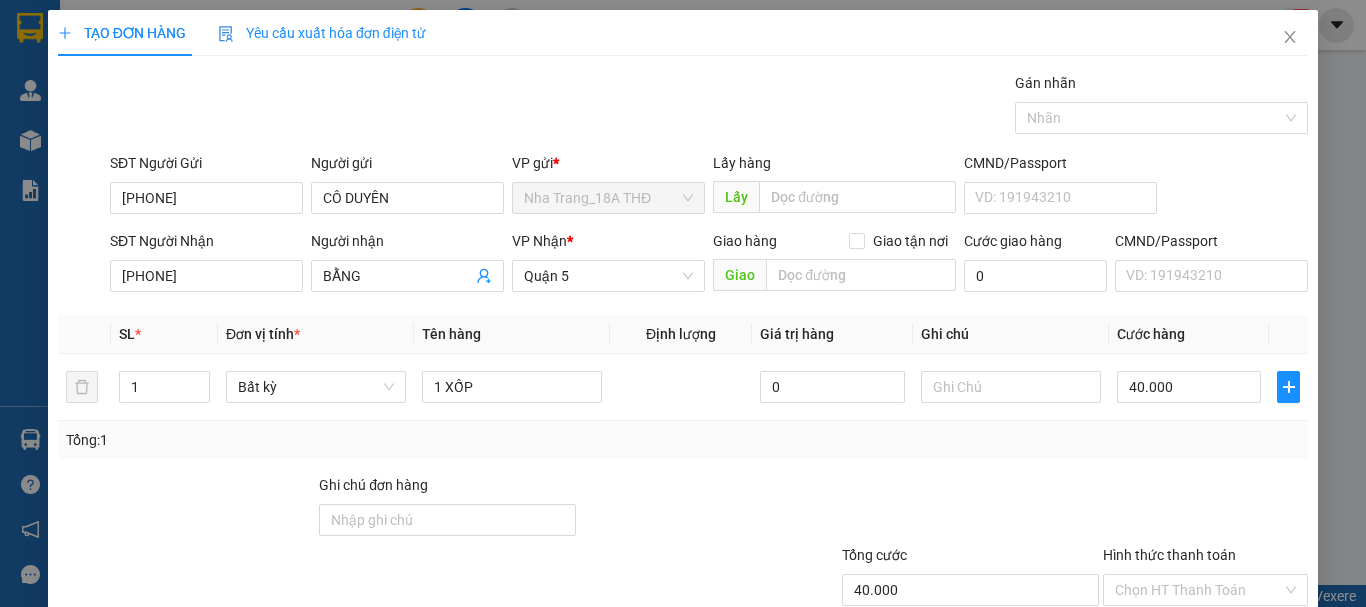 click on "Tổng:  1" at bounding box center [683, 440] 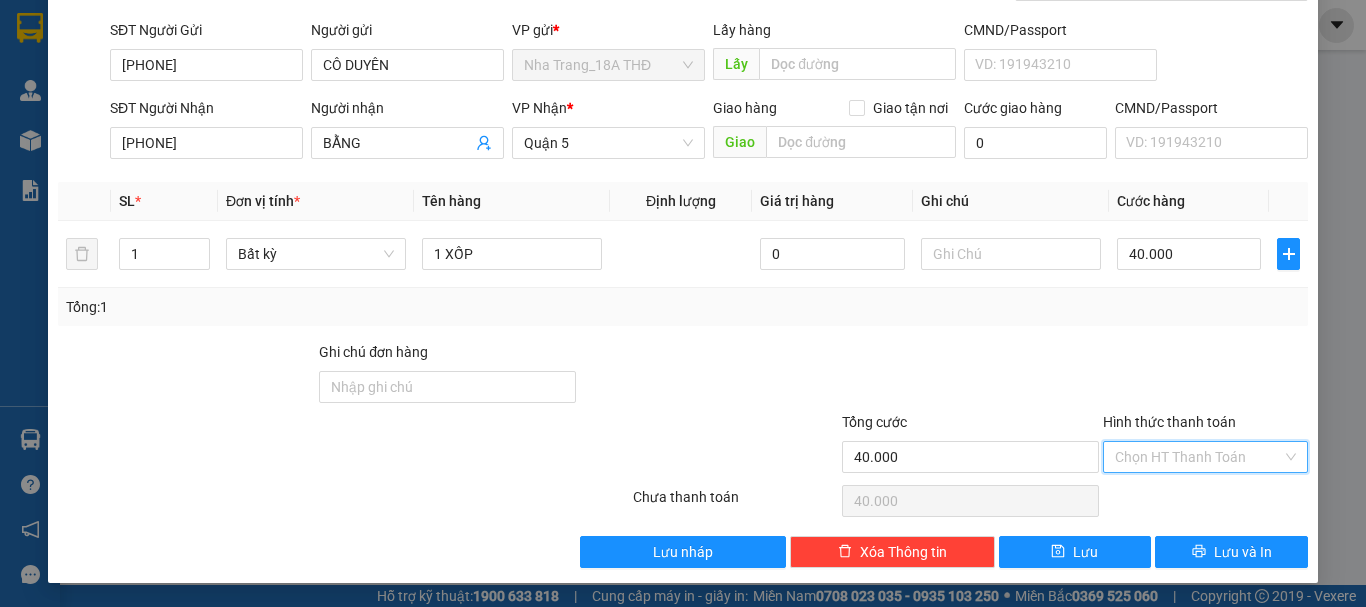 click on "Hình thức thanh toán" at bounding box center [1198, 457] 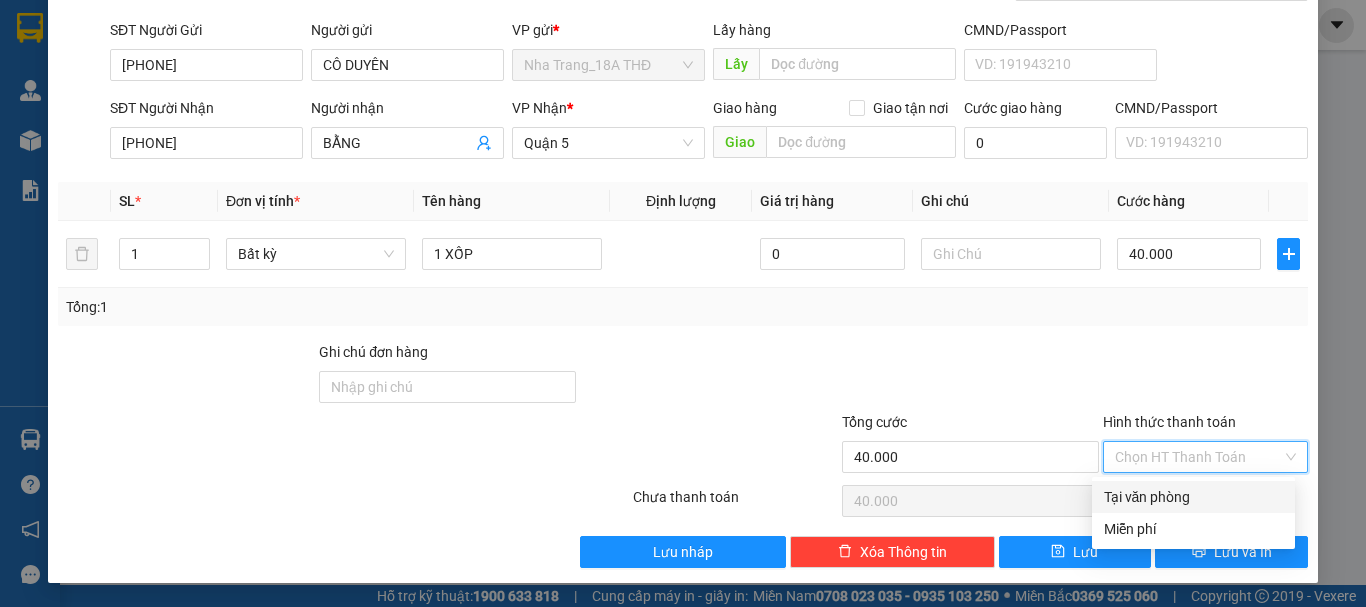 click on "Tại văn phòng" at bounding box center (1193, 497) 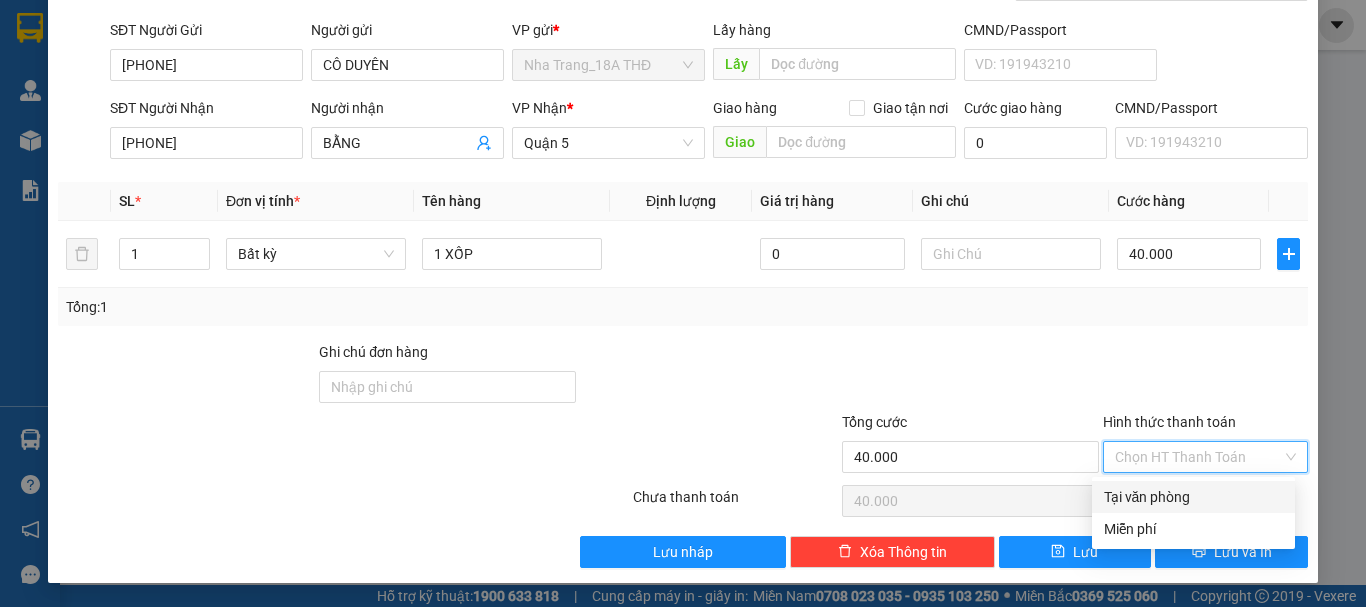 type on "0" 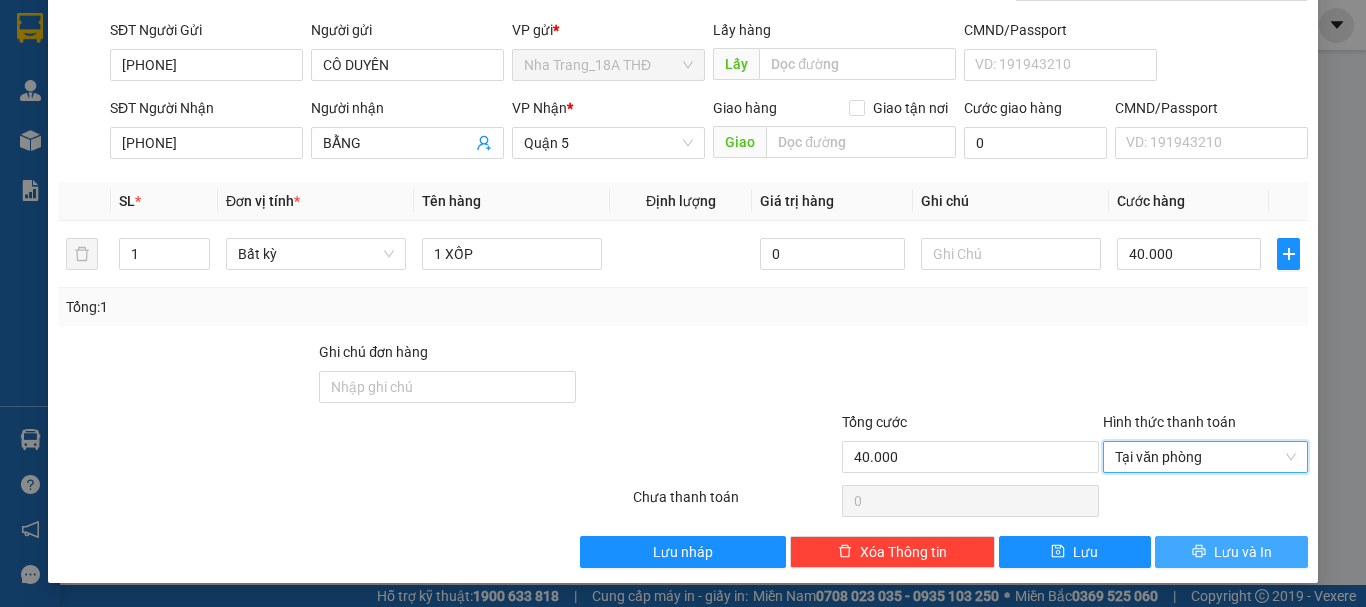 click on "Lưu và In" at bounding box center (1243, 552) 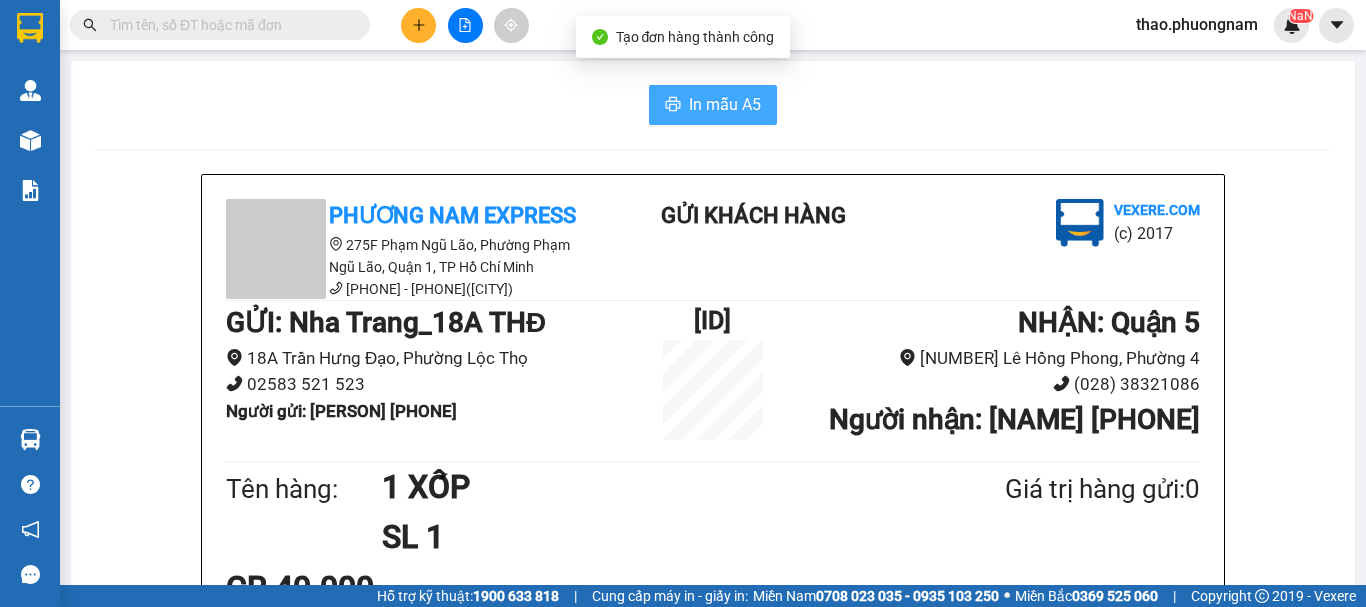 click on "In mẫu A5" at bounding box center (725, 104) 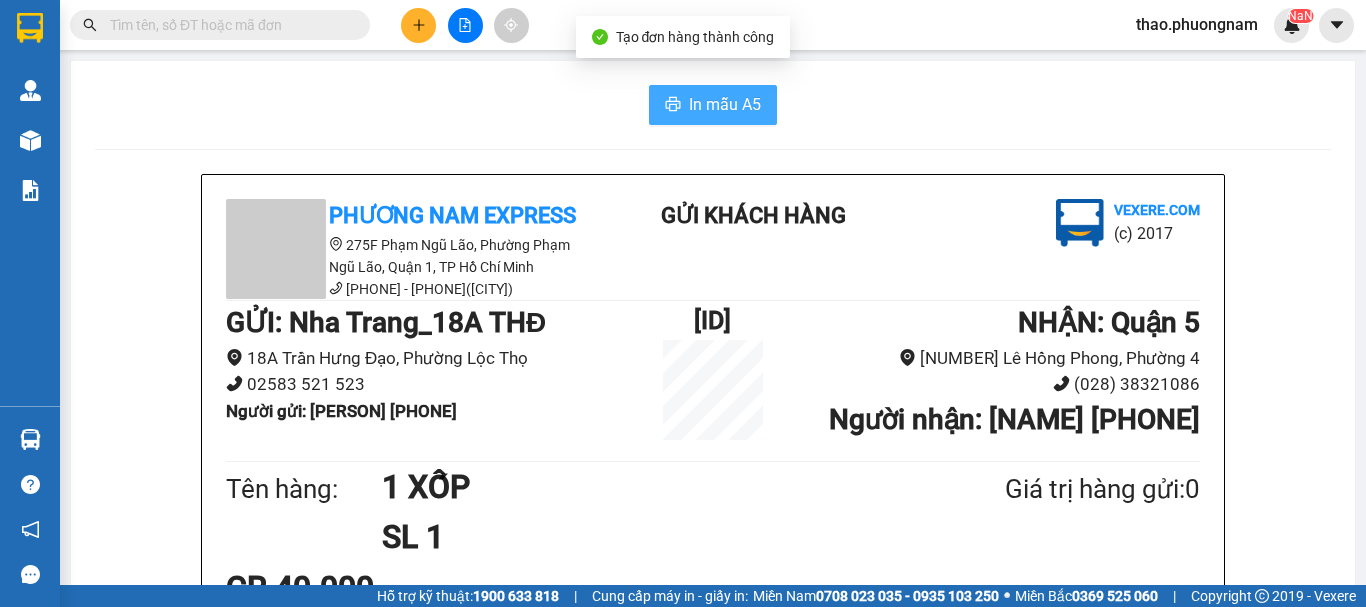 scroll, scrollTop: 0, scrollLeft: 0, axis: both 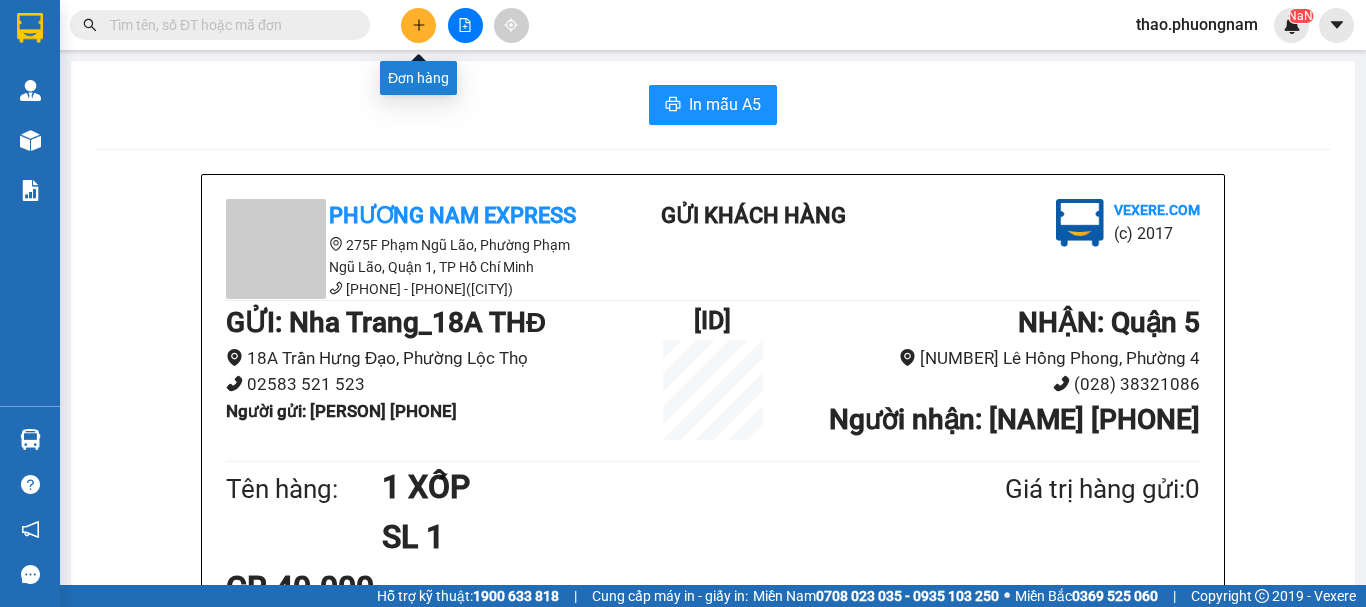 click 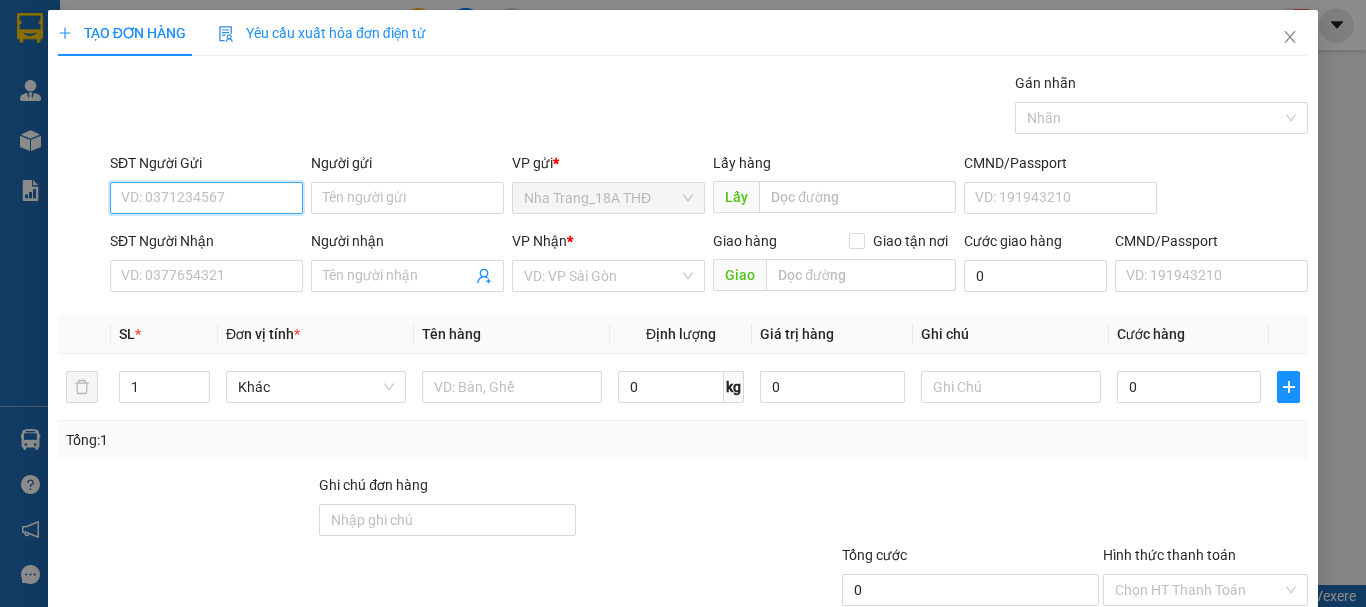 click on "SĐT Người Gửi" at bounding box center [206, 198] 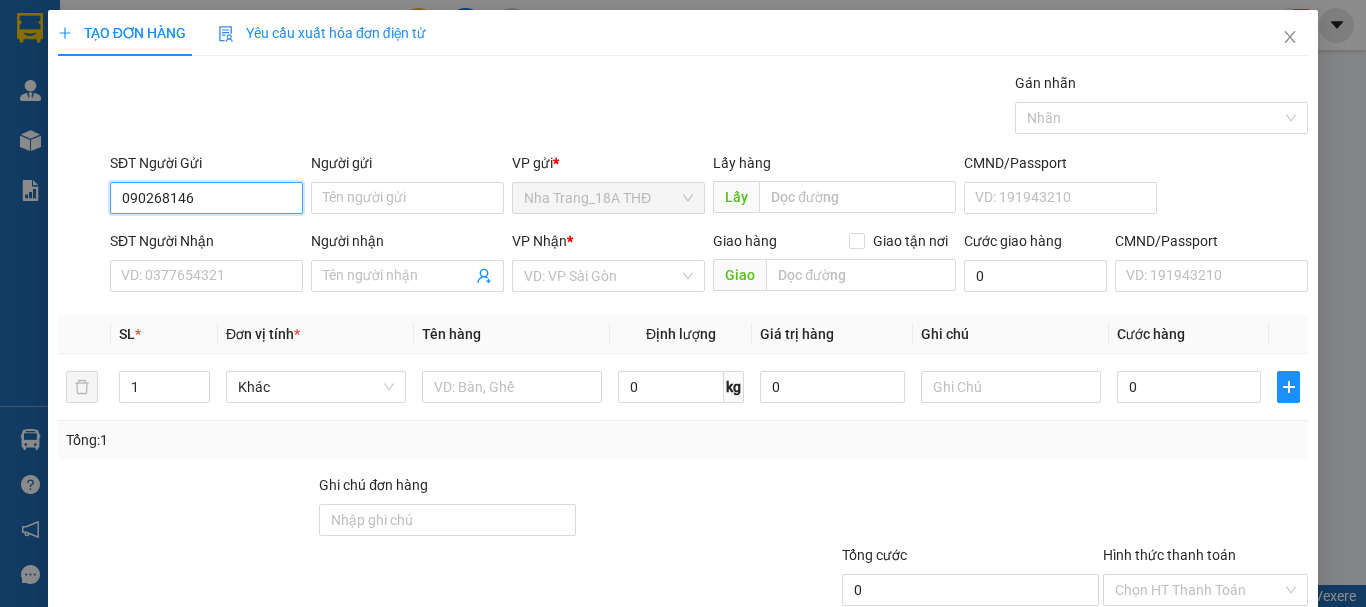 type on "0902681468" 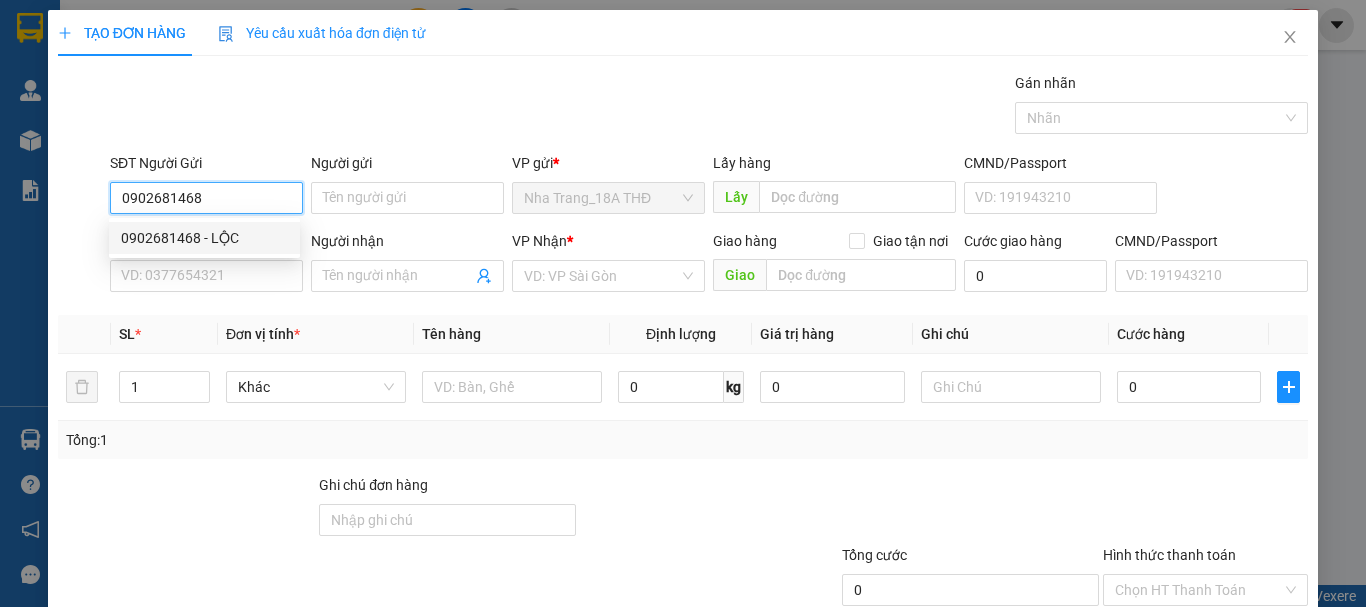 click on "0902681468 - LỘC" at bounding box center [204, 238] 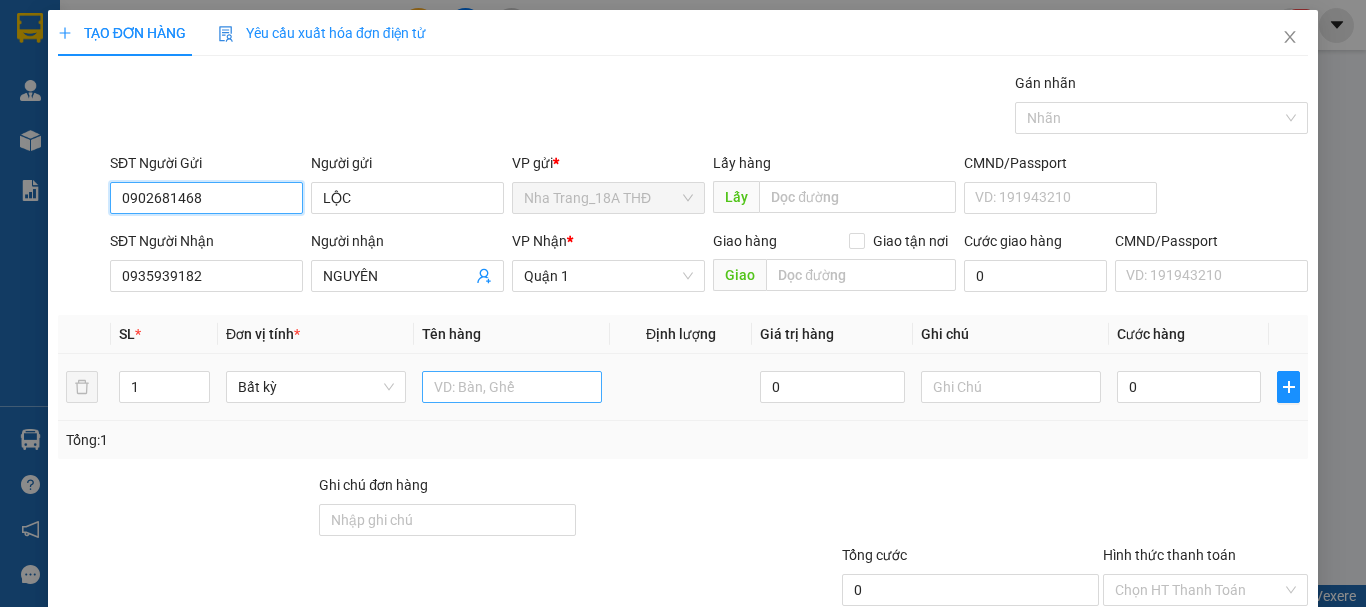 type on "0902681468" 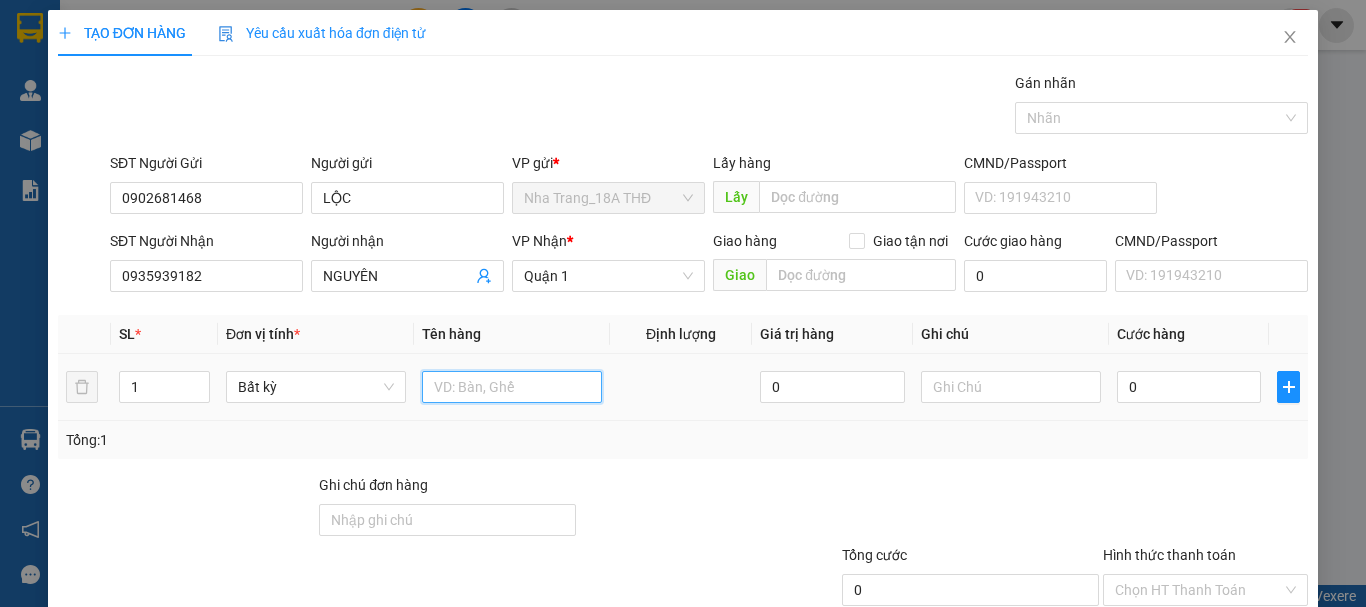 click at bounding box center [512, 387] 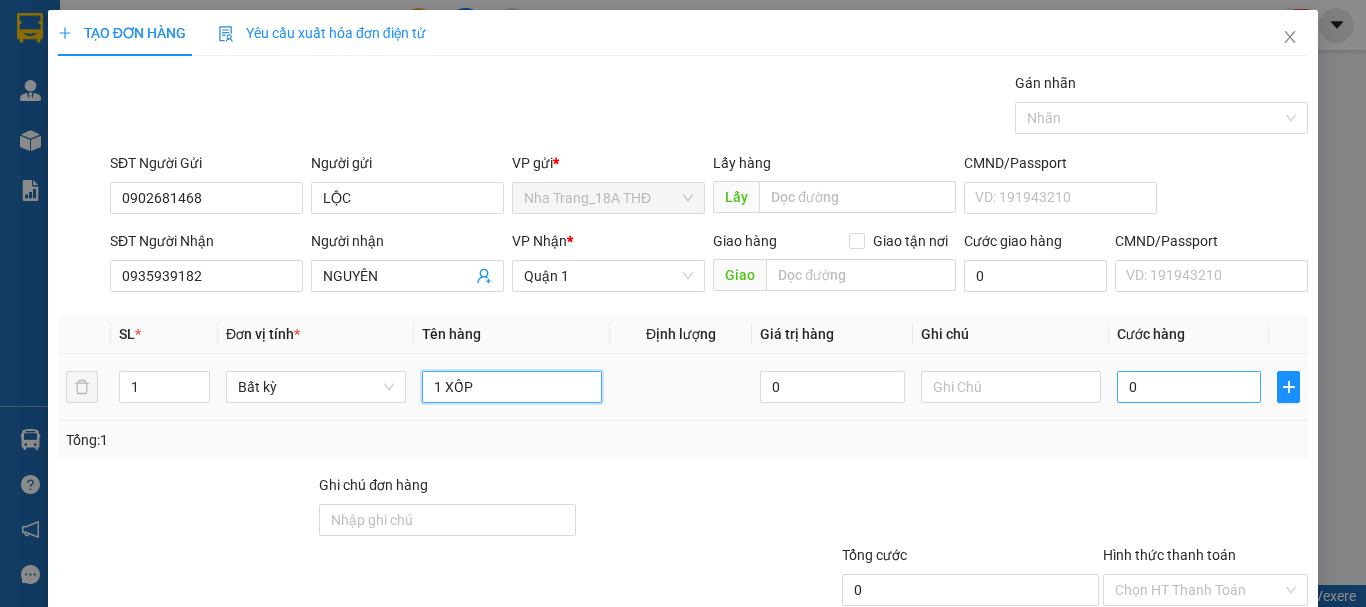 type on "1 XỐP" 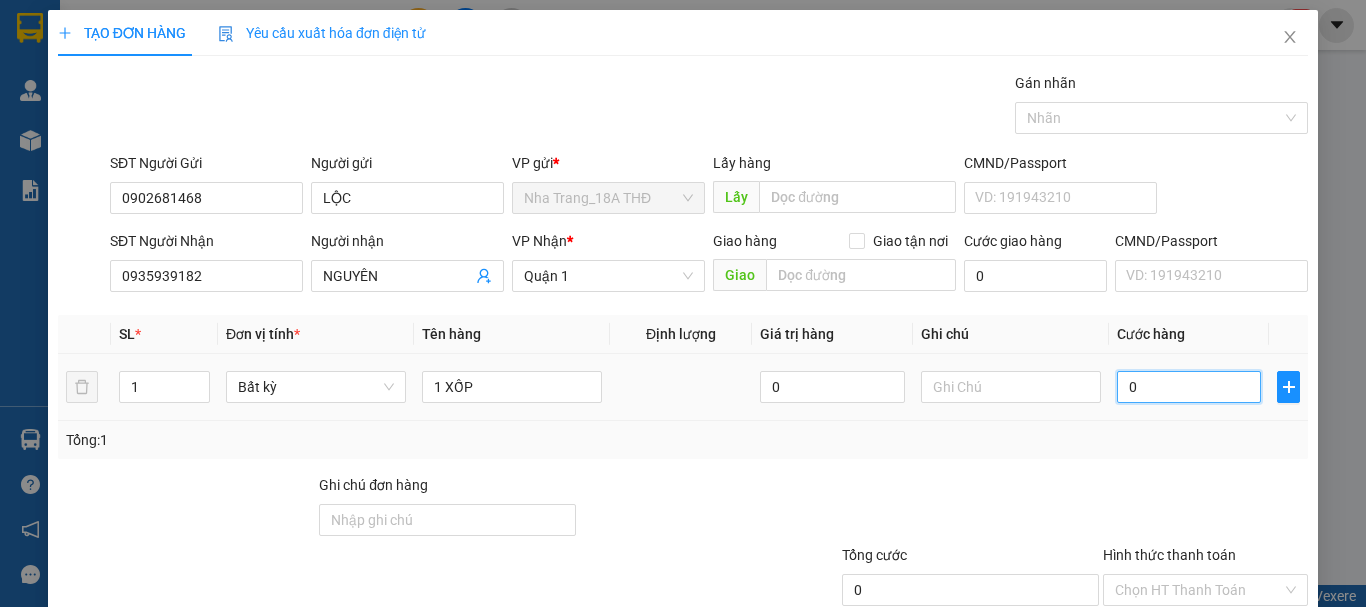 click on "0" at bounding box center (1189, 387) 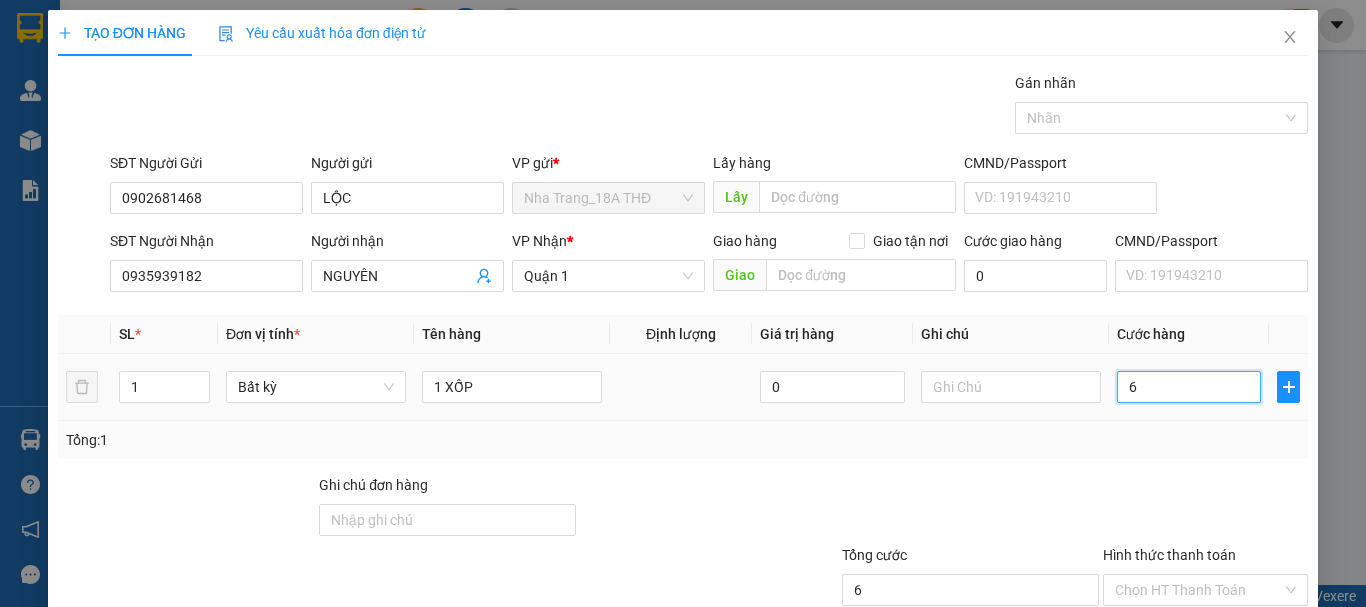 type on "60" 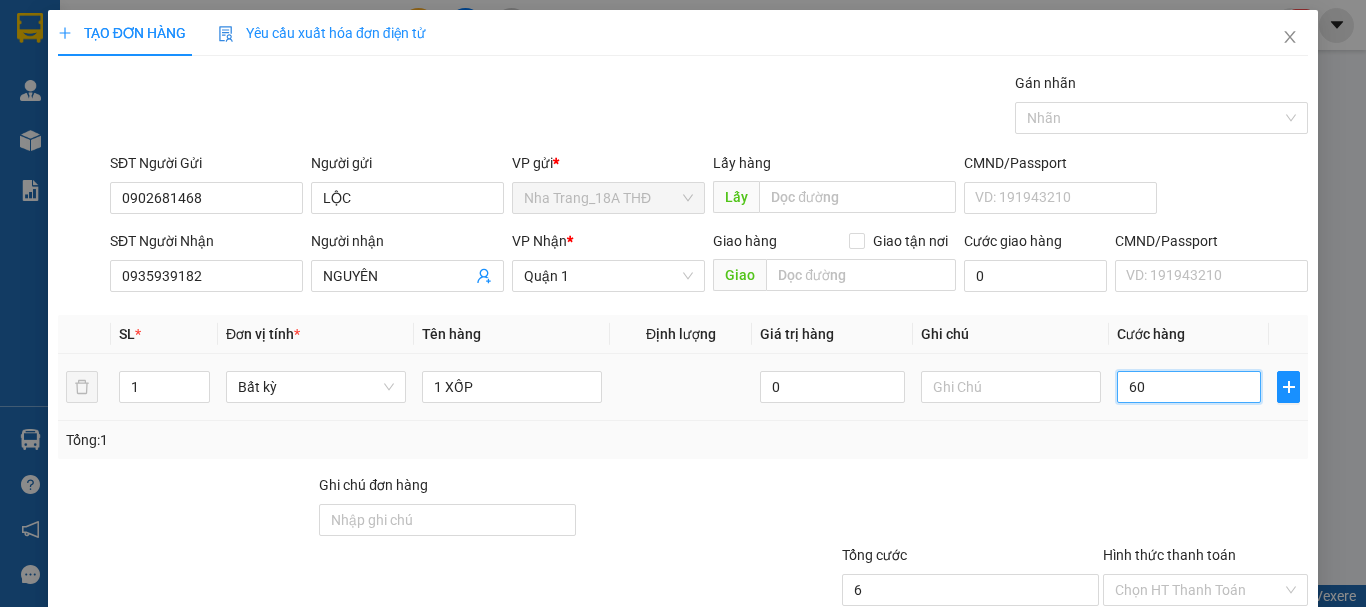 type on "60" 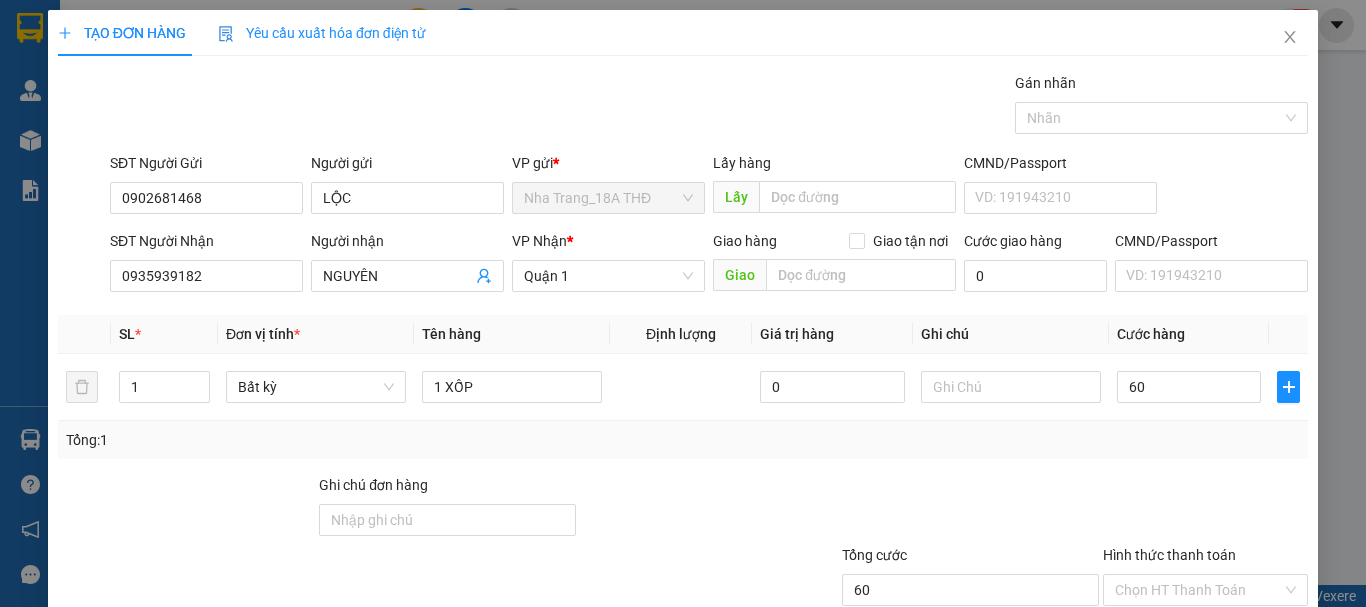 type on "60.000" 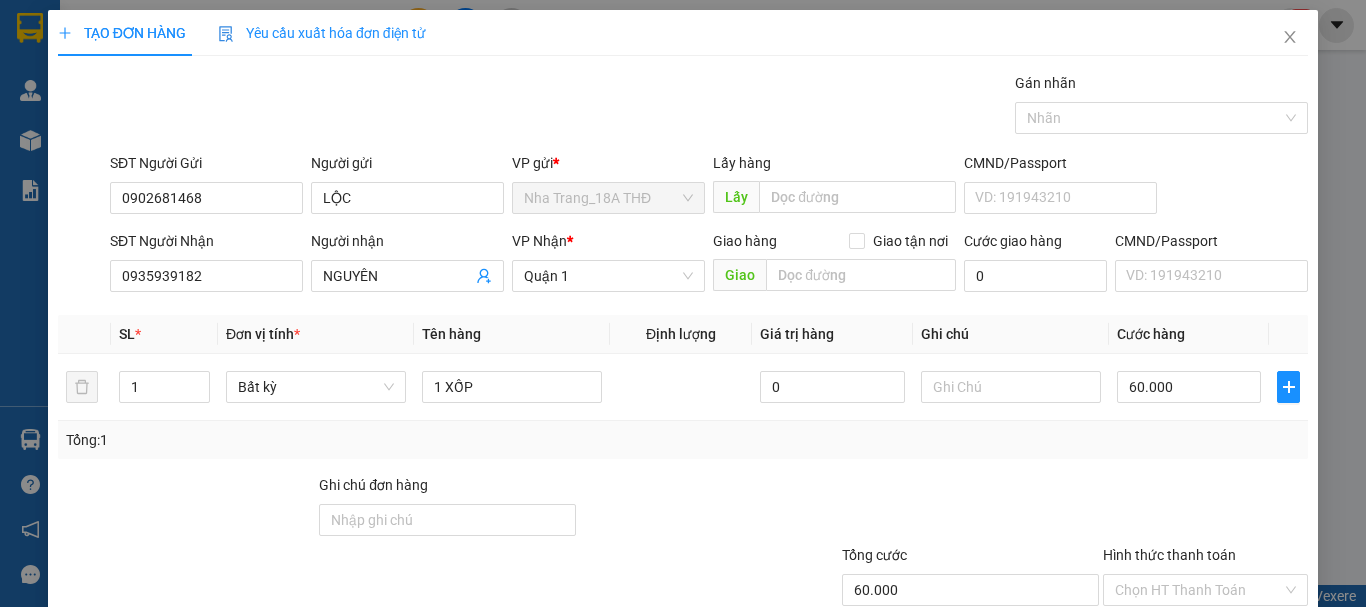 click on "Tổng:  1" at bounding box center [683, 440] 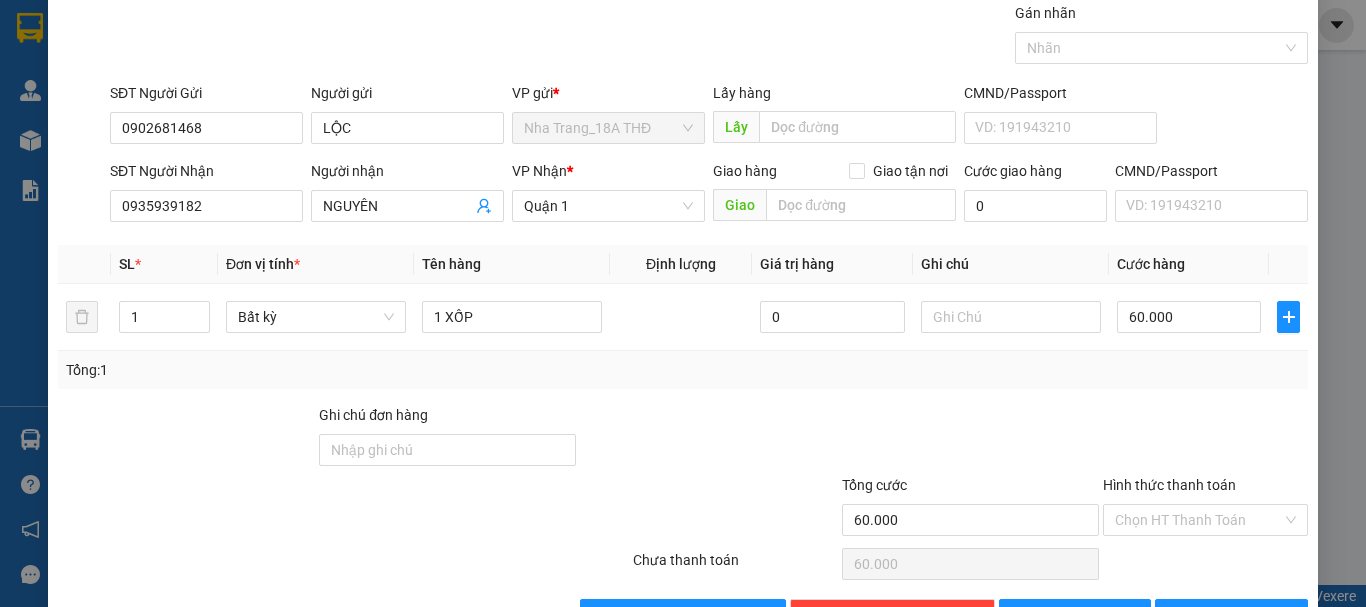 scroll, scrollTop: 133, scrollLeft: 0, axis: vertical 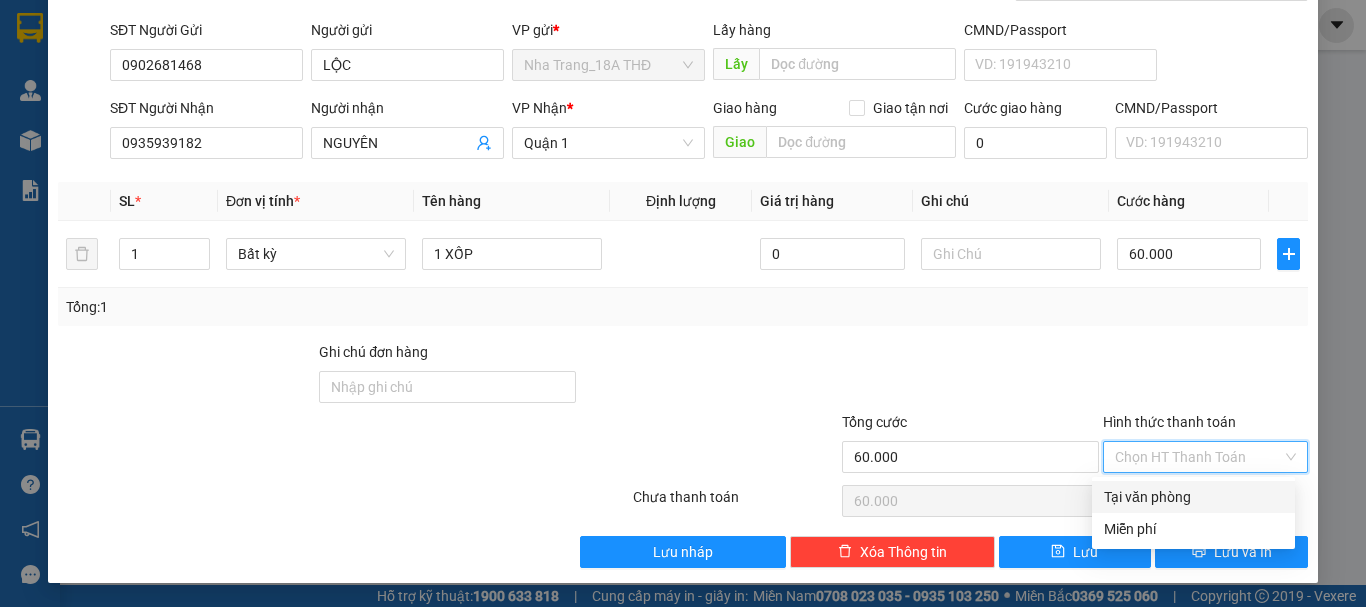 click on "Hình thức thanh toán" at bounding box center [1198, 457] 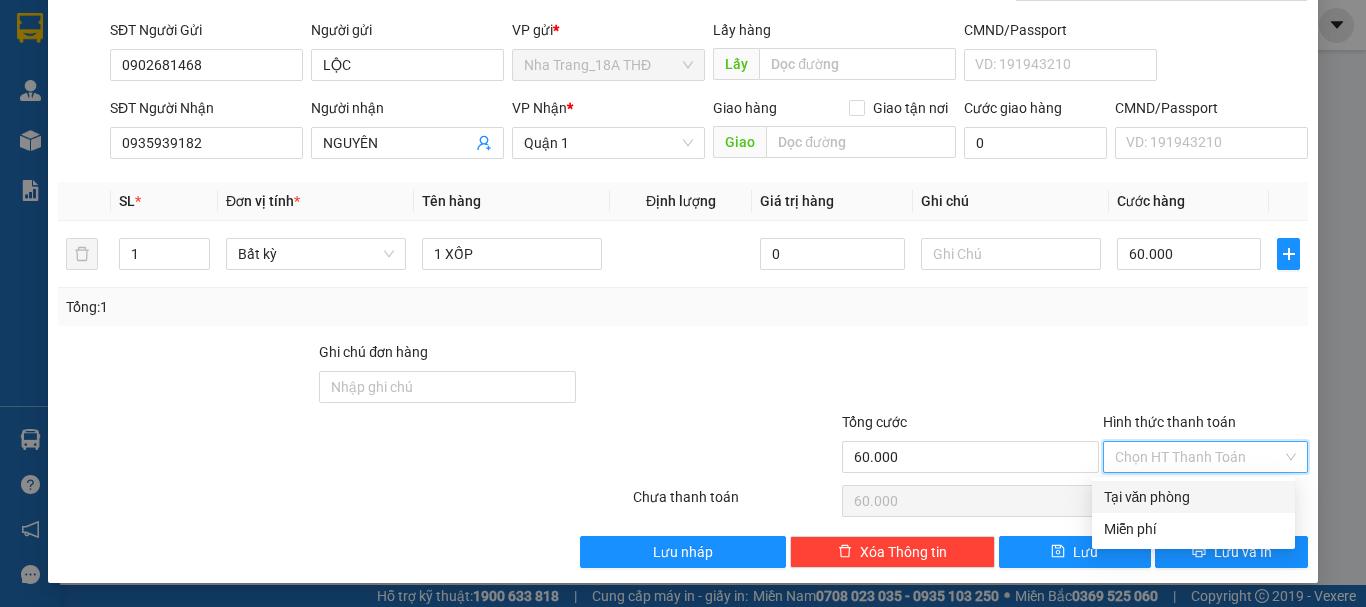 click on "Tại văn phòng" at bounding box center [1193, 497] 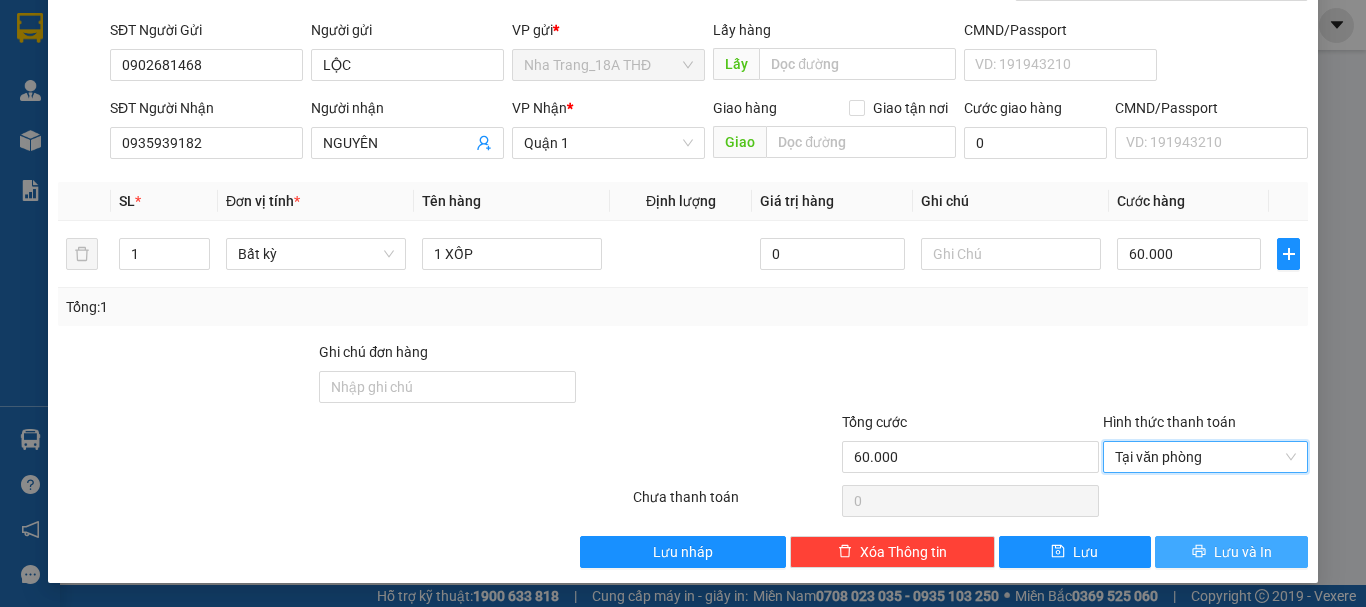 click on "Lưu và In" at bounding box center [1243, 552] 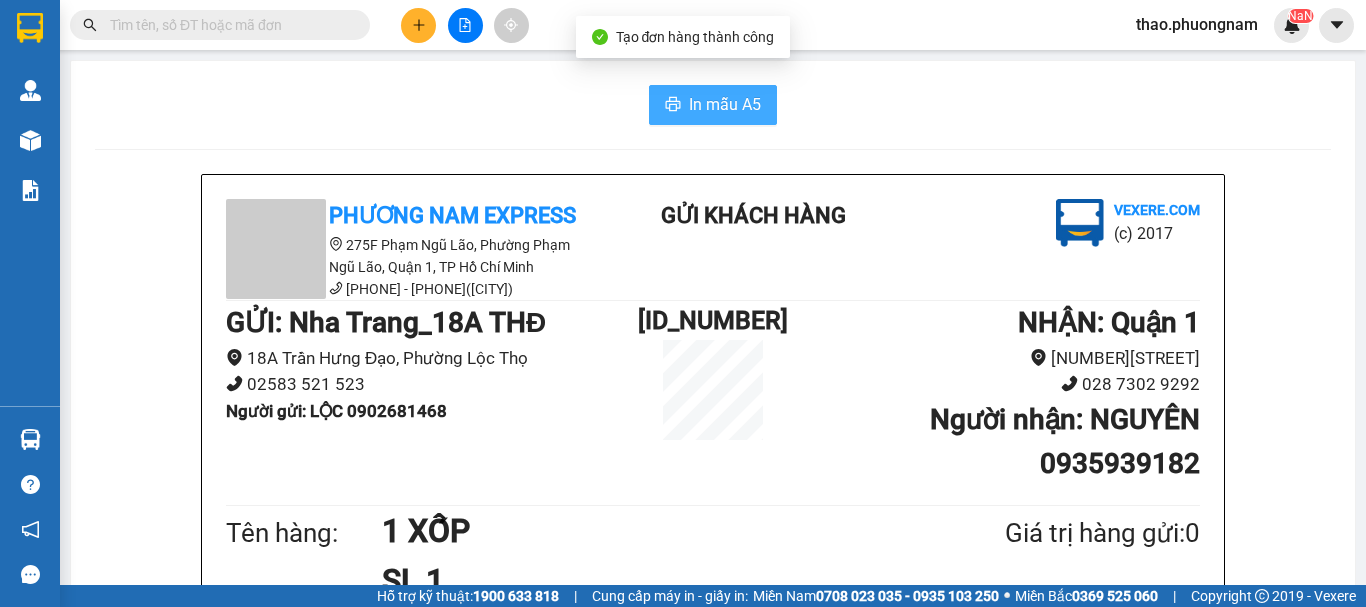 click on "In mẫu A5" at bounding box center (725, 104) 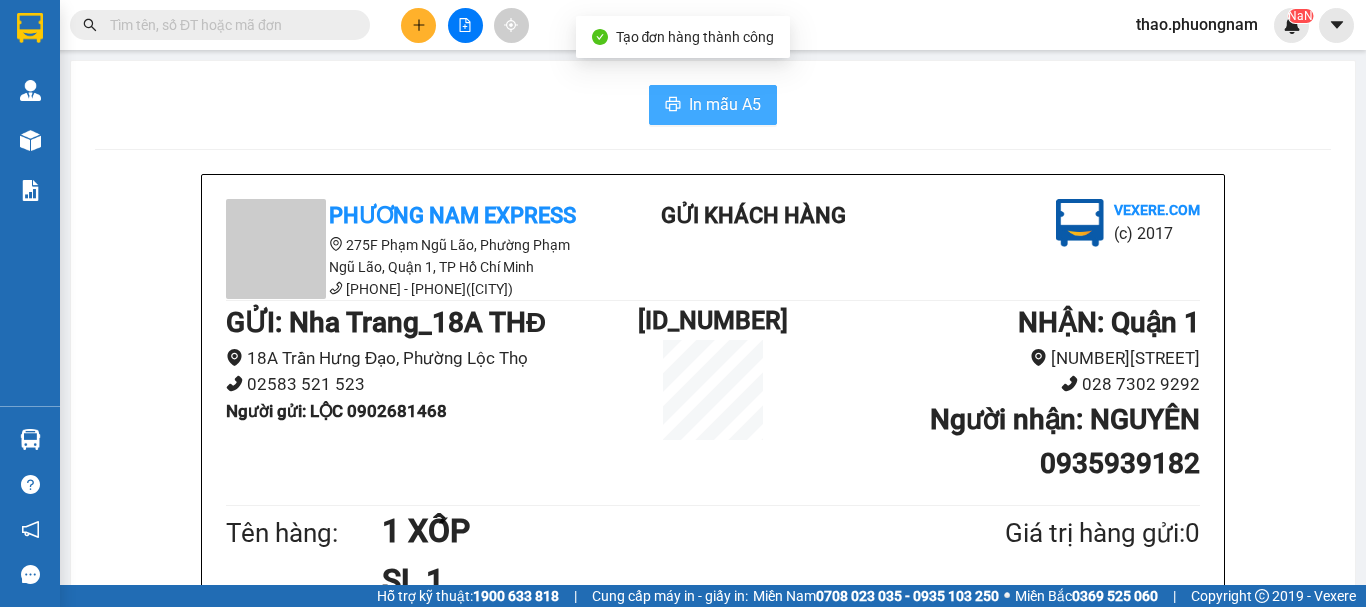 scroll, scrollTop: 0, scrollLeft: 0, axis: both 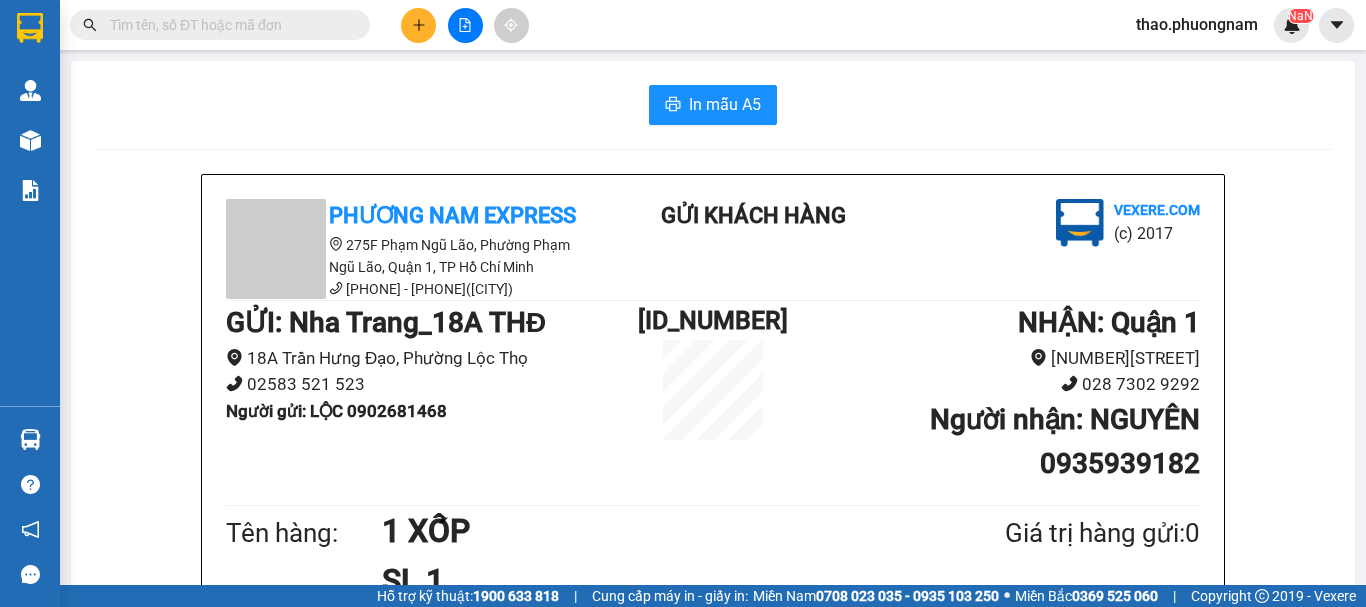 click on "Kết quả tìm kiếm ( 9816 )  Bộ lọc  Ngày tạo đơn gần nhất Mã ĐH Trạng thái Món hàng Tổng cước Chưa cước Nhãn Người gửi VP Gửi Người nhận VP Nhận Q52508020135 15:53 - 02/08 VP Gửi   1 CỤC ĐEN SL:  1 50.000 50.000 0935181887 CƯỜNG Quận 5 0589416418 QUỲNH - KHÁNH VY Ninh Hòa SG2508020058 14:48 - 02/08 VP Gửi   2TX SL:  1 160.000 160.000 0963569816 FUFOOD Quận 1 0948456599 THÀNH Nha Trang_18A THĐ TC: 06 NGÔ ĐỨC KẾ TÂN LẬP Q52508020058 13:36 - 02/08 VP Gửi   1 BAO SL:  1 160.000 160.000 0936876024 SINH  Quận 5 0795587654 BÍCH THUẬN Nha Trang_18A THĐ SG2508010146 20:35 - 01/08 VP Nhận   05:06 - 02/08 1H SL:  1 20.000 0914811760 NHA VIỆT  Quận 1 0586256777 VIỆT ÚC Nha Trang_18A THĐ SG2508010058 15:27 - 01/08 VP Nhận   05:03 - 02/08 1 KTX SL:  1 50.000 50.000 0968884999 SÂM Quận 1 0947570121 MINH HÒA Cam Thành Bắc Q52508010058 14:22 - 01/08 VP Nhận   05:01 - 02/08 1 CÂY 1 THÙNG SL:  2 90.000 90.000 0908321864" at bounding box center [683, 25] 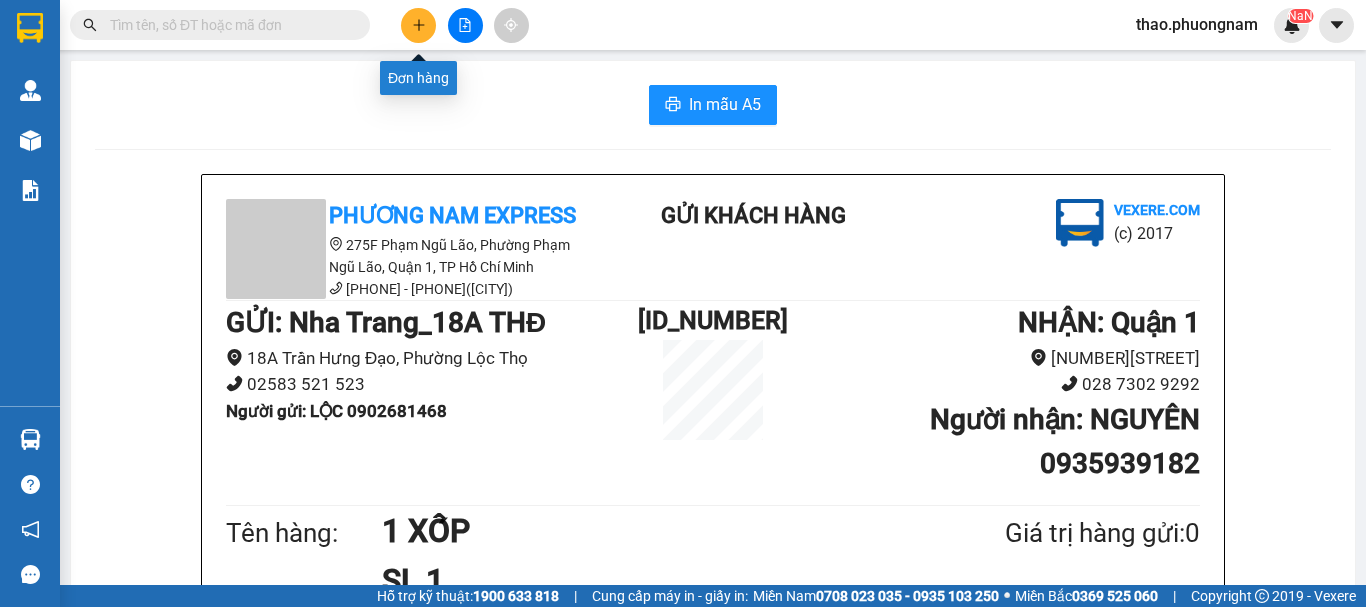 click at bounding box center [418, 25] 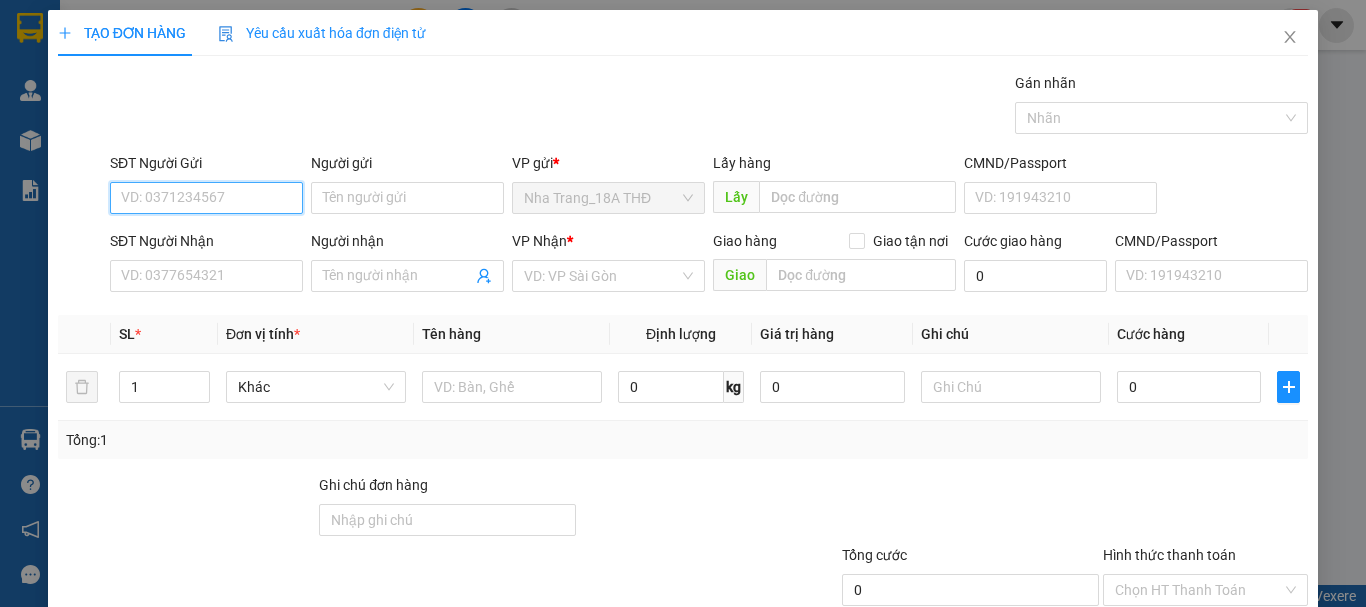 click on "SĐT Người Gửi" at bounding box center (206, 198) 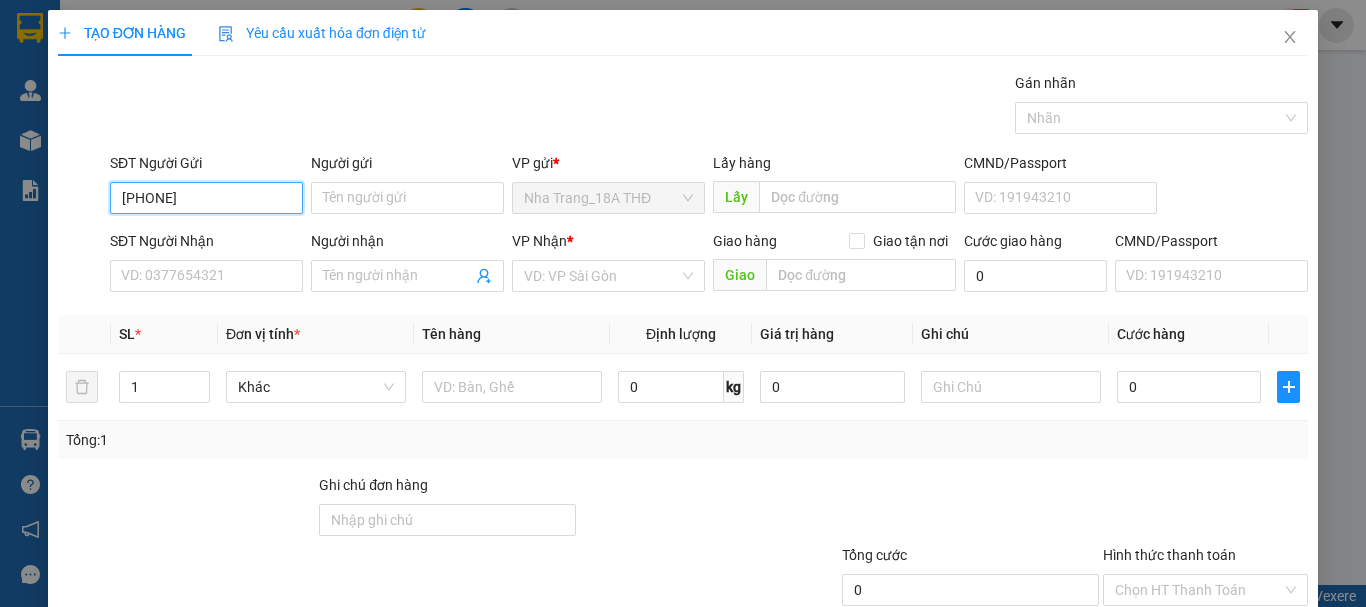 type on "[PHONE]" 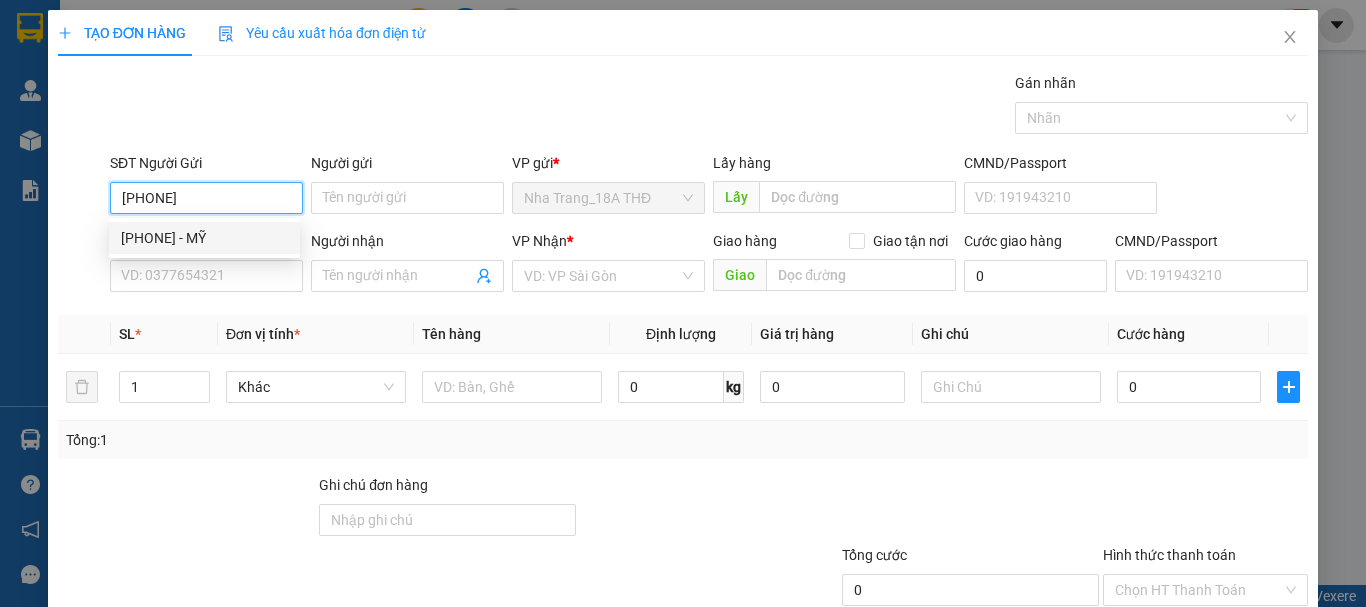 click on "0914127814 - MỸ" at bounding box center (204, 238) 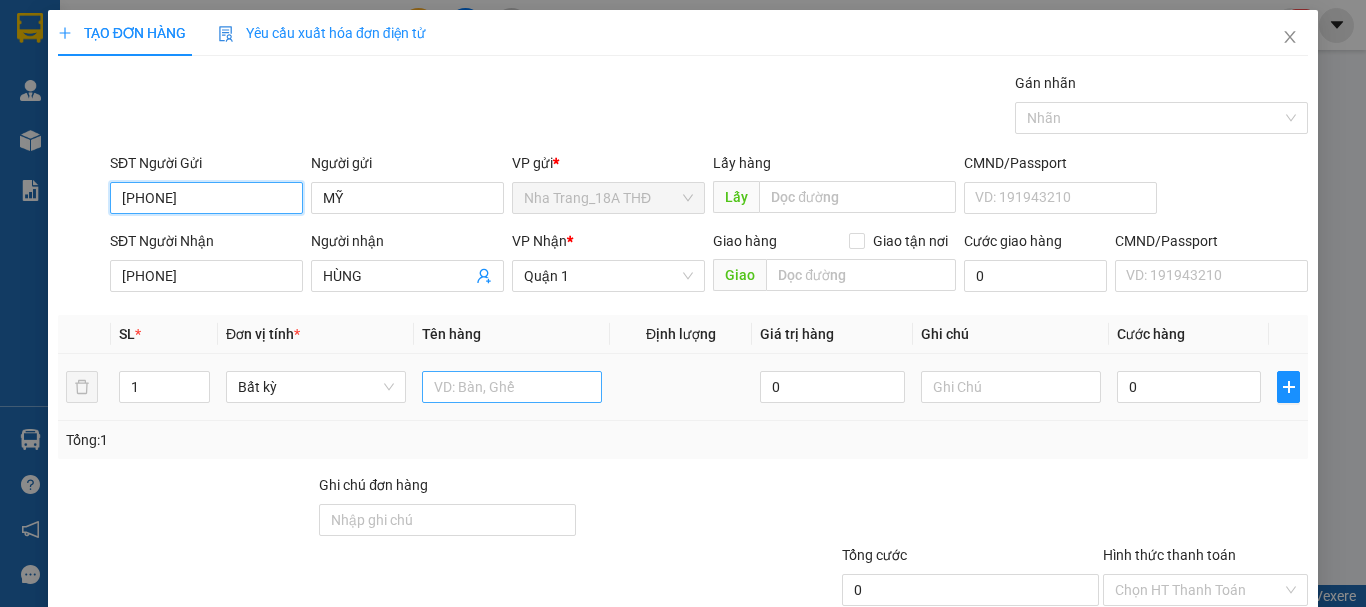 type on "[PHONE]" 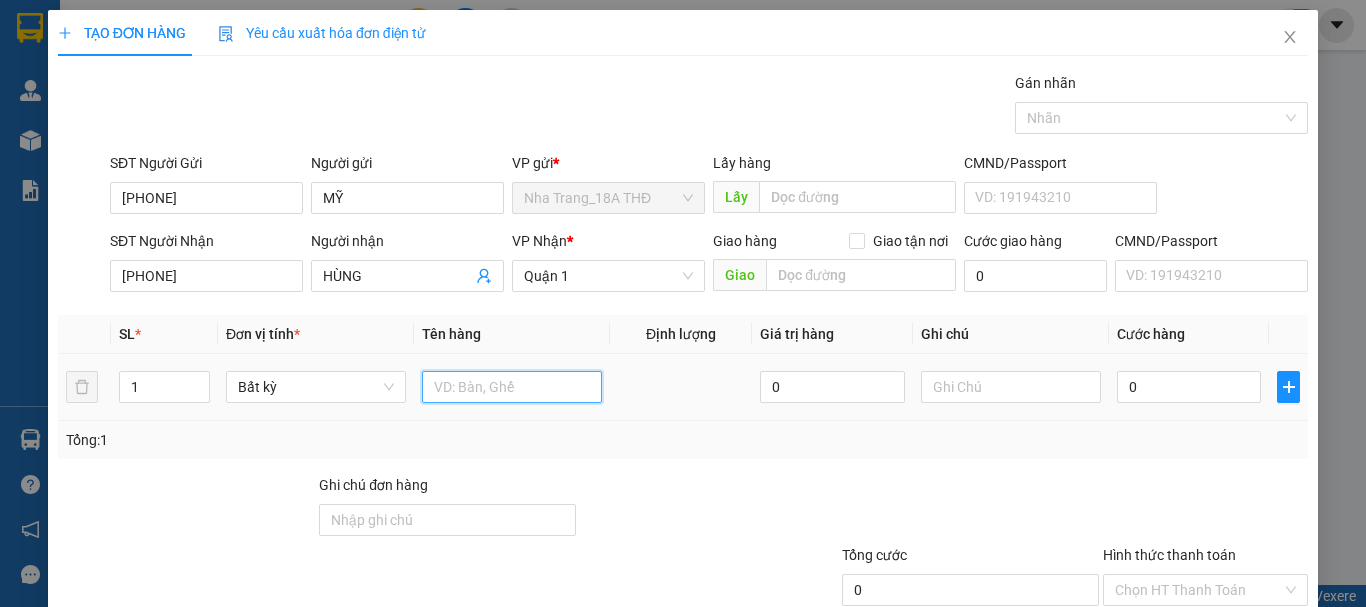 click at bounding box center [512, 387] 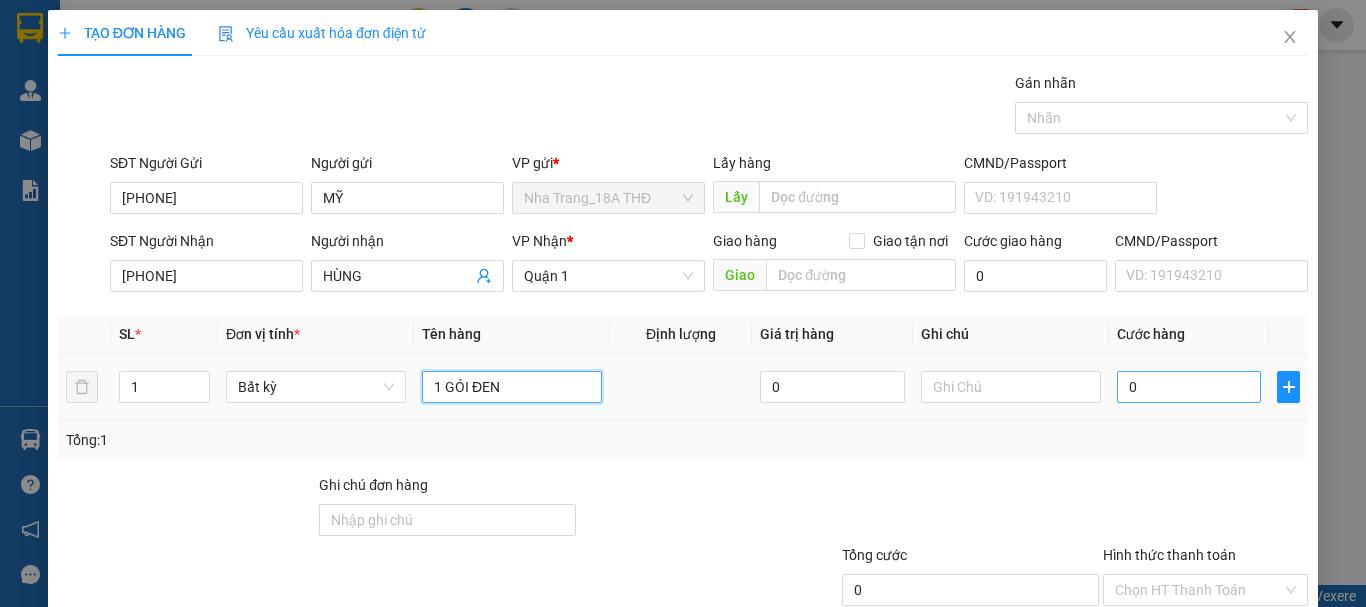 type on "1 GÓI ĐEN" 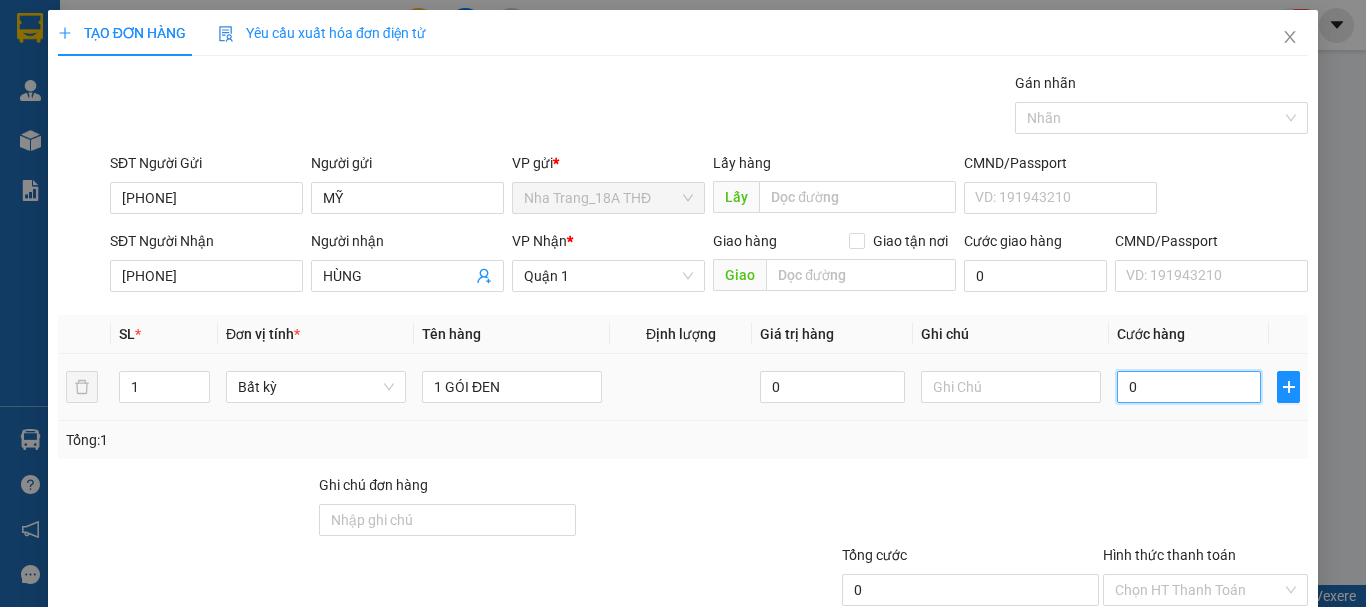 click on "0" at bounding box center [1189, 387] 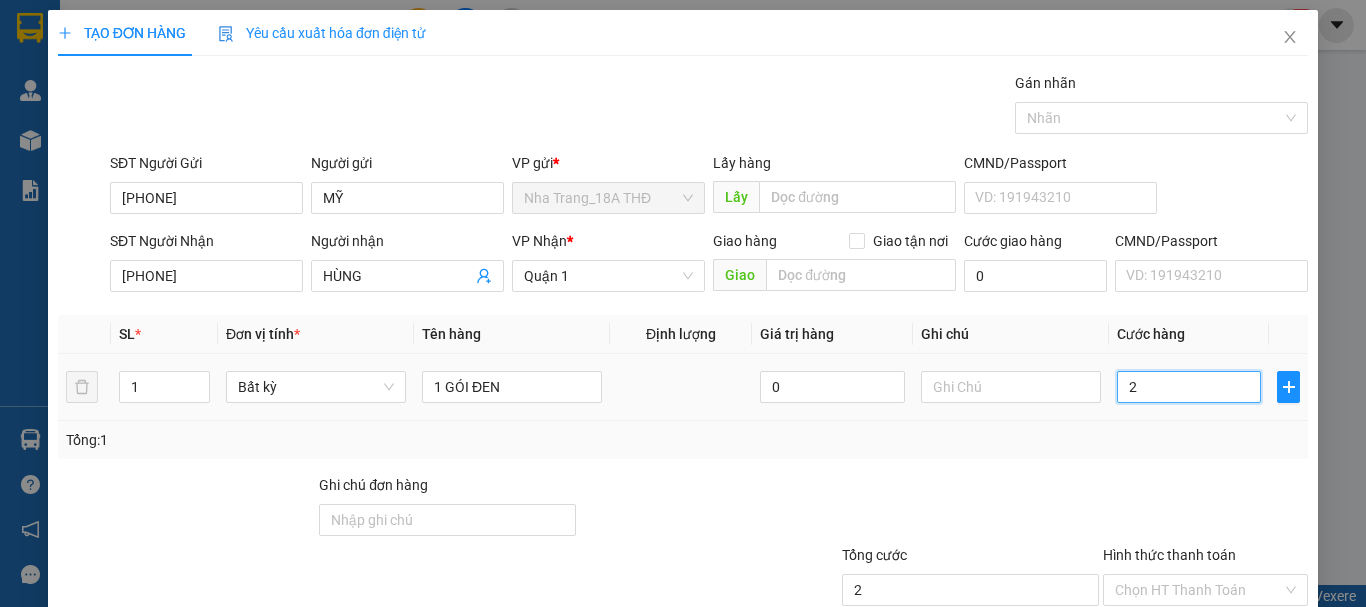 type on "20" 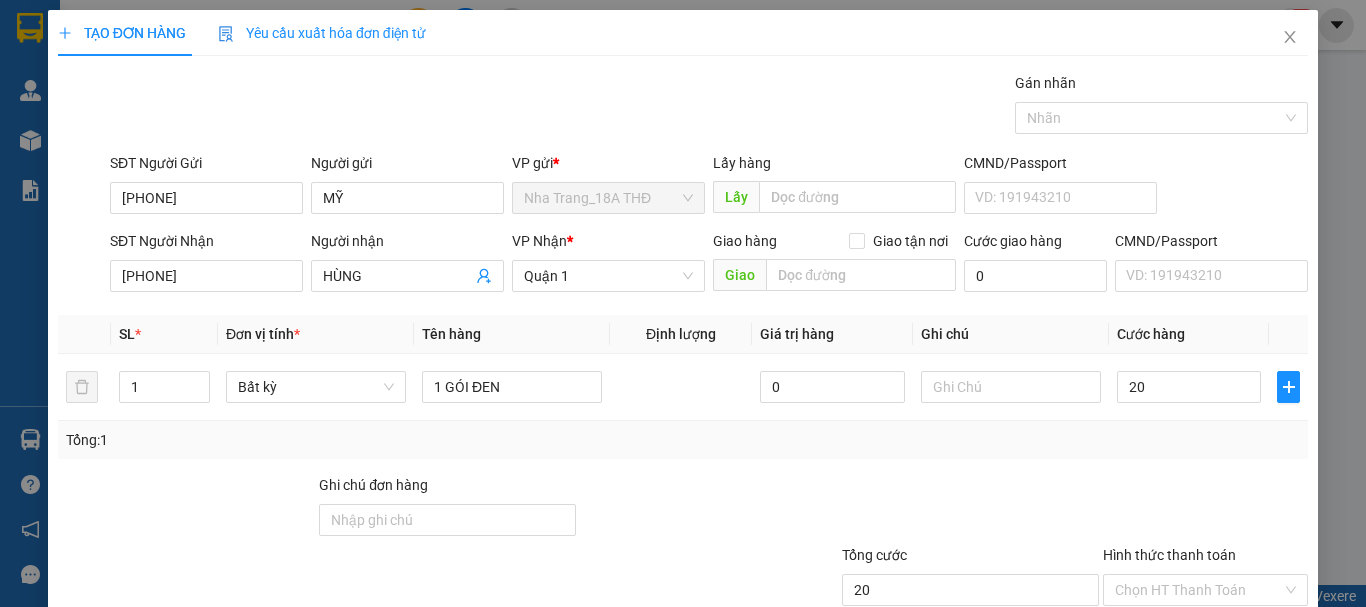 type on "20.000" 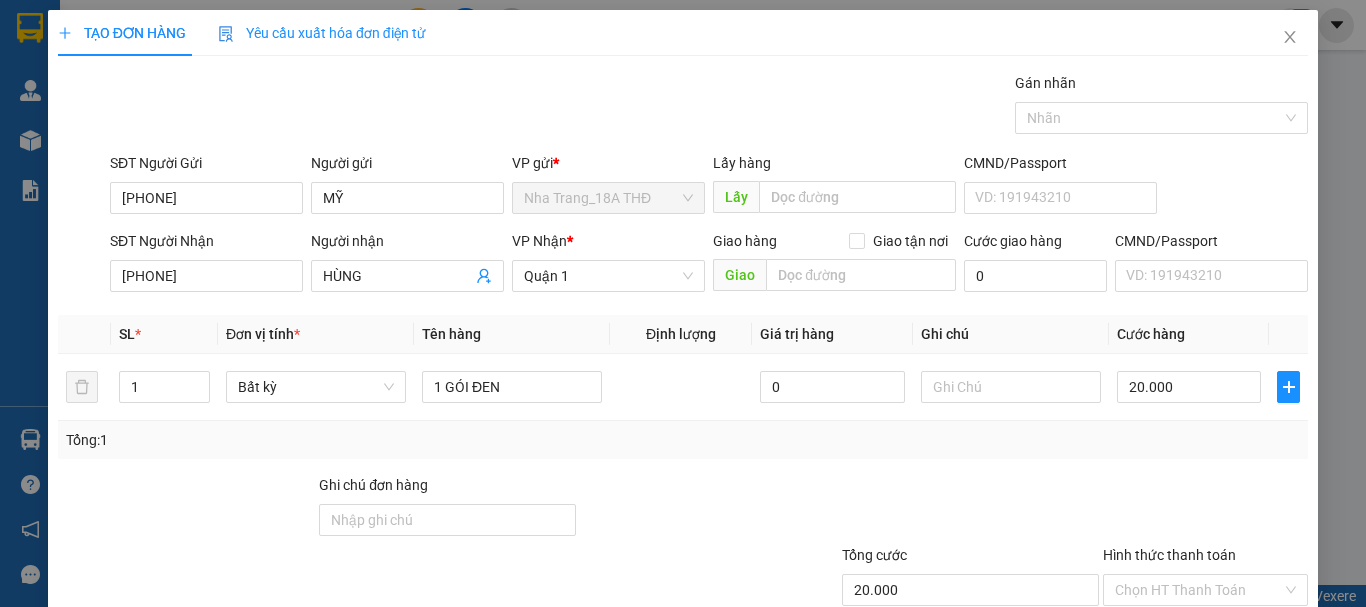 click on "Tổng:  1" at bounding box center [683, 440] 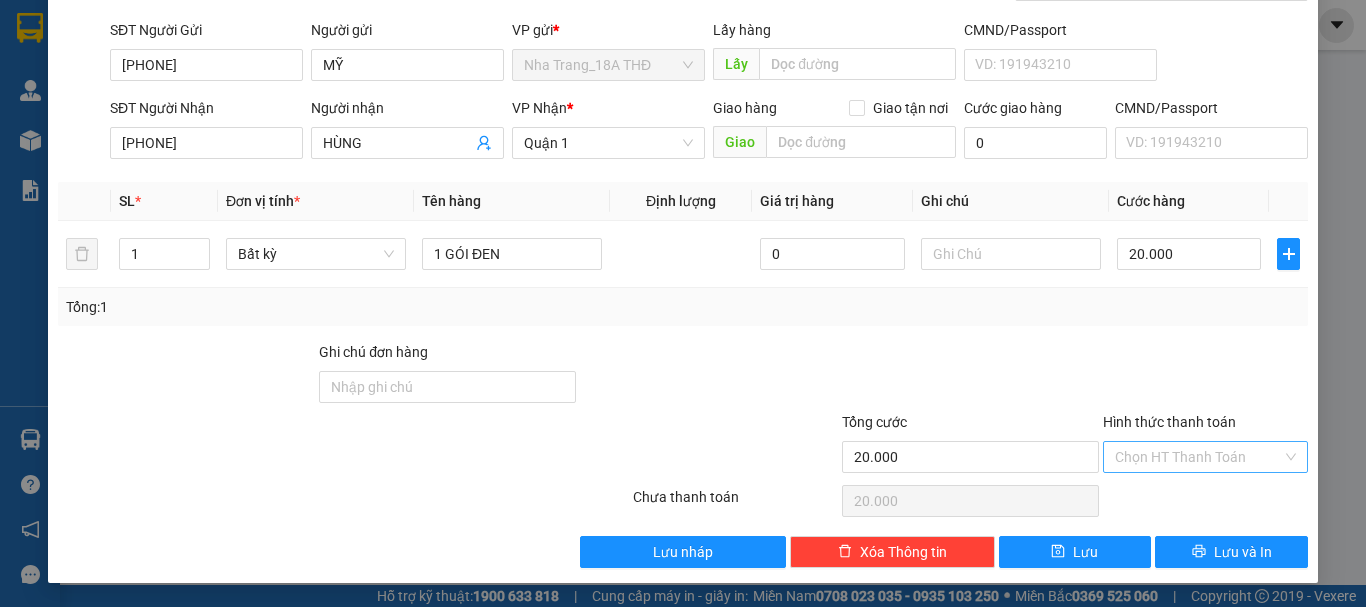 click on "Hình thức thanh toán" at bounding box center [1198, 457] 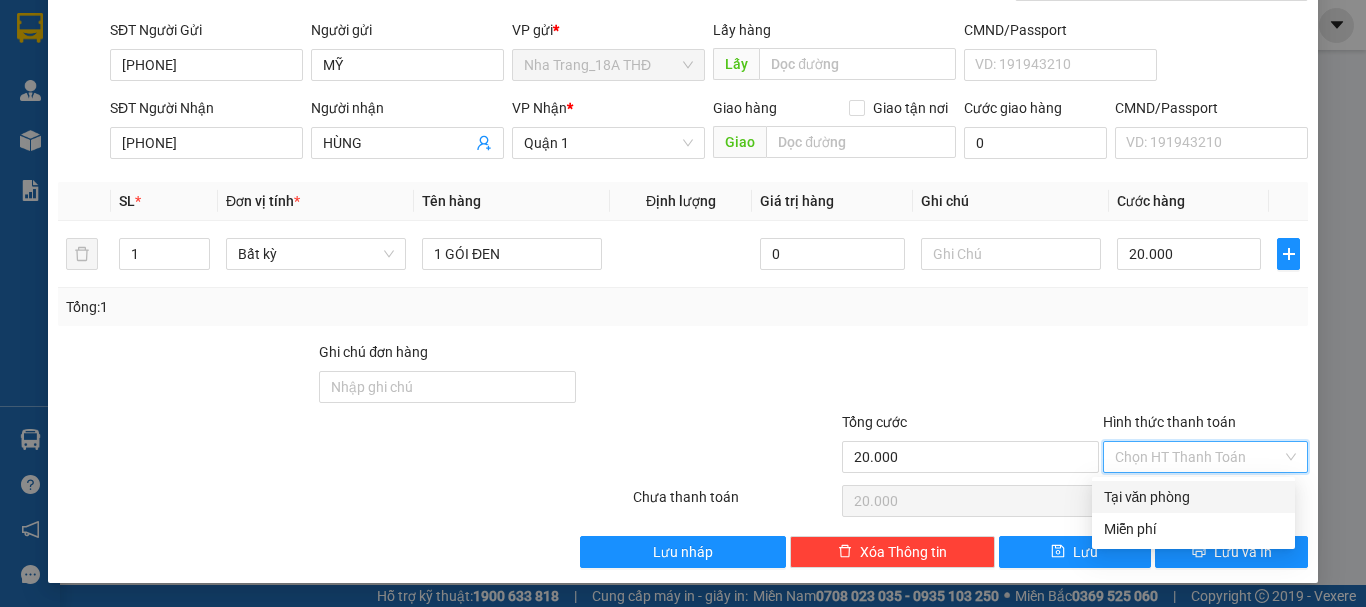 click on "Tại văn phòng" at bounding box center [1193, 497] 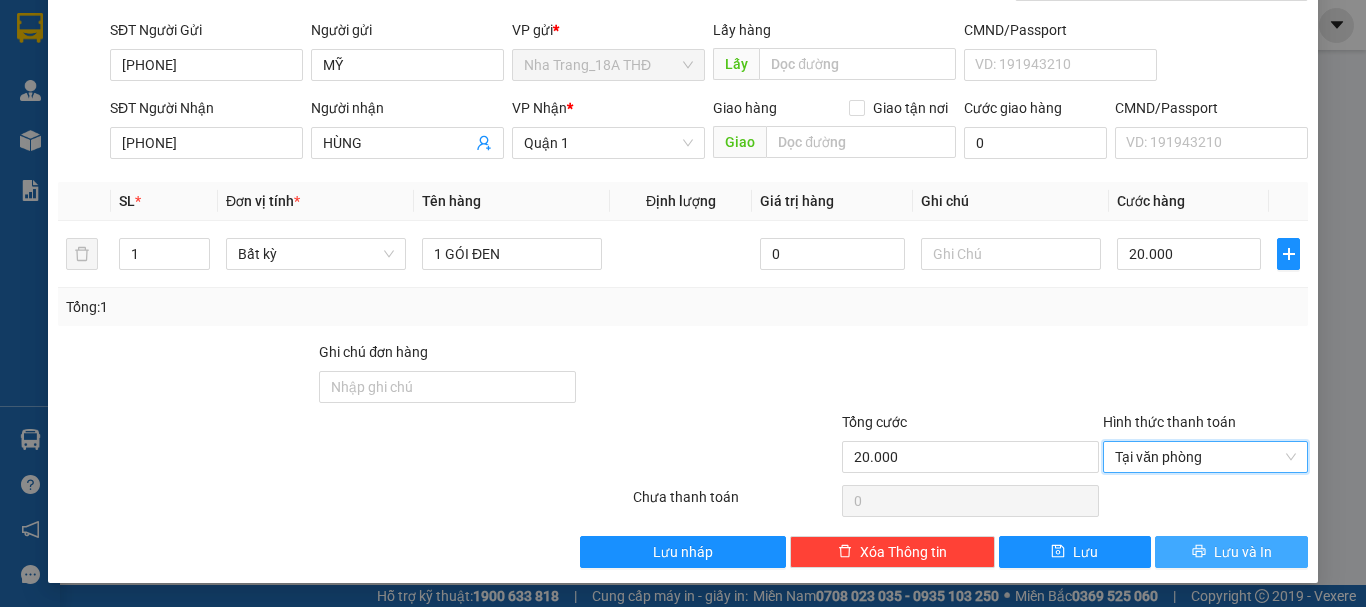 click on "Lưu và In" at bounding box center [1243, 552] 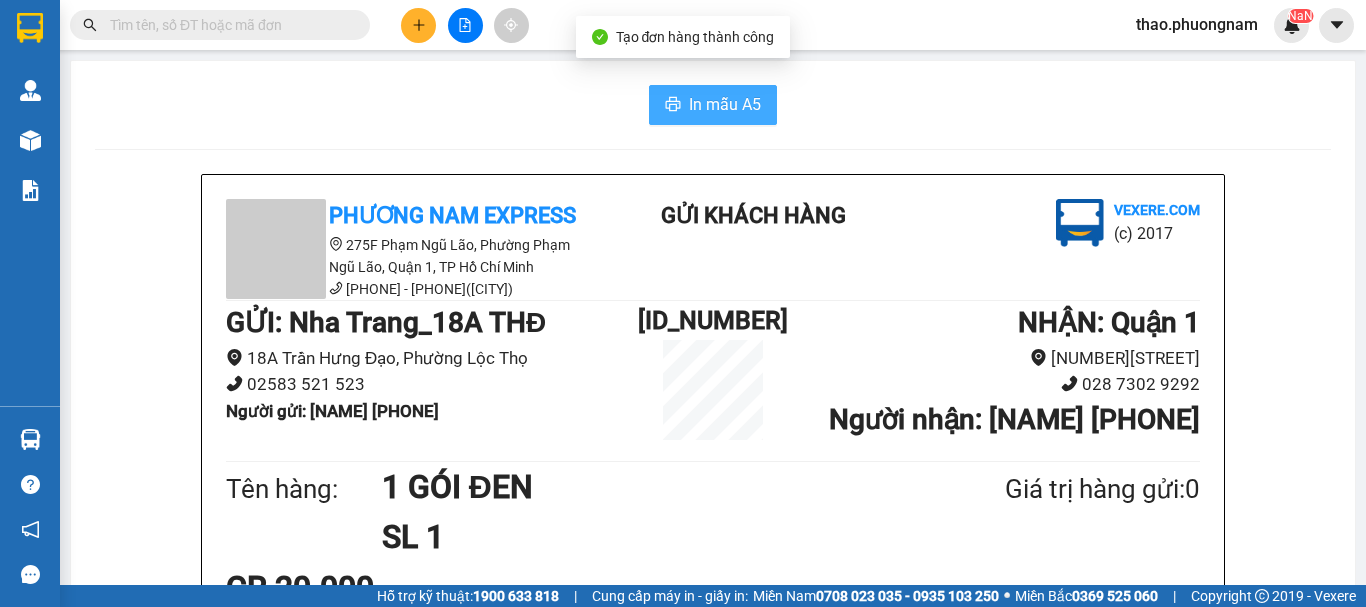 click on "In mẫu A5" at bounding box center [725, 104] 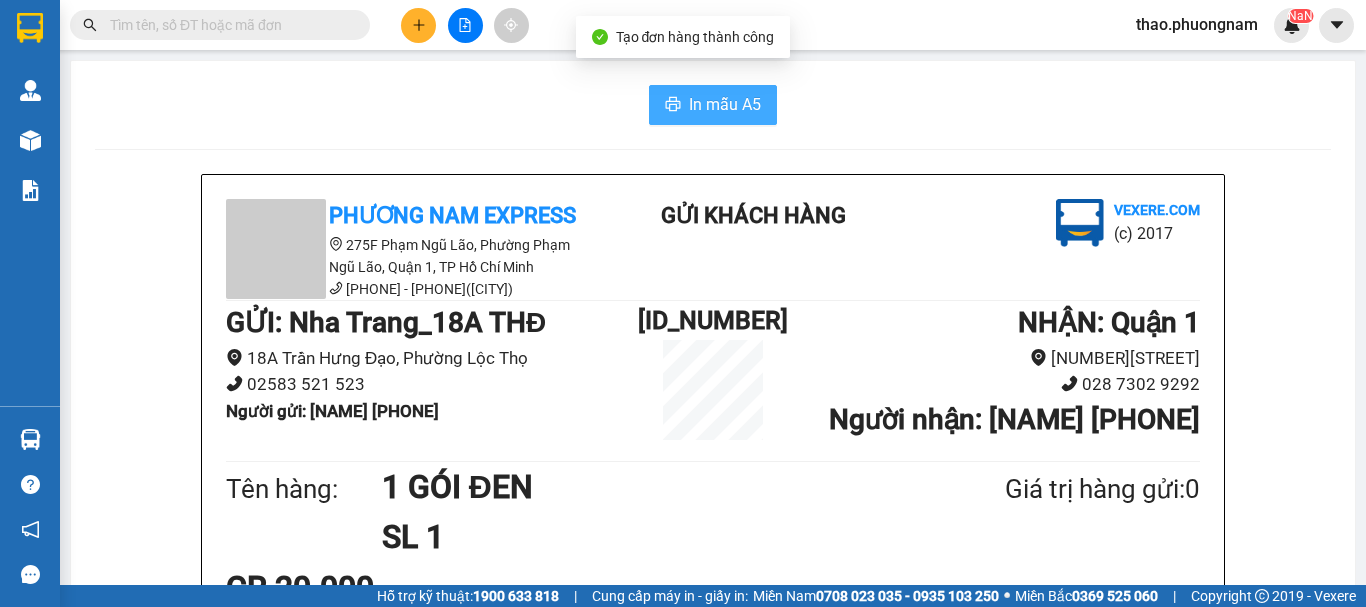 scroll, scrollTop: 0, scrollLeft: 0, axis: both 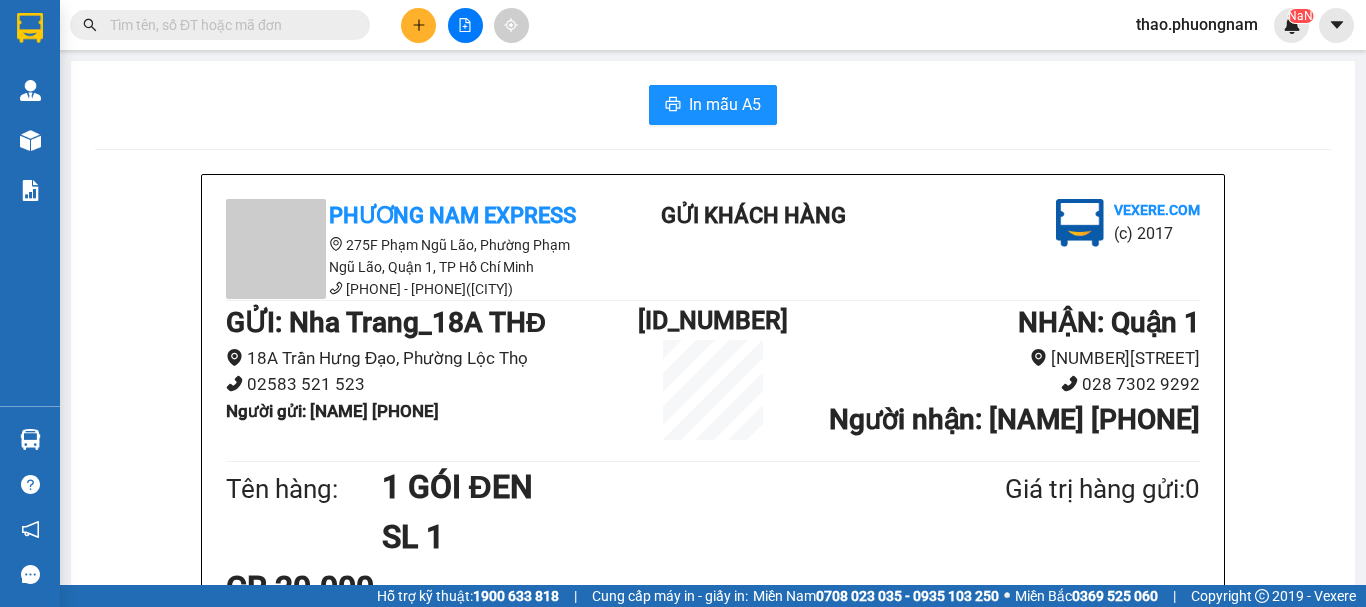 click at bounding box center [418, 25] 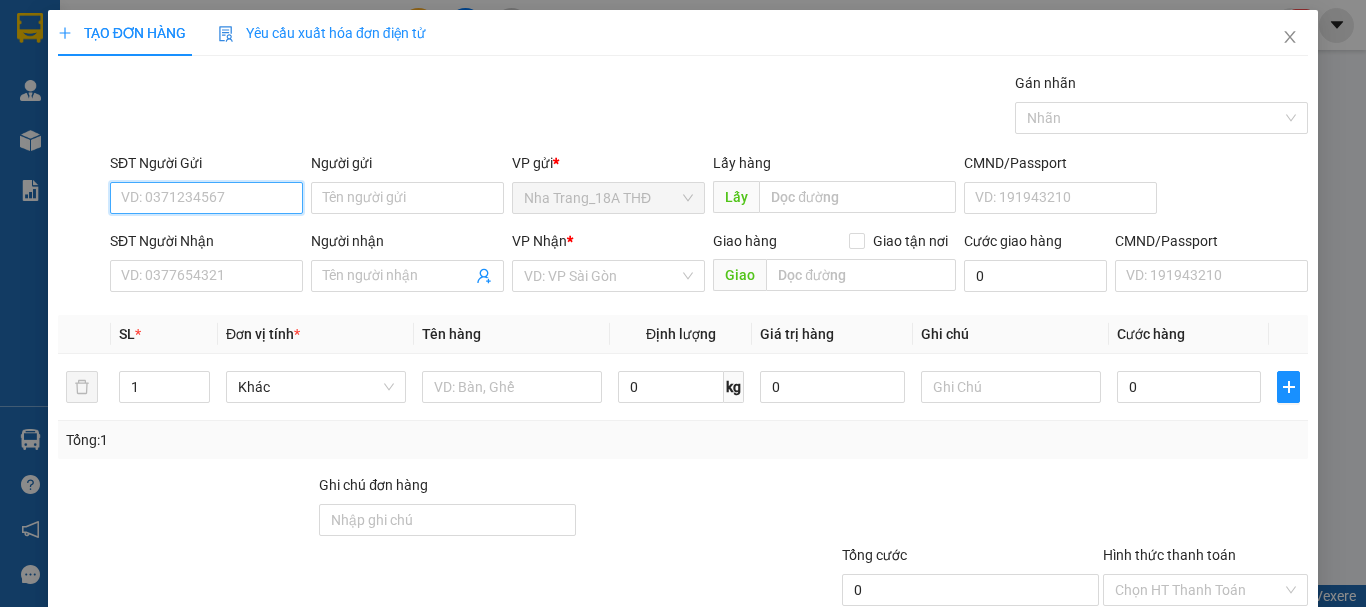 click on "SĐT Người Gửi" at bounding box center [206, 198] 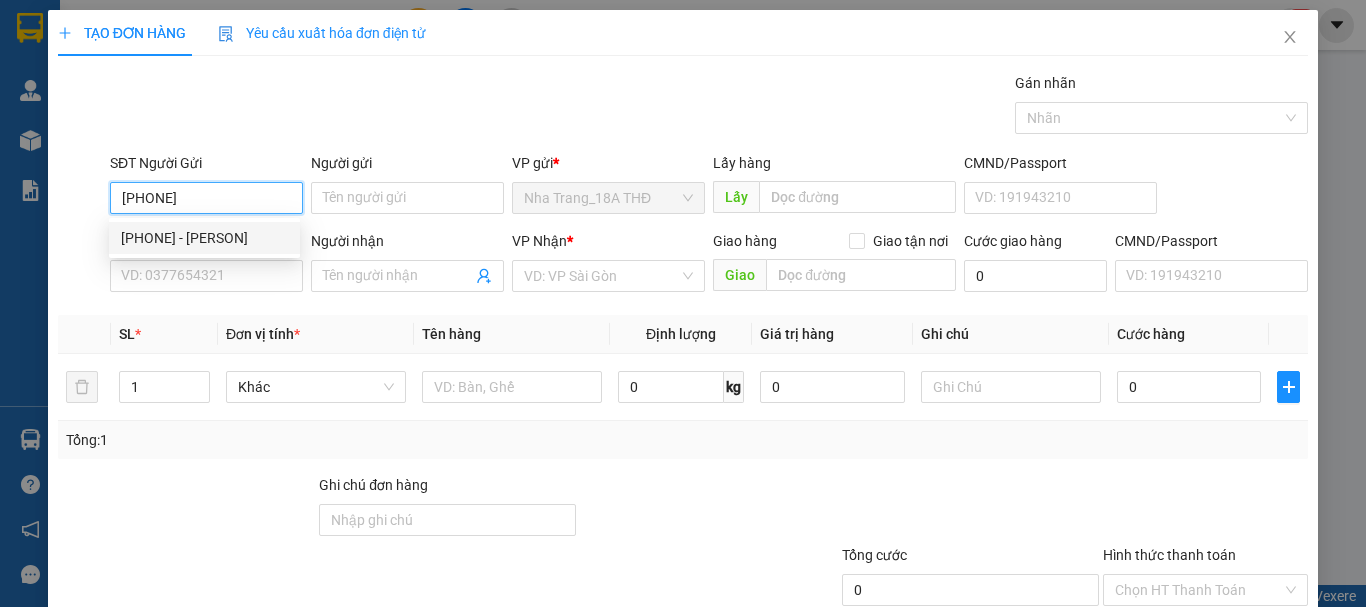 click on "0777071017 - PHÚC" at bounding box center (204, 238) 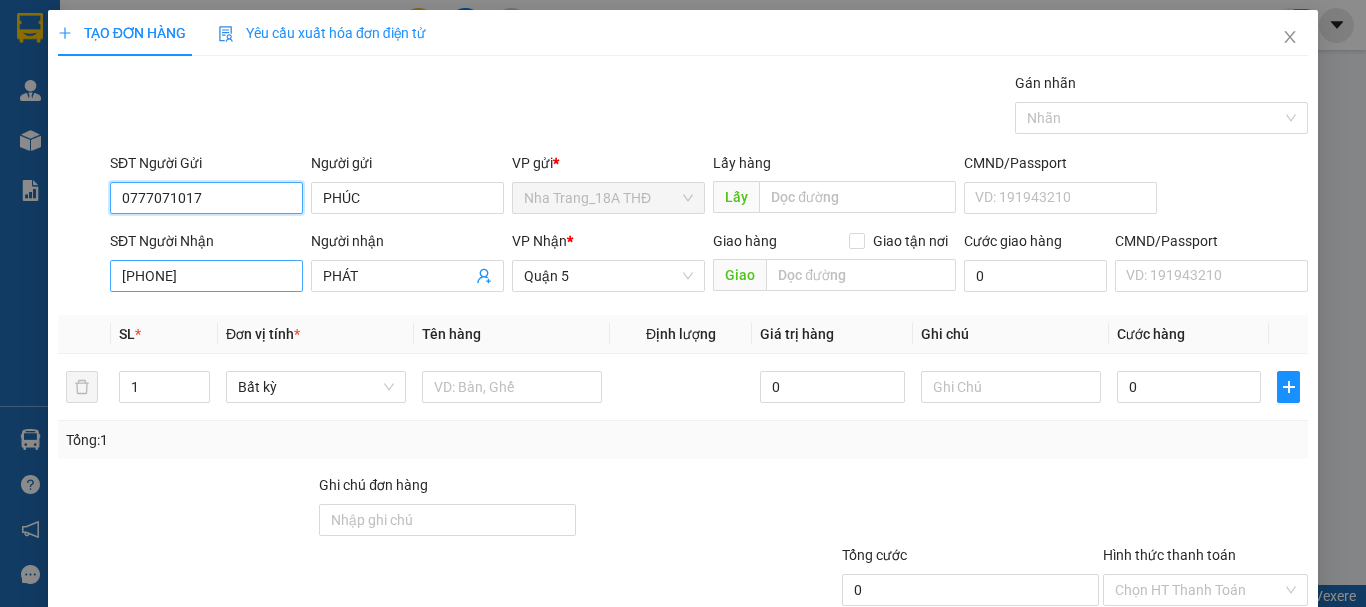 type on "0777071017" 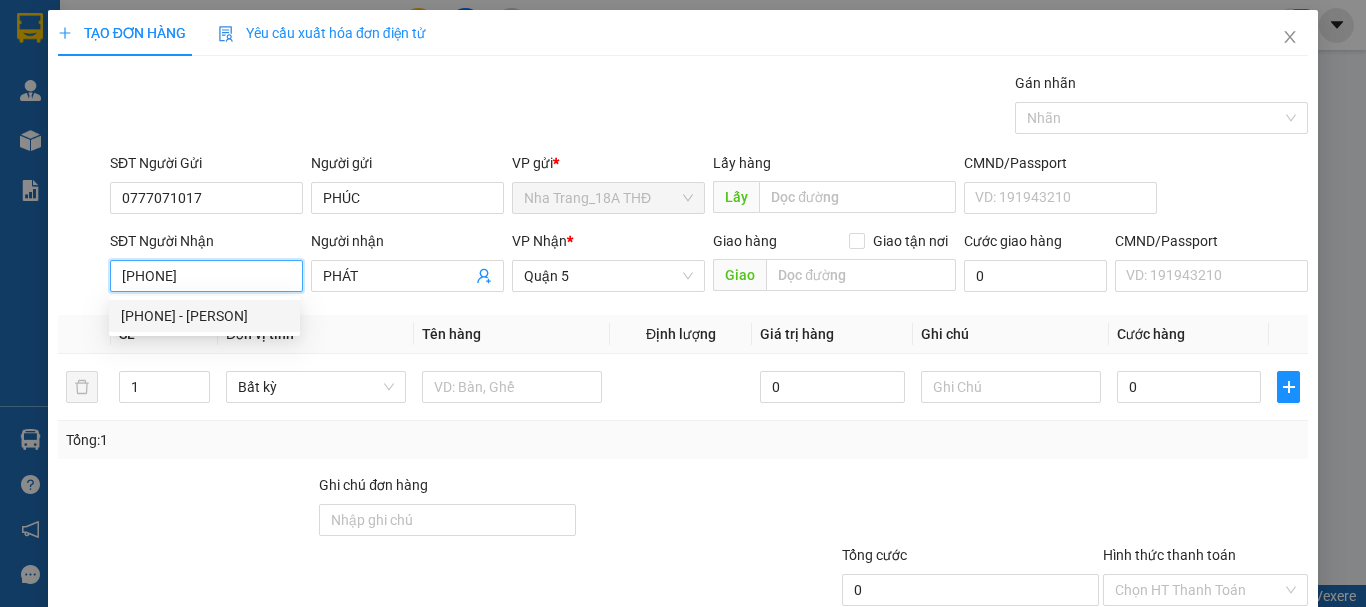 click on "[PHONE]" at bounding box center [206, 276] 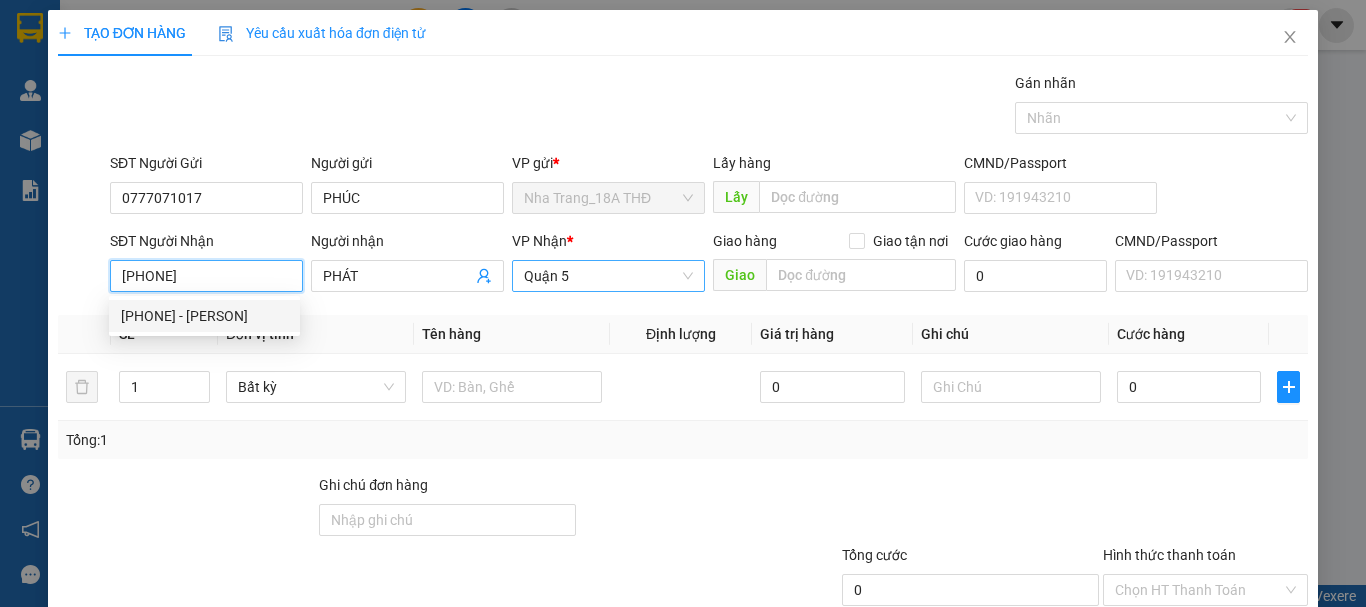 click on "Quận 5" at bounding box center (608, 276) 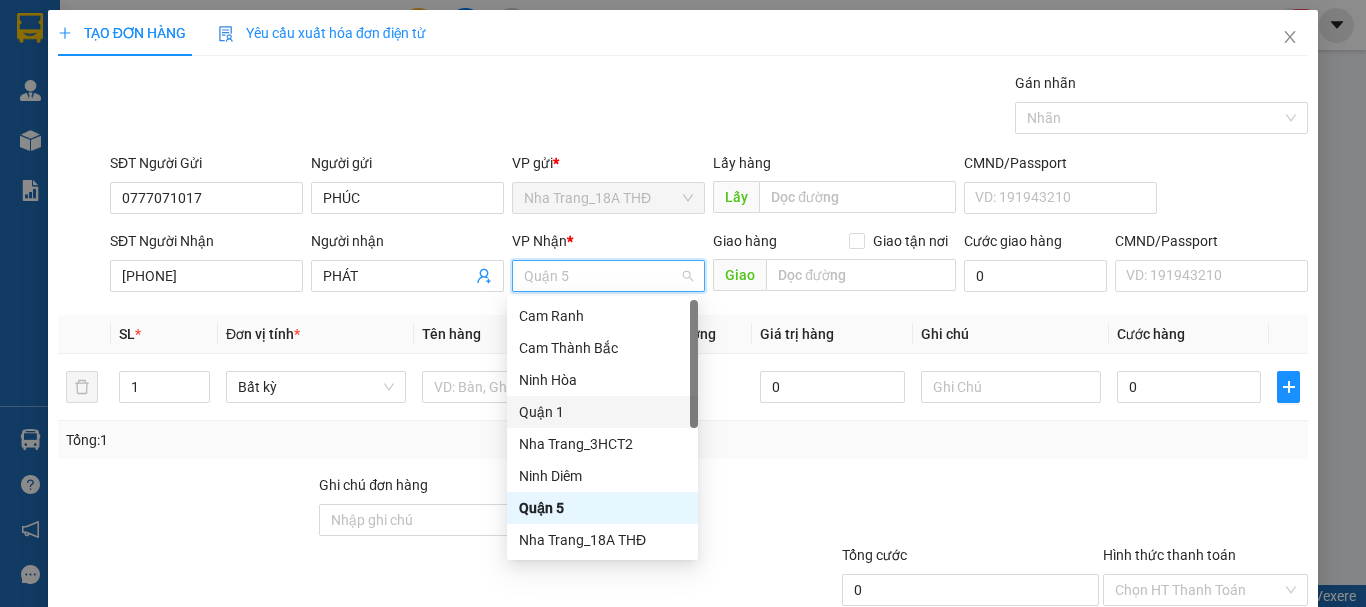 click on "Quận 1" at bounding box center [602, 412] 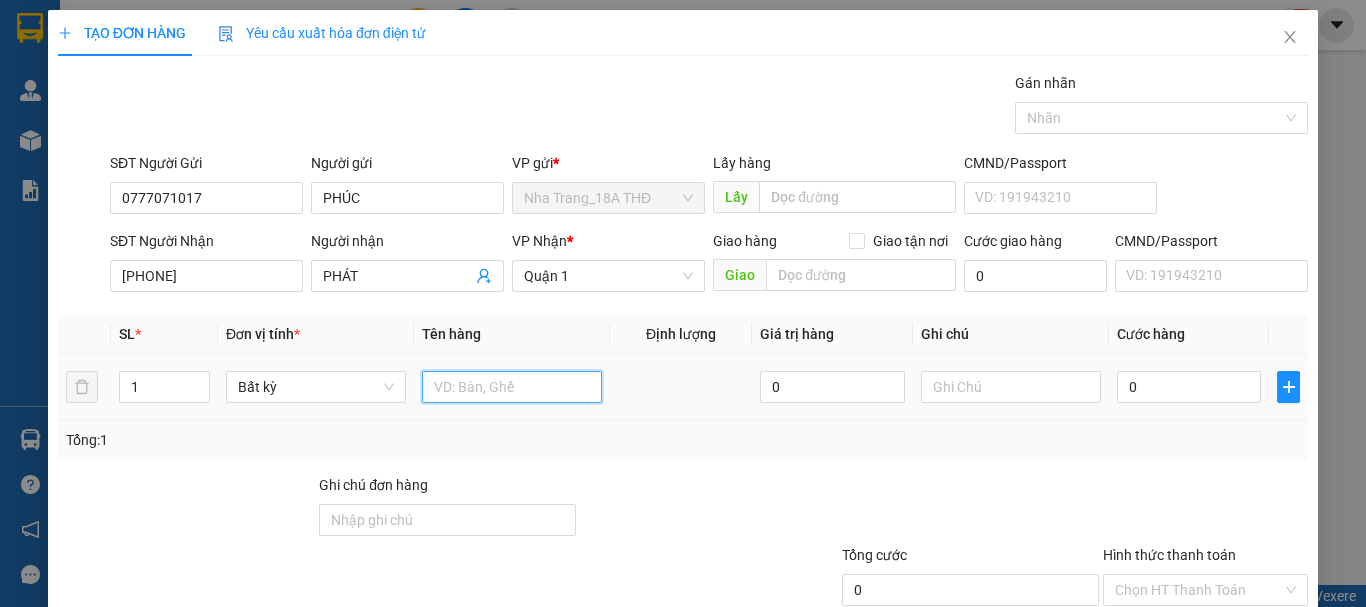 click at bounding box center (512, 387) 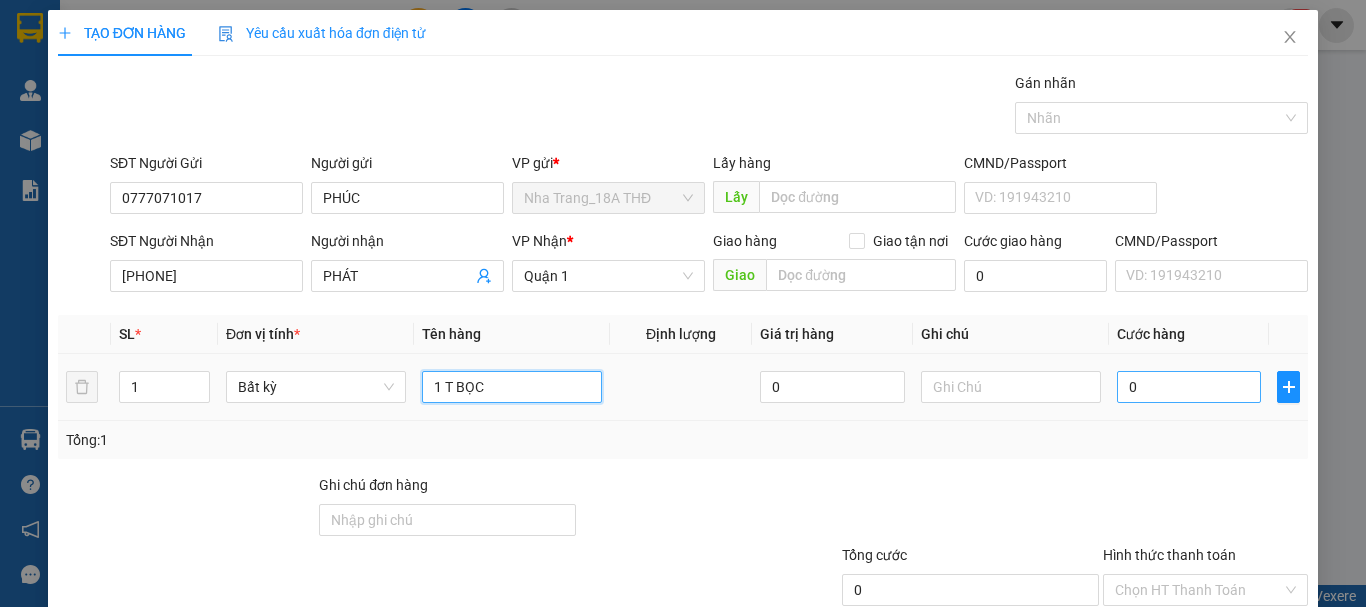 type on "1 T BỌC" 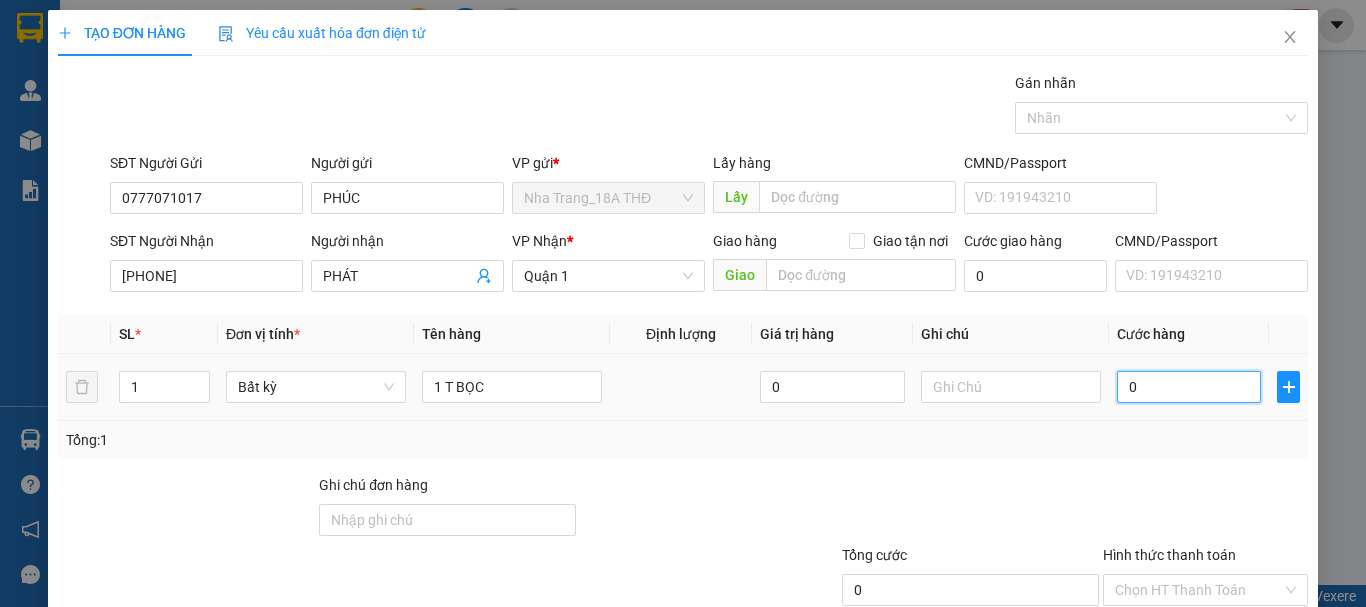 type on "4" 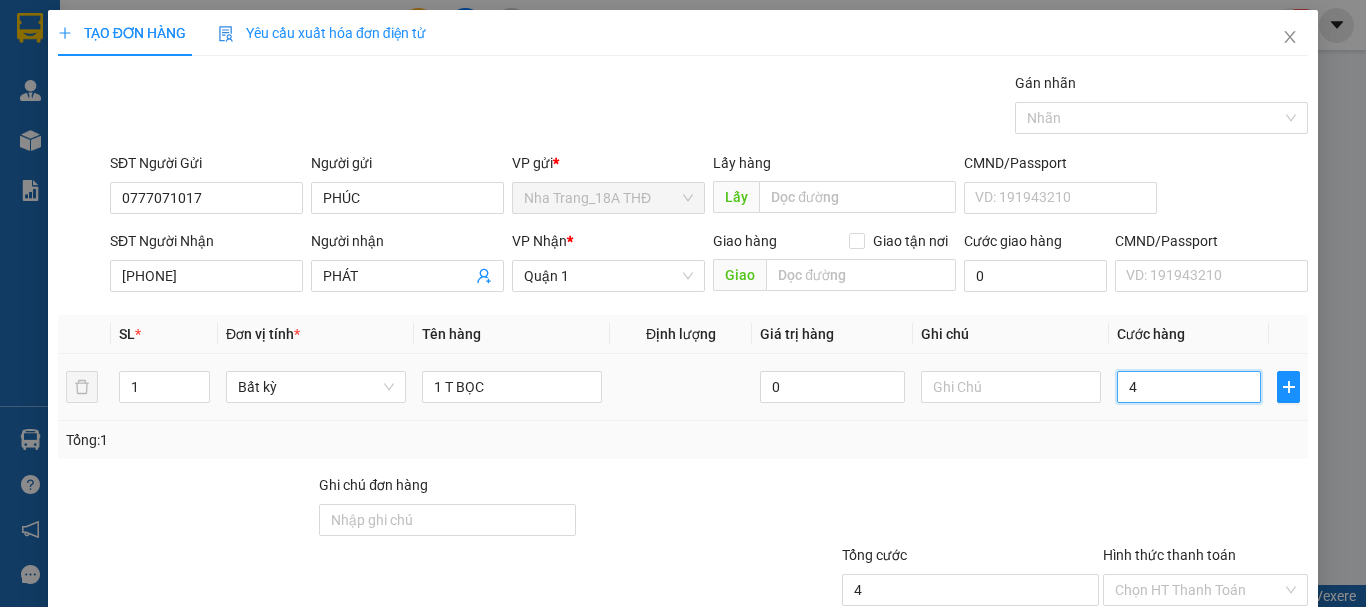 type 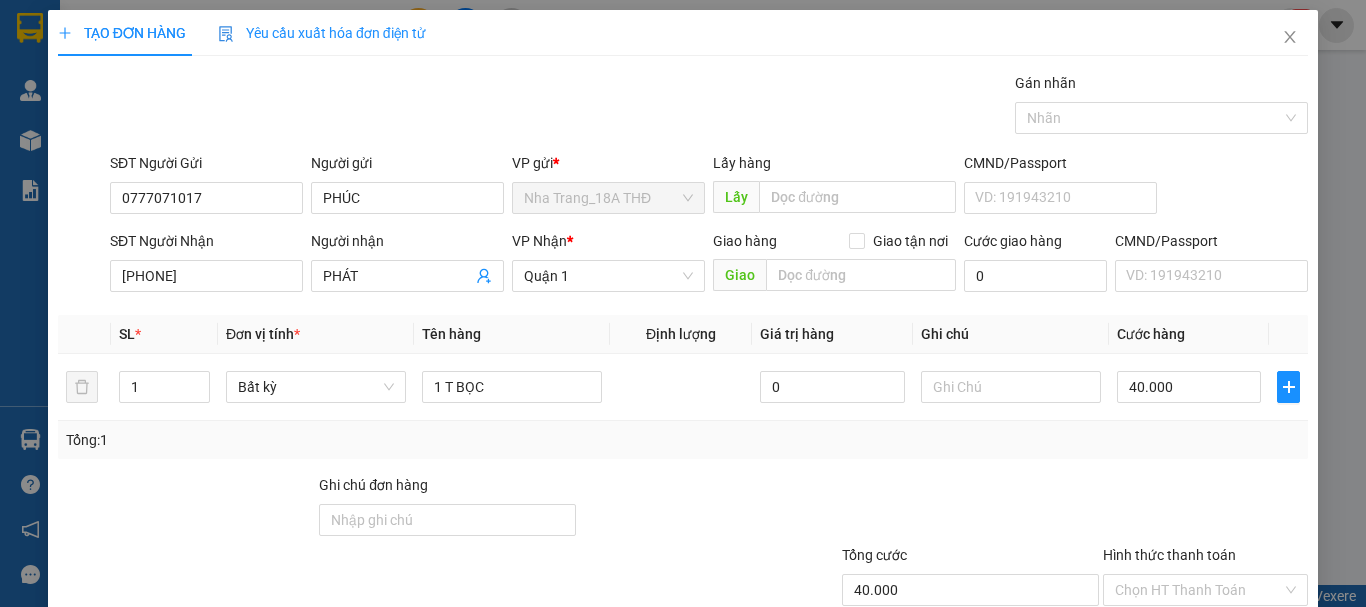 click on "Transit Pickup Surcharge Ids Transit Deliver Surcharge Ids Transit Deliver Surcharge Transit Deliver Surcharge Gói vận chuyển  * Tiêu chuẩn Gán nhãn   Nhãn SĐT Người Gửi 0777071017 Người gửi PHÚC VP gửi  * Nha Trang_18A THĐ Lấy hàng Lấy CMND/Passport VD: 191943210 SĐT Người Nhận 0835529000 Người nhận PHÁT VP Nhận  * Quận 1 Giao hàng Giao tận nơi Giao Cước giao hàng 0 CMND/Passport VD: 191943210 SL  * Đơn vị tính  * Tên hàng  Định lượng Giá trị hàng Ghi chú Cước hàng                   1 Bất kỳ 1 T BỌC 0 40.000 Tổng:  1 Ghi chú đơn hàng Tổng cước 40.000 Hình thức thanh toán Chọn HT Thanh Toán Số tiền thu trước 0 Chưa thanh toán 40.000 Chọn HT Thanh Toán Lưu nháp Xóa Thông tin Lưu Lưu và In" at bounding box center (683, 386) 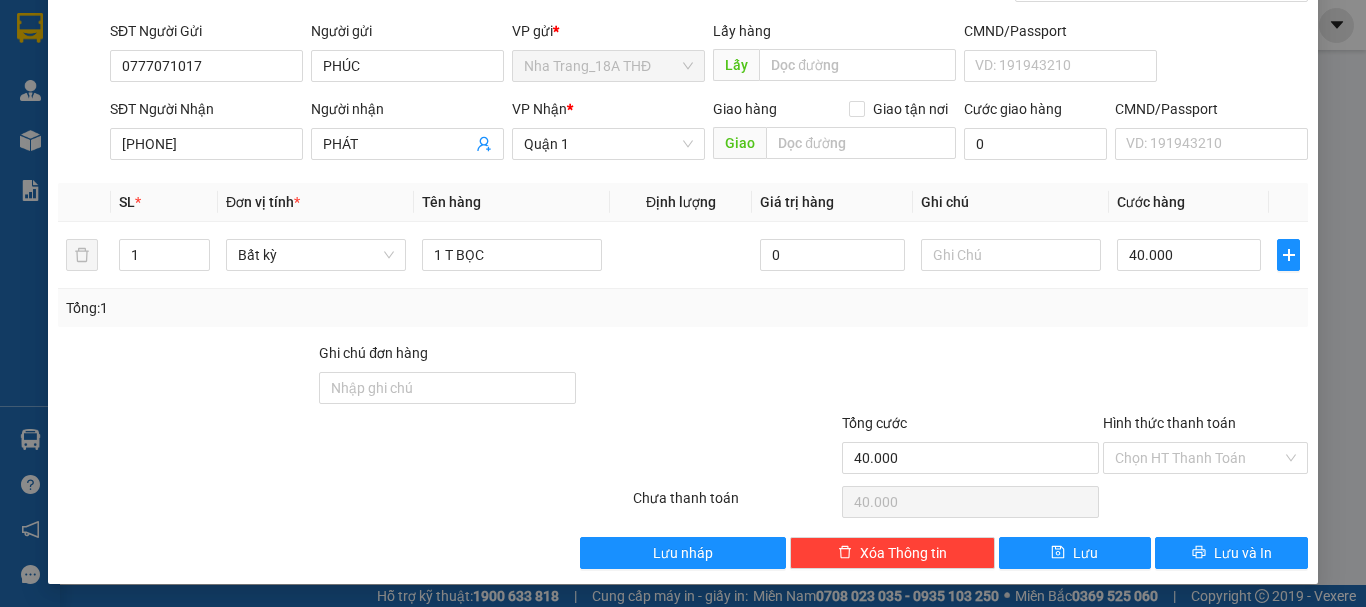 scroll, scrollTop: 133, scrollLeft: 0, axis: vertical 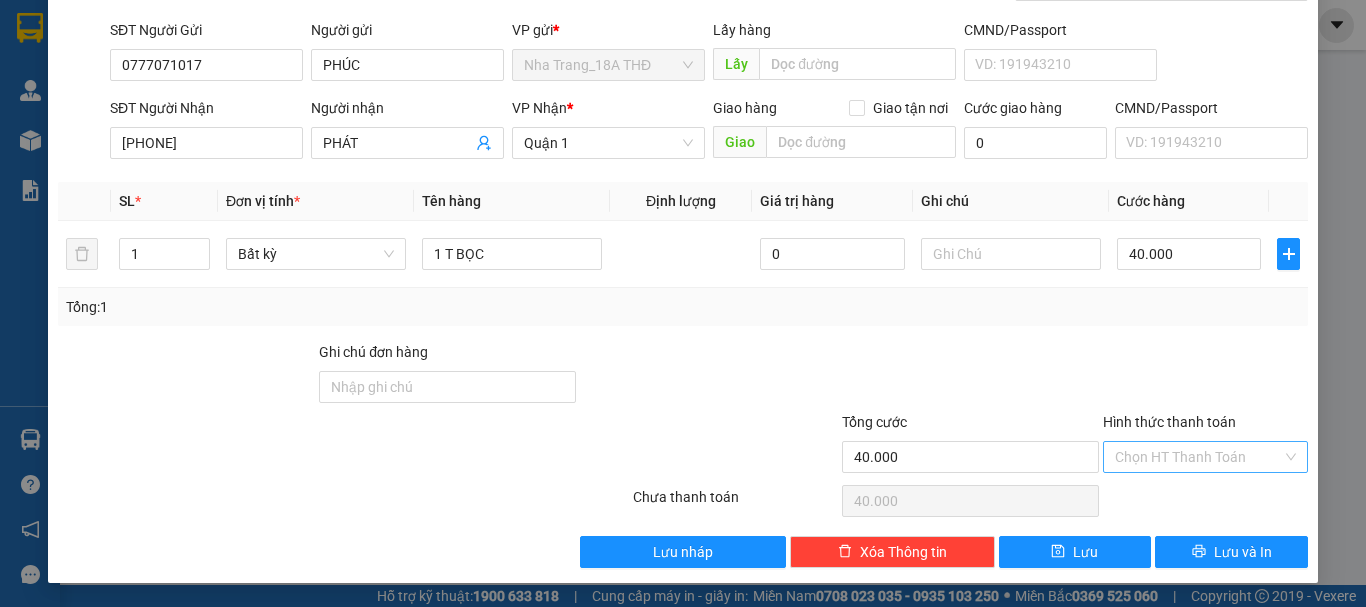 click on "Hình thức thanh toán" at bounding box center [1198, 457] 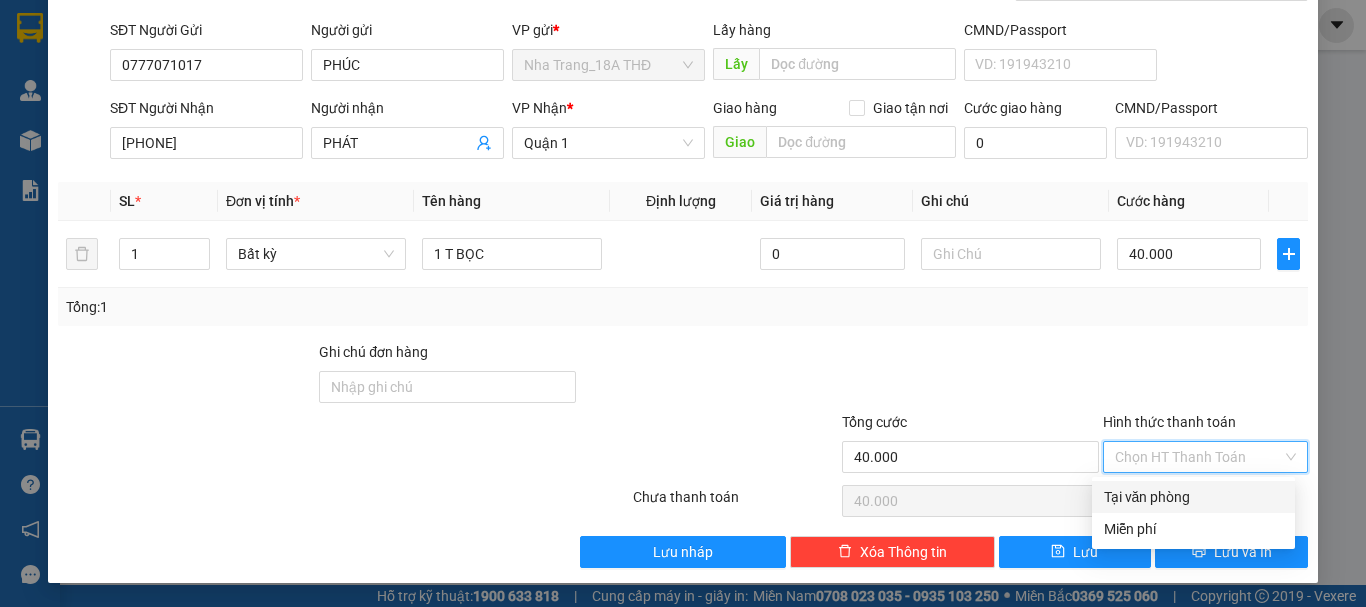 click on "Tại văn phòng" at bounding box center (1193, 497) 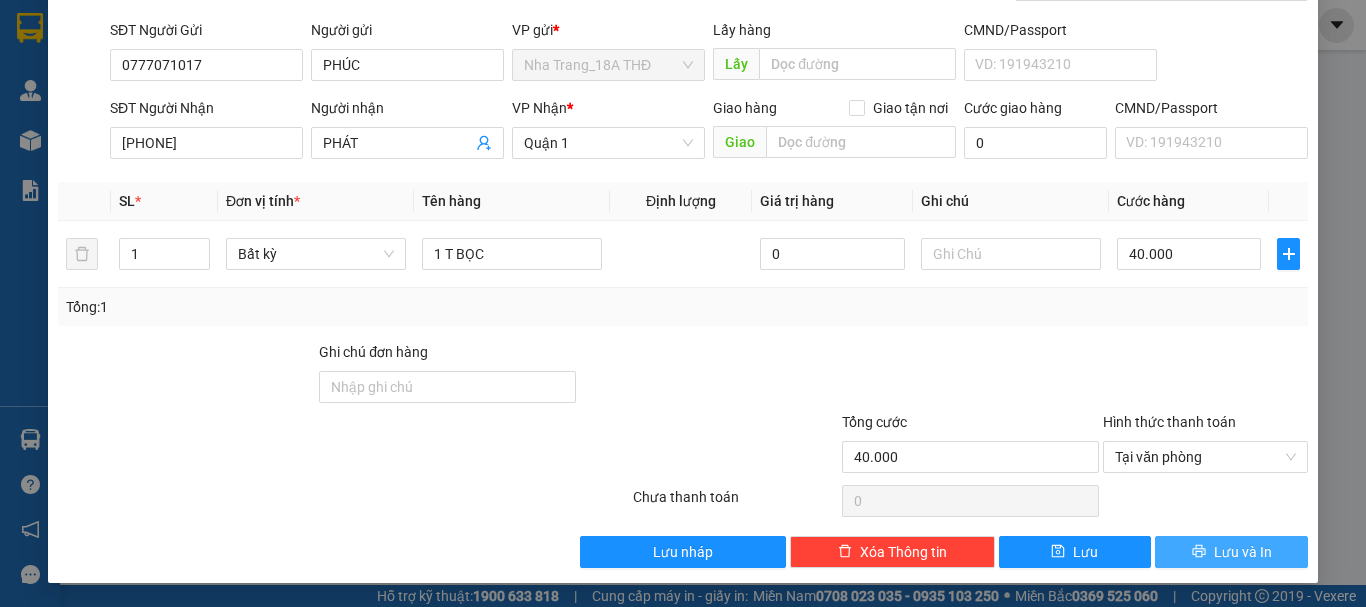 click on "Lưu và In" at bounding box center [1243, 552] 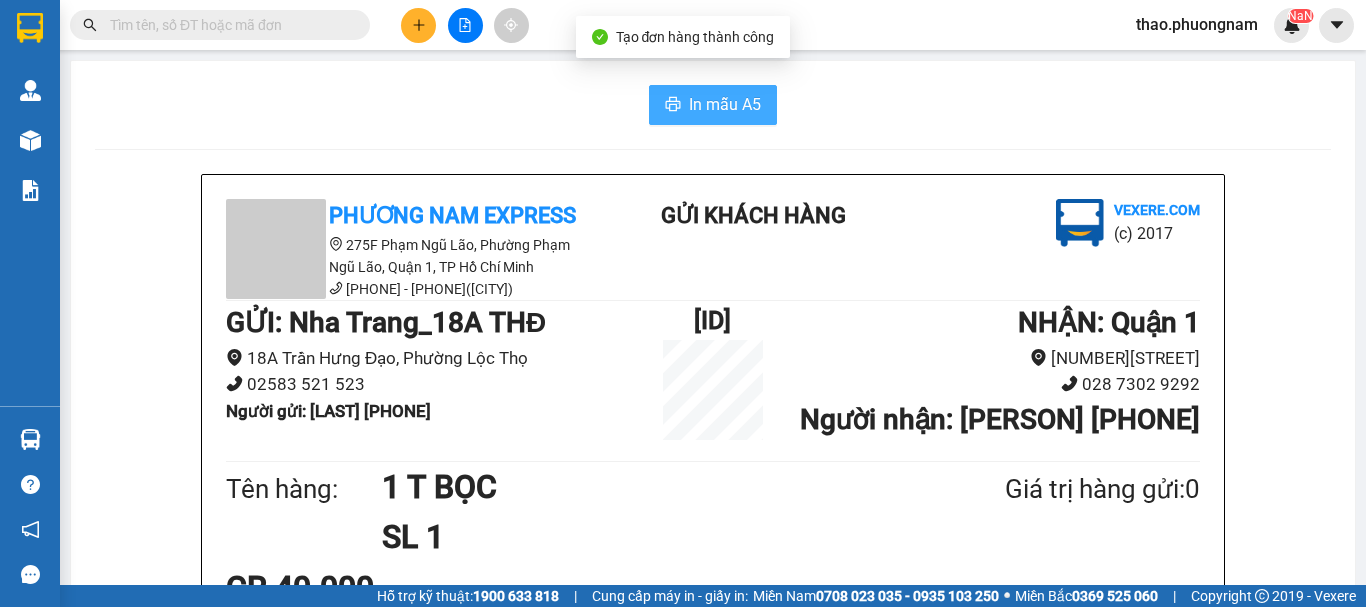 drag, startPoint x: 666, startPoint y: 111, endPoint x: 661, endPoint y: 135, distance: 24.5153 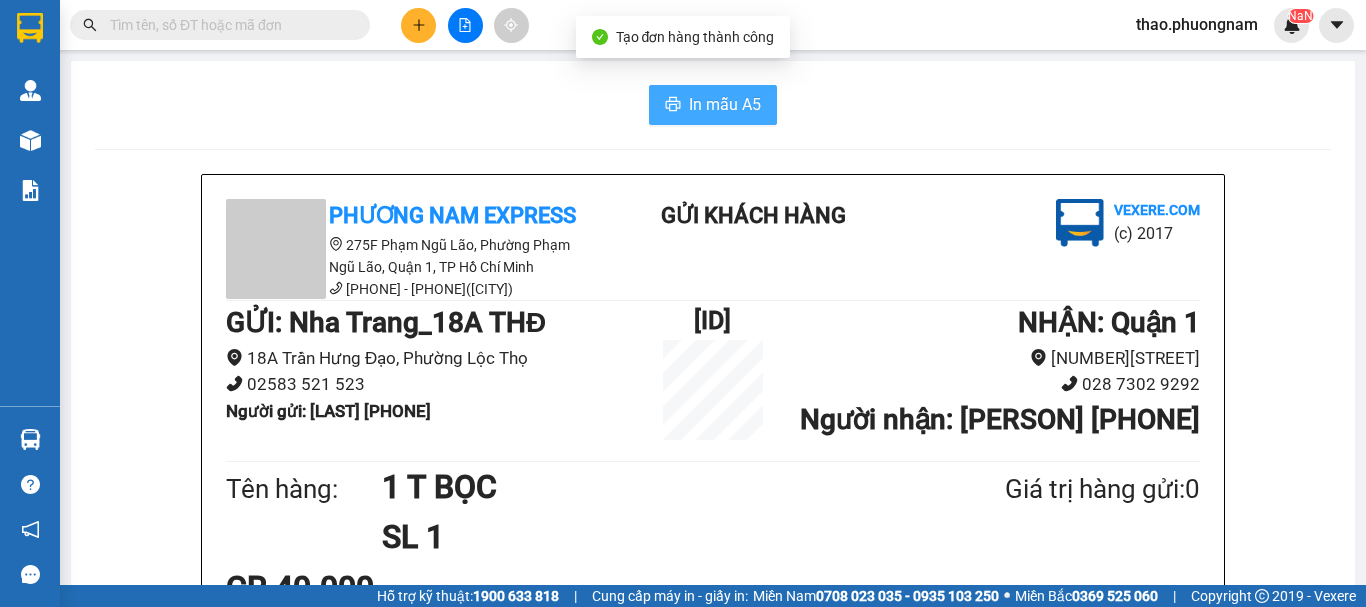 scroll, scrollTop: 0, scrollLeft: 0, axis: both 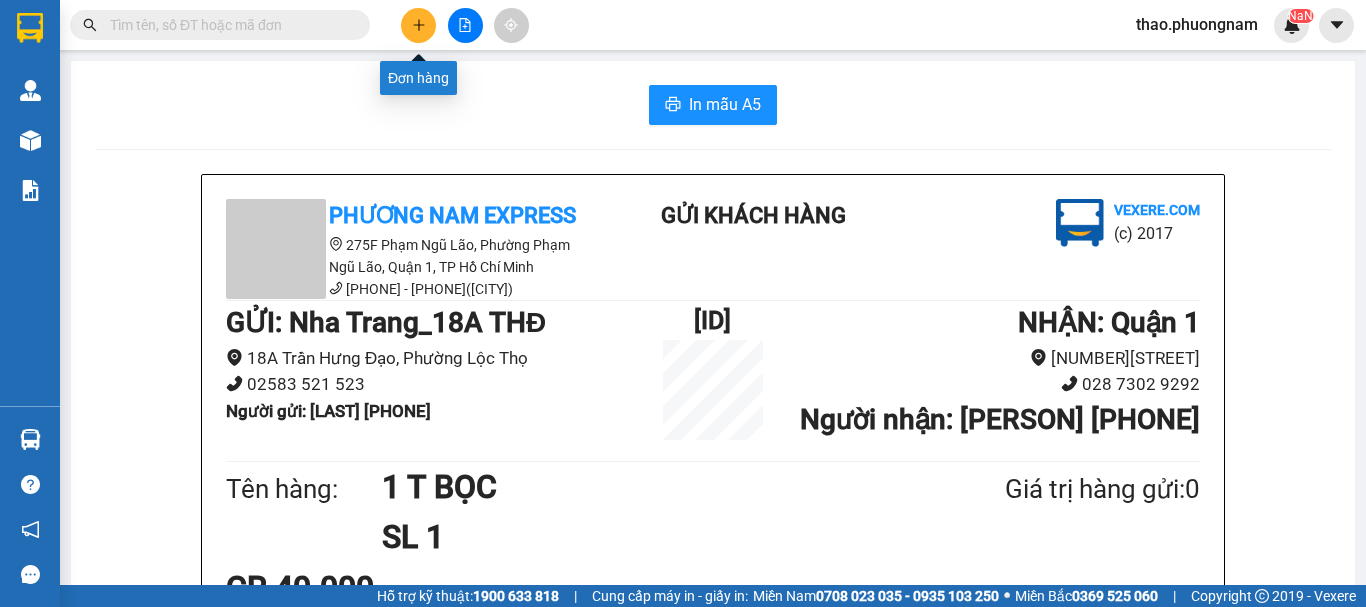 click 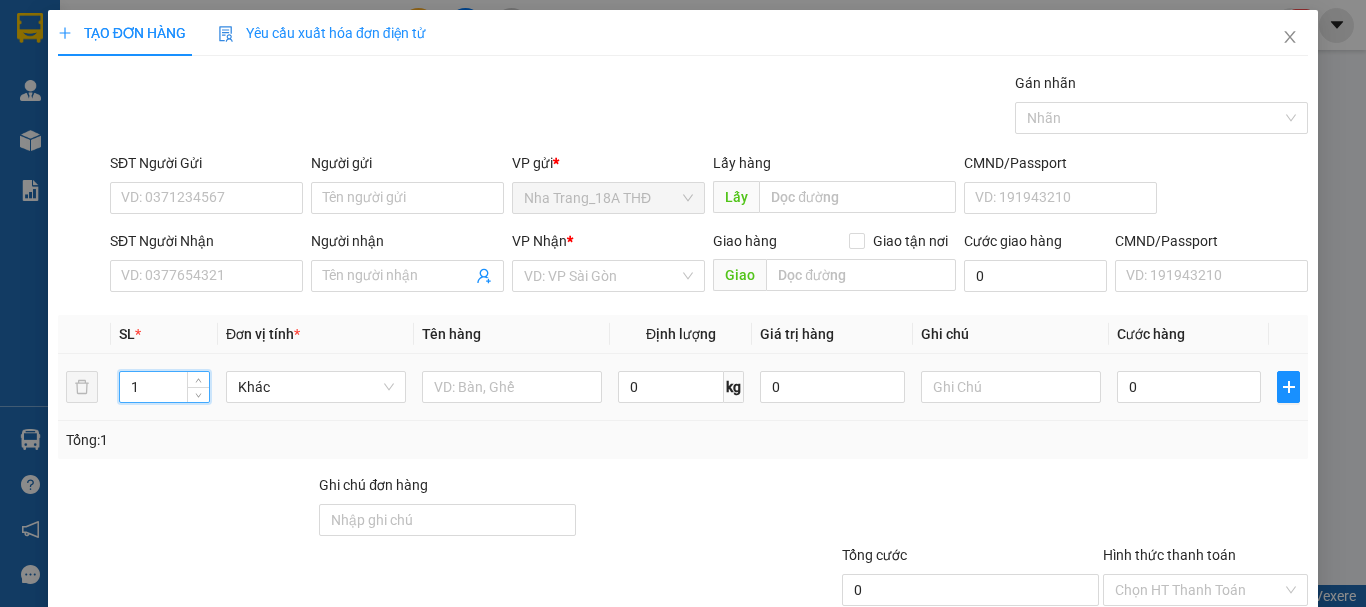 drag, startPoint x: 162, startPoint y: 390, endPoint x: 119, endPoint y: 384, distance: 43.416588 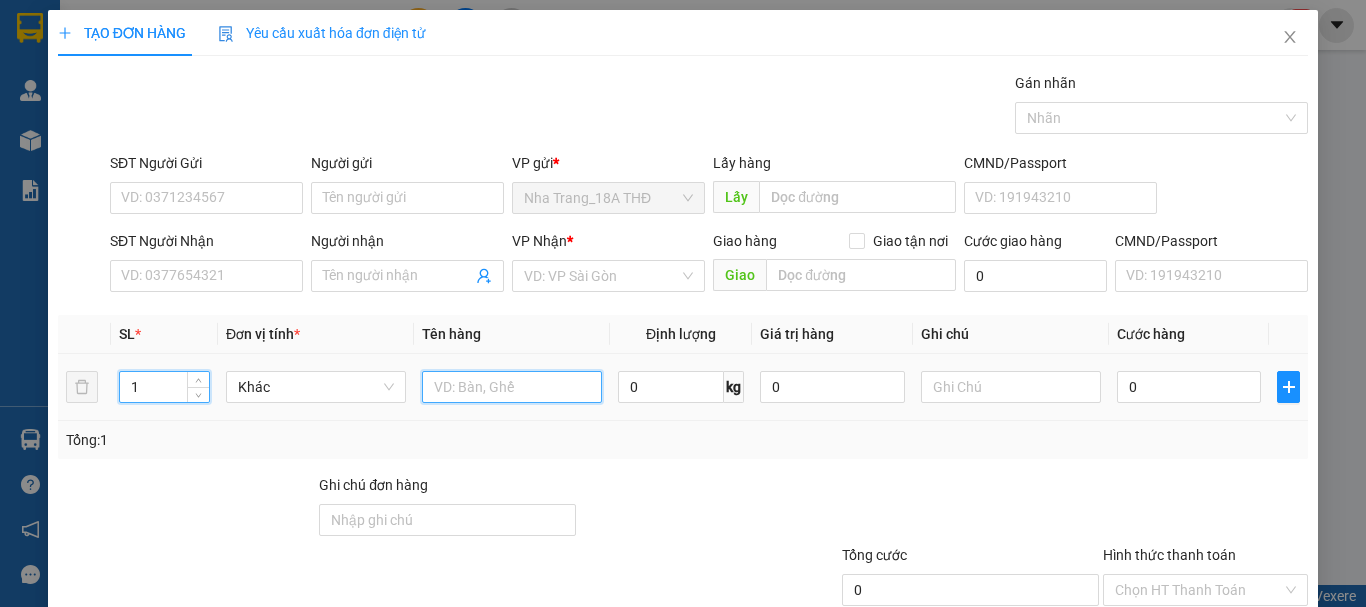 click at bounding box center [512, 387] 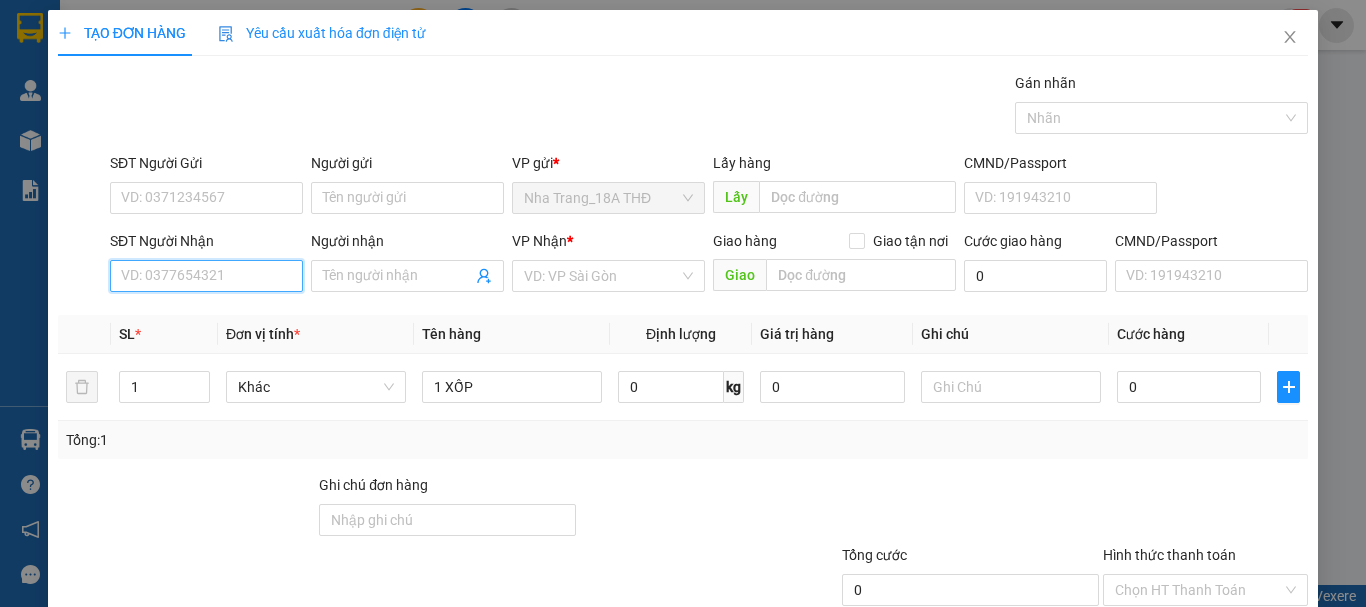 click on "SĐT Người Nhận" at bounding box center (206, 276) 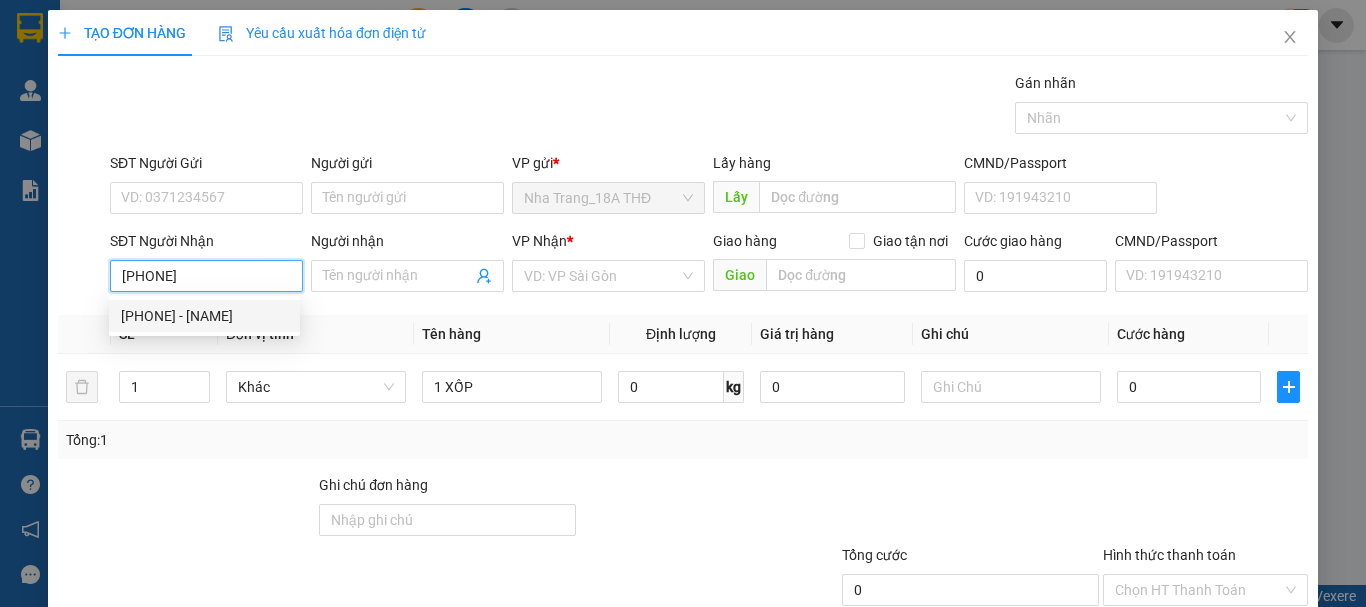 click on "0334204419 - HIỂN" at bounding box center [204, 316] 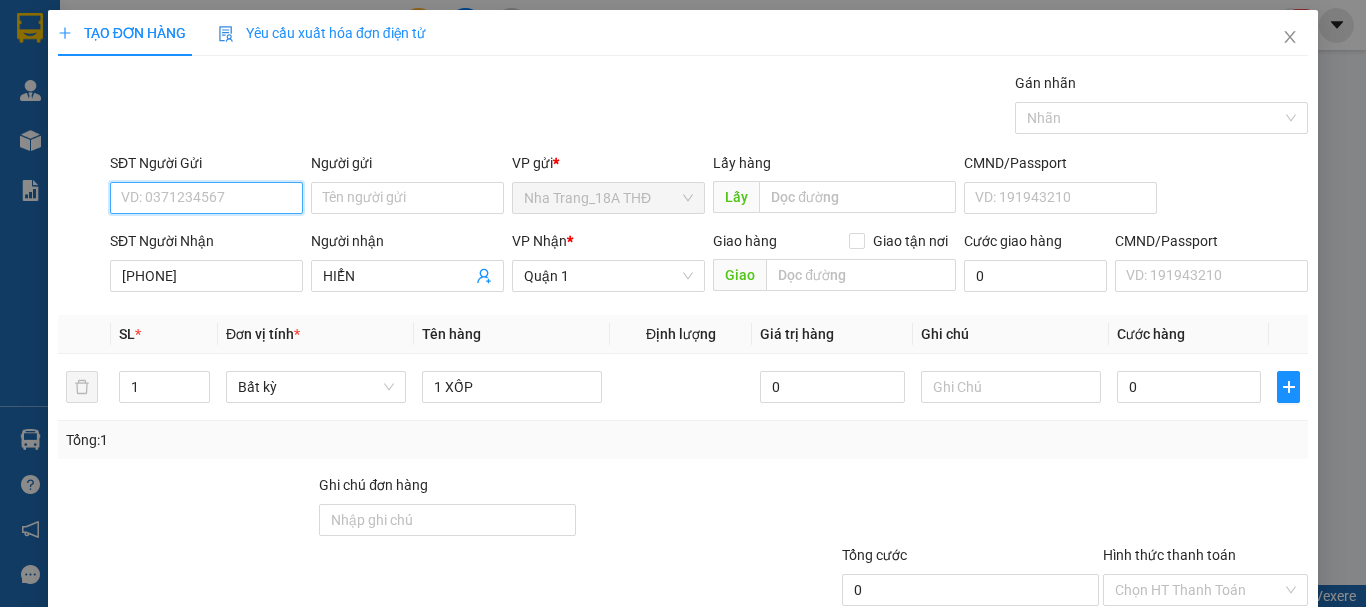 click on "SĐT Người Gửi" at bounding box center [206, 198] 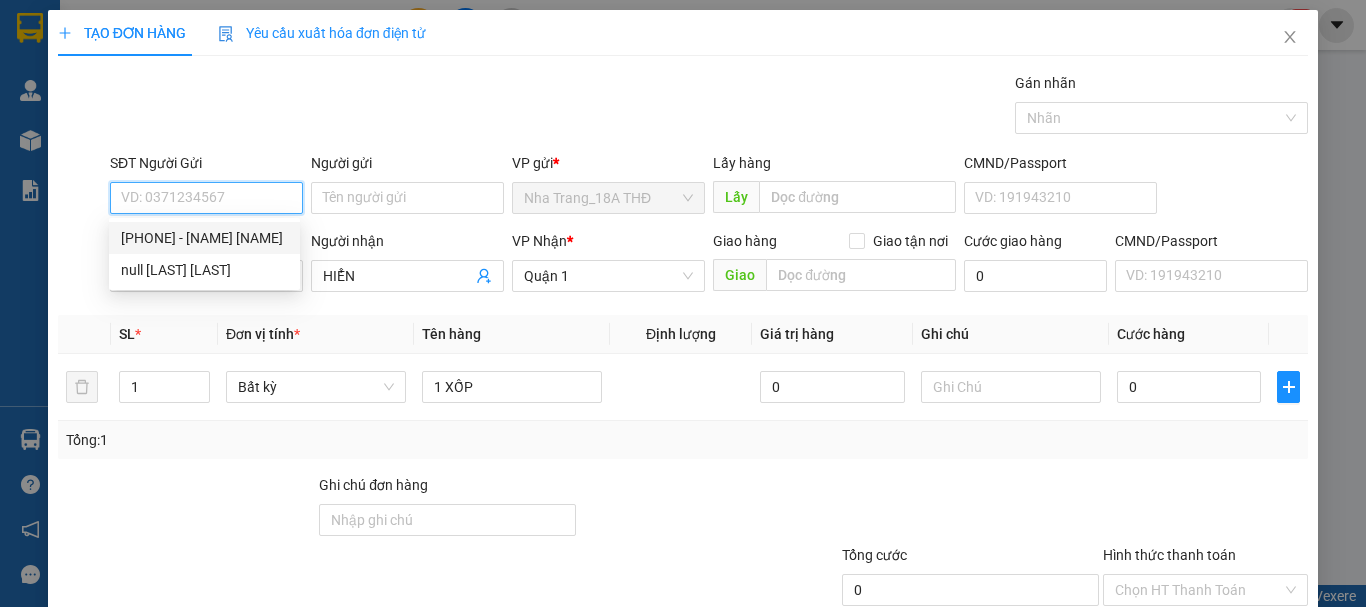 click on "0903561972 - HỘI - OANH OANH" at bounding box center [204, 238] 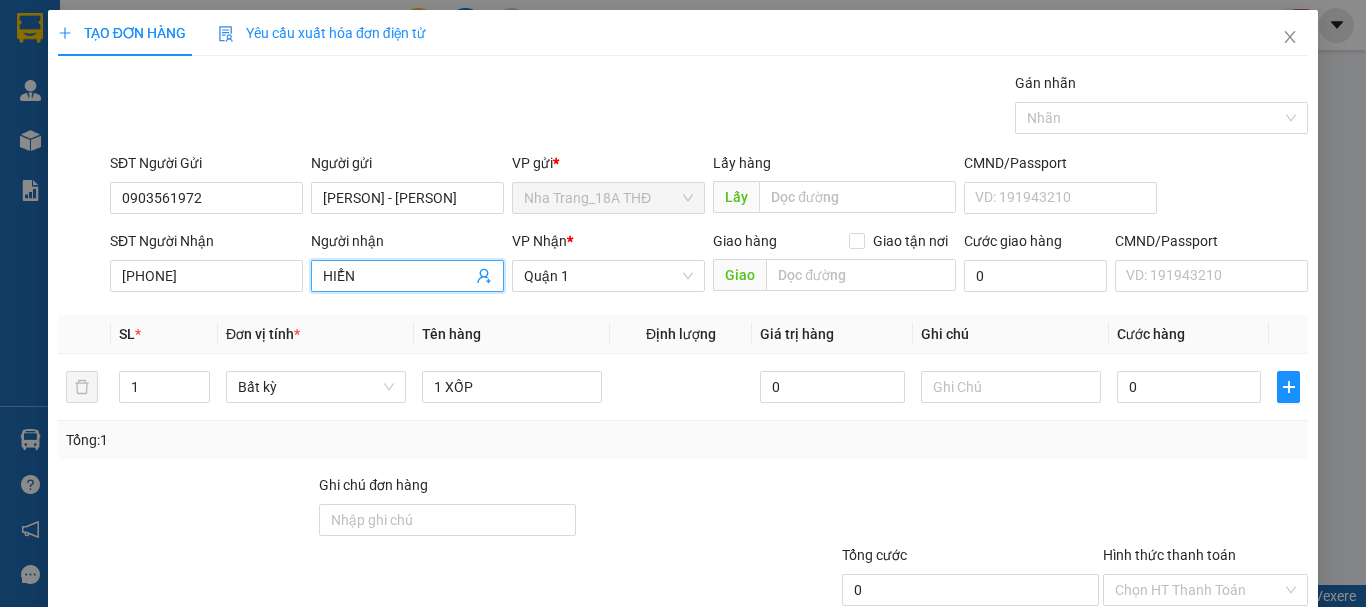 click on "HIỂN" at bounding box center (397, 276) 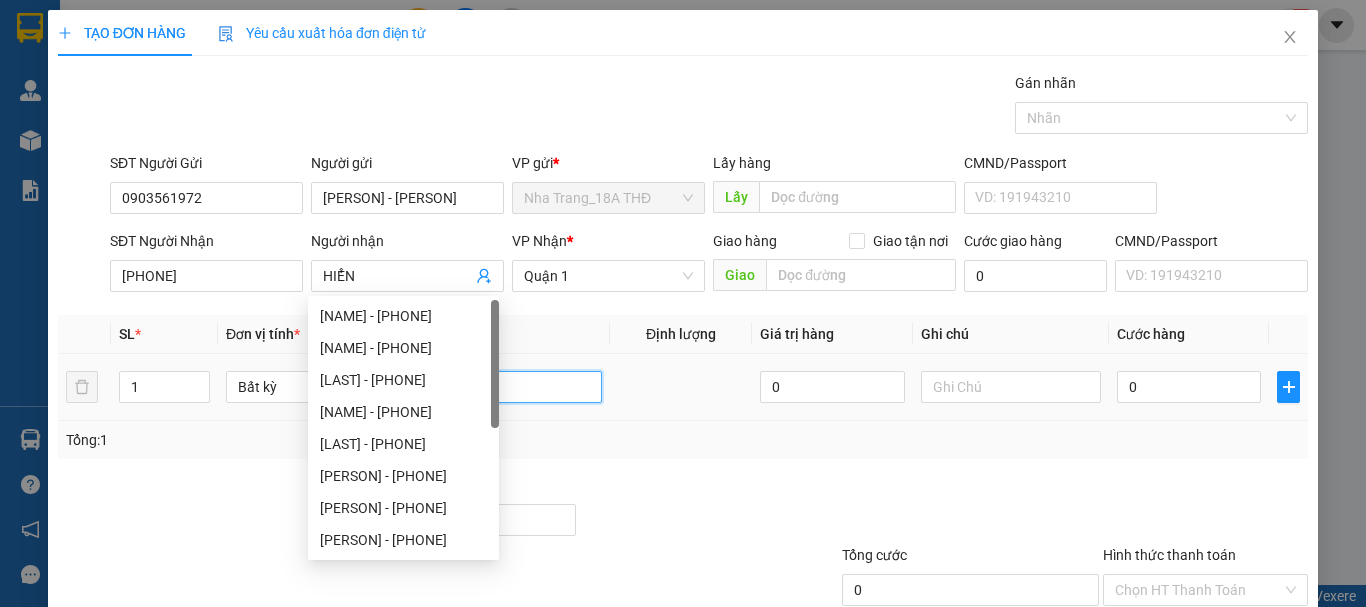 drag, startPoint x: 588, startPoint y: 373, endPoint x: 563, endPoint y: 383, distance: 26.925823 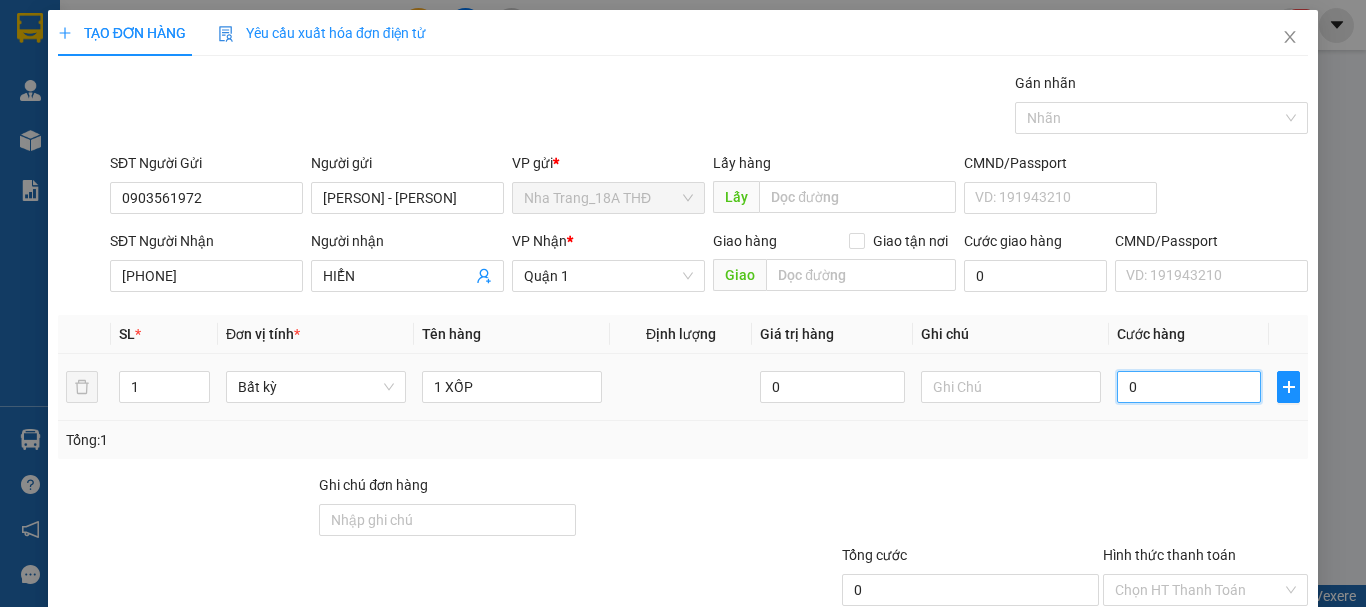 click on "0" at bounding box center (1189, 387) 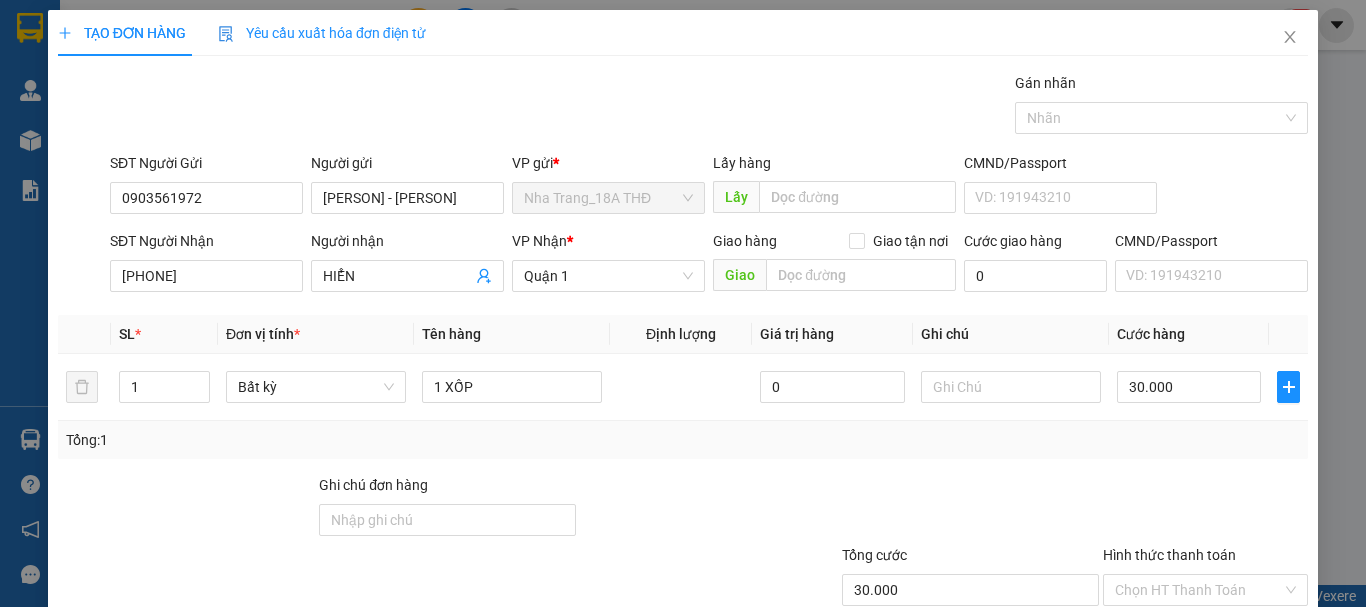 click on "Transit Pickup Surcharge Ids Transit Deliver Surcharge Ids Transit Deliver Surcharge Transit Deliver Surcharge Gói vận chuyển  * Tiêu chuẩn Gán nhãn   Nhãn SĐT Người Gửi 0903561972 Người gửi HỘI - OANH OANH VP gửi  * Nha Trang_18A THĐ Lấy hàng Lấy CMND/Passport VD: 191943210 SĐT Người Nhận 0334204419 Người nhận HIỂN VP Nhận  * Quận 1 Giao hàng Giao tận nơi Giao Cước giao hàng 0 CMND/Passport VD: 191943210 SL  * Đơn vị tính  * Tên hàng  Định lượng Giá trị hàng Ghi chú Cước hàng                   1 Bất kỳ 1 XỐP 0 30.000 Tổng:  1 Ghi chú đơn hàng Tổng cước 30.000 Hình thức thanh toán Chọn HT Thanh Toán Số tiền thu trước 0 Chưa thanh toán 30.000 Chọn HT Thanh Toán Lưu nháp Xóa Thông tin Lưu Lưu và In 1 XỐP" at bounding box center [683, 386] 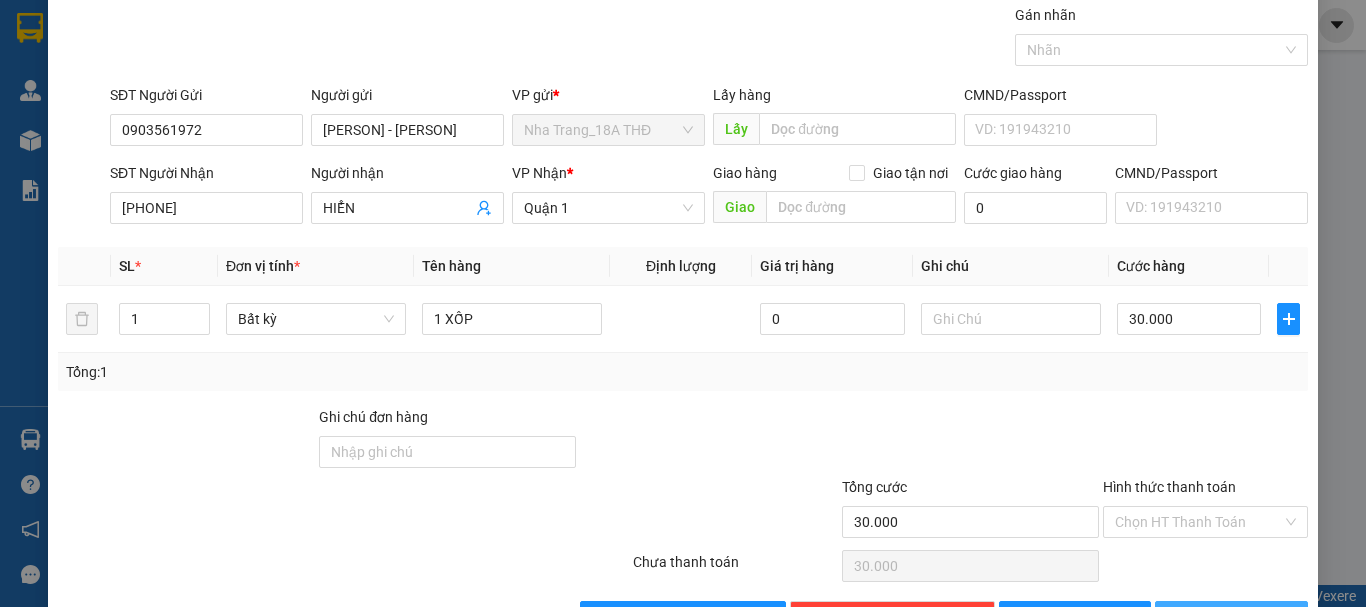 scroll, scrollTop: 133, scrollLeft: 0, axis: vertical 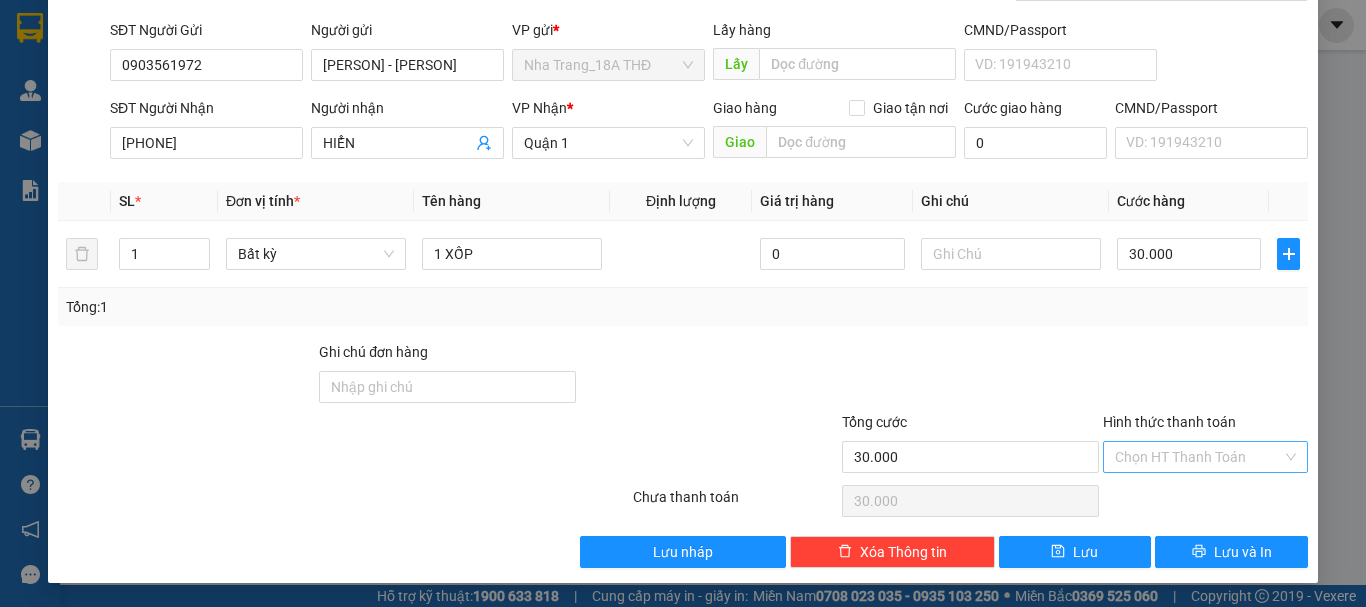 click on "Hình thức thanh toán" at bounding box center (1198, 457) 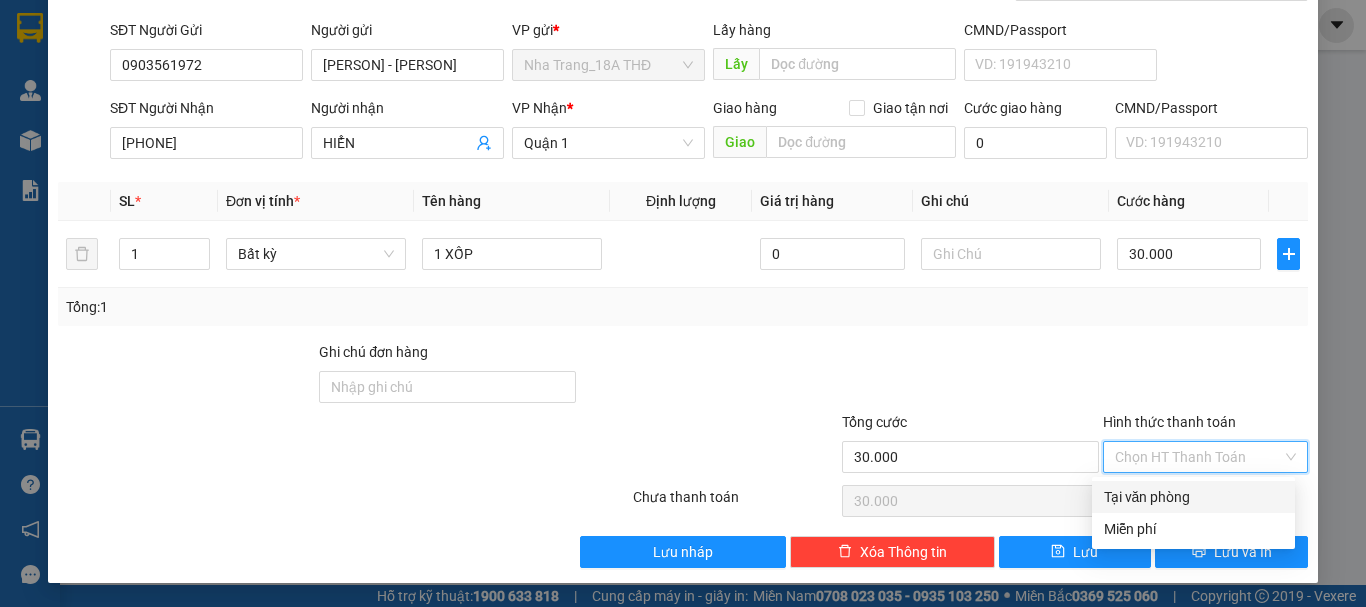 click on "Tại văn phòng" at bounding box center (1193, 497) 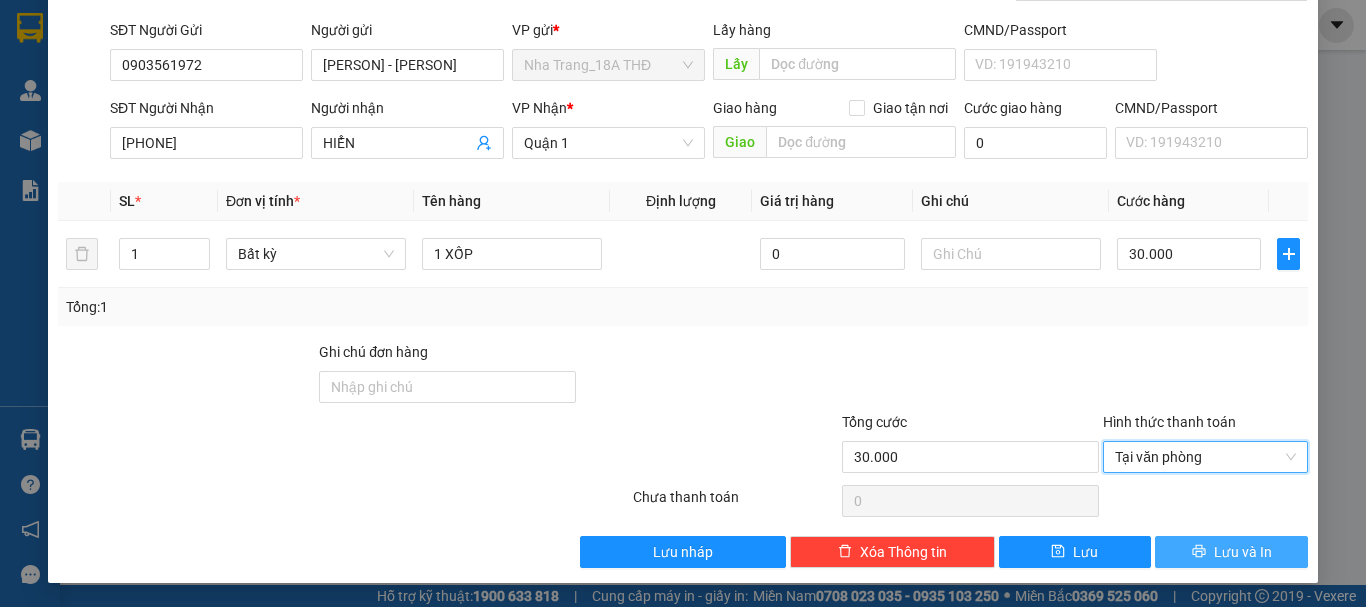click on "Lưu và In" at bounding box center (1243, 552) 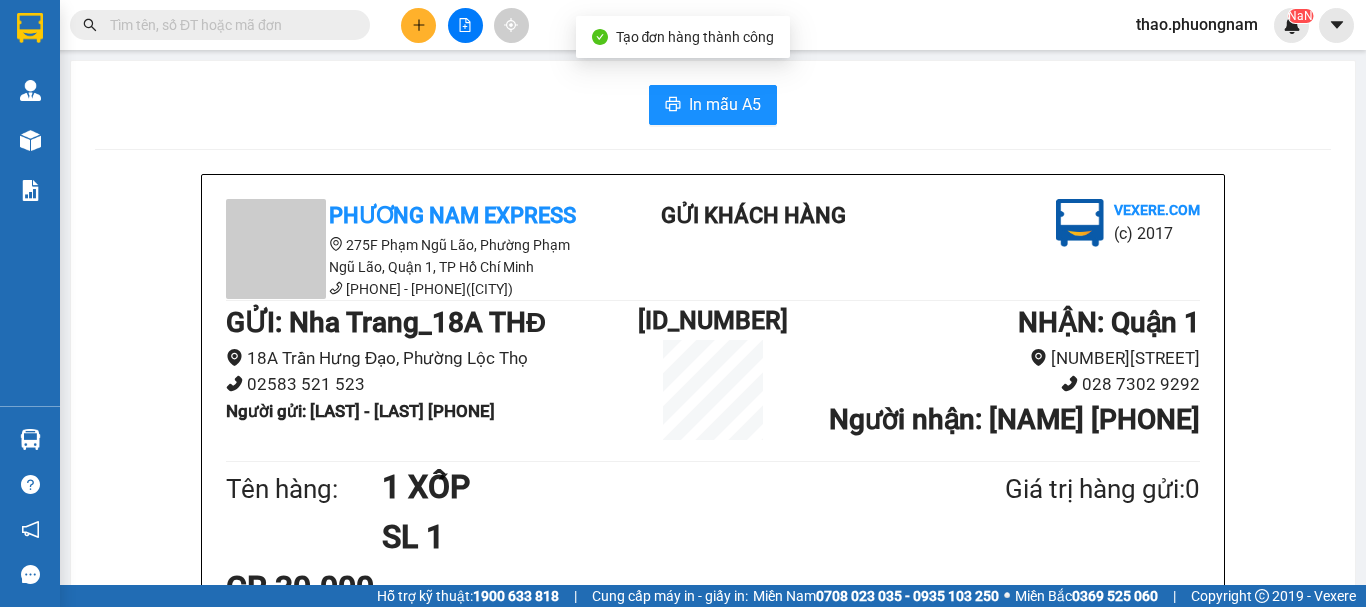 click on "In mẫu A5
Phương Nam Express   275F Phạm Ngũ Lão, Phường Phạm Ngũ Lão, Quận 1, TP Hồ Chí Minh   1900 6519 - 0911 729 292(Ninh Hòa) Gửi khách hàng Vexere.com (c) 2017 GỬI :   Nha Trang_18A THĐ   18A Trần Hưng Đạo, Phường Lộc Thọ   02583 521 523 Người gửi :   HỘI - OANH OANH 0903561972 NT2508020029 NHẬN :   Quận 1   275F Phạm Ngũ Lão   028 7302 9292 Người nhận :   HIỂN 0334204419 Tên hàng: 1 XỐP SL 1 Giá trị hàng gửi:  0 CR   30.000 Tổng phải thu:   0 17:23, ngày 02 tháng 08 năm 2025 NV nhận hàng Nguyễn  Thảo Quy định nhận/gửi hàng : 1. Quý khách phải báo mã số “Phiếu Gửi Hàng” khi nhận hàng, phải trình CMND hoặc giấy giới thiệu đối với hàng gửi bảo đảm, hàng có giá trị. 2. Hàng gửi phải được nhận trong vòng 02 ngày kể từ ngày gửi. Quá thời hạn trên, Công ty không chịu trách nhiệm. Phương Nam Express vexere.com VP     -" at bounding box center (713, 898) 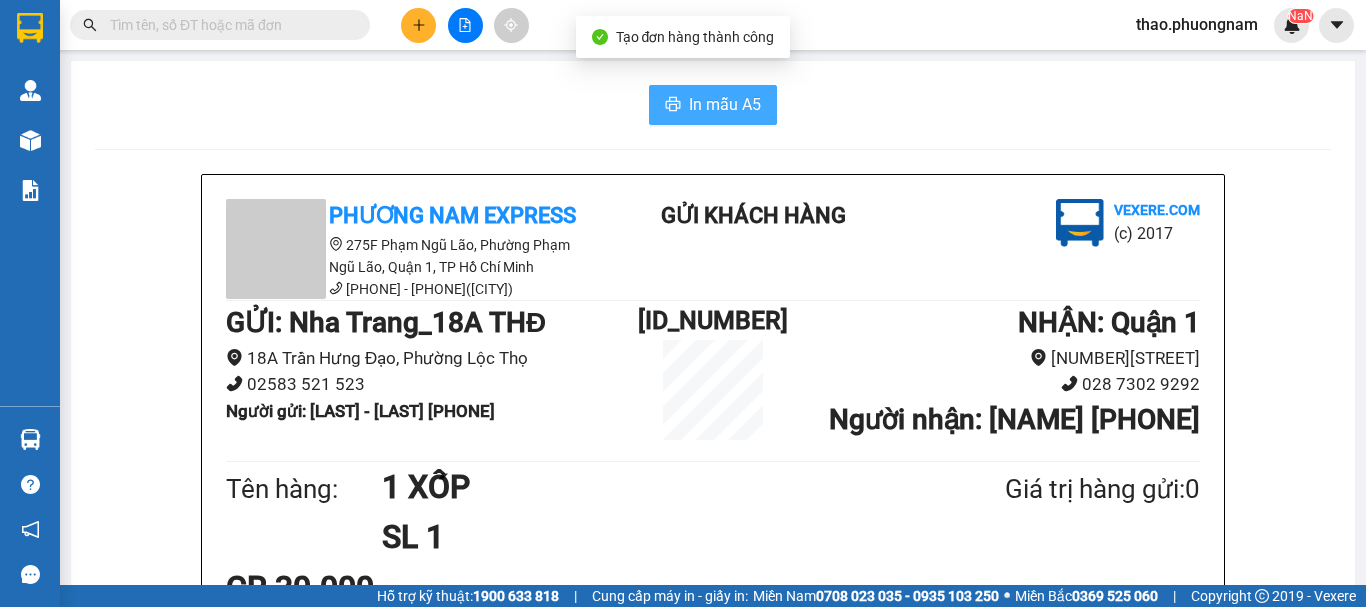 drag, startPoint x: 675, startPoint y: 105, endPoint x: 817, endPoint y: 280, distance: 225.36415 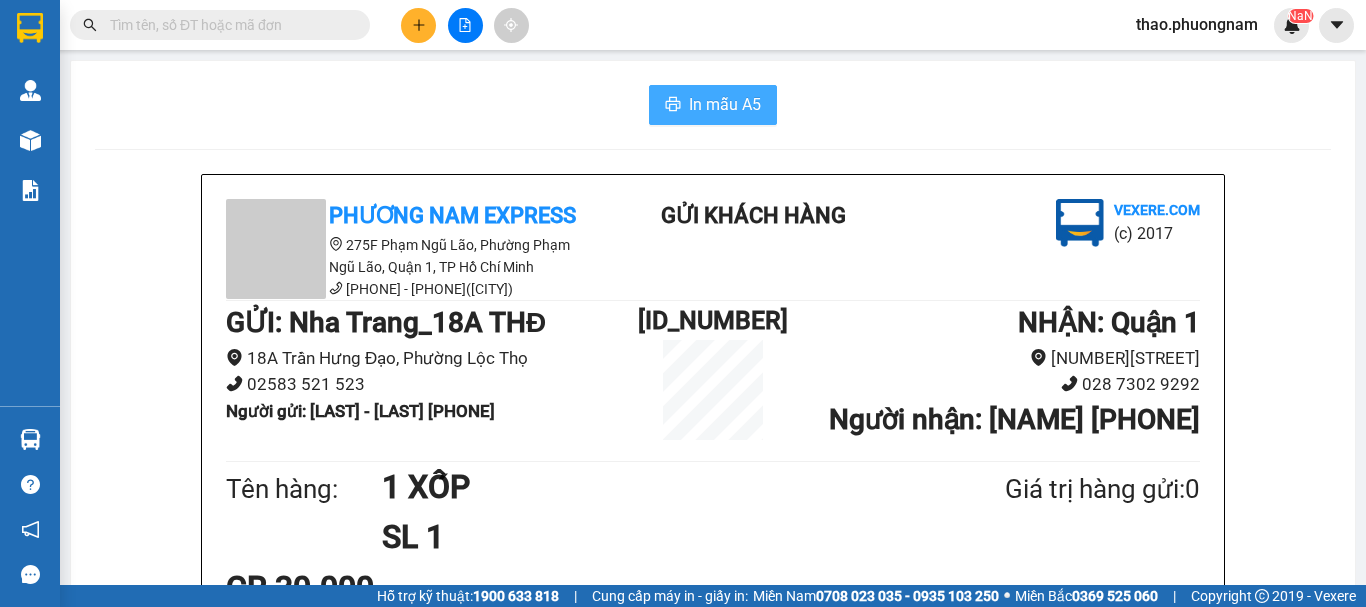 scroll, scrollTop: 0, scrollLeft: 0, axis: both 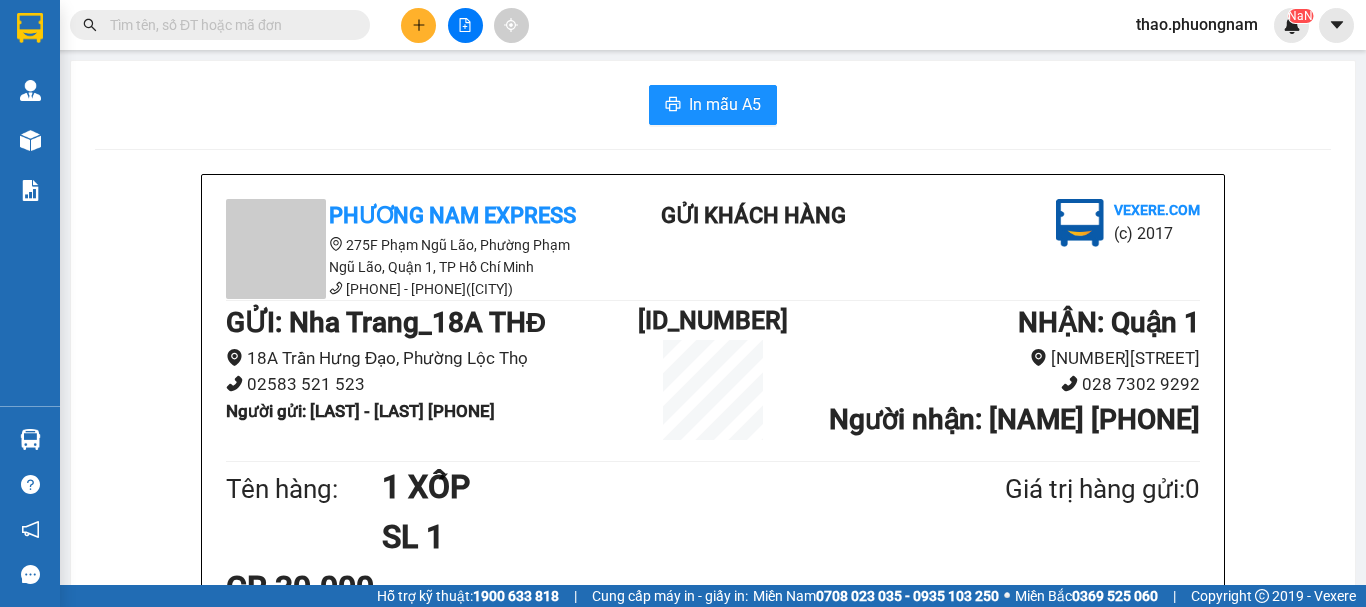 click at bounding box center (418, 25) 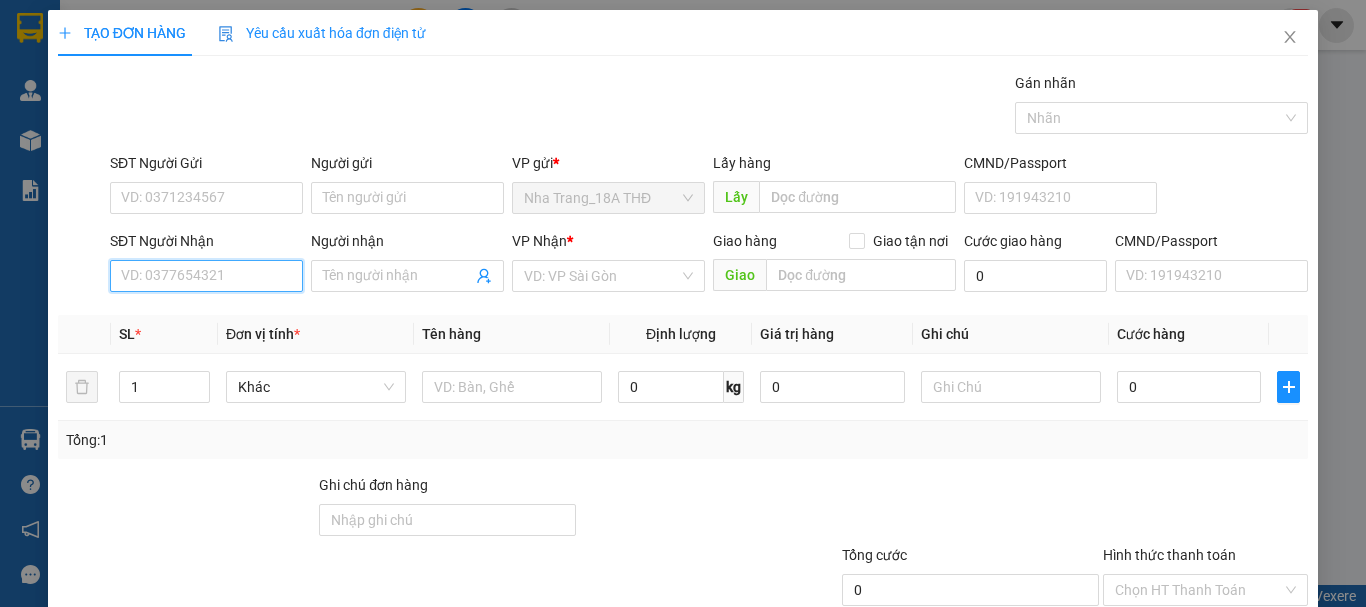 click on "SĐT Người Nhận" at bounding box center [206, 276] 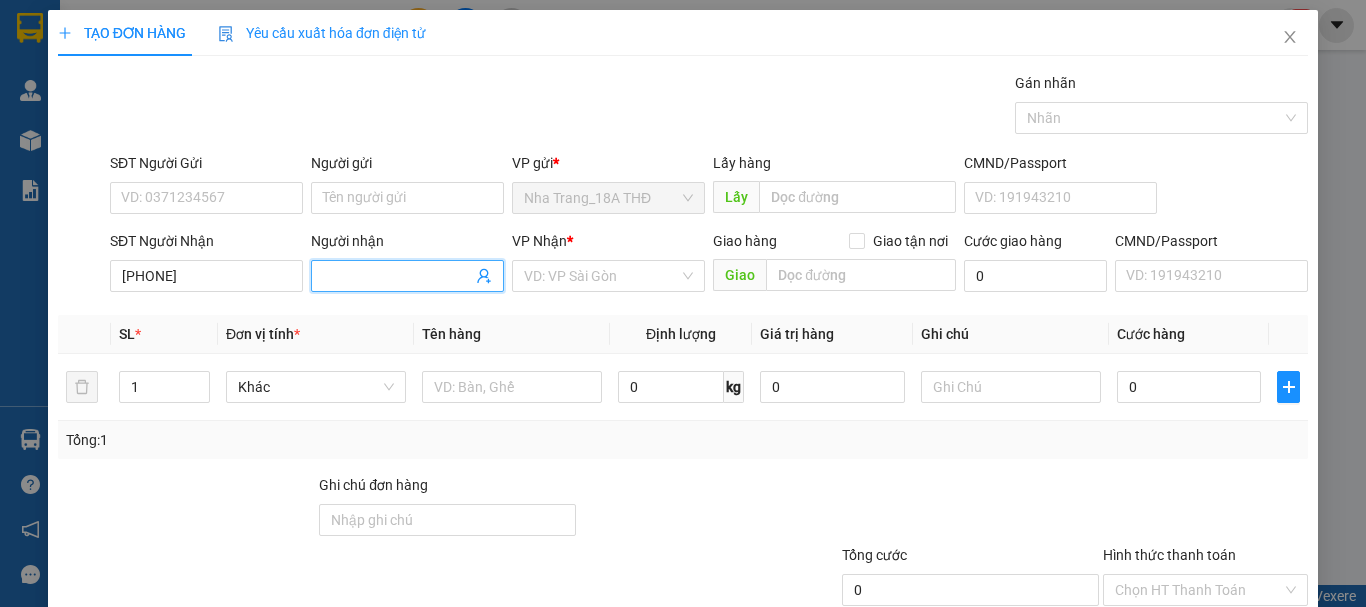 click on "Người nhận" at bounding box center [397, 276] 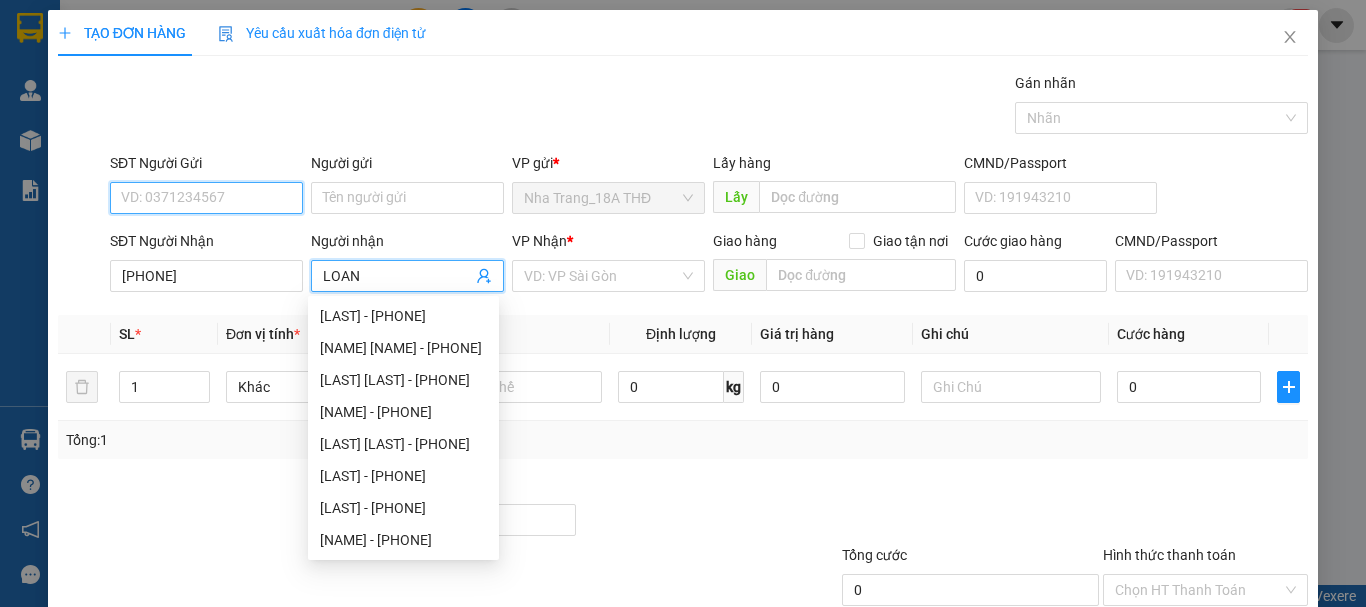 click on "SĐT Người Gửi" at bounding box center [206, 198] 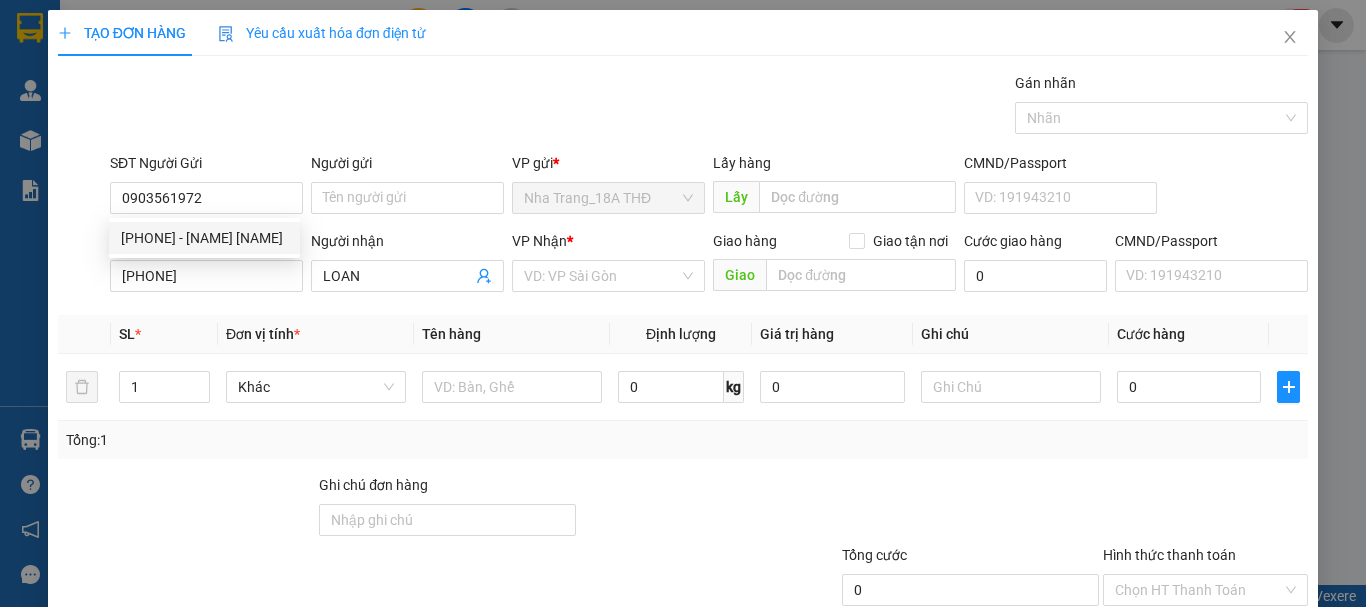 click on "0903561972 0903561972 - HỘI - OANH OANH" at bounding box center (204, 238) 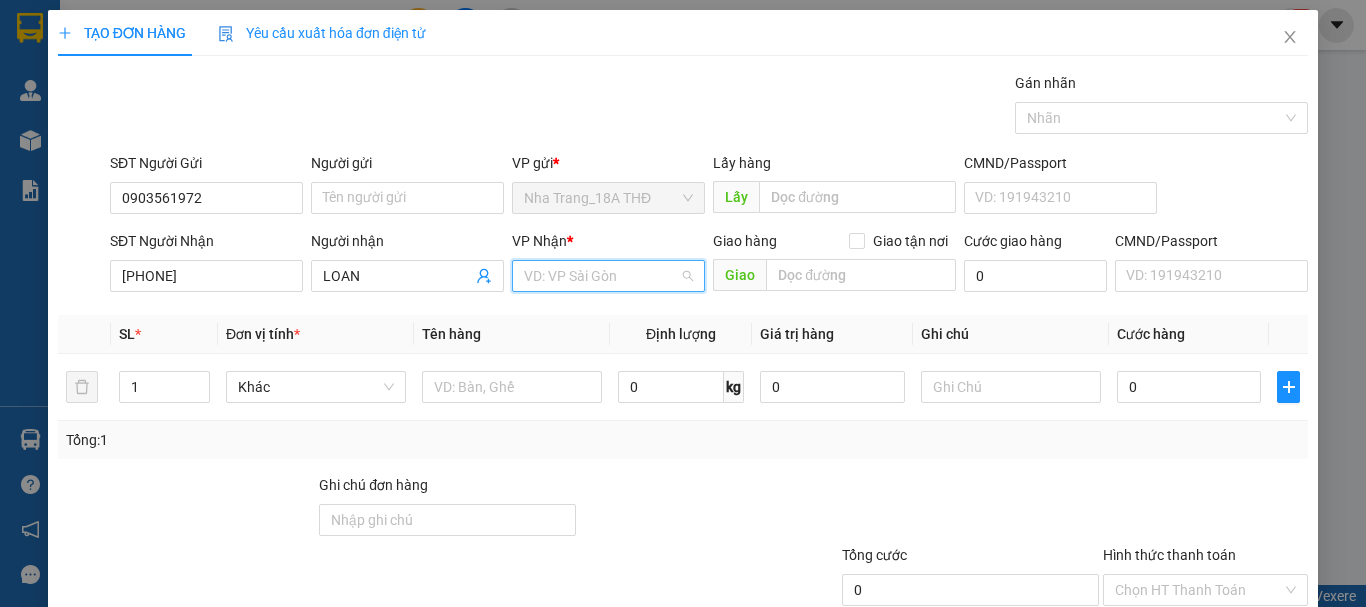 click at bounding box center [601, 276] 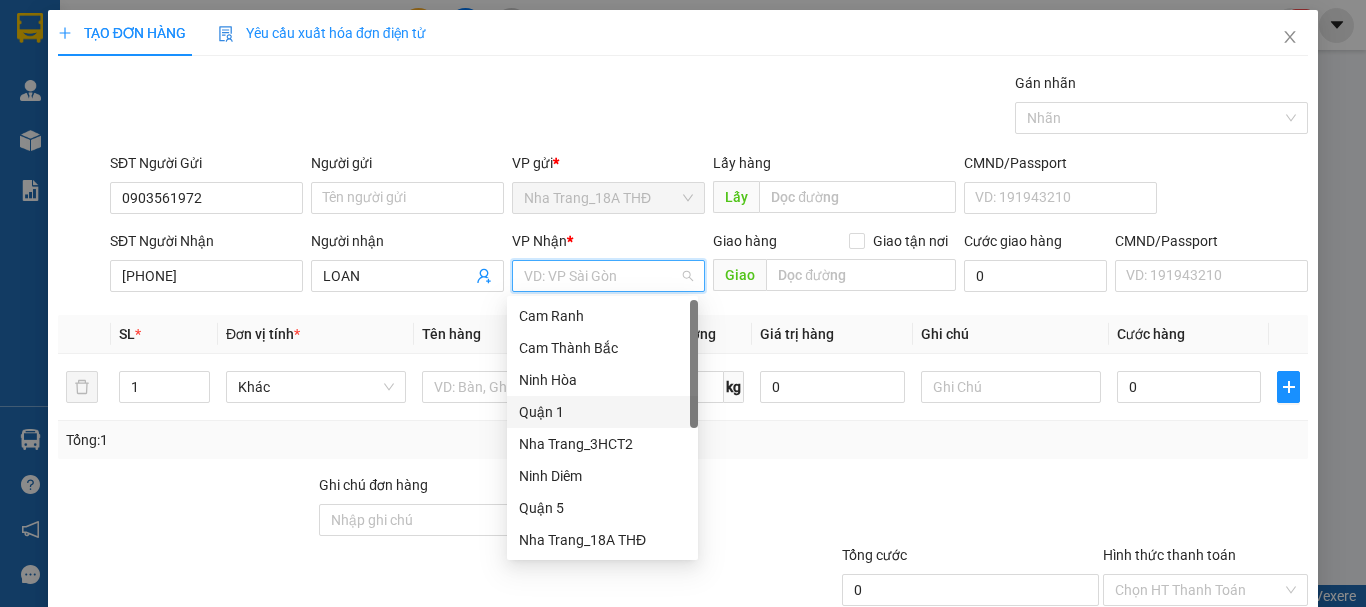 click on "Quận 1" at bounding box center (602, 412) 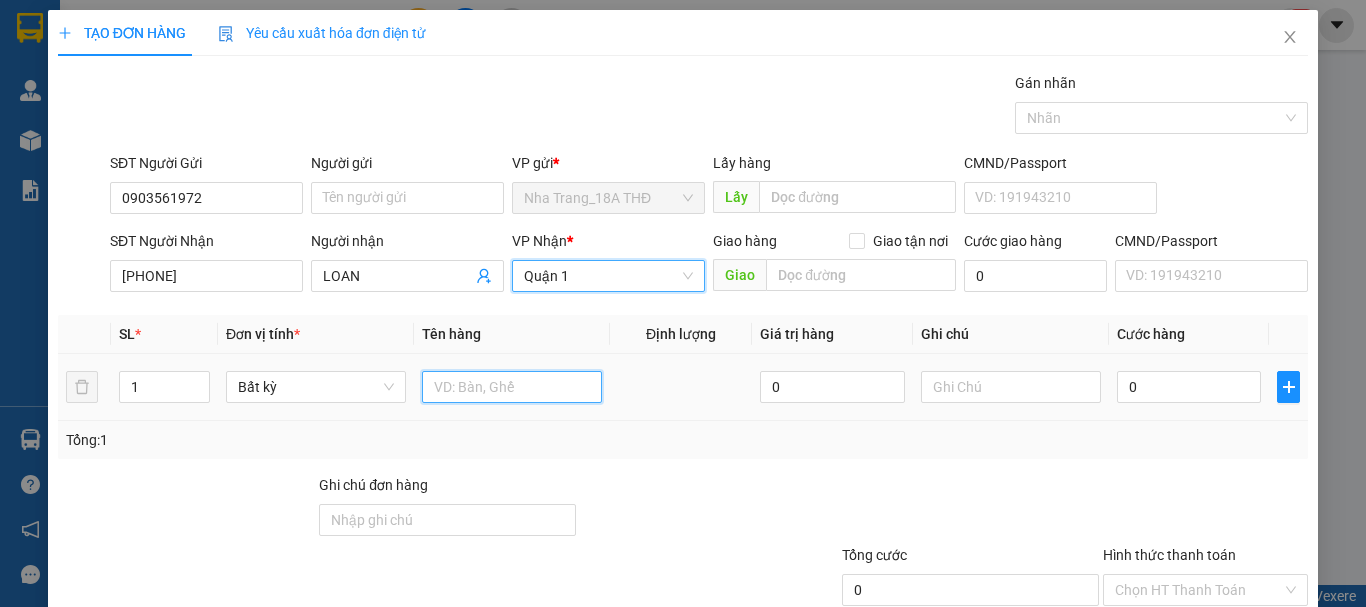 click at bounding box center (512, 387) 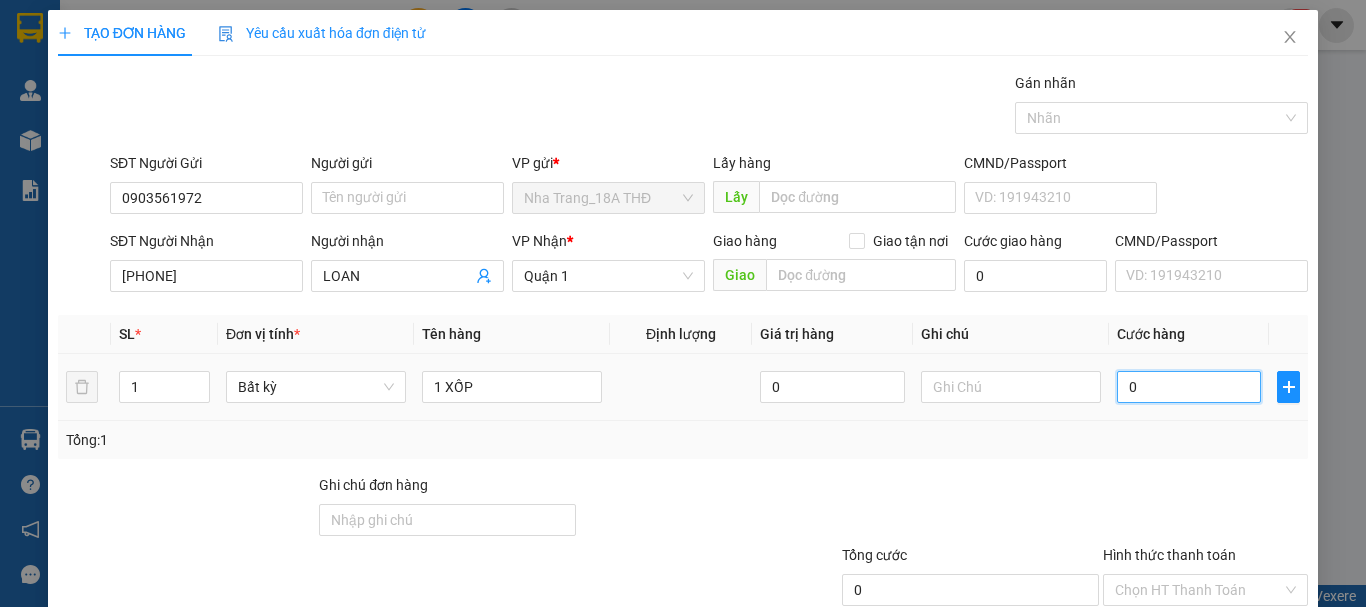 click on "0" at bounding box center (1189, 387) 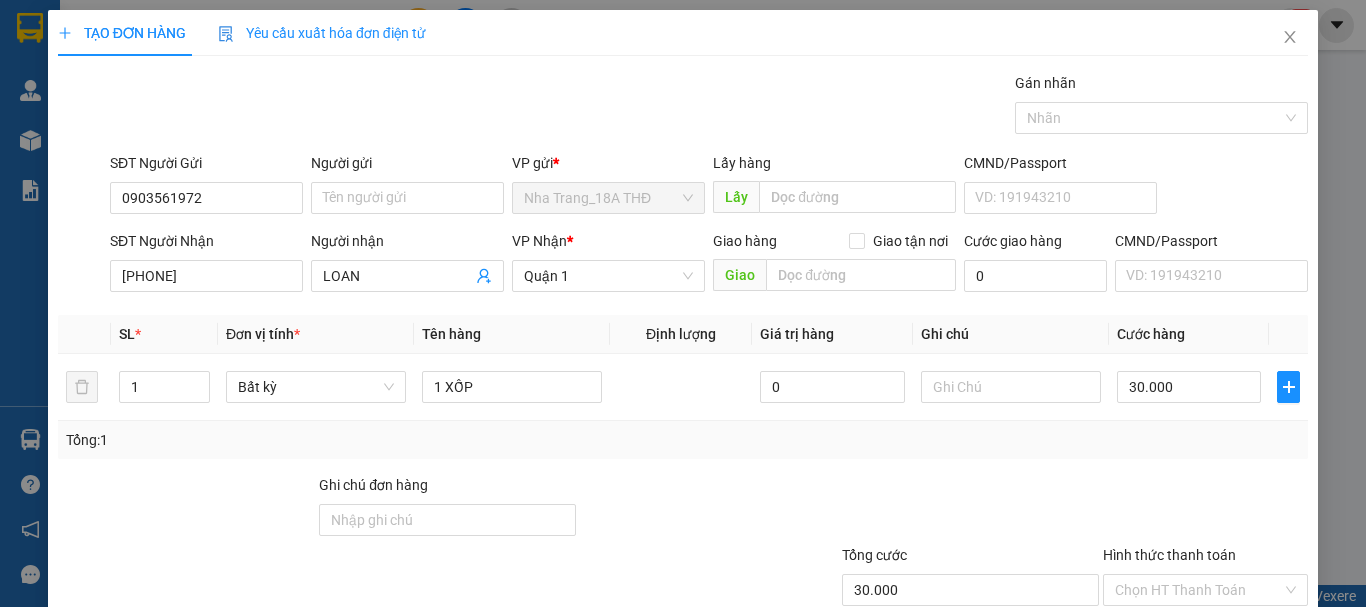 click on "Tổng:  1" at bounding box center [683, 440] 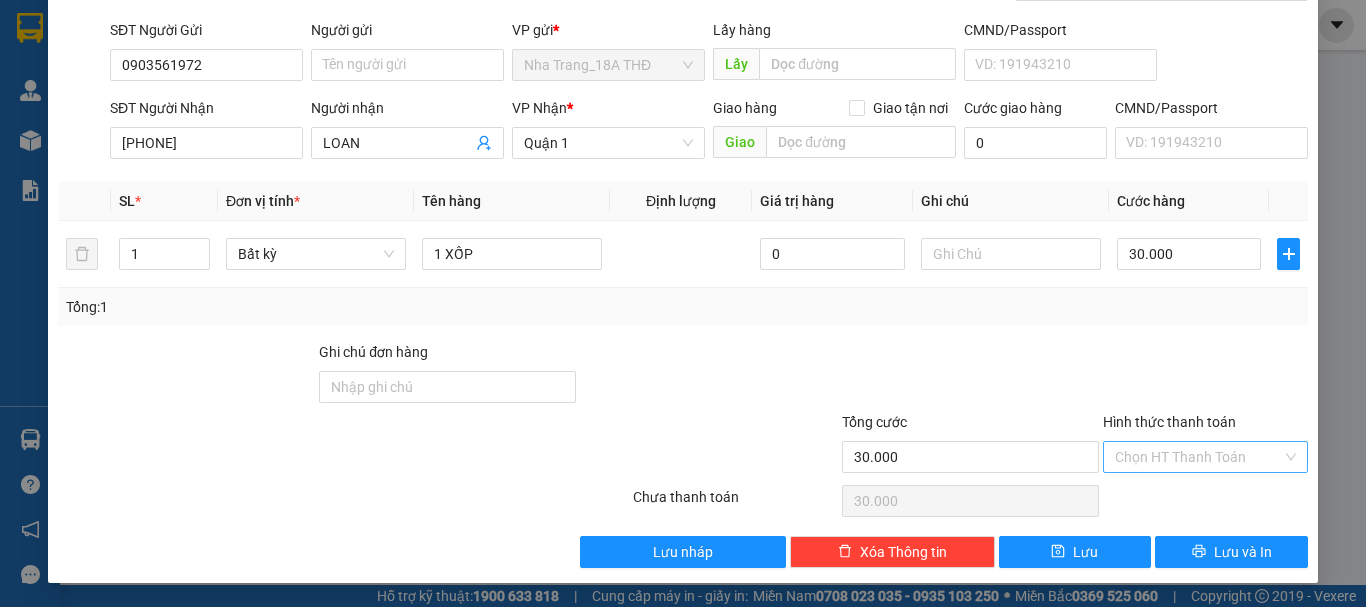 click on "Hình thức thanh toán" at bounding box center (1198, 457) 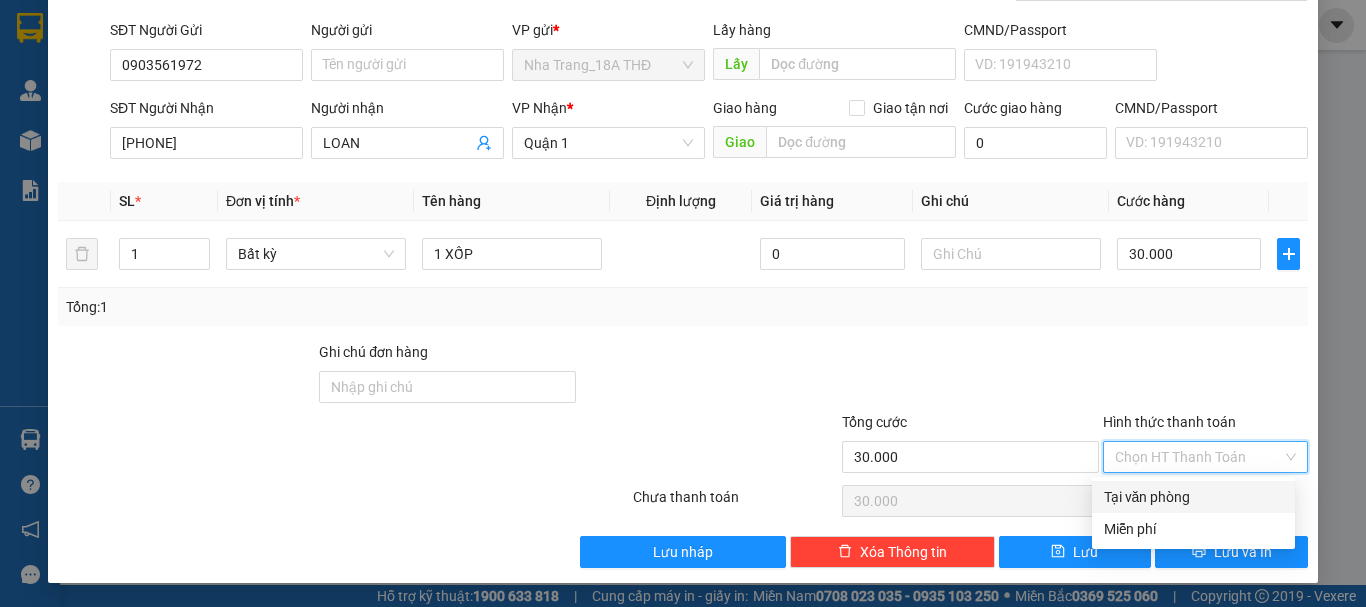click on "Tại văn phòng" at bounding box center (1193, 497) 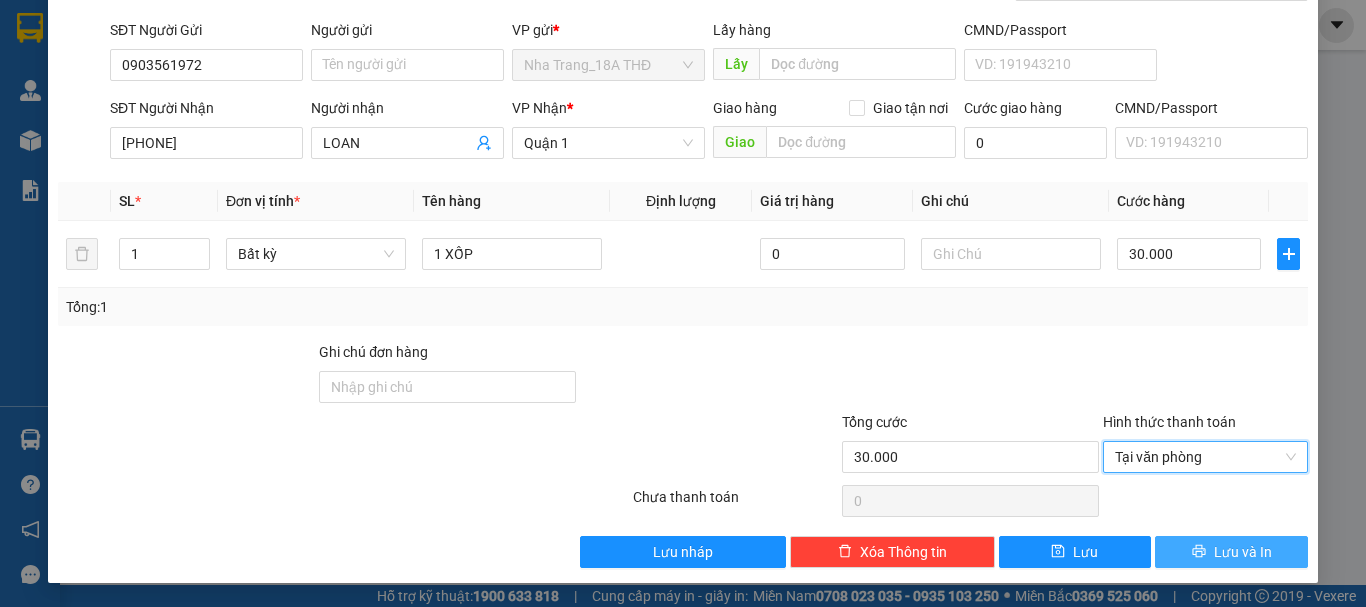 click on "Lưu và In" at bounding box center [1231, 552] 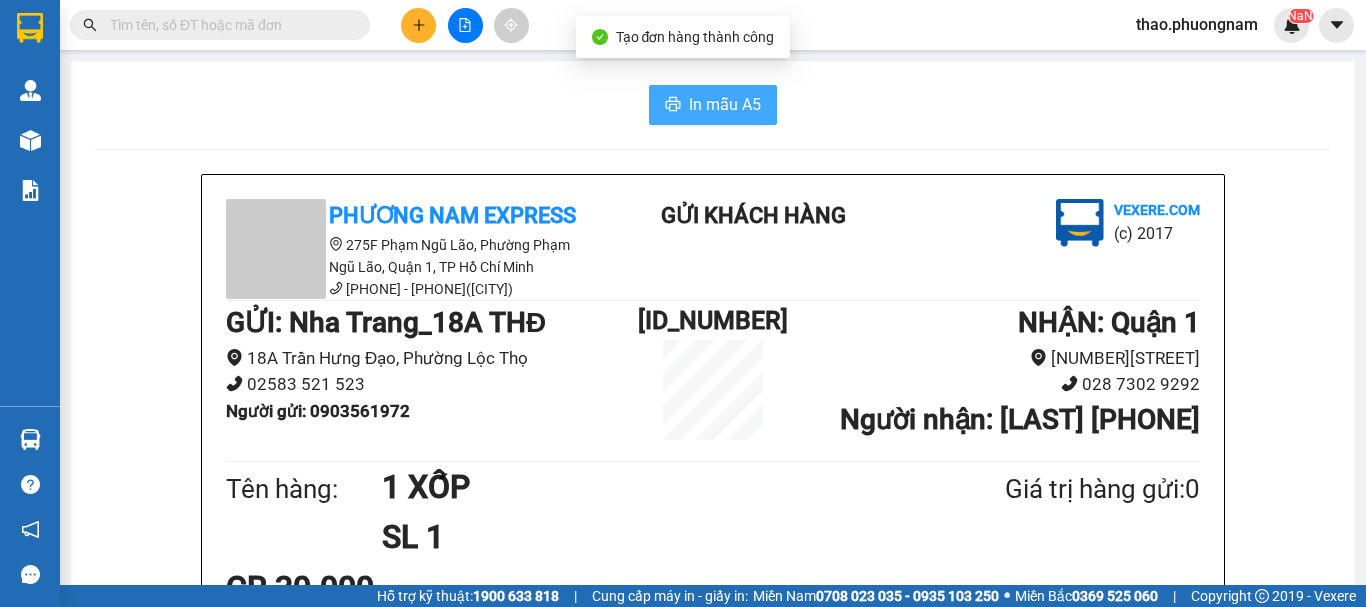 click on "In mẫu A5" at bounding box center [725, 104] 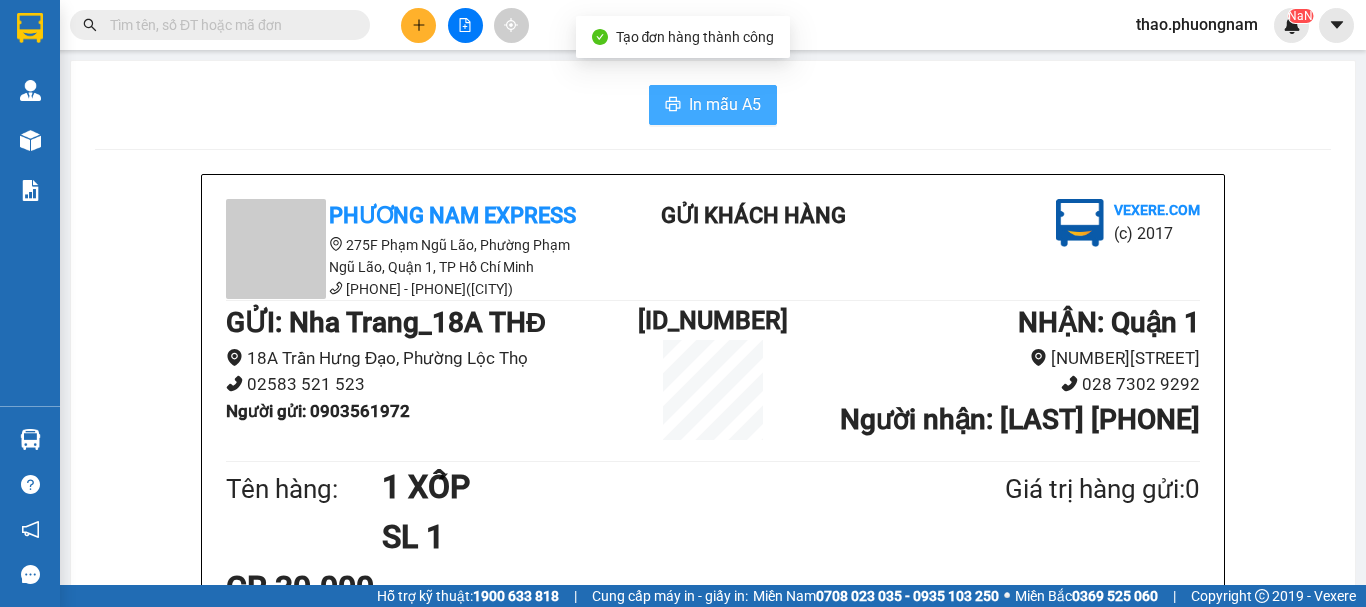 scroll, scrollTop: 0, scrollLeft: 0, axis: both 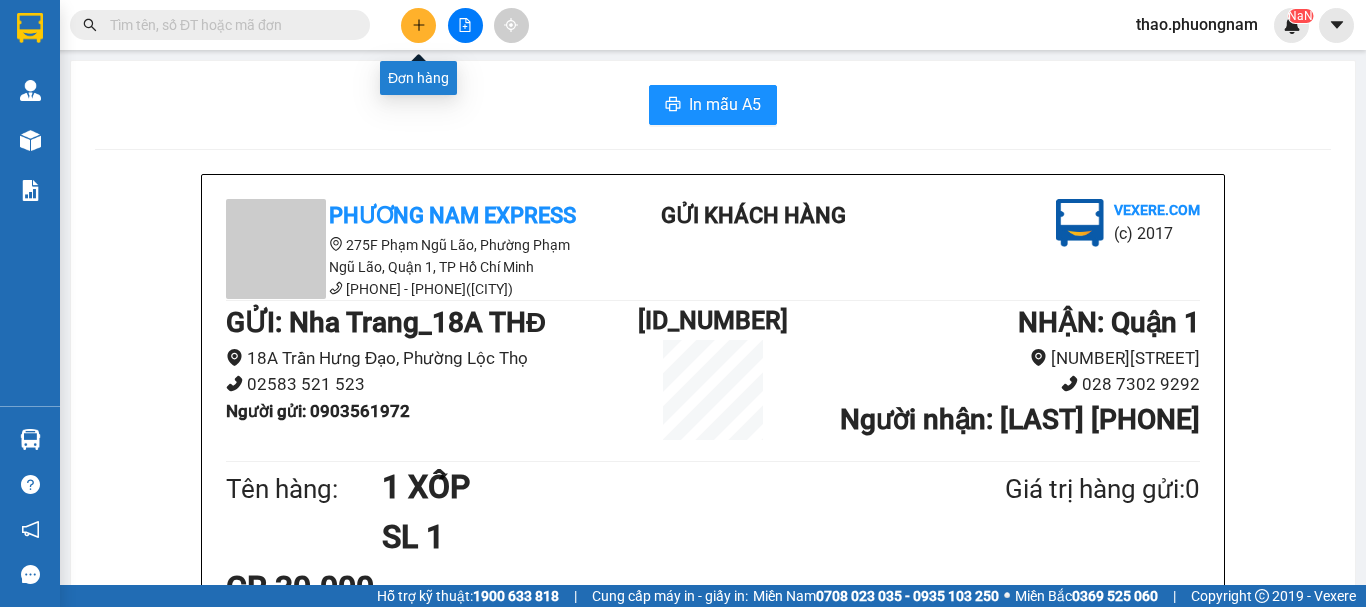 click at bounding box center (418, 25) 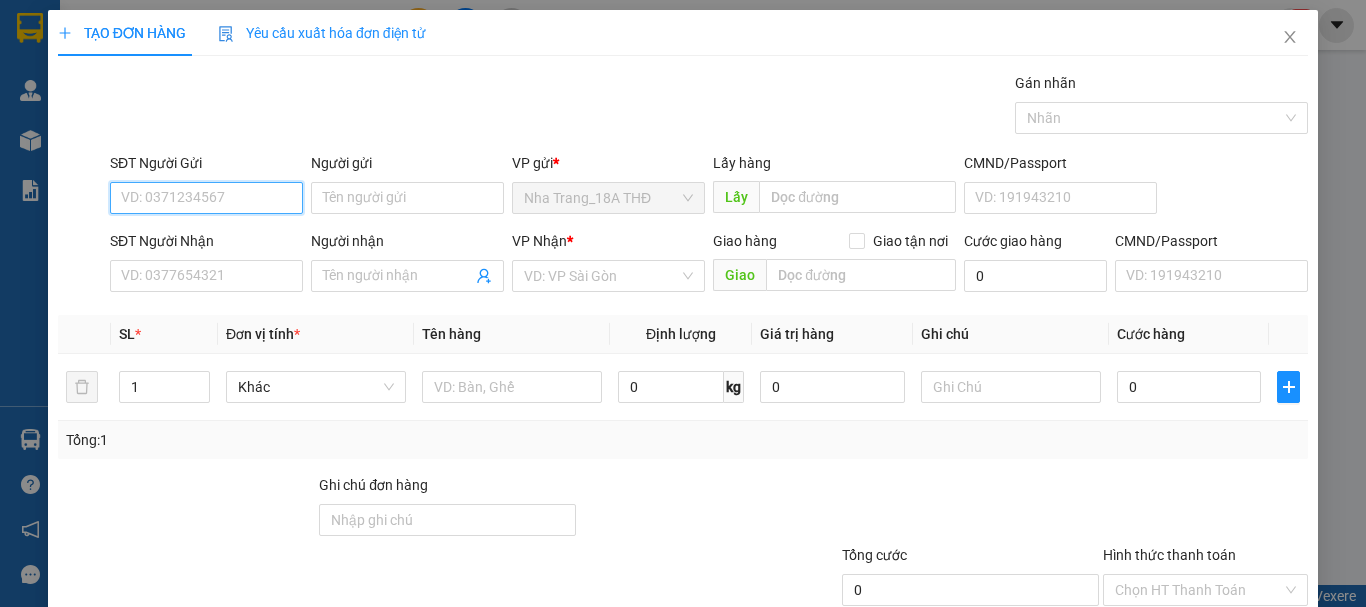 click on "SĐT Người Gửi" at bounding box center [206, 198] 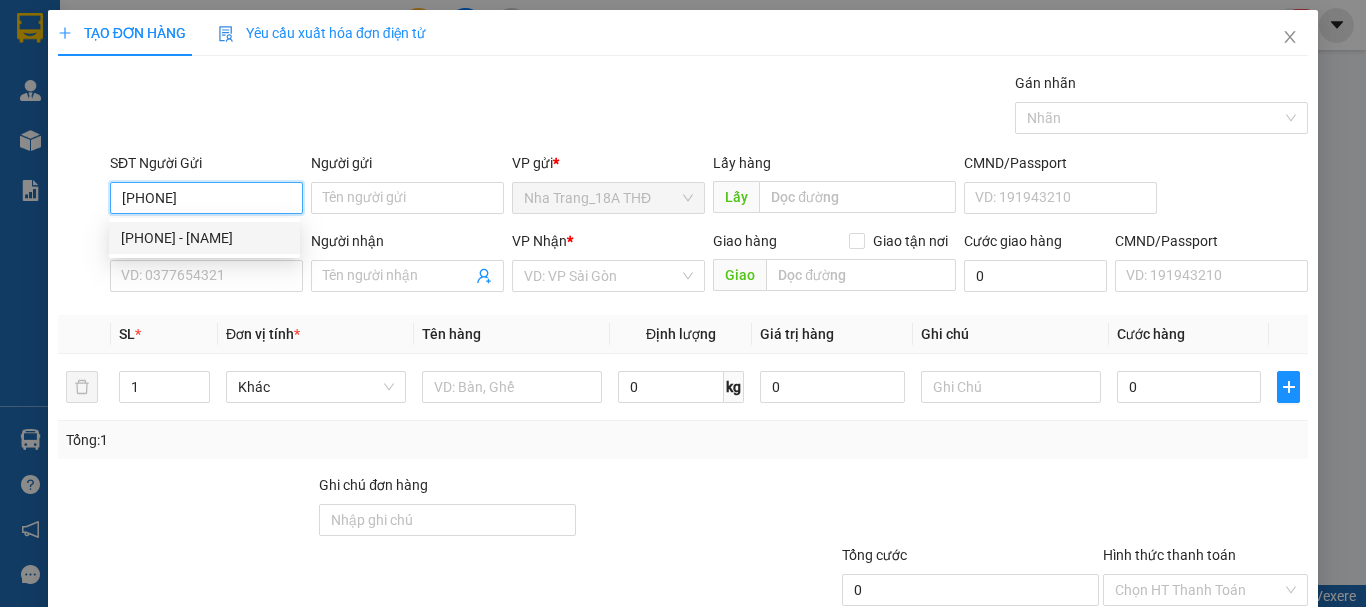 click on "0985244136 - CHÚ ĐÔNG" at bounding box center [204, 238] 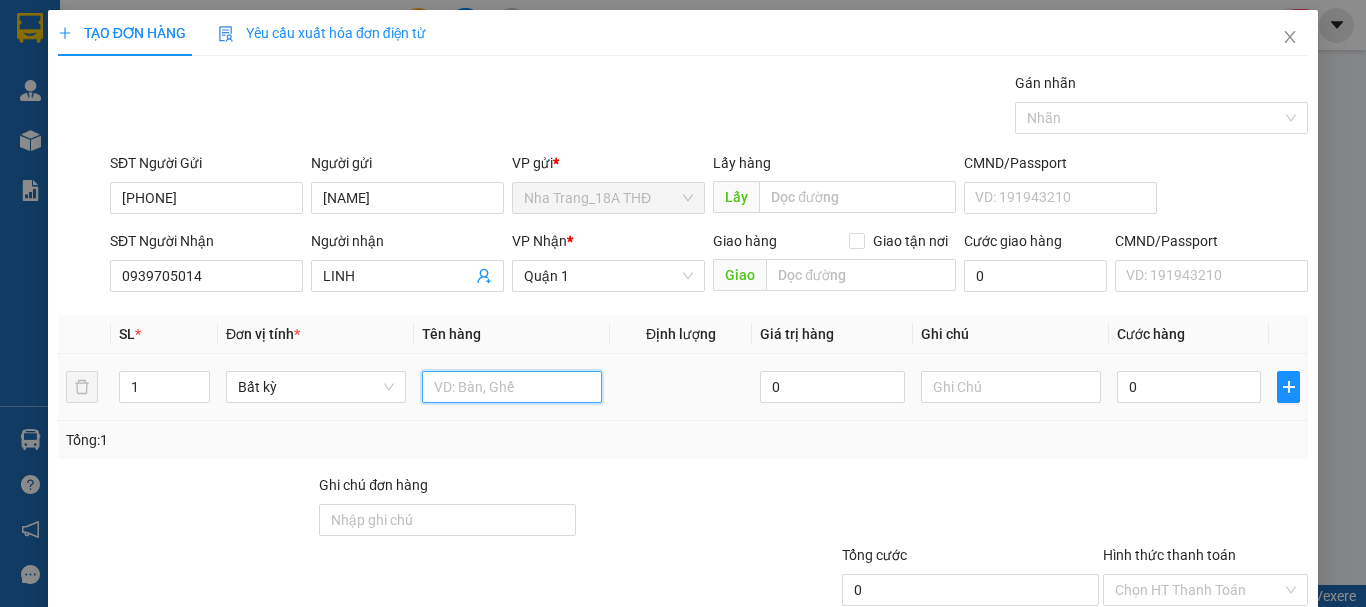 click at bounding box center (512, 387) 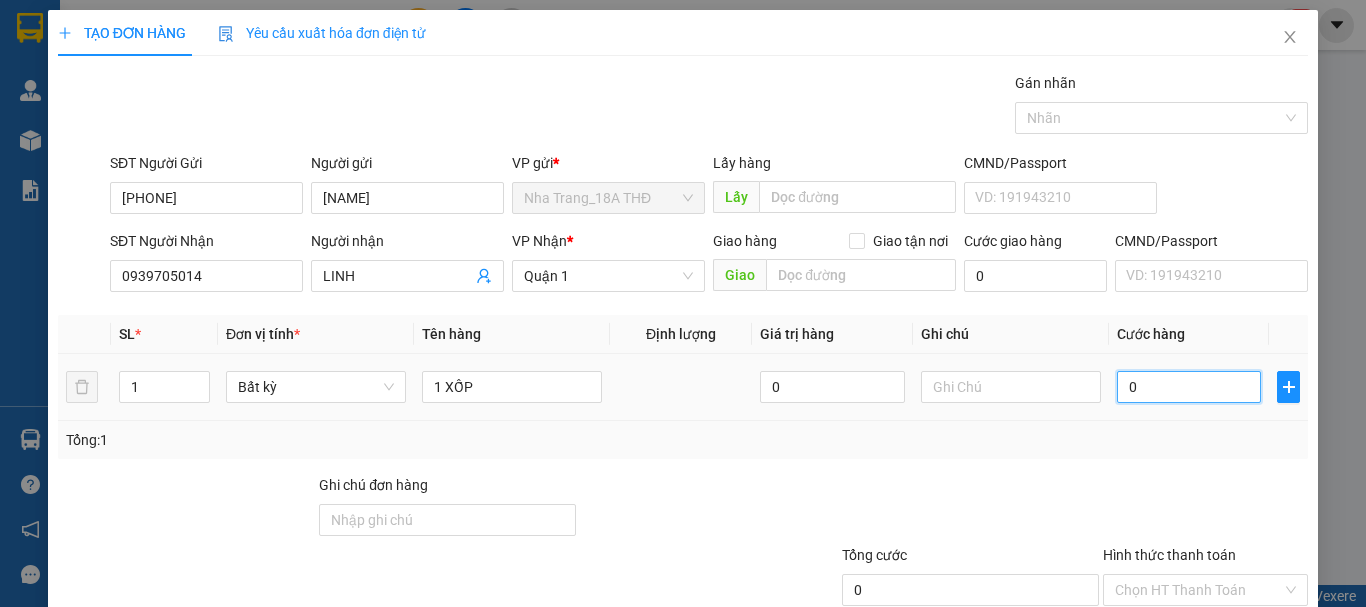 click on "0" at bounding box center (1189, 387) 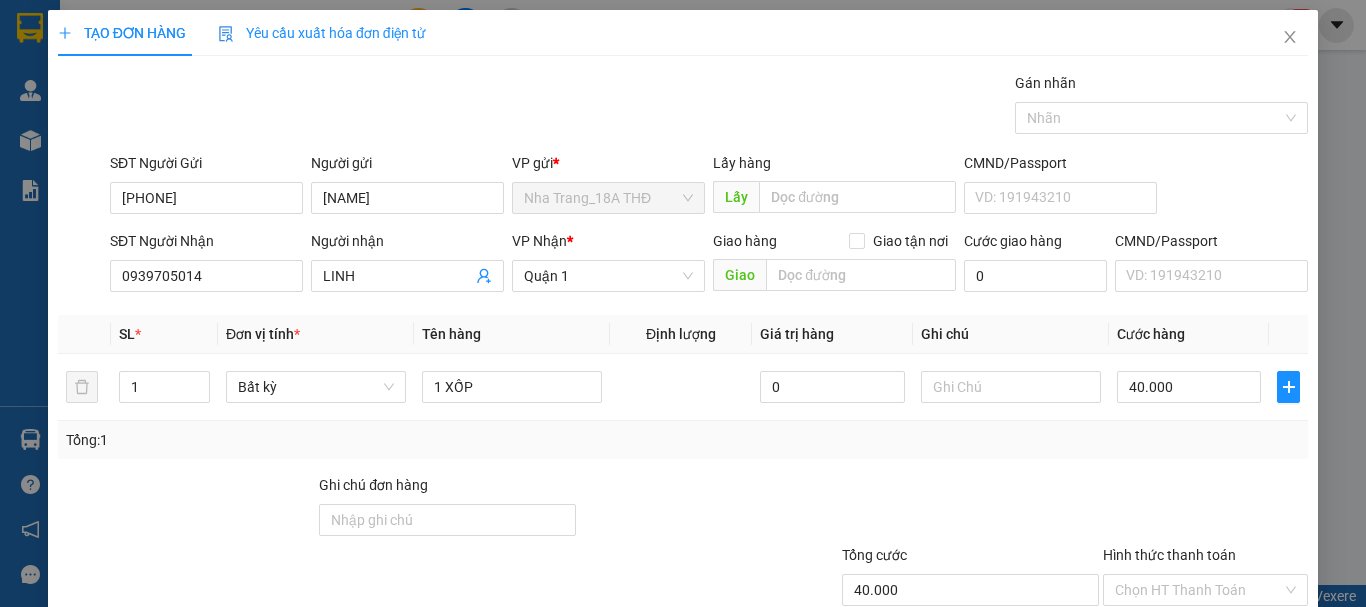 click on "Tổng:  1" at bounding box center [683, 440] 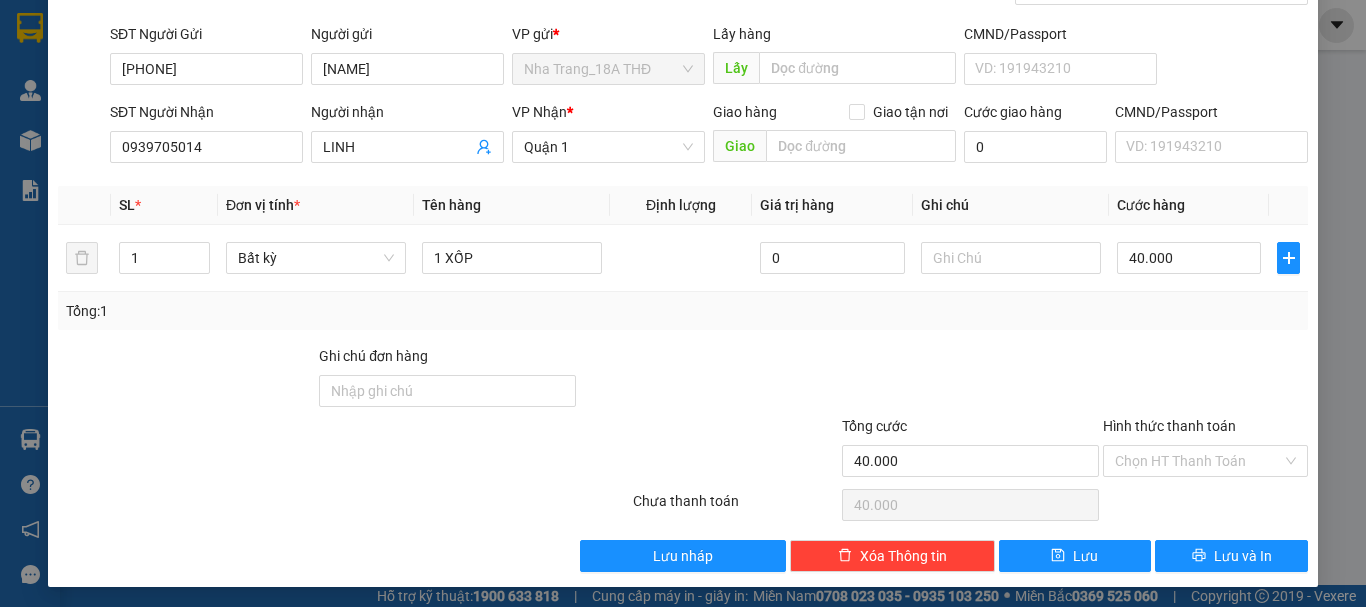 scroll, scrollTop: 133, scrollLeft: 0, axis: vertical 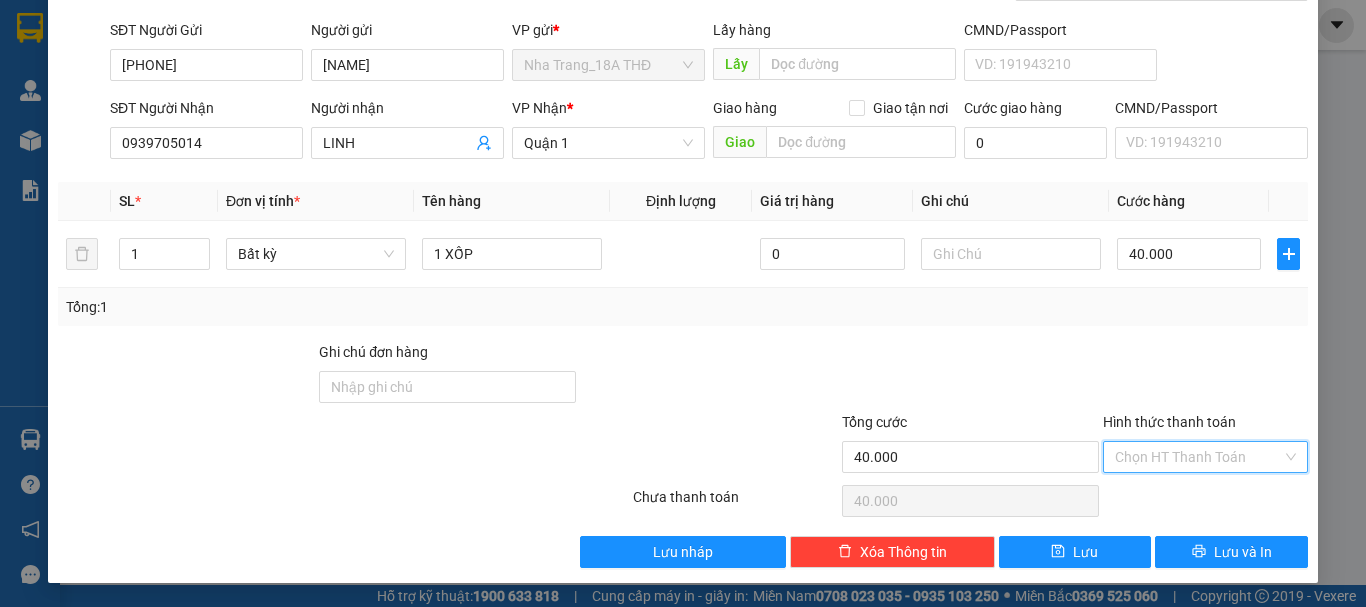 click on "Hình thức thanh toán" at bounding box center [1198, 457] 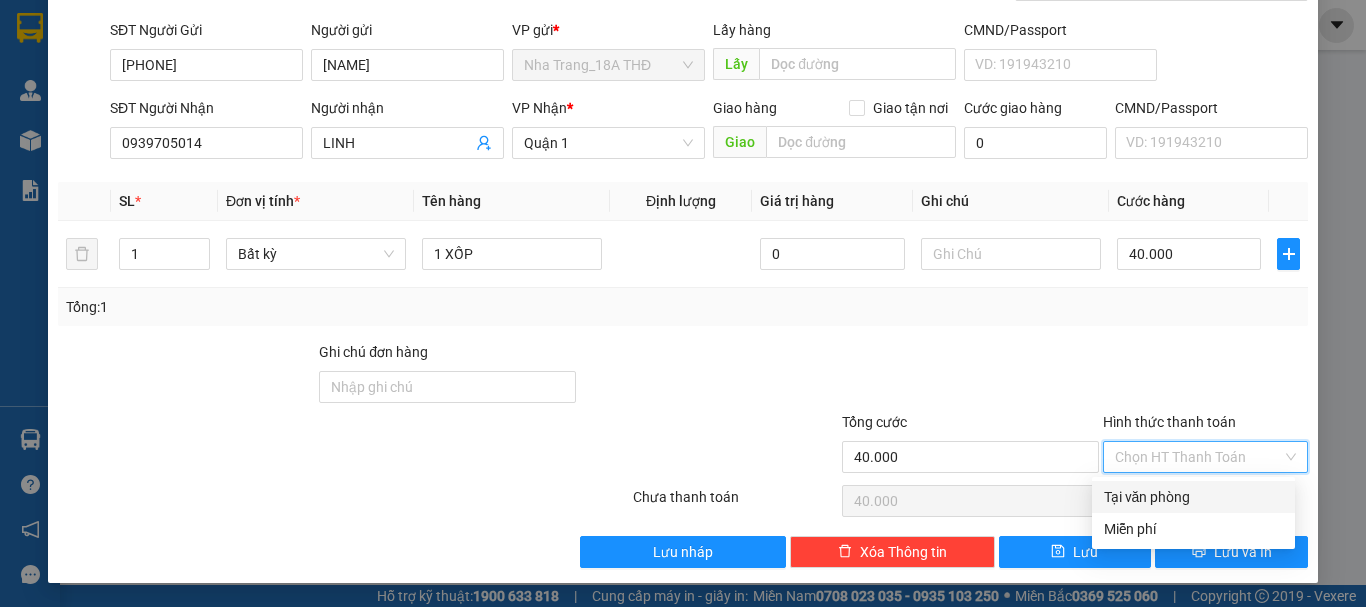 drag, startPoint x: 1188, startPoint y: 499, endPoint x: 1201, endPoint y: 531, distance: 34.539833 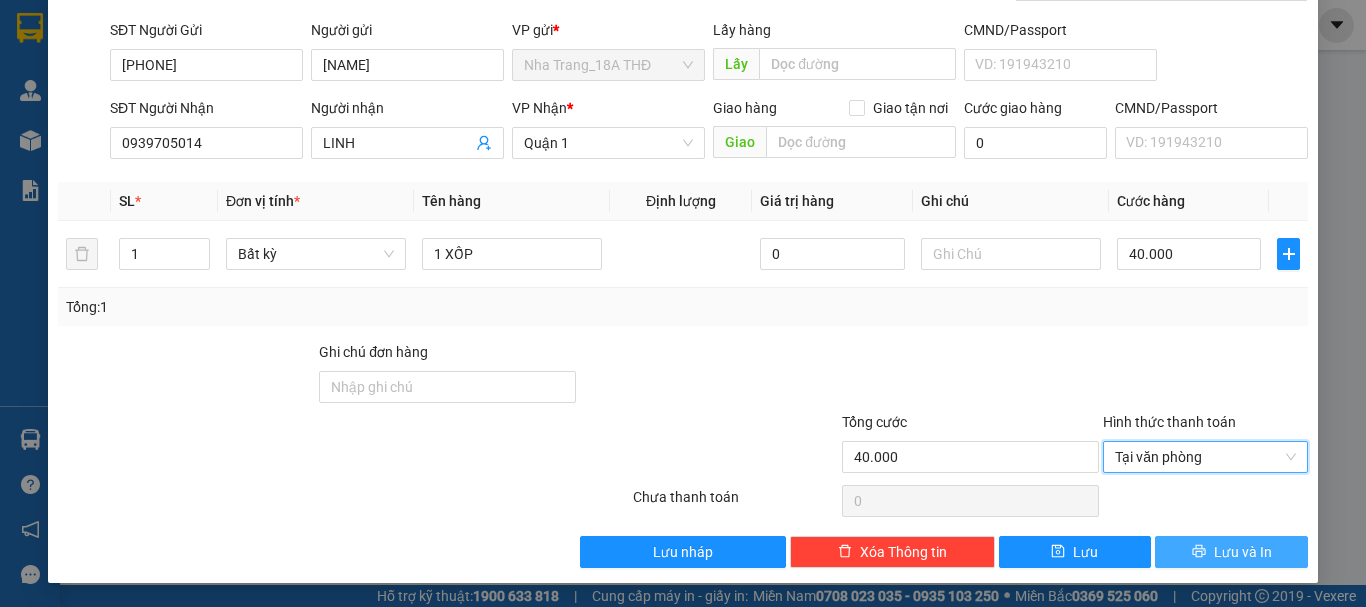 click on "Lưu và In" at bounding box center [1243, 552] 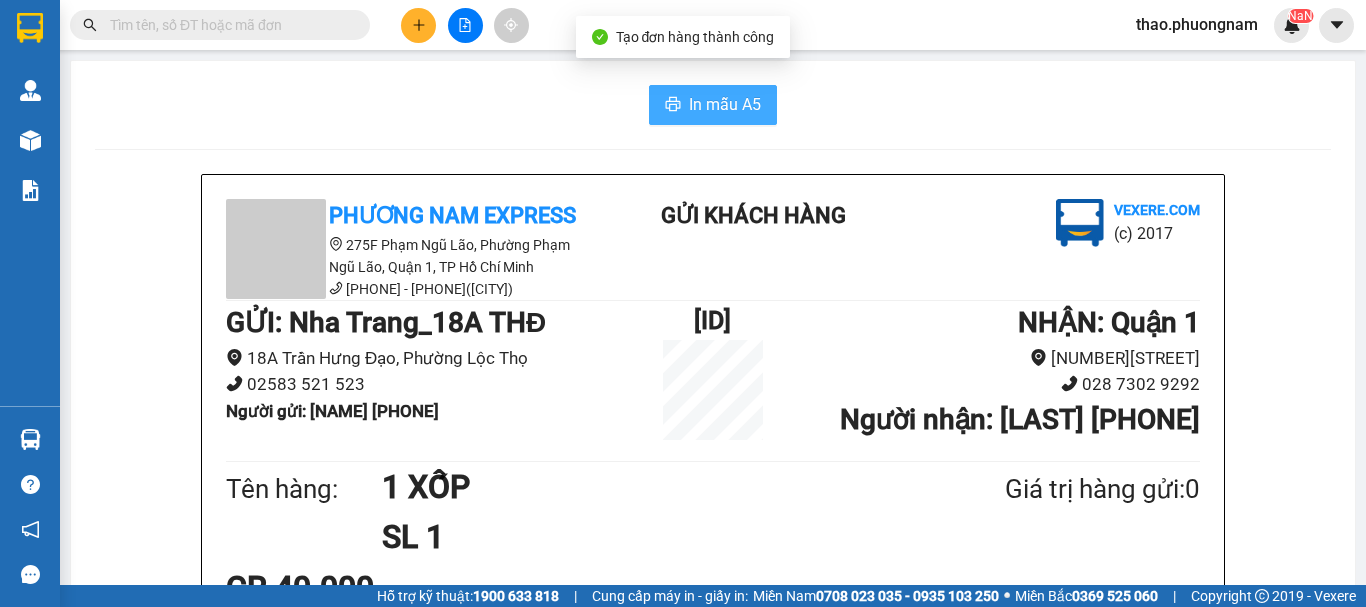 click on "In mẫu A5" at bounding box center [725, 104] 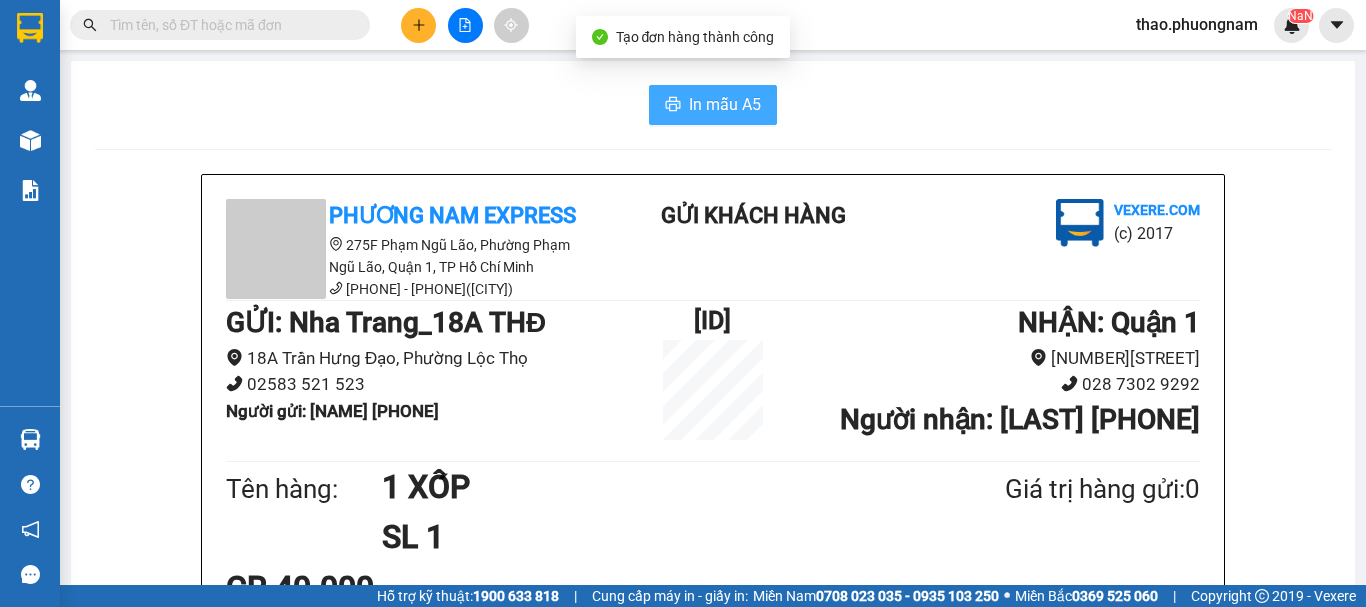 scroll, scrollTop: 0, scrollLeft: 0, axis: both 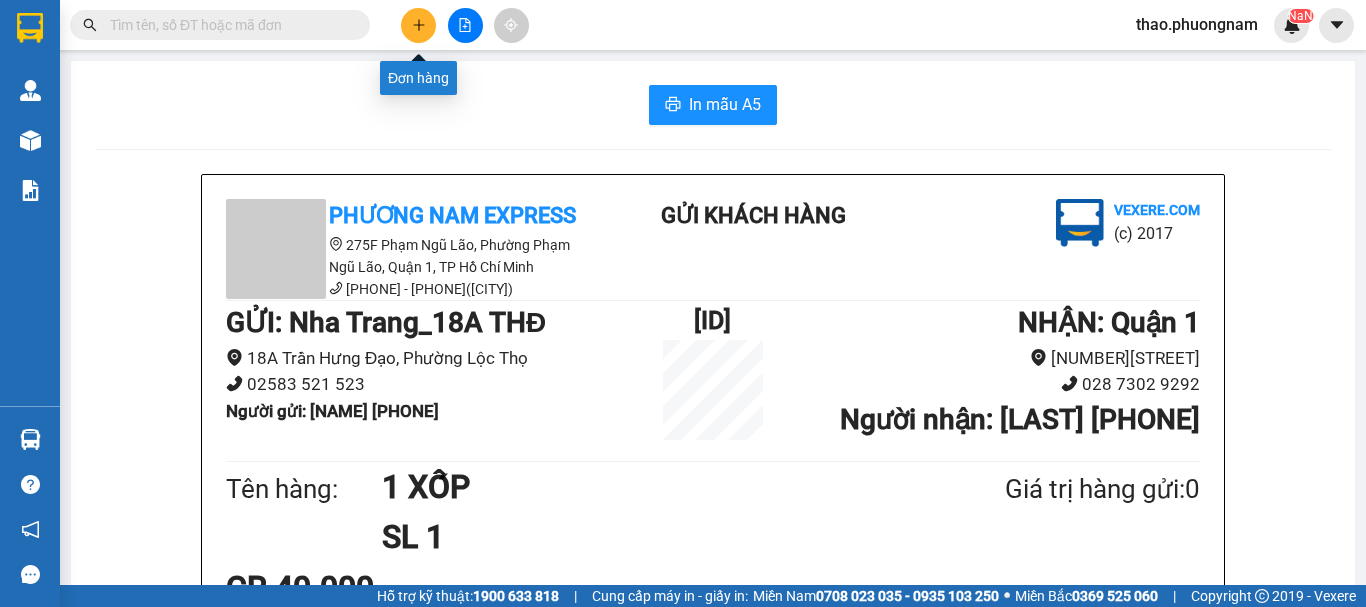 click 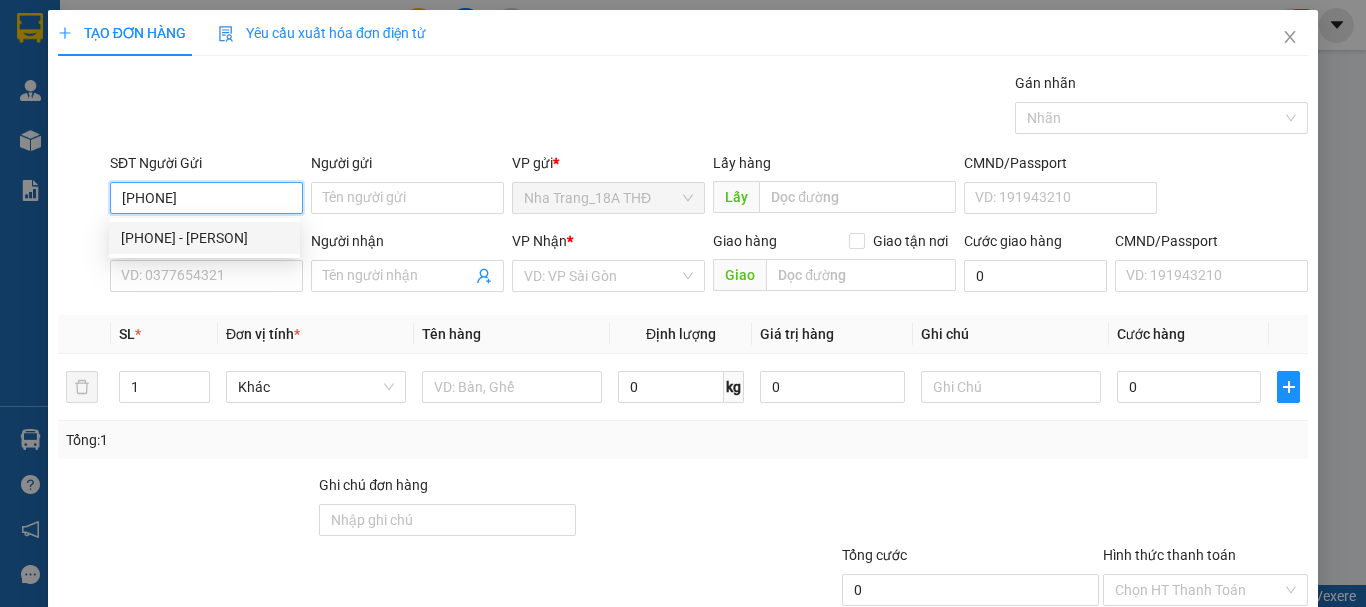 click on "0818977148 - NGOẠI HIẾU" at bounding box center (204, 238) 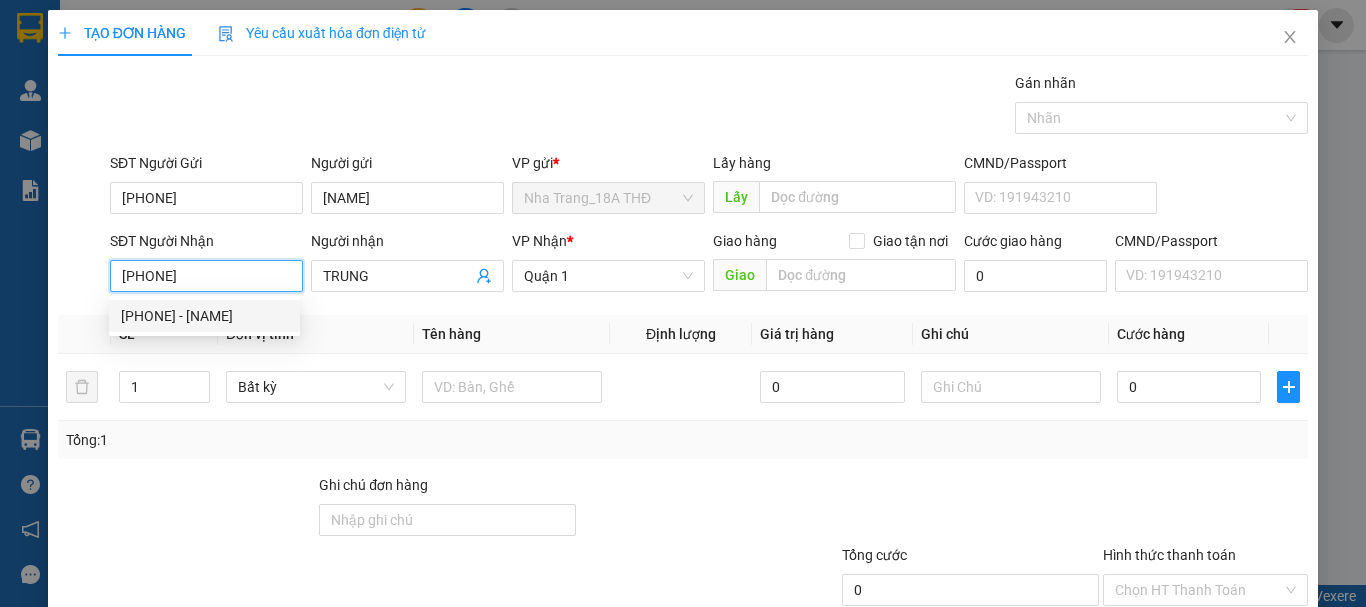 drag, startPoint x: 219, startPoint y: 285, endPoint x: 0, endPoint y: 239, distance: 223.77892 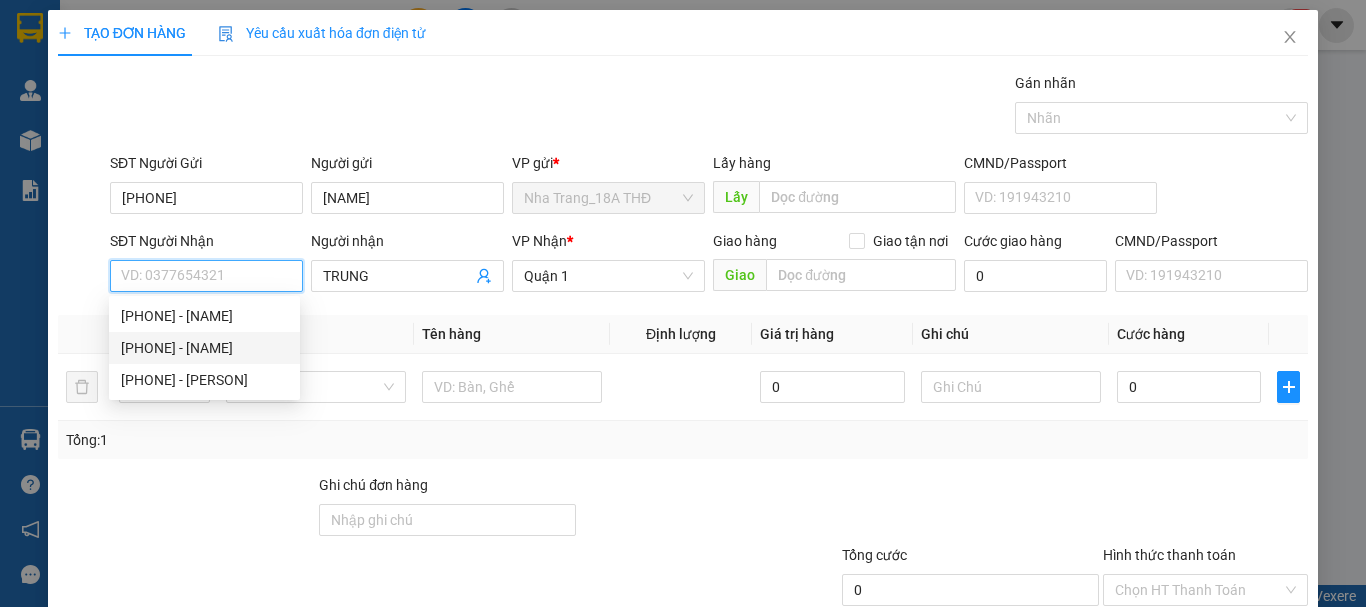 click on "0938540290 - PHƯƠNG" at bounding box center [204, 348] 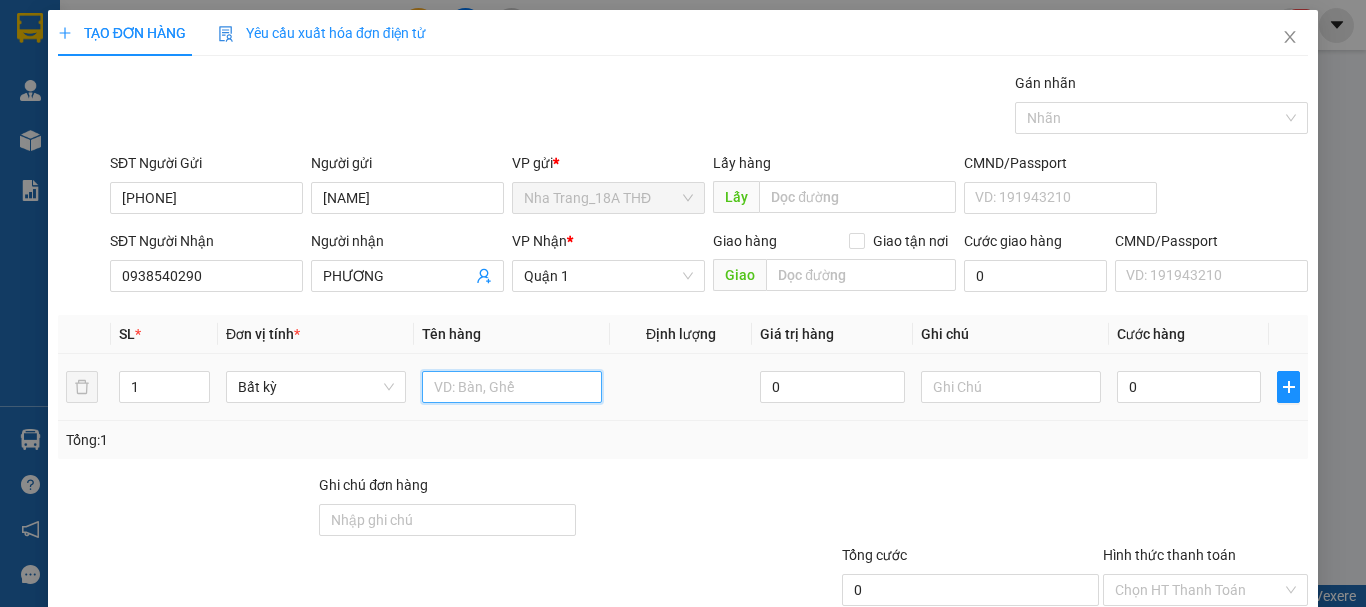 click at bounding box center [512, 387] 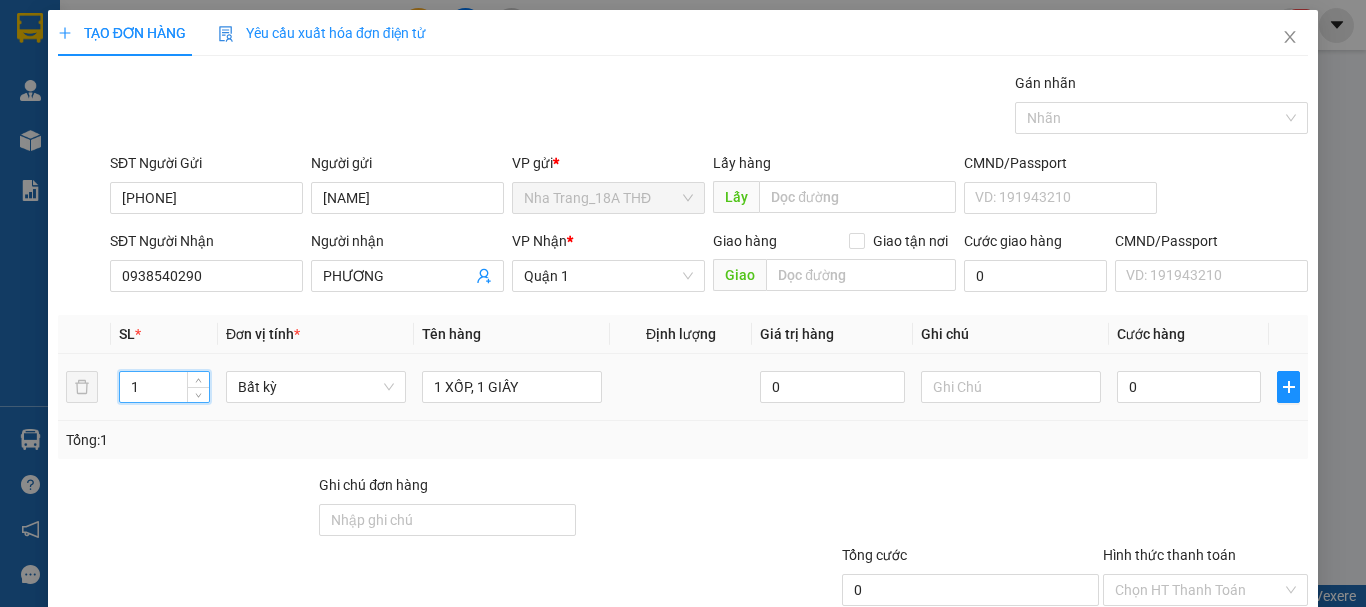 drag, startPoint x: 152, startPoint y: 396, endPoint x: 119, endPoint y: 389, distance: 33.734257 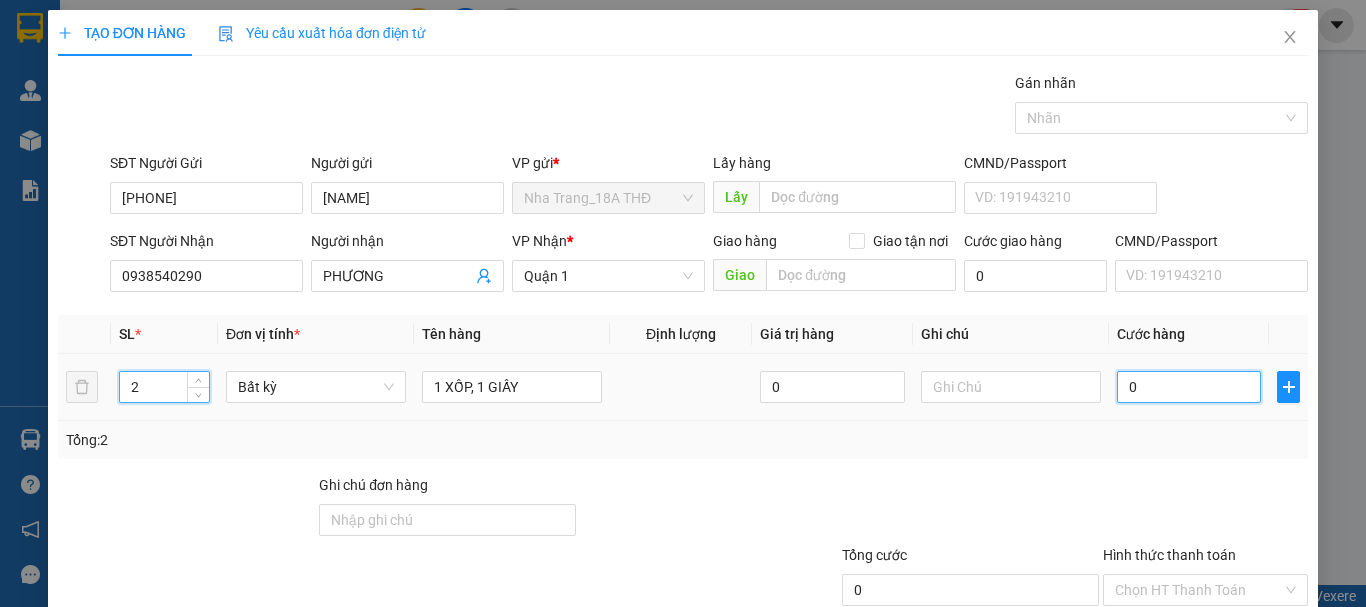 click on "0" at bounding box center (1189, 387) 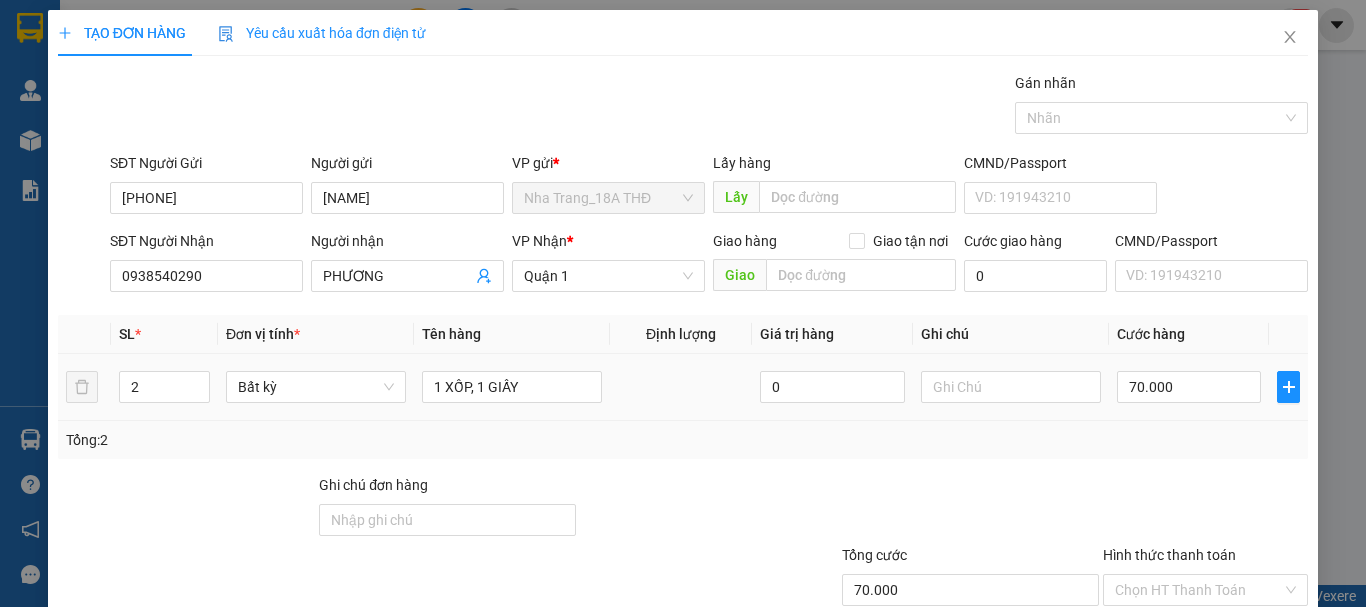 click on "70.000" at bounding box center (1189, 387) 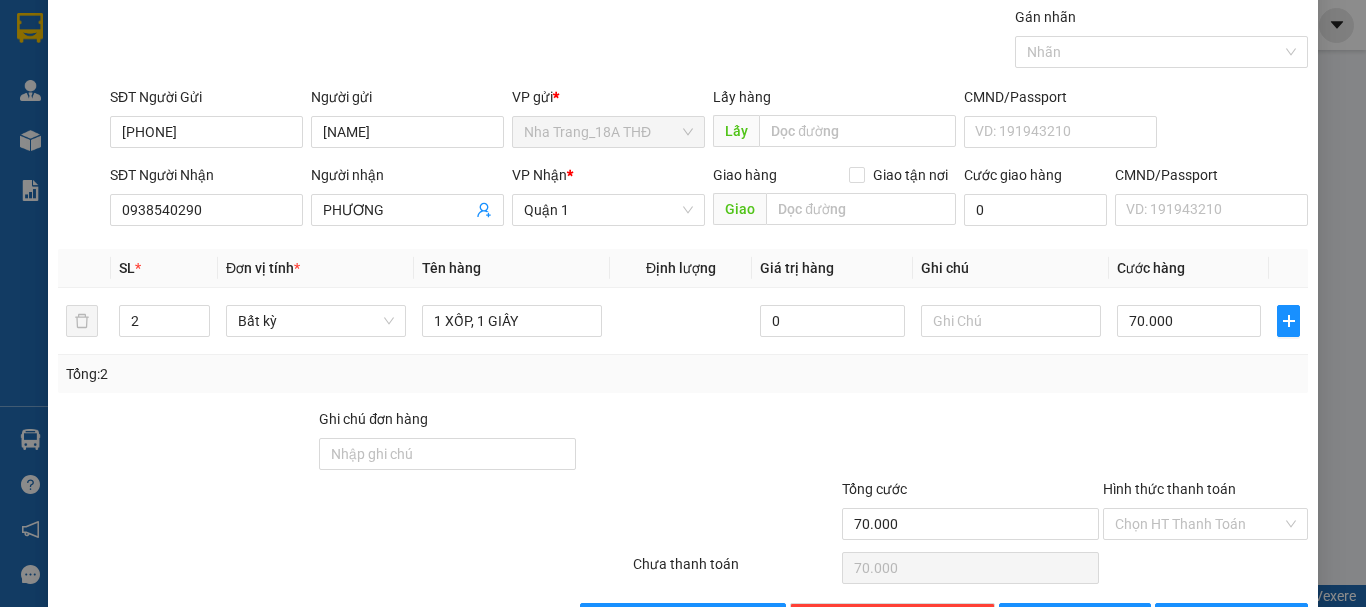 scroll, scrollTop: 133, scrollLeft: 0, axis: vertical 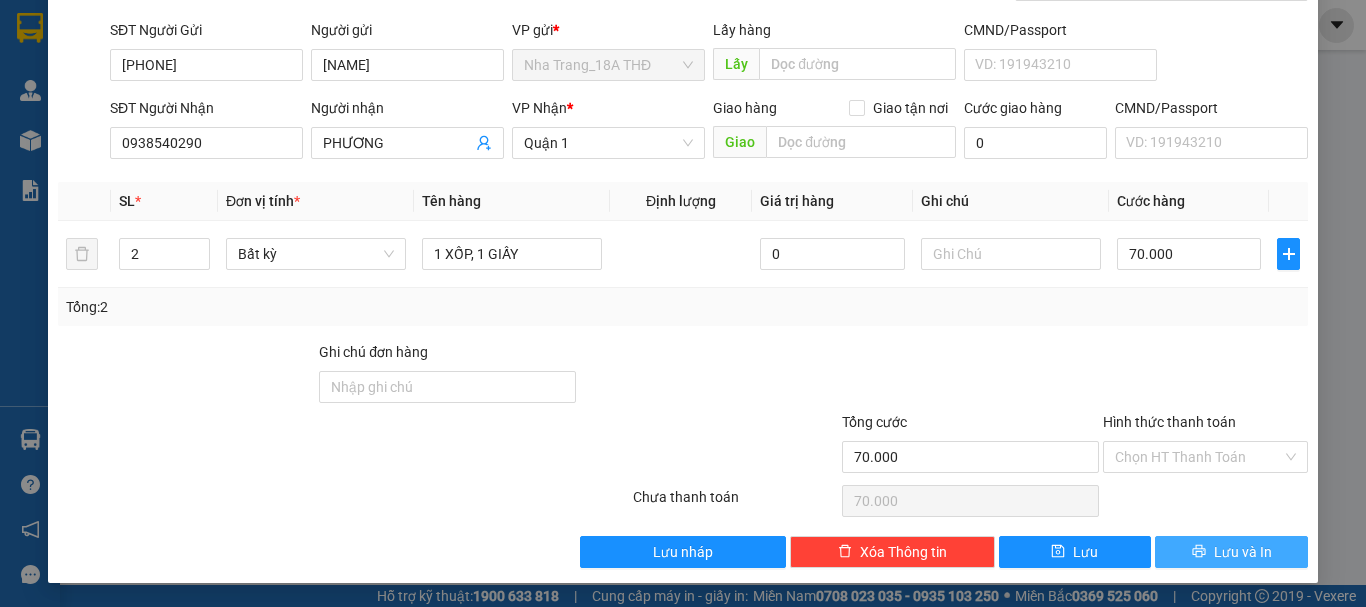 click on "Lưu và In" at bounding box center [1243, 552] 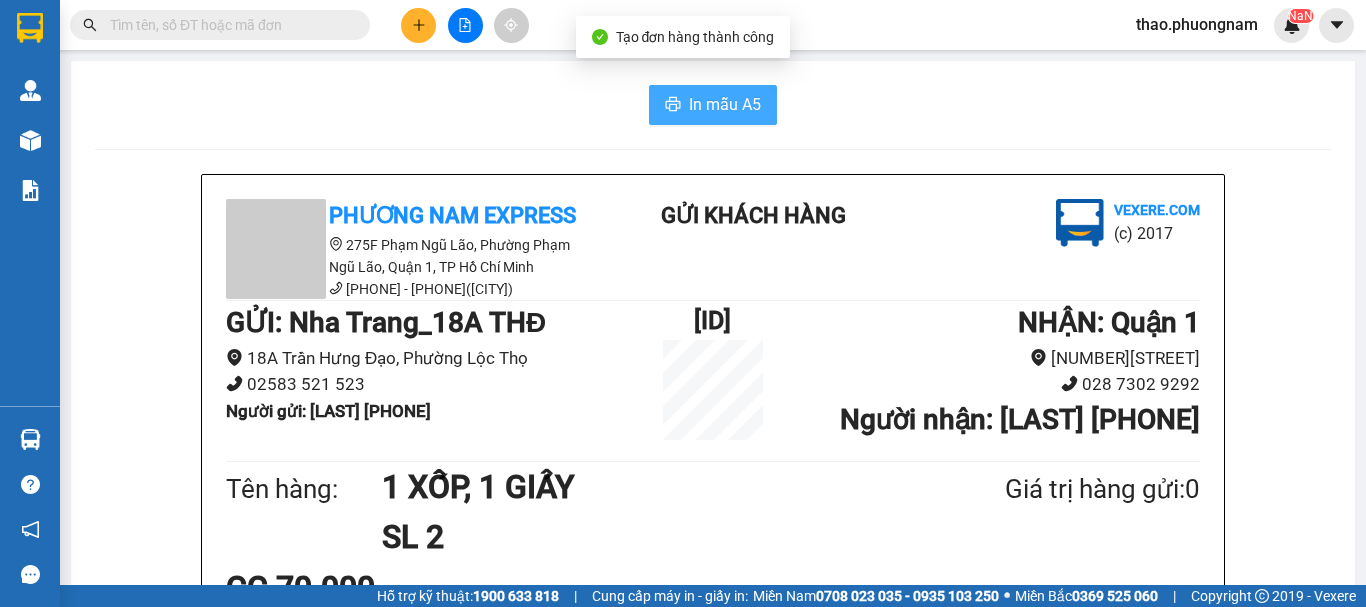 click on "In mẫu A5" at bounding box center (725, 104) 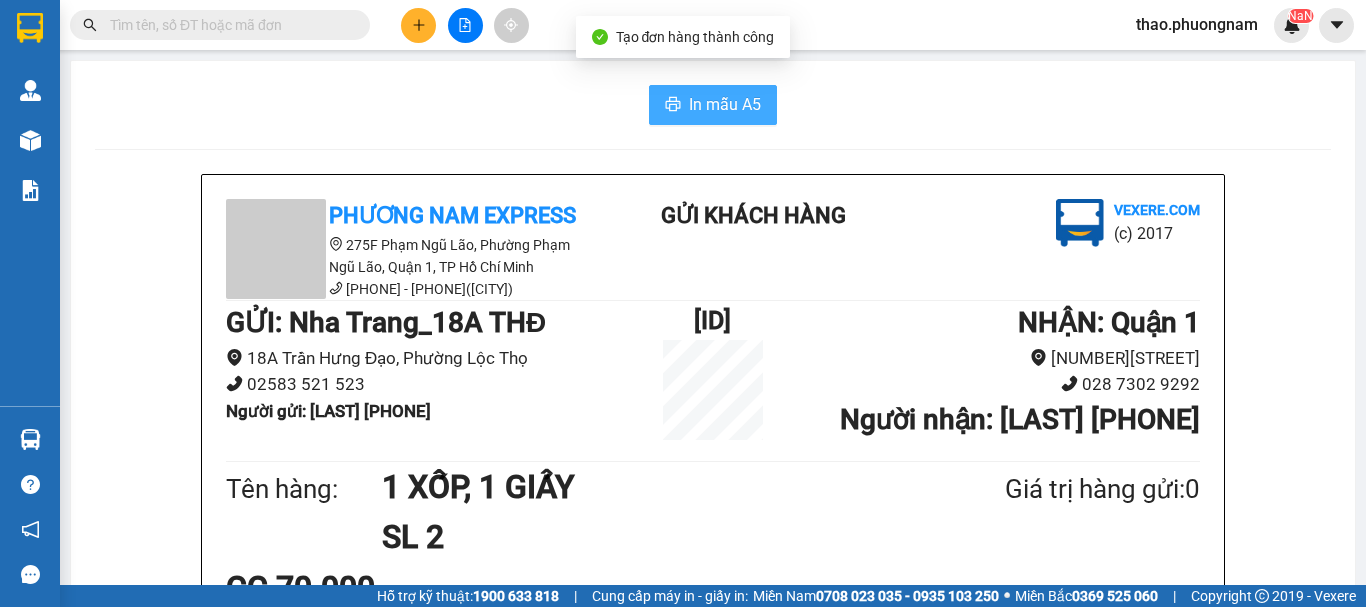 scroll, scrollTop: 0, scrollLeft: 0, axis: both 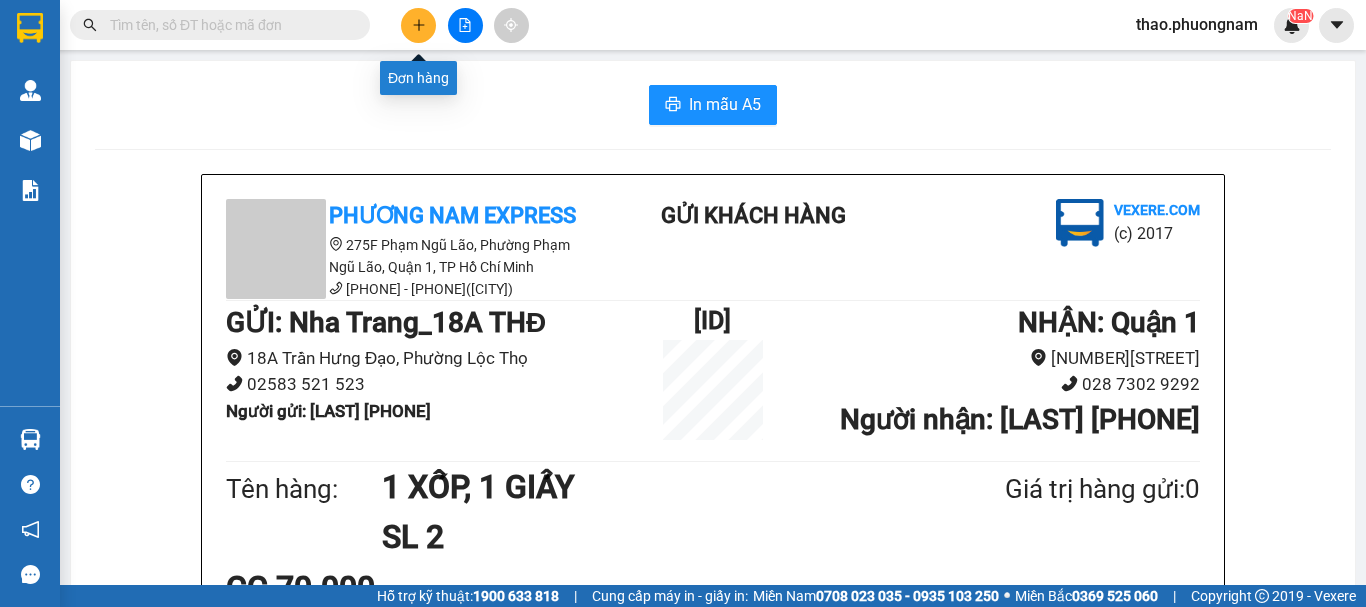 click 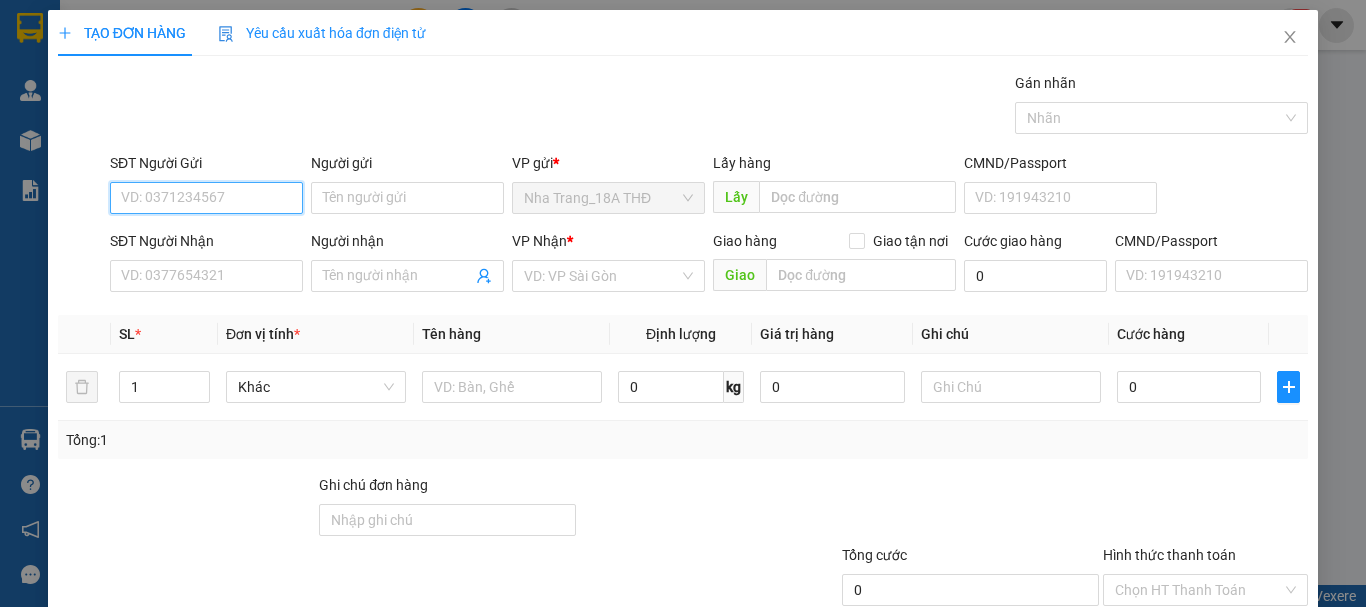 drag, startPoint x: 226, startPoint y: 204, endPoint x: 395, endPoint y: 153, distance: 176.52762 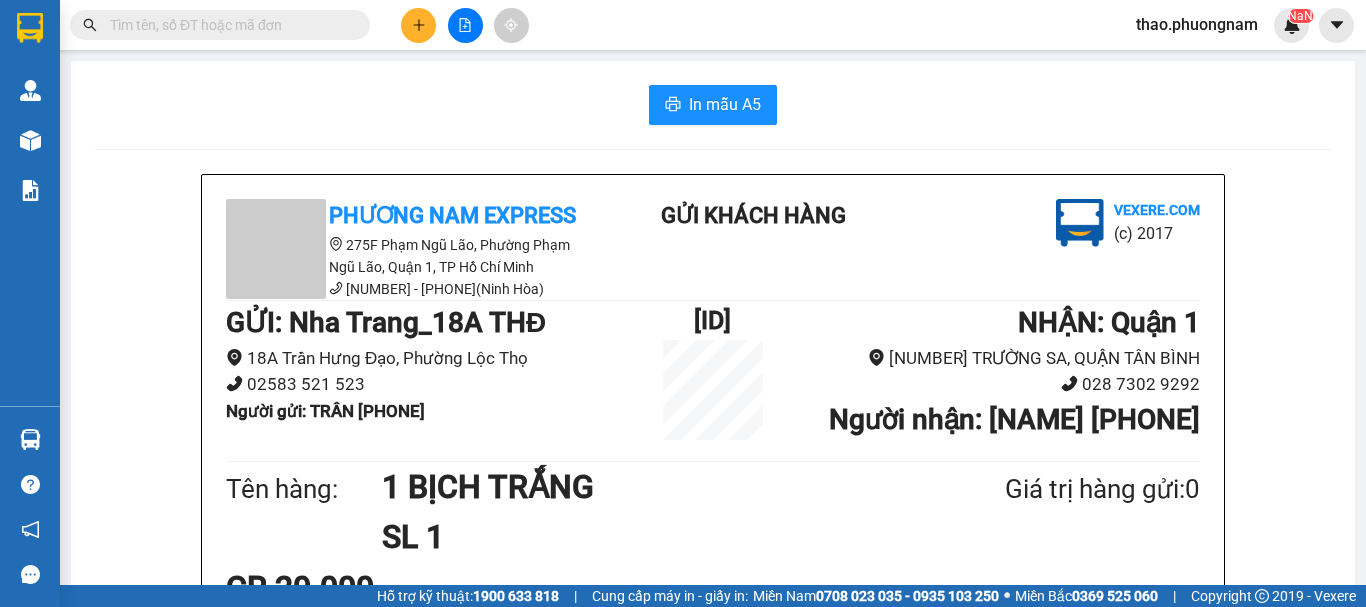 scroll, scrollTop: 0, scrollLeft: 0, axis: both 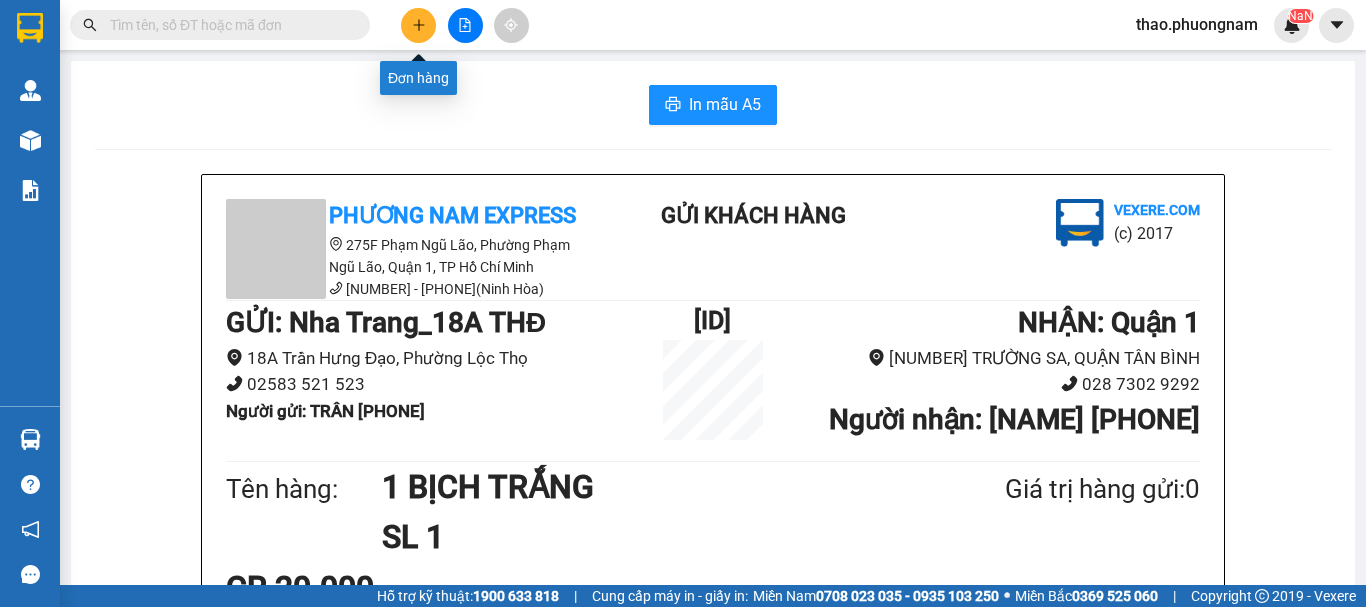 click at bounding box center (418, 25) 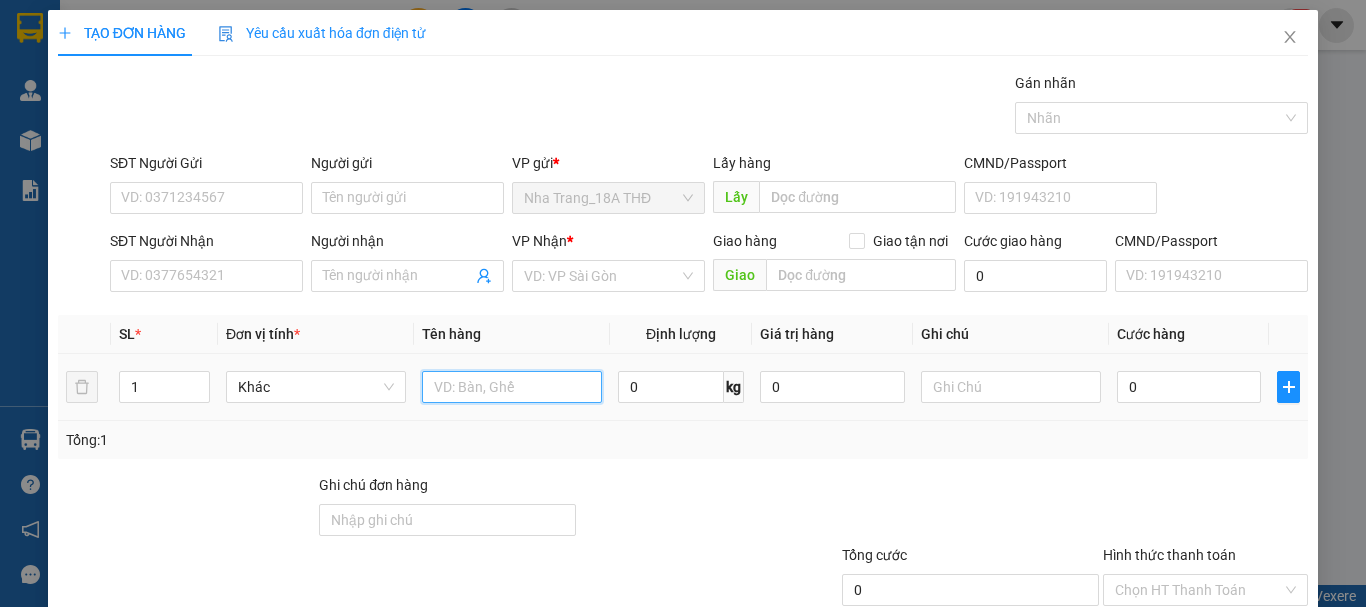 click at bounding box center [512, 387] 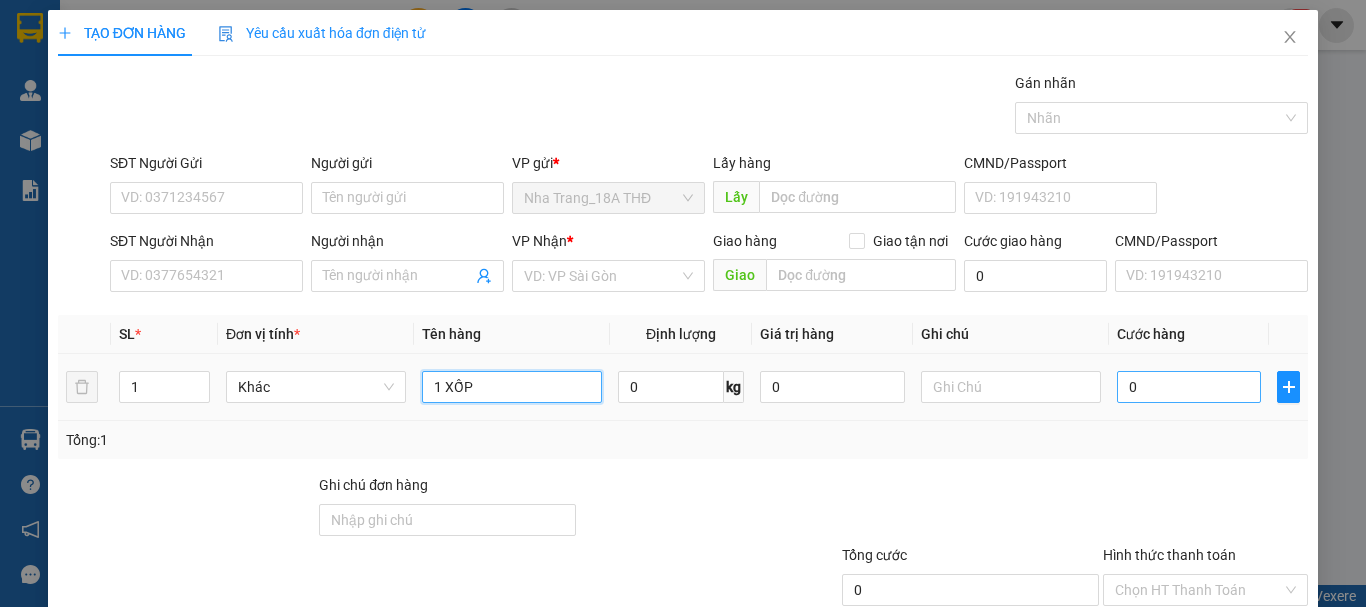 type on "1 XỐP" 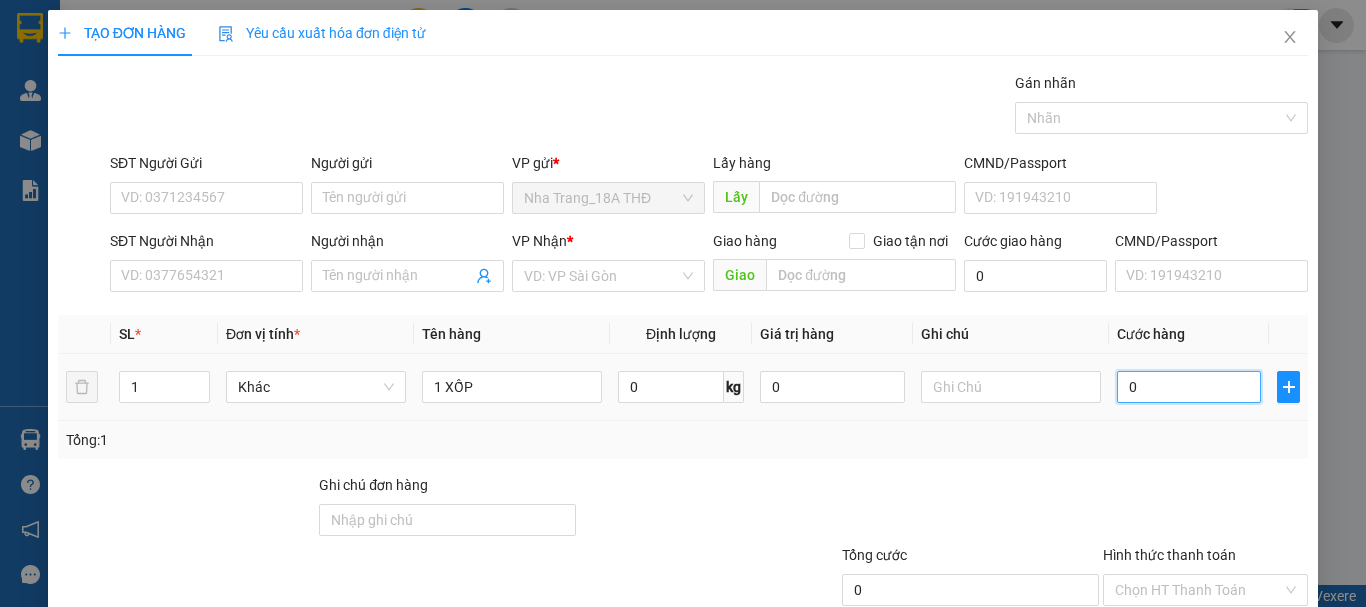 click on "0" at bounding box center [1189, 387] 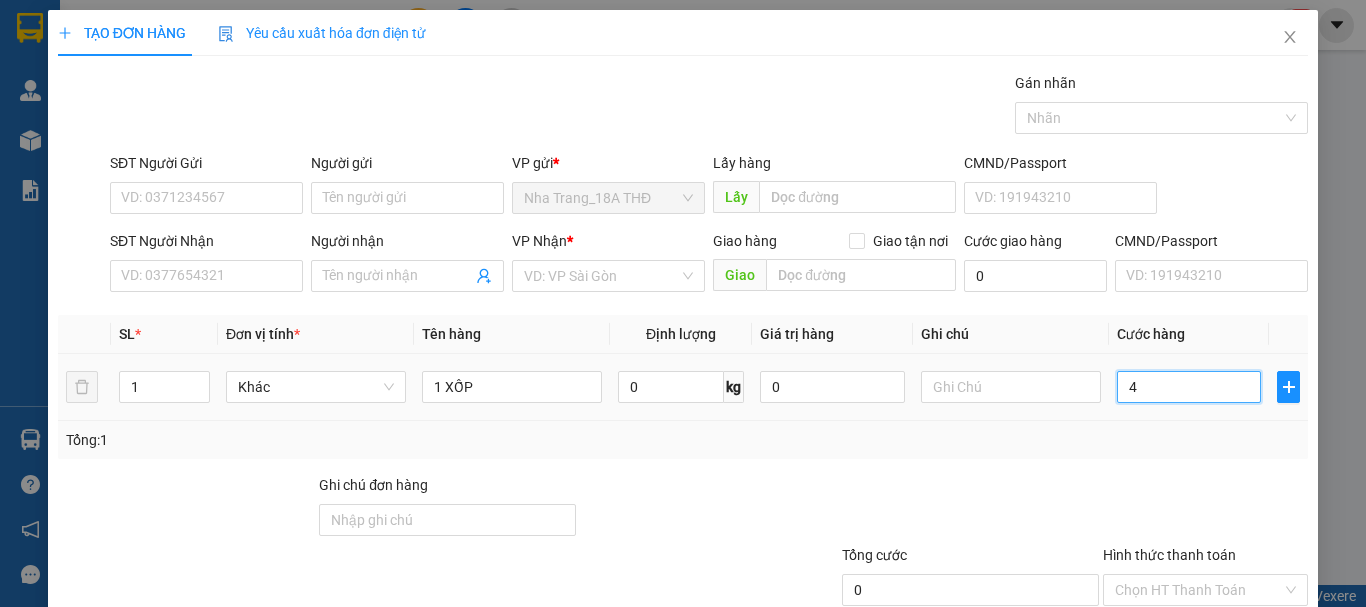 type on "4" 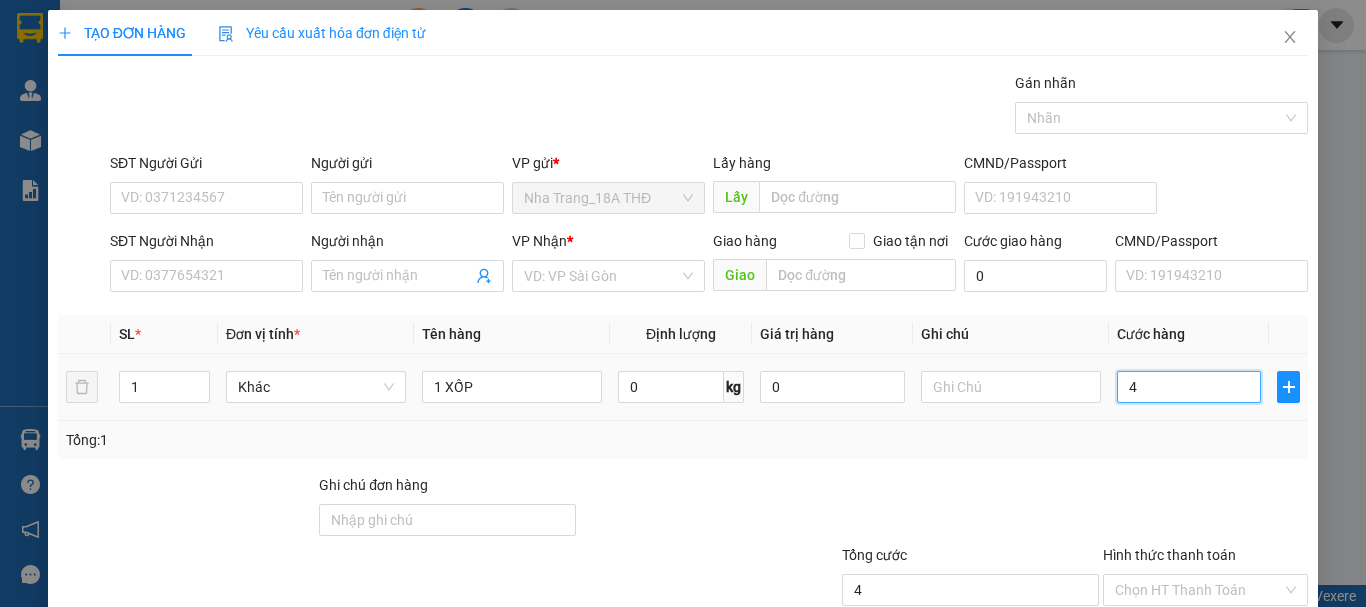 type on "40" 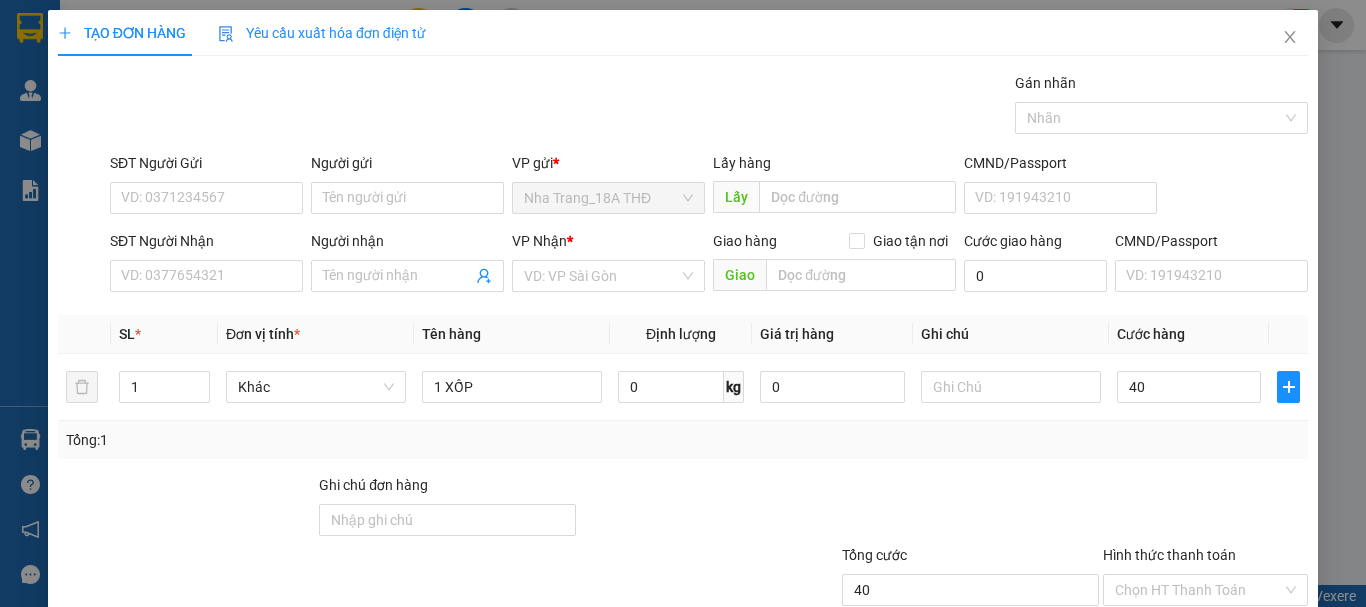 type on "40.000" 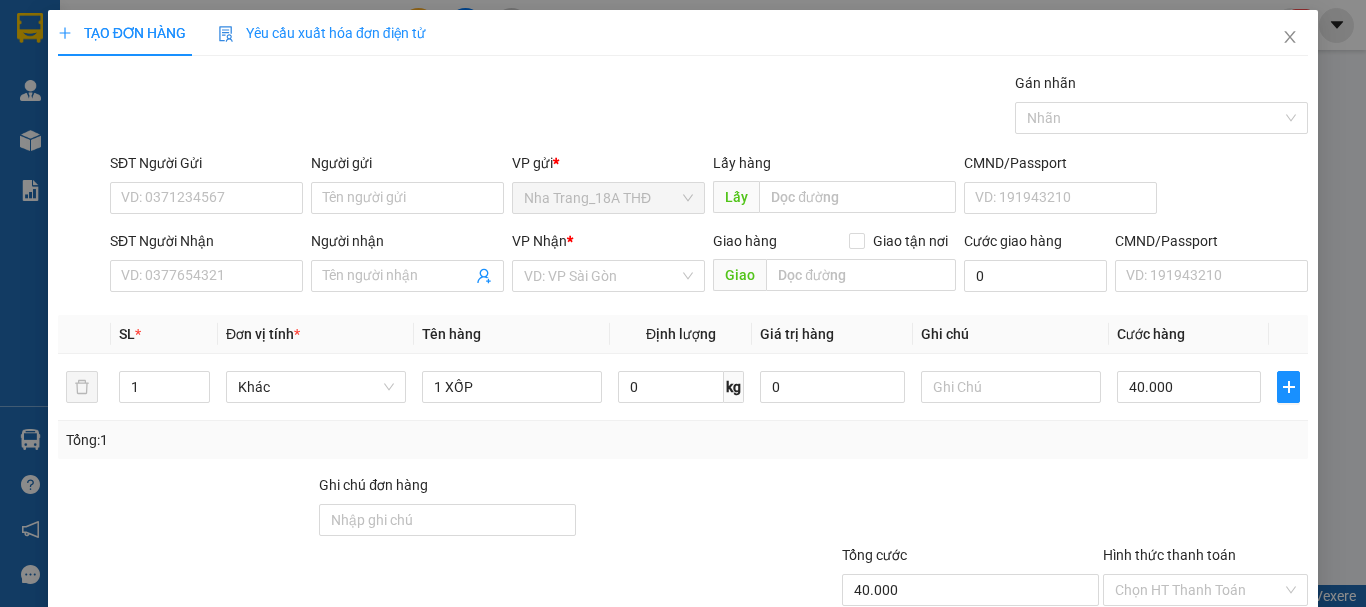 click at bounding box center [970, 509] 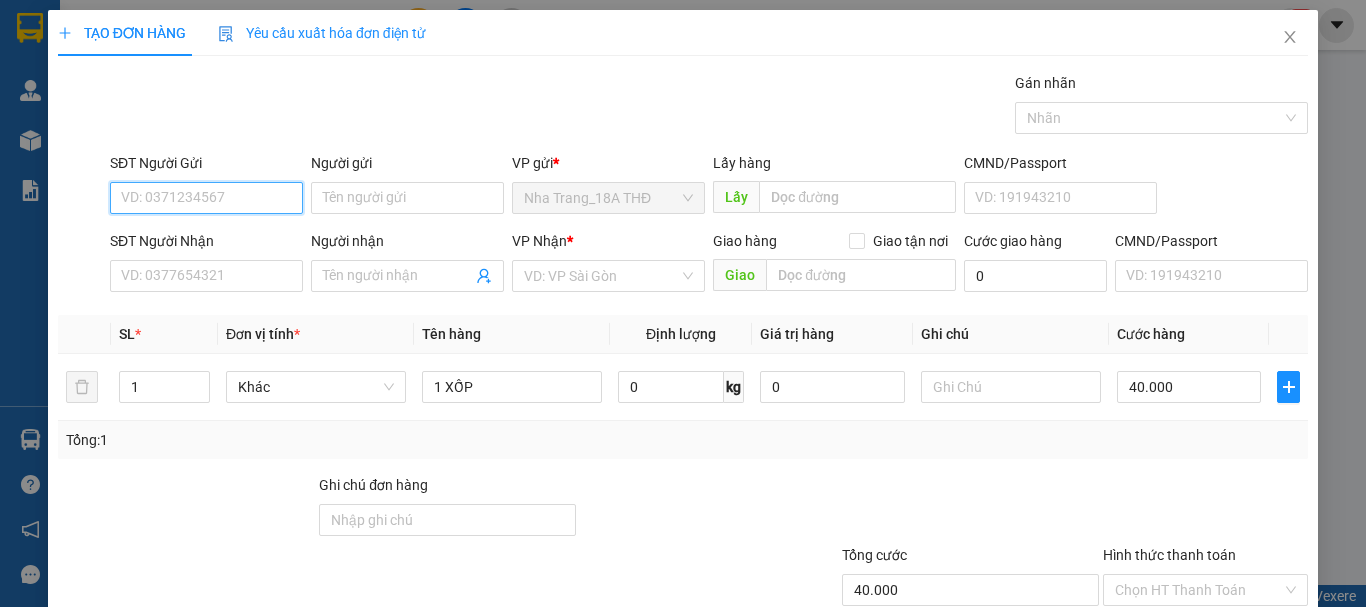 click on "SĐT Người Gửi" at bounding box center [206, 198] 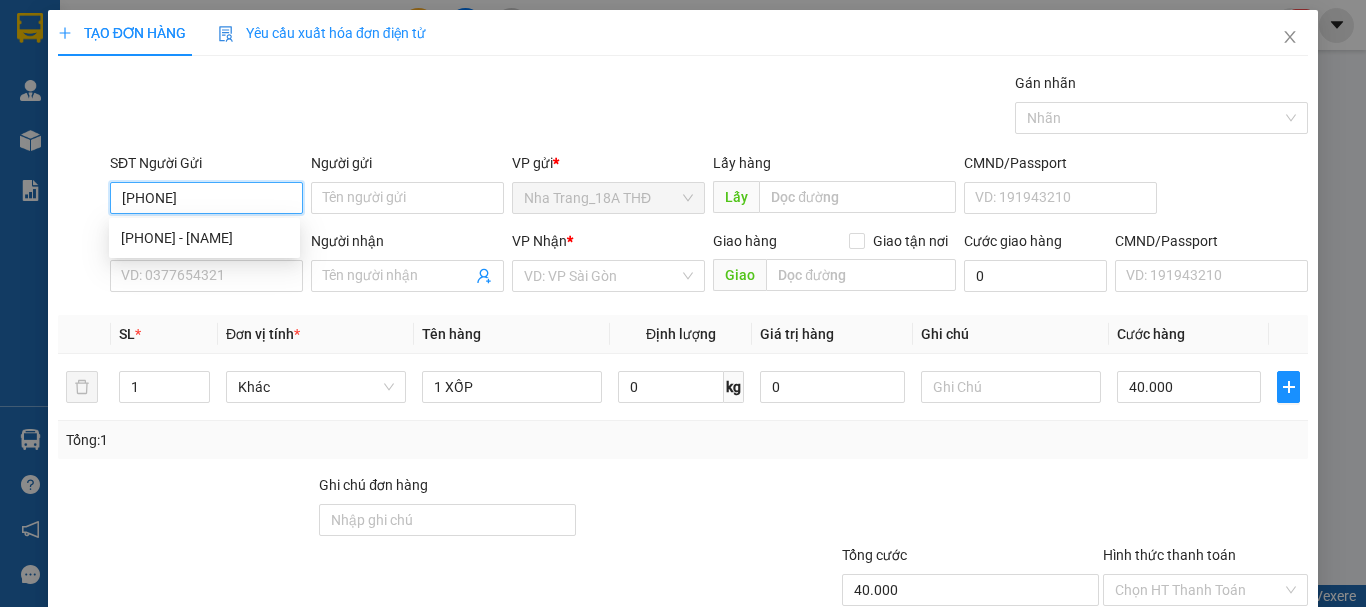type on "[PHONE]" 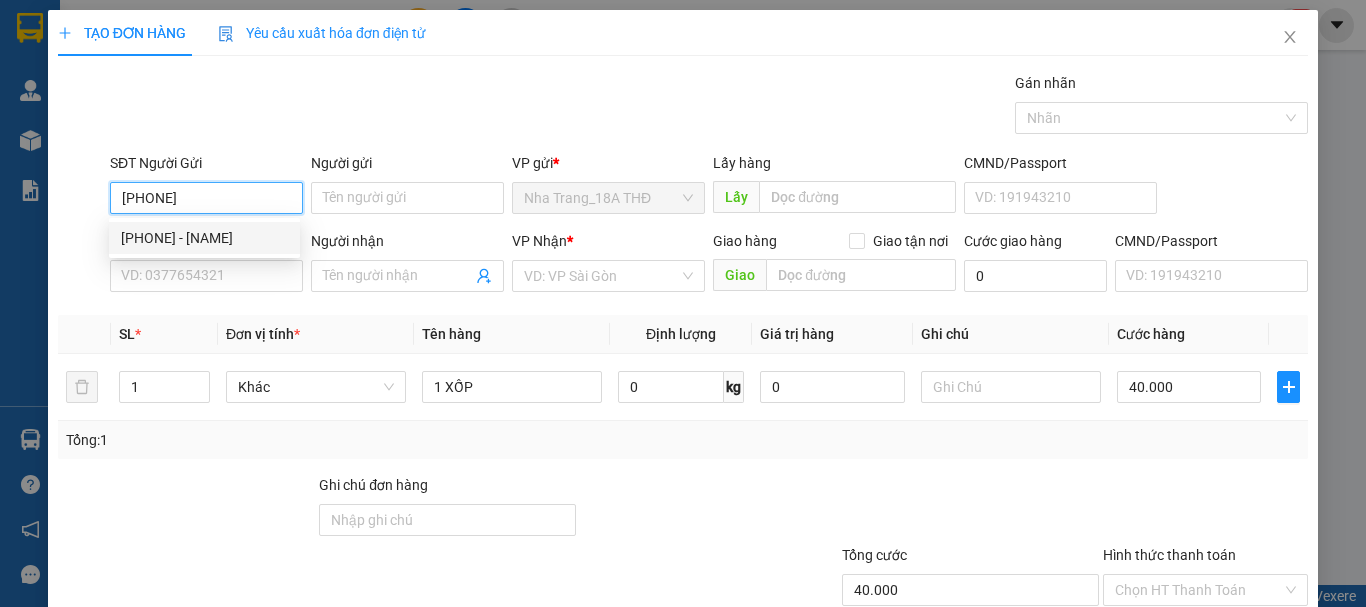 click on "[PHONE] - [NAME]" at bounding box center (204, 238) 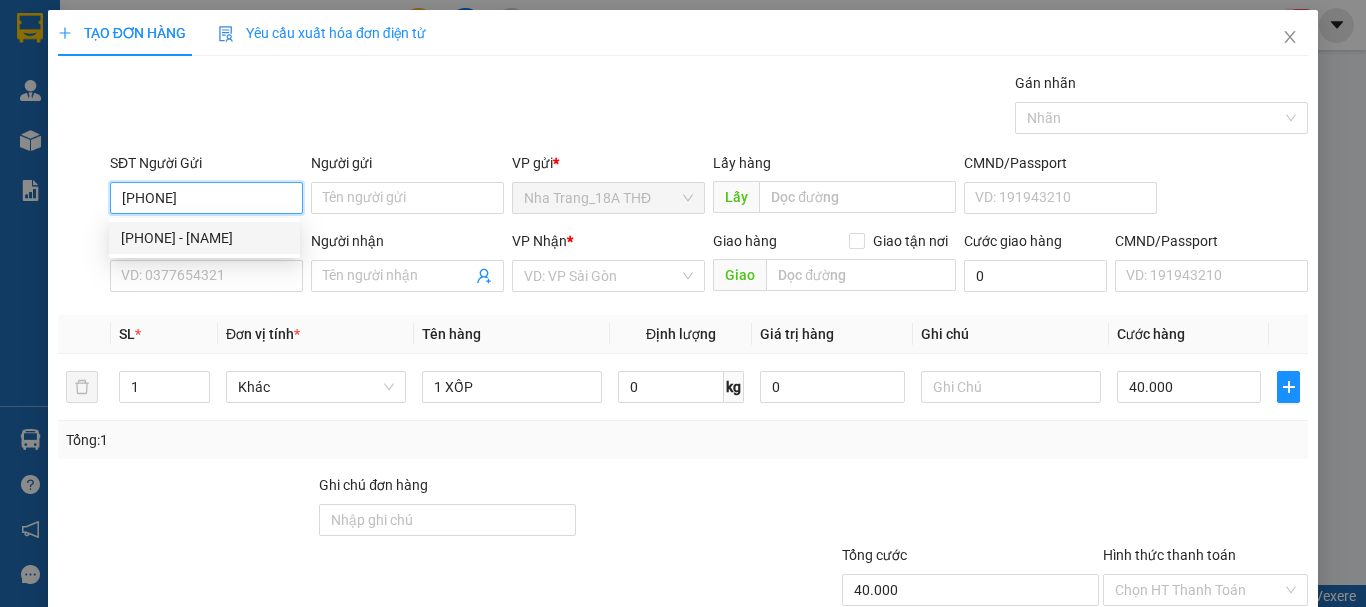 type on "HÙNG" 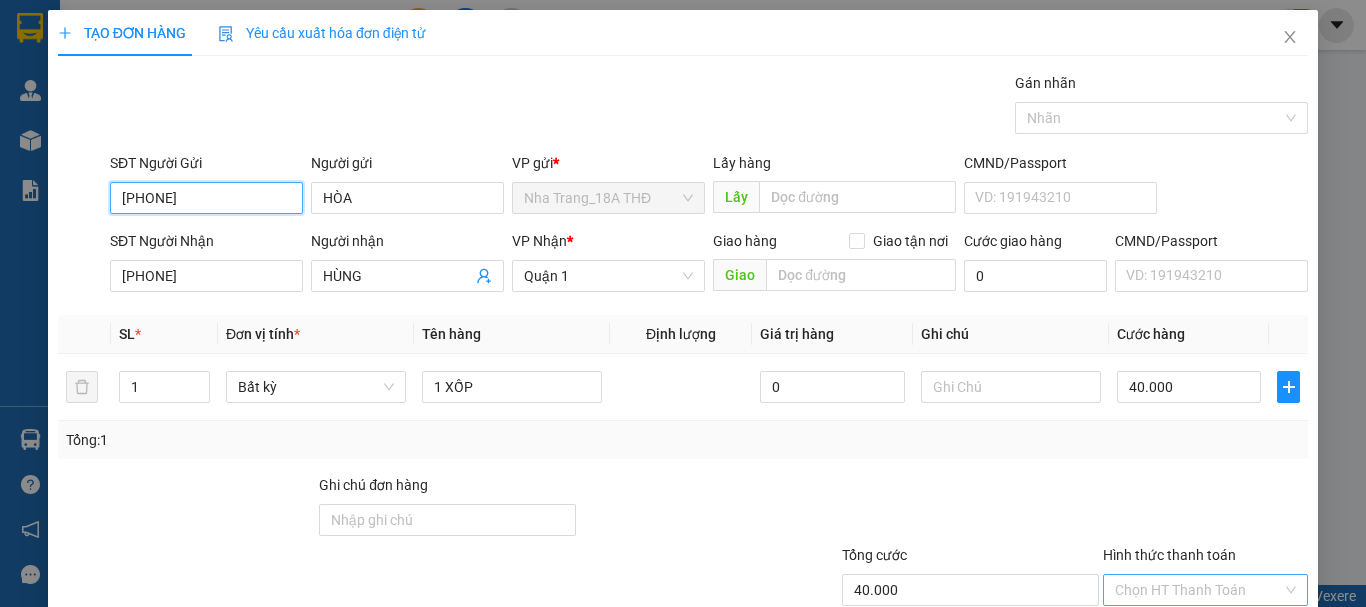 scroll, scrollTop: 133, scrollLeft: 0, axis: vertical 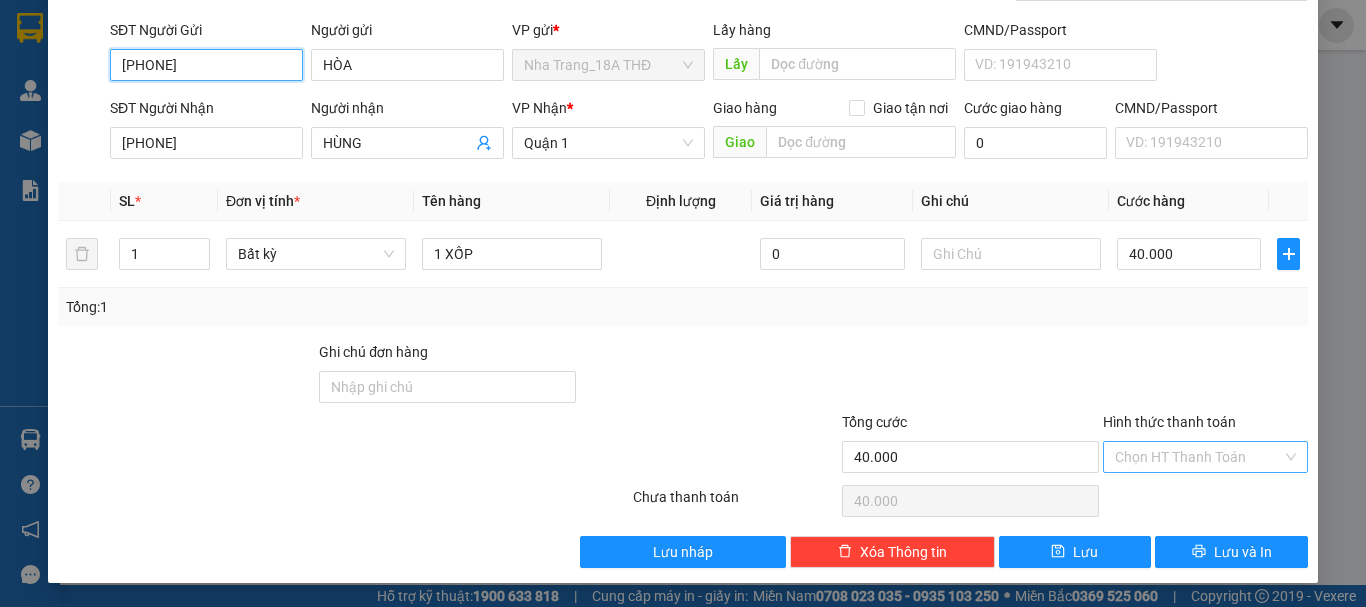 type on "[PHONE]" 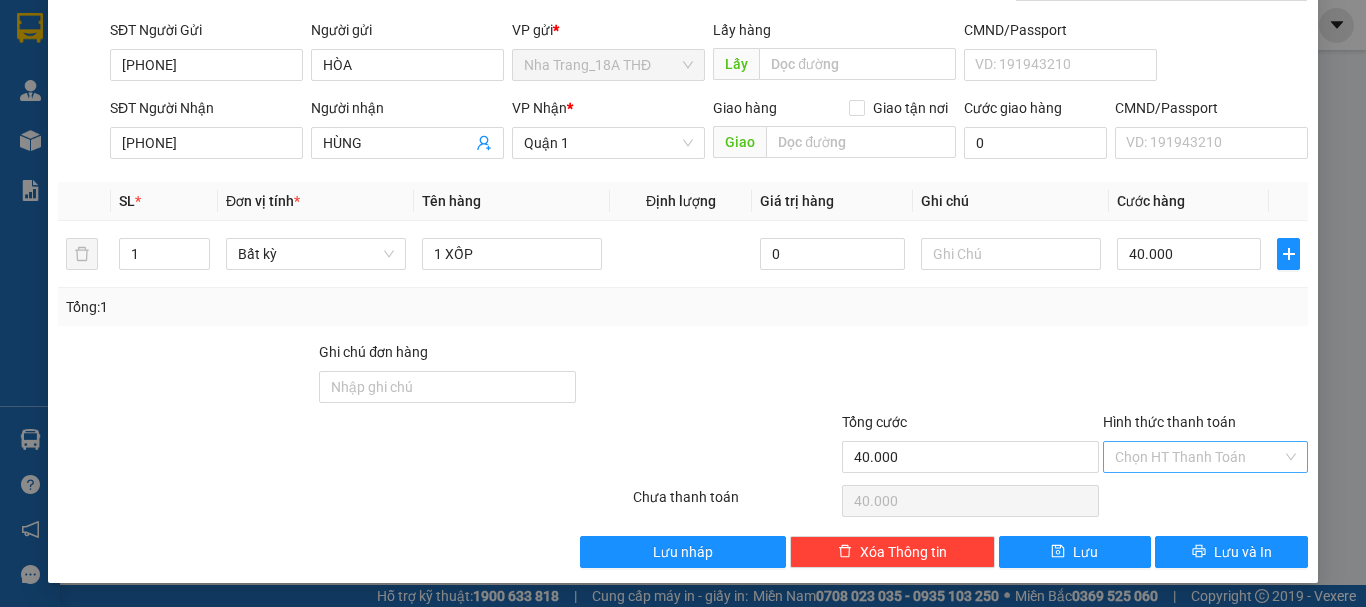 drag, startPoint x: 1206, startPoint y: 462, endPoint x: 1206, endPoint y: 473, distance: 11 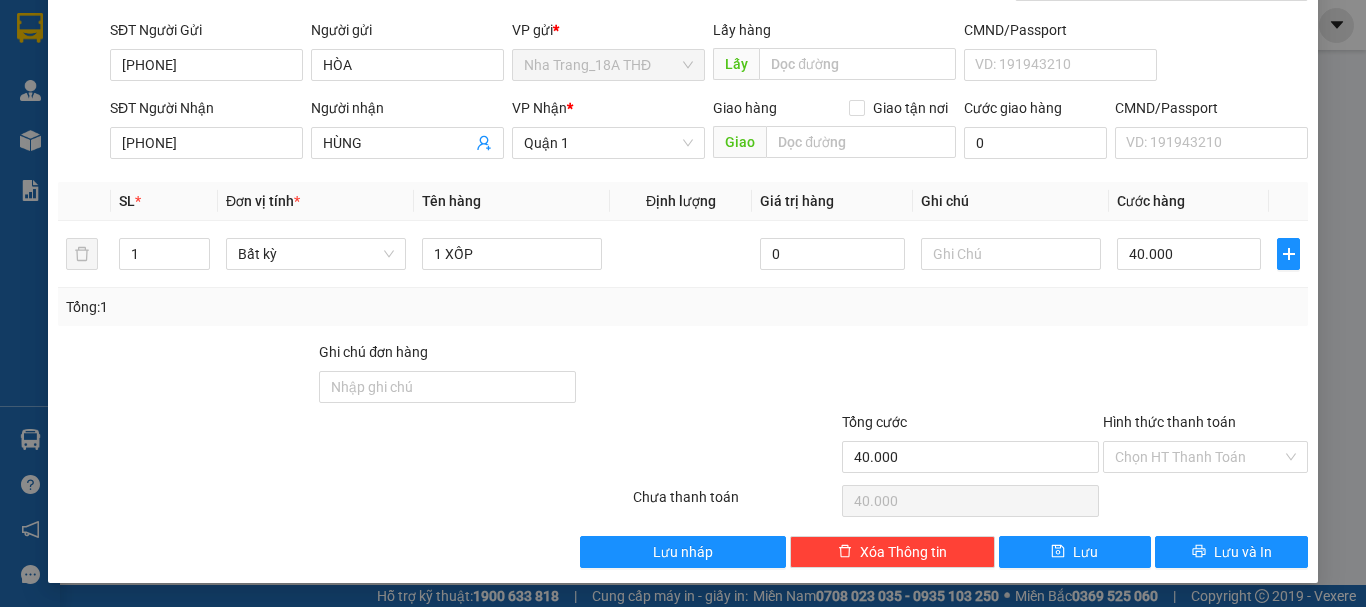 click on "Hình thức thanh toán" at bounding box center (1198, 457) 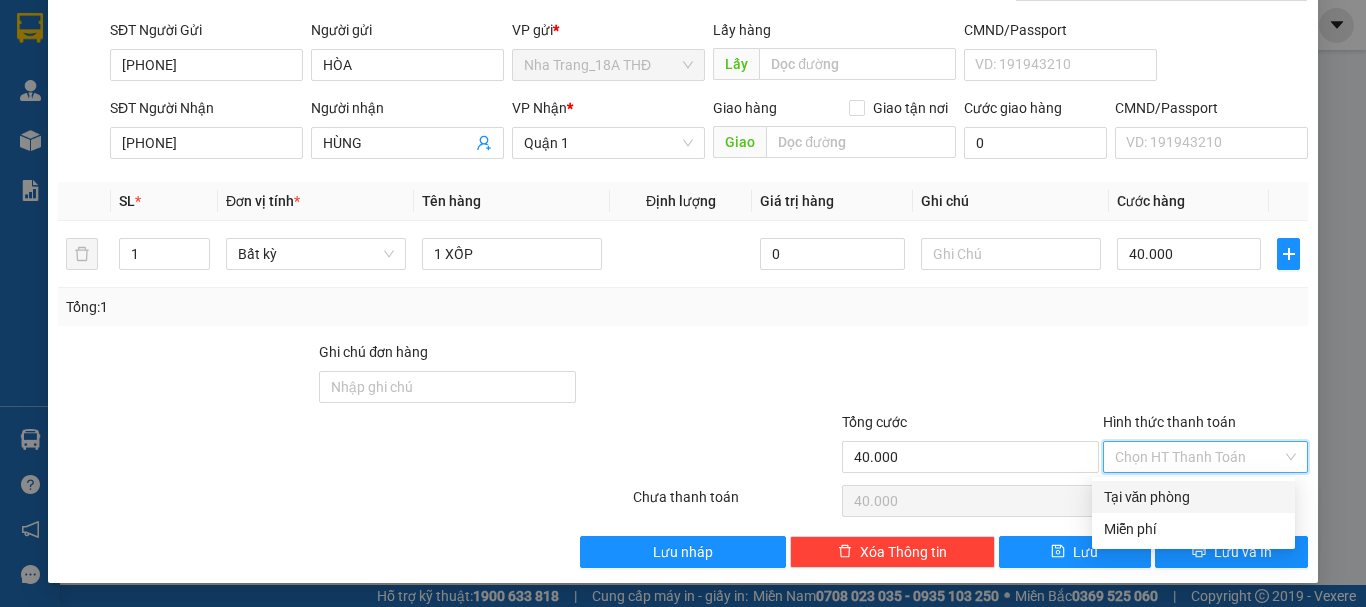 drag, startPoint x: 1203, startPoint y: 503, endPoint x: 1223, endPoint y: 543, distance: 44.72136 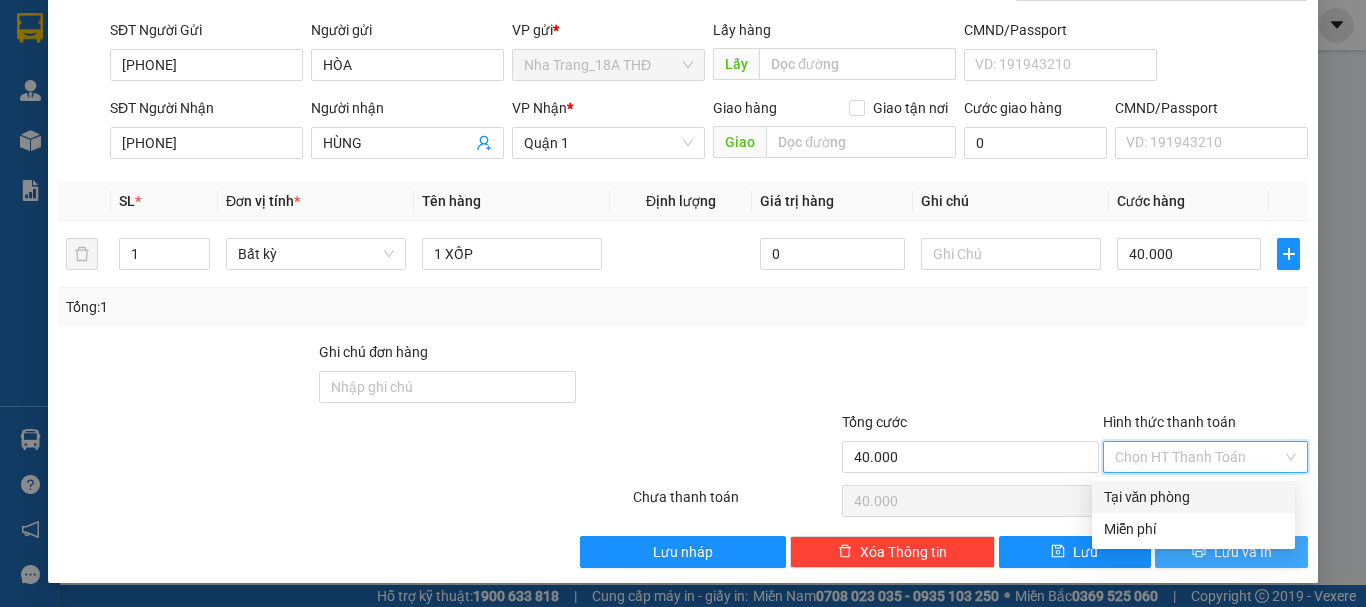 click on "Tại văn phòng" at bounding box center [1193, 497] 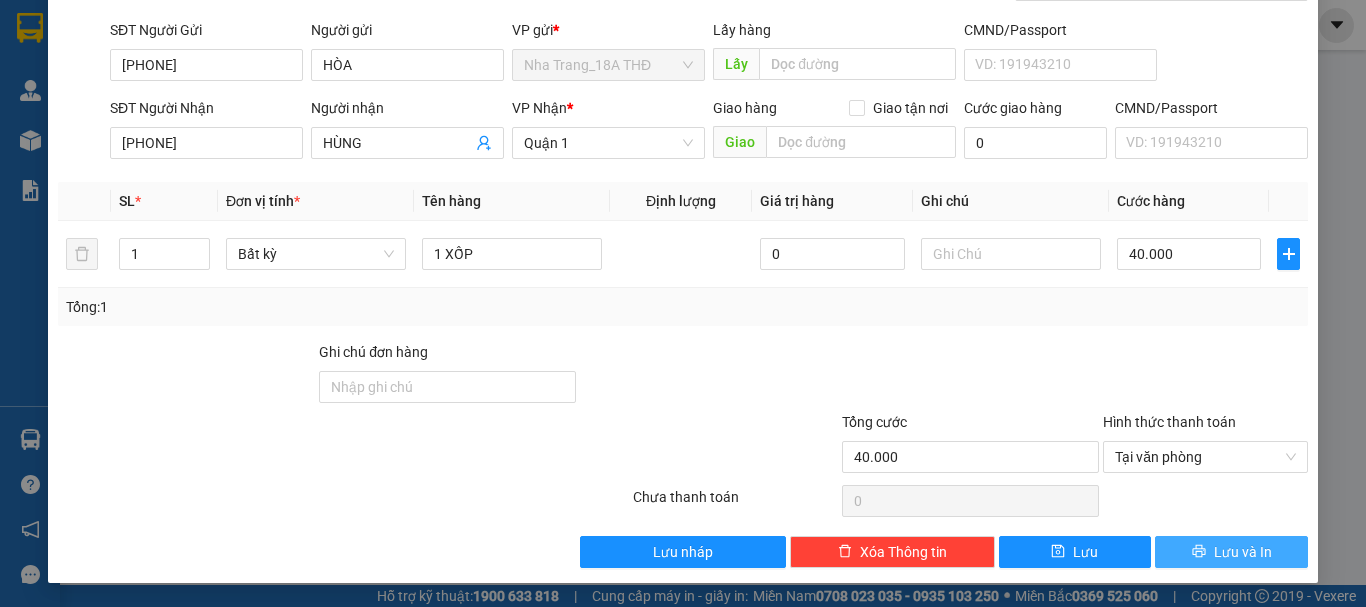 click on "Lưu và In" at bounding box center [1243, 552] 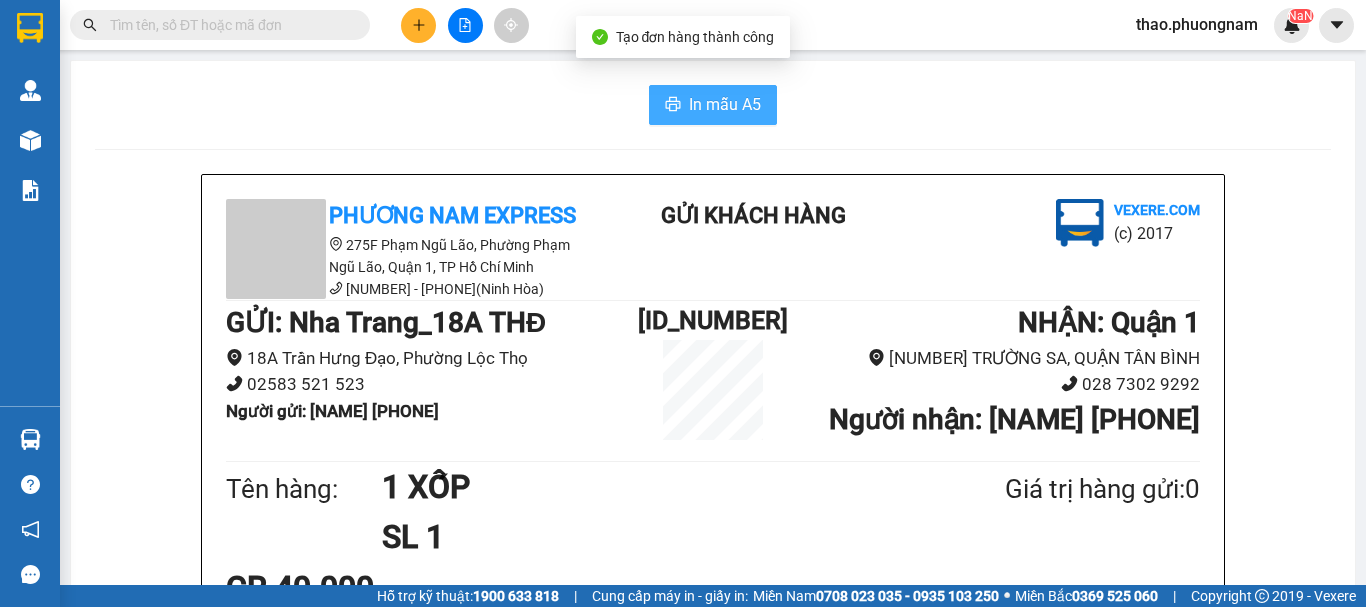 click on "In mẫu A5" at bounding box center [725, 104] 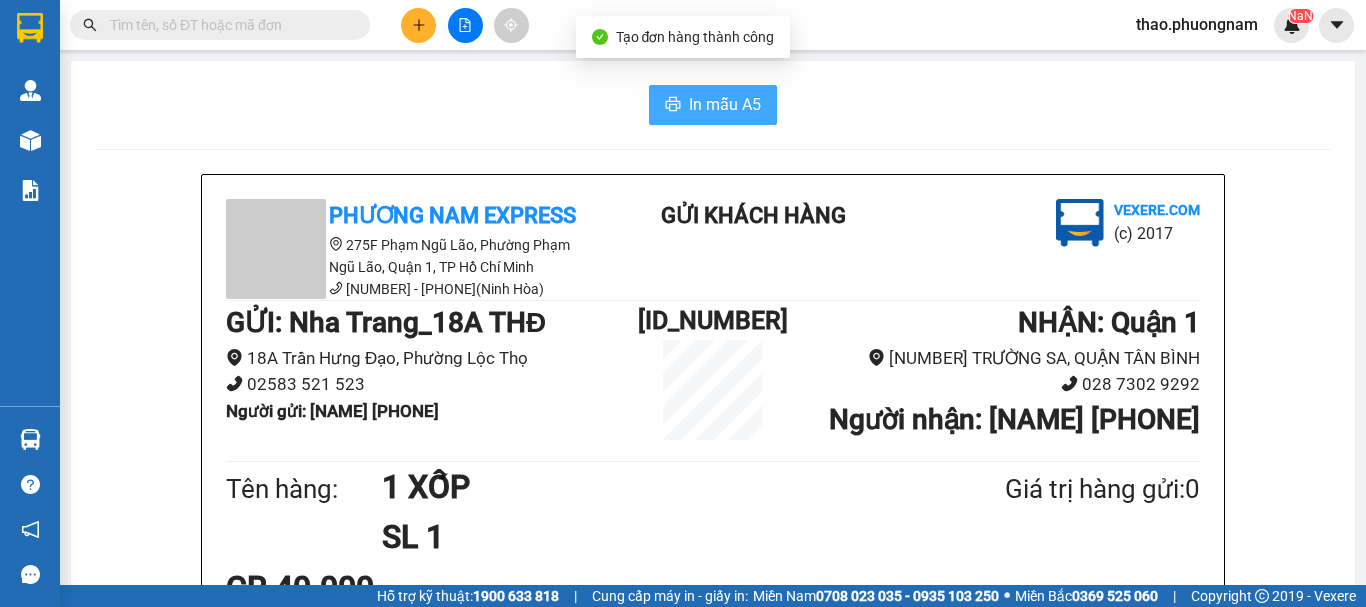 scroll, scrollTop: 0, scrollLeft: 0, axis: both 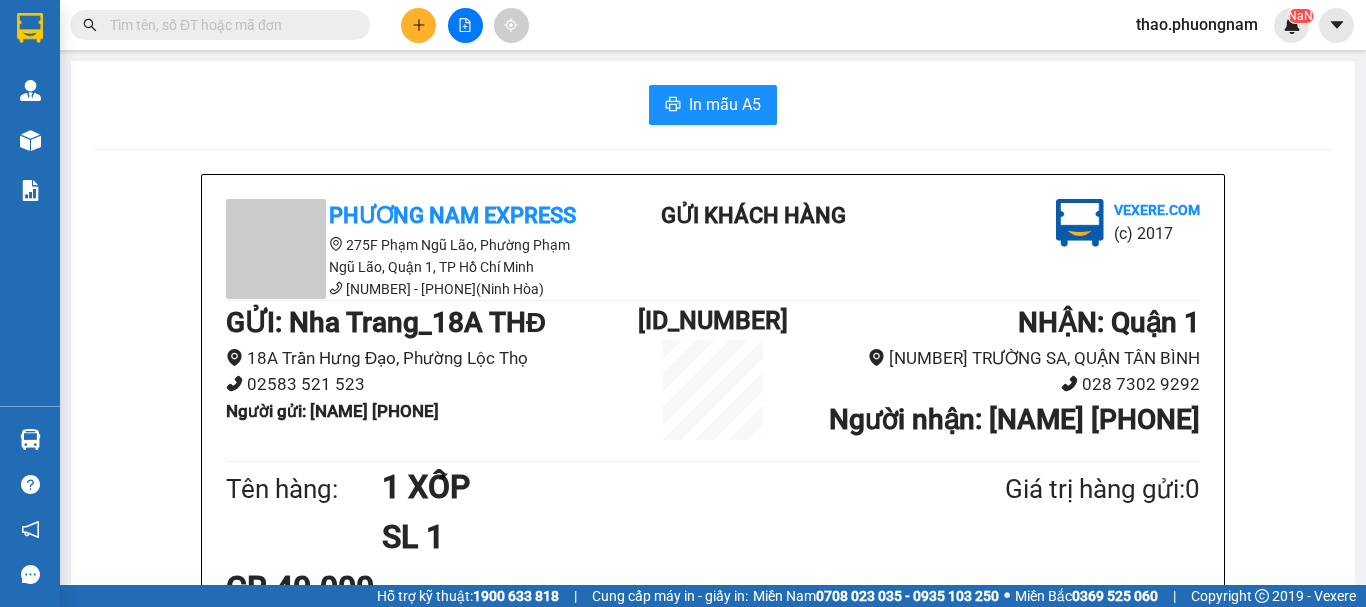 click on "In mẫu A5" at bounding box center (713, 105) 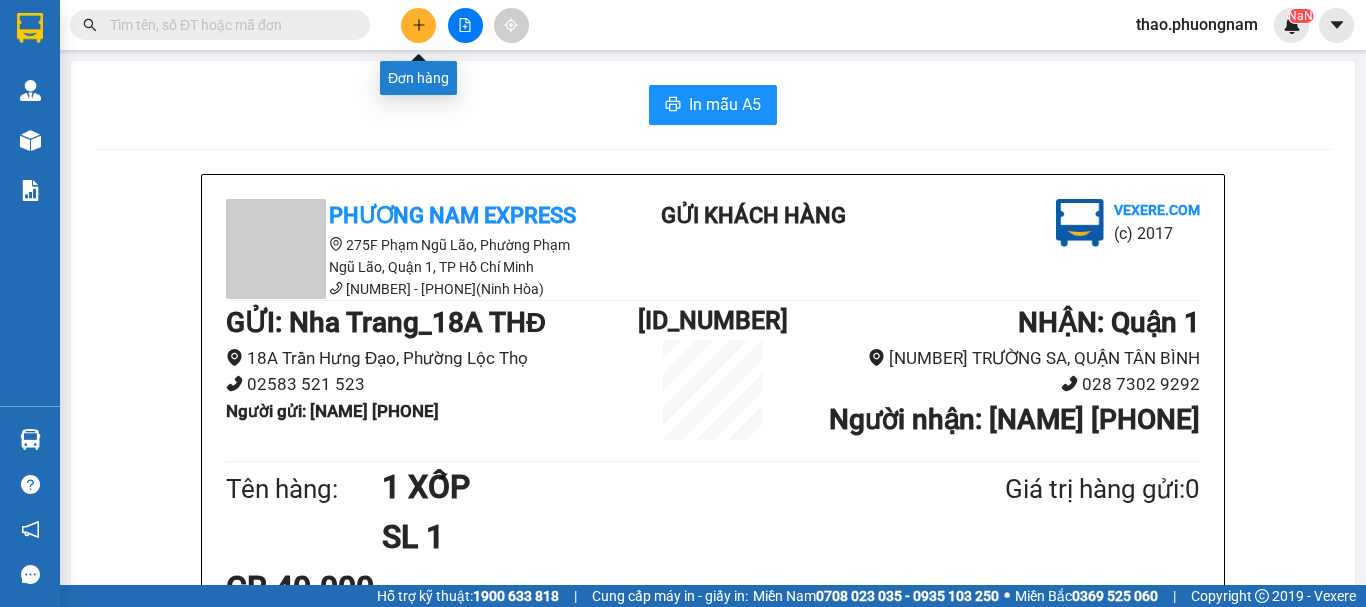 click at bounding box center [418, 25] 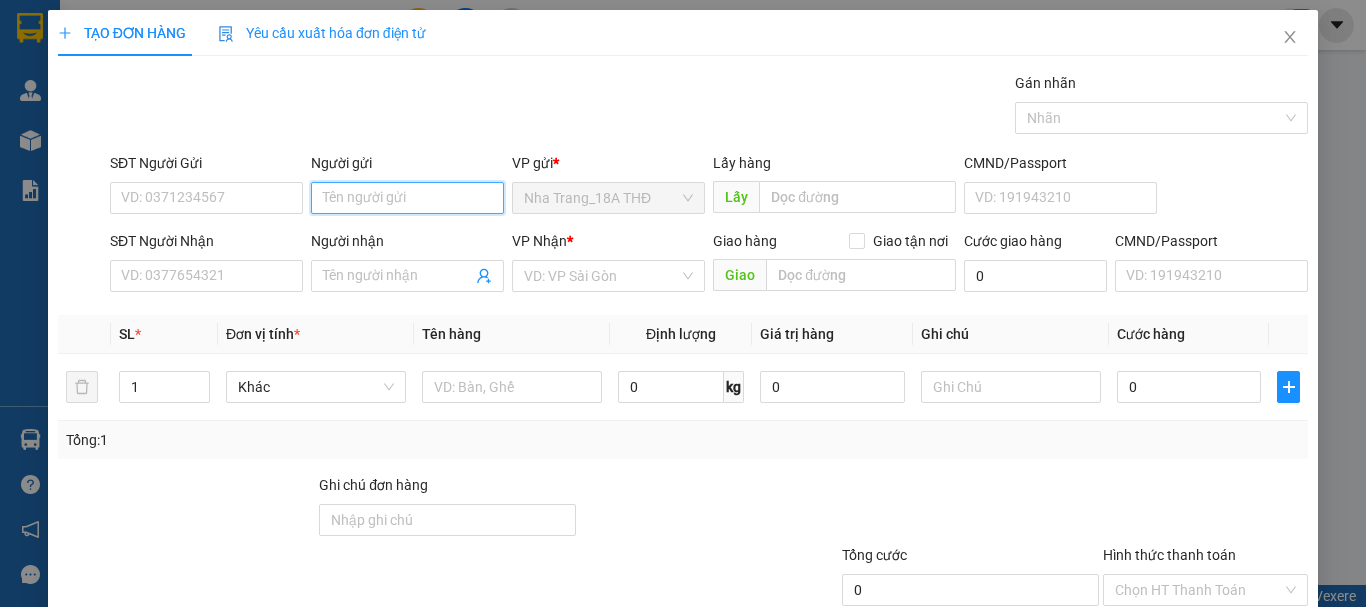 click on "Người gửi" at bounding box center (407, 198) 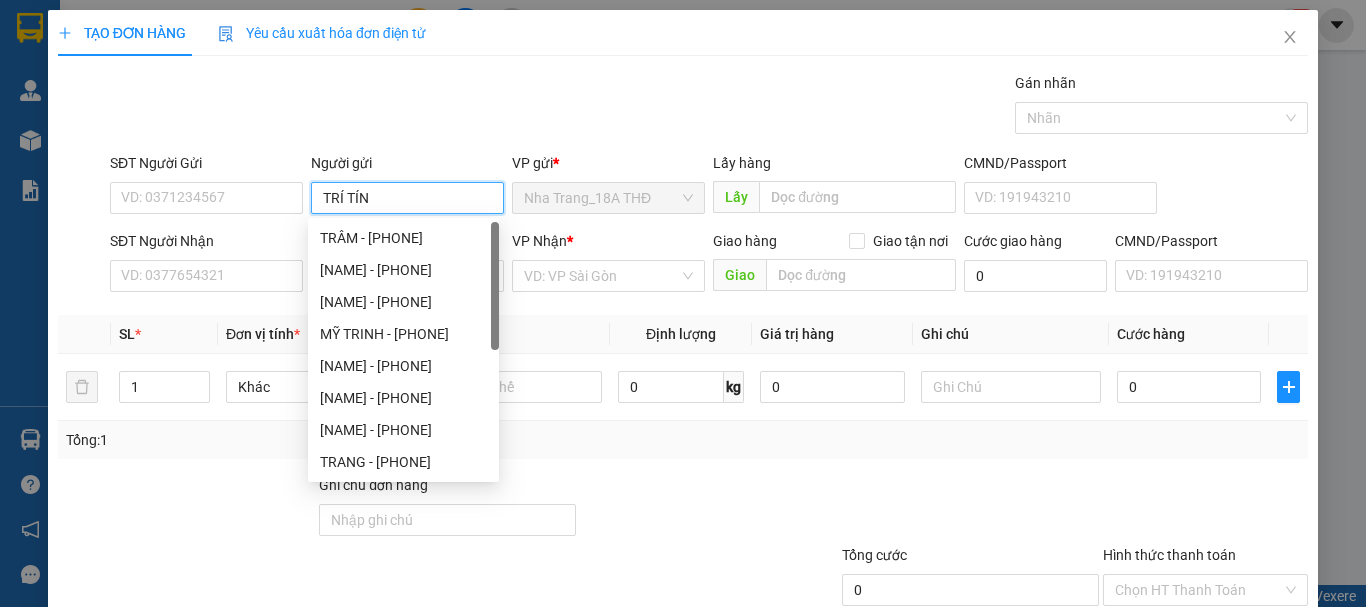 type on "TRÍ TÍN" 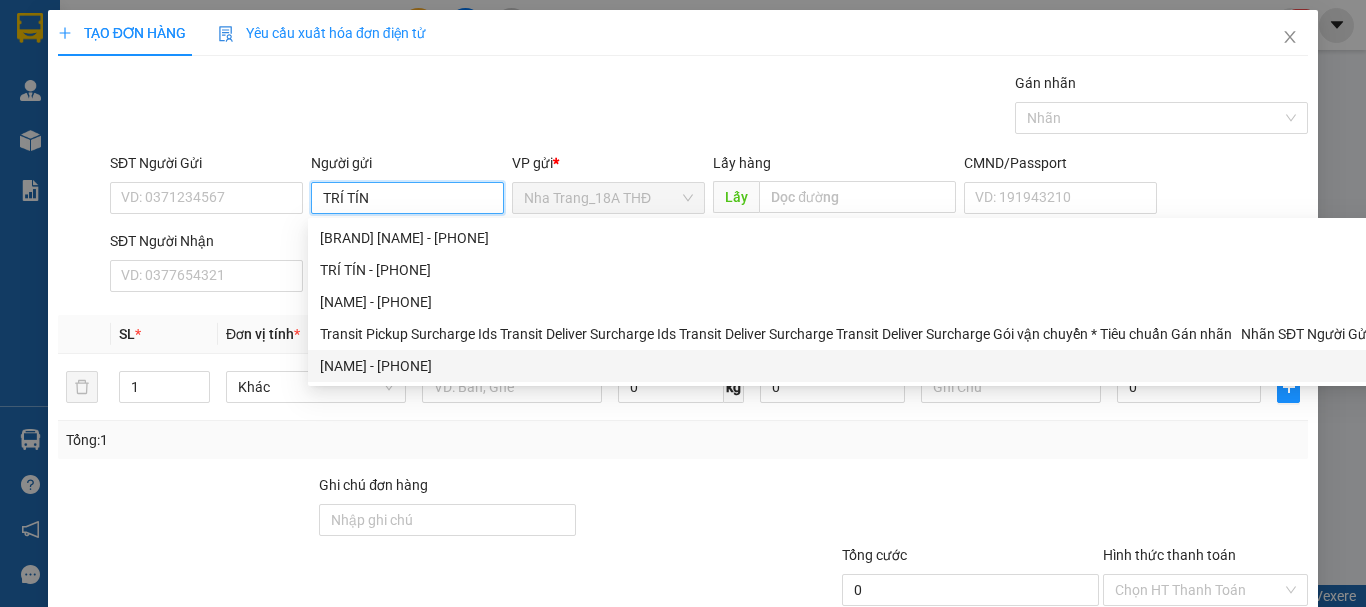 click on "[NAME]  - [PHONE]" at bounding box center (2518, 366) 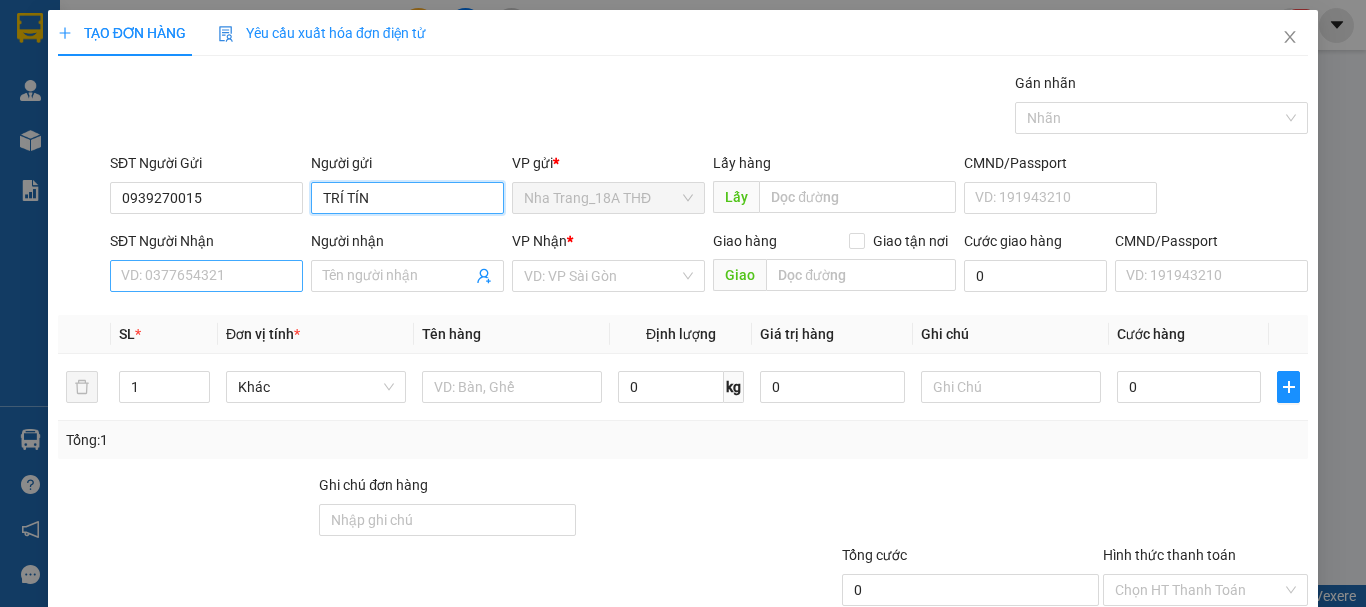 type on "TRÍ TÍN" 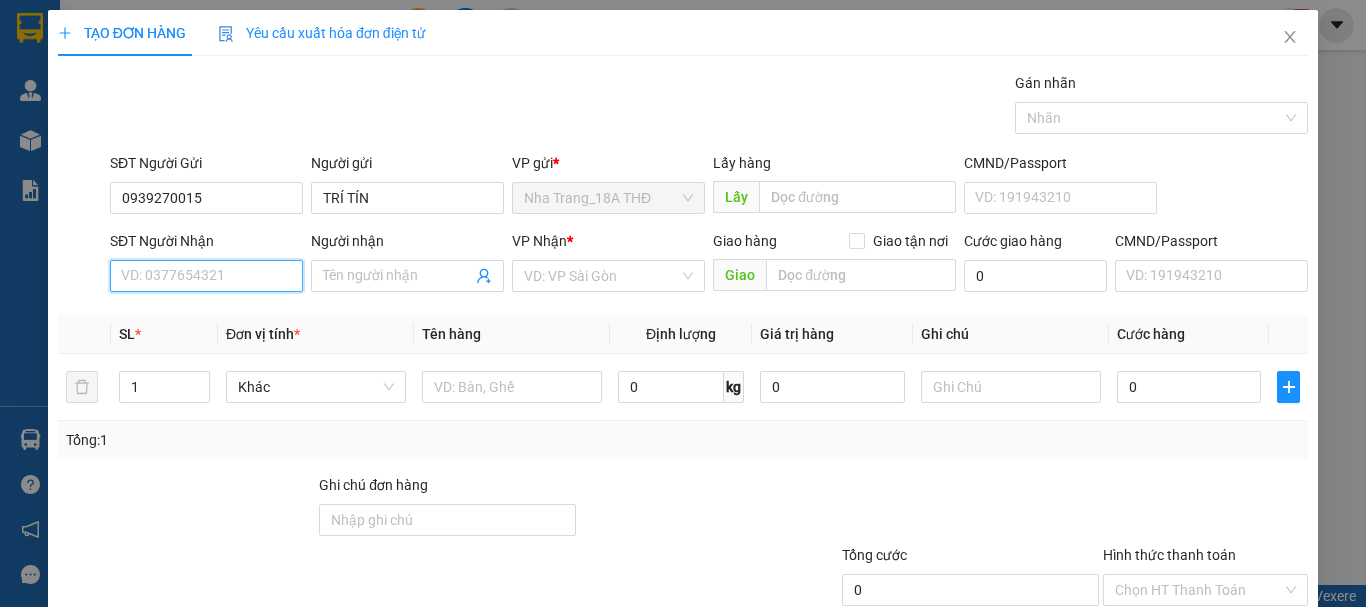 drag, startPoint x: 244, startPoint y: 288, endPoint x: 237, endPoint y: 279, distance: 11.401754 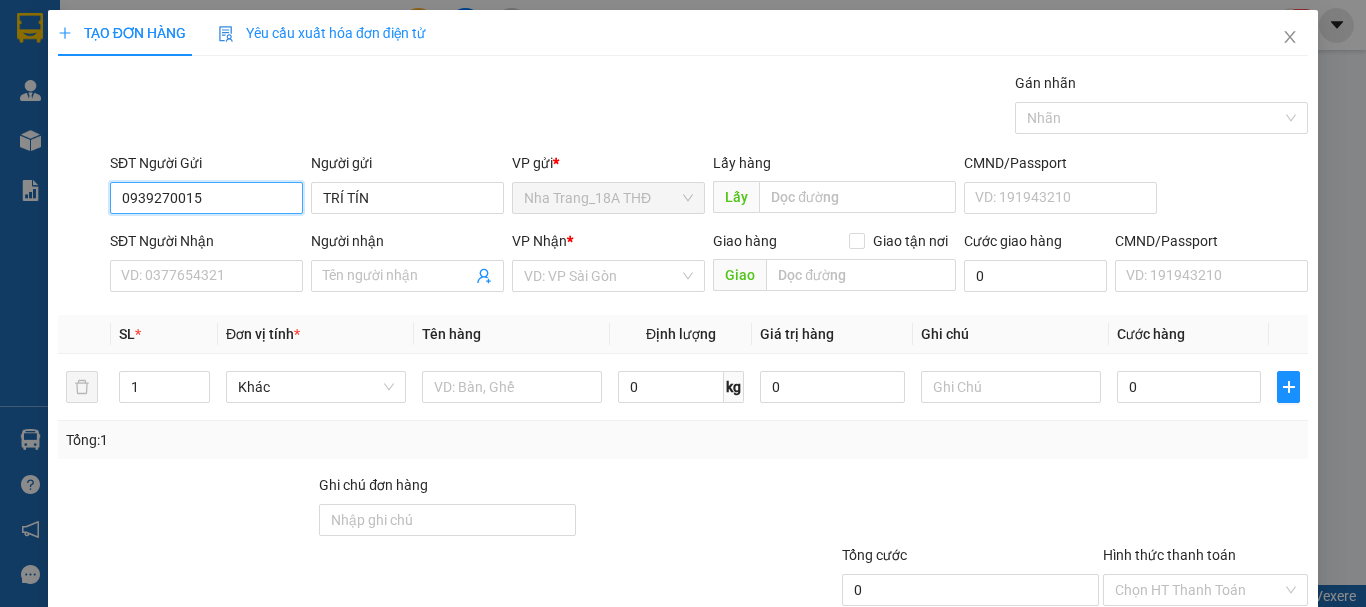 click on "0939270015" at bounding box center [206, 198] 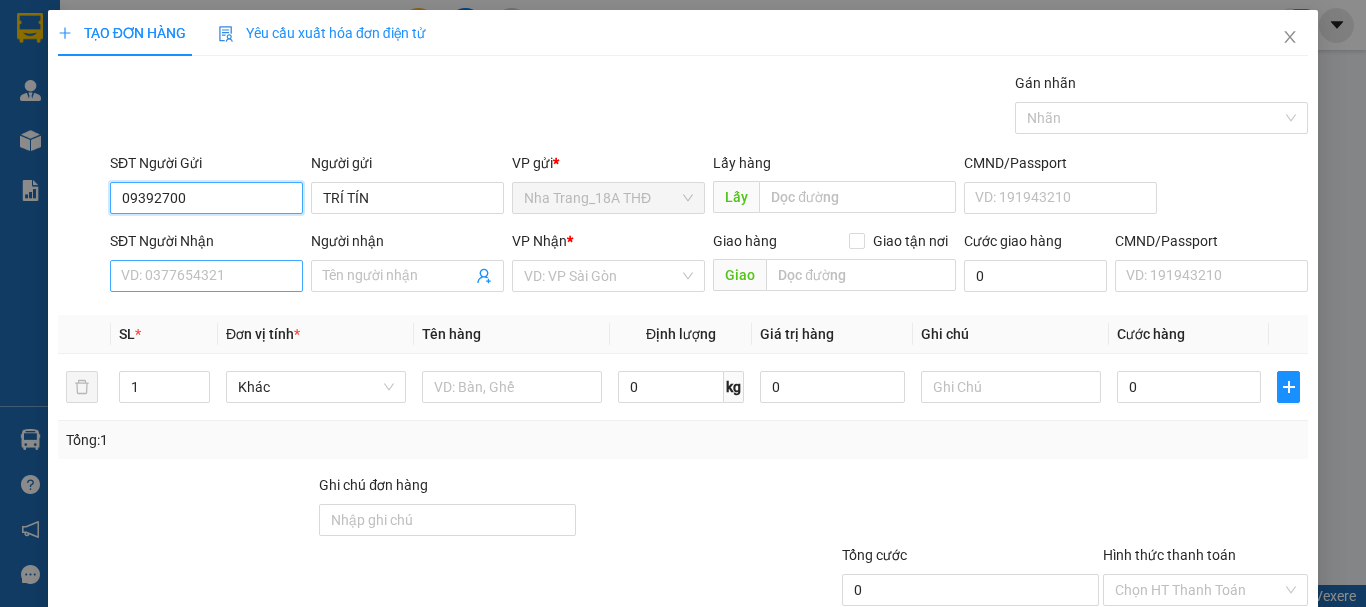 type on "09392700" 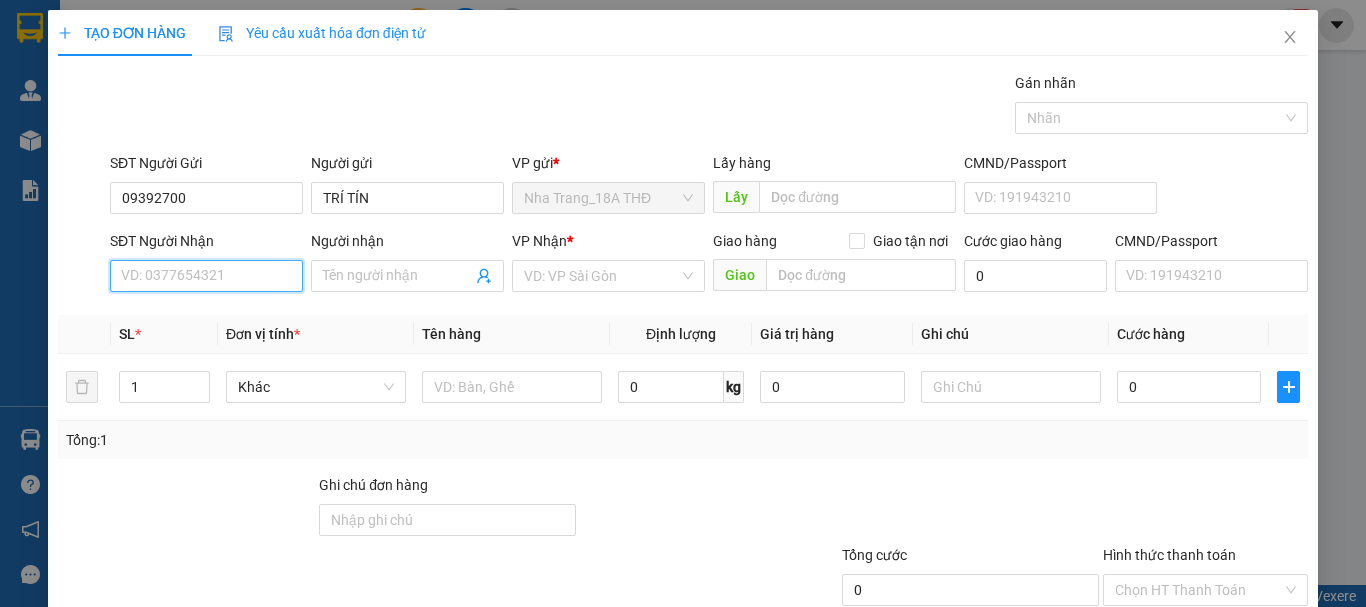 click on "SĐT Người Nhận" at bounding box center (206, 276) 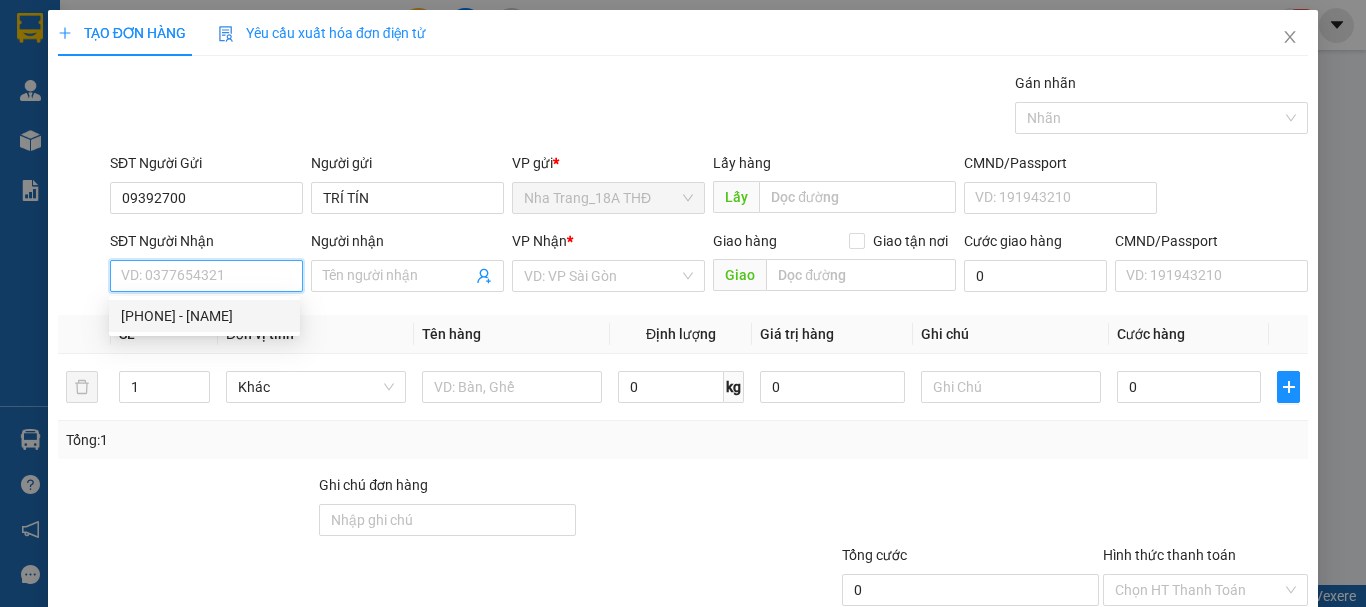 drag, startPoint x: 210, startPoint y: 313, endPoint x: 196, endPoint y: 231, distance: 83.18654 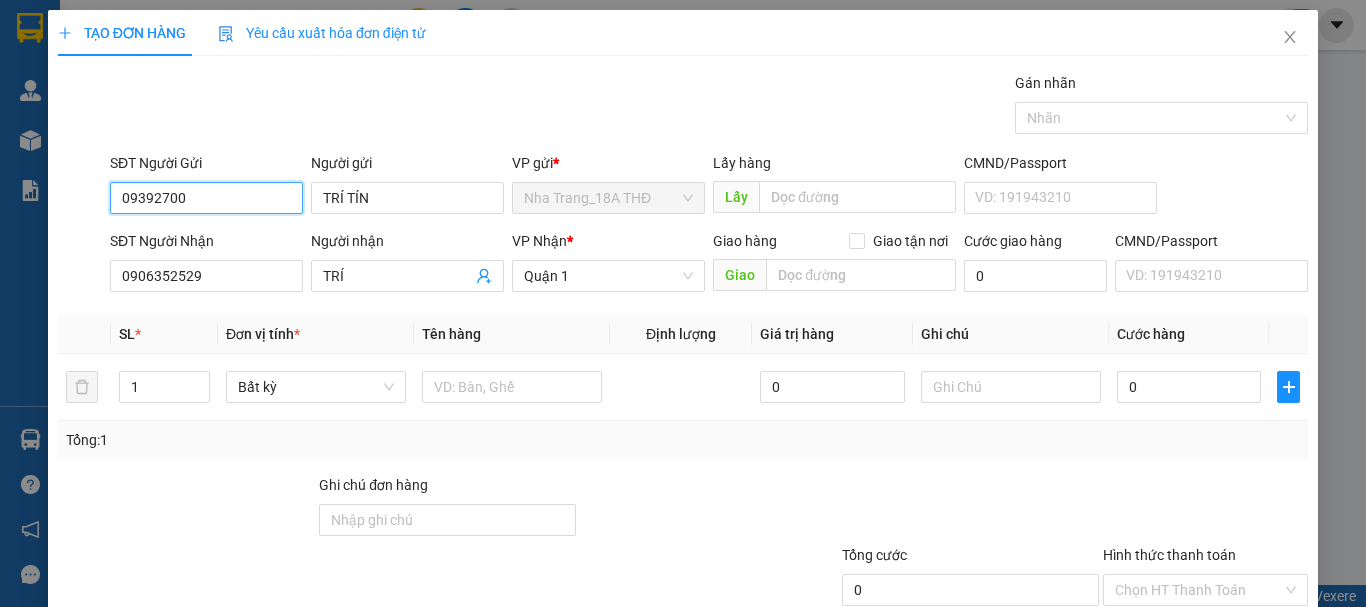 click on "09392700" at bounding box center [206, 198] 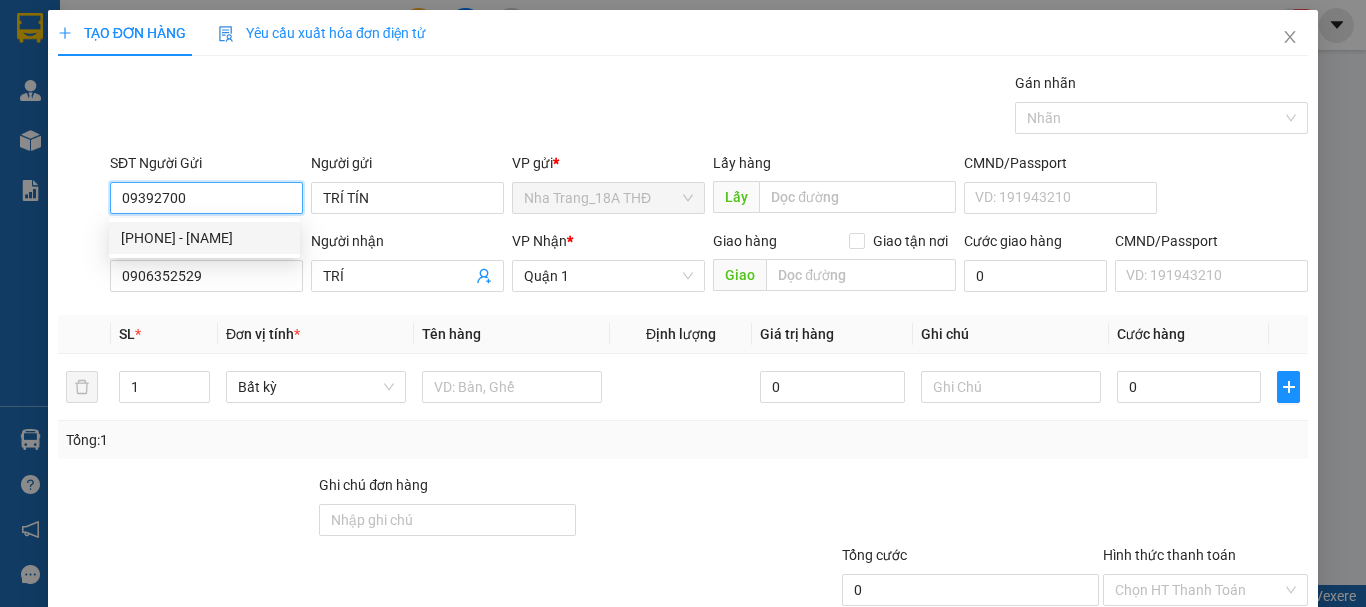 click on "[PHONE] - [NAME]" at bounding box center (204, 238) 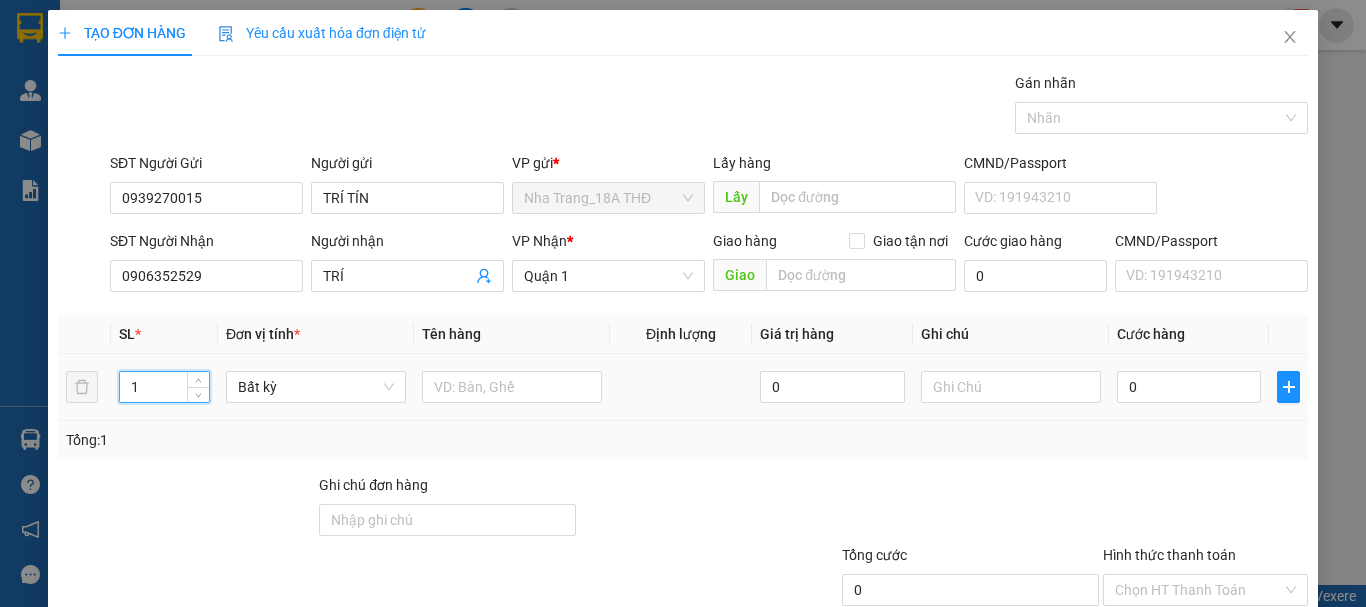 drag, startPoint x: 165, startPoint y: 386, endPoint x: 125, endPoint y: 383, distance: 40.112343 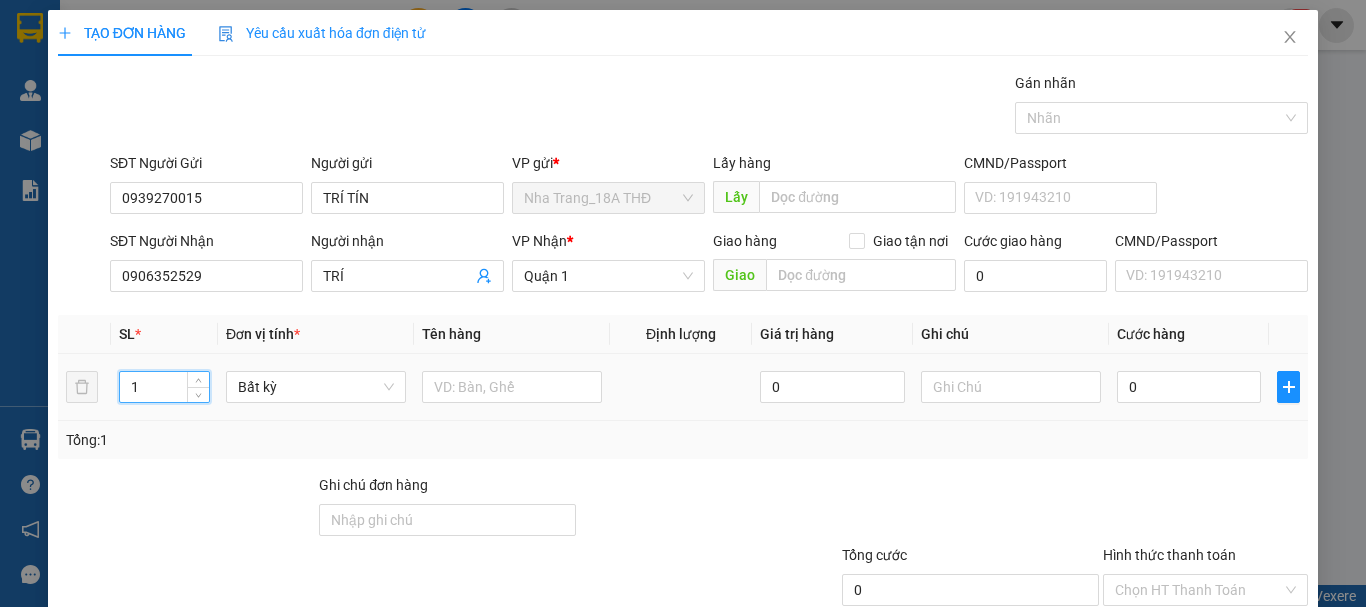 click on "1" at bounding box center [164, 387] 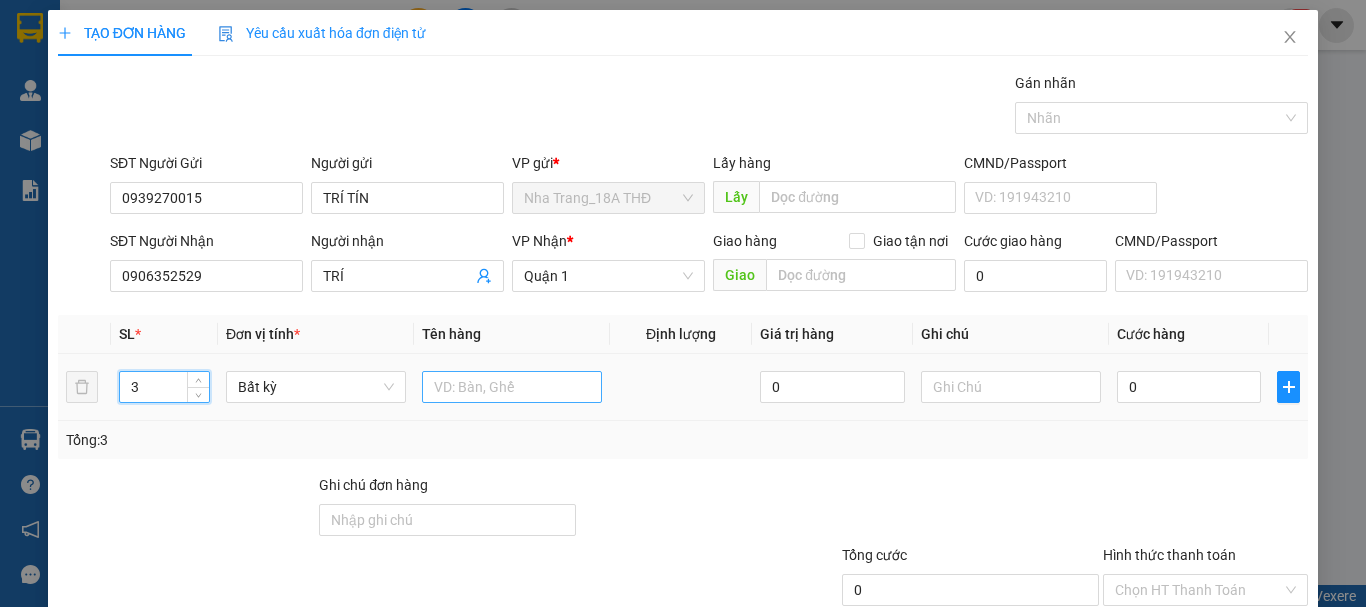 type on "3" 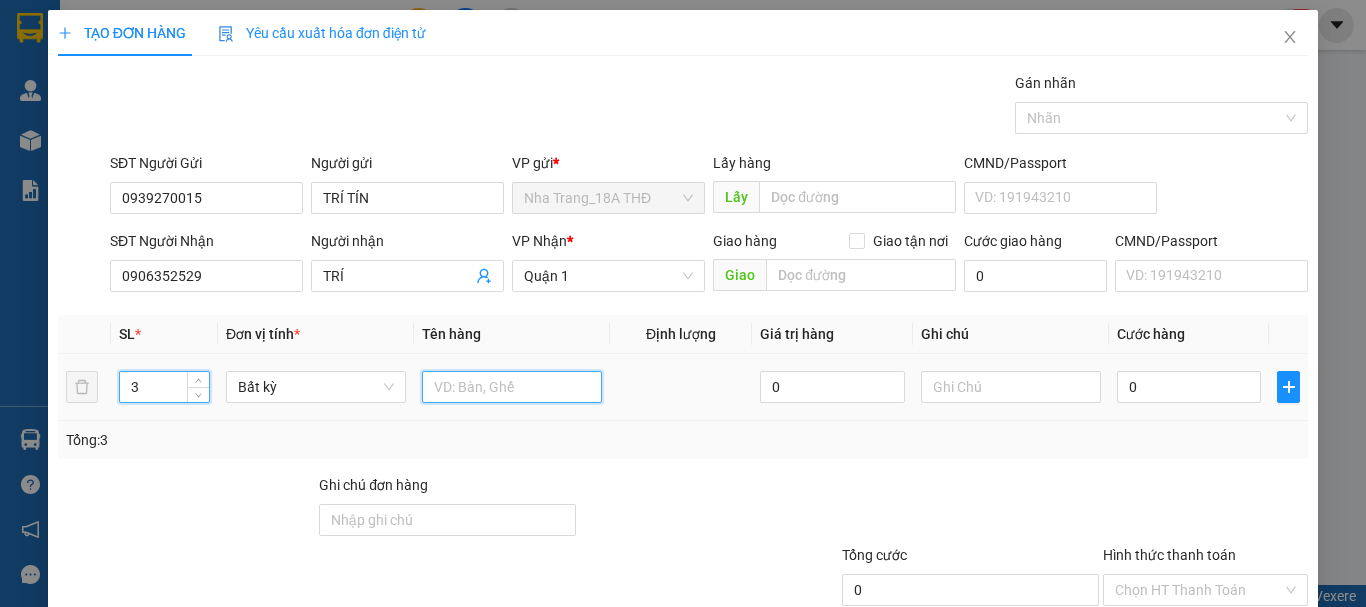 click at bounding box center [512, 387] 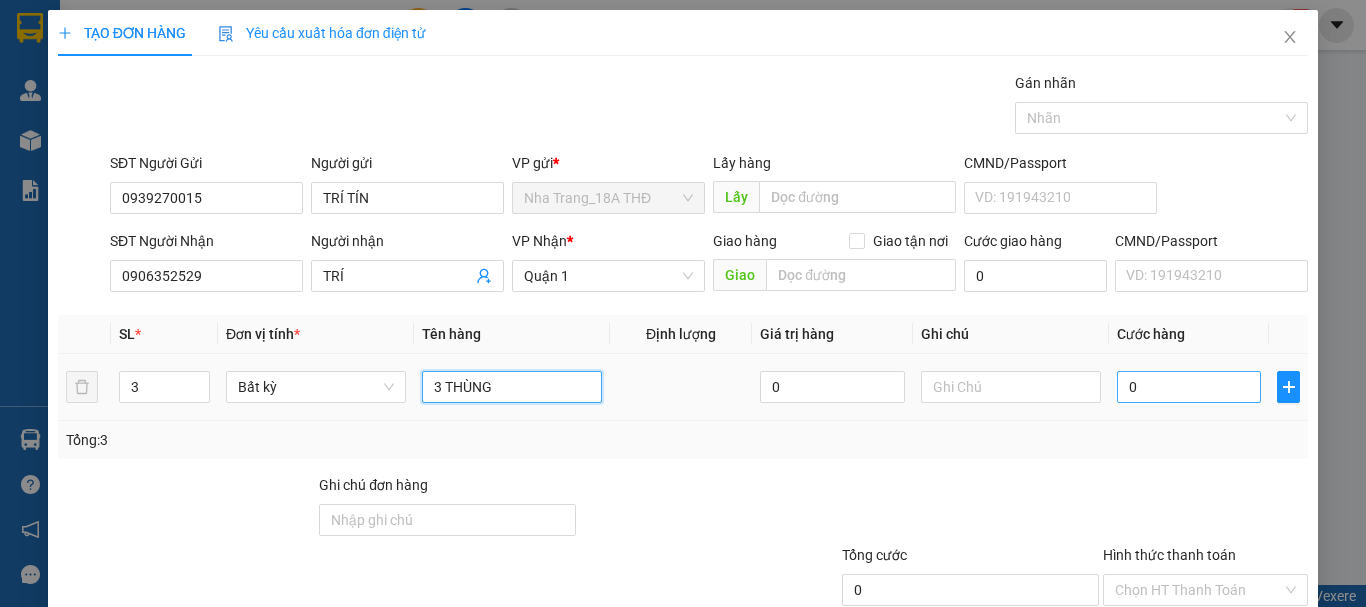 type on "3 THÙNG" 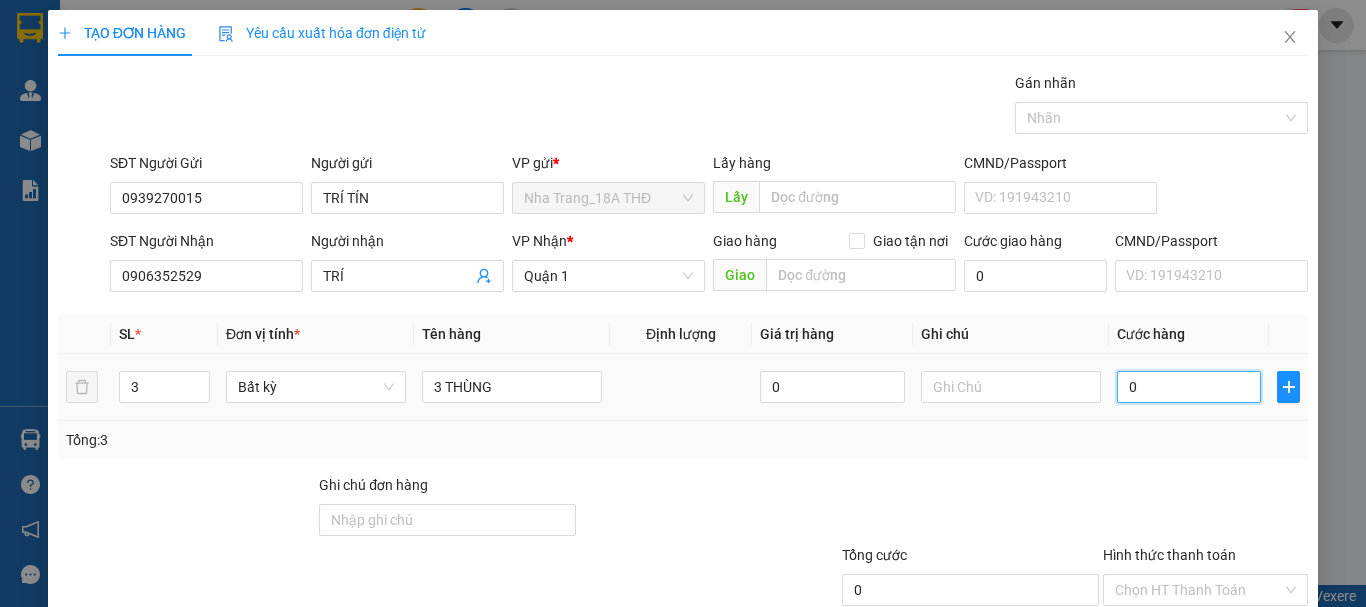 click on "0" at bounding box center [1189, 387] 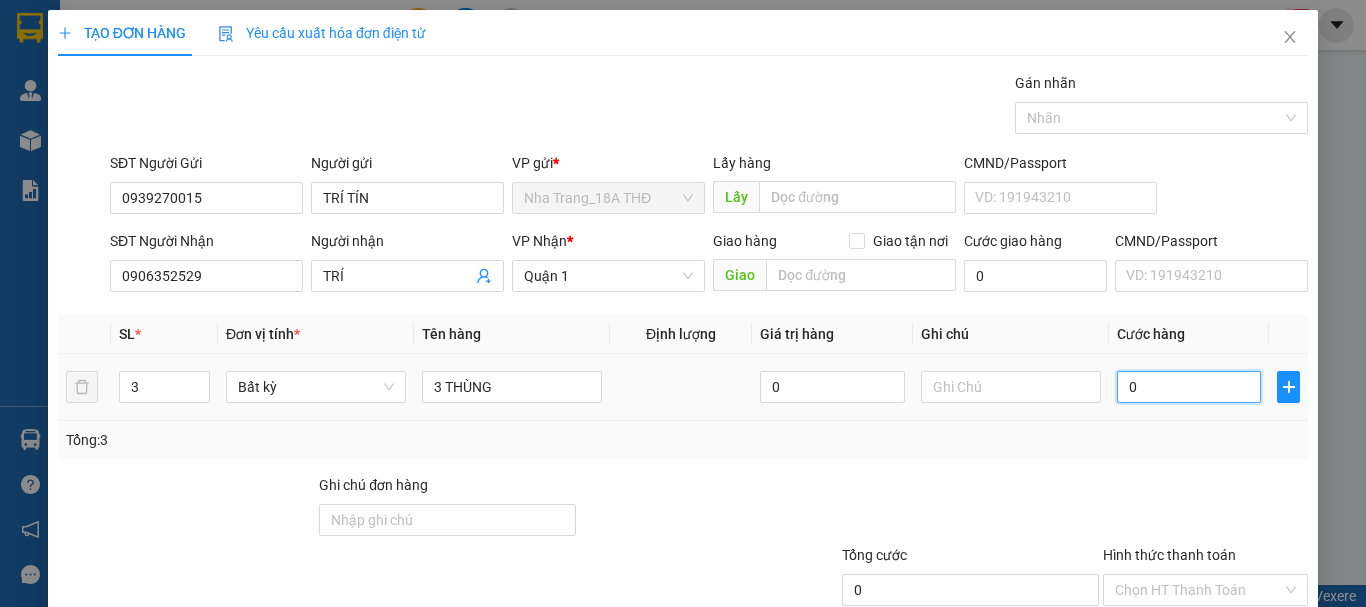 type on "1" 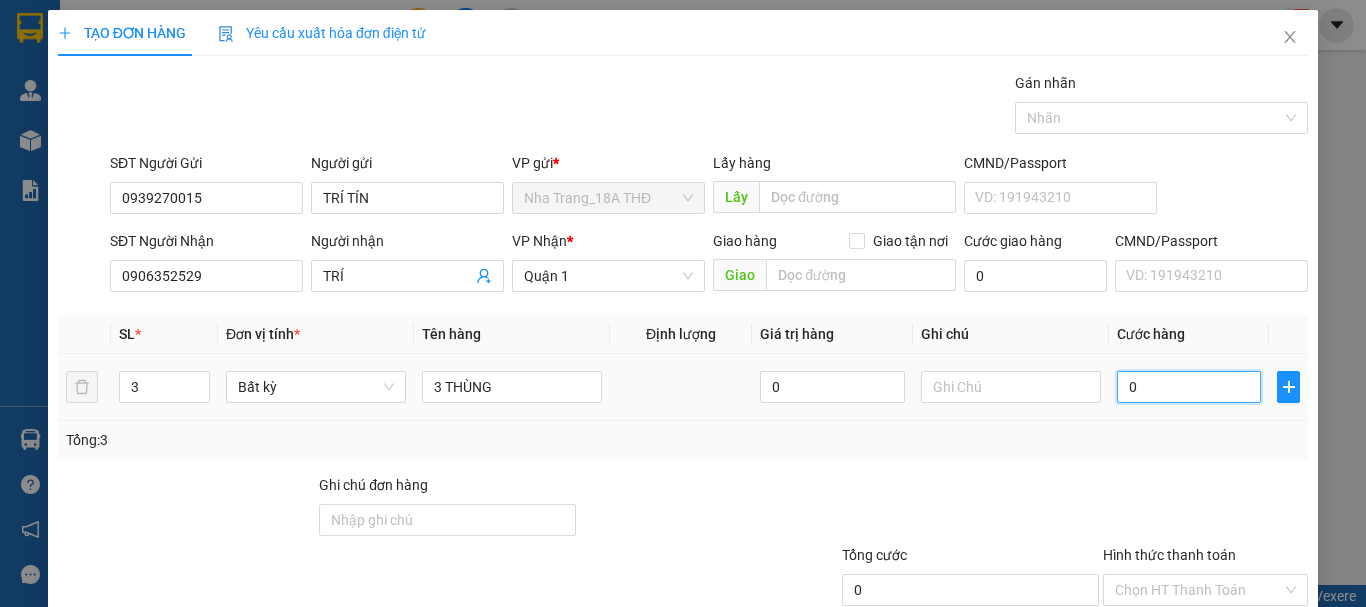 type on "1" 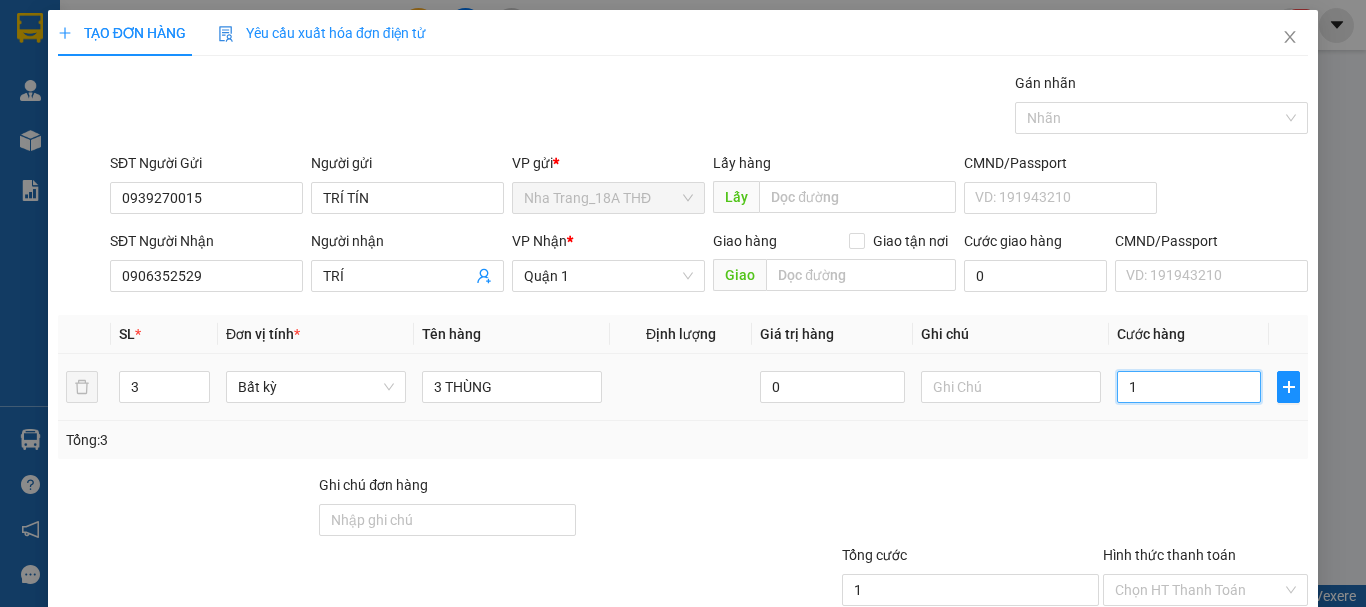 type on "12" 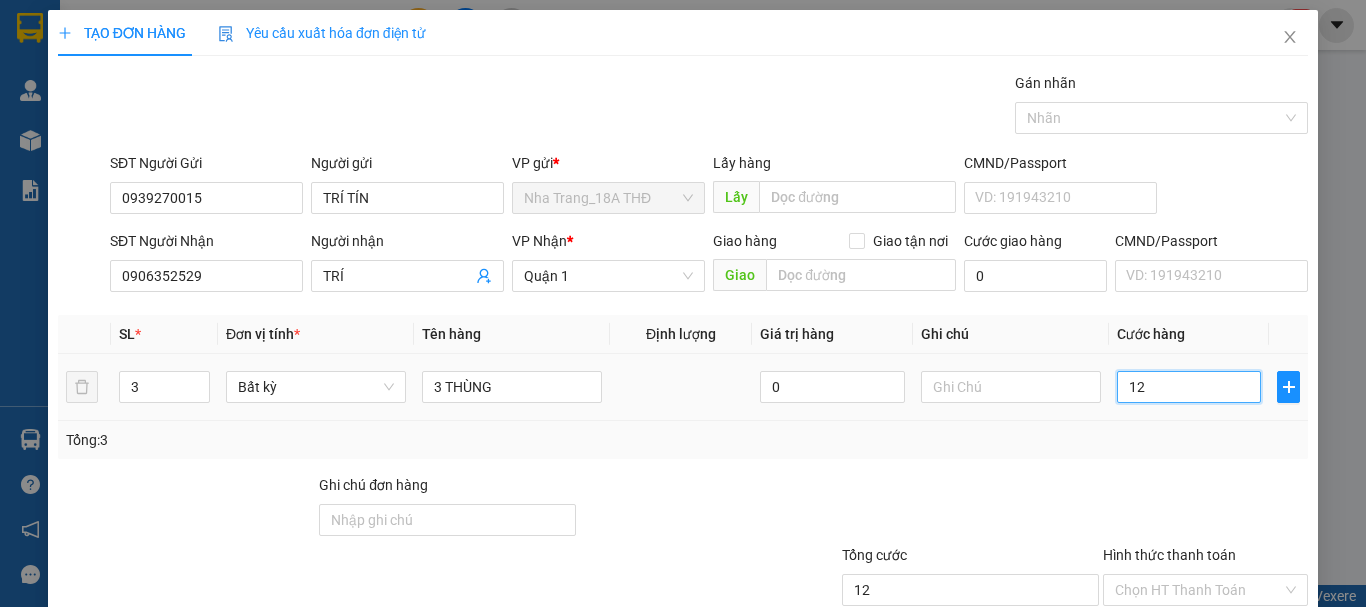 type on "120" 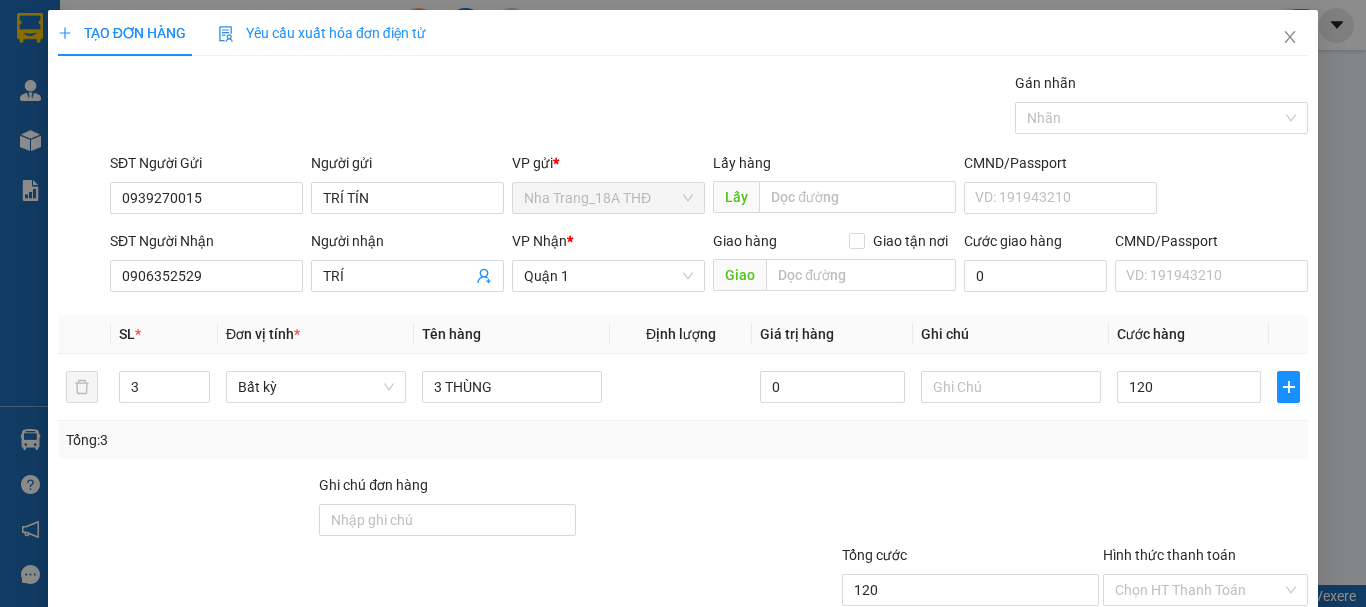 type on "120.000" 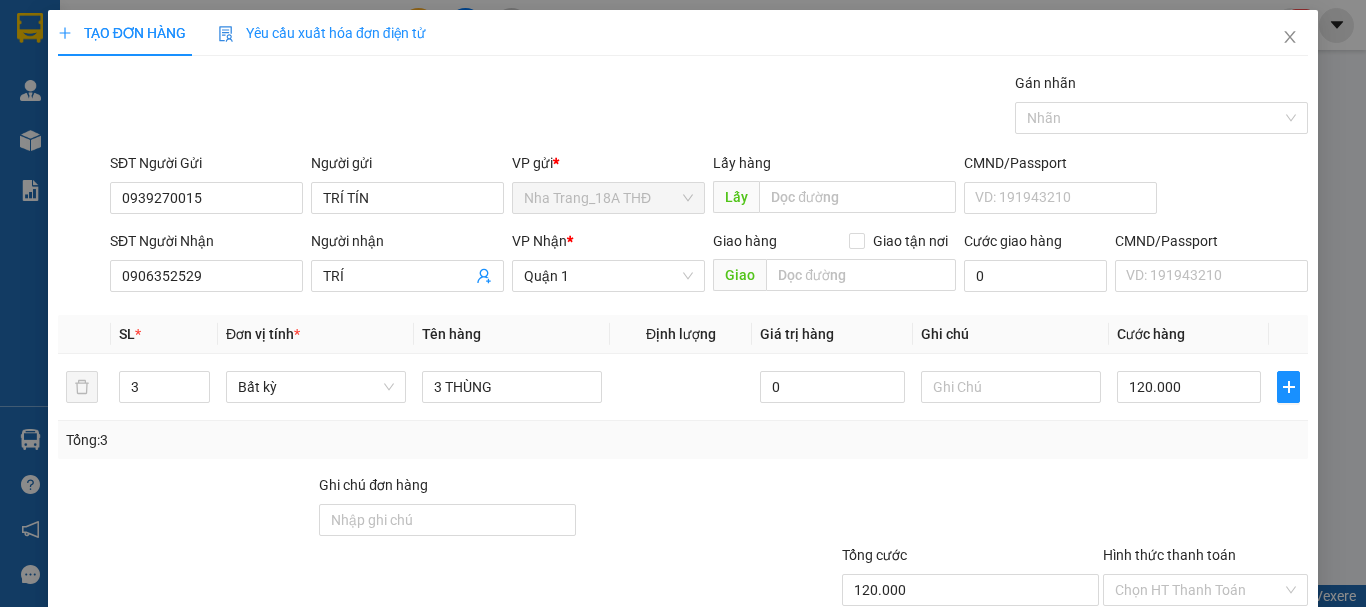 click at bounding box center (970, 509) 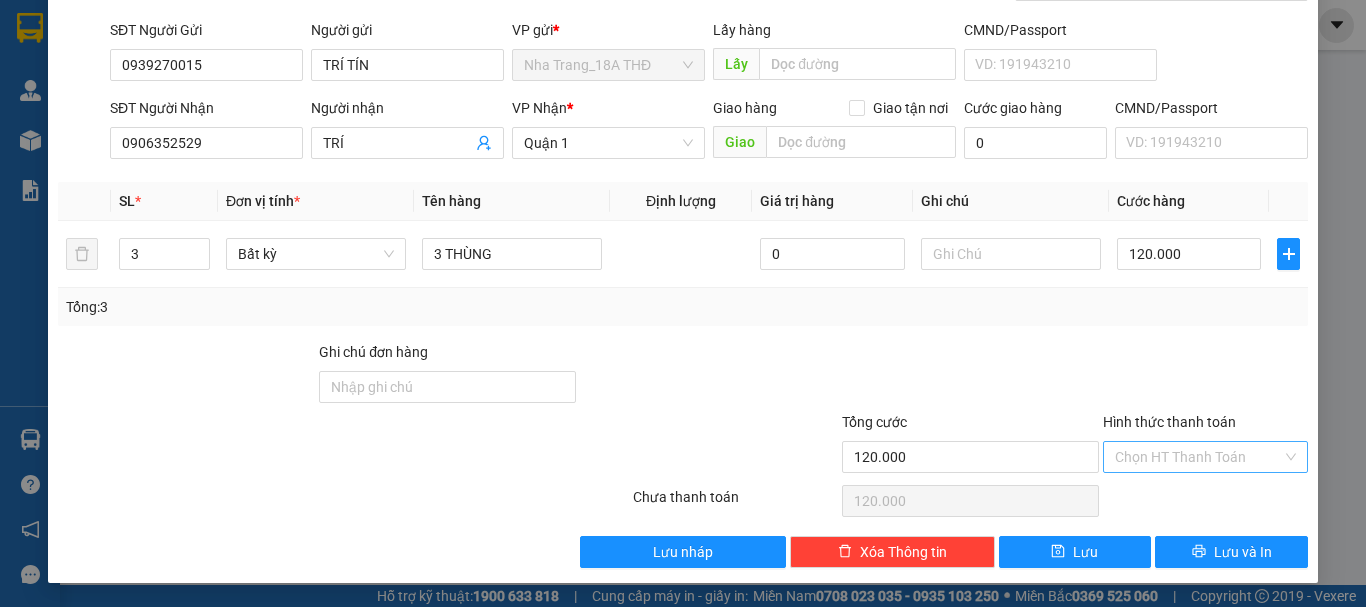 click on "Hình thức thanh toán" at bounding box center (1198, 457) 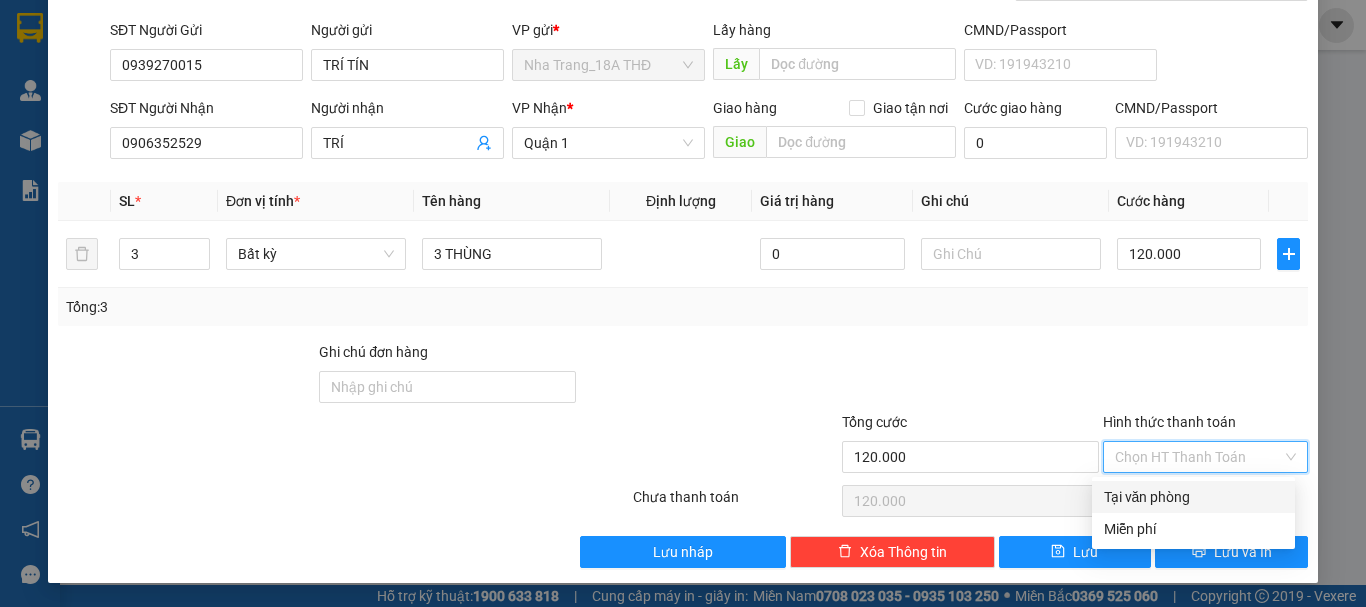 click on "Tại văn phòng" at bounding box center (1193, 497) 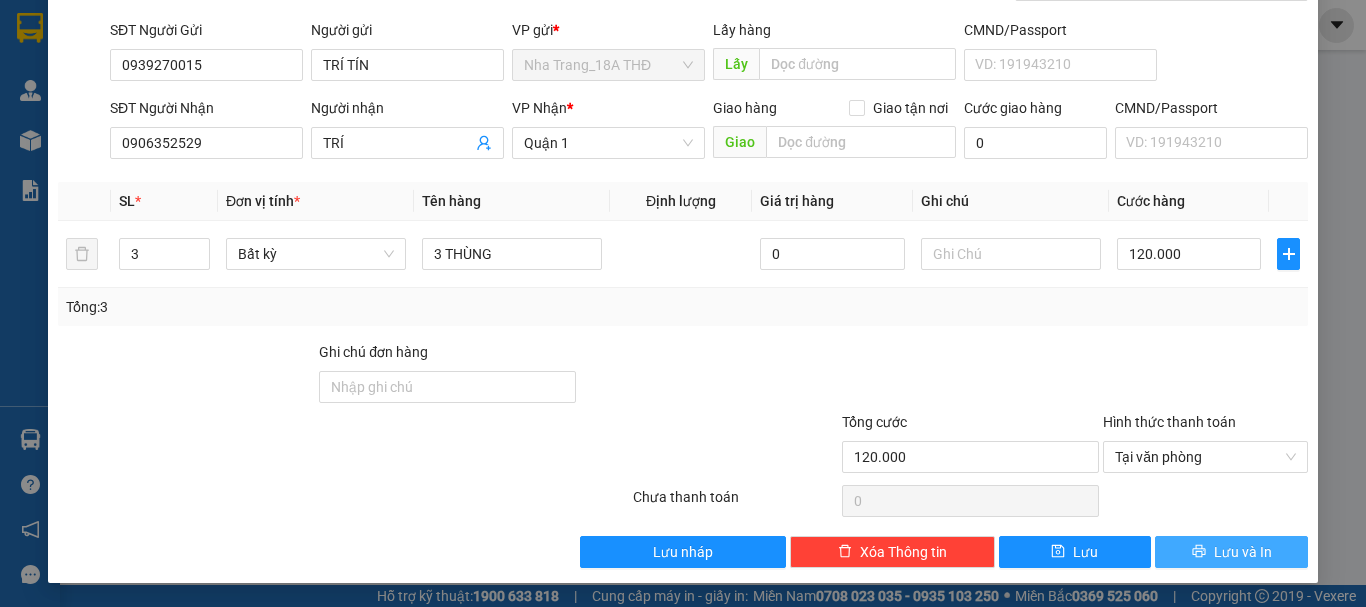 click on "Lưu và In" at bounding box center [1231, 552] 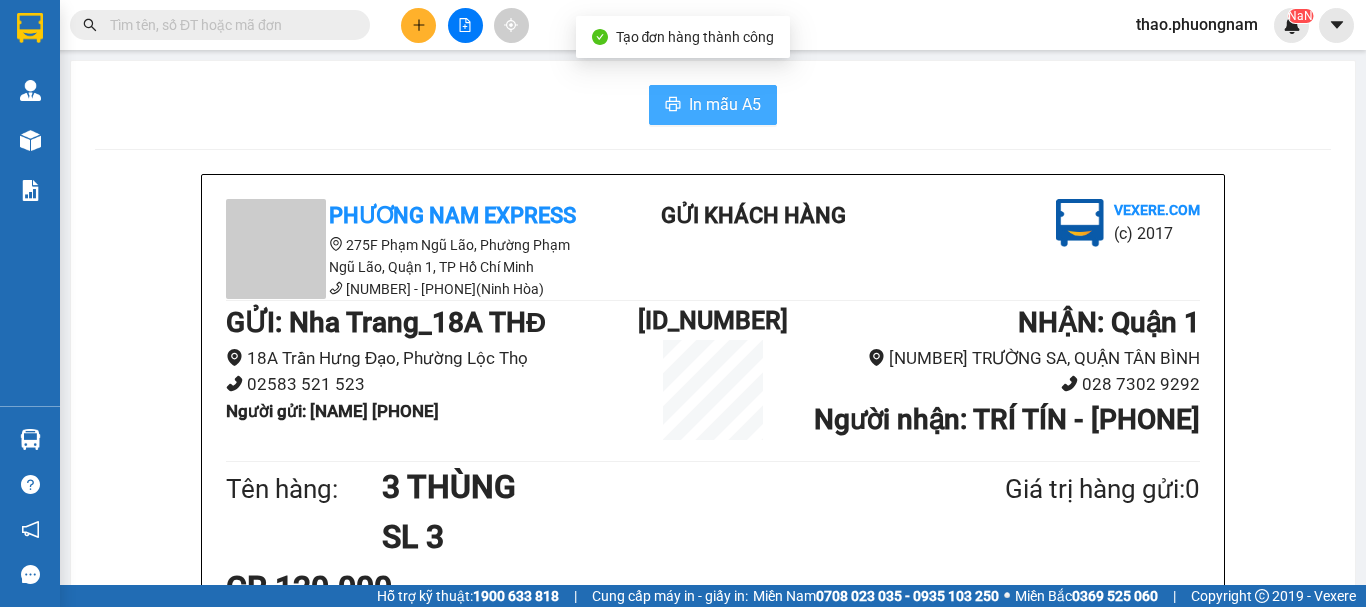 click on "In mẫu A5" at bounding box center (725, 104) 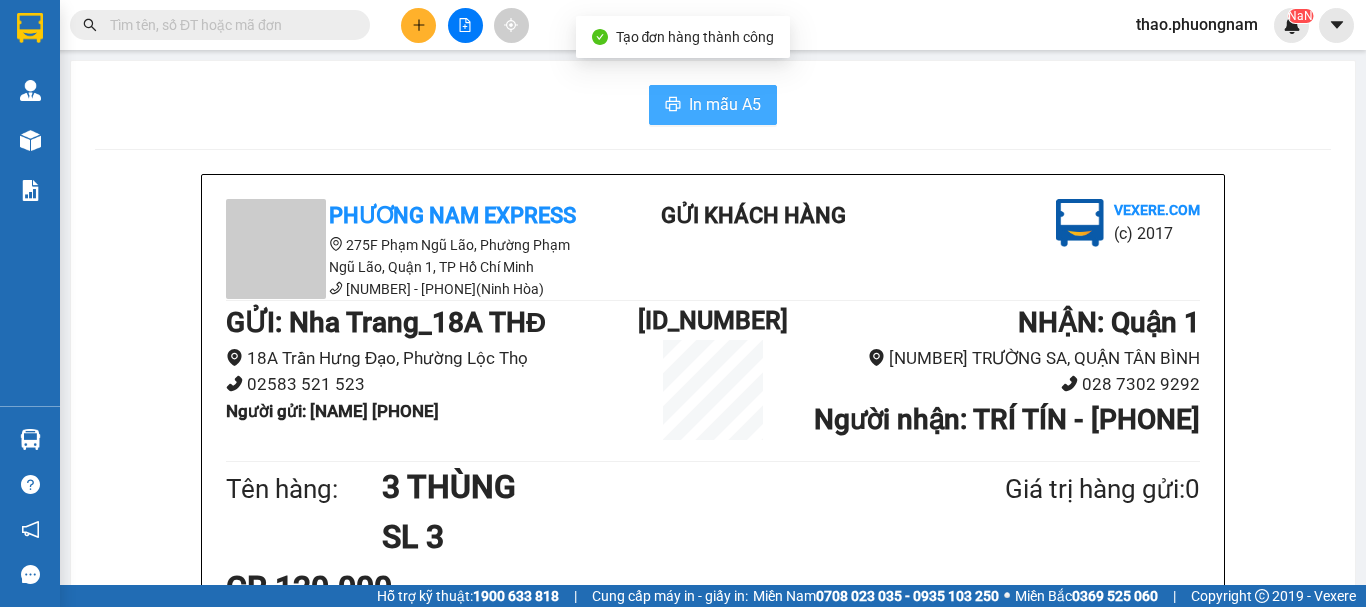 scroll, scrollTop: 0, scrollLeft: 0, axis: both 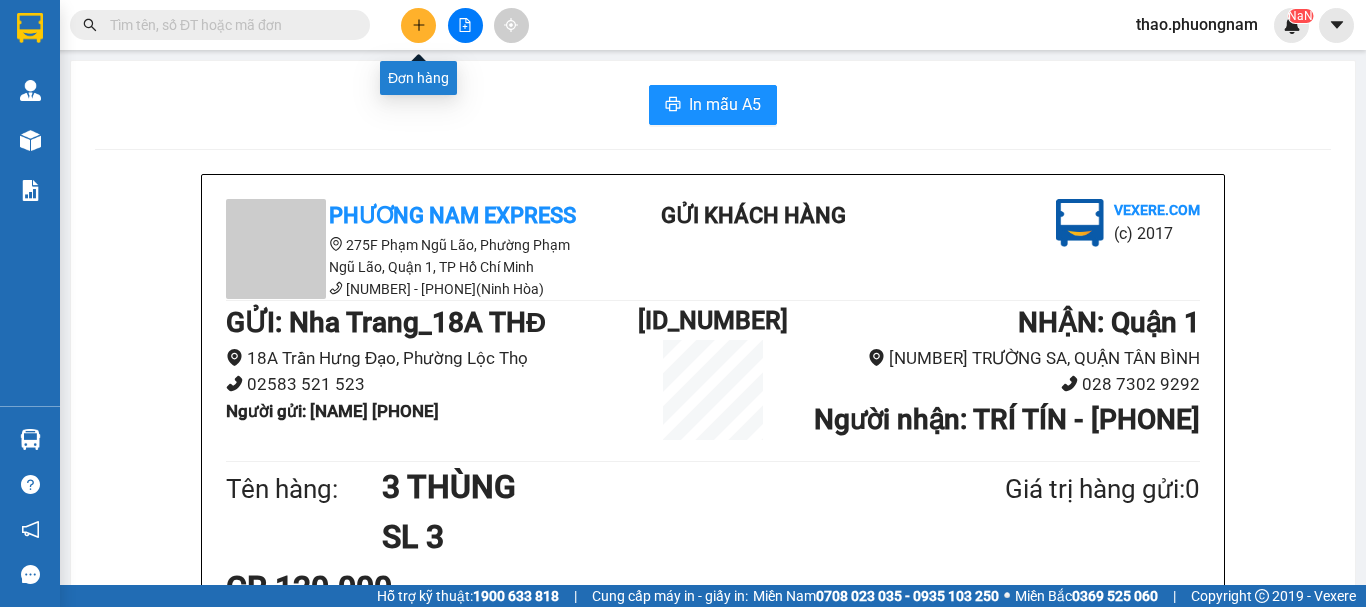 click 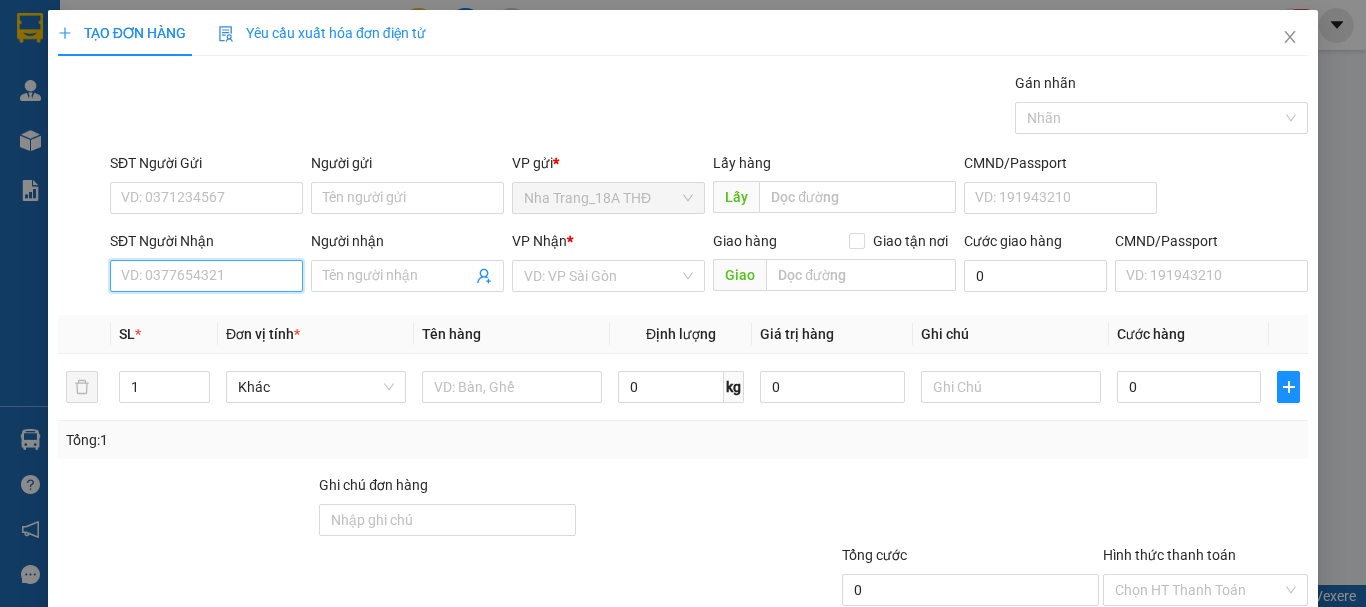 click on "SĐT Người Nhận" at bounding box center (206, 276) 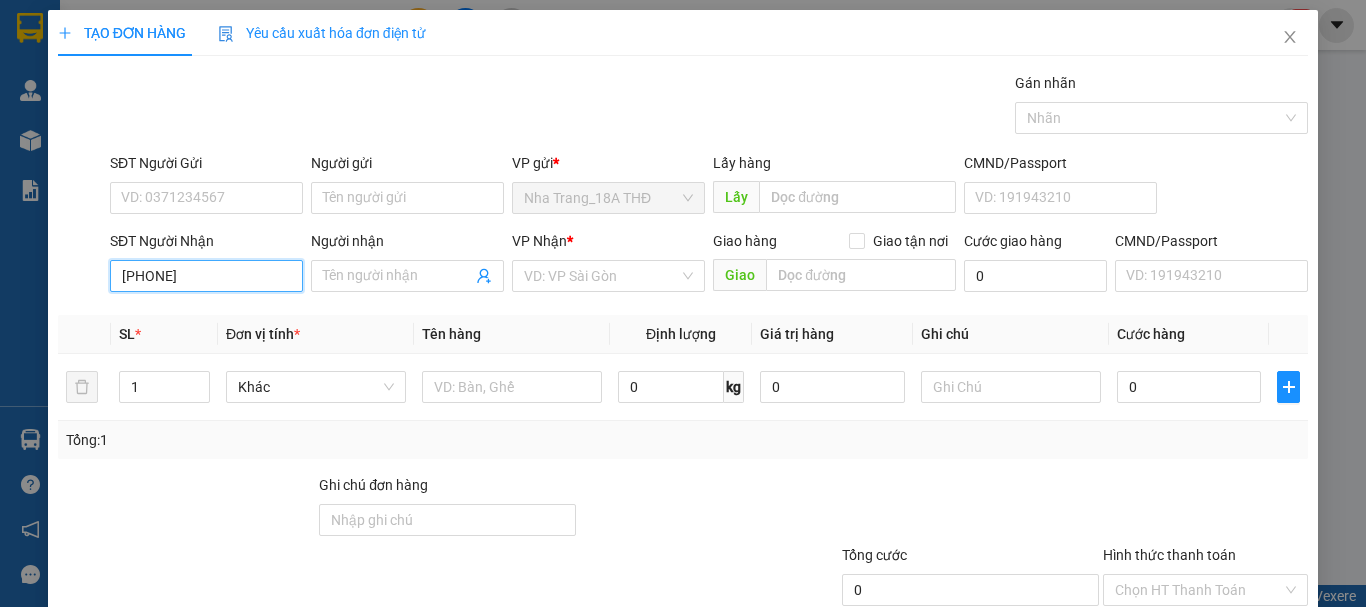 type on "0707775099" 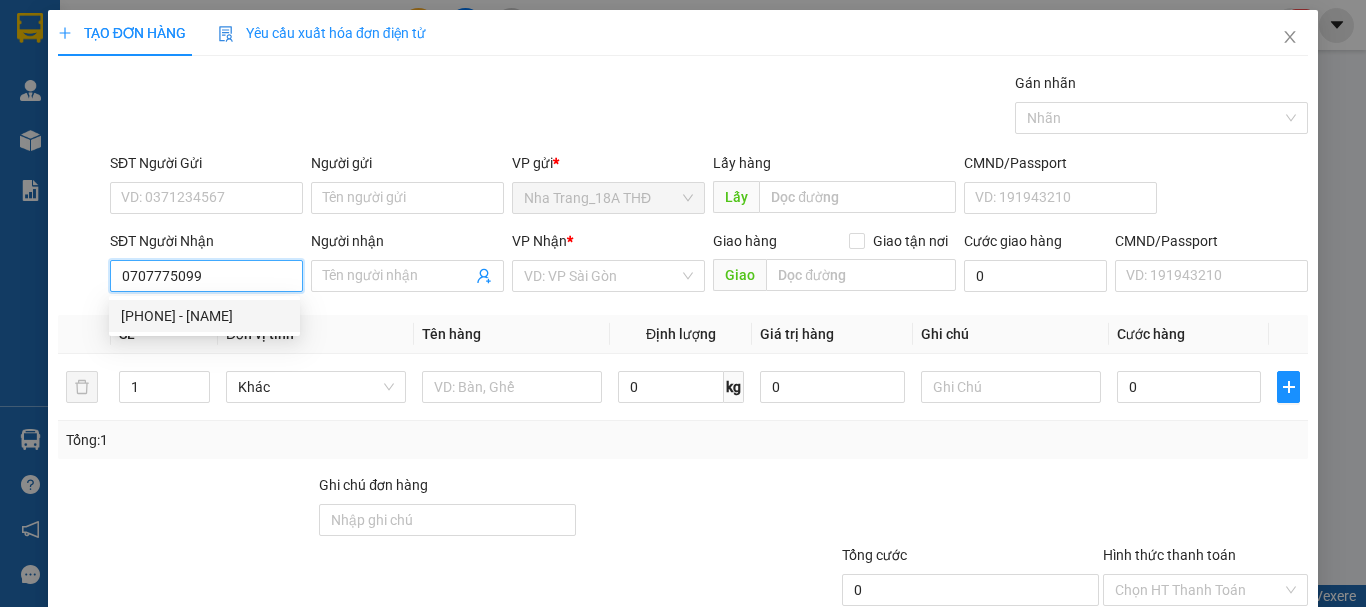 click on "[PHONE] - [NAME]" at bounding box center (204, 316) 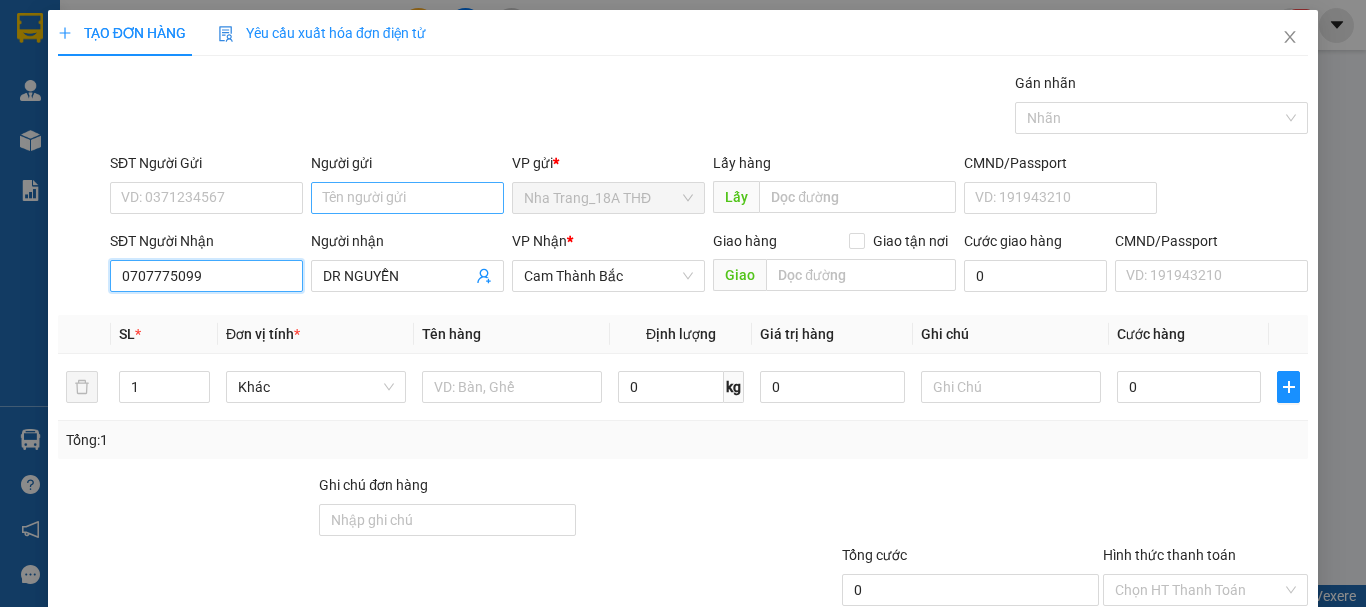 type on "0707775099" 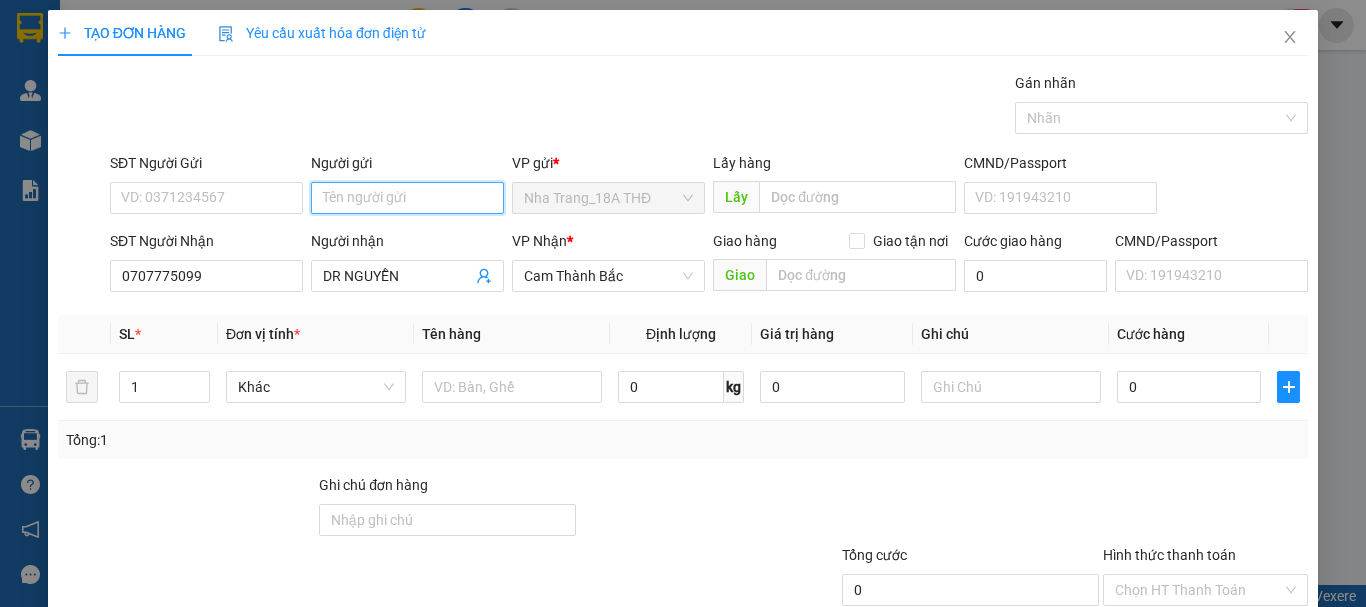 click on "Người gửi" at bounding box center [407, 198] 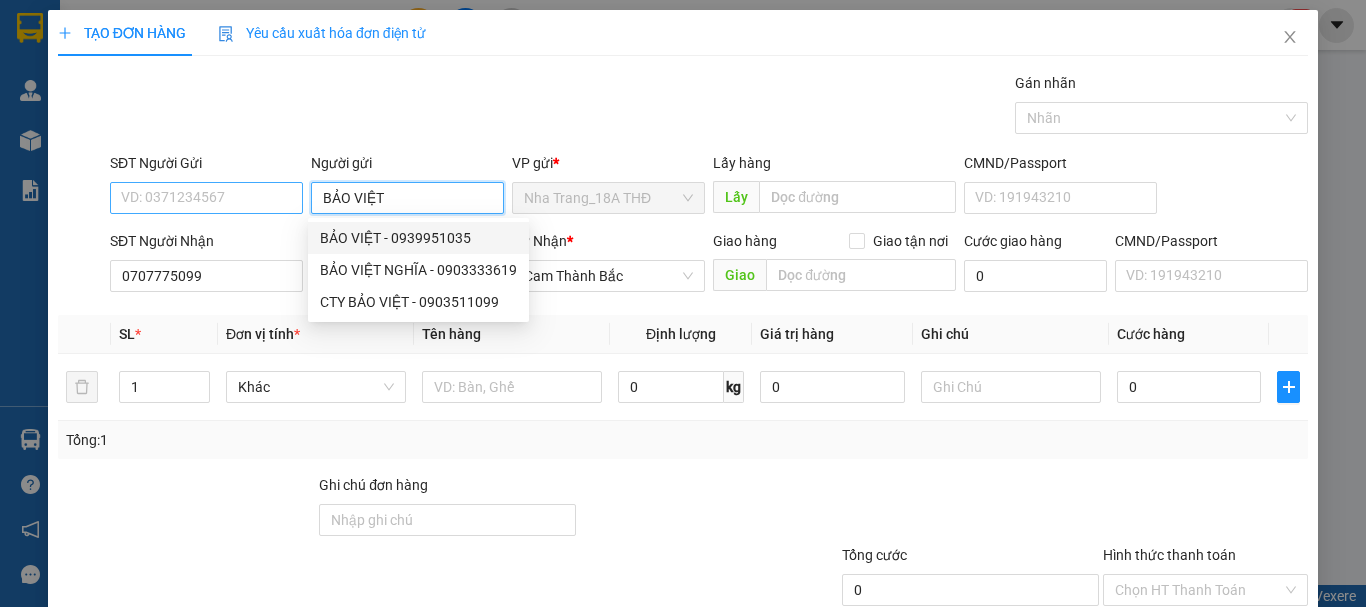 type on "BẢO VIỆT" 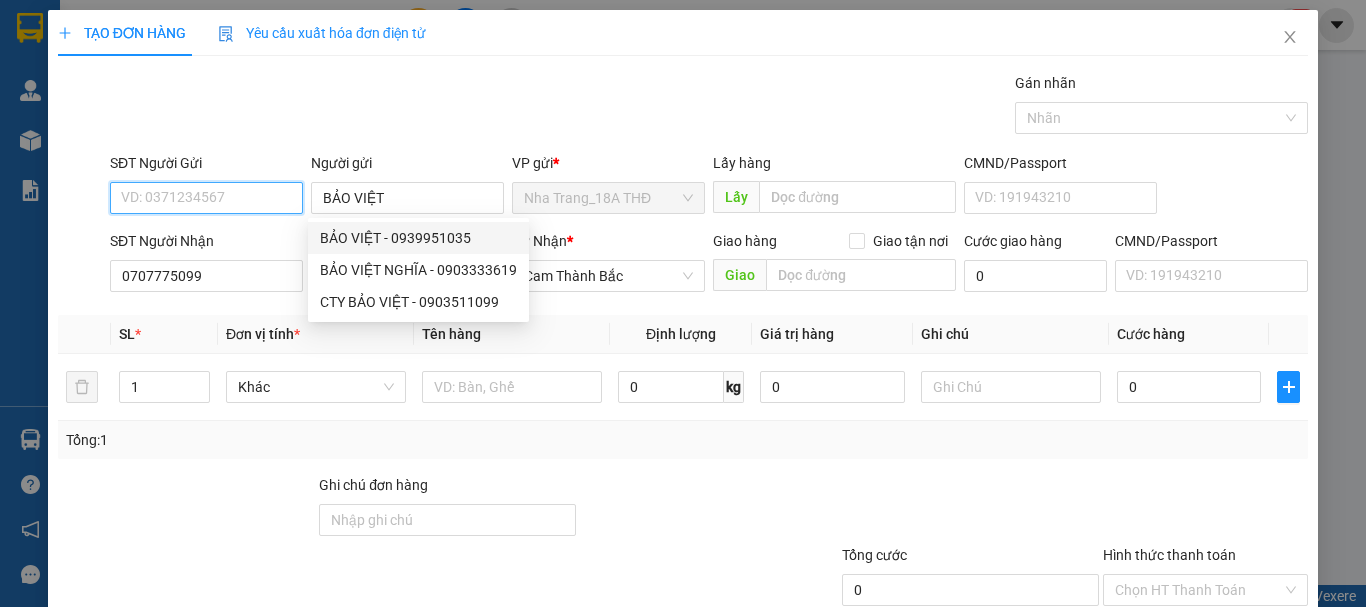 click on "SĐT Người Gửi" at bounding box center [206, 198] 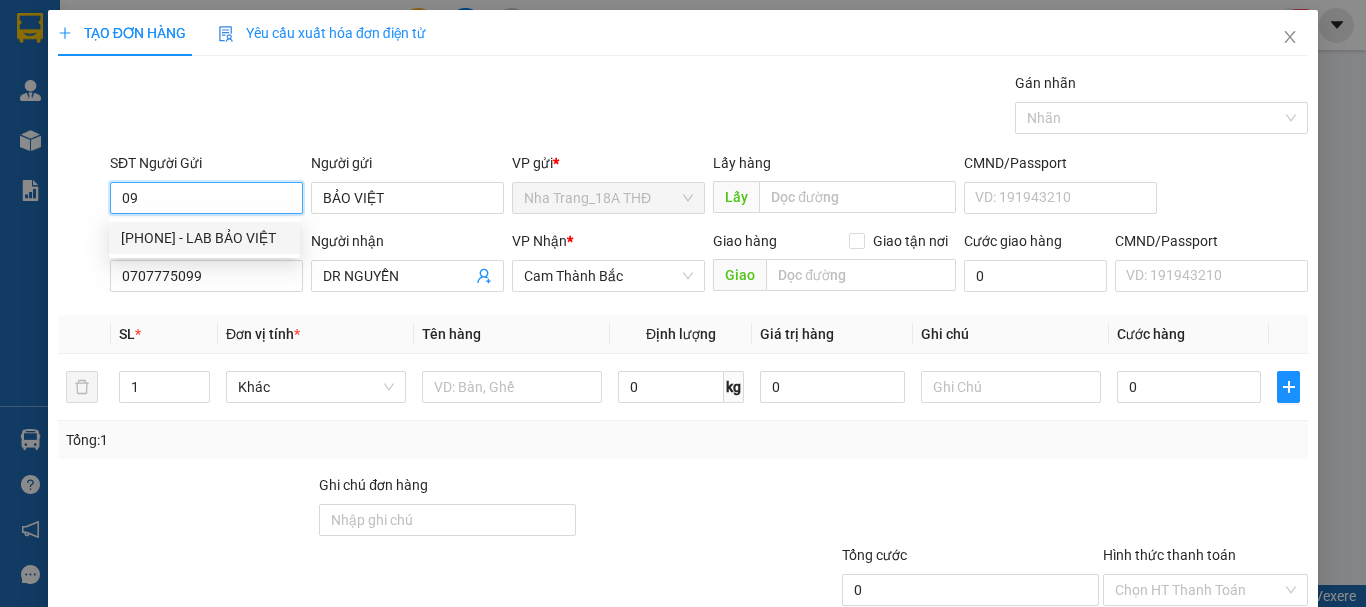 click on "[PHONE] - LAB BẢO VIỆT" at bounding box center [204, 238] 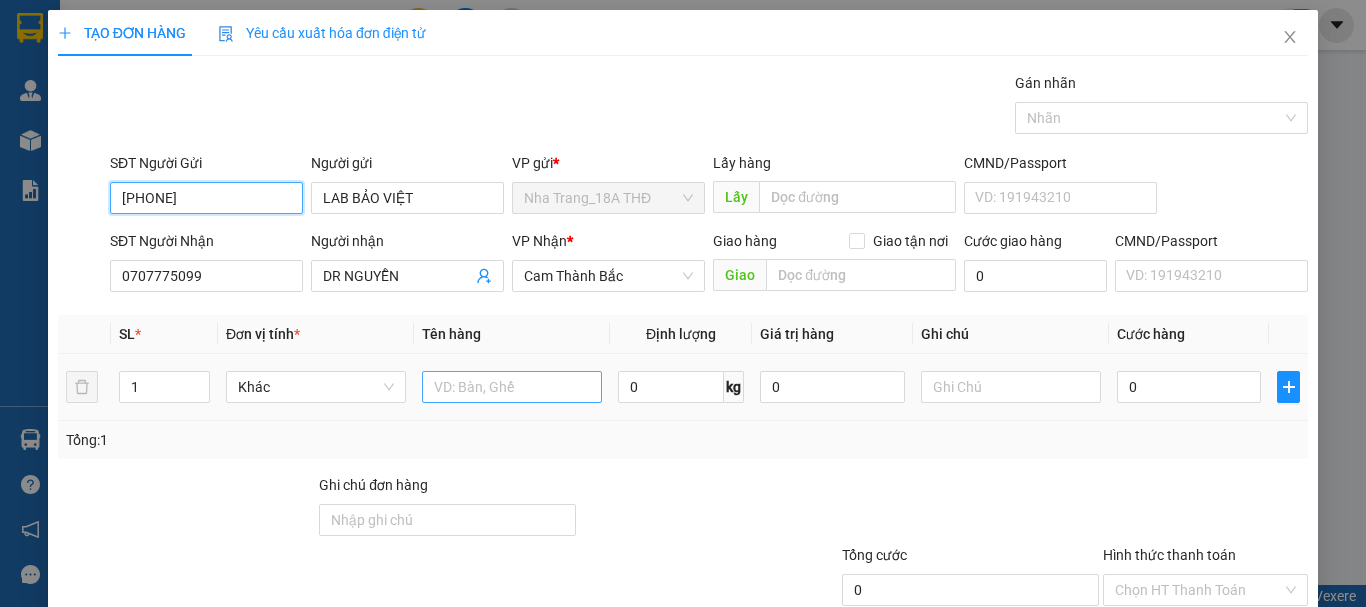 type on "[PHONE]" 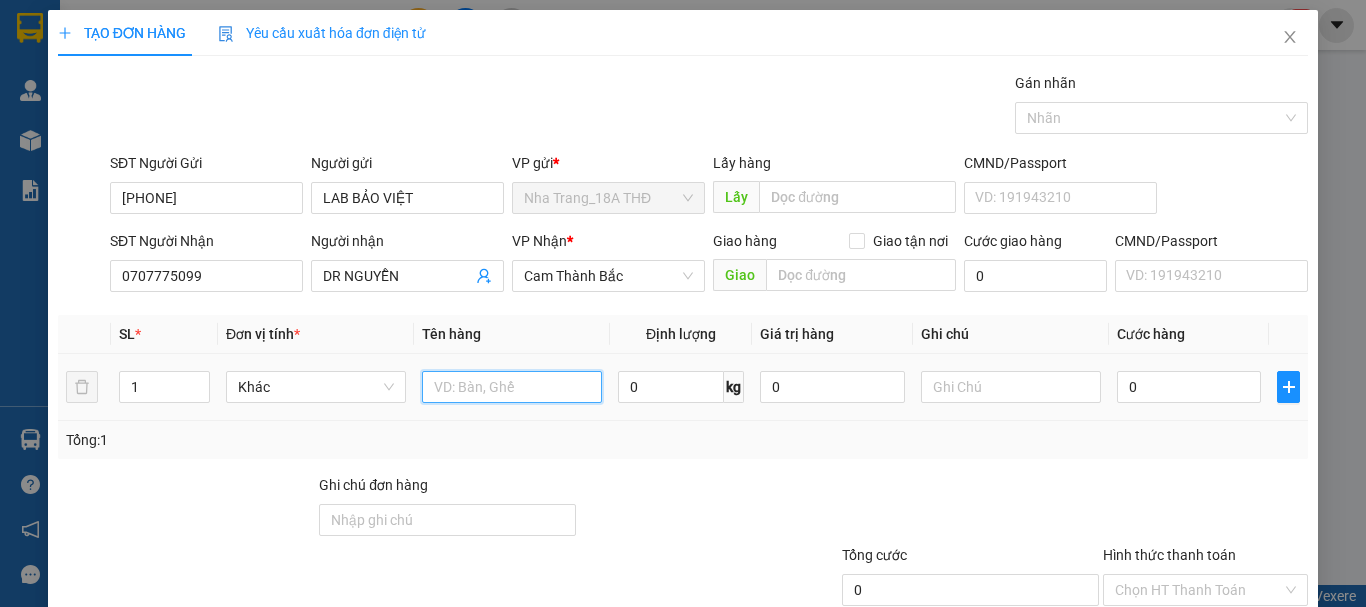 click at bounding box center (512, 387) 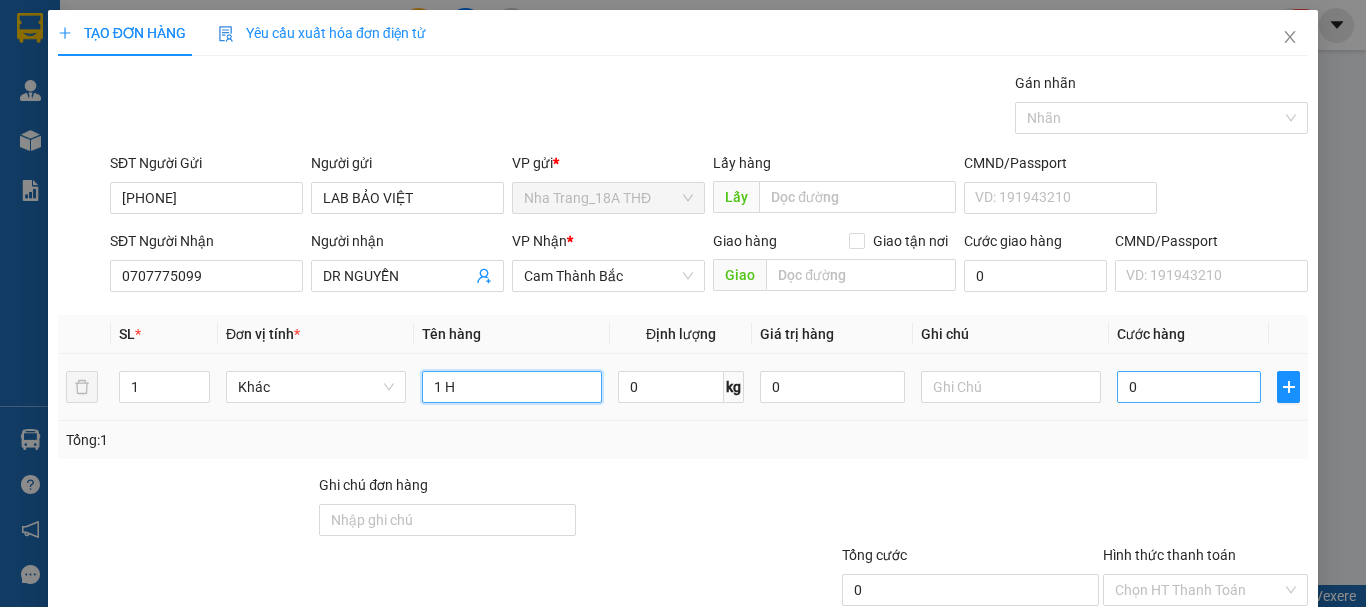 type on "1 H" 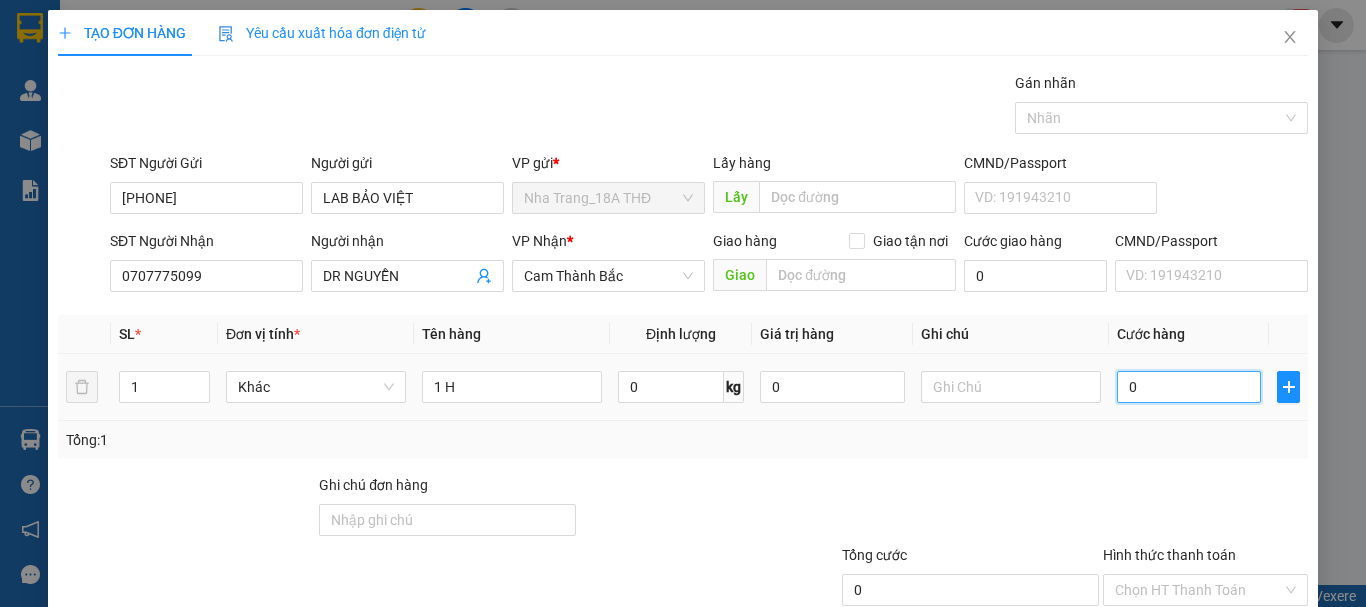 click on "0" at bounding box center [1189, 387] 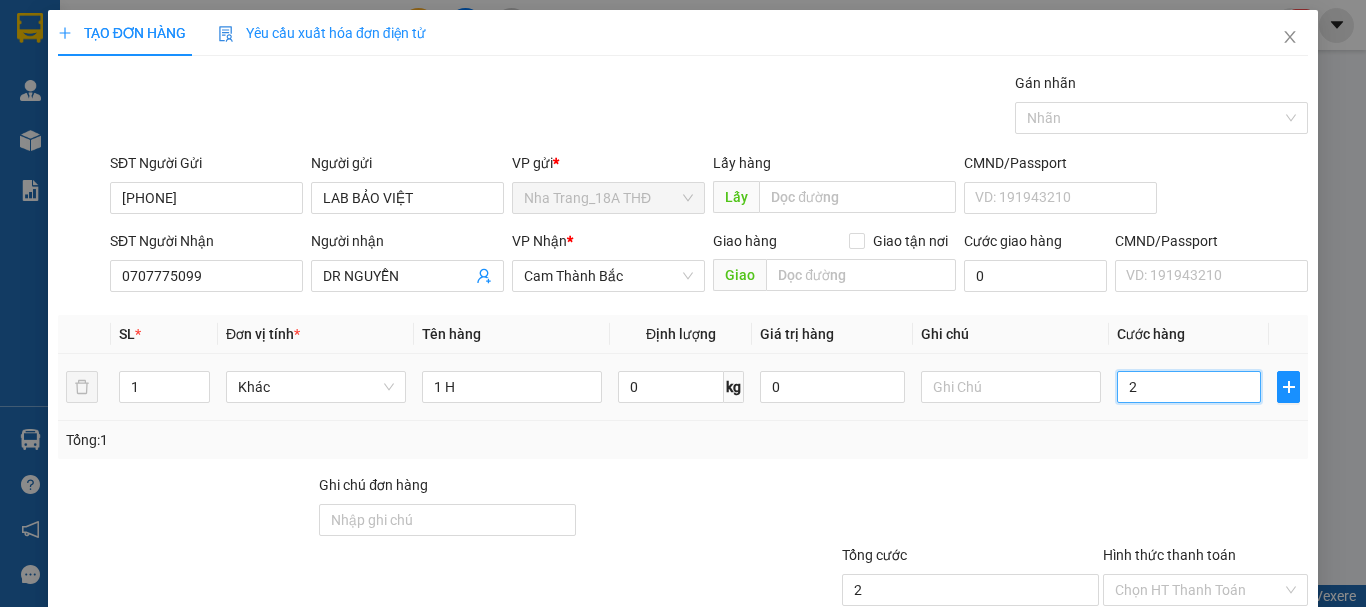 type on "20" 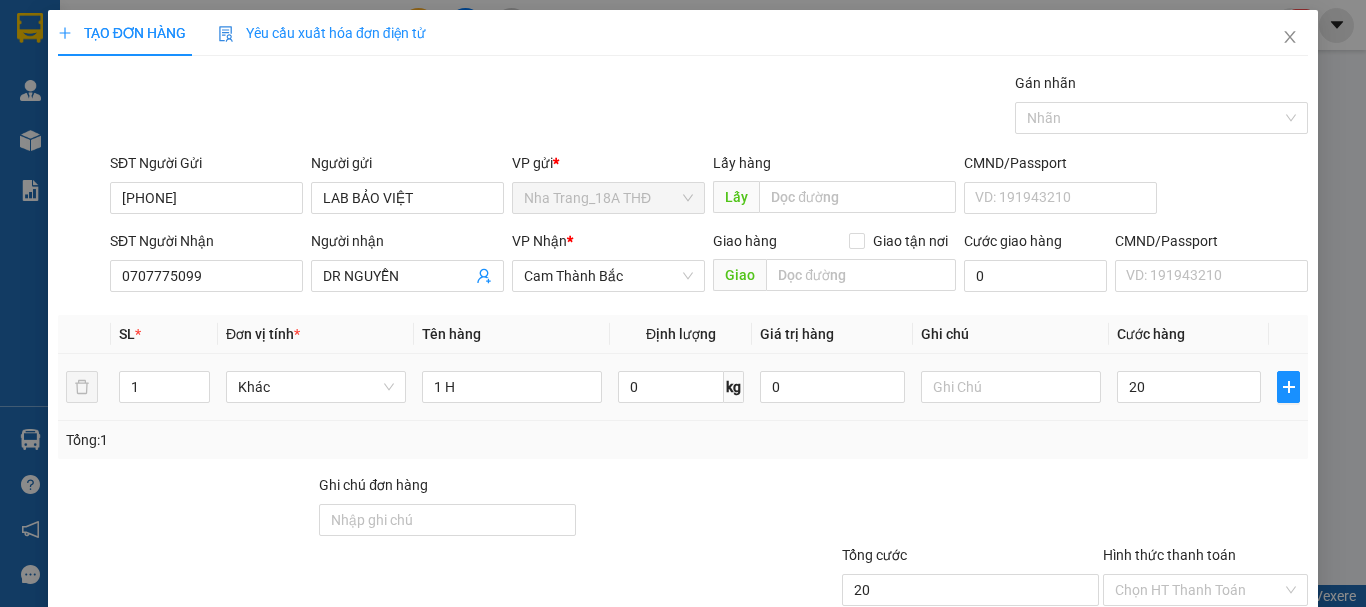 type on "20.000" 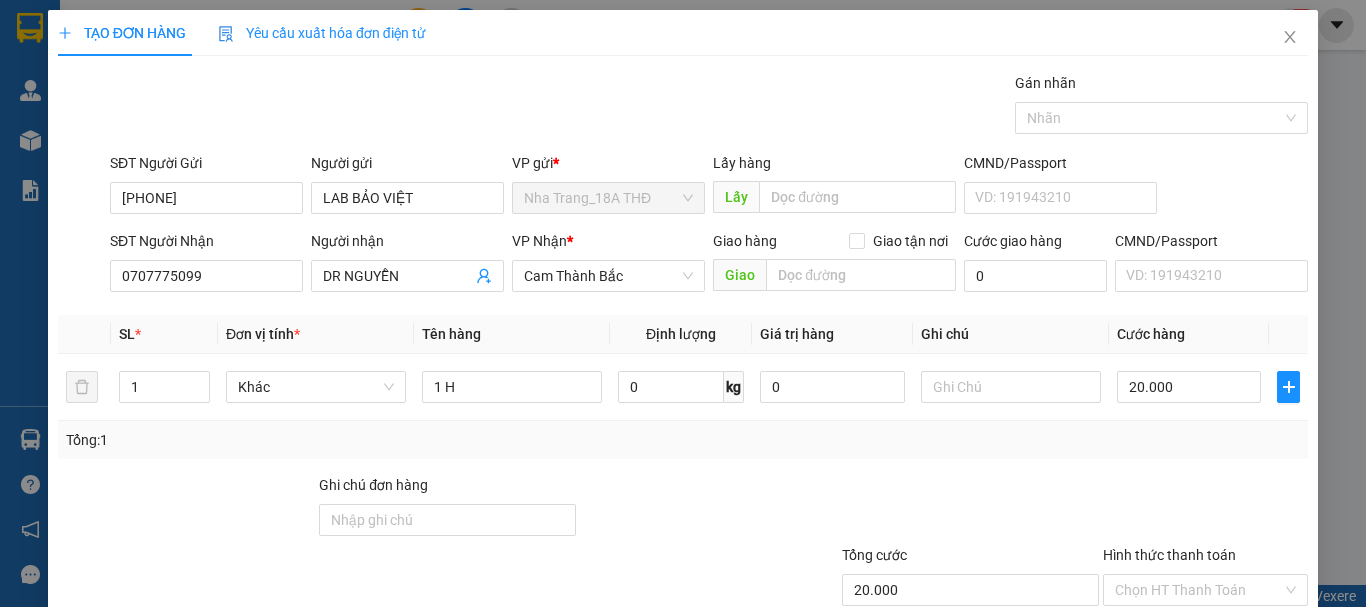 click on "SĐT Người Gửi [PHONE] Người gửi LAB BẢO VIỆT VP gửi  * Nha Trang_18A THĐ Lấy hàng Lấy CMND/Passport VD: [PASSPORT] SĐT Người Nhận [PHONE] Người nhận DR NGUYỄN VP Nhận  * Cam Thành Bắc Giao hàng Giao tận nơi Giao Cước giao hàng 0 CMND/Passport VD: [PASSPORT] SL  * Đơn vị tính  * Tên hàng  Định lượng Giá trị hàng Ghi chú Cước hàng                   1 Khác 1 H 0 kg 0 20.000 Tổng:  1 Ghi chú đơn hàng Tổng cước 20.000 Hình thức thanh toán Chọn HT Thanh Toán Số tiền thu trước 0 Chưa thanh toán 20.000 Chọn HT Thanh Toán Lưu nháp Xóa Thông tin Lưu Lưu và In" at bounding box center (683, 386) 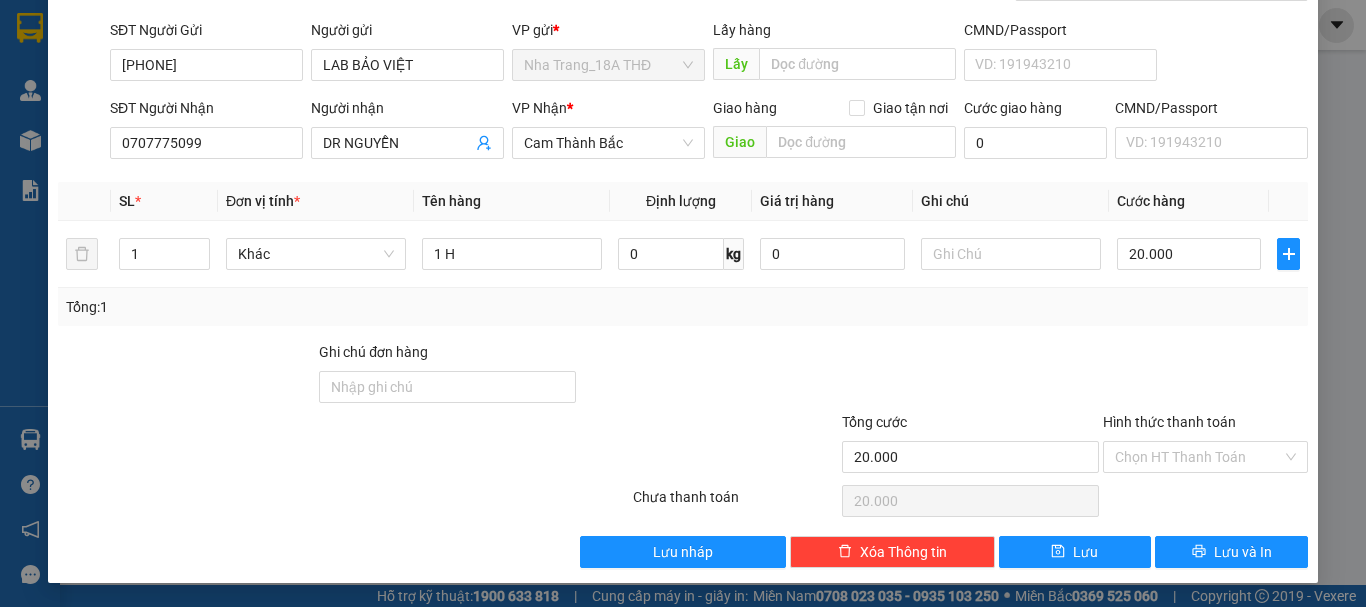 click on "Hình thức thanh toán" at bounding box center [1198, 457] 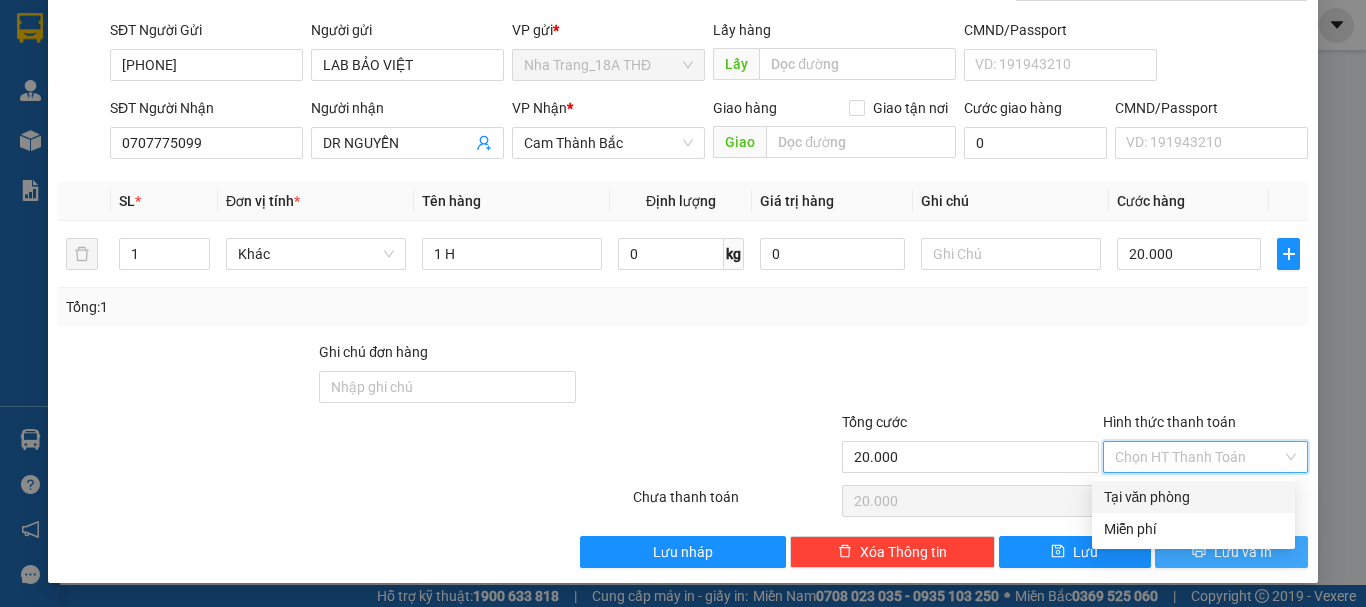 drag, startPoint x: 1160, startPoint y: 489, endPoint x: 1185, endPoint y: 554, distance: 69.641945 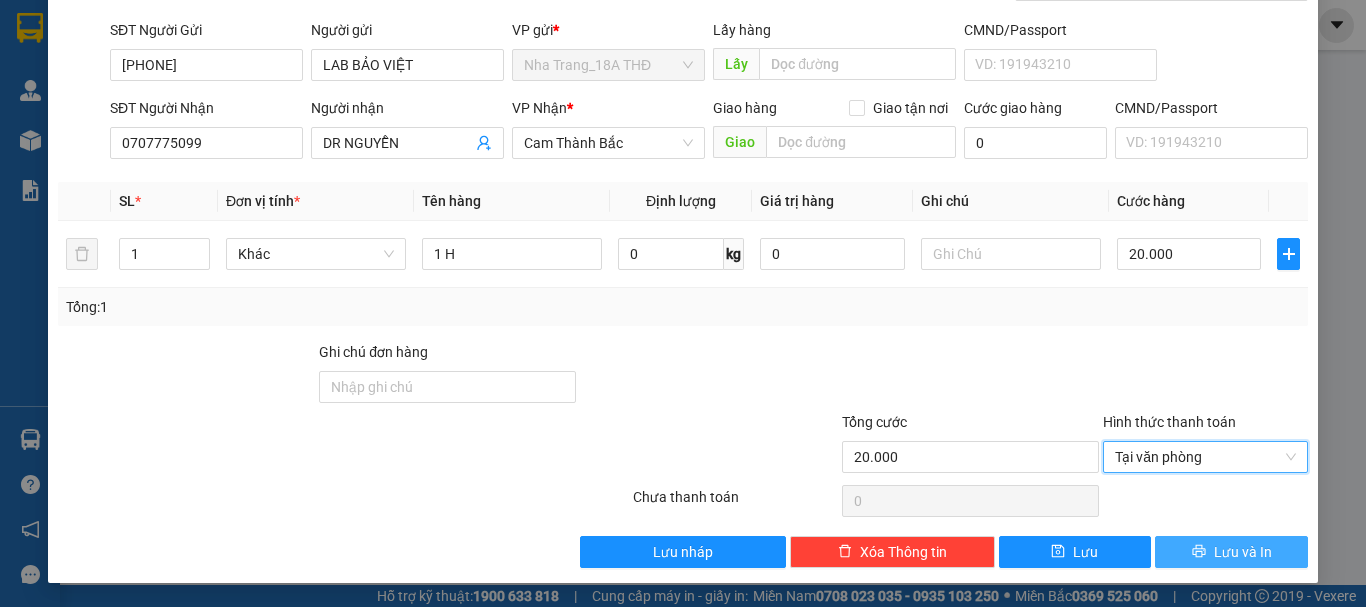 click at bounding box center [1199, 552] 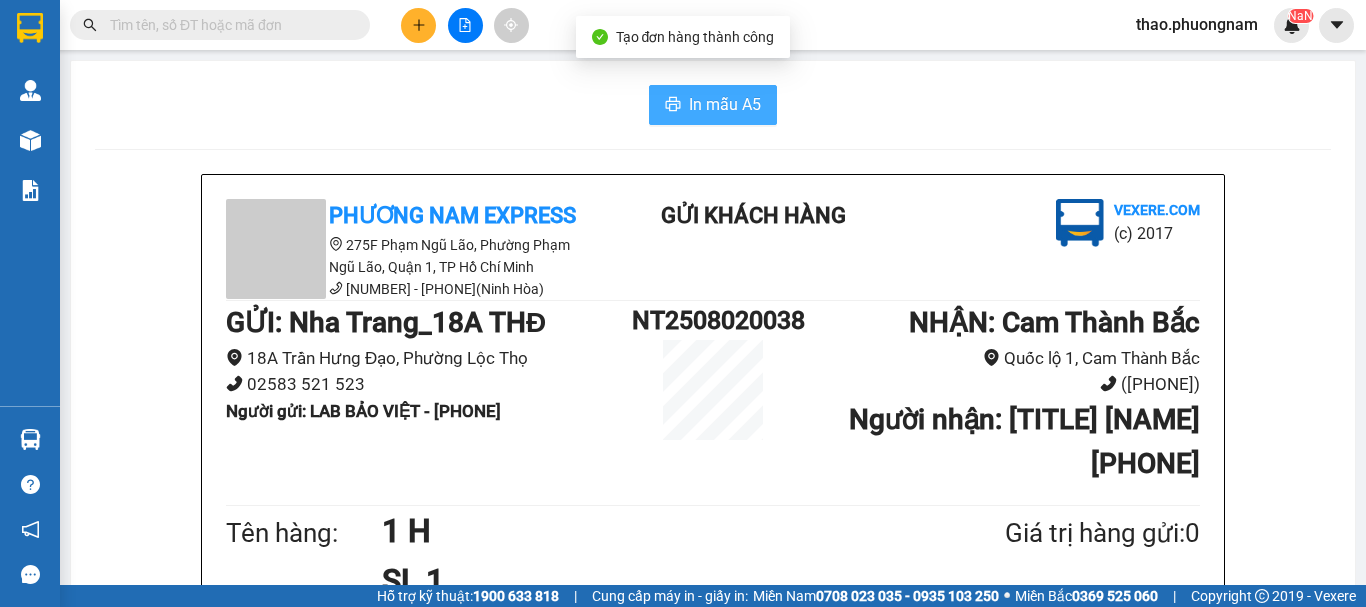 click on "In mẫu A5" at bounding box center [725, 104] 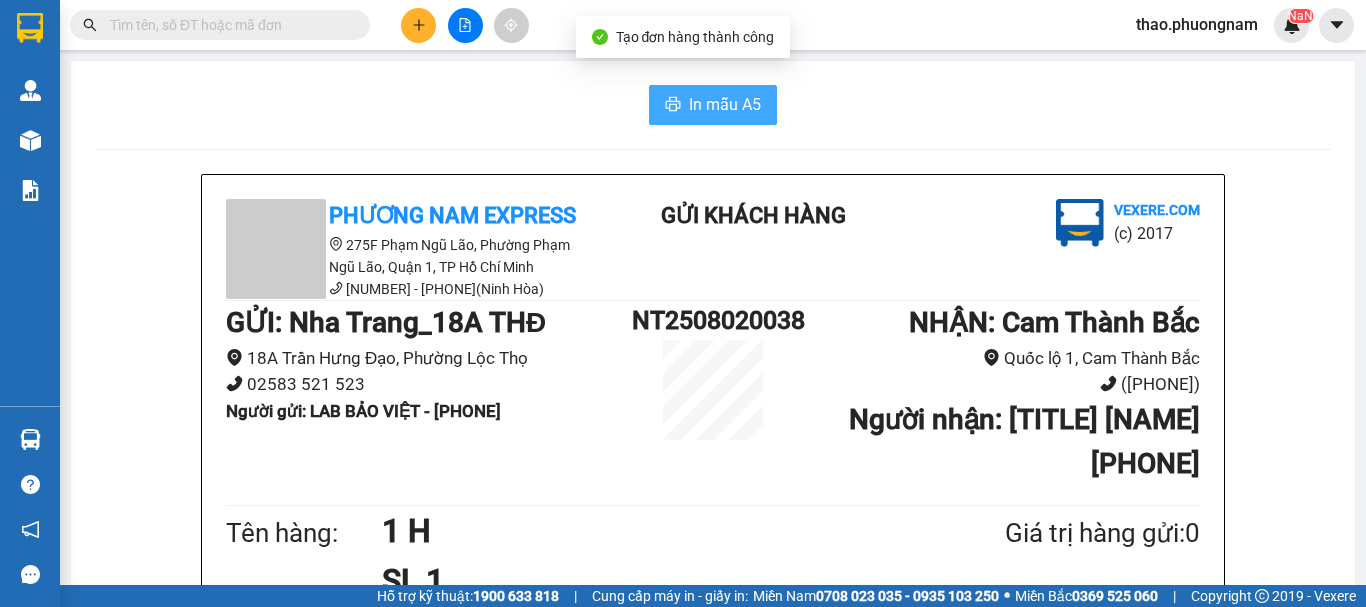 scroll, scrollTop: 0, scrollLeft: 0, axis: both 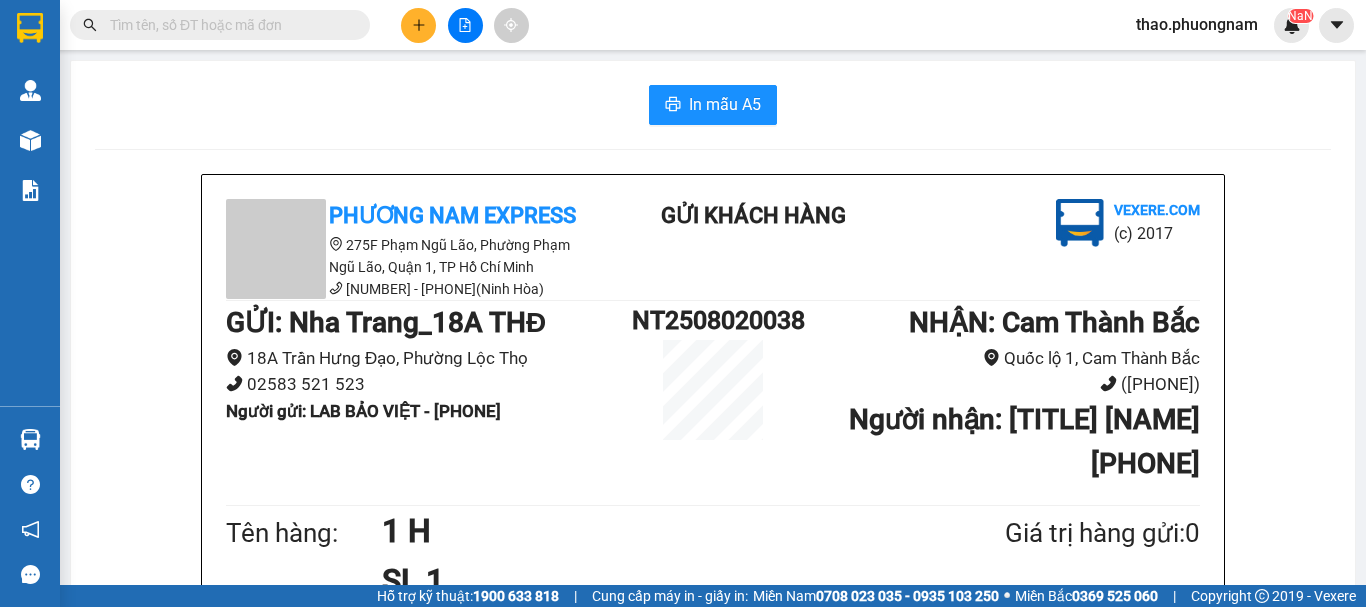 click at bounding box center [228, 25] 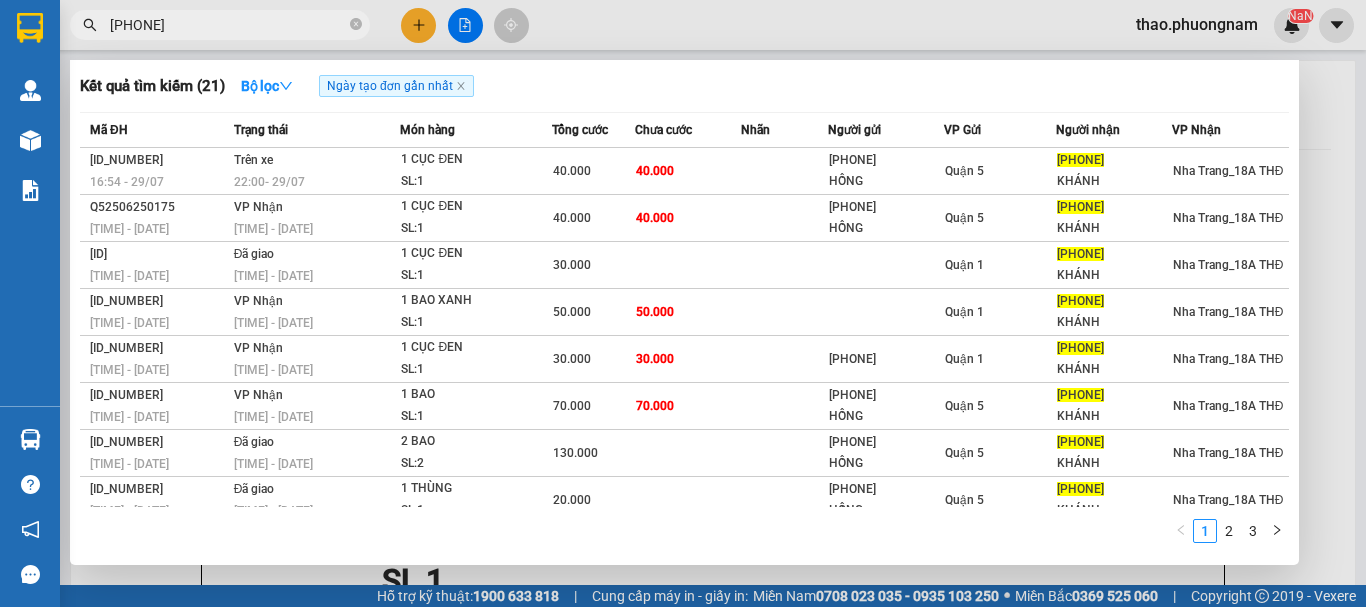 type on "[PHONE]" 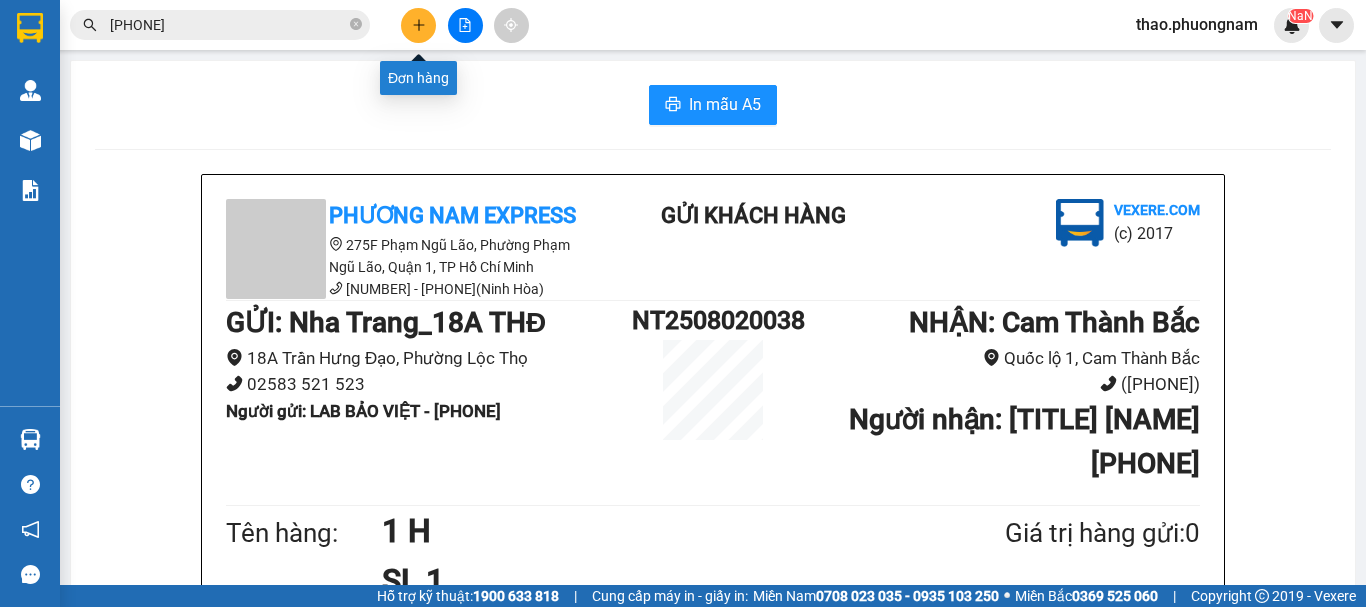 click 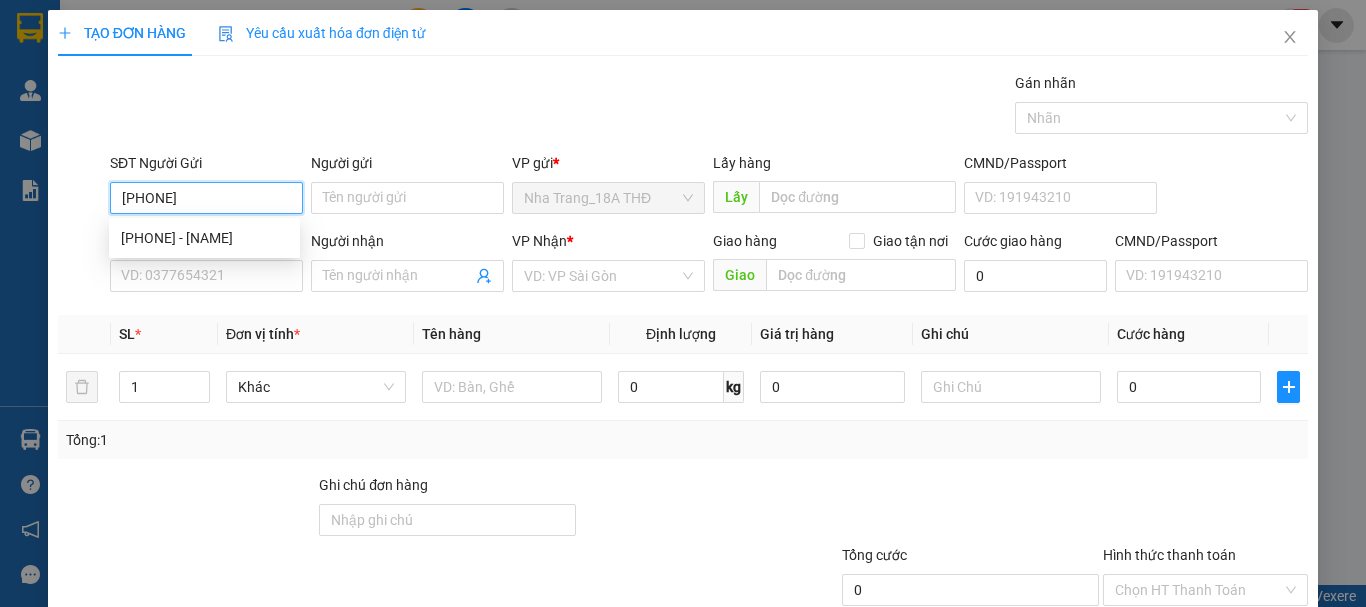 type on "[PHONE]" 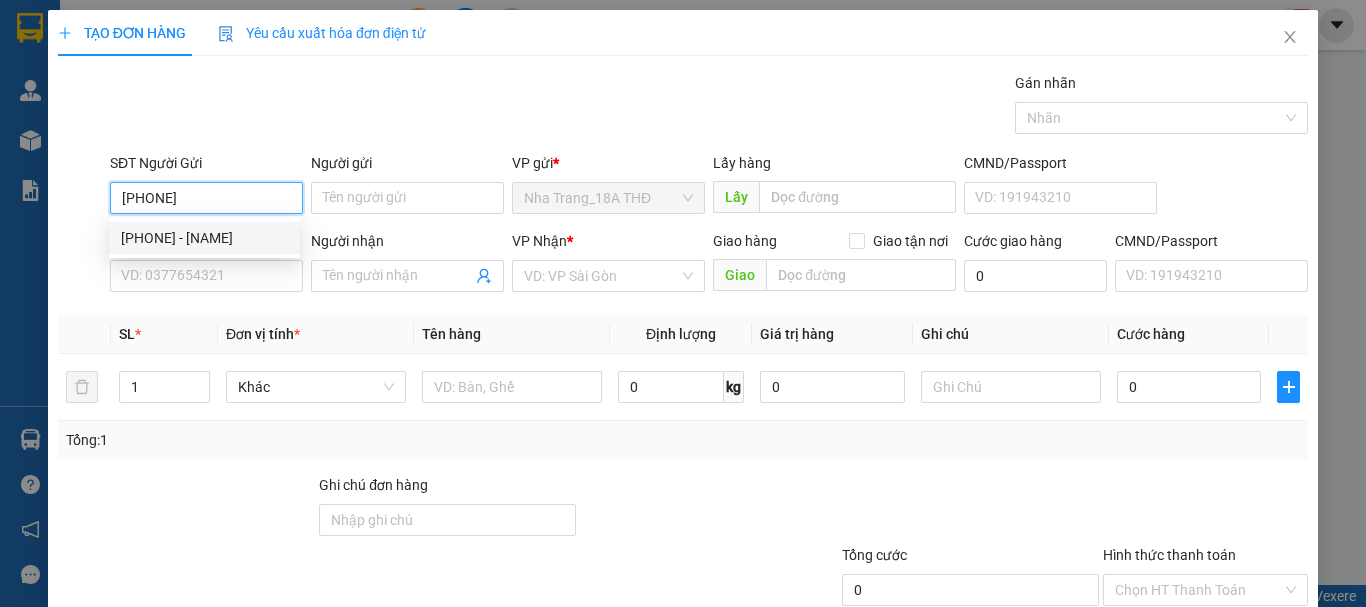 click on "[PHONE] - [NAME]" at bounding box center [204, 238] 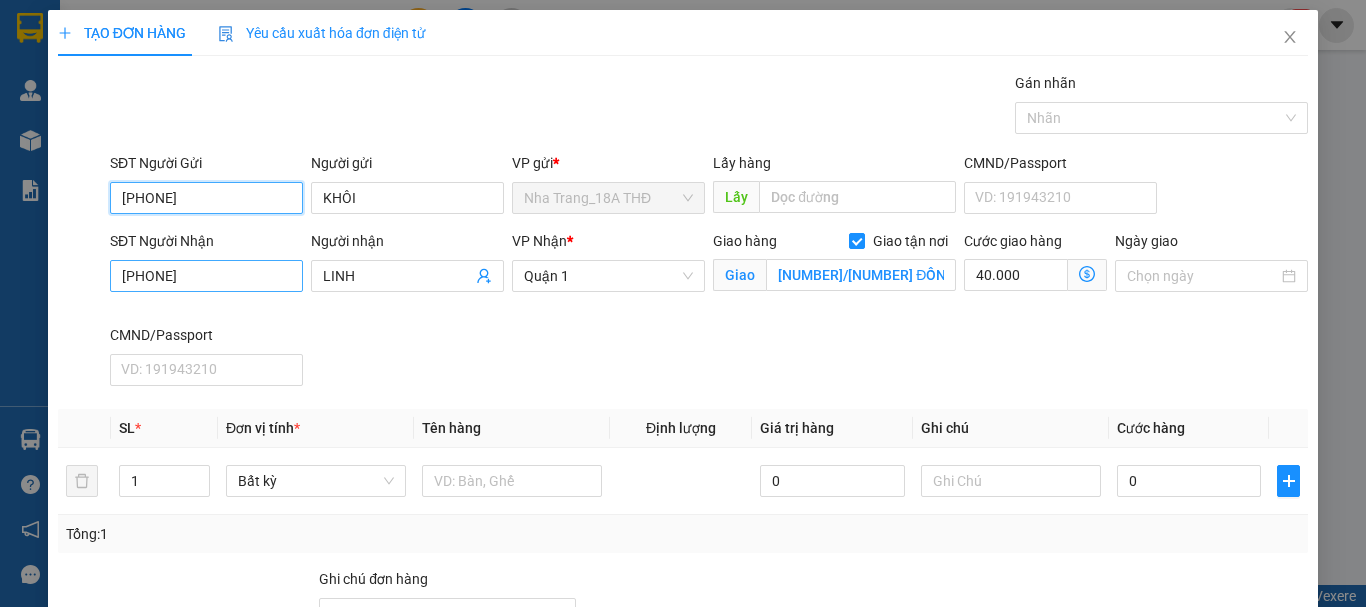 type on "[PHONE]" 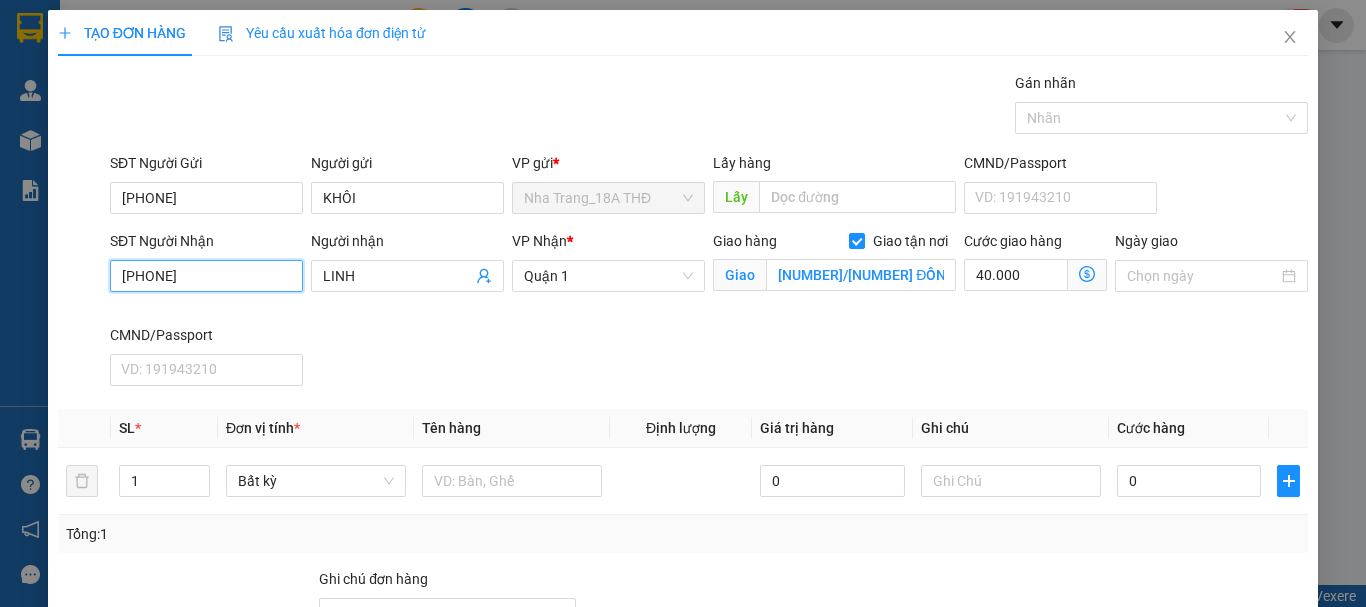click on "[PHONE]" at bounding box center (206, 276) 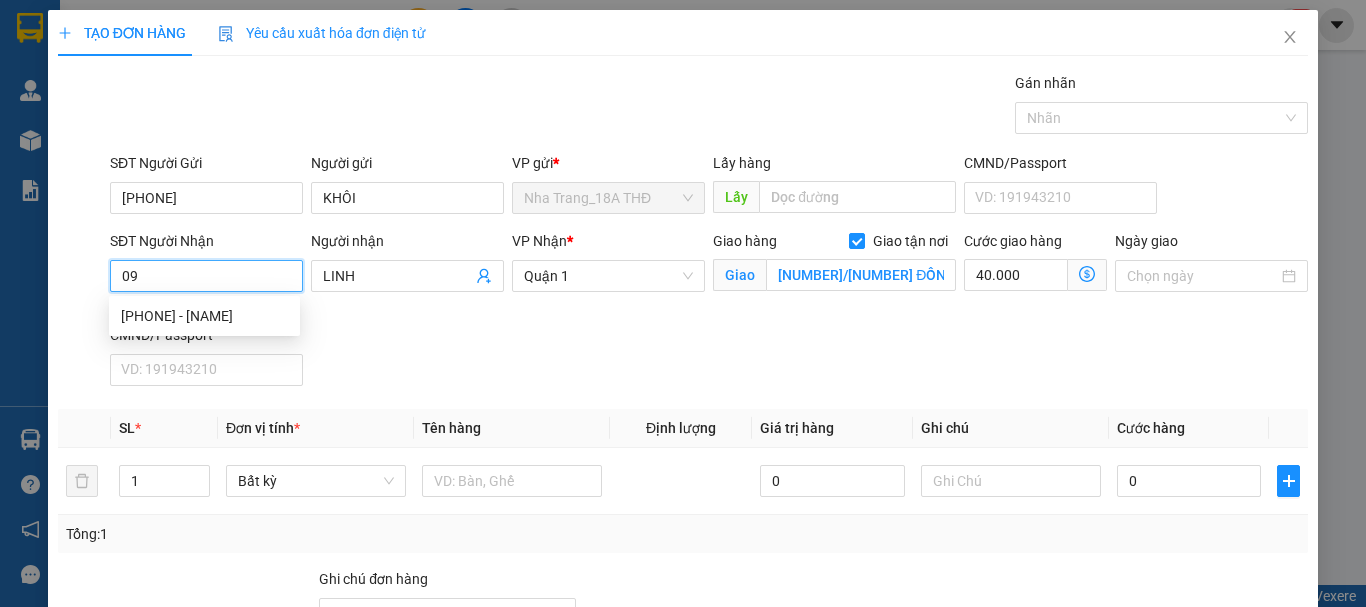 type on "0" 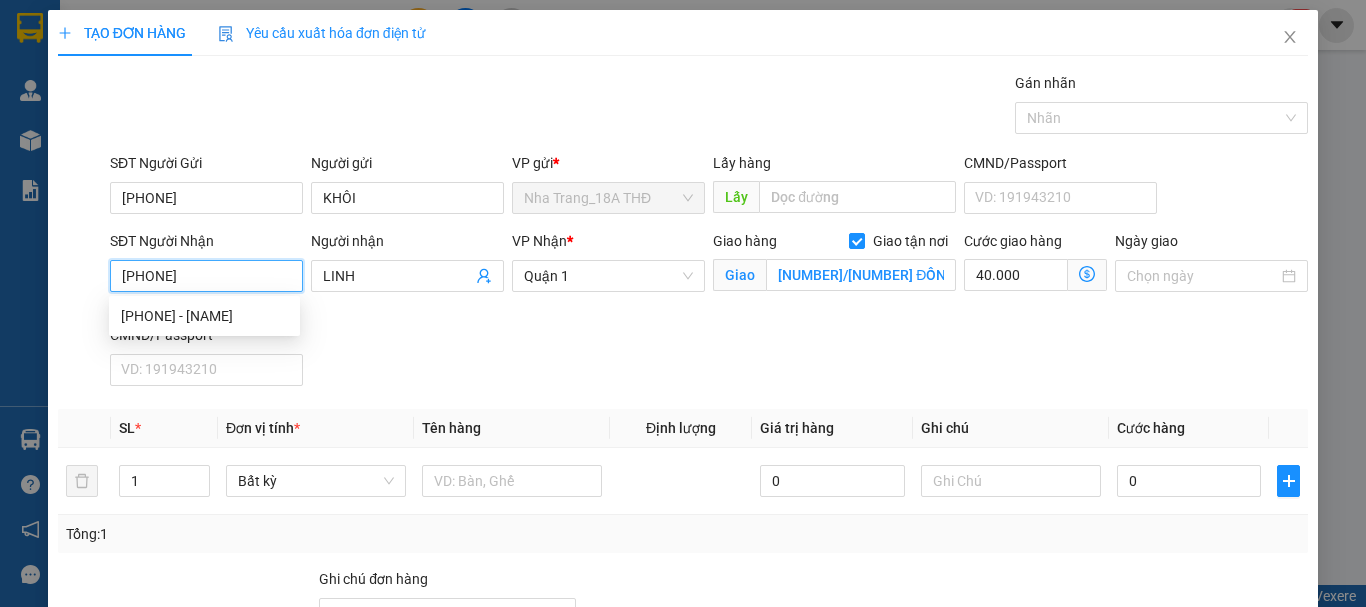 type on "0909222715" 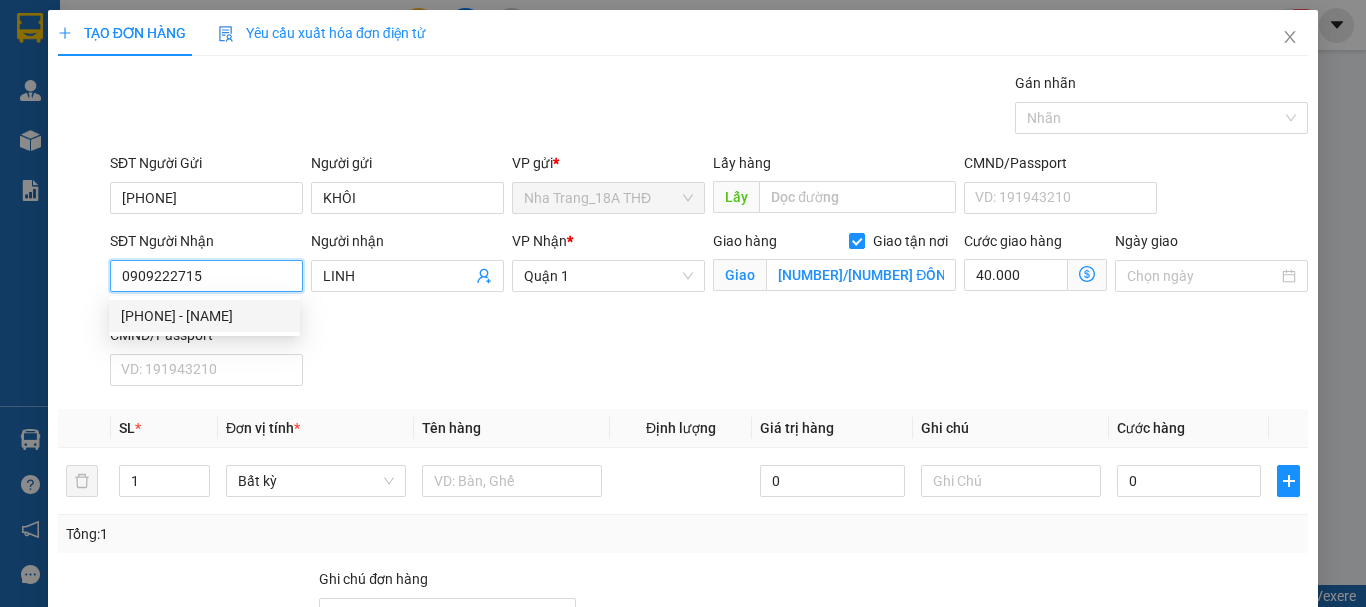 click on "[PHONE] - [NAME]" at bounding box center [204, 316] 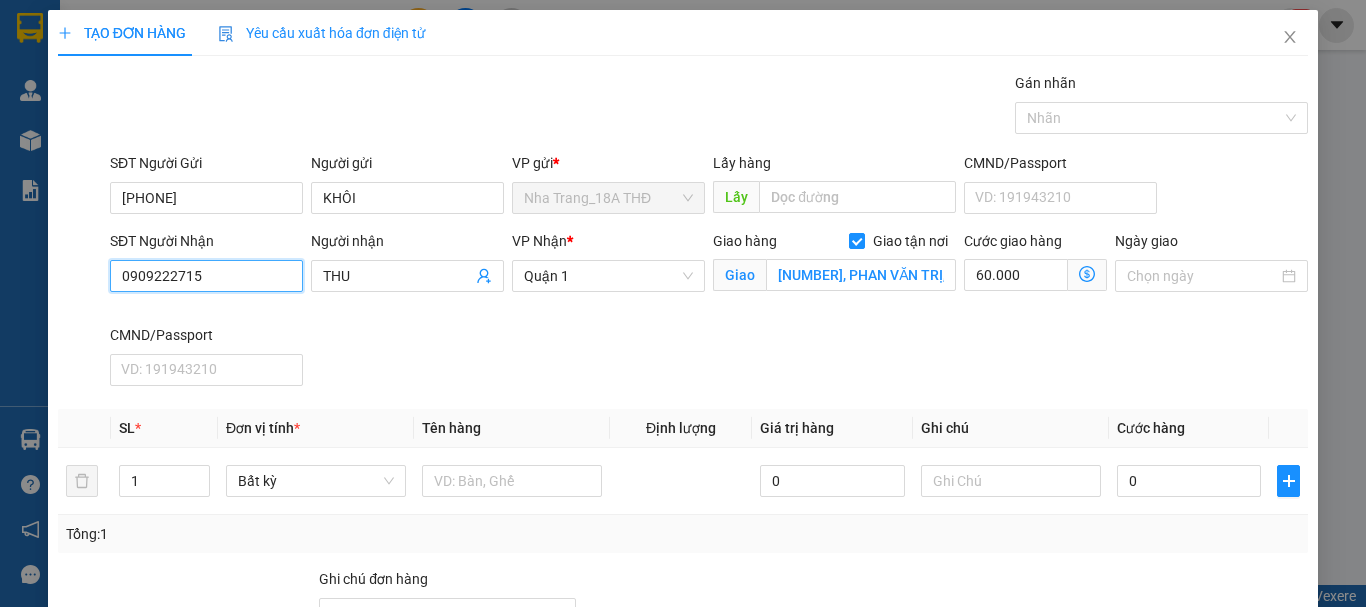type on "0909222715" 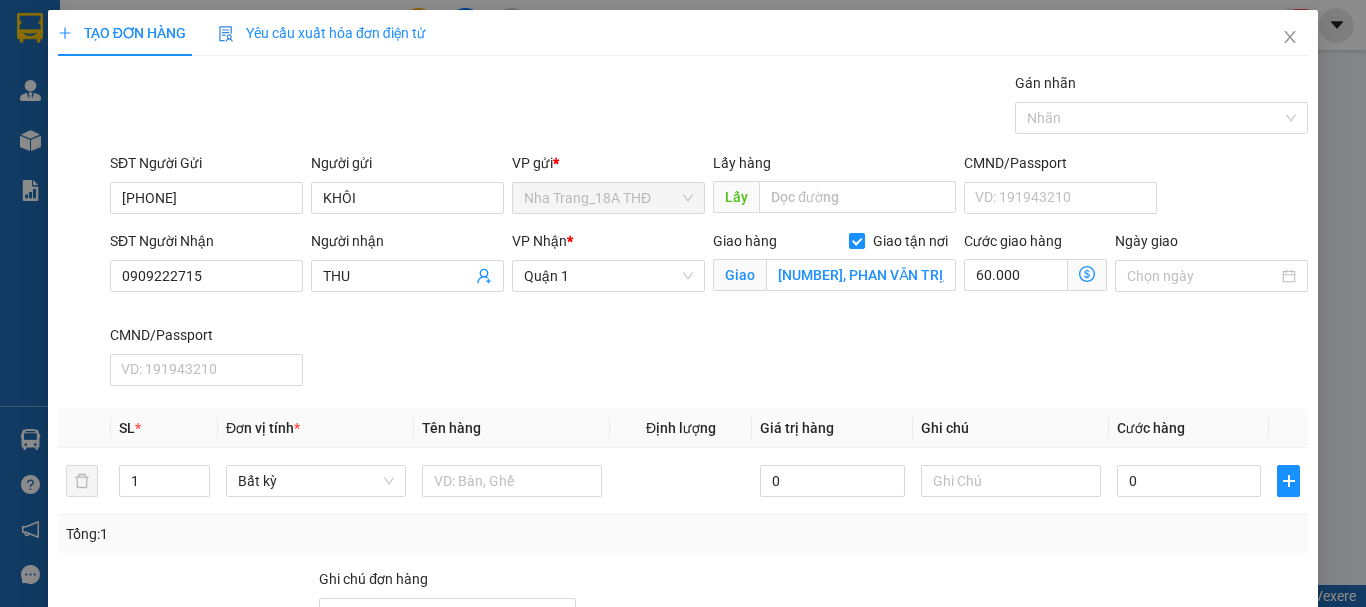 click on "SĐT Người Nhận [PHONE] [PHONE] Người nhận THU VP Nhận  *Quận 1 Giao hàng Giao tận nơi Giao [NUMBER], [STREET], [DISTRICT] [DISTRICT] GTN [PRICE] Cước giao hàng 60.000 Ngày giao CMND/Passport VD: [PASSPORT]" at bounding box center [709, 312] 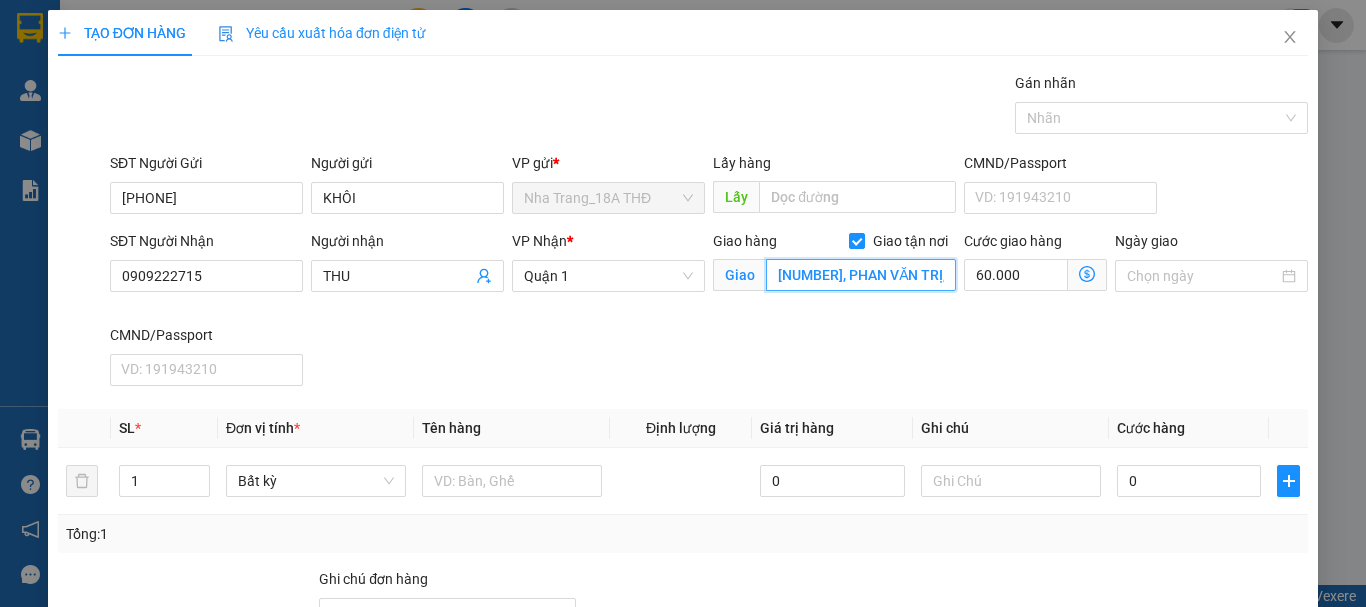 click on "[NUMBER], PHAN VĂN TRỊ, P12, QUẬN BÌNH THẠNH GTN [PRICE]" at bounding box center [861, 275] 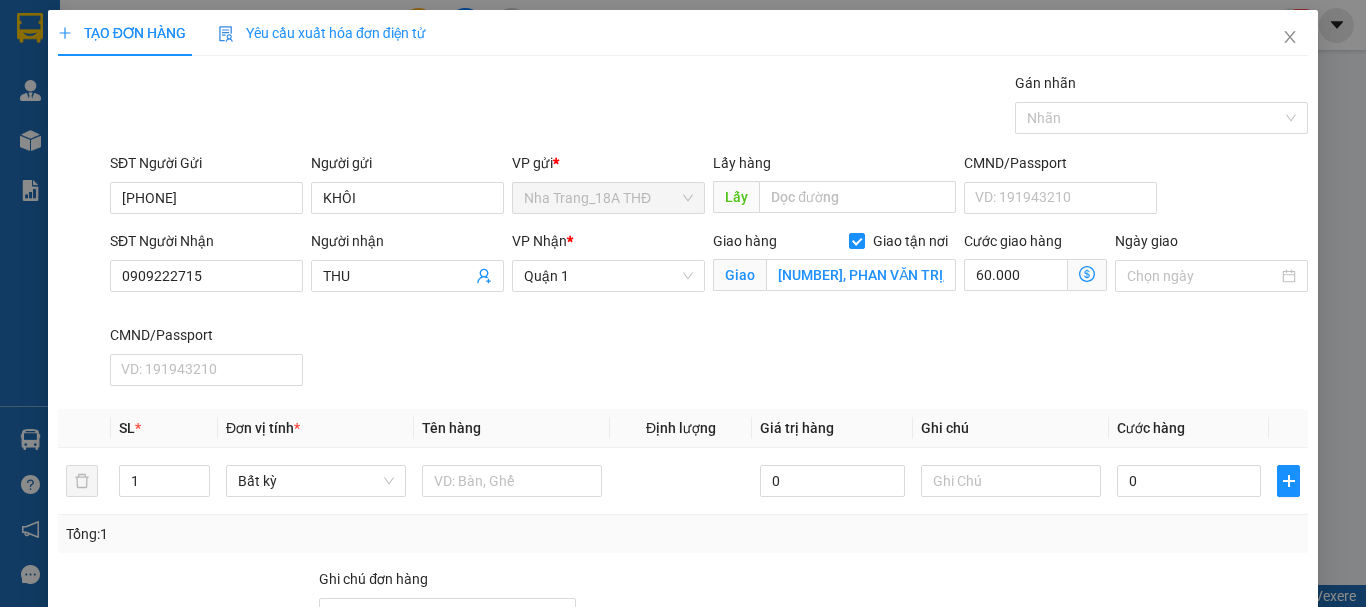click on "SĐT Người Nhận [PHONE] Người nhận THU VP Nhận  *Quận 1 Giao hàng Giao tận nơi Giao [NUMBER], [STREET], [DISTRICT] [DISTRICT] GTN [PRICE] Cước giao hàng 60.000 Ngày giao CMND/Passport VD: [PASSPORT]" at bounding box center [709, 312] 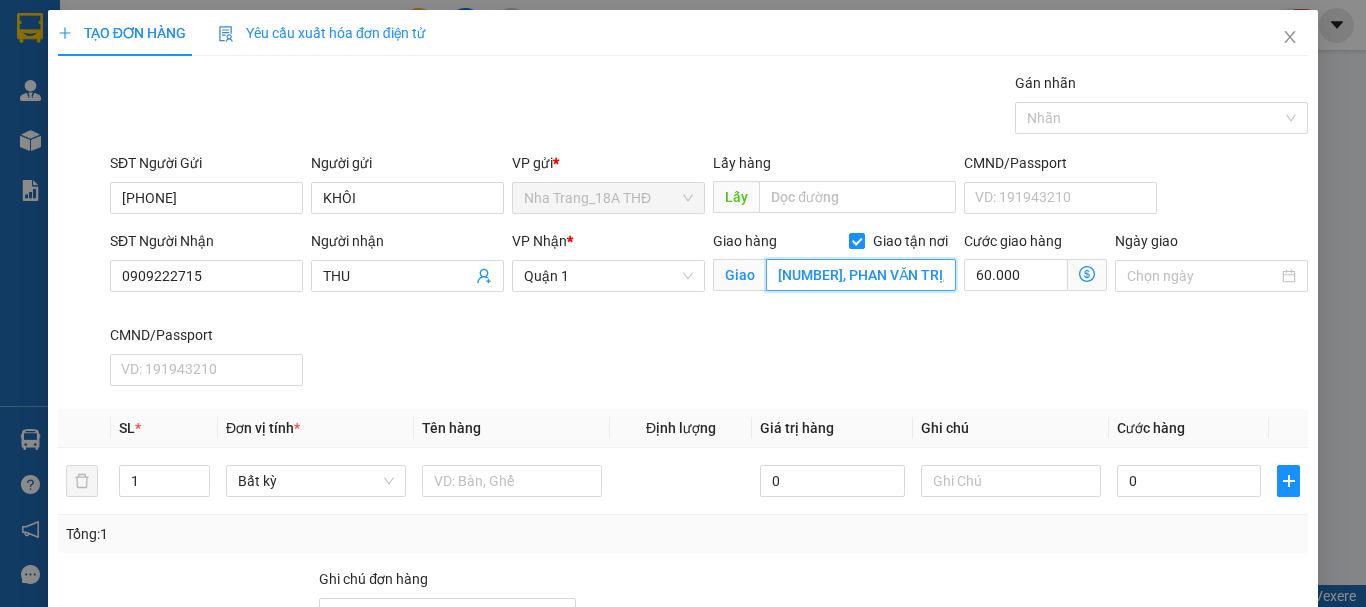 click on "[NUMBER], PHAN VĂN TRỊ, P12, QUẬN BÌNH THẠNH GTN [PRICE]" at bounding box center [861, 275] 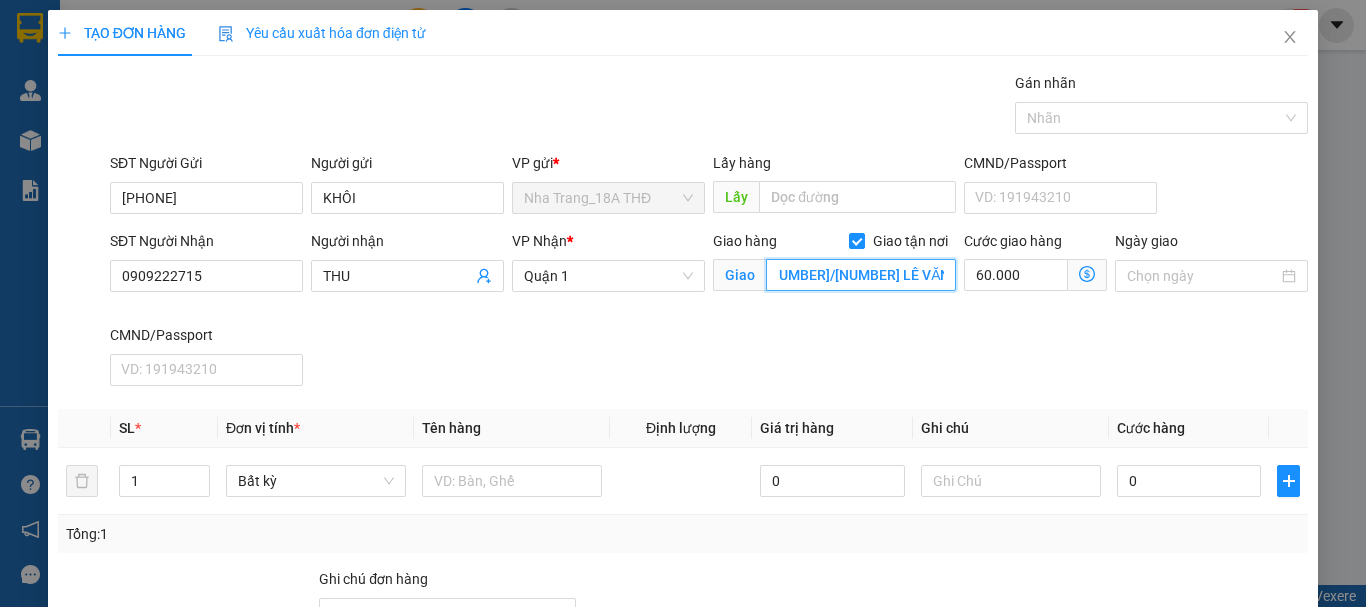 scroll, scrollTop: 0, scrollLeft: 83, axis: horizontal 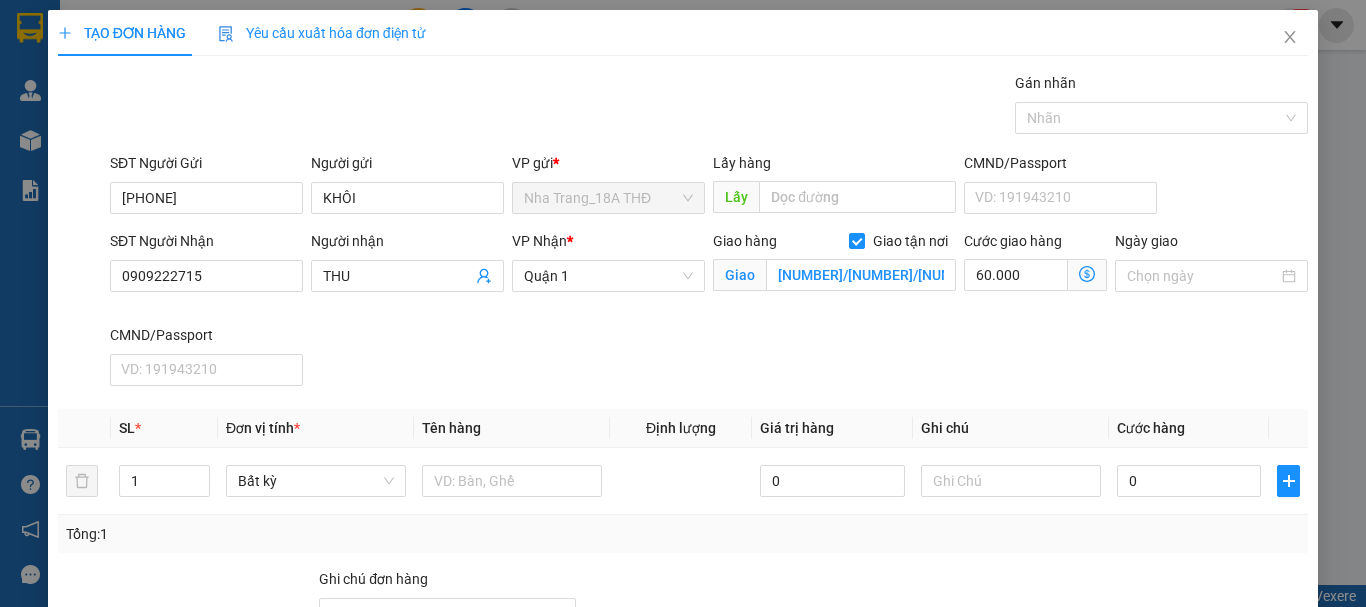 click at bounding box center [1087, 275] 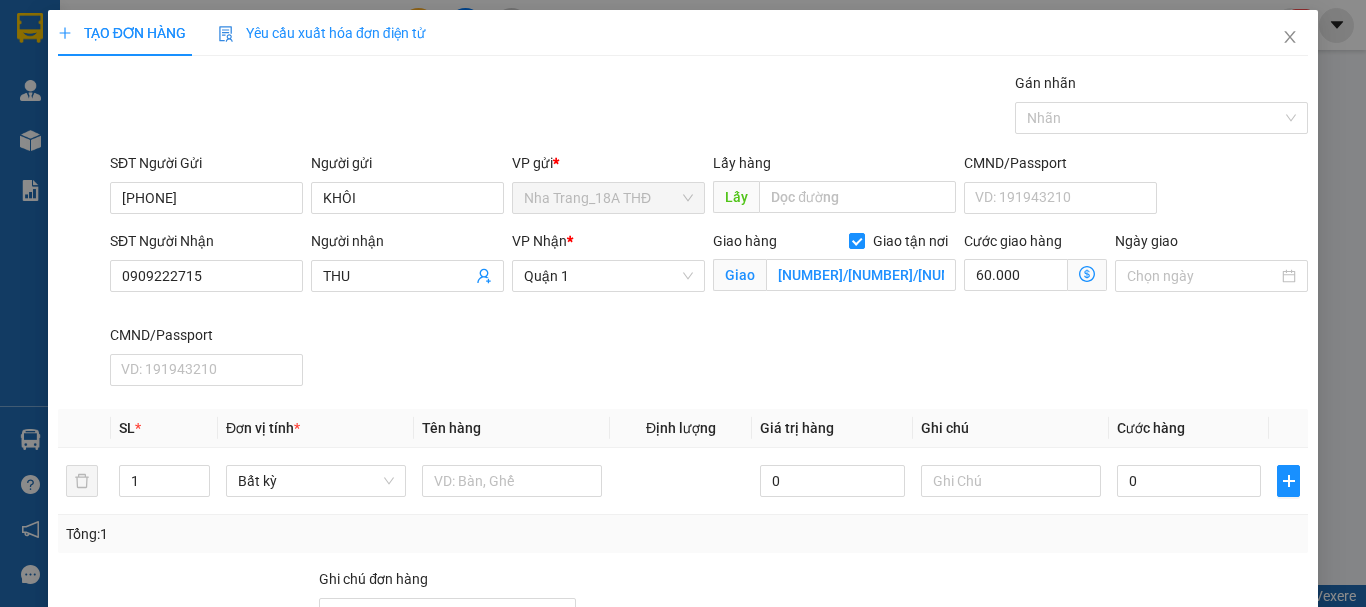 click 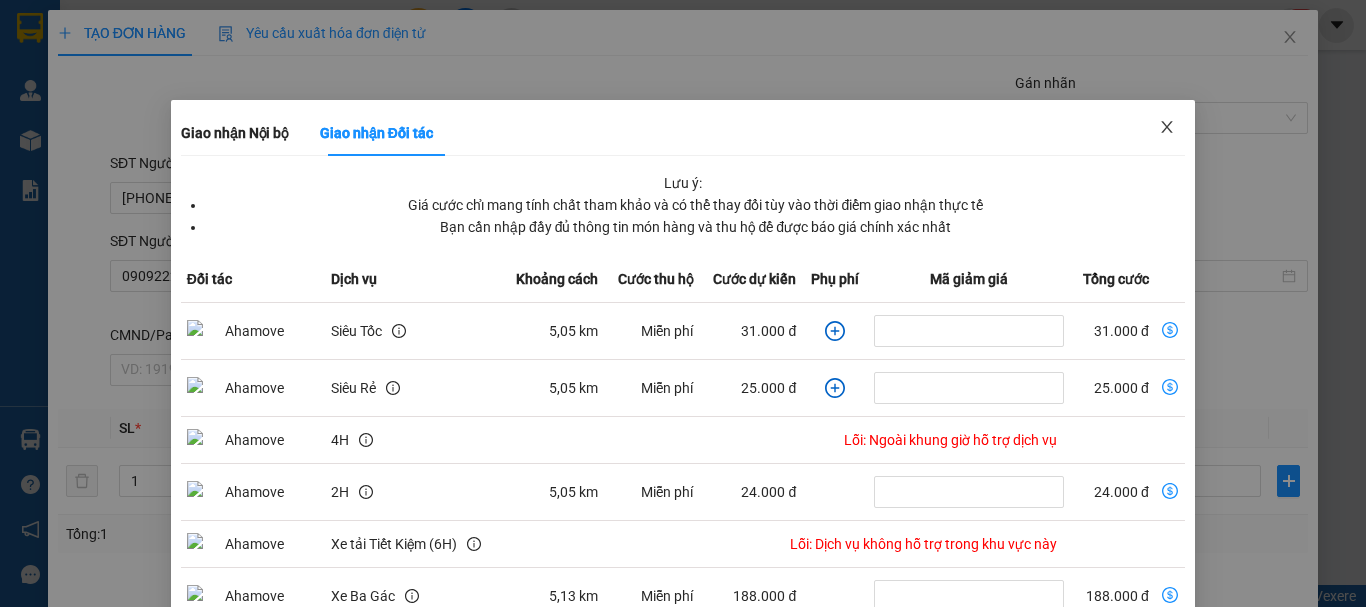 click 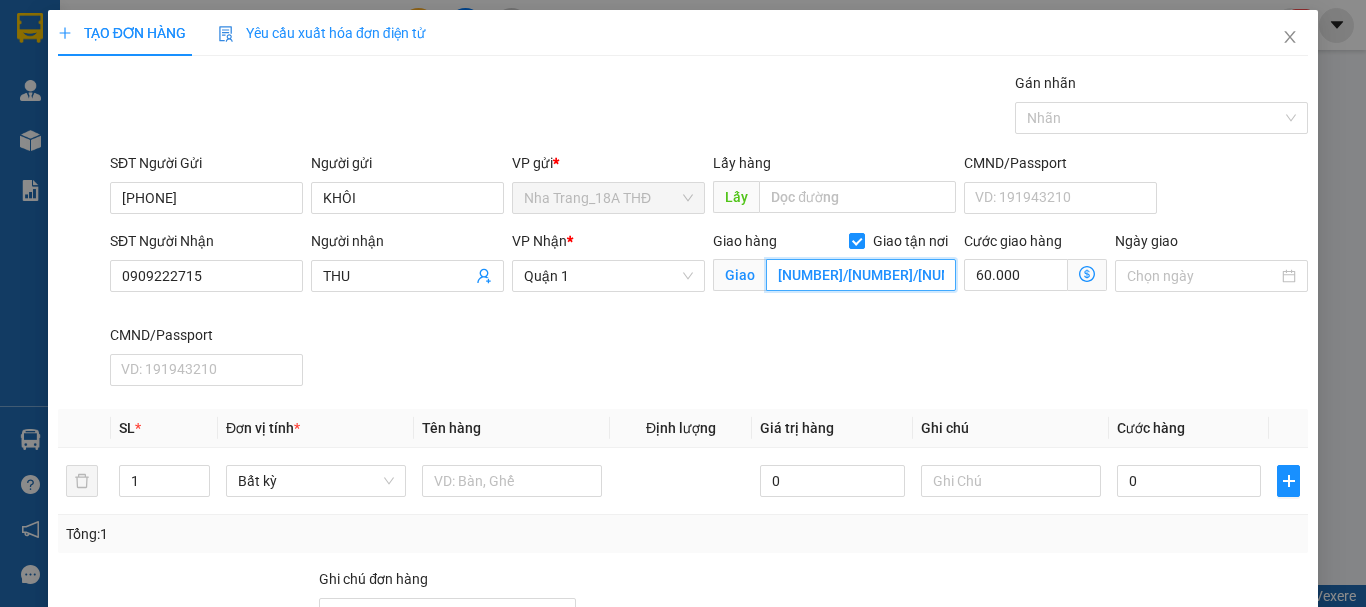 click on "[NUMBER]/[NUMBER]/[NUMBER] LÊ VĂN SỸ, P.TÂN SƠN HÒA, QUẬN 3" at bounding box center (861, 275) 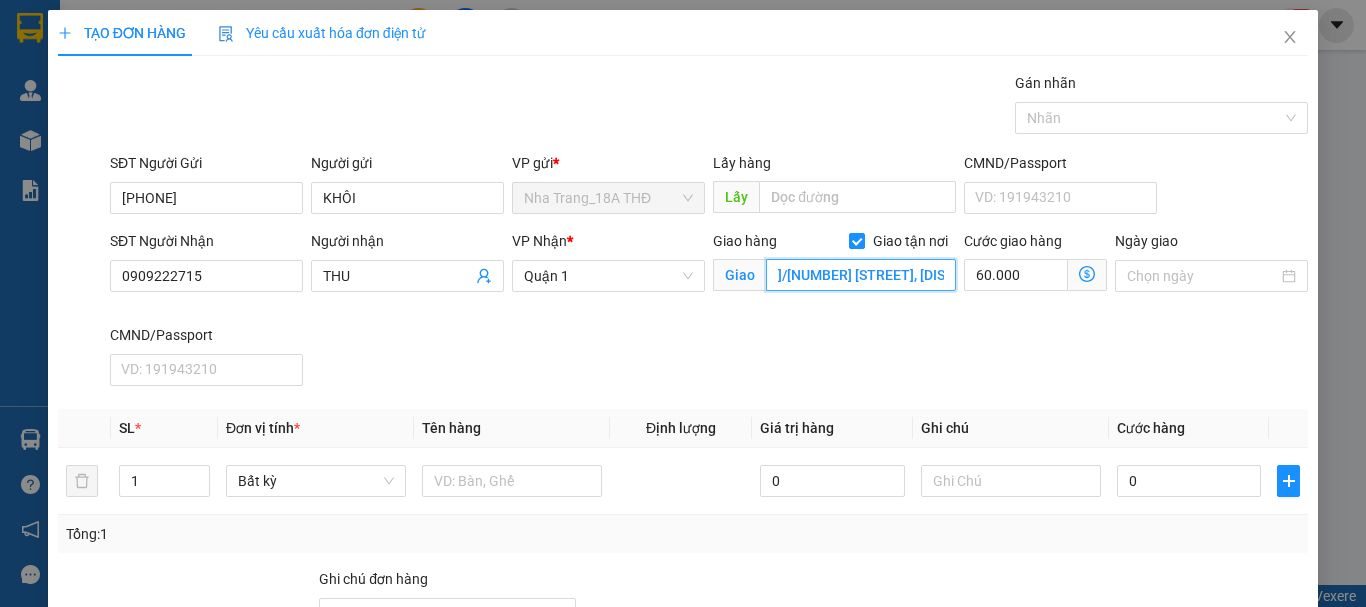 scroll, scrollTop: 0, scrollLeft: 135, axis: horizontal 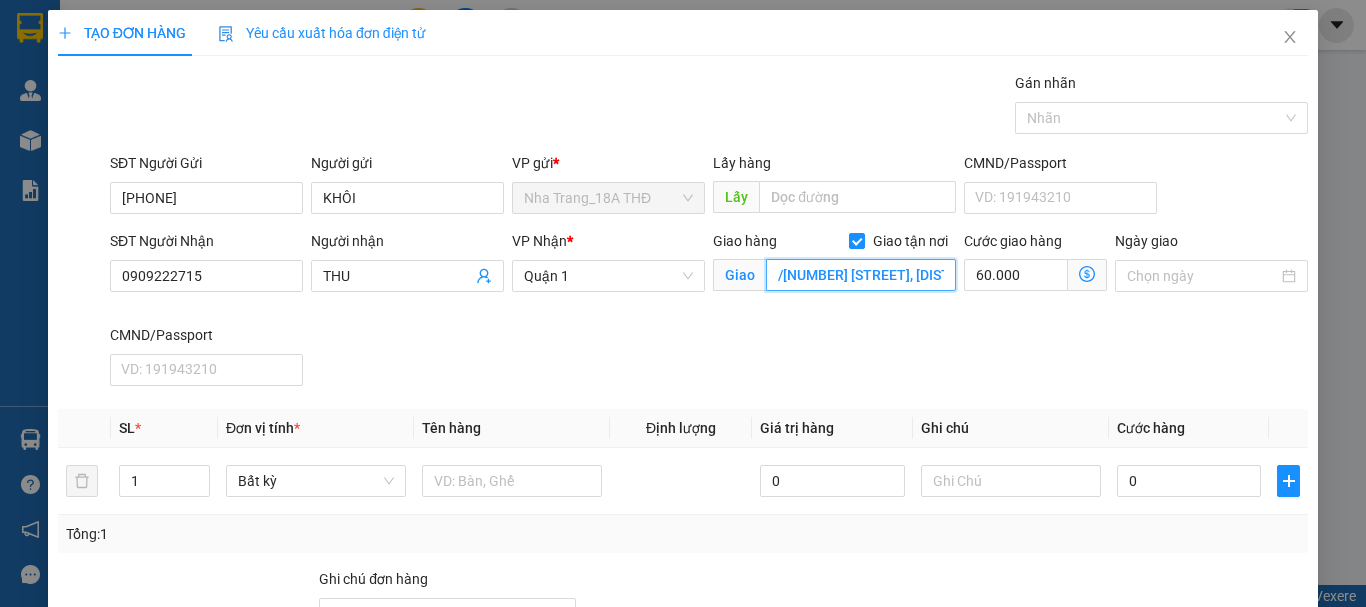 type on "[NUMBER]/[NUMBER]/[NUMBER] [STREET], [DISTRICT] [DISTRICT] ( GTN:" 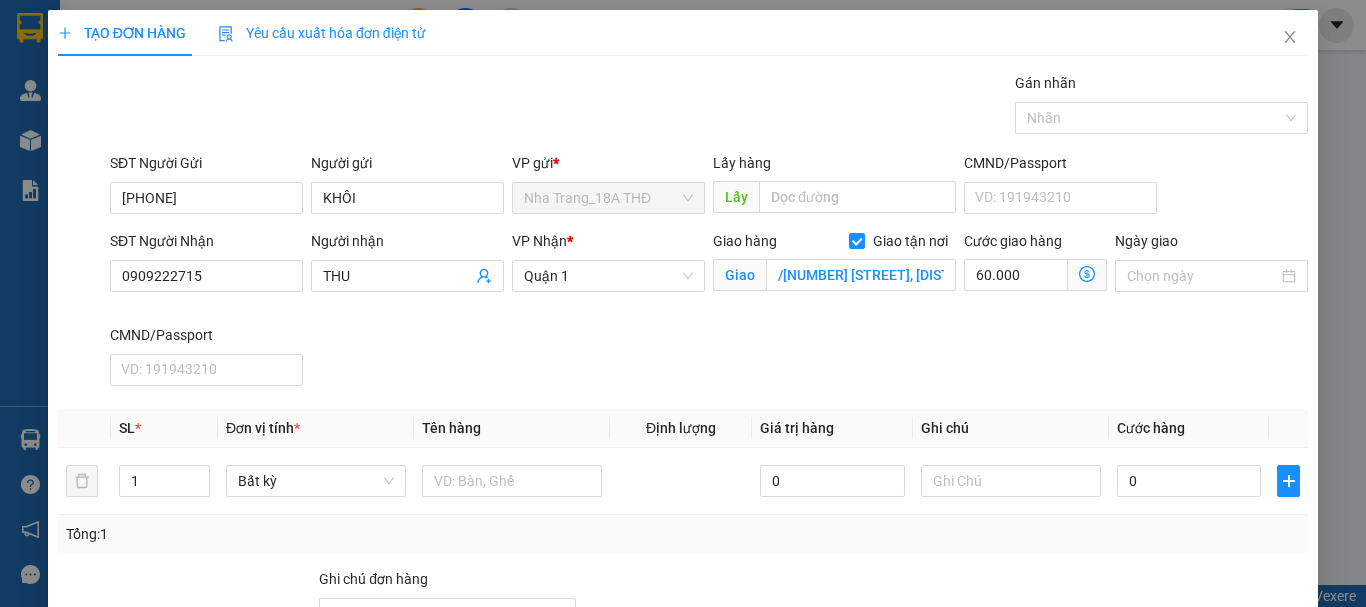 scroll, scrollTop: 0, scrollLeft: 0, axis: both 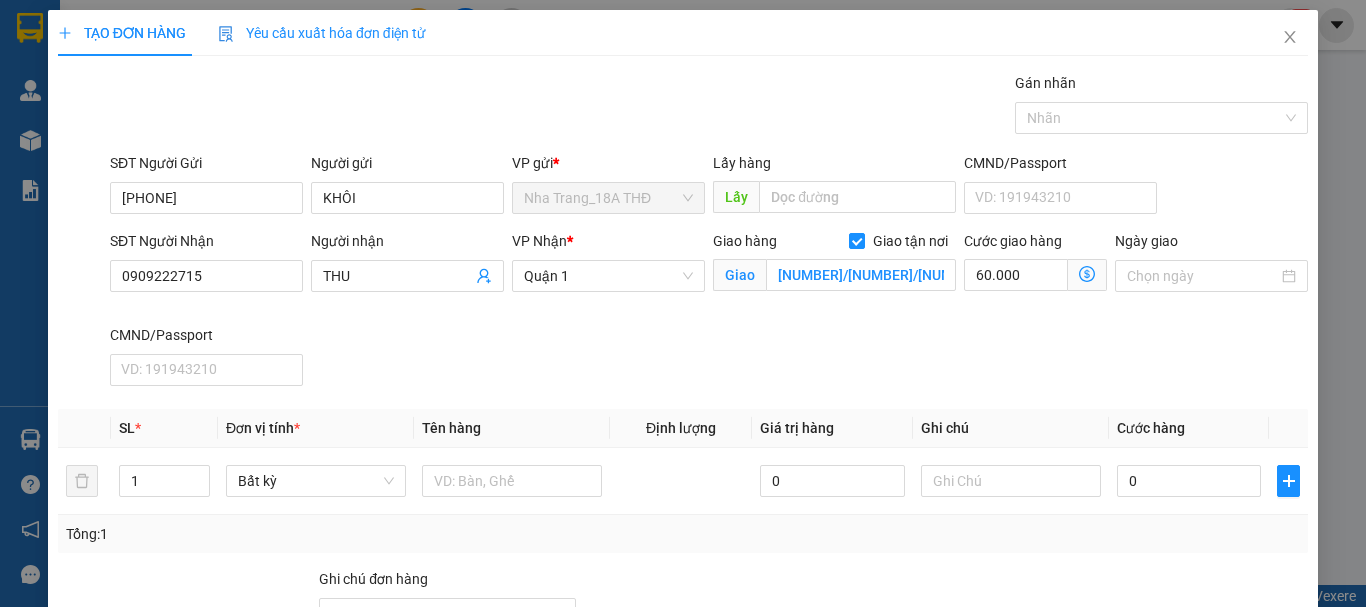 click on "Giao nhận Nội bộ Giao nhận Đối tác Lưu ý: Giá cước chỉ mang tính chất tham khảo và có thể thay đổi tùy vào thời điểm giao nhận thực tế Bạn cần nhập đầy đủ thông tin món hàng và thu hộ để được báo giá chính xác nhất Đối tác Dịch vụ Khoảng cách Cước thu hộ Cước dự kiến Phụ phí Mã giảm giá Tổng cước Siêu Tốc [DISTANCE] Miễn phí [PRICE] đ [PRICE] đ Siêu Rẻ [DISTANCE] Miễn phí [PRICE] đ [PRICE] đ 4H Lỗi: Ngoài khung giờ hỗ trợ dịch vụ 2H [DISTANCE] Miễn phí [PRICE] đ [PRICE] đ Xe tải Tiết Kiệm (6H) Lỗi: Dịch vụ không hỗ trợ trong khu vực này Xe Ba Gác [DISTANCE] Miễn phí [PRICE] đ [PRICE] đ Xe VAN 500kg [DISTANCE] Miễn phí [PRICE] đ [PRICE] đ Xe VAN 1000kg [DISTANCE] Miễn phí [PRICE] đ [PRICE] đ Xe tải 500kg [DISTANCE] Miễn phí [PRICE] đ [PRICE] đ Xe tải 1000kg [DISTANCE] Miễn phí [PRICE] đ [PRICE] đ Xe Tải 1500kg [DISTANCE] Miễn phí [PRICE] đ [PRICE] đ" at bounding box center (1087, 275) 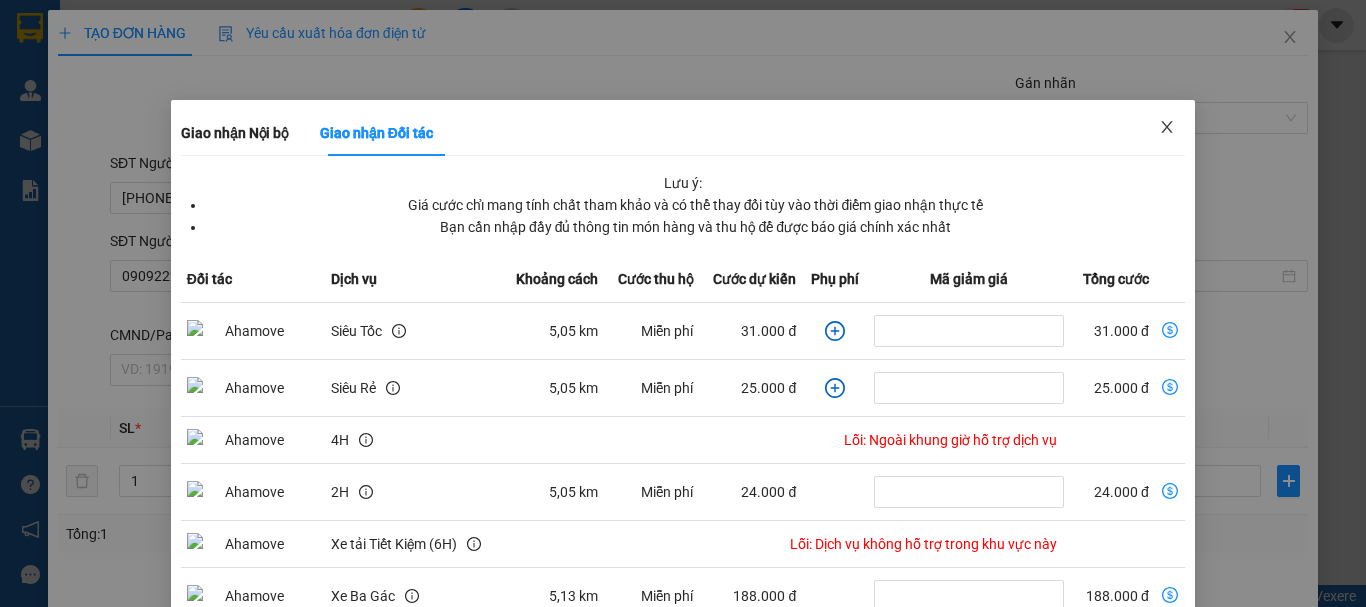 click 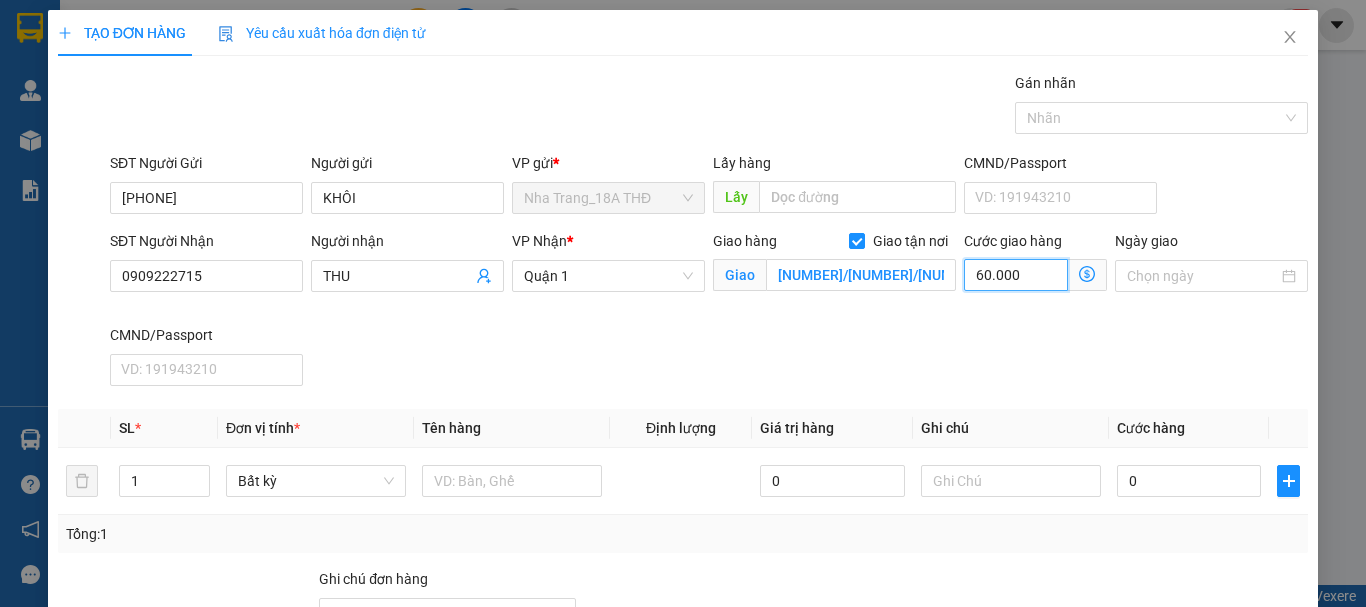 click on "60.000" at bounding box center [1016, 275] 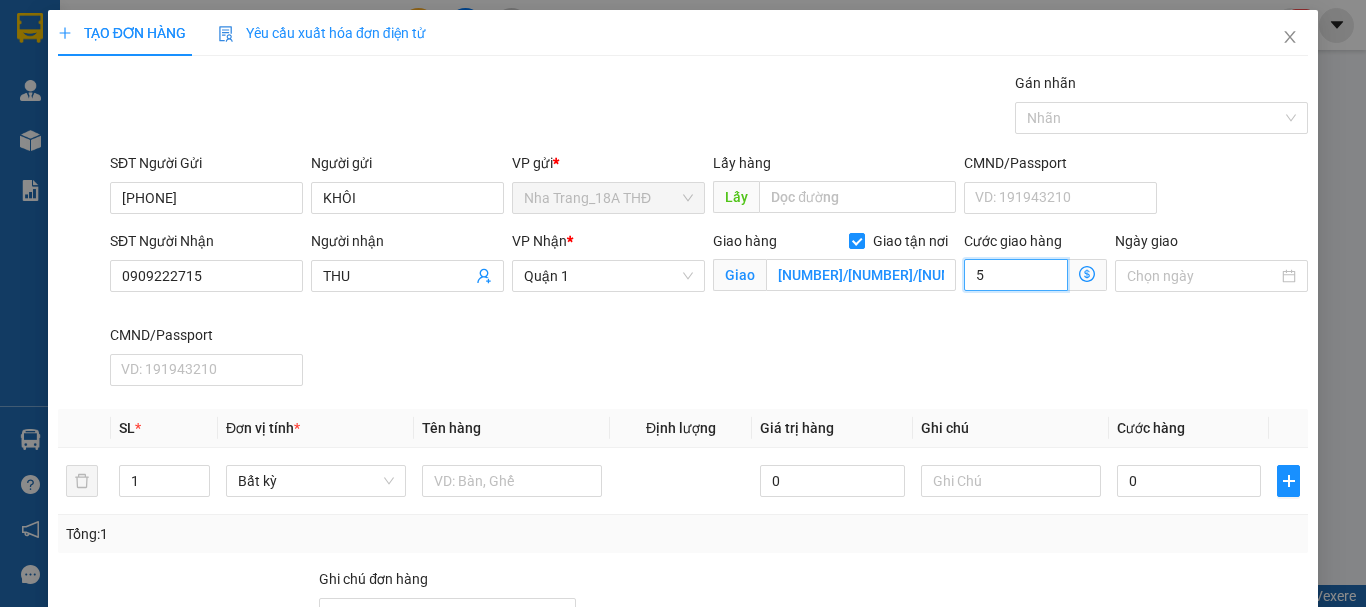 type on "50" 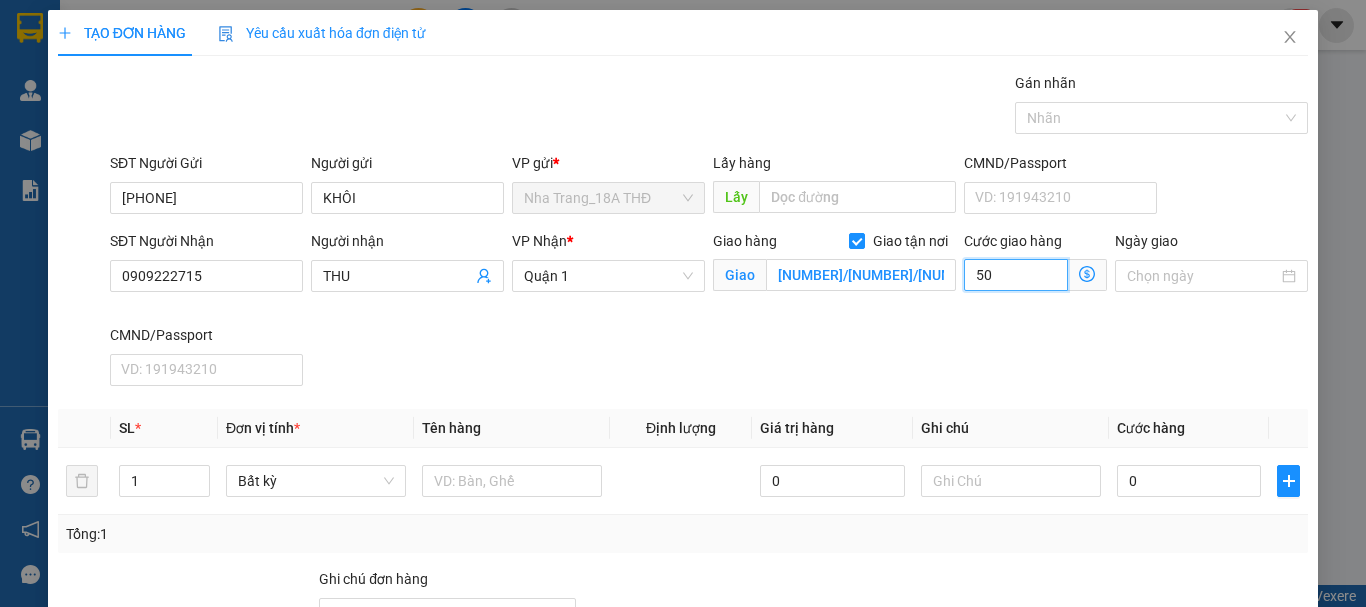 type on "50.000" 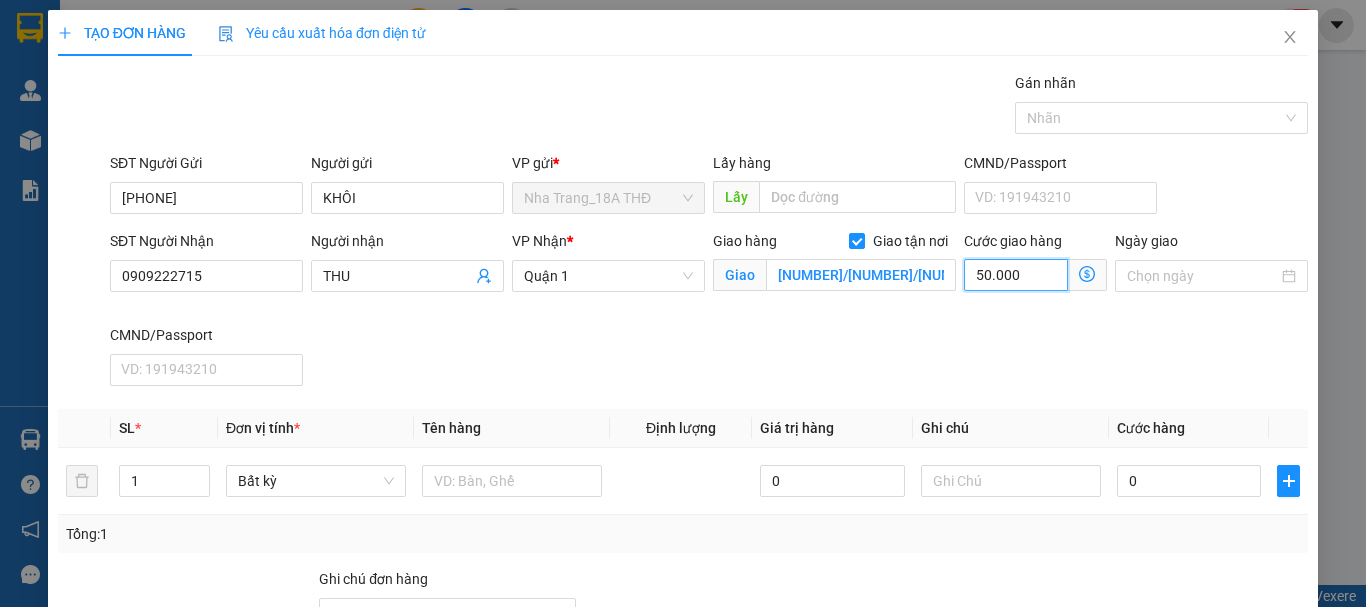 type on "50.000" 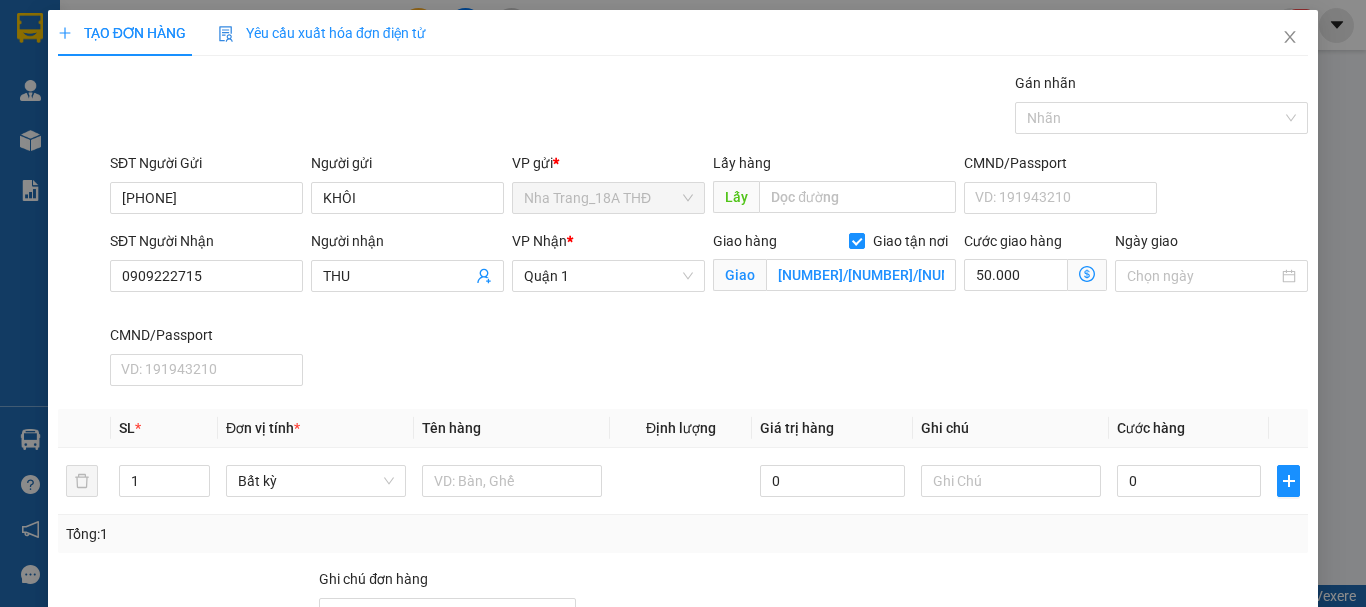 click on "SĐT Người Nhận [PHONE] Người nhận THU VP Nhận  *Quận 1 Giao hàng Giao tận nơi Giao [NUMBER]/[NUMBER]/[NUMBER] [STREET], [DISTRICT] [DISTRICT] ( GTN: Cước giao hàng 50.000 Giao nhận Nội bộ Giao nhận Đối tác Lưu ý: Giá cước chỉ mang tính chất tham khảo và có thể thay đổi tùy vào thời điểm giao nhận thực tế Bạn cần nhập đầy đủ thông tin món hàng và thu hộ để được báo giá chính xác nhất Đối tác Dịch vụ Khoảng cách Cước thu hộ Cước dự kiến Phụ phí Mã giảm giá Tổng cước Siêu Tốc 5,05 km Miễn phí 31.000 đ 31.000 đ Siêu Rẻ 5,05 km Miễn phí 25.000 đ 25.000 đ 4H Lỗi: Ngoài khung giờ hỗ trợ dịch vụ 2H 5,05 km Miễn phí 24.000 đ 24.000 đ Xe tải Tiết Kiệm (6H) Lỗi: Dịch vụ không hỗ trợ trong khu vực này Xe Ba Gác 5,13 km Miễn phí 188.000 đ 188.000 đ Xe VAN 500kg 5,95 km Miễn phí 200.000 đ 200.000 đ Xe VAN 1000kg 5,95 km Miễn phí 5,95 km" at bounding box center (709, 312) 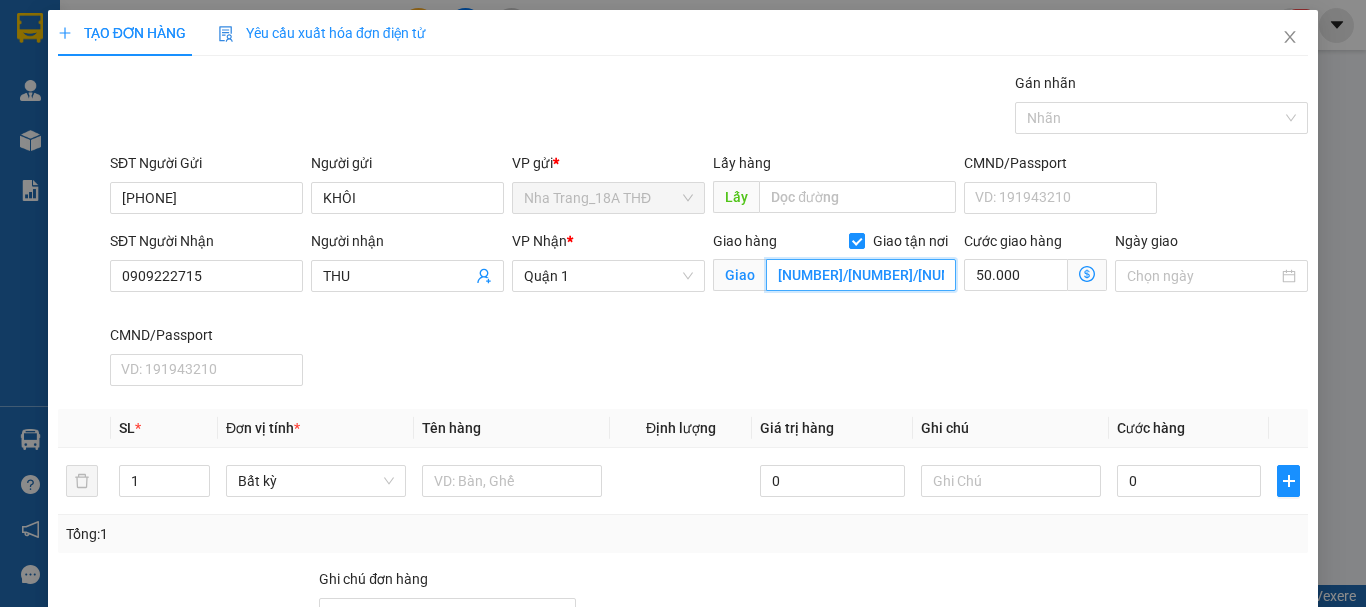 click on "[NUMBER]/[NUMBER]/[NUMBER] [STREET], [DISTRICT] [DISTRICT] ( GTN:" at bounding box center (861, 275) 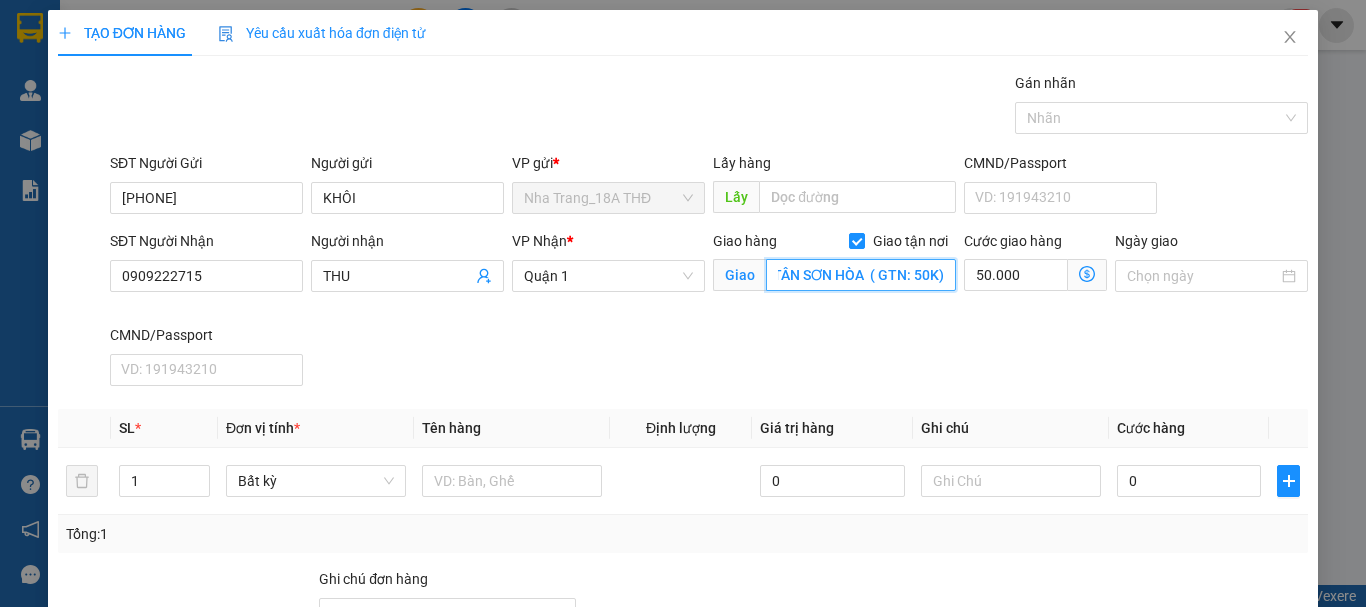 scroll, scrollTop: 0, scrollLeft: 163, axis: horizontal 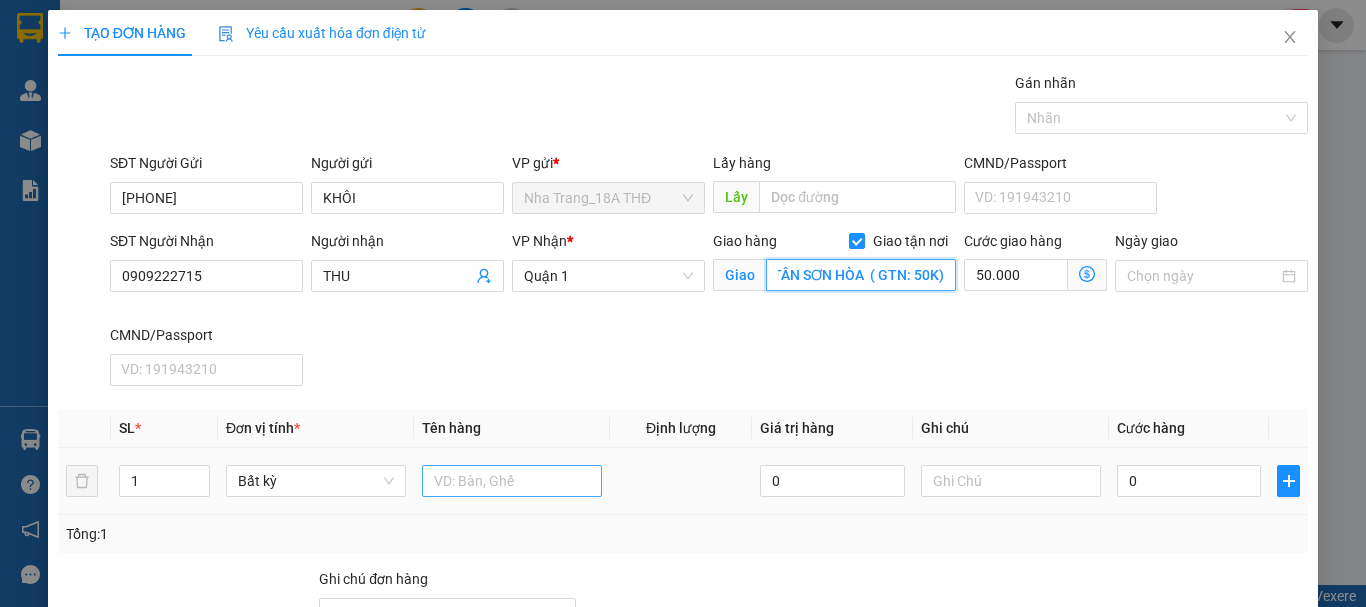 type on "[ADDRESS], P.TÂN SƠN HÒA  ( GTN: 50K)" 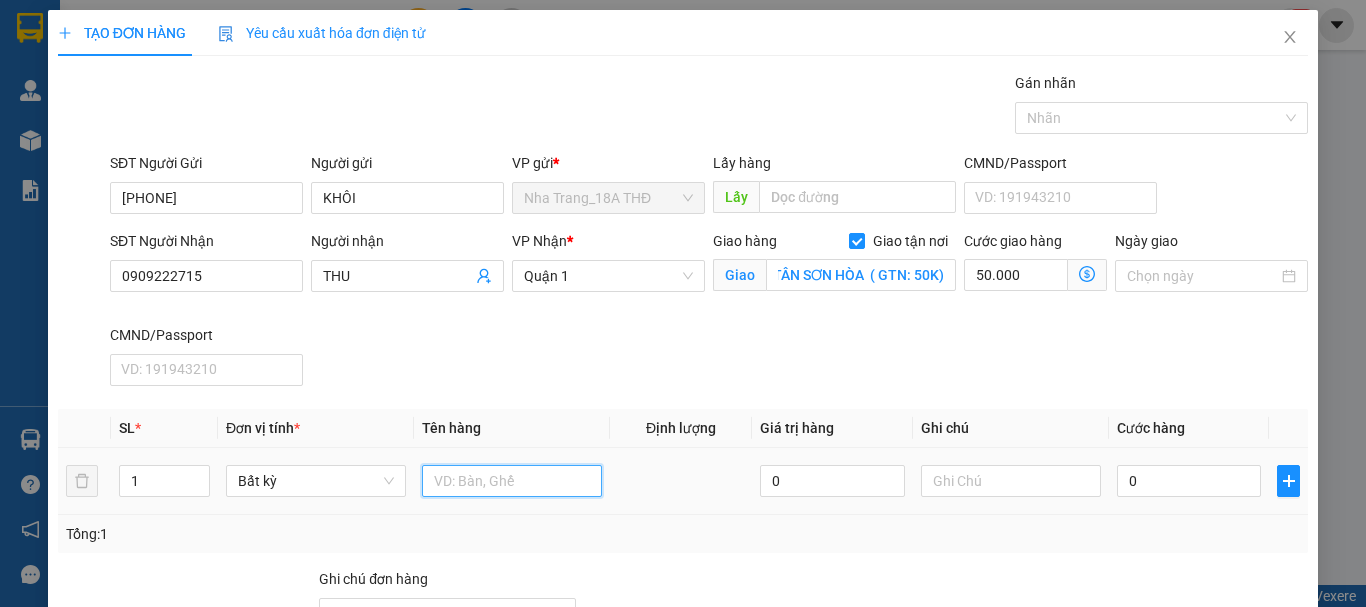 scroll, scrollTop: 0, scrollLeft: 0, axis: both 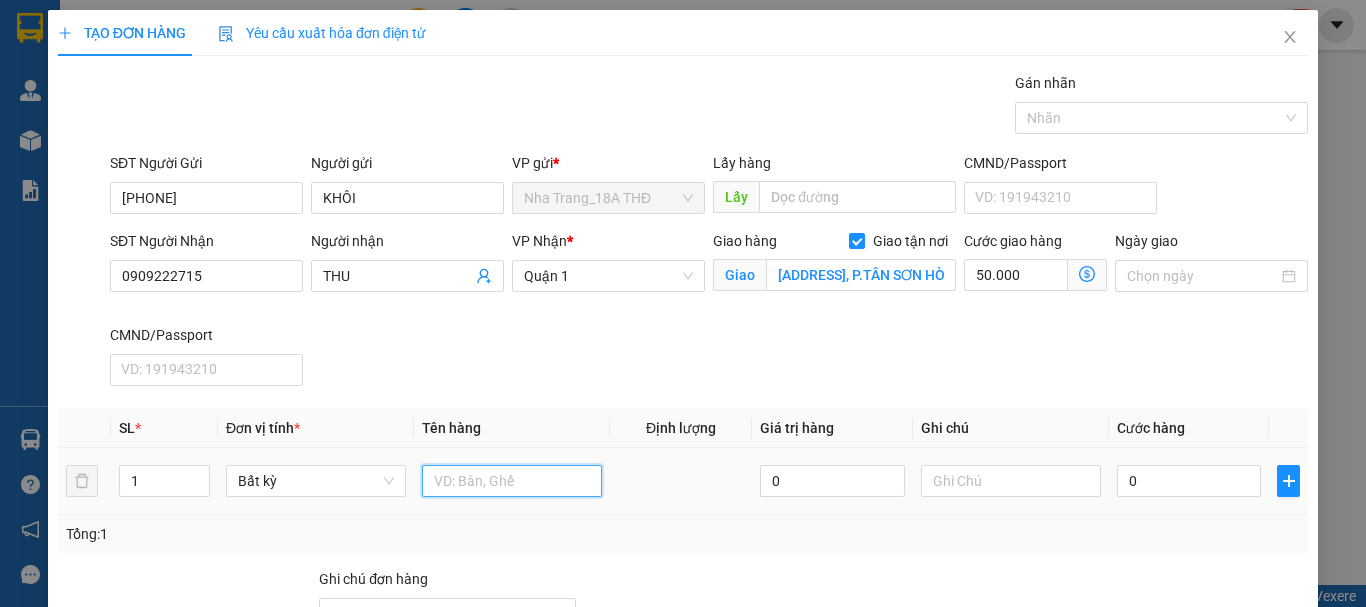 click at bounding box center [512, 481] 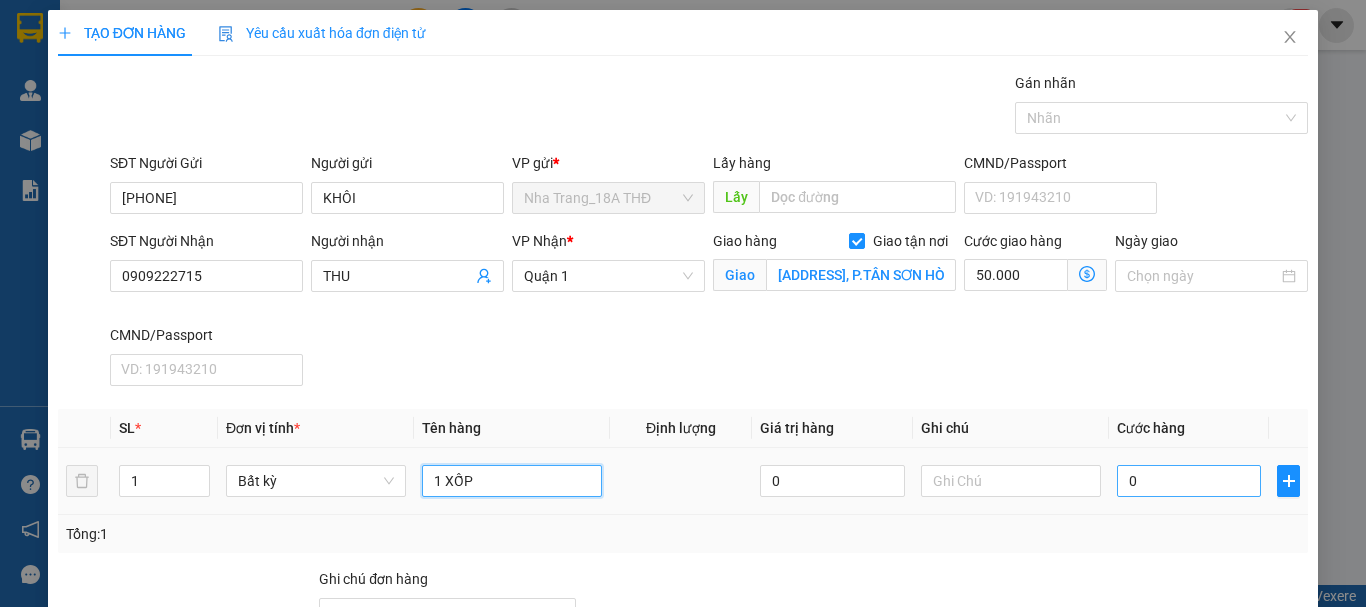 type on "1 XỐP" 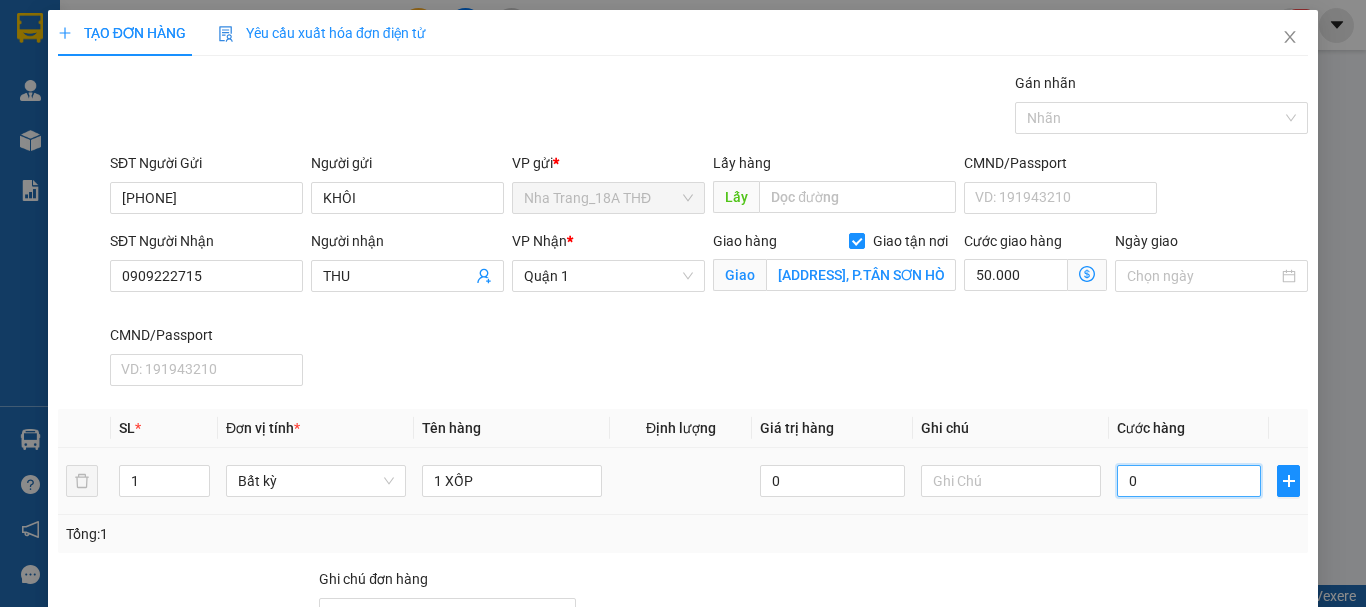 click on "0" at bounding box center (1189, 481) 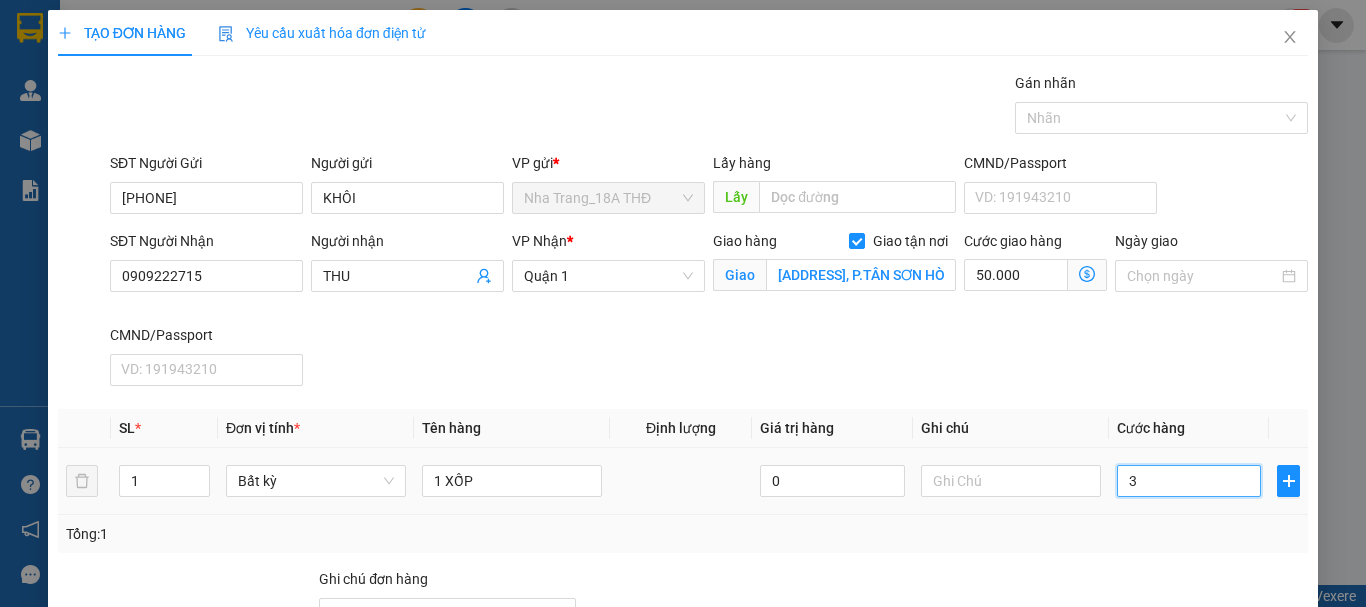 type on "30" 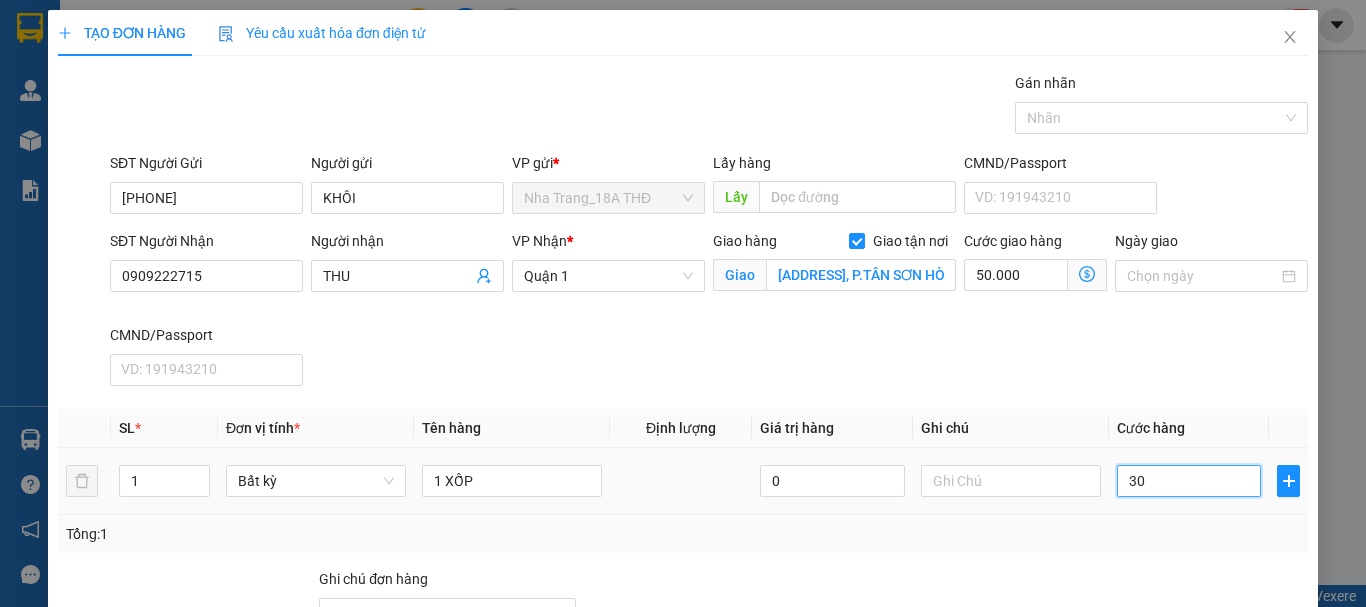 type on "50.030" 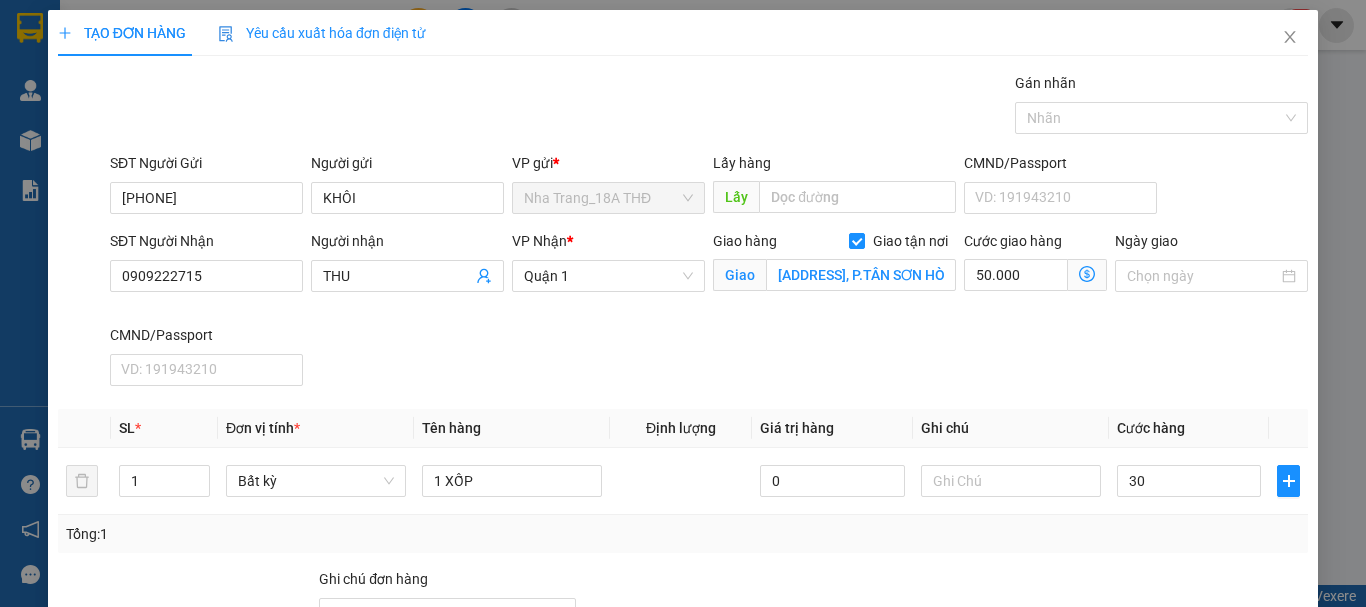 type on "30.000" 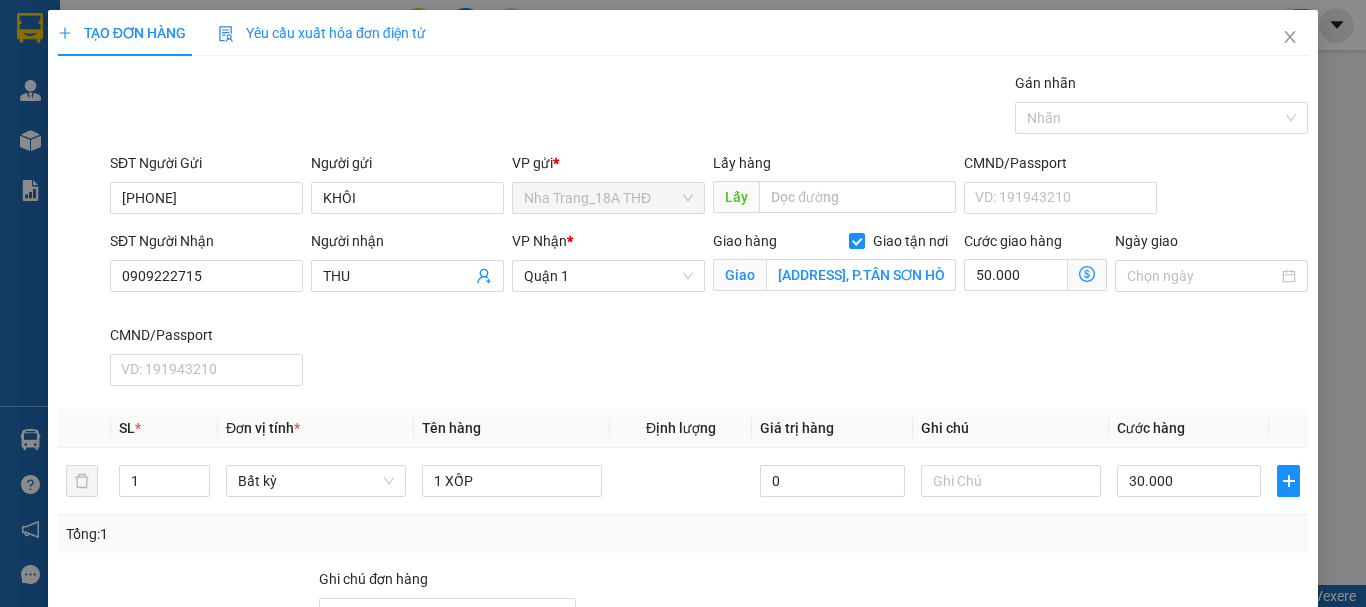 click on "SĐT Người Nhận [PHONE] Người nhận [NAME] VP Nhận  *Quận 1 Giao hàng Giao tận nơi Giao [NUMBER]/[NUMBER]/[NUMBER] [STREET], [WARD]  ( GTN: [PRICE]) Cước giao hàng [PRICE] Giao nhận Nội bộ Giao nhận Đối tác Lưu ý: Giá cước chỉ mang tính chất tham khảo và có thể thay đổi tùy vào thời điểm giao nhận thực tế Bạn cần nhập đầy đủ thông tin món hàng và thu hộ để được báo giá chính xác nhất Đối tác Dịch vụ Khoảng cách Cước thu hộ Cước dự kiến Phụ phí Mã giảm giá Tổng cước Siêu Tốc [DISTANCE] Miễn phí [PRICE] đ [PRICE] đ Siêu Rẻ [DISTANCE] Miễn phí [PRICE] đ [PRICE] đ 4H Lỗi: Ngoài khung giờ hỗ trợ dịch vụ 2H [DISTANCE] Miễn phí [PRICE] đ [PRICE] đ Xe tải Tiết Kiệm (6H) Lỗi: Dịch vụ không hỗ trợ trong khu vực này Xe Ba Gác [DISTANCE] Miễn phí [PRICE] đ [PRICE] đ Xe VAN 500kg [DISTANCE] Miễn phí [PRICE] đ [PRICE] đ Xe VAN 1000kg [DISTANCE] Miễn phí [PRICE] đ [PRICE] đ Xe tải 500kg [DISTANCE] Miễn phí [PRICE] đ [PRICE] đ Xe tải 1000kg [DISTANCE] Miễn phí [PRICE] đ [PRICE] đ Xe Tải 1500kg [DISTANCE] Miễn phí [PRICE] đ [PRICE] đ" at bounding box center [709, 312] 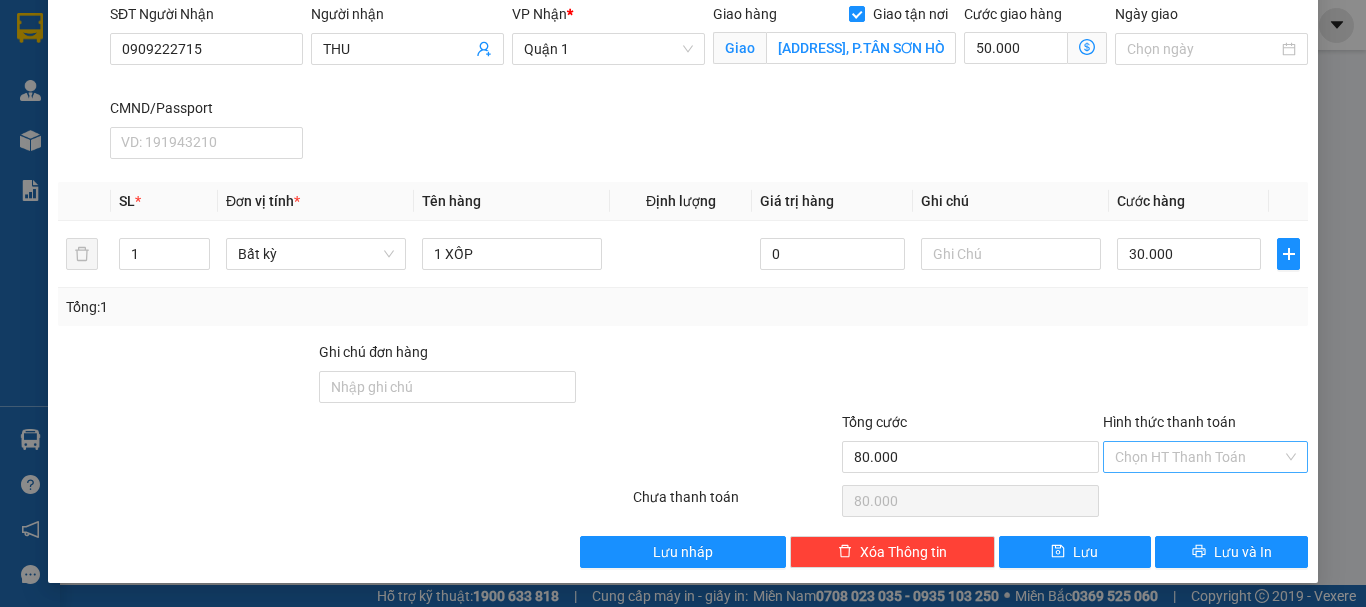 click on "Hình thức thanh toán" at bounding box center (1198, 457) 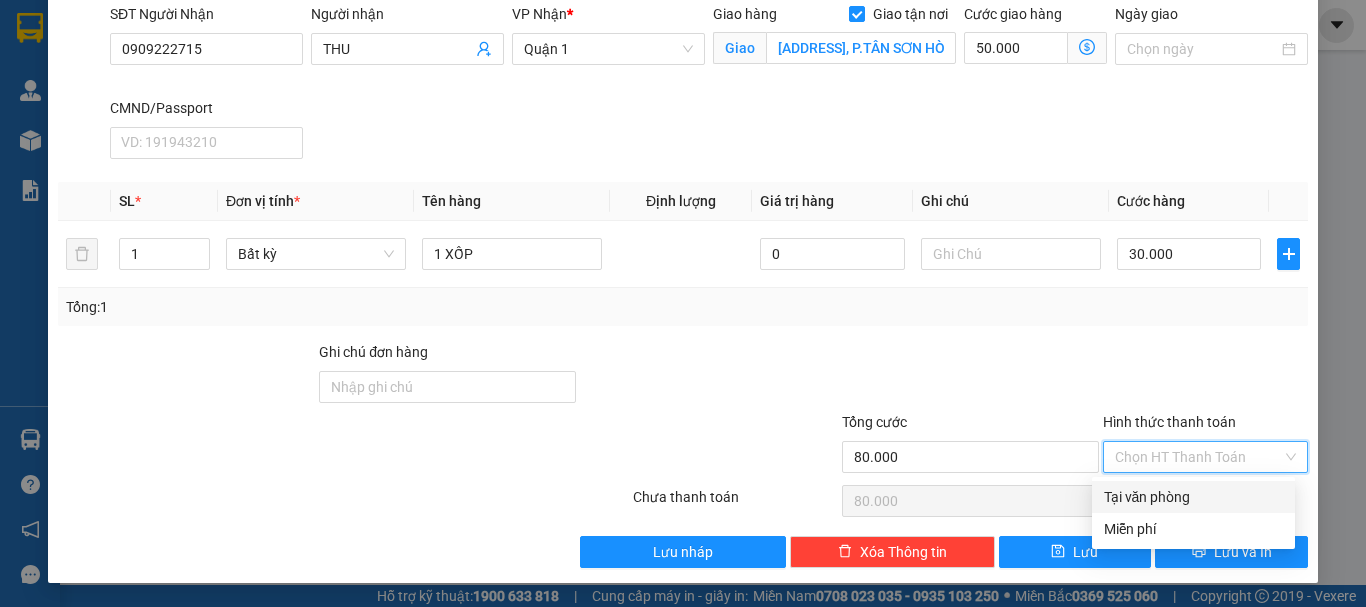 click on "Tại văn phòng" at bounding box center (1193, 497) 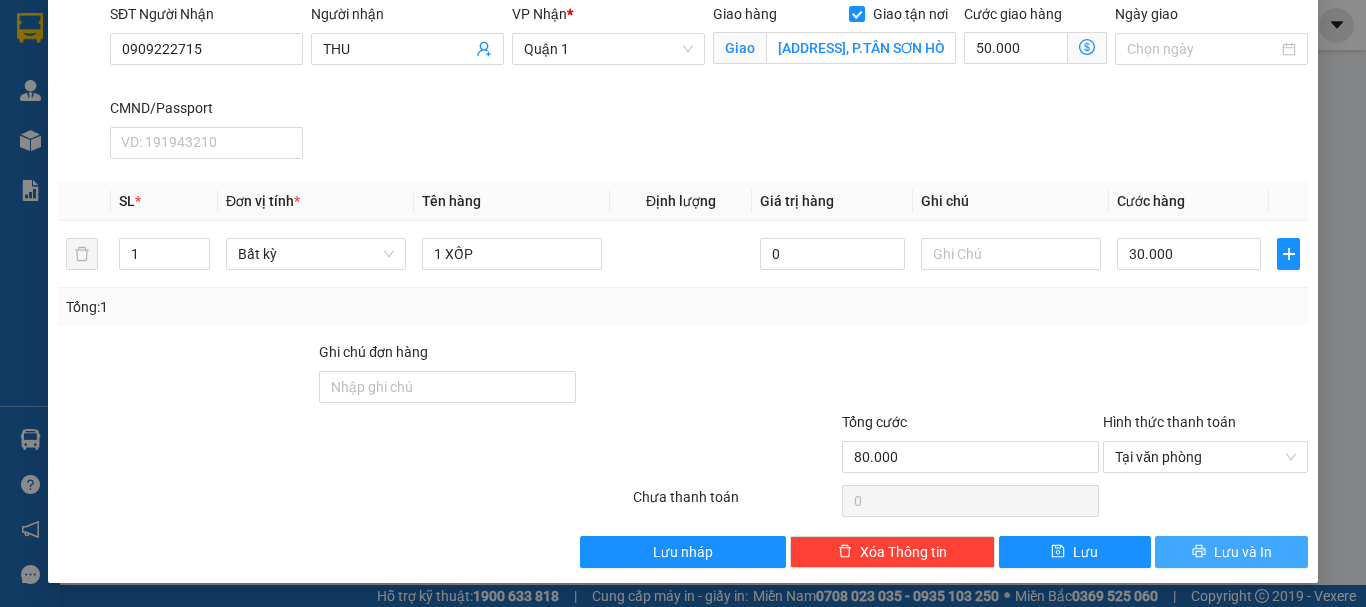 click on "Lưu và In" at bounding box center [1243, 552] 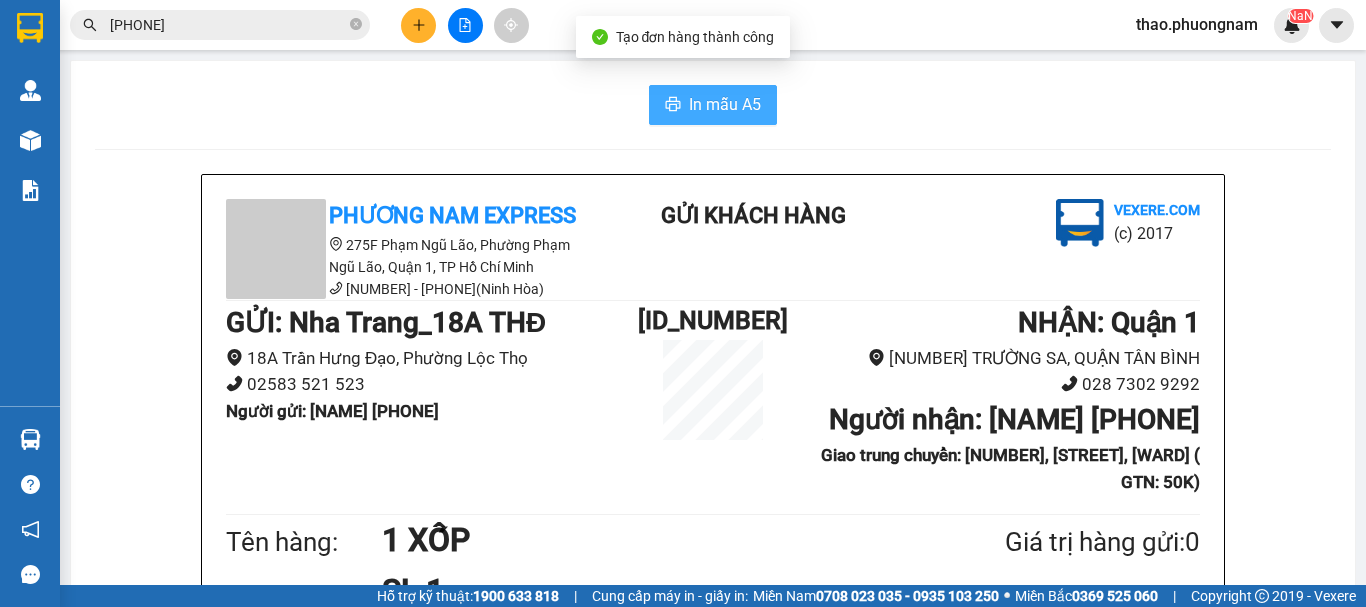 click on "In mẫu A5" at bounding box center [725, 104] 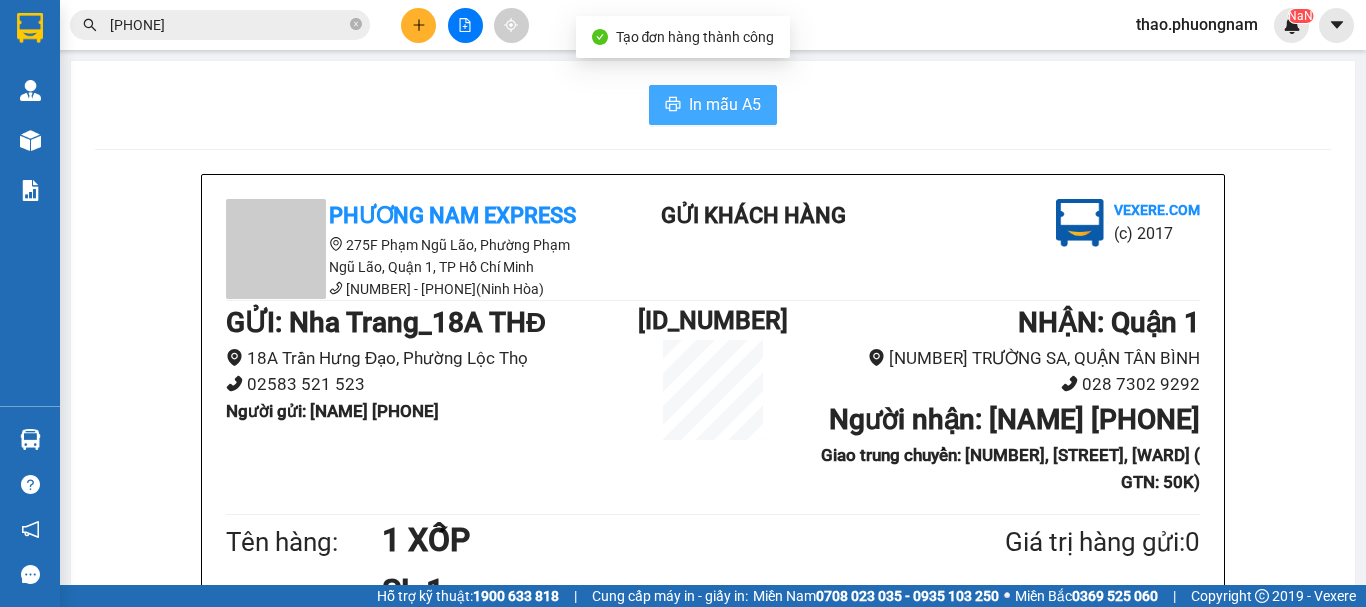 scroll, scrollTop: 0, scrollLeft: 0, axis: both 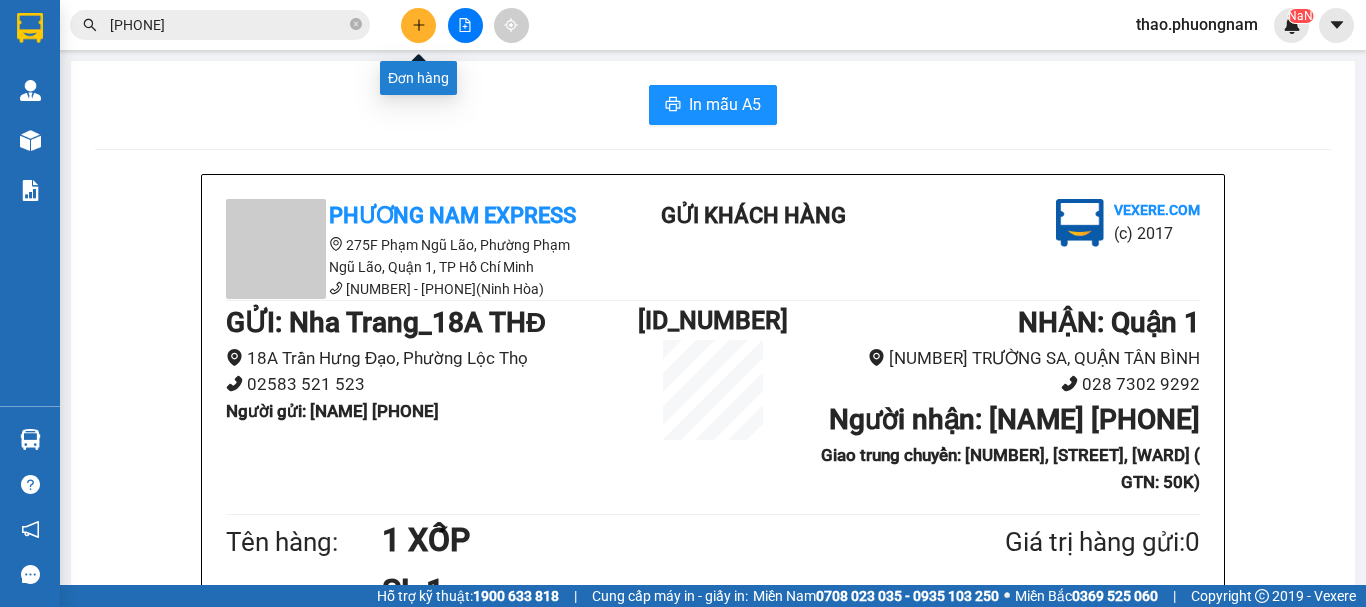 click 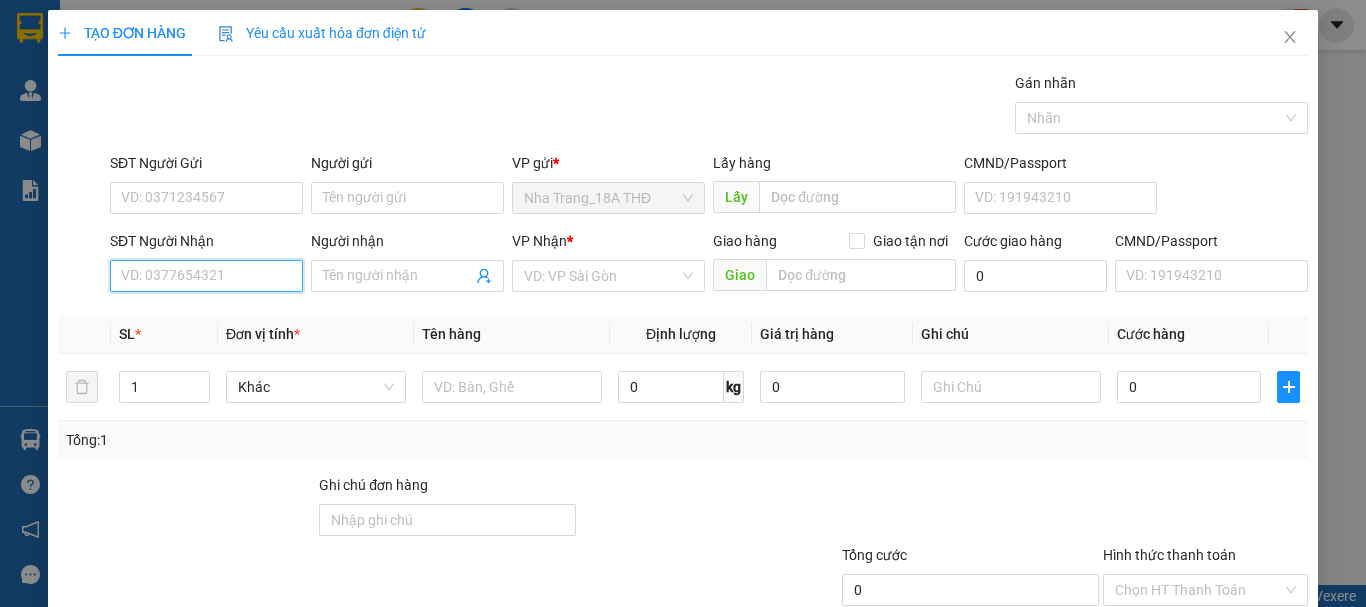 click on "SĐT Người Nhận" at bounding box center [206, 276] 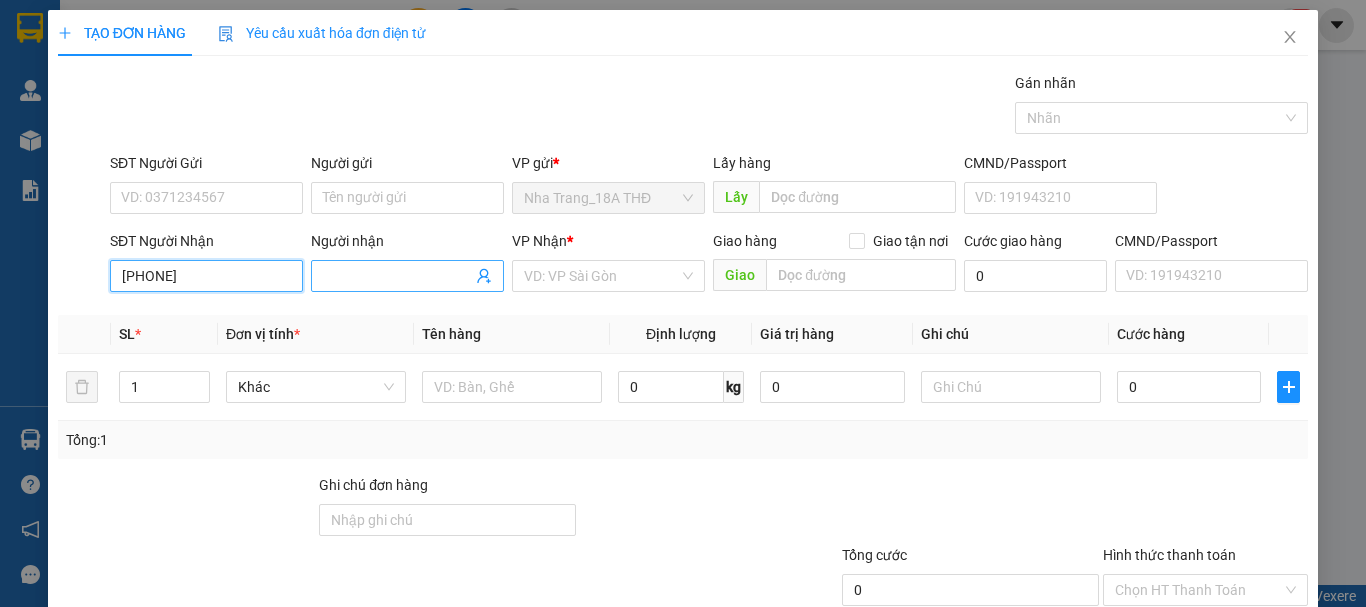 type on "[PHONE]" 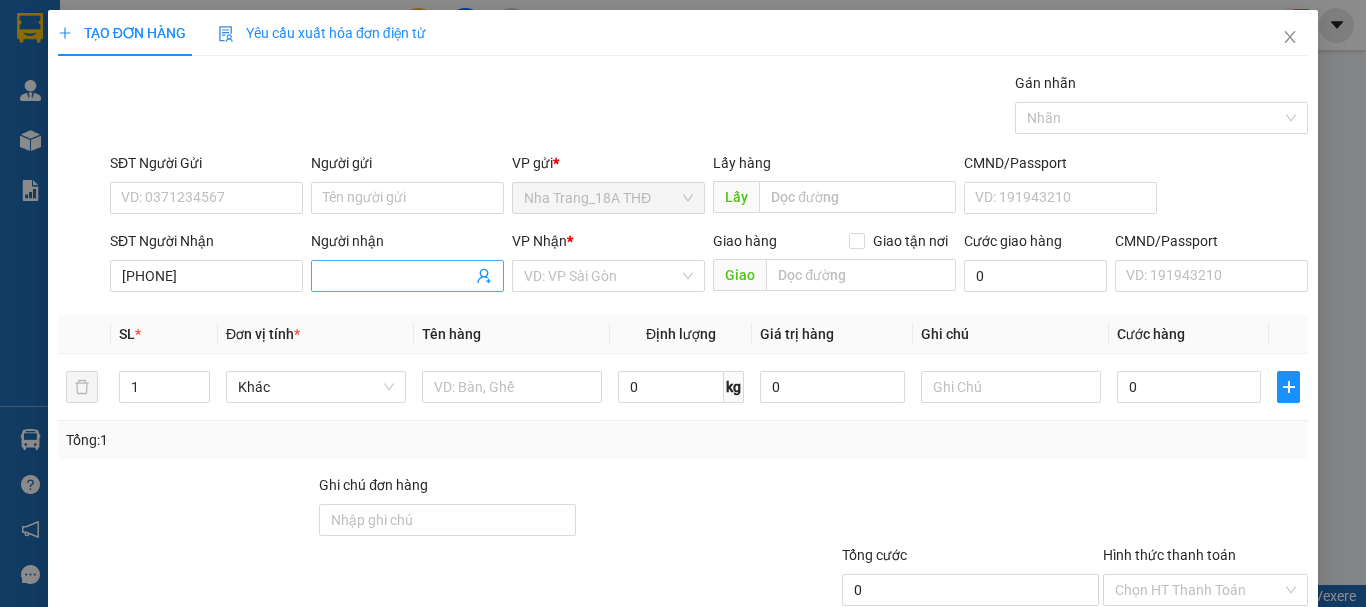 click on "Người nhận" at bounding box center [397, 276] 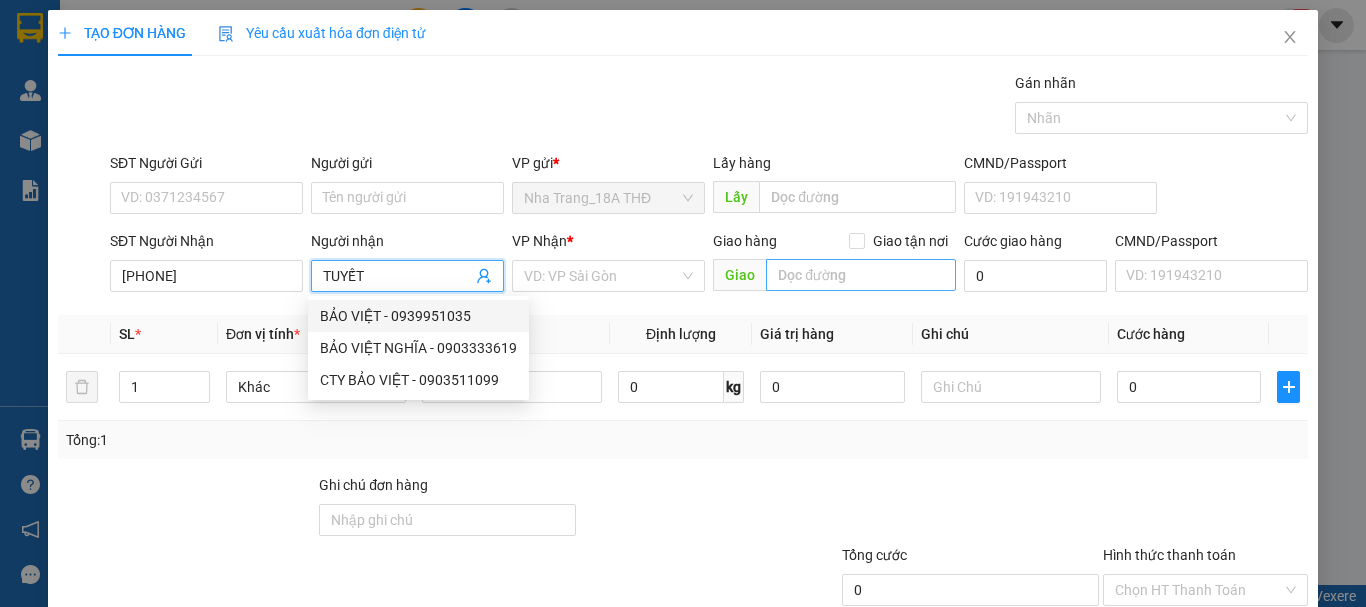 type on "TUYẾT" 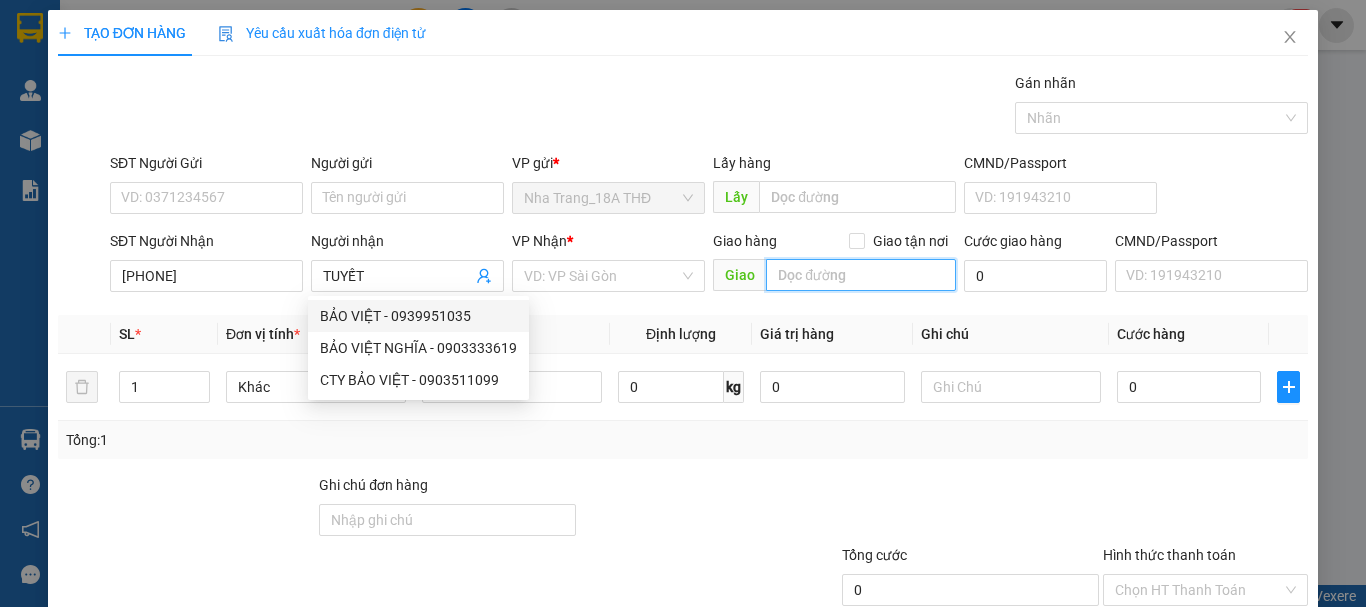 click at bounding box center (861, 275) 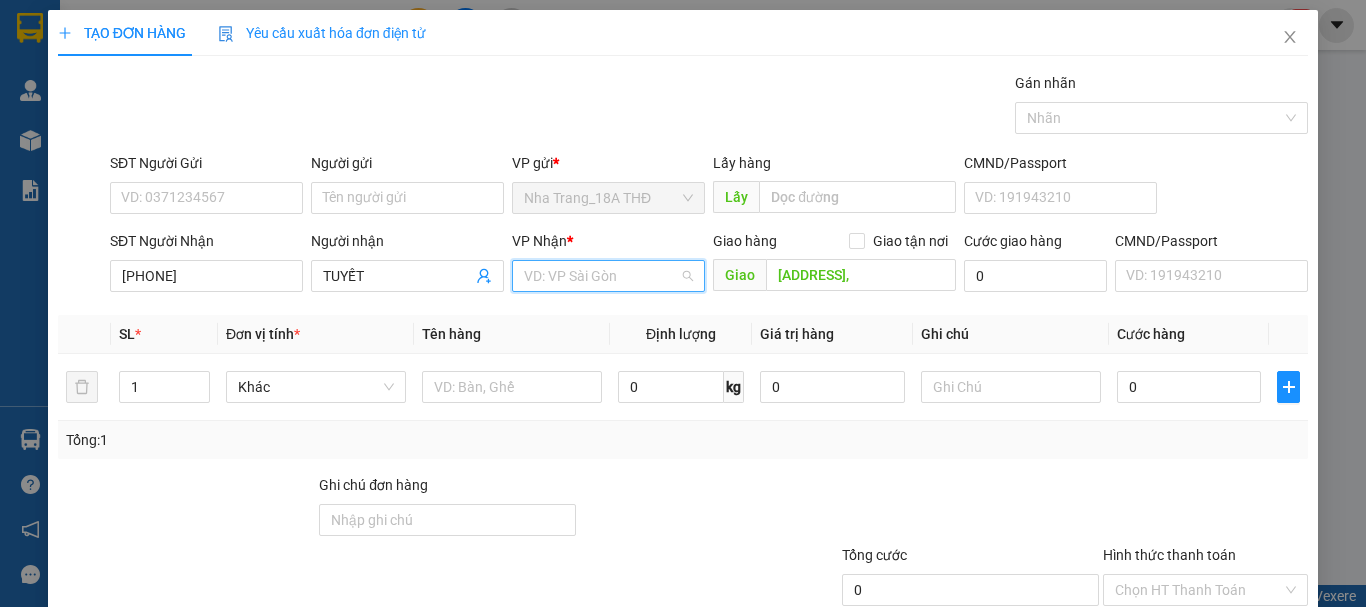 click at bounding box center (601, 276) 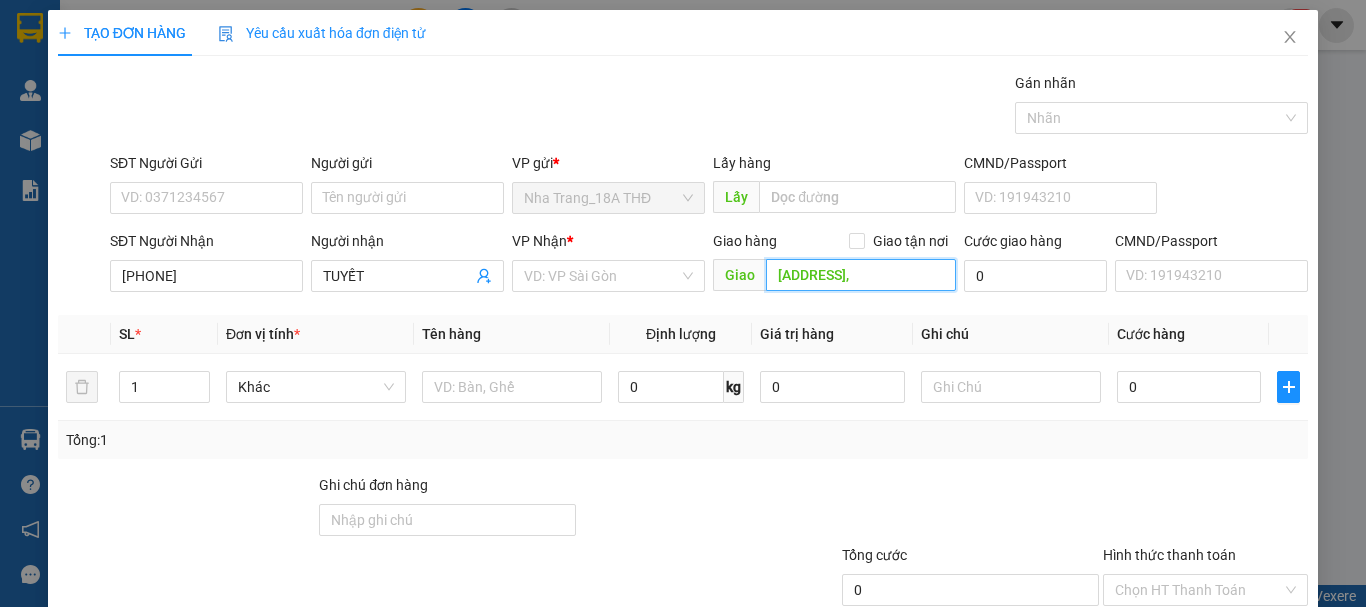 click on "[ADDRESS]," at bounding box center [861, 275] 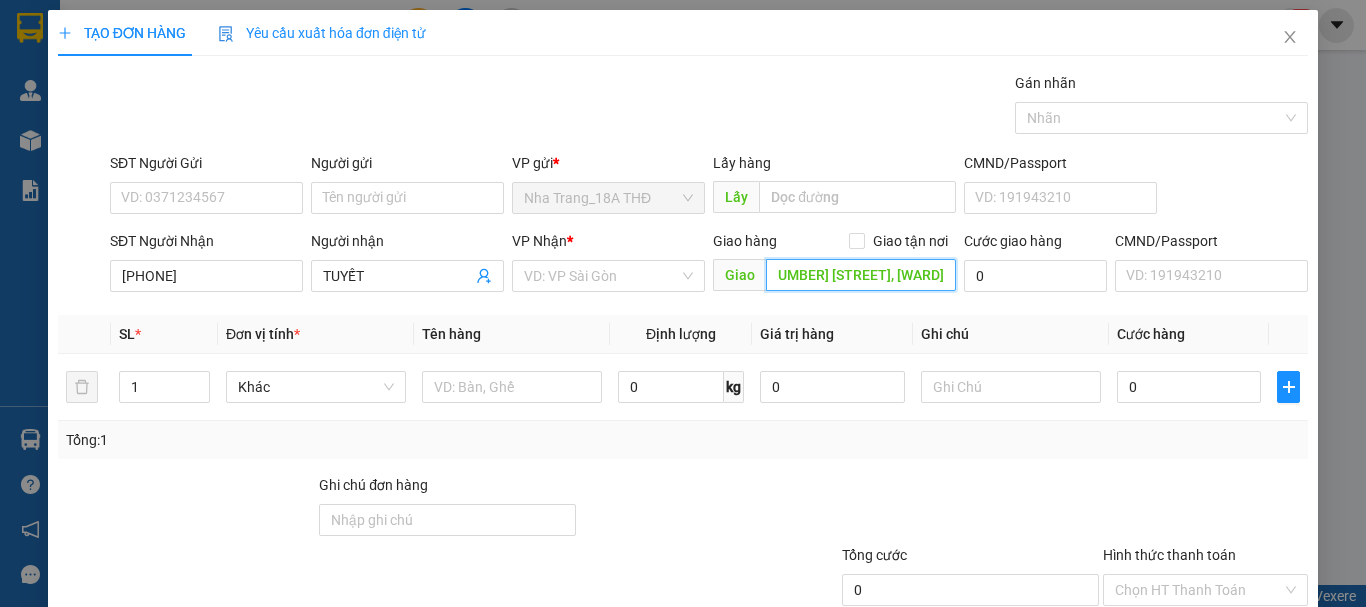 scroll, scrollTop: 0, scrollLeft: 0, axis: both 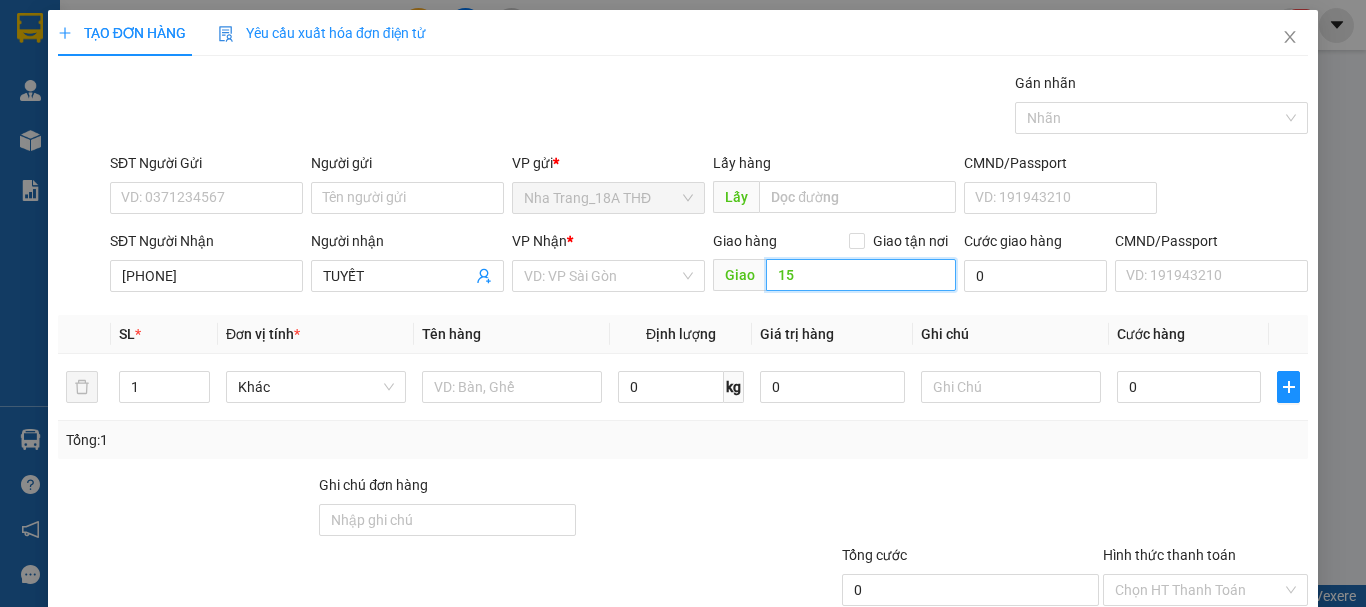 type on "1" 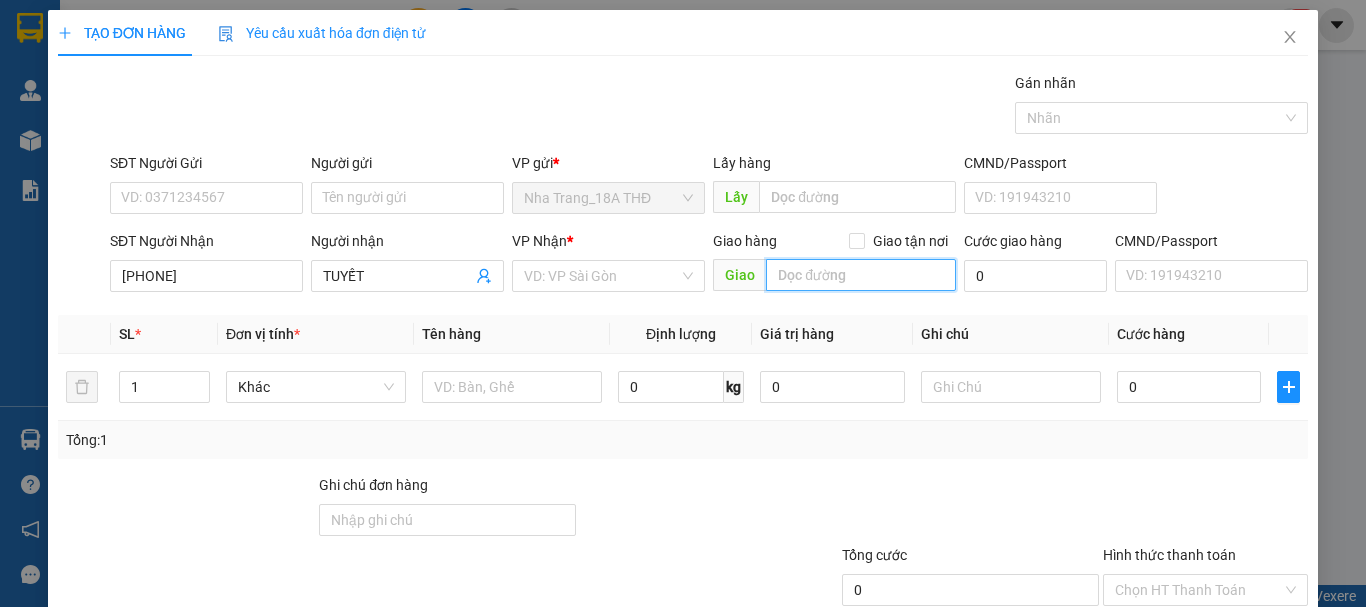 type 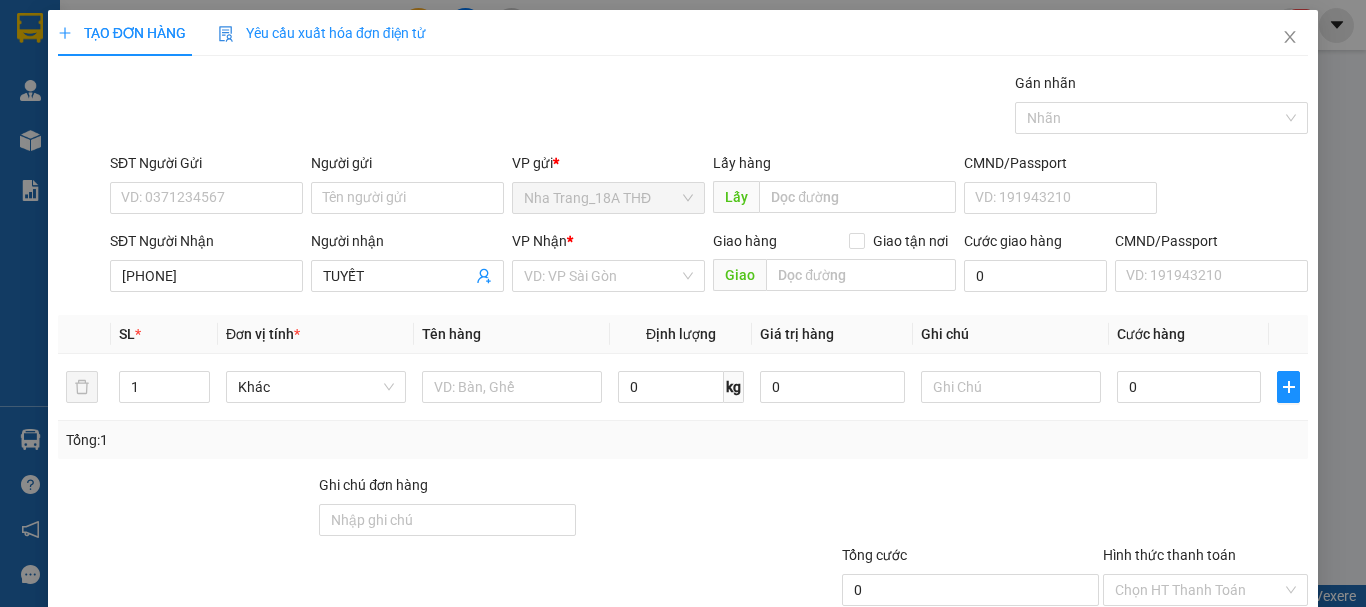 click at bounding box center [970, 509] 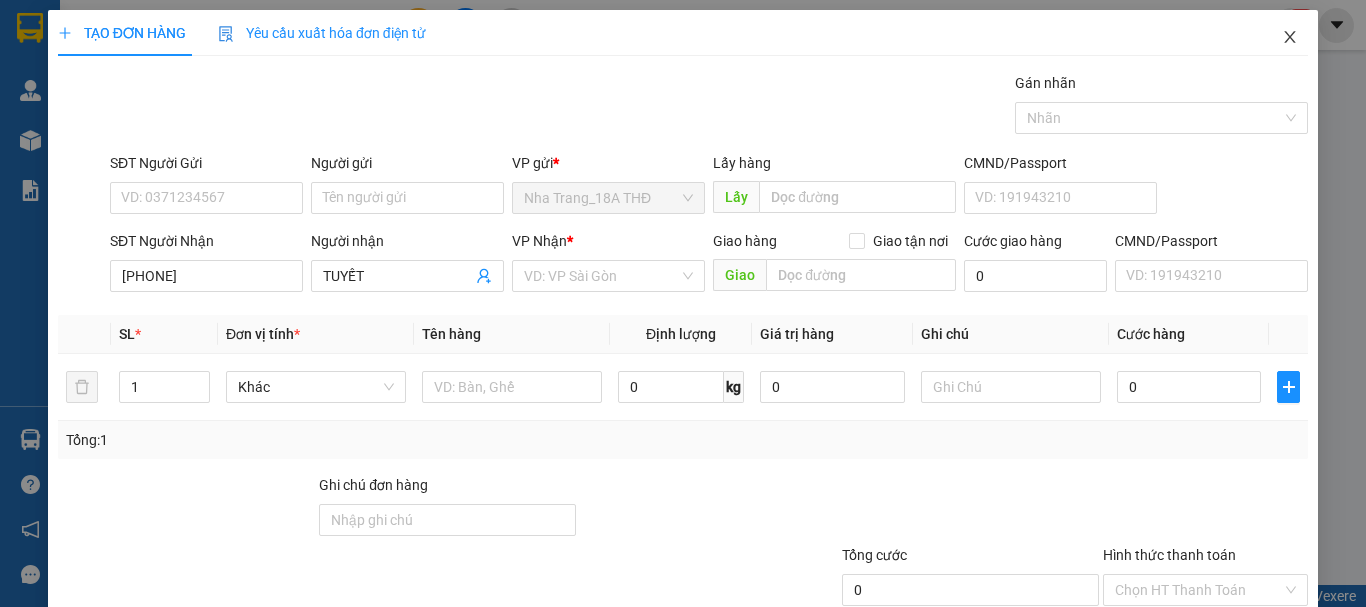 click 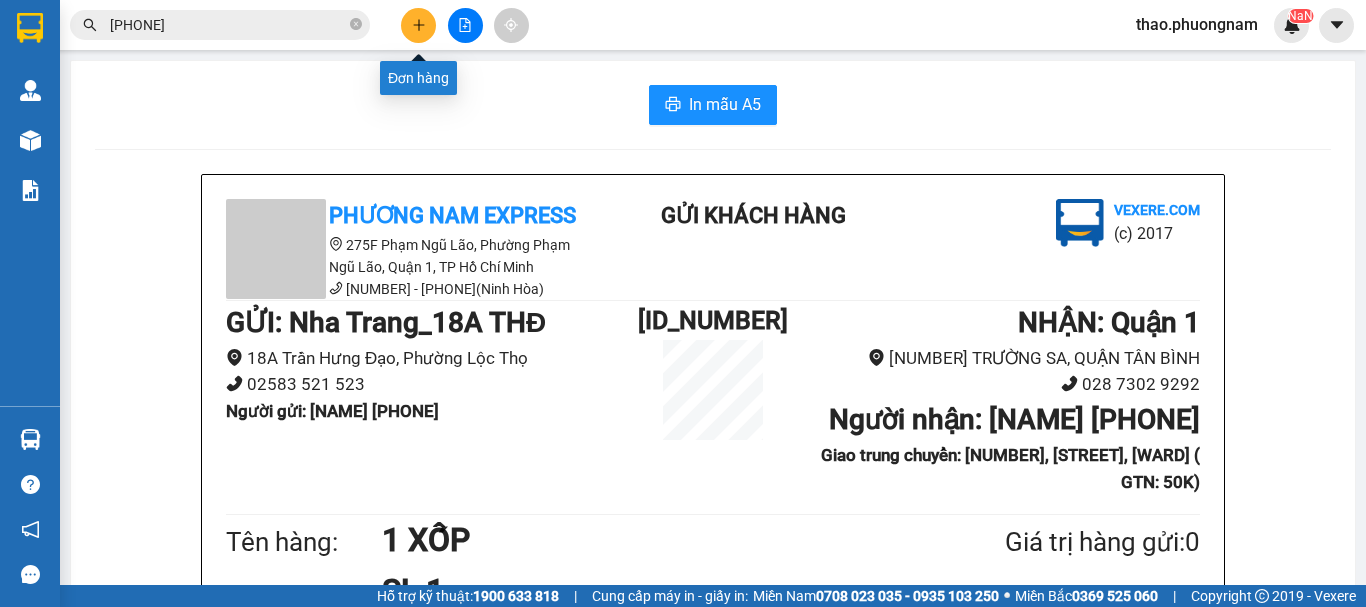 click 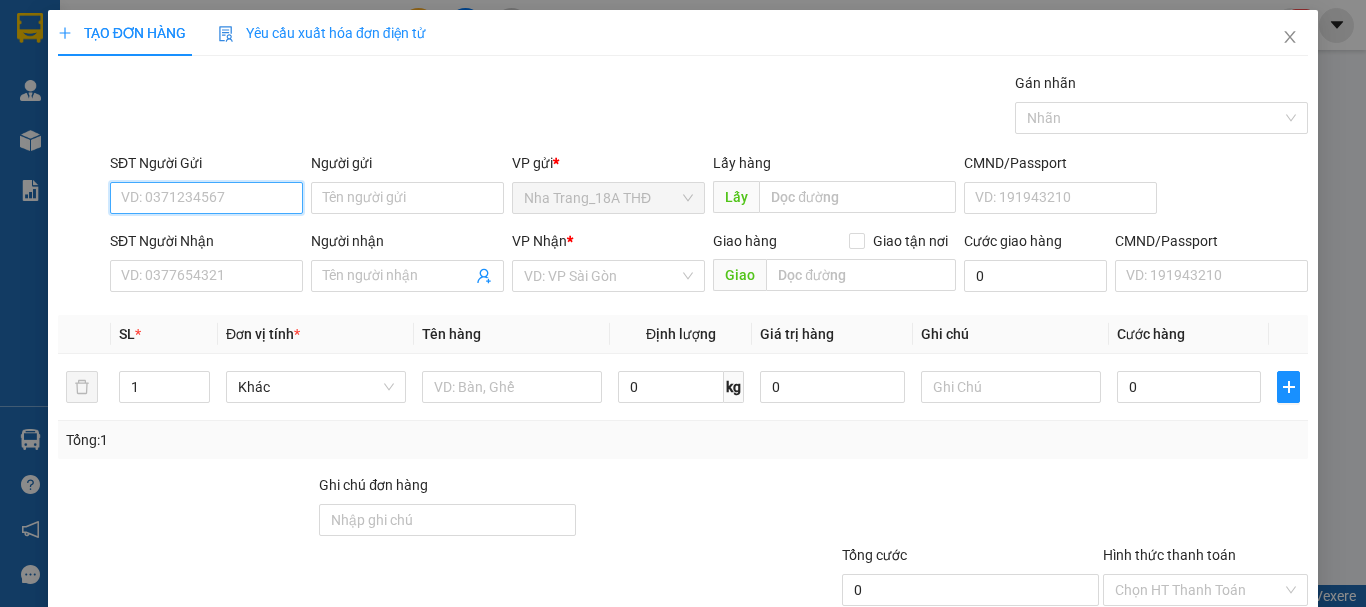 click on "SĐT Người Gửi" at bounding box center (206, 198) 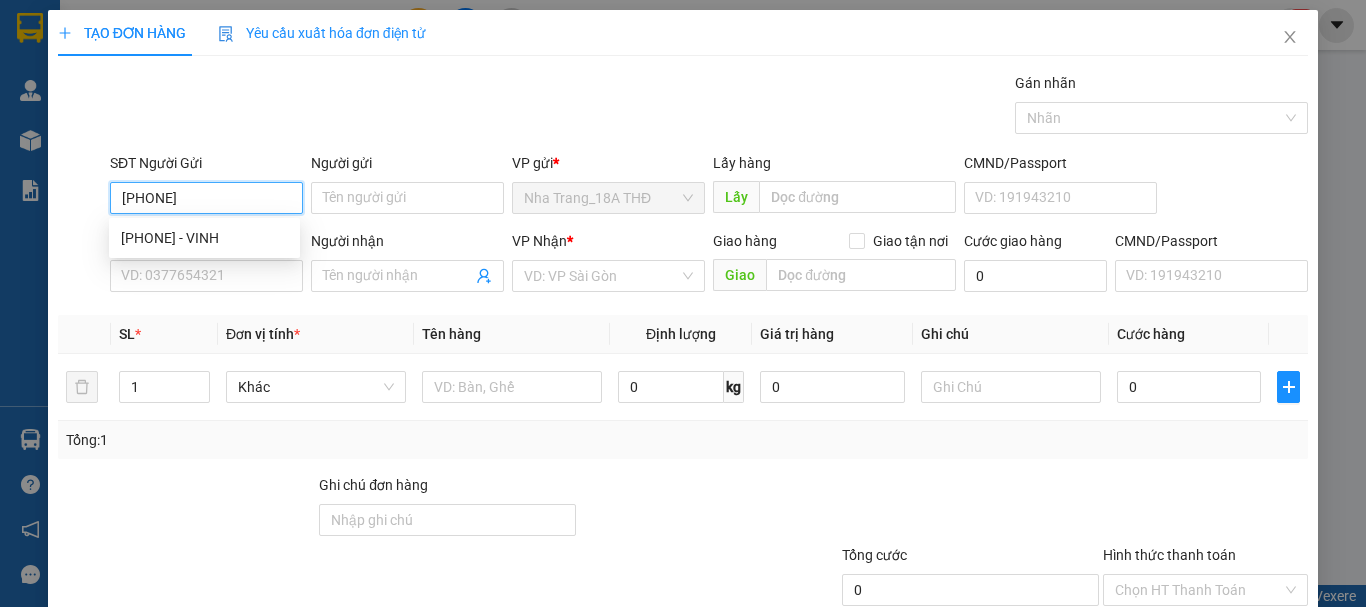 type on "[PHONE]" 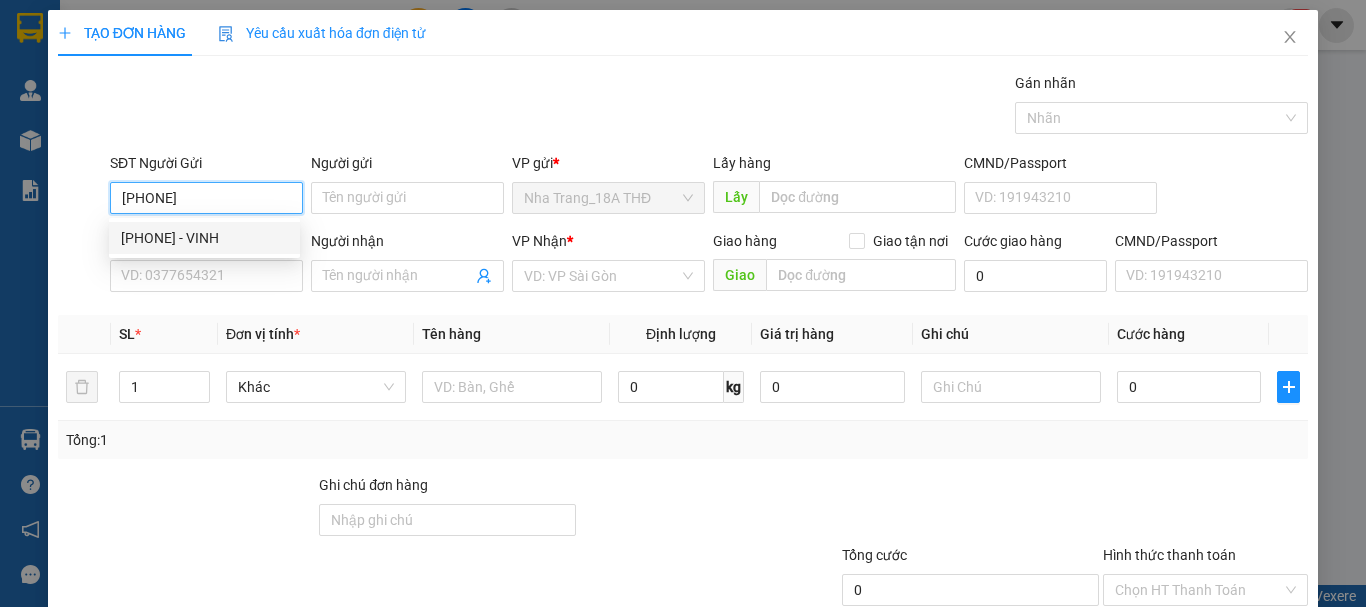 click on "[PHONE] - VINH" at bounding box center (204, 238) 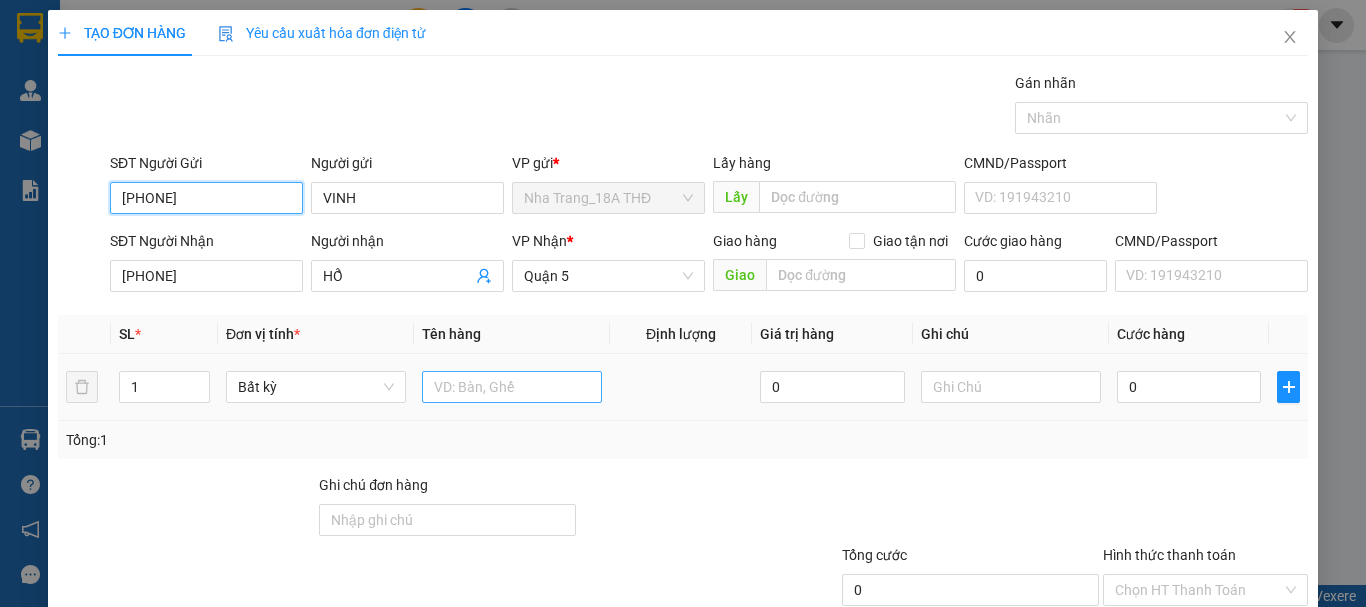 type on "[PHONE]" 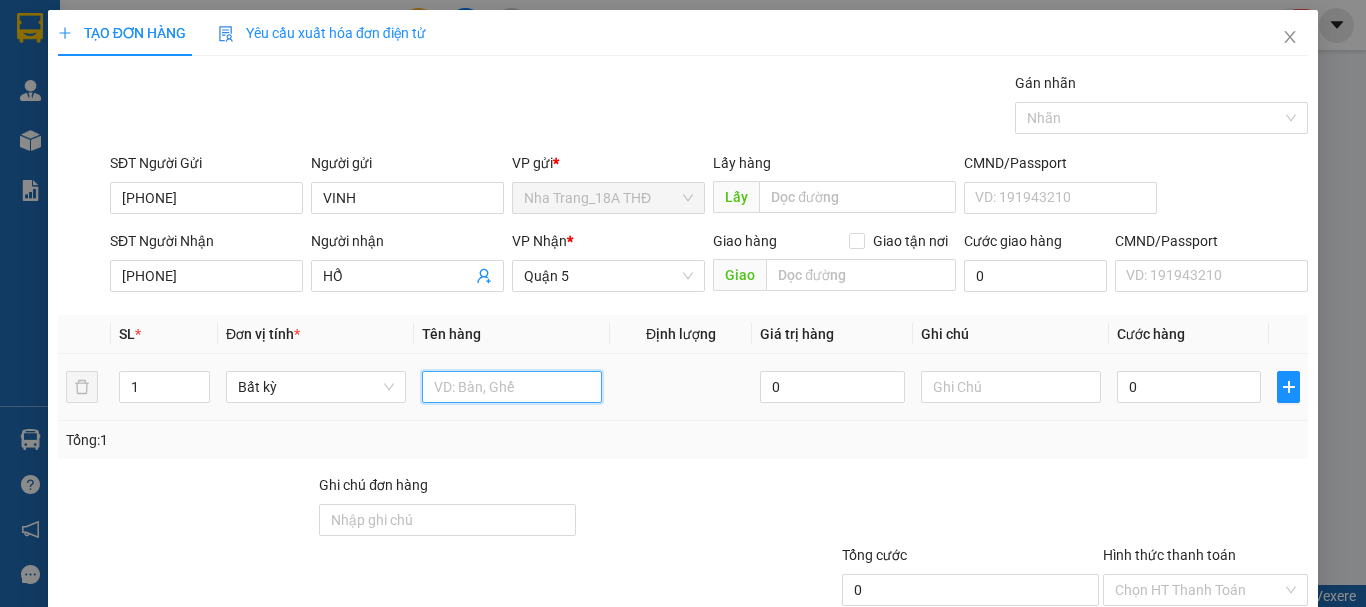 click at bounding box center (512, 387) 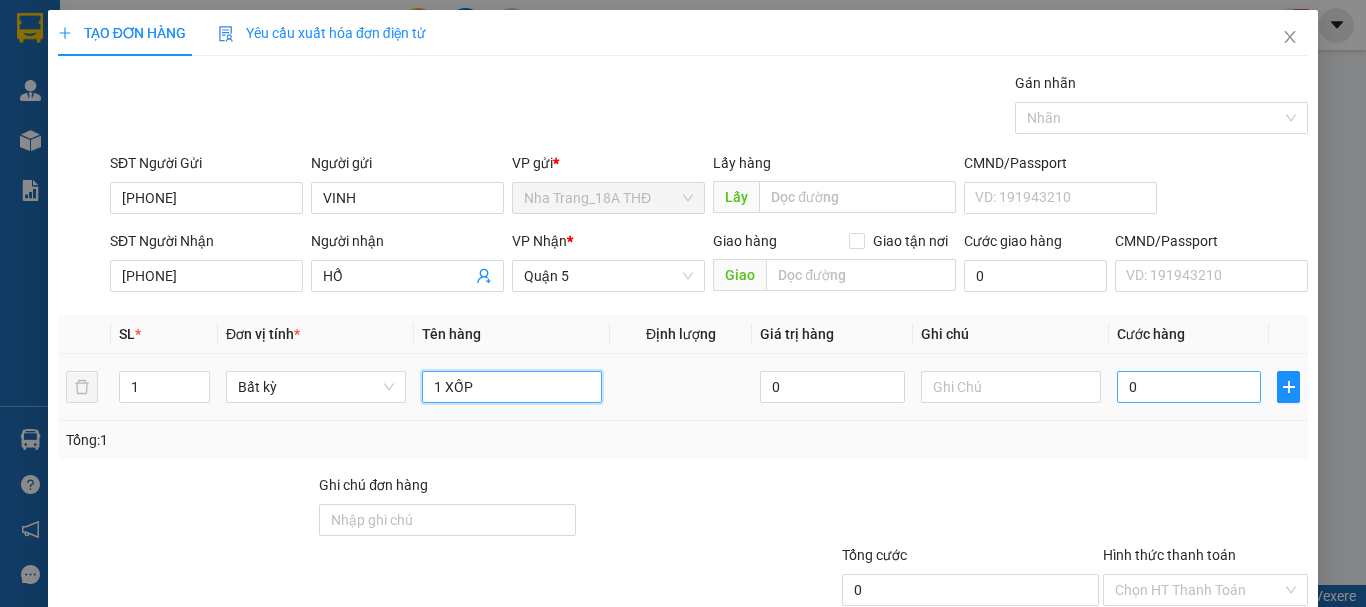 type on "1 XỐP" 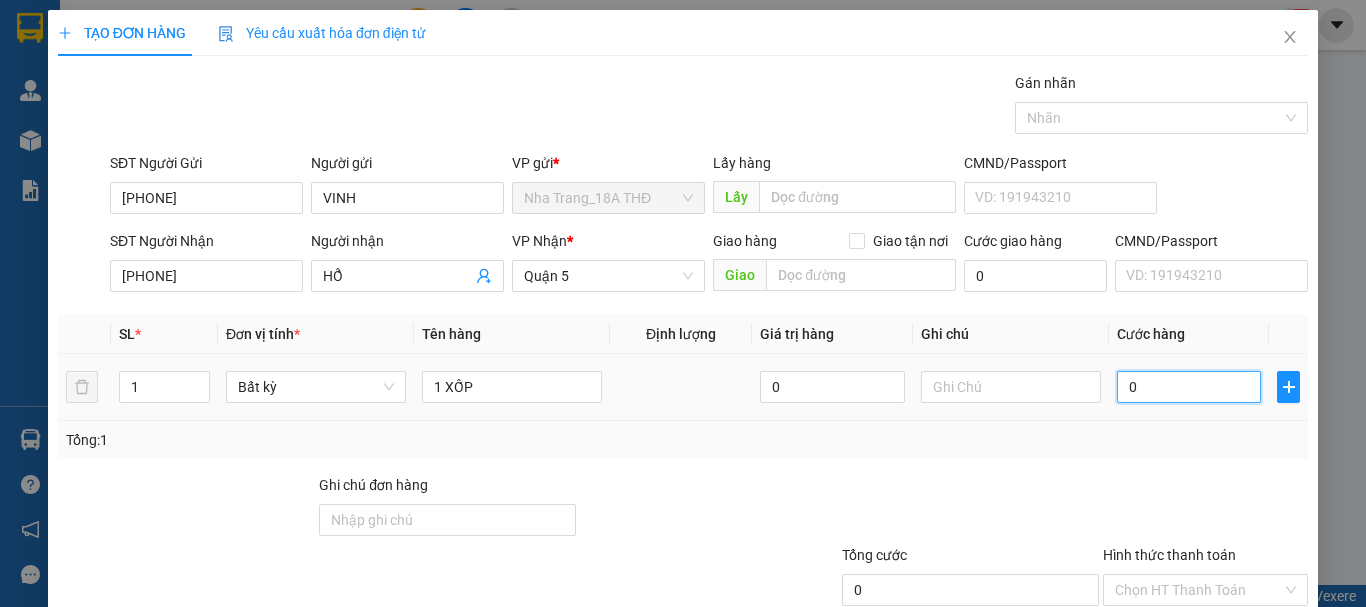 click on "0" at bounding box center (1189, 387) 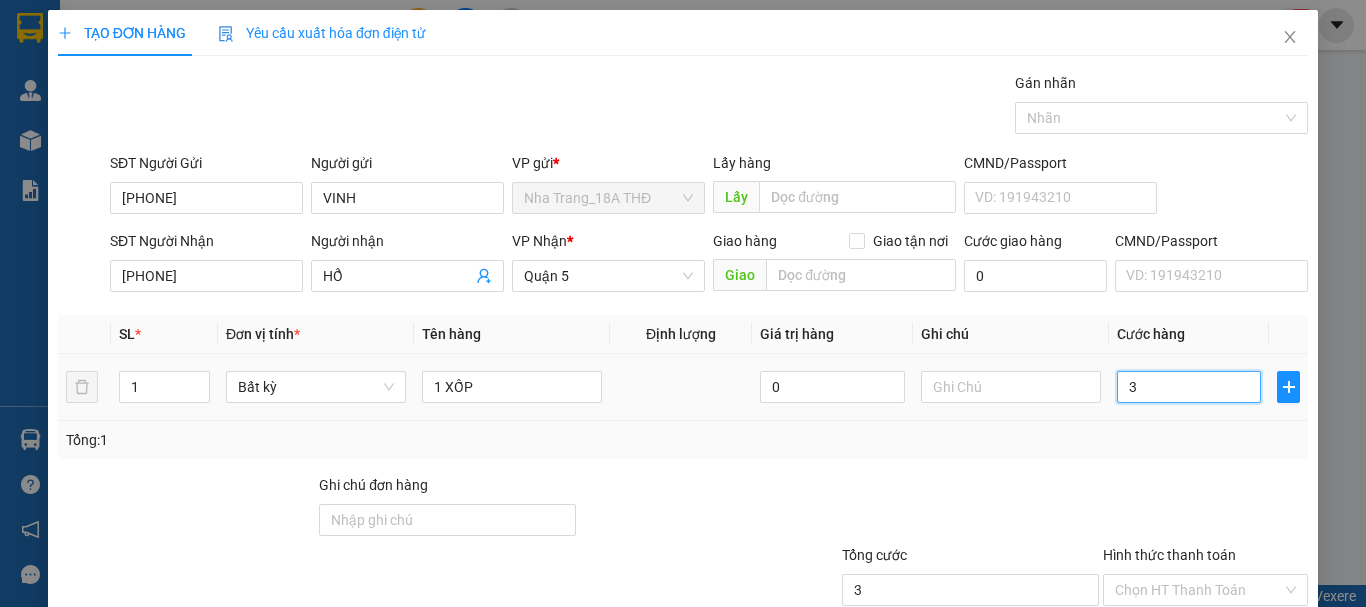 type on "0" 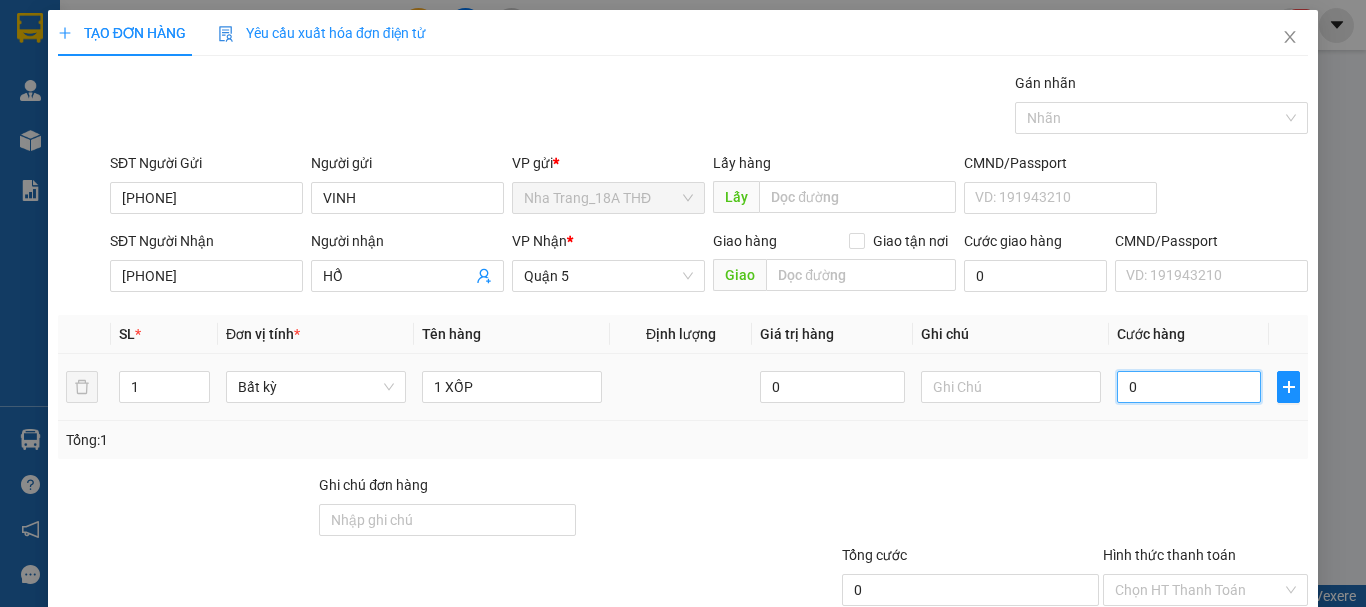 type on "04" 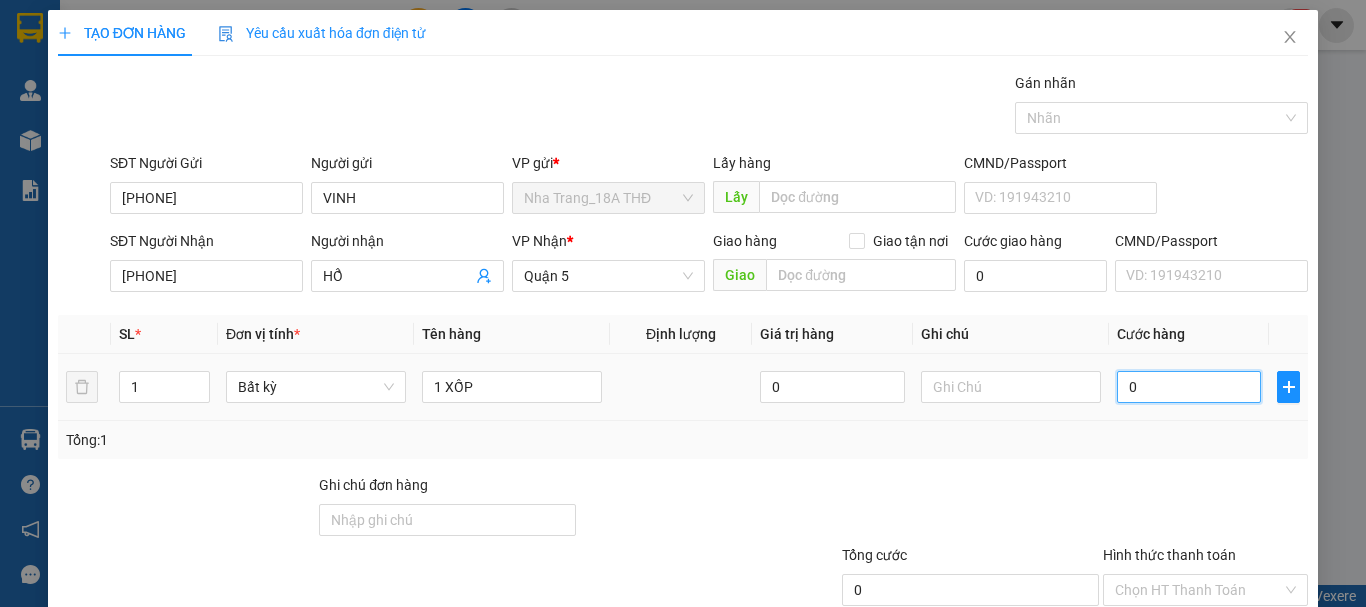 type on "4" 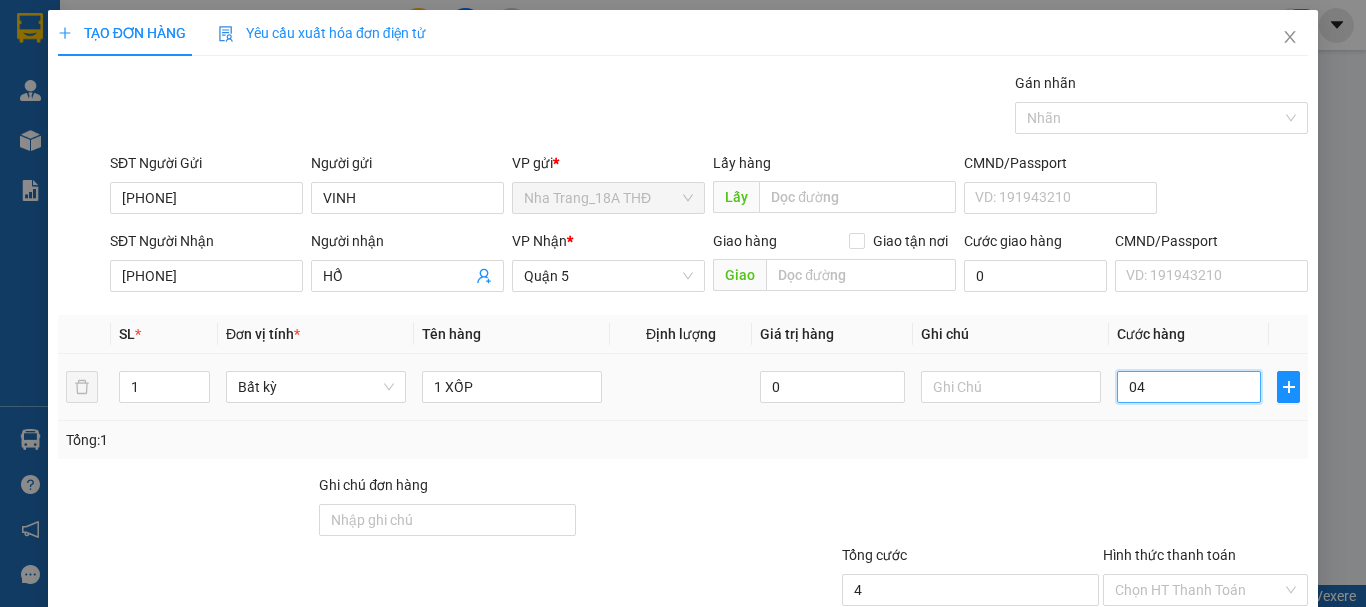 type on "040" 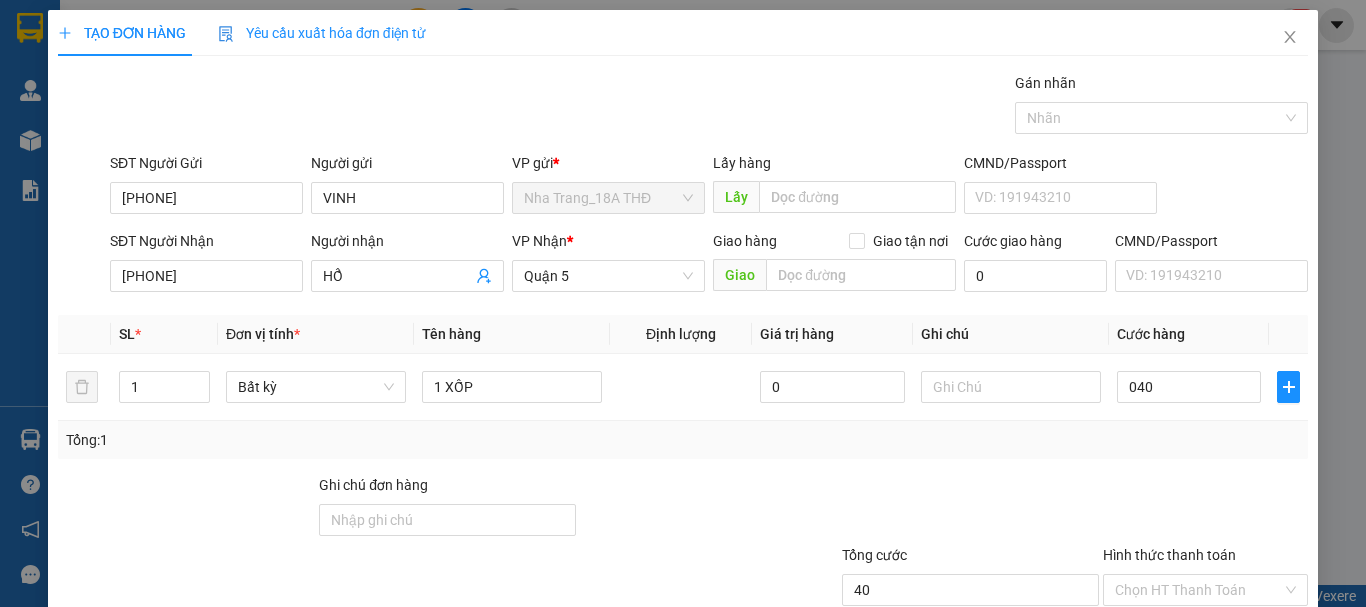 type on "40.000" 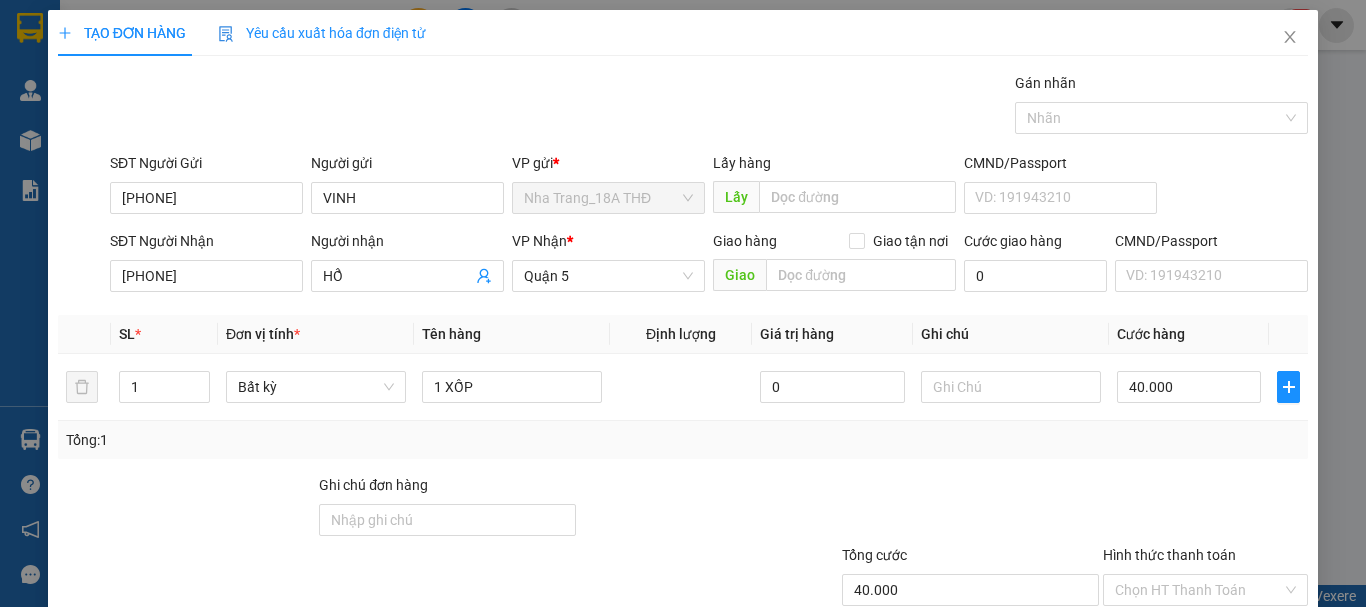 click on "Transit Pickup Surcharge Ids Transit Deliver Surcharge Ids Transit Deliver Surcharge Transit Deliver Surcharge Gói vận chuyển  * Tiêu chuẩn Gán nhãn   Nhãn SĐT Người Gửi [PHONE] Người gửi [NAME] VP gửi  *Nha Trang_18A THĐ Lấy hàng Lấy CMND/Passport VD: [ID_NUMBER] SĐT Người Nhận [PHONE] Người nhận [NAME] VP Nhận  *Quận 5 Giao hàng Giao tận nơi Giao Cước giao hàng 0 CMND/Passport VD: [ID_NUMBER] SL  * Đơn vị tính  * Tên hàng  Định lượng Giá trị hàng Ghi chú Cước hàng                   1 Bất kỳ 1 XỐP 0 40.000 Tổng:  1 Ghi chú đơn hàng Tổng cước 40.000 Hình thức thanh toán Chọn HT Thanh Toán Số tiền thu trước 0 Chưa thanh toán 40.000 Chọn HT Thanh Toán Lưu nháp Xóa Thông tin Lưu Lưu và In" at bounding box center (683, 386) 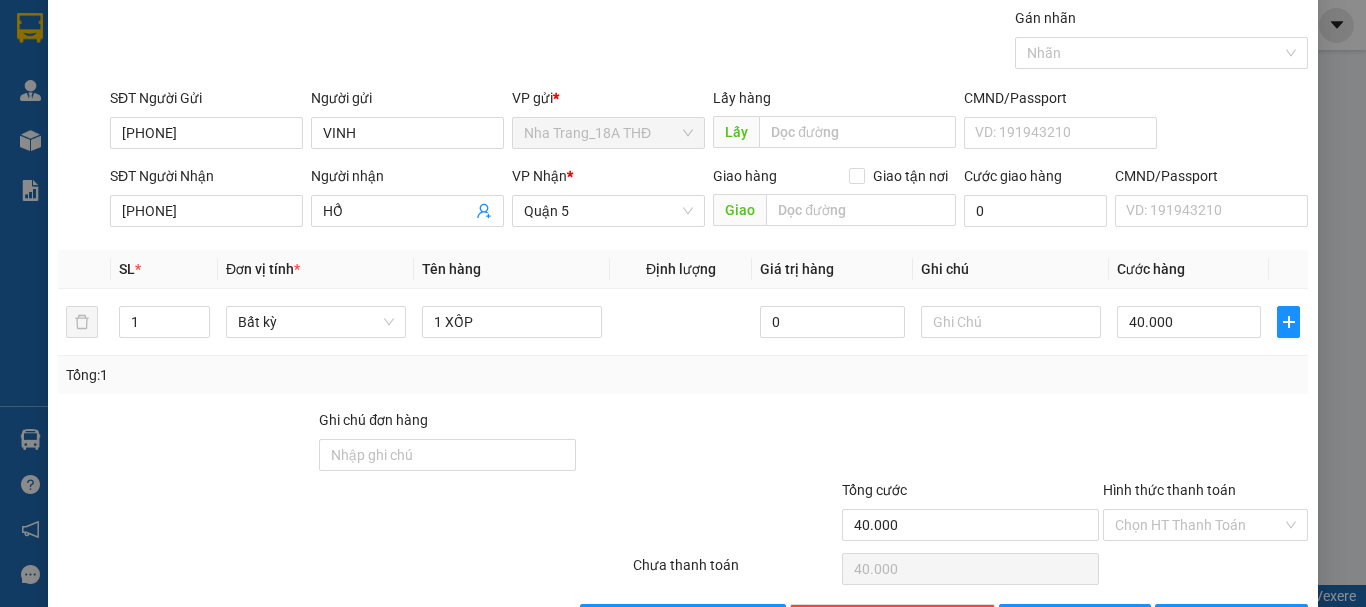 scroll, scrollTop: 133, scrollLeft: 0, axis: vertical 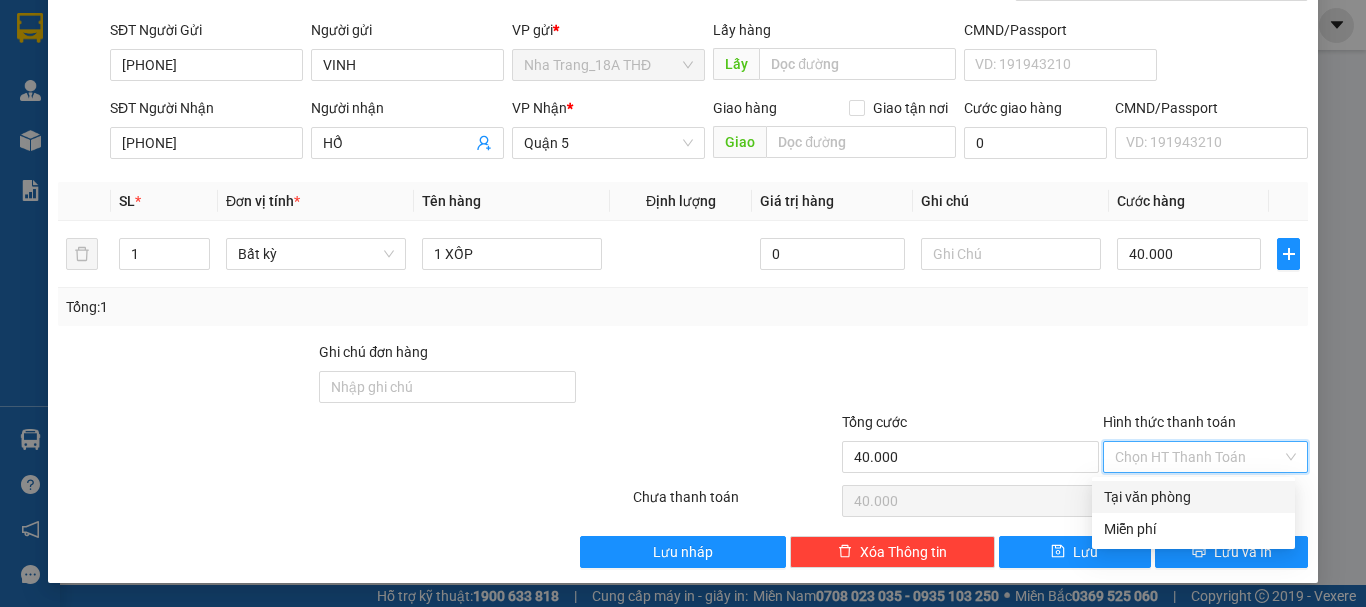 drag, startPoint x: 1168, startPoint y: 461, endPoint x: 1181, endPoint y: 491, distance: 32.695564 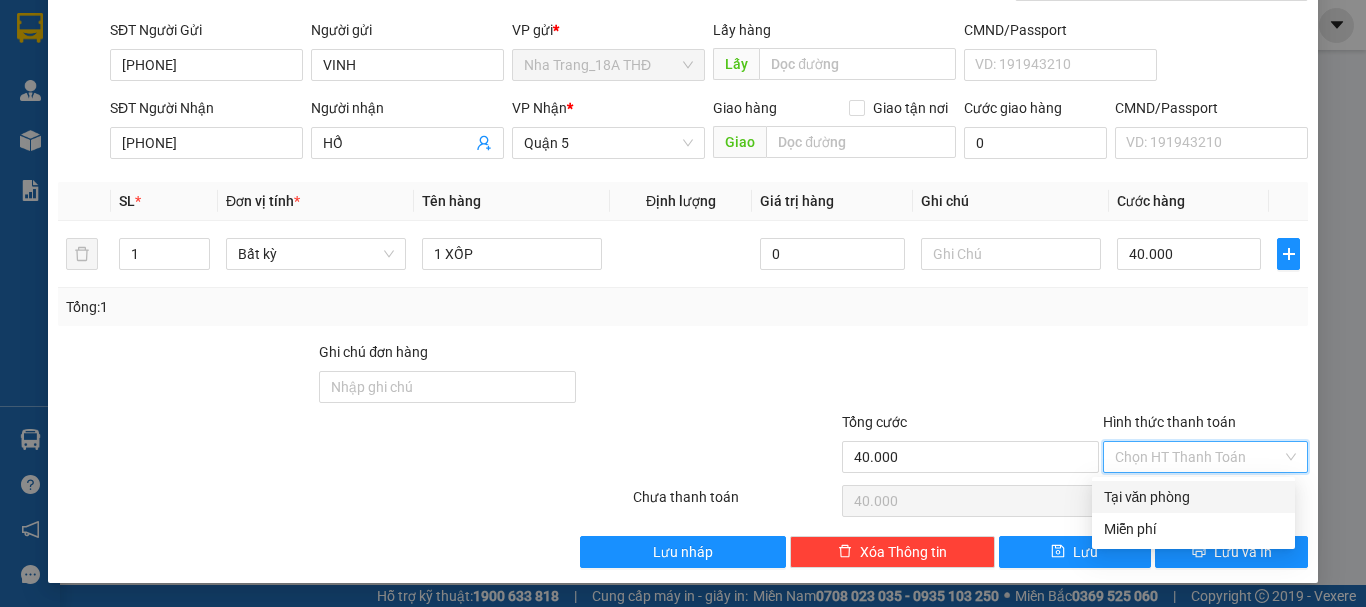 click on "Tại văn phòng" at bounding box center [1193, 497] 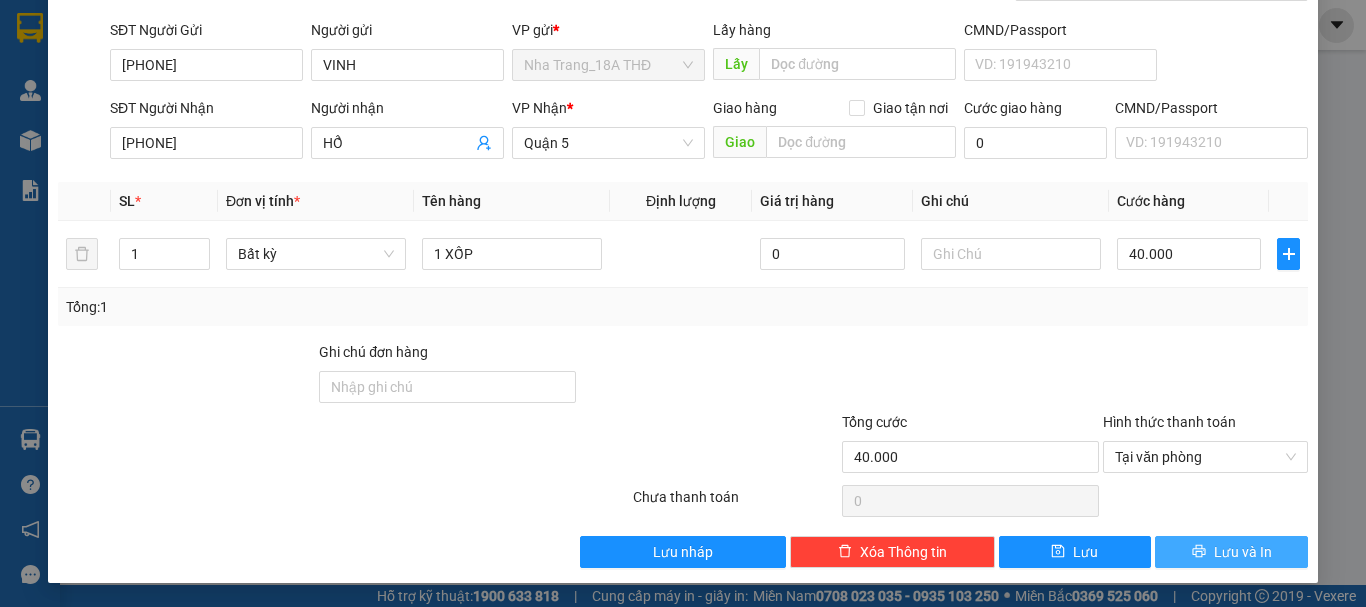 click on "Lưu và In" at bounding box center (1231, 552) 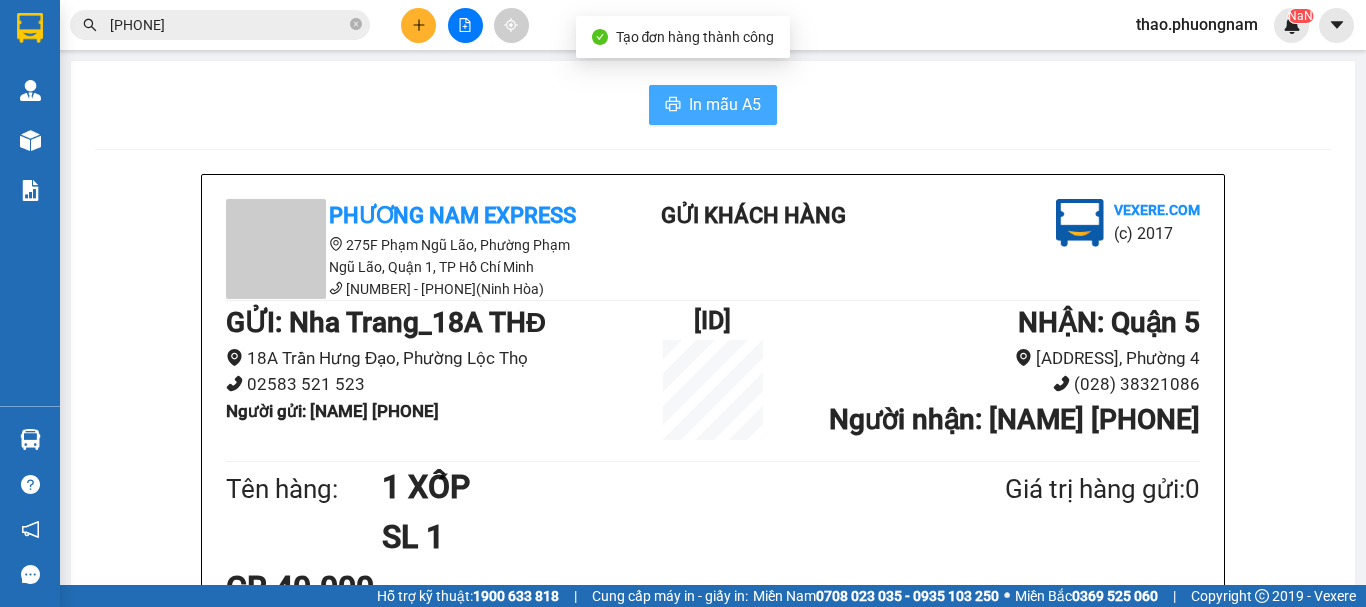 click on "In mẫu A5" at bounding box center [725, 104] 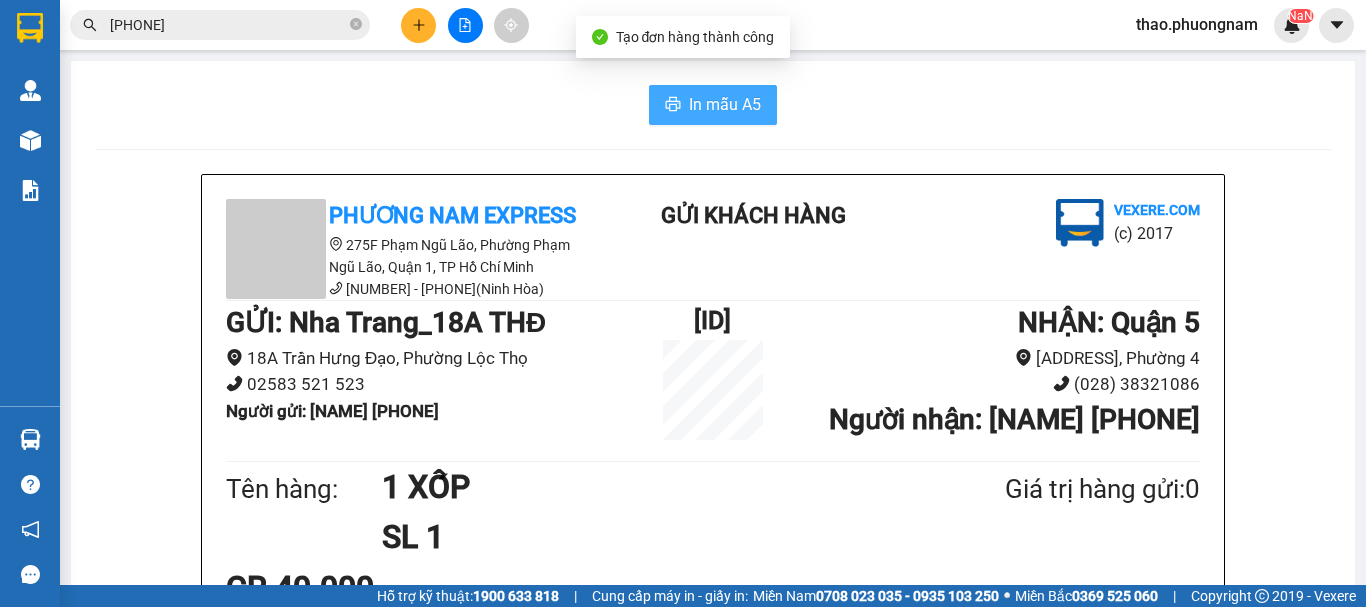 scroll, scrollTop: 0, scrollLeft: 0, axis: both 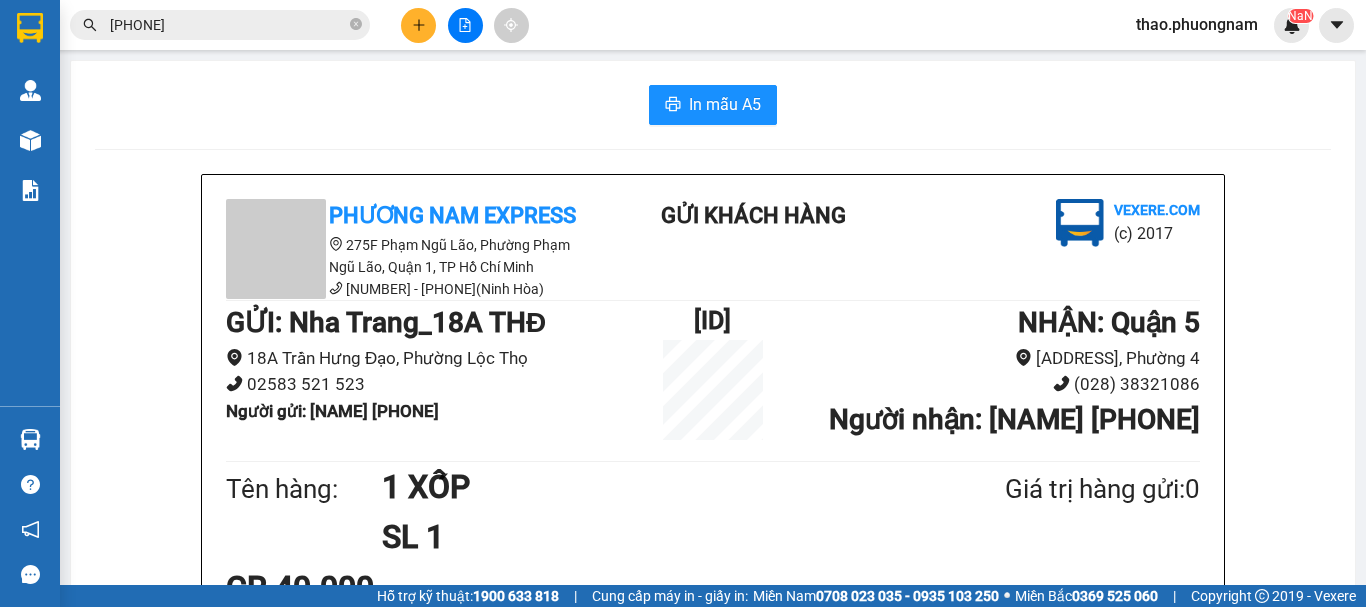 click 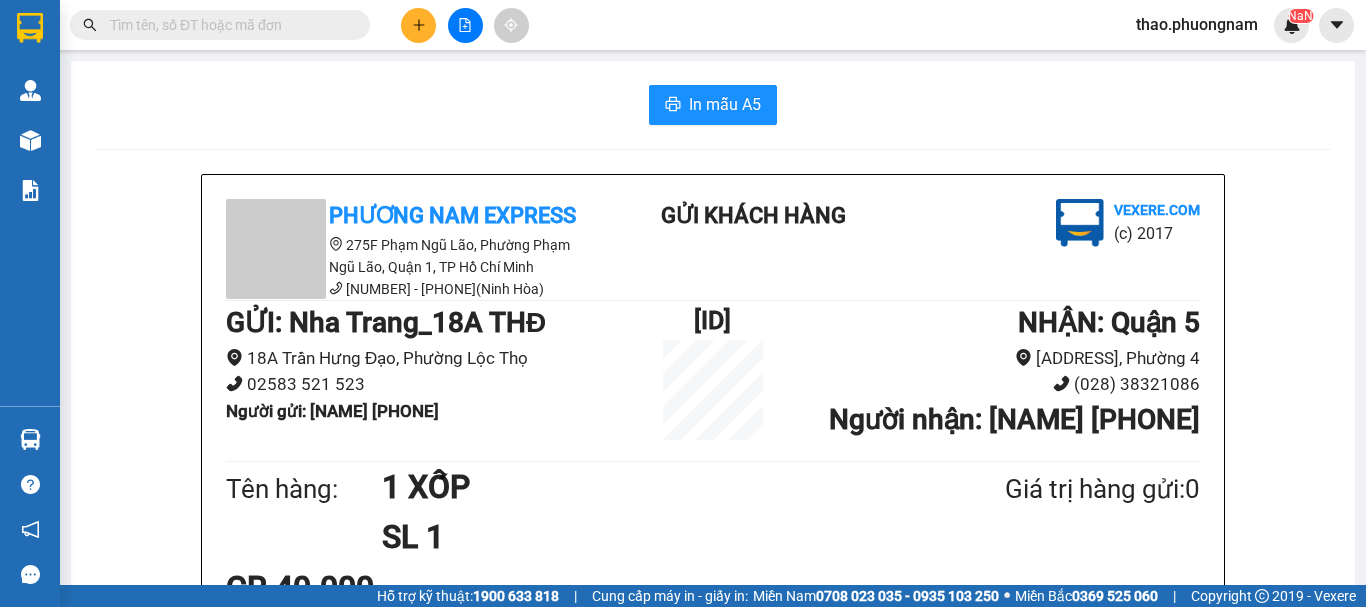 click at bounding box center [228, 25] 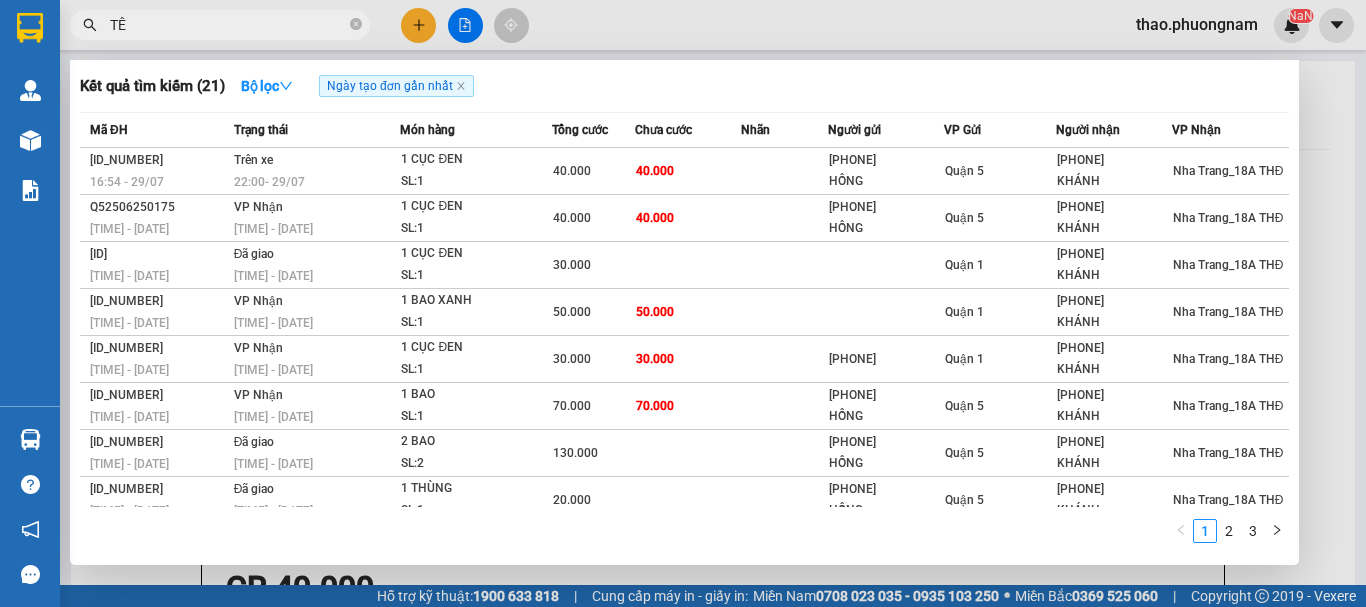 type on "TÊN" 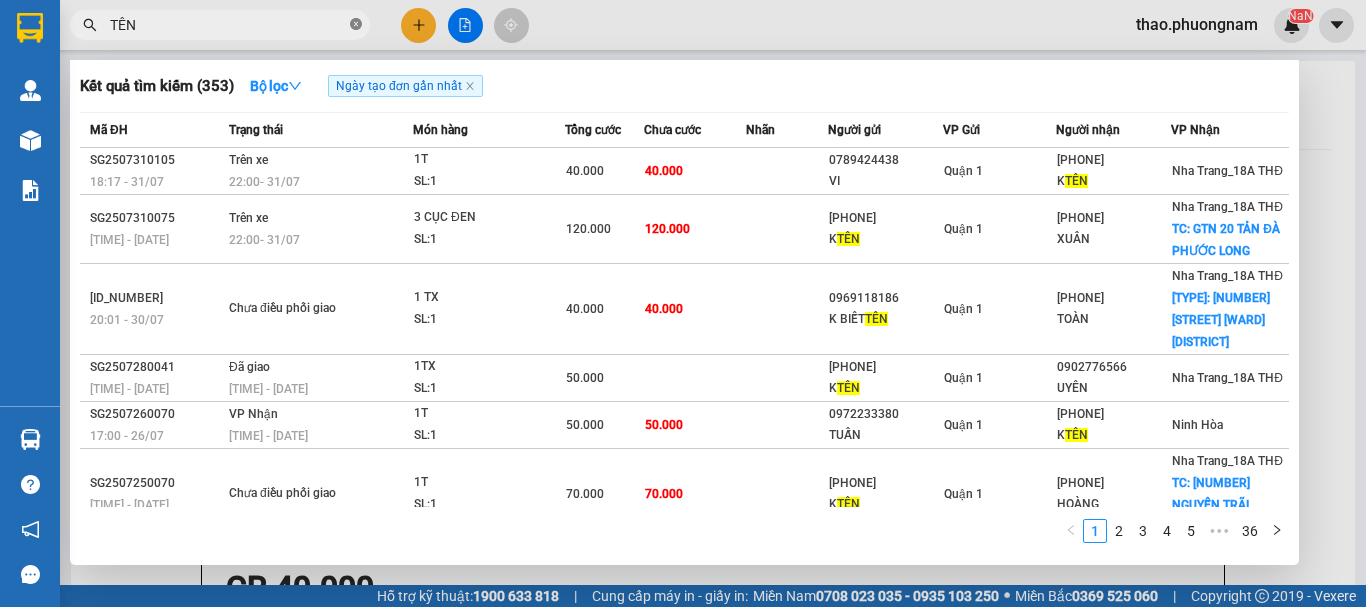 click 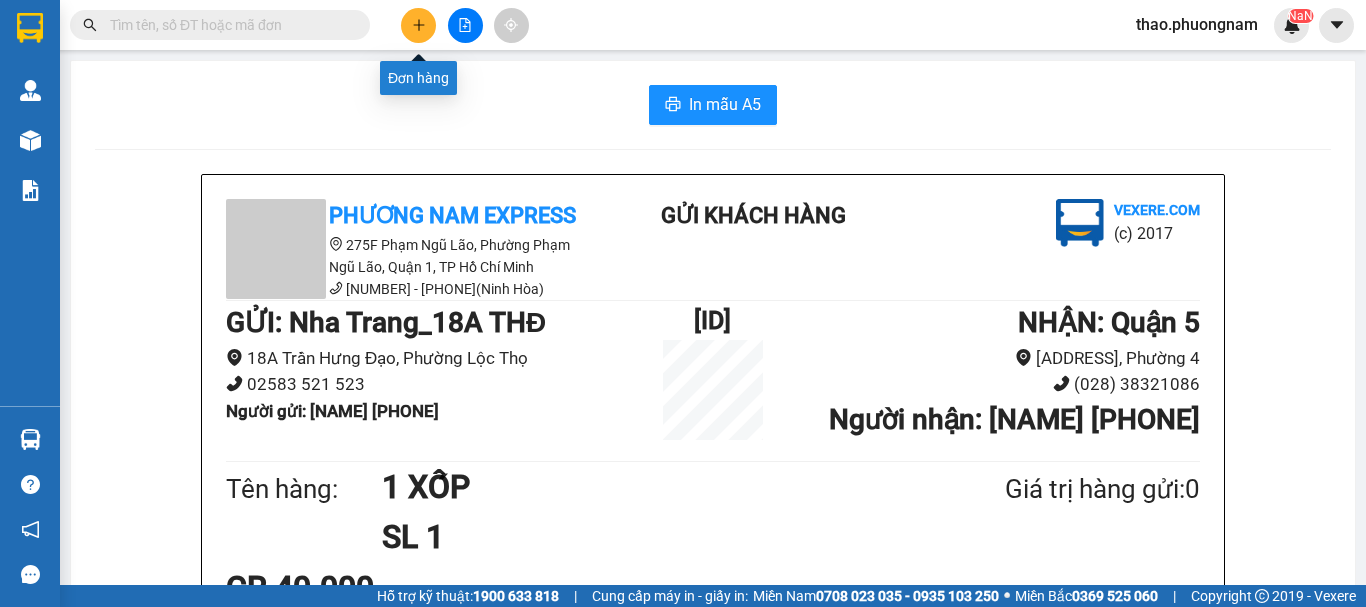 click at bounding box center (418, 25) 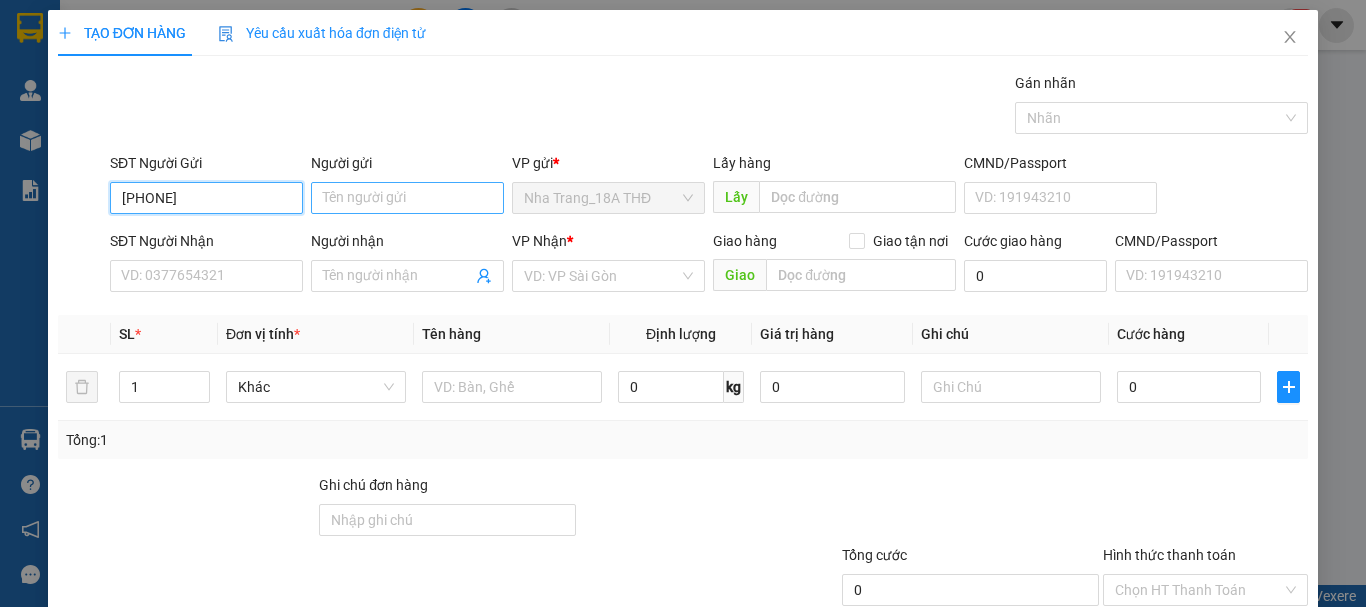 type on "[PHONE]" 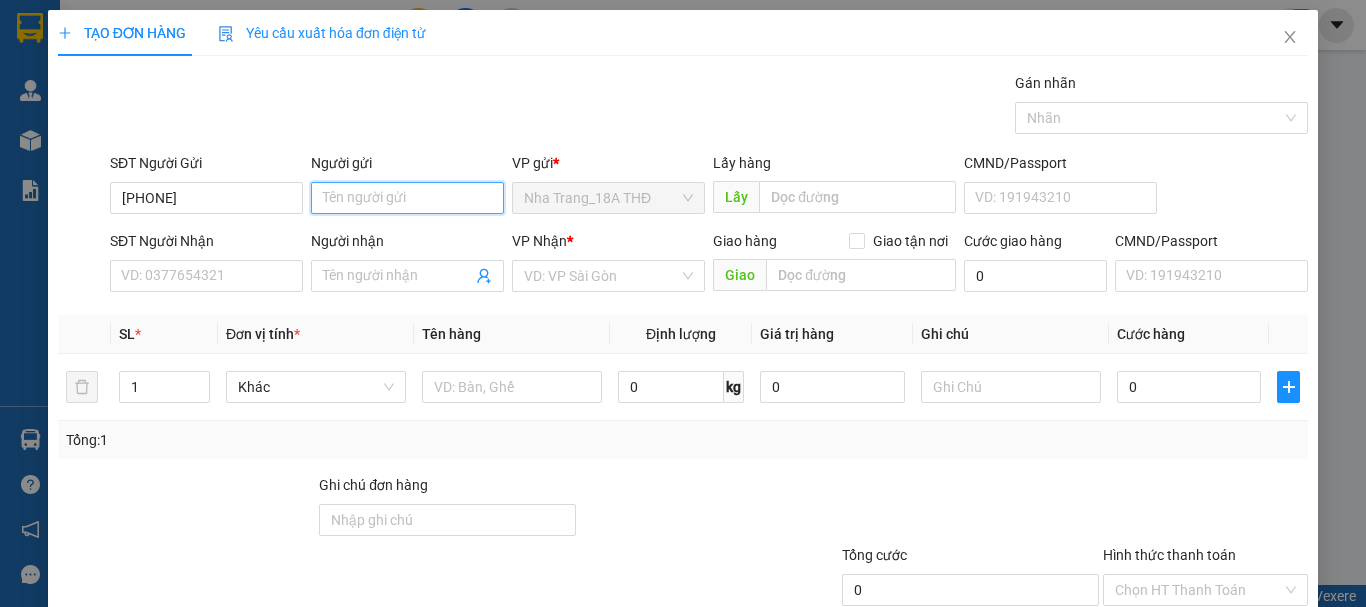click on "Người gửi" at bounding box center (407, 198) 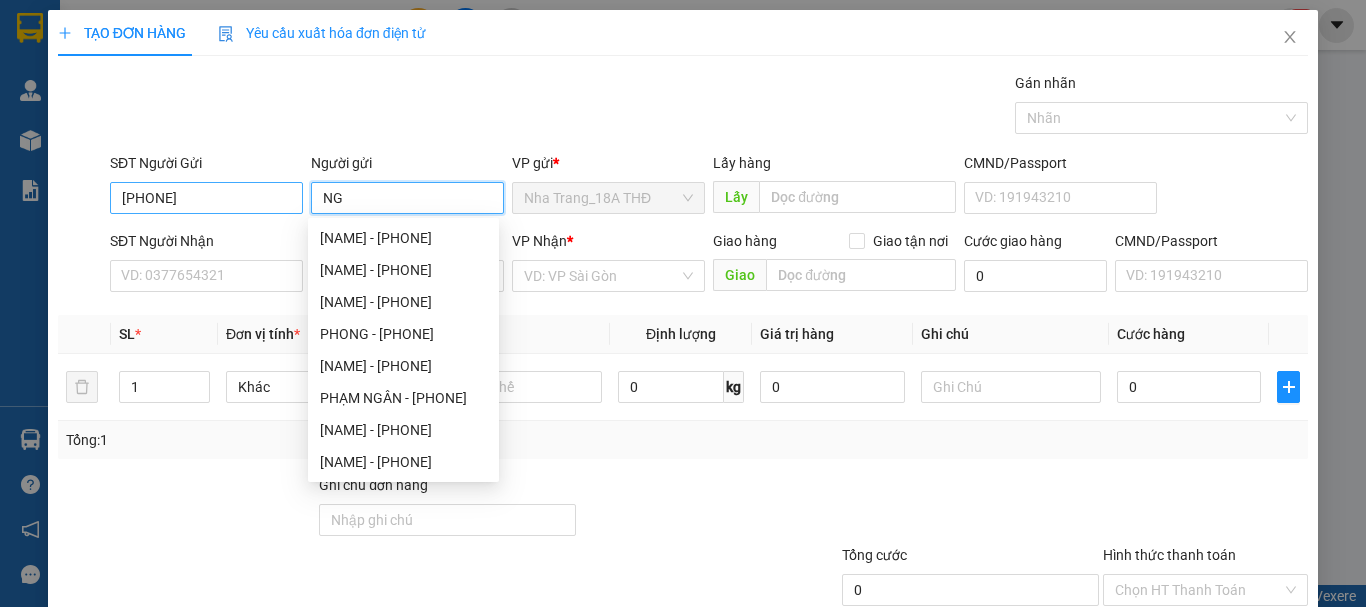 type on "NG" 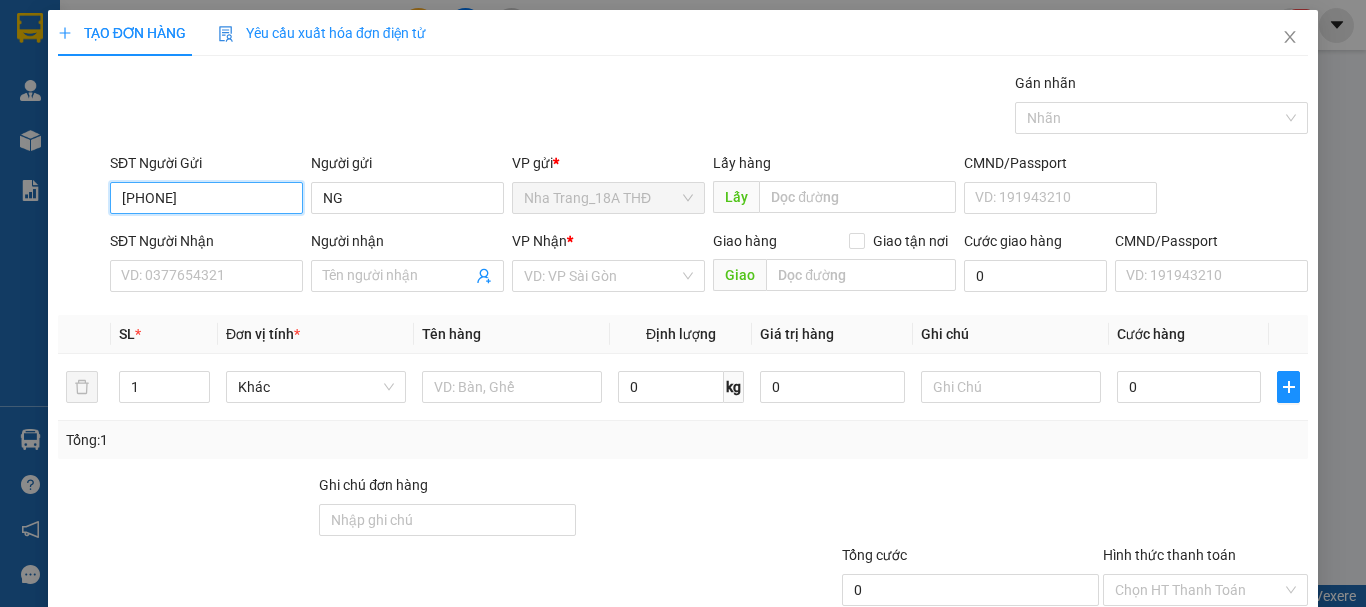 drag, startPoint x: 207, startPoint y: 198, endPoint x: 123, endPoint y: 180, distance: 85.90693 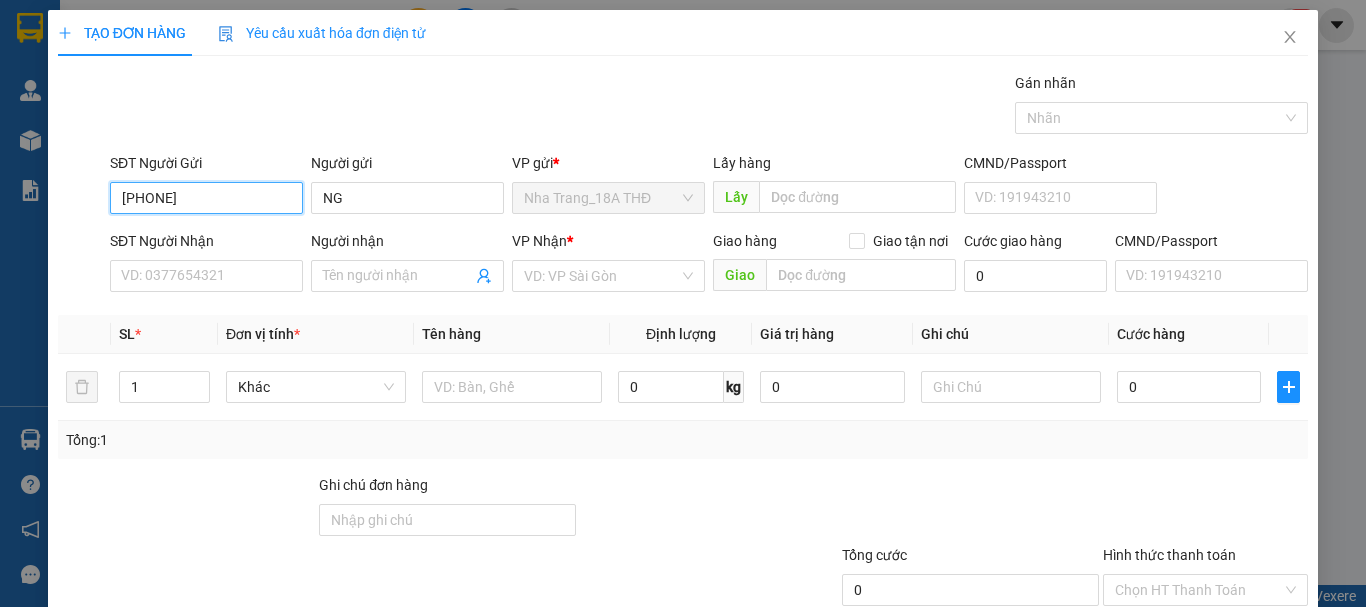 click on "SĐT Người Gửi [PHONE] [PHONE]" at bounding box center [206, 187] 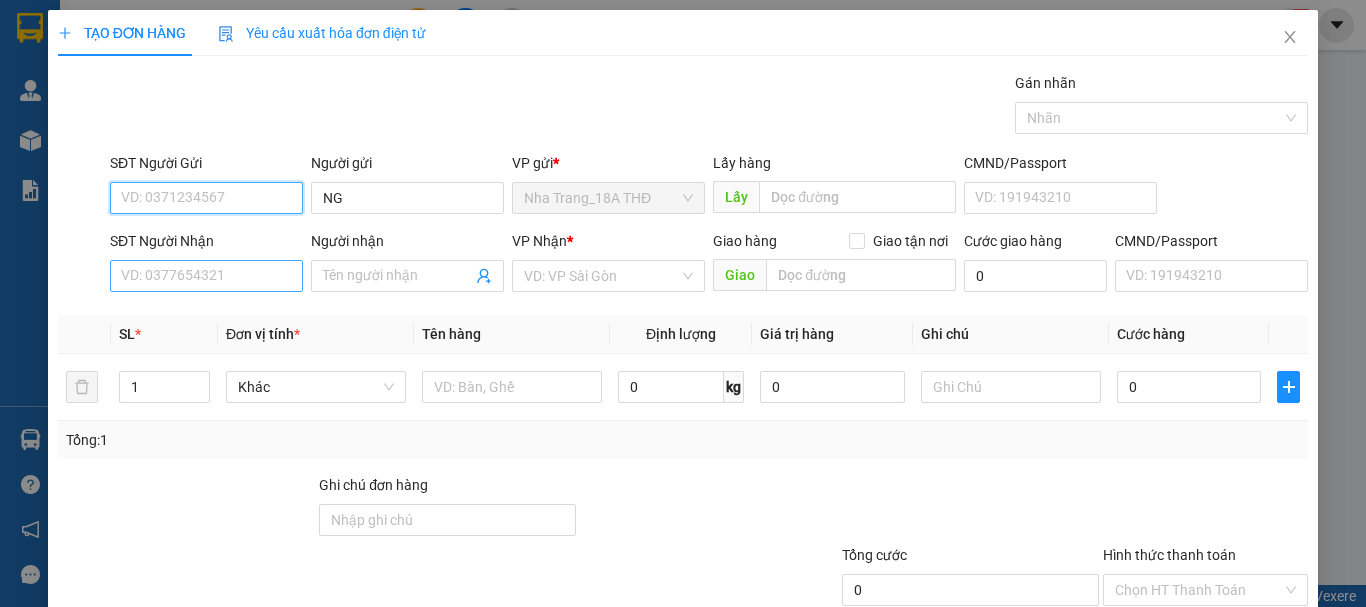 type 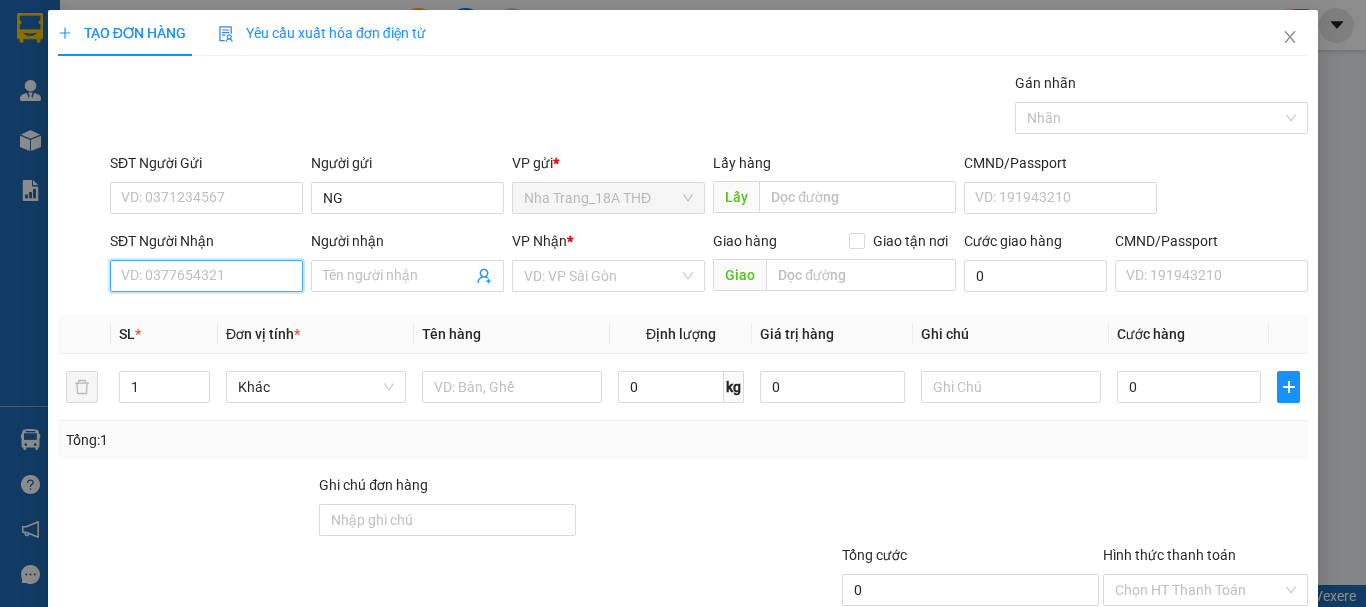 click on "SĐT Người Nhận" at bounding box center (206, 276) 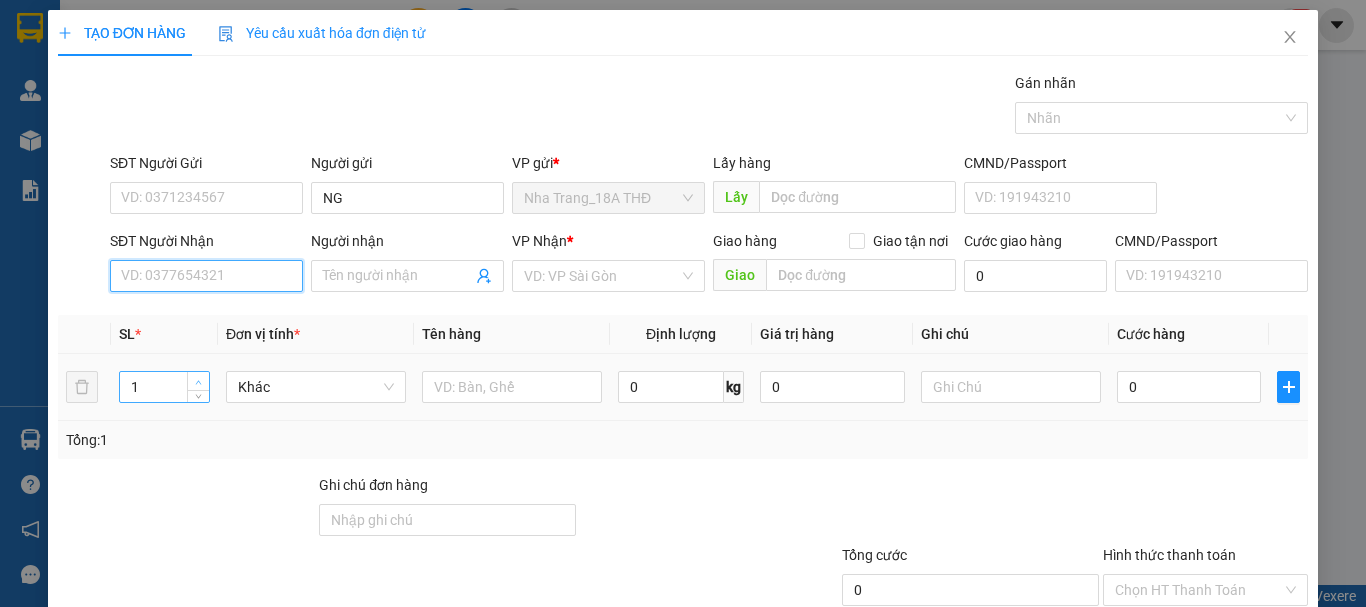 type on "[PHONE]" 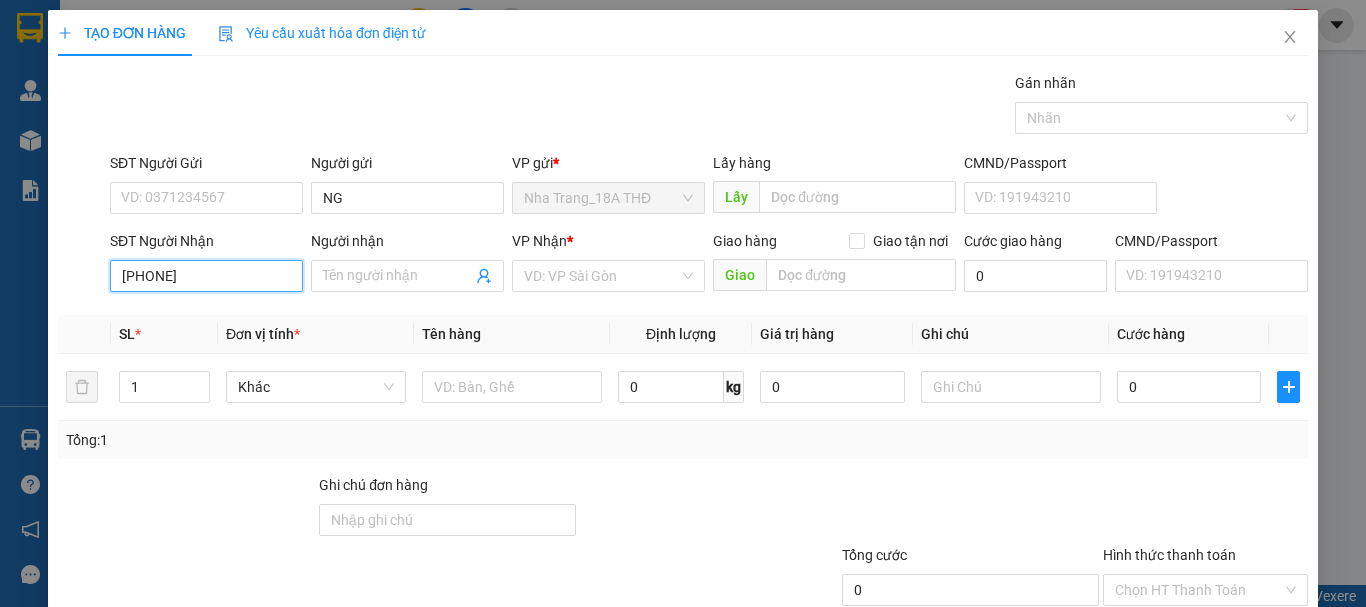 click on "[PHONE]" at bounding box center (206, 276) 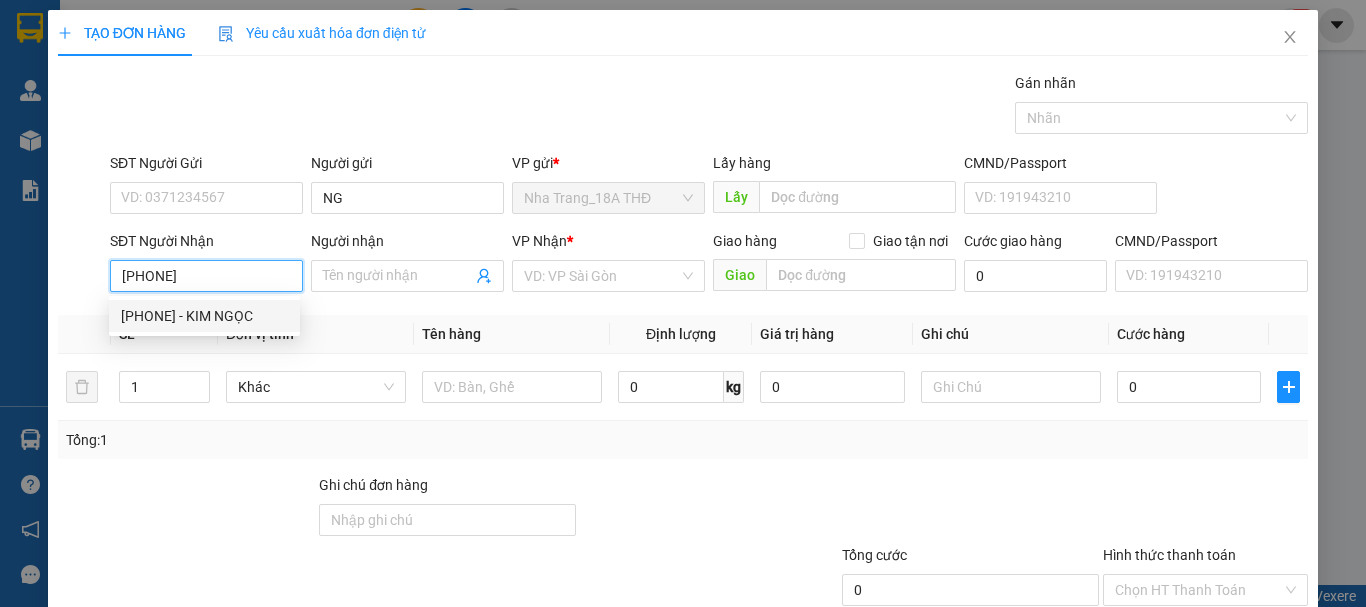 click on "[PHONE] - KIM NGỌC" at bounding box center [204, 316] 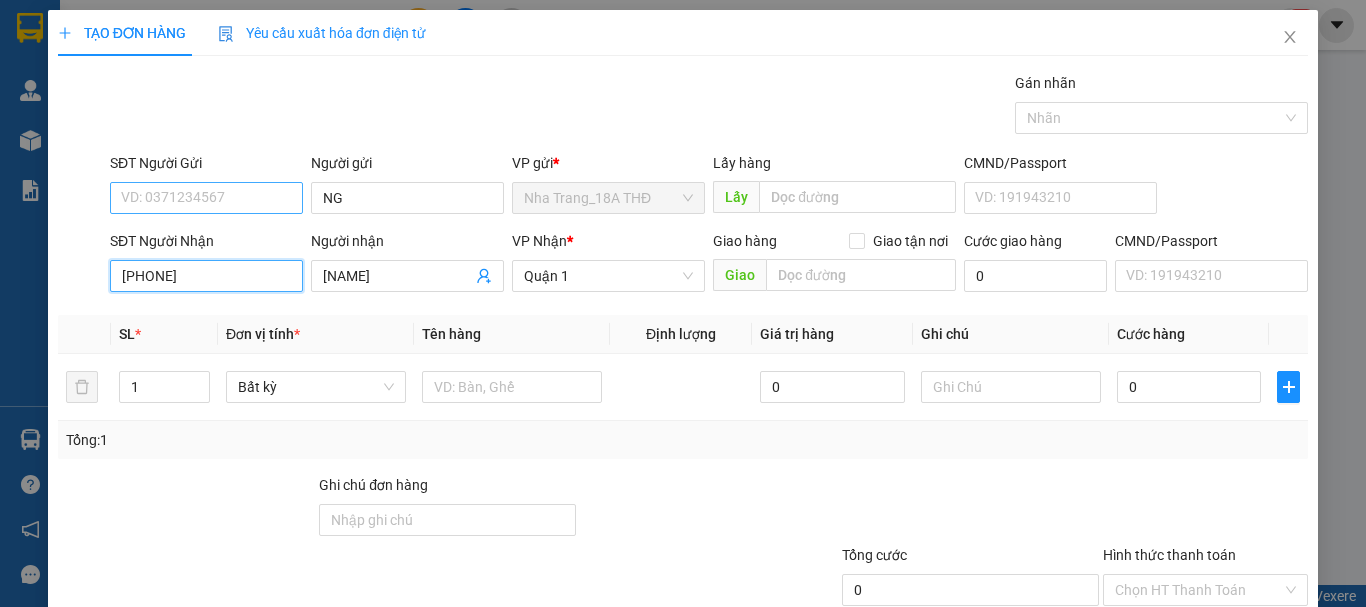 type on "[PHONE]" 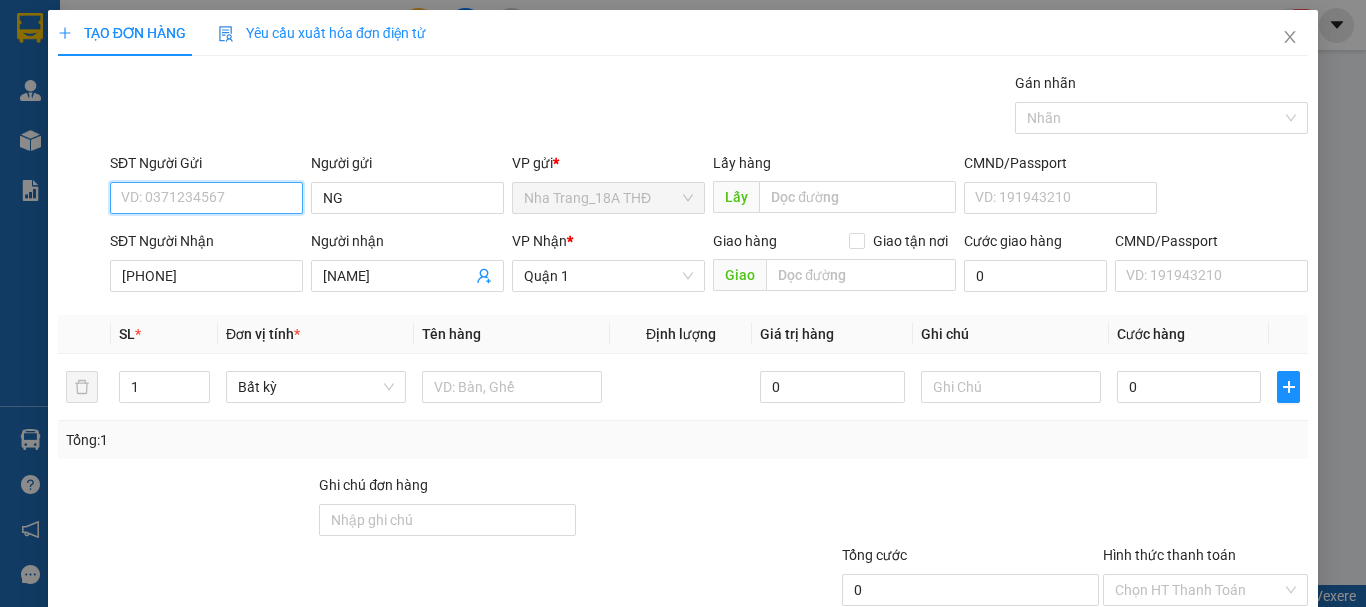 click on "SĐT Người Gửi" at bounding box center [206, 198] 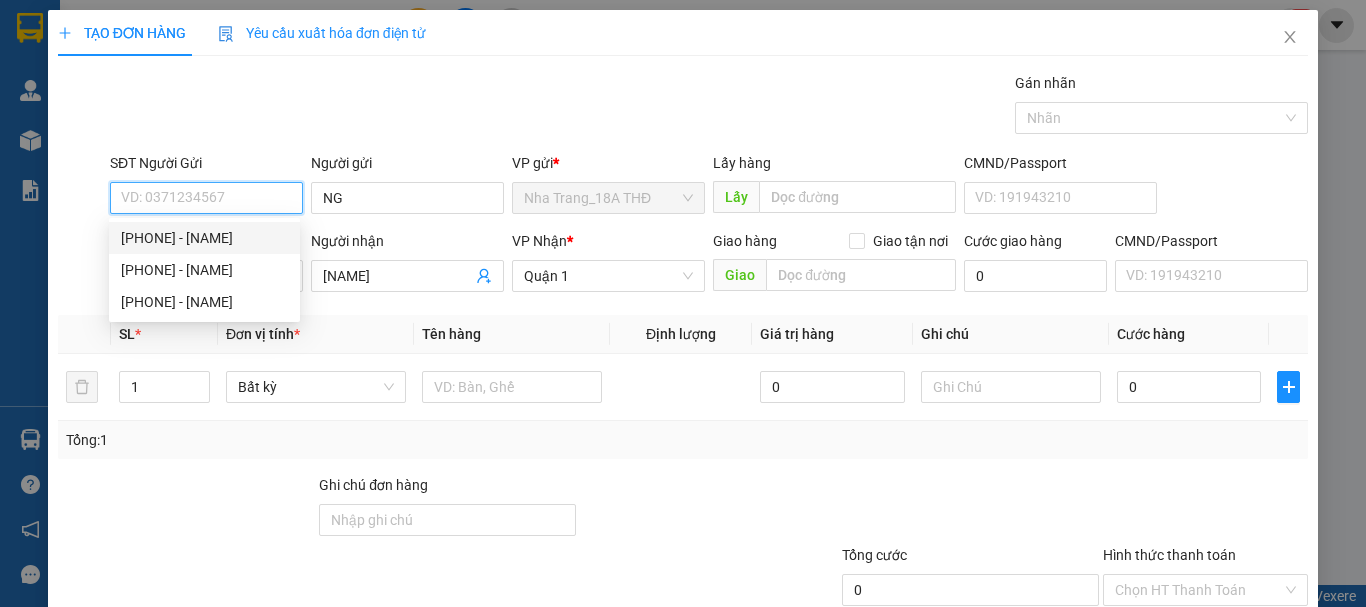 click on "[PHONE] - [NAME]" at bounding box center [204, 238] 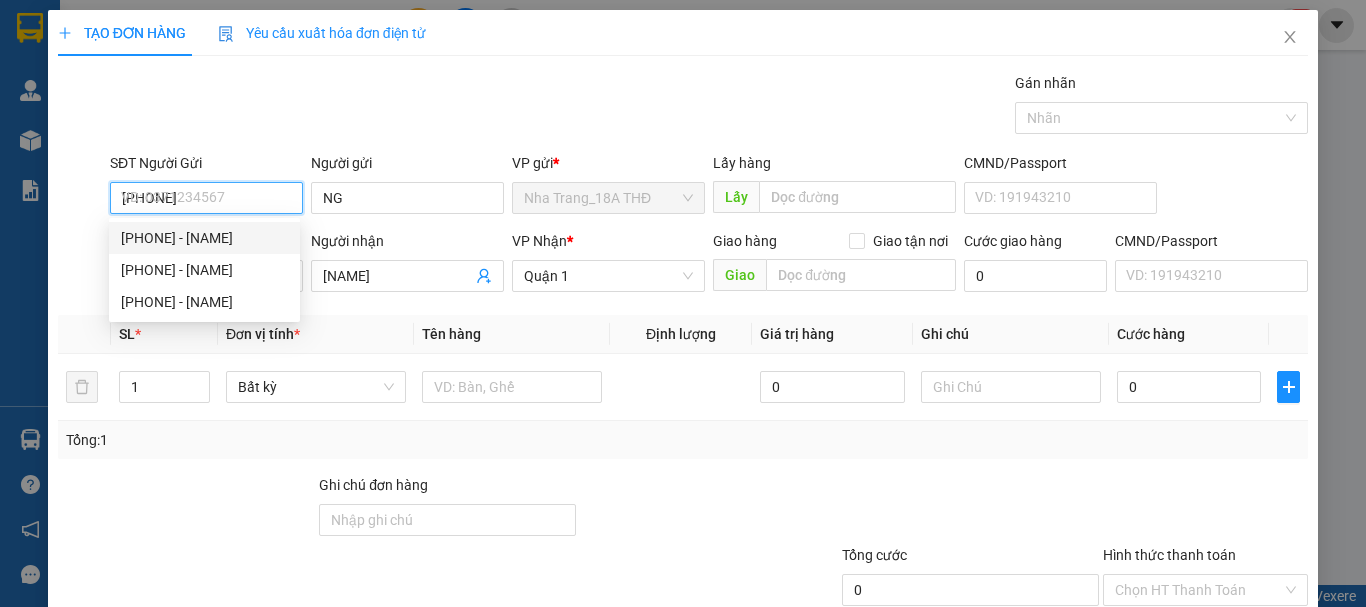type on "NGÀ" 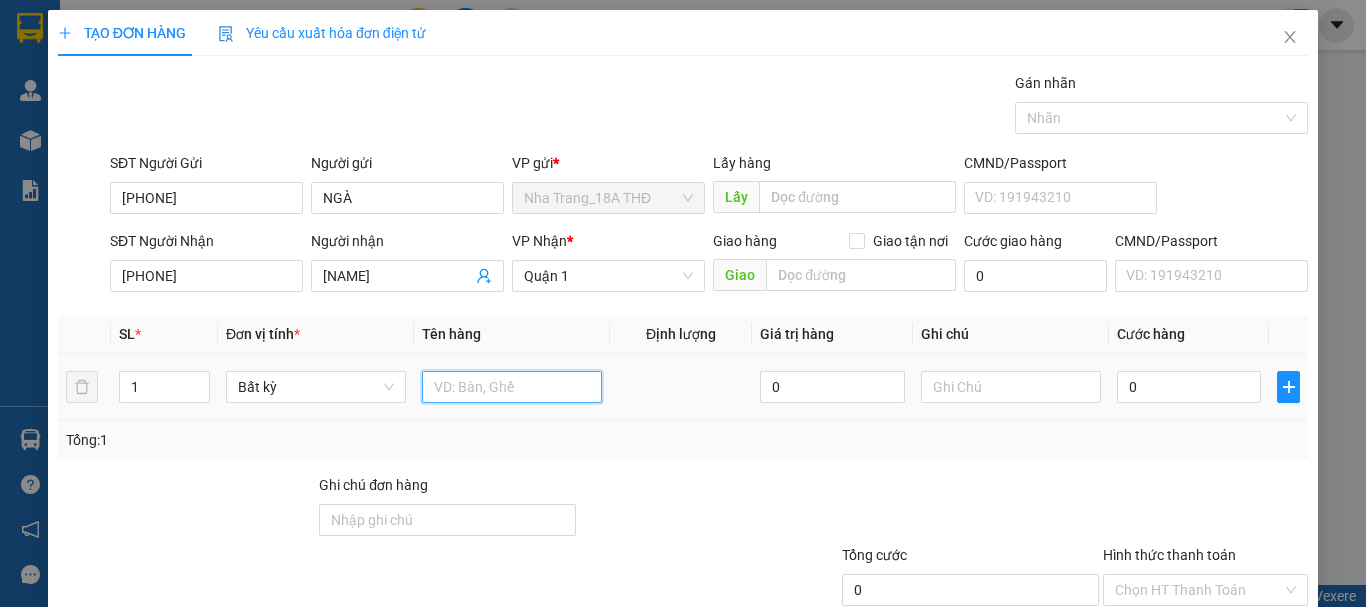click at bounding box center (512, 387) 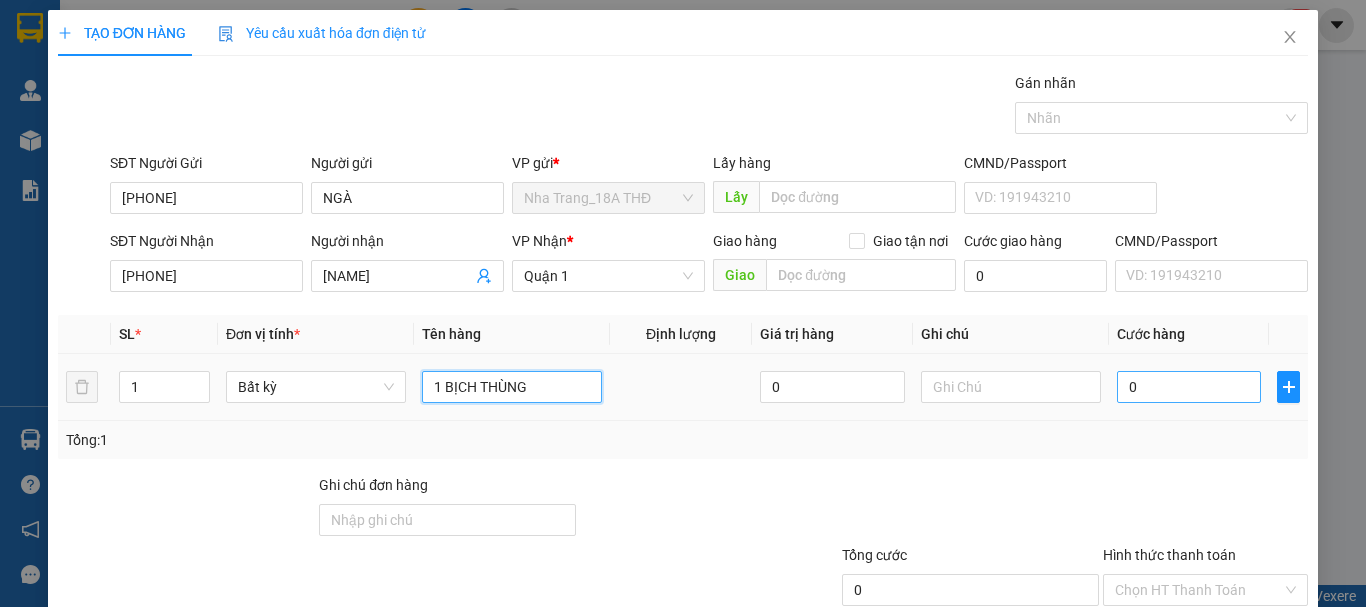 type on "1 BỊCH THÙNG" 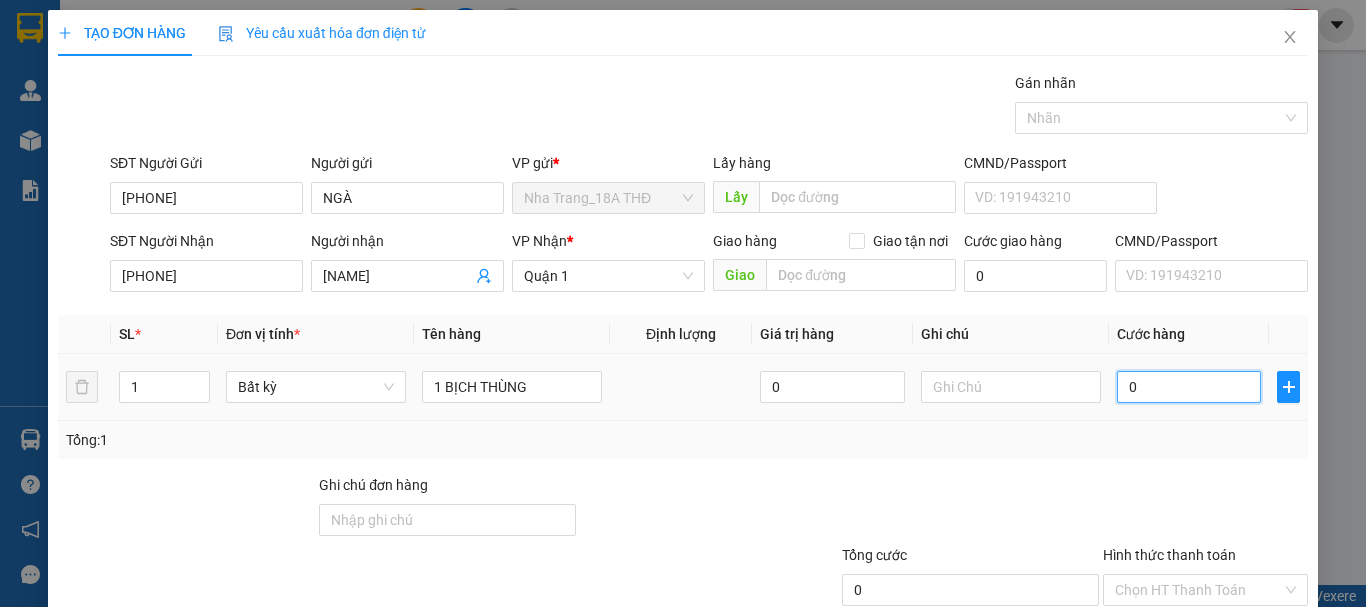click on "0" at bounding box center (1189, 387) 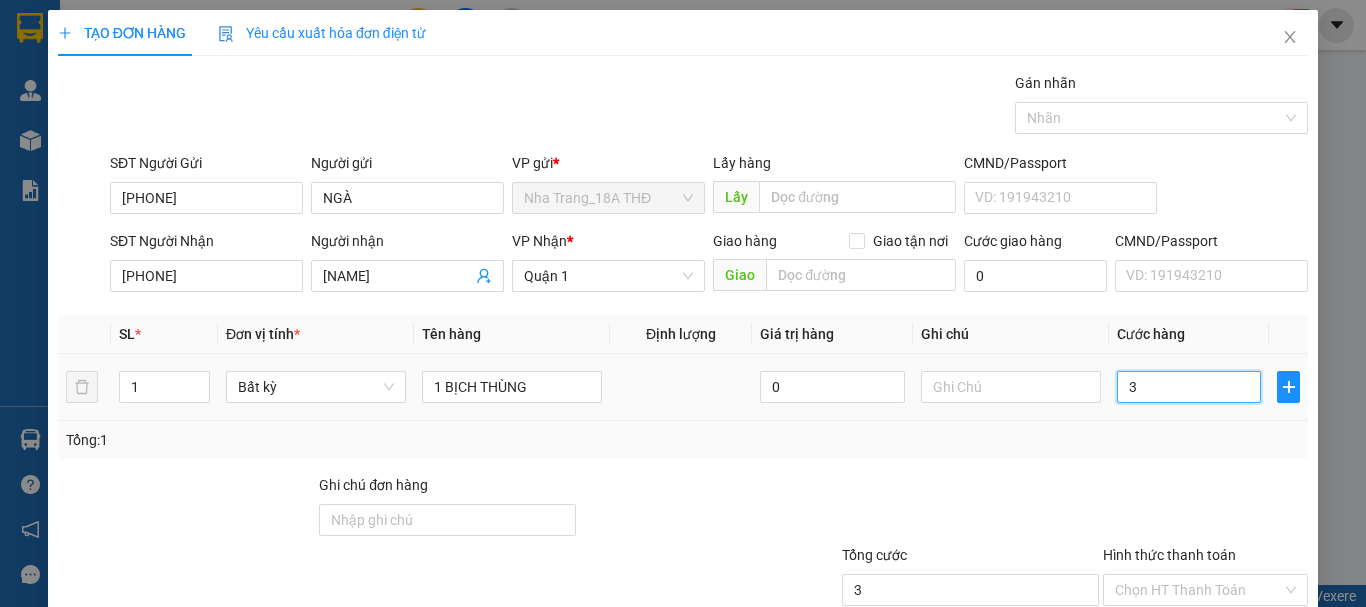 type on "30" 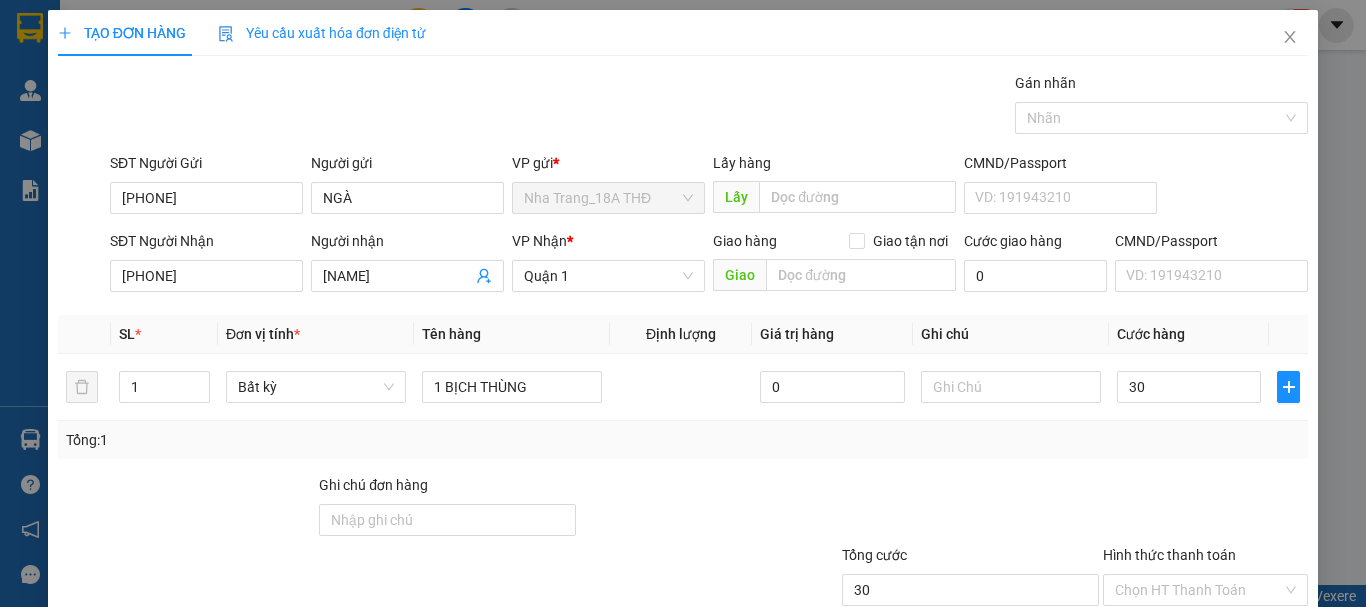 type on "30.000" 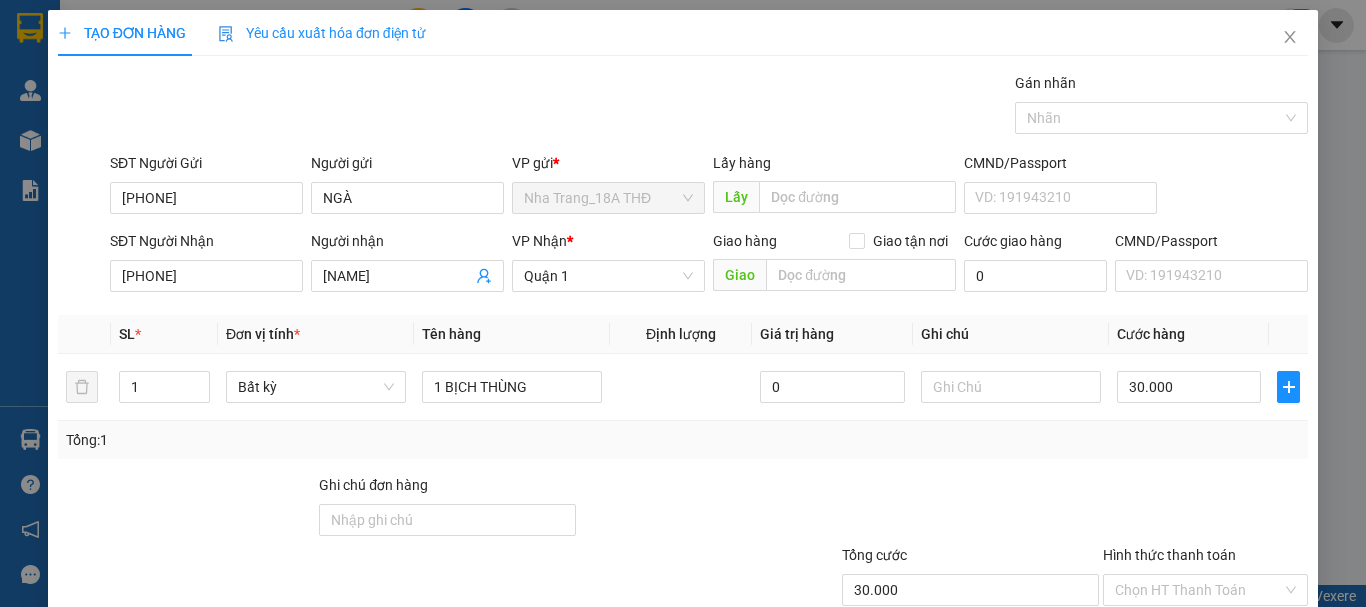 click on "Tổng:  1" at bounding box center [683, 440] 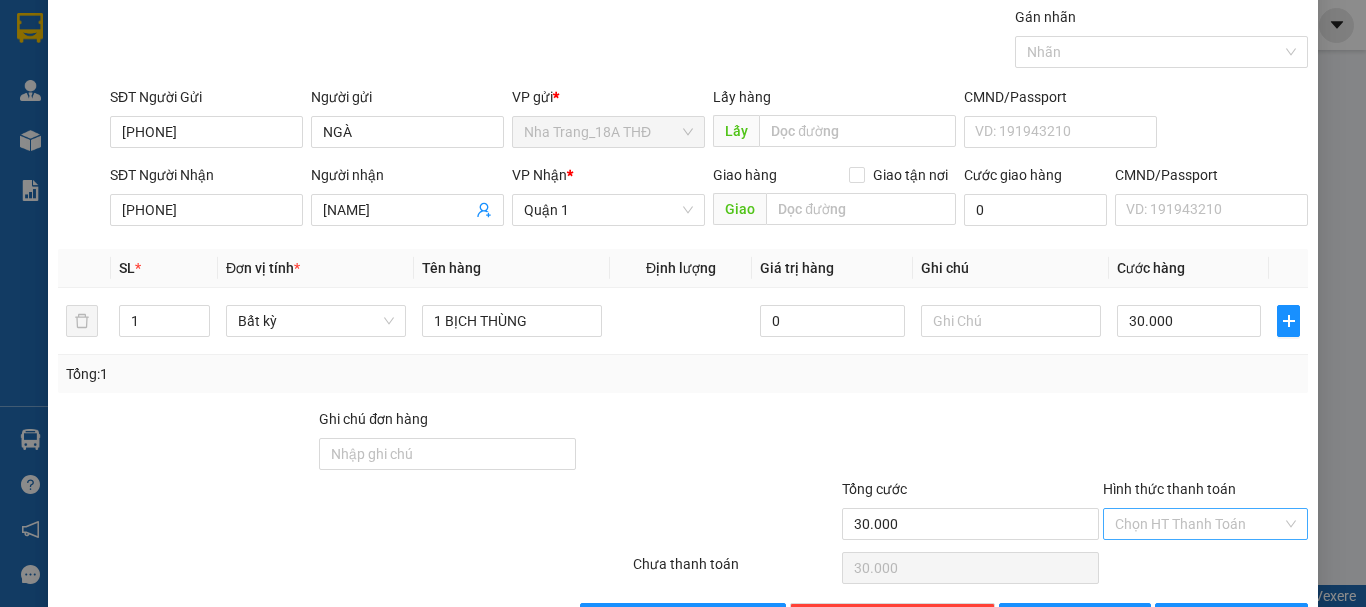 scroll, scrollTop: 133, scrollLeft: 0, axis: vertical 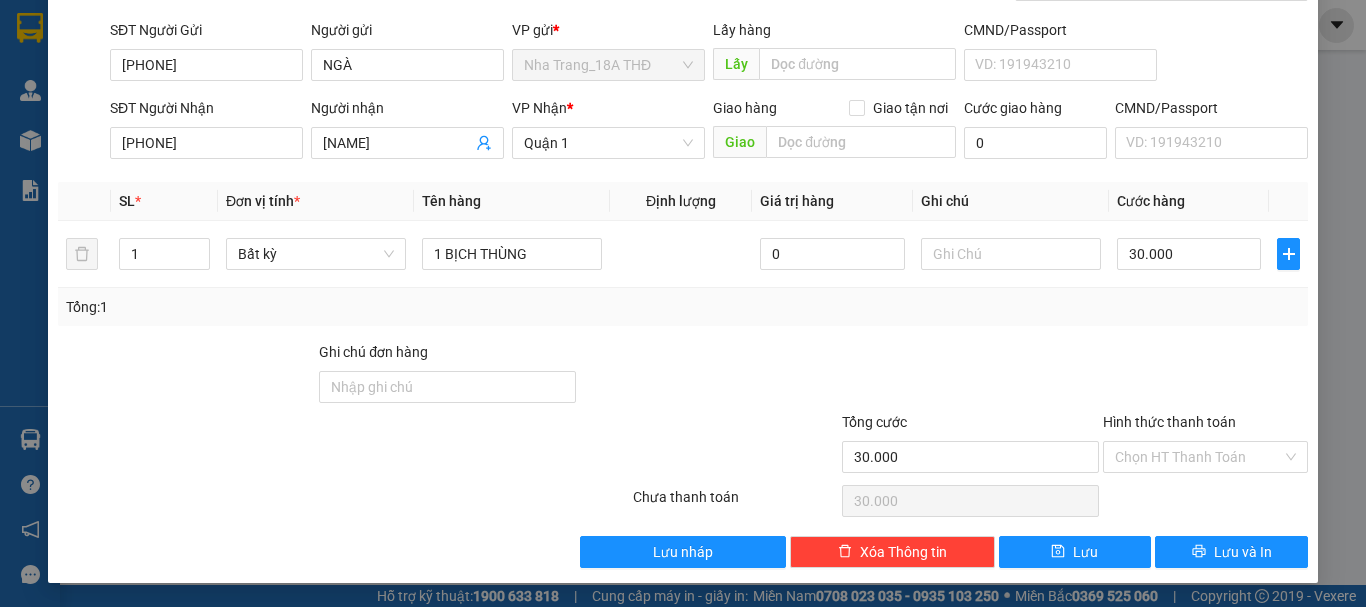 click on "Chọn HT Thanh Toán" at bounding box center [1205, 501] 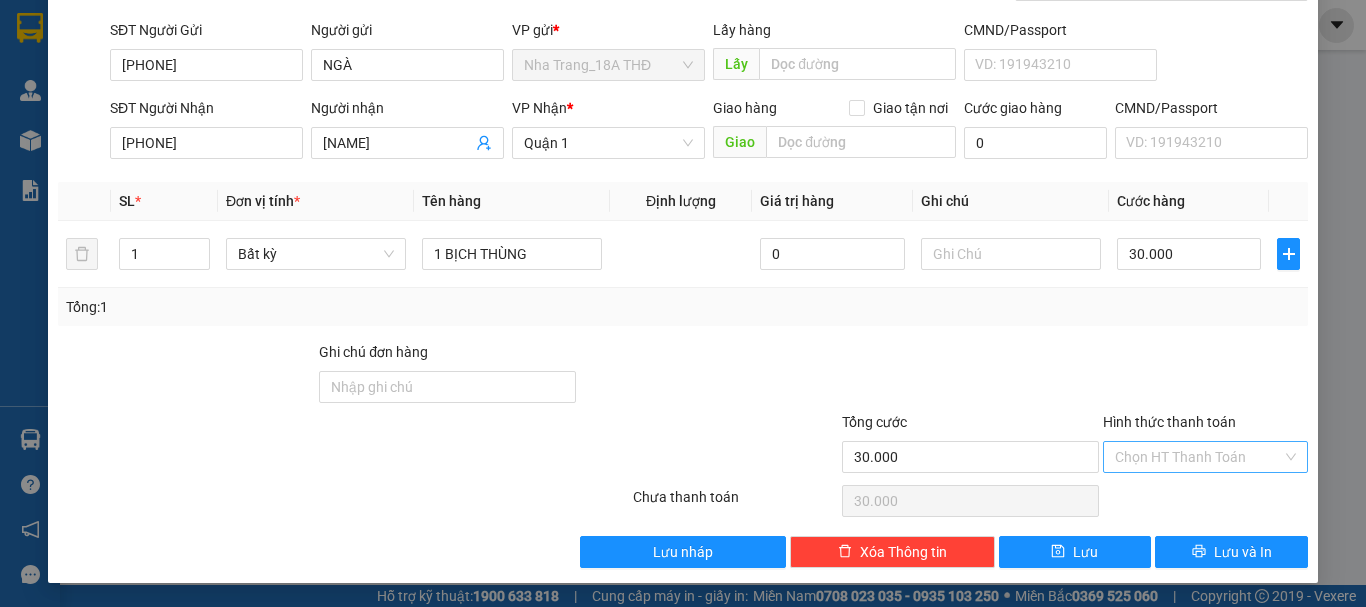 click on "Hình thức thanh toán" at bounding box center [1198, 457] 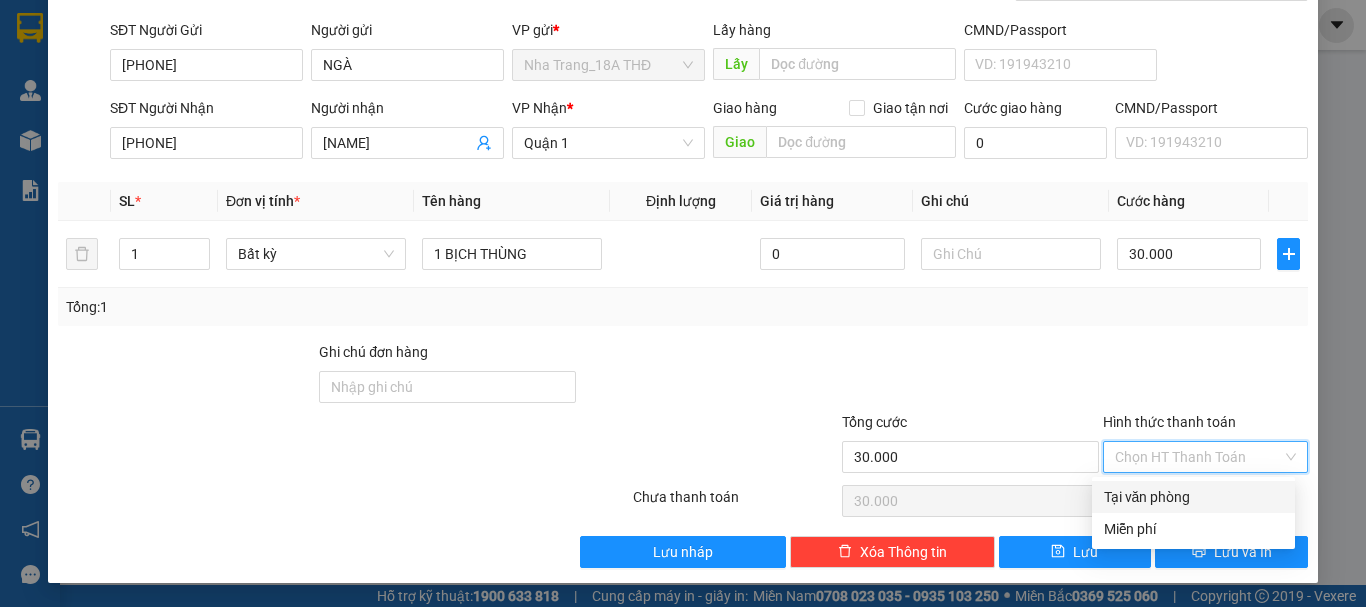 click on "Tại văn phòng" at bounding box center (1193, 497) 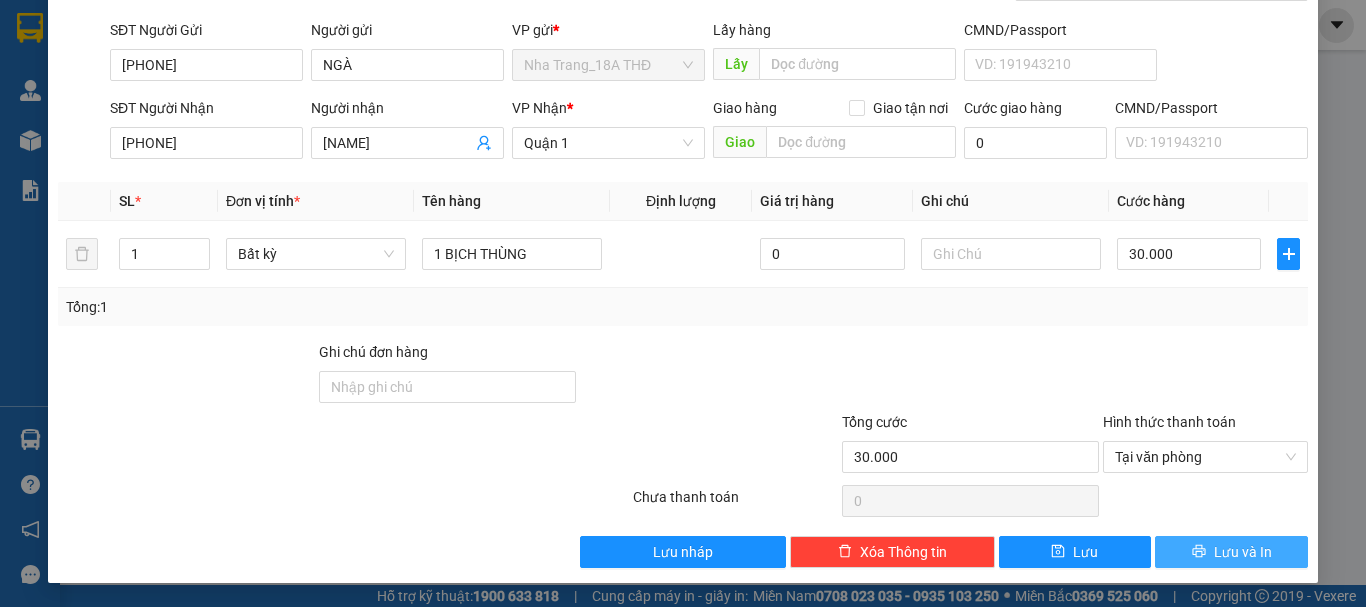 click on "Lưu và In" at bounding box center (1243, 552) 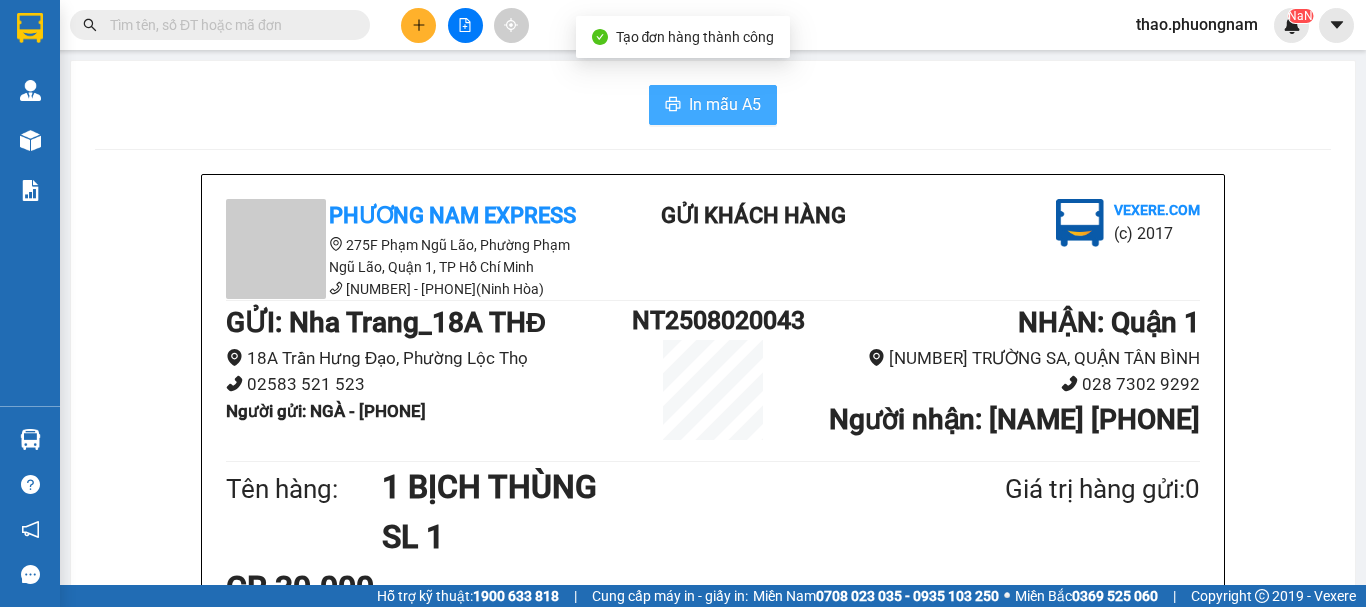 click on "In mẫu A5" at bounding box center [725, 104] 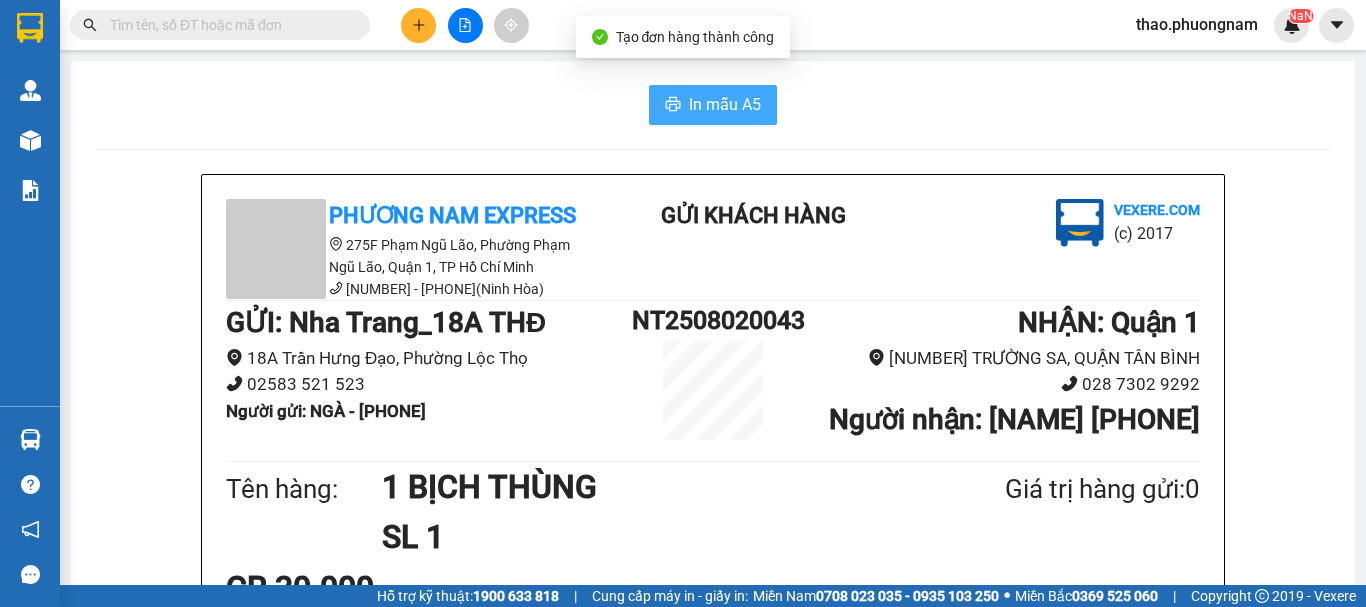 scroll, scrollTop: 0, scrollLeft: 0, axis: both 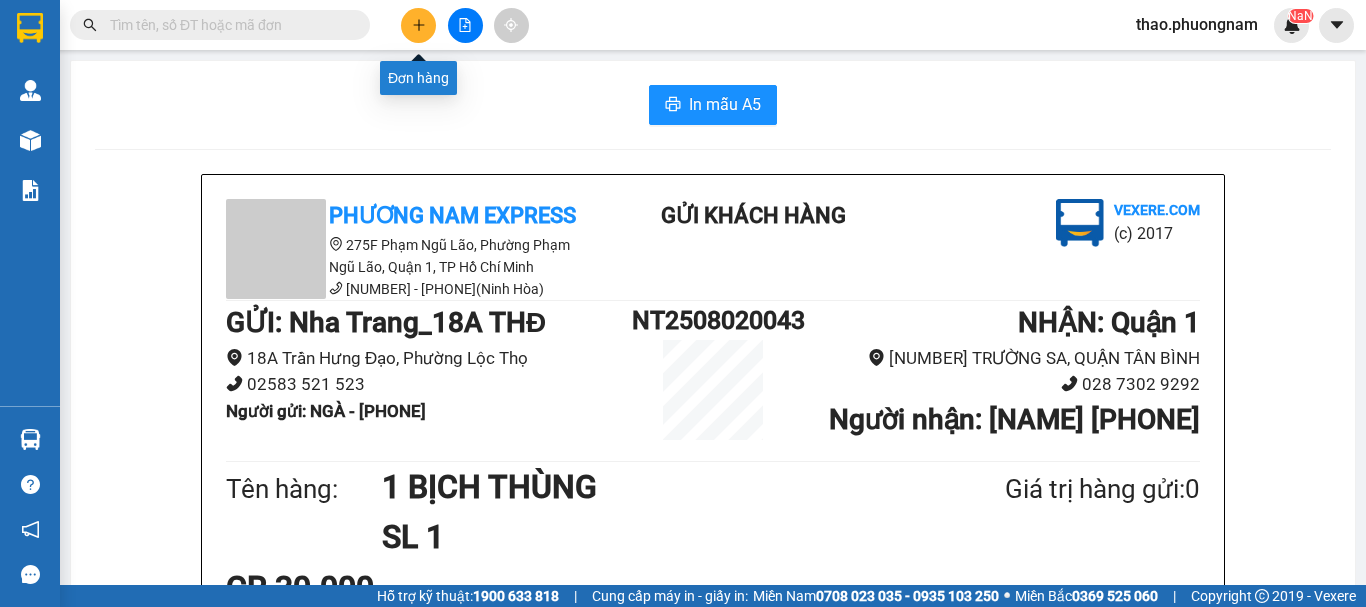 click 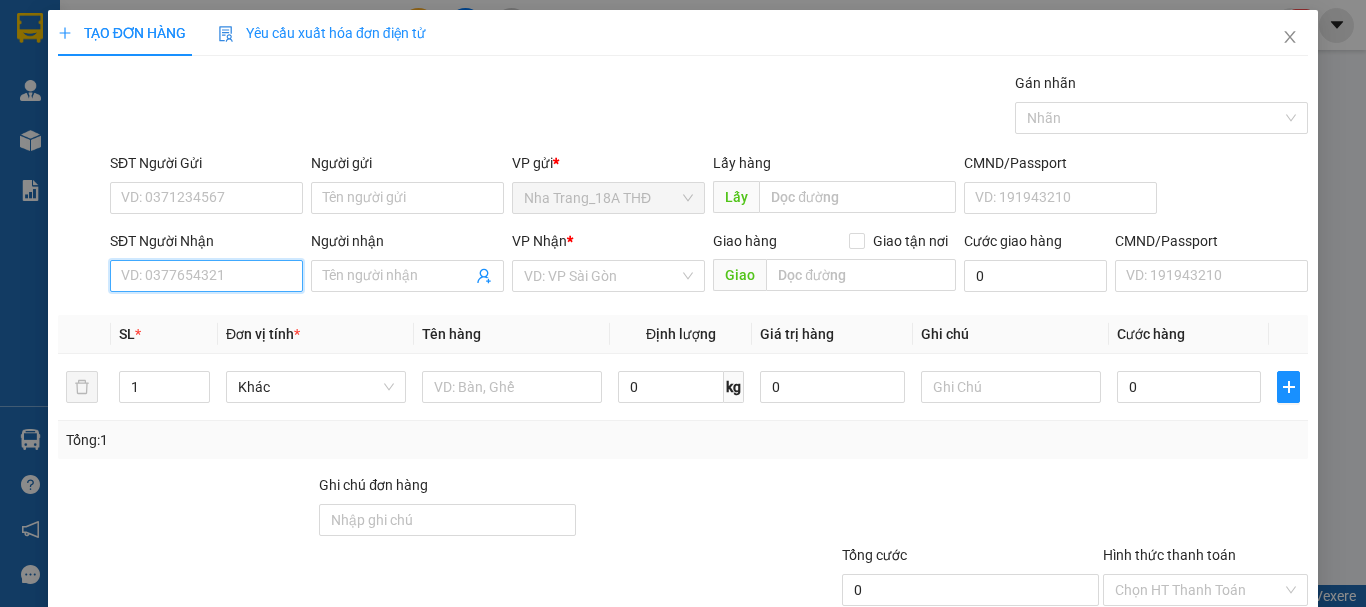 click on "SĐT Người Nhận" at bounding box center (206, 276) 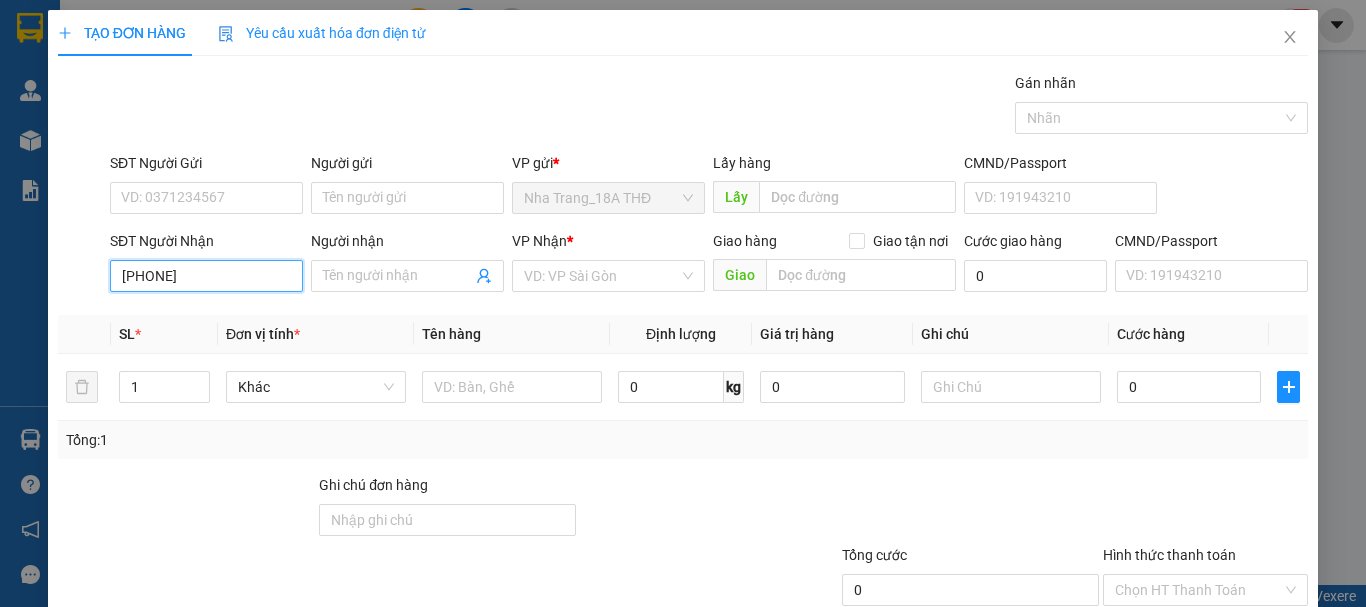 type on "[PHONE]" 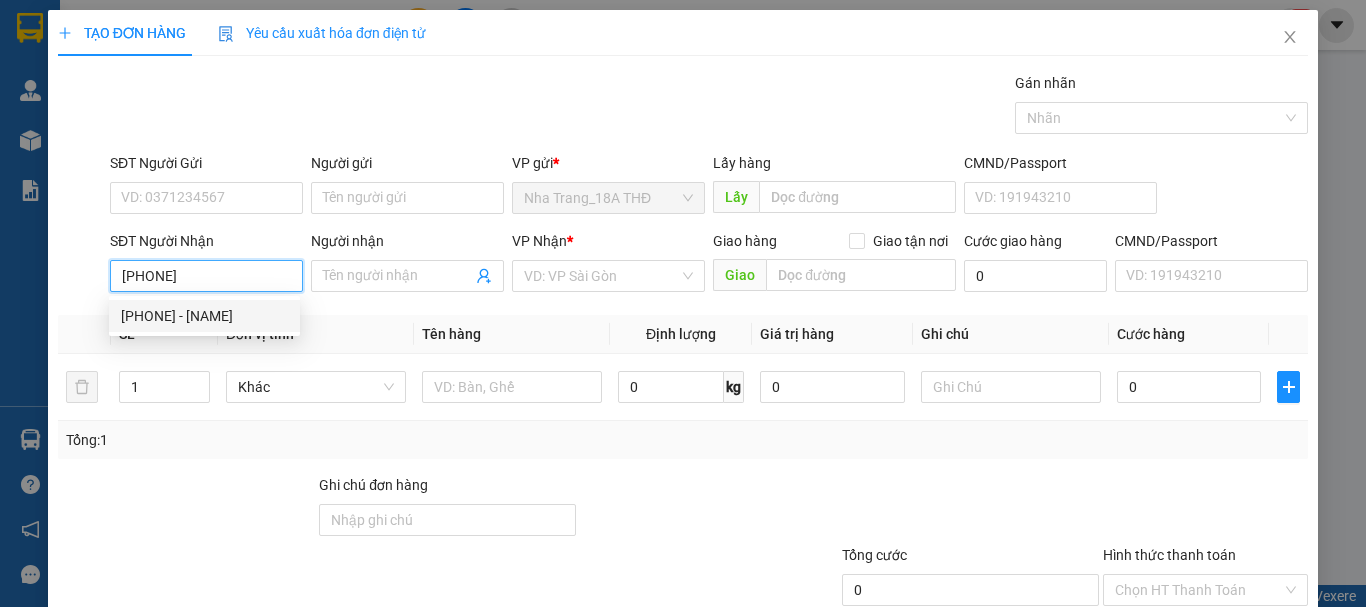 click on "[PHONE] - [NAME]" at bounding box center (204, 316) 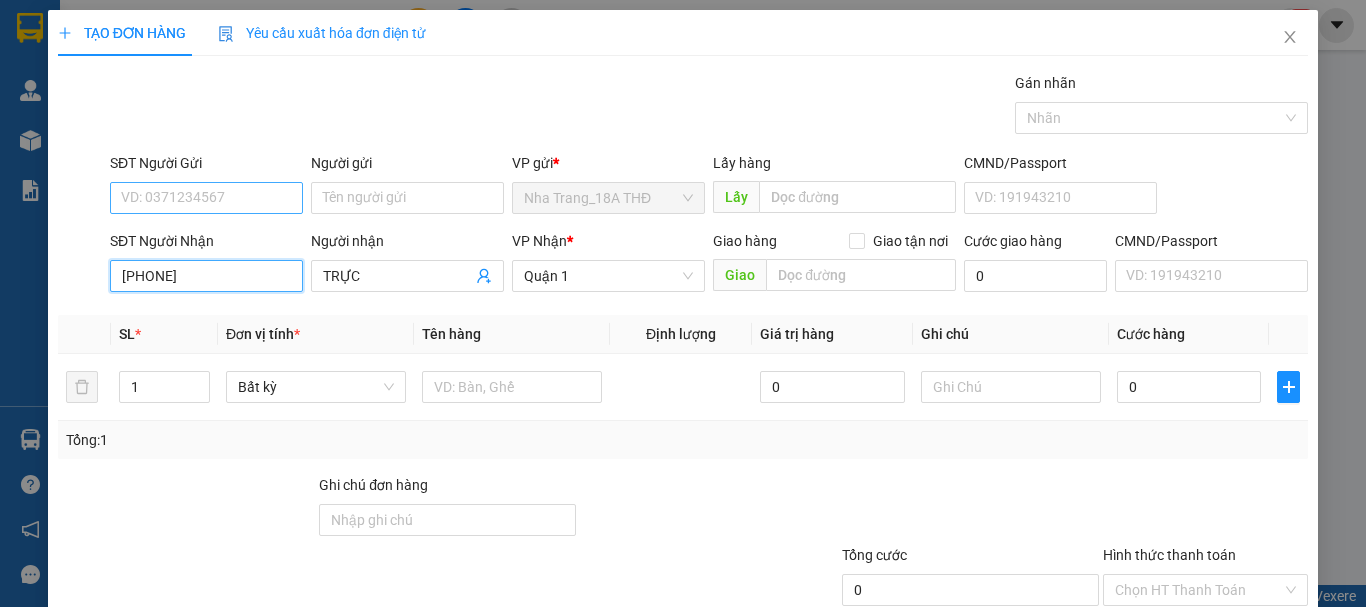 type on "[PHONE]" 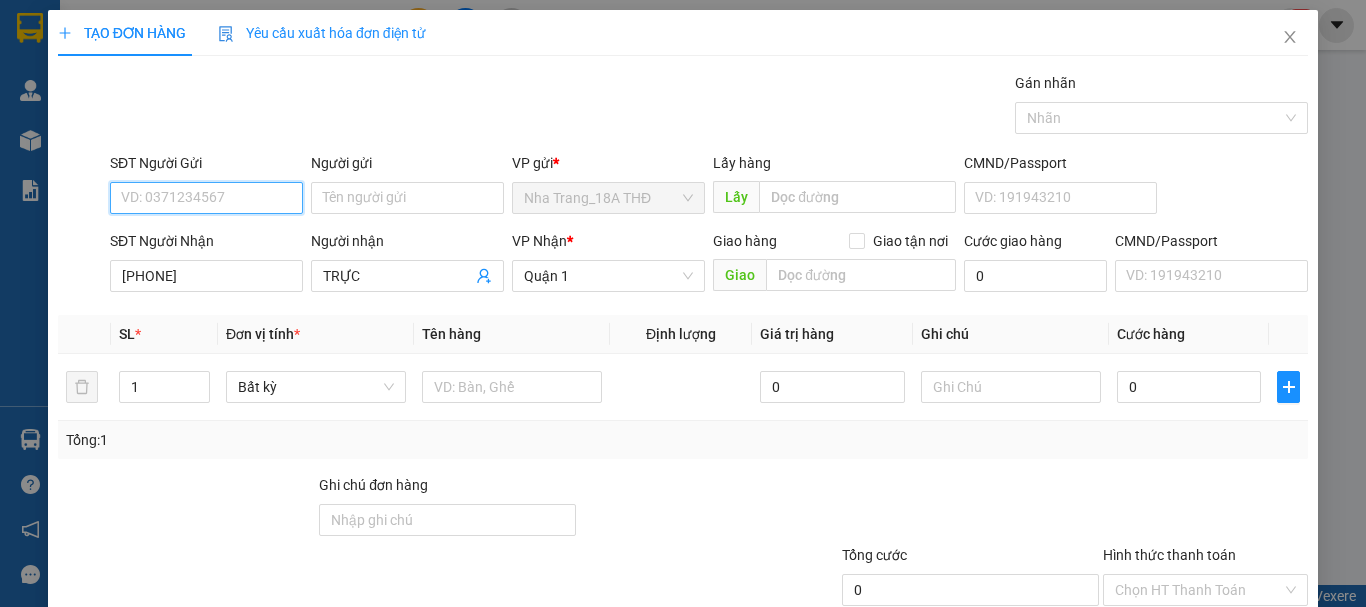 click on "SĐT Người Gửi" at bounding box center (206, 198) 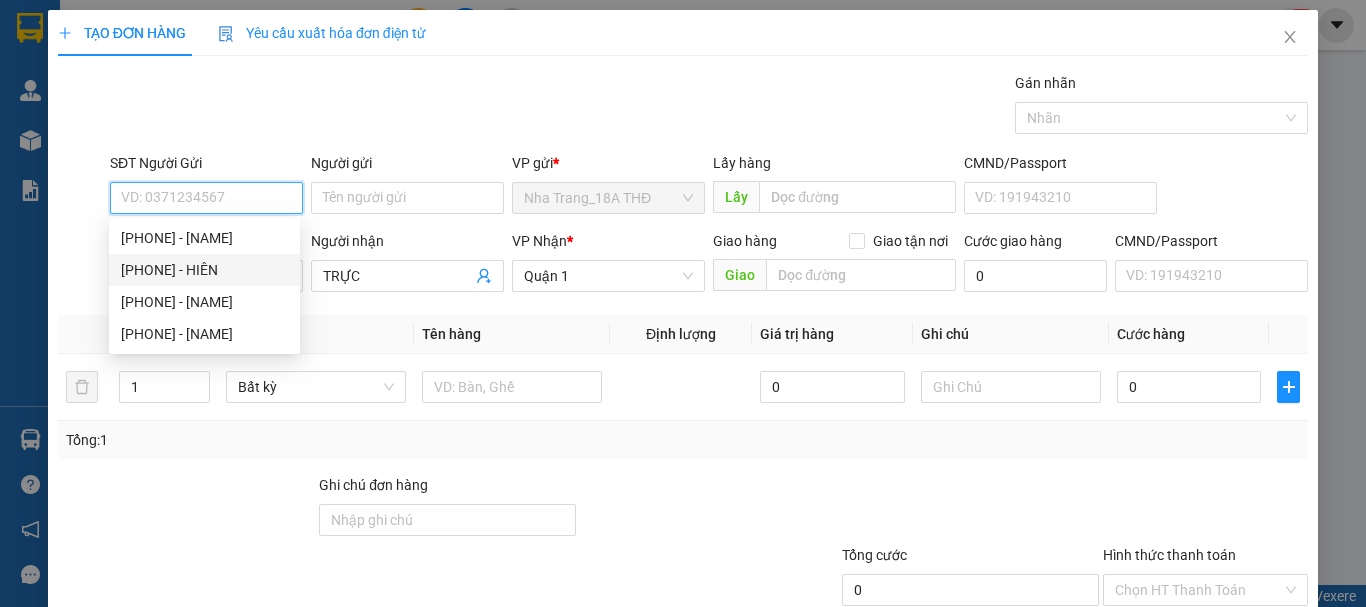 click on "[PHONE] - HIÊN" at bounding box center [204, 270] 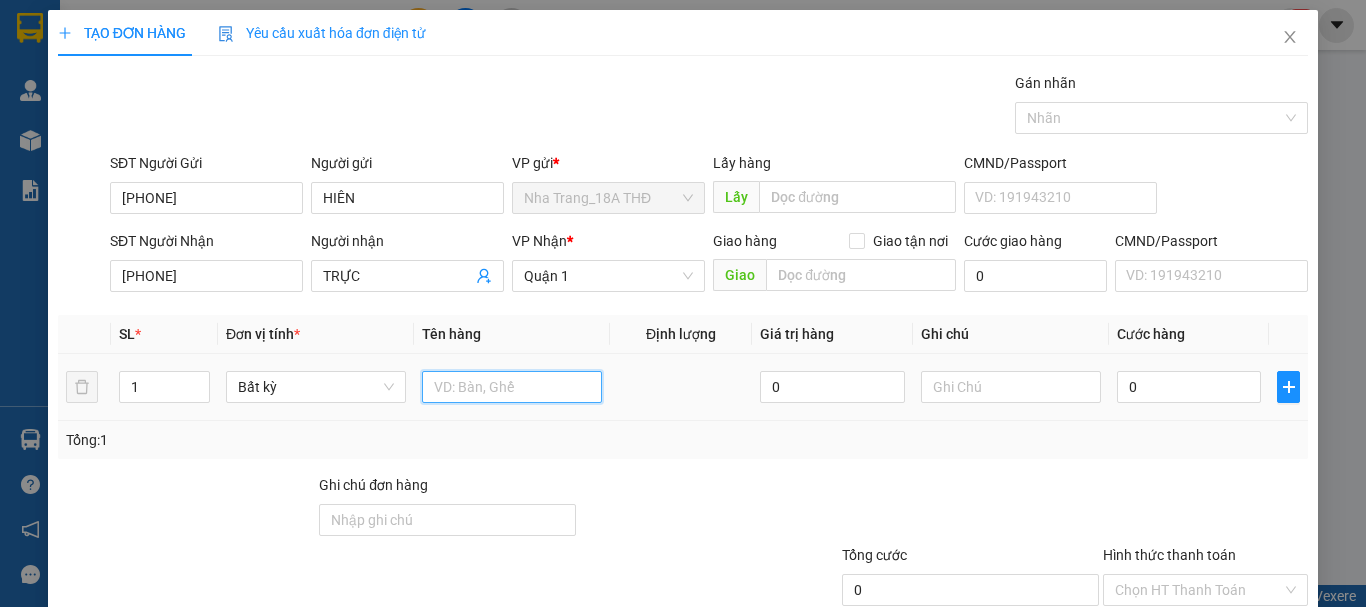 click at bounding box center [512, 387] 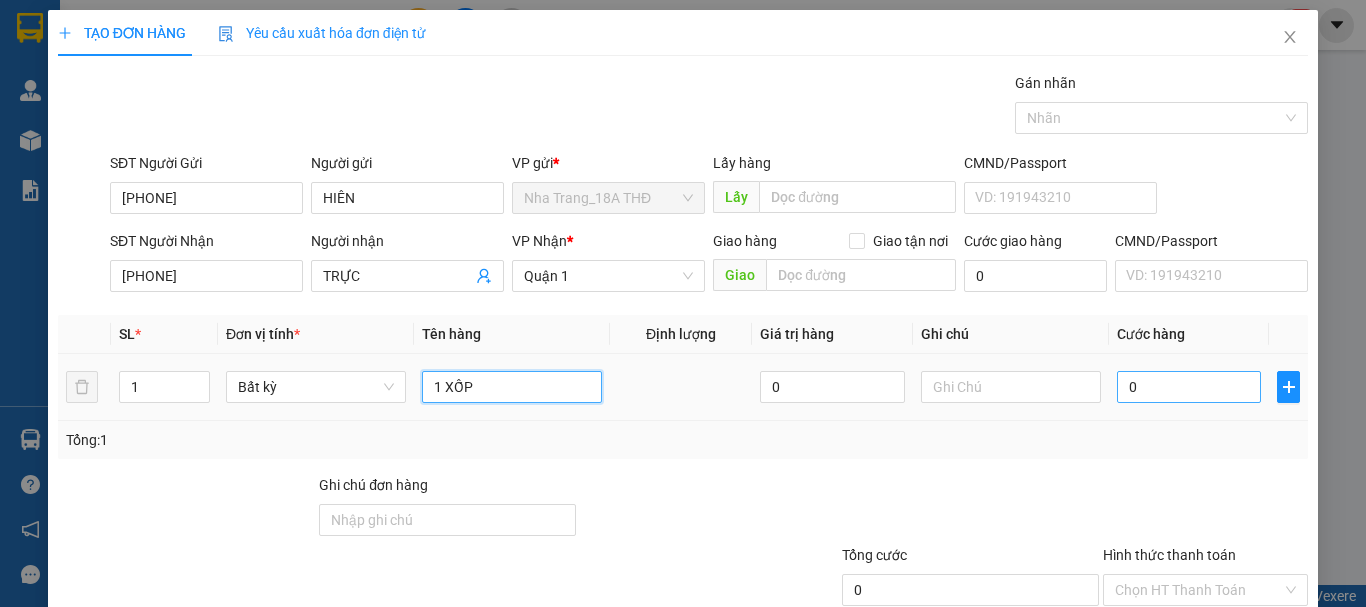 type on "1 XỐP" 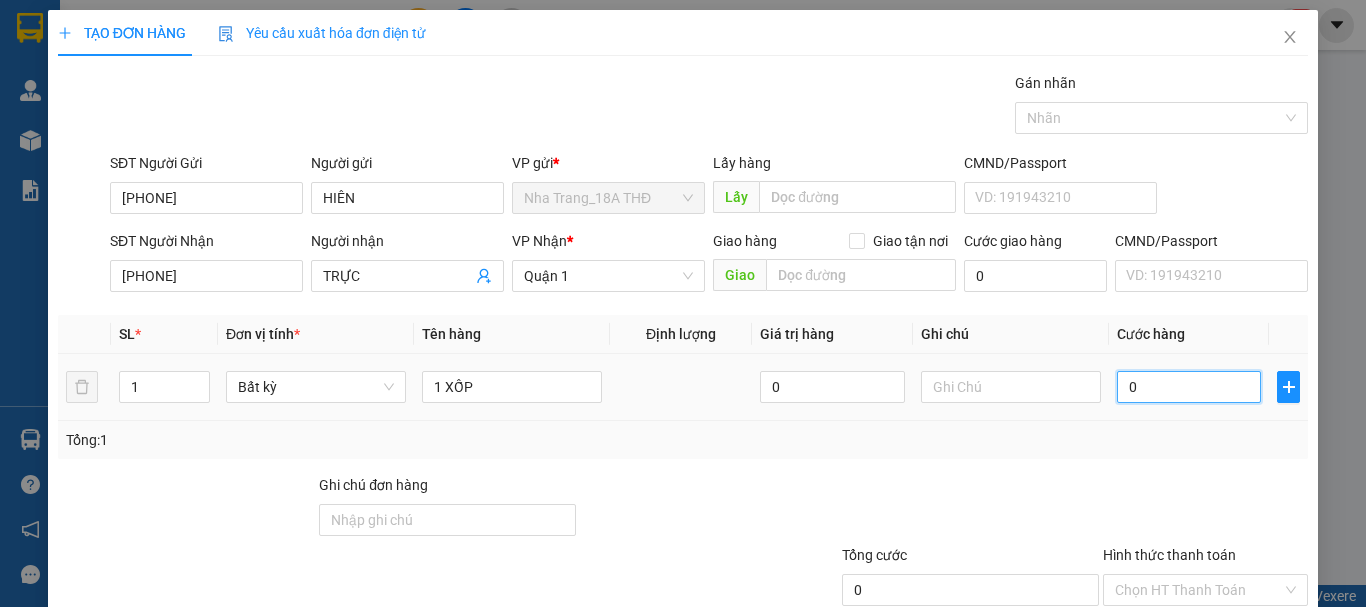 click on "0" at bounding box center [1189, 387] 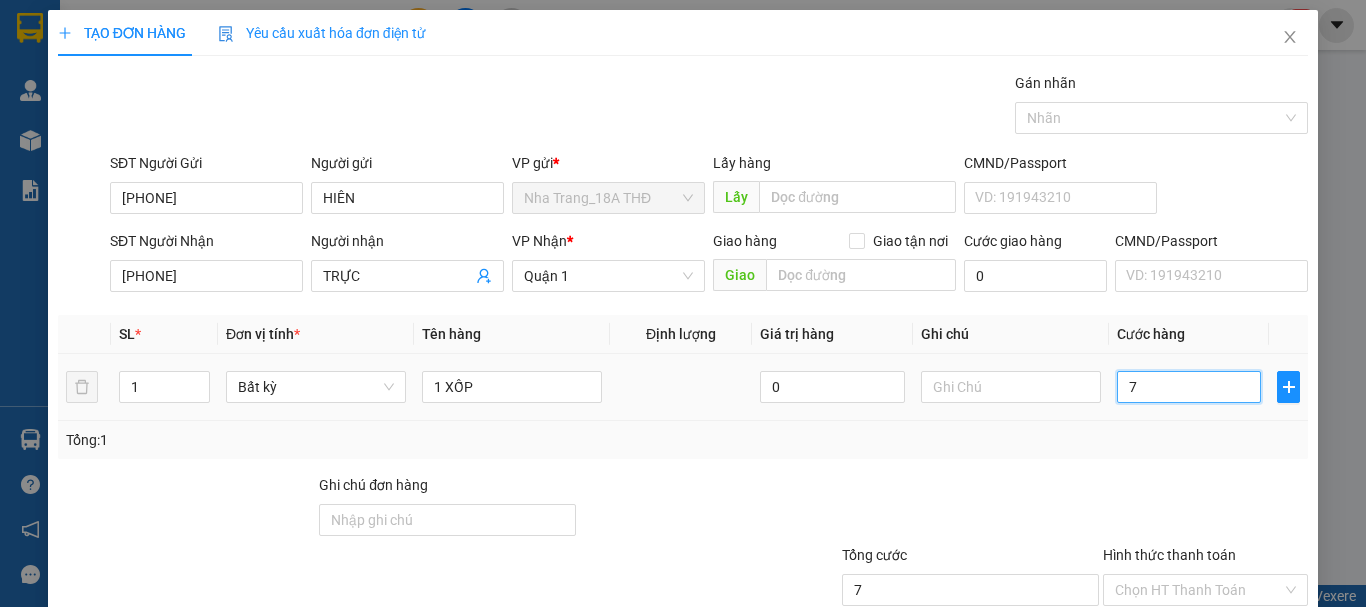 type on "70" 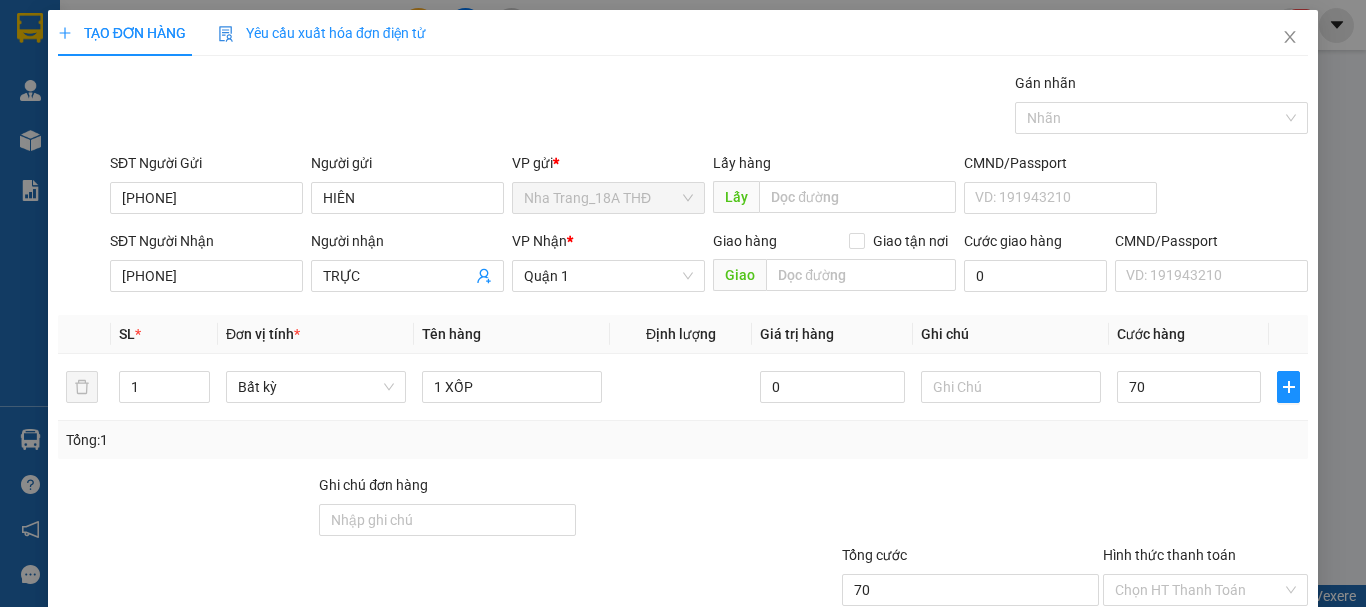 type on "70.000" 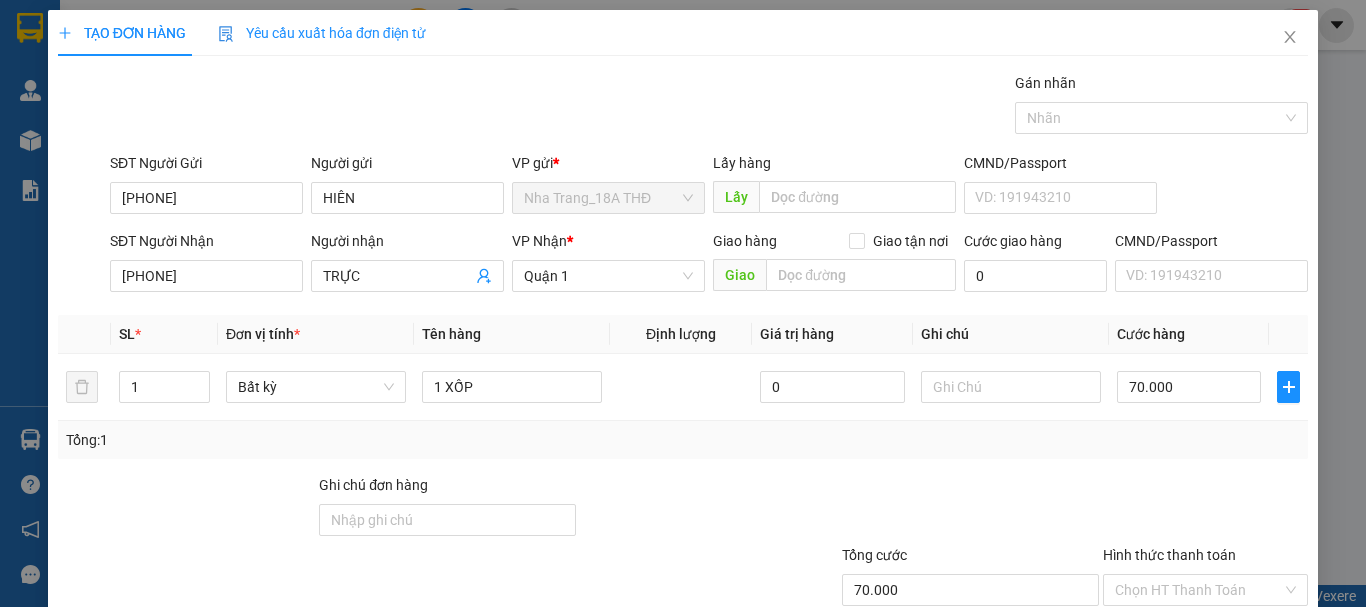 click on "Tổng:  1" at bounding box center (683, 440) 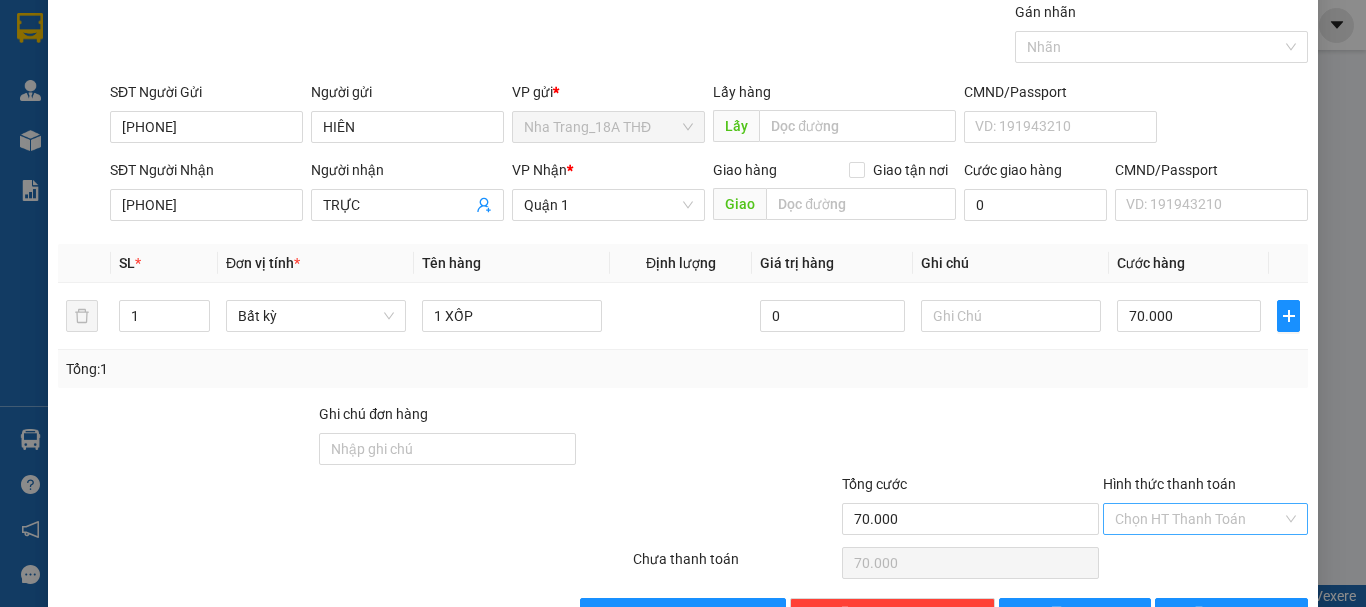 scroll, scrollTop: 133, scrollLeft: 0, axis: vertical 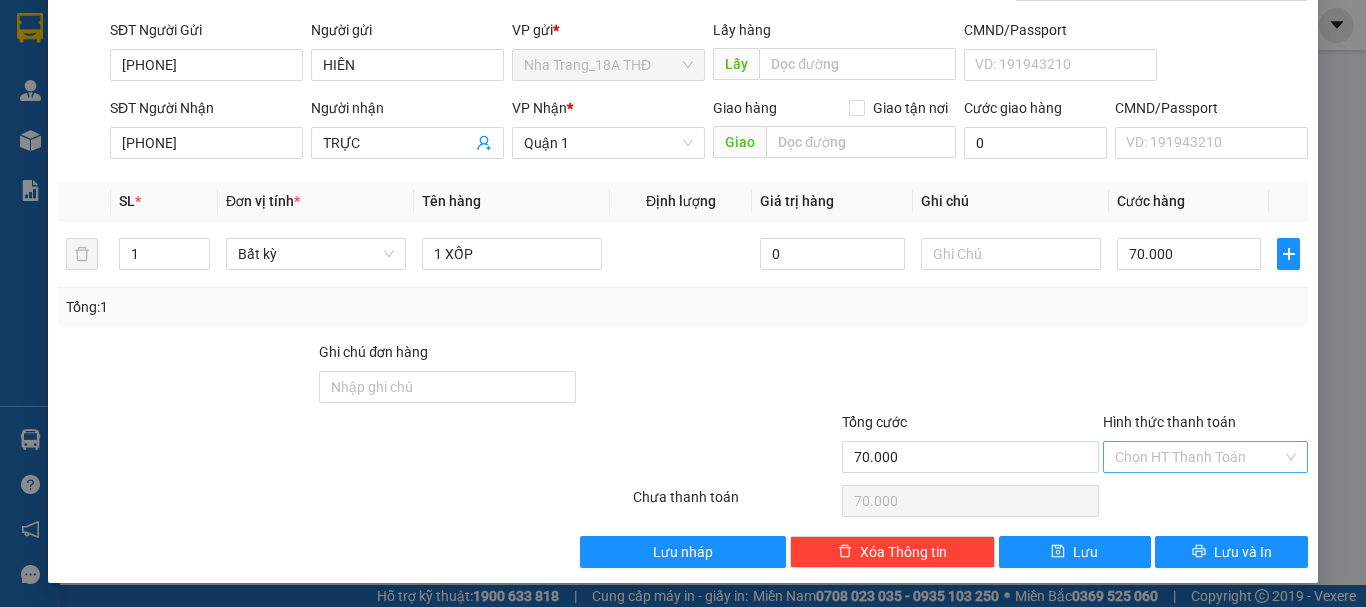 drag, startPoint x: 1178, startPoint y: 444, endPoint x: 1181, endPoint y: 455, distance: 11.401754 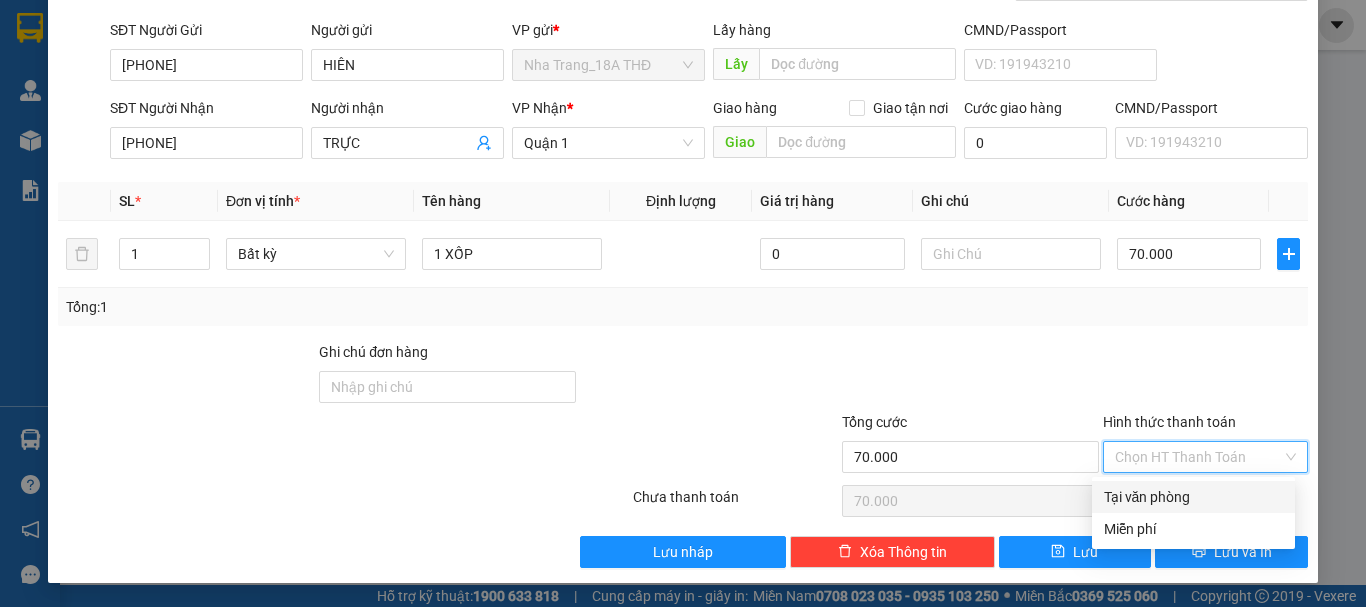 click on "Tại văn phòng" at bounding box center [1193, 497] 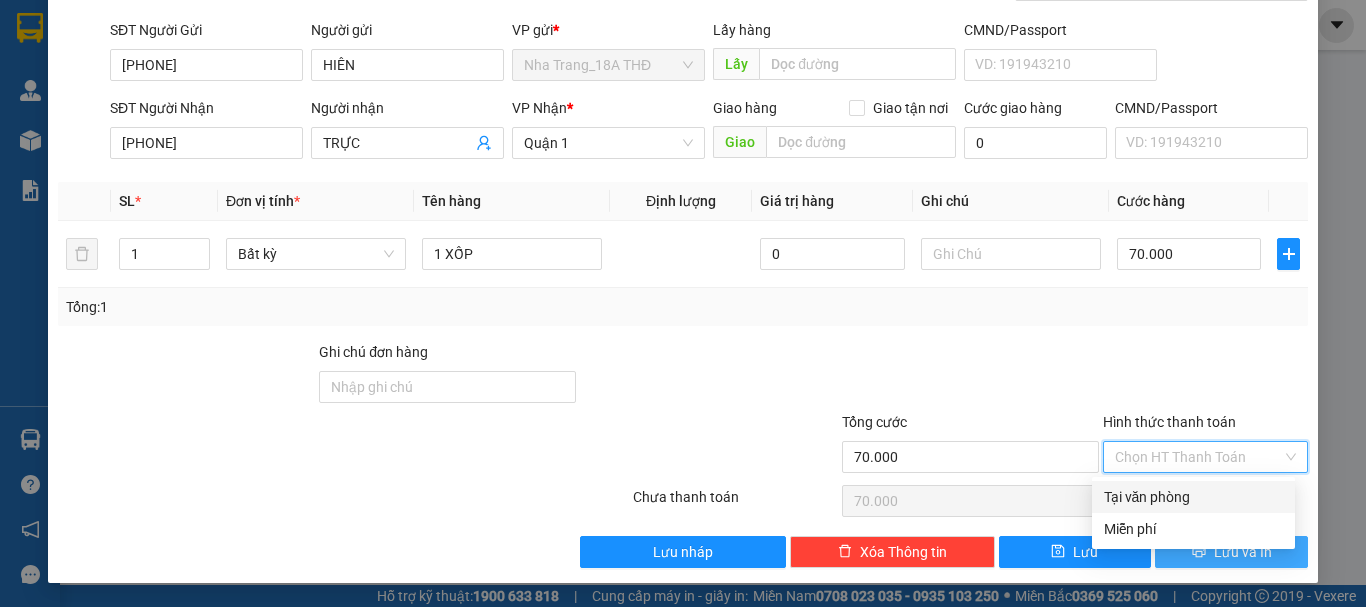 type on "0" 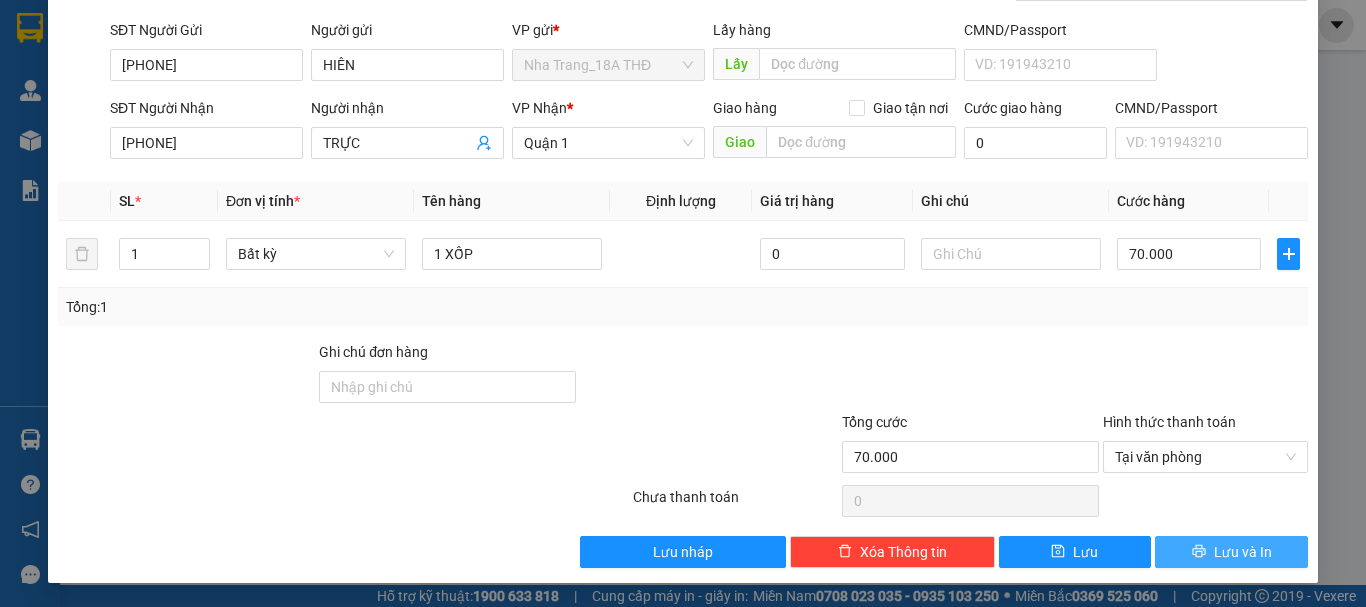 click 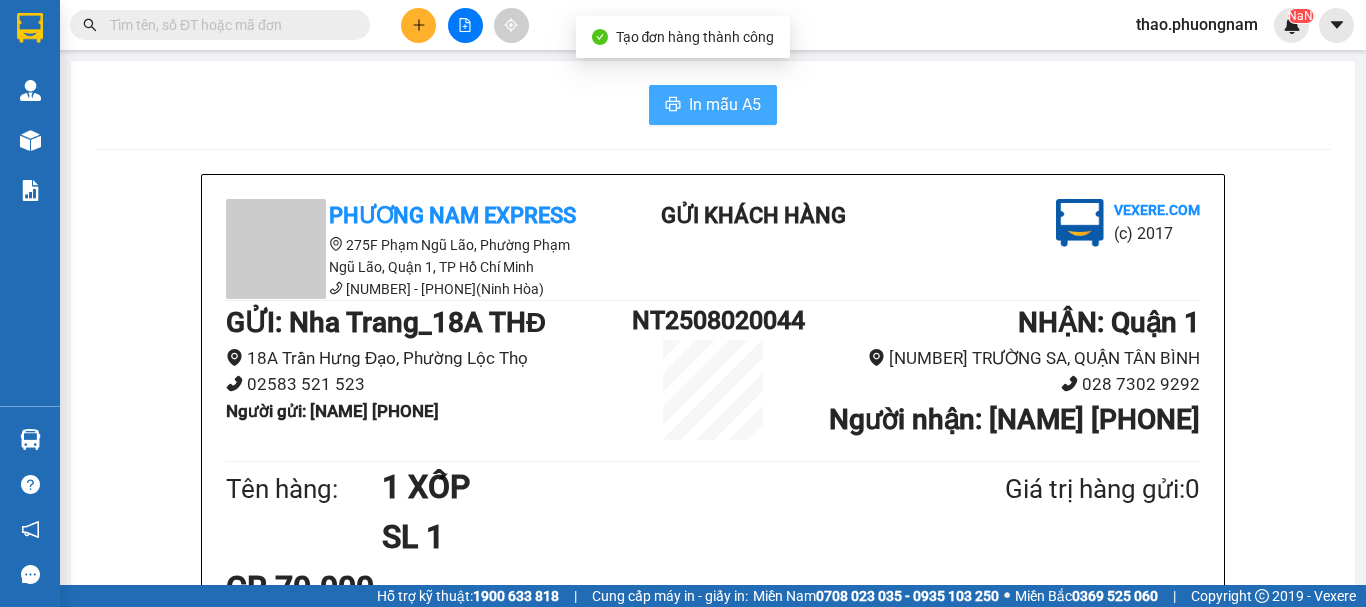 click on "In mẫu A5" at bounding box center [725, 104] 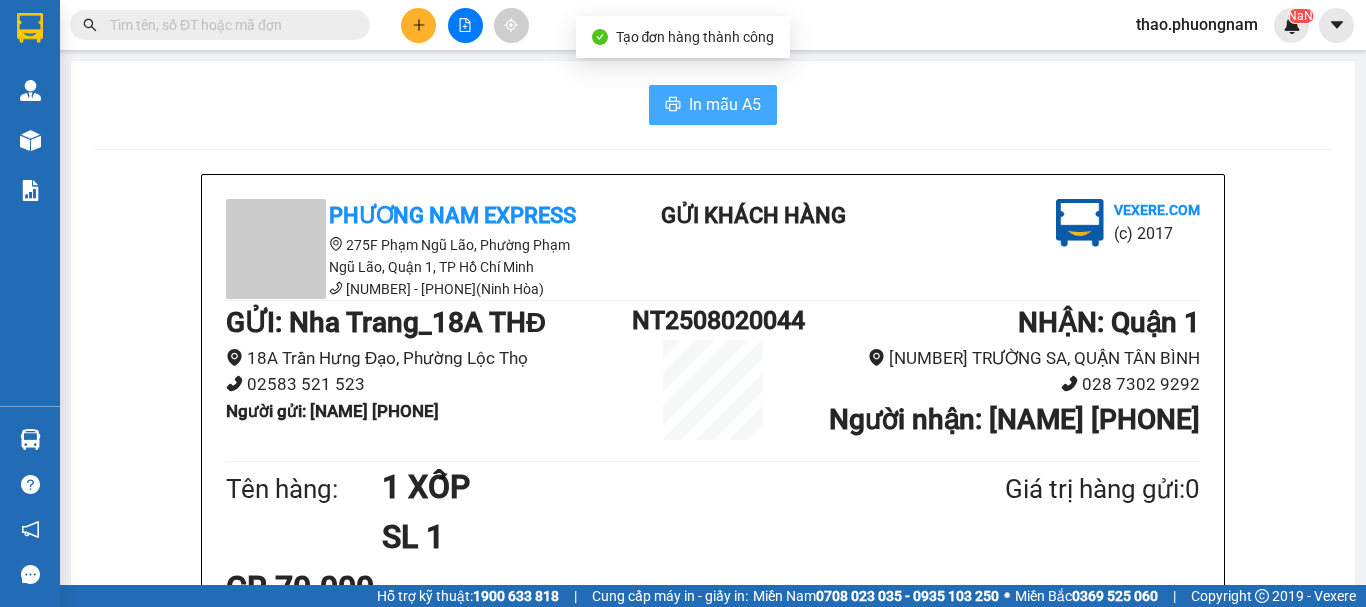 scroll, scrollTop: 0, scrollLeft: 0, axis: both 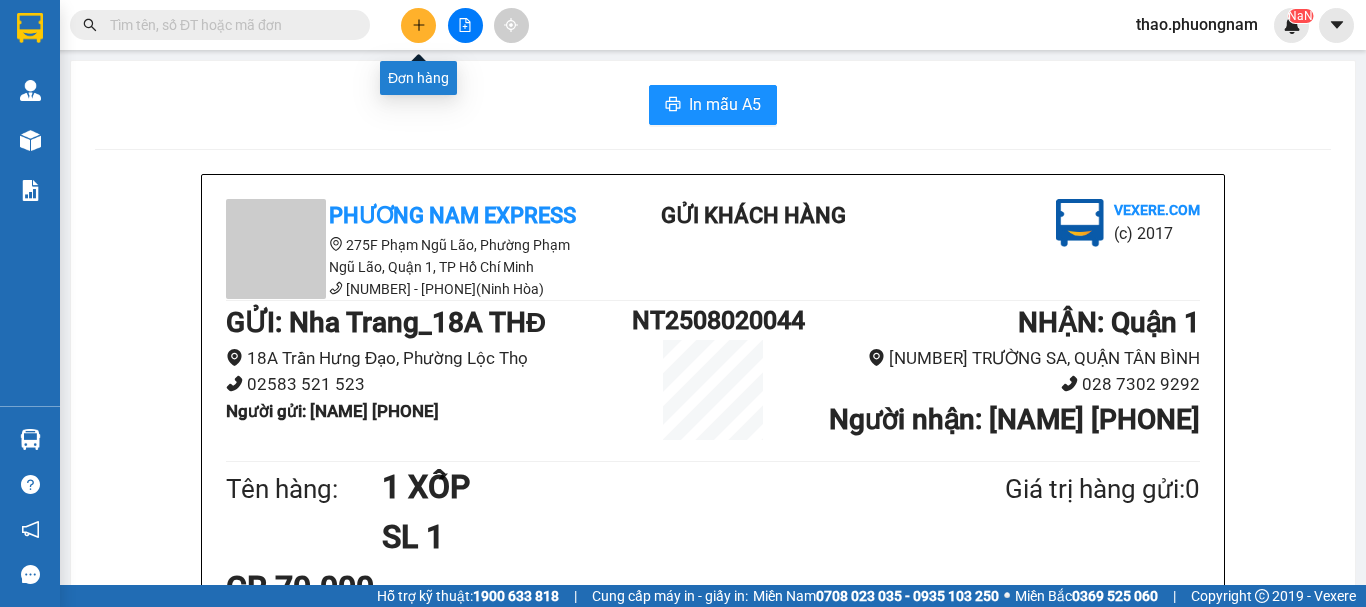 click 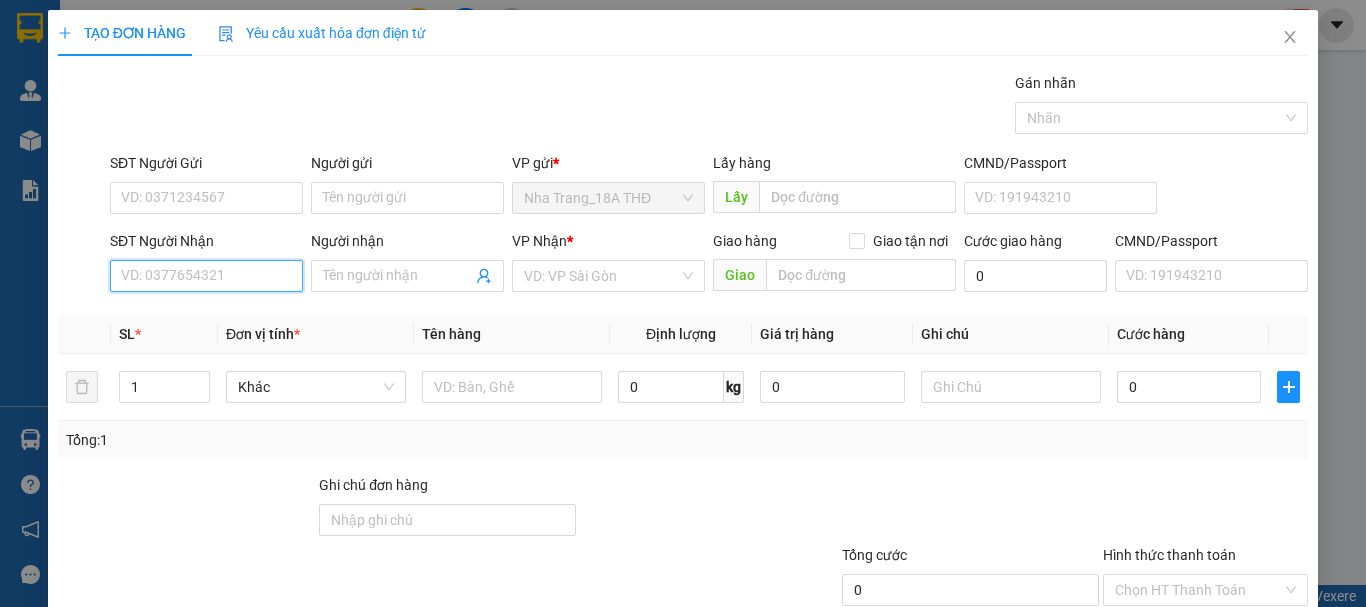 click on "SĐT Người Nhận" at bounding box center [206, 276] 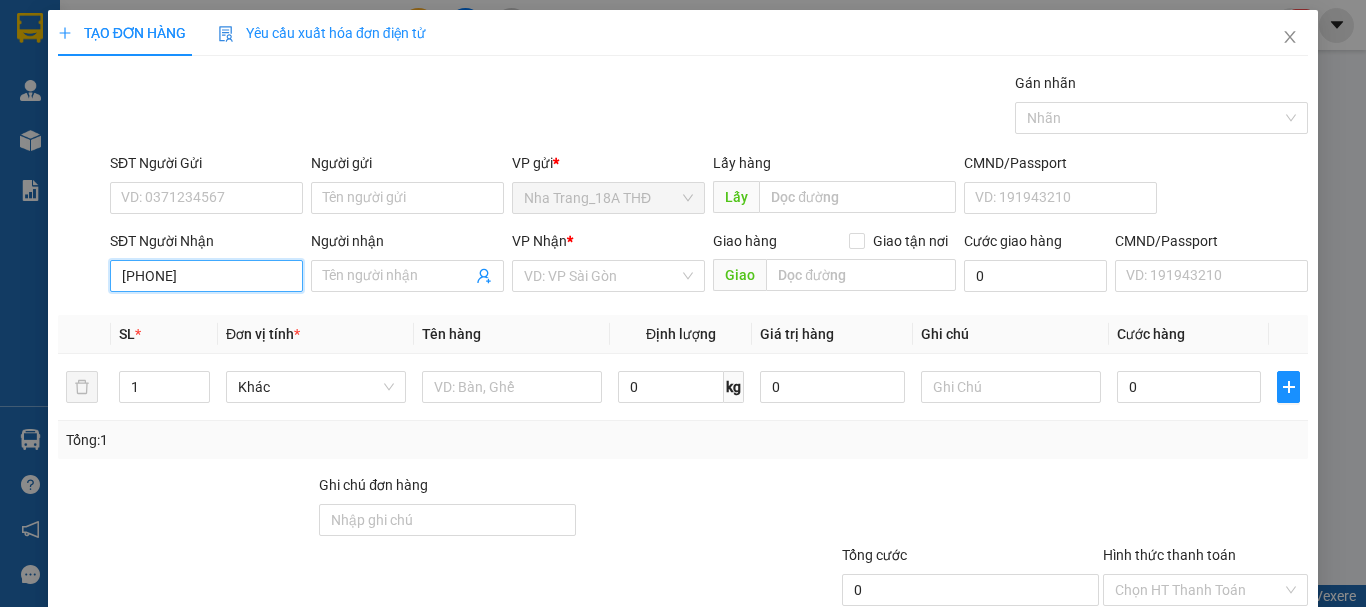 type on "0866729344" 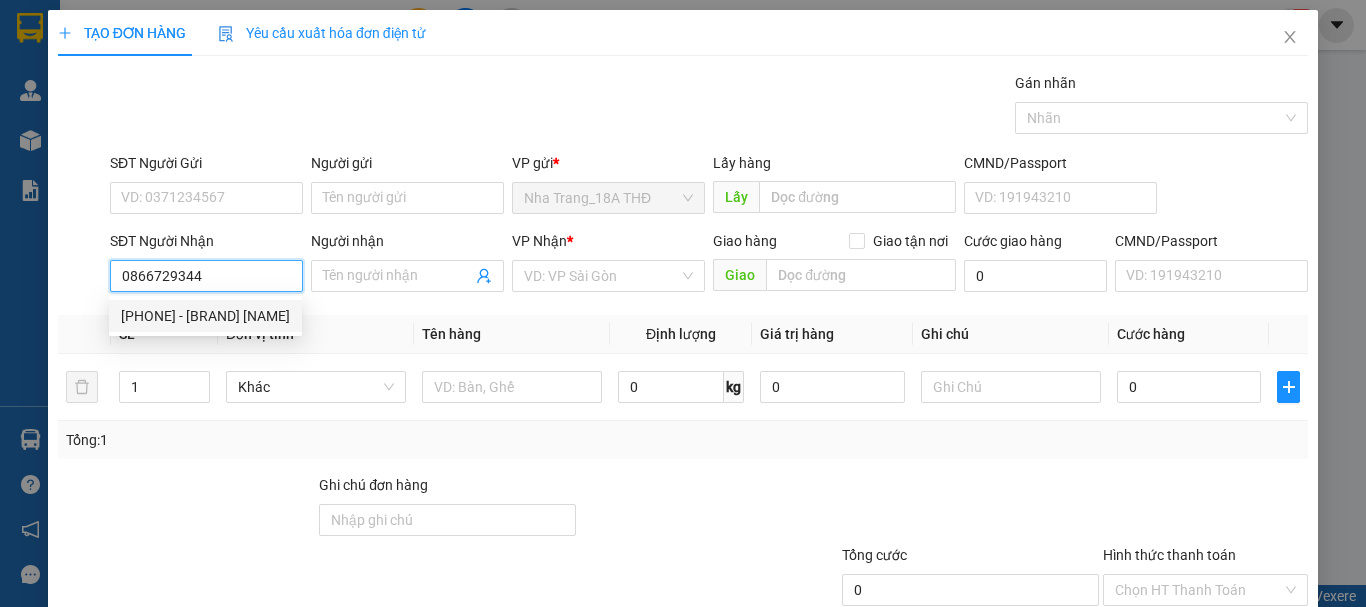 click on "[PHONE] - [BRAND] [NAME]" at bounding box center [205, 316] 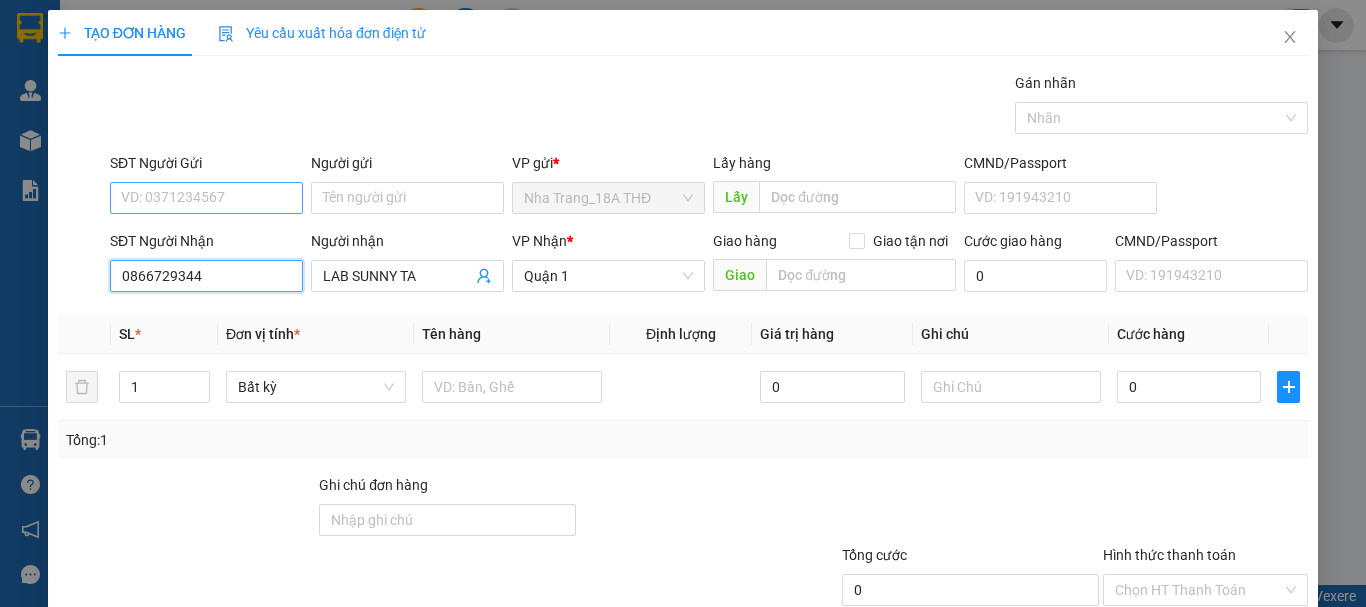 type on "0866729344" 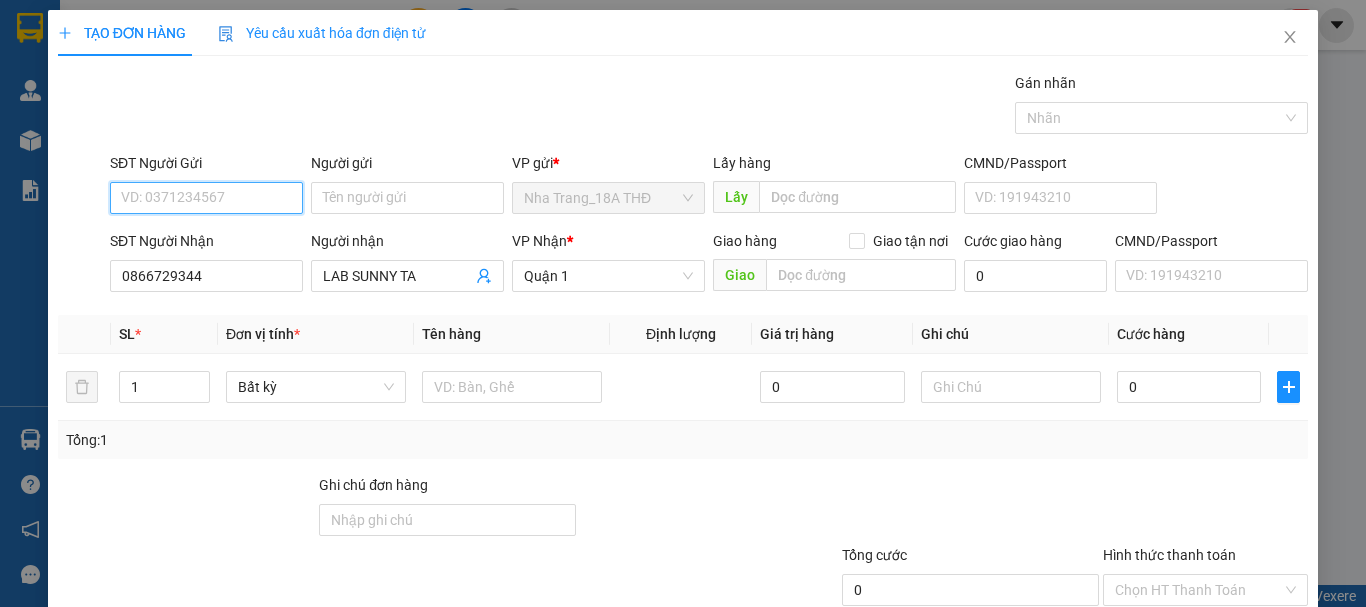 click on "SĐT Người Gửi" at bounding box center (206, 198) 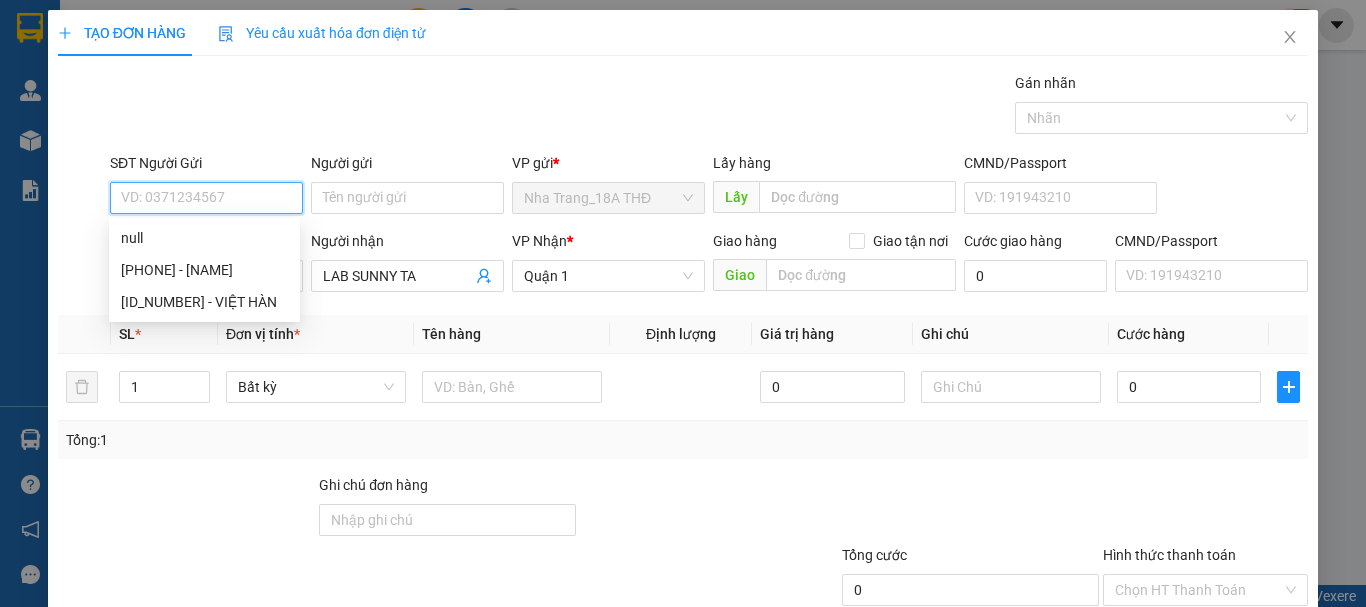 click on "SĐT Người Gửi" at bounding box center [206, 198] 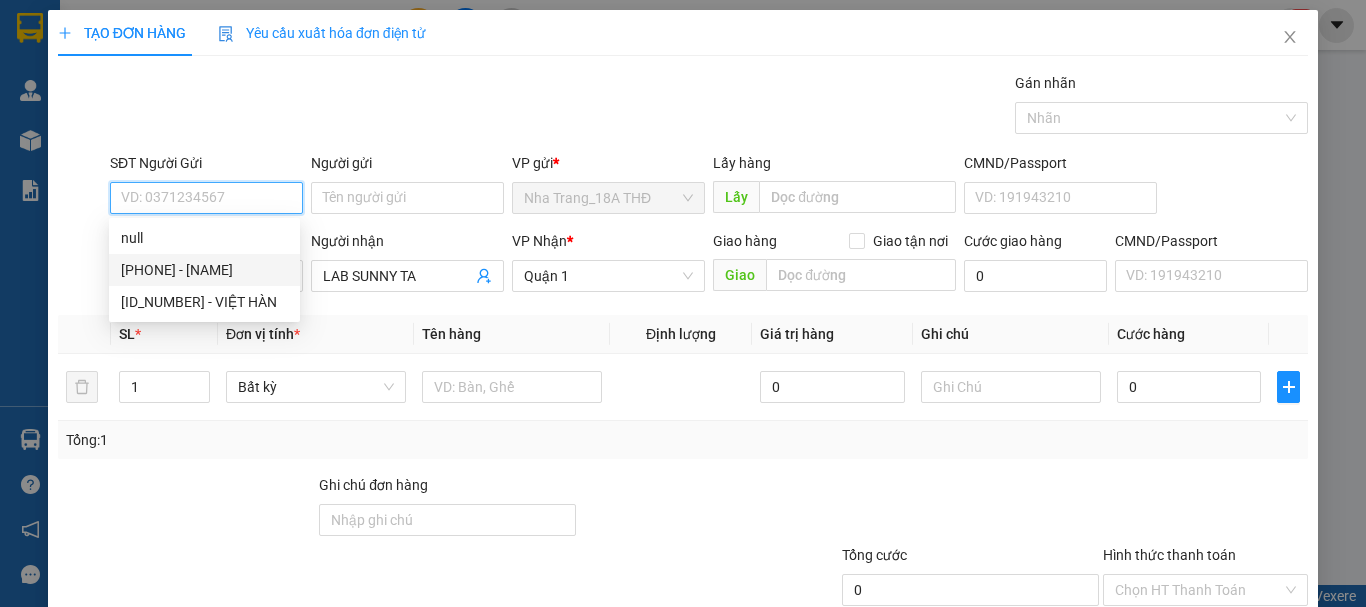 click on "[PHONE] - [NAME]" at bounding box center (204, 270) 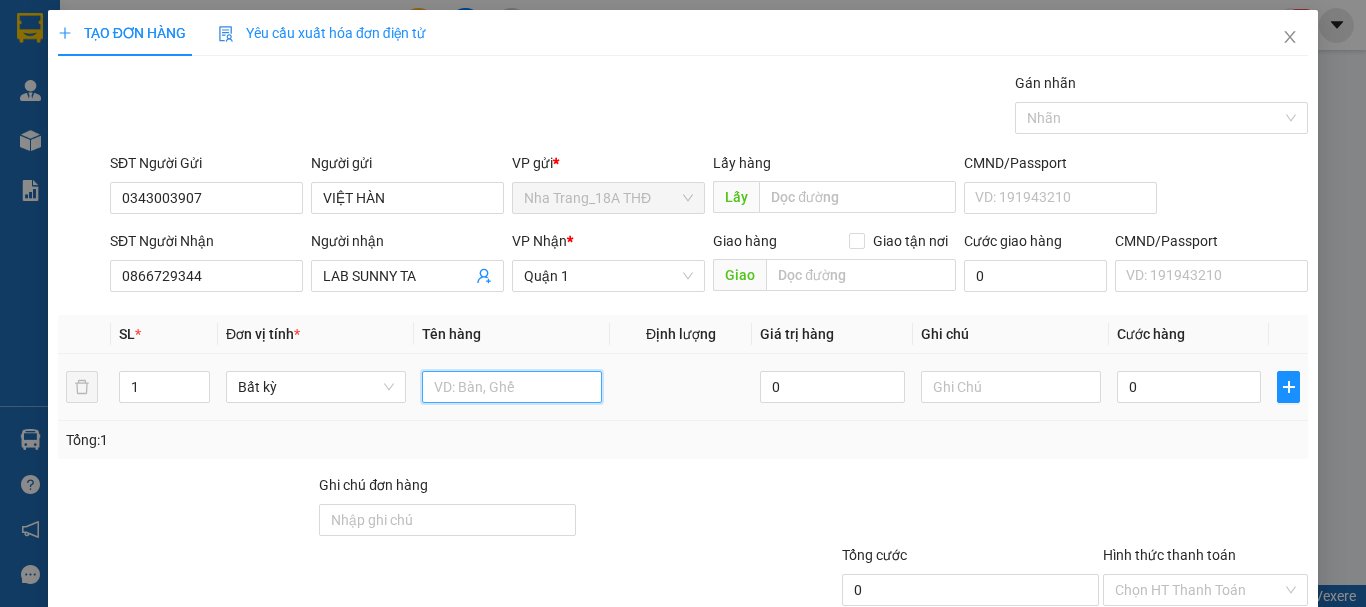 click at bounding box center (512, 387) 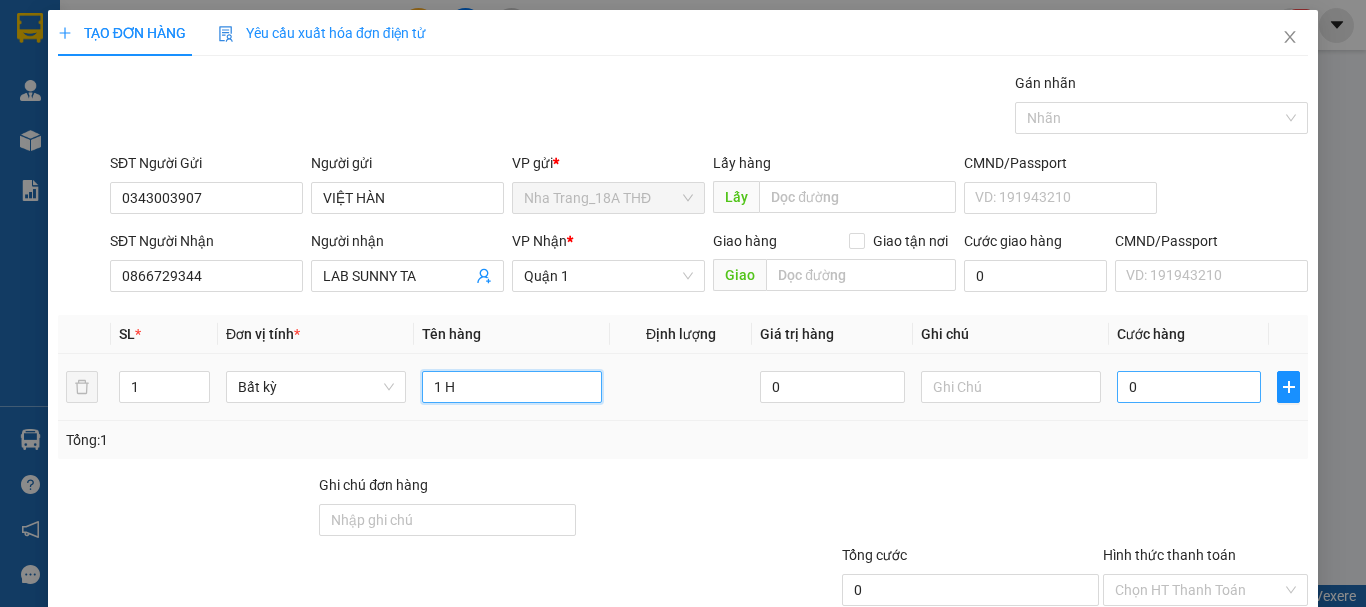 type on "1 H" 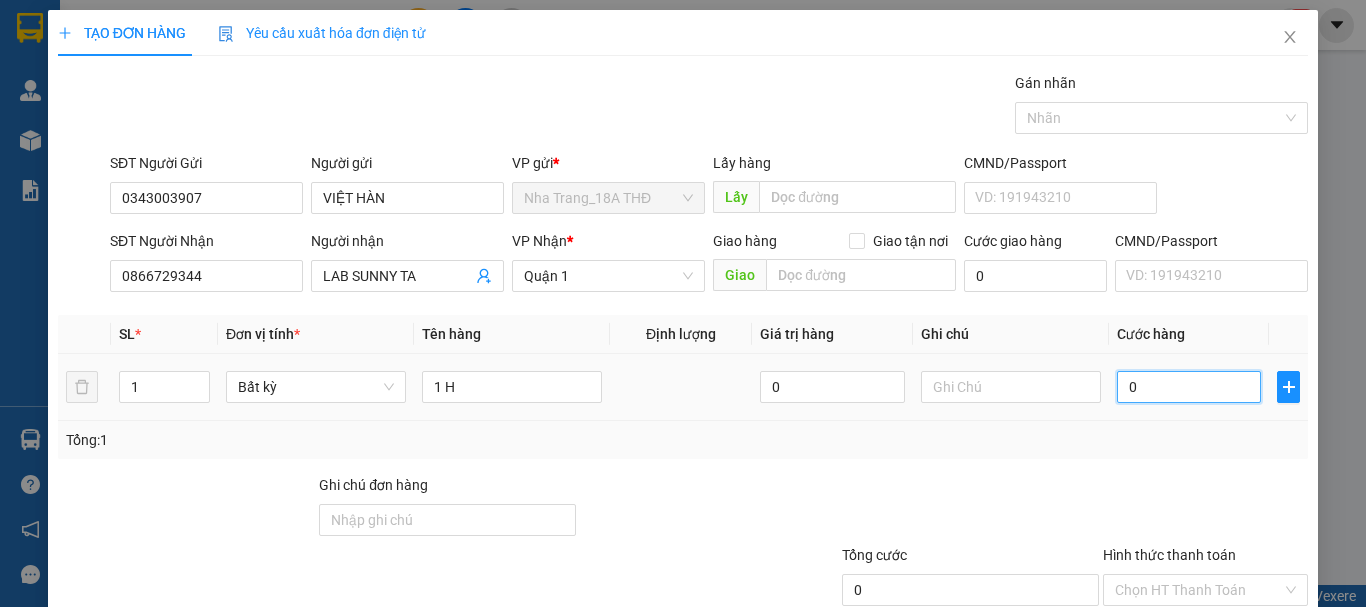 click on "0" at bounding box center [1189, 387] 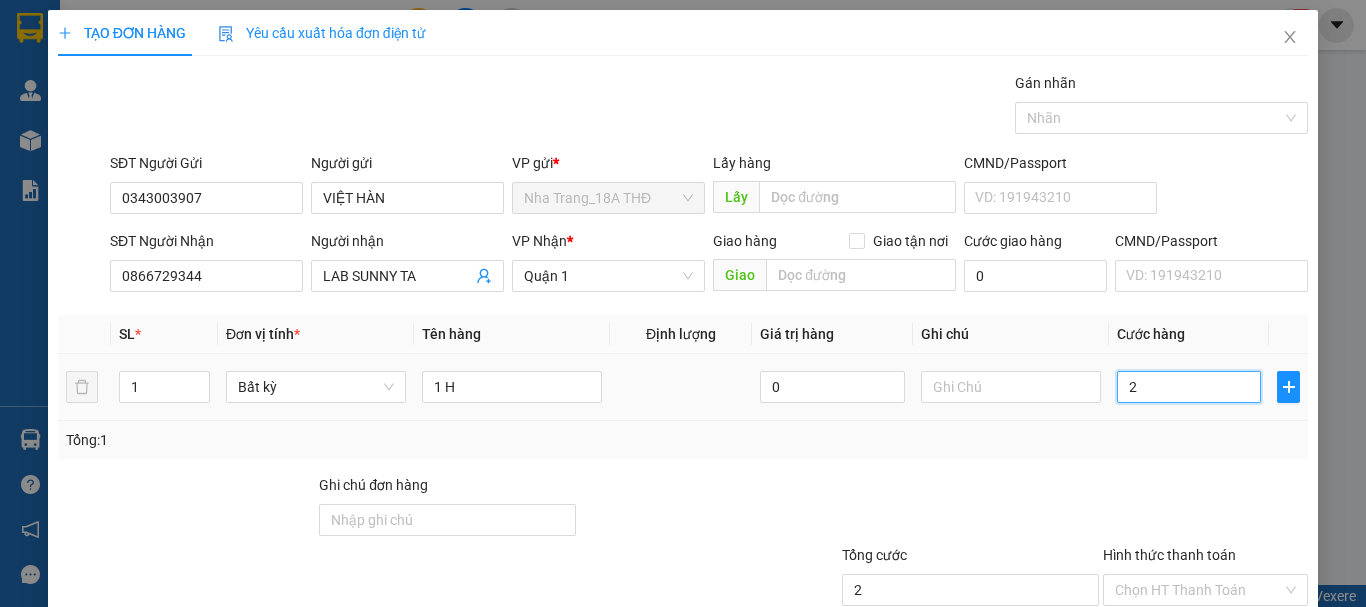 type on "20" 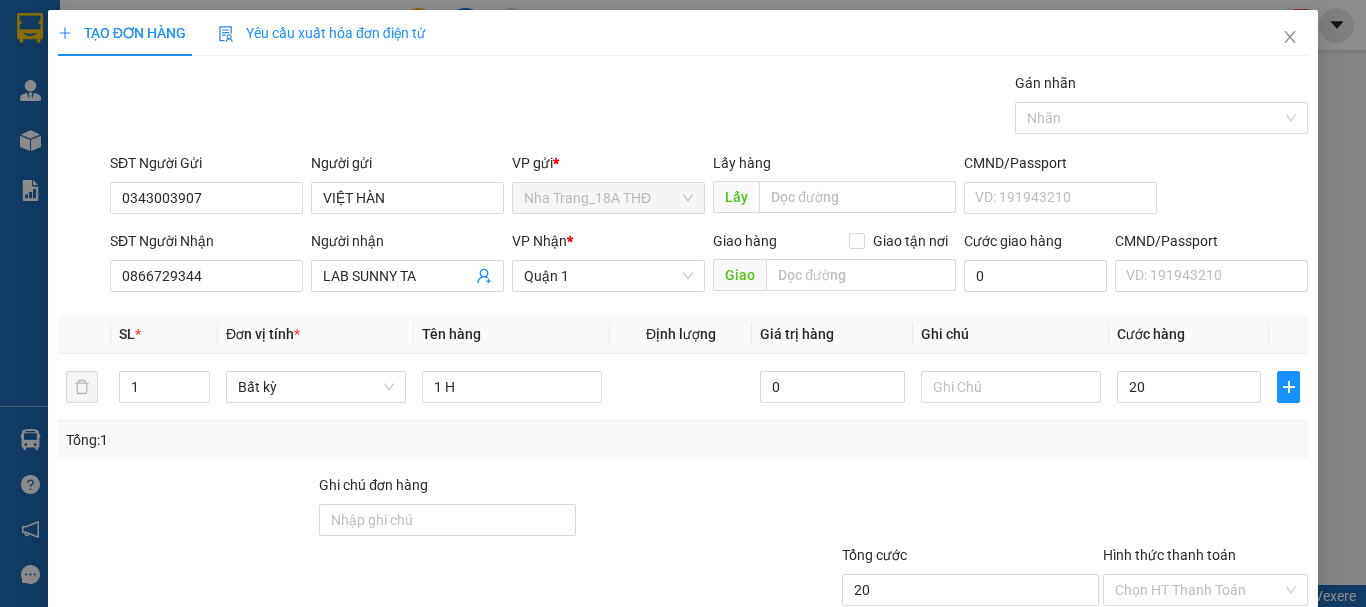 click on "Tổng:  1" at bounding box center (683, 440) 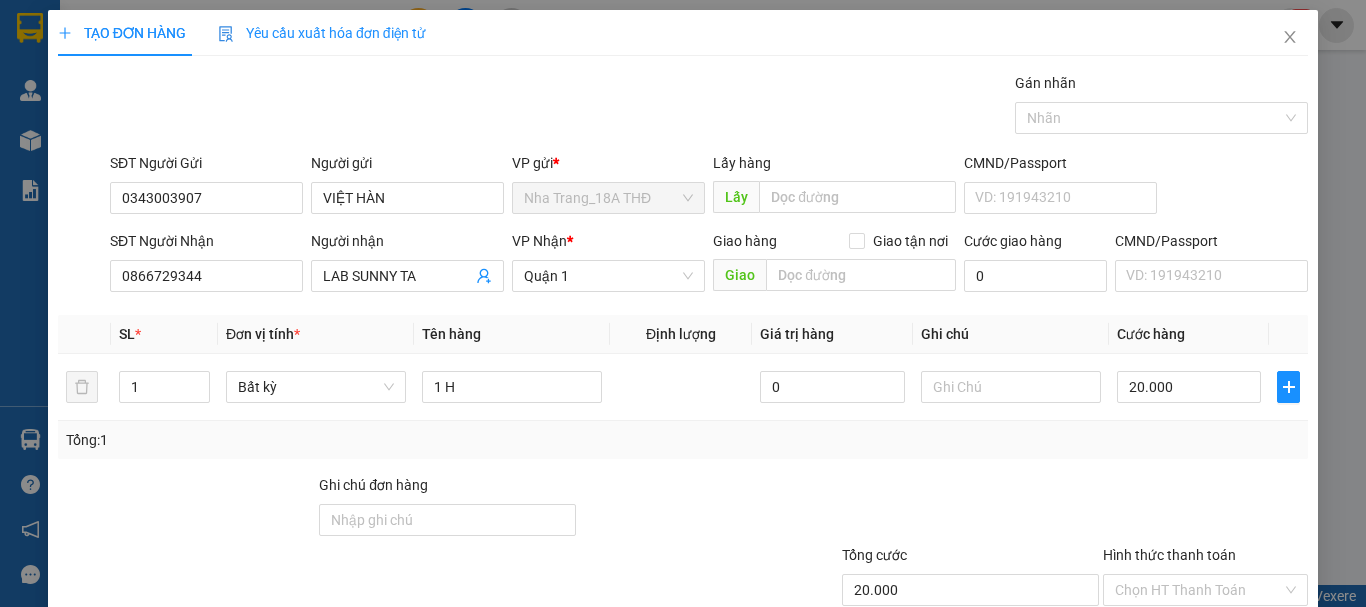 scroll, scrollTop: 133, scrollLeft: 0, axis: vertical 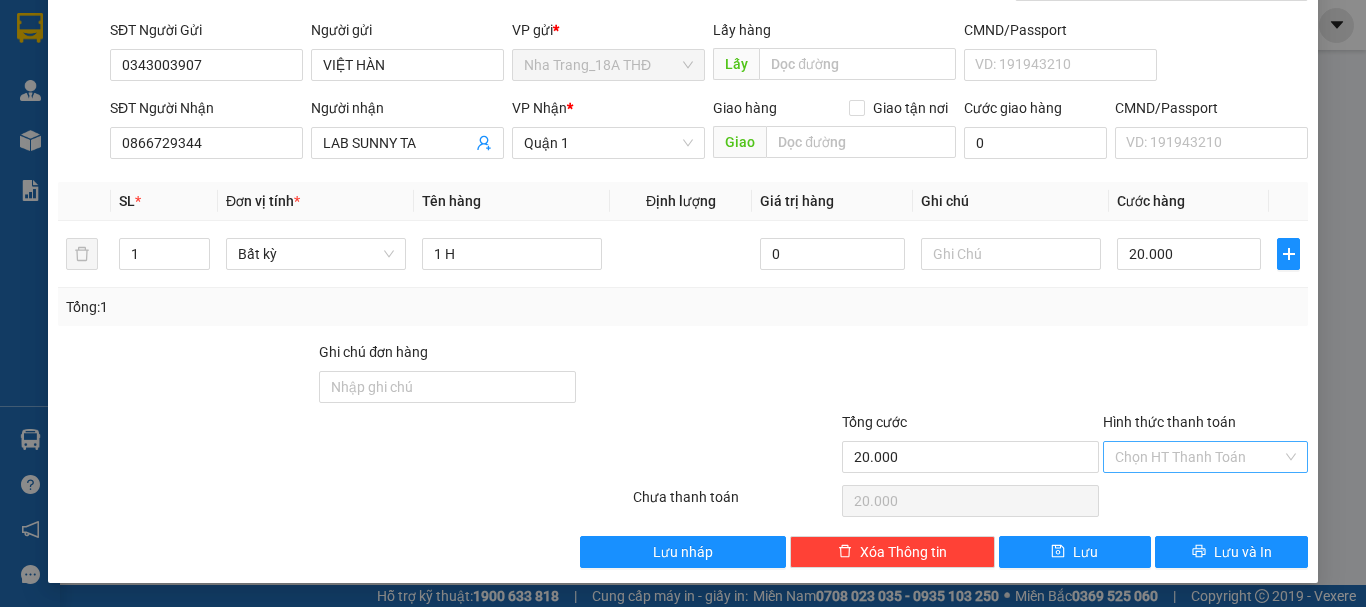 click on "Hình thức thanh toán" at bounding box center [1198, 457] 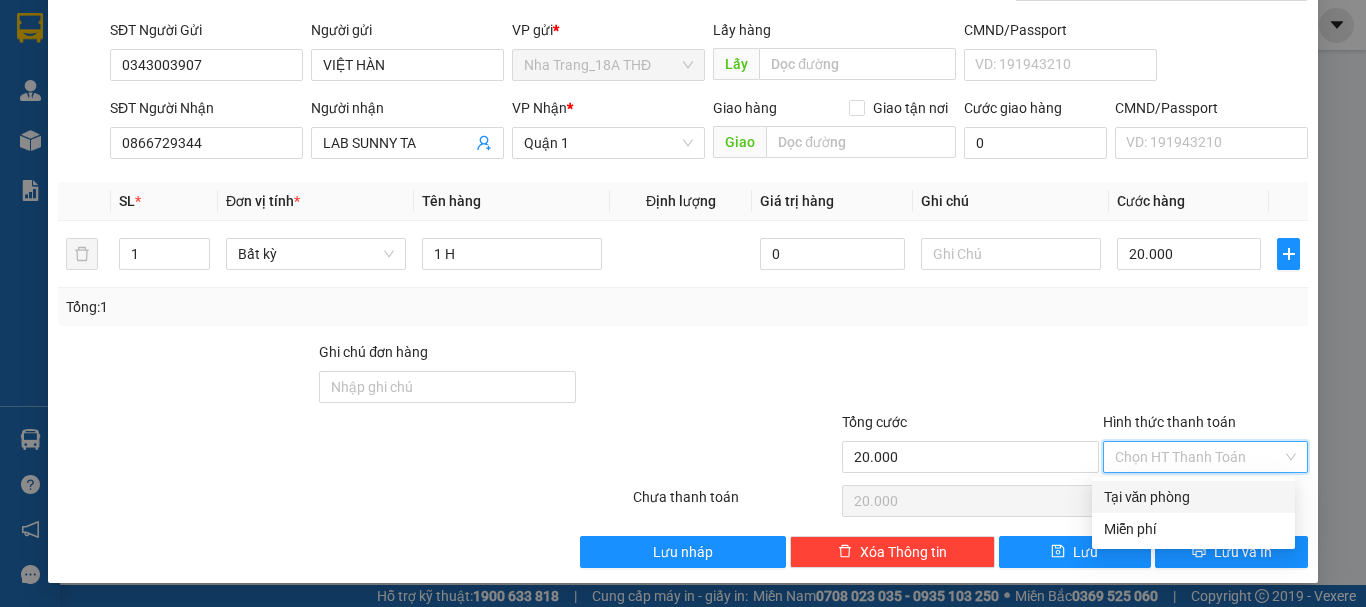 click on "Tại văn phòng" at bounding box center (1193, 497) 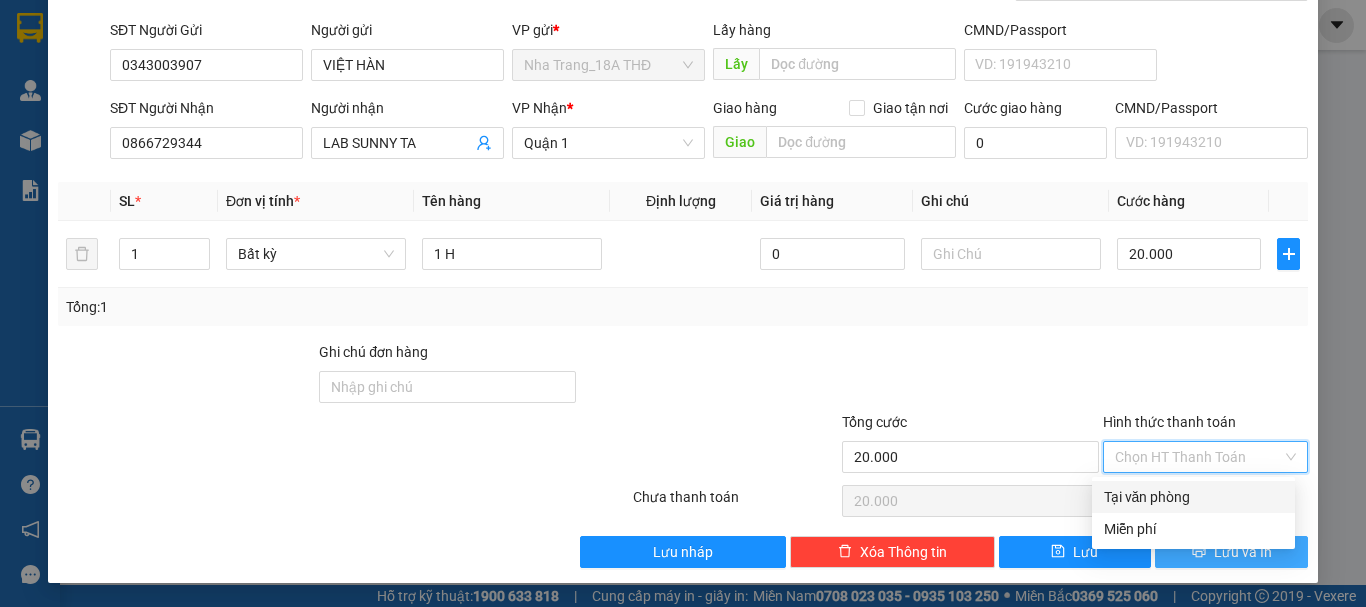 type on "0" 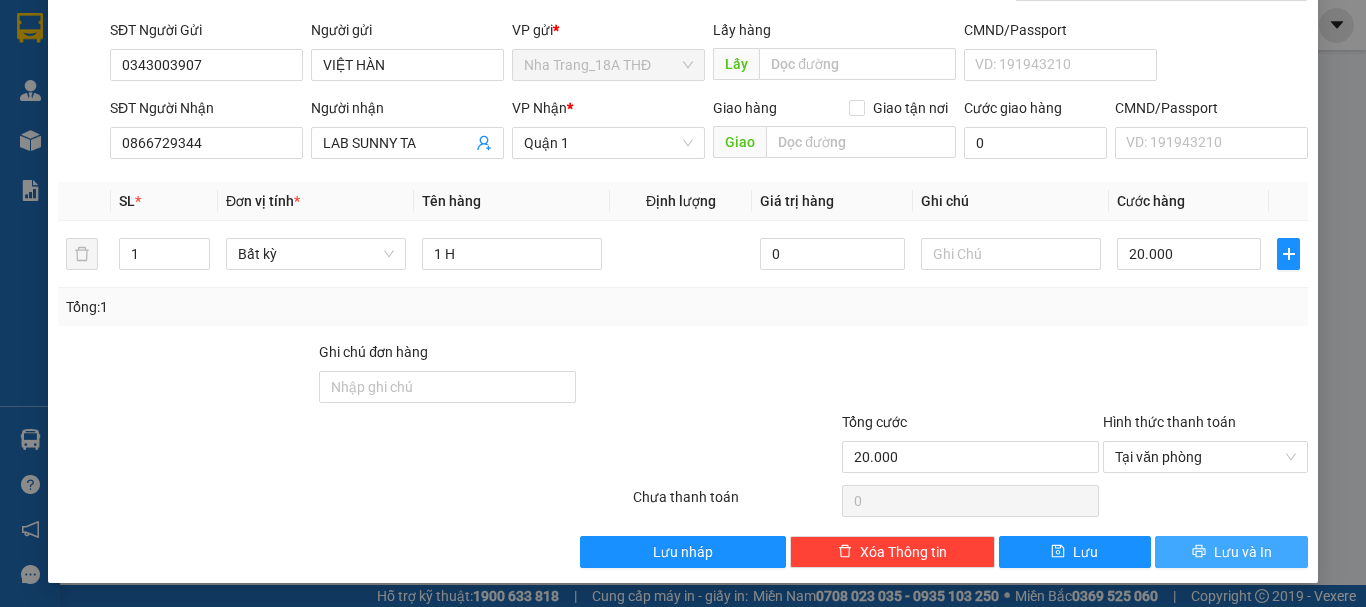 click 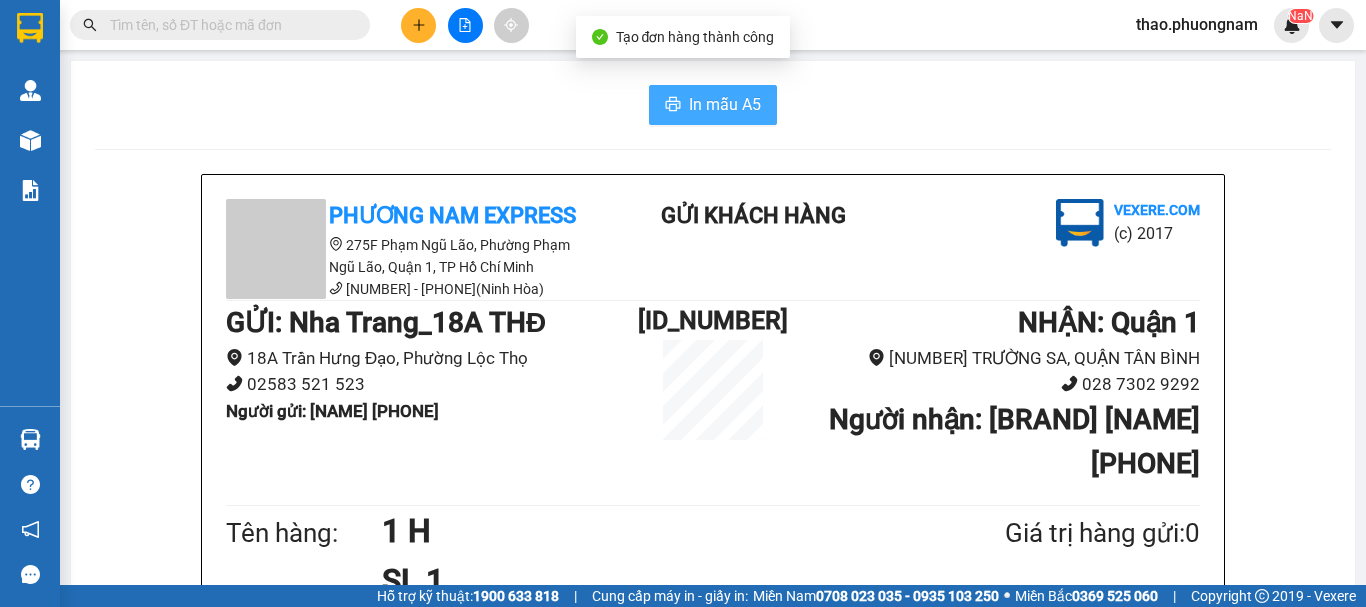click on "In mẫu A5" at bounding box center [725, 104] 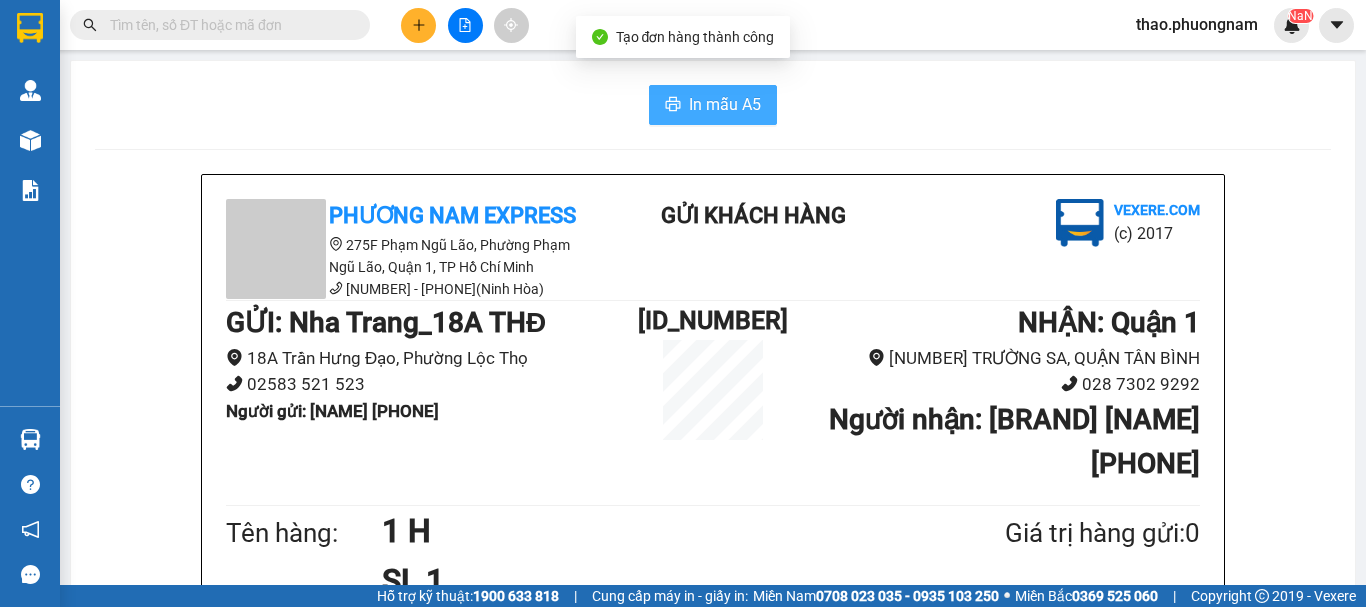 scroll, scrollTop: 0, scrollLeft: 0, axis: both 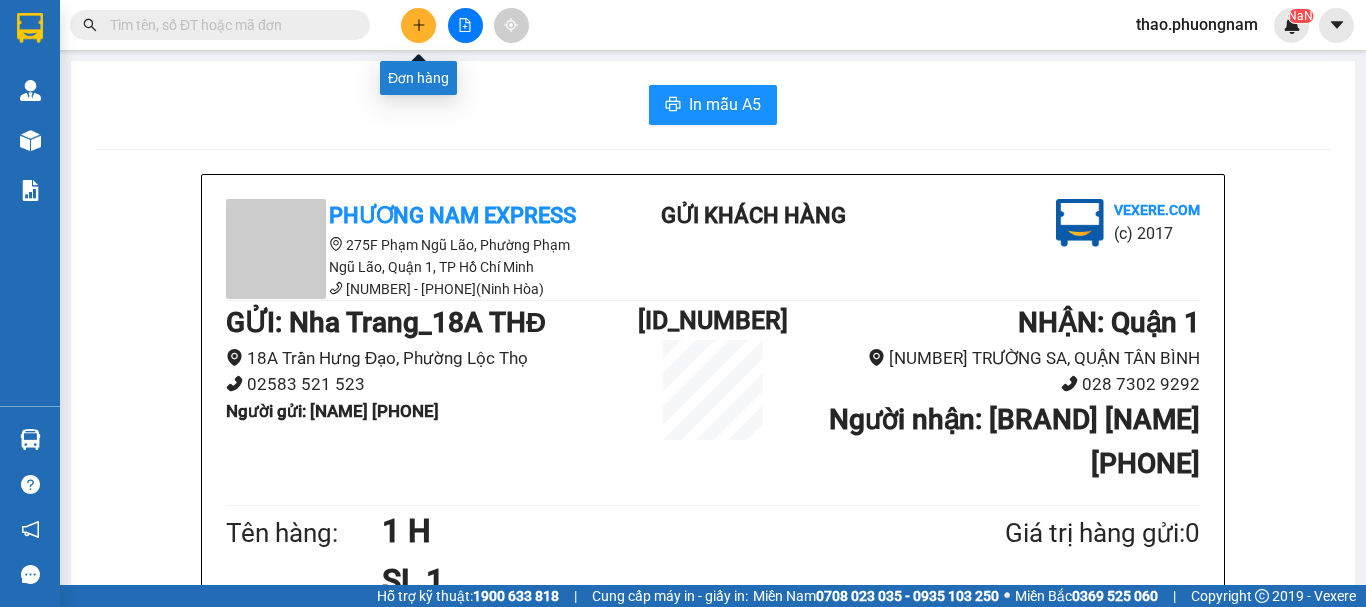 click at bounding box center [418, 25] 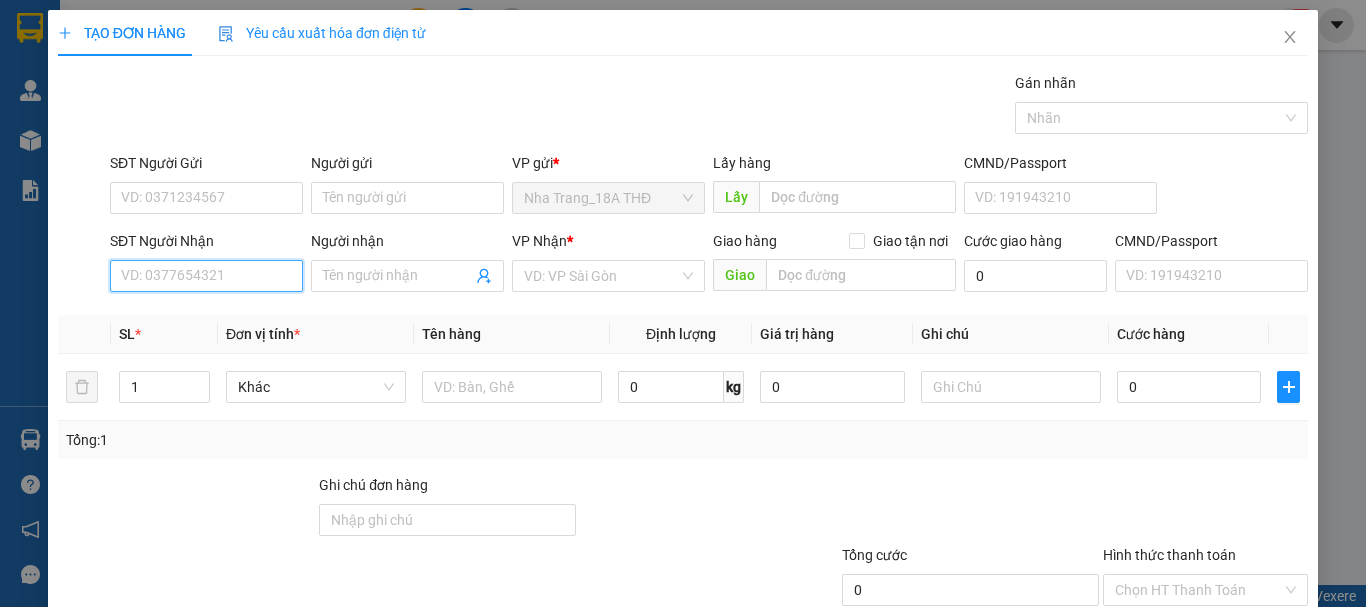 click on "SĐT Người Nhận" at bounding box center (206, 276) 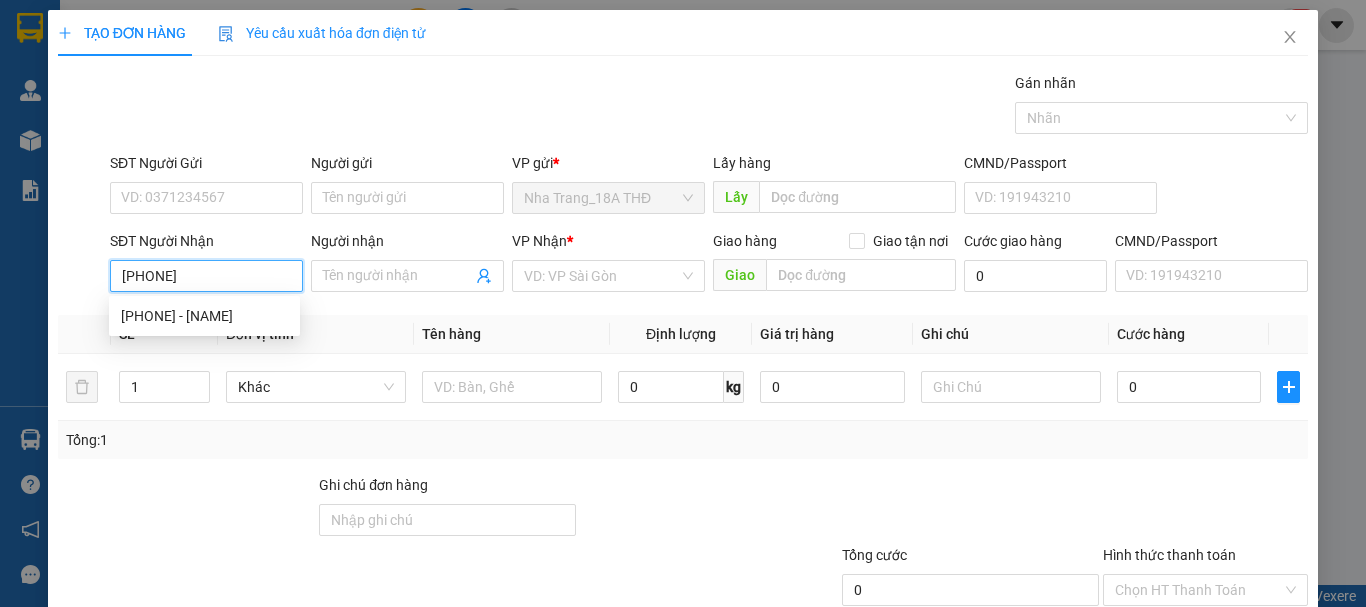 type on "0987078976" 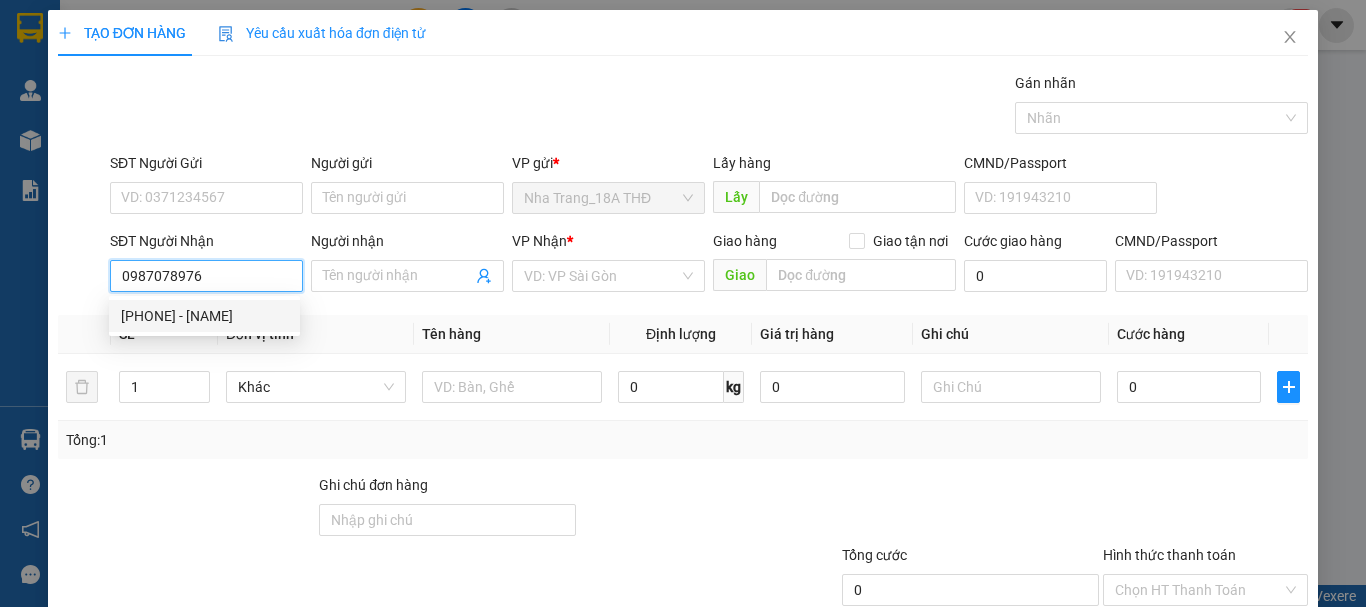 click on "[PHONE] - [NAME]" at bounding box center (204, 316) 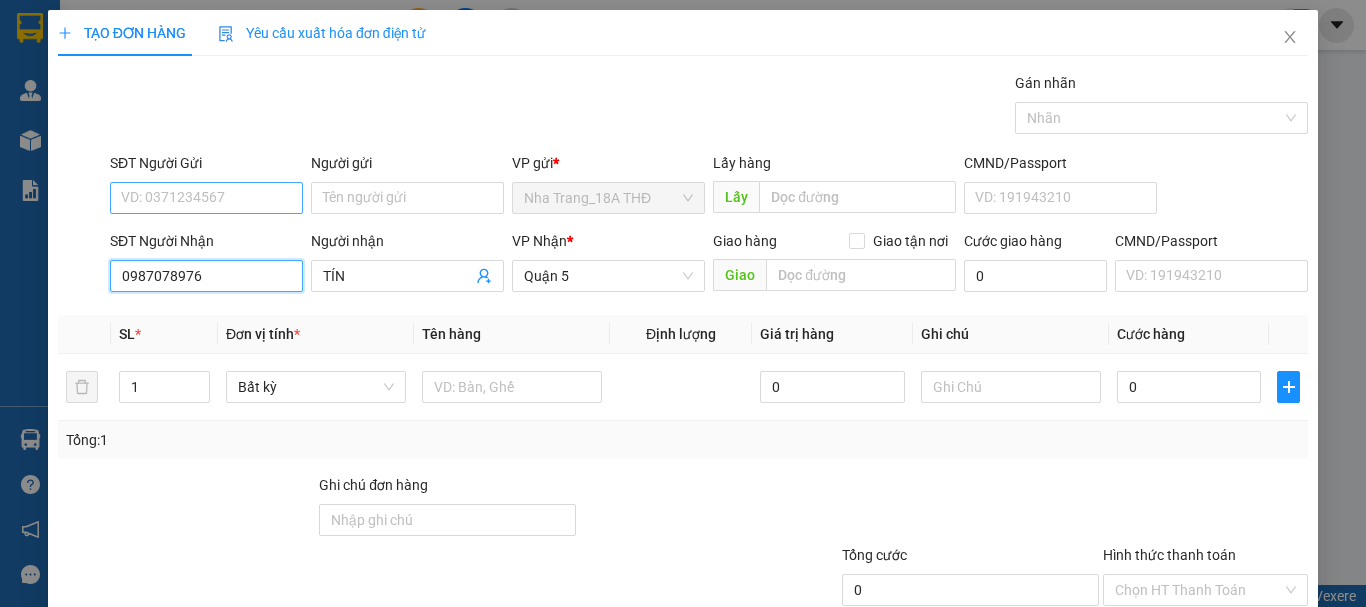 type on "0987078976" 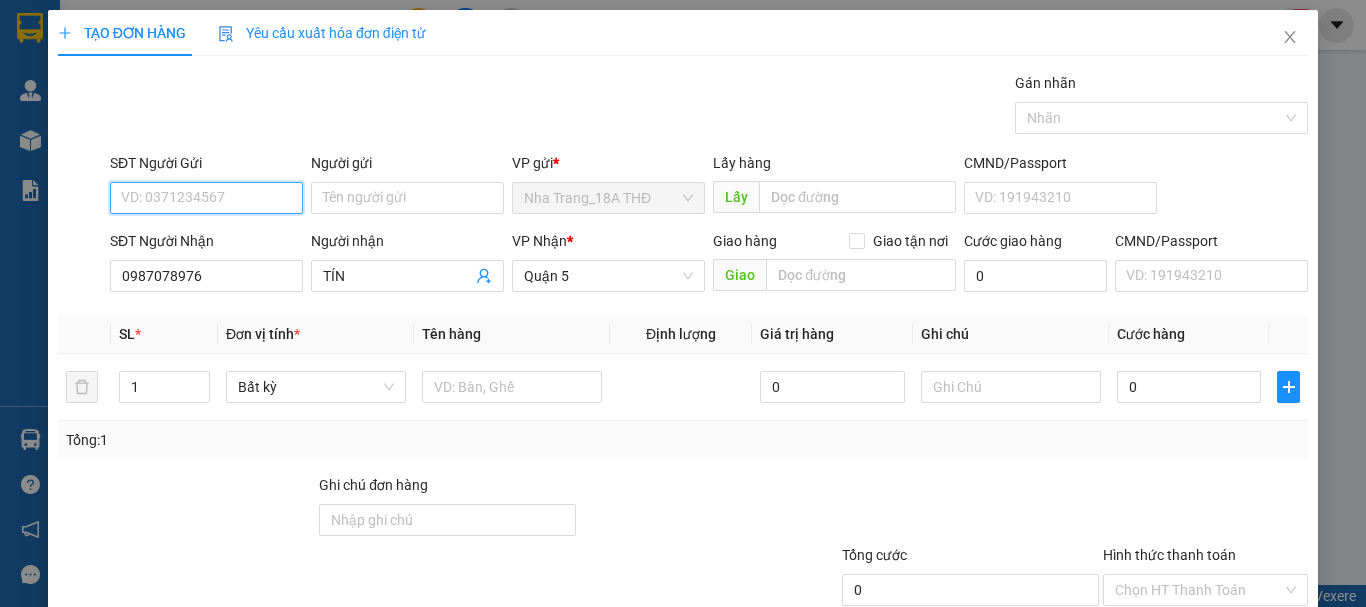 click on "SĐT Người Gửi" at bounding box center (206, 198) 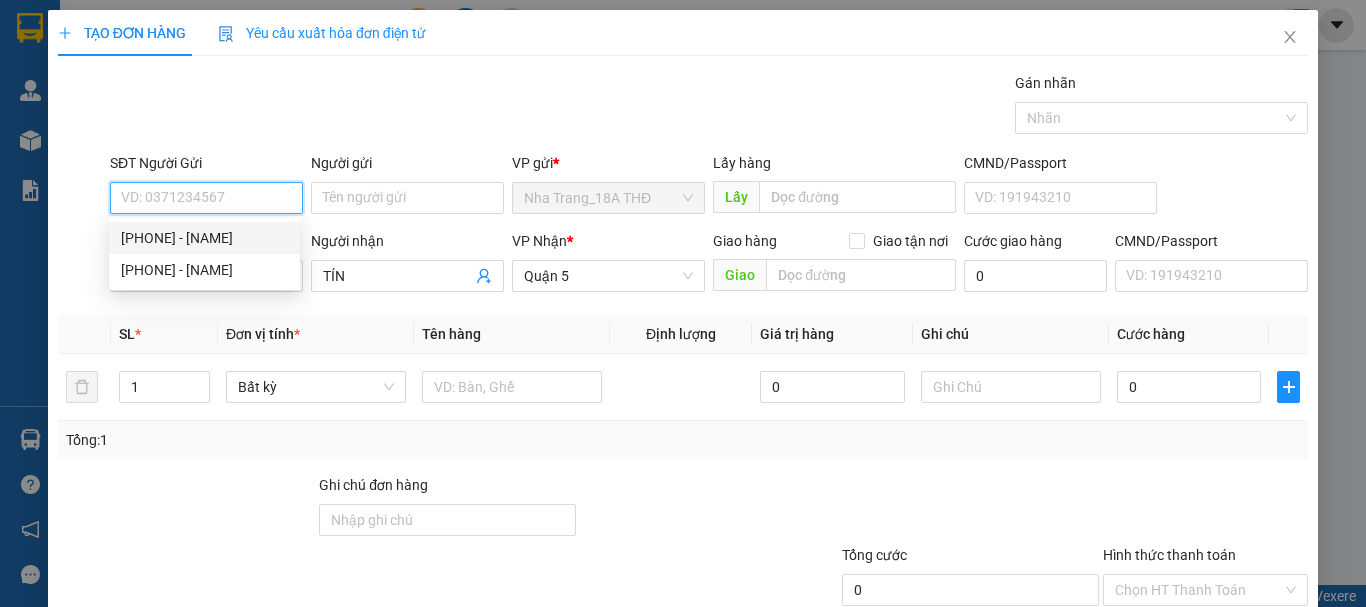click on "[PHONE] - [NAME]" at bounding box center (204, 238) 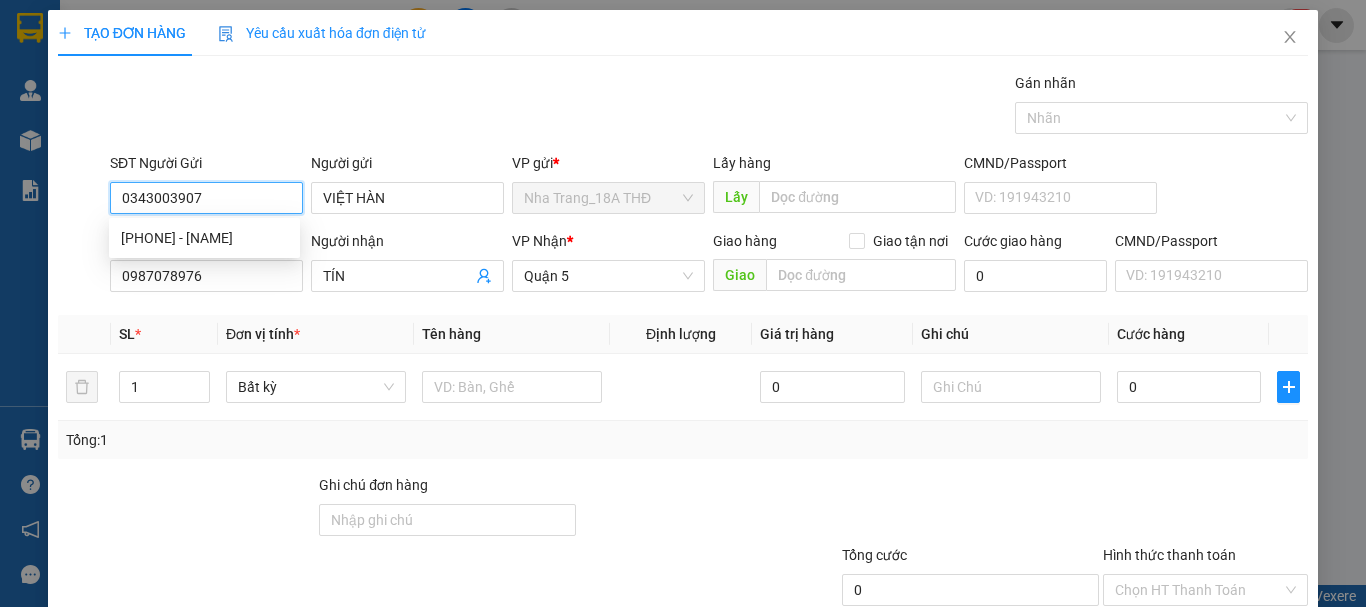 type on "0343003907" 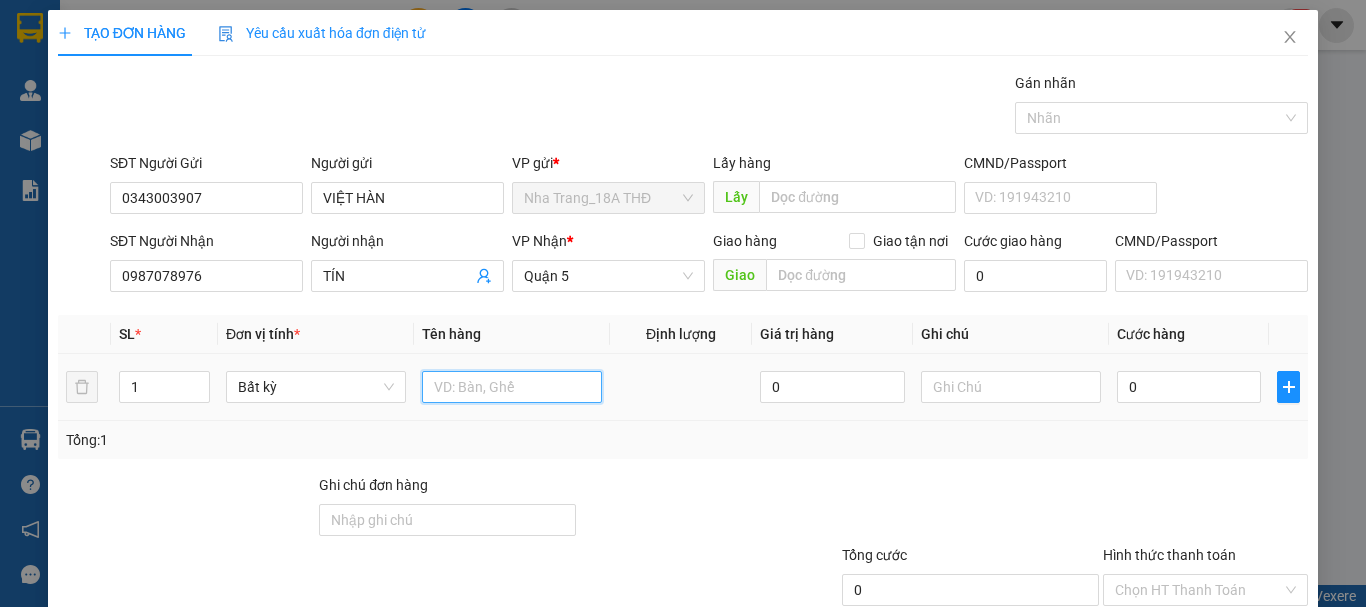click at bounding box center [512, 387] 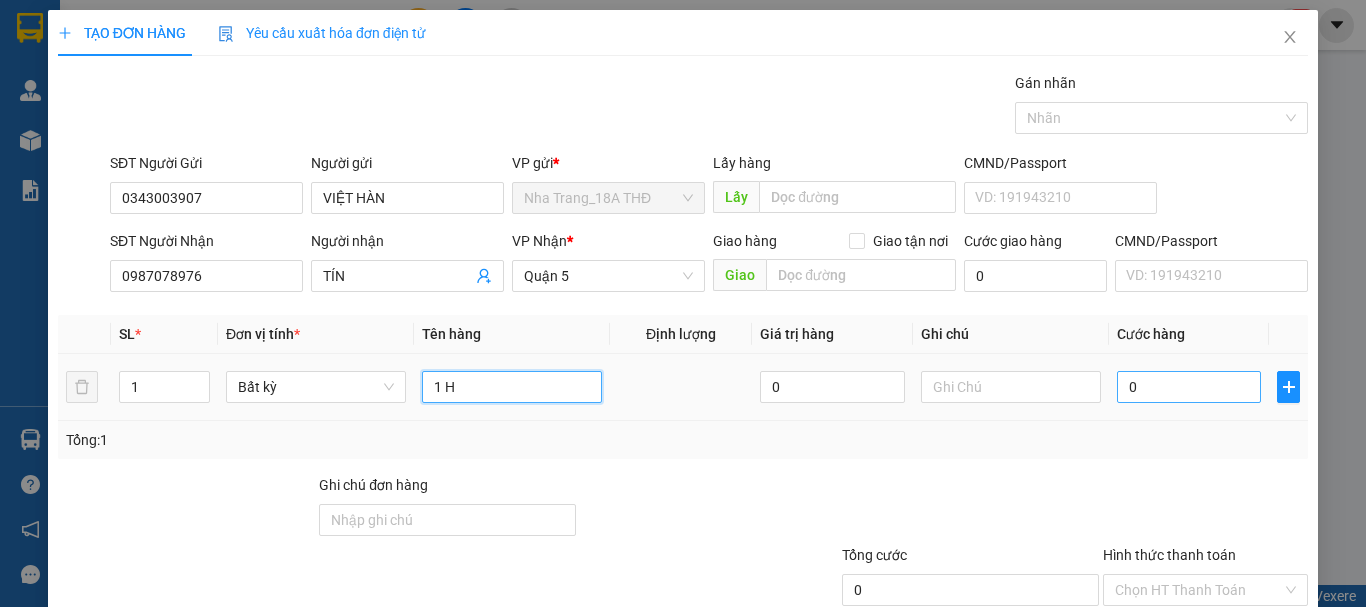 type on "1 H" 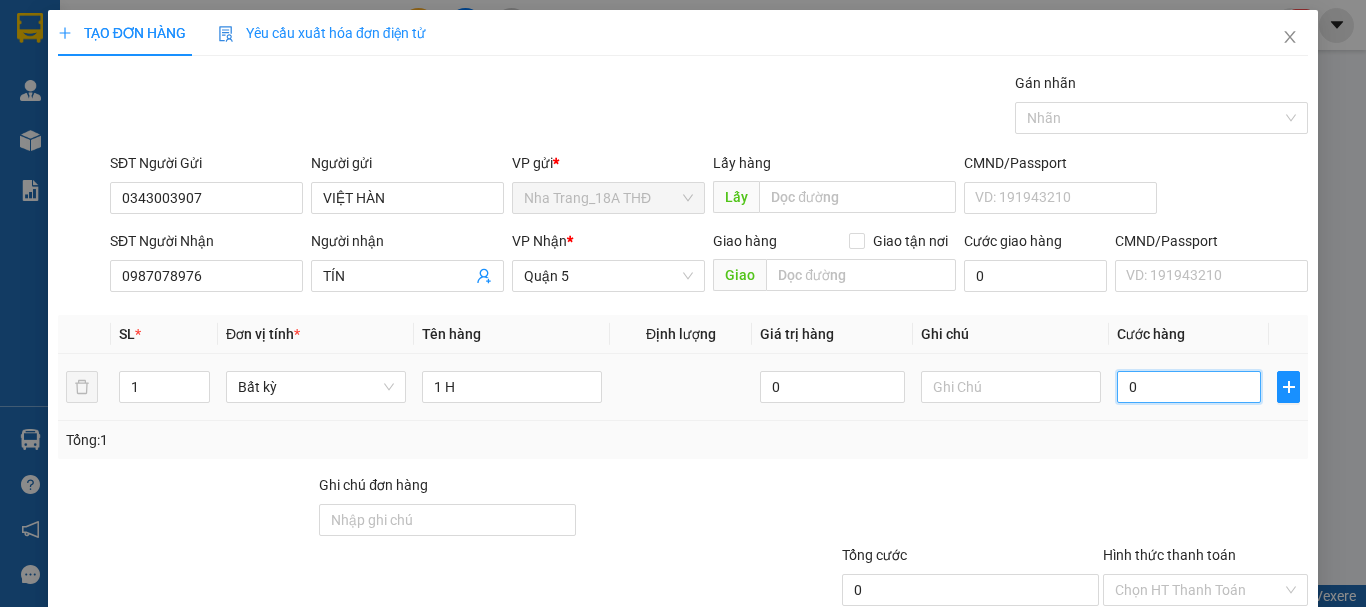 click on "0" at bounding box center (1189, 387) 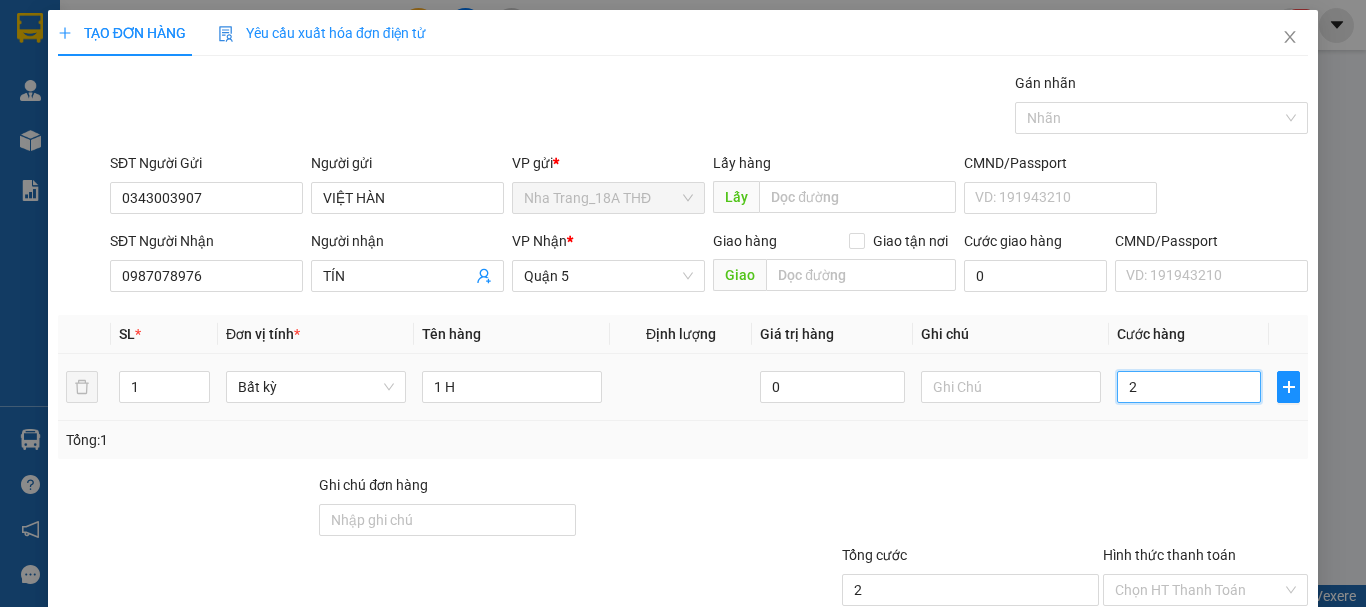 type on "20" 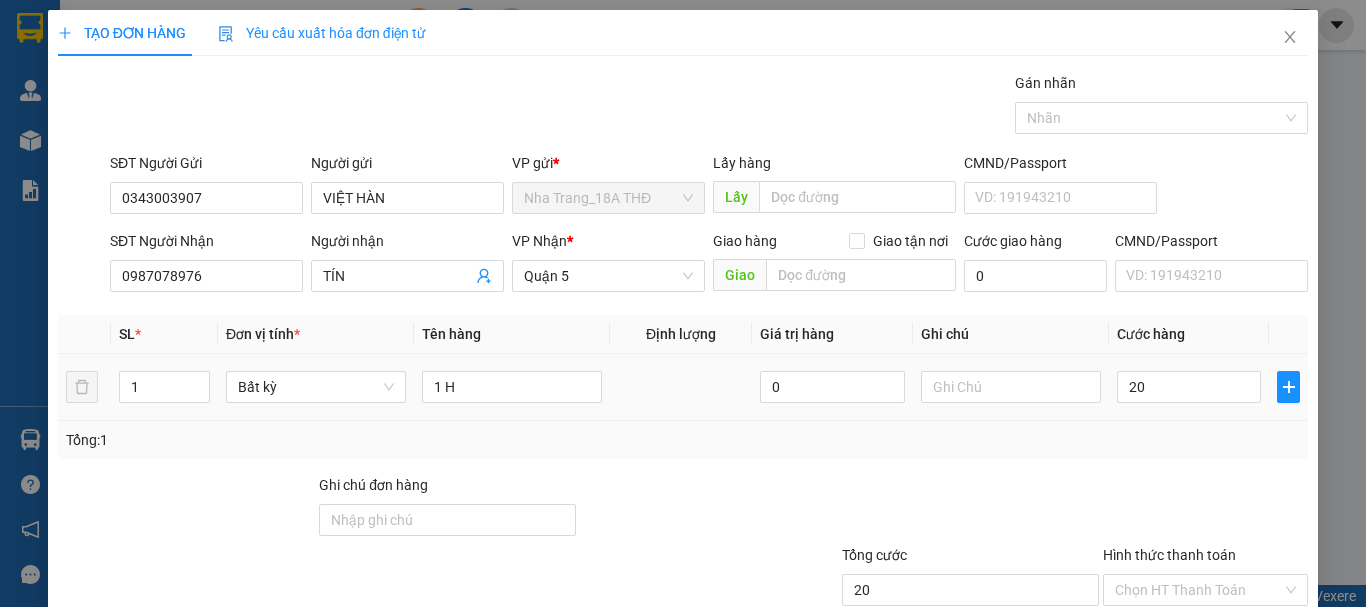 type on "20.000" 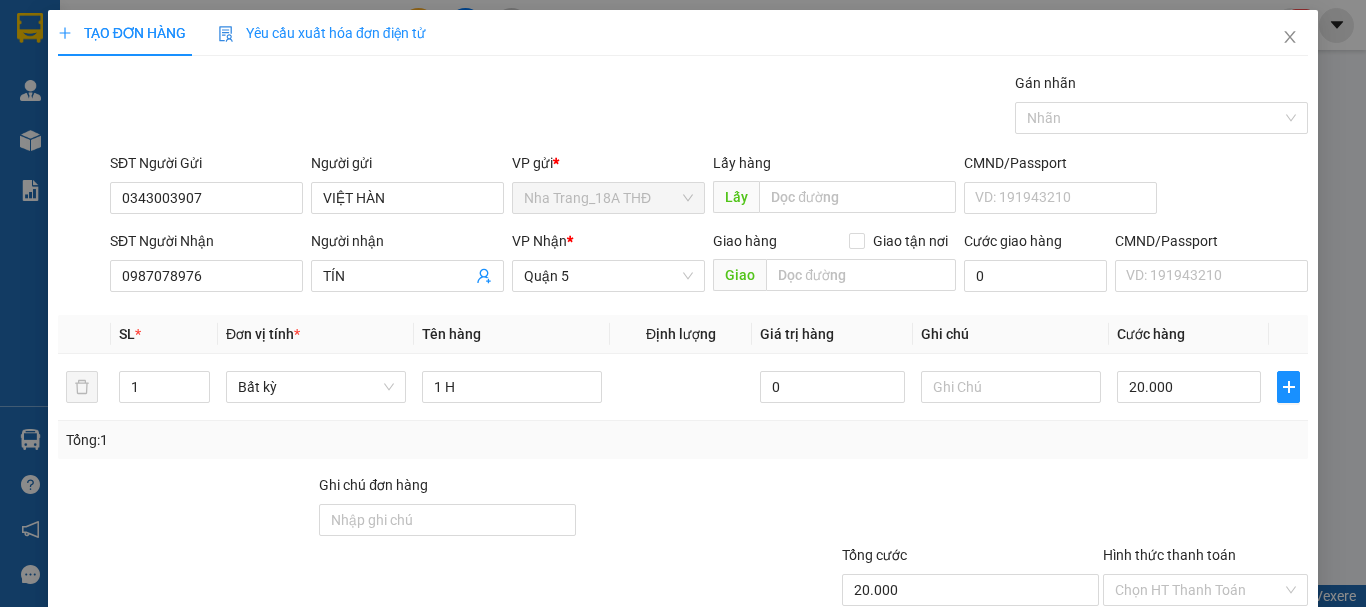 click on "Tổng:  1" at bounding box center (683, 440) 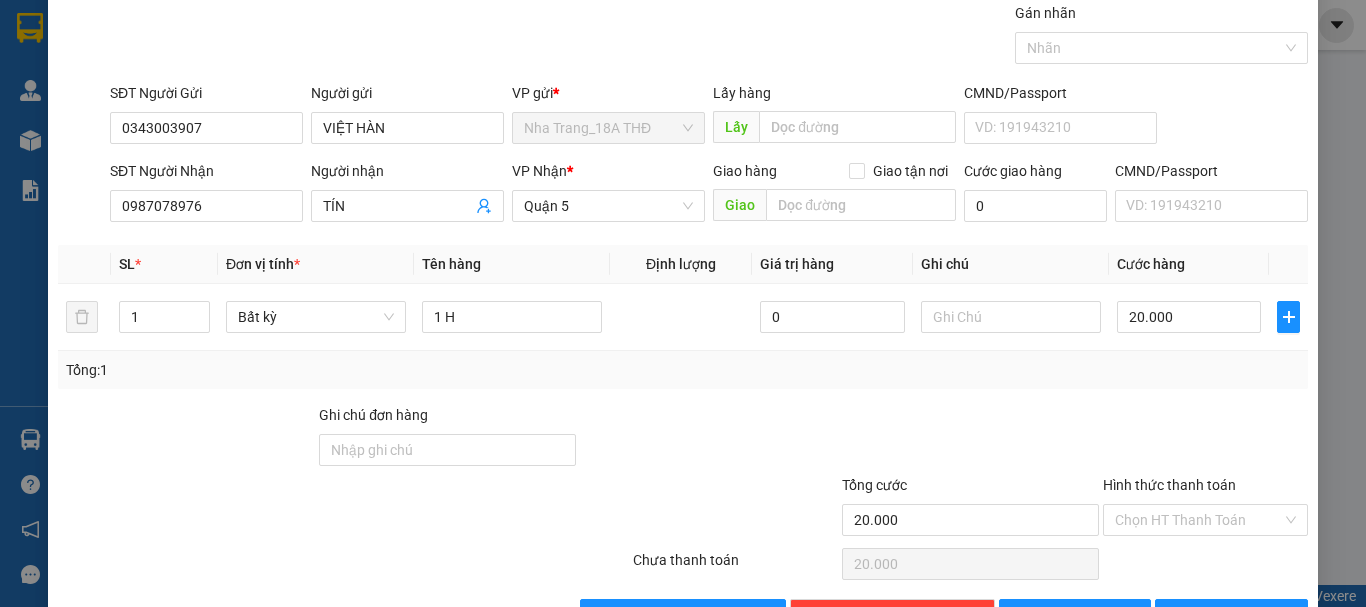 scroll, scrollTop: 133, scrollLeft: 0, axis: vertical 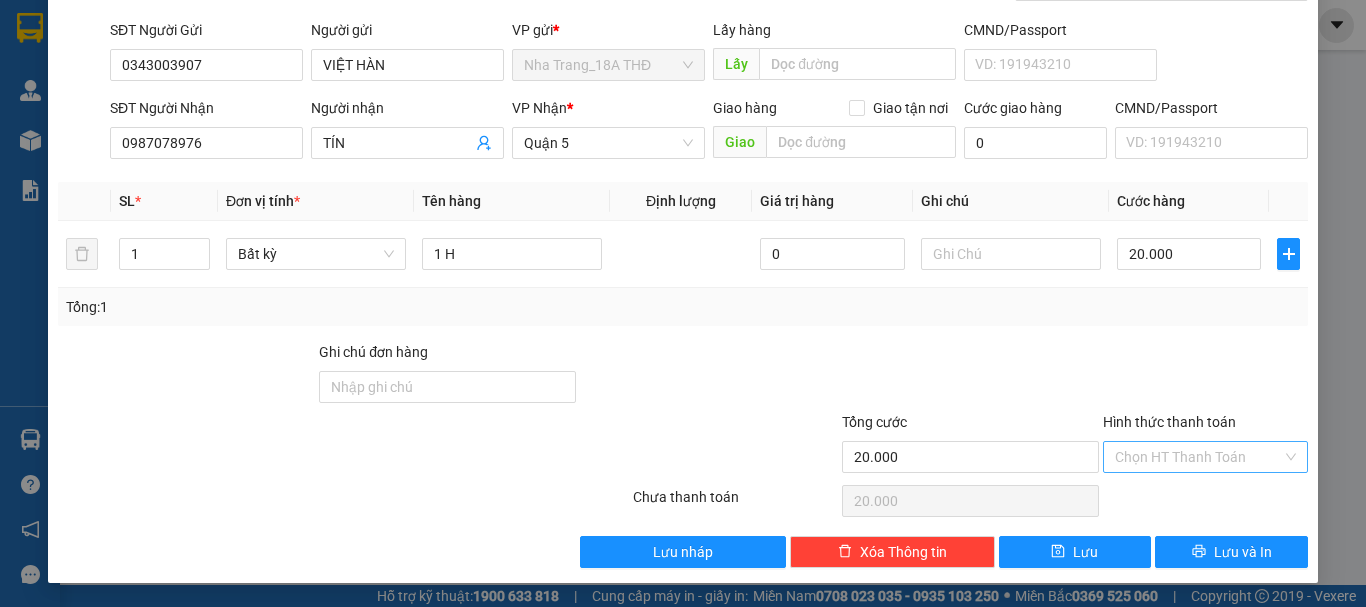 click on "Hình thức thanh toán" at bounding box center (1198, 457) 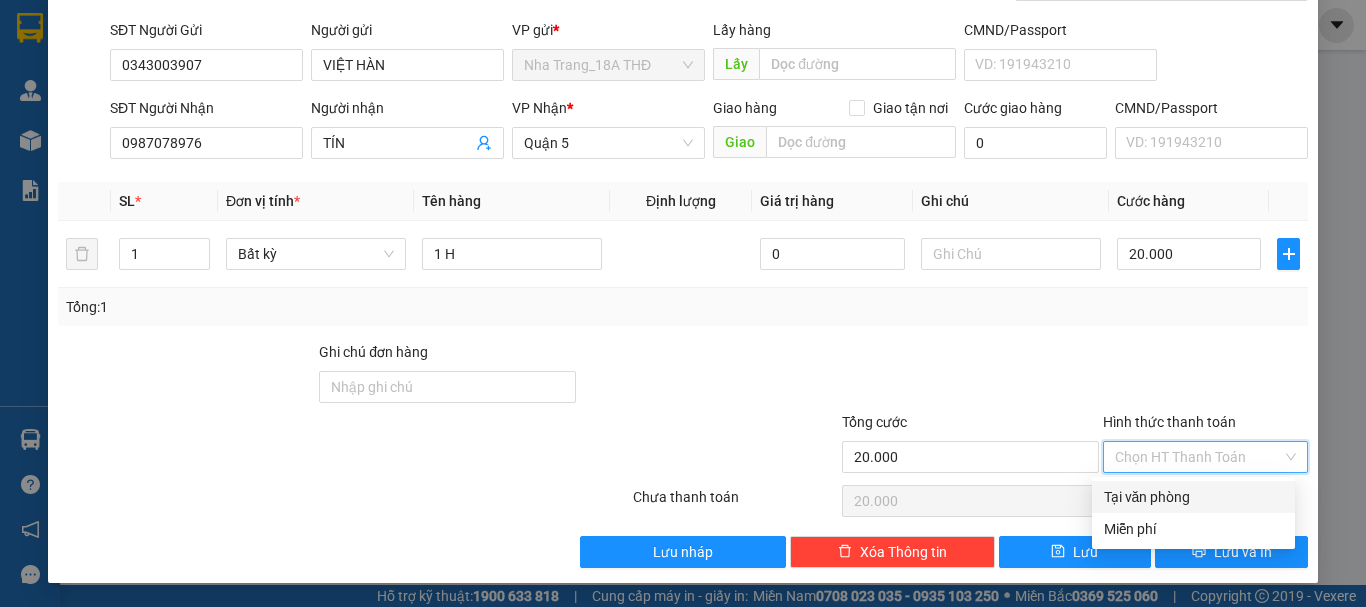 click on "Tại văn phòng" at bounding box center [1193, 497] 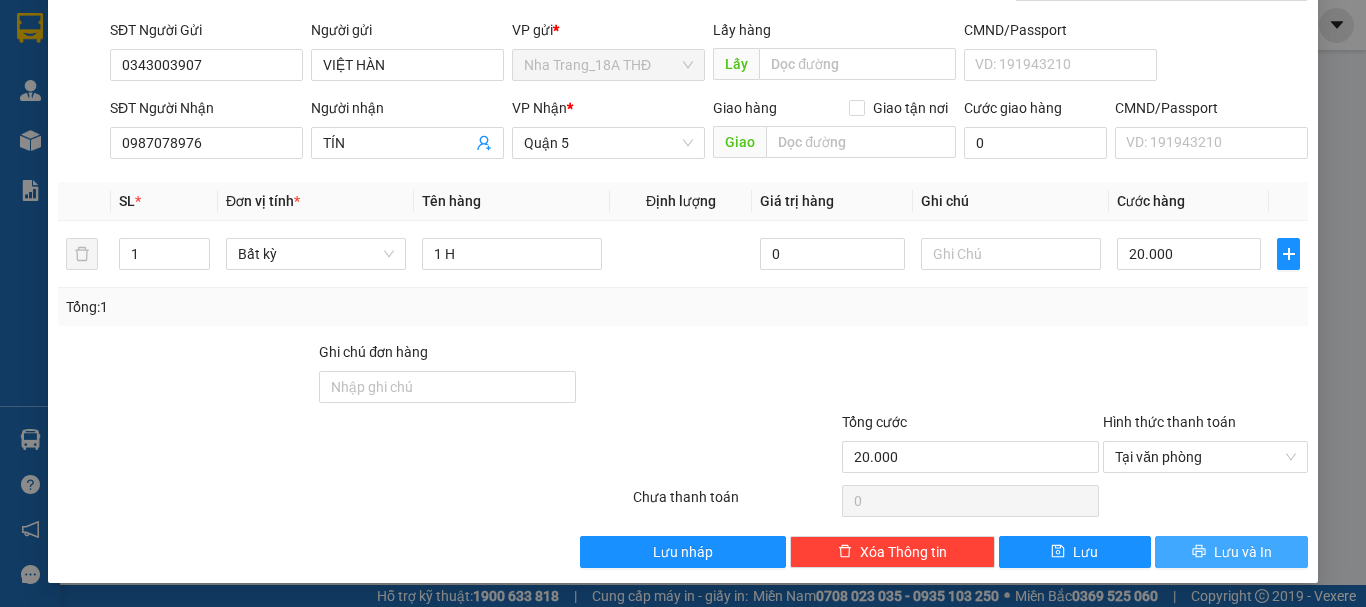 click on "Lưu và In" at bounding box center [1243, 552] 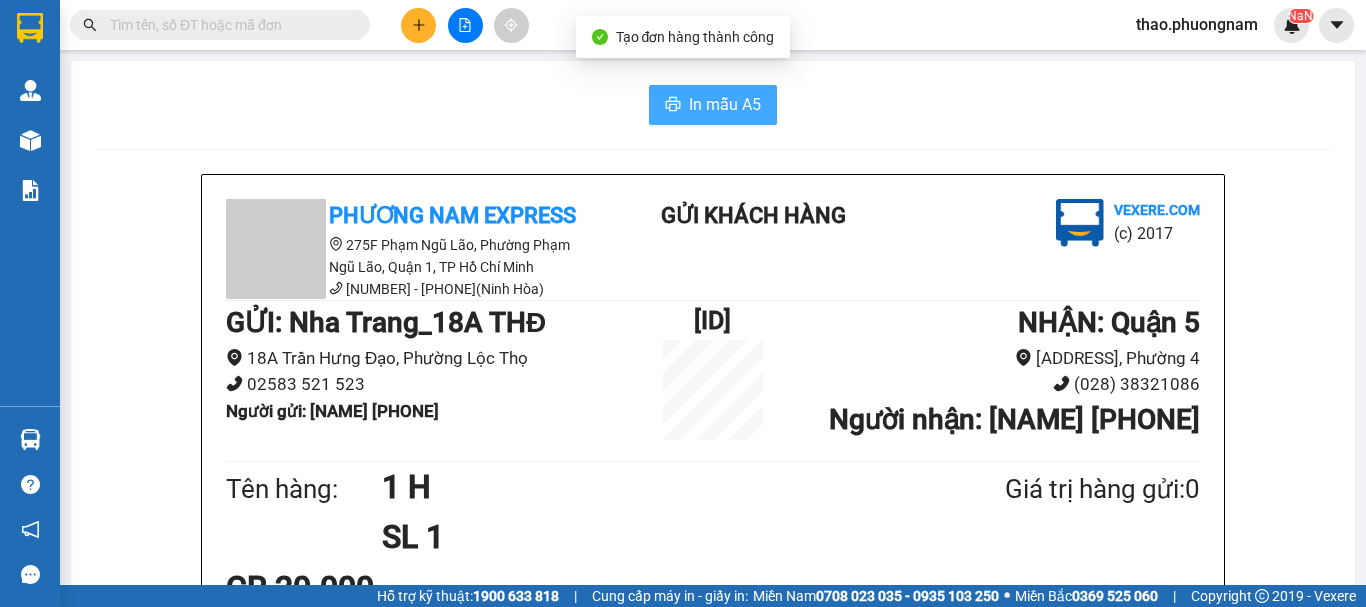 click on "In mẫu A5" at bounding box center [725, 104] 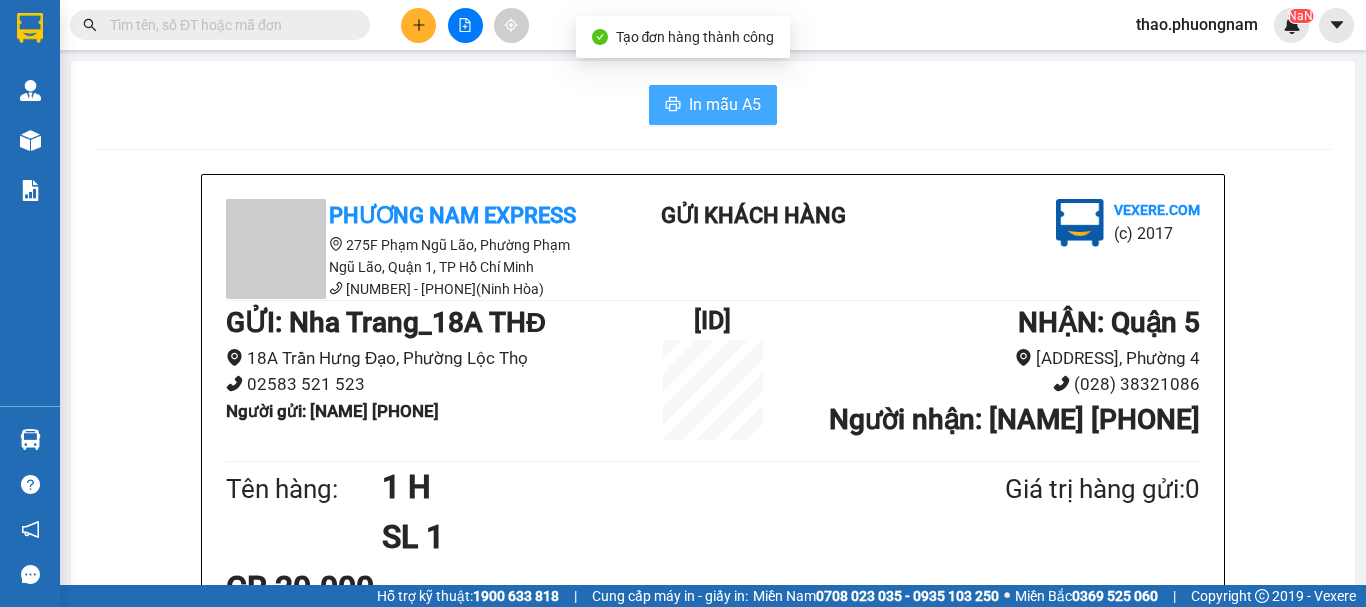 scroll, scrollTop: 0, scrollLeft: 0, axis: both 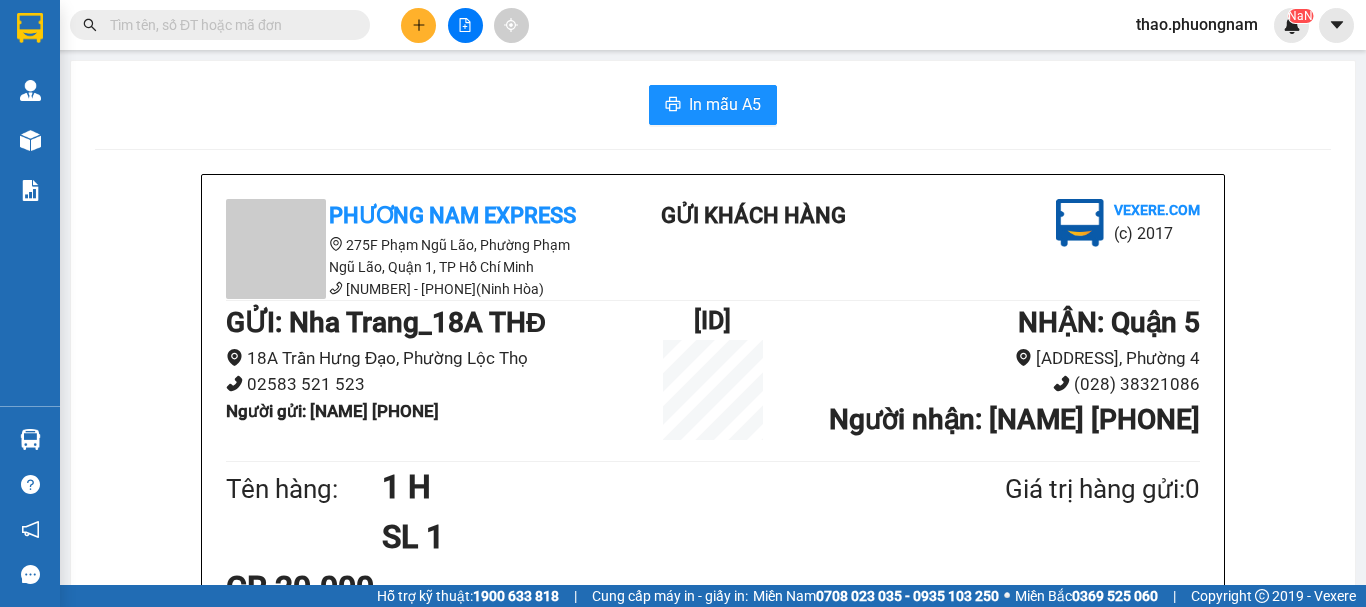 click on "Tên hàng: 1 H SL 1 Giá trị hàng gửi:  0" at bounding box center [713, 512] 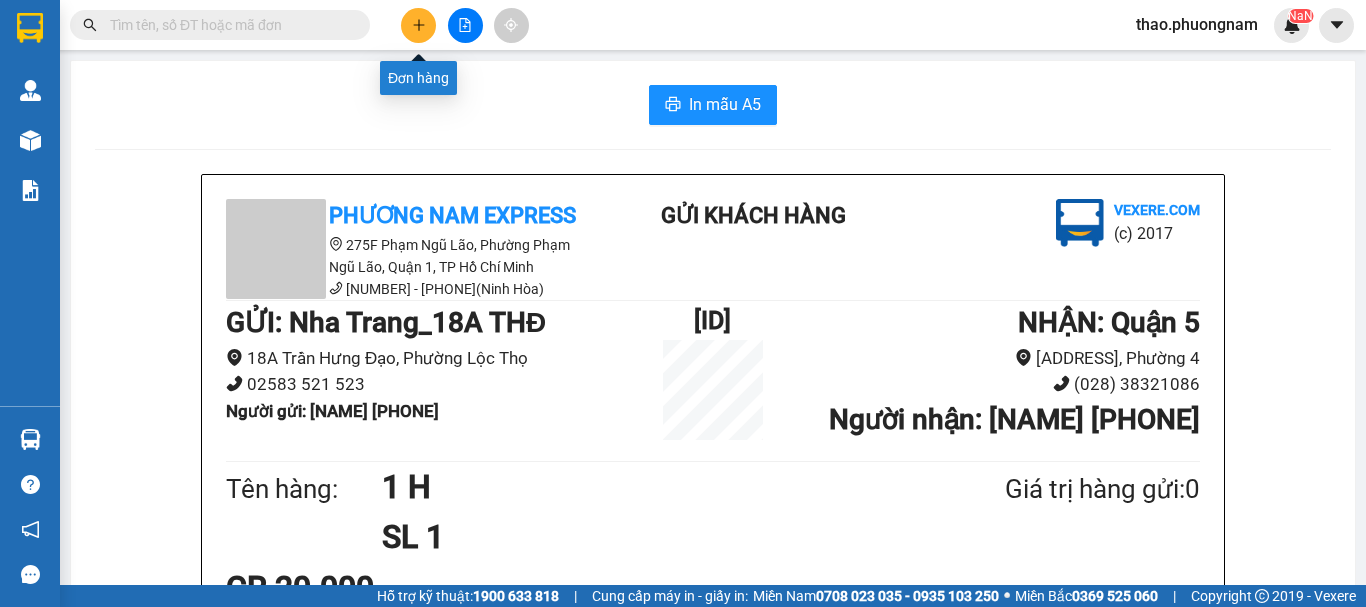 click at bounding box center [418, 25] 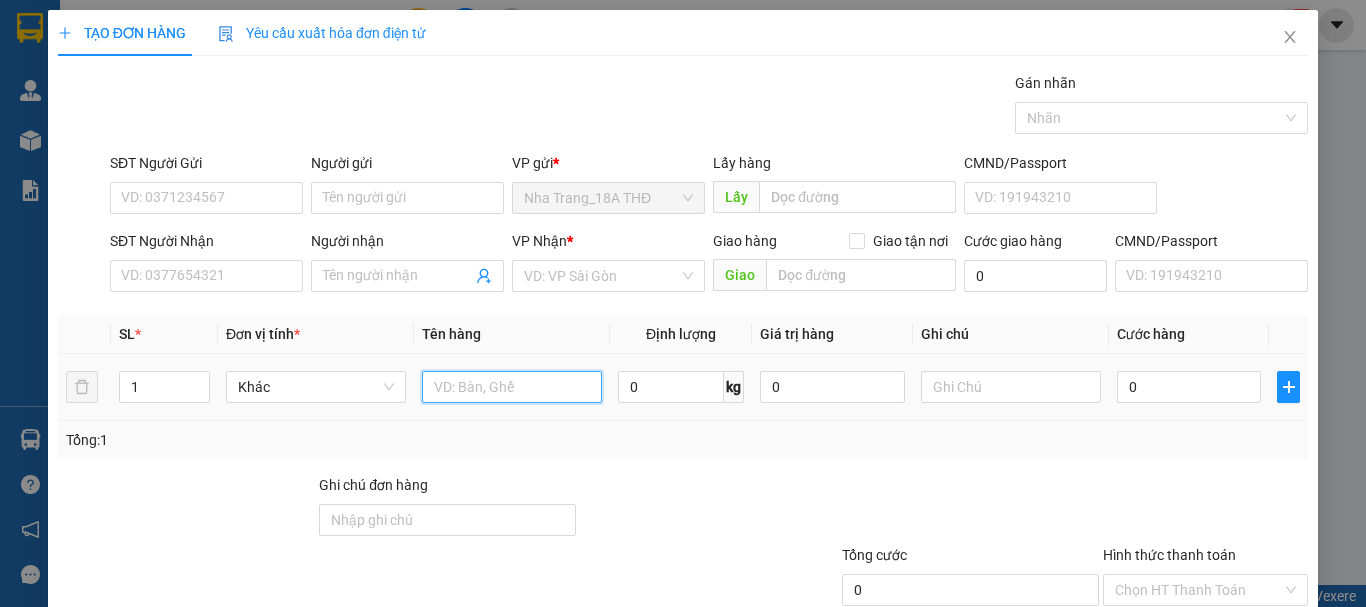 click at bounding box center [512, 387] 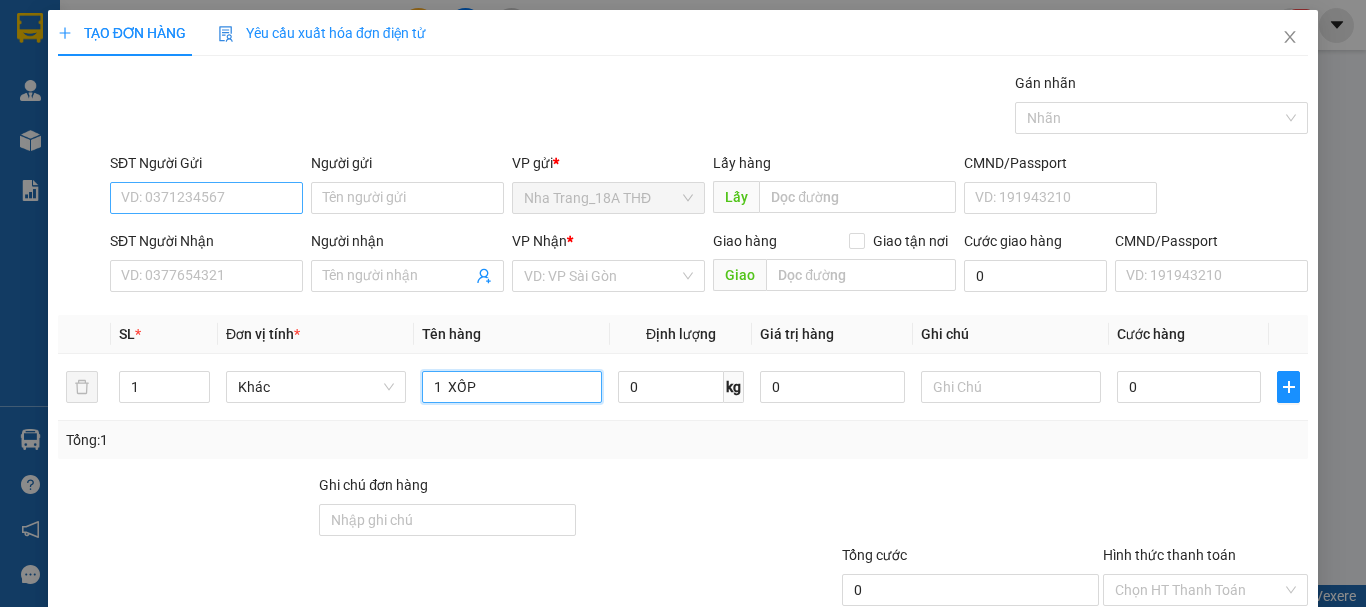 type on "1  XỐP" 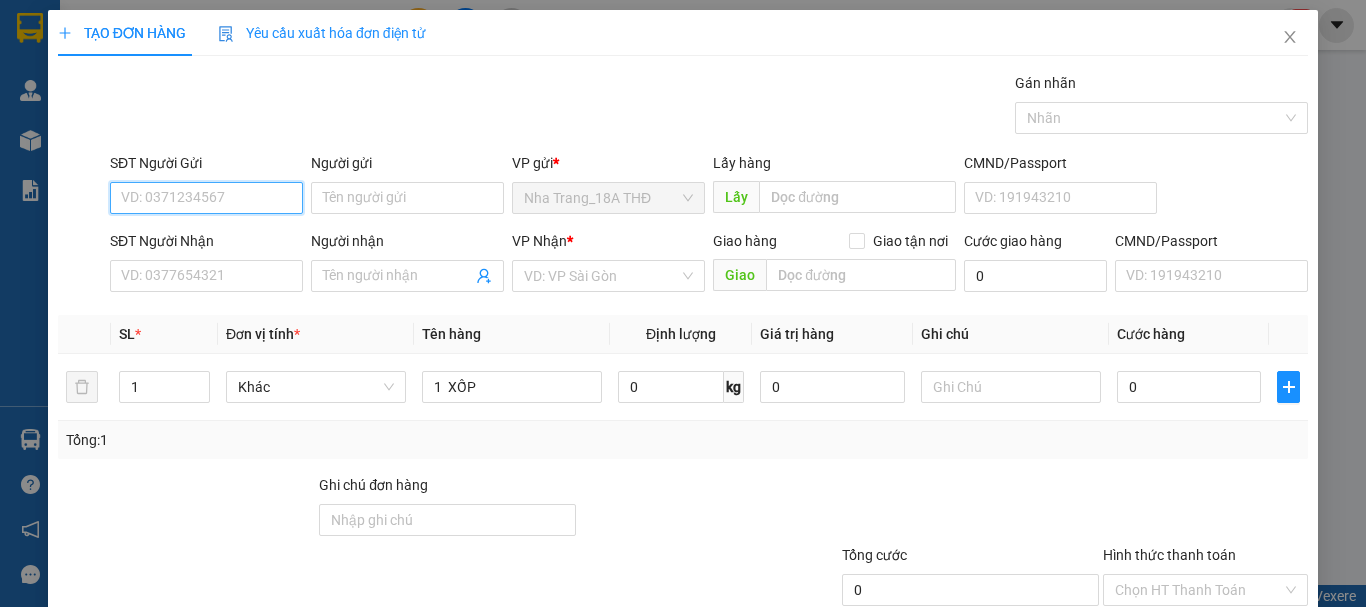 click on "SĐT Người Gửi" at bounding box center (206, 198) 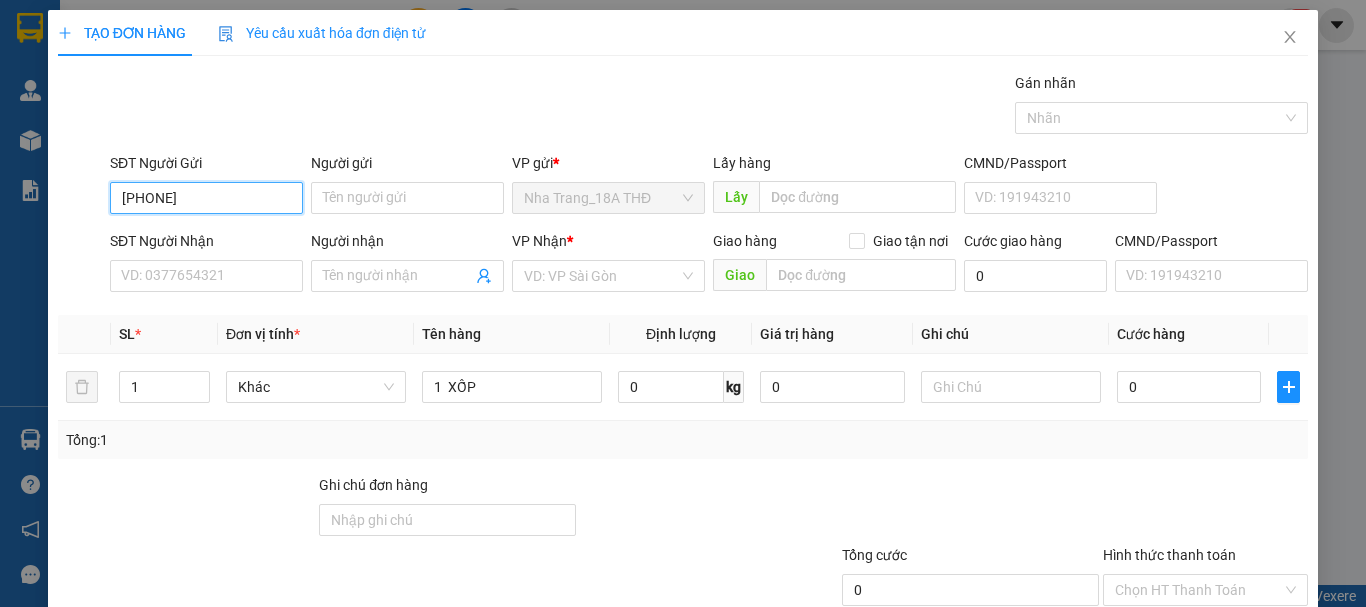 type on "[PHONE]" 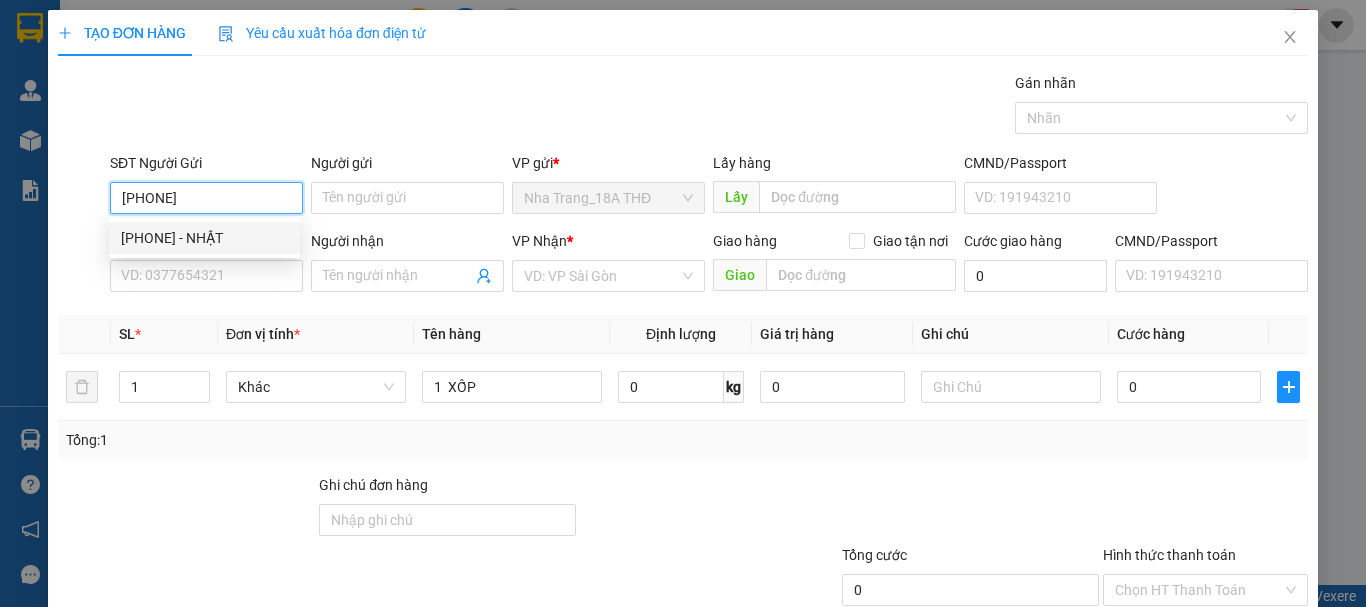 click on "[PHONE] - NHẬT" at bounding box center [204, 238] 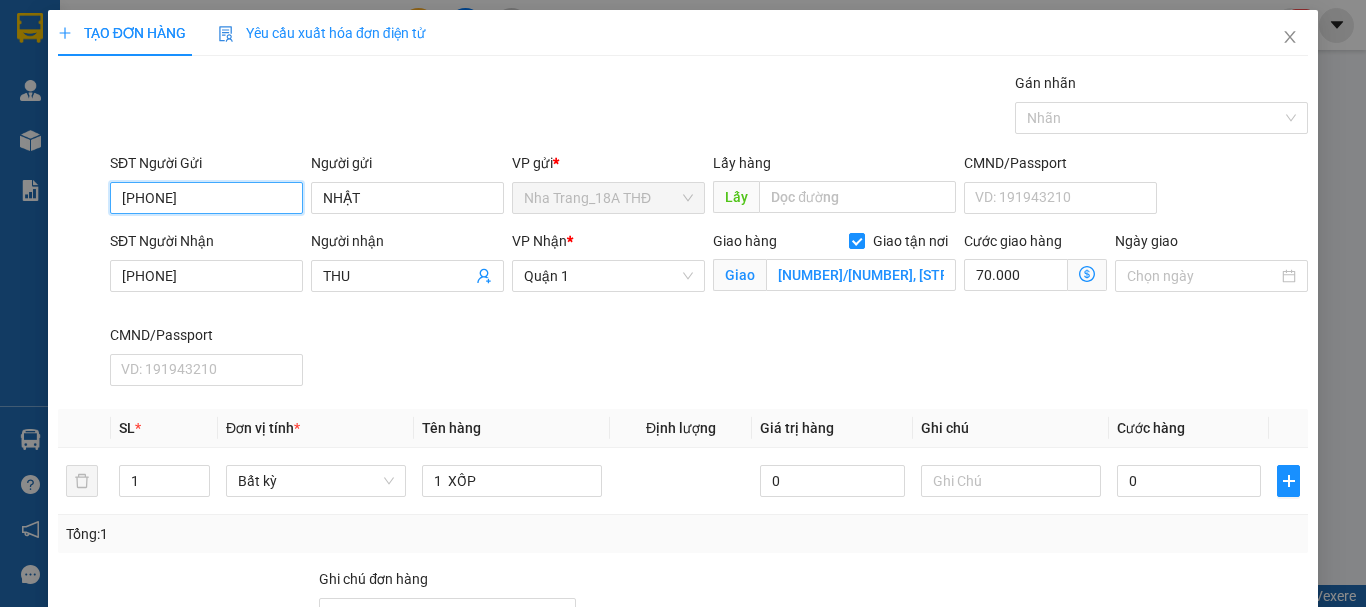 type on "[PHONE]" 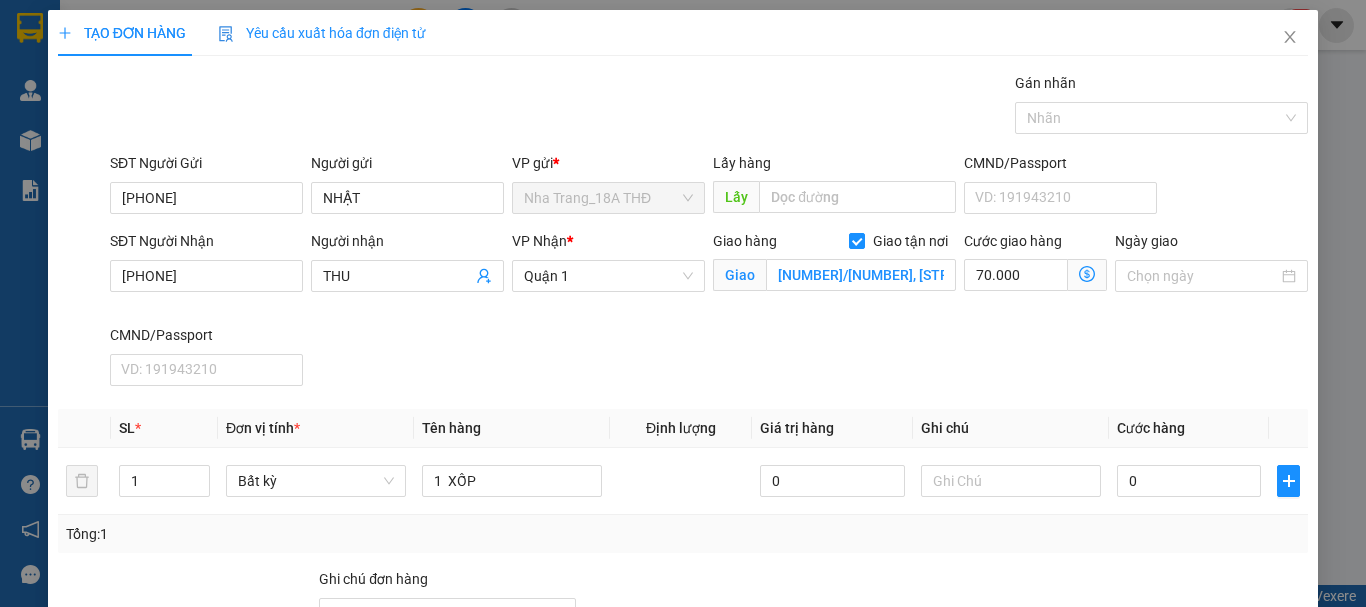click on "SĐT Người Nhận [PHONE] Người nhận [NAME] VP Nhận  *Quận 1 Giao hàng Giao tận nơi Giao [NUMBER]/[NUMBER], [STREET], [WARD] [GTN] [PRICE] Cước giao hàng [PRICE] Ngày giao CMND/Passport VD: [ID]" at bounding box center (709, 312) 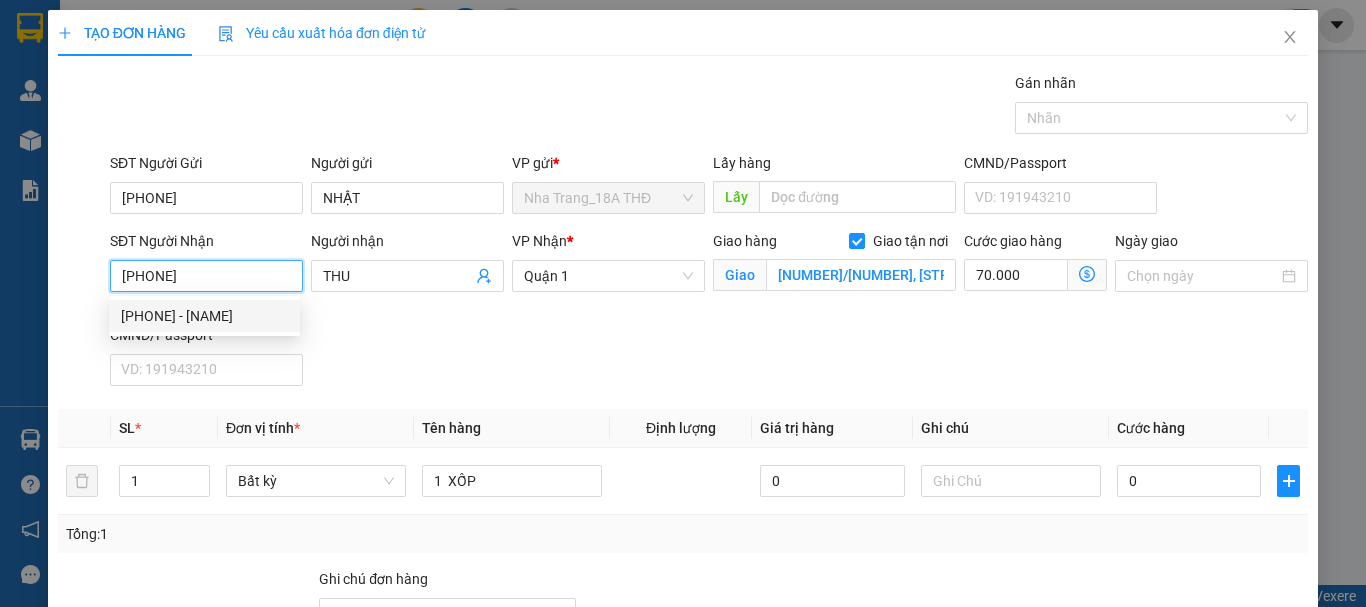 drag, startPoint x: 231, startPoint y: 282, endPoint x: 35, endPoint y: 295, distance: 196.43065 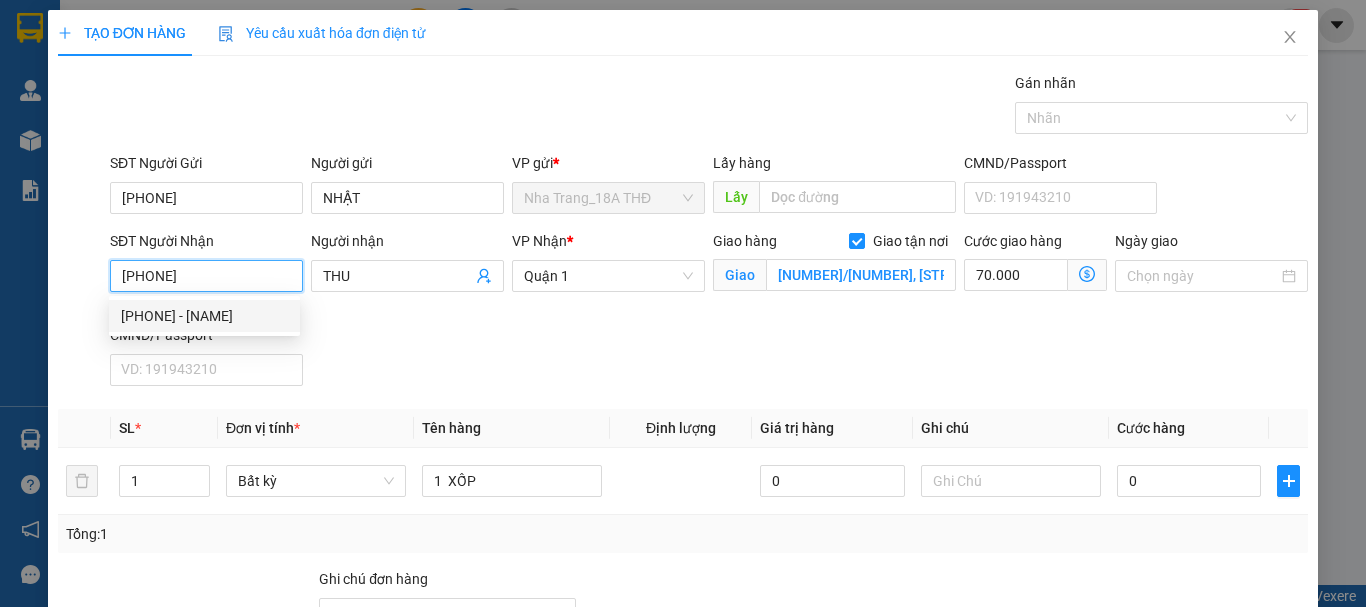 click on "TẠO ĐƠN HÀNG Yêu cầu xuất hóa đơn điện tử Transit Pickup Surcharge Ids Transit Deliver Surcharge Ids Transit Deliver Surcharge Transit Deliver Surcharge Gói vận chuyển  * Tiêu chuẩn Gán nhãn   Nhãn SĐT Người Gửi [PHONE] Người gửi NHẬT VP gửi  * Nha Trang_18A THĐ Lấy hàng Lấy CMND/Passport VD: [ID_NUMBER] SĐT Người Nhận [PHONE] Người nhận THU VP Nhận  *Quận 1 Giao hàng Giao tận nơi Giao [NUMBER], [STREET] , [WARD] [DISTRICT] GTN 70 Cước giao hàng 70.000 Ngày giao CMND/Passport VD: [ID_NUMBER] SL  * Đơn vị tính  * Tên hàng  Định lượng Giá trị hàng Ghi chú Cước hàng                   1 Bất kỳ 1  XỐP 0 0 Tổng:  1 Ghi chú đơn hàng Tổng cước 70.000 Hình thức thanh toán Chọn HT Thanh Toán Số tiền thu trước 0 Chưa thanh toán 70.000 Chọn HT Thanh Toán Lưu nháp Xóa Thông tin Lưu Lưu và In" at bounding box center [683, 303] 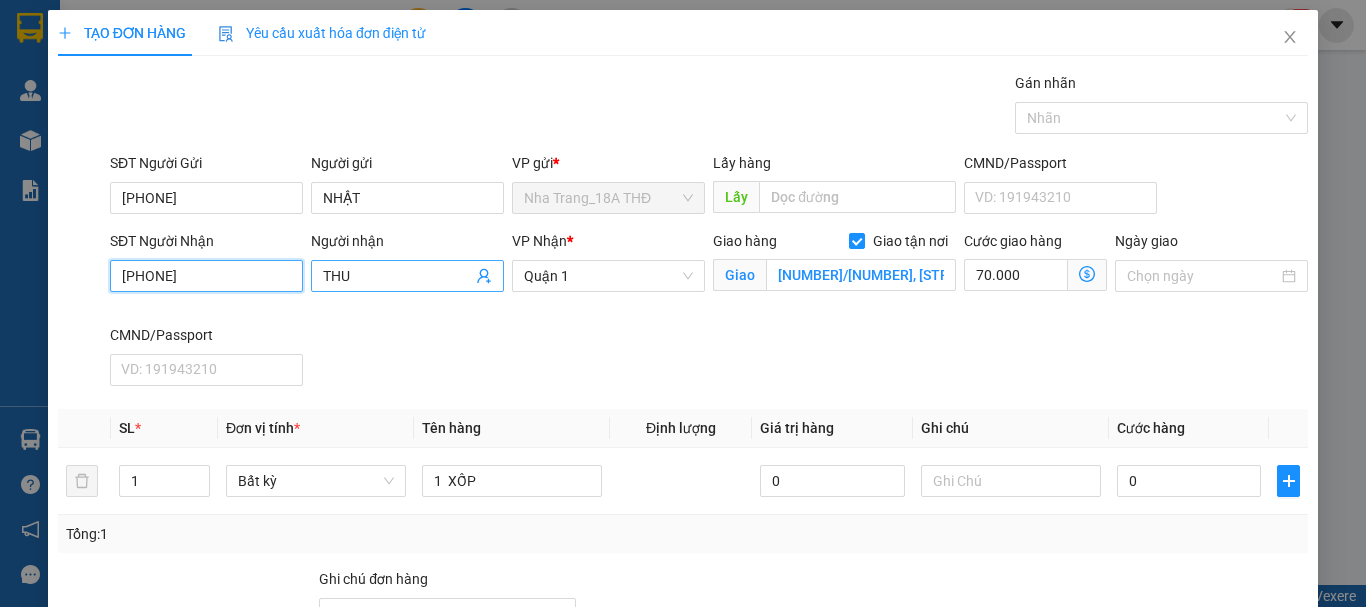 type on "[PHONE]" 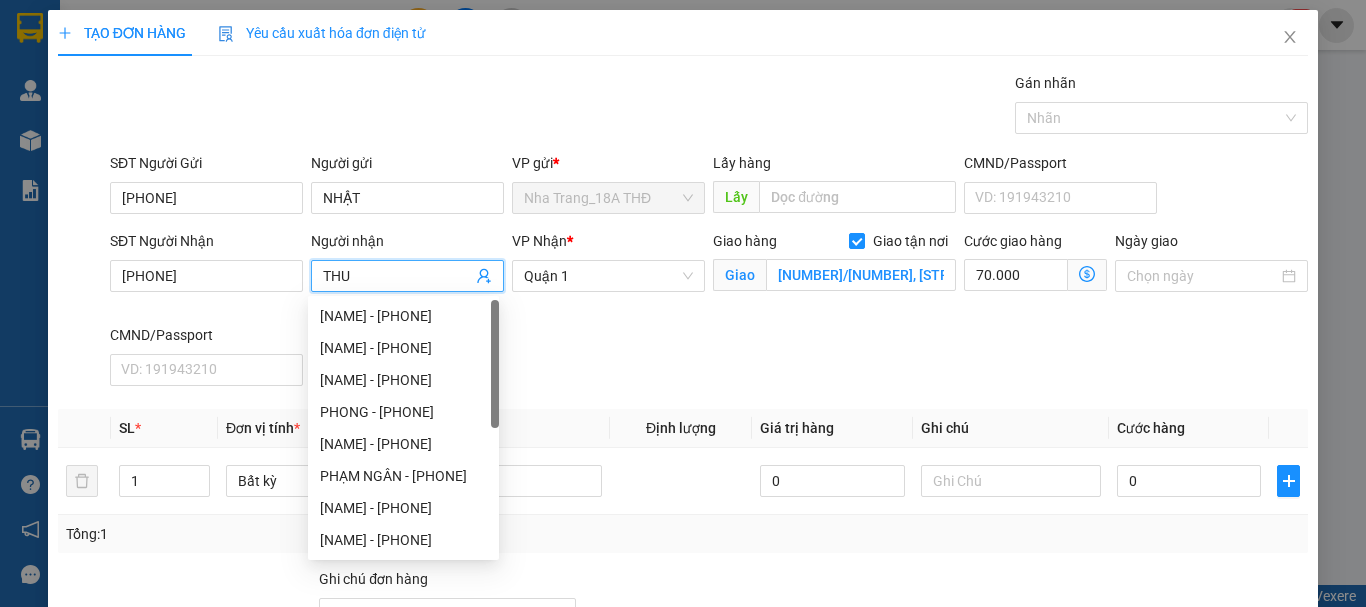 drag, startPoint x: 363, startPoint y: 277, endPoint x: 305, endPoint y: 265, distance: 59.22837 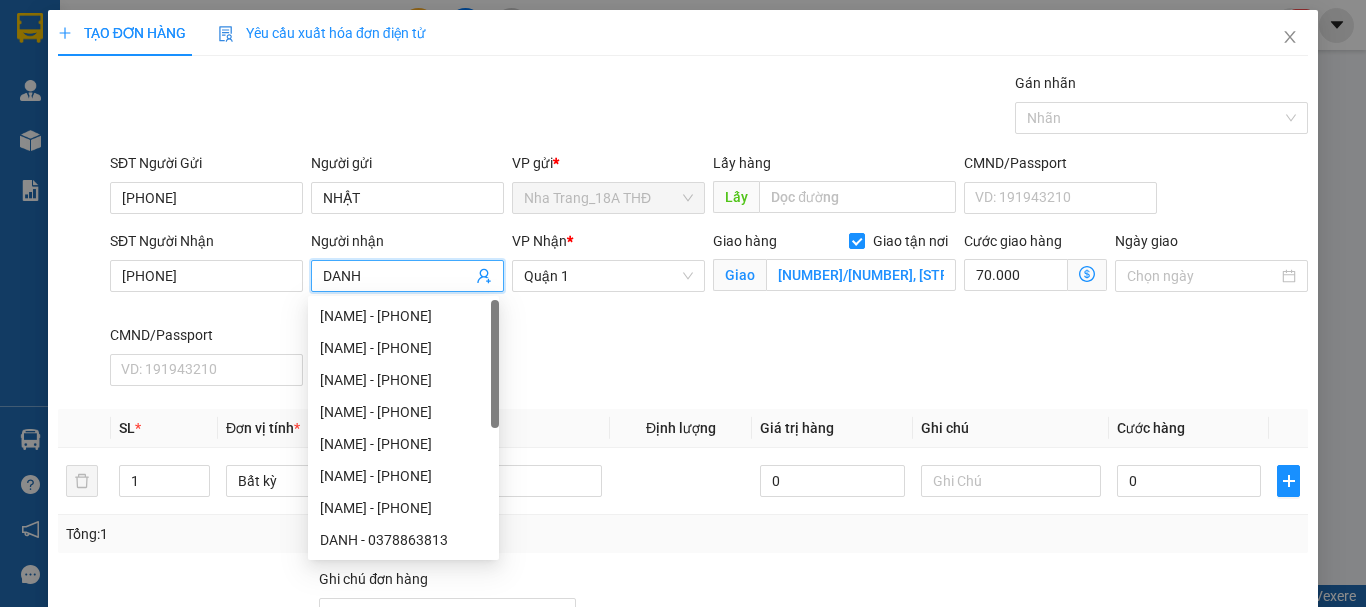 type on "DANH" 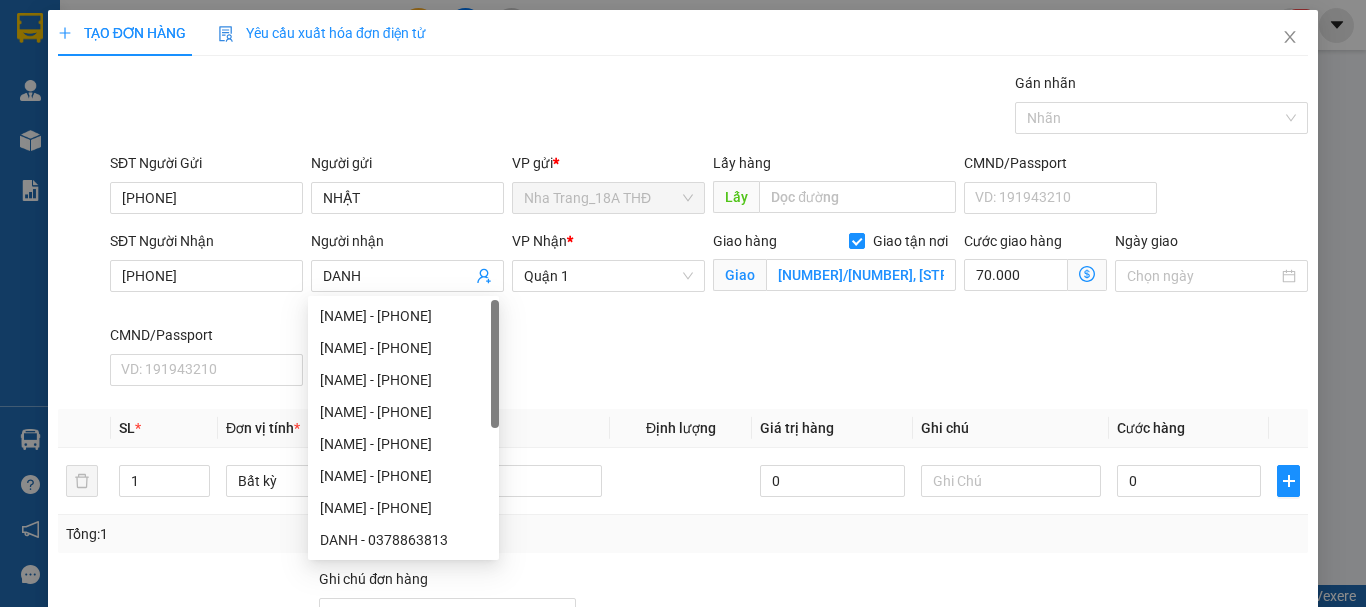 click on "SĐT Người Nhận [PHONE] Người nhận DANH VP Nhận  * Quận 1 Giao hàng Giao tận nơi Giao [NUMBER]/[NUMBER], NGUYỄN TRỌNG TUYỂN , P2, QUẬN TÂN BÌNH GTN [PRICE] Cước giao hàng [PRICE] Ngày giao CMND/Passport VD: [ID_NUMBER]" at bounding box center [709, 312] 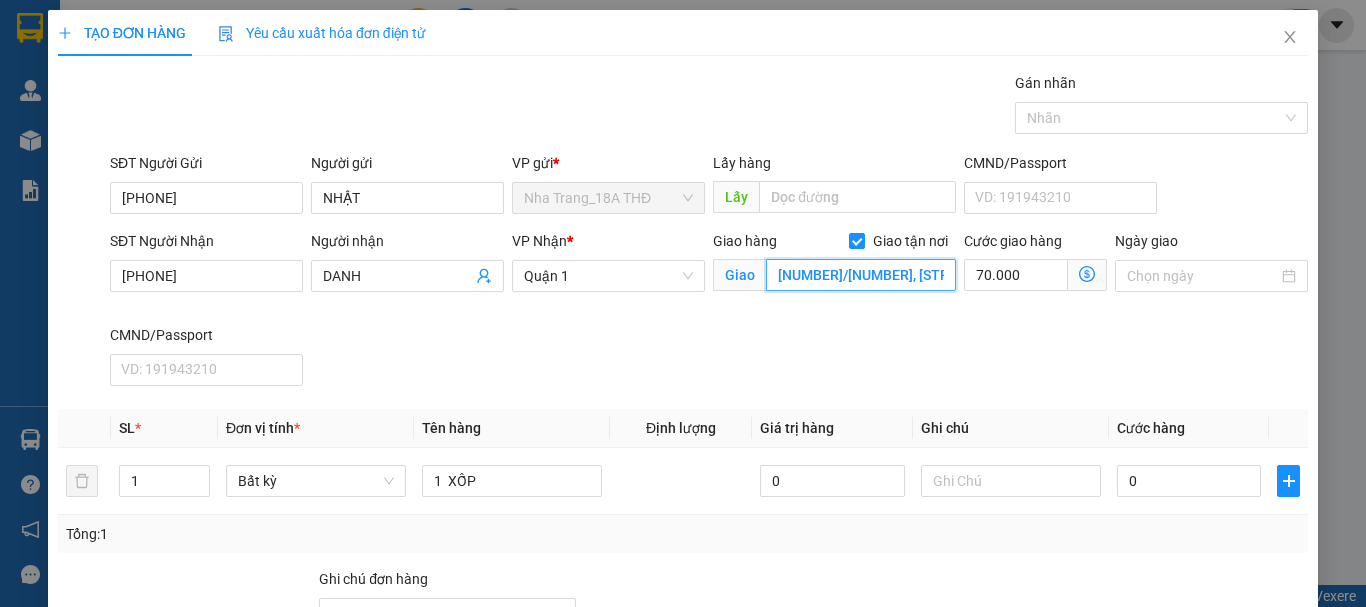 click on "[NUMBER]/[NUMBER], [STREET], [WARD], [DISTRICT] [GTN] [NUMBER]" at bounding box center (861, 275) 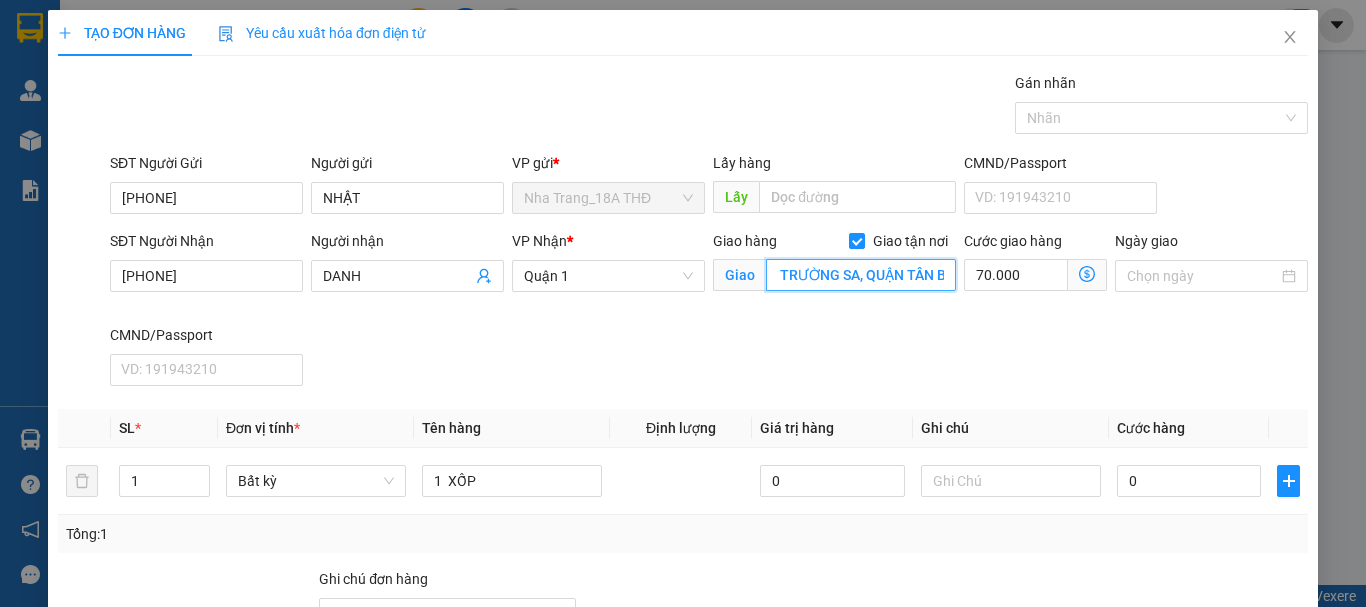 scroll, scrollTop: 0, scrollLeft: 70, axis: horizontal 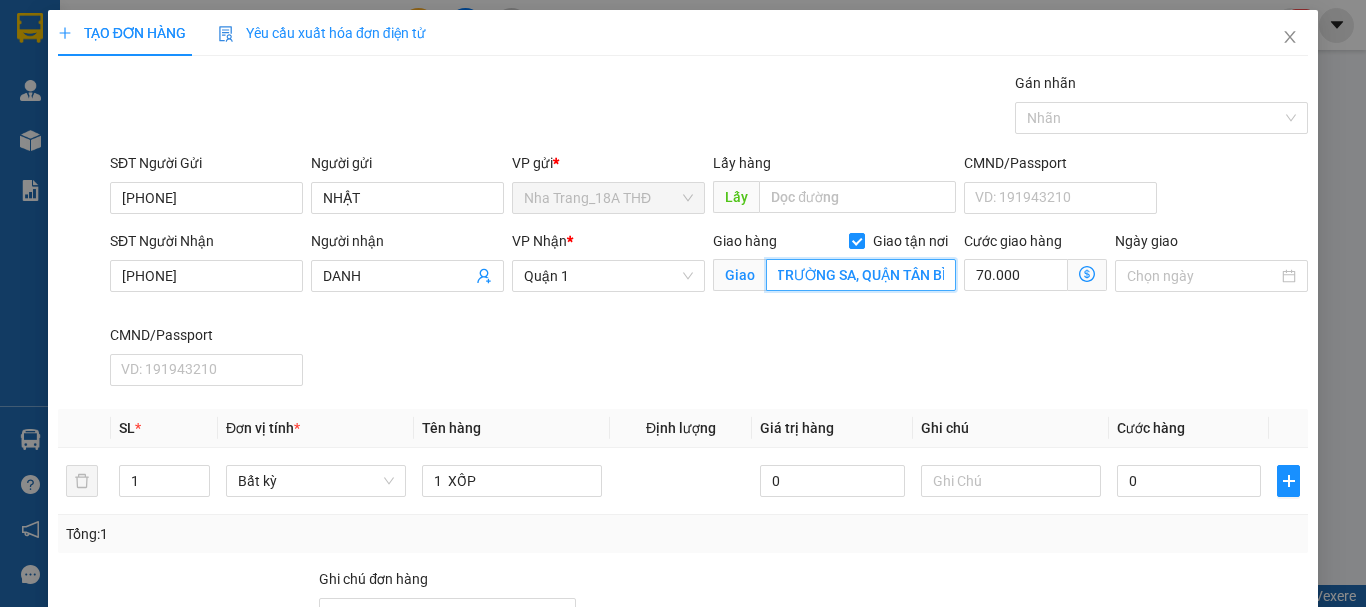 type on "[NUMBER] TRƯỜNG SA, QUẬN TÂN BÌNH" 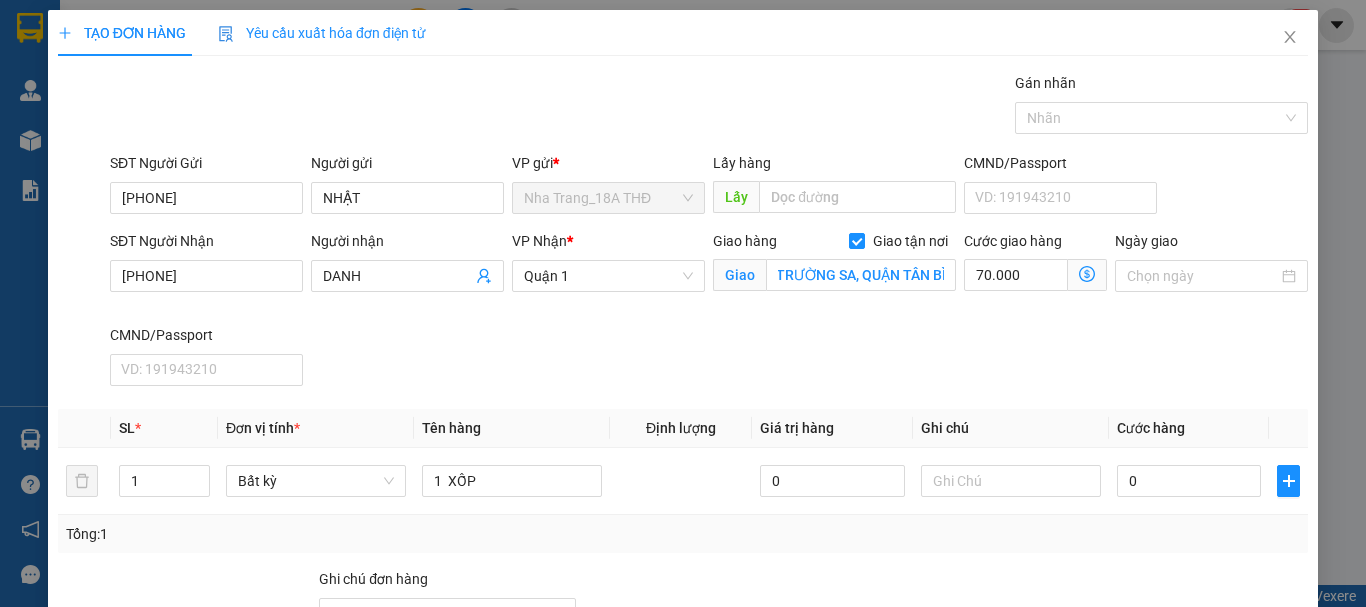 scroll, scrollTop: 0, scrollLeft: 0, axis: both 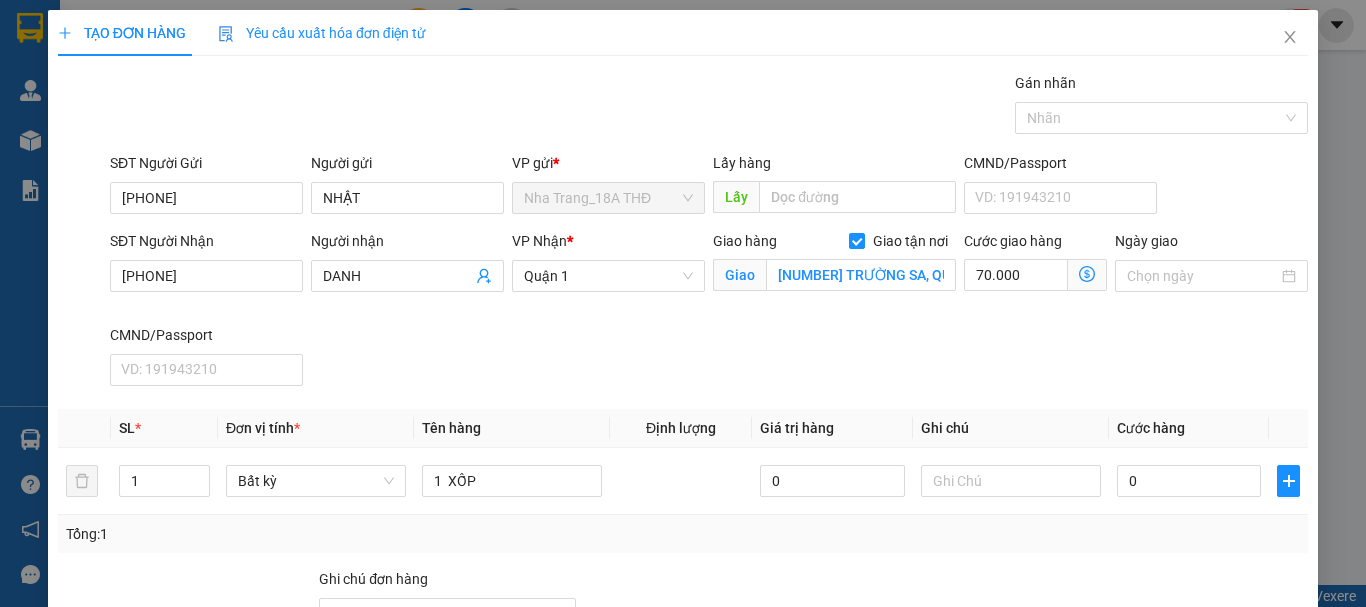 click 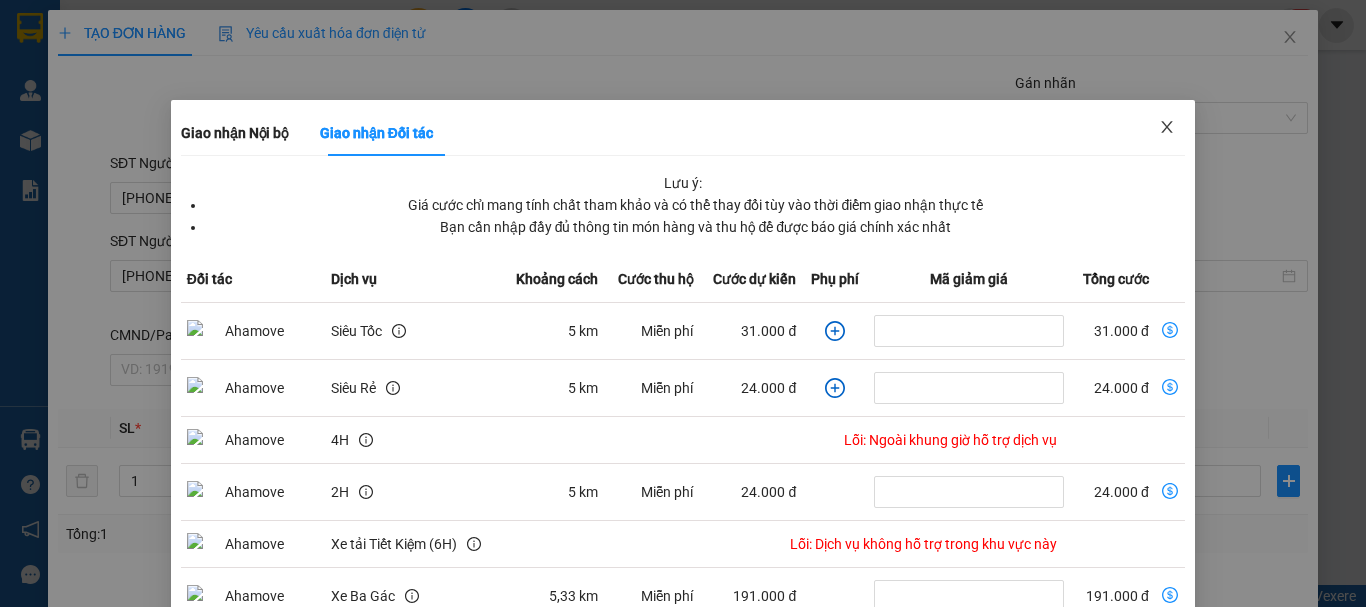 click 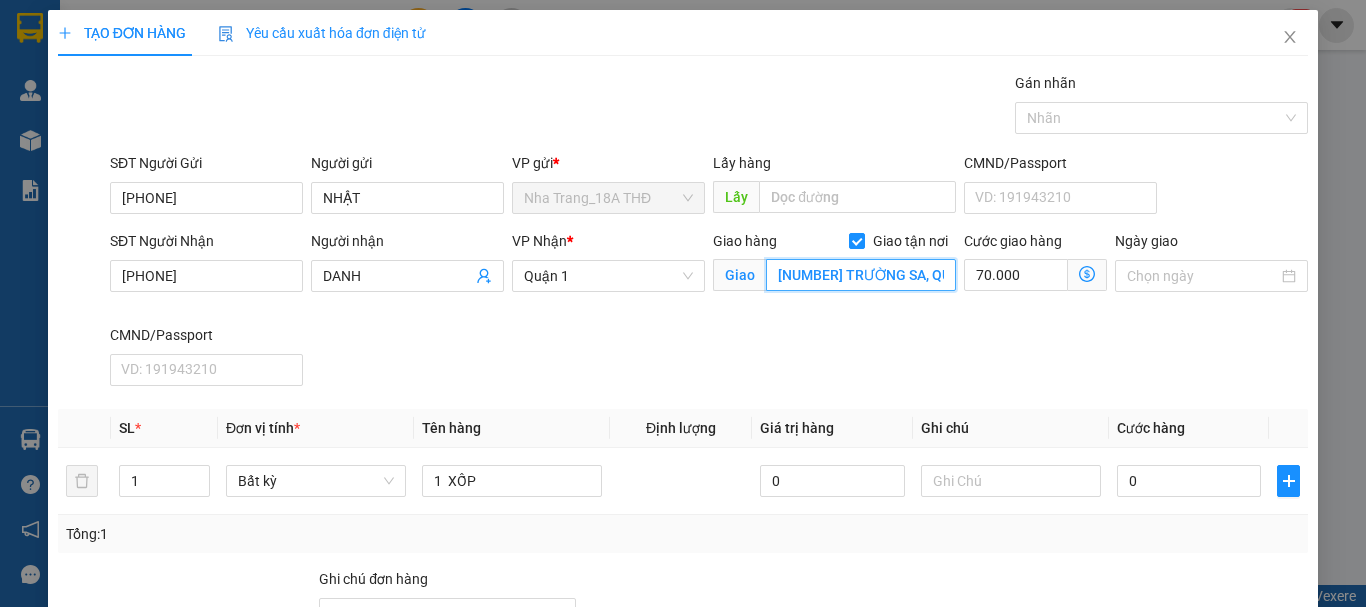click on "[NUMBER] TRƯỜNG SA, QUẬN TÂN BÌNH" at bounding box center (861, 275) 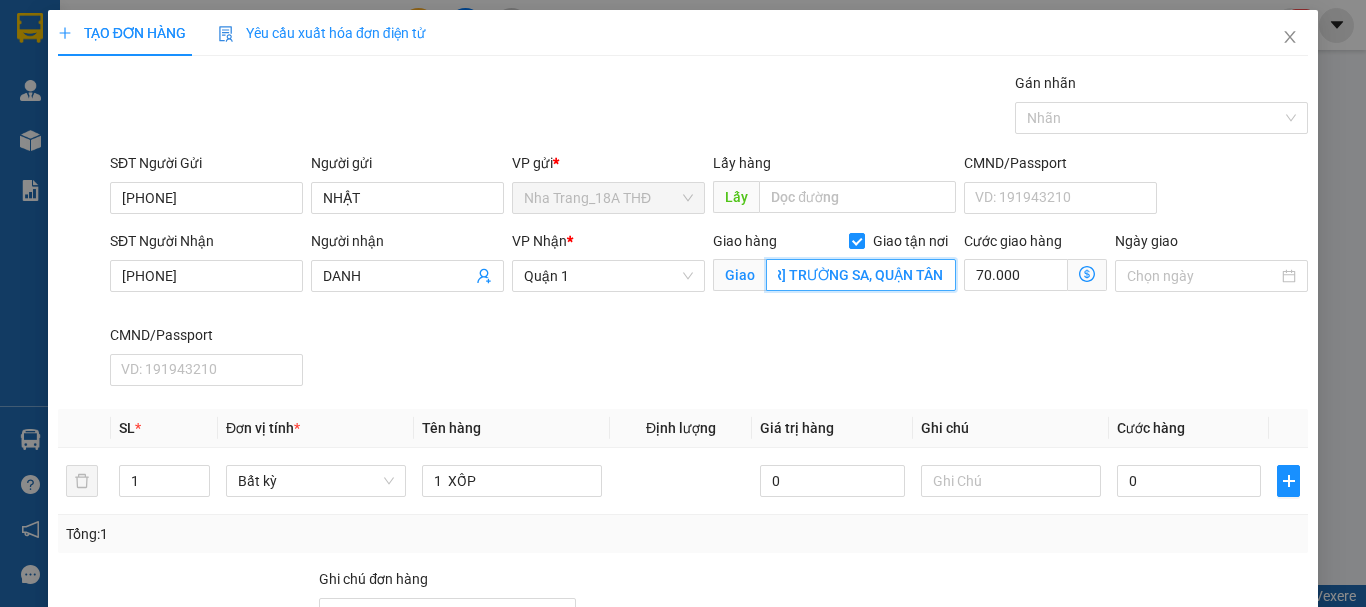 scroll, scrollTop: 0, scrollLeft: 70, axis: horizontal 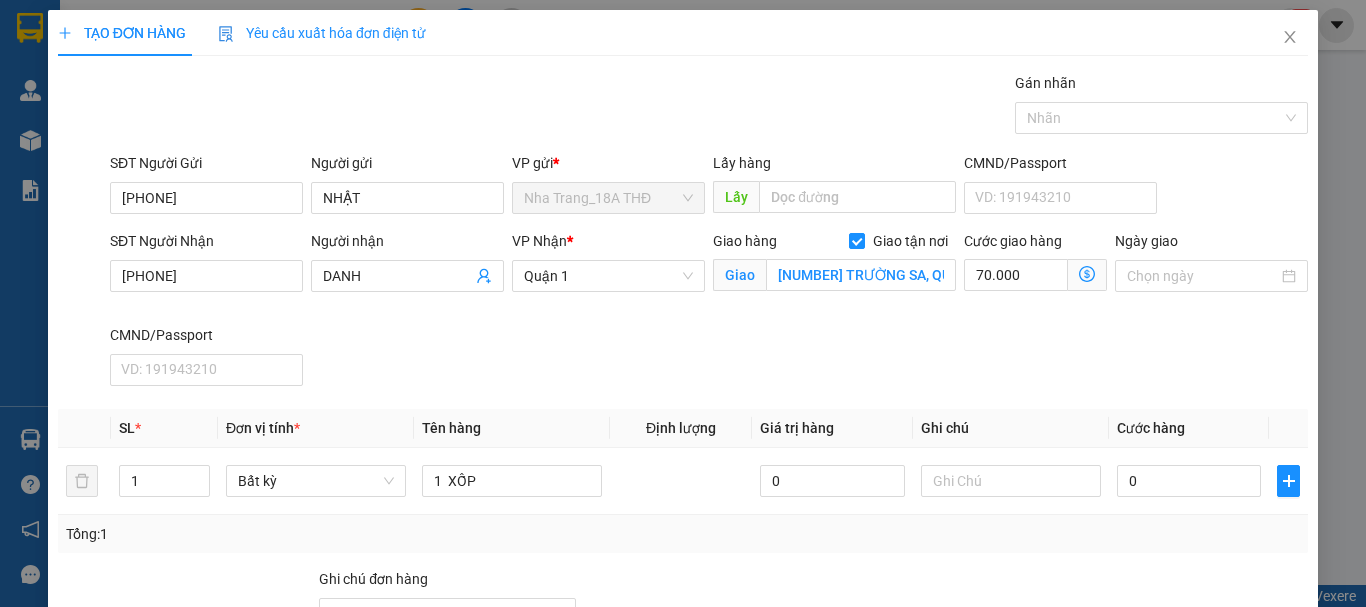 click 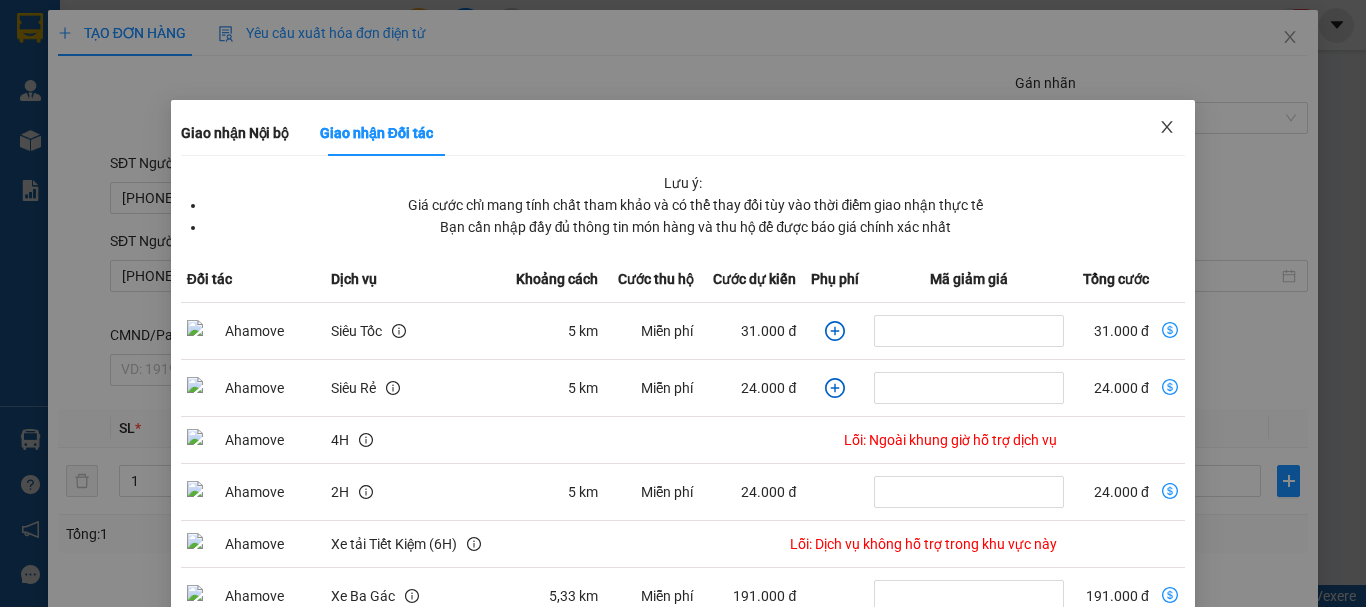 click 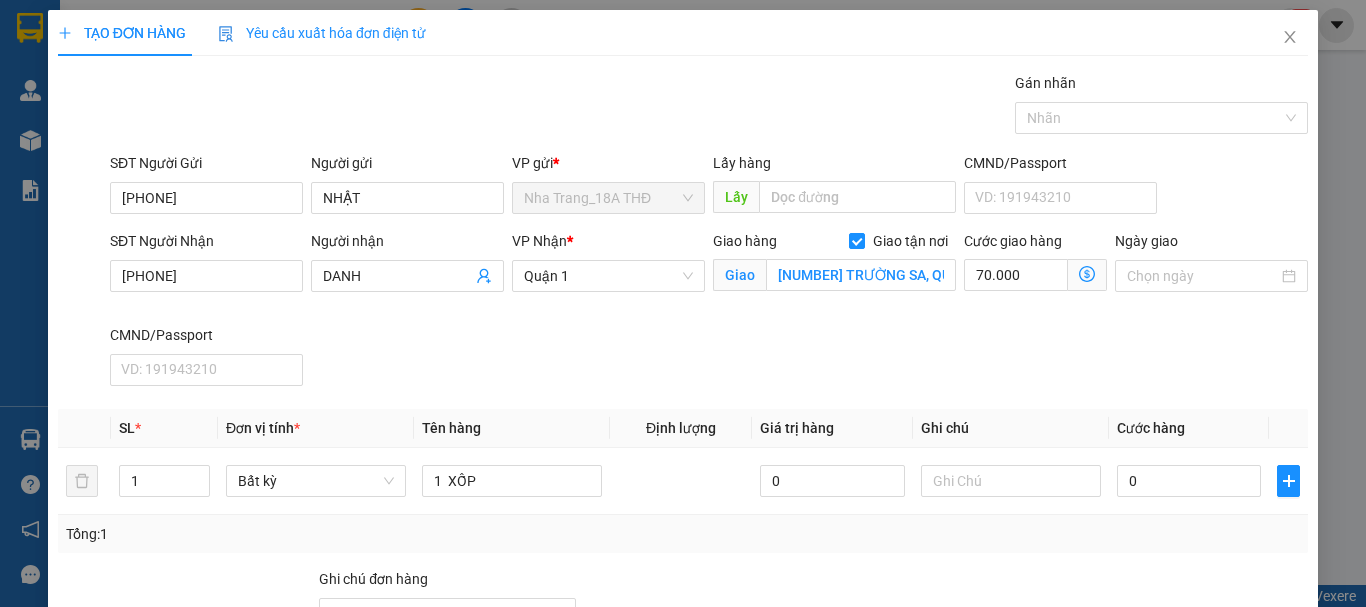 click on "SĐT Người Nhận [PHONE] Người nhận [NAME] VP Nhận  *Quận 1 Giao hàng Giao tận nơi Giao 1304 TRƯỜNG SA, QUẬN TÂN BÌNH Cước giao hàng 70.000 Giao nhận Nội bộ Giao nhận Đối tác Lưu ý: Giá cước chỉ mang tính chất tham khảo và có thể thay đổi tùy vào thời điểm giao nhận thực tế Bạn cần nhập đầy đủ thông tin món hàng và thu hộ để được báo giá chính xác nhất Đối tác Dịch vụ Khoảng cách Cước thu hộ Cước dự kiến Phụ phí Mã giảm giá Tổng cước Siêu Tốc 5 km Miễn phí 31.000 đ 31.000 đ Siêu Rẻ 5 km Miễn phí 24.000 đ 24.000 đ 4H Lỗi: Ngoài khung giờ hỗ trợ dịch vụ 2H 5 km Miễn phí 24.000 đ 24.000 đ Xe tải Tiết Kiệm (6H) Lỗi: Dịch vụ không hỗ trợ trong khu vực này Xe Ba Gác 5,33 km Miễn phí 191.000 đ 191.000 đ Xe VAN 500kg 6,18 km Miễn phí 203.000 đ 203.000 đ Xe VAN 1000kg 6,18 km Miễn phí 271.000 đ 271.000 đ" at bounding box center (709, 312) 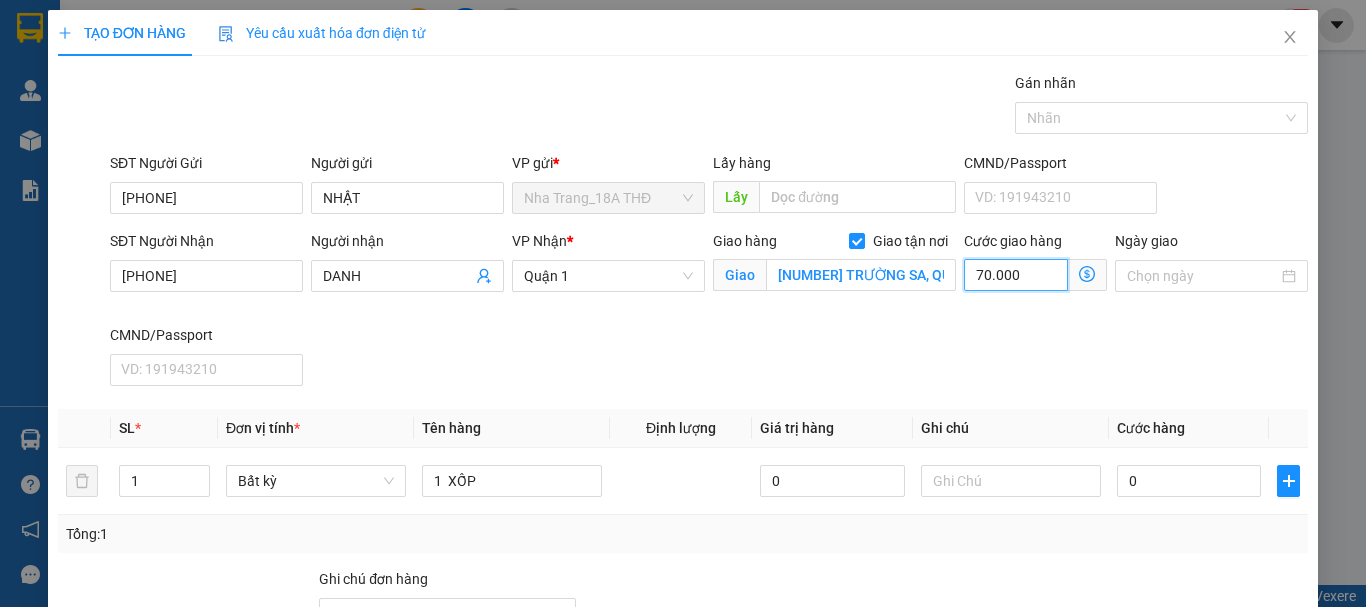 click on "70.000" at bounding box center [1016, 275] 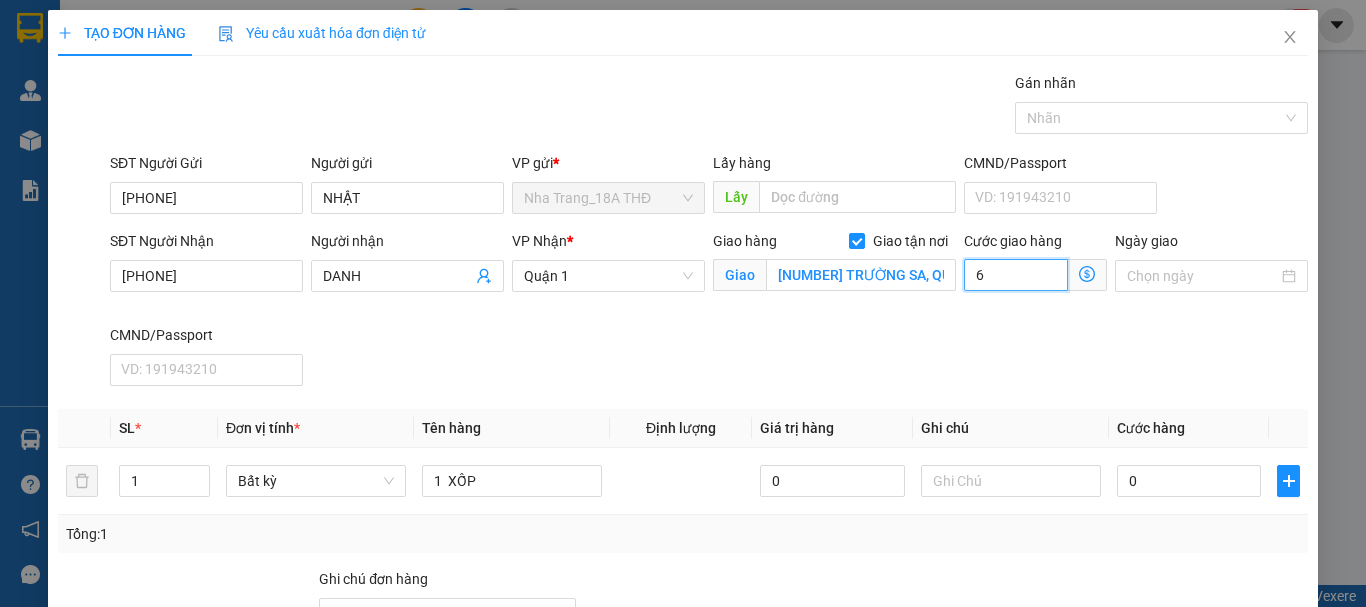 type on "60" 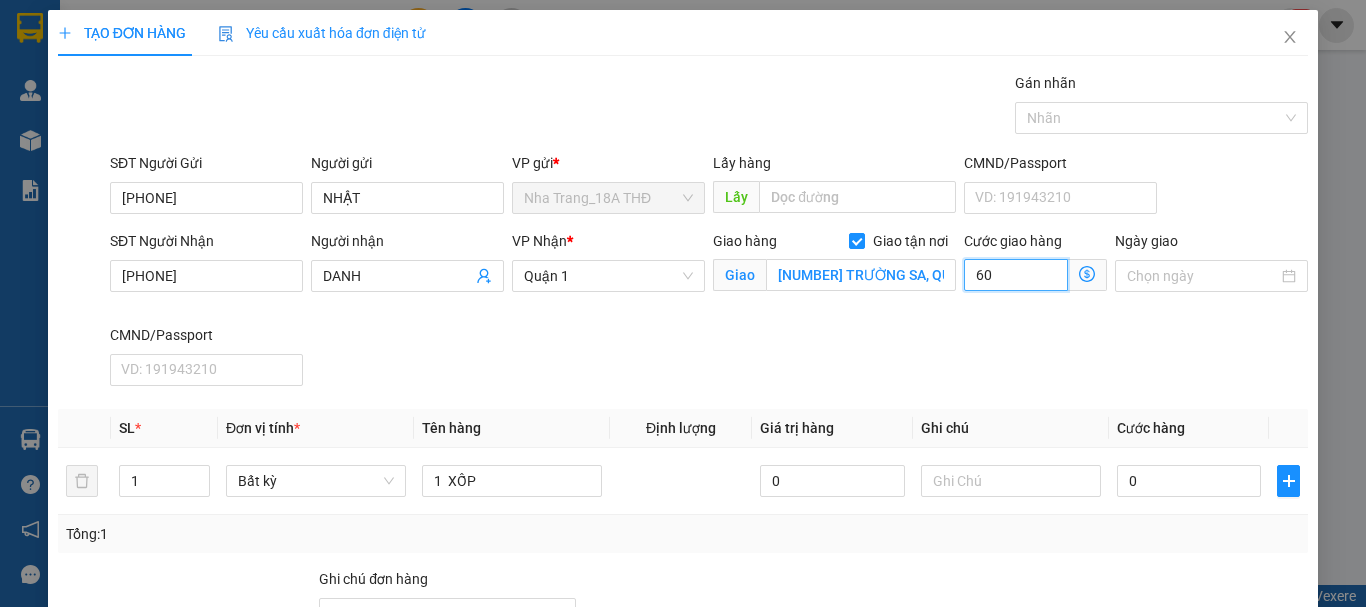 type 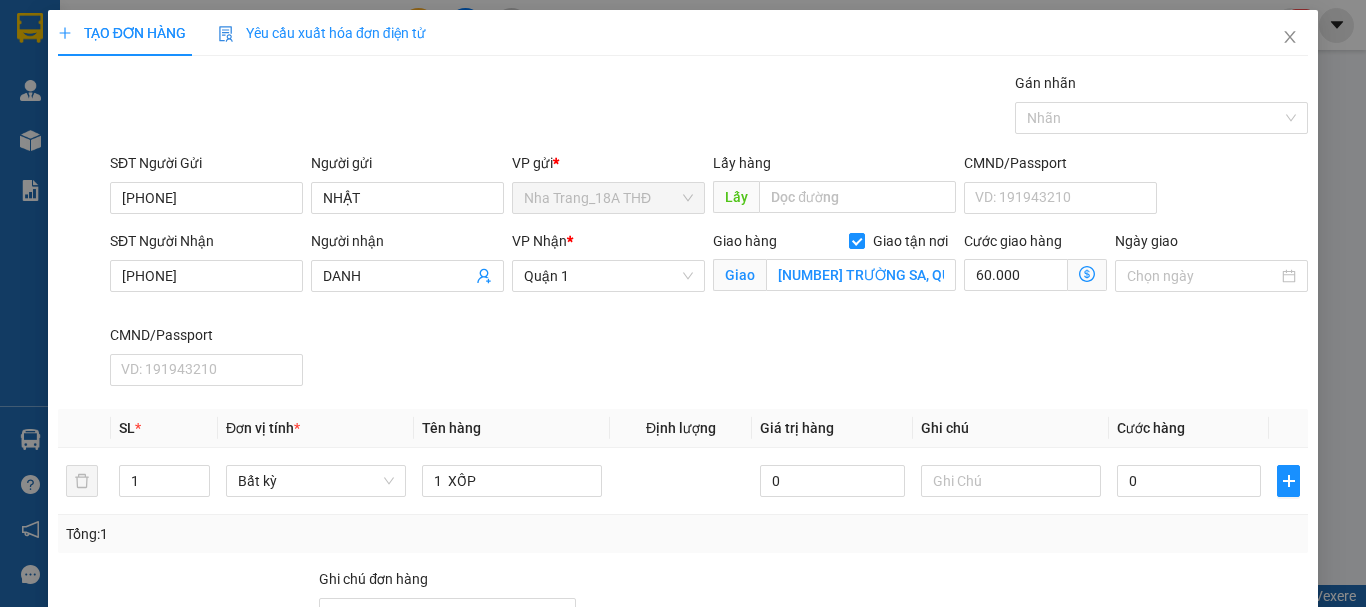 click on "SĐT Người Nhận [PHONE] Người nhận DANH VP Nhận  *Quận 1 Giao hàng Giao tận nơi Giao [NUMBER] [STREET], [DISTRICT] [DISTRICT] Cước giao hàng 60.000 Giao nhận Nội bộ Giao nhận Đối tác Lưu ý: Giá cước chỉ mang tính chất tham khảo và có thể thay đổi tùy vào thời điểm giao nhận thực tế Bạn cần nhập đầy đủ thông tin món hàng và thu hộ để được báo giá chính xác nhất Đối tác Dịch vụ Khoảng cách Cước thu hộ Cước dự kiến Phụ phí Mã giảm giá Tổng cước Siêu Tốc 5 km Miễn phí 31.000 đ 31.000 đ Siêu Rẻ 5 km Miễn phí 24.000 đ 24.000 đ 4H Lỗi: Ngoài khung giờ hỗ trợ dịch vụ 2H 5 km Miễn phí 24.000 đ 24.000 đ Xe tải Tiết Kiệm (6H) Lỗi: Dịch vụ không hỗ trợ trong khu vực này Xe Ba Gác 5,33 km Miễn phí 191.000 đ 191.000 đ Xe VAN 500kg 6,18 km Miễn phí 203.000 đ 203.000 đ Xe VAN 1000kg 6,18 km Miễn phí 271.000 đ 271.000 đ" at bounding box center (709, 312) 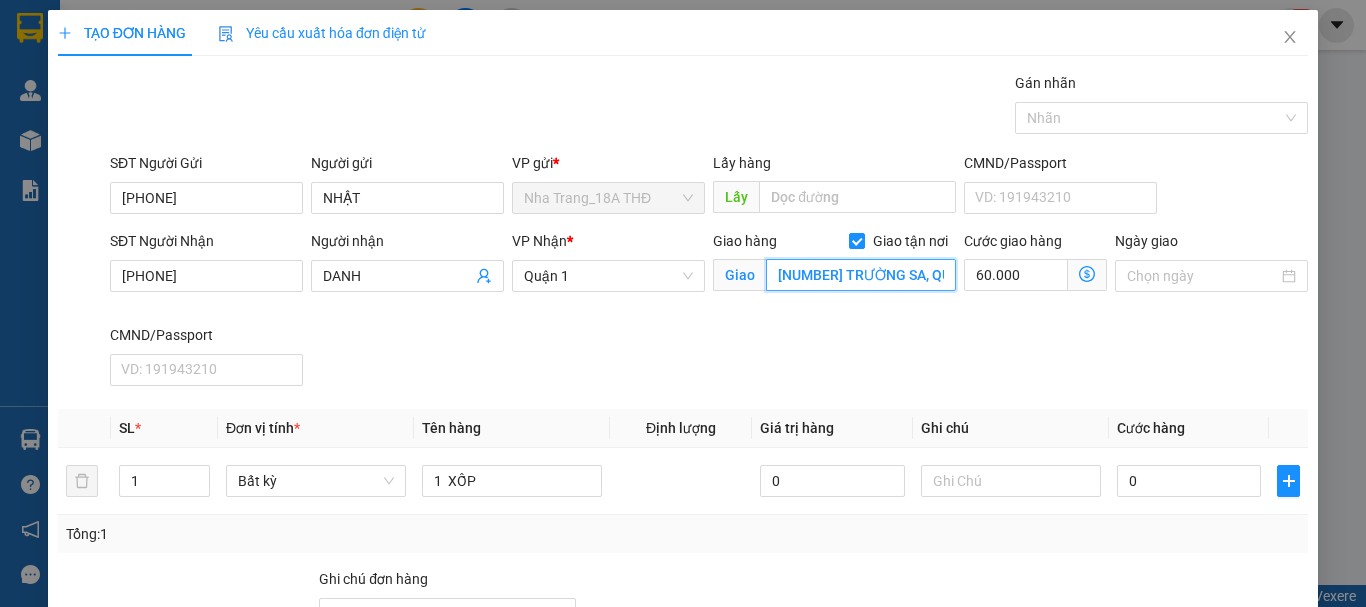 click on "[NUMBER] TRƯỜNG SA, QUẬN TÂN BÌNH" at bounding box center [861, 275] 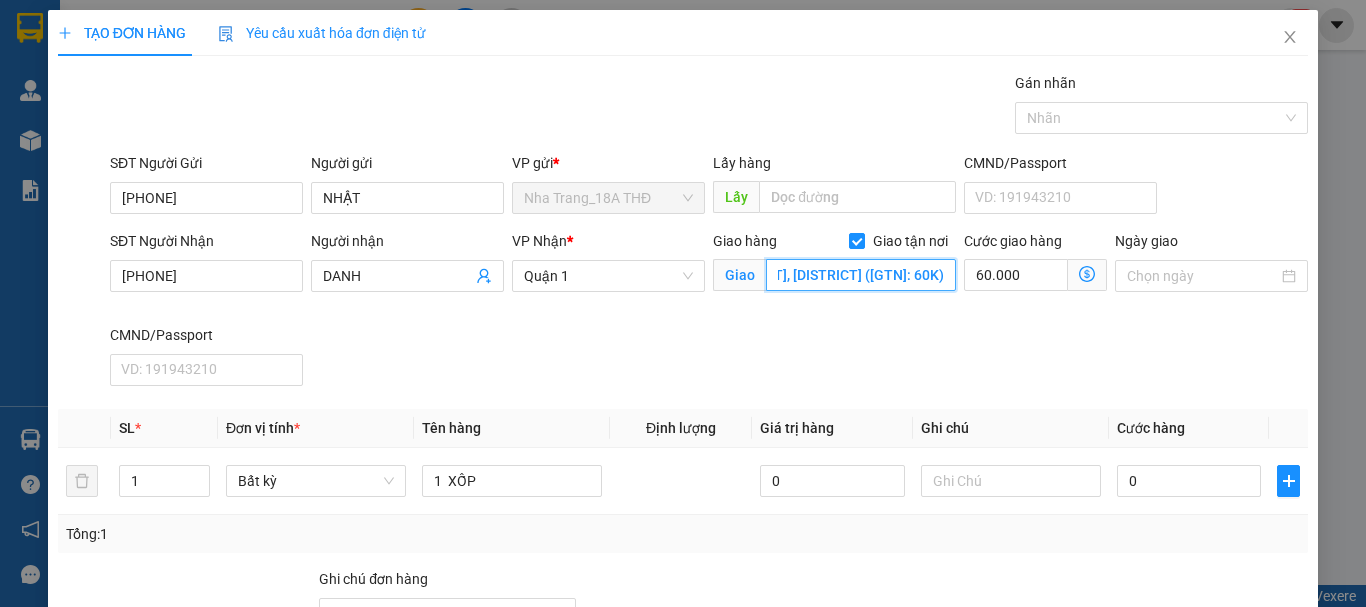 scroll, scrollTop: 0, scrollLeft: 138, axis: horizontal 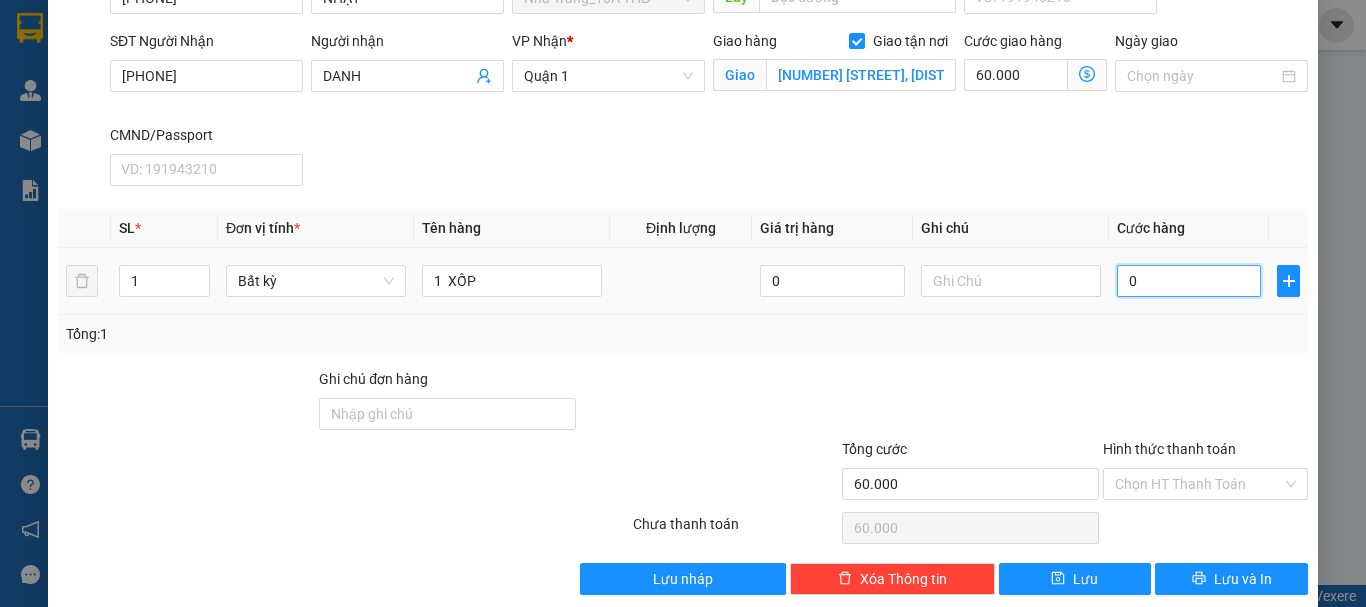 click on "0" at bounding box center (1189, 281) 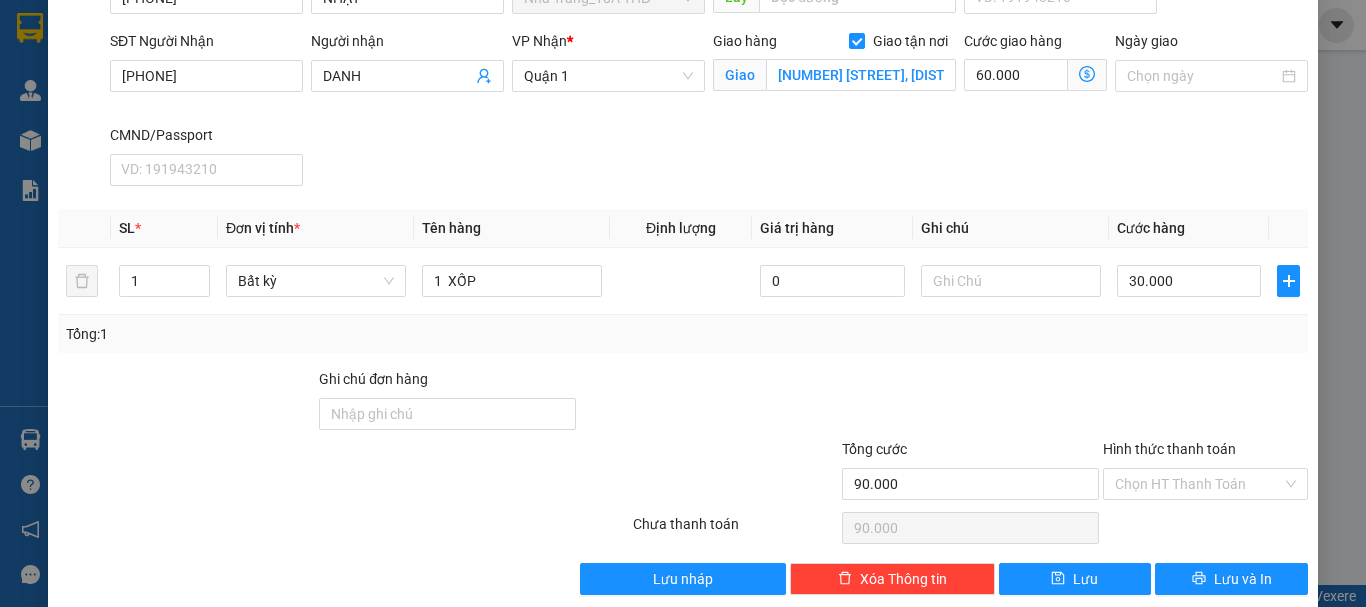 click on "Transit Pickup Surcharge Ids Transit Deliver Surcharge Ids Transit Deliver Surcharge Transit Deliver Surcharge Gói vận chuyển  * Tiêu chuẩn Gán nhãn   Nhãn SĐT Người Gửi [PHONE] Người gửi NHẬT VP gửi  * Nha Trang_18A THĐ Lấy hàng Lấy CMND/Passport VD: [ID_NUMBER] SĐT Người Nhận [PHONE] Người nhận DANH VP Nhận  * Quận 1 Giao hàng Giao tận nơi Giao [NUMBER] TRƯỜNG SA, QUẬN TÂN BÌNH (GTN: [PRICE]) Cước giao hàng [PRICE] Giao nhận Nội bộ Giao nhận Đối tác Lưu ý: Giá cước chỉ mang tính chất tham khảo và có thể thay đổi tùy vào thời điểm giao nhận thực tế Bạn cần nhập đầy đủ thông tin món hàng và thu hộ để được báo giá chính xác nhất Đối tác Dịch vụ Khoảng cách Cước thu hộ Cước dự kiến Phụ phí Mã giảm giá Tổng cước Siêu Tốc 5 km Miễn phí [PRICE] đ [PRICE] đ Siêu Rẻ 5 km Miễn phí [PRICE] đ [PRICE] đ 4H 2H 5 km Miễn phí [PRICE] đ [PRICE] đ SL" at bounding box center (683, 233) 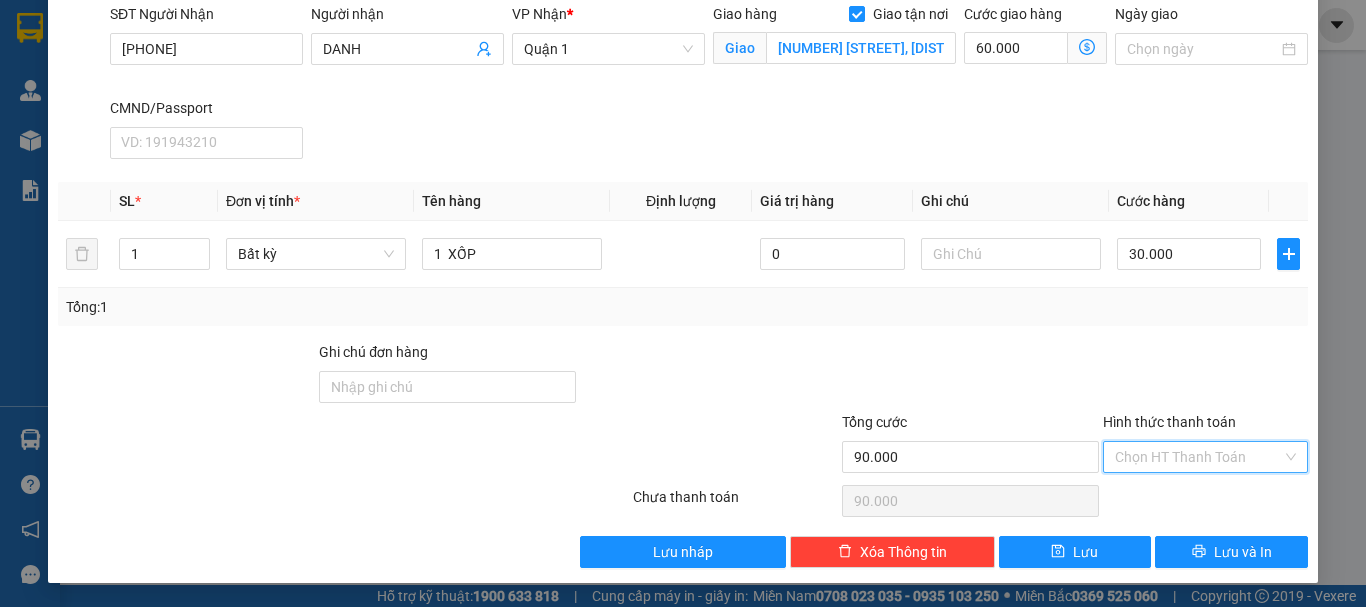 click on "Hình thức thanh toán" at bounding box center [1198, 457] 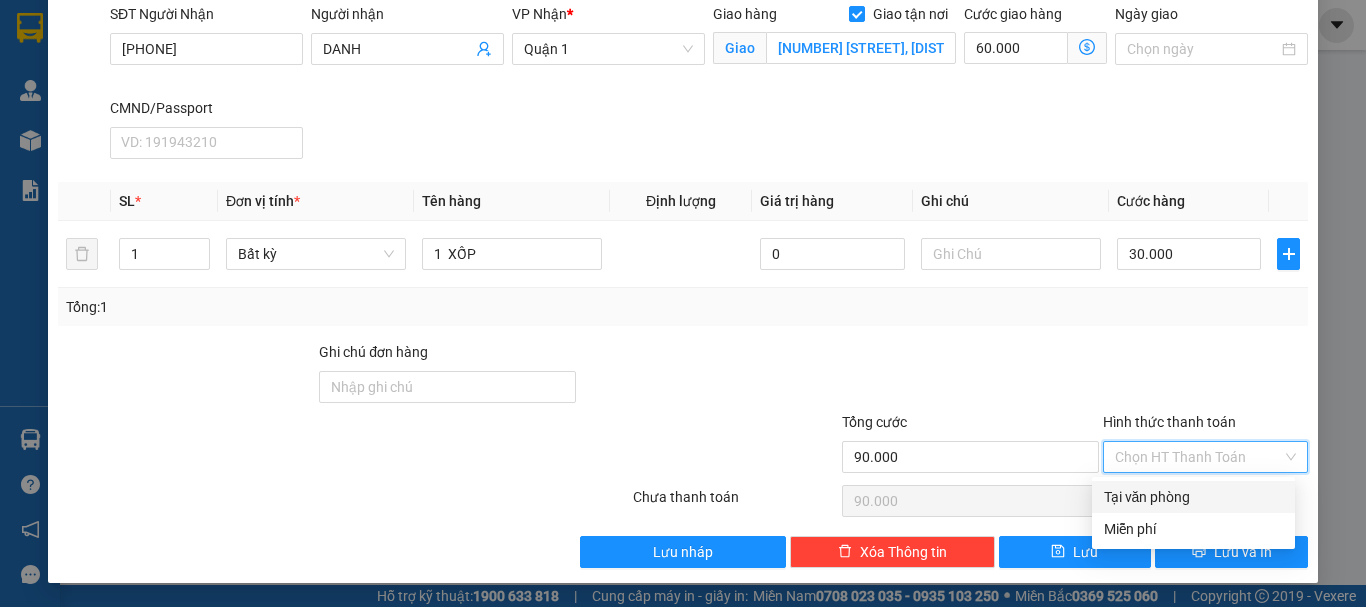 click on "Tại văn phòng" at bounding box center [1193, 497] 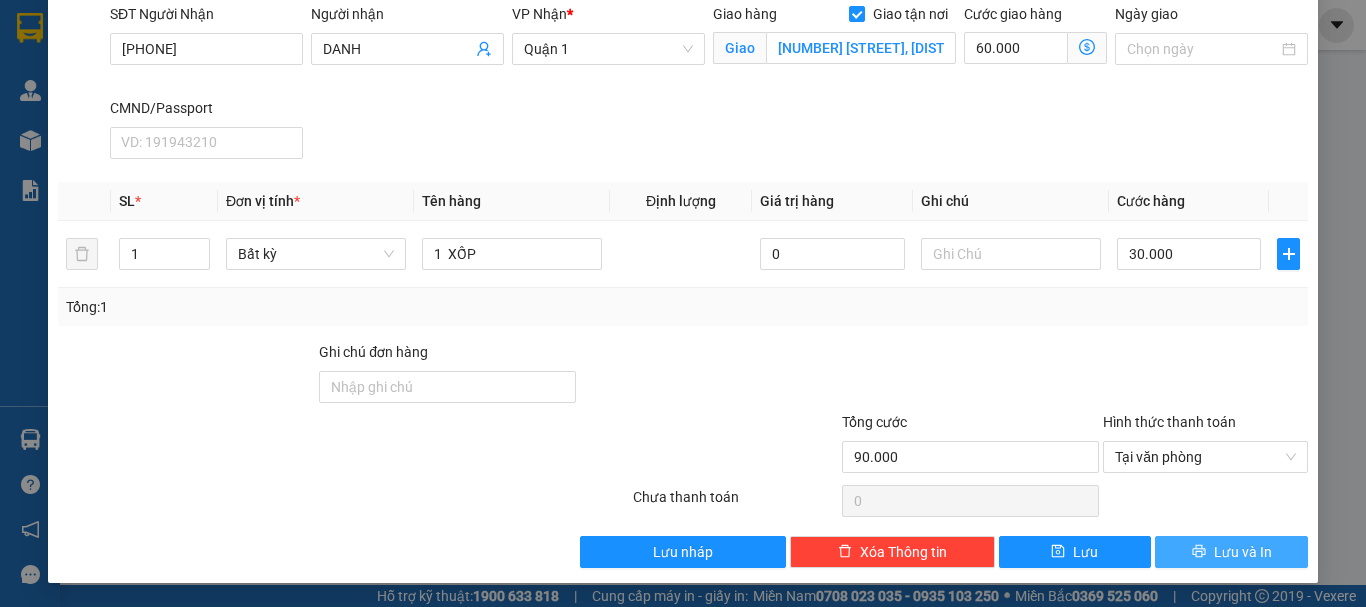 click on "Lưu và In" at bounding box center [1243, 552] 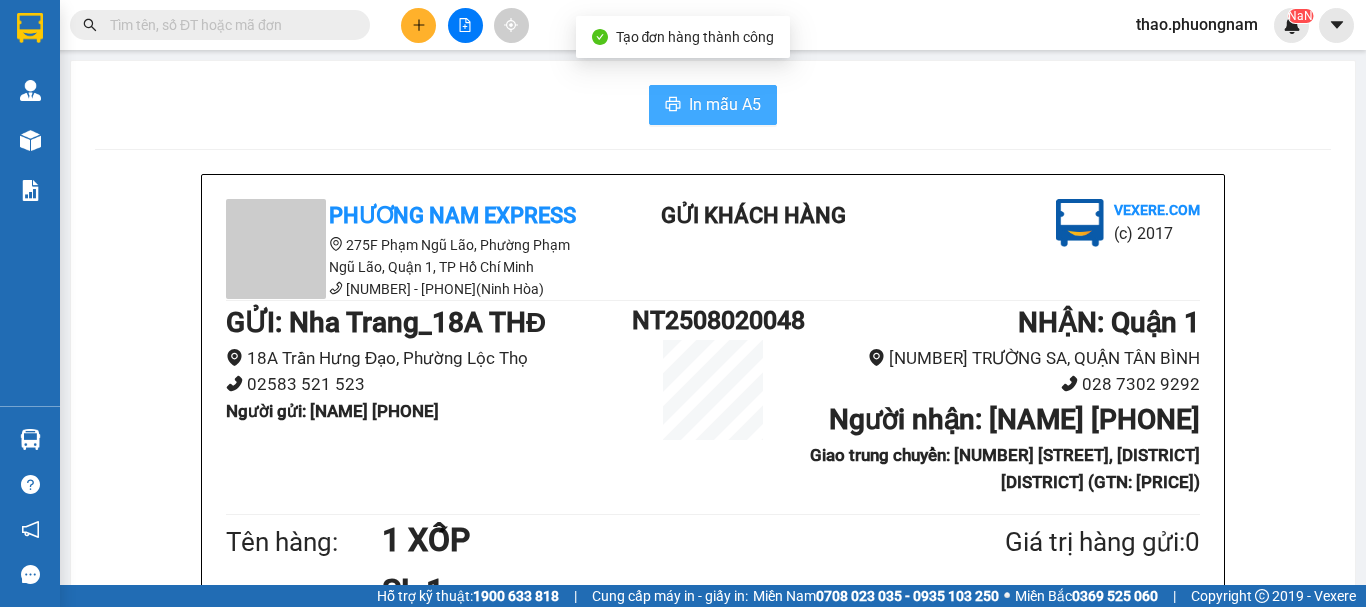 click on "In mẫu A5" at bounding box center (725, 104) 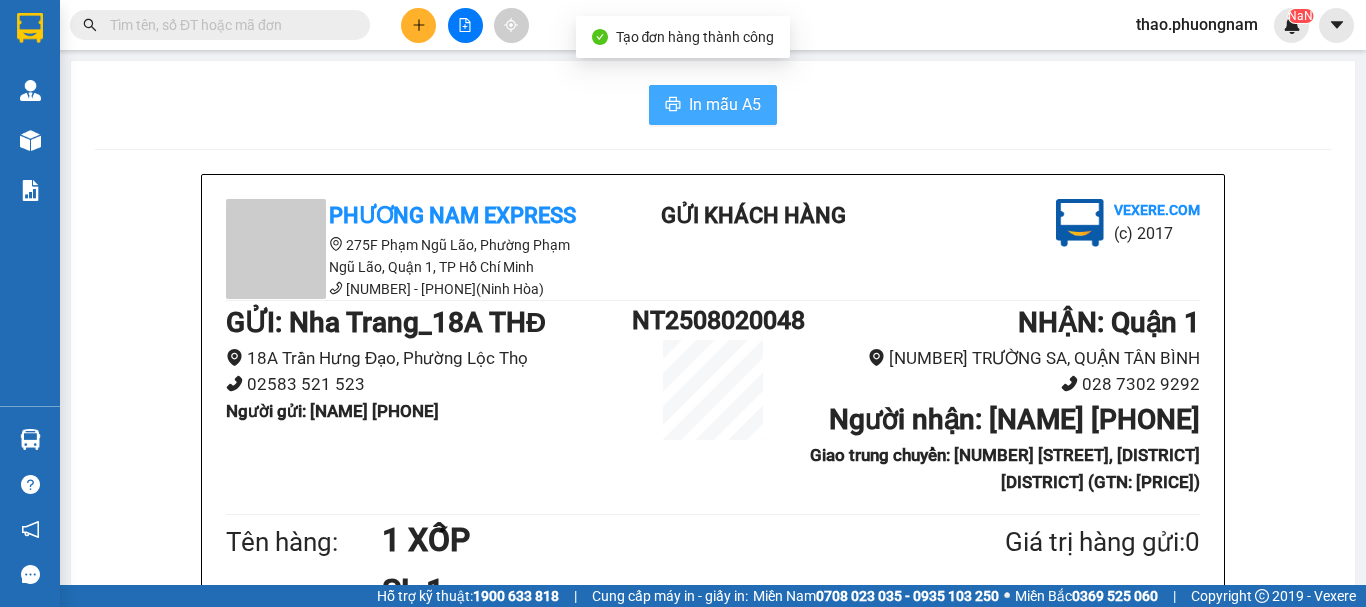 scroll, scrollTop: 0, scrollLeft: 0, axis: both 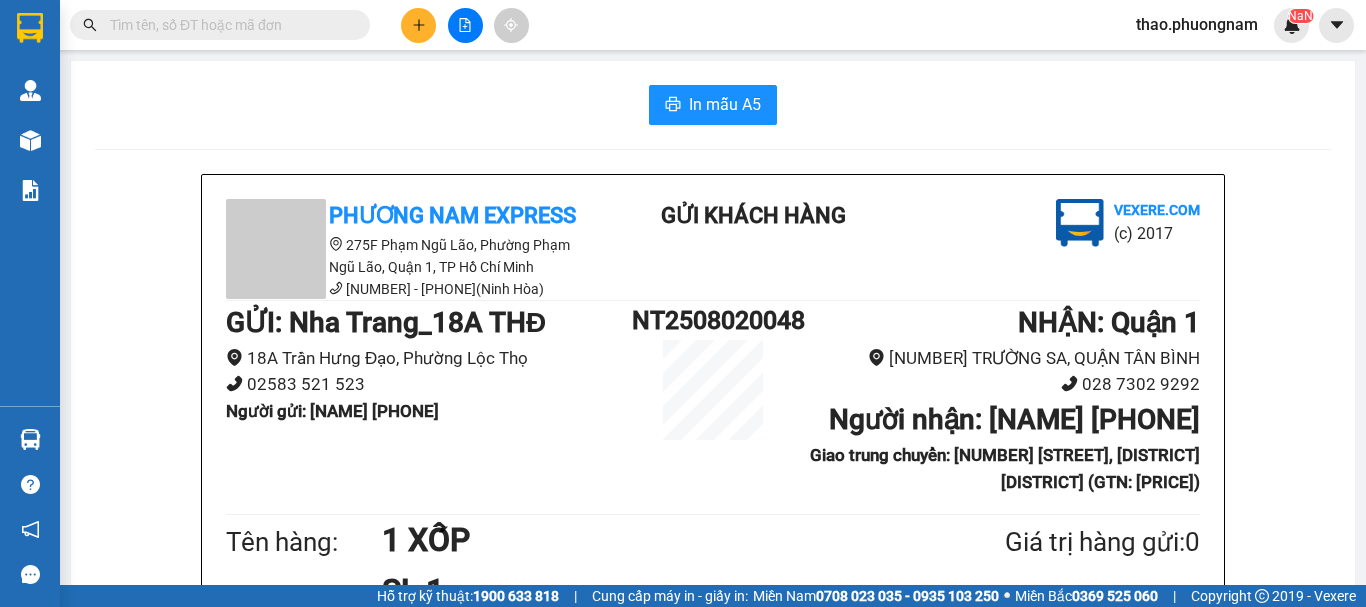 click at bounding box center [418, 25] 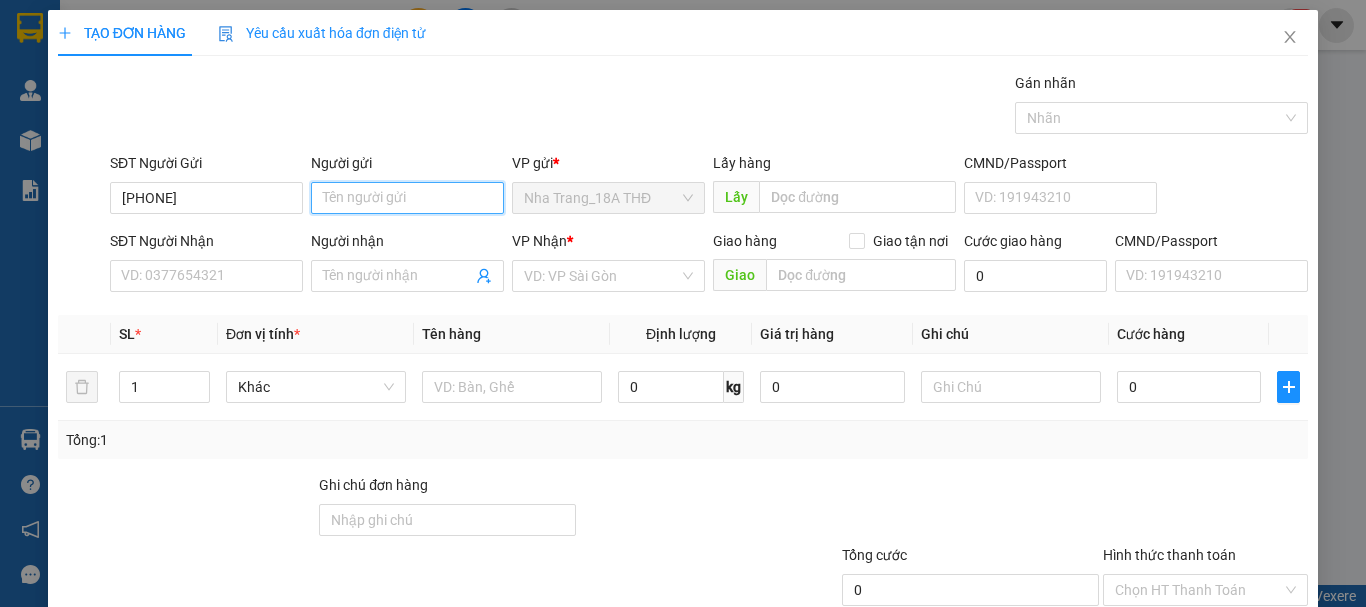 click on "Người gửi" at bounding box center (407, 198) 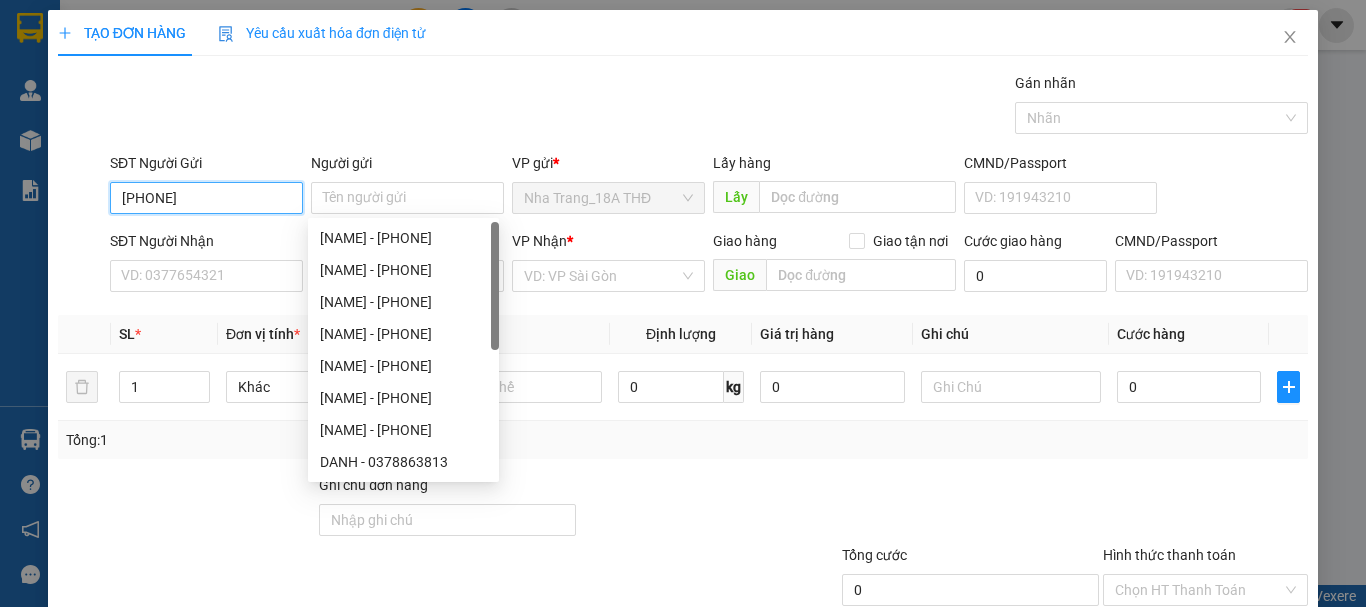 click on "[PHONE]" at bounding box center (206, 198) 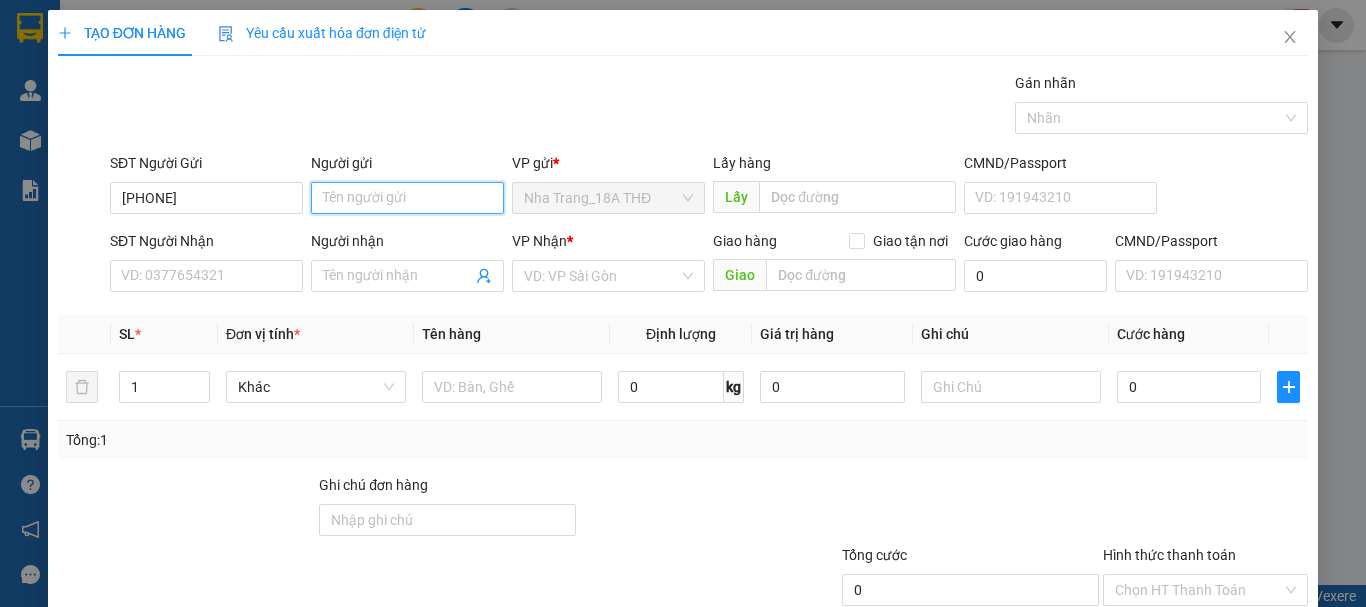 click on "Người gửi" at bounding box center [407, 198] 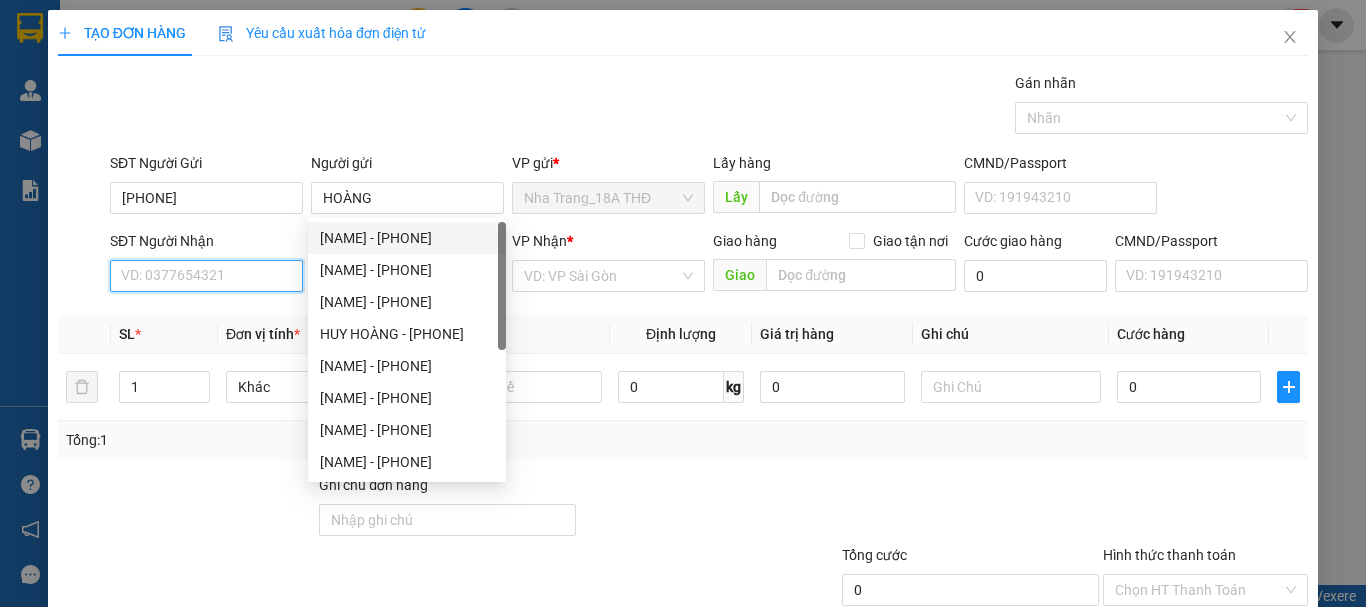 click on "SĐT Người Nhận" at bounding box center (206, 276) 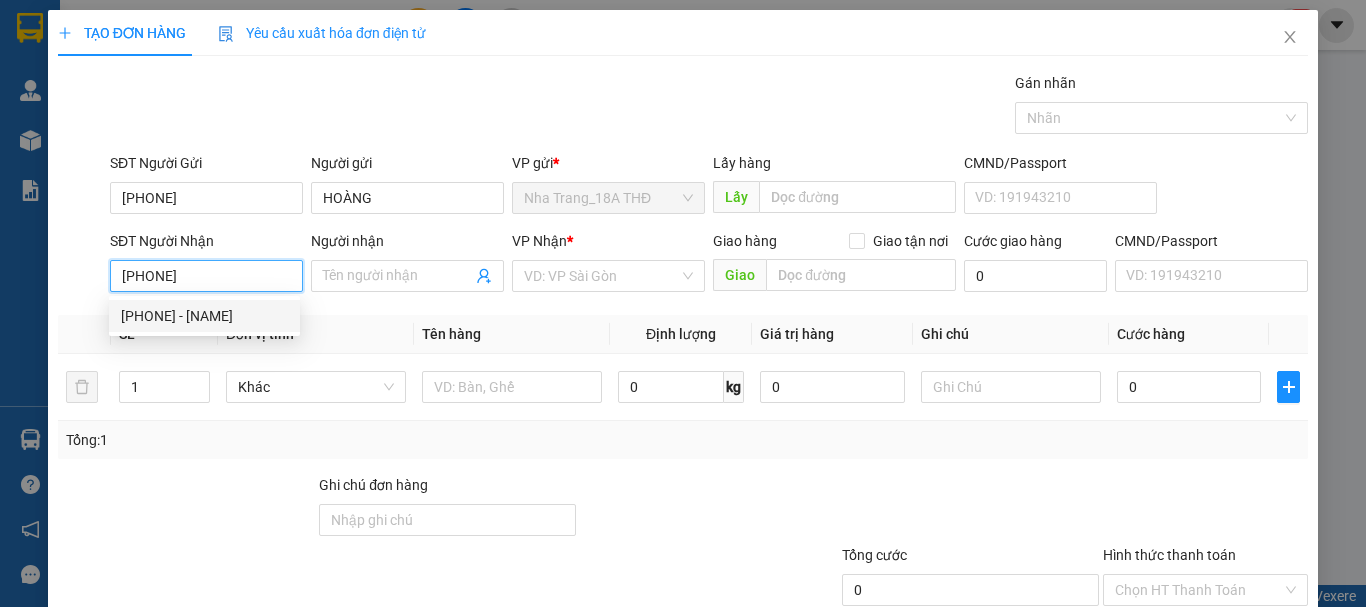 click on "[PHONE] - [NAME]" at bounding box center (204, 316) 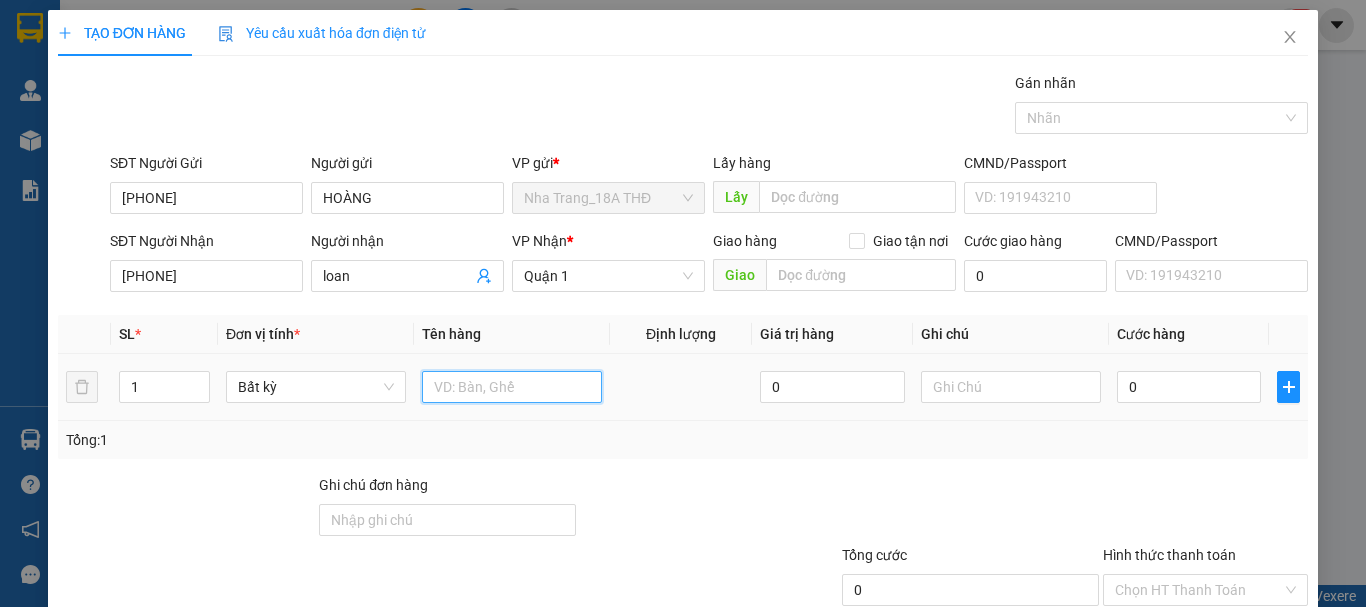 click at bounding box center [512, 387] 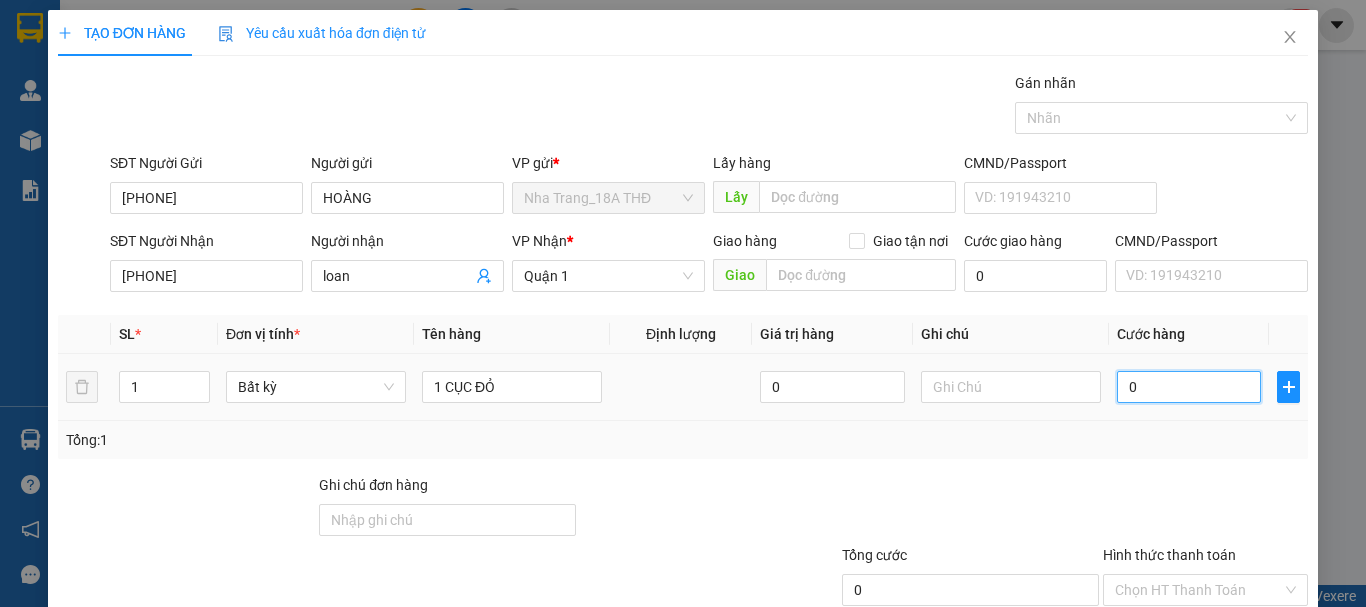 click on "0" at bounding box center (1189, 387) 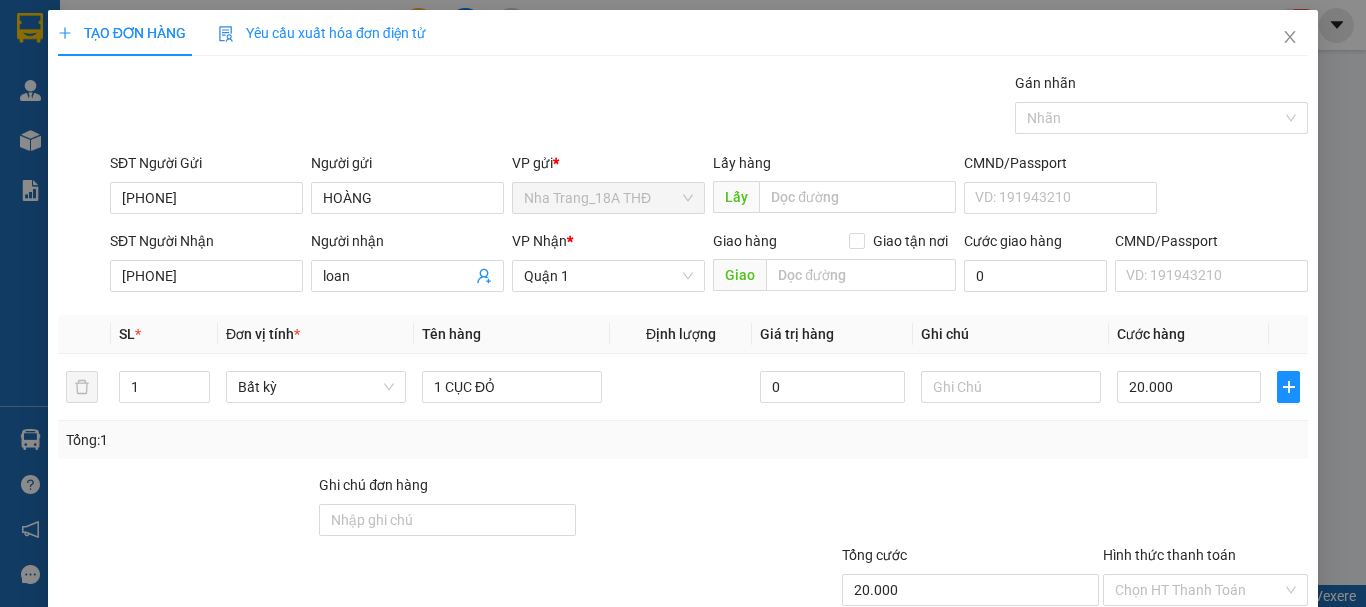 click at bounding box center (1205, 509) 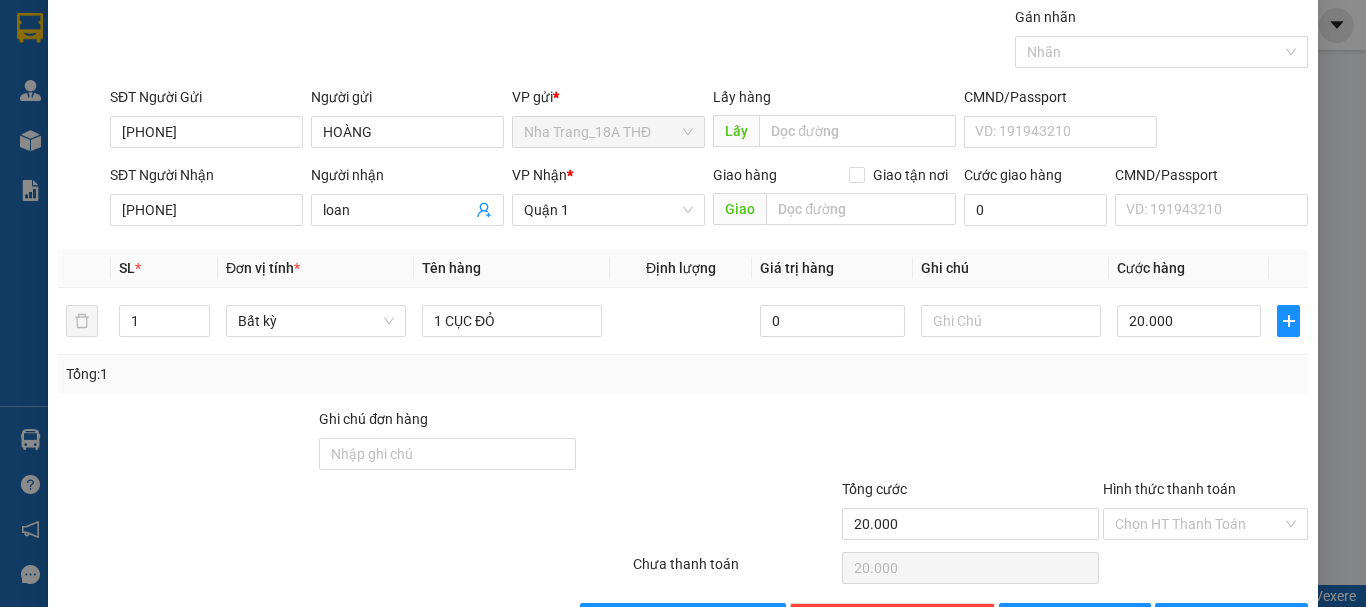 scroll, scrollTop: 133, scrollLeft: 0, axis: vertical 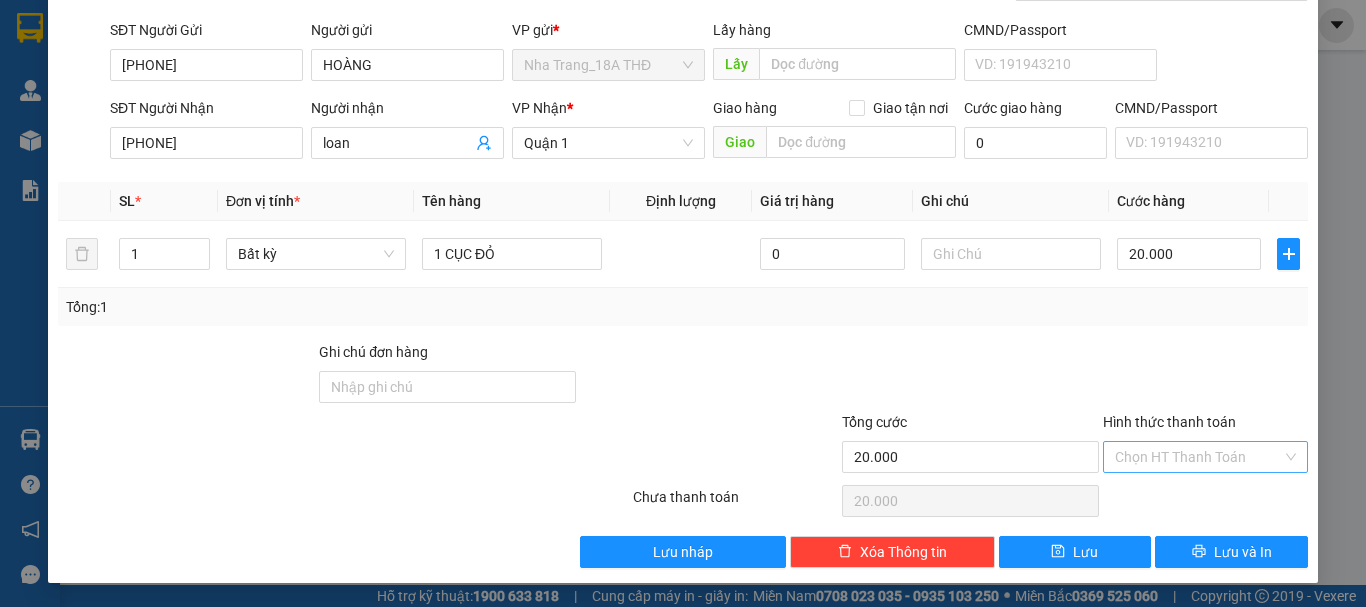 click on "Hình thức thanh toán" at bounding box center (1198, 457) 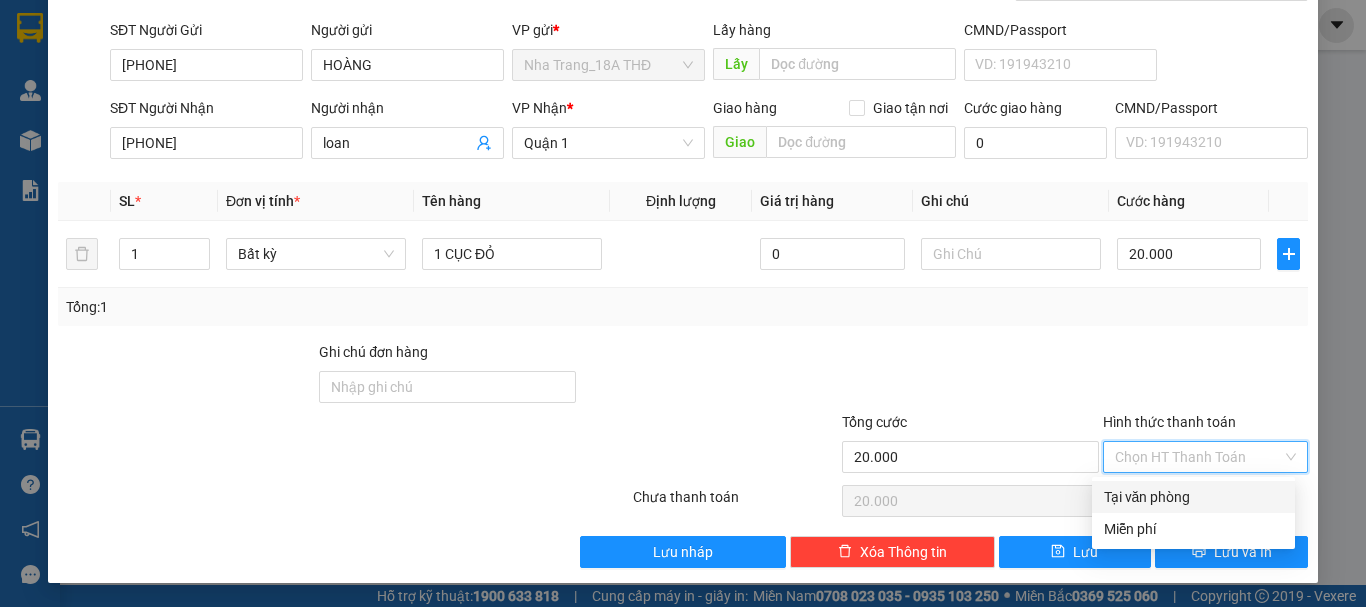 click on "Tại văn phòng" at bounding box center (1193, 497) 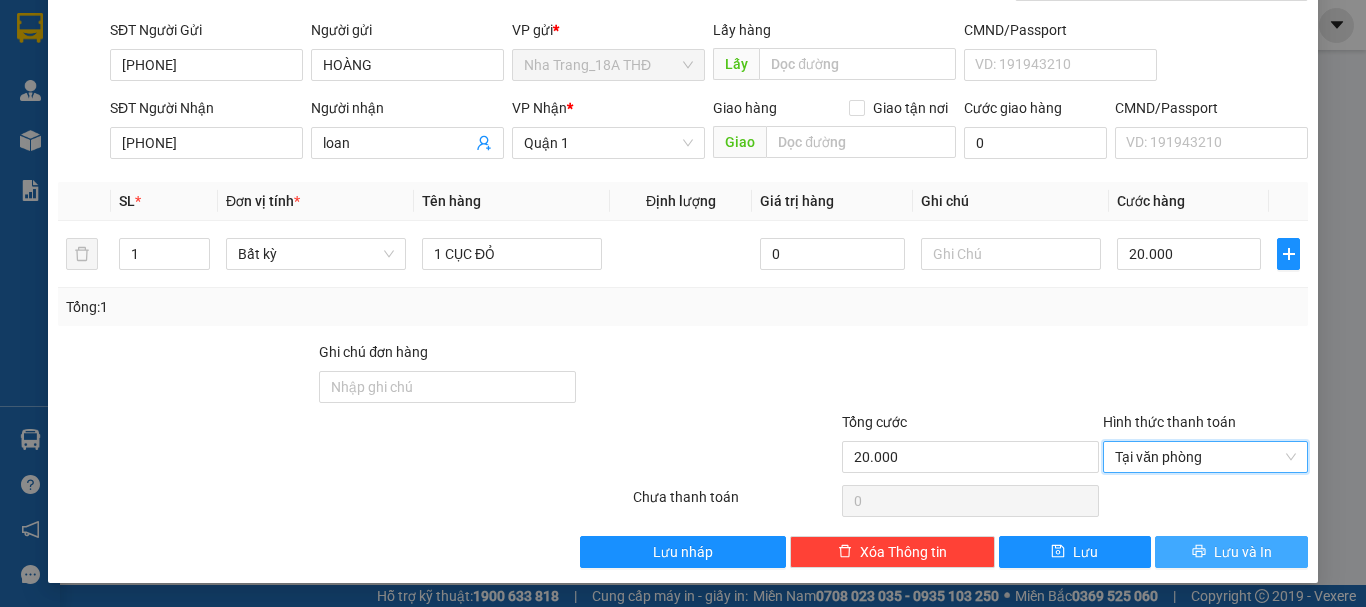 click on "Lưu và In" at bounding box center (1243, 552) 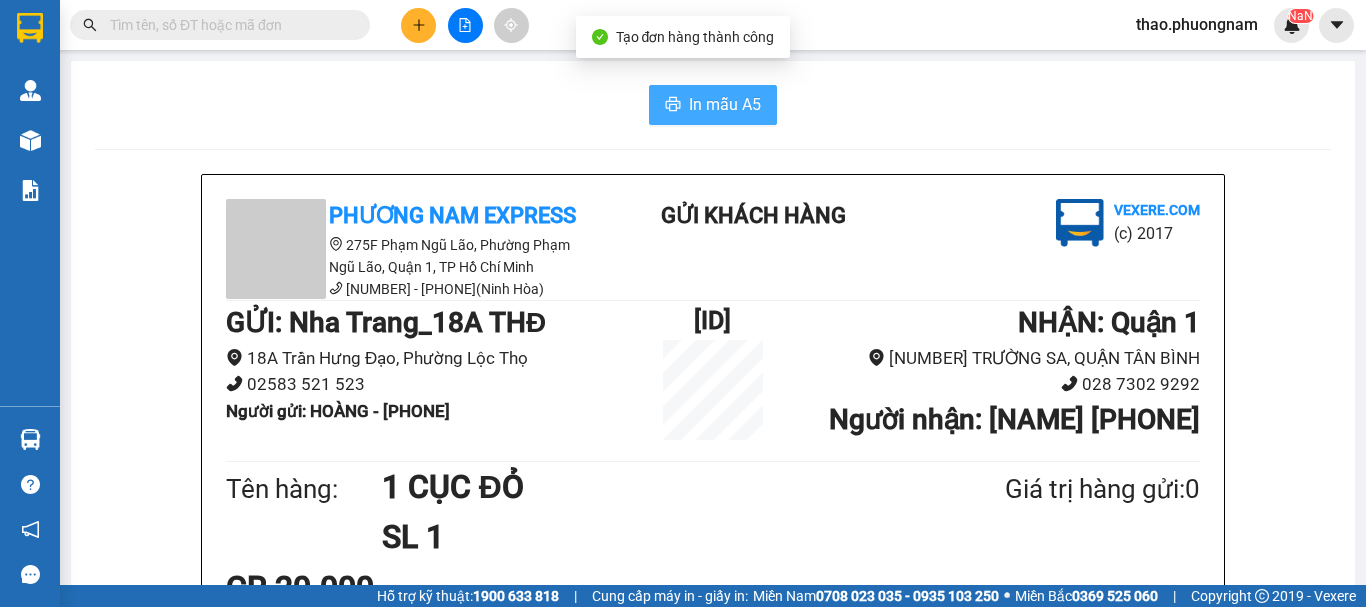 click on "In mẫu A5" at bounding box center (725, 104) 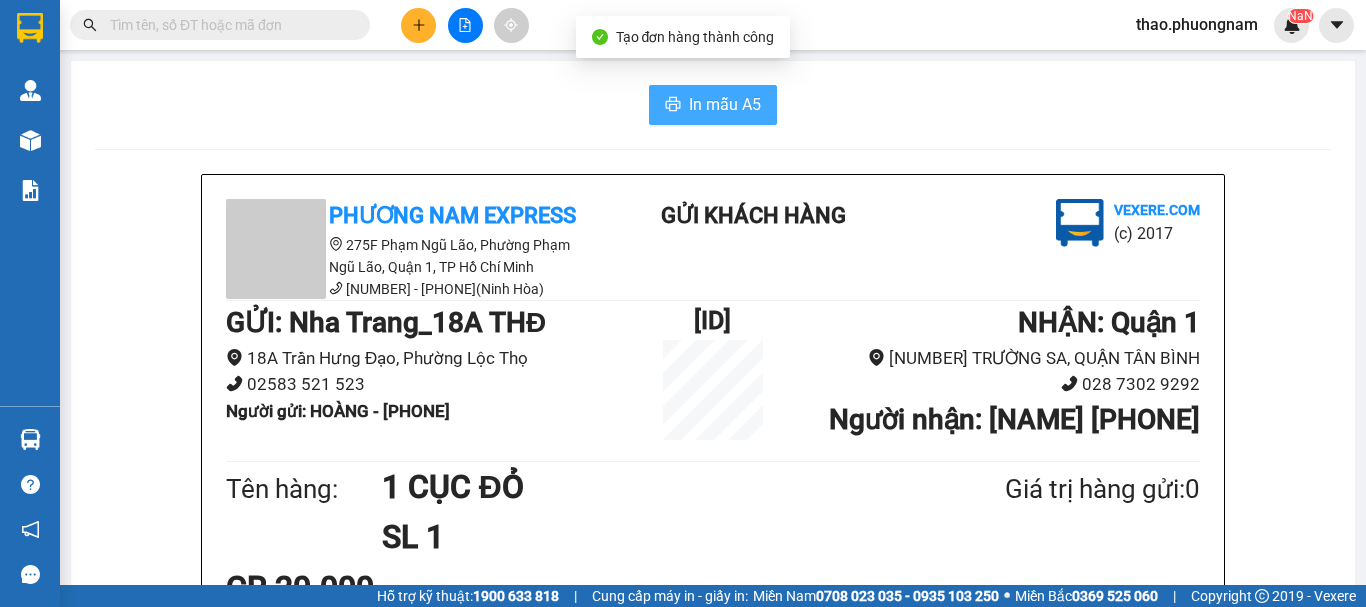 scroll, scrollTop: 0, scrollLeft: 0, axis: both 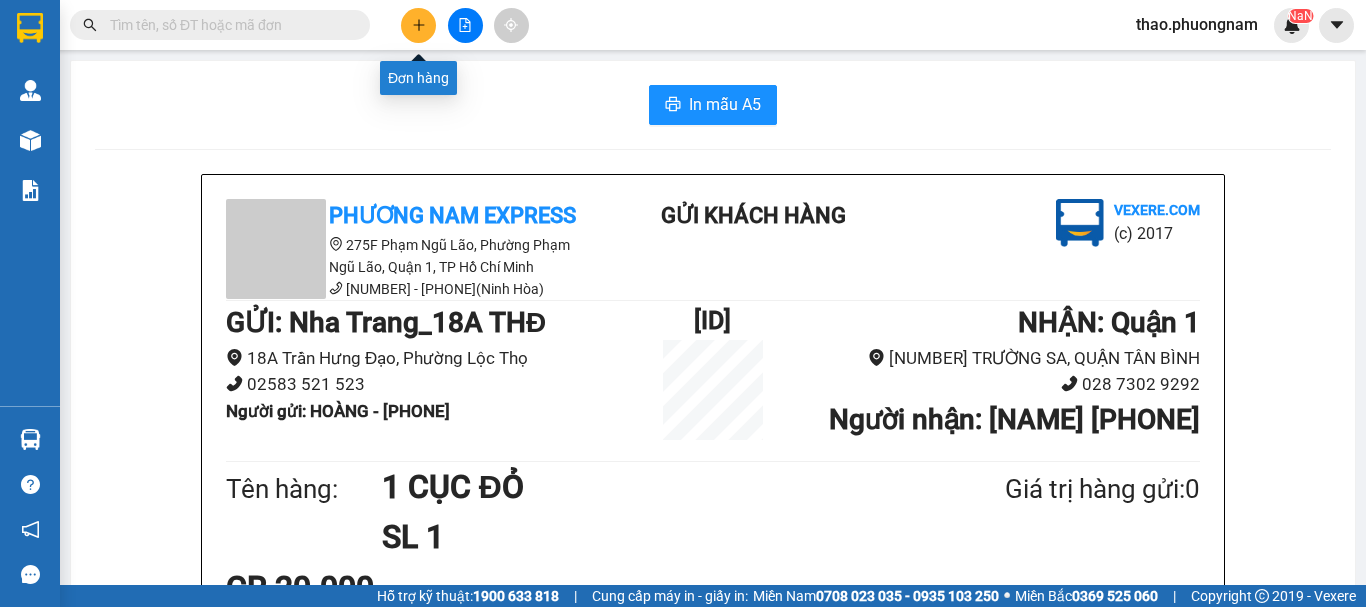 click at bounding box center (418, 25) 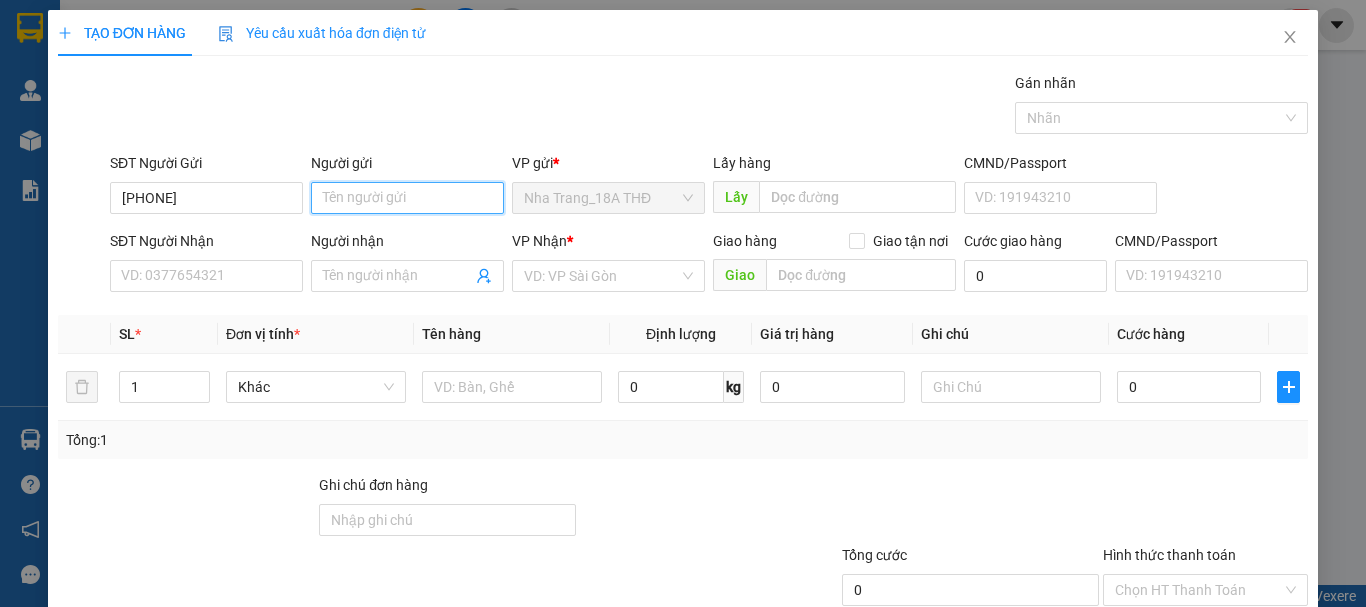 click on "Người gửi" at bounding box center [407, 198] 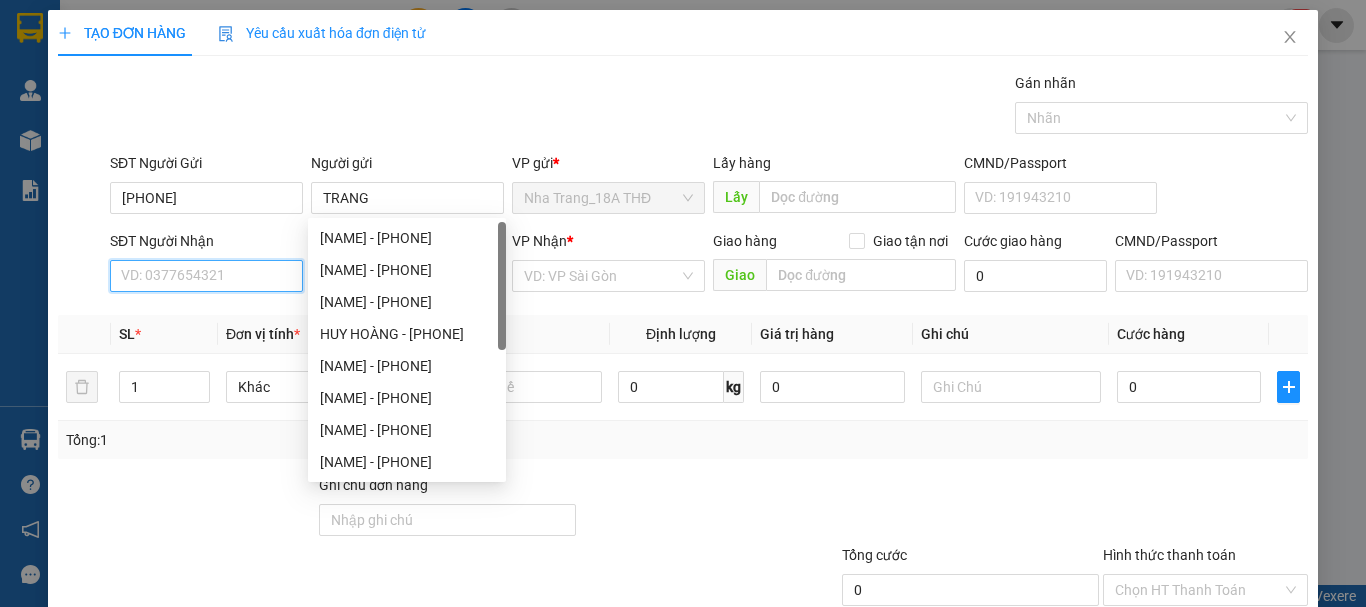 click on "SĐT Người Nhận" at bounding box center [206, 276] 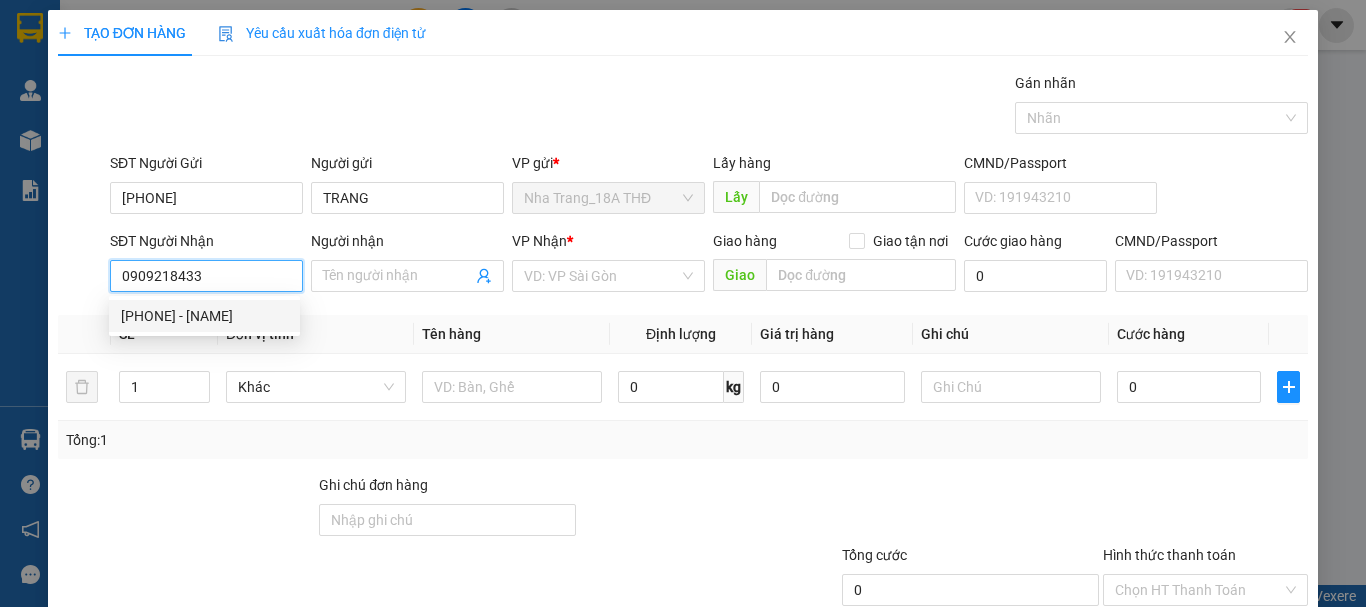 click on "[PHONE] - [NAME]" at bounding box center [204, 316] 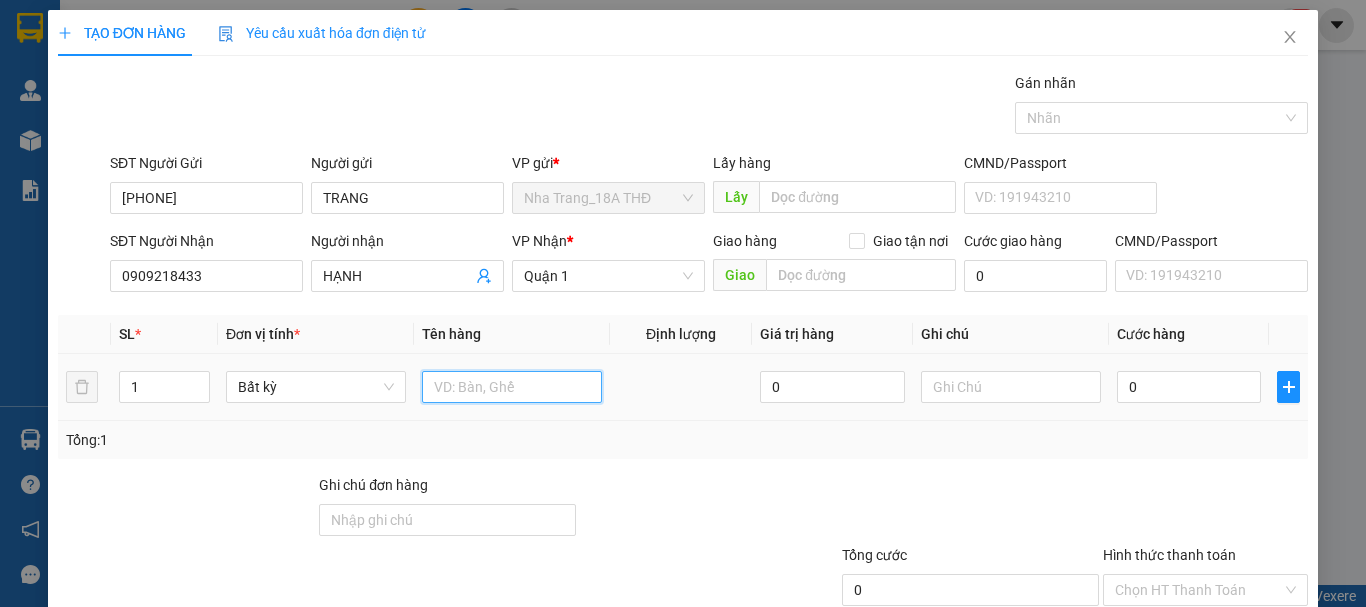 click at bounding box center [512, 387] 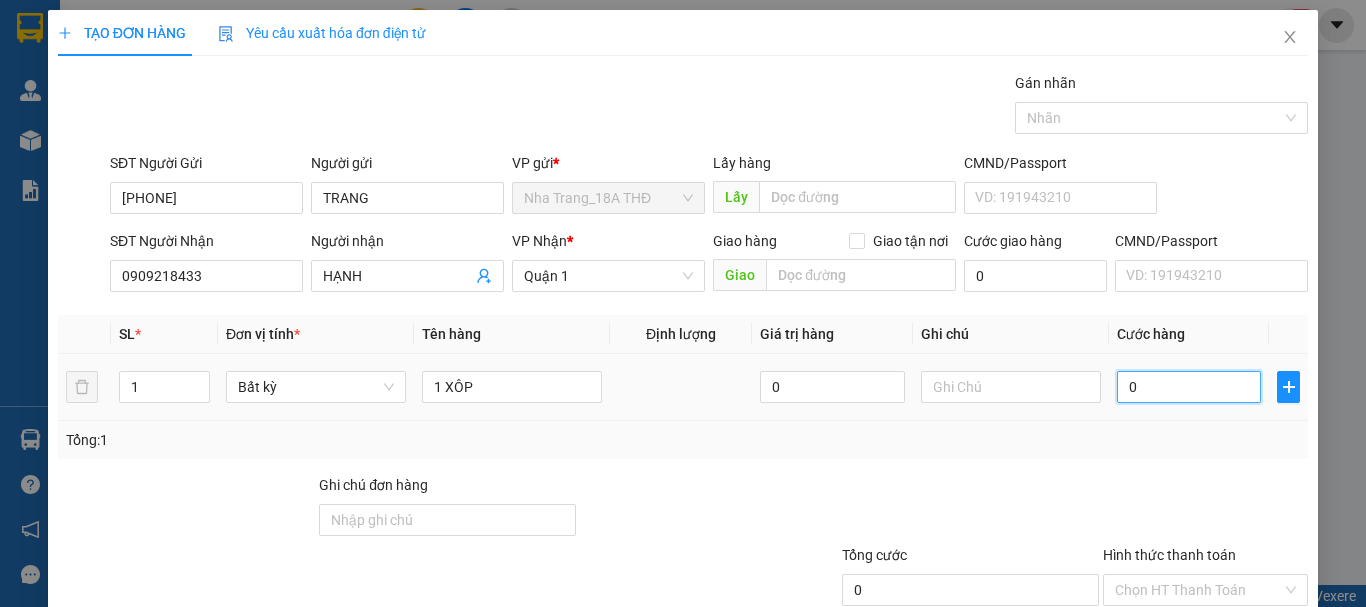 click on "0" at bounding box center [1189, 387] 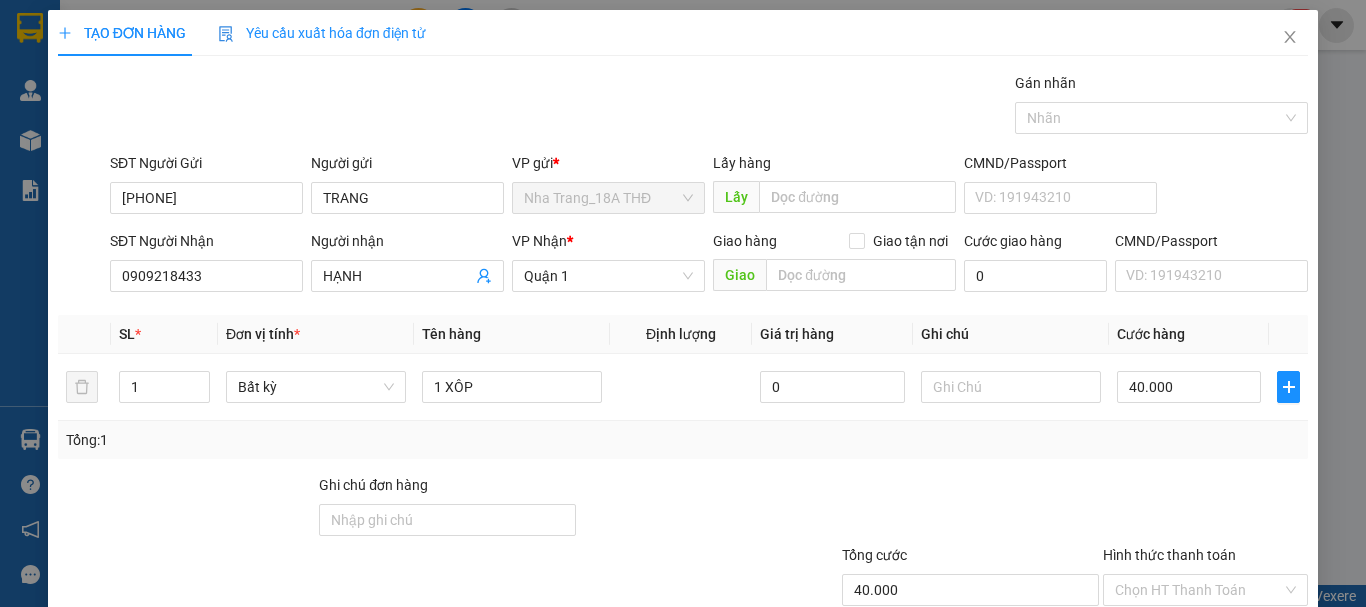 click on "Tổng:  1" at bounding box center [683, 440] 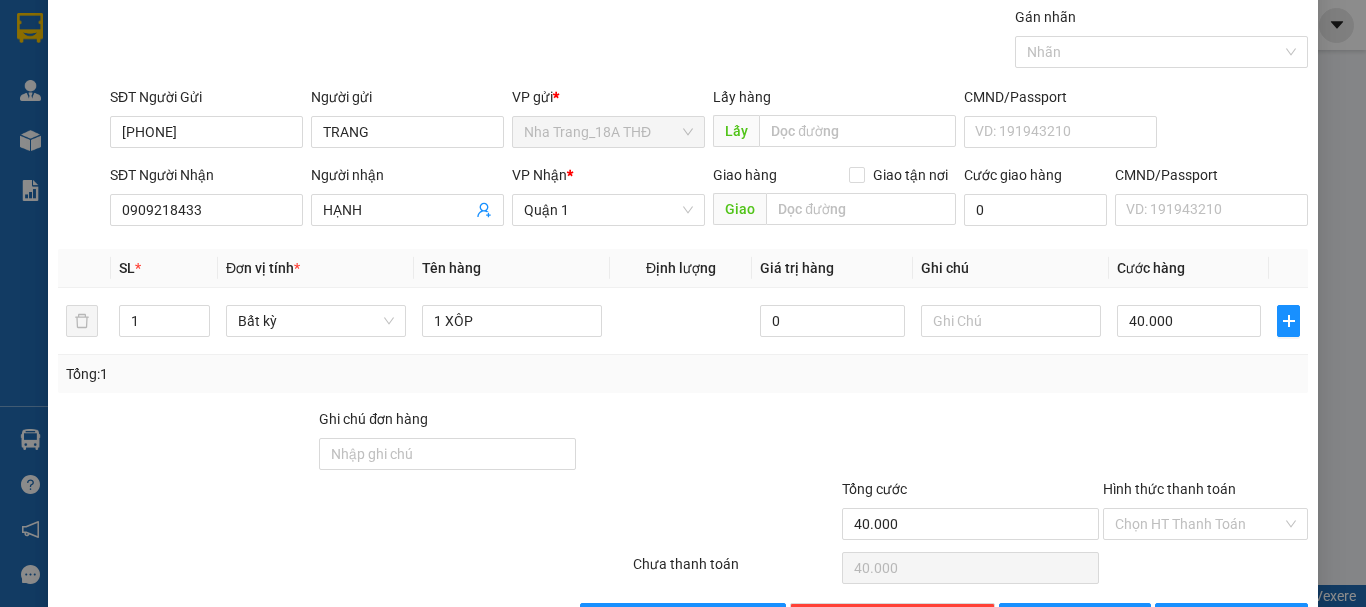 scroll, scrollTop: 133, scrollLeft: 0, axis: vertical 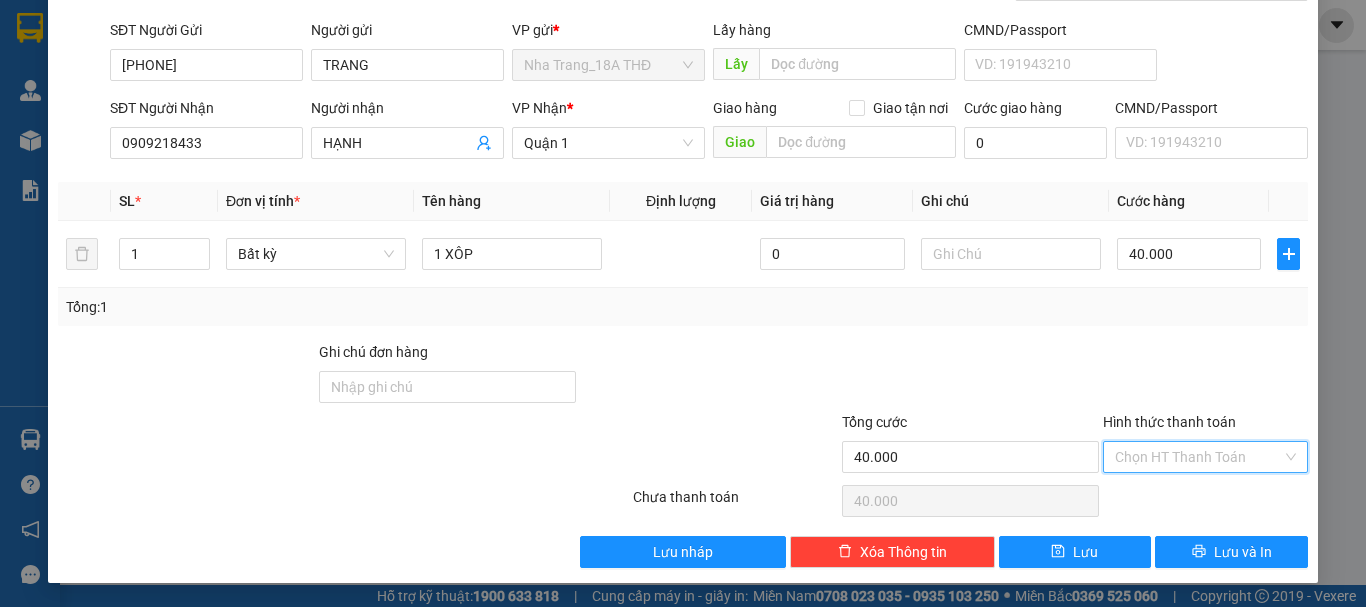 click on "Hình thức thanh toán" at bounding box center (1198, 457) 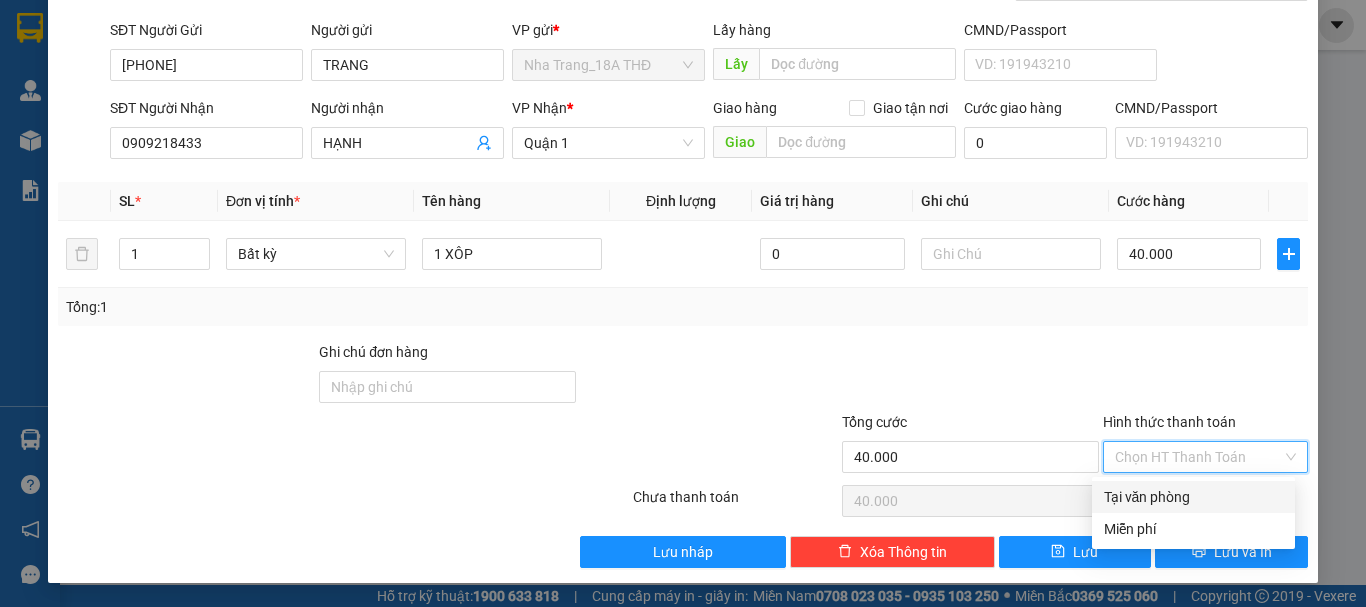 click on "Tại văn phòng" at bounding box center [1193, 497] 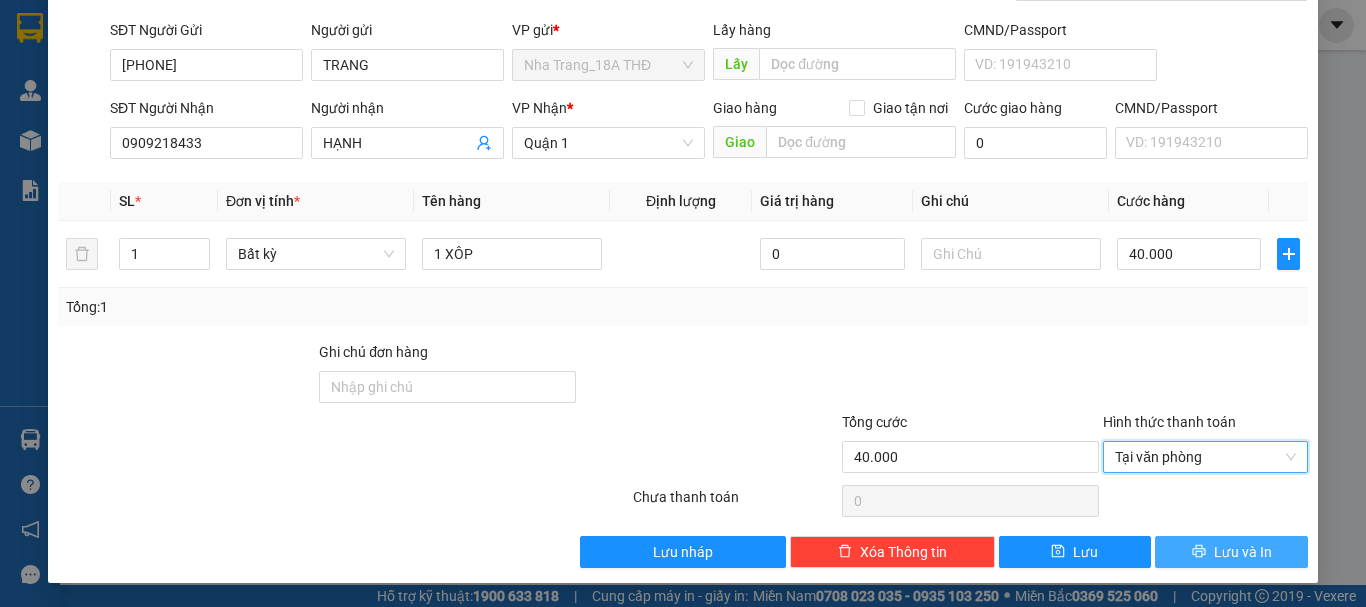 click on "Lưu và In" at bounding box center [1231, 552] 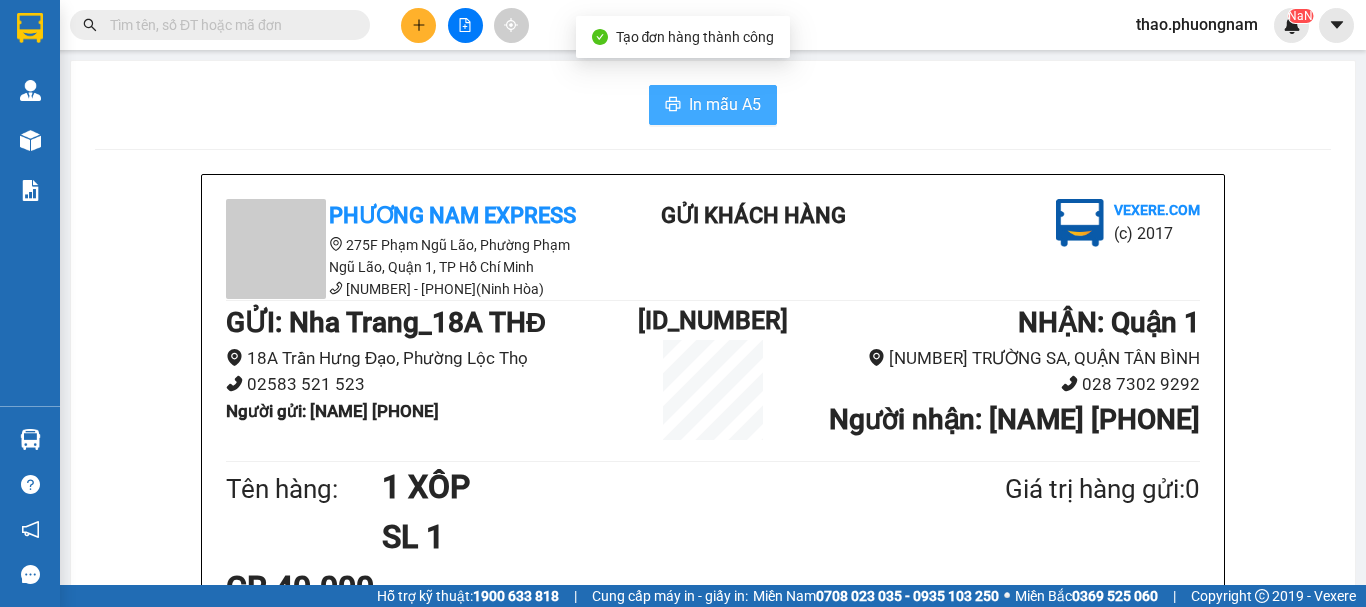 click on "In mẫu A5" at bounding box center [725, 104] 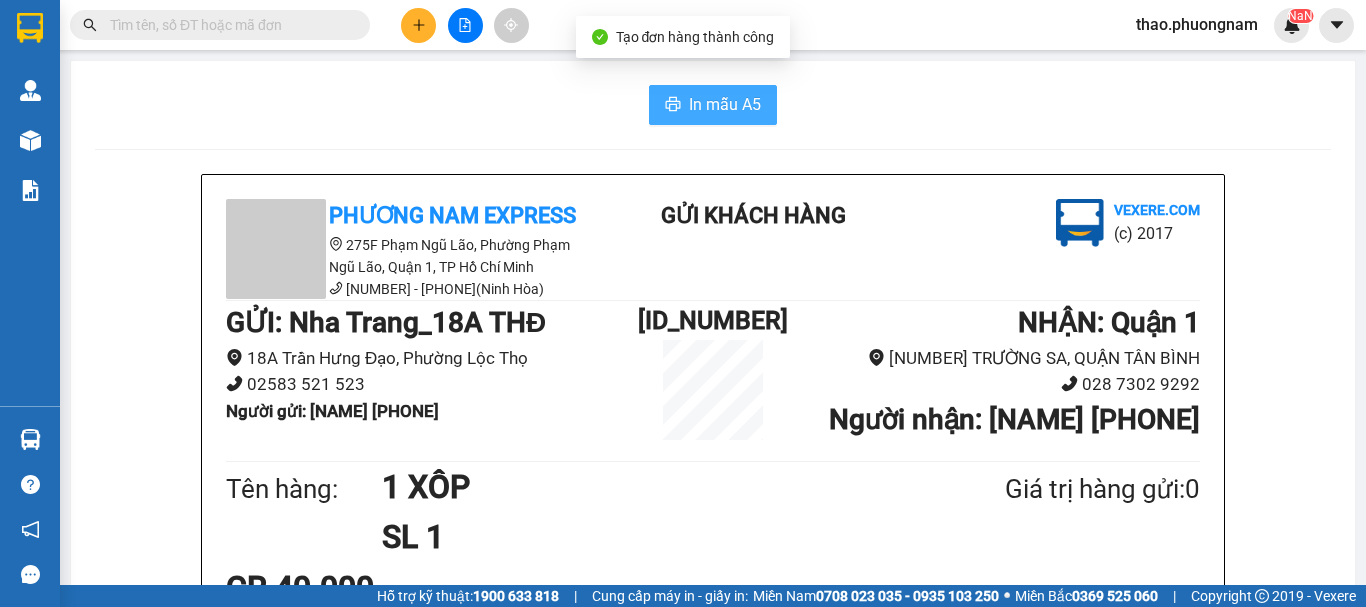 scroll, scrollTop: 0, scrollLeft: 0, axis: both 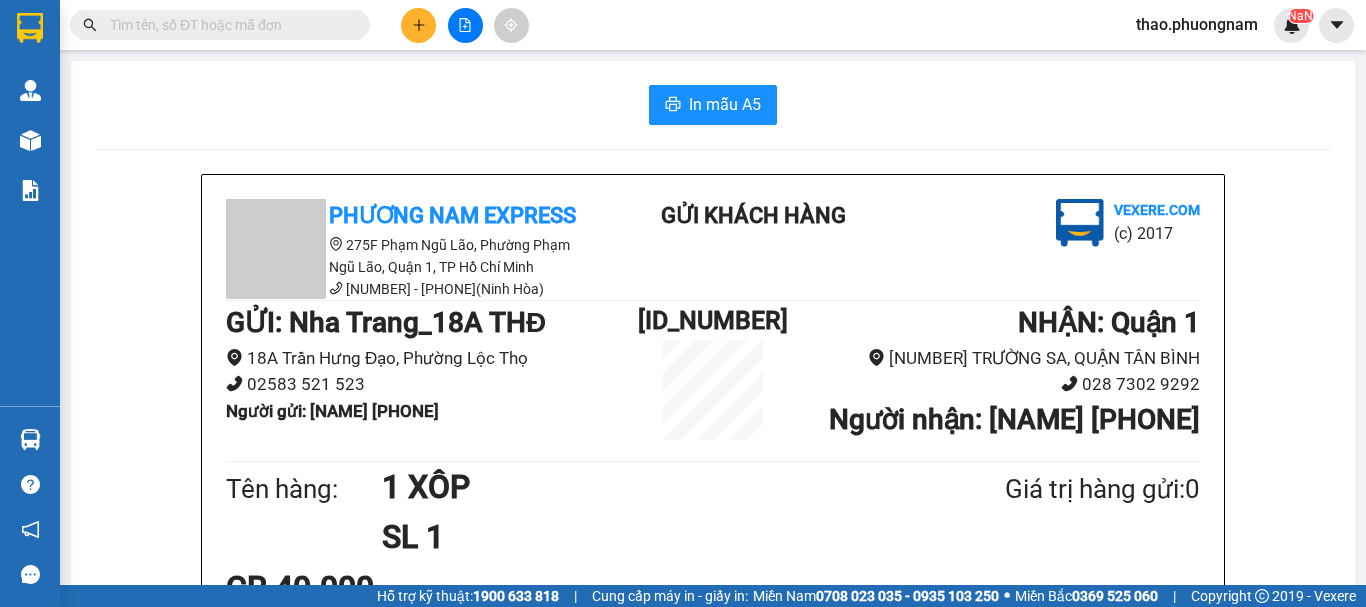 click at bounding box center (418, 25) 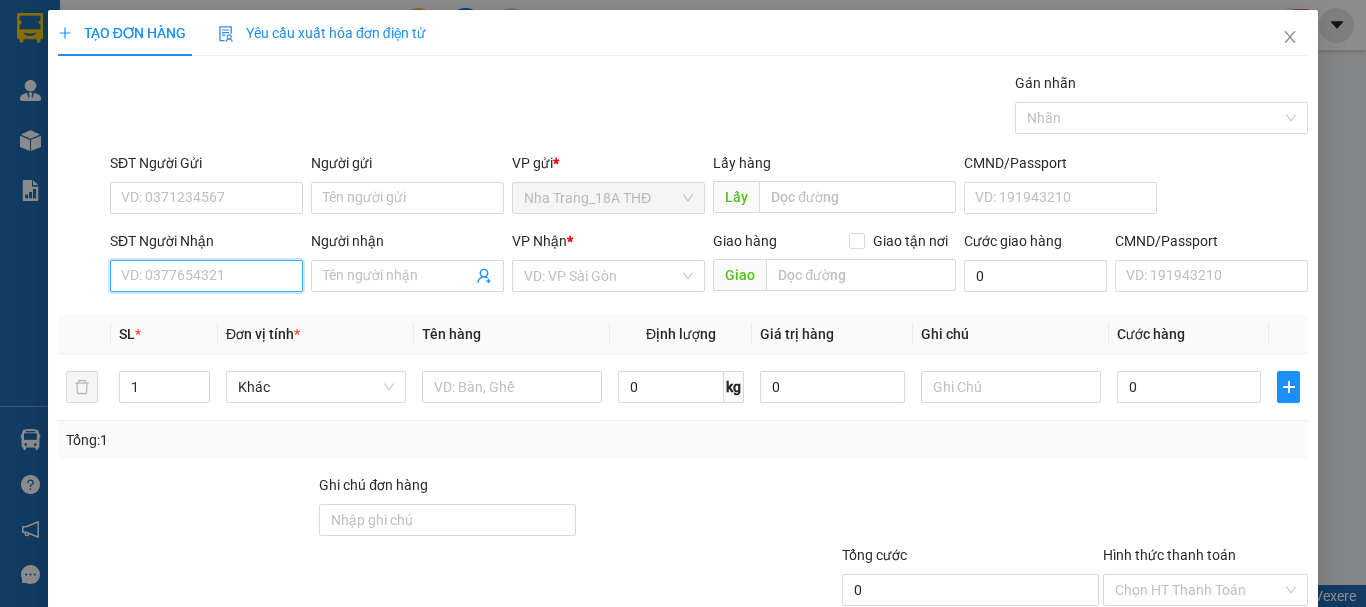 drag, startPoint x: 181, startPoint y: 270, endPoint x: 248, endPoint y: 241, distance: 73.00685 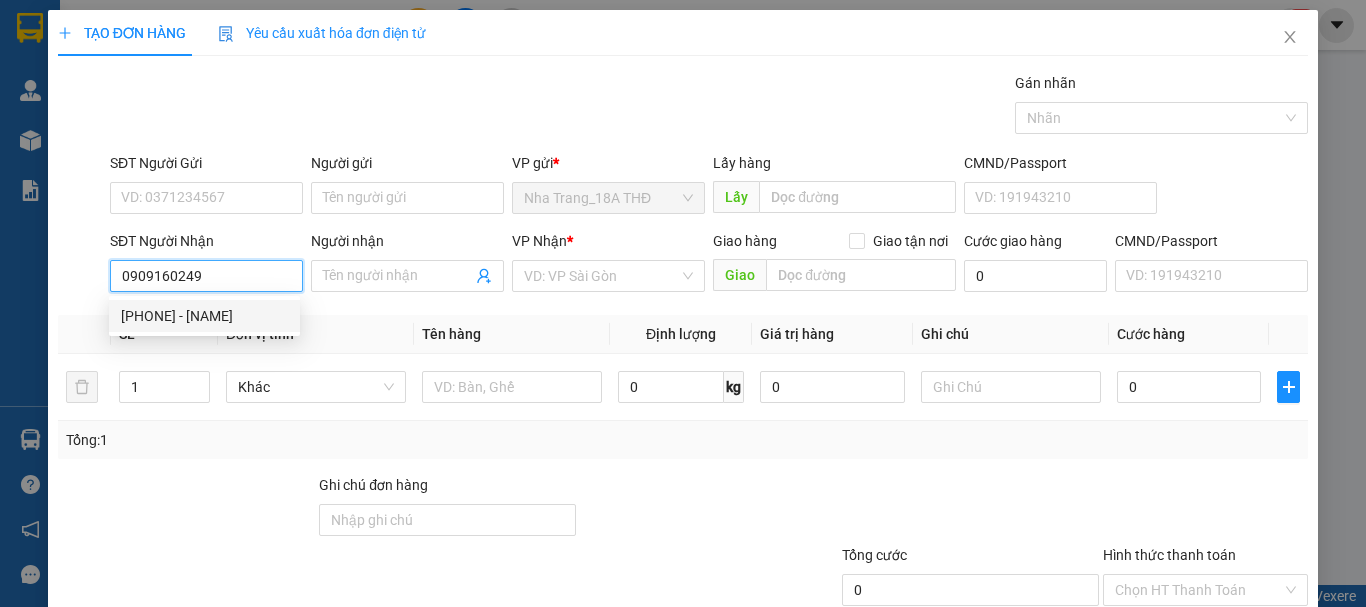 click on "[PHONE] - [NAME]" at bounding box center (204, 316) 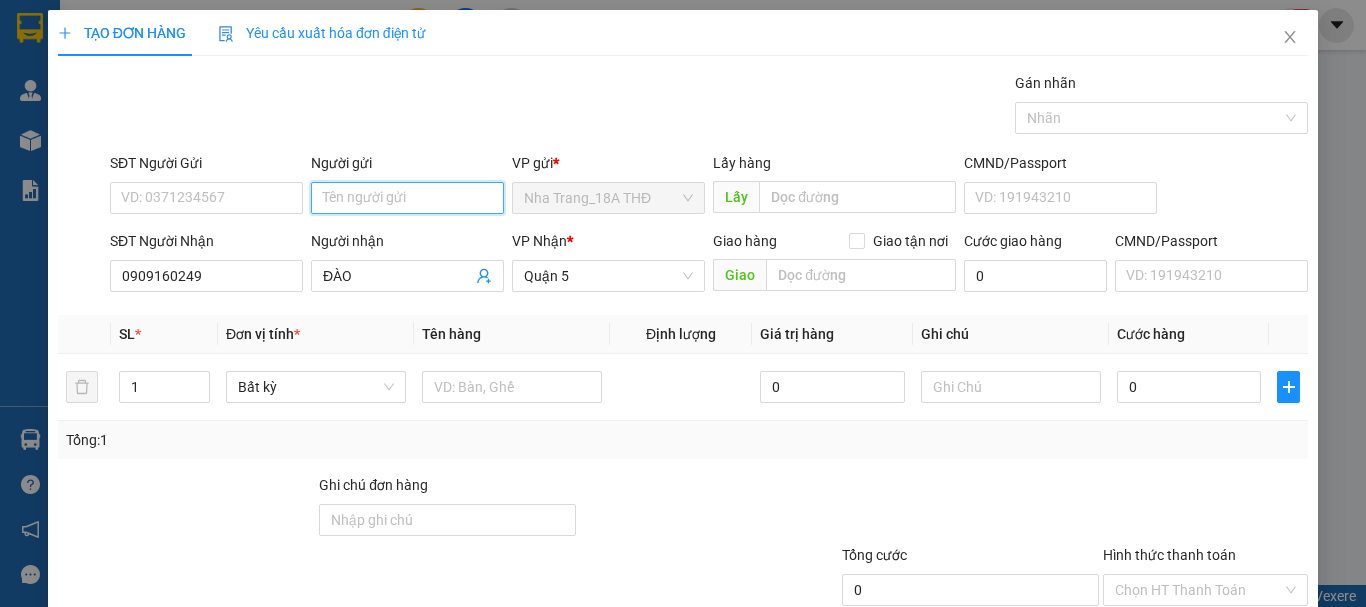 click on "Người gửi" at bounding box center (407, 198) 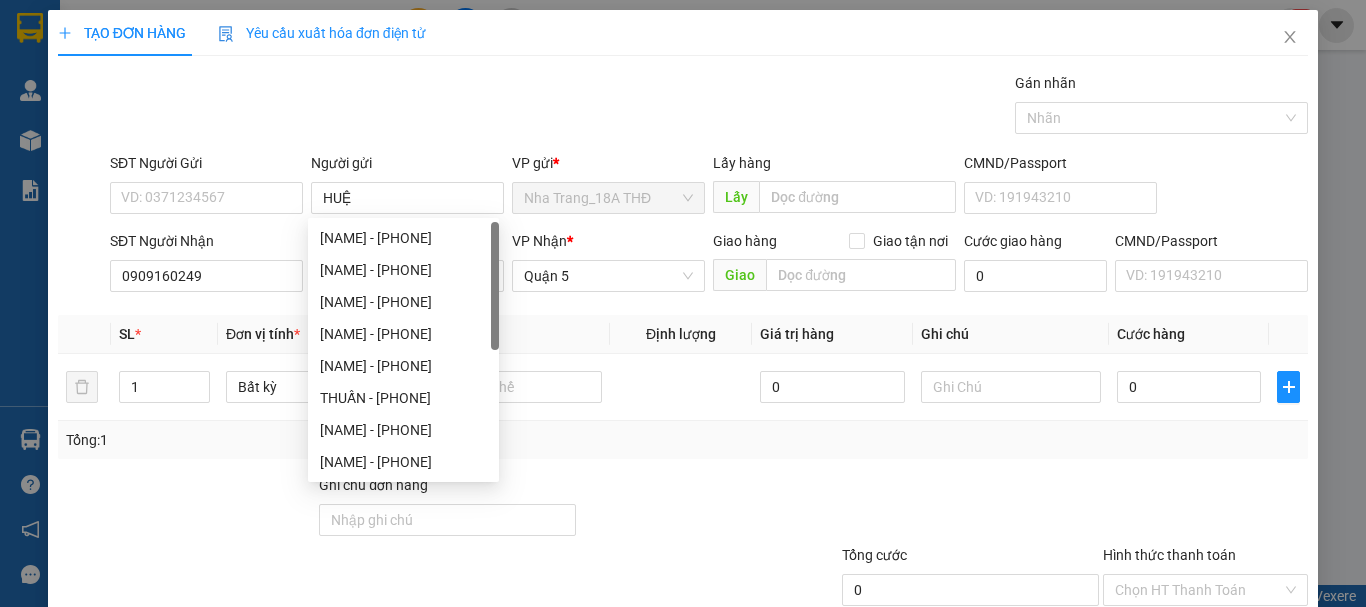 click on "Tổng:  1" at bounding box center [683, 440] 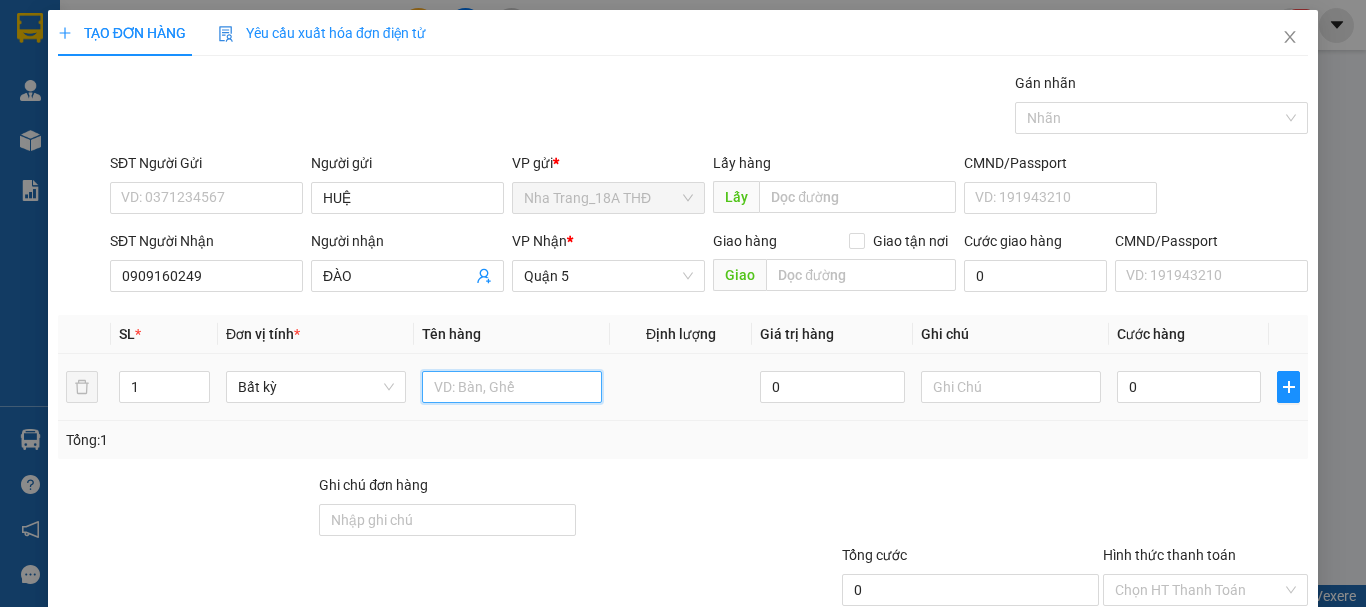 click at bounding box center [512, 387] 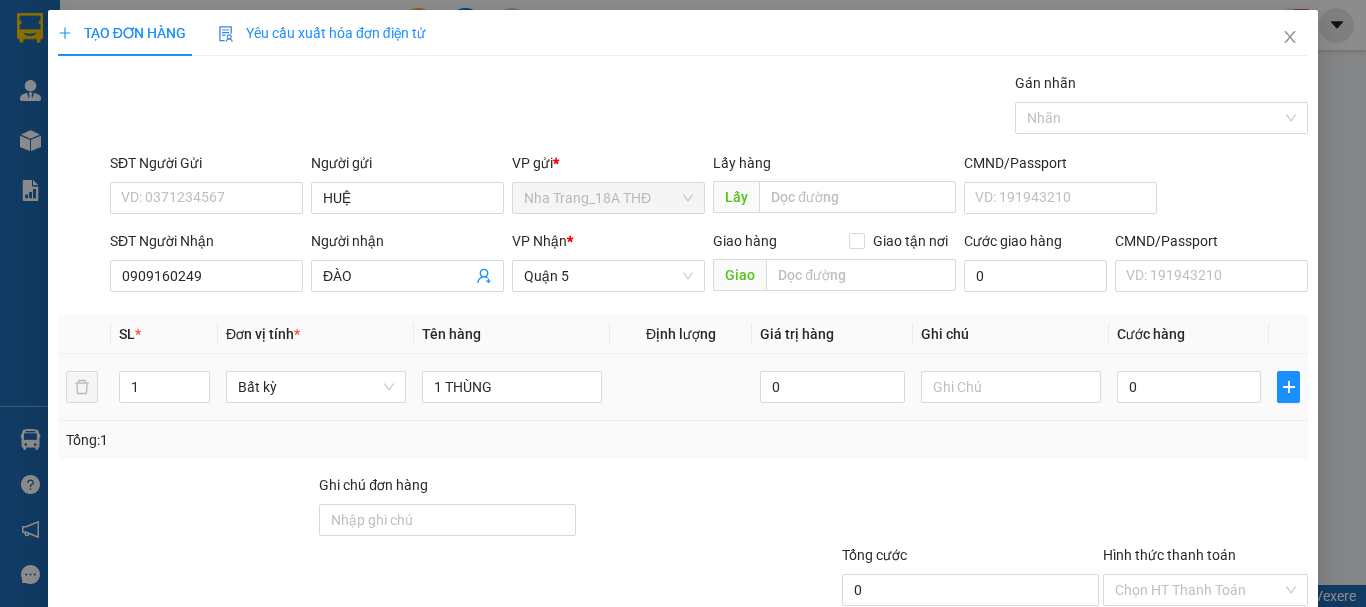 click on "0" at bounding box center (1189, 387) 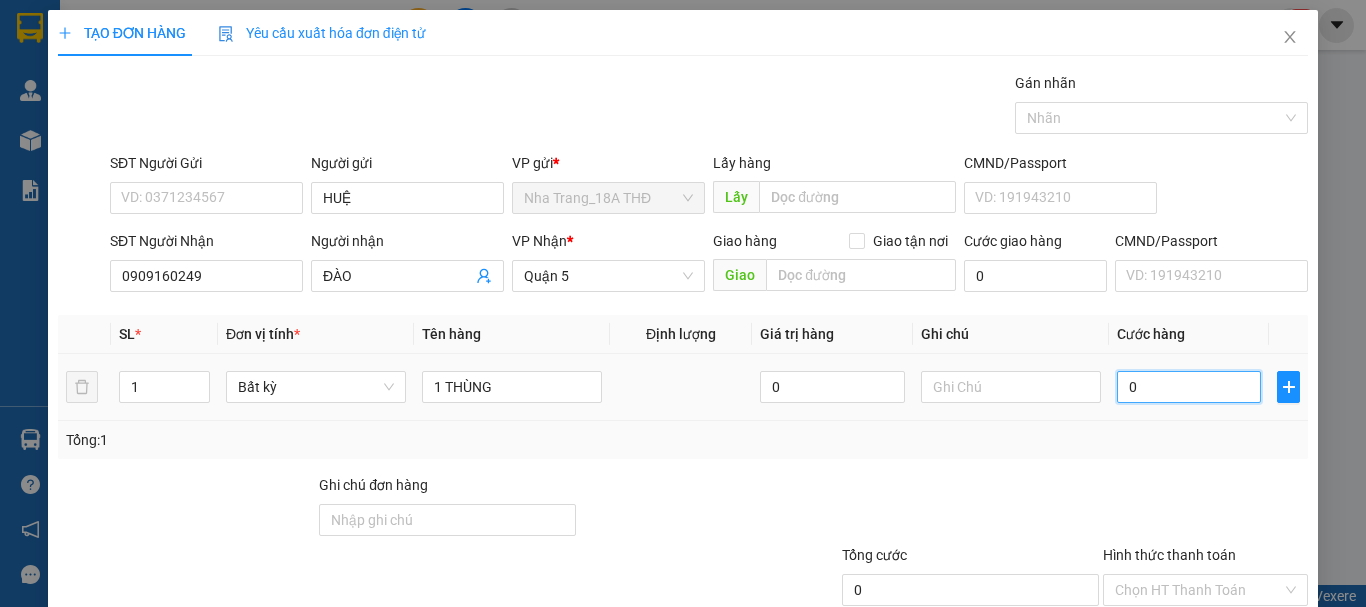 click on "0" at bounding box center [1189, 387] 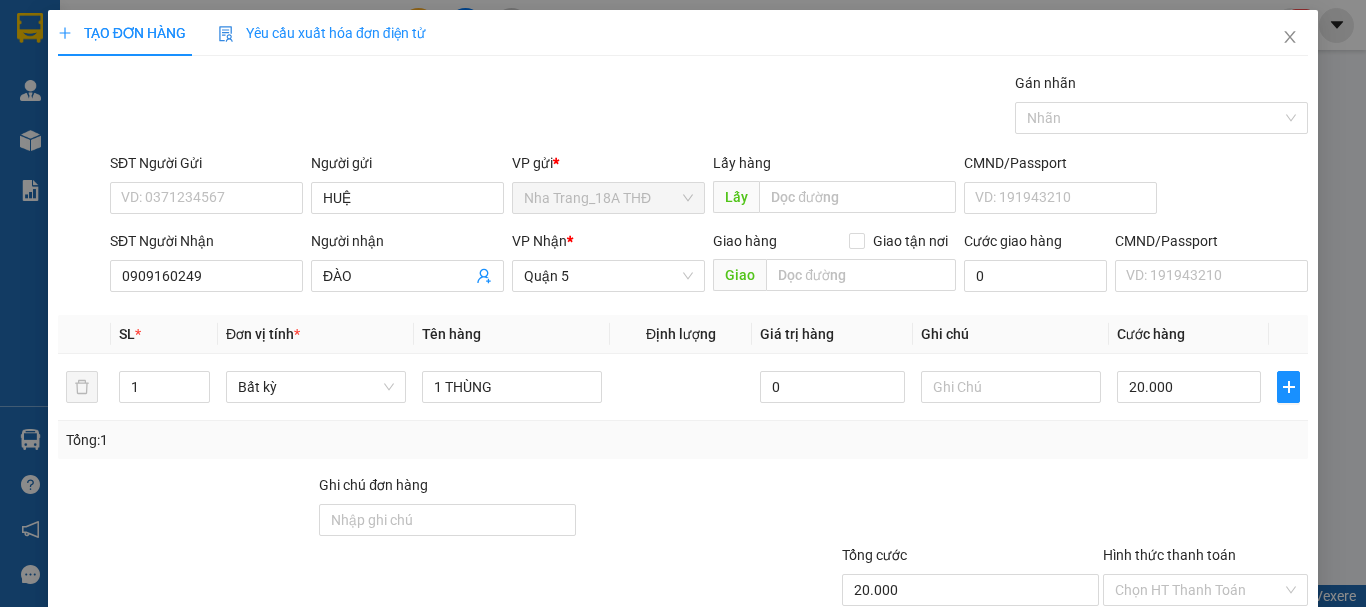 click on "Tổng:  1" at bounding box center [683, 440] 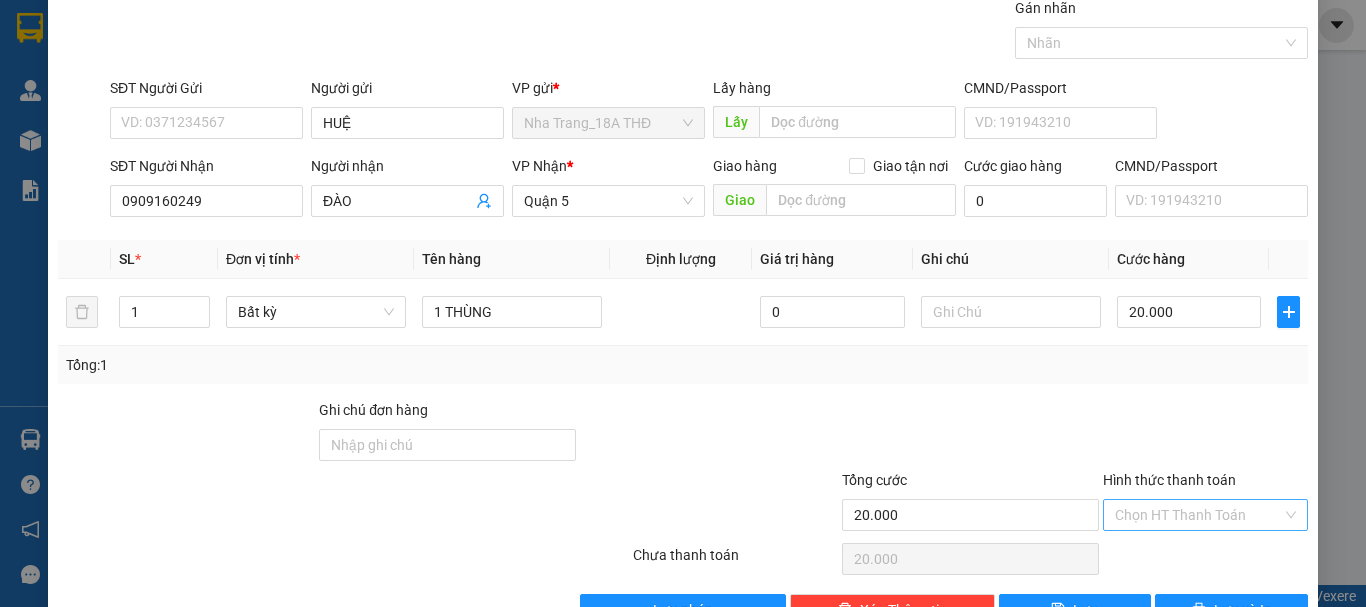 scroll, scrollTop: 133, scrollLeft: 0, axis: vertical 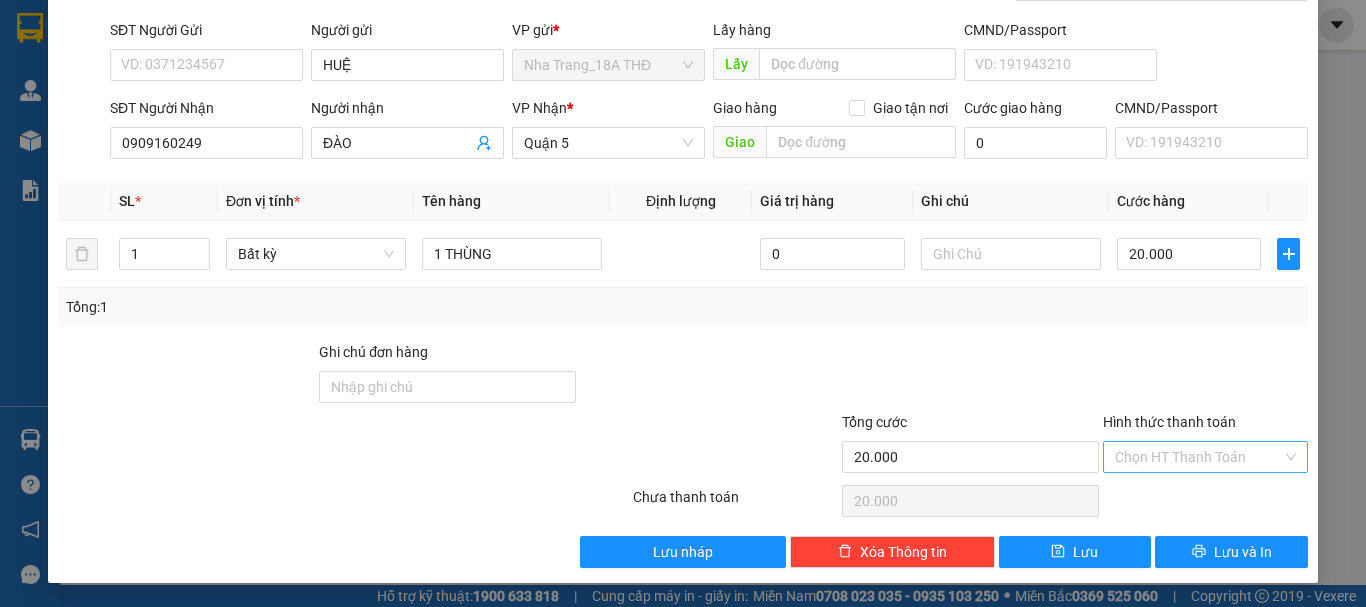 click on "Hình thức thanh toán" at bounding box center (1198, 457) 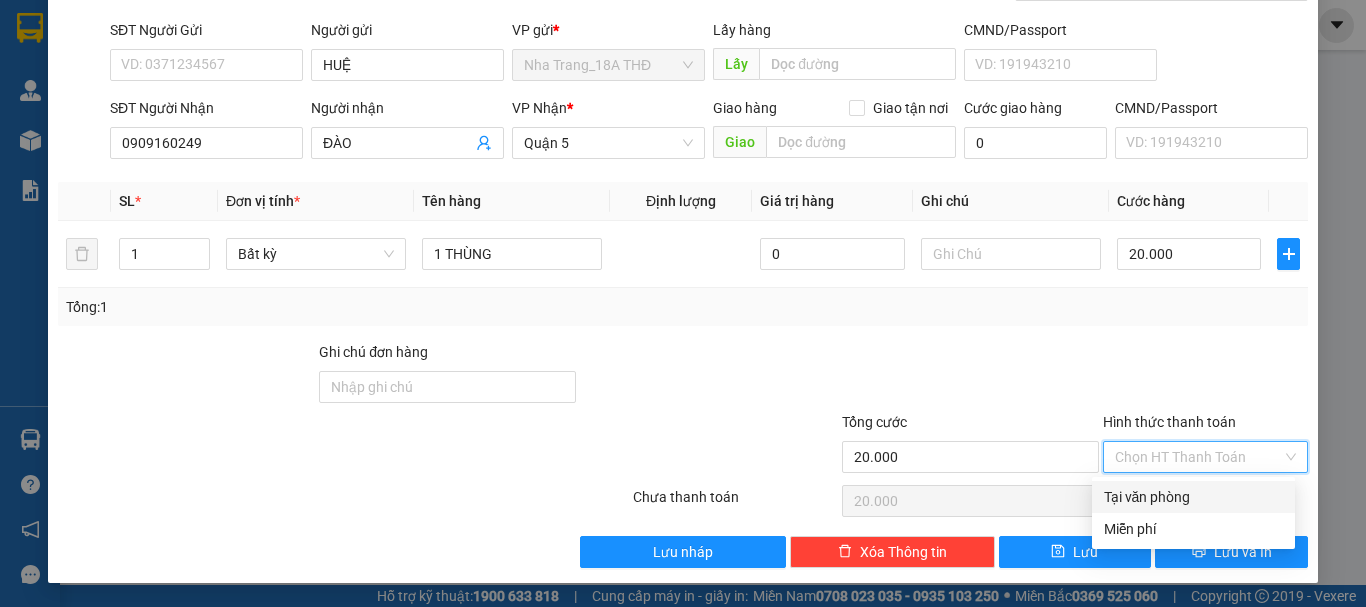click on "Tại văn phòng" at bounding box center [1193, 497] 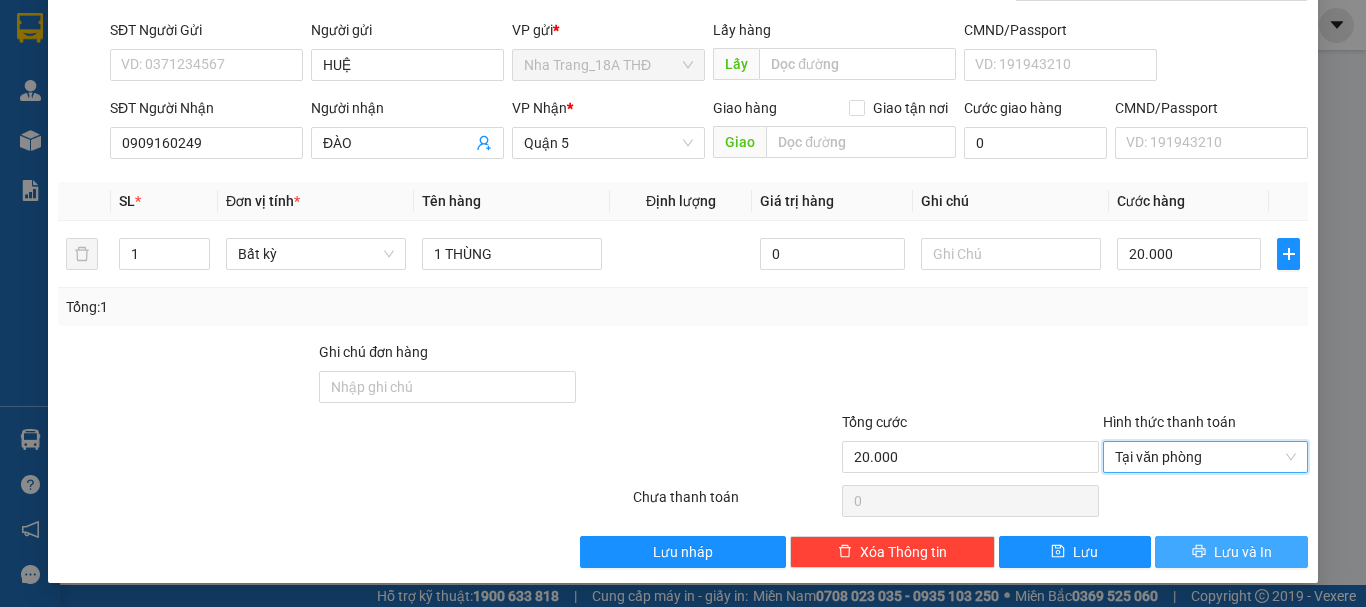 click on "Lưu và In" at bounding box center [1243, 552] 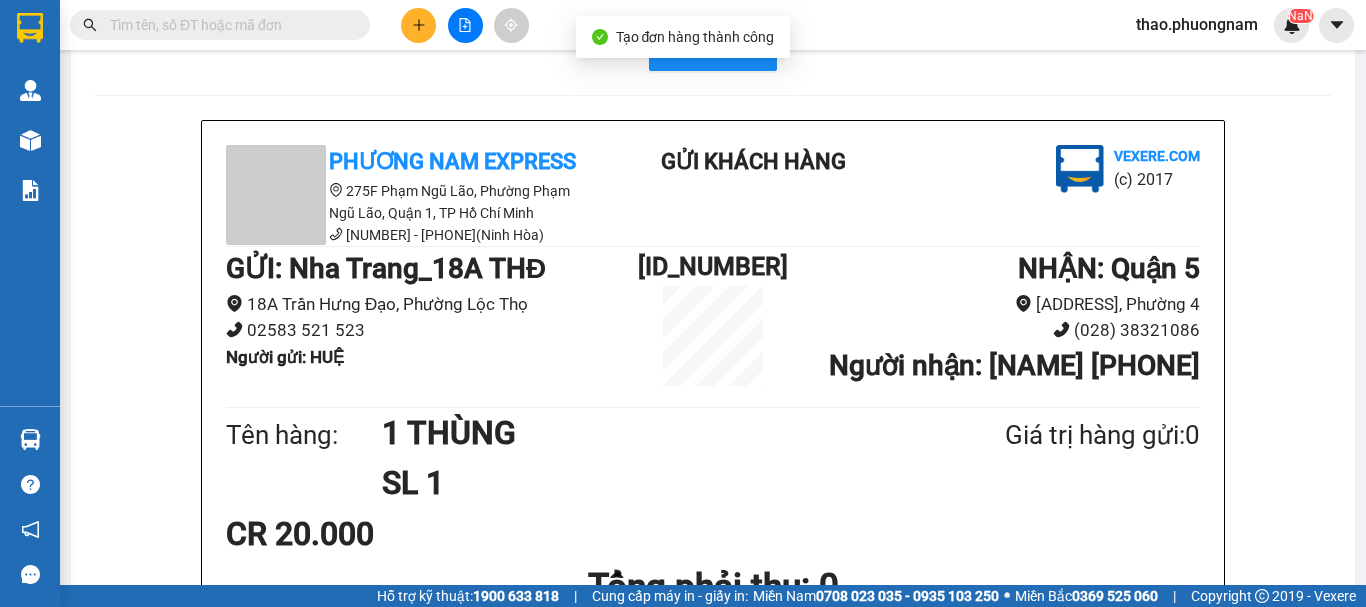 scroll, scrollTop: 100, scrollLeft: 0, axis: vertical 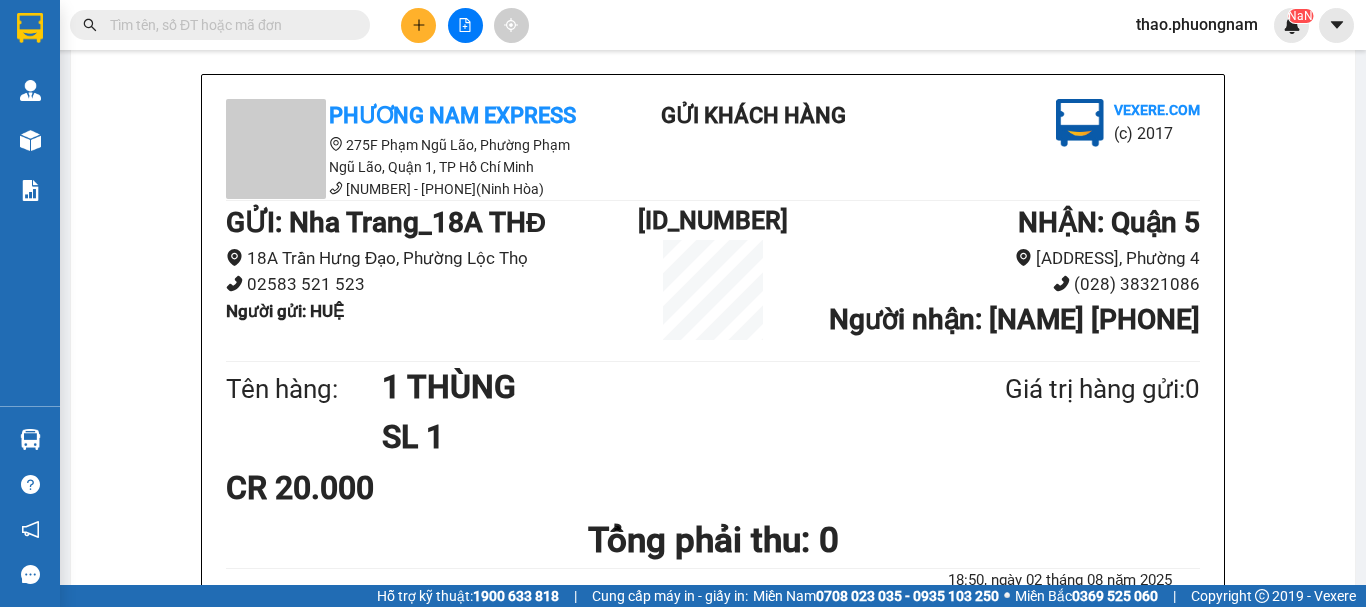 click on "Phương Nam Express   [ADDRESS], TP Hồ Chí Minh   [PHONE](Ninh Hòa) Gửi khách hàng Vexere.com (c) 2017" at bounding box center (713, 149) 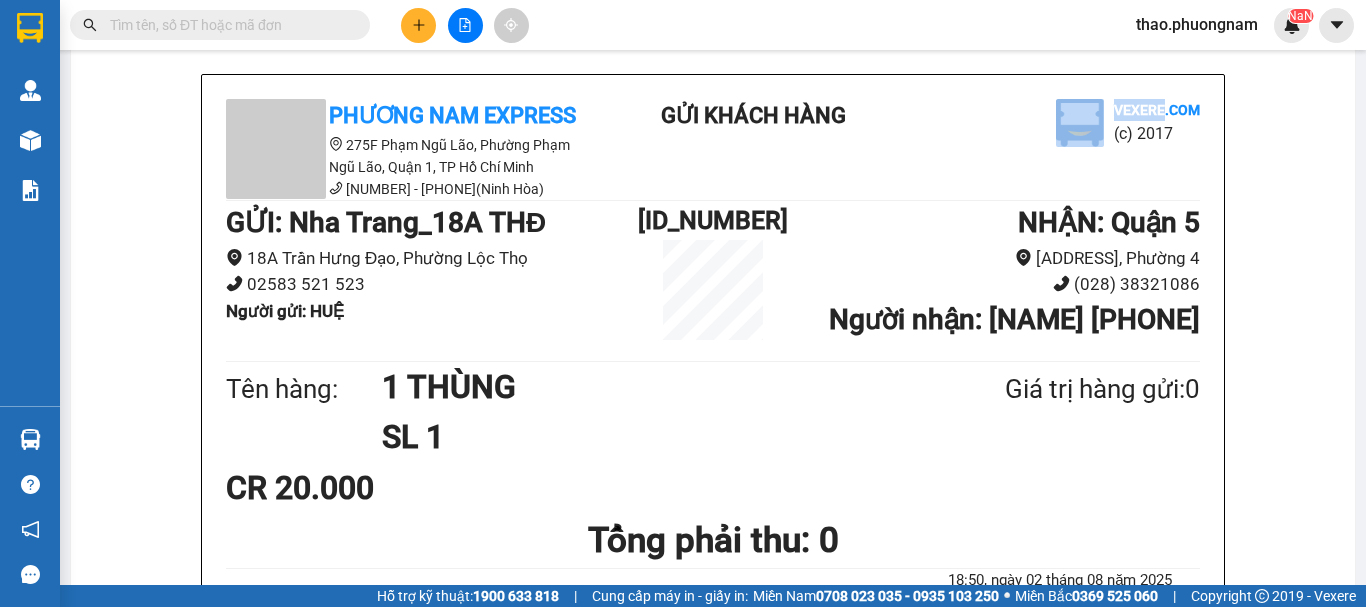 drag, startPoint x: 934, startPoint y: 180, endPoint x: 931, endPoint y: 563, distance: 383.01175 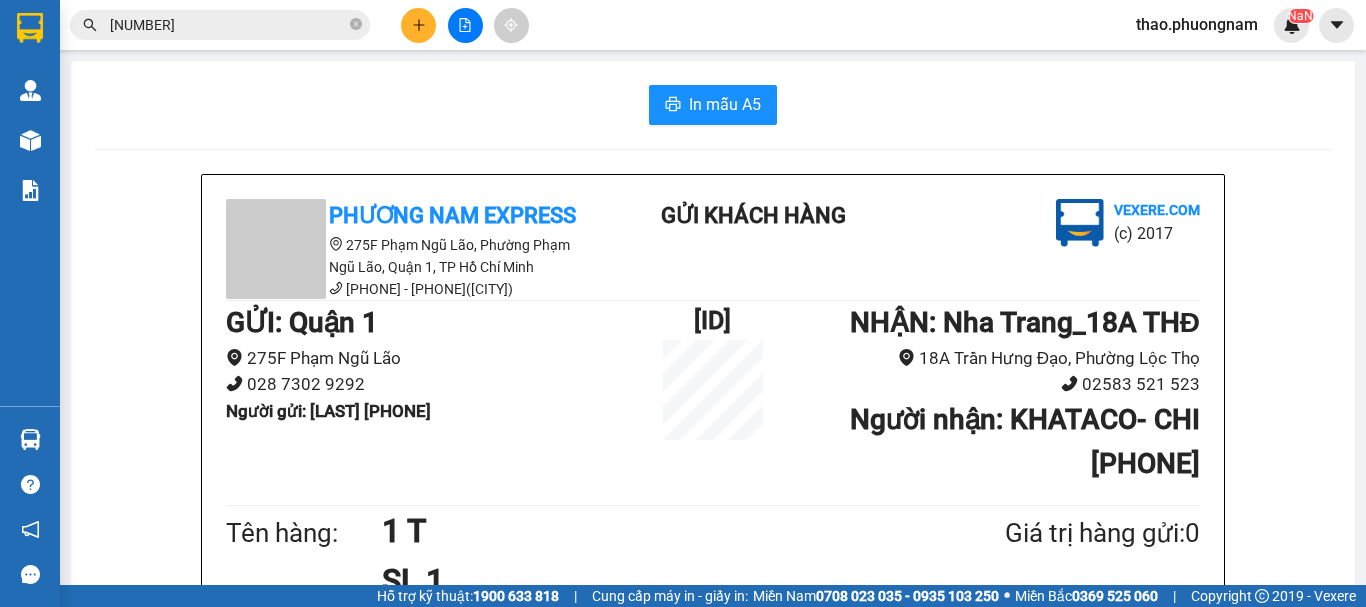 scroll, scrollTop: 0, scrollLeft: 0, axis: both 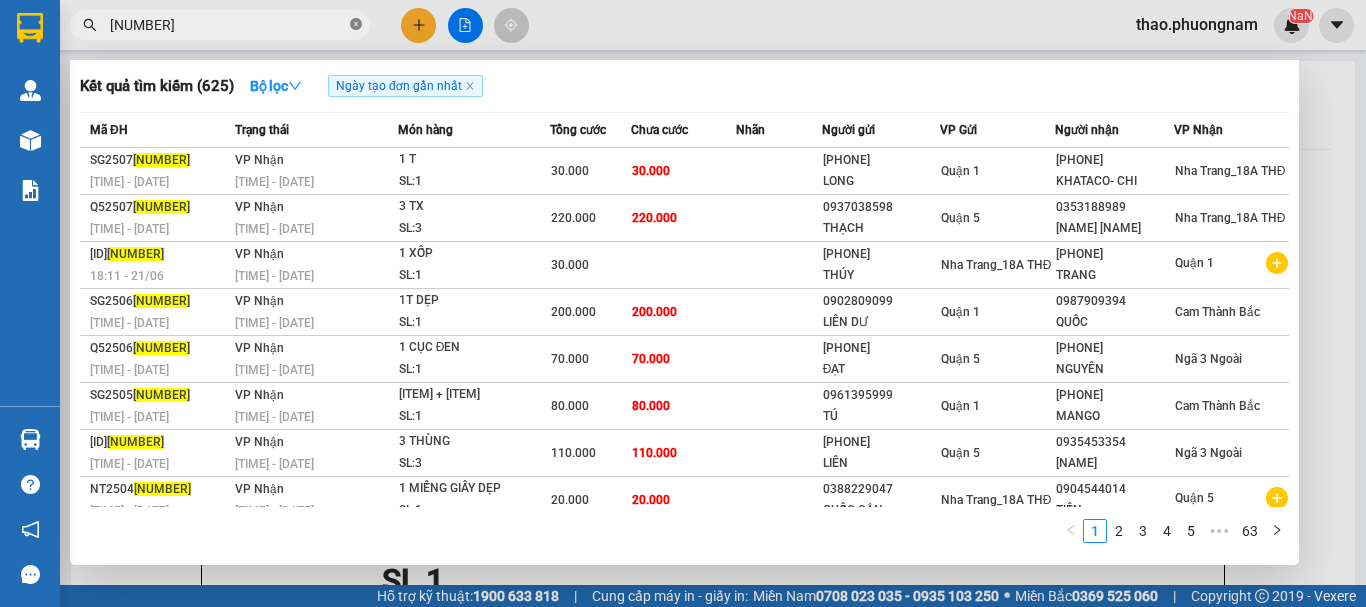 click 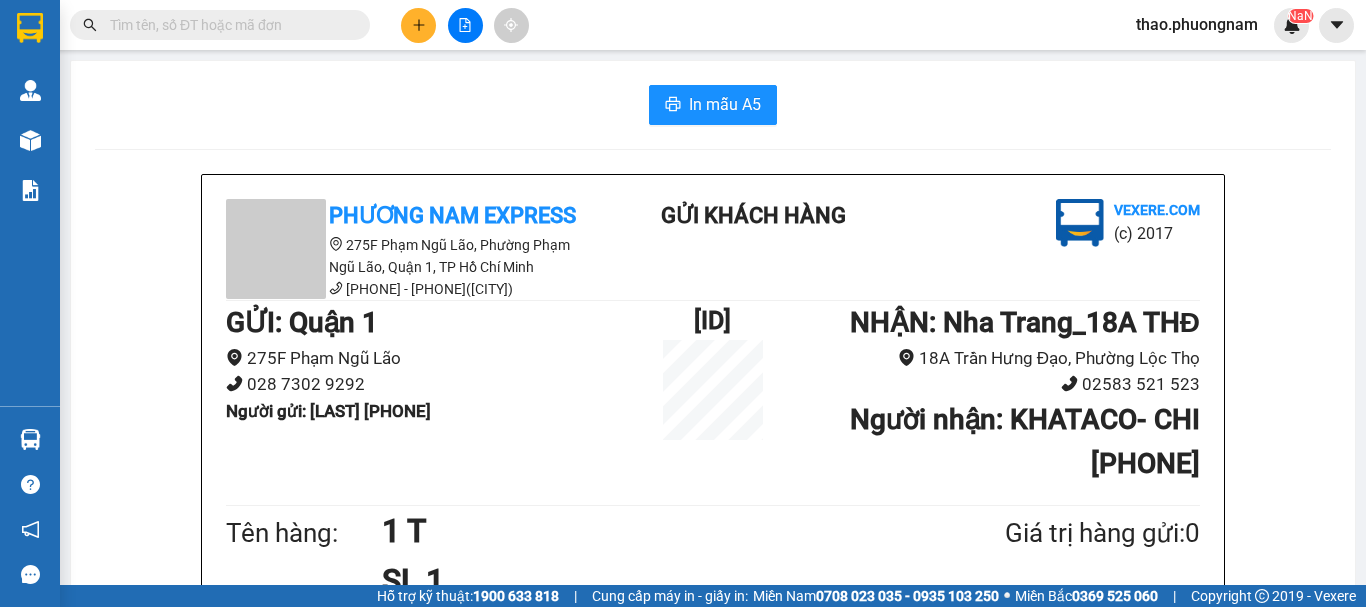 click at bounding box center [228, 25] 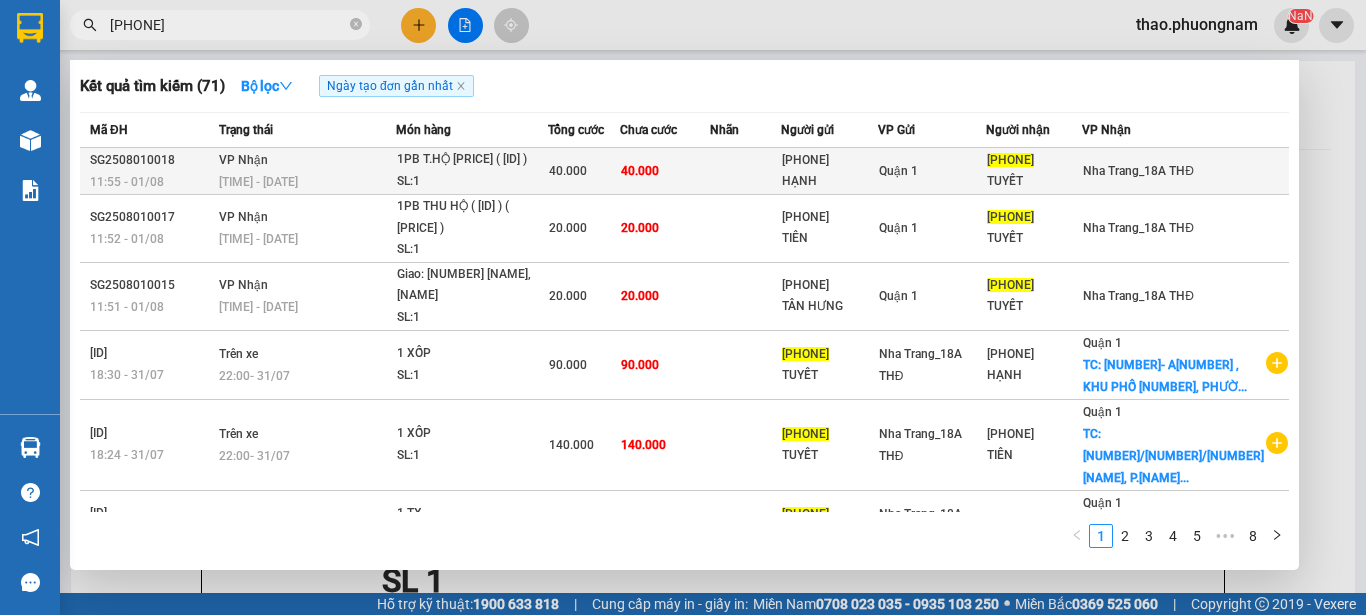 type on "[PHONE]" 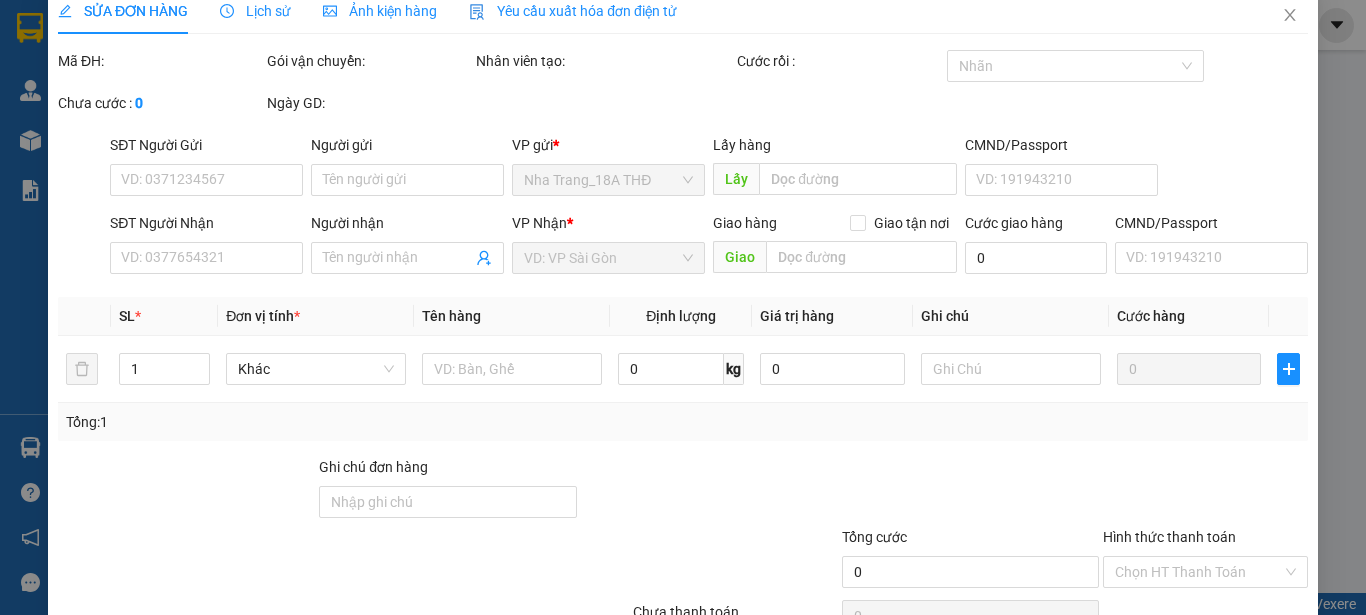 type on "[PHONE]" 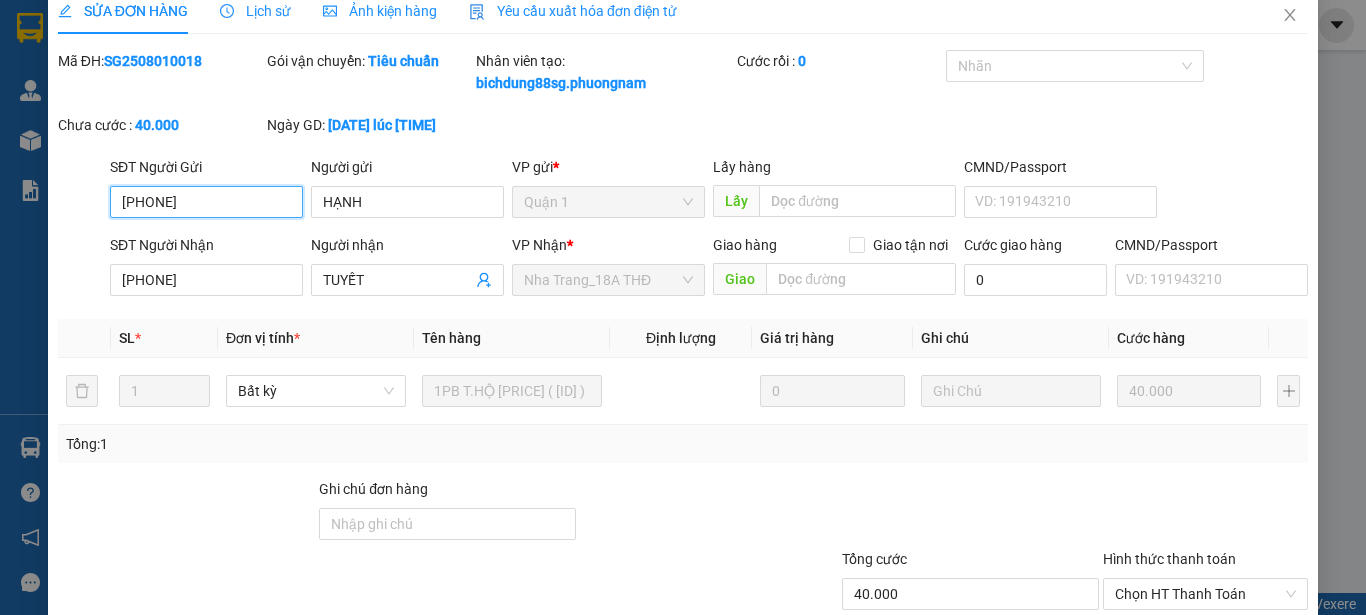 scroll, scrollTop: 113, scrollLeft: 0, axis: vertical 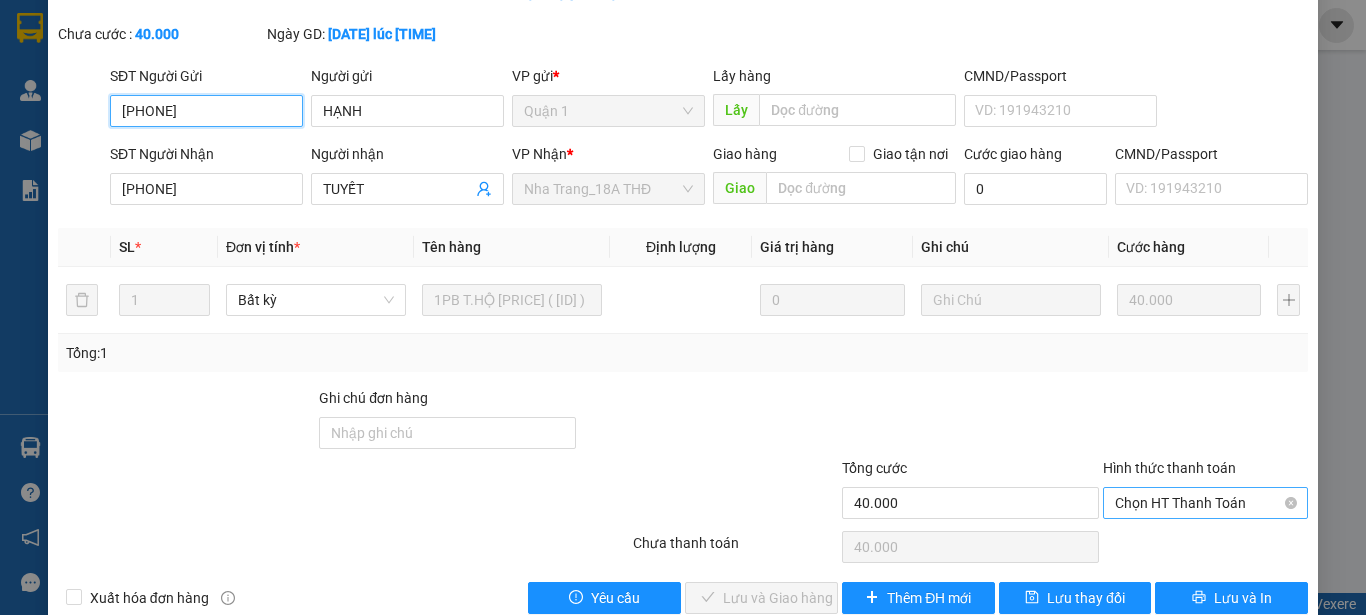click on "Chọn HT Thanh Toán" at bounding box center [1205, 503] 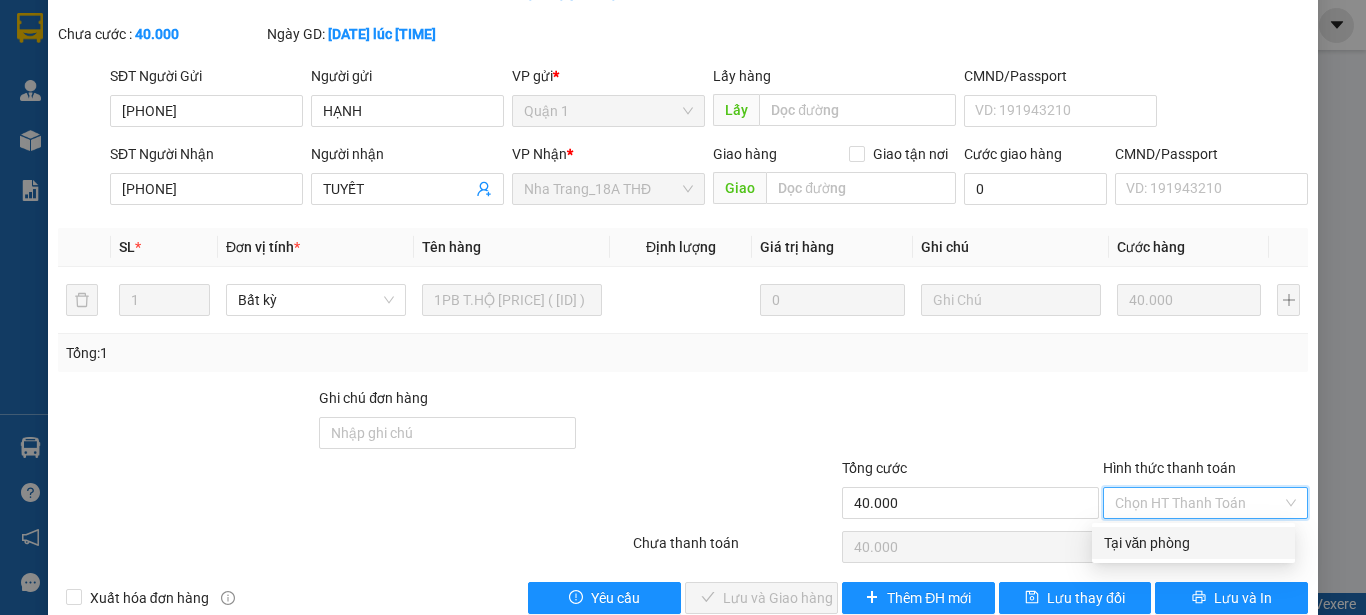click on "Tại văn phòng" at bounding box center (1193, 543) 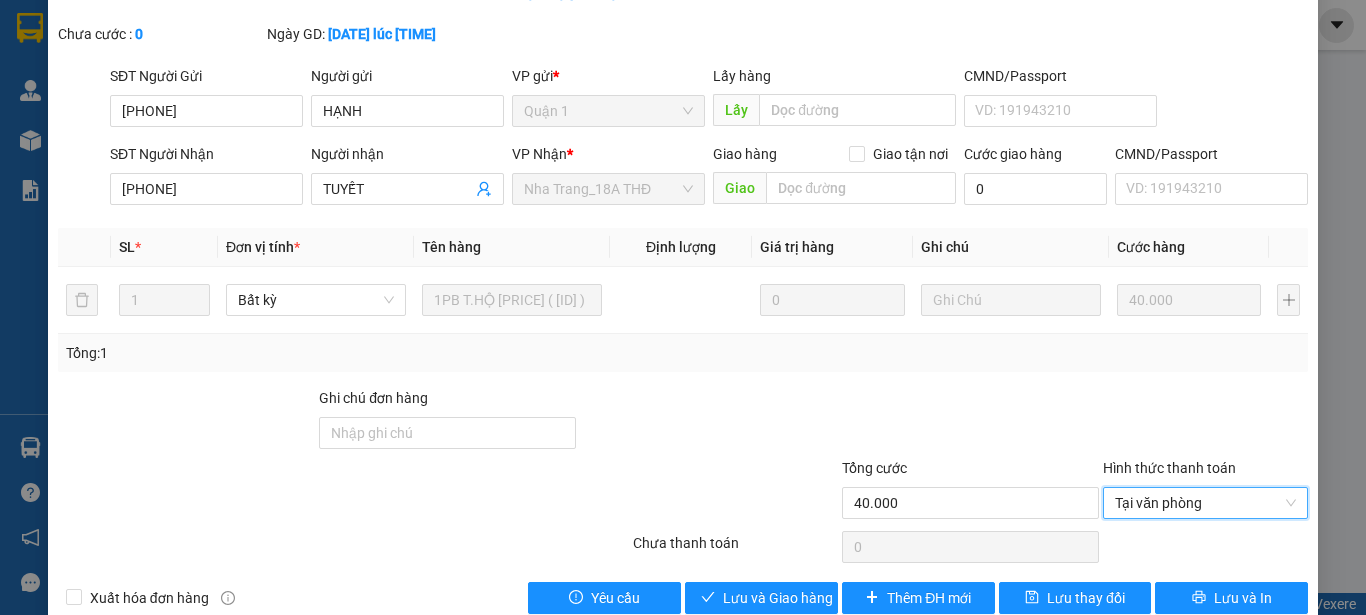 scroll, scrollTop: 151, scrollLeft: 0, axis: vertical 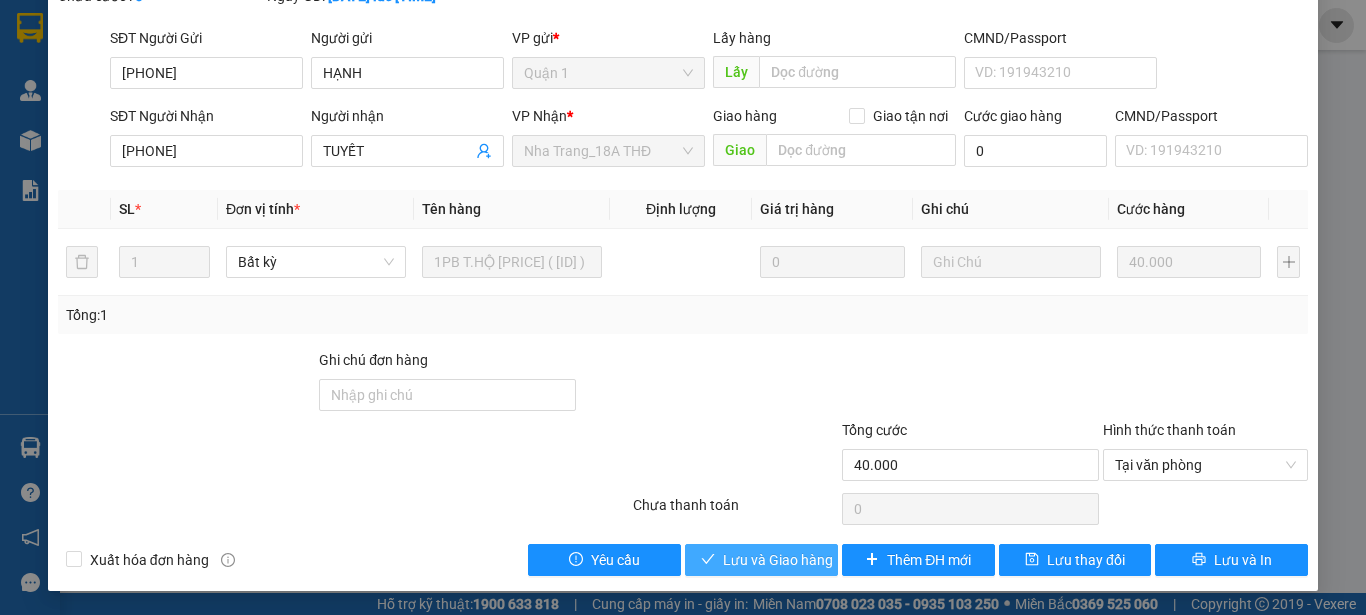 click on "Lưu và Giao hàng" at bounding box center [778, 560] 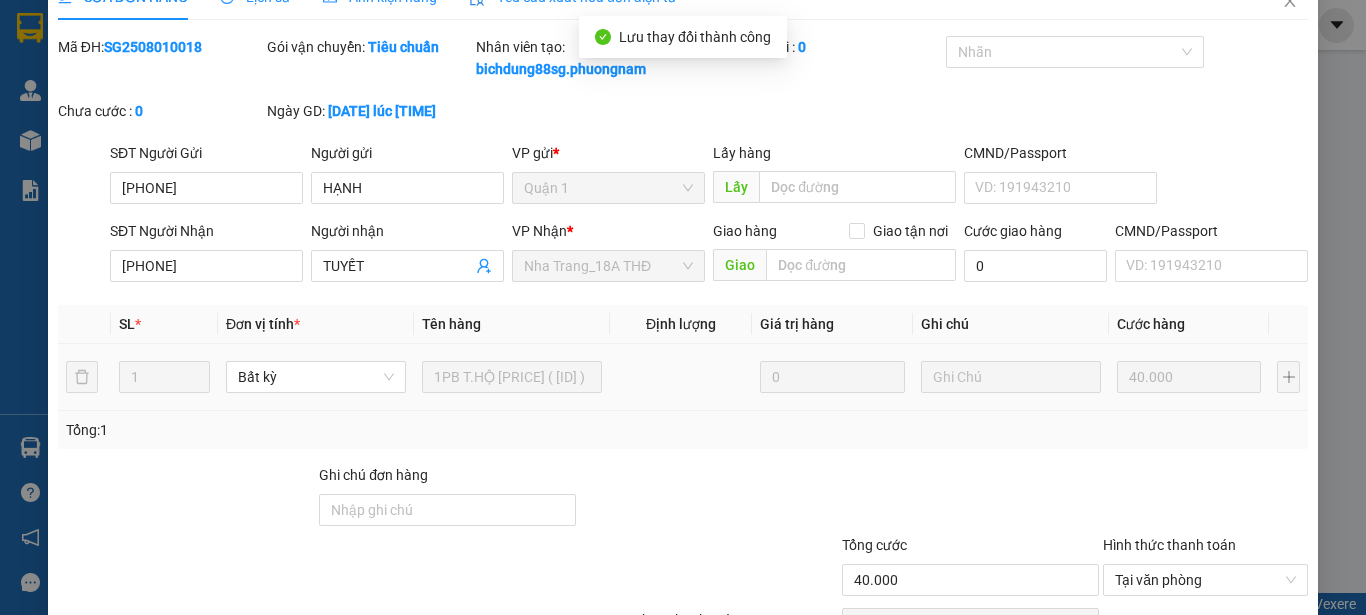scroll, scrollTop: 0, scrollLeft: 0, axis: both 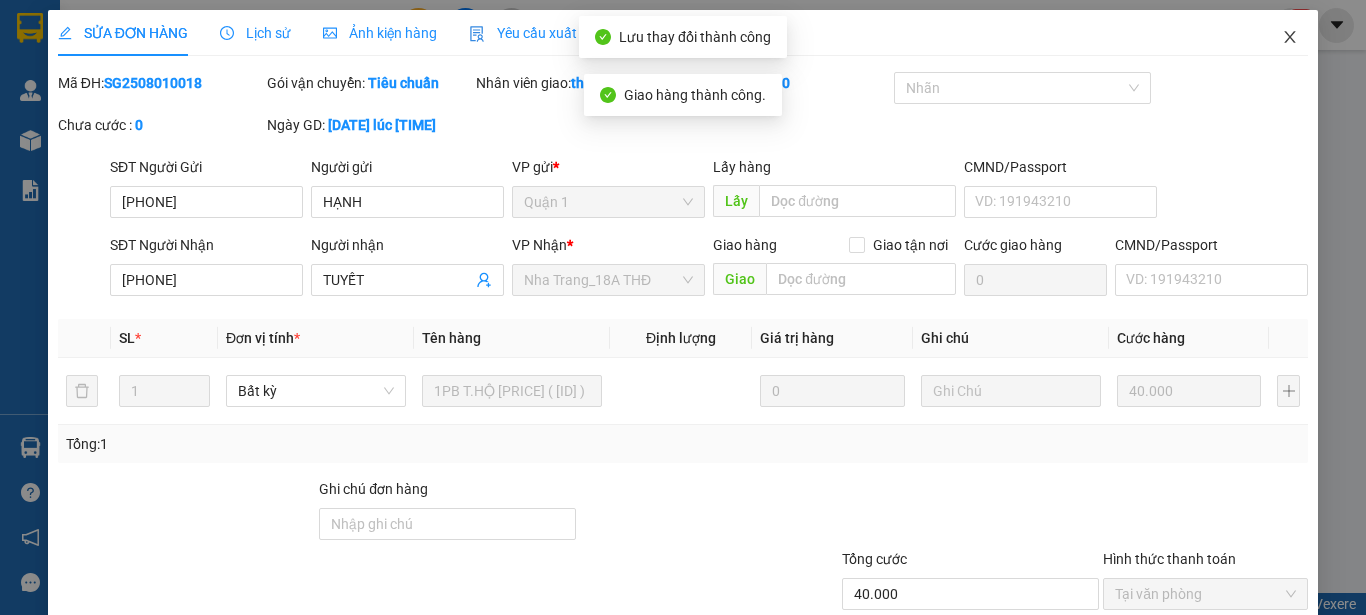 click 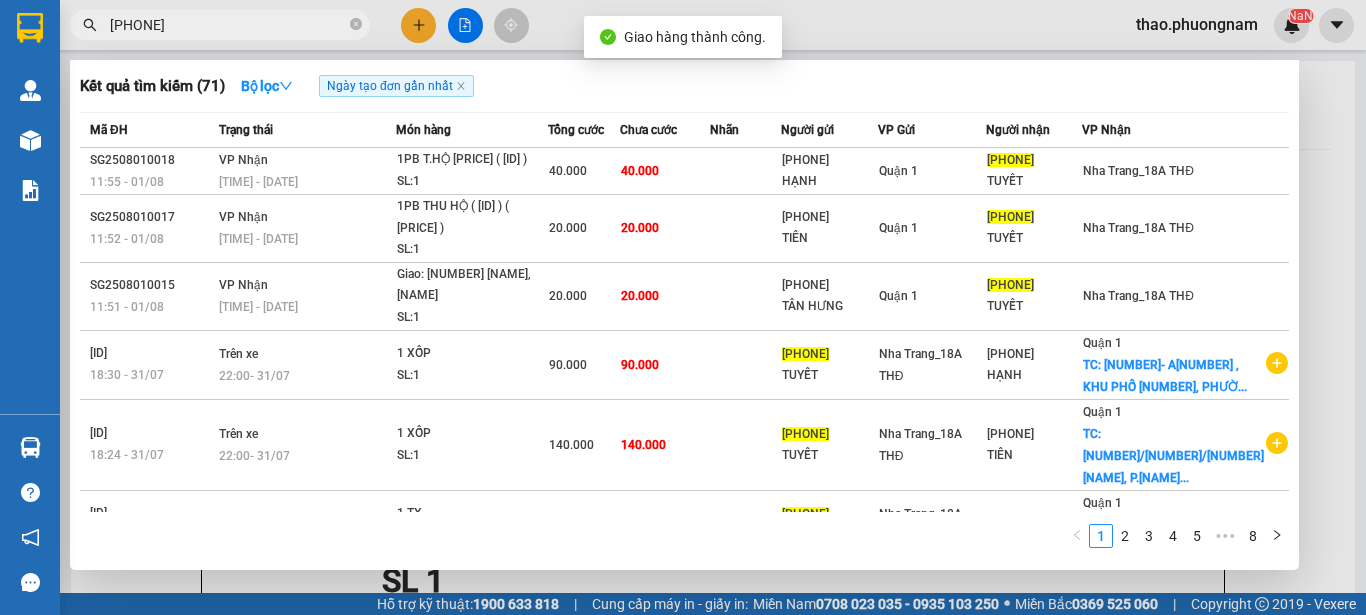 click on "[PHONE]" at bounding box center (228, 25) 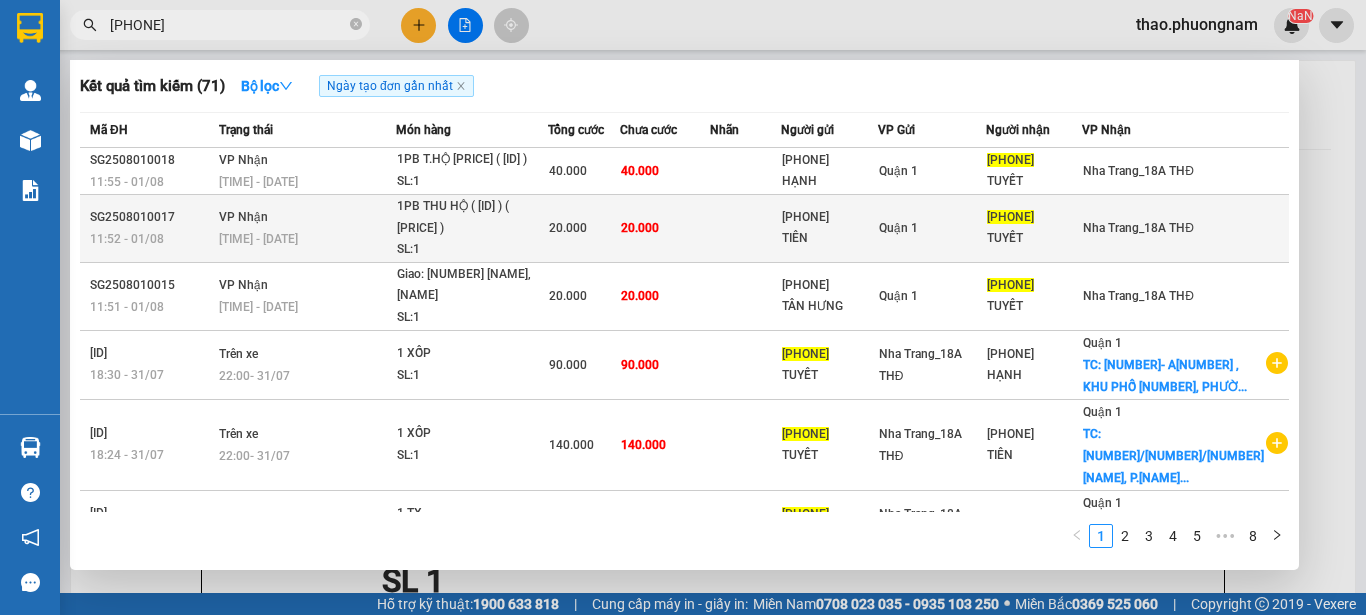 click on "VP Nhận" at bounding box center (243, 217) 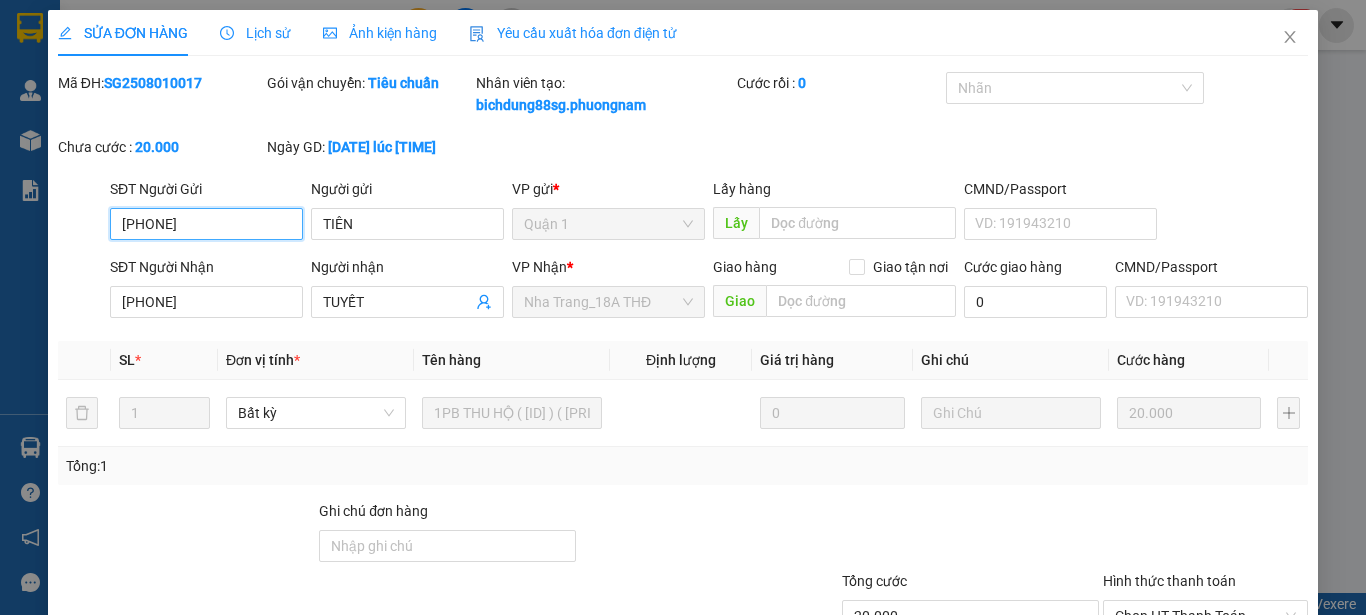scroll, scrollTop: 151, scrollLeft: 0, axis: vertical 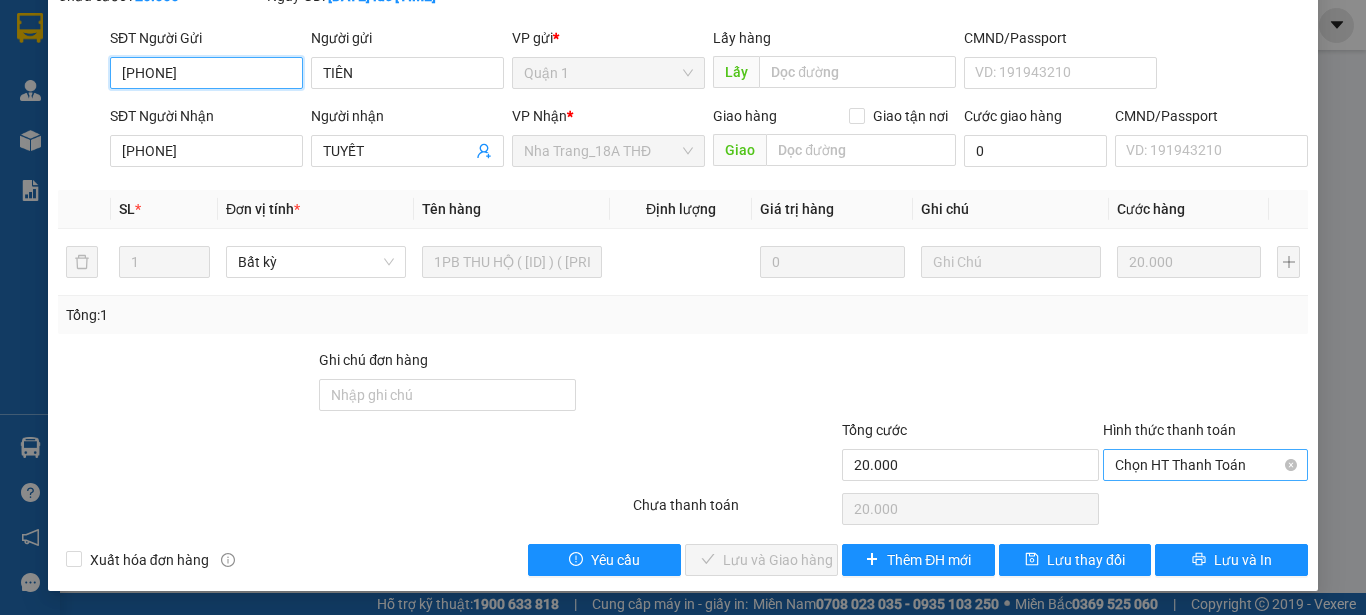 click on "Chọn HT Thanh Toán" at bounding box center [1205, 465] 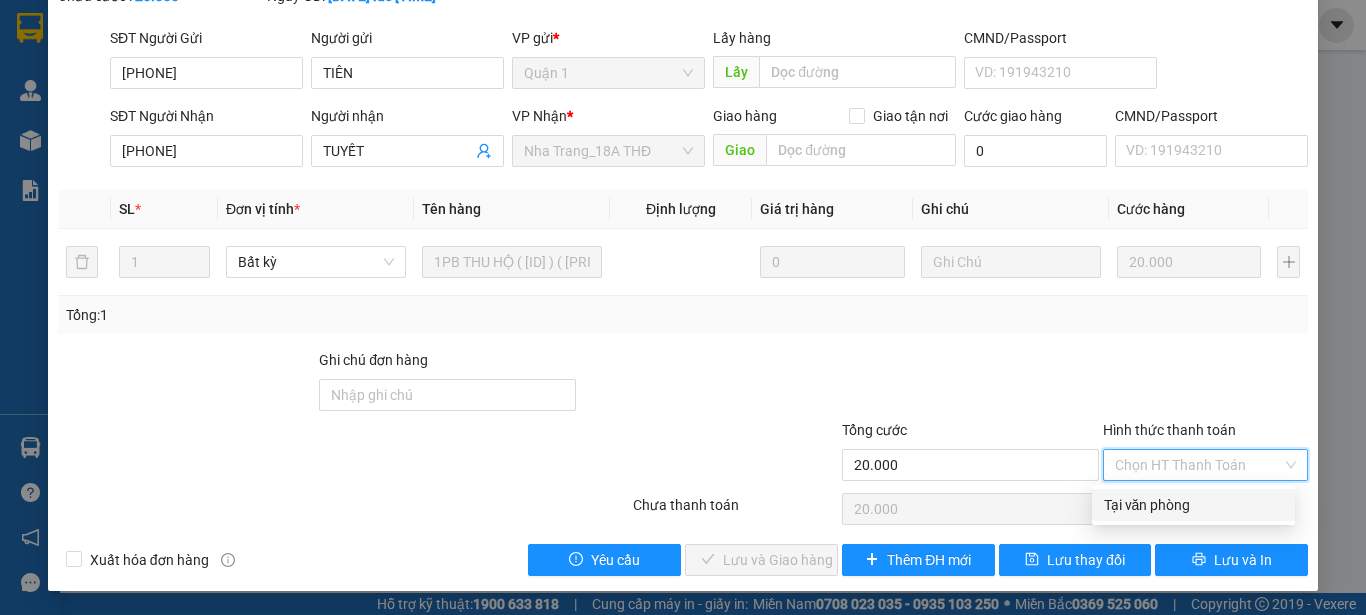 click on "Tại văn phòng" at bounding box center [1193, 505] 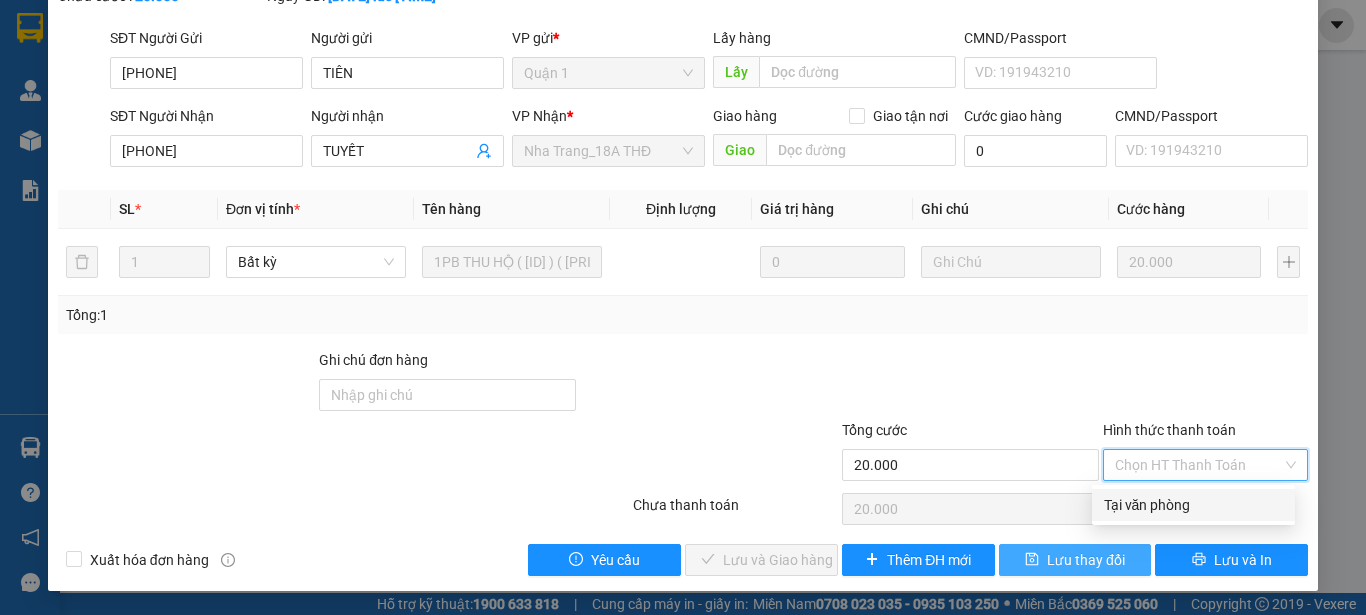 type on "0" 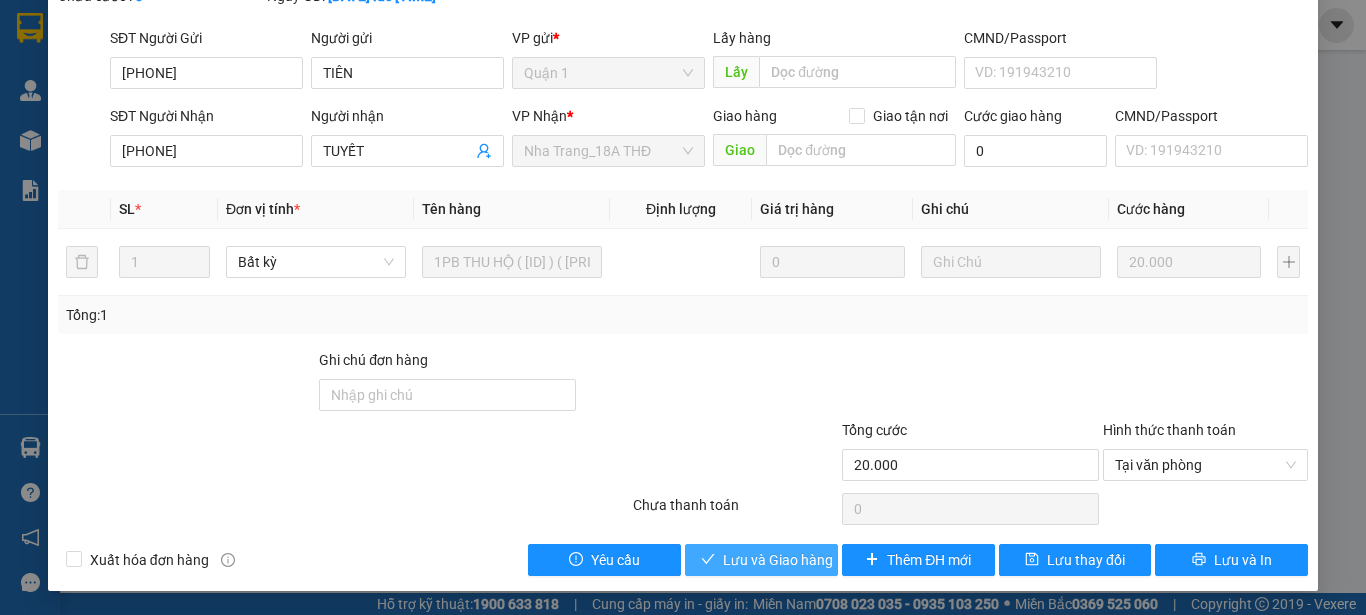 click on "Lưu và Giao hàng" at bounding box center (761, 560) 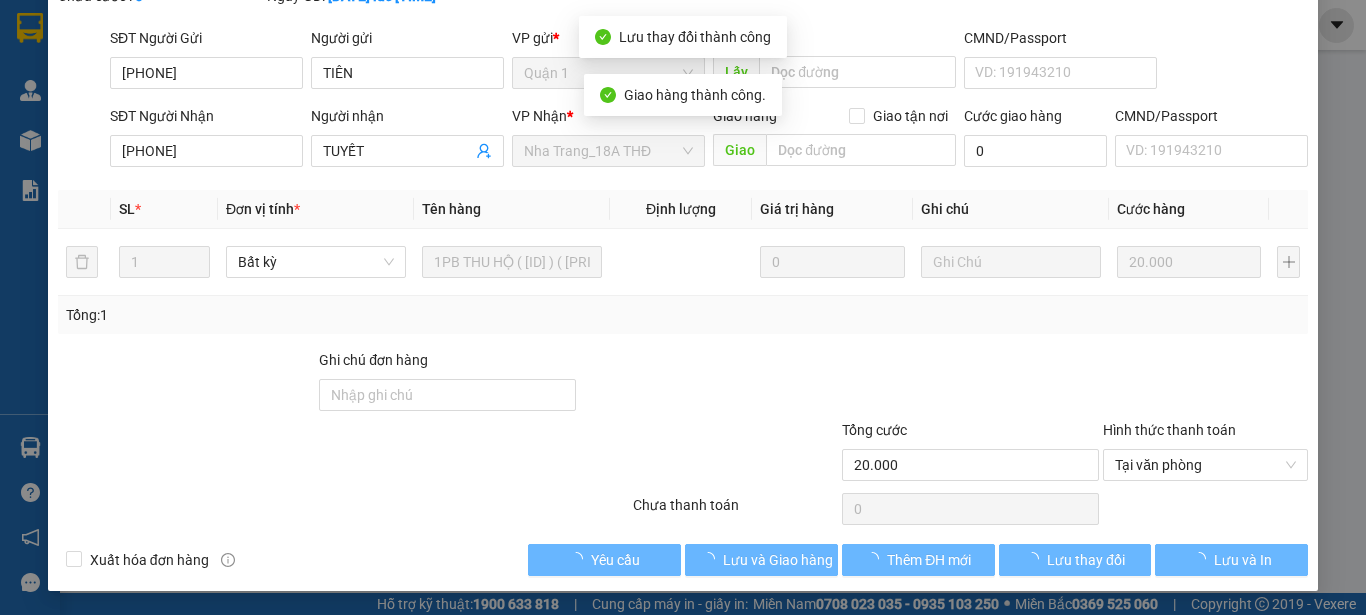 scroll, scrollTop: 0, scrollLeft: 0, axis: both 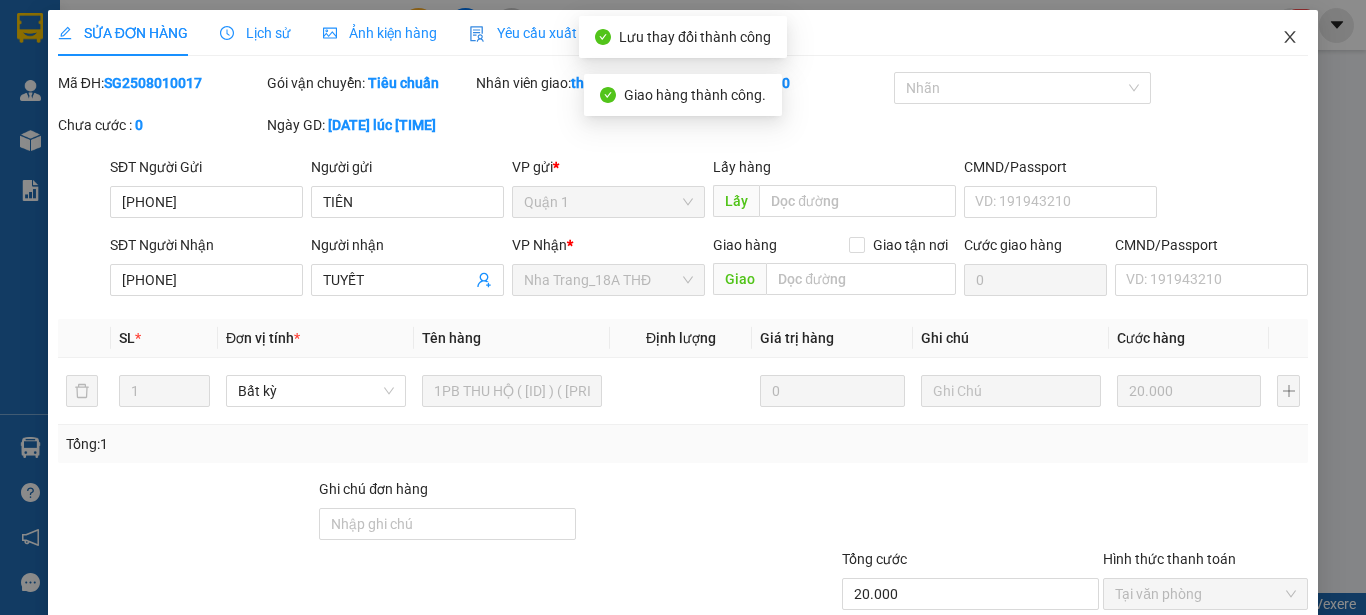 click 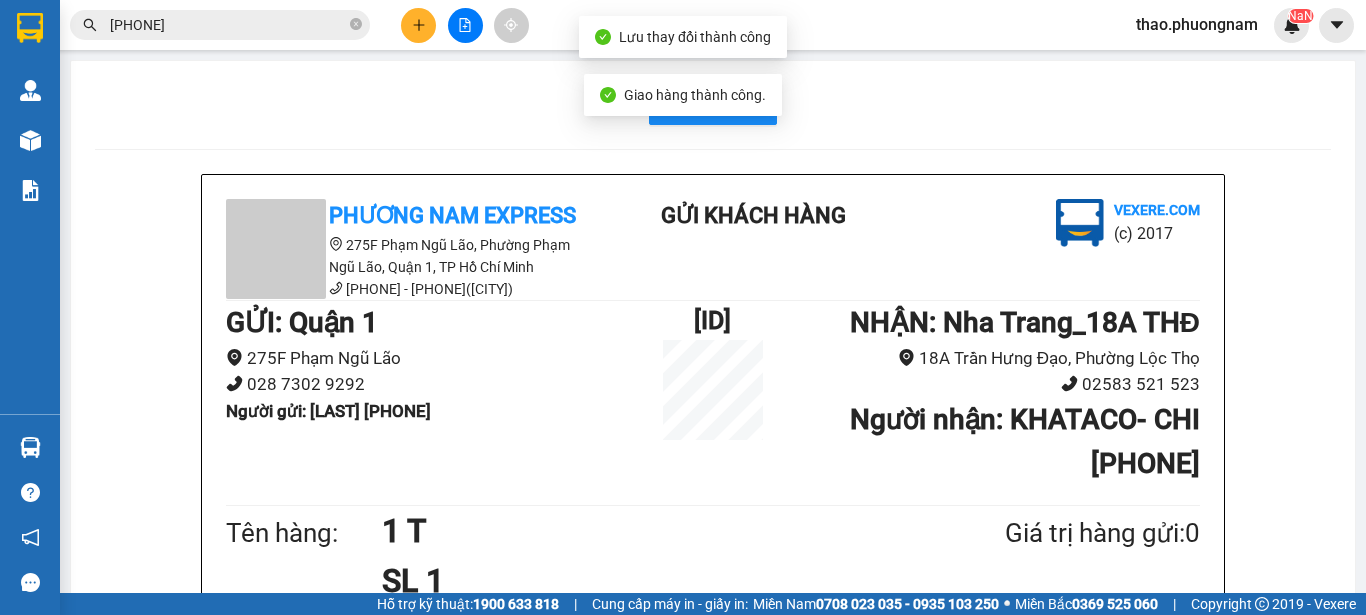 click on "[PHONE]" at bounding box center (220, 25) 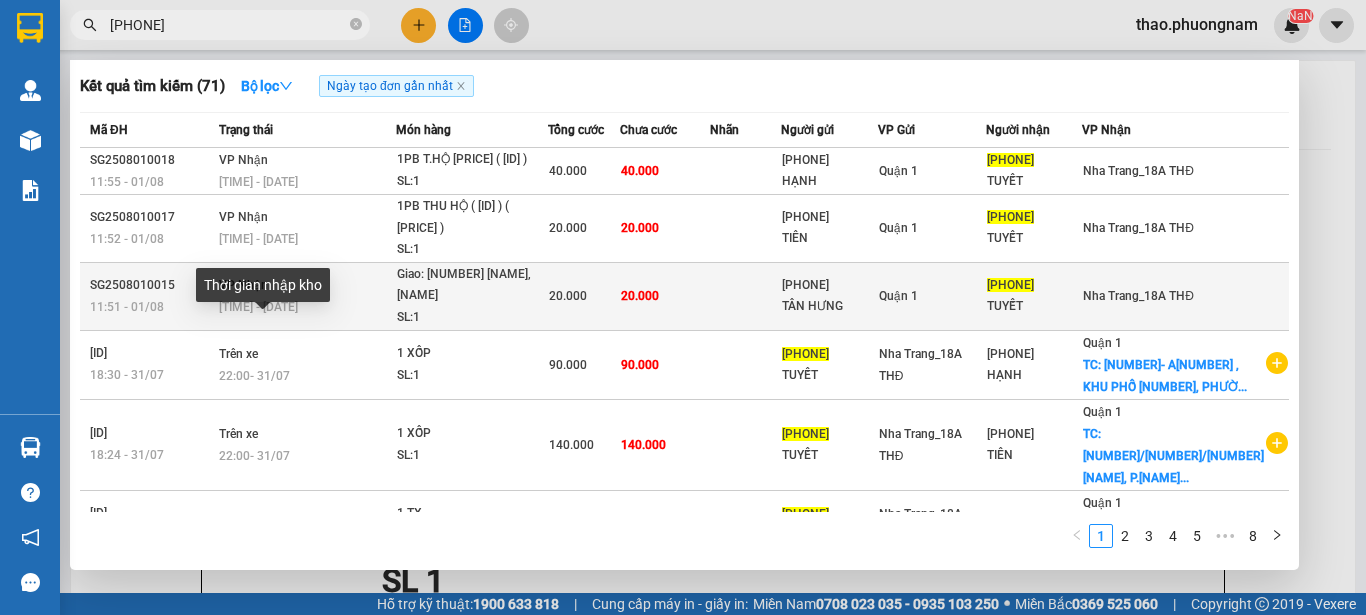 click on "[TIME] - [DATE]" at bounding box center [258, 307] 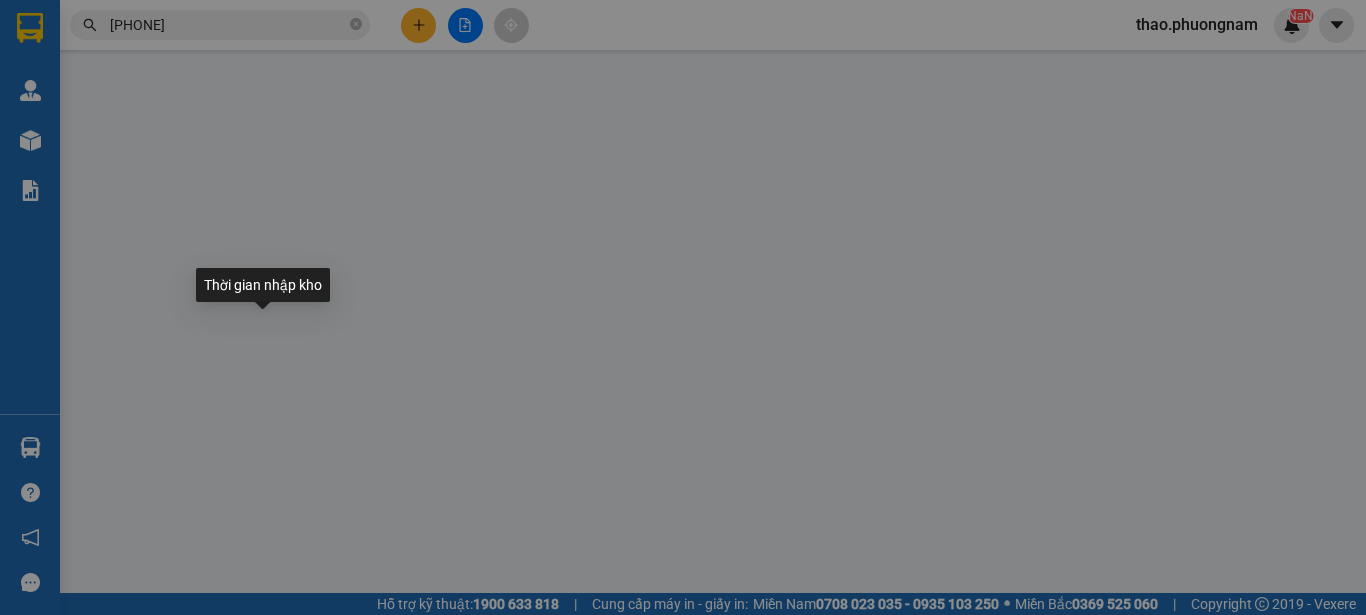 type on "[PHONE]" 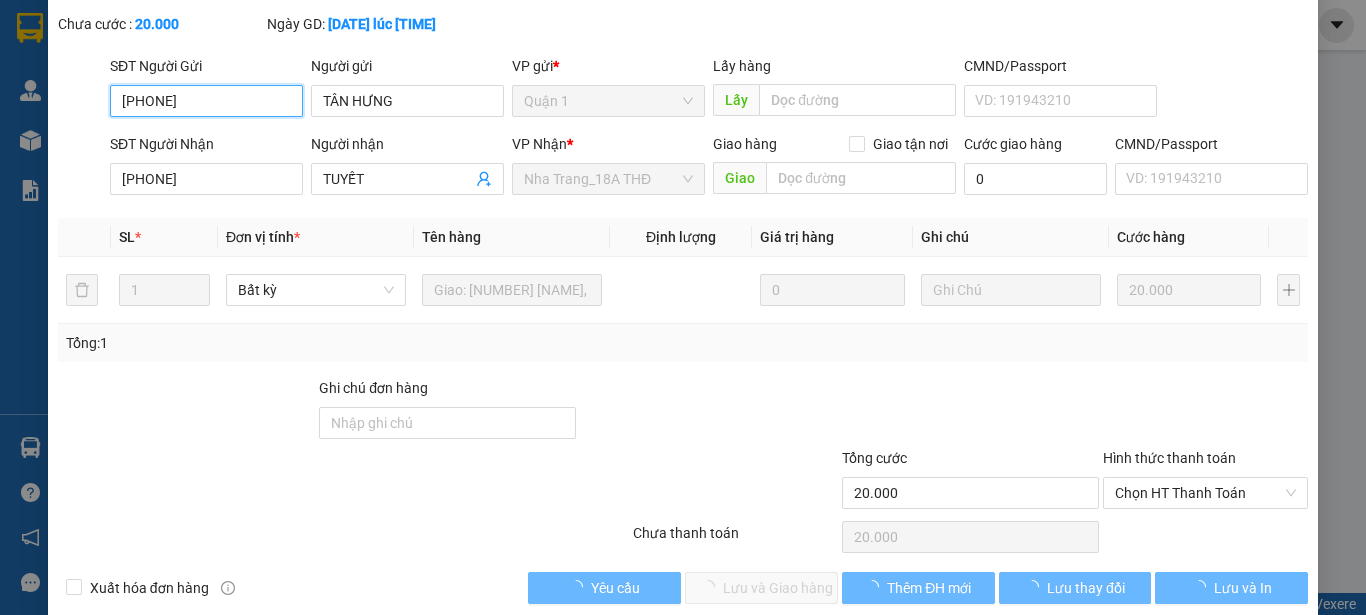 scroll, scrollTop: 151, scrollLeft: 0, axis: vertical 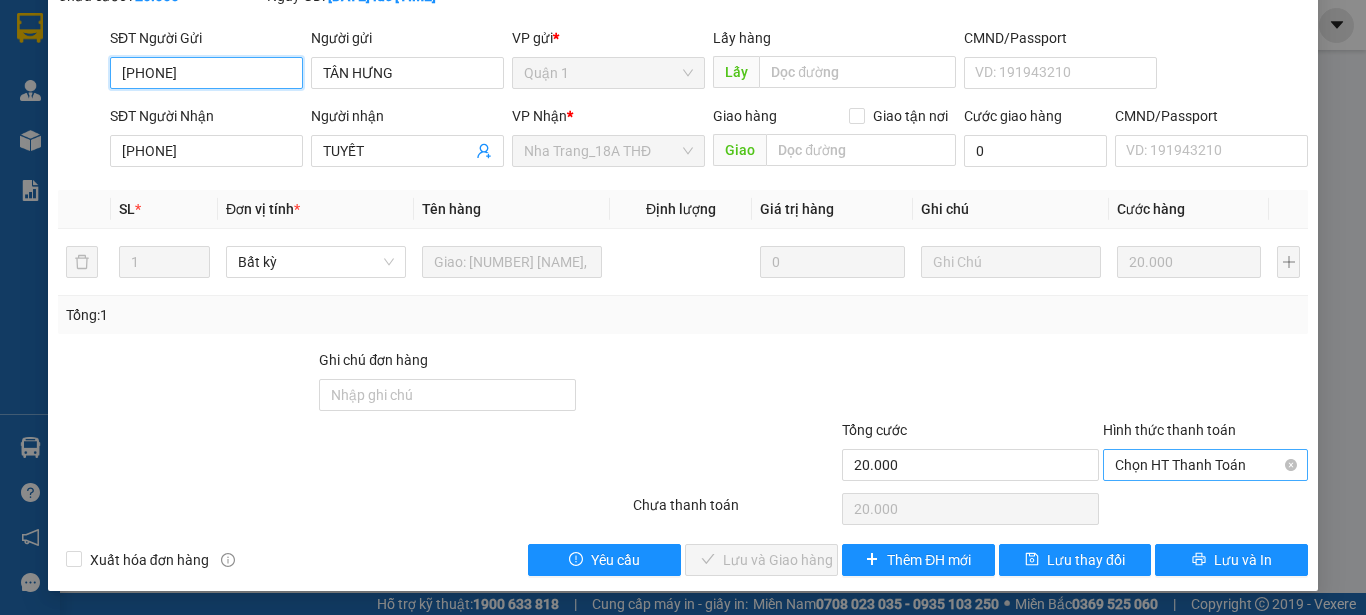 click on "Chọn HT Thanh Toán" at bounding box center (1205, 465) 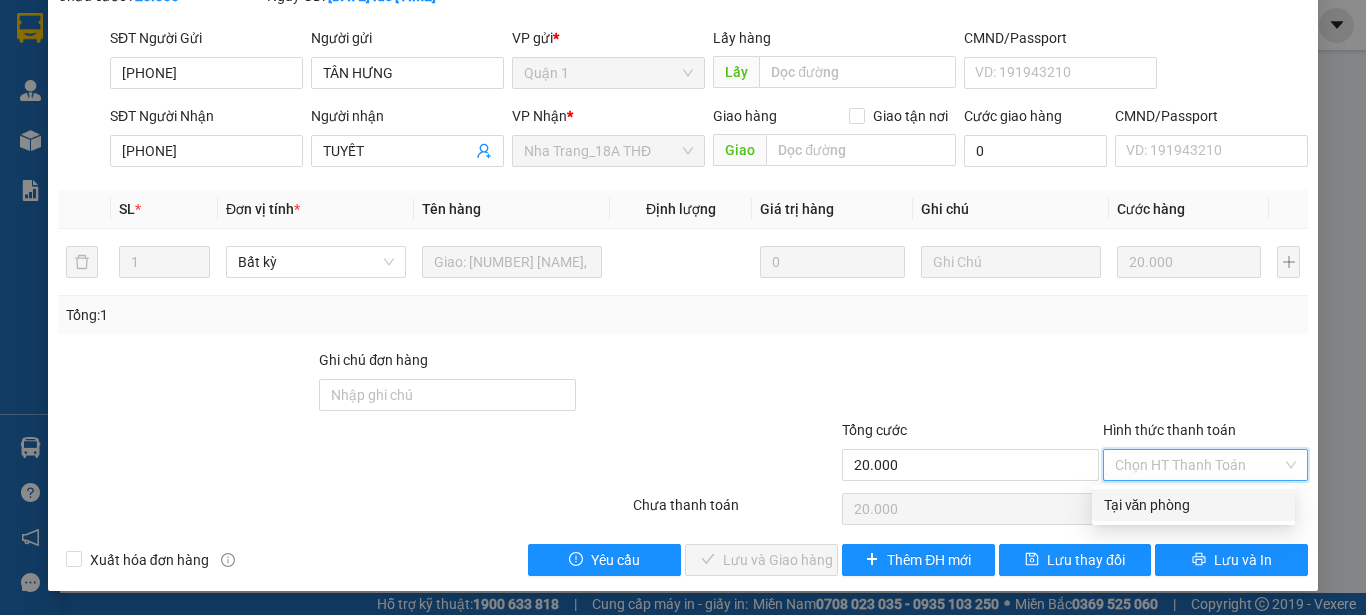 click on "Tại văn phòng" at bounding box center [1193, 505] 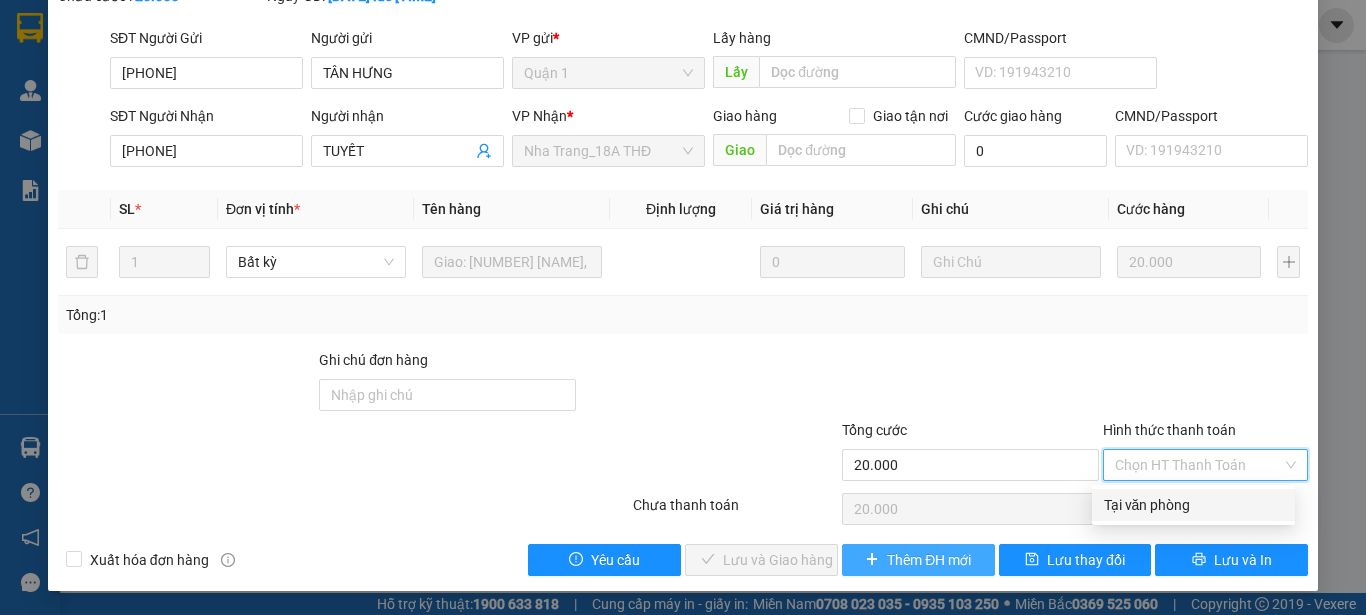 type on "0" 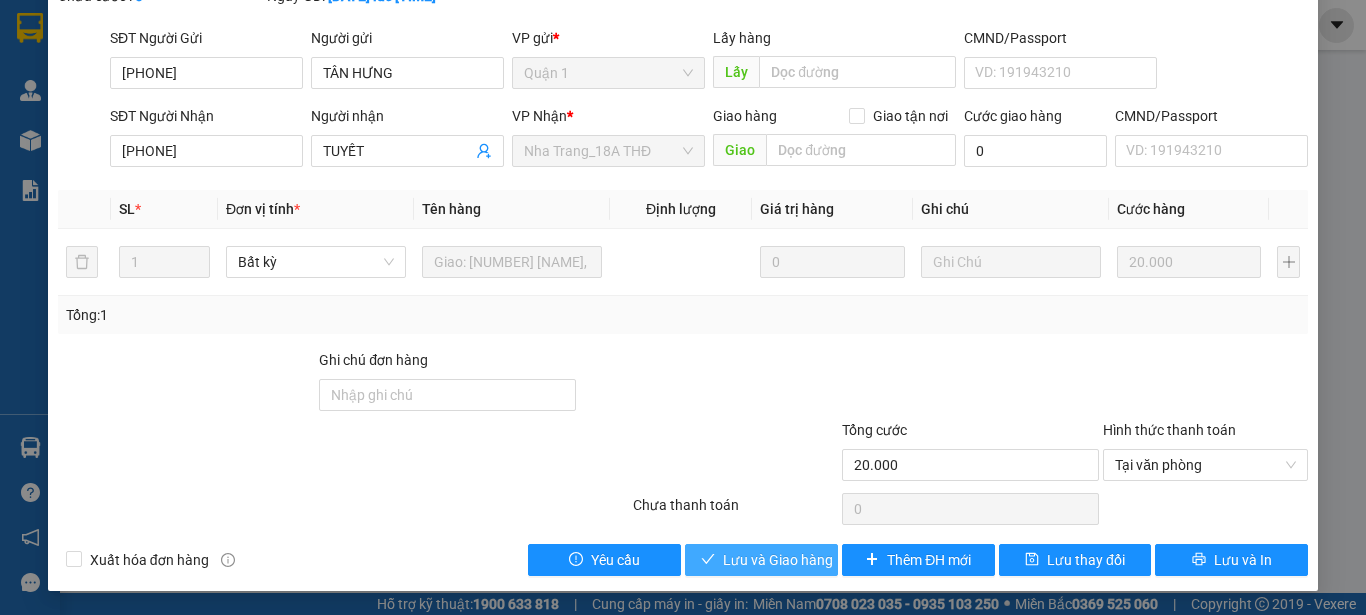 click on "Lưu và Giao hàng" at bounding box center [778, 560] 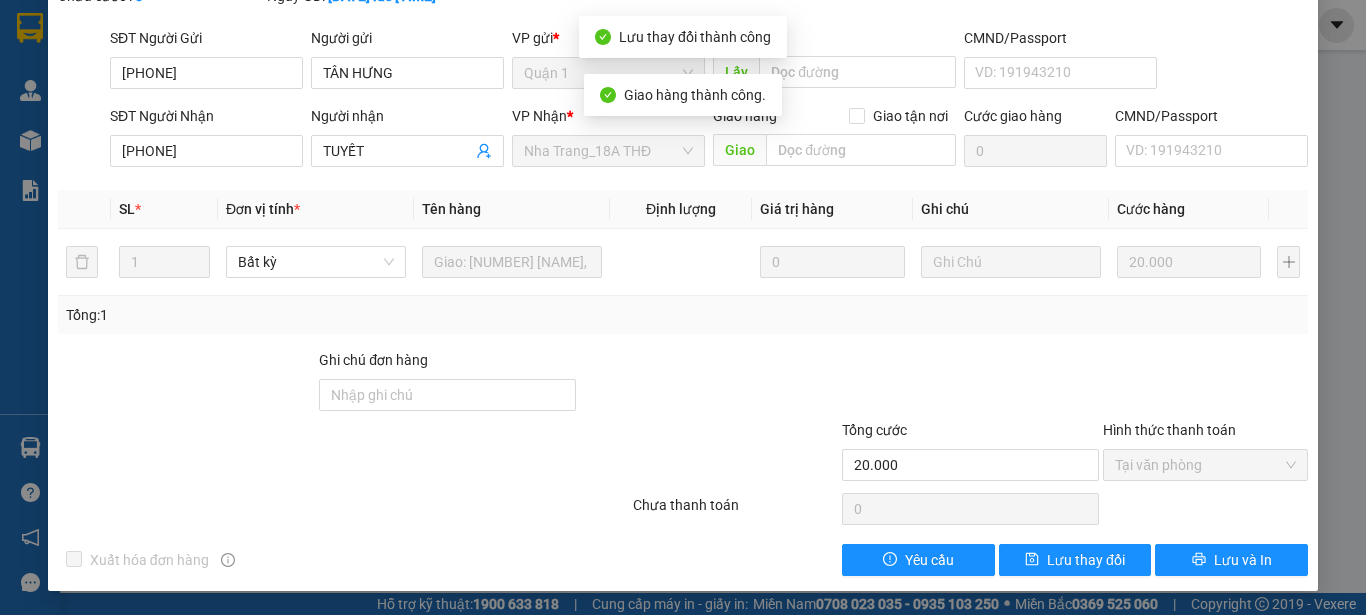 scroll, scrollTop: 0, scrollLeft: 0, axis: both 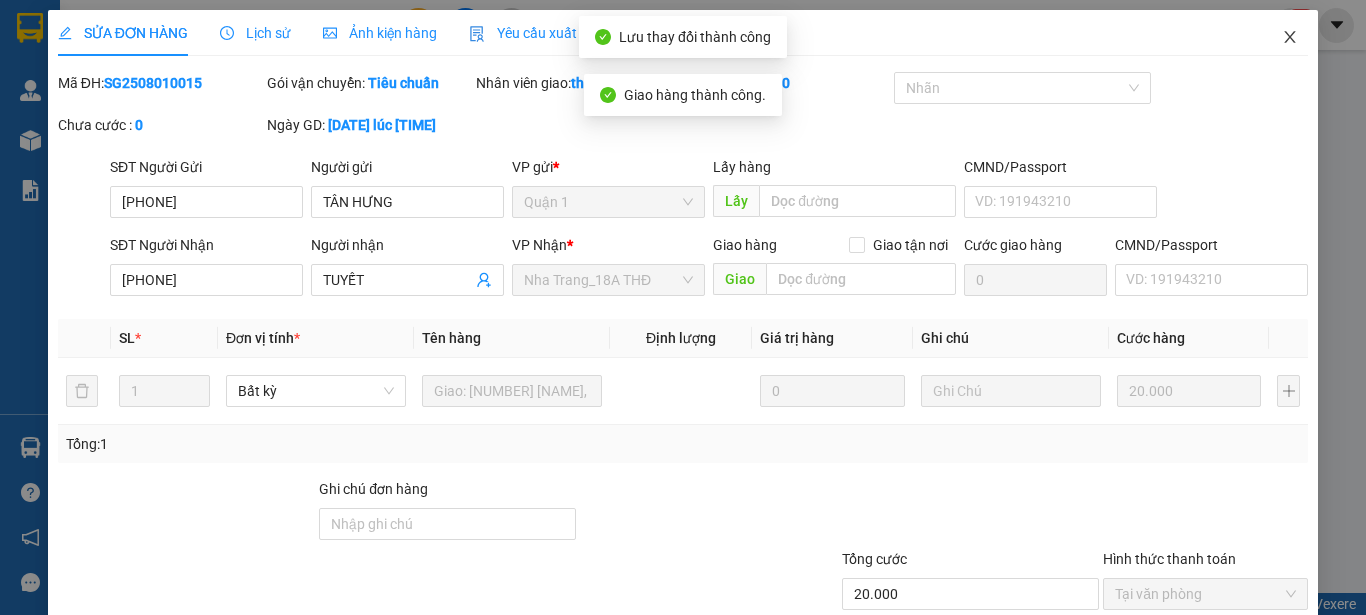 click 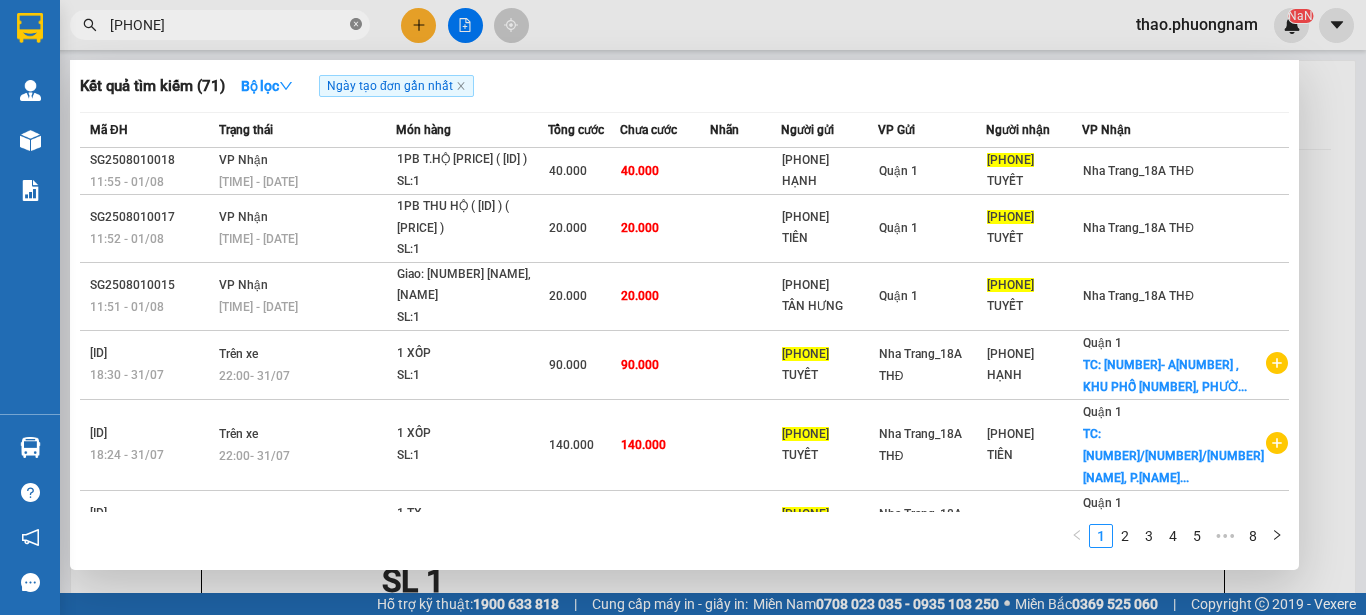 drag, startPoint x: 344, startPoint y: 22, endPoint x: 355, endPoint y: 26, distance: 11.7046995 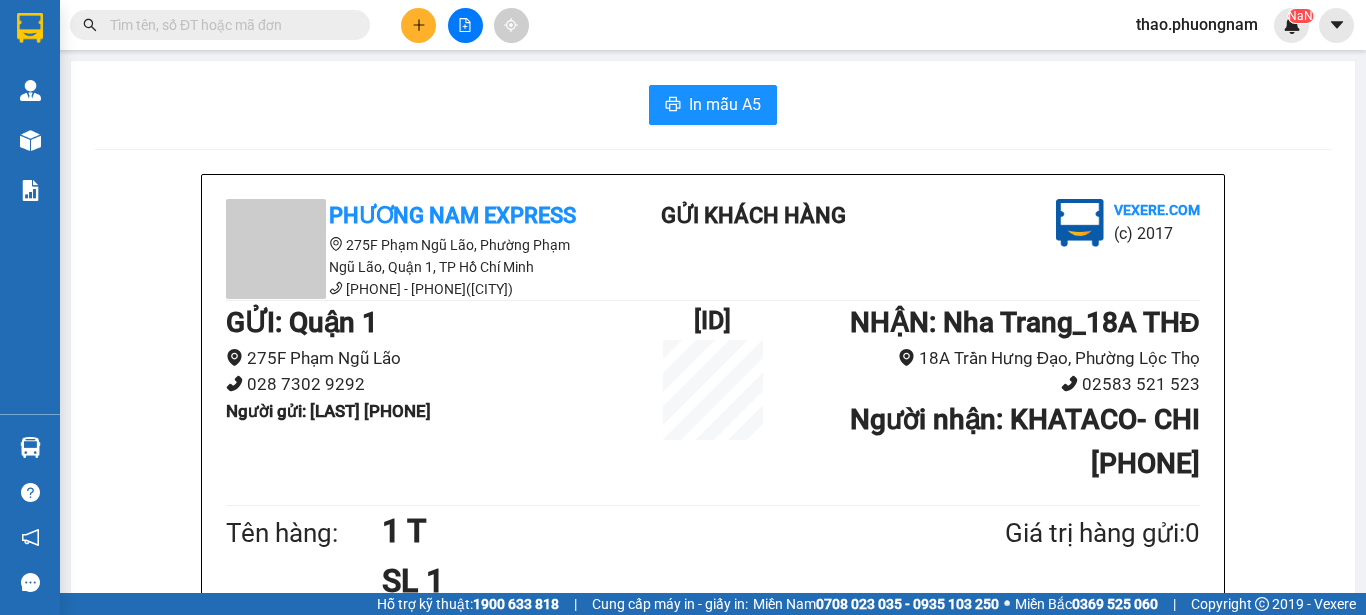 click at bounding box center (228, 25) 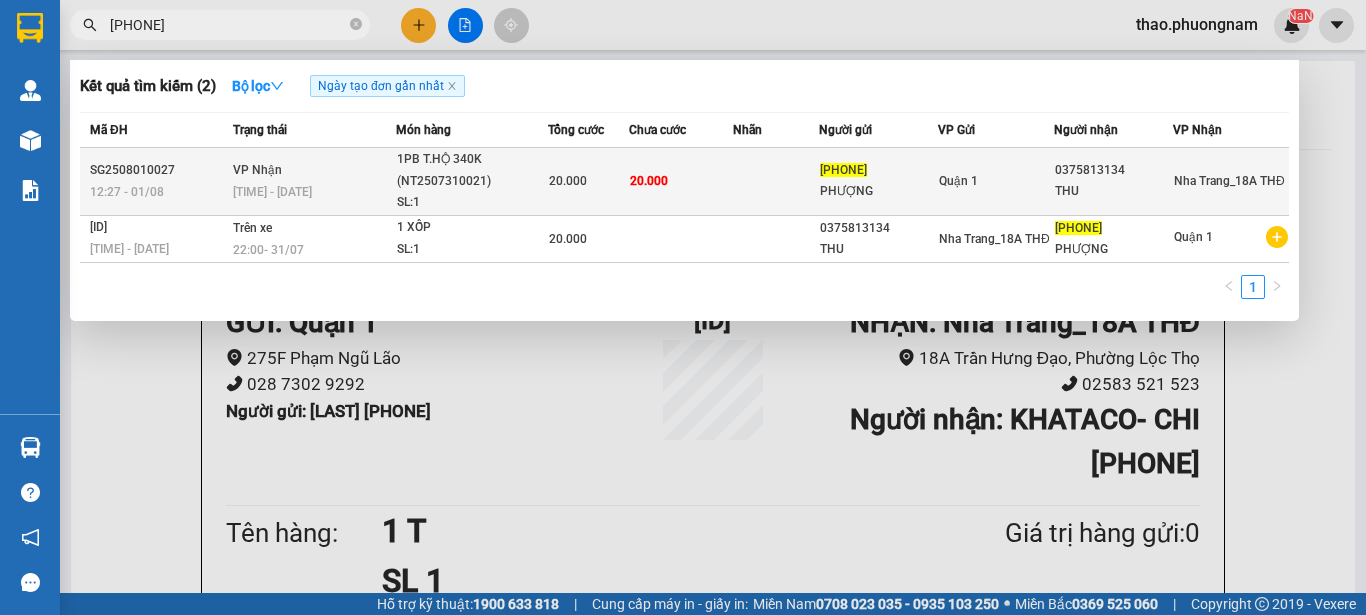 type on "[PHONE]" 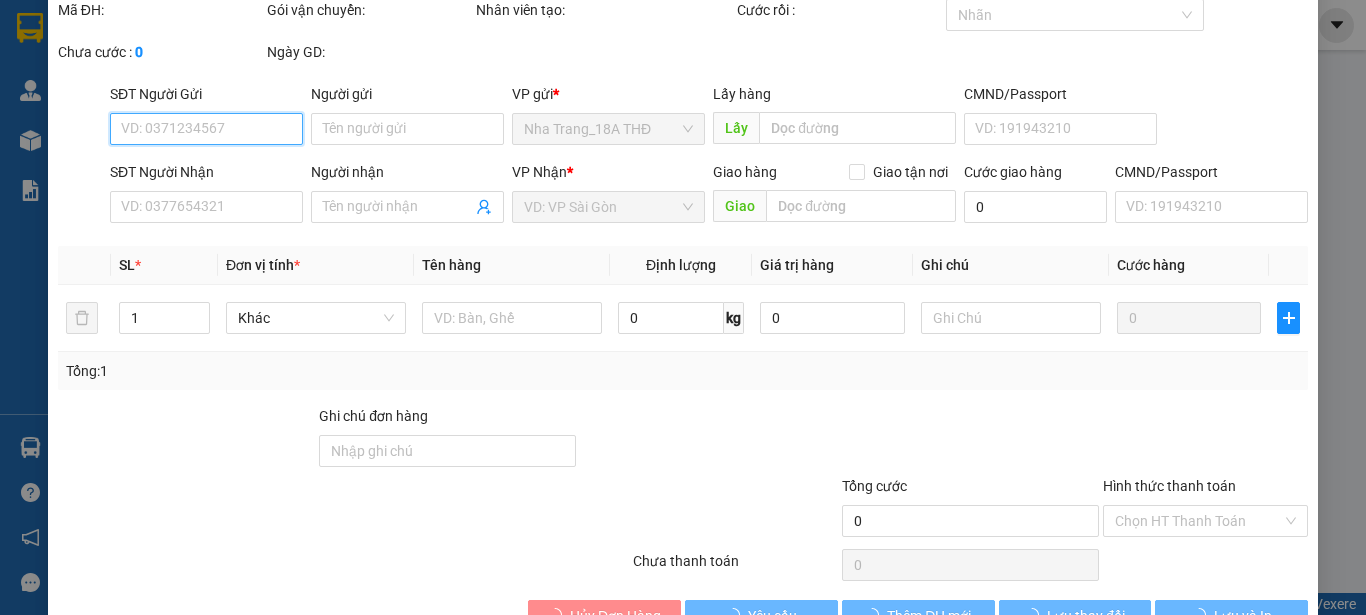 type on "[PHONE]" 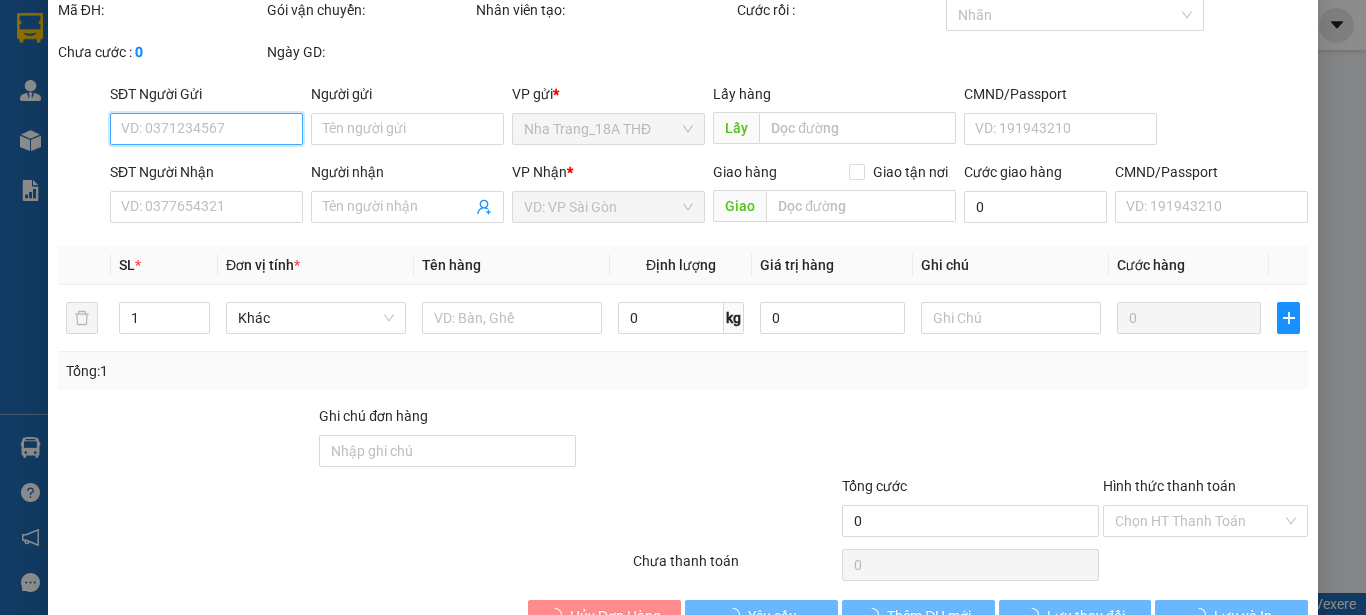 type on "PHƯỢNG" 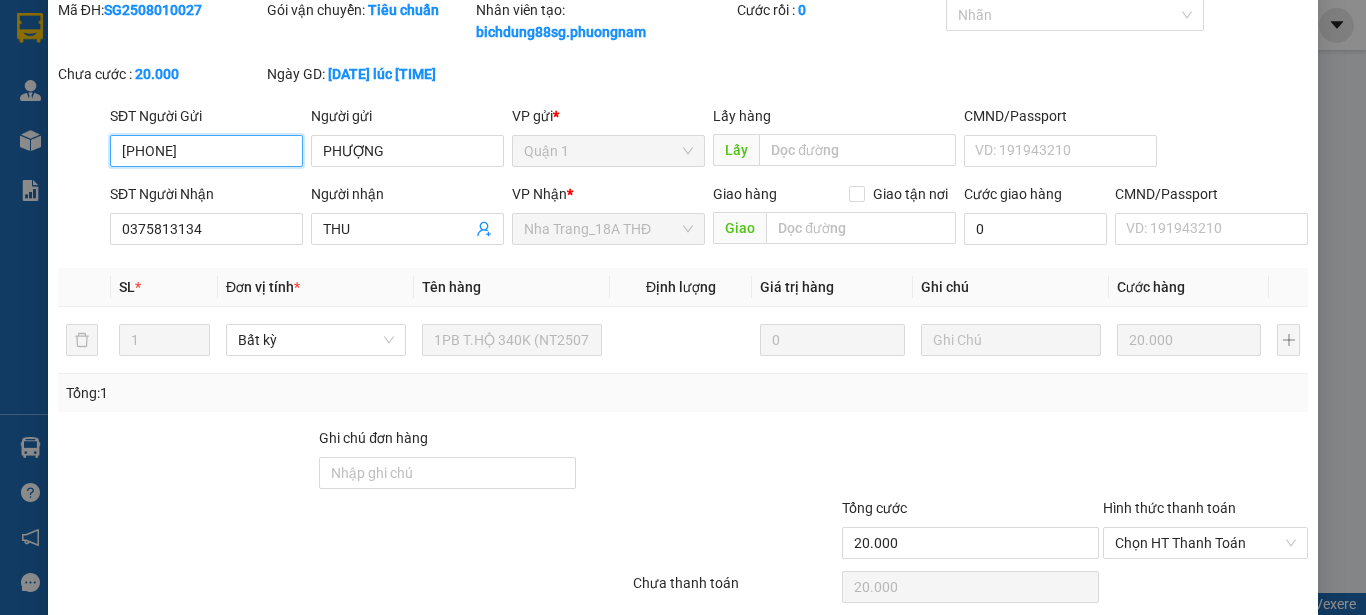 scroll, scrollTop: 151, scrollLeft: 0, axis: vertical 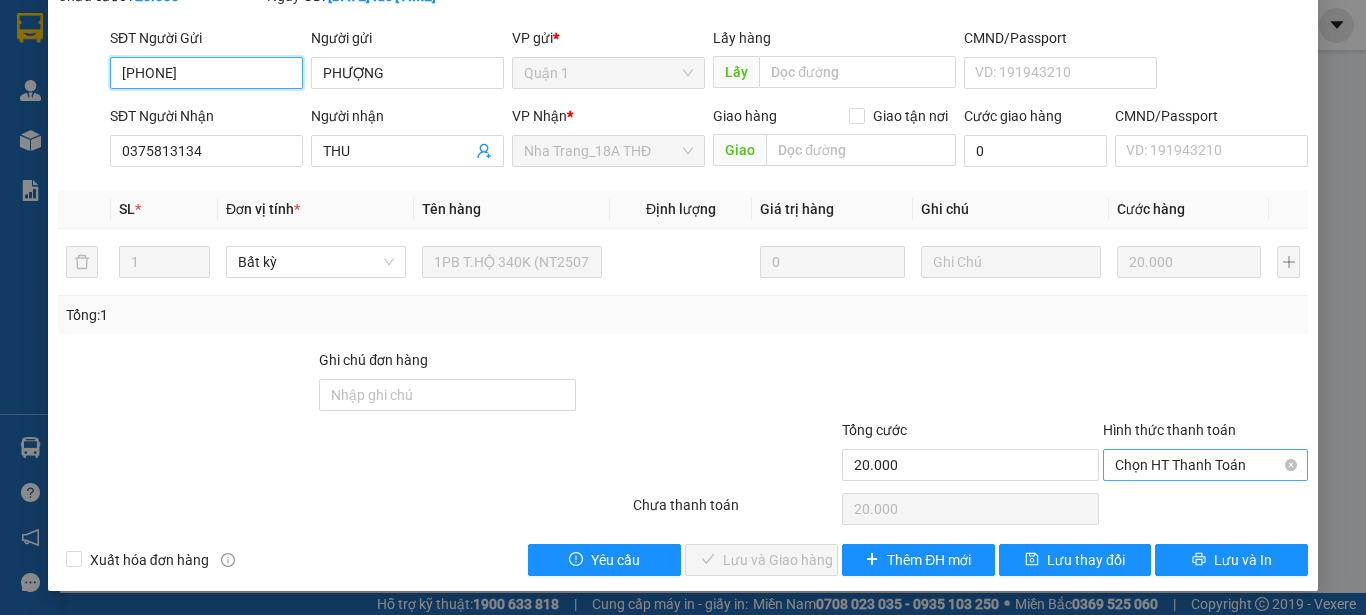 click on "Chọn HT Thanh Toán" at bounding box center [1205, 465] 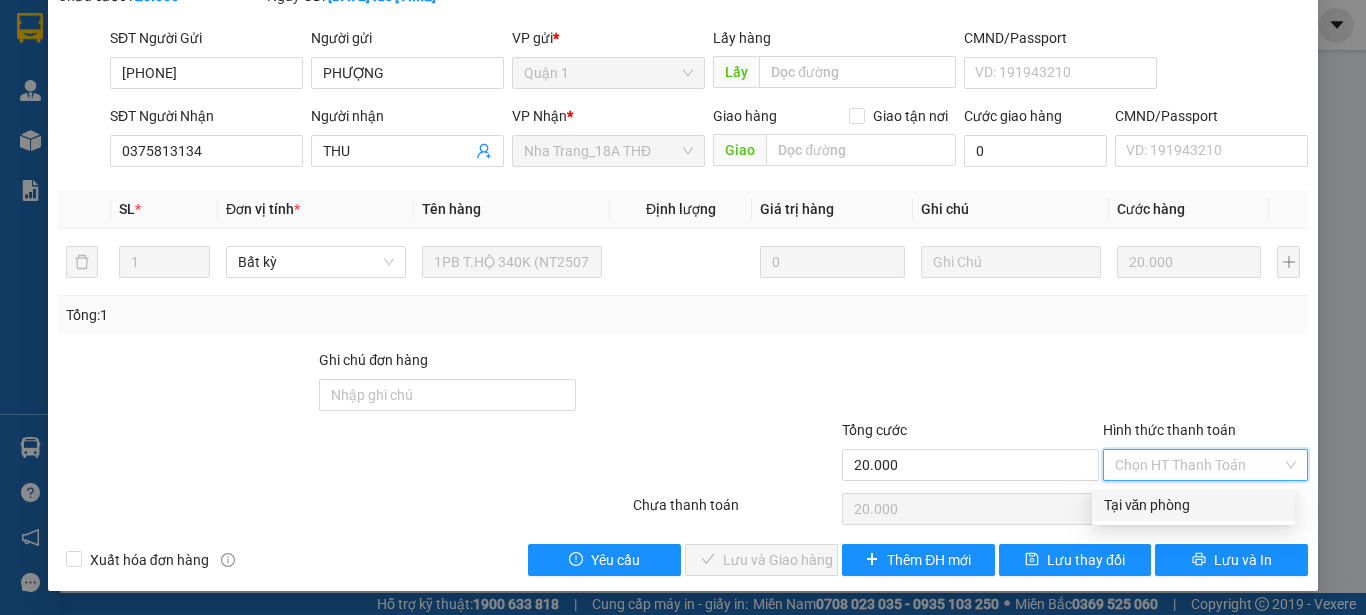 click on "Tại văn phòng" at bounding box center [1193, 505] 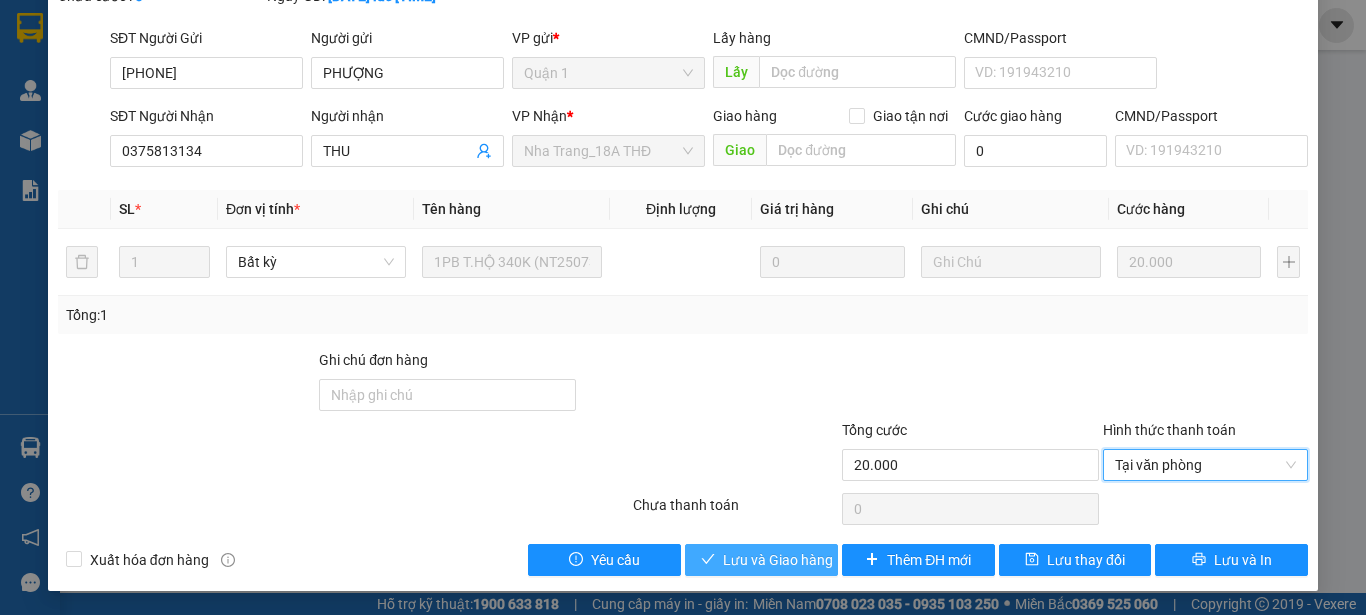 click on "Lưu và Giao hàng" at bounding box center (778, 560) 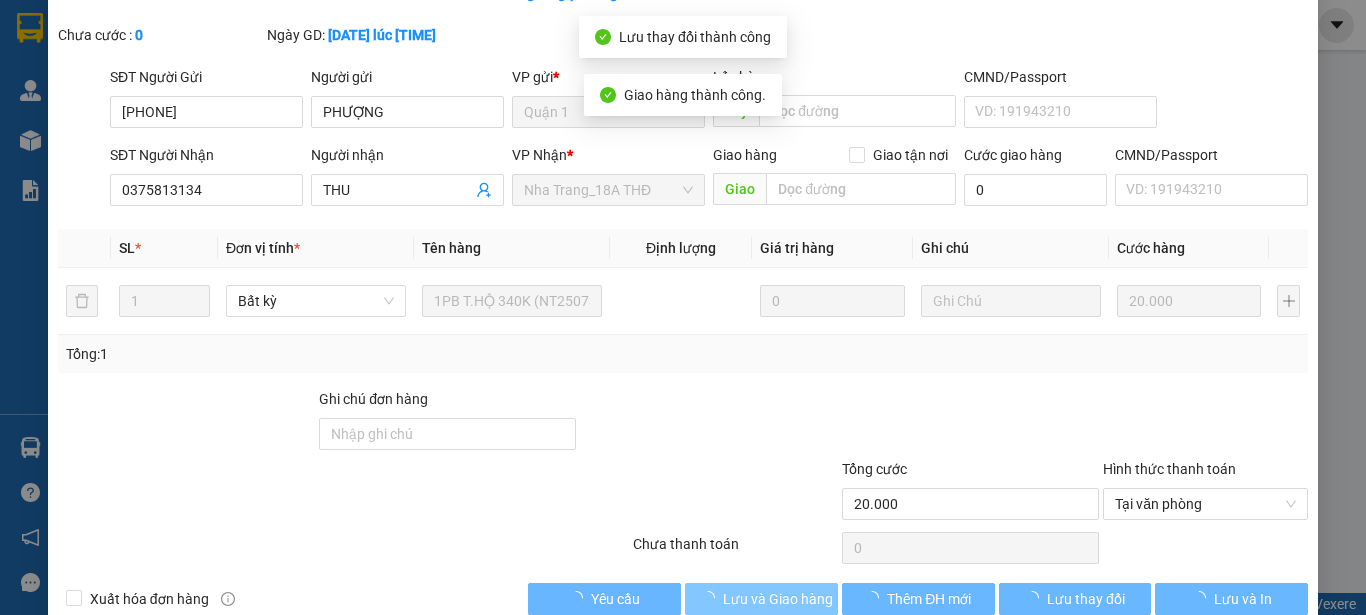 scroll, scrollTop: 0, scrollLeft: 0, axis: both 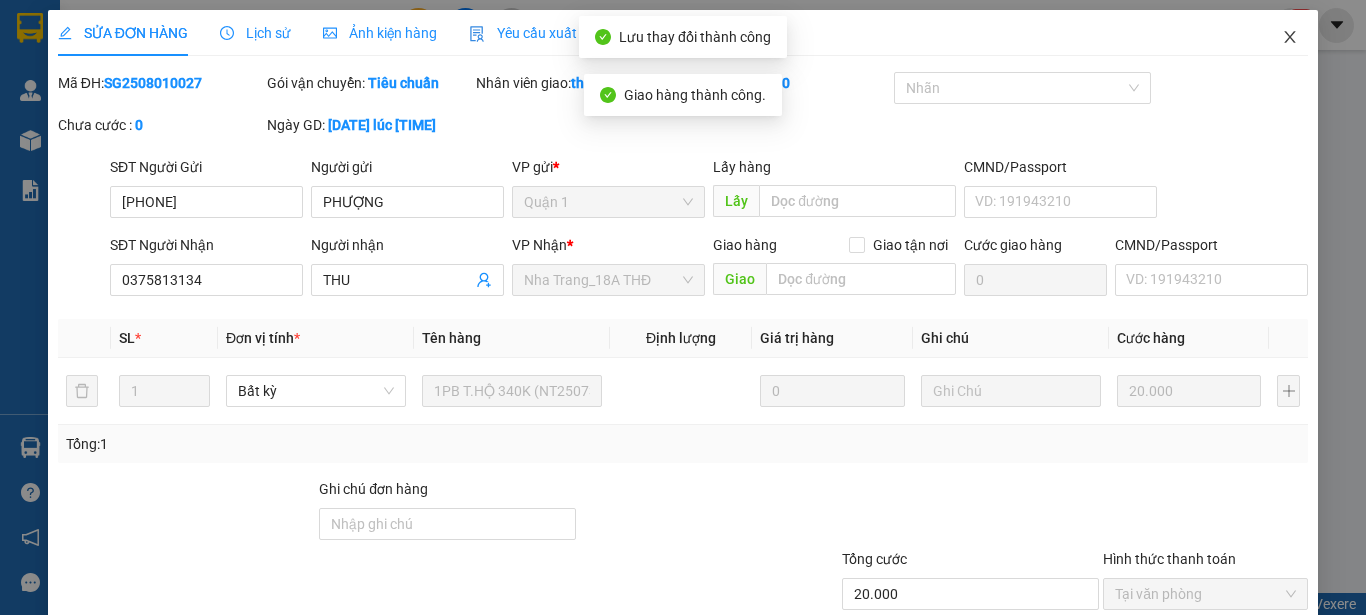 click 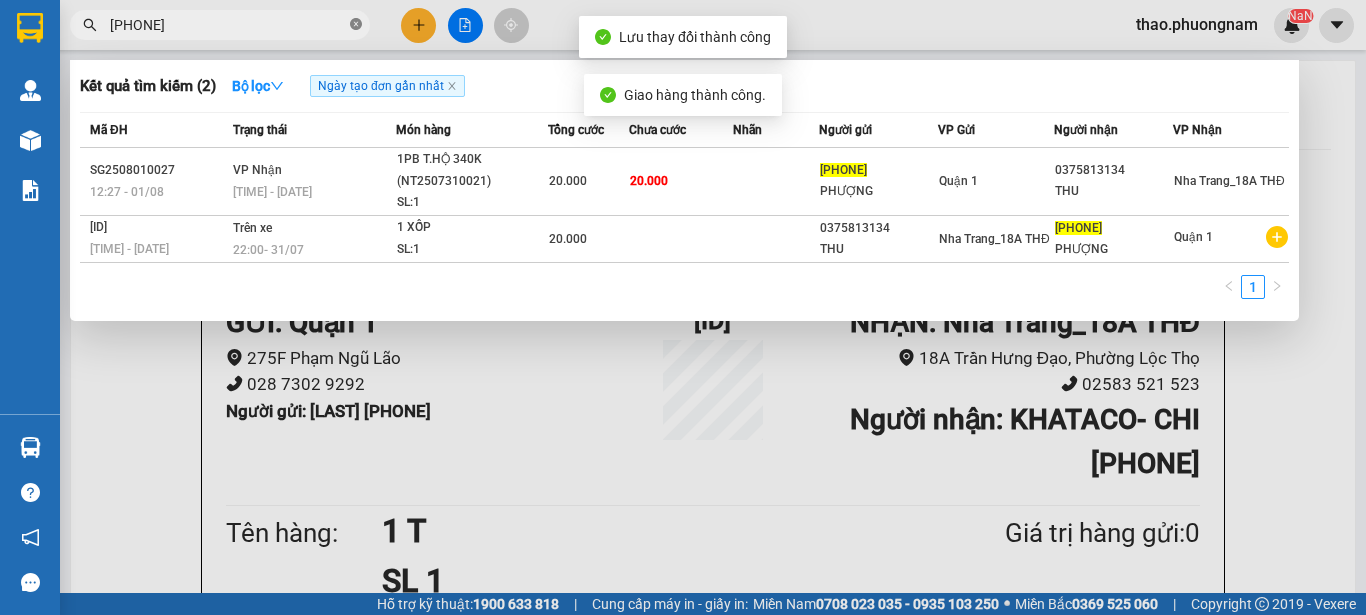 click 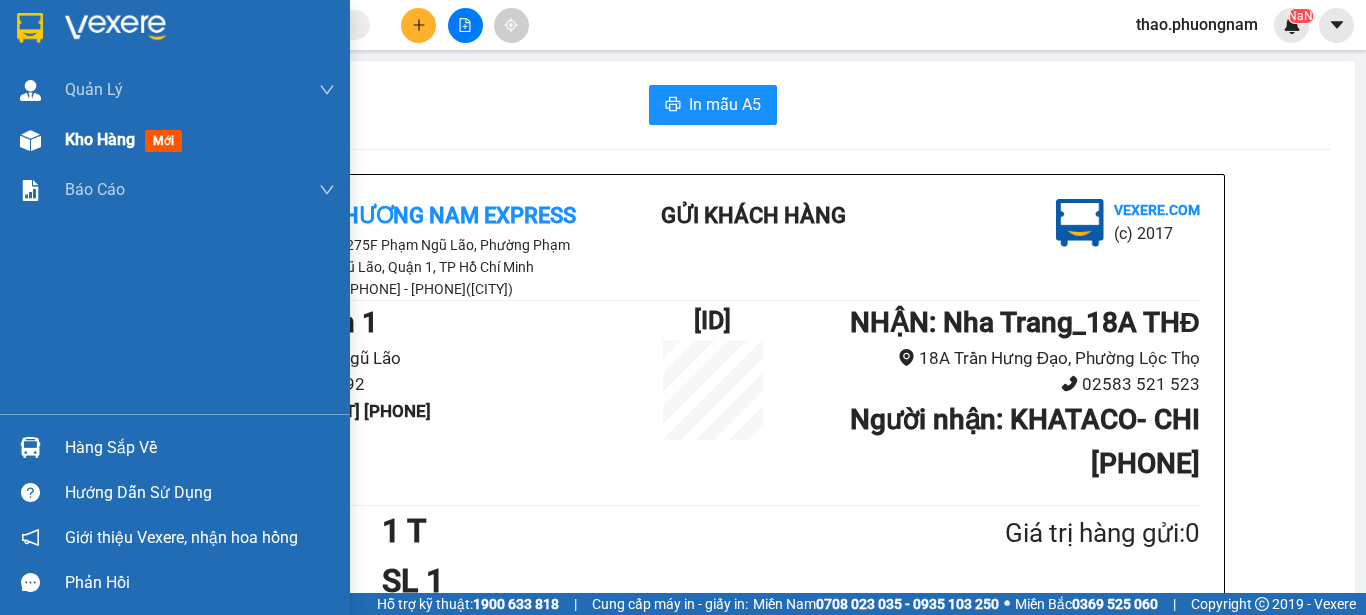 click on "Kho hàng" at bounding box center (100, 139) 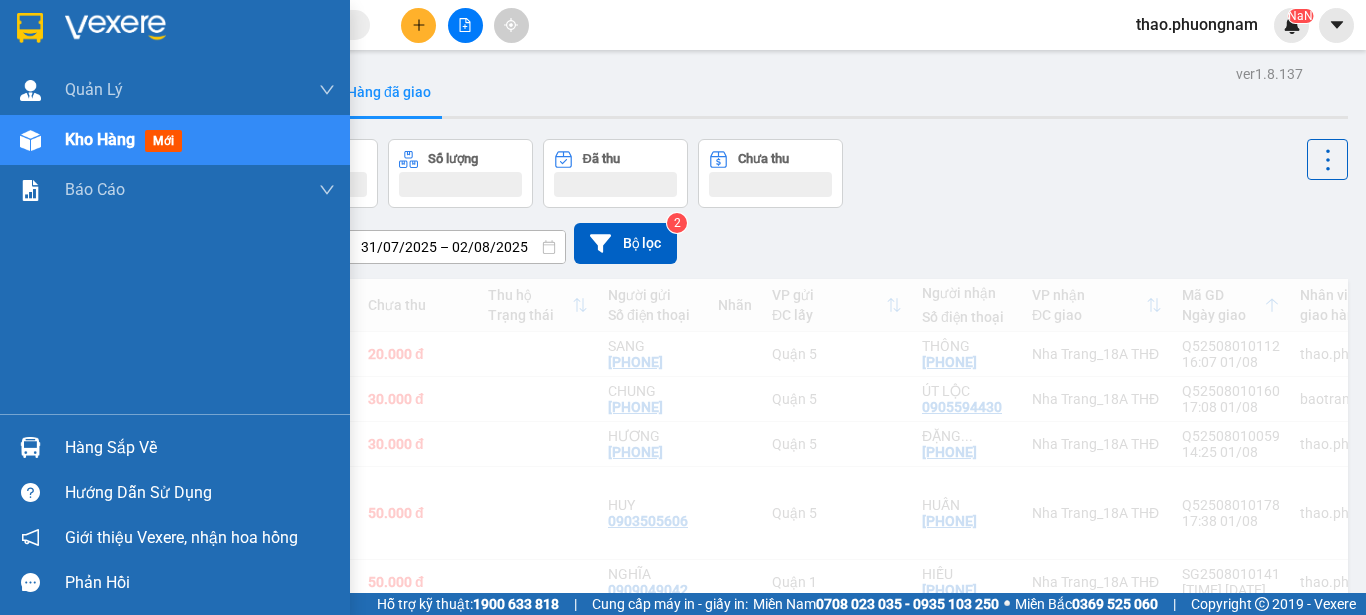 click on "Kho hàng mới" at bounding box center (127, 139) 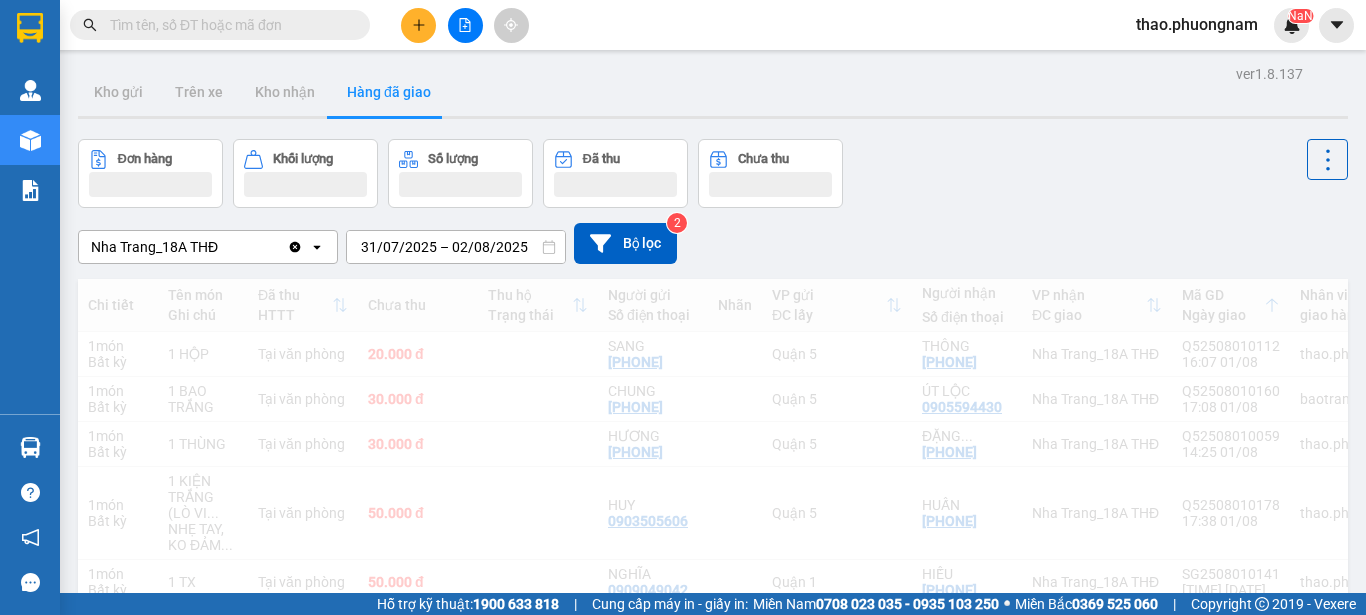 click on "Hàng đã giao" at bounding box center [389, 92] 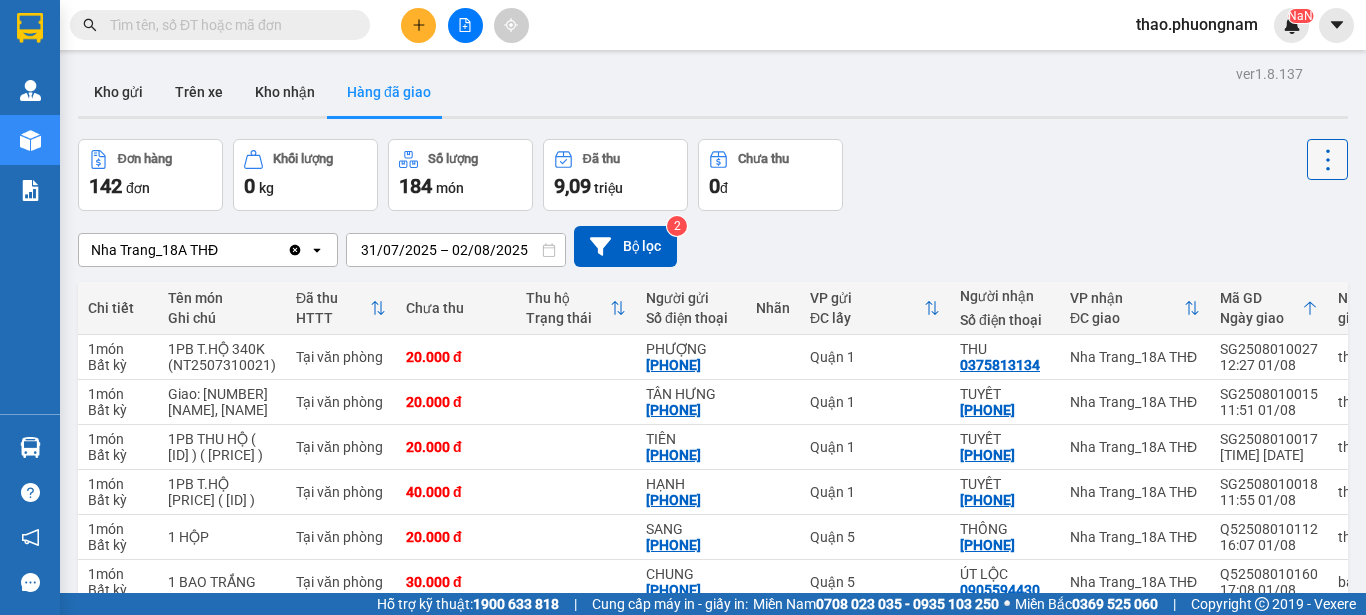 click 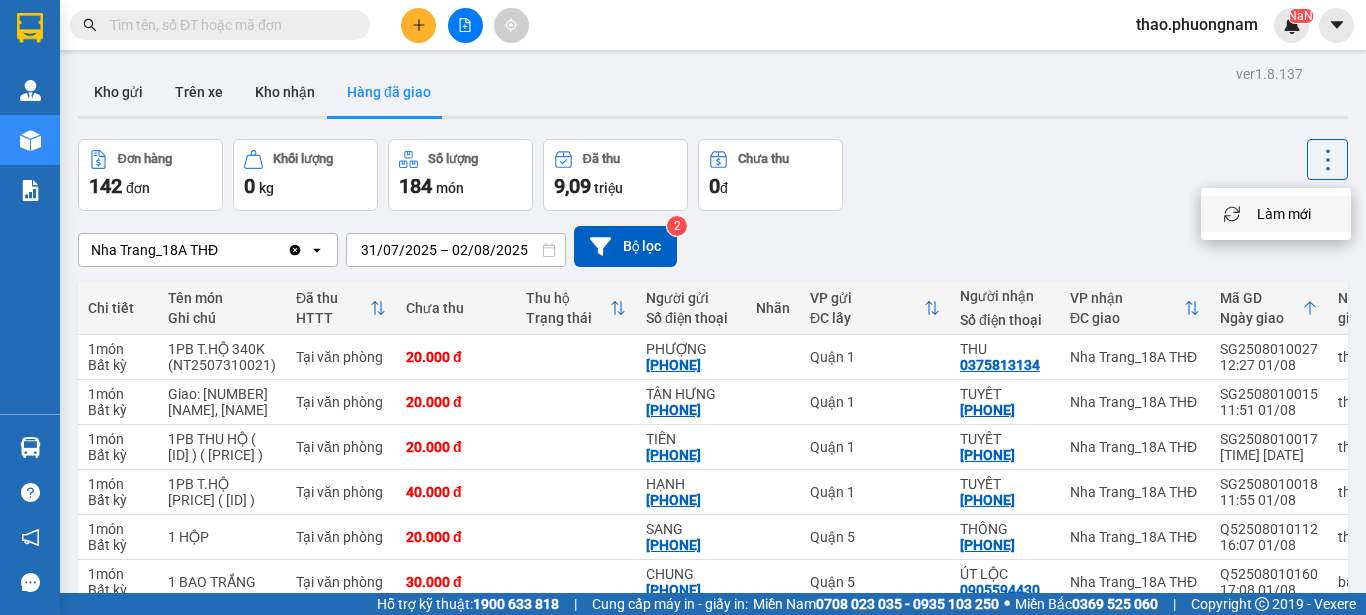 click on "Làm mới" at bounding box center [1276, 214] 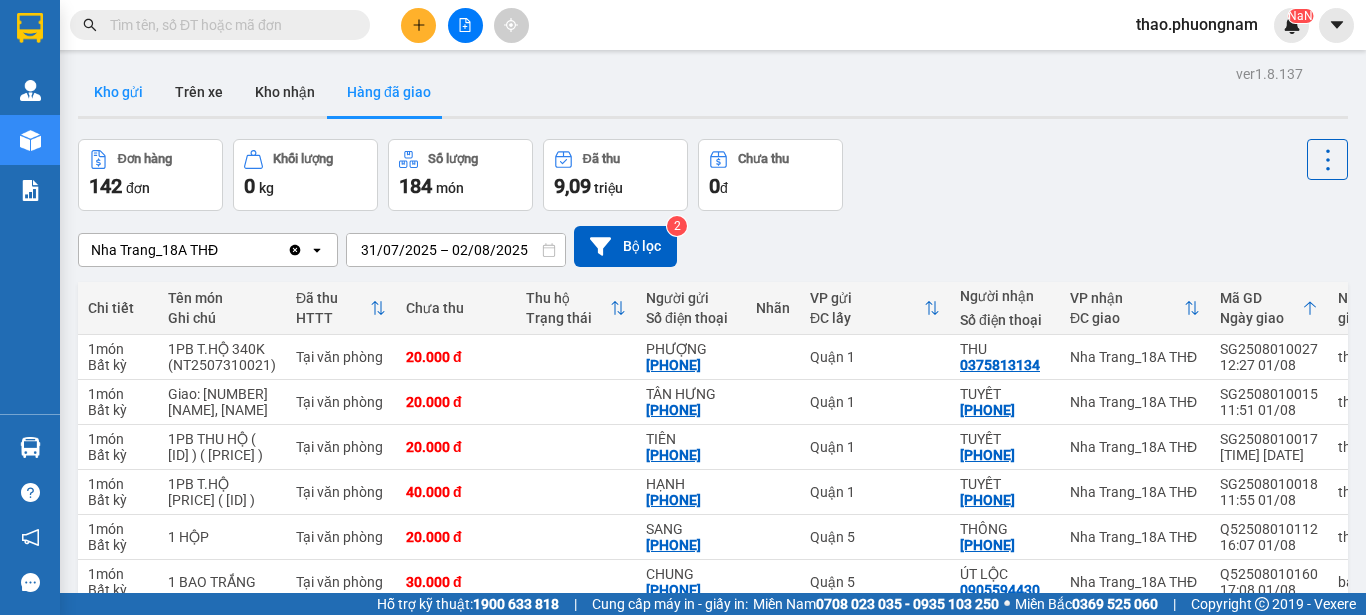 click on "Kho gửi" at bounding box center [118, 92] 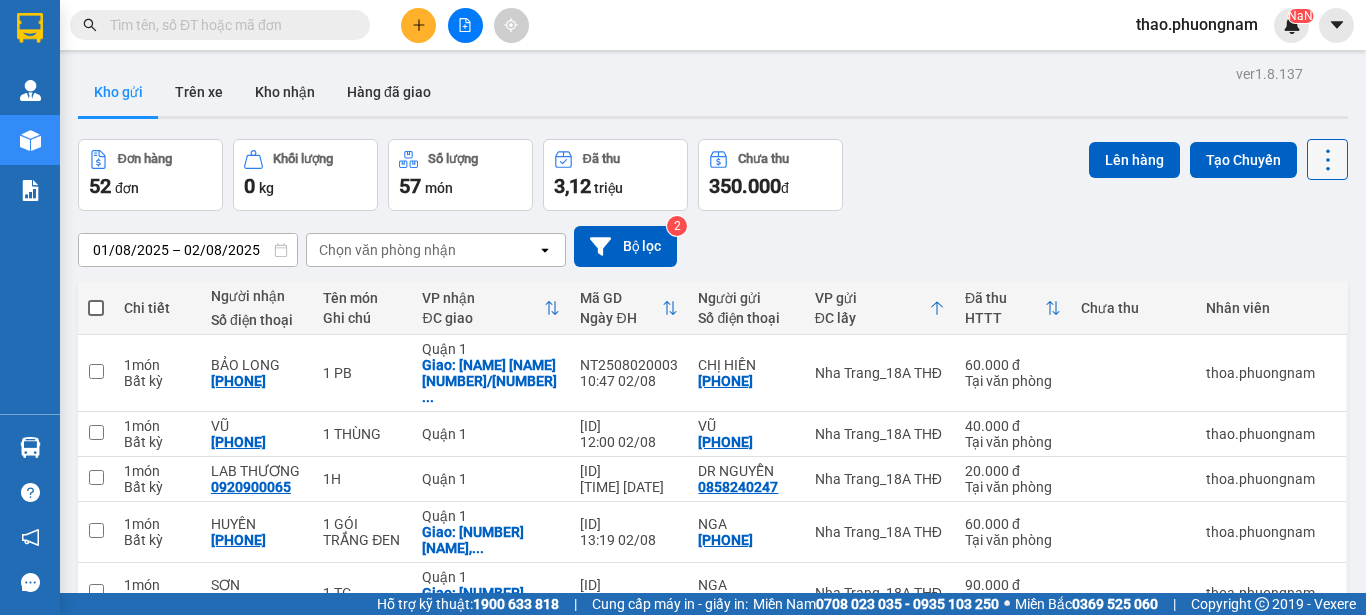 click 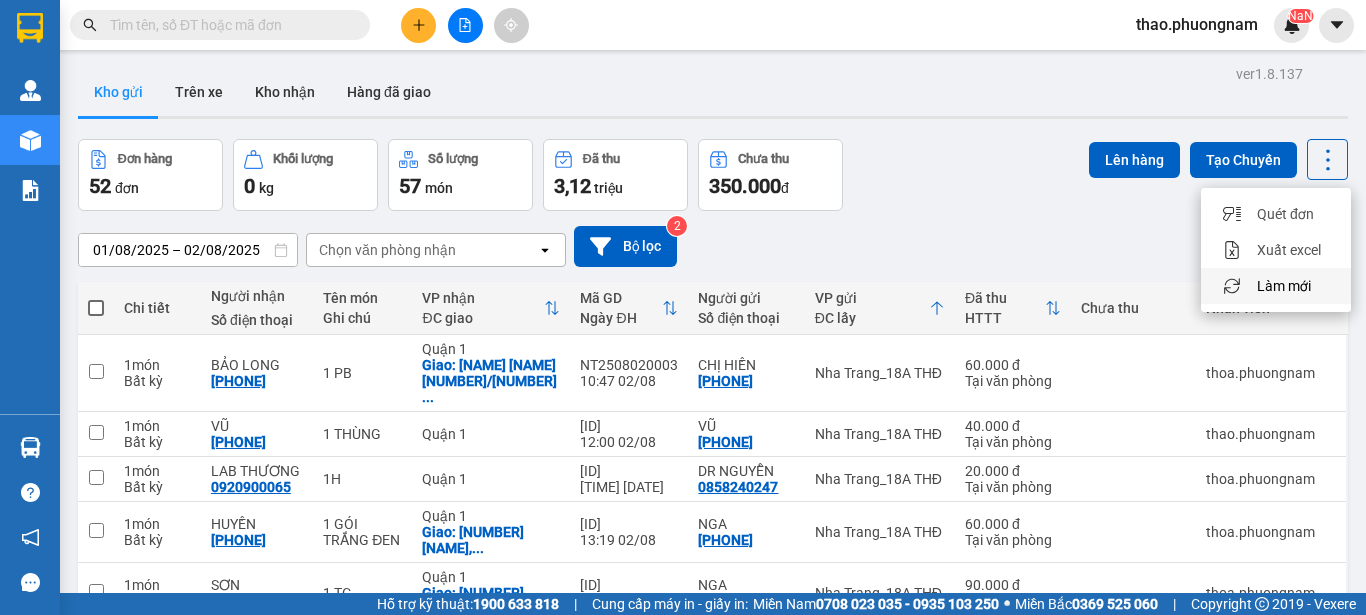 click on "Làm mới" at bounding box center (1284, 286) 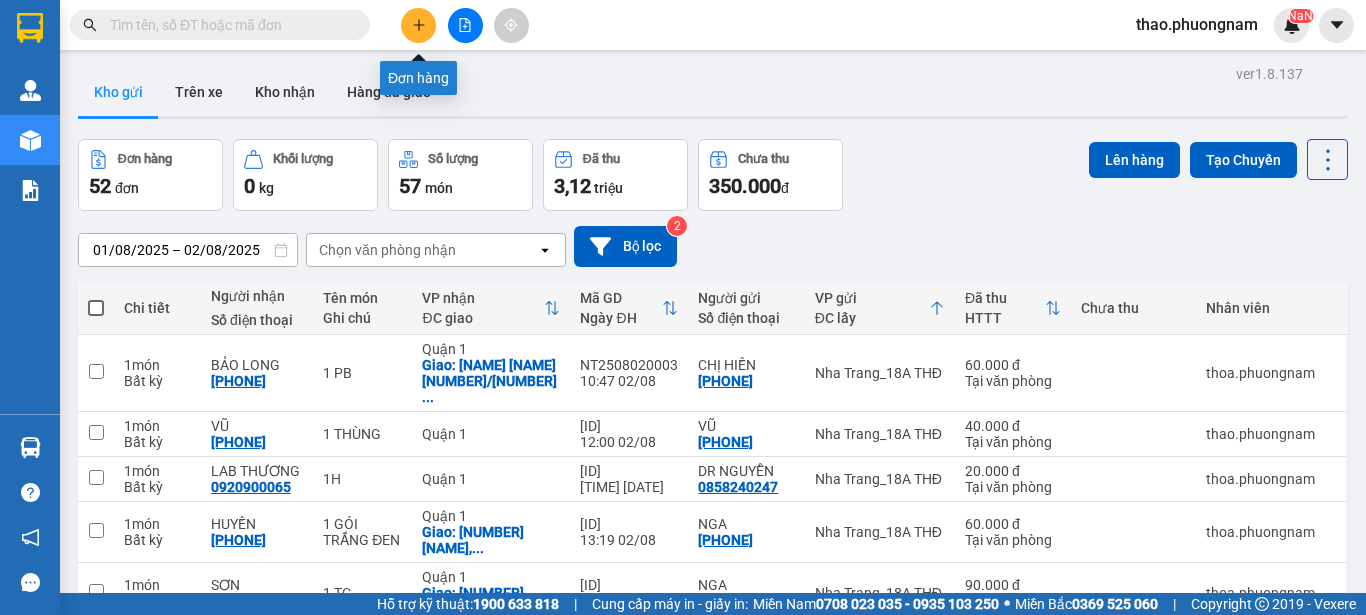 click at bounding box center [418, 25] 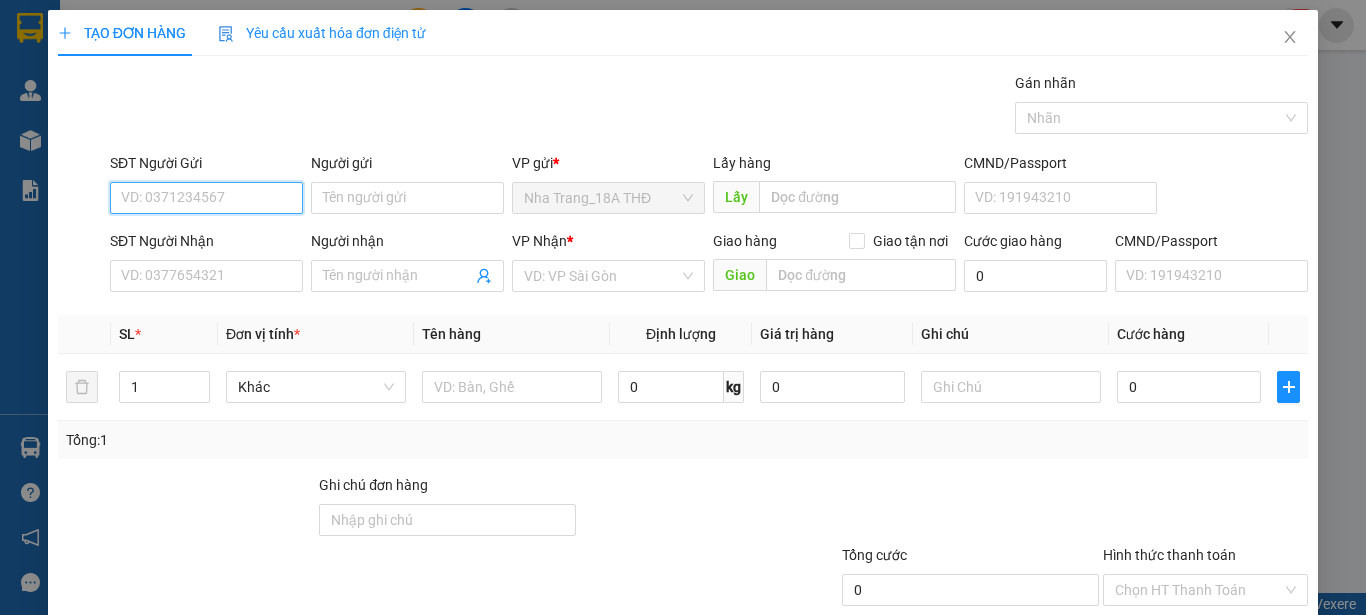 click on "SĐT Người Gửi" at bounding box center [206, 198] 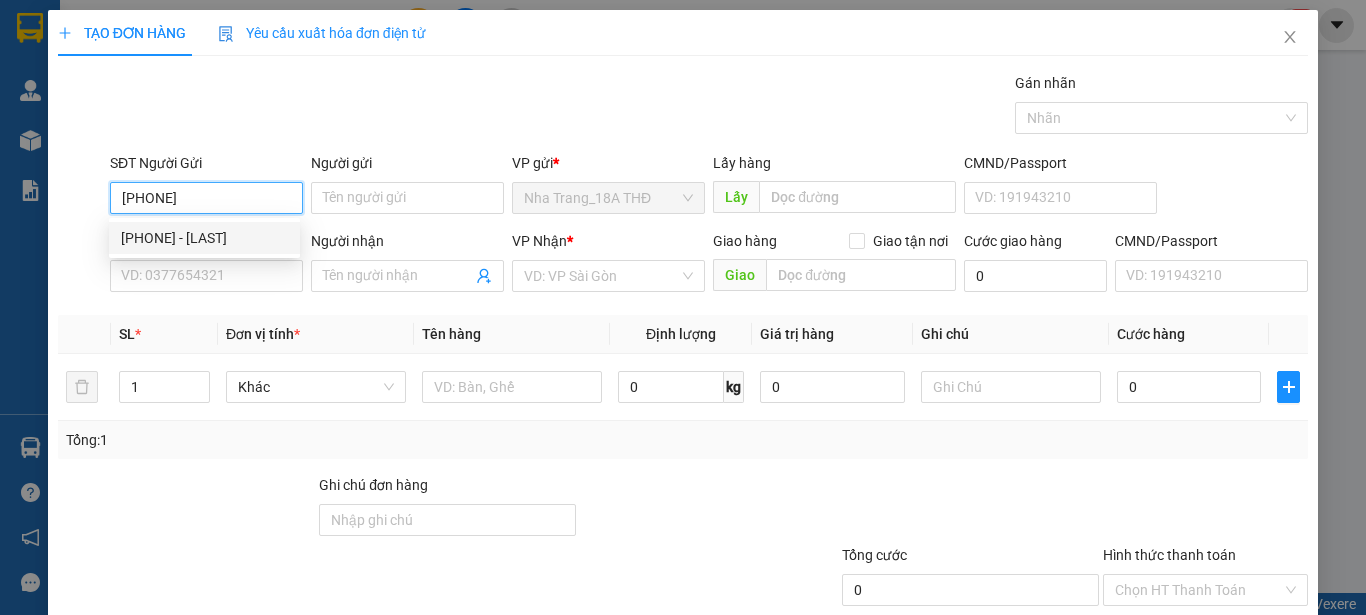 click on "[PHONE] - [LAST]" at bounding box center [204, 238] 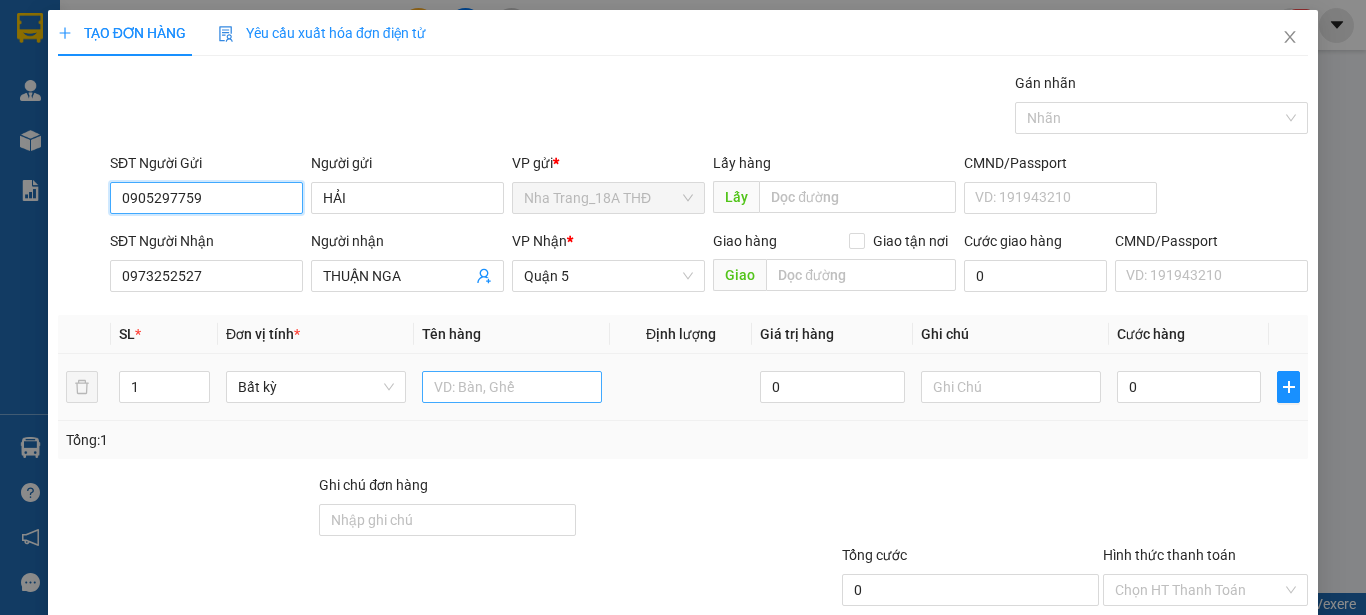type on "0905297759" 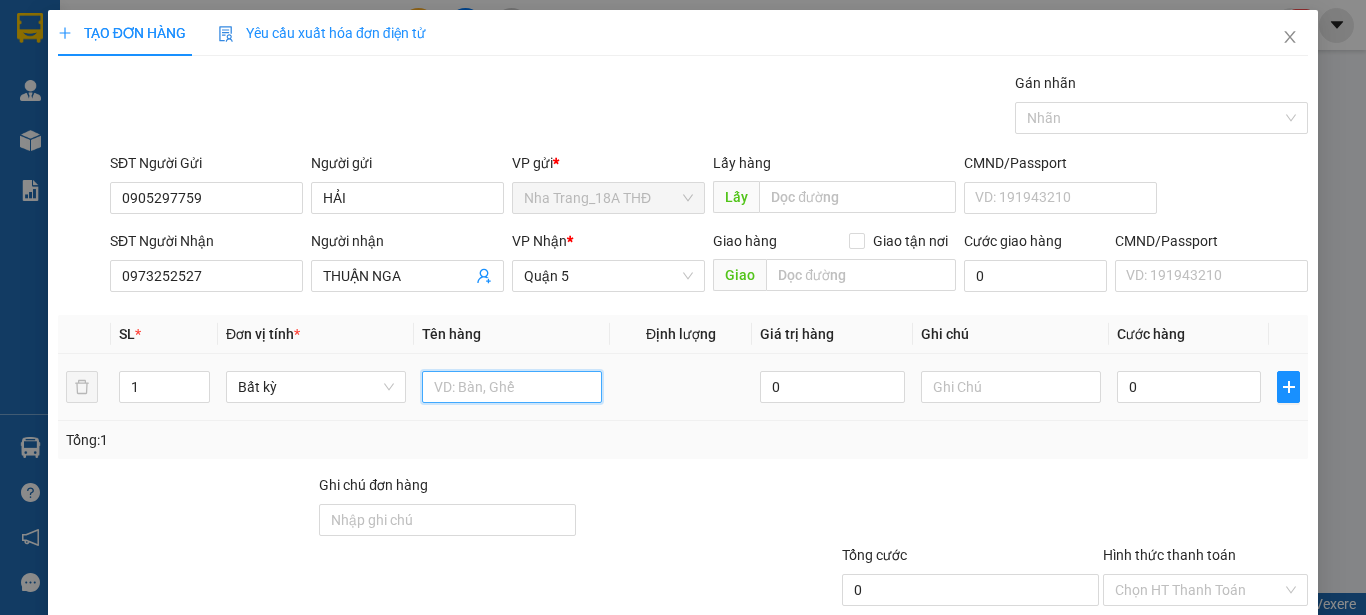 click at bounding box center [512, 387] 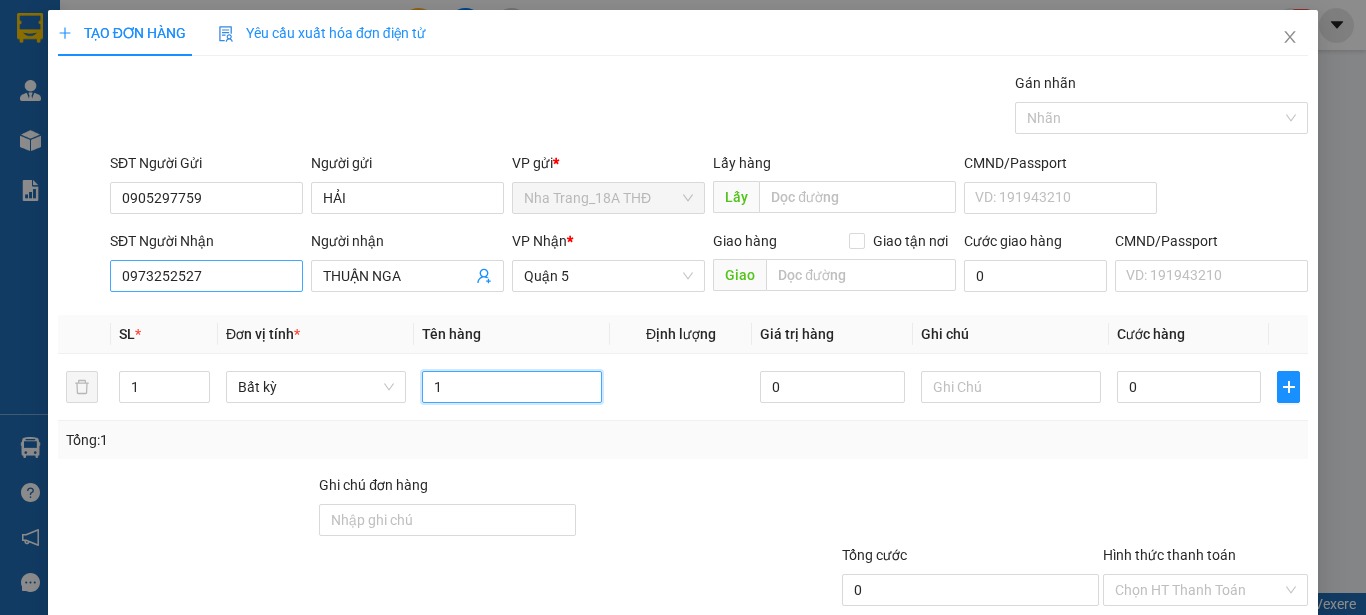 type on "1" 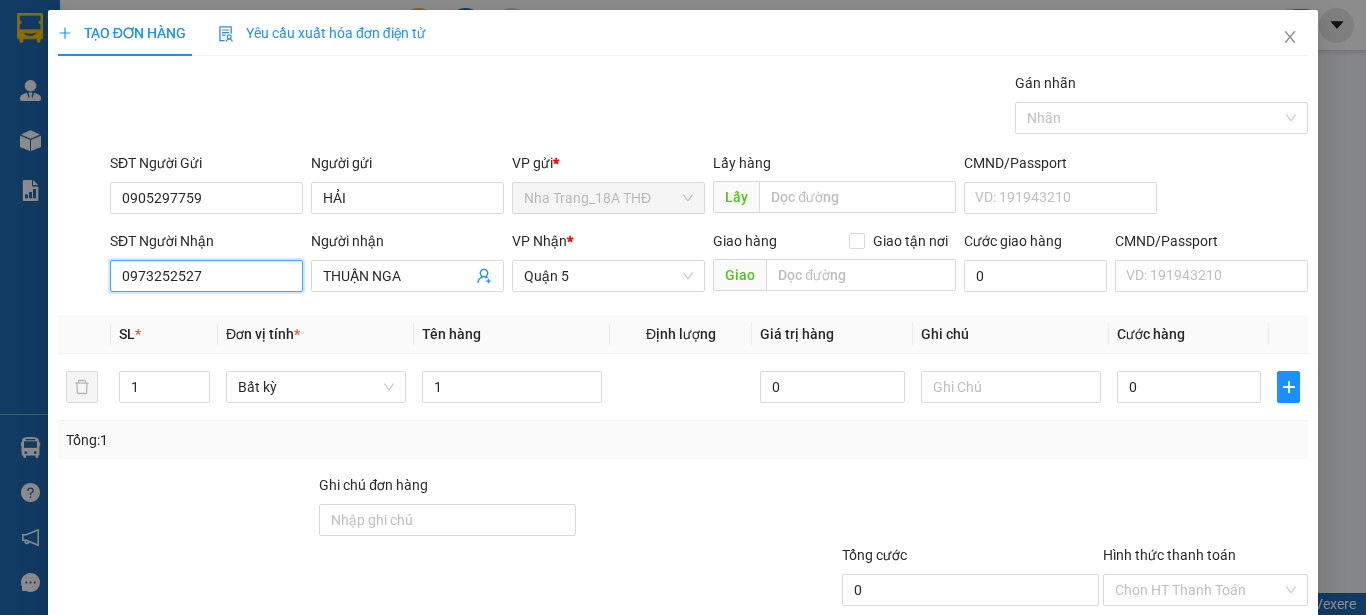 click on "0973252527" at bounding box center (206, 276) 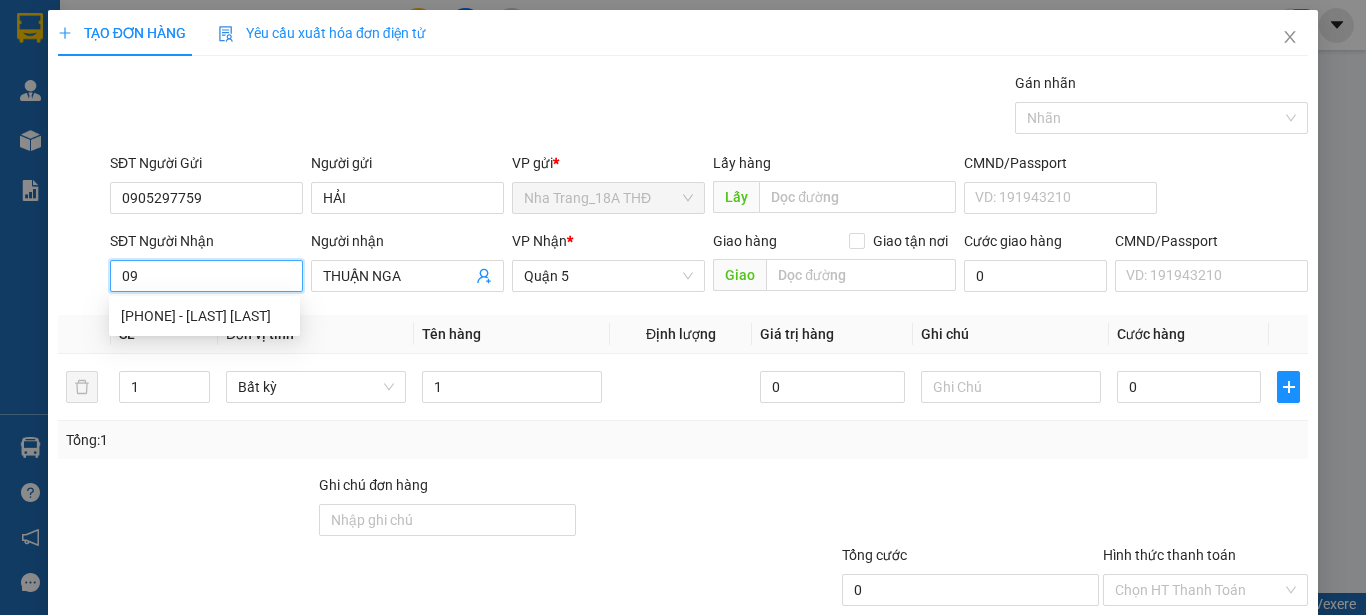 type on "0" 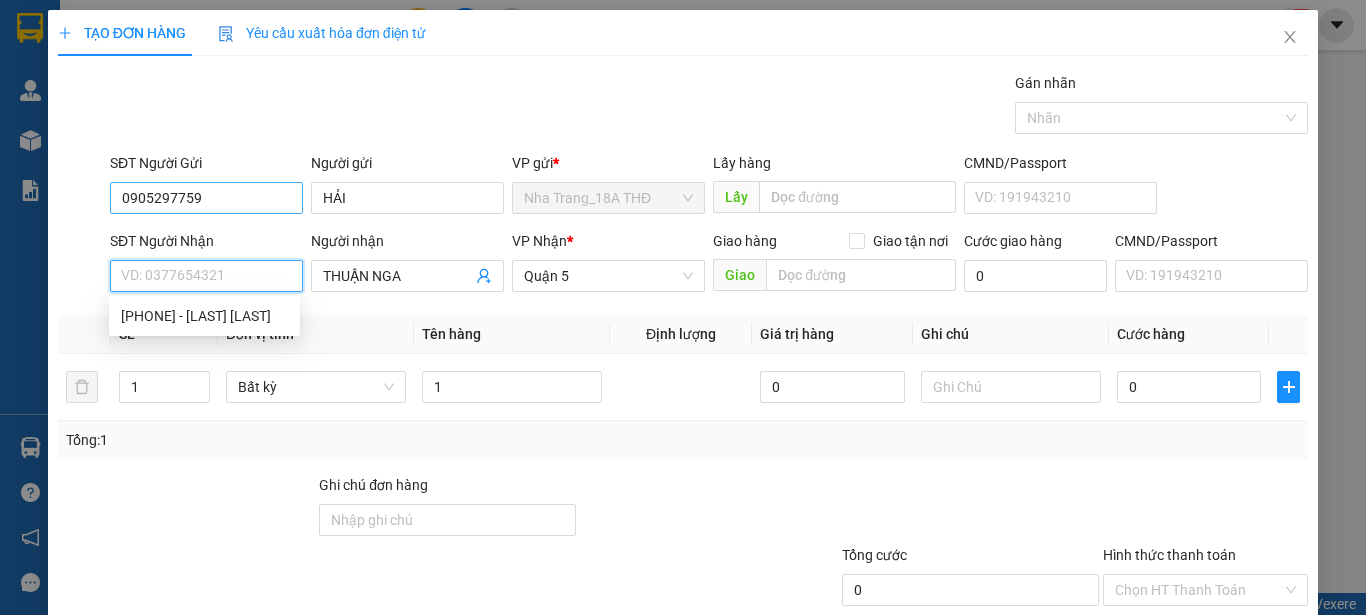 type 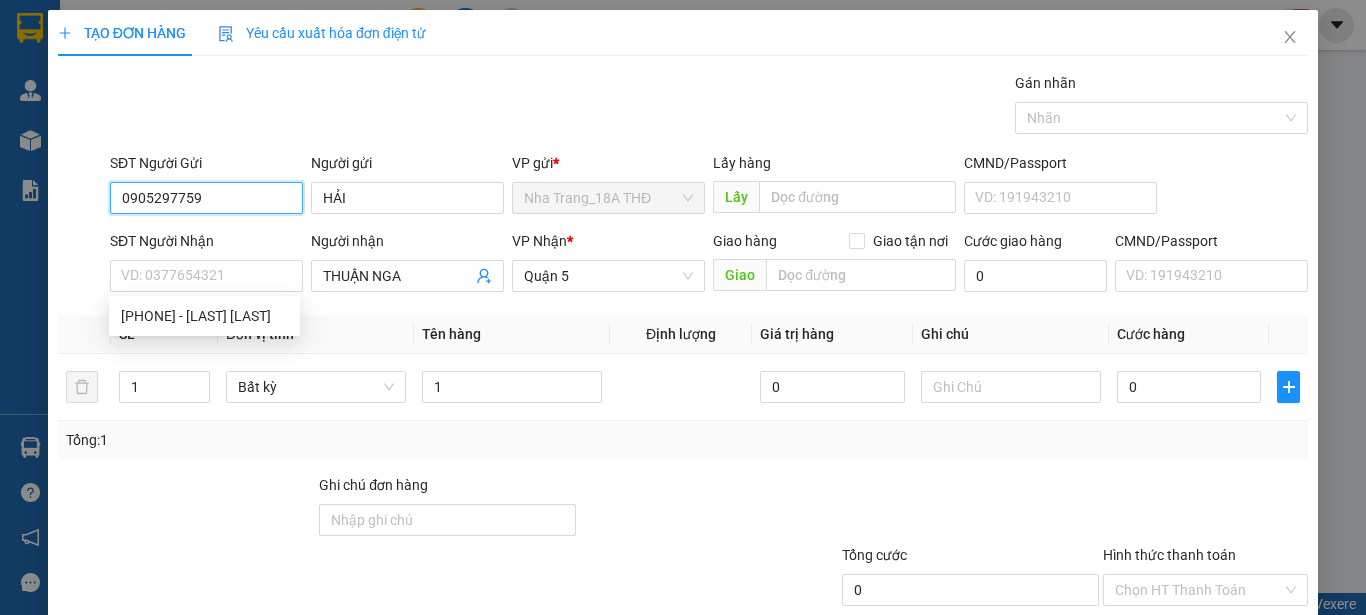 click on "0905297759" at bounding box center [206, 198] 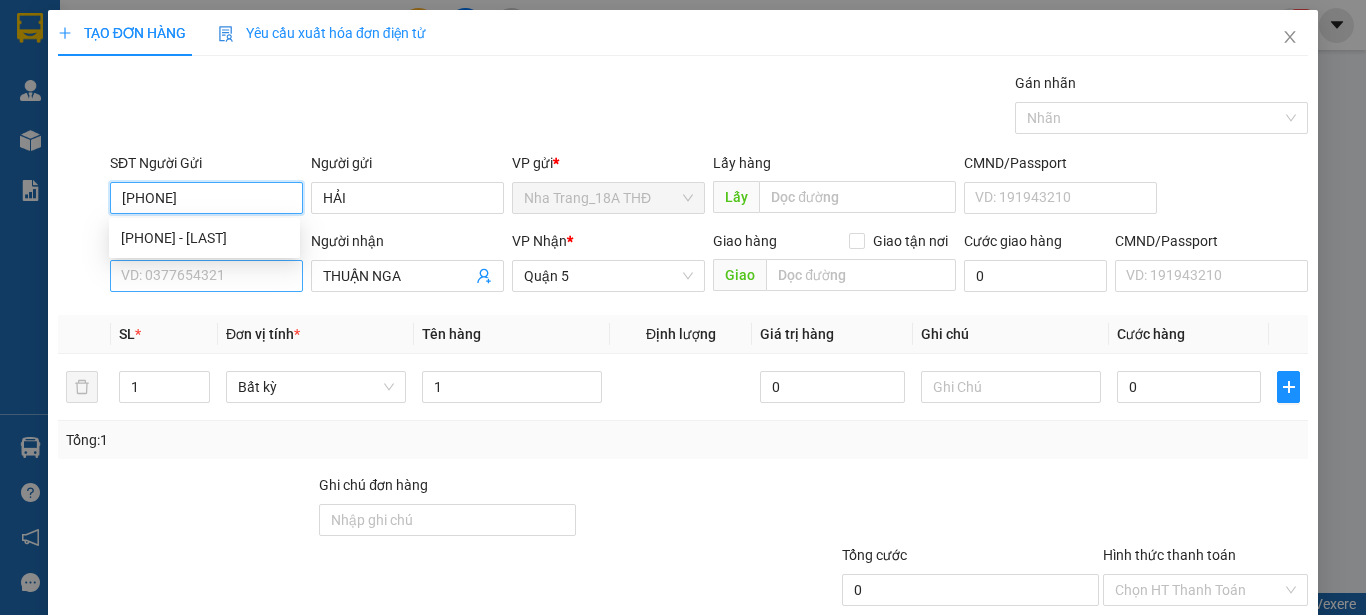 type on "[PHONE]" 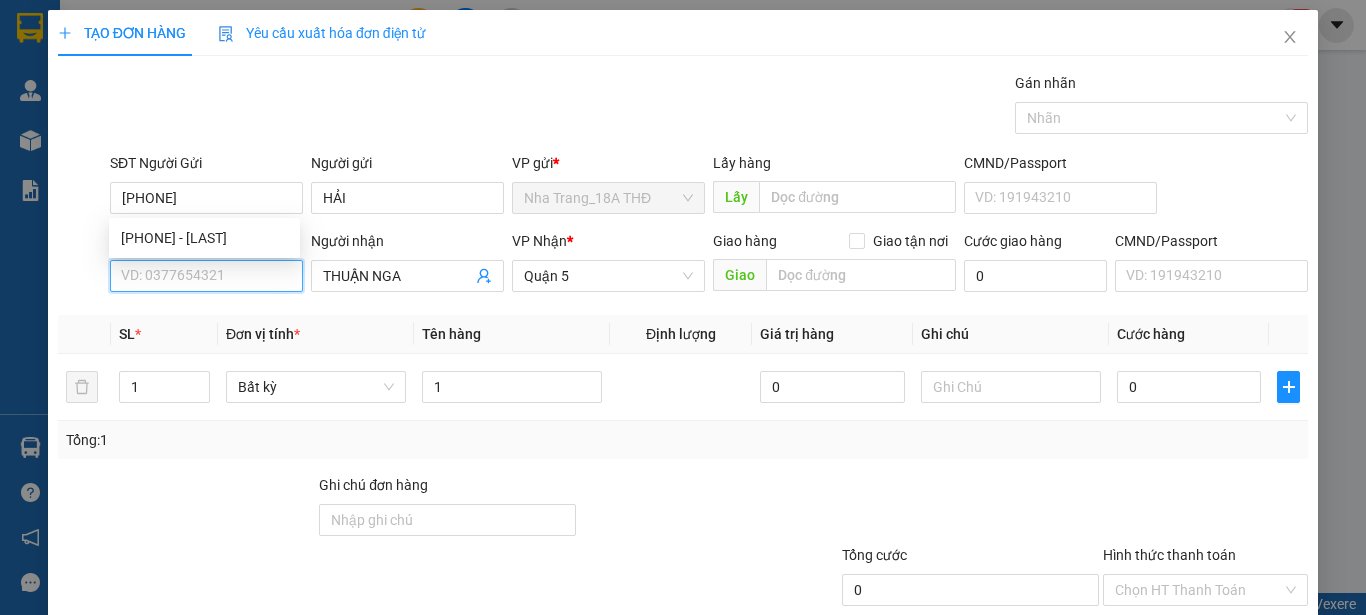 click on "SĐT Người Nhận" at bounding box center (206, 276) 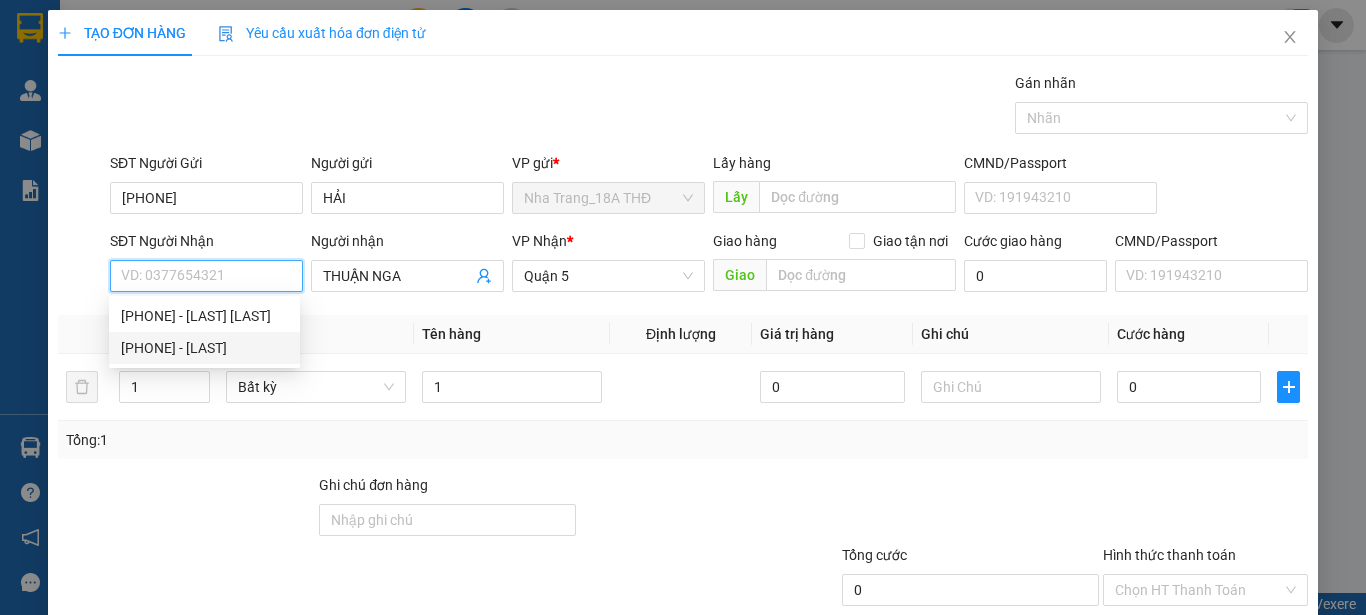 click on "[PHONE] - [LAST]" at bounding box center [204, 348] 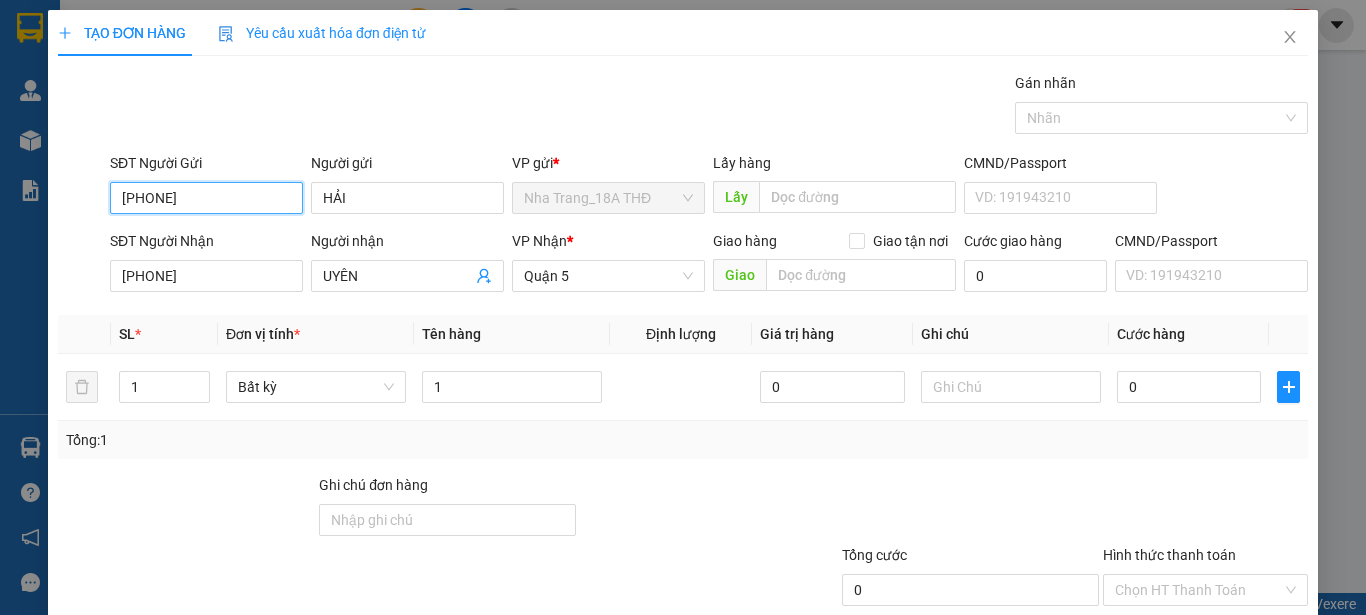 click on "[PHONE]" at bounding box center (206, 198) 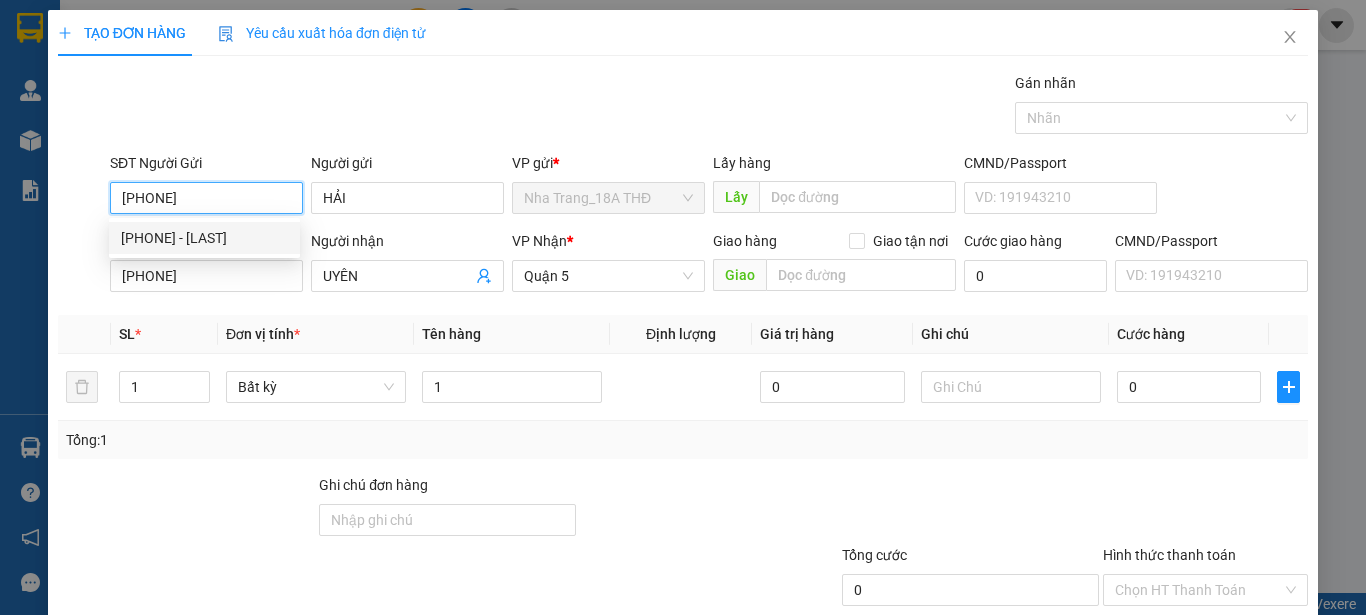 click on "[PHONE] - [LAST]" at bounding box center [204, 238] 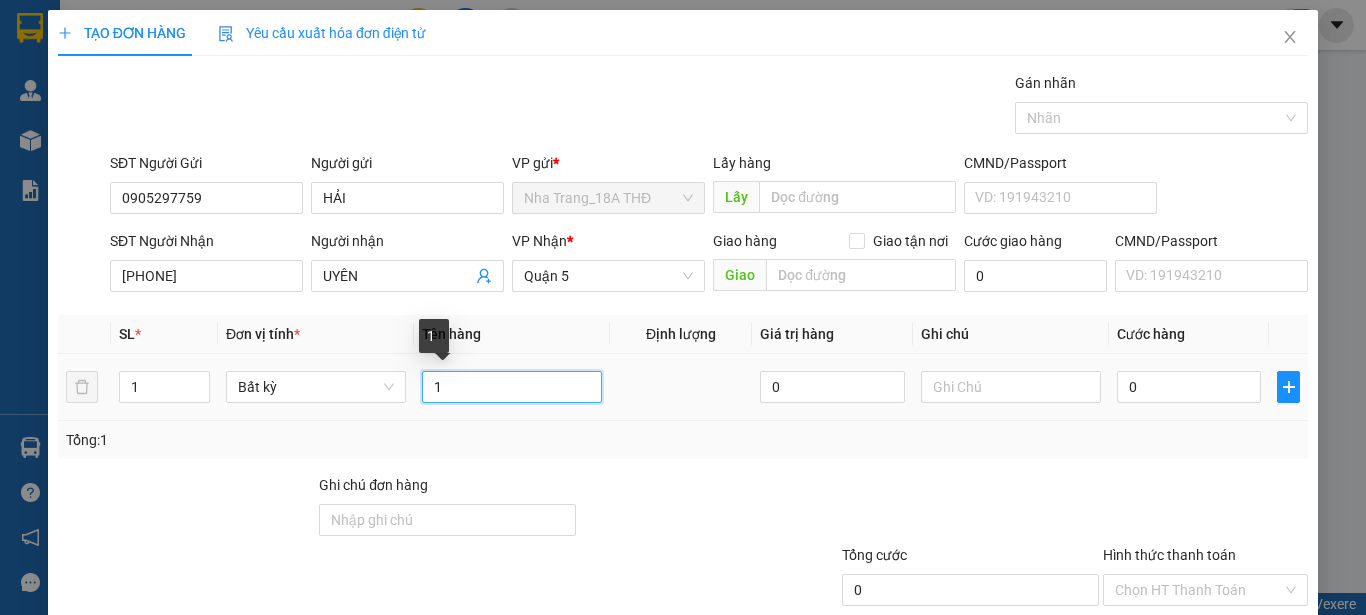 click on "1" at bounding box center [512, 387] 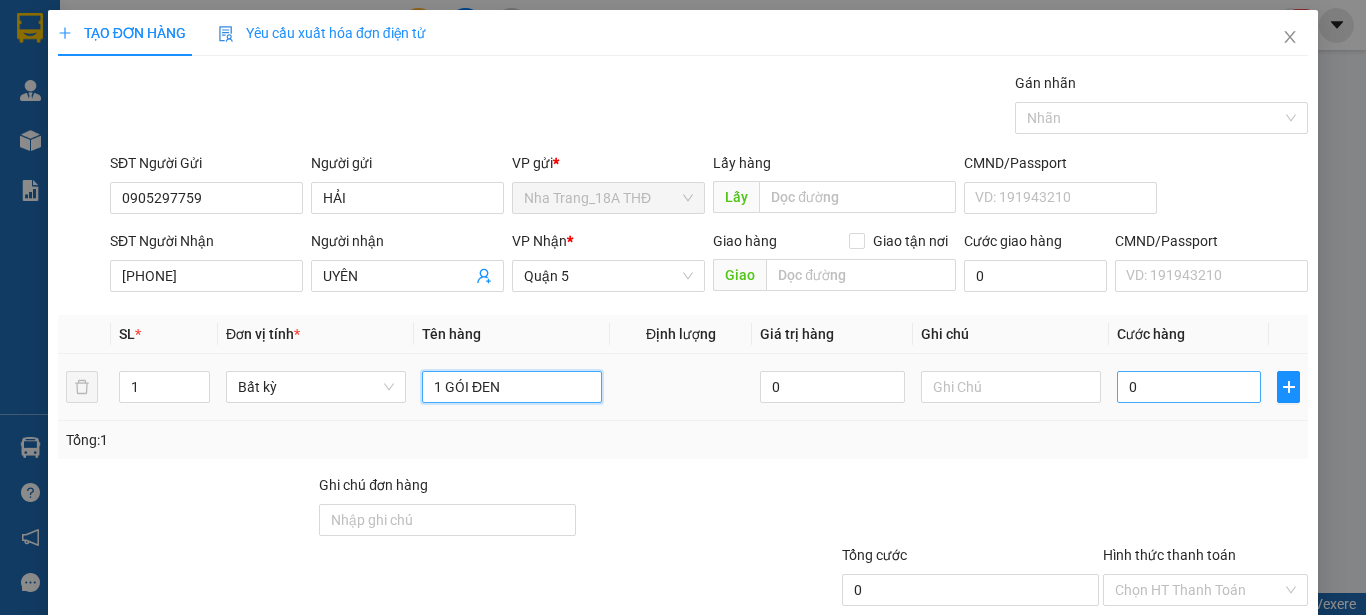 type on "1 GÓI ĐEN" 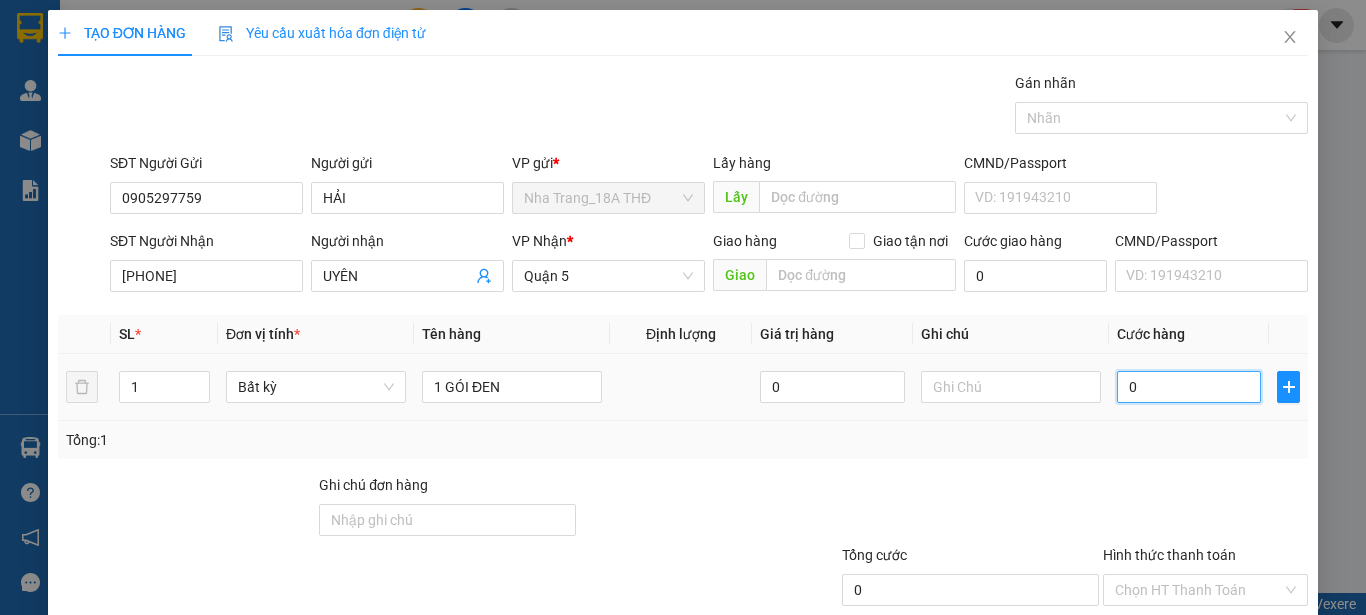 click on "0" at bounding box center (1189, 387) 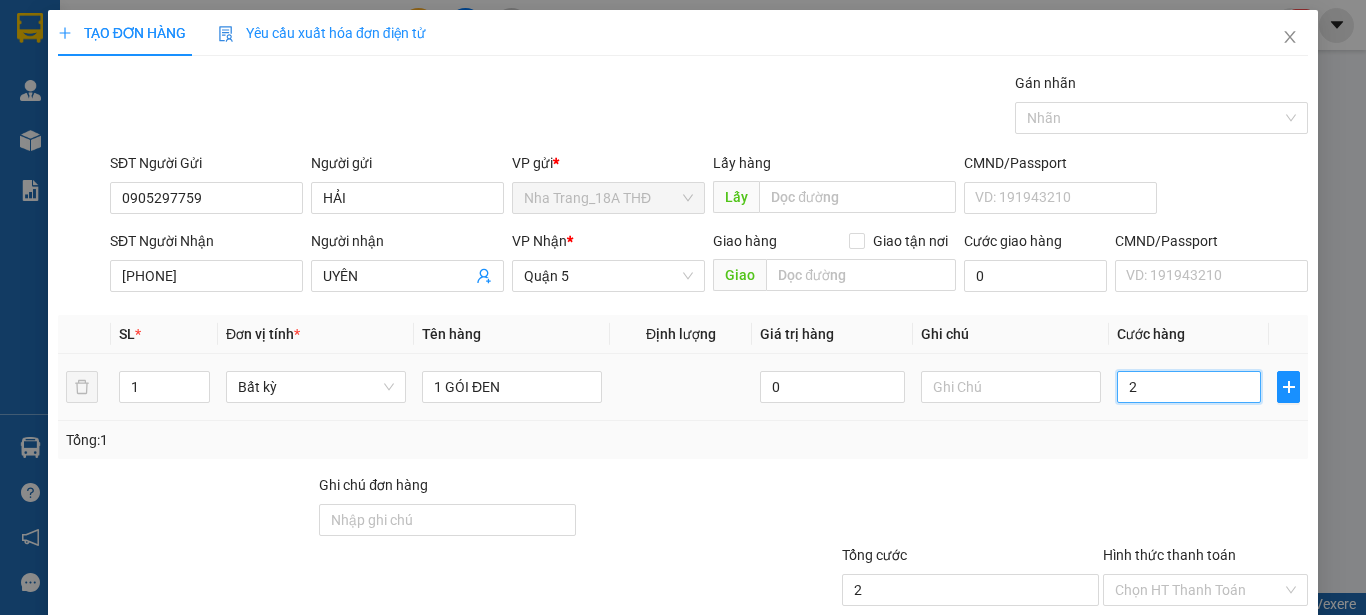 type on "20" 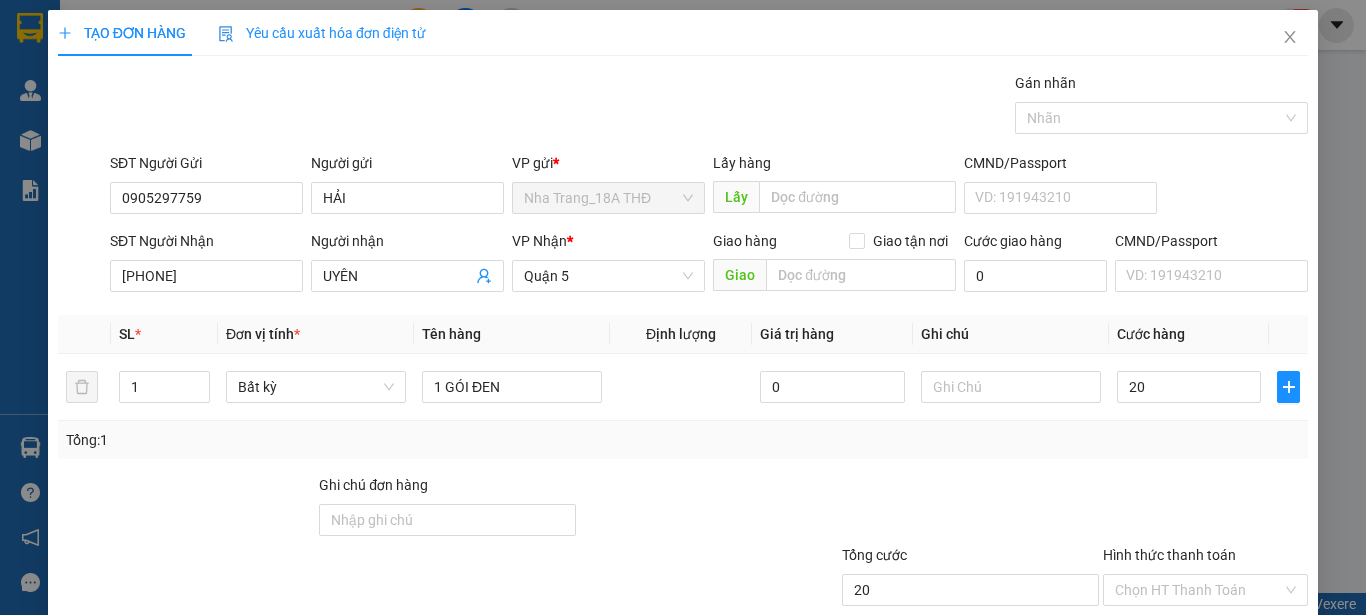 type on "20.000" 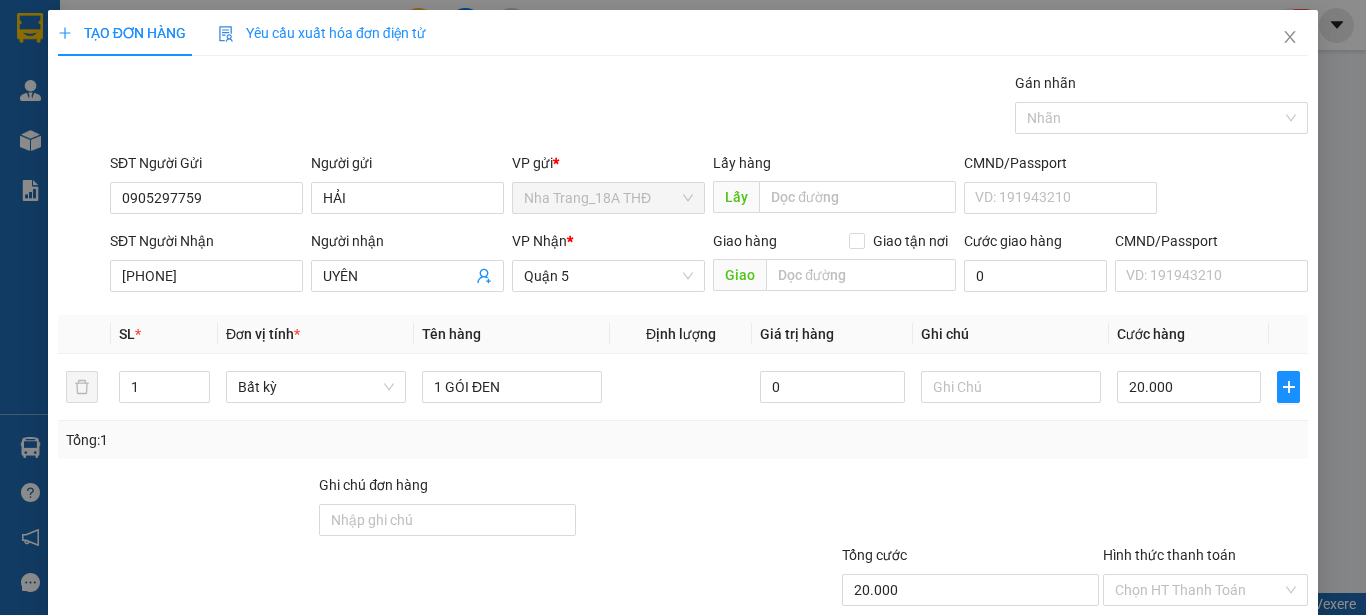 click on "Transit Pickup Surcharge Ids Transit Deliver Surcharge Ids Transit Deliver Surcharge Transit Deliver Surcharge Gói vận chuyển  * Tiêu chuẩn Gán nhãn   Nhãn SĐT Người Gửi [PHONE] Người gửi [NAME] VP gửi  * [NAME]_[NUMBER] Lấy hàng Lấy CMND/Passport VD: [ID] SĐT Người Nhận [PHONE] Người nhận [NAME] VP Nhận  * [NAME] Giao hàng Giao tận nơi Giao Cước giao hàng 0 CMND/Passport VD: [ID] SL  * Đơn vị tính  * Tên hàng  Định lượng Giá trị hàng Ghi chú Cước hàng                   1 Bất kỳ 1 GÓI ĐEN 0 20.000 Tổng:  1 Ghi chú đơn hàng Tổng cước 20.000 Hình thức thanh toán Chọn HT Thanh Toán Số tiền thu trước 0 Chưa thanh toán 20.000 Chọn HT Thanh Toán Lưu nháp Xóa Thông tin Lưu Lưu và In 1 GÓI ĐEN" at bounding box center (683, 386) 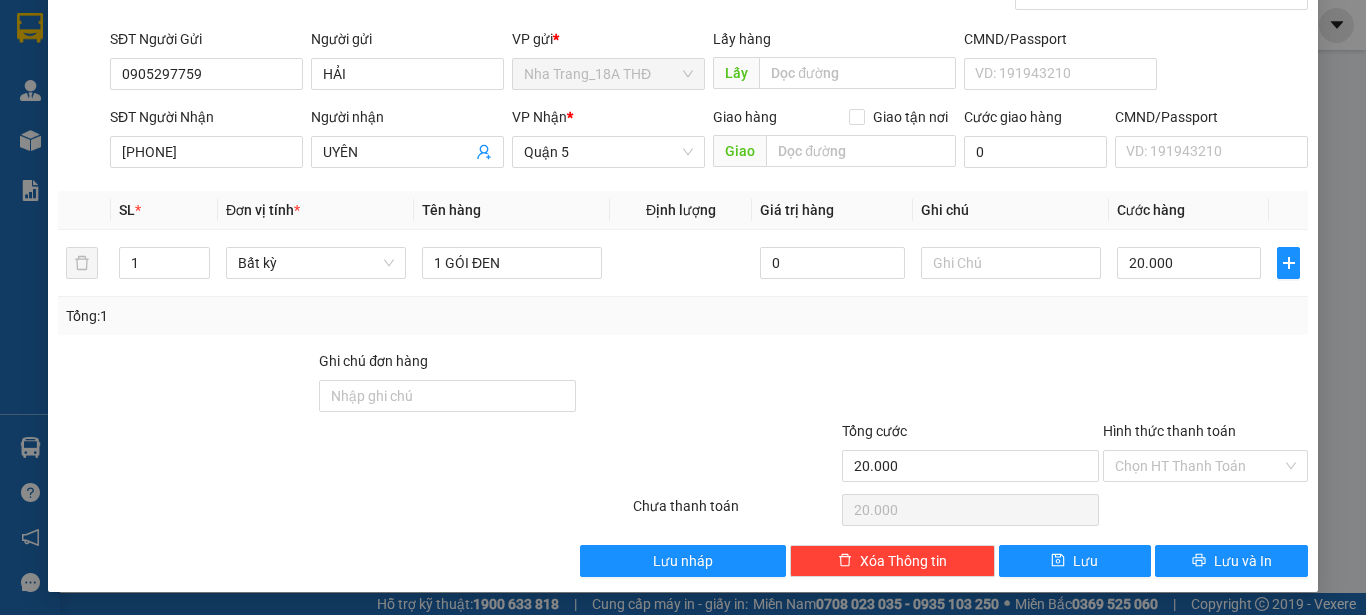 scroll, scrollTop: 125, scrollLeft: 0, axis: vertical 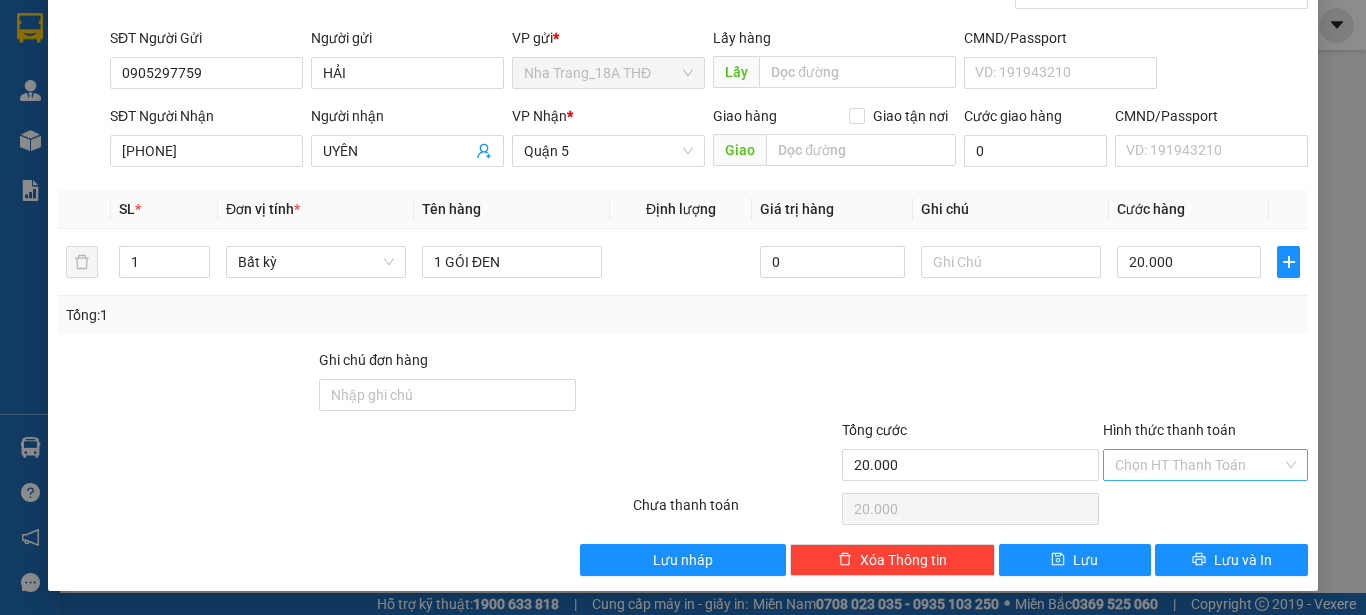click on "Hình thức thanh toán" at bounding box center (1198, 465) 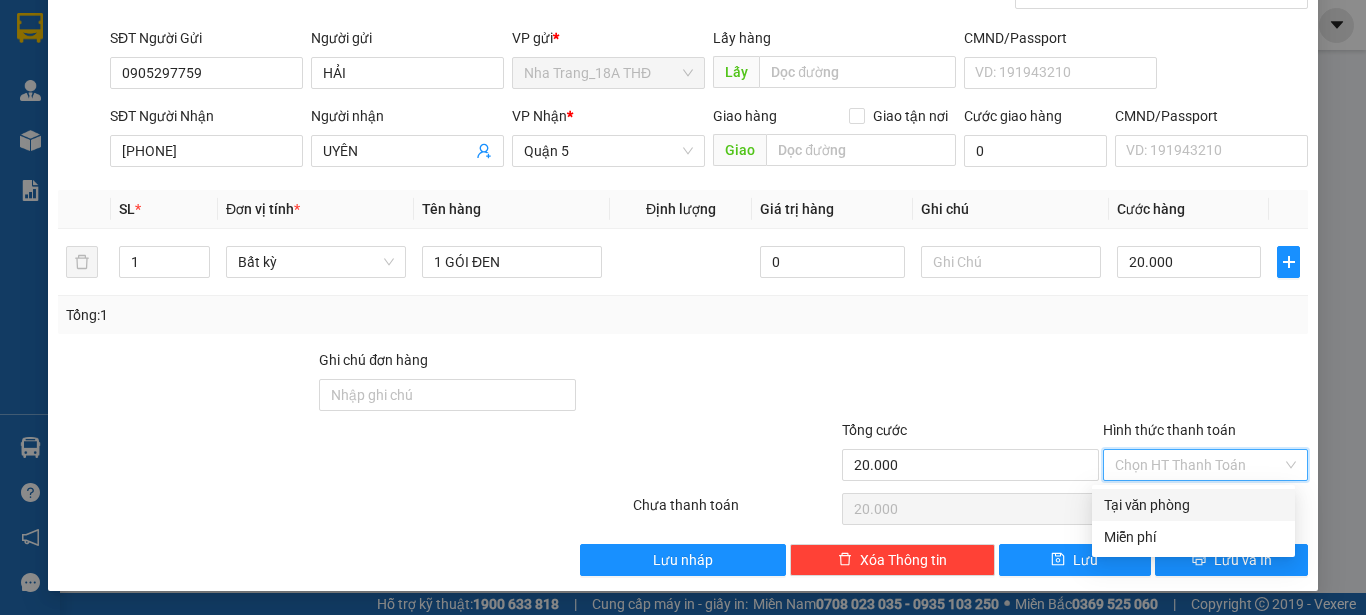 click on "Tại văn phòng" at bounding box center (1193, 505) 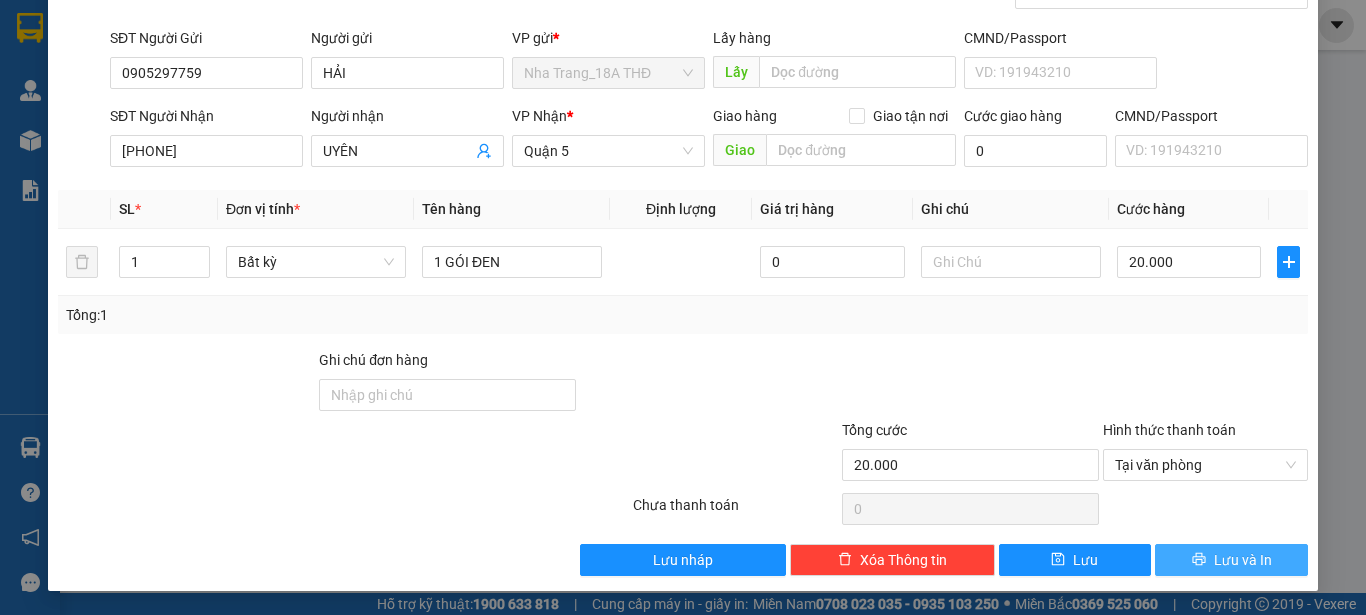 click 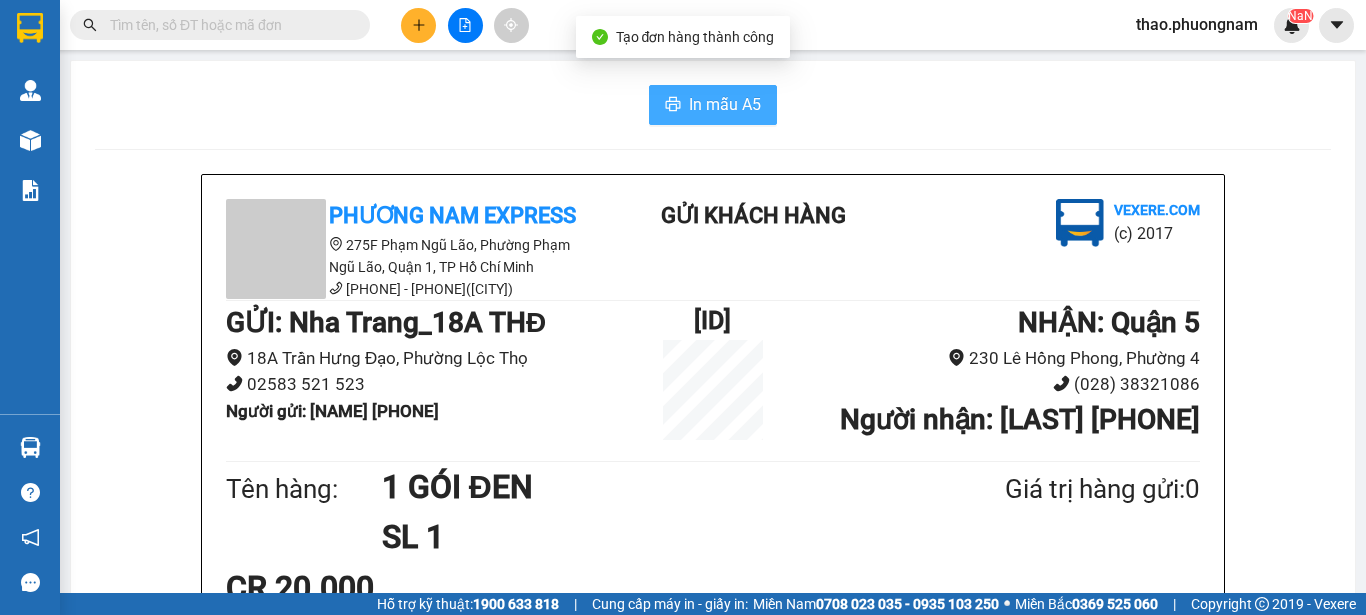 click 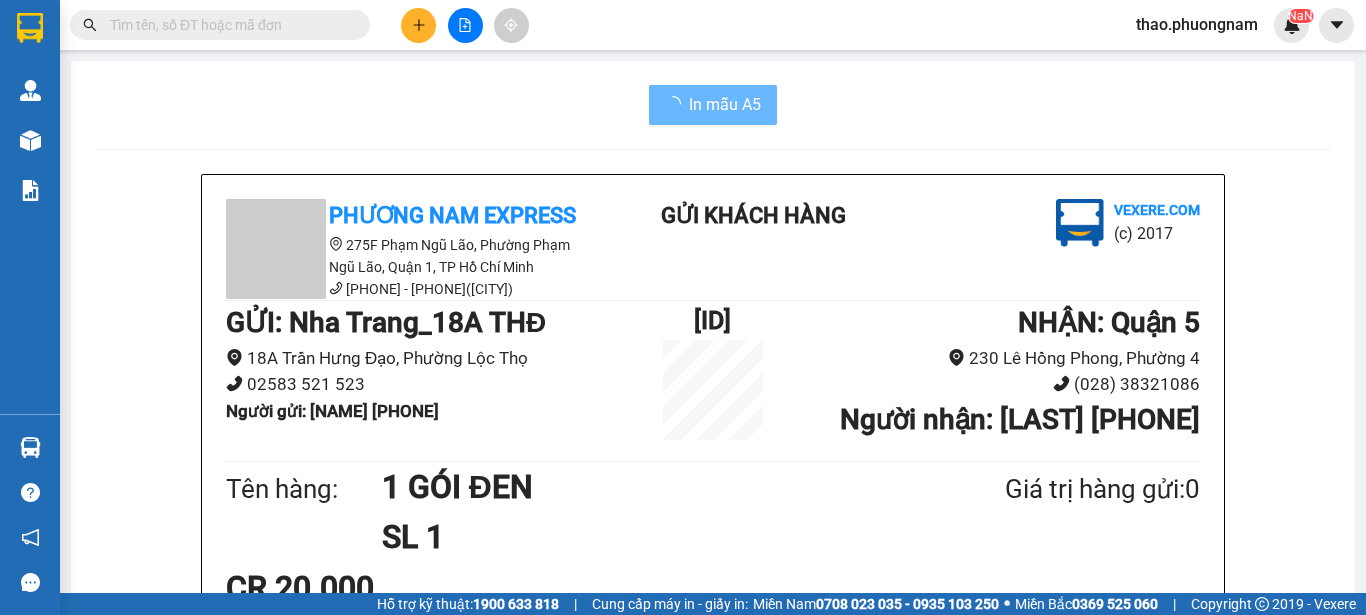 scroll, scrollTop: 0, scrollLeft: 0, axis: both 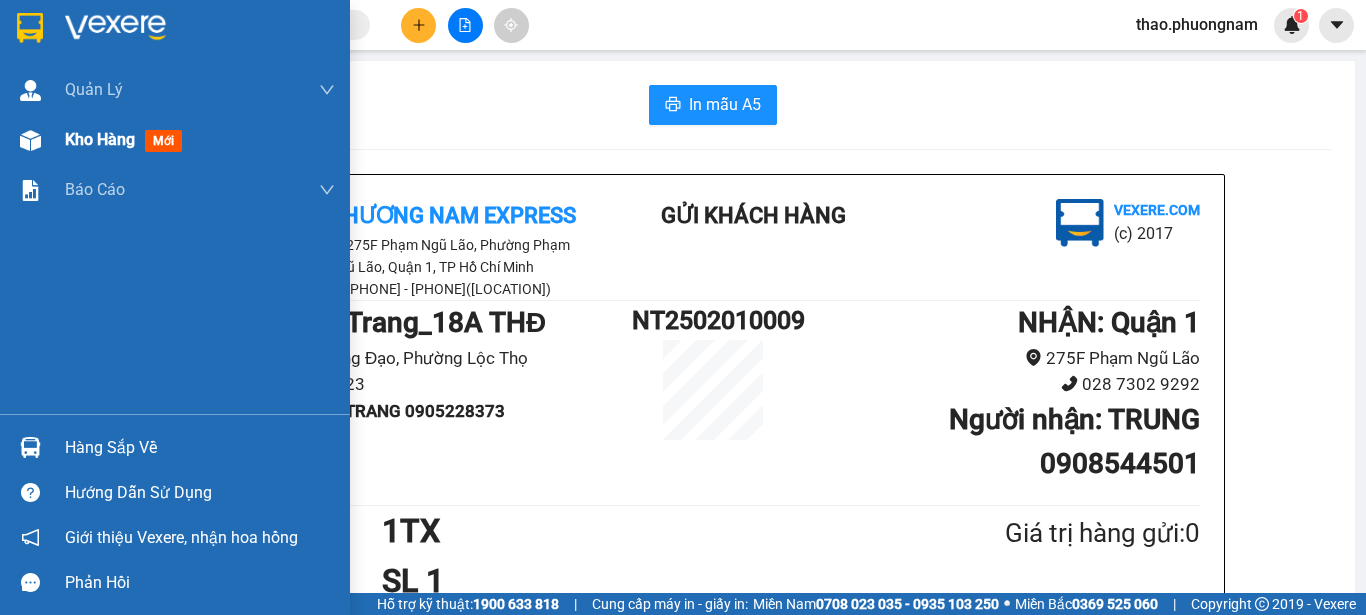click on "Kho hàng" at bounding box center [100, 139] 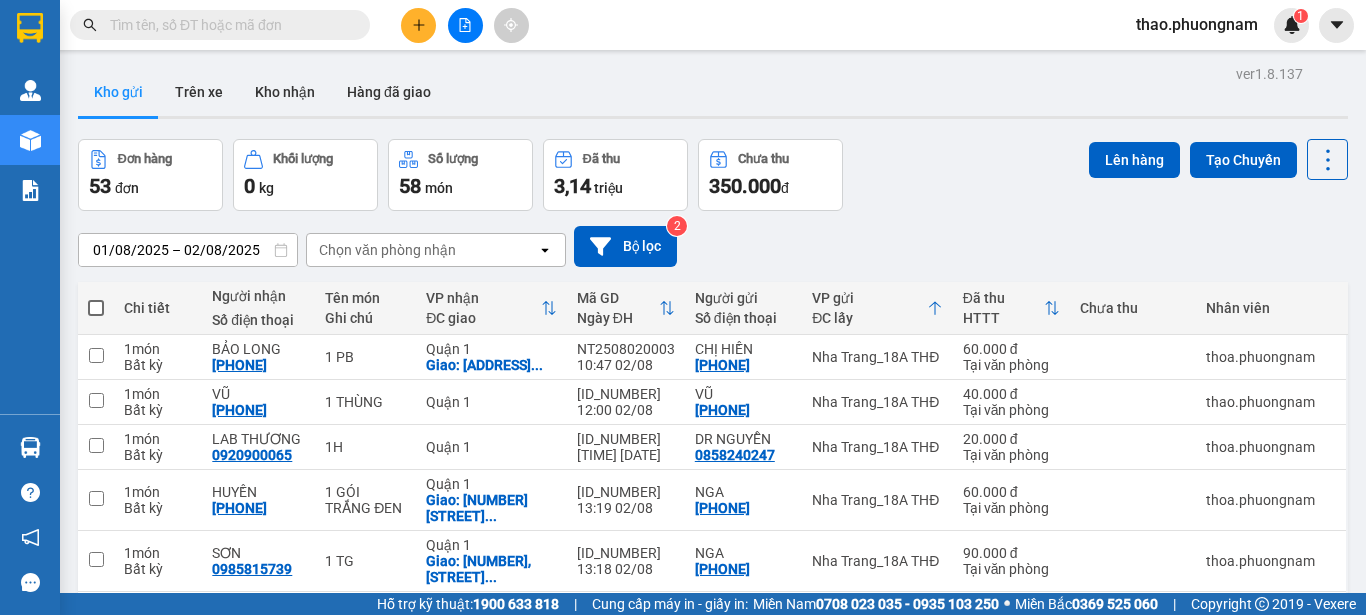 click at bounding box center [96, 308] 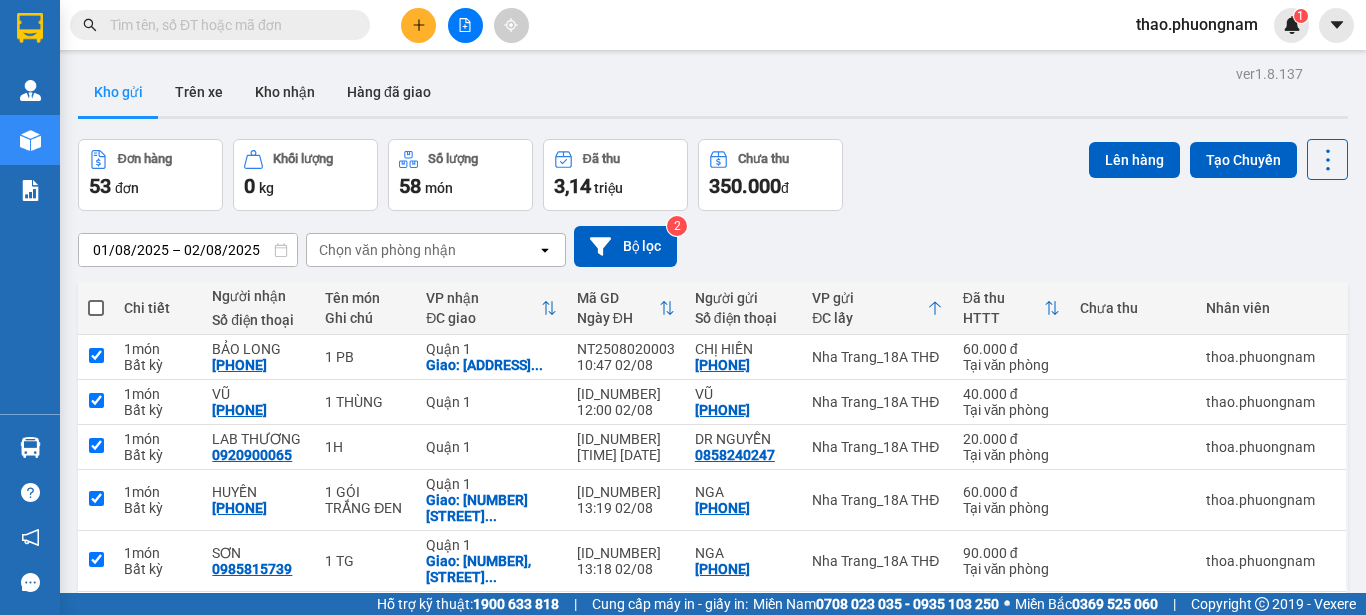 checkbox on "true" 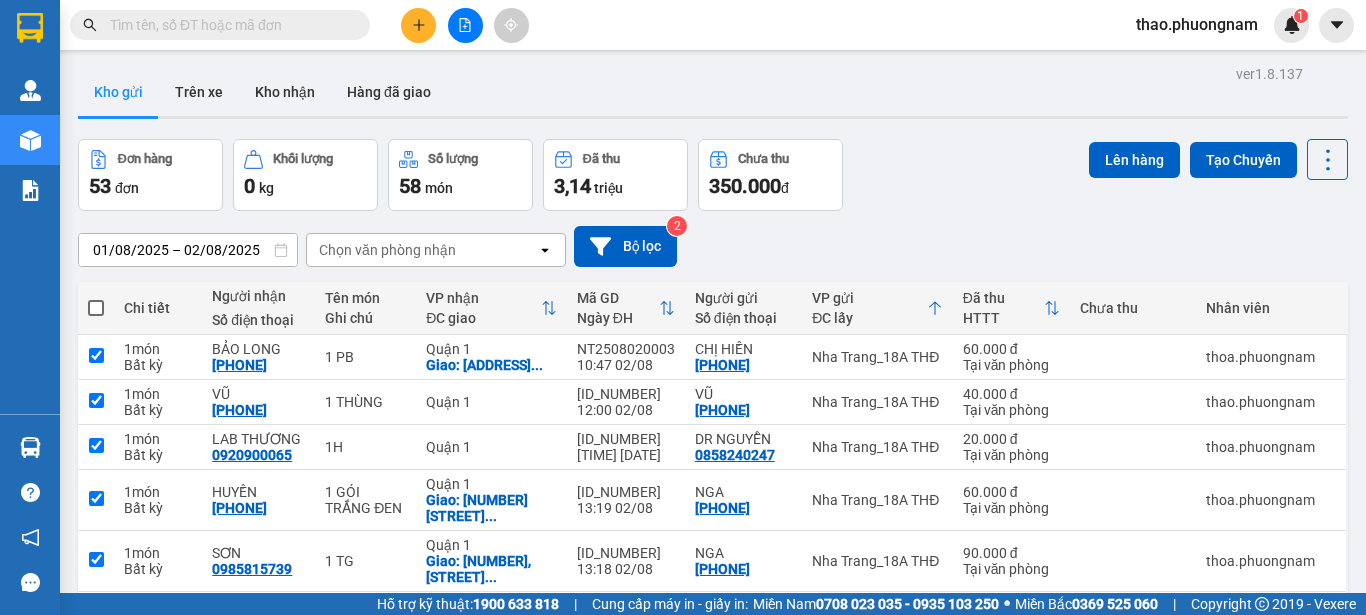 checkbox on "true" 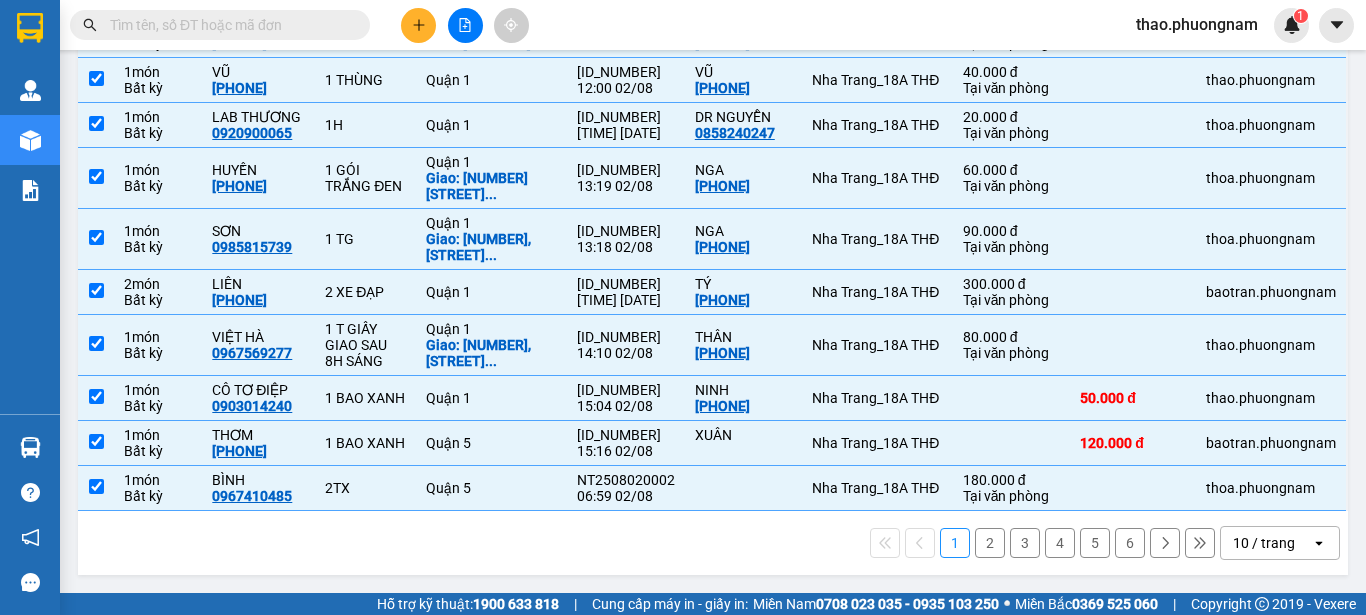 scroll, scrollTop: 338, scrollLeft: 0, axis: vertical 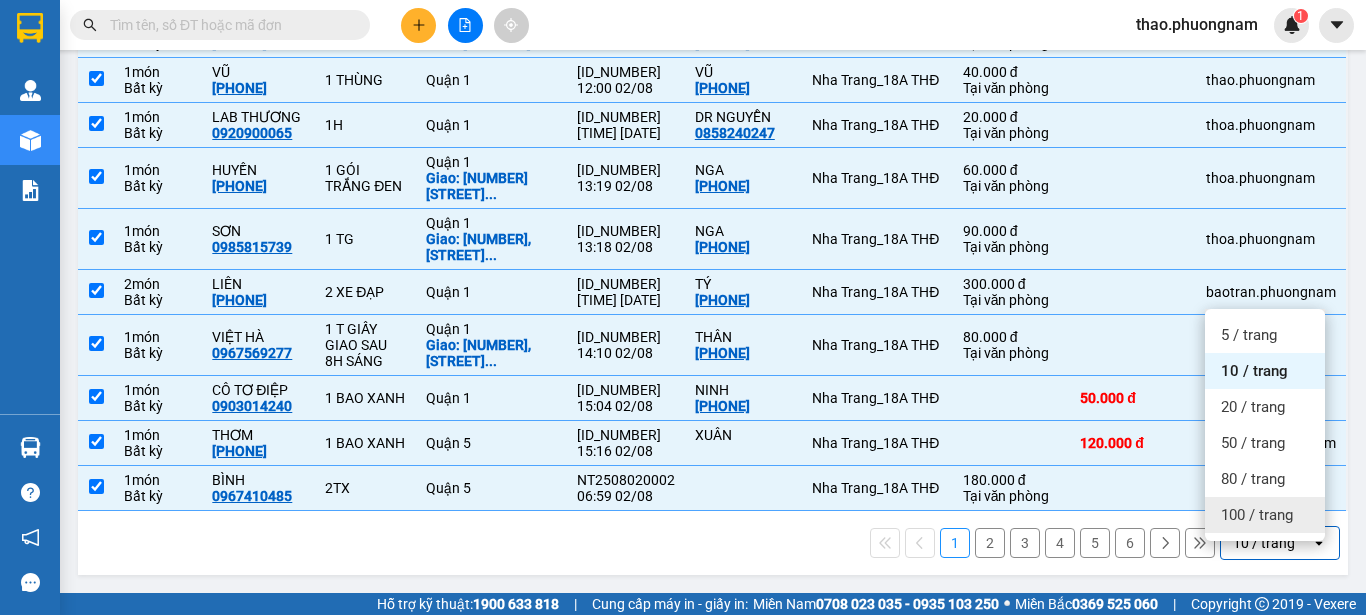 click on "100 / trang" at bounding box center [1257, 515] 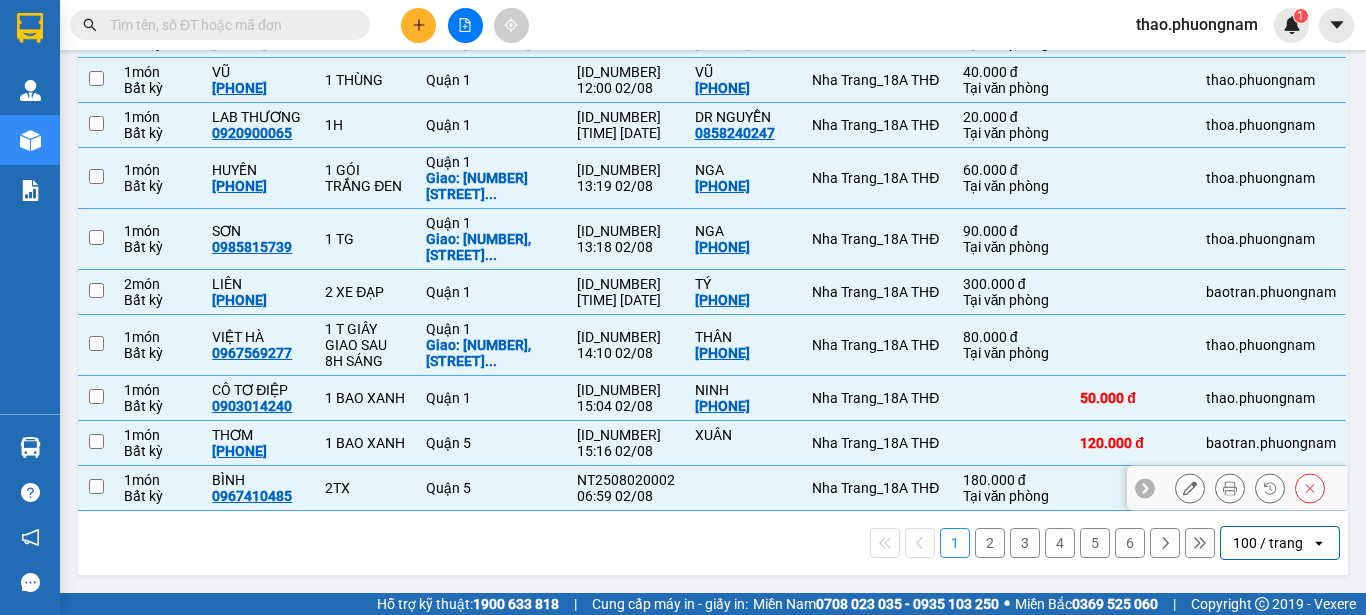 checkbox on "false" 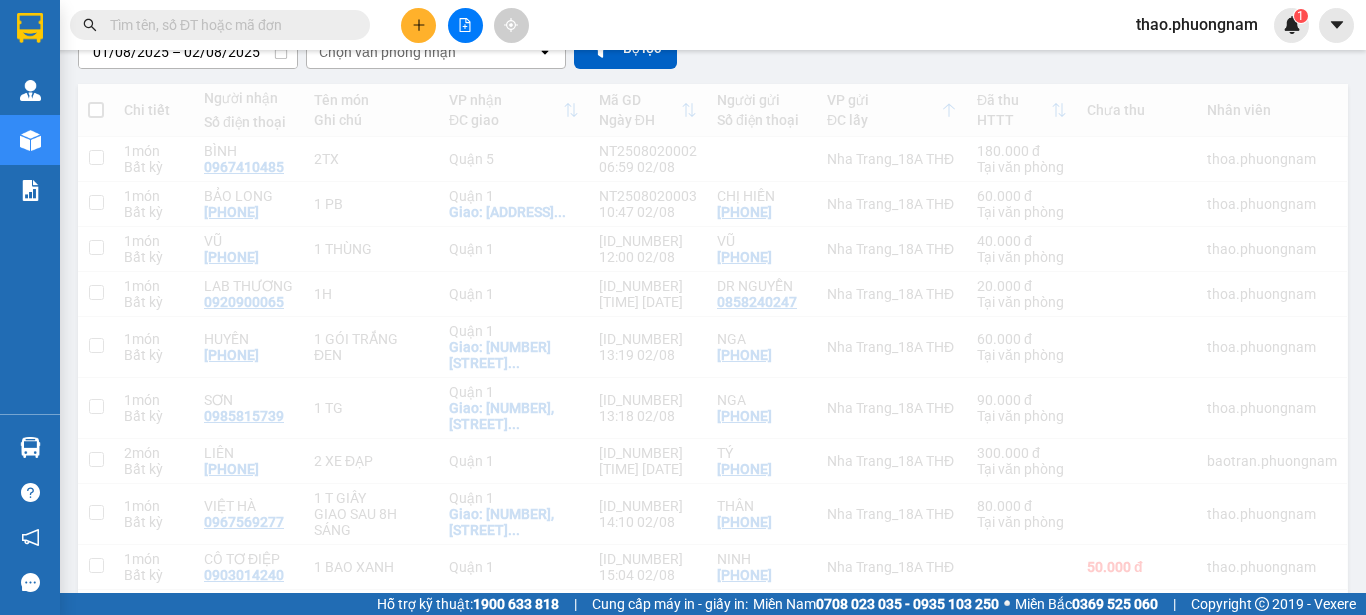 scroll, scrollTop: 127, scrollLeft: 0, axis: vertical 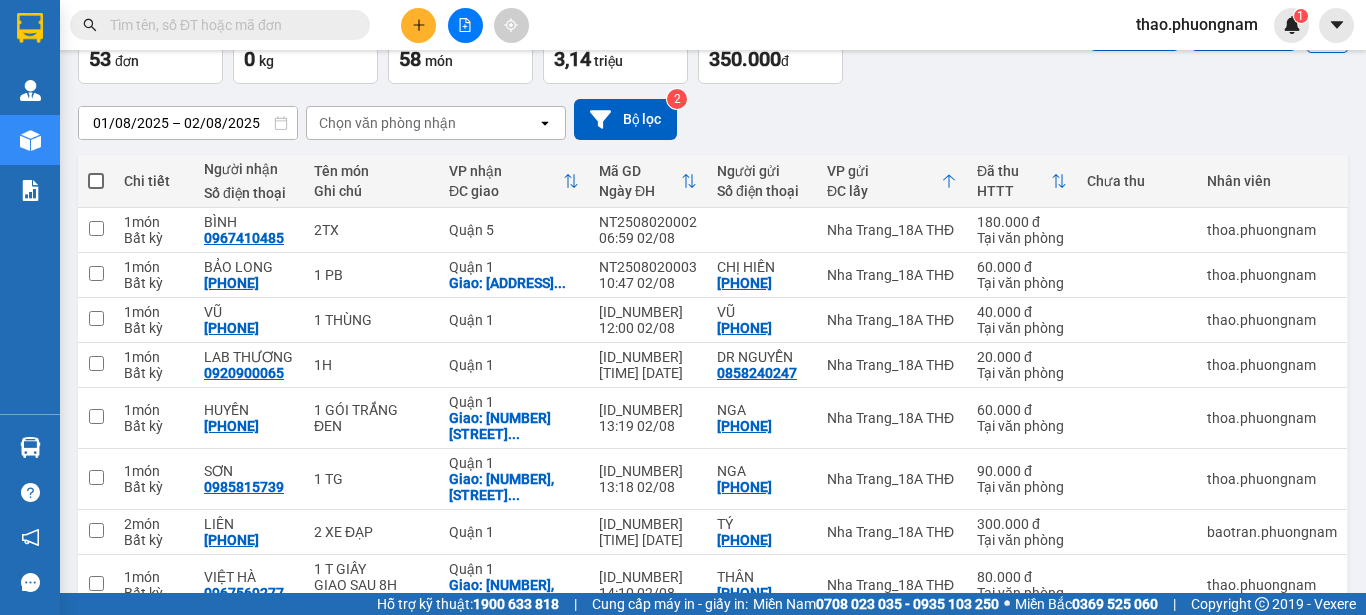click at bounding box center [96, 181] 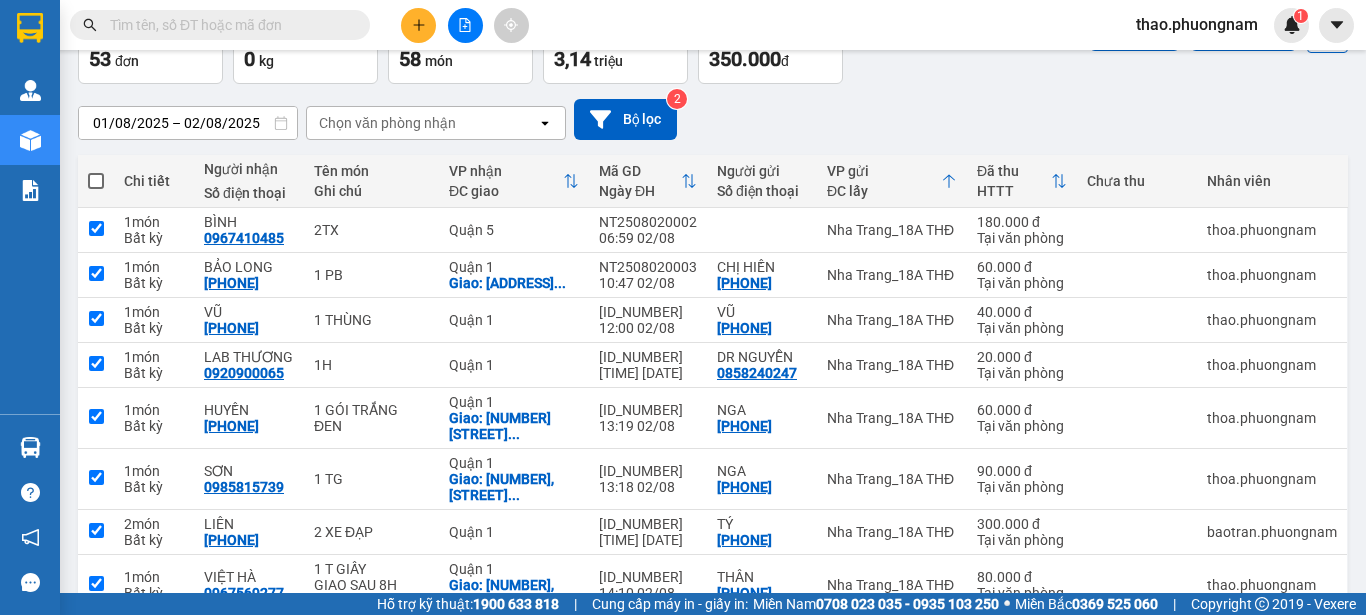 checkbox on "true" 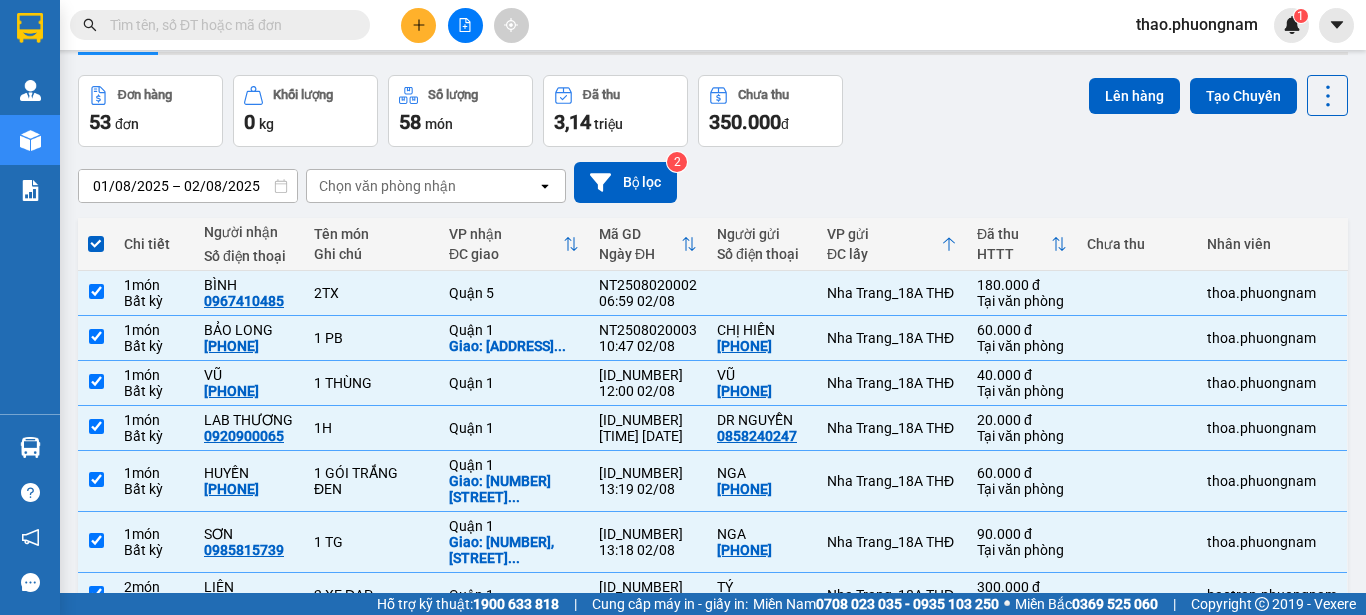 scroll, scrollTop: 0, scrollLeft: 0, axis: both 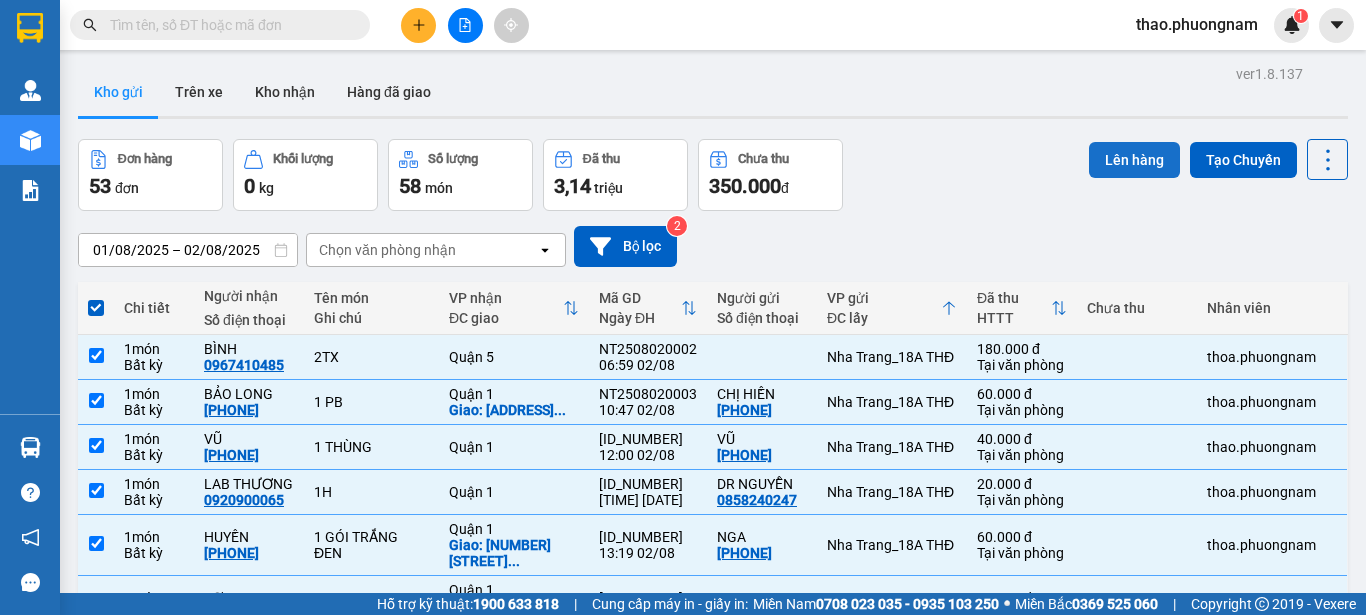 click on "Lên hàng" at bounding box center (1134, 160) 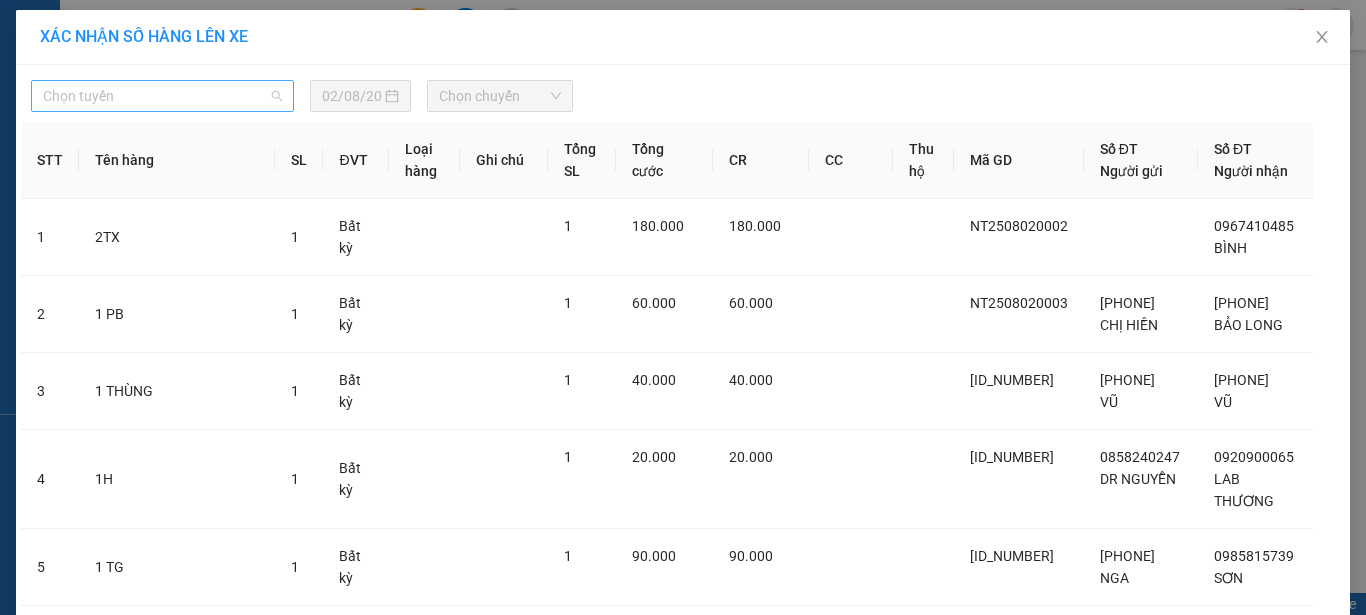 click on "Chọn tuyến" at bounding box center (162, 96) 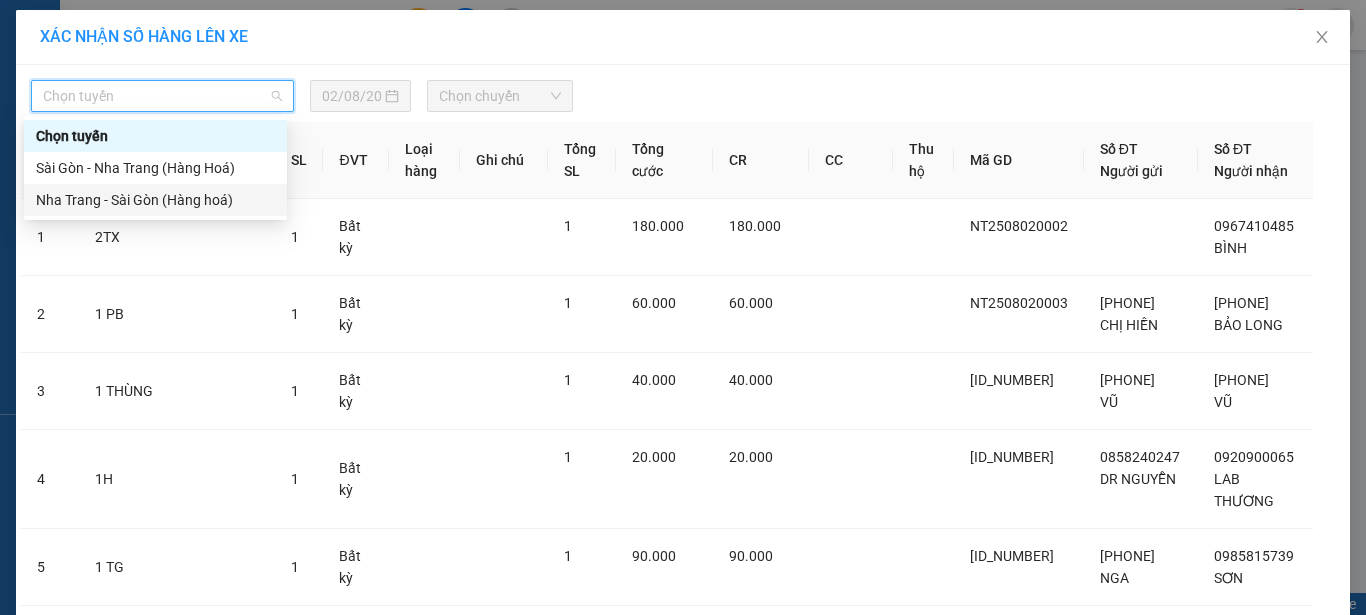 click on "Nha Trang - Sài Gòn (Hàng hoá)" at bounding box center [155, 200] 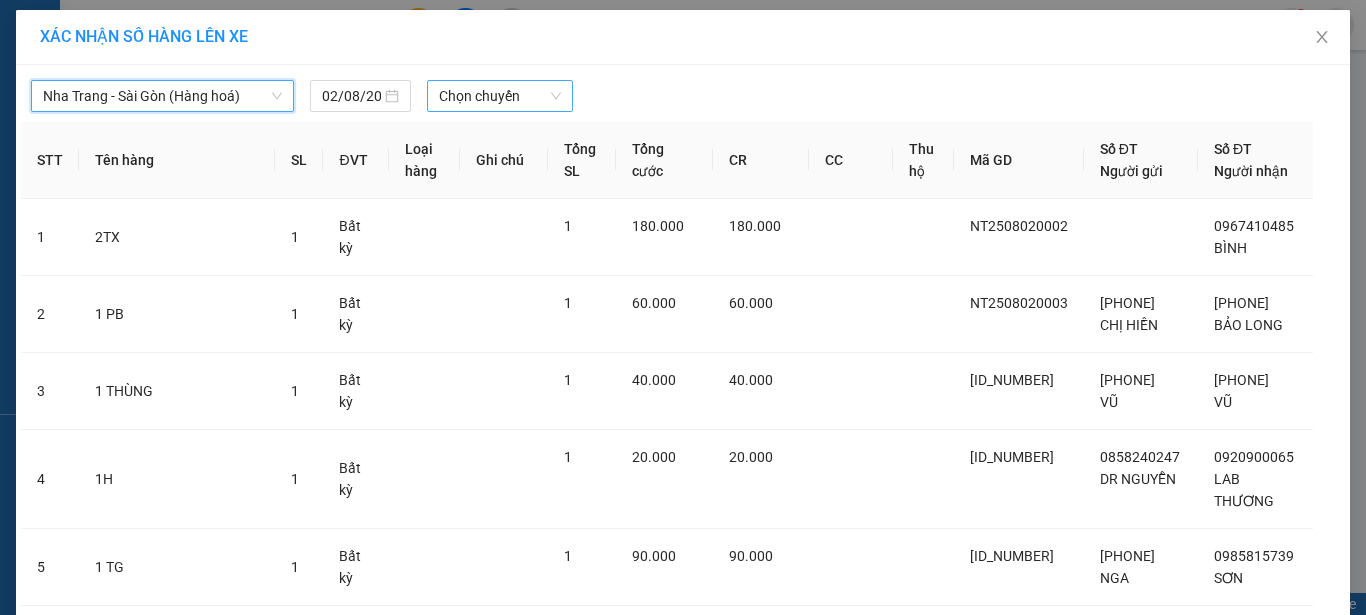 click on "Chọn chuyến" at bounding box center [500, 96] 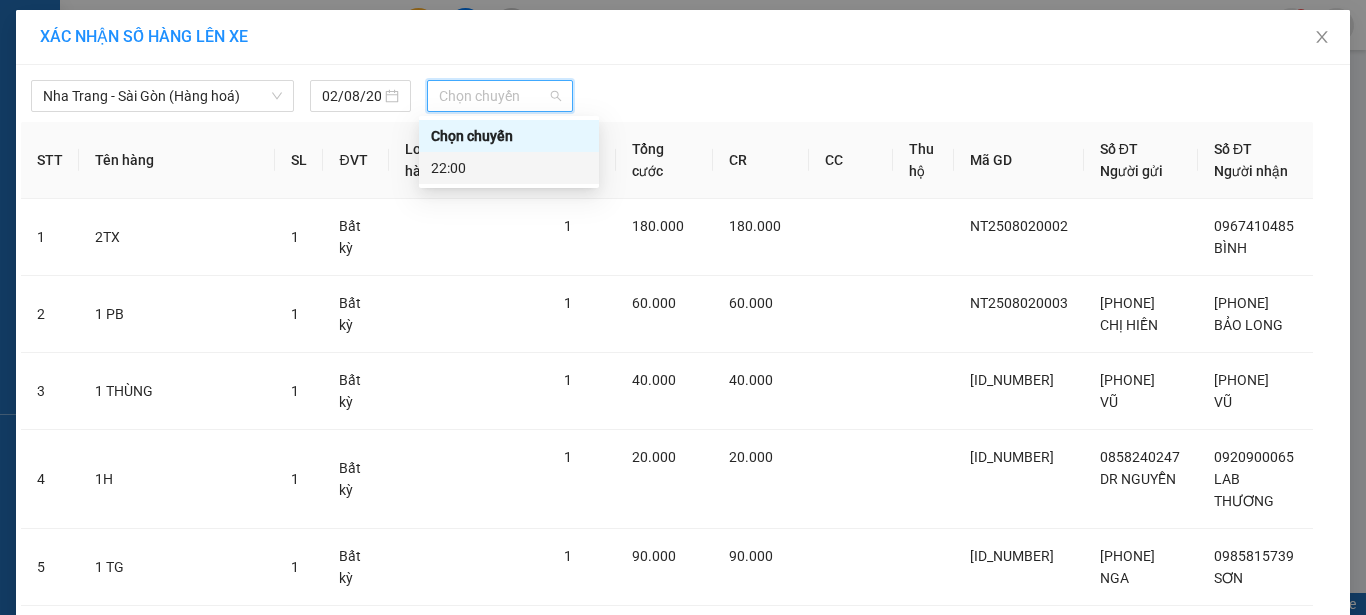 click on "22:00" at bounding box center [509, 168] 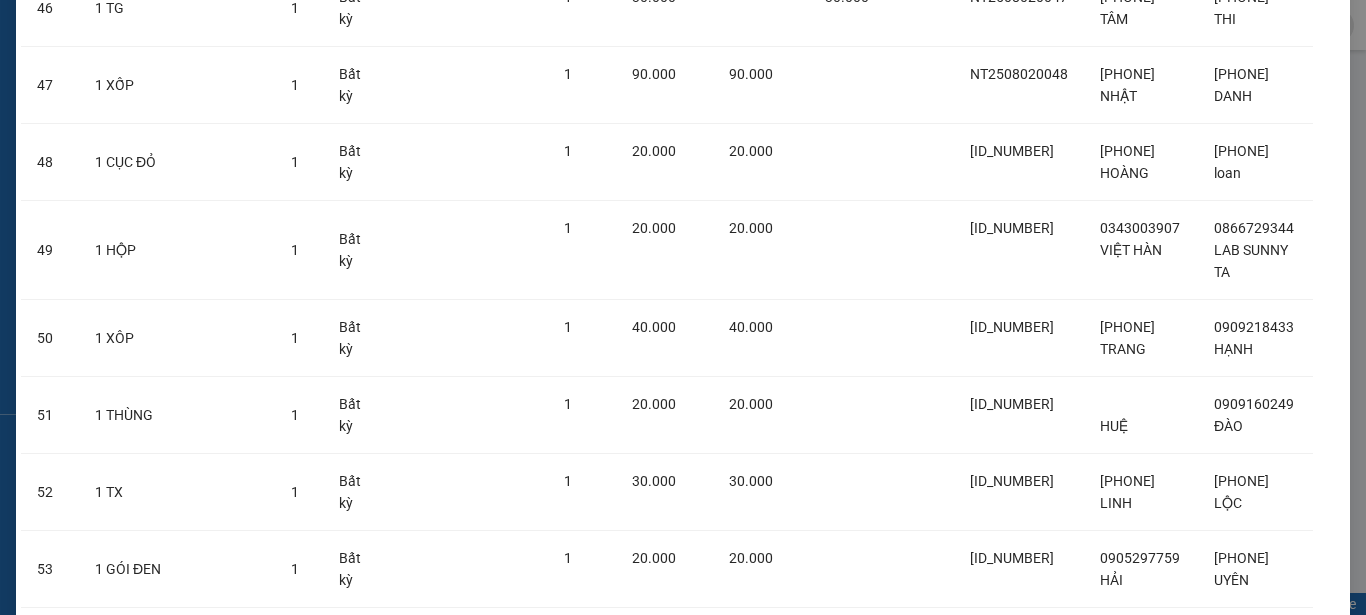 scroll, scrollTop: 3933, scrollLeft: 0, axis: vertical 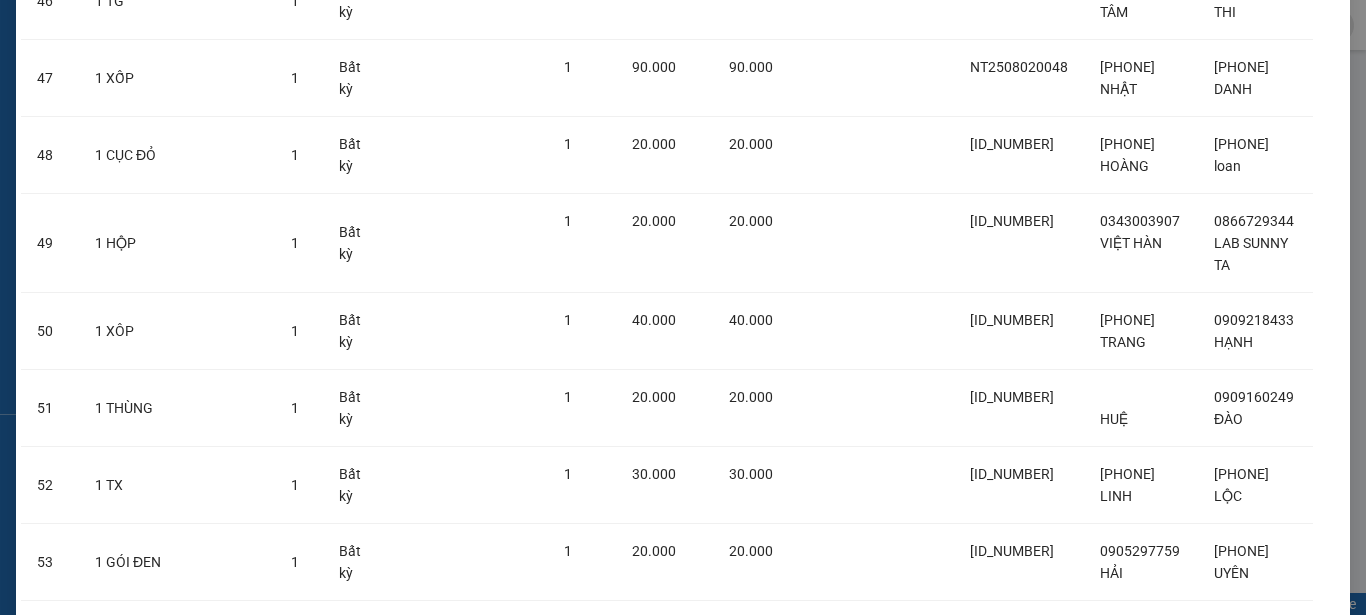 click on "Lên hàng" at bounding box center [756, 692] 